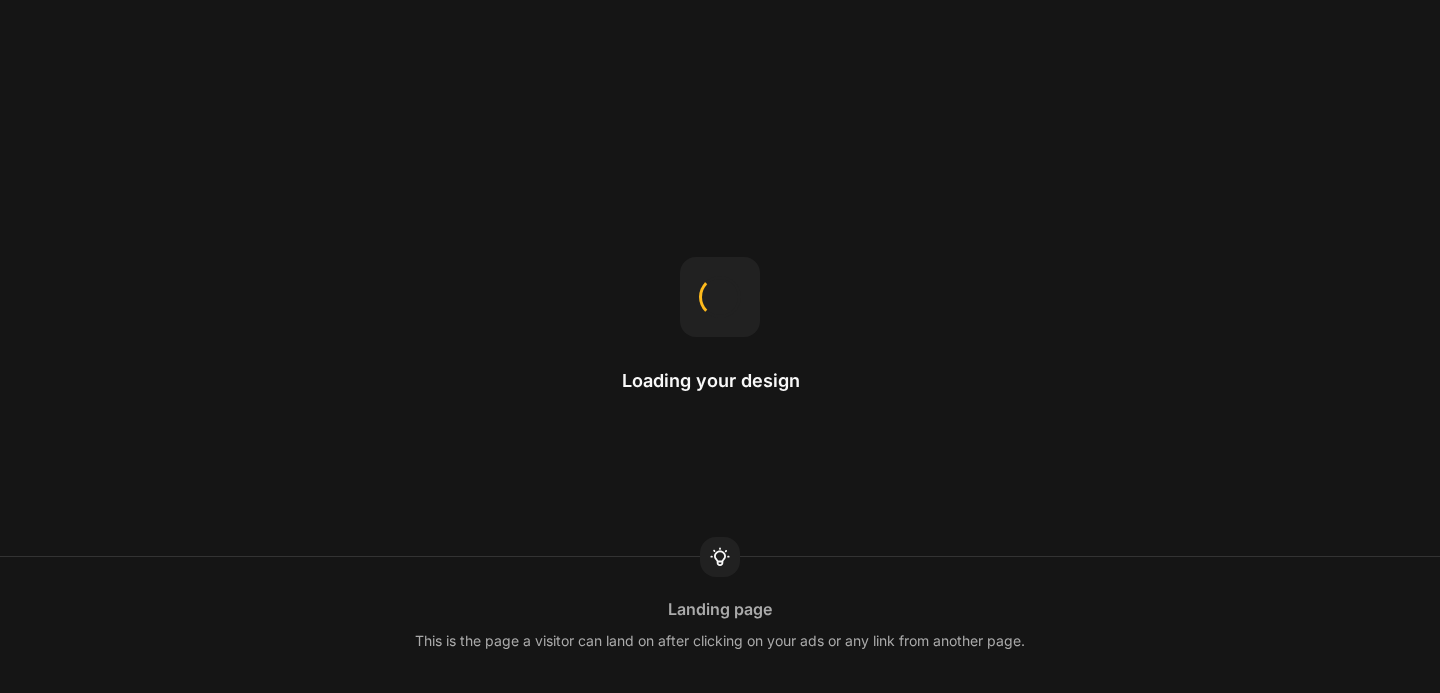 scroll, scrollTop: 0, scrollLeft: 0, axis: both 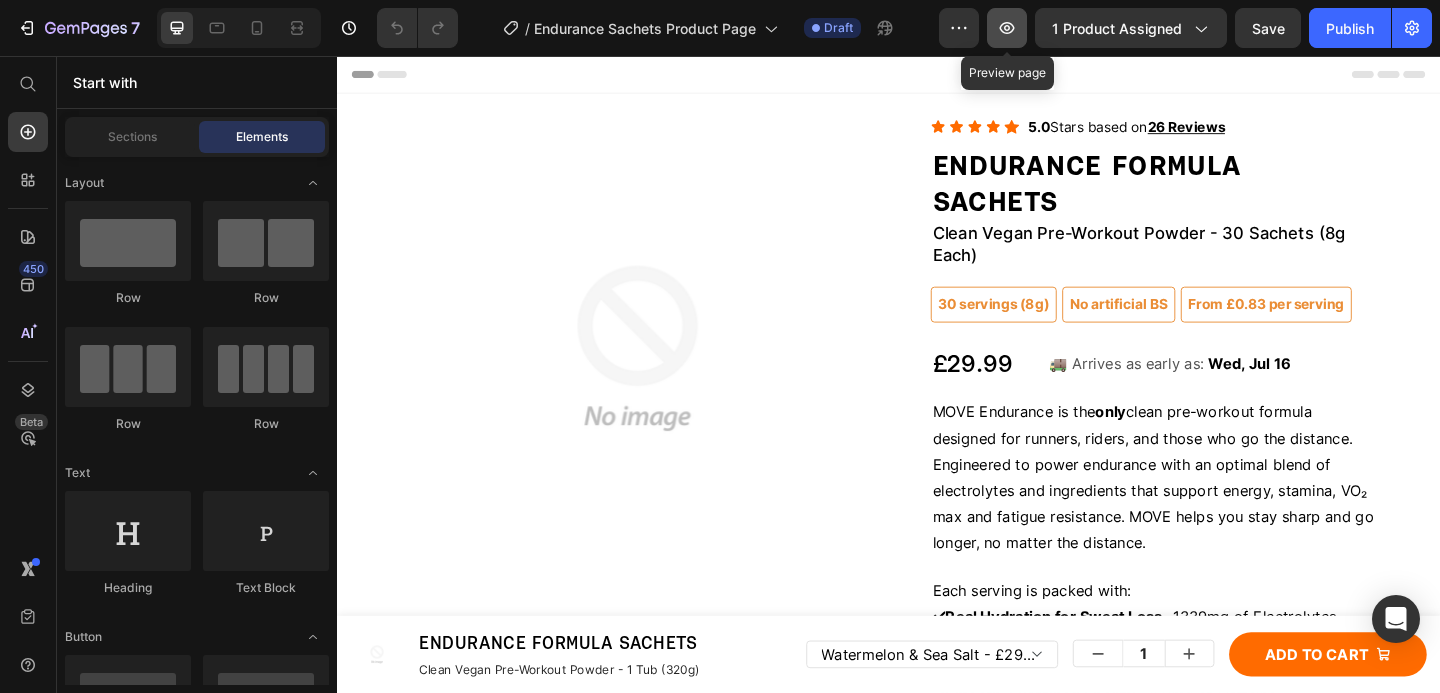 click 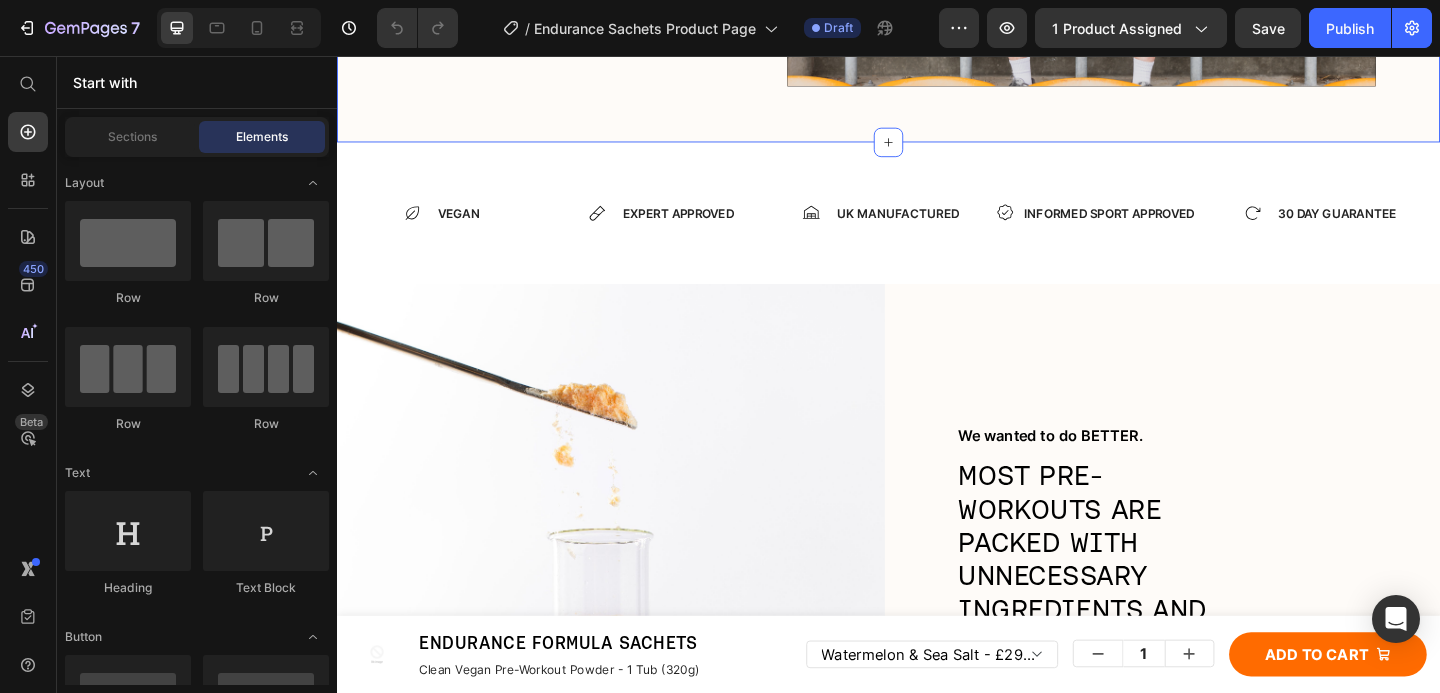 scroll, scrollTop: 5307, scrollLeft: 0, axis: vertical 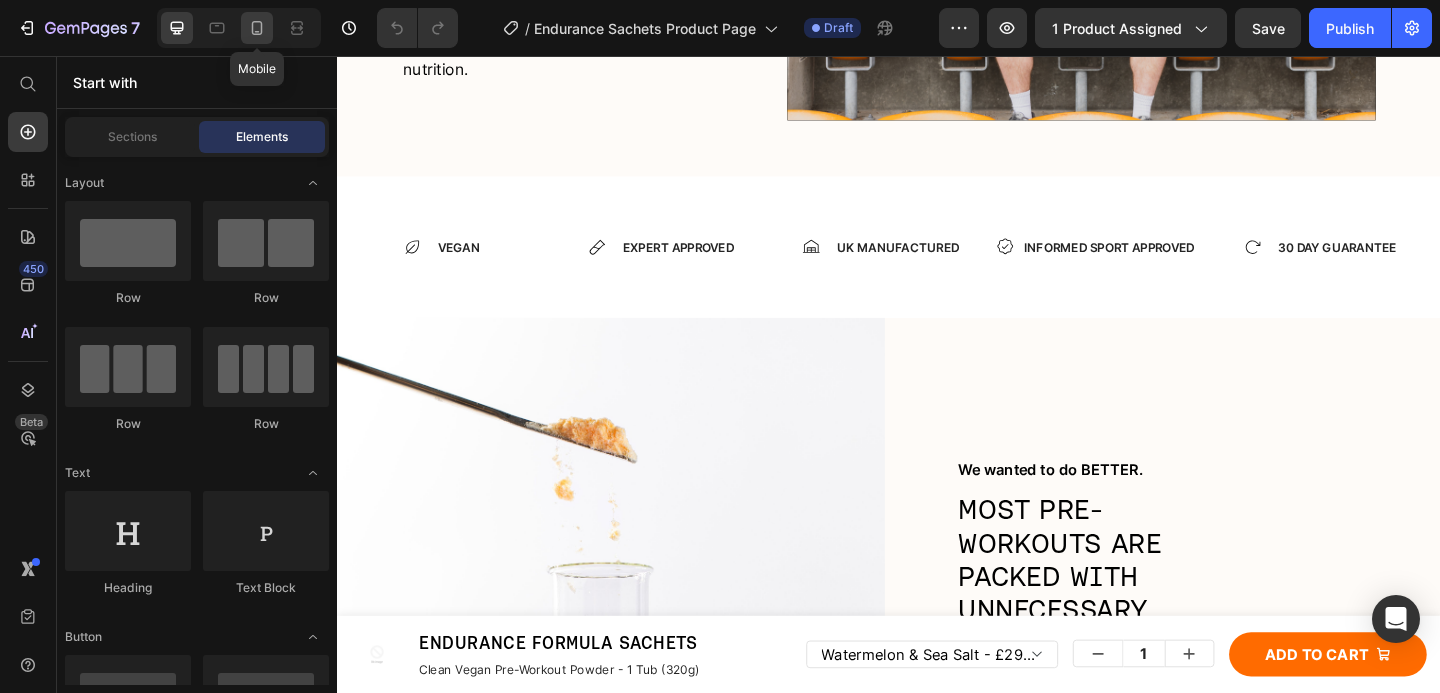 click 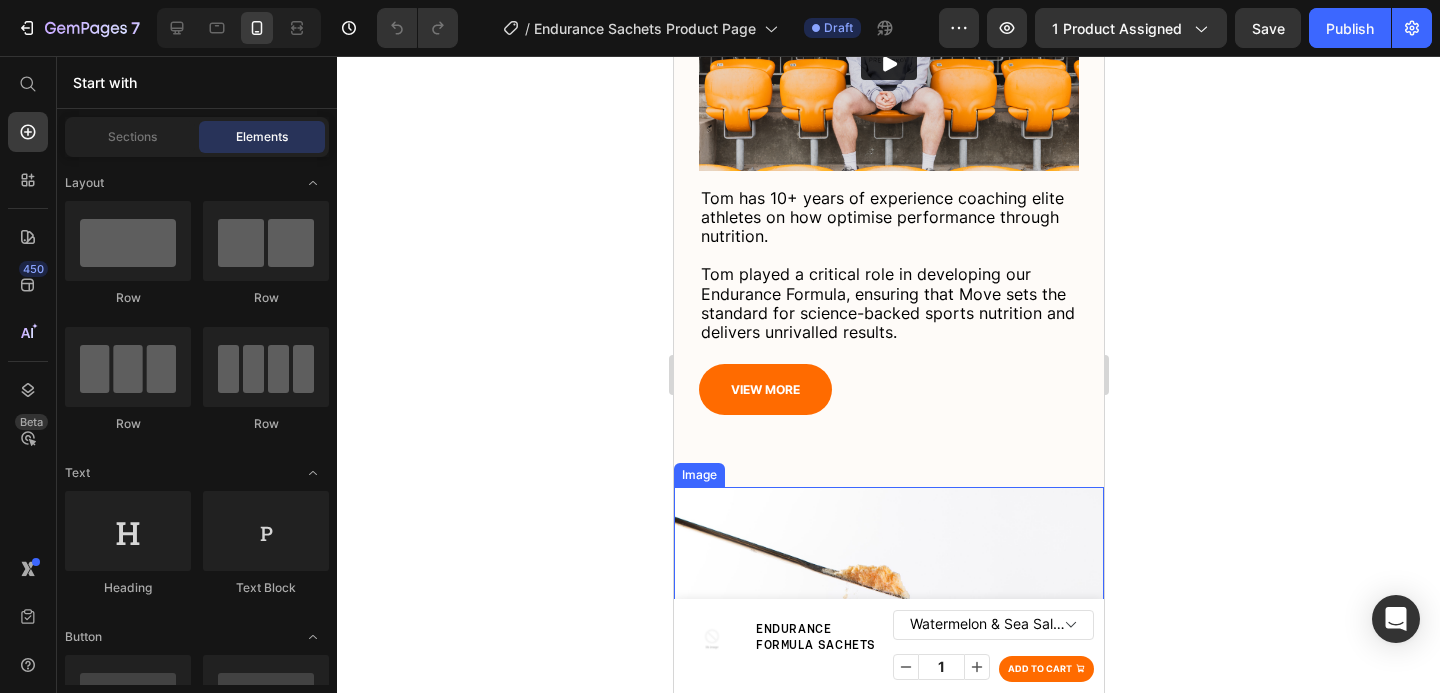 scroll, scrollTop: 3777, scrollLeft: 0, axis: vertical 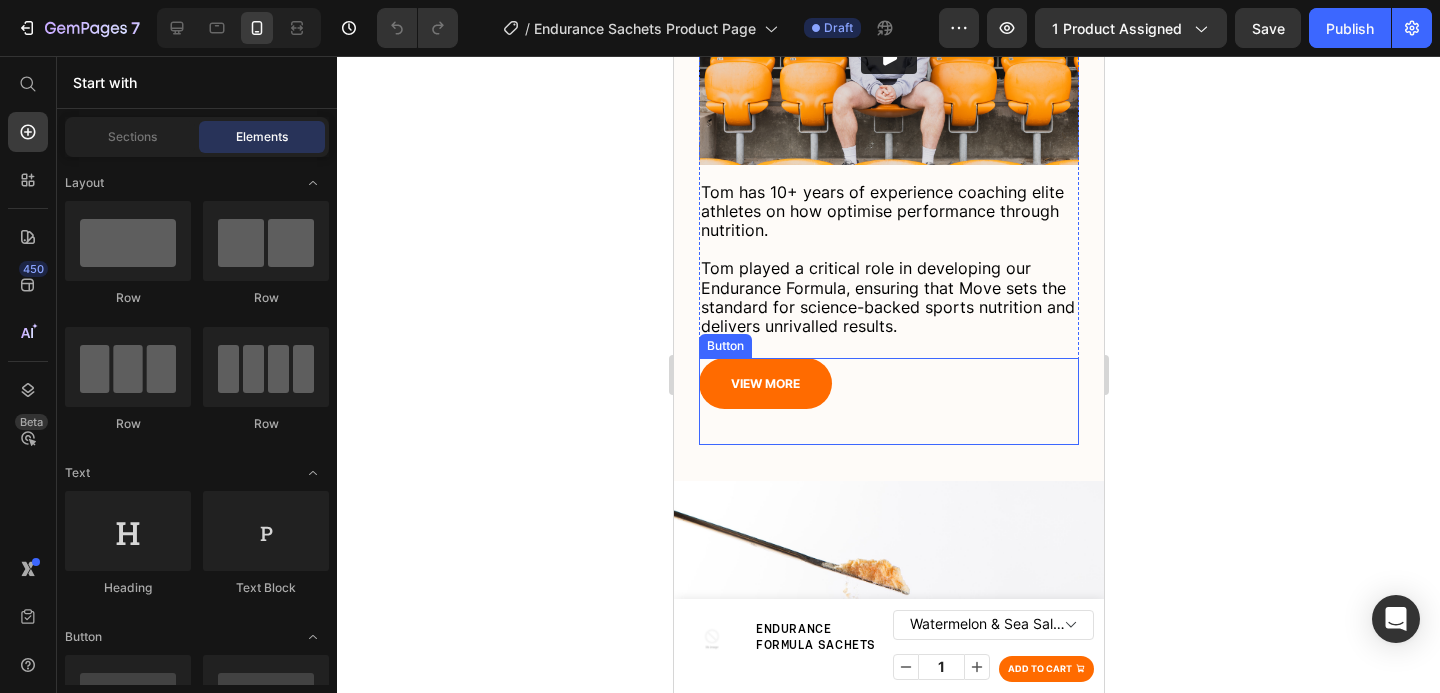 click on "VIEW MORE Button" at bounding box center [888, 401] 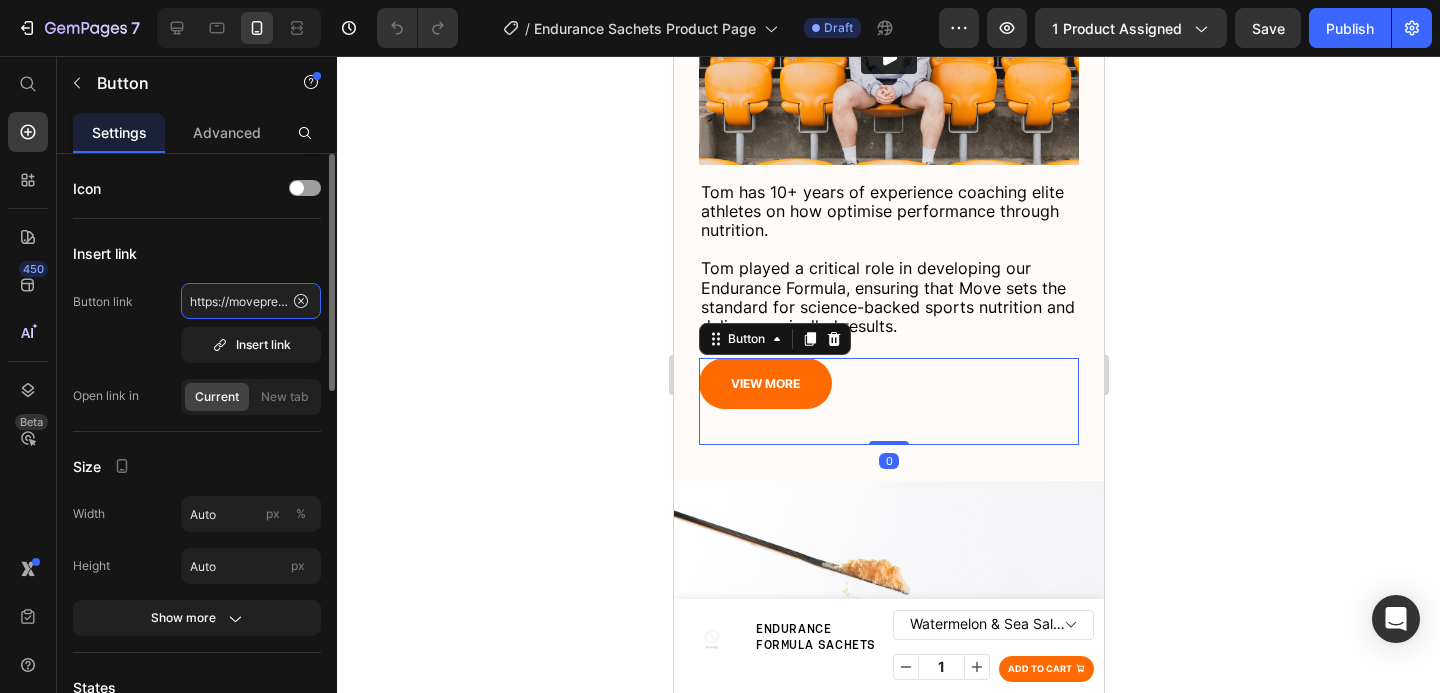 click on "https://movepreworkout.com/pages/the-science-1" 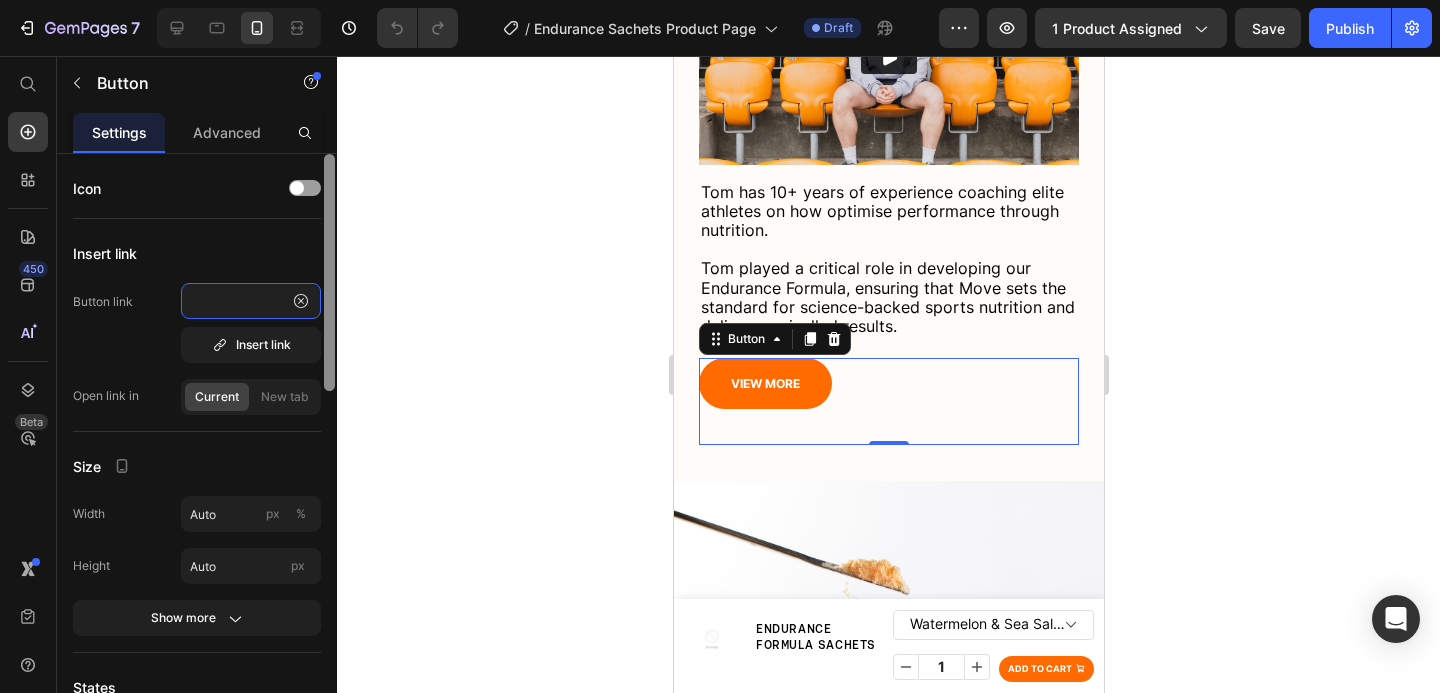 scroll, scrollTop: 0, scrollLeft: 188, axis: horizontal 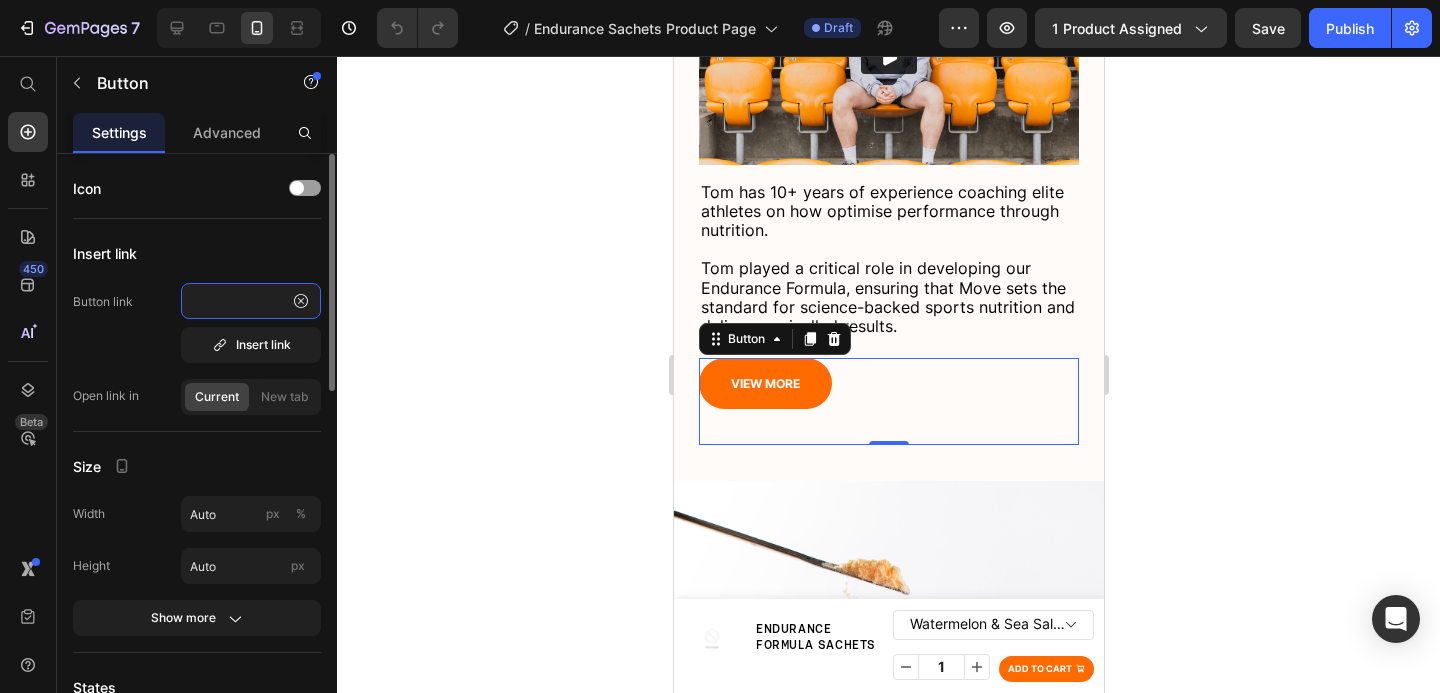 drag, startPoint x: 253, startPoint y: 308, endPoint x: 281, endPoint y: 309, distance: 28.01785 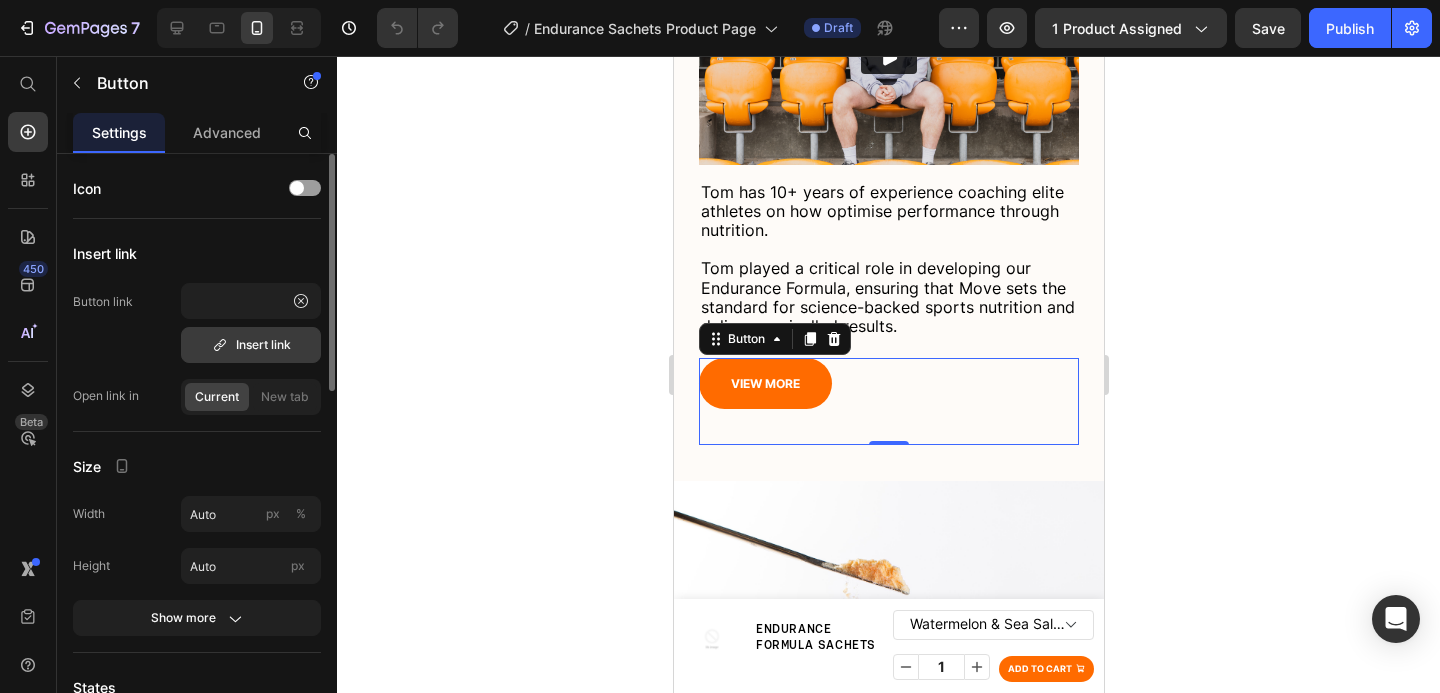 click on "Insert link" at bounding box center [251, 345] 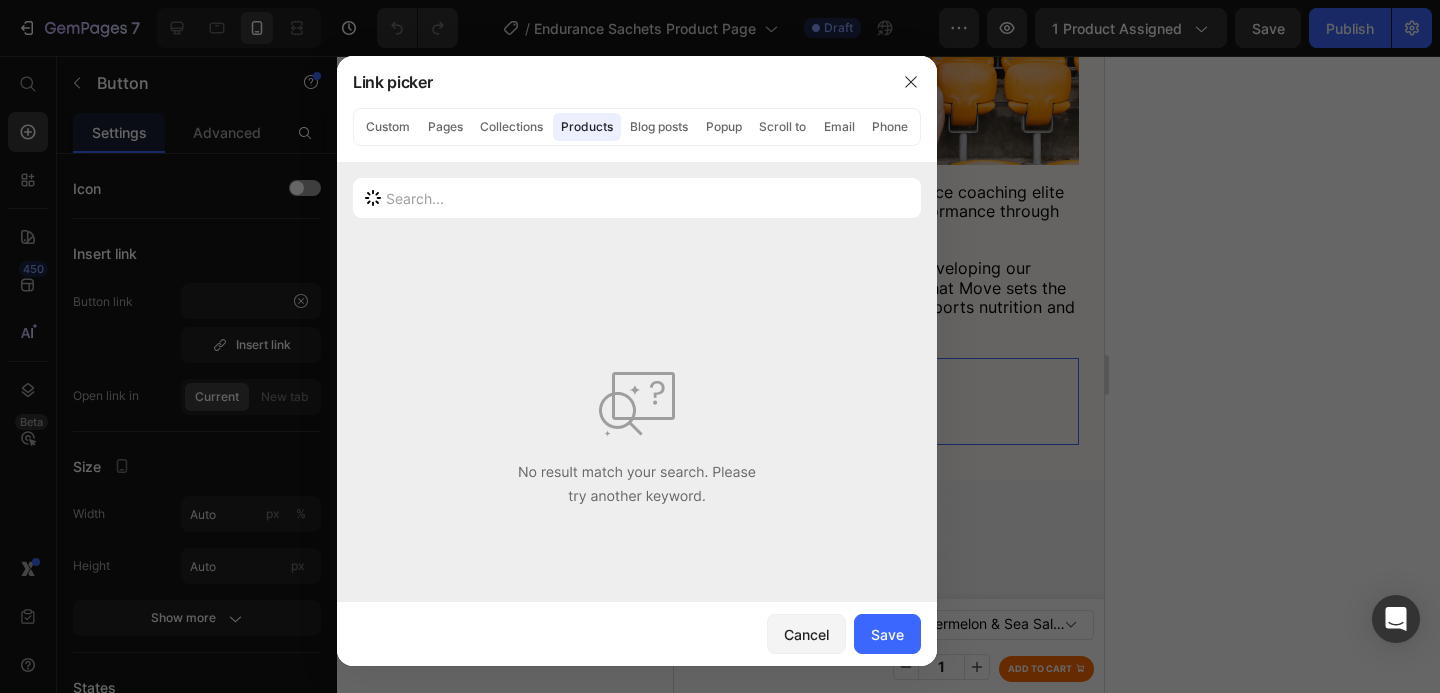 scroll, scrollTop: 0, scrollLeft: 0, axis: both 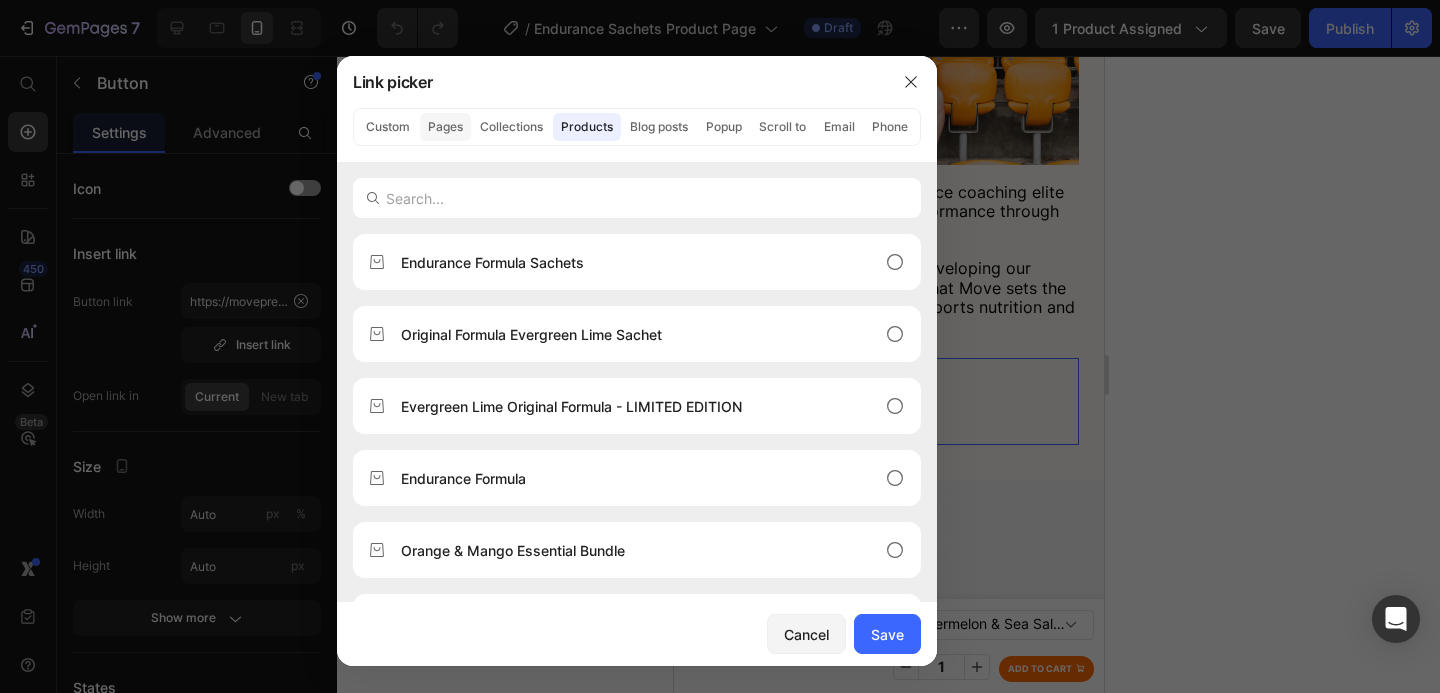 click on "Pages" 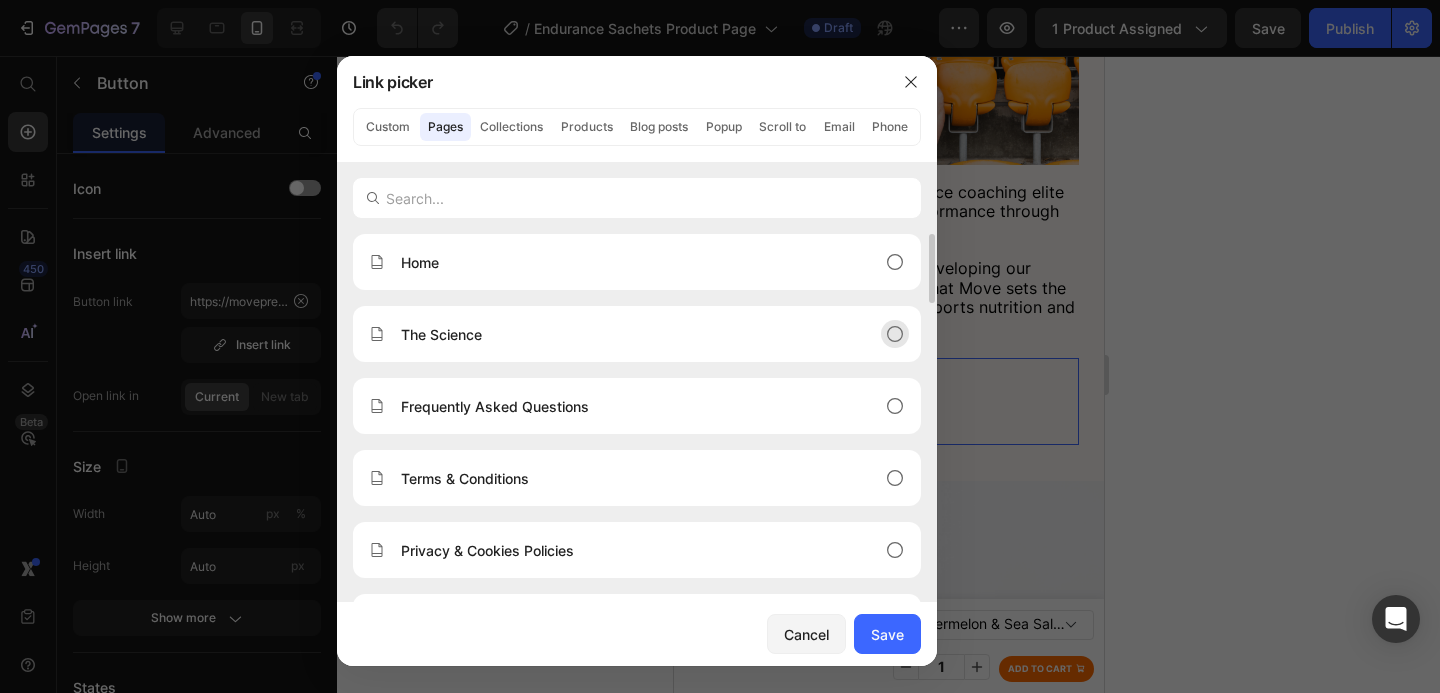 click on "The Science" at bounding box center (621, 334) 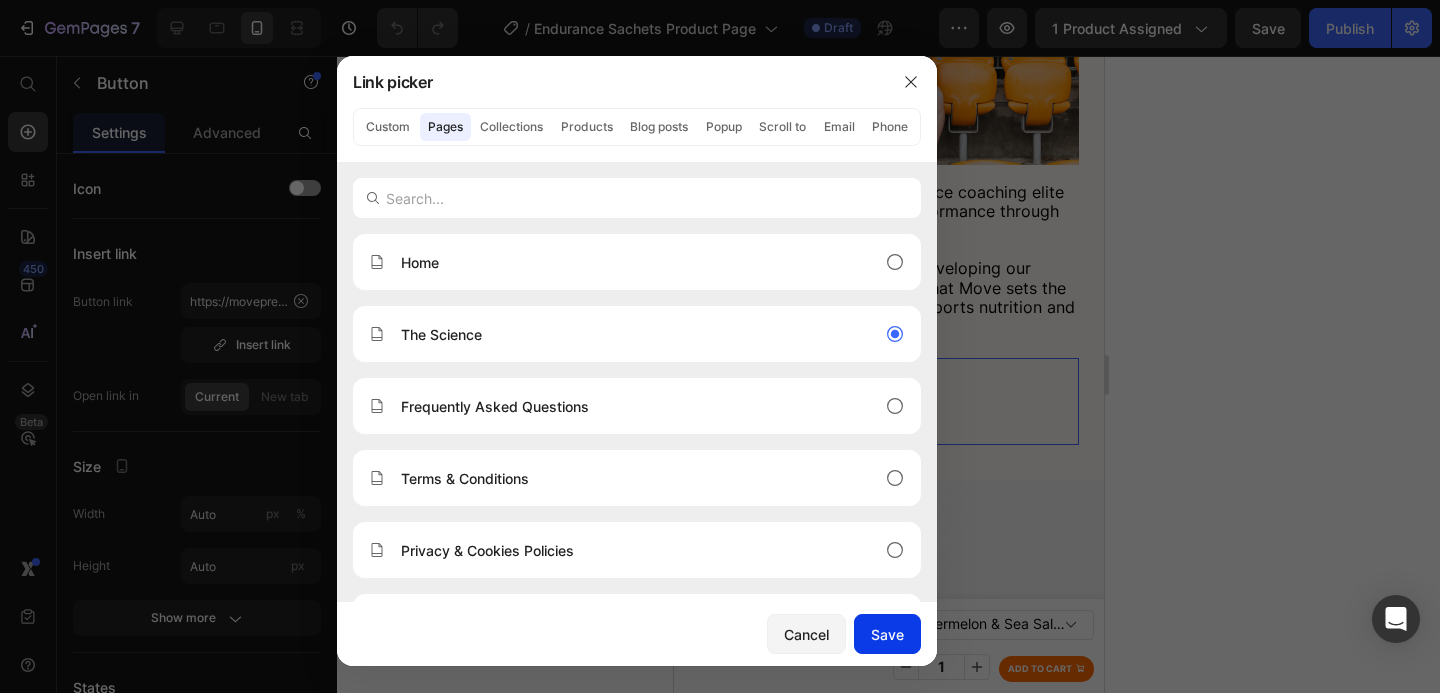 click on "Save" at bounding box center [887, 634] 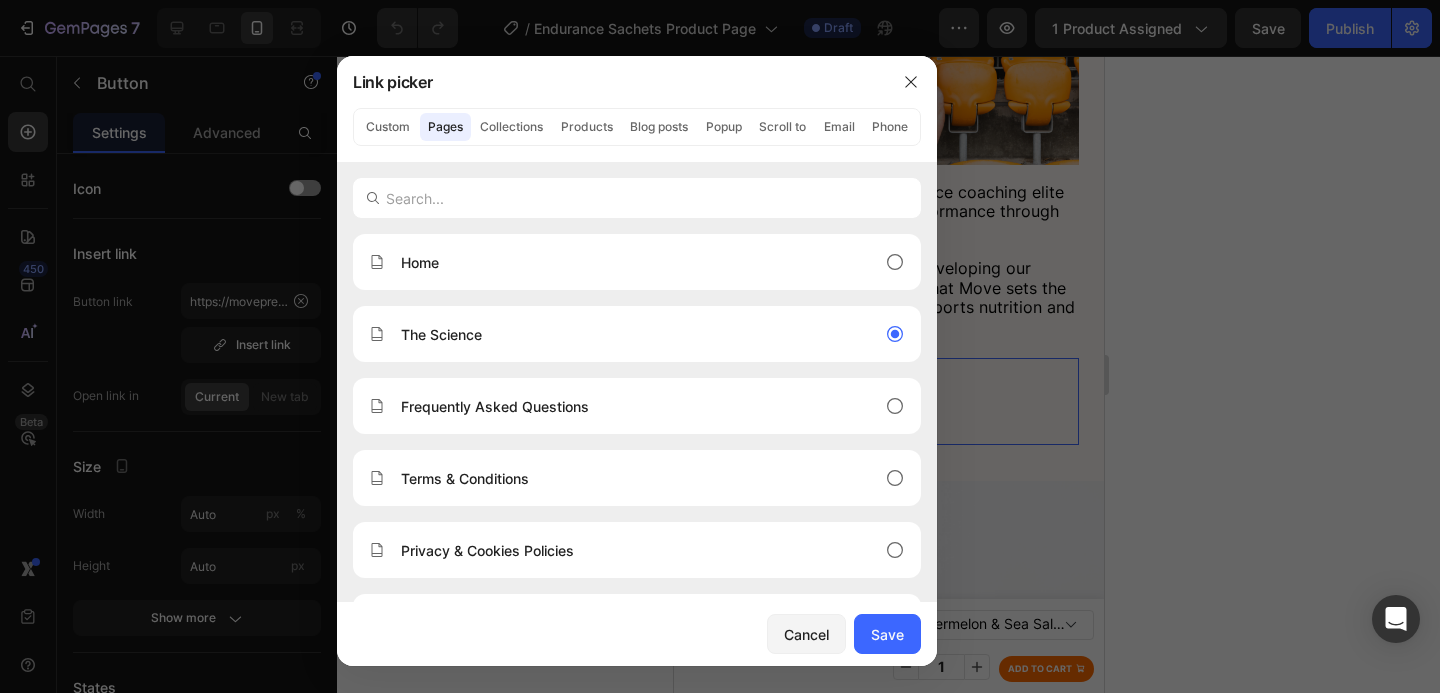 type on "/pages/the-science" 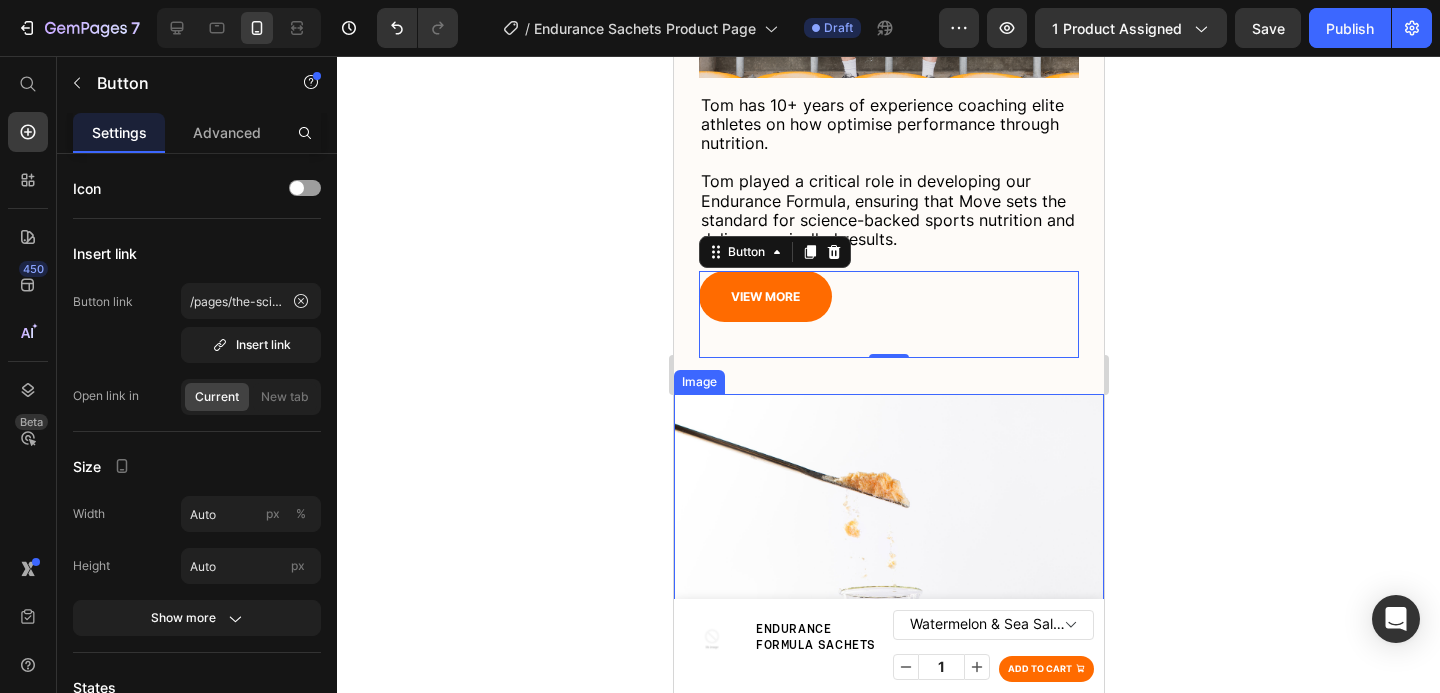 scroll, scrollTop: 3899, scrollLeft: 0, axis: vertical 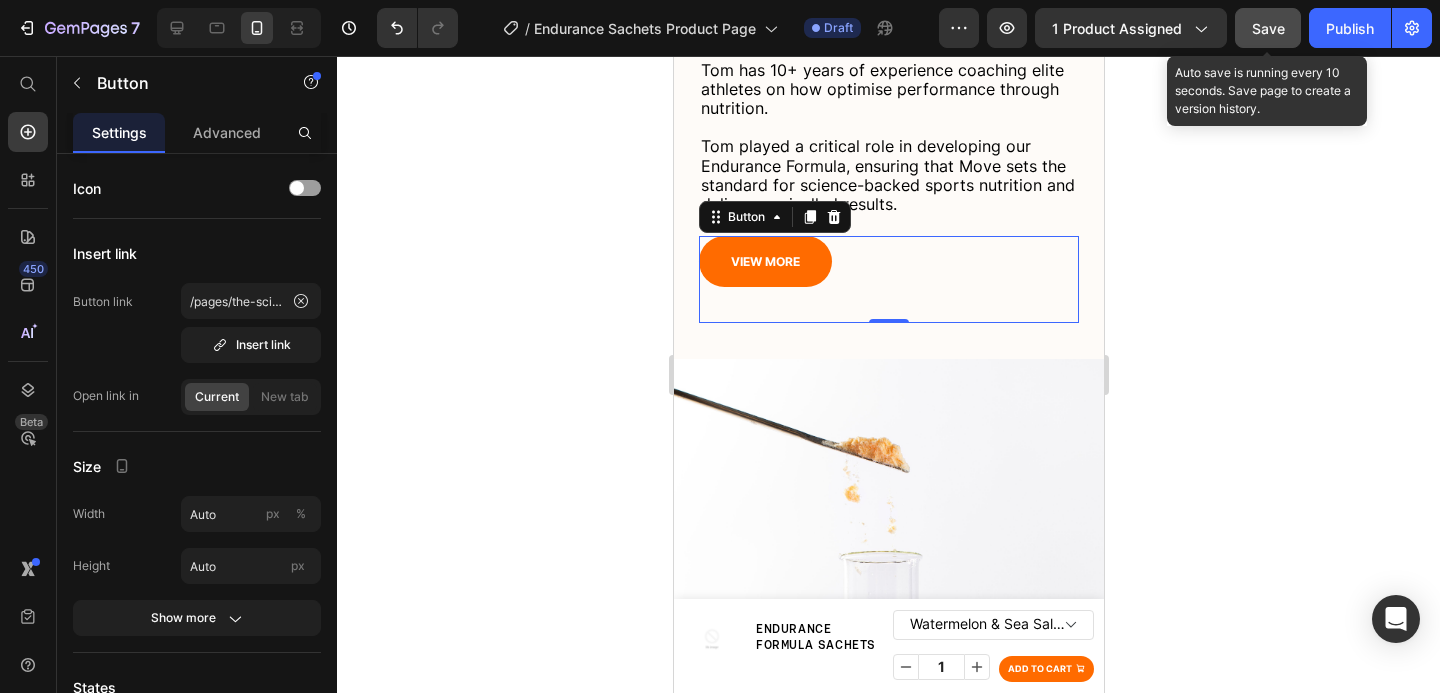 click on "Save" 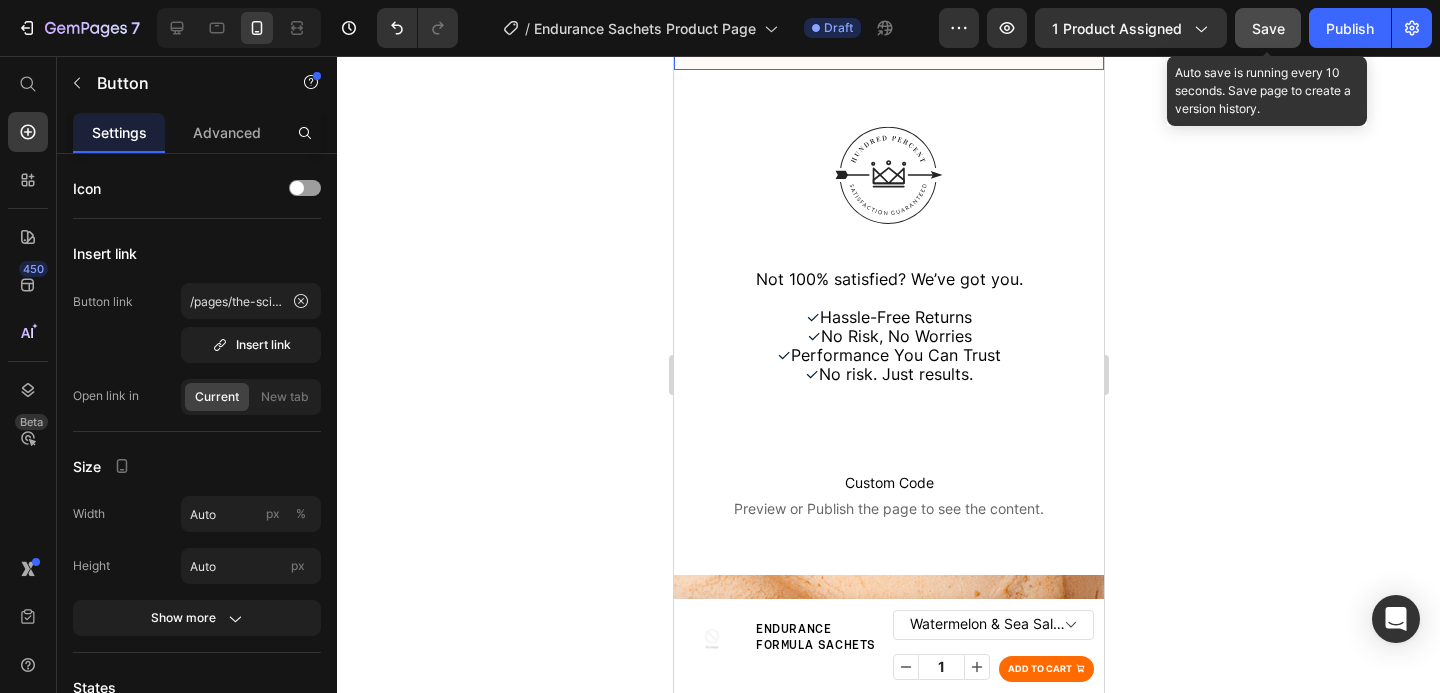 scroll, scrollTop: 6206, scrollLeft: 0, axis: vertical 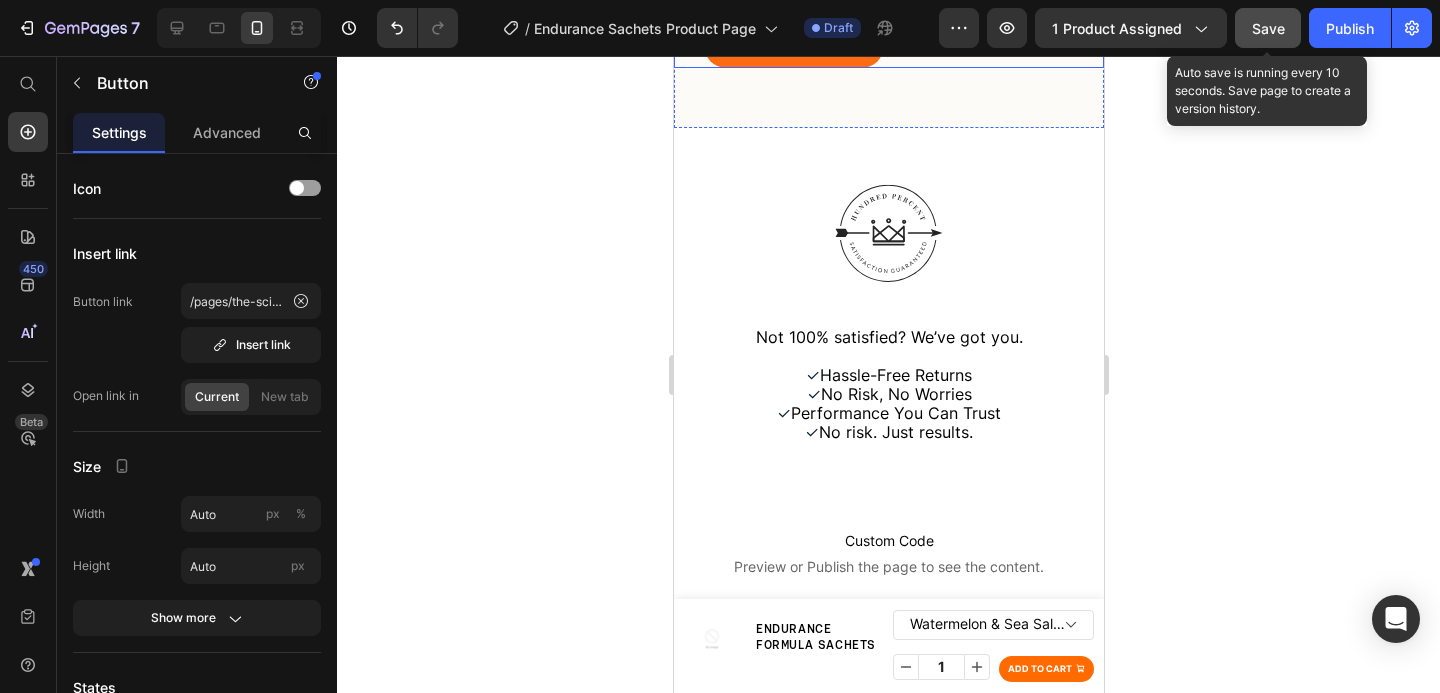 click on "SEE THE SCIENCE Button" at bounding box center (888, 45) 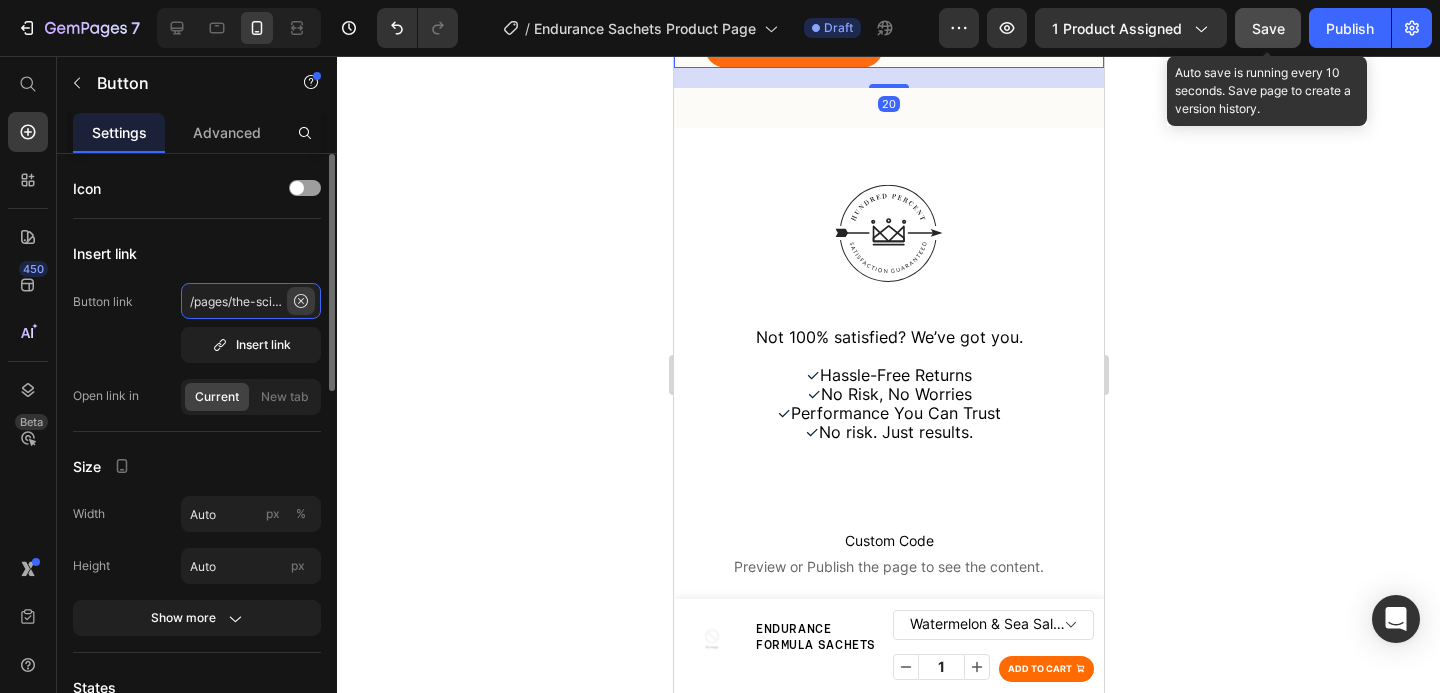 scroll, scrollTop: 0, scrollLeft: 94, axis: horizontal 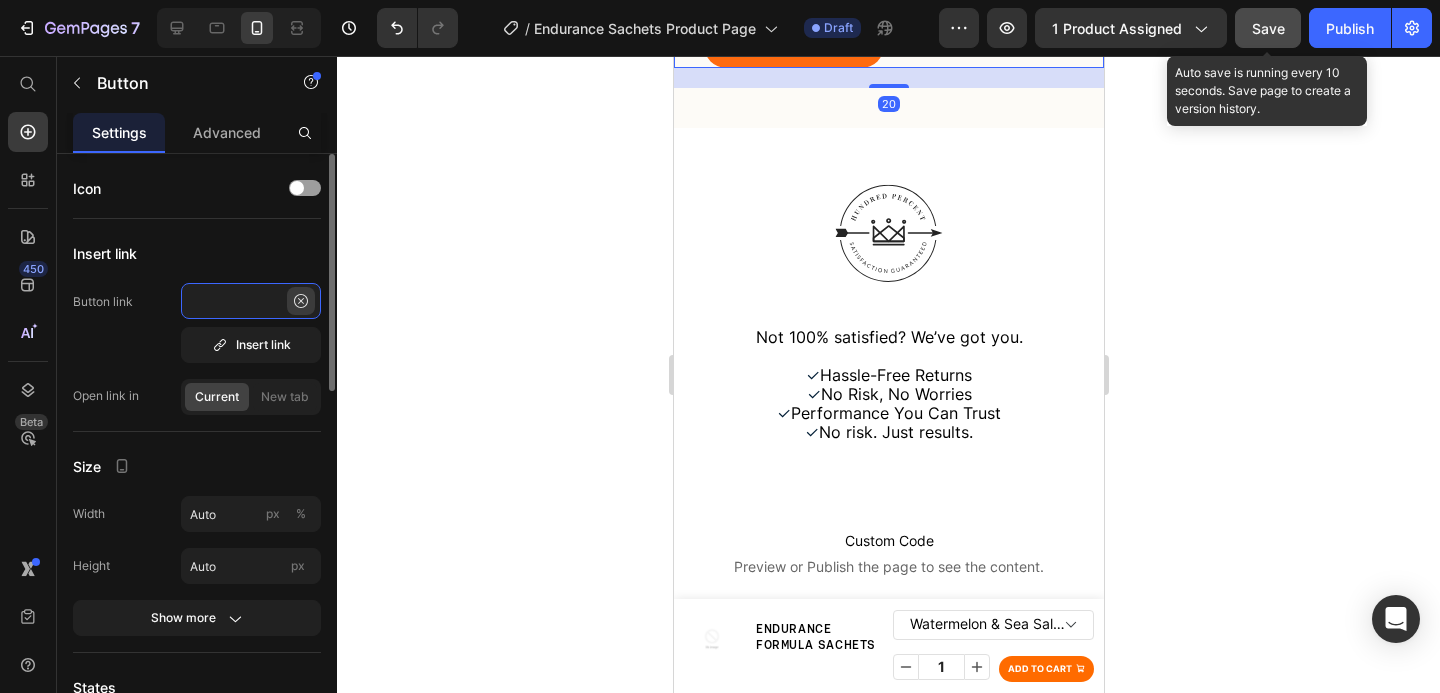 drag, startPoint x: 234, startPoint y: 308, endPoint x: 293, endPoint y: 306, distance: 59.03389 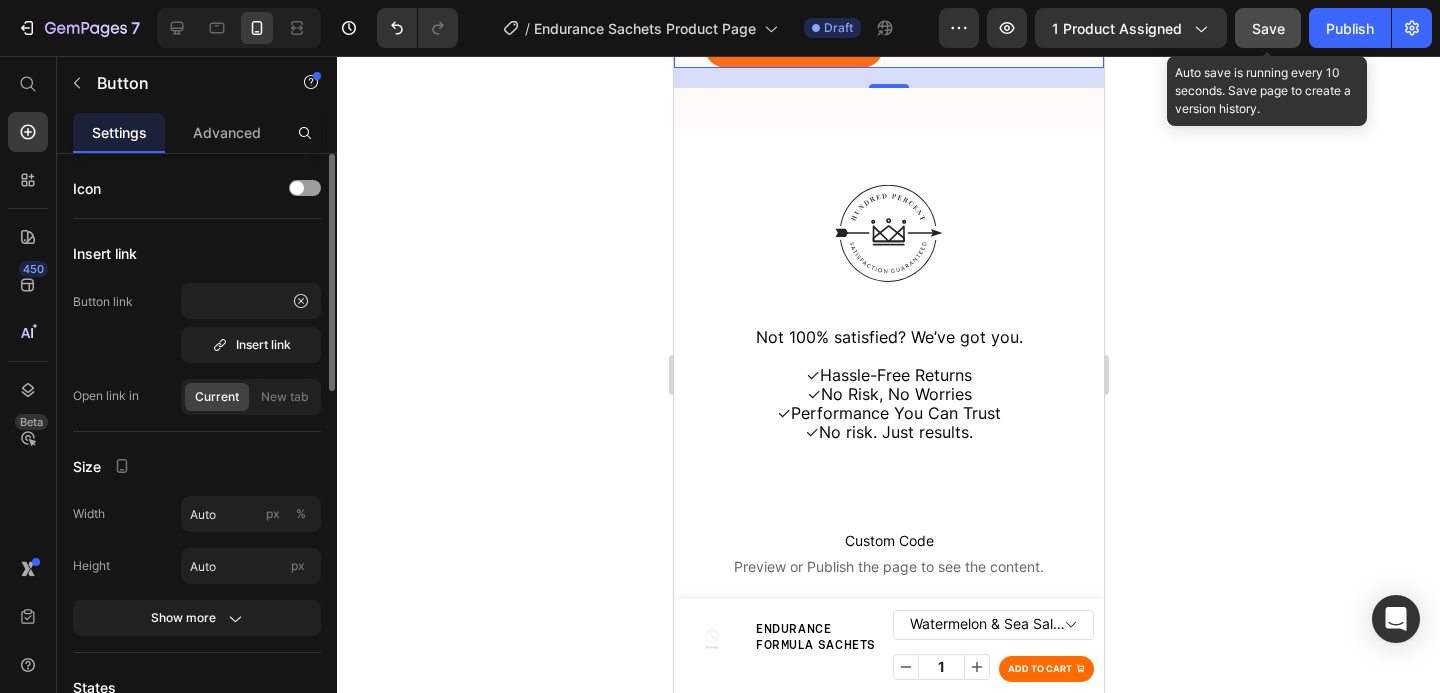 click on "Insert link Button link /pages/the-science-behind-move  Insert link   Open link in  Current New tab" 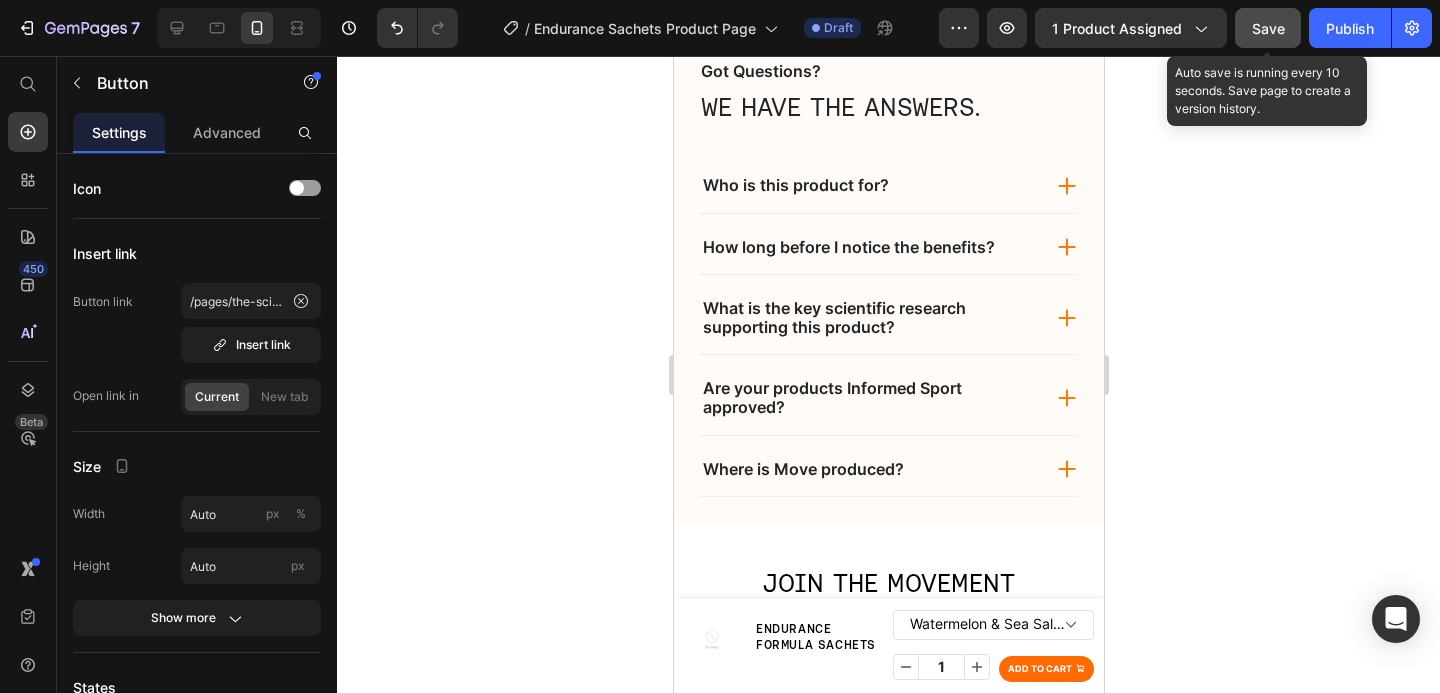 scroll, scrollTop: 7808, scrollLeft: 0, axis: vertical 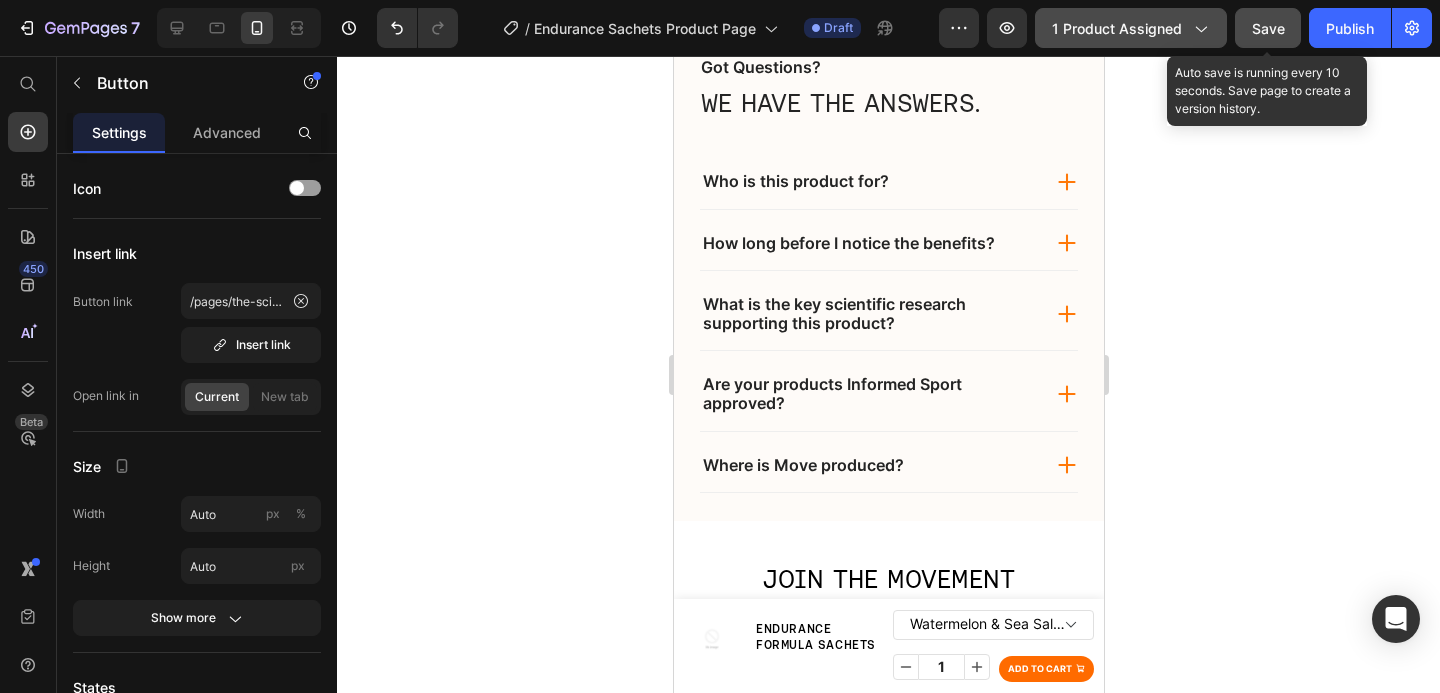 click on "1 product assigned" 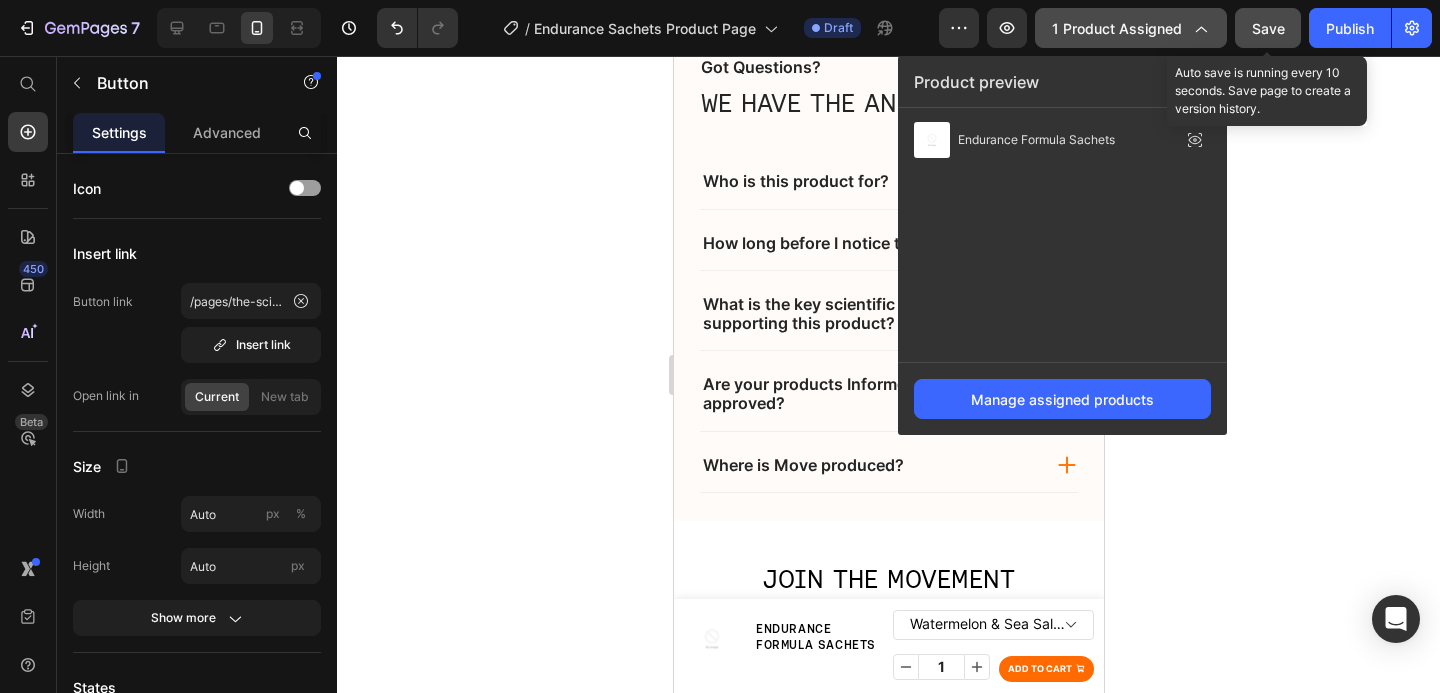 click on "1 product assigned" at bounding box center (1131, 28) 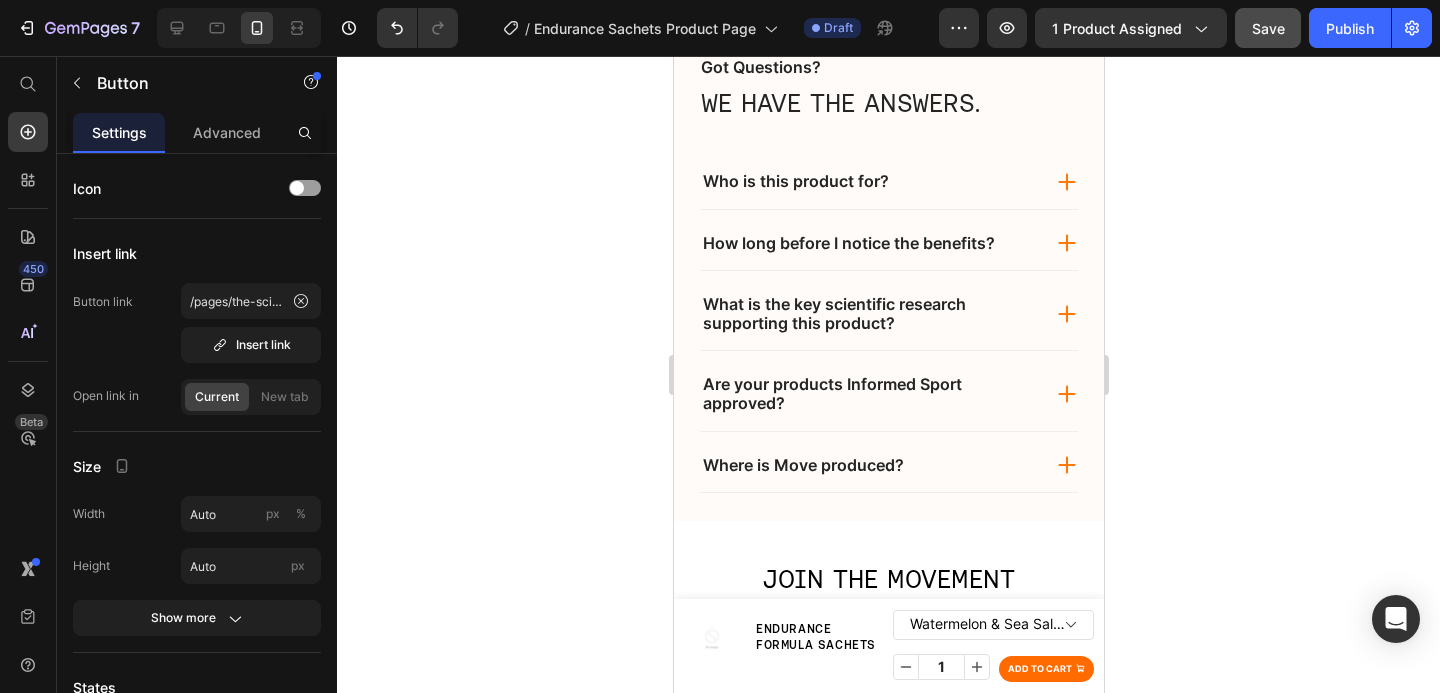 click on "Save" 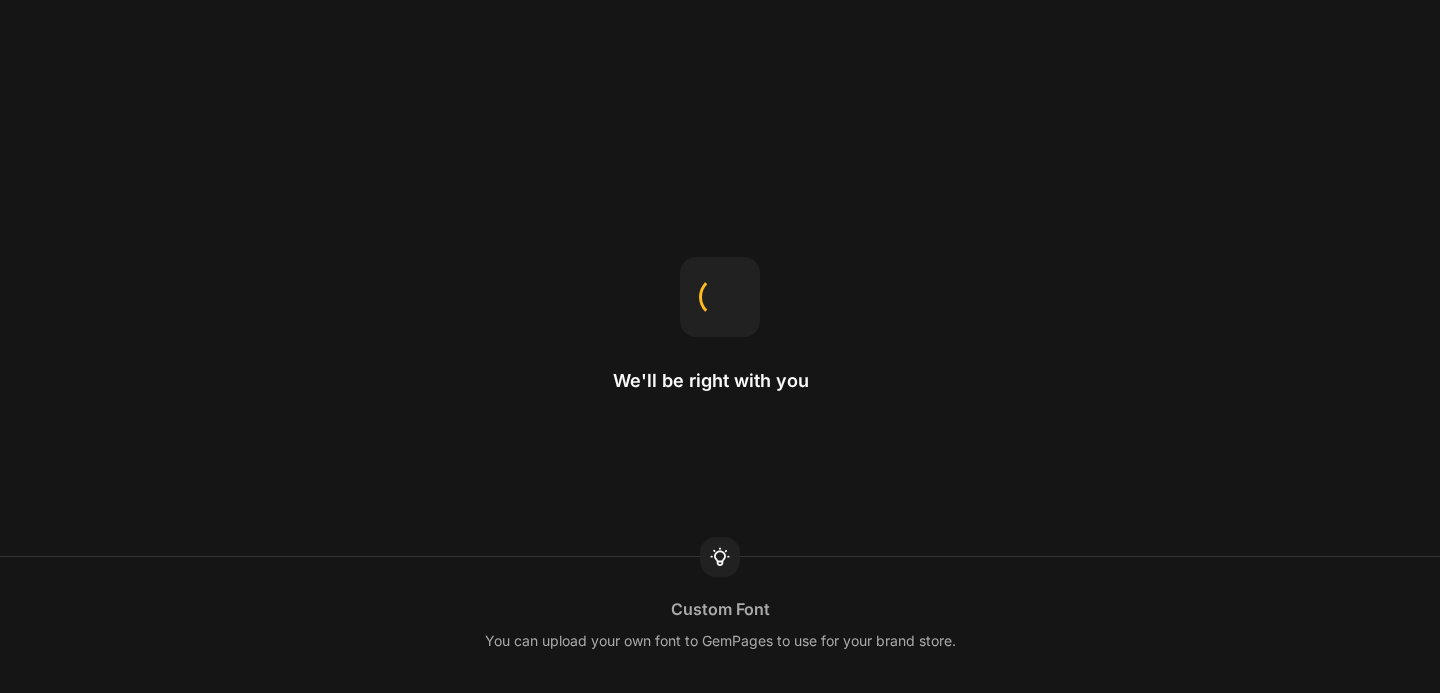scroll, scrollTop: 0, scrollLeft: 0, axis: both 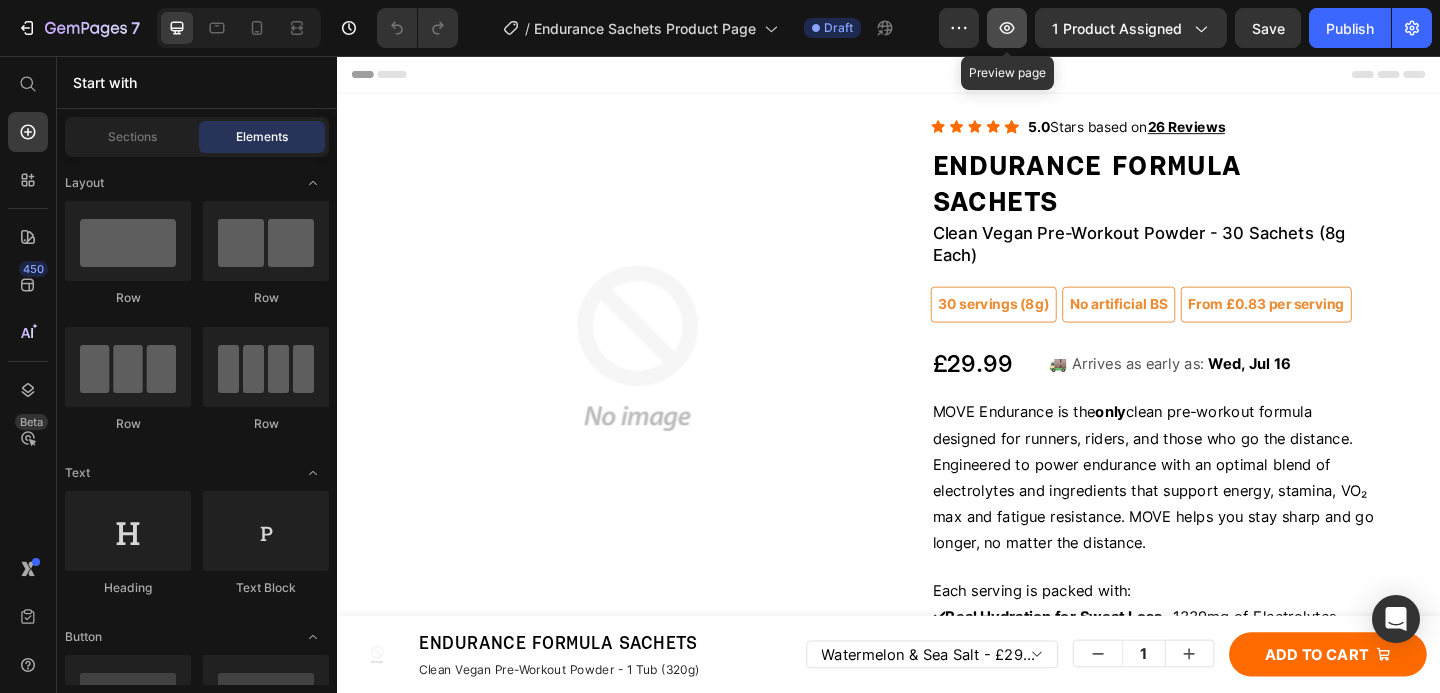 click 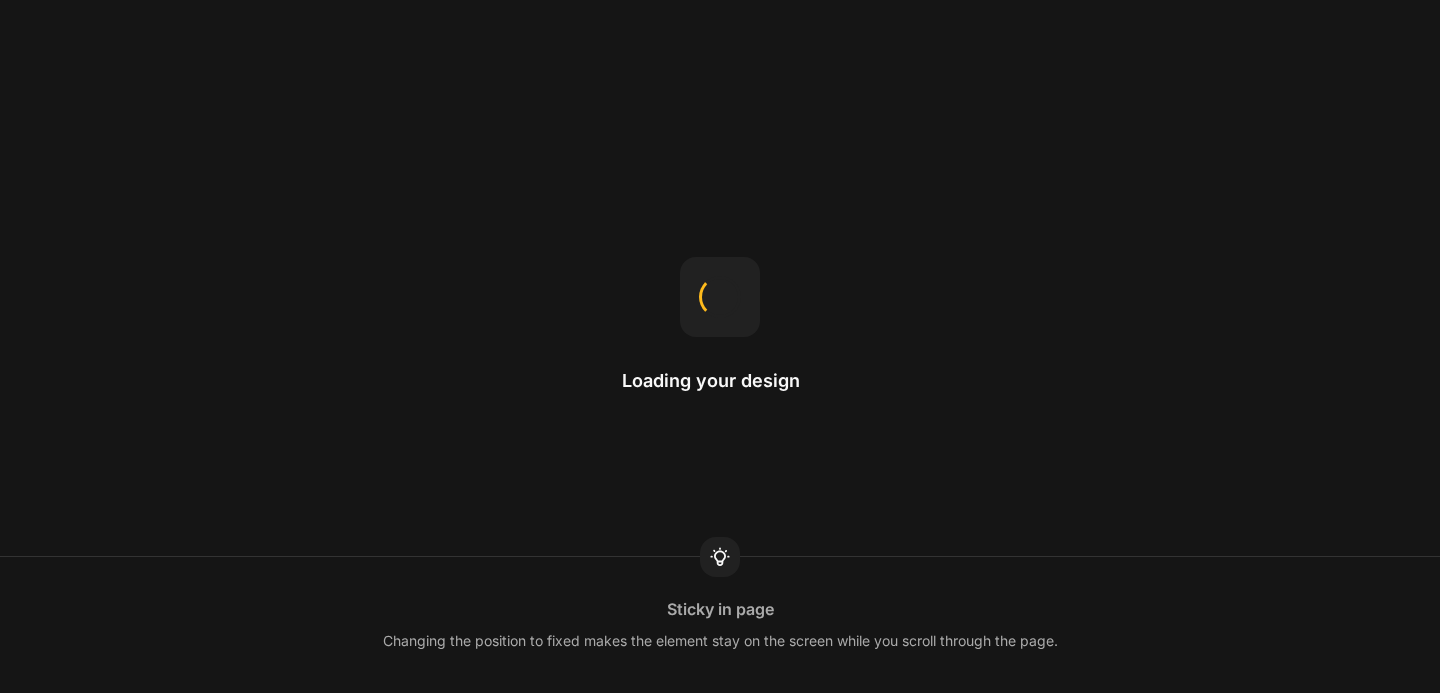 scroll, scrollTop: 0, scrollLeft: 0, axis: both 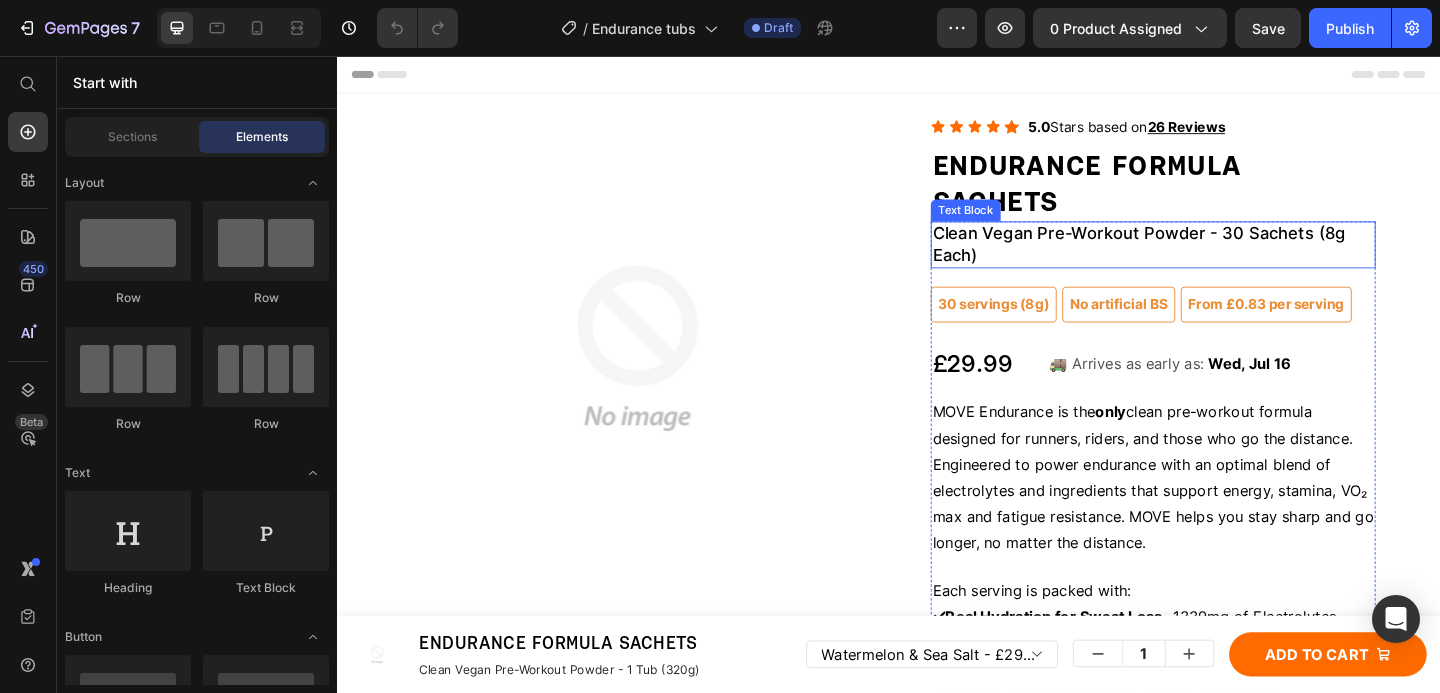 click on "Endurance Formula Sachets" at bounding box center [1225, 195] 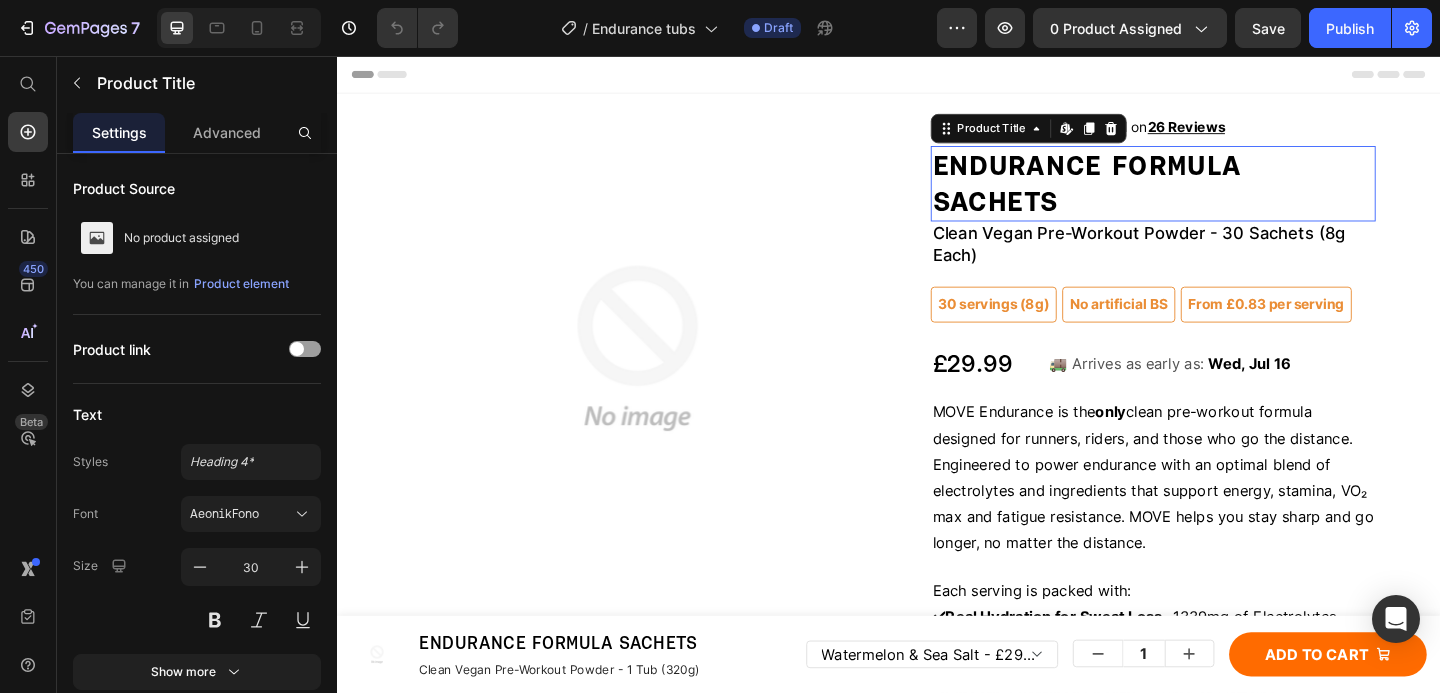 click on "Endurance Formula Sachets" at bounding box center [1225, 195] 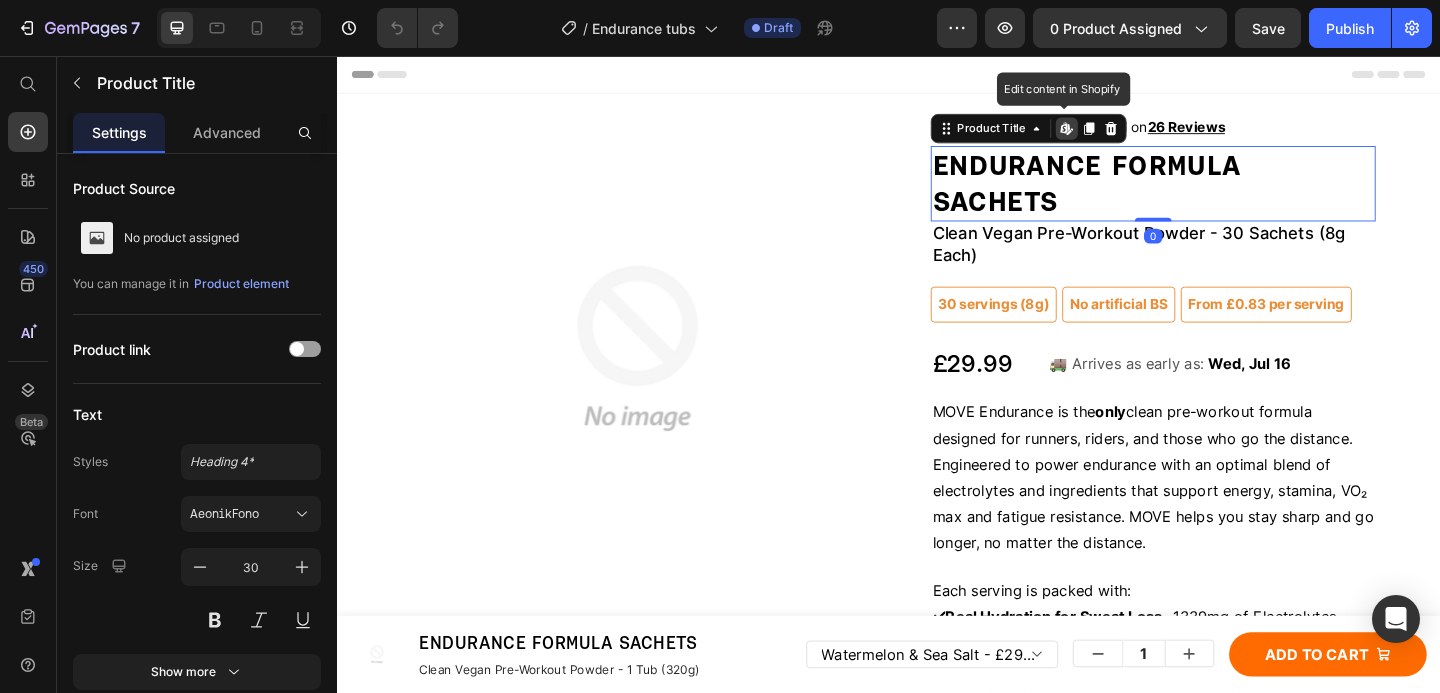click on "Endurance Formula Sachets" at bounding box center (1225, 195) 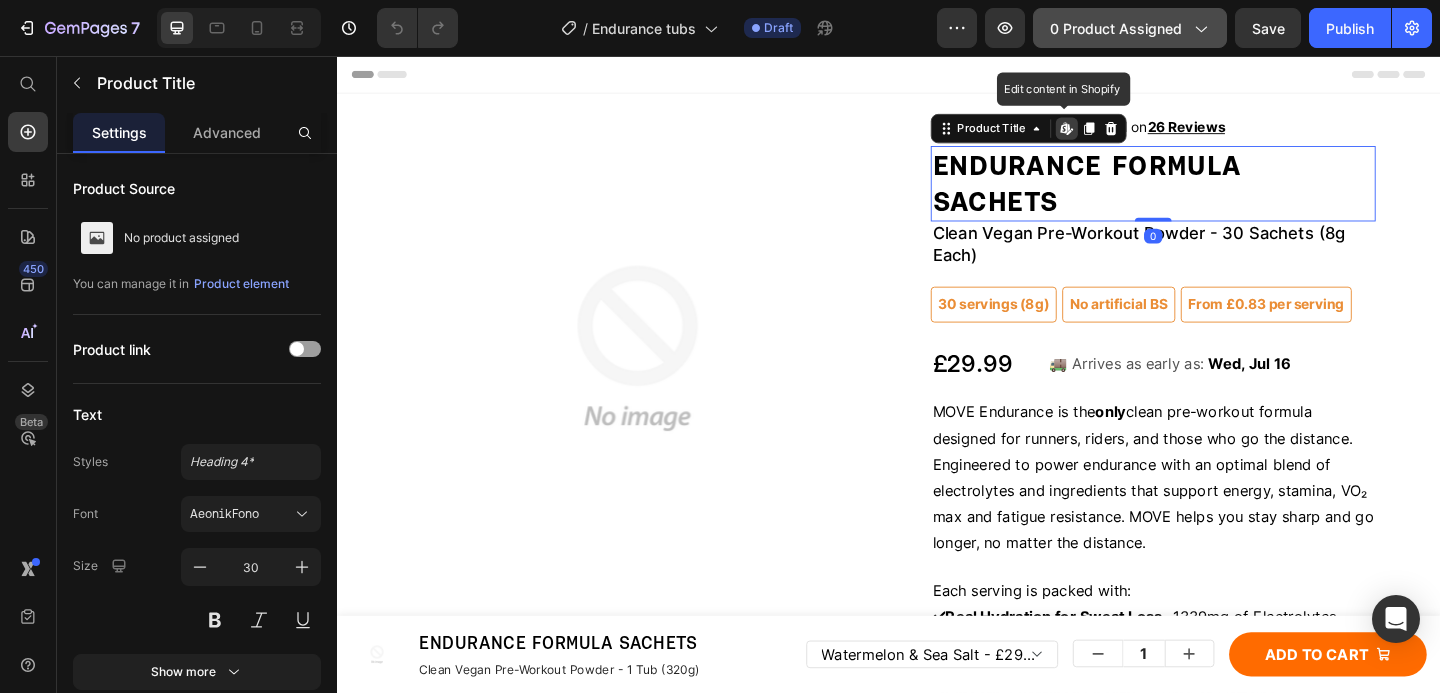 click on "0 product assigned" 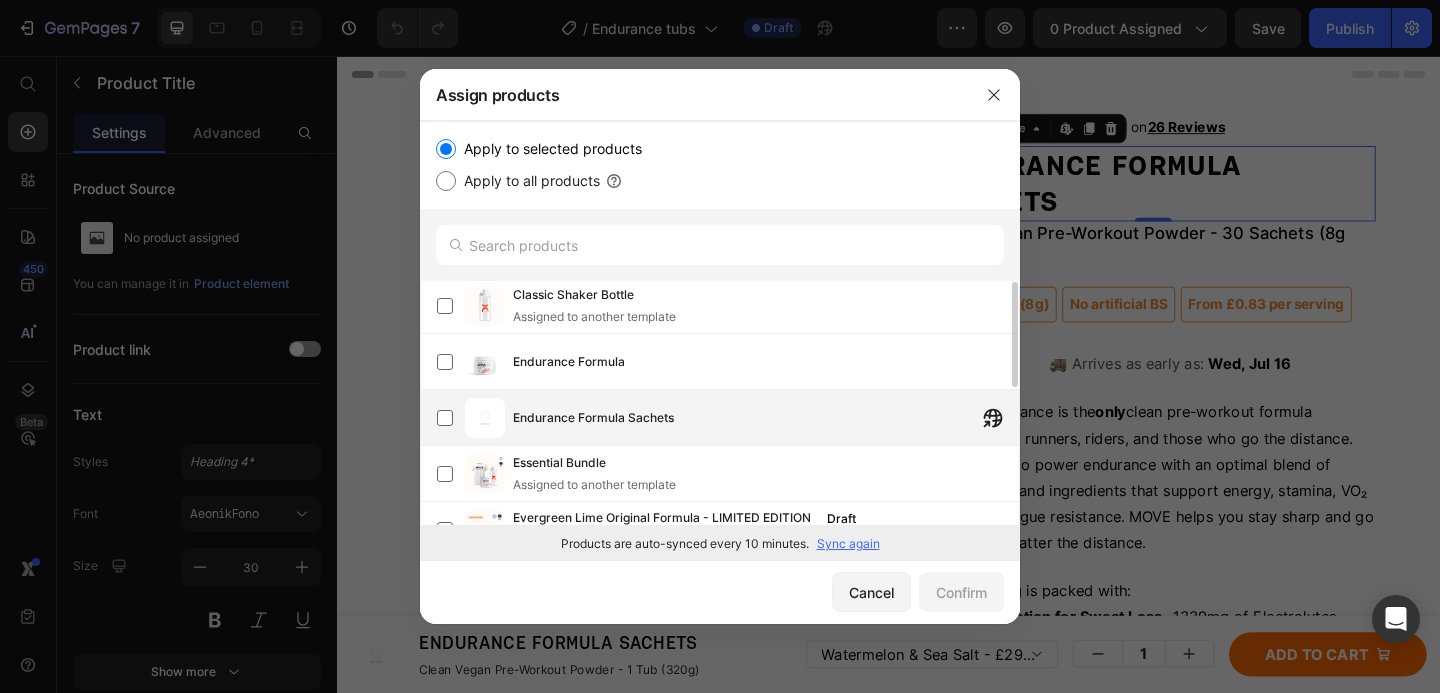 scroll, scrollTop: 14, scrollLeft: 0, axis: vertical 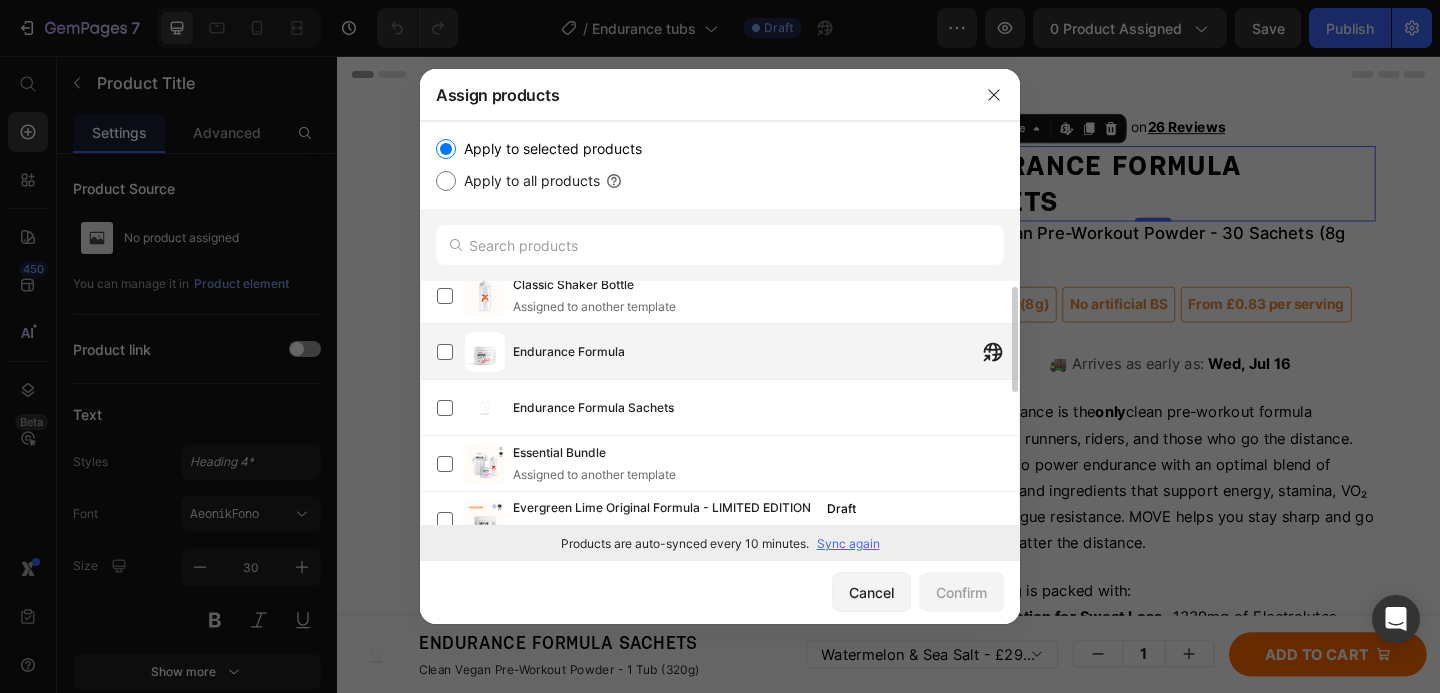 click on "Endurance Formula" at bounding box center (766, 352) 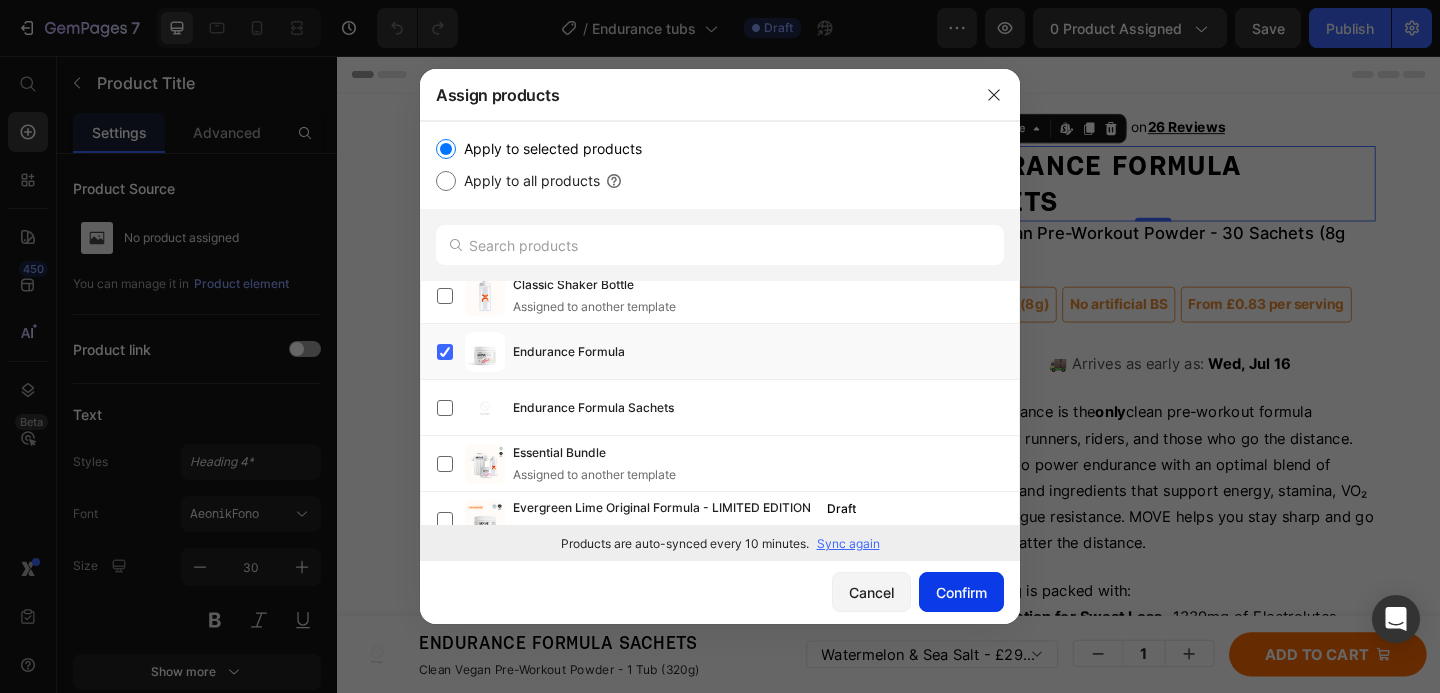 click on "Confirm" 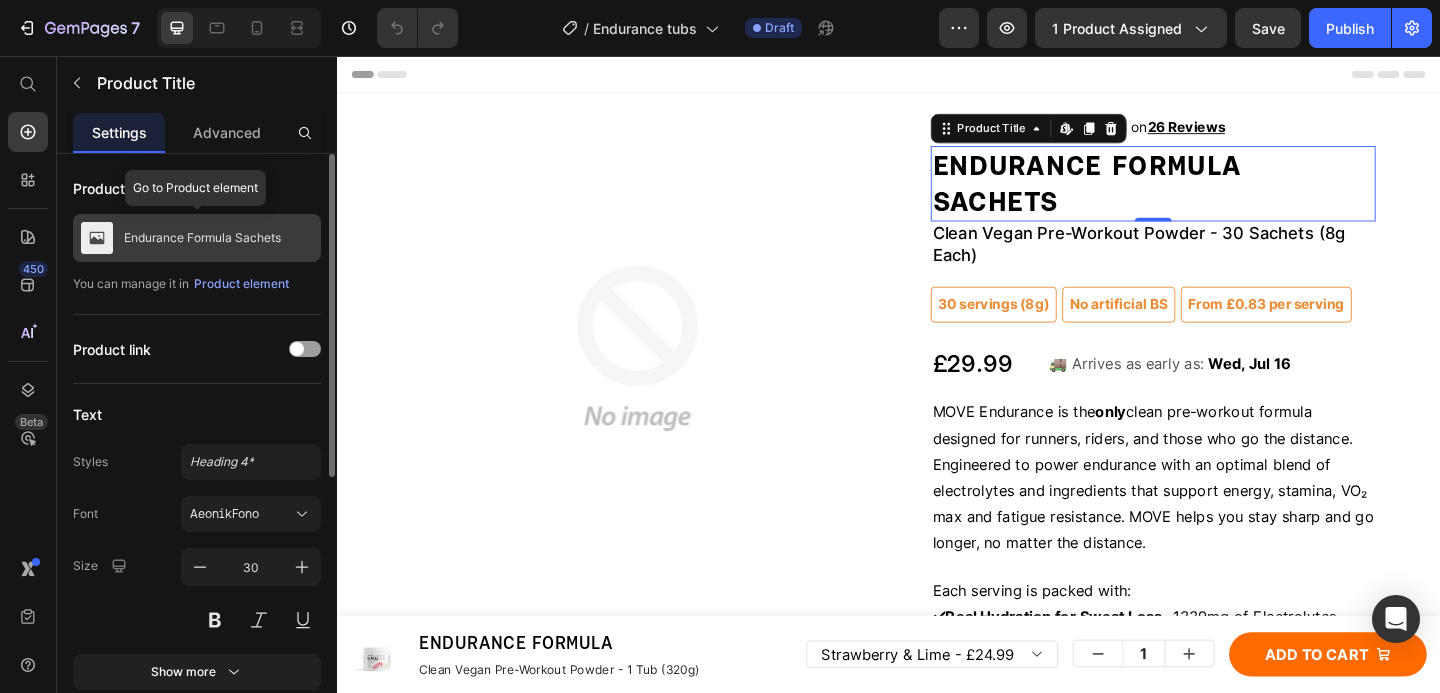 click on "Endurance Formula Sachets" at bounding box center [202, 238] 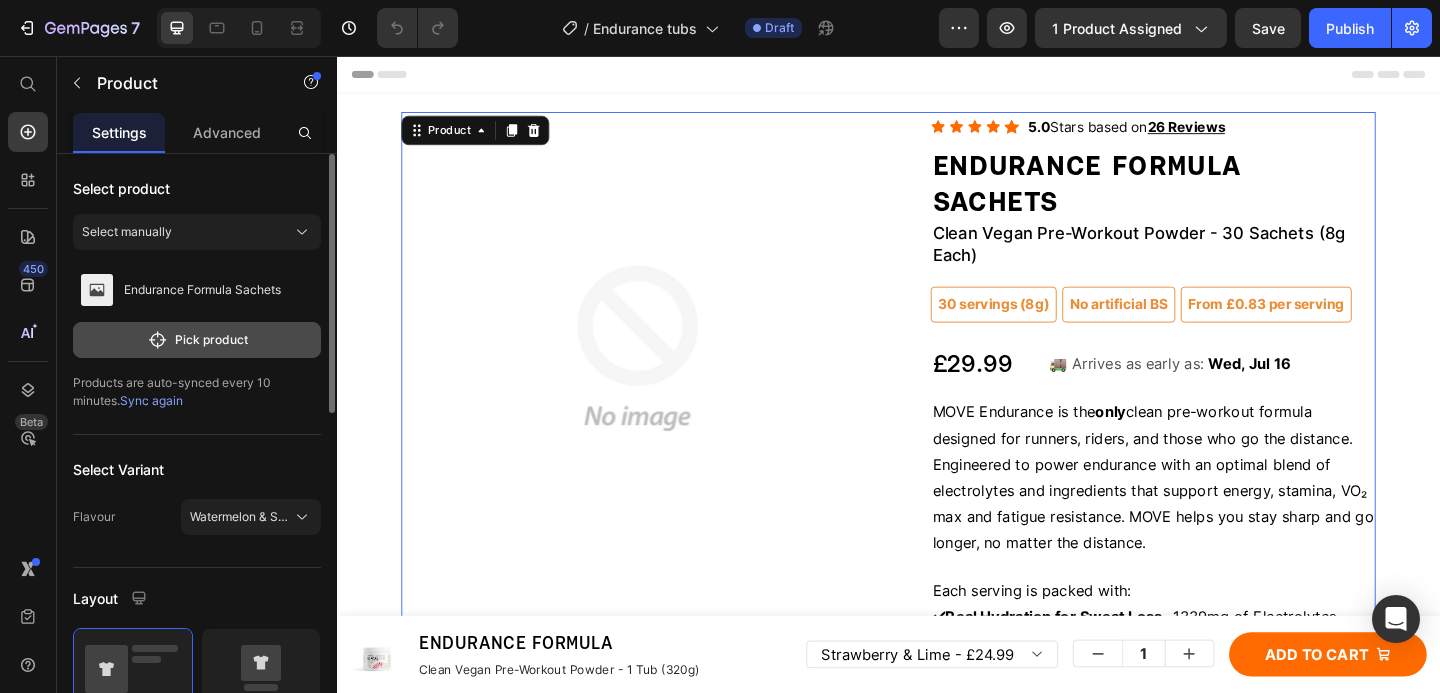 click on "Pick product" at bounding box center [197, 340] 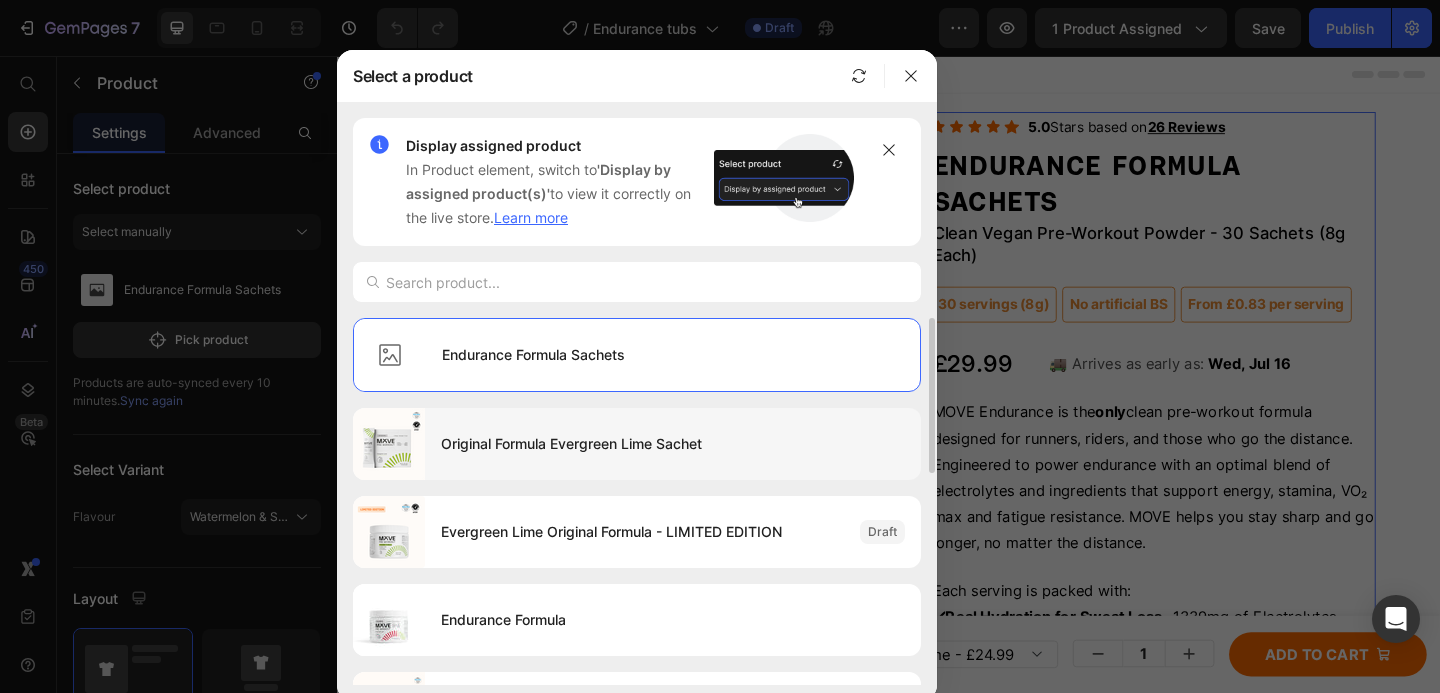 scroll, scrollTop: 161, scrollLeft: 0, axis: vertical 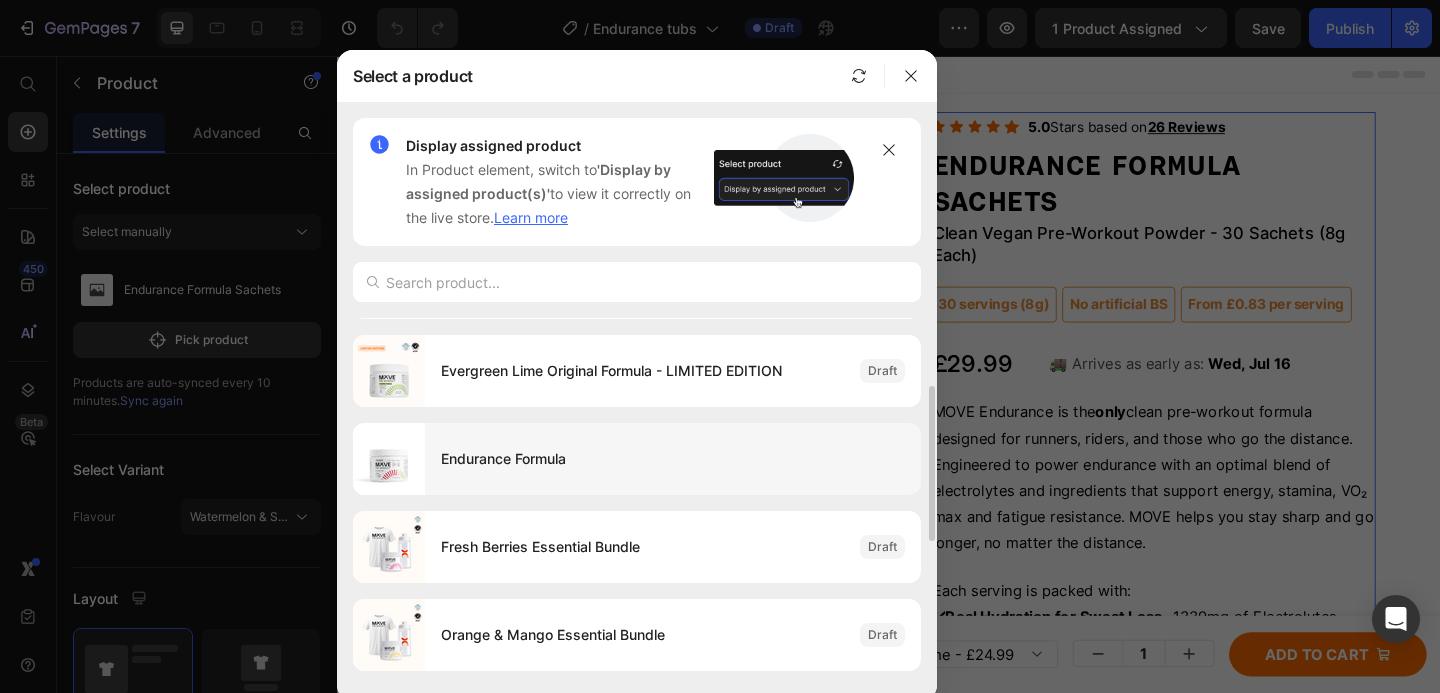 click on "Endurance Formula" at bounding box center [673, 459] 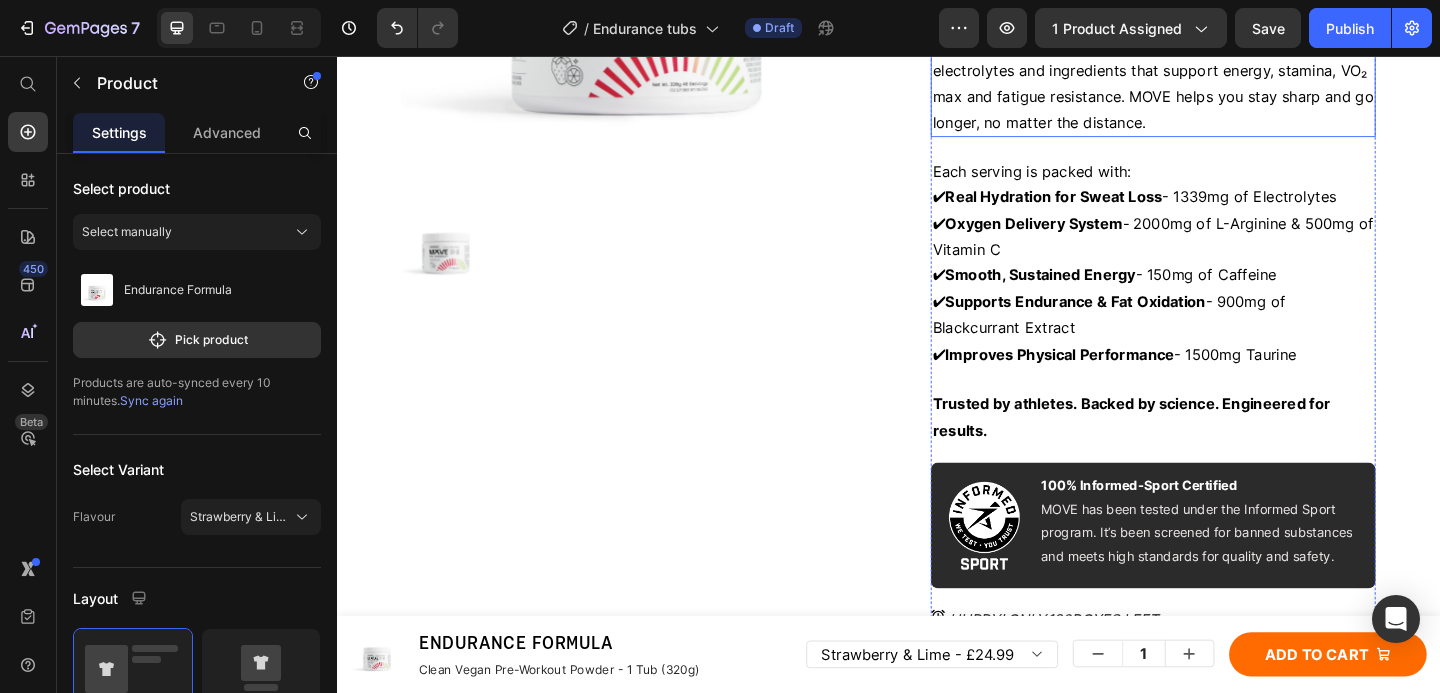 scroll, scrollTop: 43, scrollLeft: 0, axis: vertical 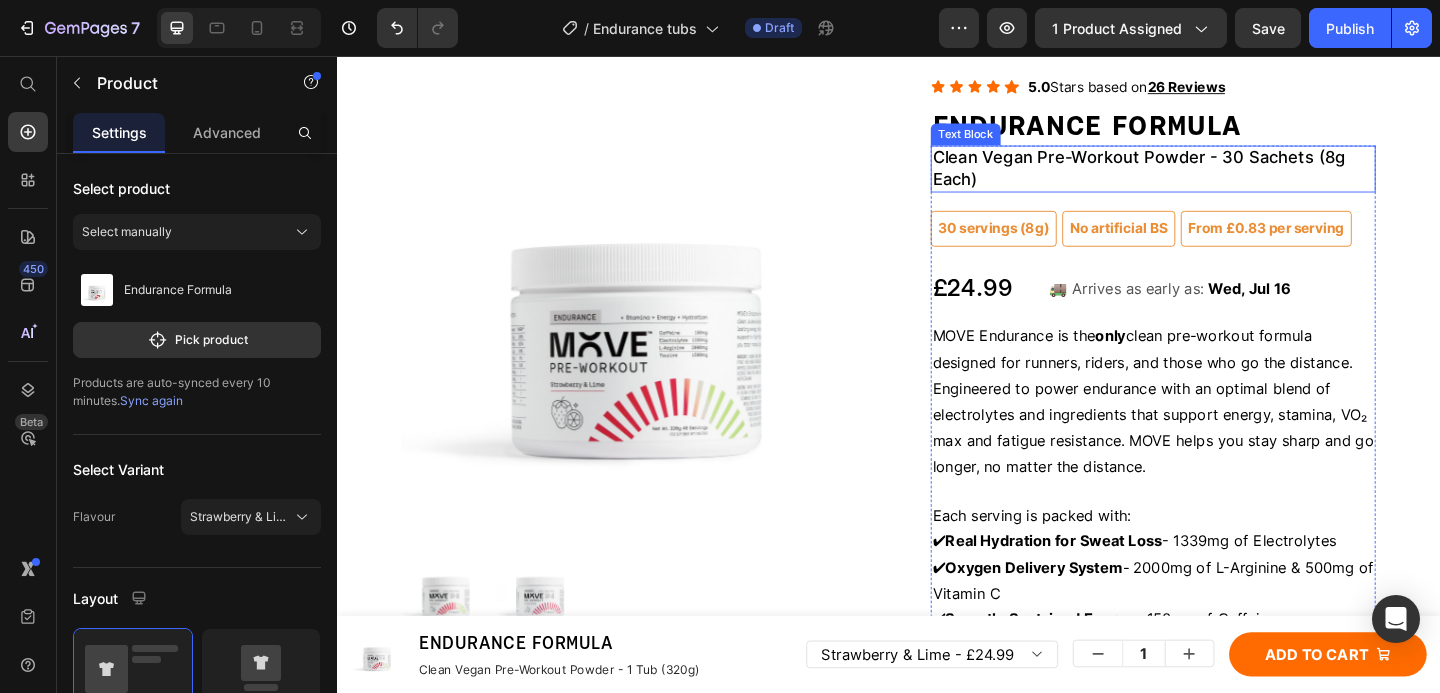 click on "Clean Vegan Pre-Workout Powder - 30 Sachets (8g Each)" at bounding box center (1209, 178) 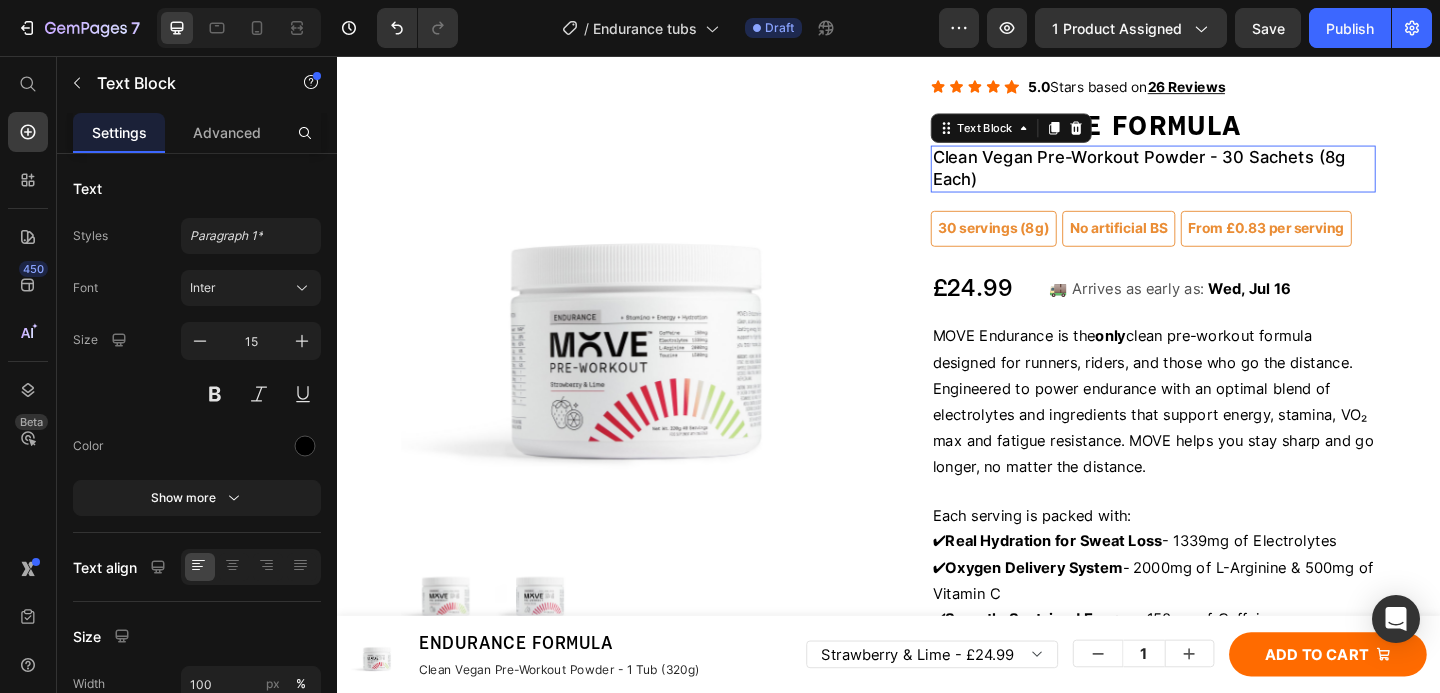 click on "Clean Vegan Pre-Workout Powder - 30 Sachets (8g Each)" at bounding box center (1209, 178) 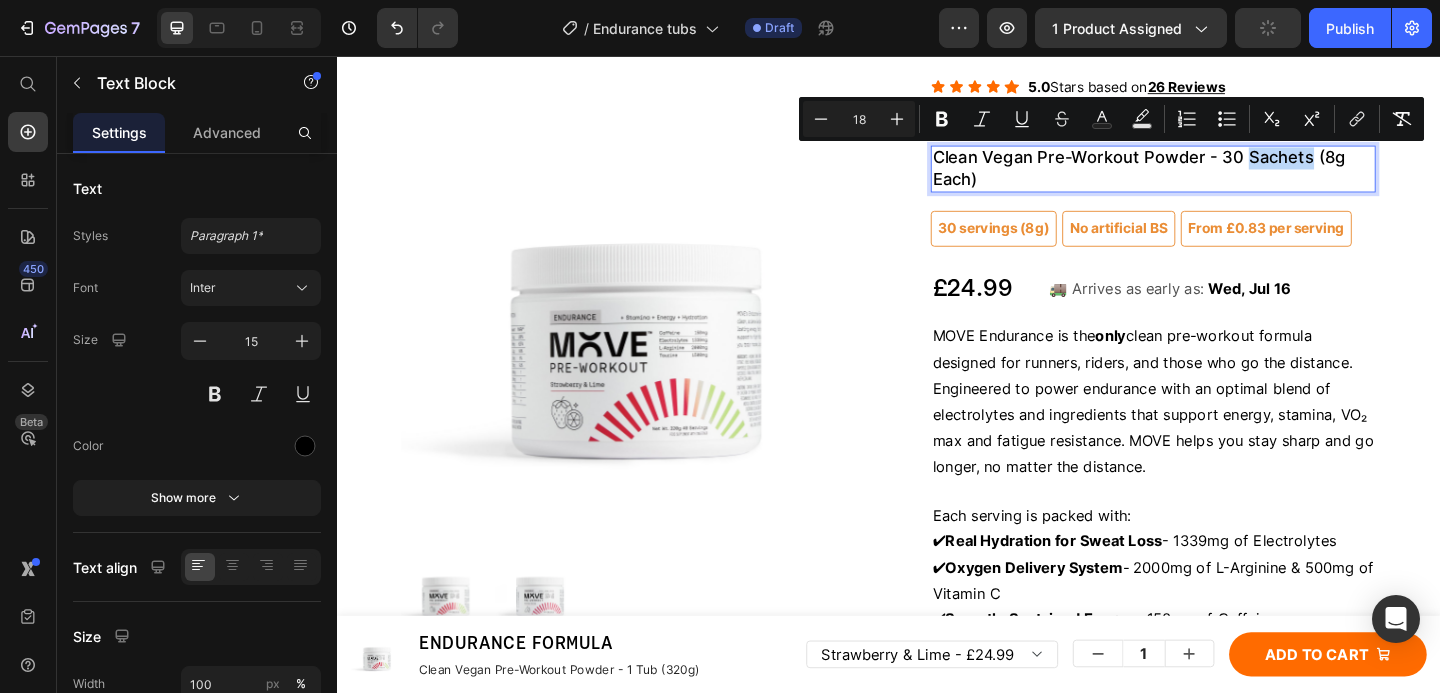 click on "Clean Vegan Pre-Workout Powder - 30 Sachets (8g Each)" at bounding box center [1209, 178] 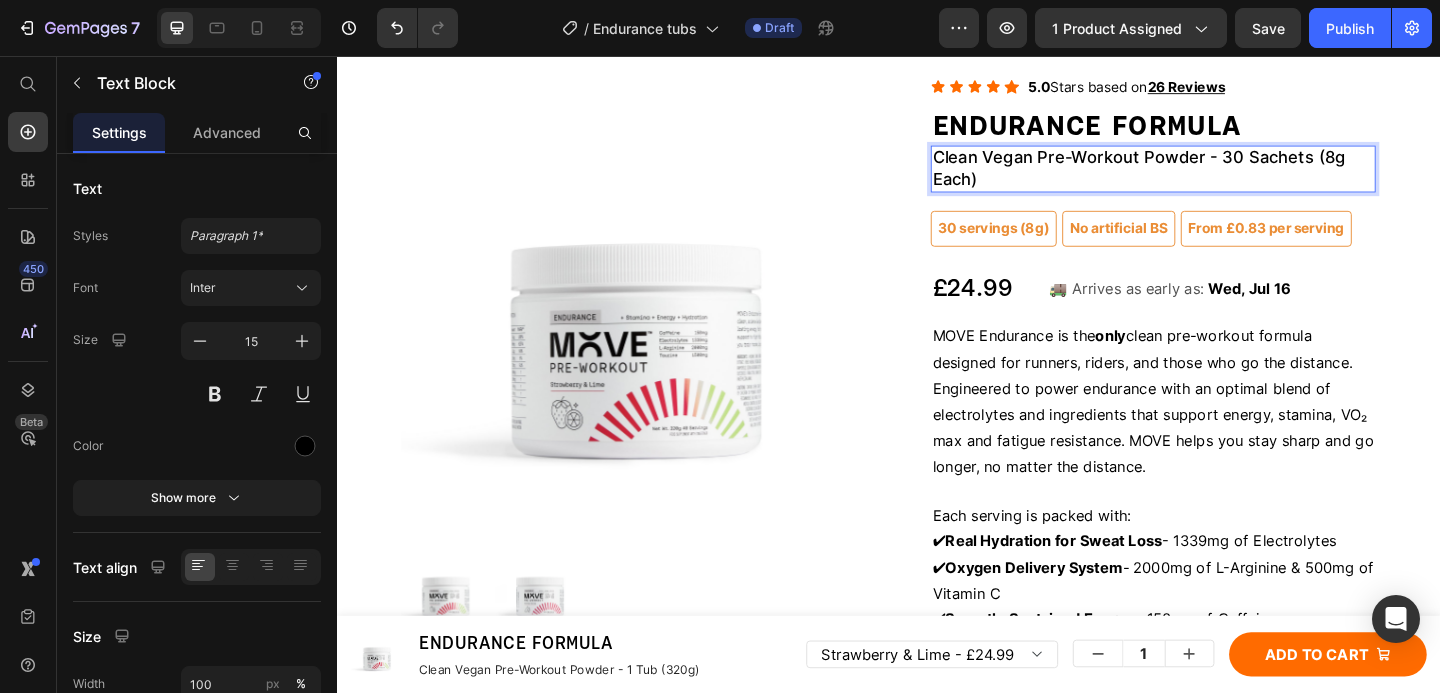 click on "Clean Vegan Pre-Workout Powder - 30 Sachets (8g Each)" at bounding box center (1225, 179) 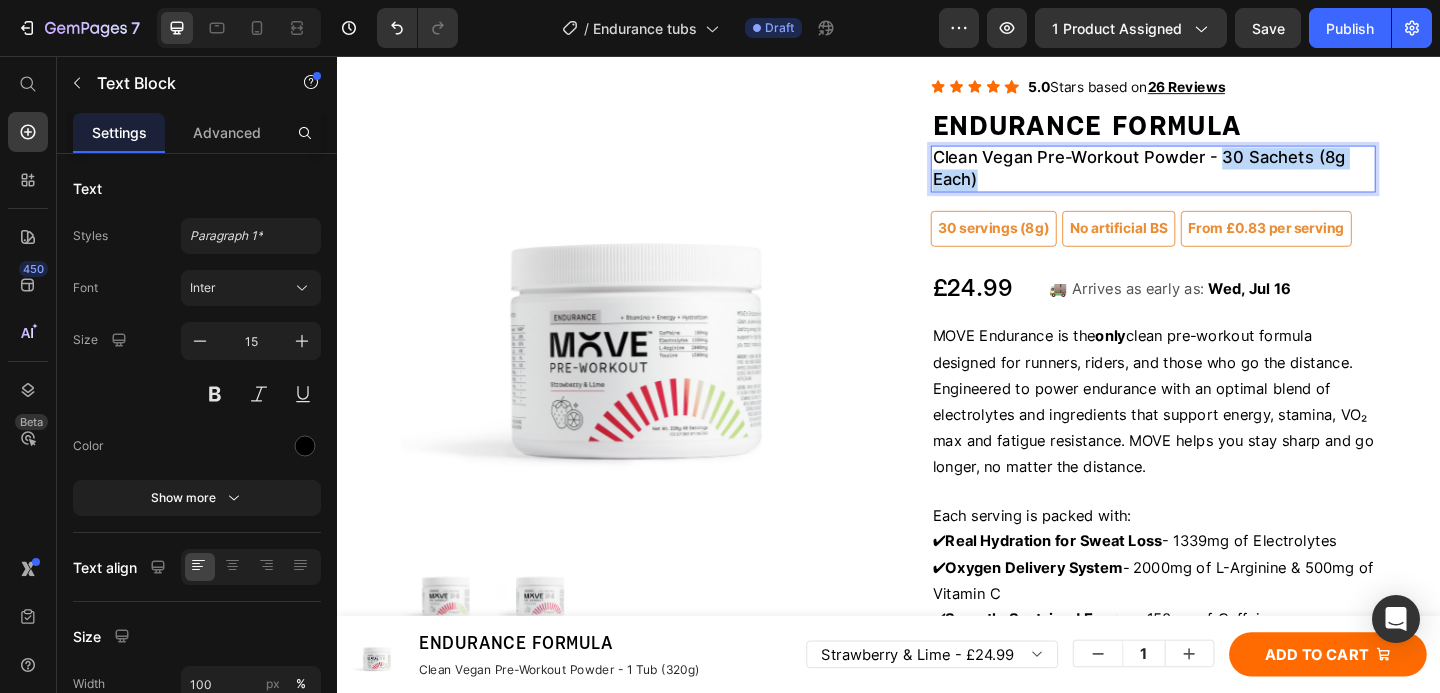 drag, startPoint x: 1266, startPoint y: 191, endPoint x: 1291, endPoint y: 169, distance: 33.30165 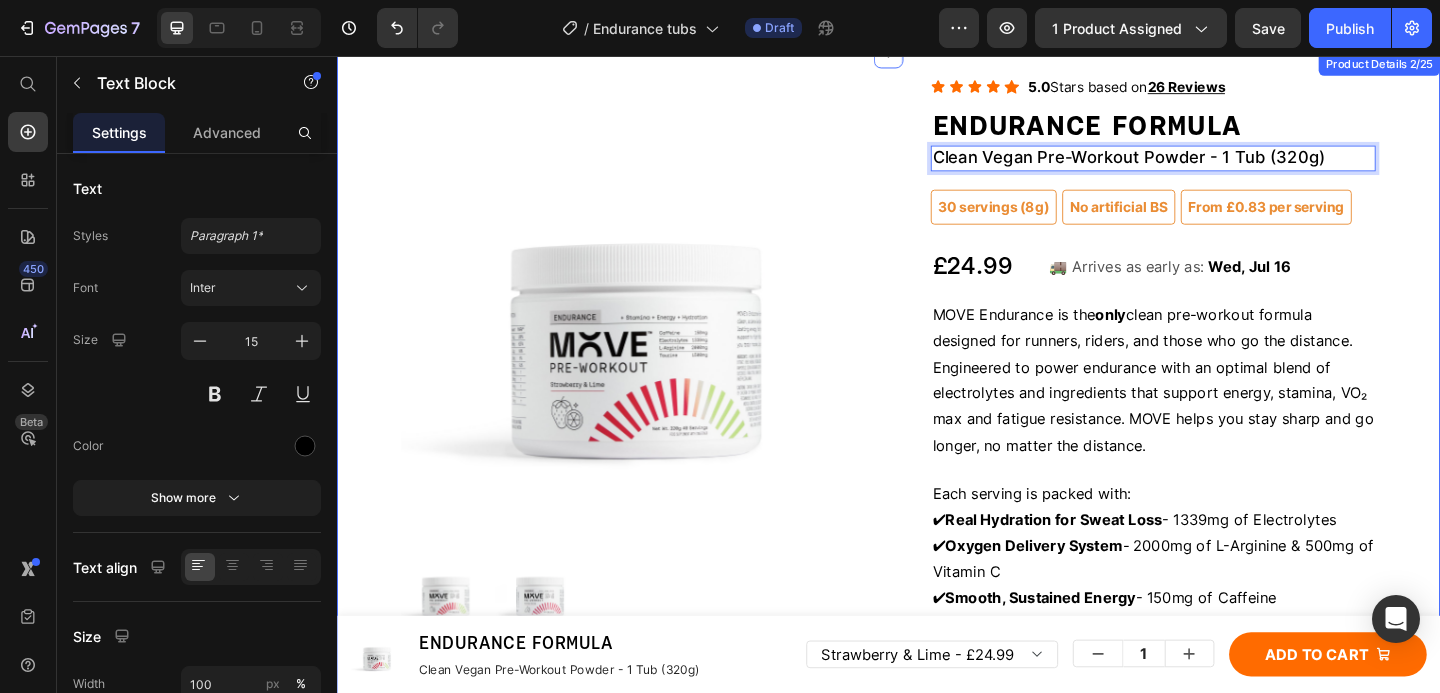 click on "MOVE Endurance is the  only  clean pre-workout formula designed for runners, riders, and those who go the distance. Engineered to power endurance with an optimal blend of electrolytes and ingredients that support energy, stamina, VO₂ max and fatigue resistance. MOVE helps you stay sharp and go longer, no matter the distance." at bounding box center (1225, 408) 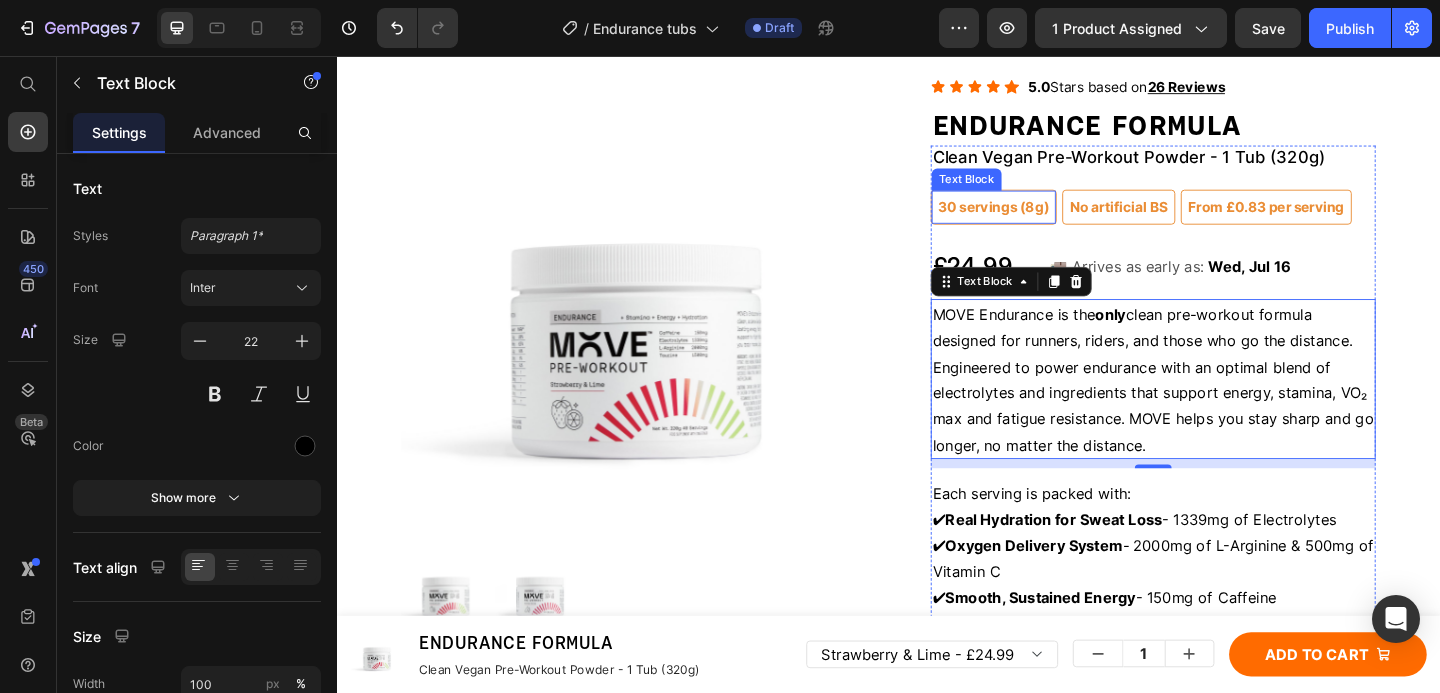 click on "30 servings (8g)" at bounding box center [1051, 221] 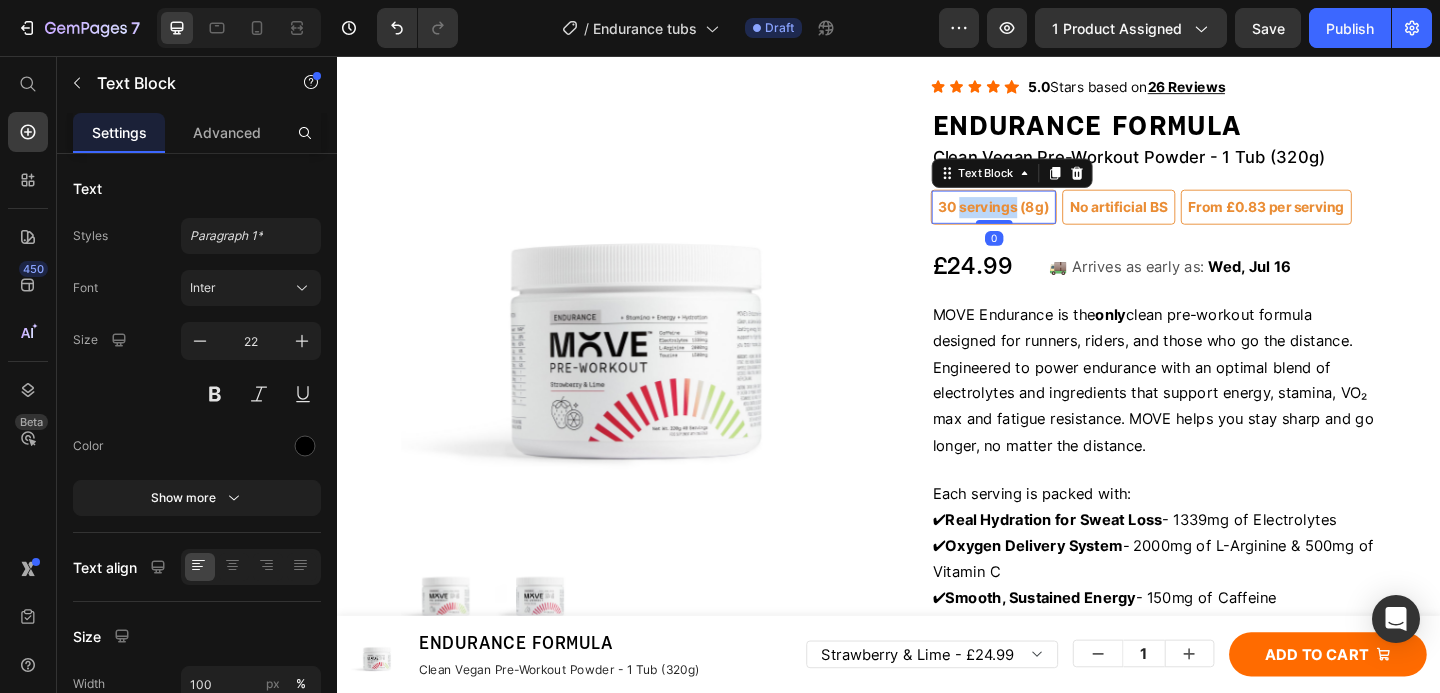 click on "30 servings (8g)" at bounding box center [1051, 221] 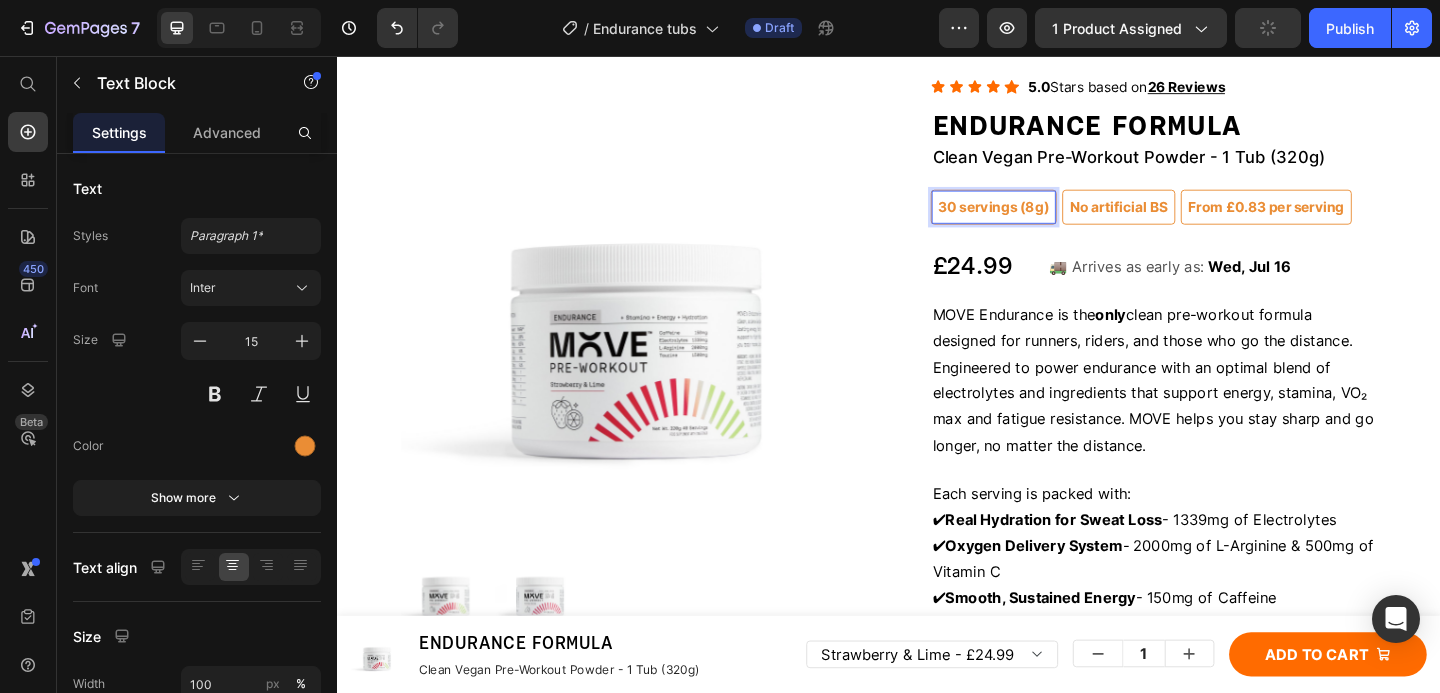click on "30 servings (8g)" at bounding box center (1051, 220) 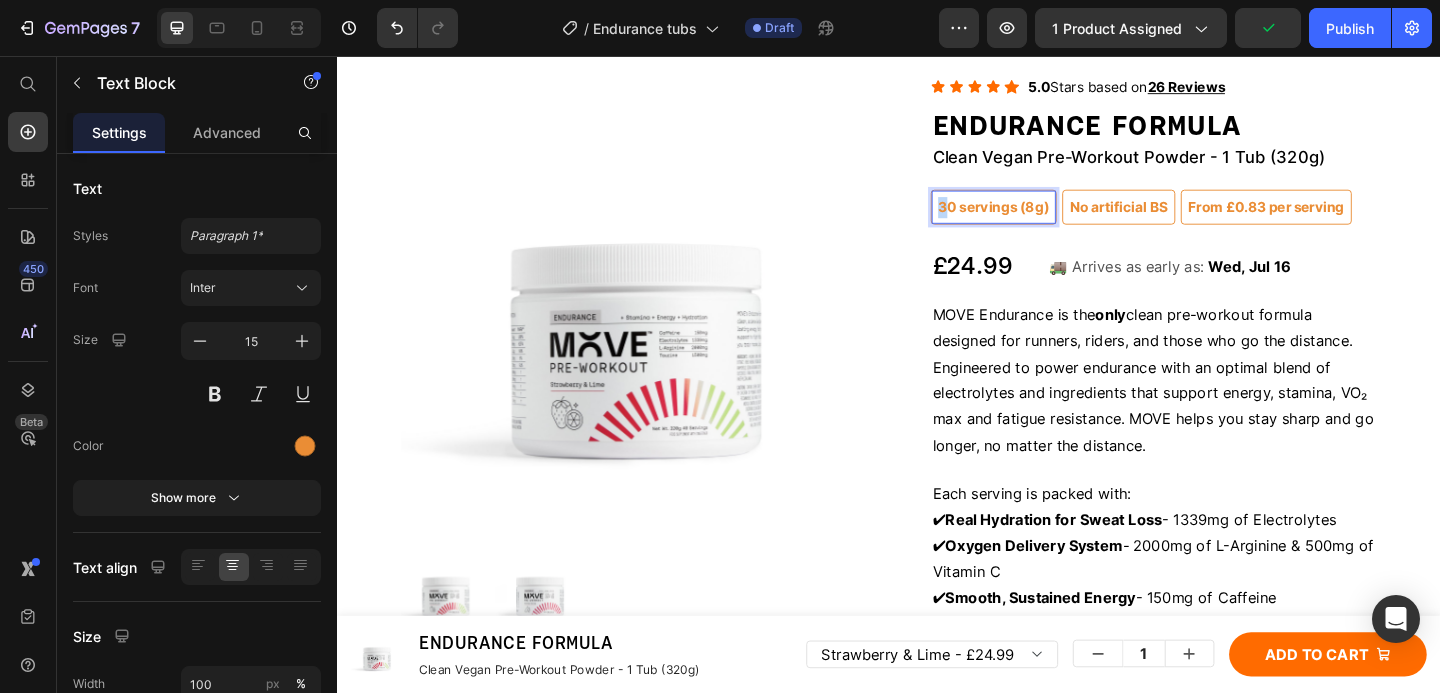 click on "30 servings (8g)" at bounding box center [1051, 220] 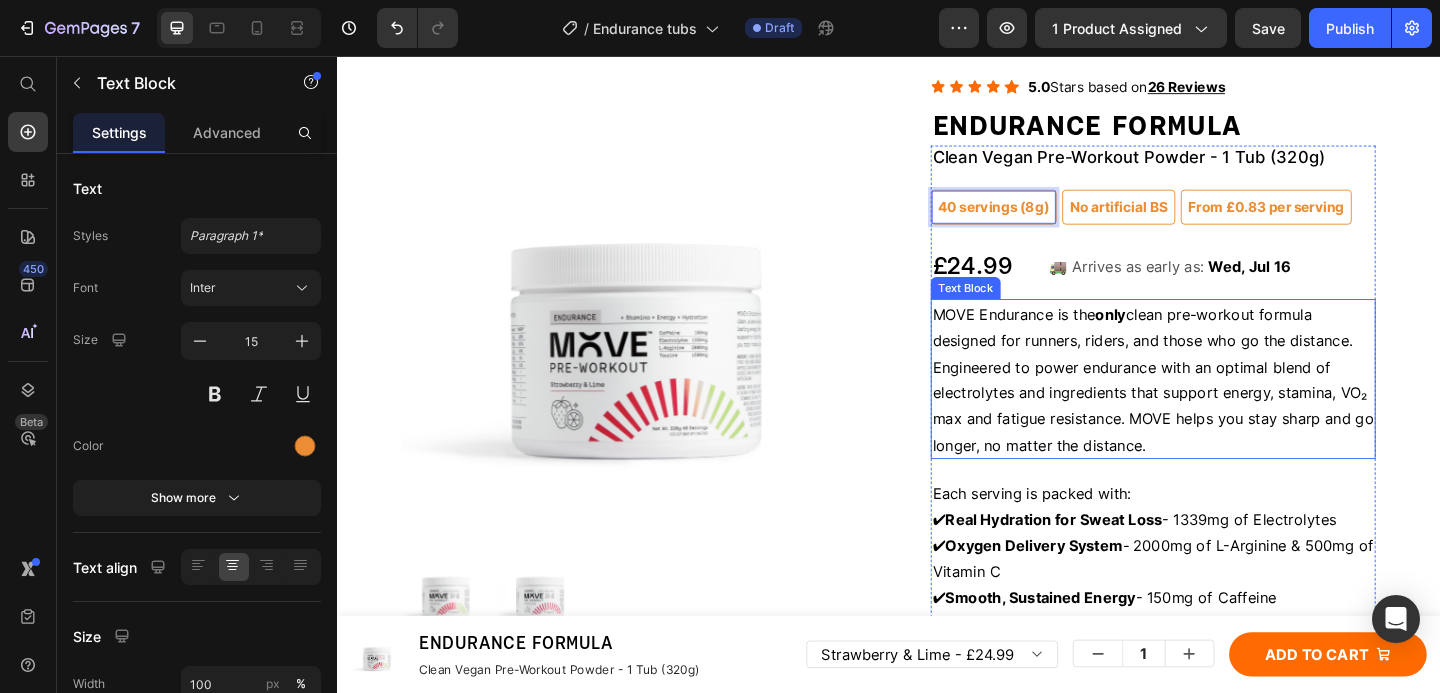 click on "MOVE Endurance is the  only  clean pre-workout formula designed for runners, riders, and those who go the distance. Engineered to power endurance with an optimal blend of electrolytes and ingredients that support energy, stamina, VO₂ max and fatigue resistance. MOVE helps you stay sharp and go longer, no matter the distance." at bounding box center [1225, 409] 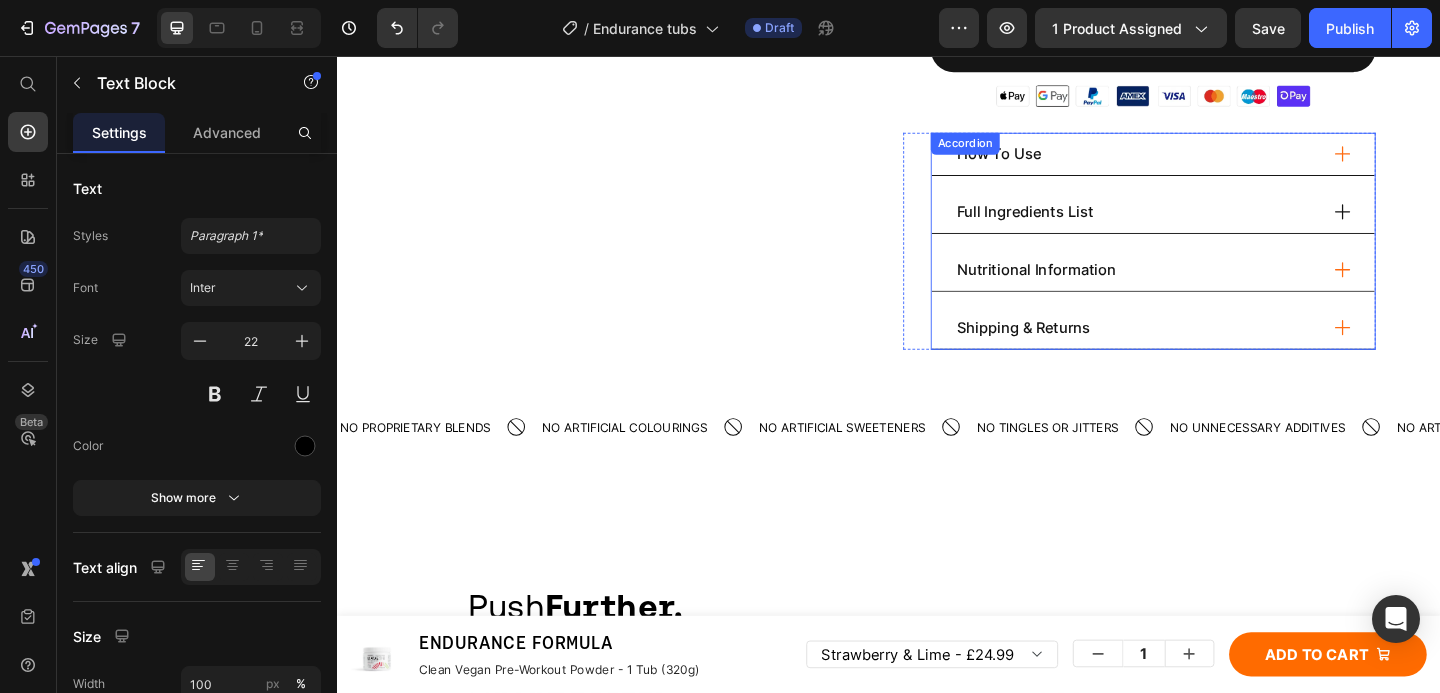 scroll, scrollTop: 1364, scrollLeft: 0, axis: vertical 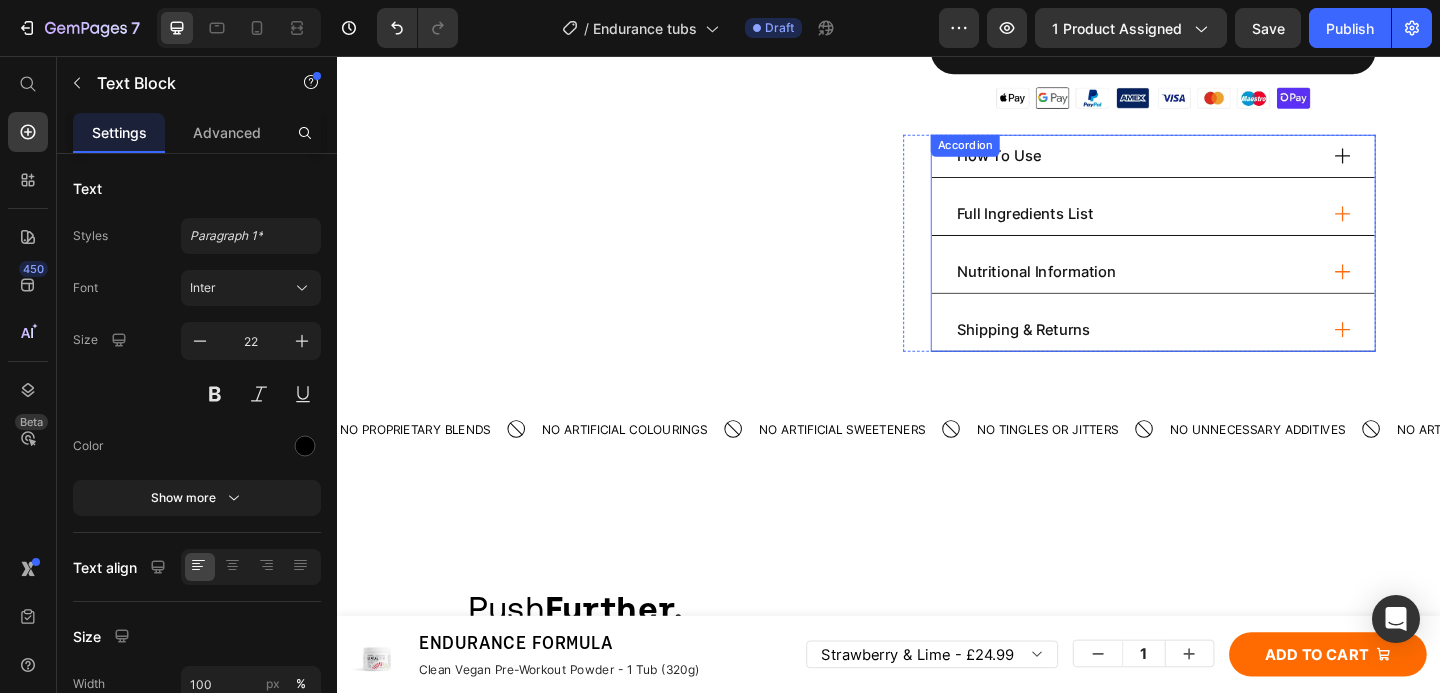 click on "How To Use" at bounding box center [1225, 165] 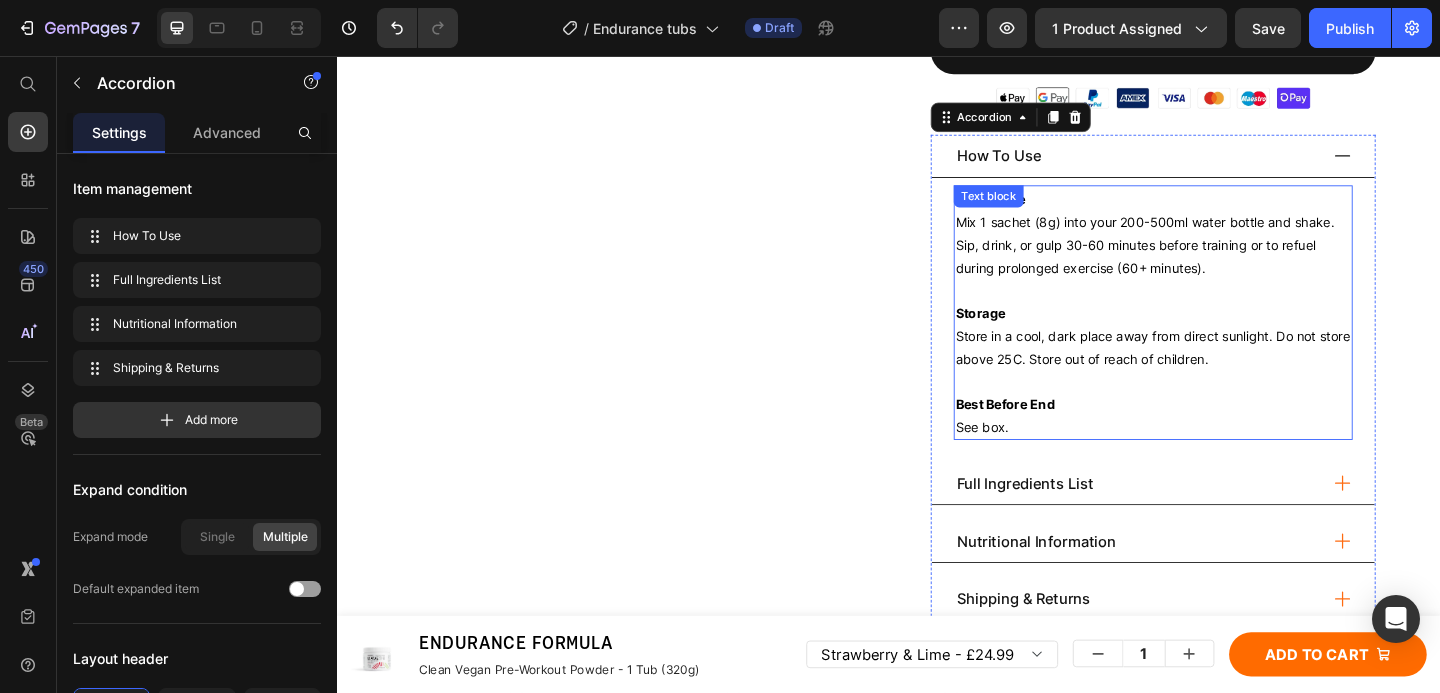 click on "Mix 1 sachet (8g) into your 200-500ml water bottle and shake. Sip, drink, or gulp 30-60 minutes before training or to refuel during prolonged exercise (60+ minutes)." at bounding box center (1216, 261) 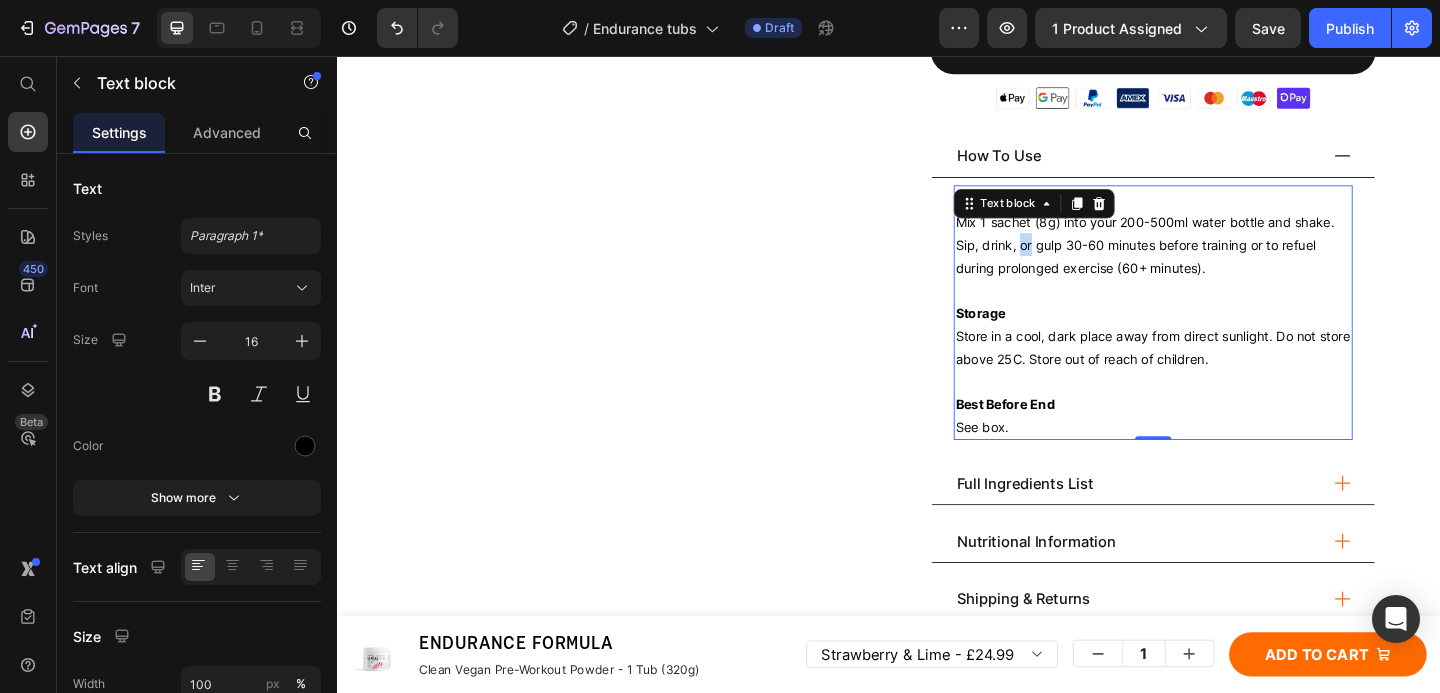 click on "Mix 1 sachet (8g) into your 200-500ml water bottle and shake. Sip, drink, or gulp 30-60 minutes before training or to refuel during prolonged exercise (60+ minutes)." at bounding box center (1216, 261) 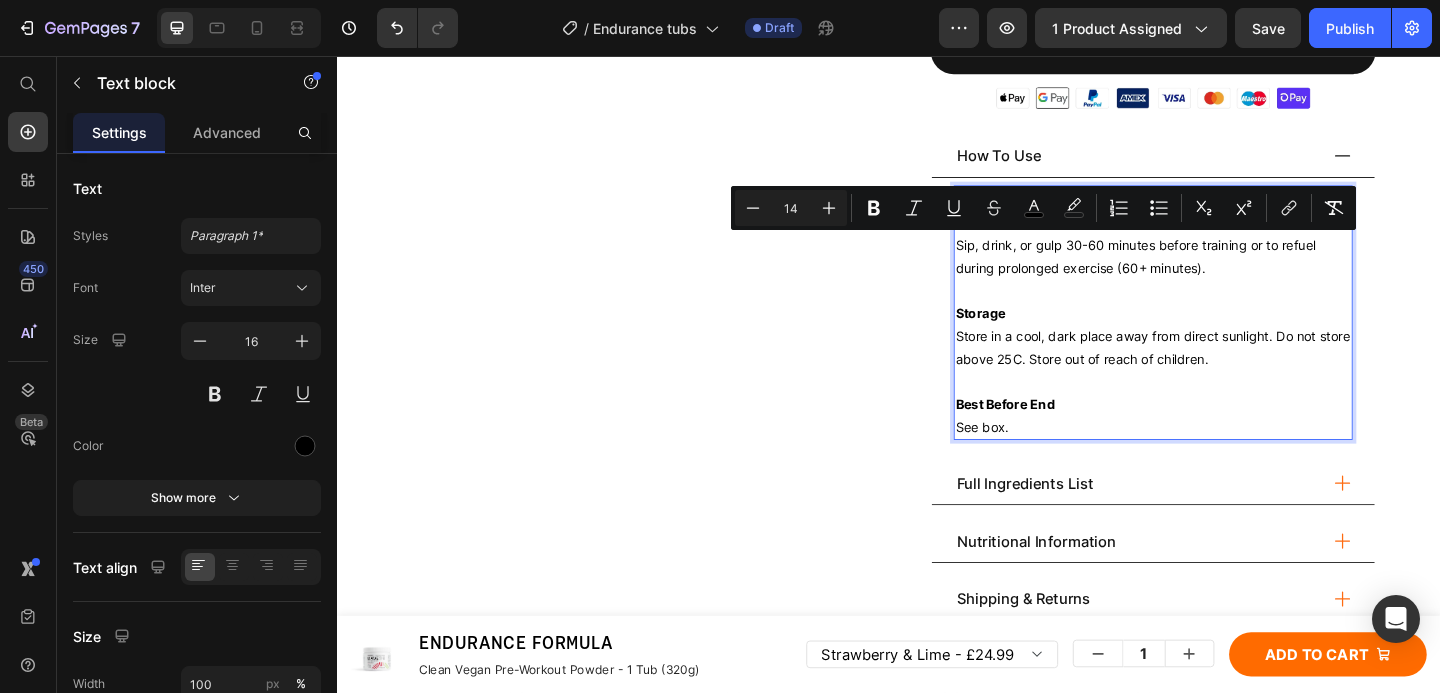 click on "Mix 1 sachet (8g) into your 200-500ml water bottle and shake. Sip, drink, or gulp 30-60 minutes before training or to refuel during prolonged exercise (60+ minutes)." at bounding box center (1216, 261) 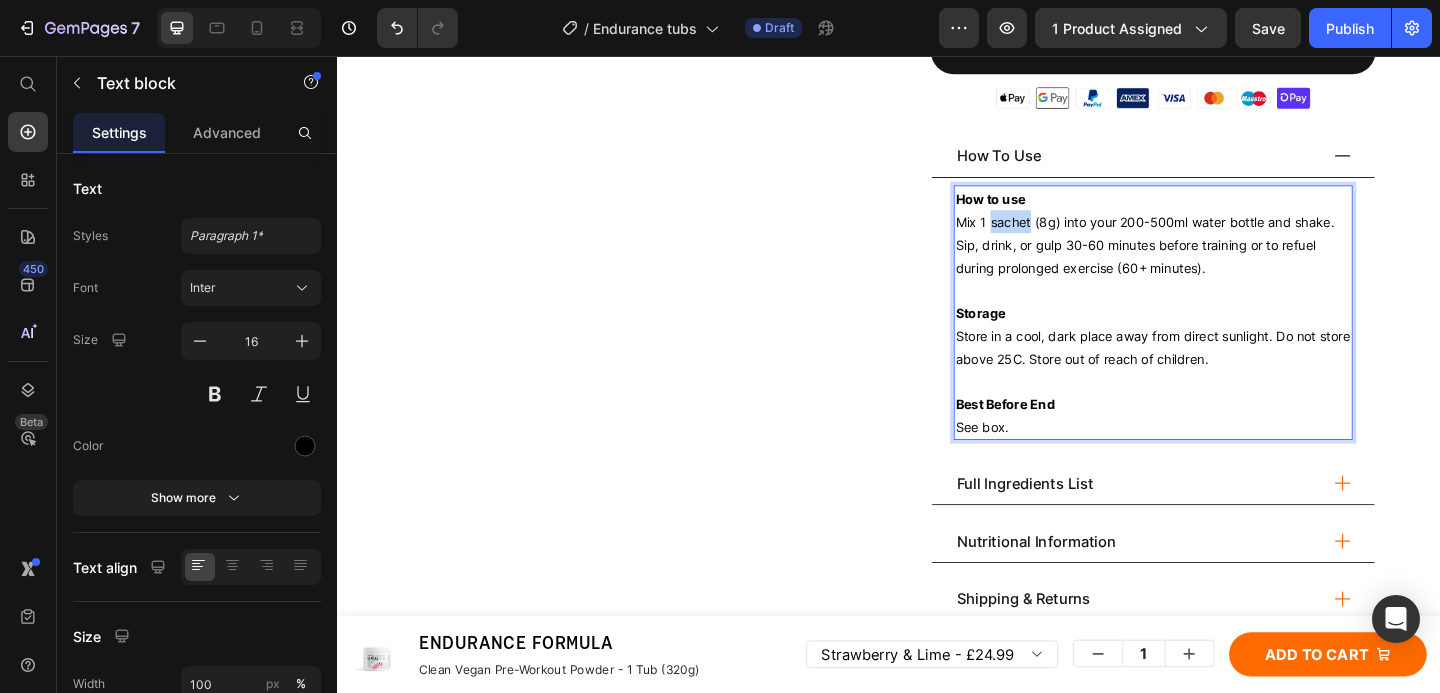 drag, startPoint x: 1083, startPoint y: 238, endPoint x: 1042, endPoint y: 245, distance: 41.59327 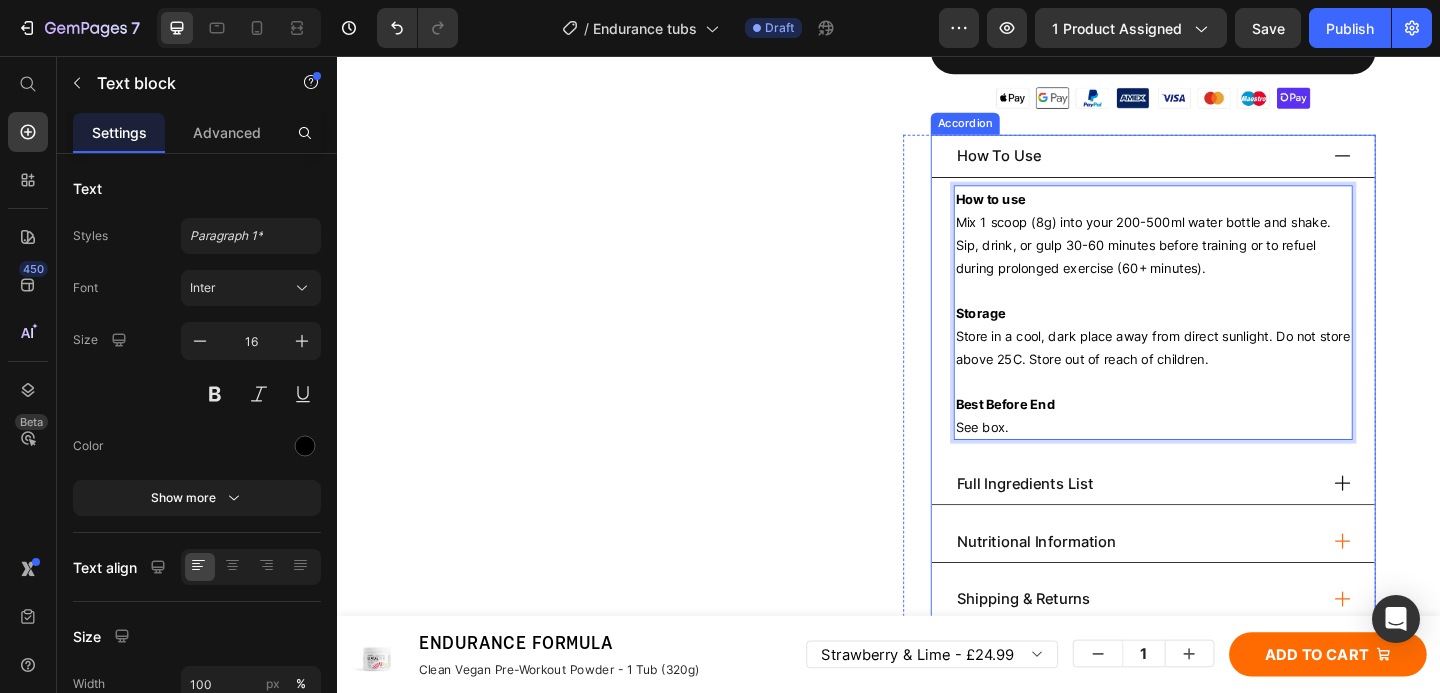click on "Full Ingredients List" at bounding box center (1206, 521) 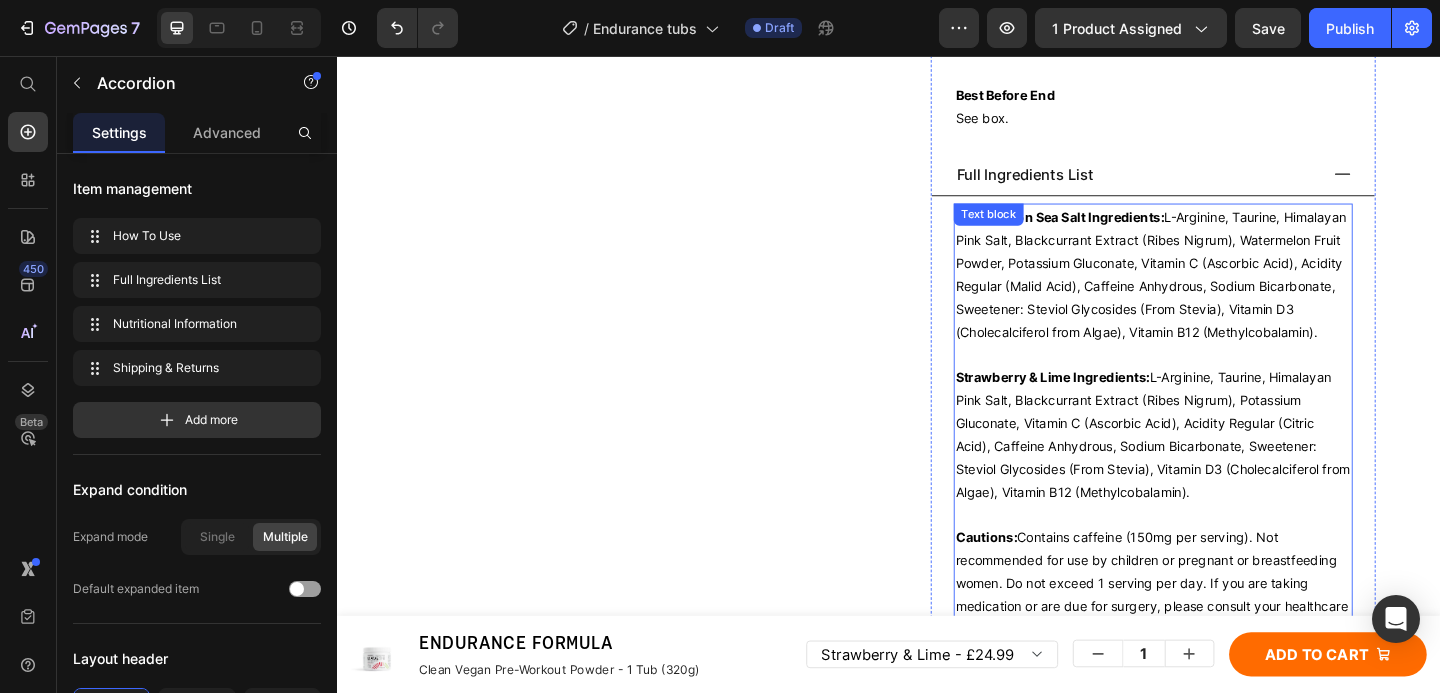 scroll, scrollTop: 1993, scrollLeft: 0, axis: vertical 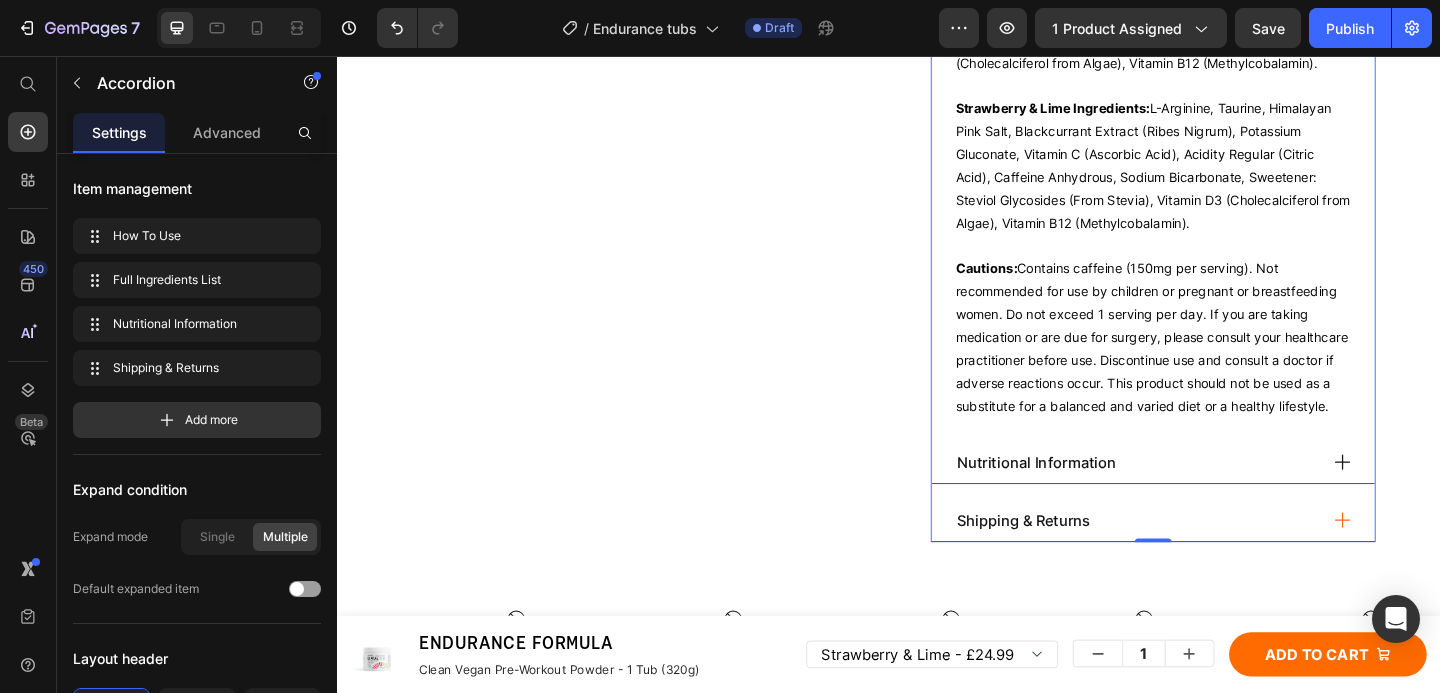 click on "Nutritional Information" at bounding box center [1206, 498] 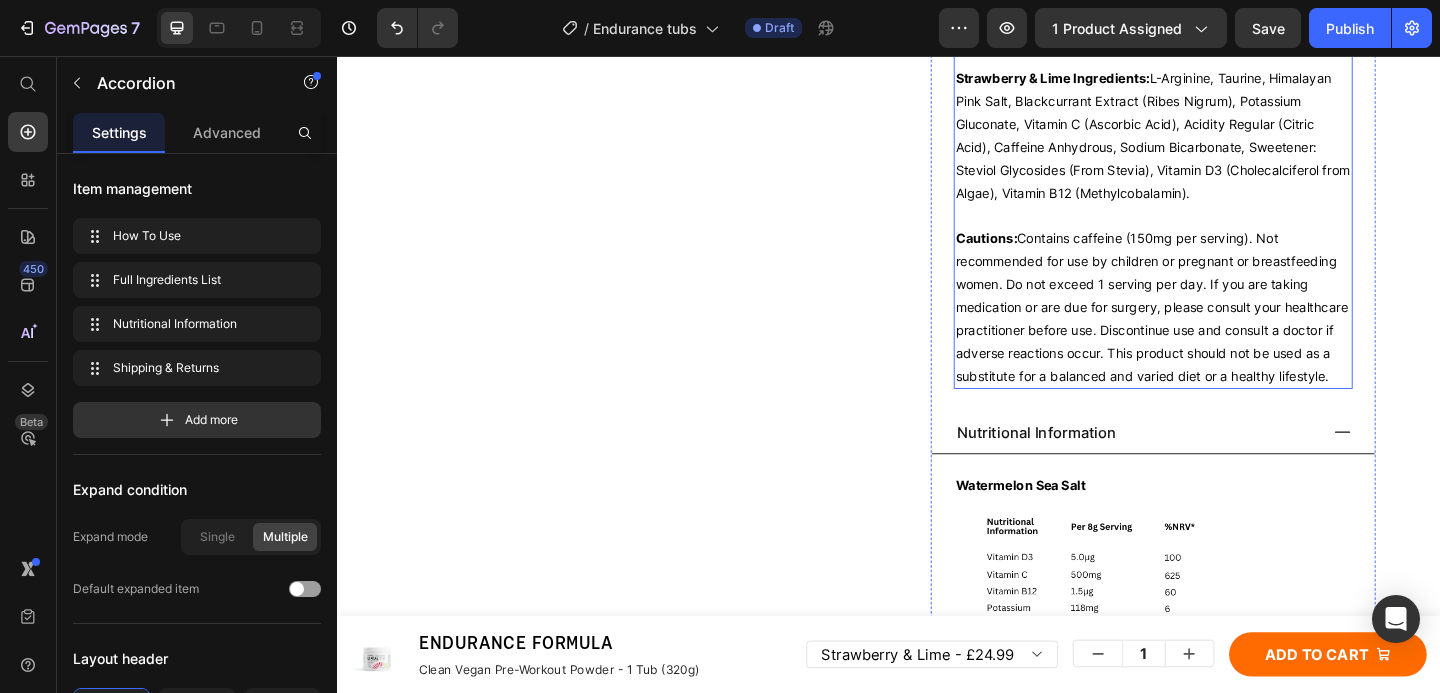 scroll, scrollTop: 1984, scrollLeft: 0, axis: vertical 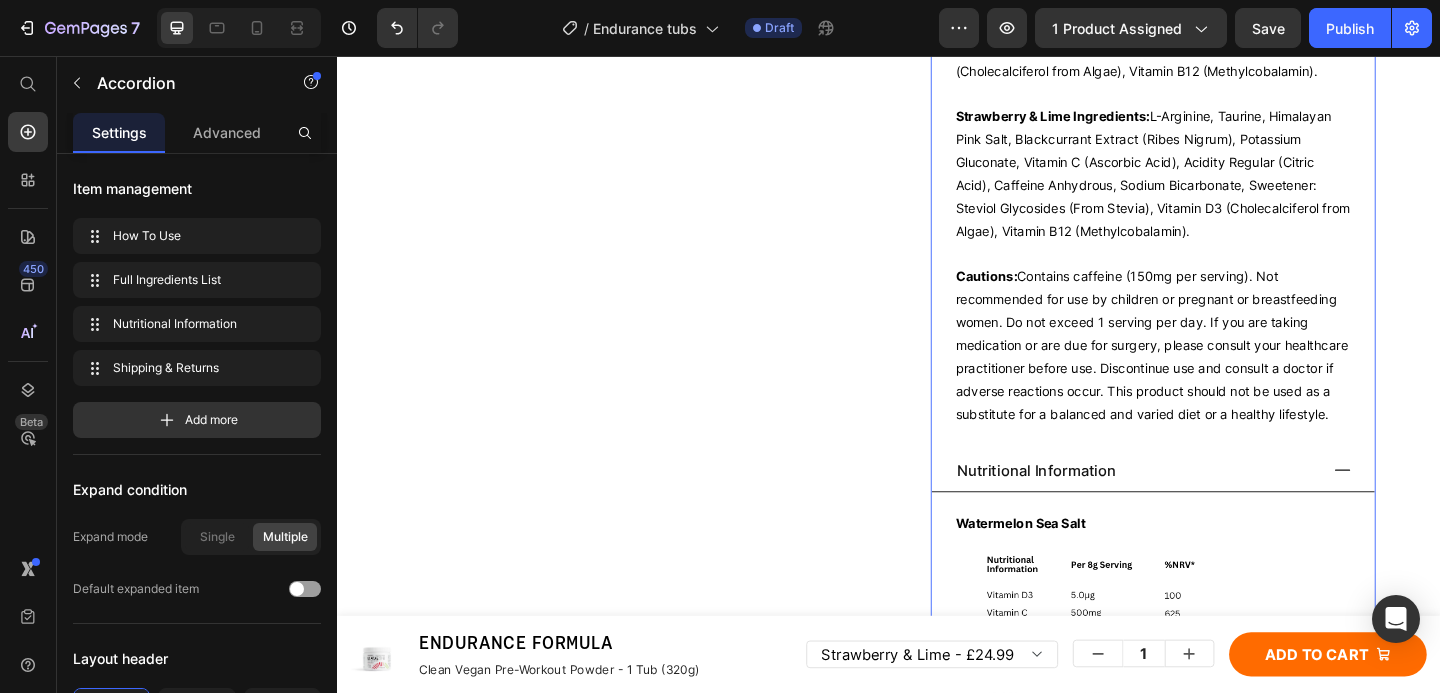 click on "Nutritional Information" at bounding box center (1206, 507) 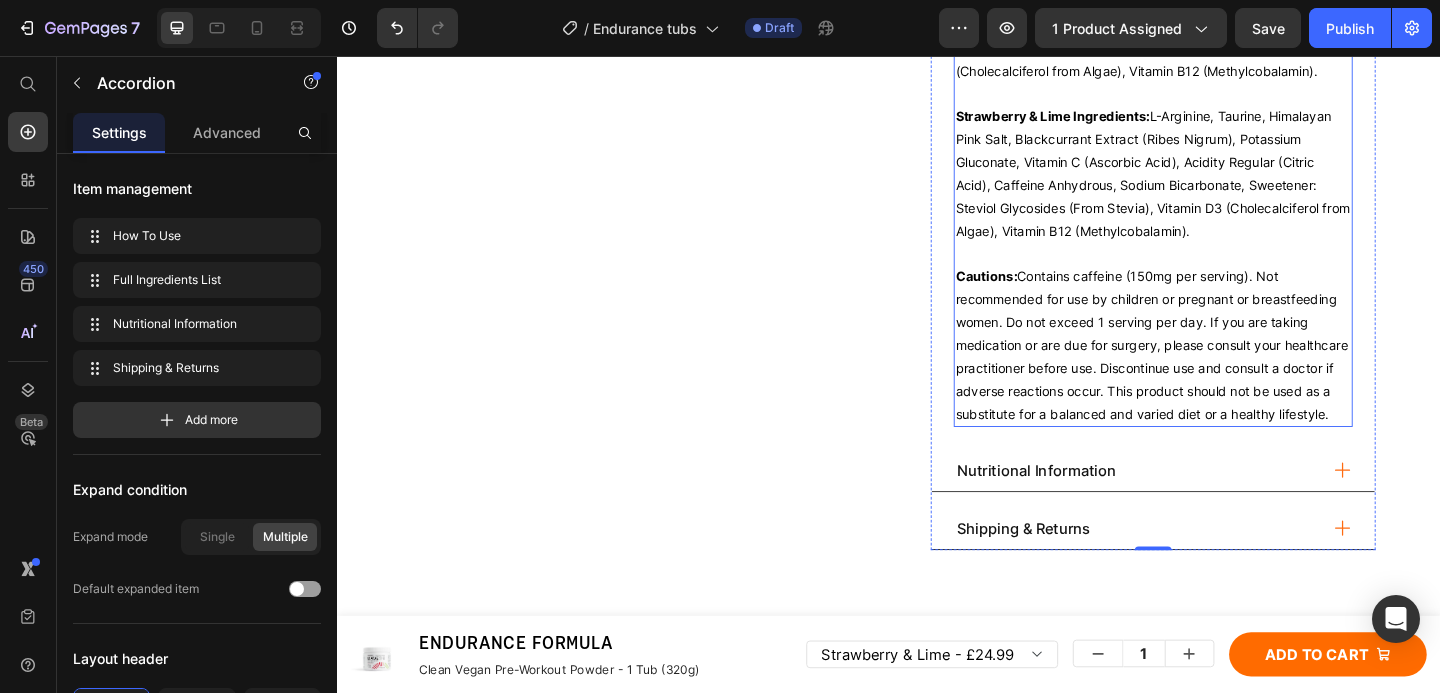 scroll, scrollTop: 1353, scrollLeft: 0, axis: vertical 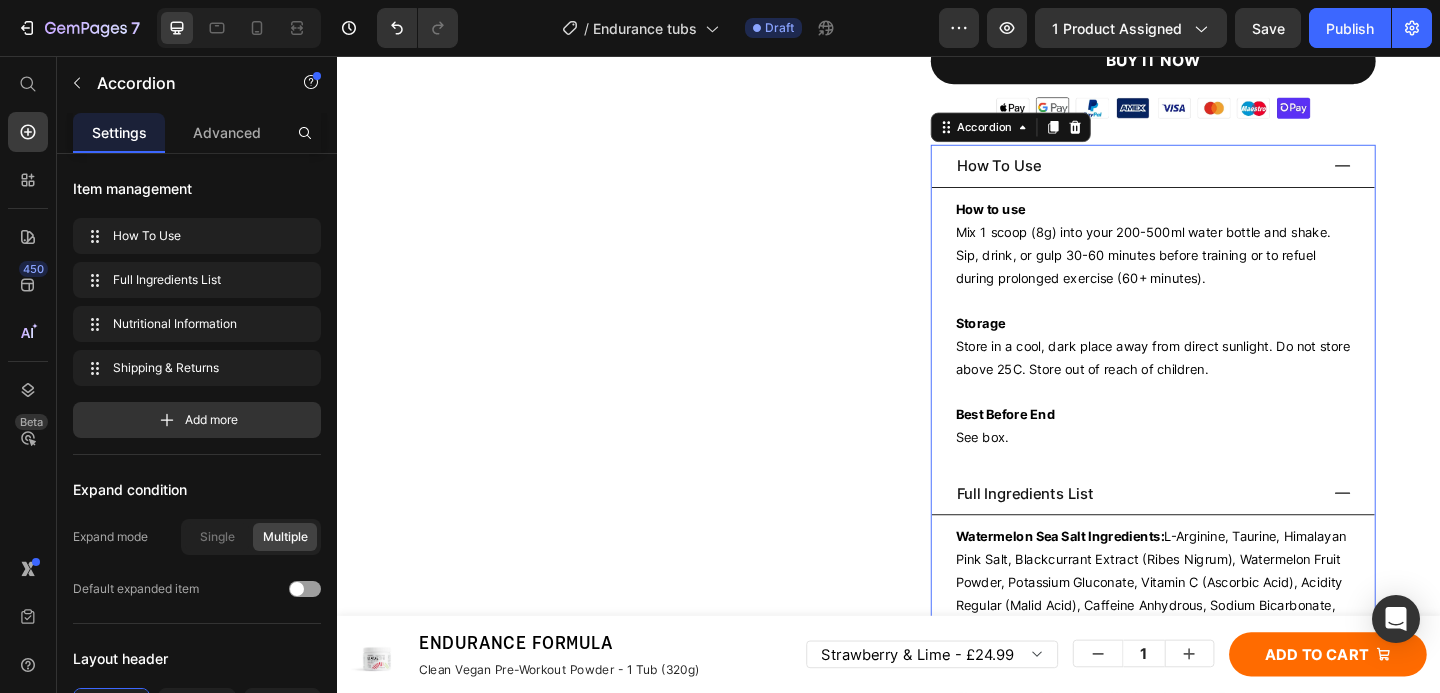 click on "How To Use" at bounding box center [1206, 176] 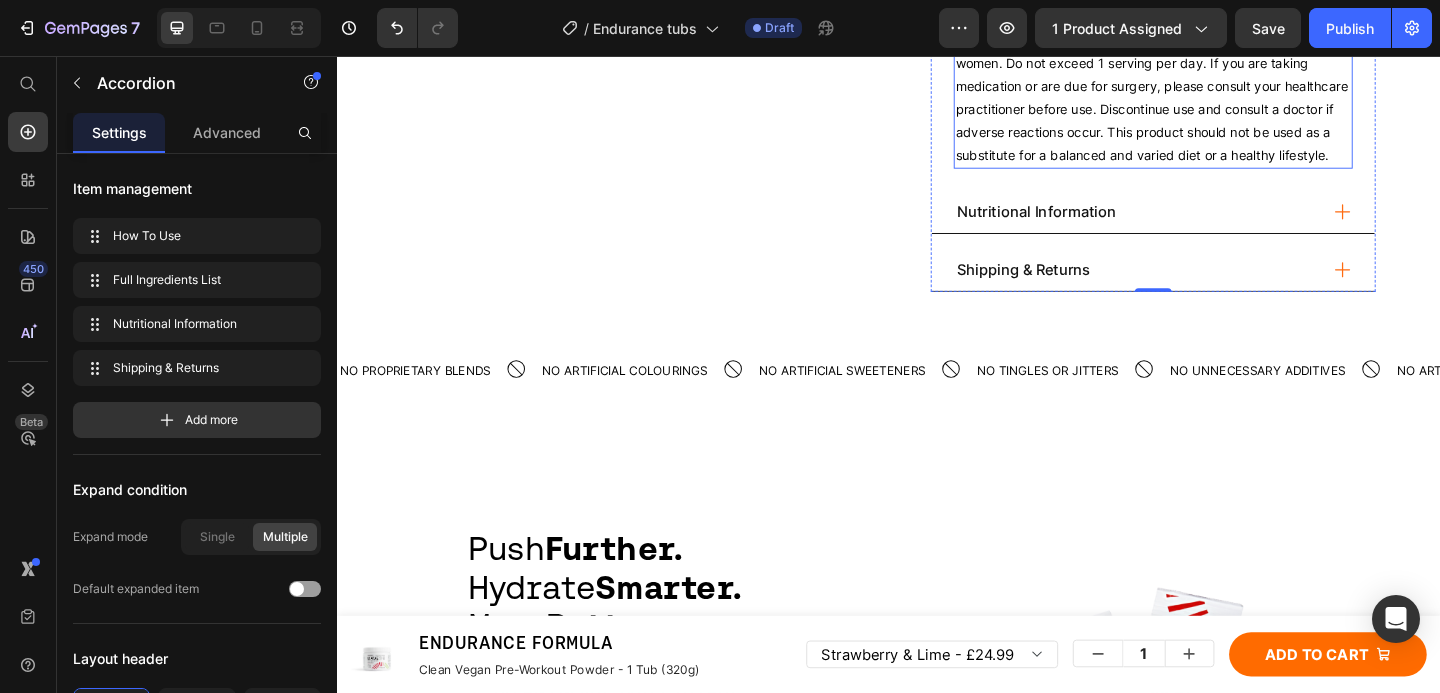 scroll, scrollTop: 1530, scrollLeft: 0, axis: vertical 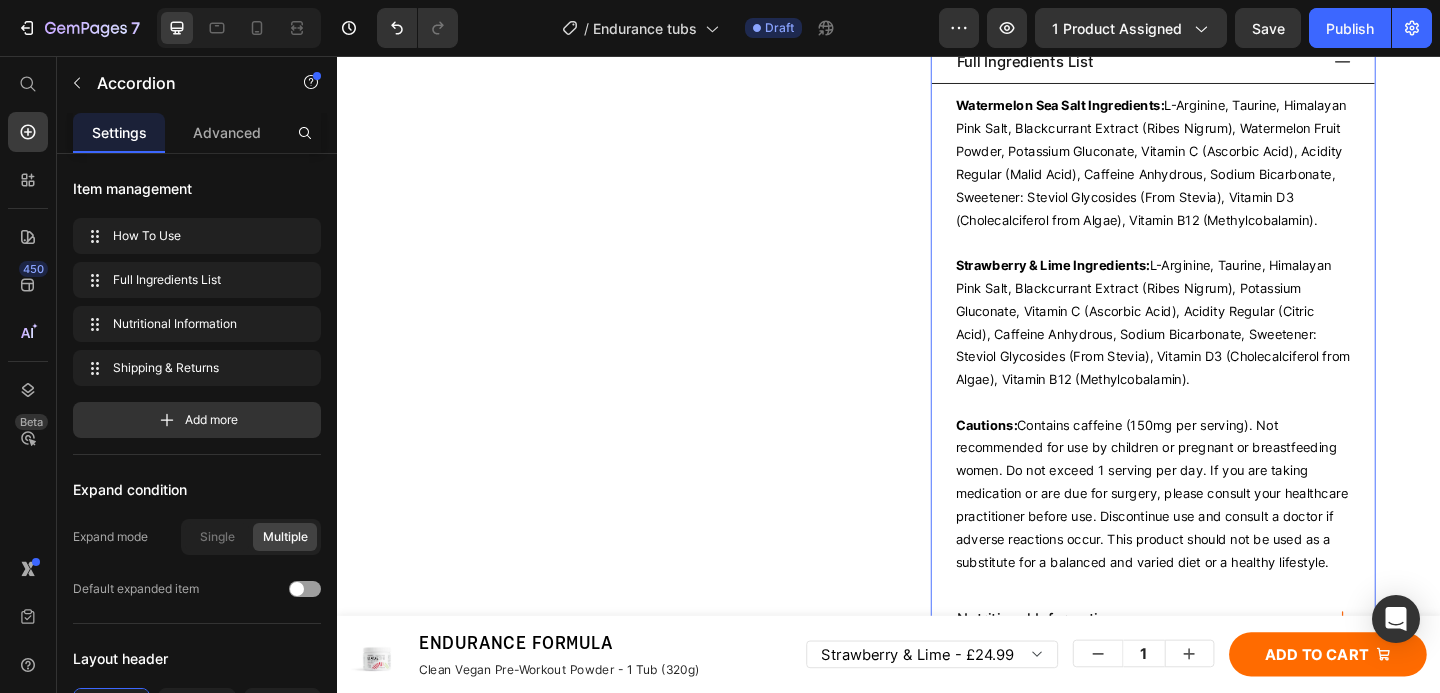 click on "Full Ingredients List" at bounding box center (1206, 62) 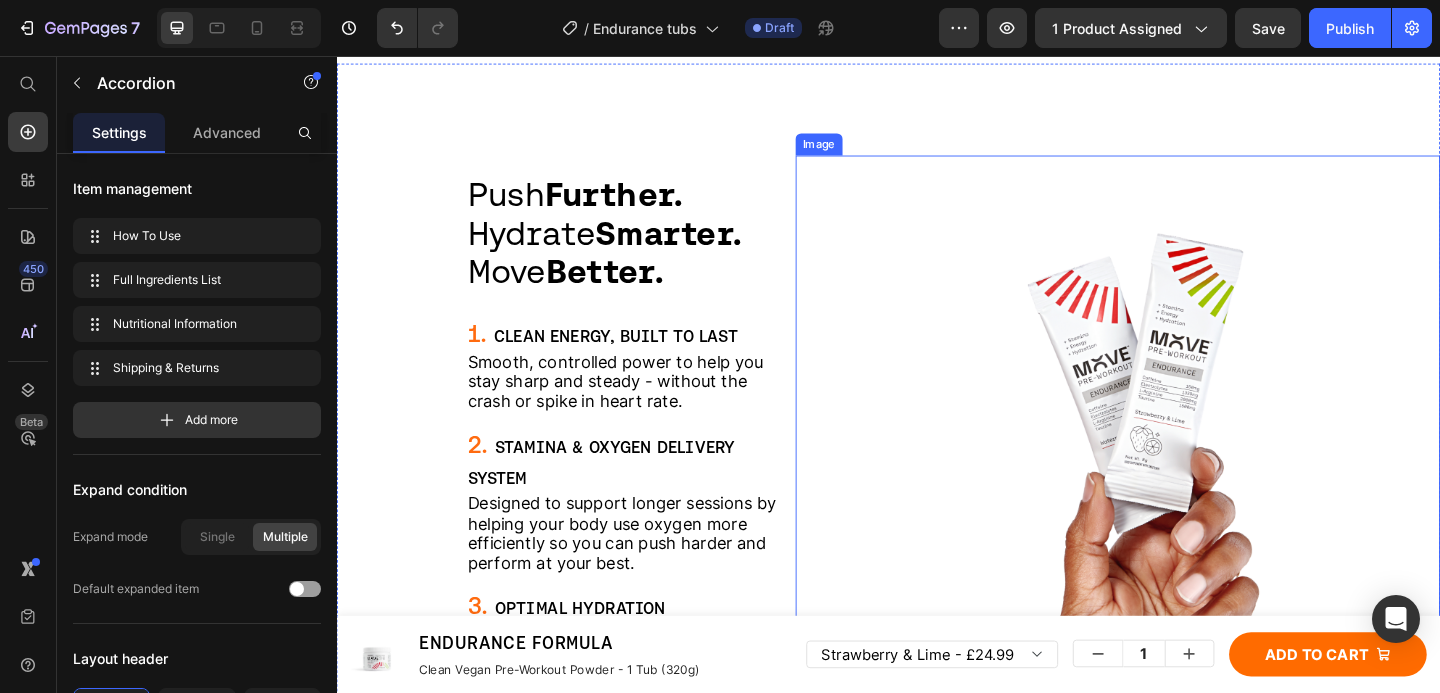 scroll, scrollTop: 1897, scrollLeft: 0, axis: vertical 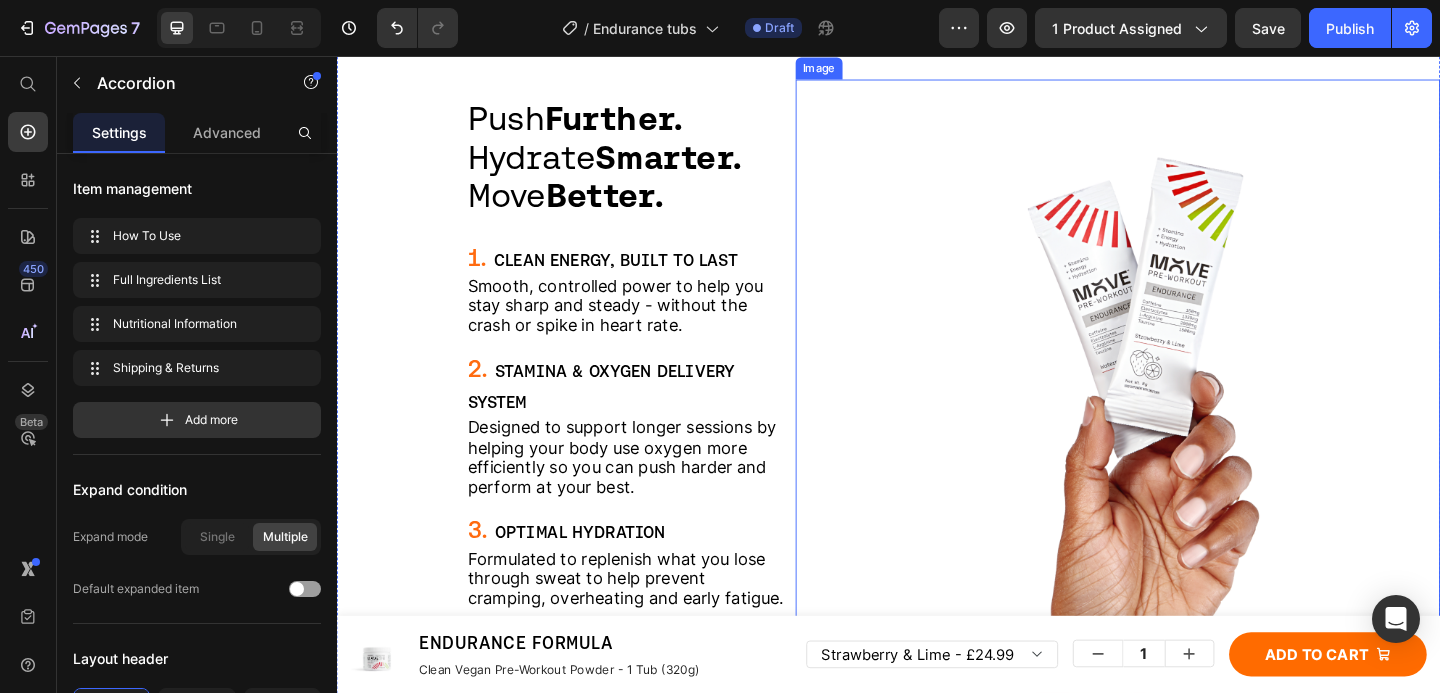 click at bounding box center (1186, 437) 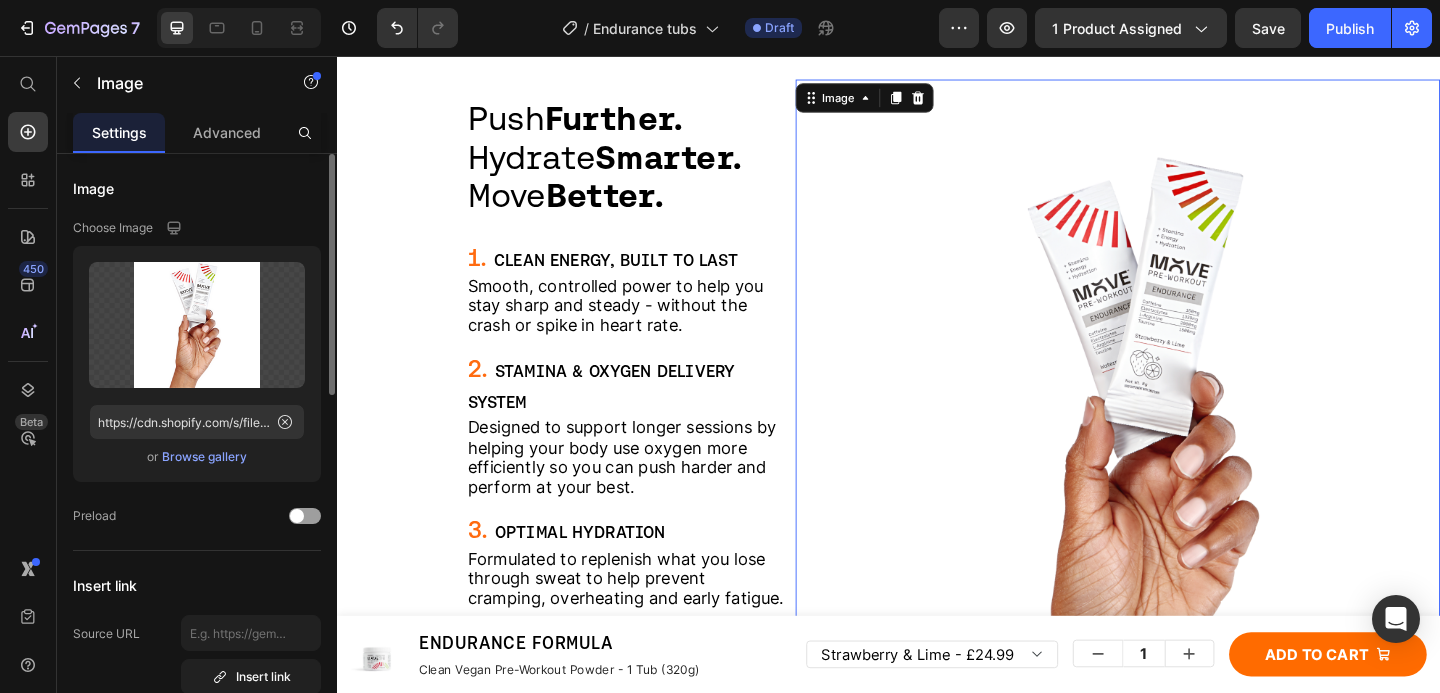 click on "Browse gallery" at bounding box center (204, 457) 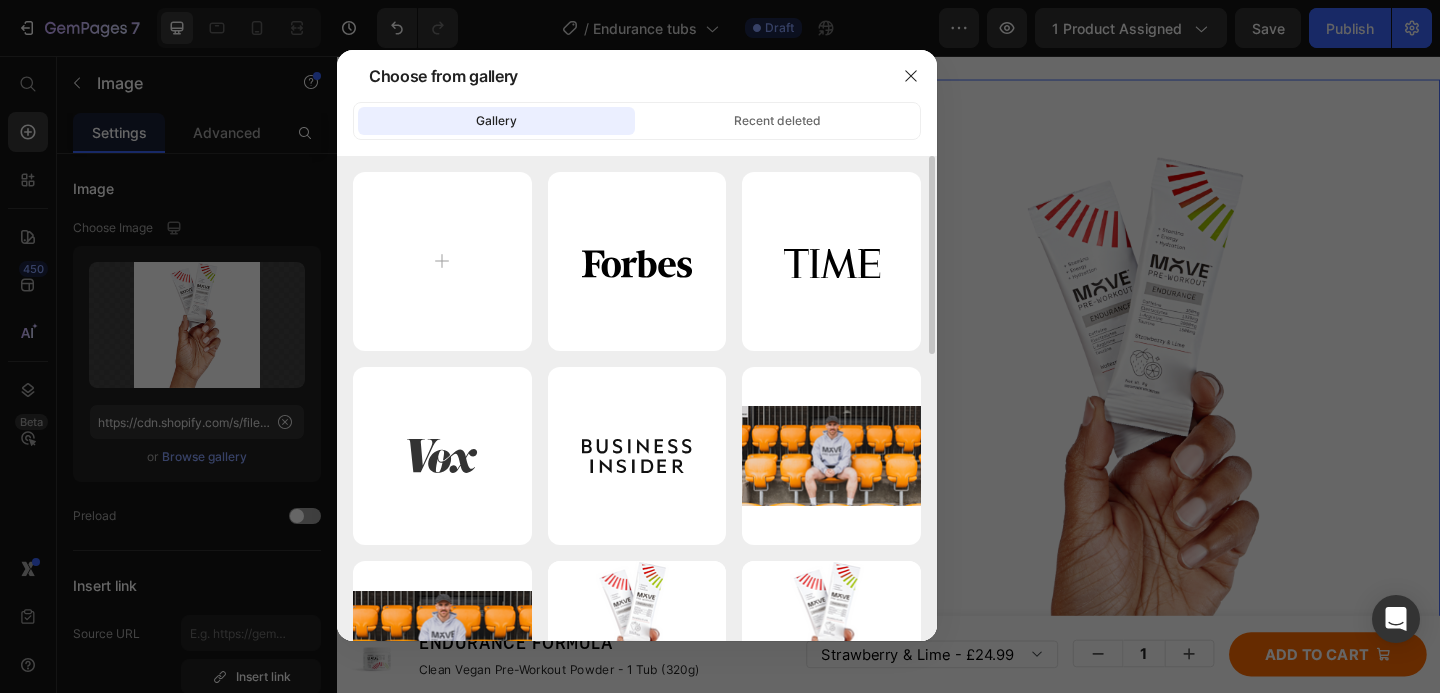 scroll, scrollTop: 699, scrollLeft: 0, axis: vertical 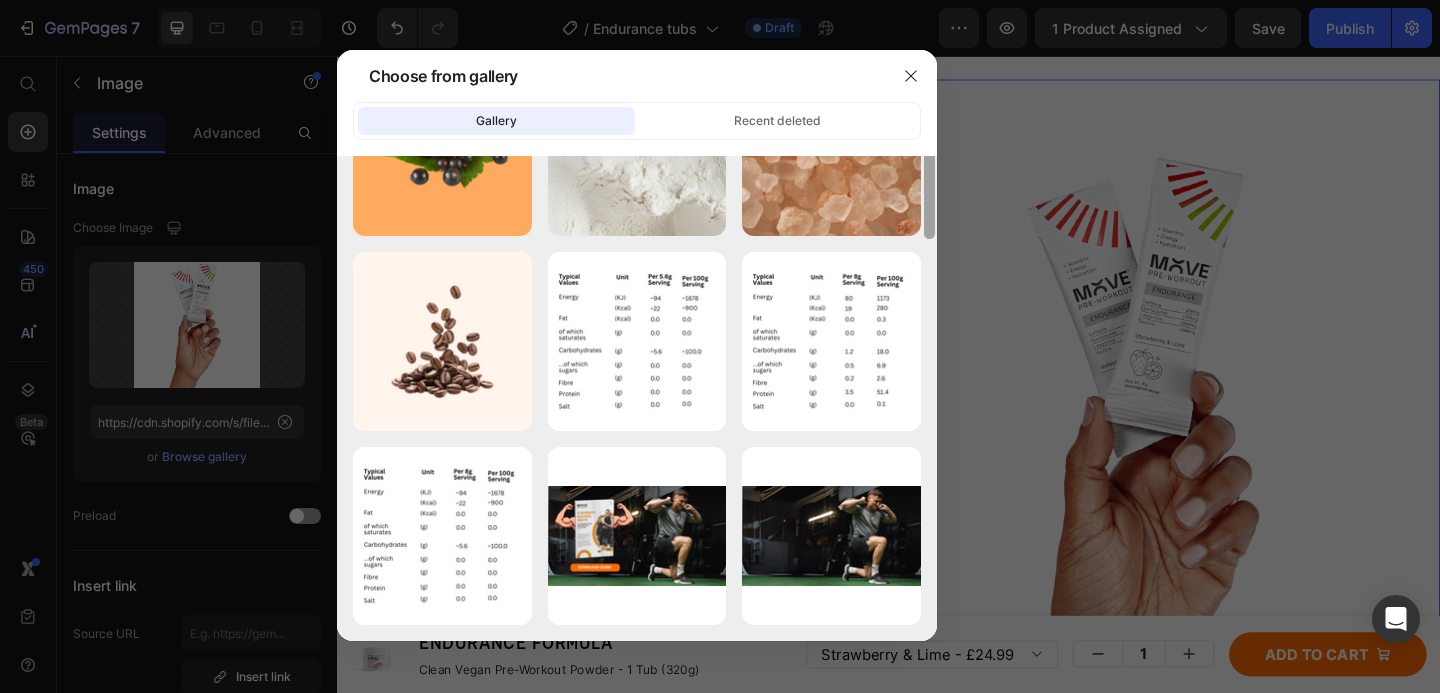 drag, startPoint x: 930, startPoint y: 341, endPoint x: 943, endPoint y: 582, distance: 241.35037 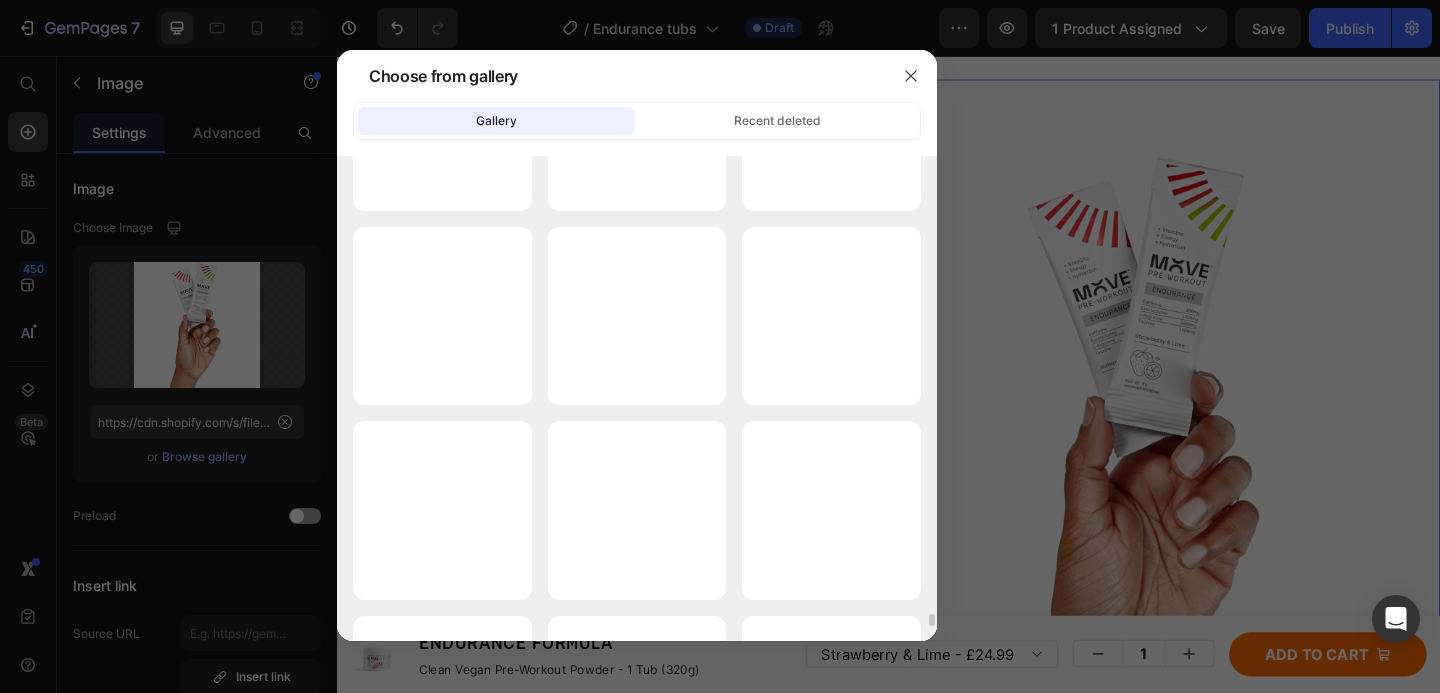 scroll, scrollTop: 17851, scrollLeft: 0, axis: vertical 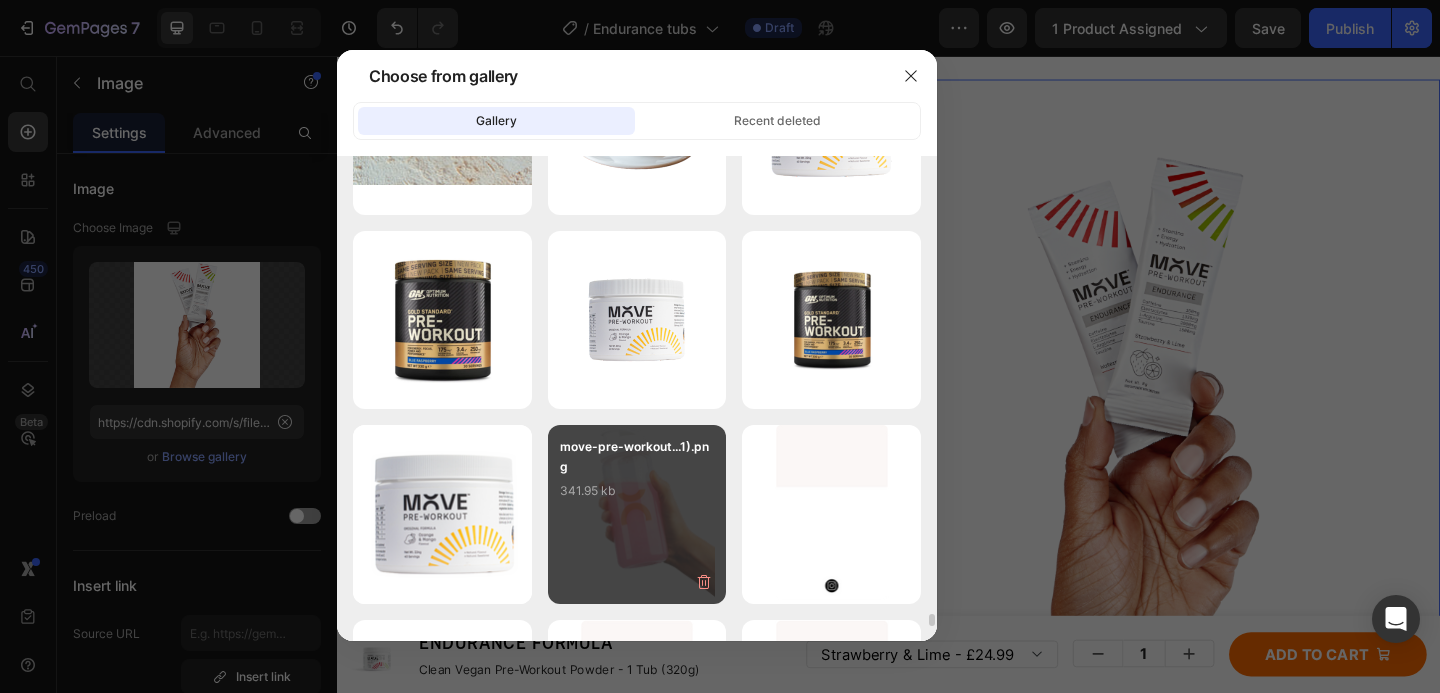 click on "move-pre-workout...1).png 341.95 kb" at bounding box center [637, 477] 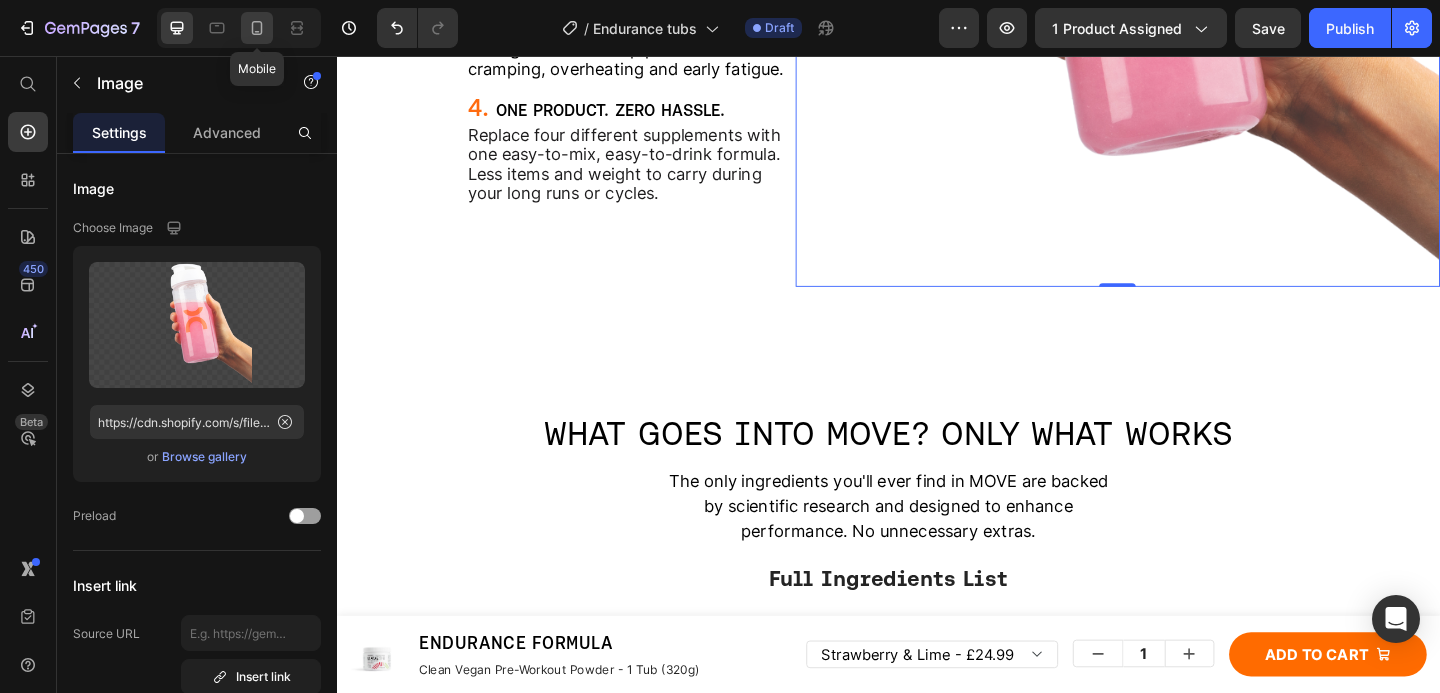 click 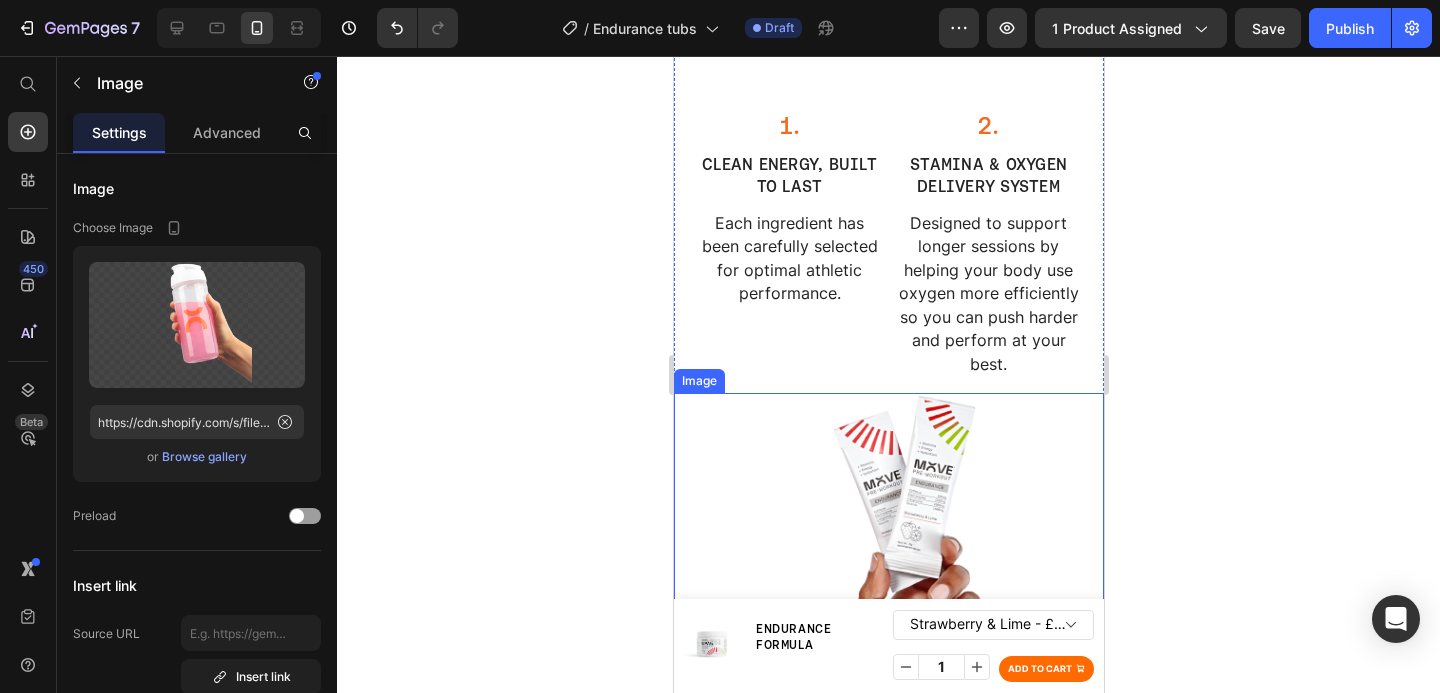 click at bounding box center [888, 583] 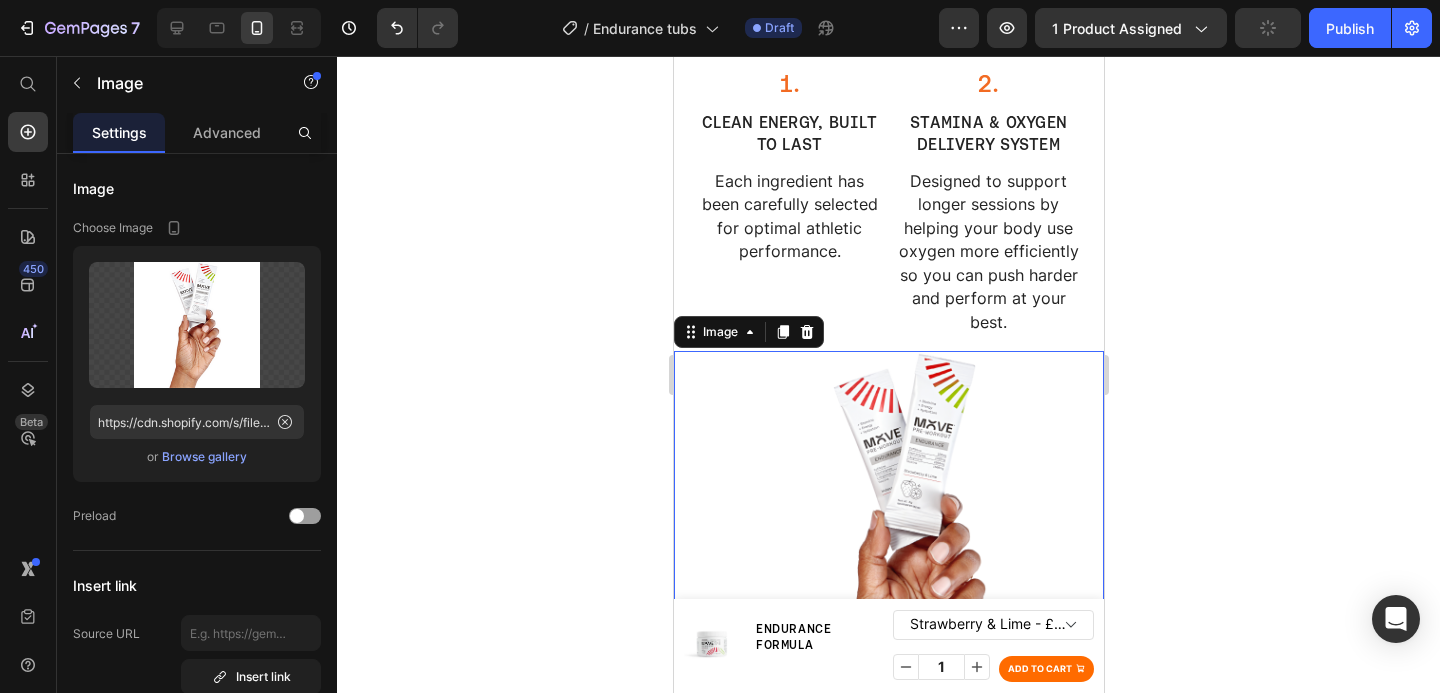 scroll, scrollTop: 2651, scrollLeft: 0, axis: vertical 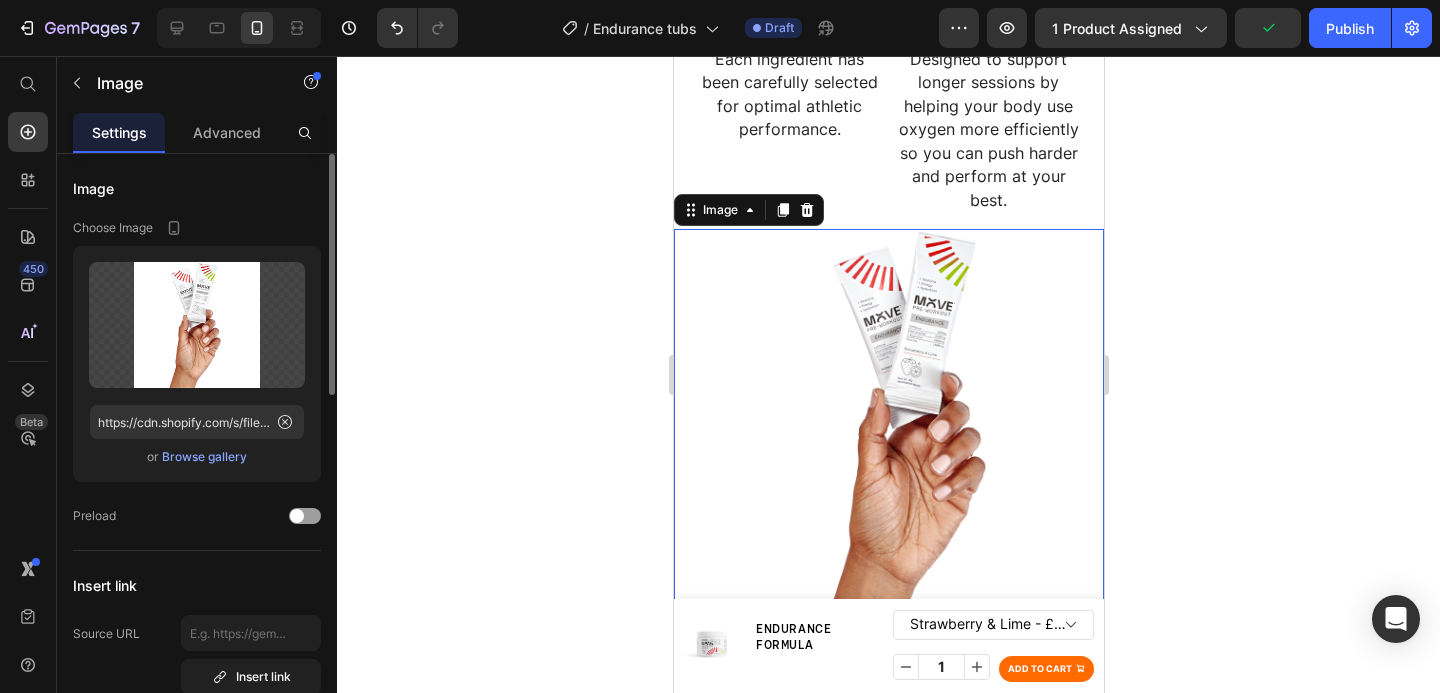 click on "Upload Image https://cdn.shopify.com/s/files/1/0682/4955/1146/files/gempages_467849254937822053-de05632f-ccf9-4702-b851-a9e0eddea295.png  or   Browse gallery" 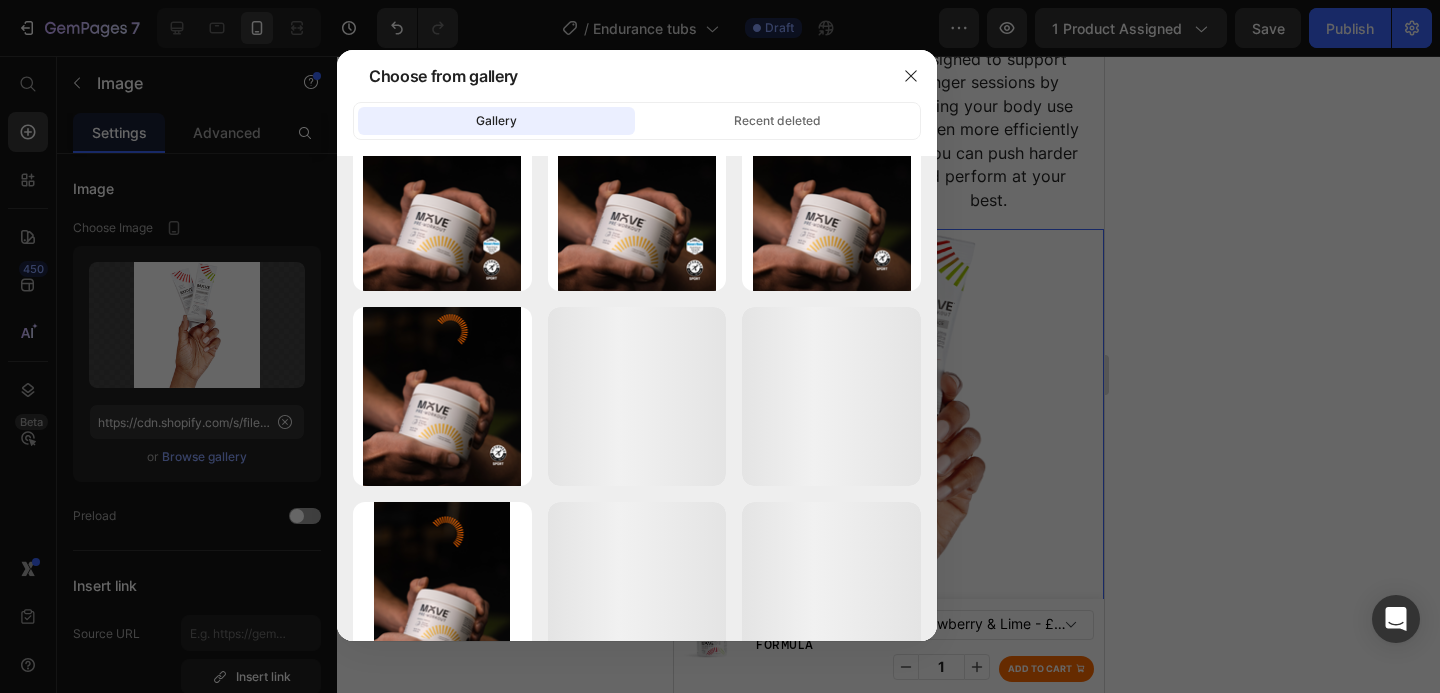 scroll, scrollTop: 20329, scrollLeft: 0, axis: vertical 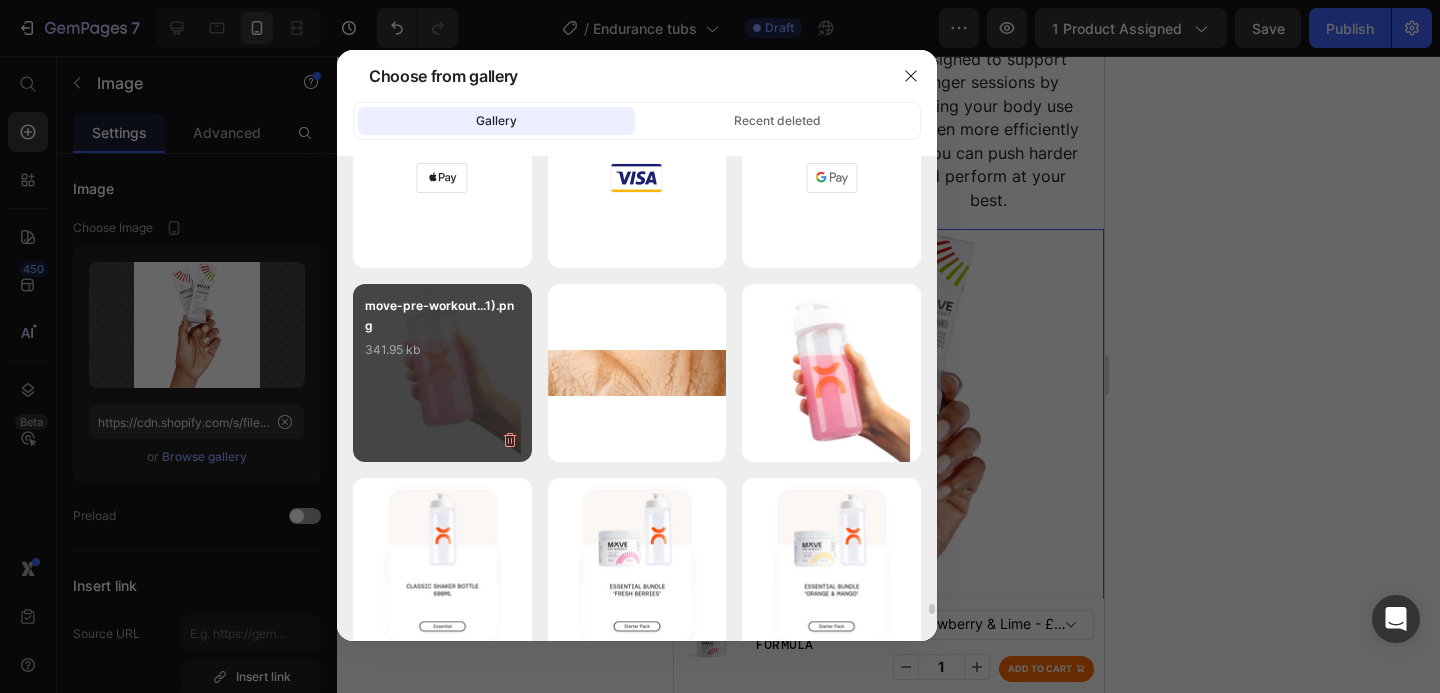 click on "move-pre-workout...1).png 341.95 kb" at bounding box center (442, 373) 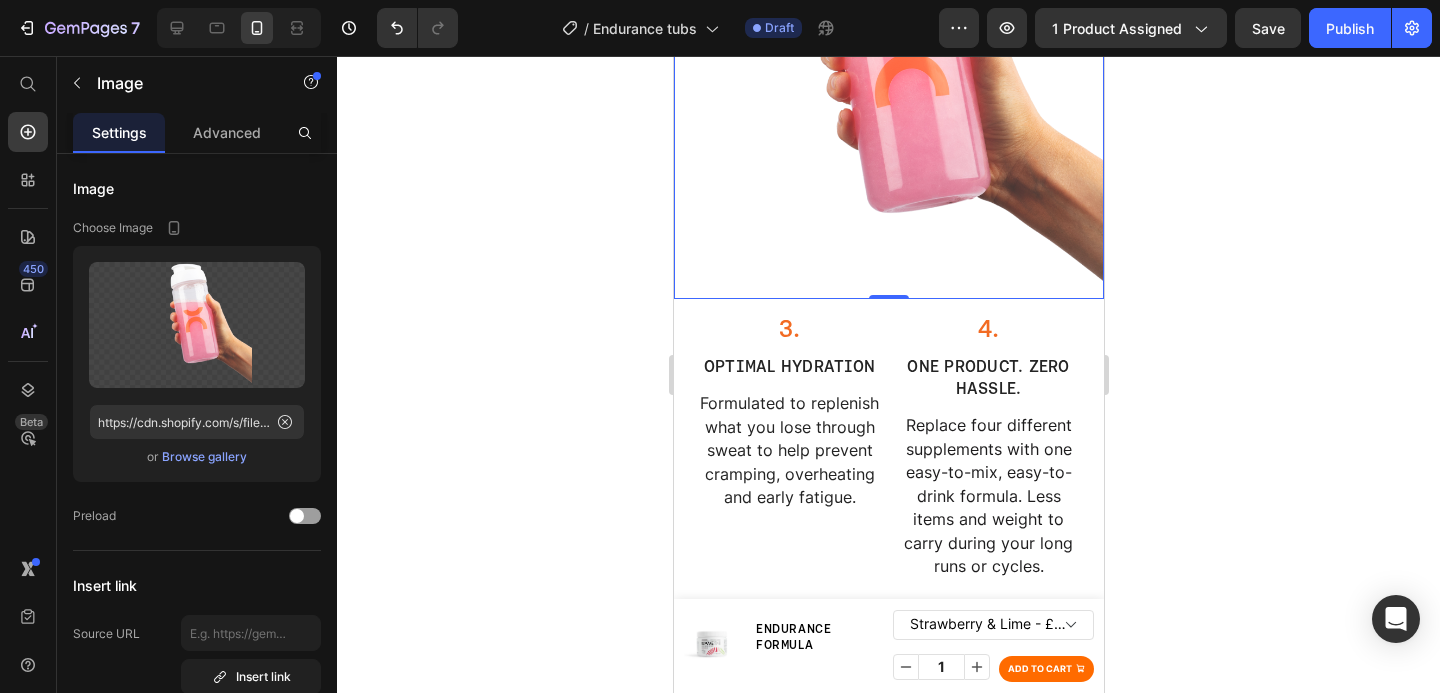 click 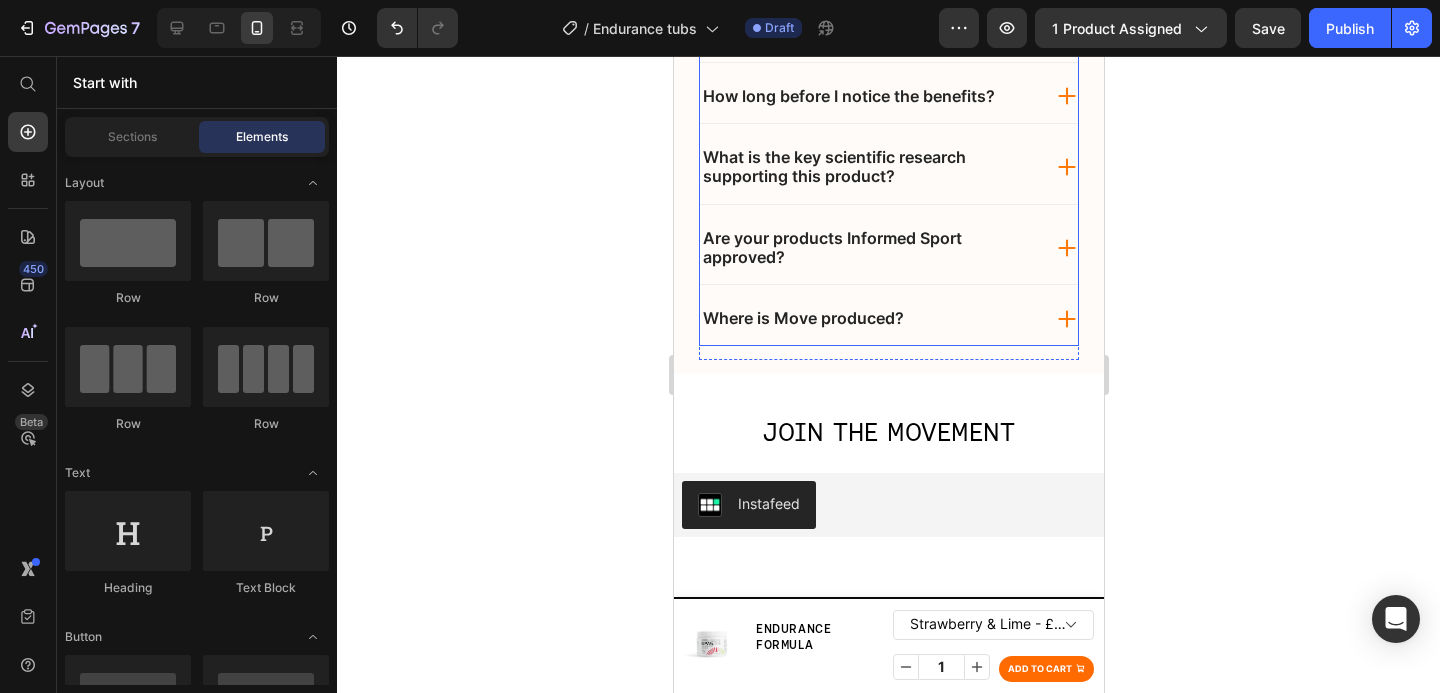 scroll, scrollTop: 9017, scrollLeft: 0, axis: vertical 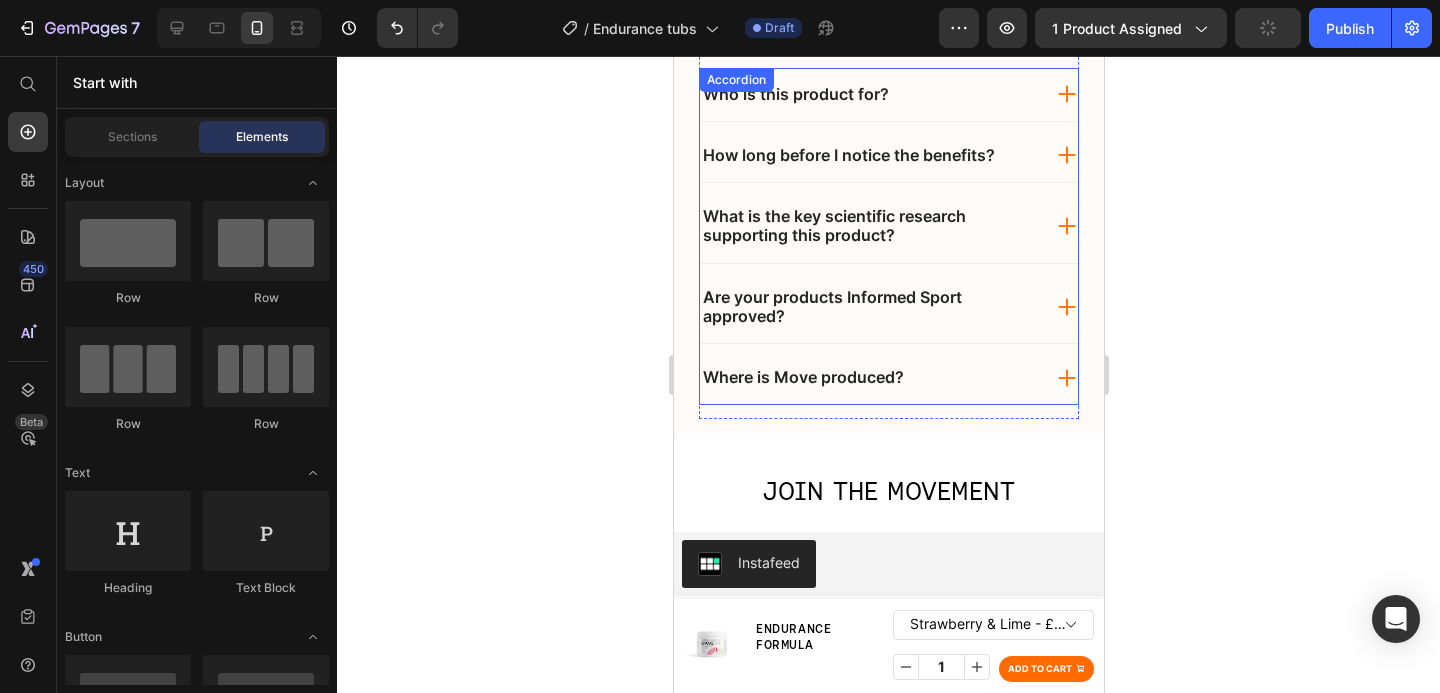 click 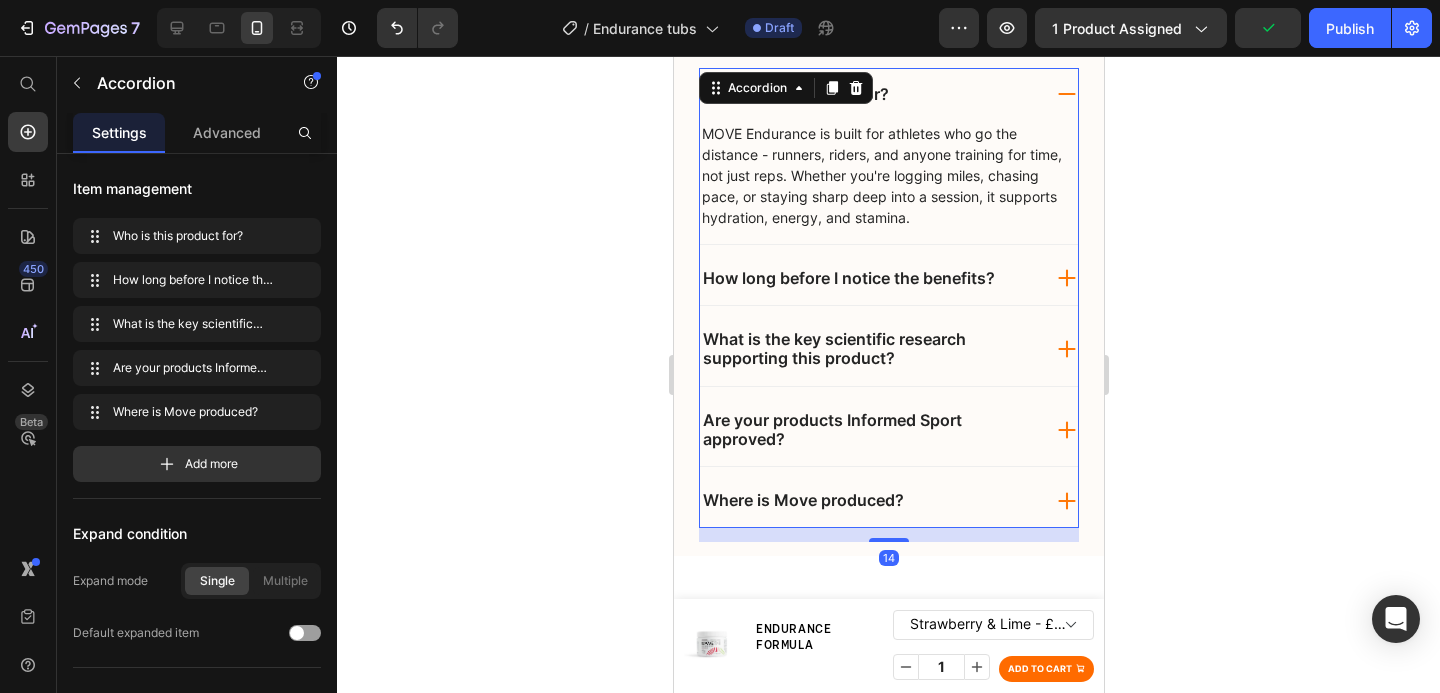 click 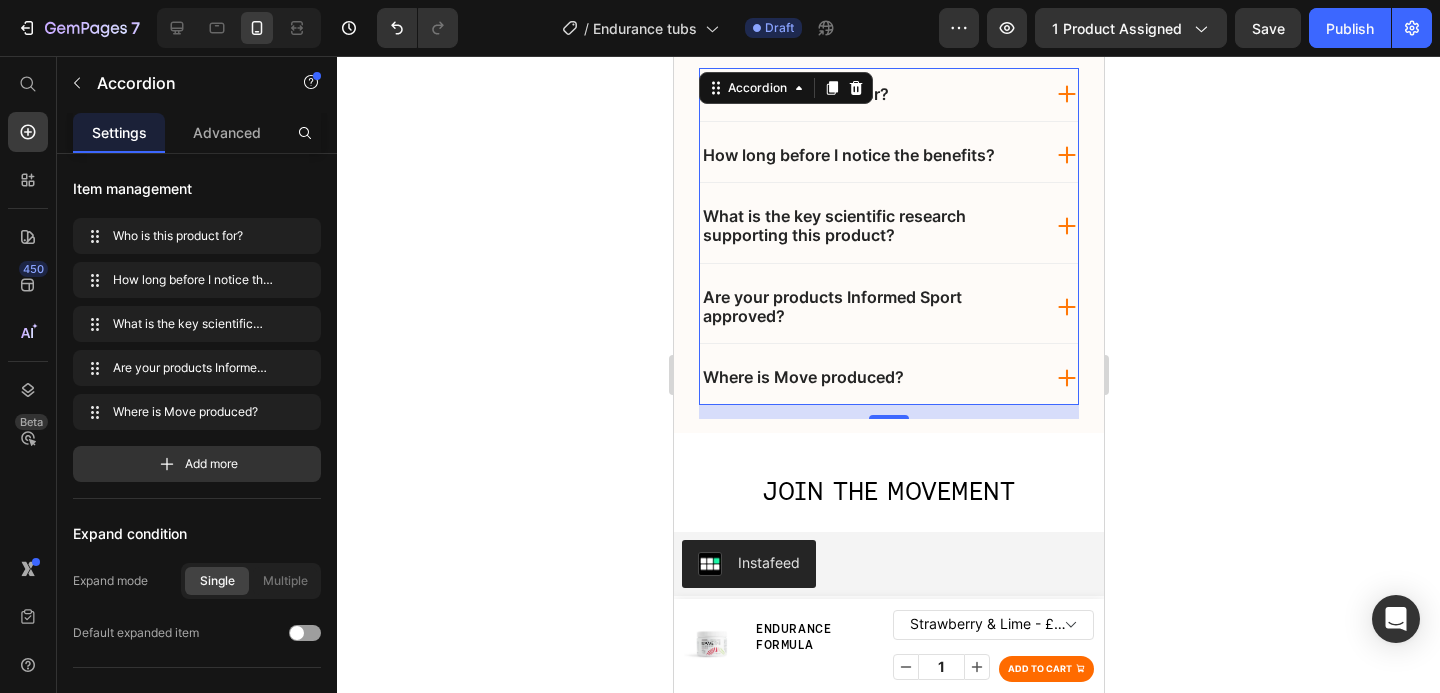 click 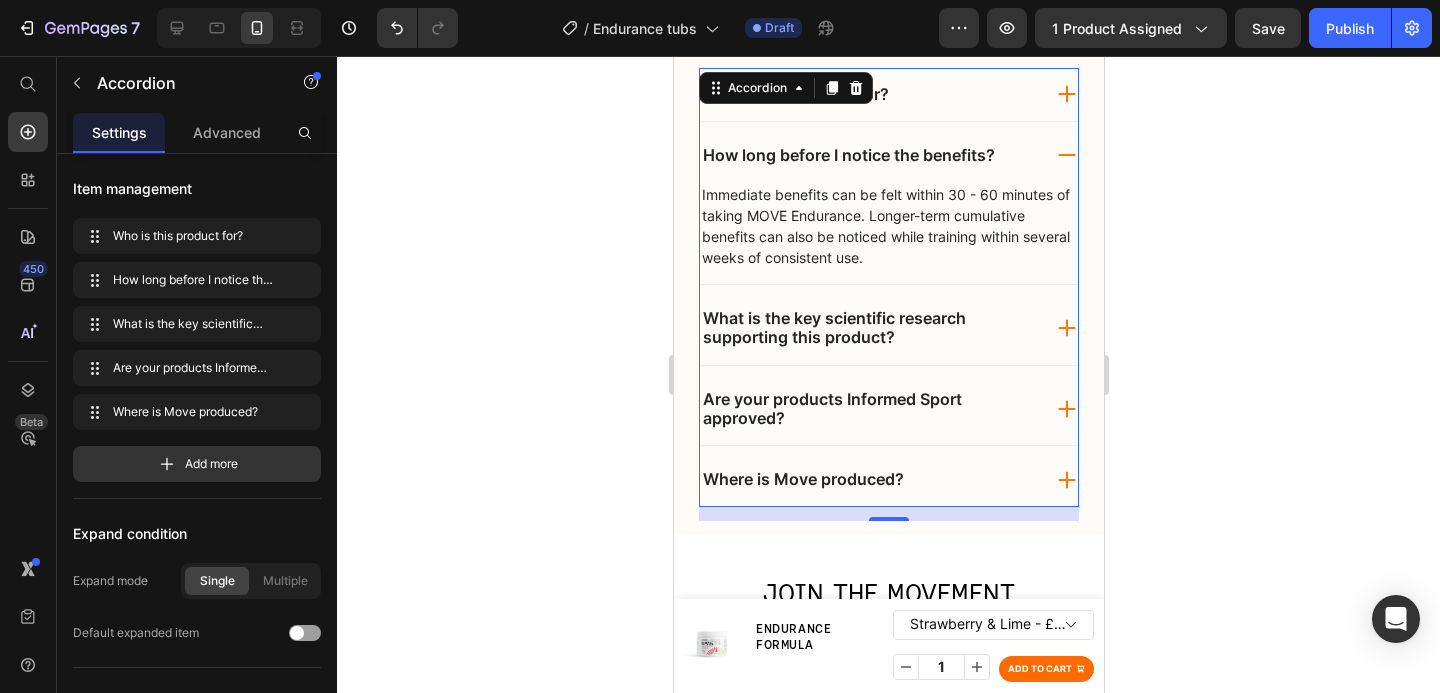 click 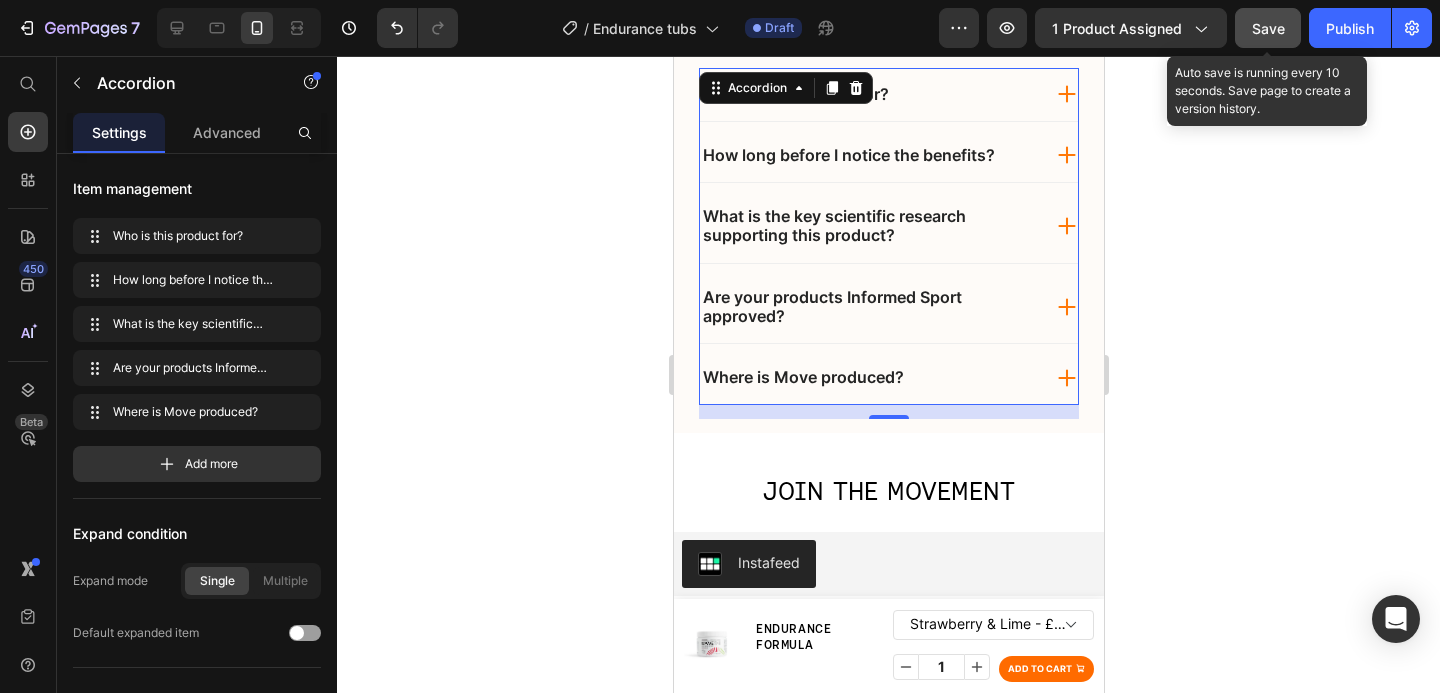 click on "Save" 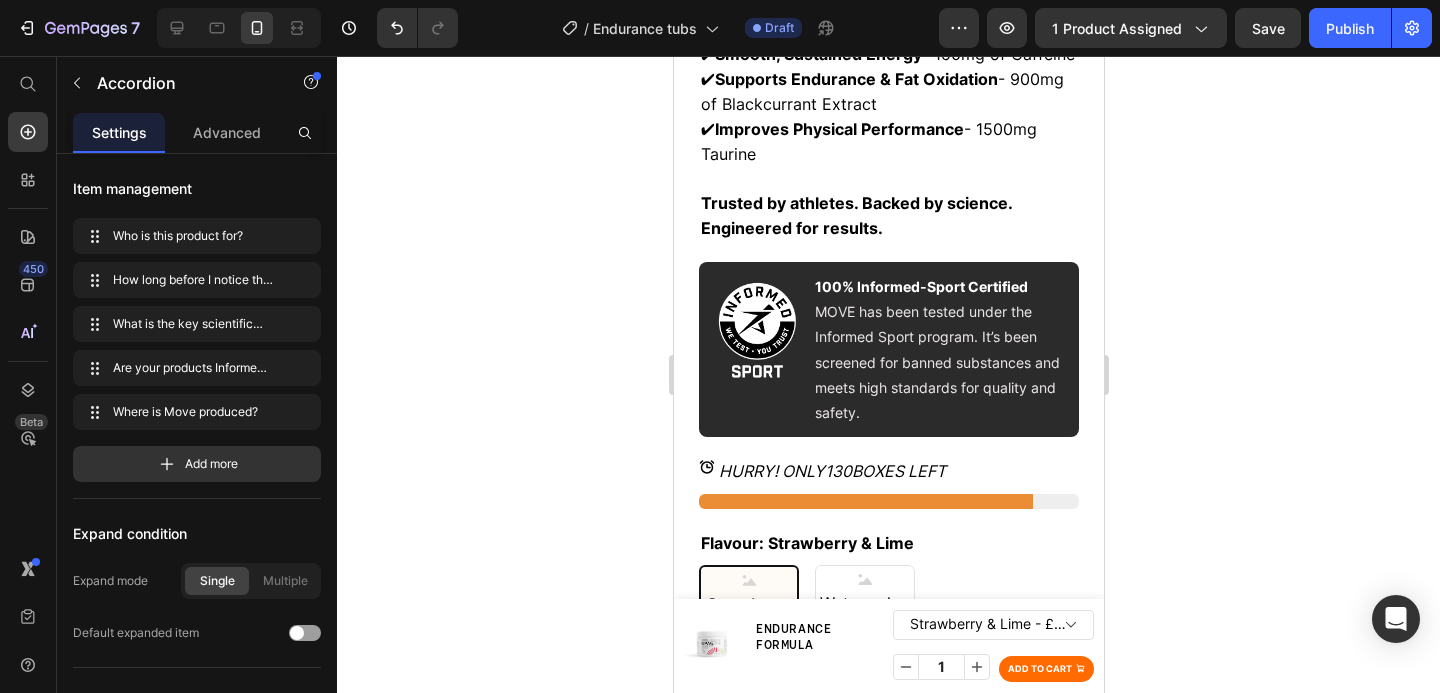 scroll, scrollTop: 0, scrollLeft: 0, axis: both 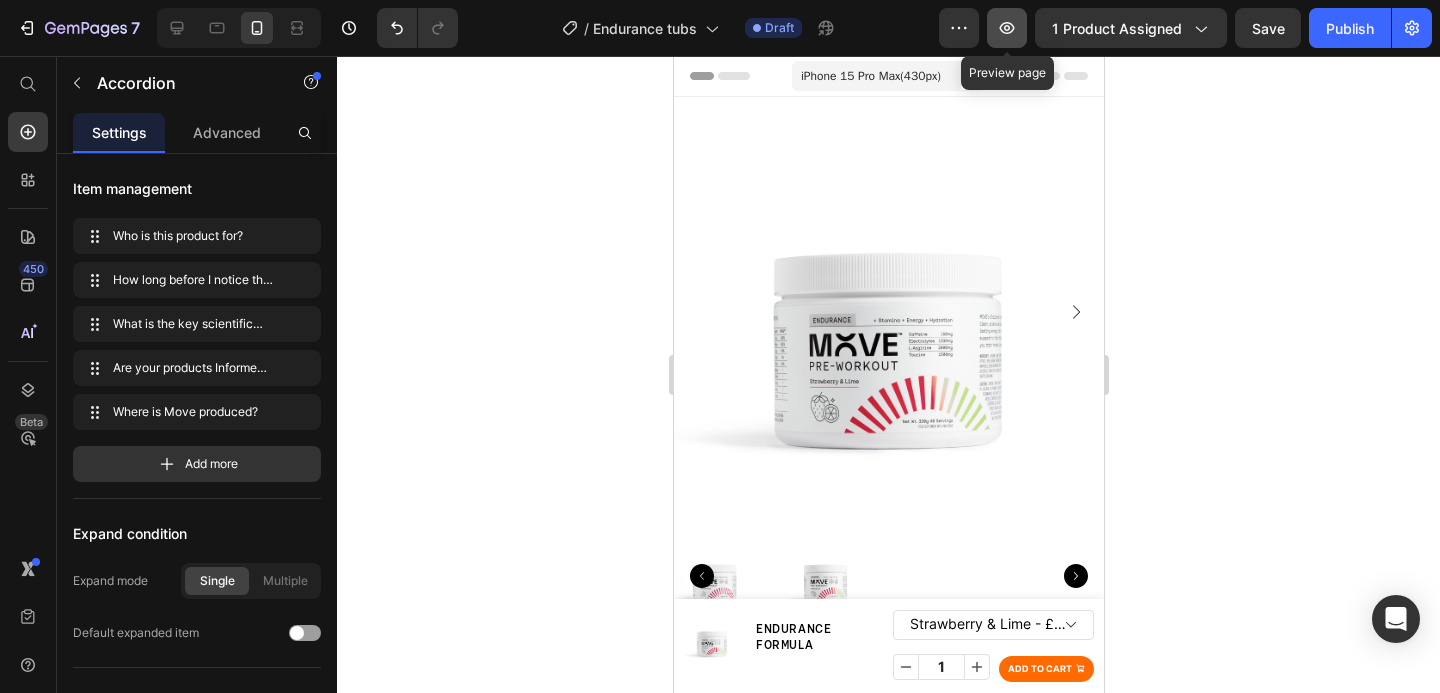 click 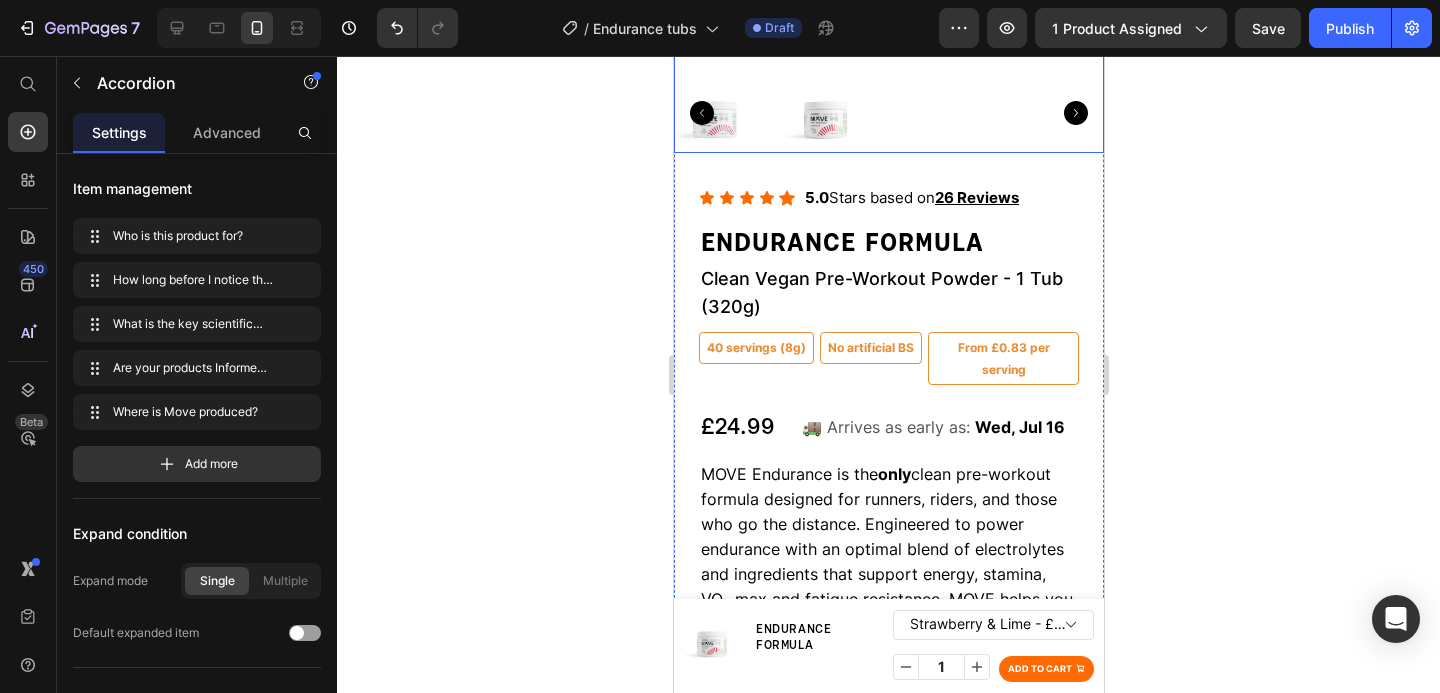 scroll, scrollTop: 527, scrollLeft: 0, axis: vertical 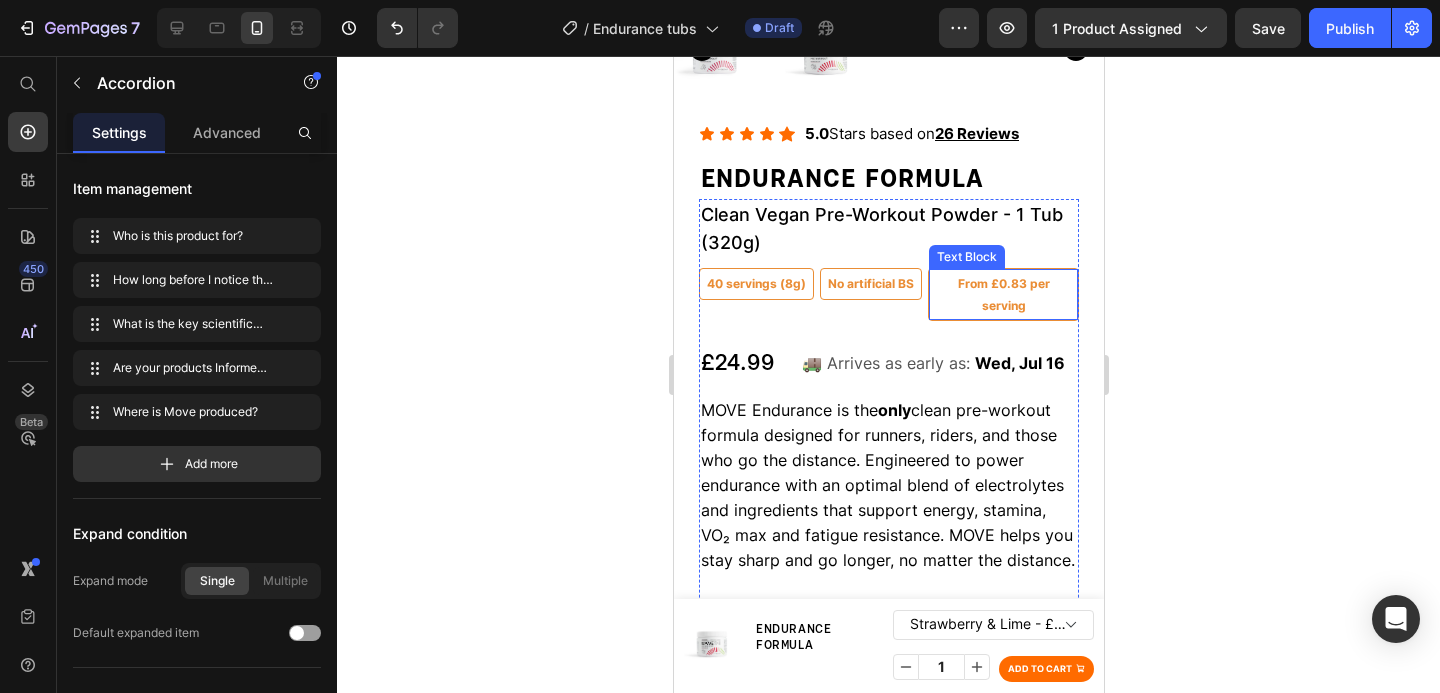 click on "From £0.83 per serving" at bounding box center (1002, 294) 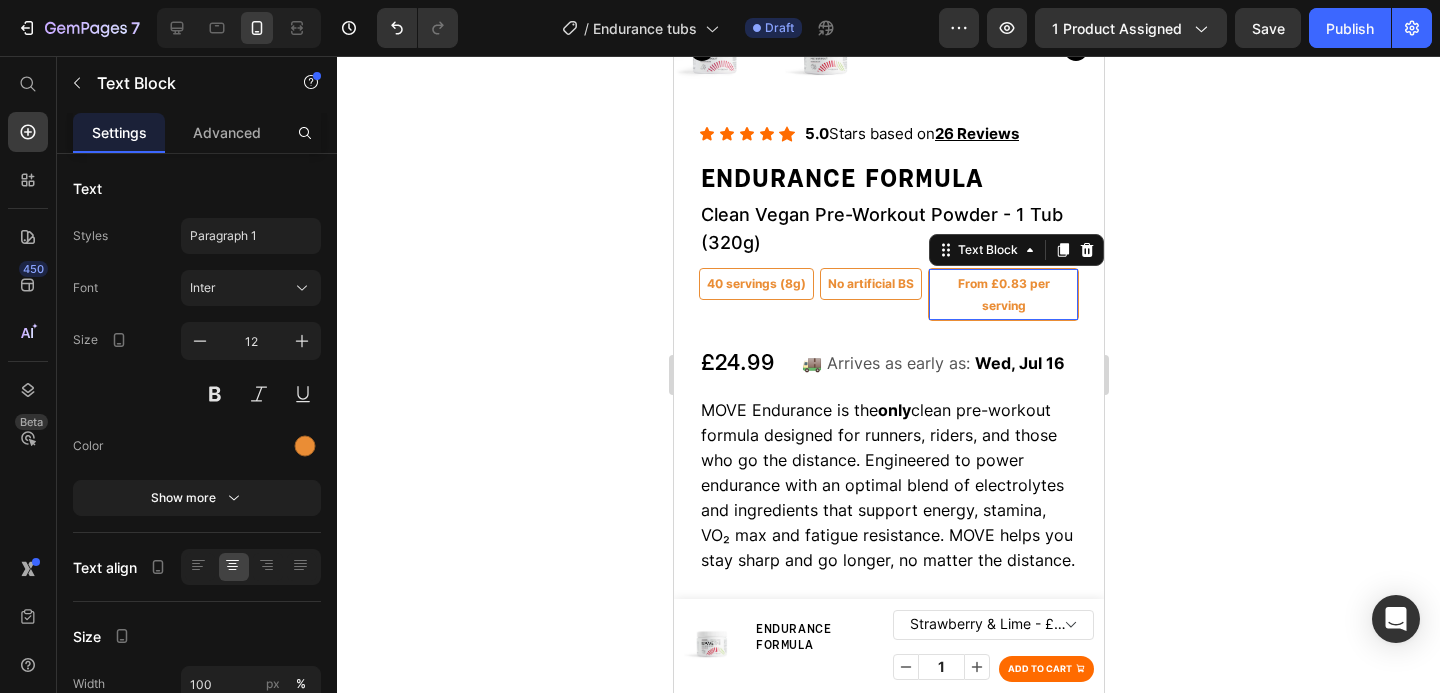 click on "From £0.83 per serving" at bounding box center [1002, 294] 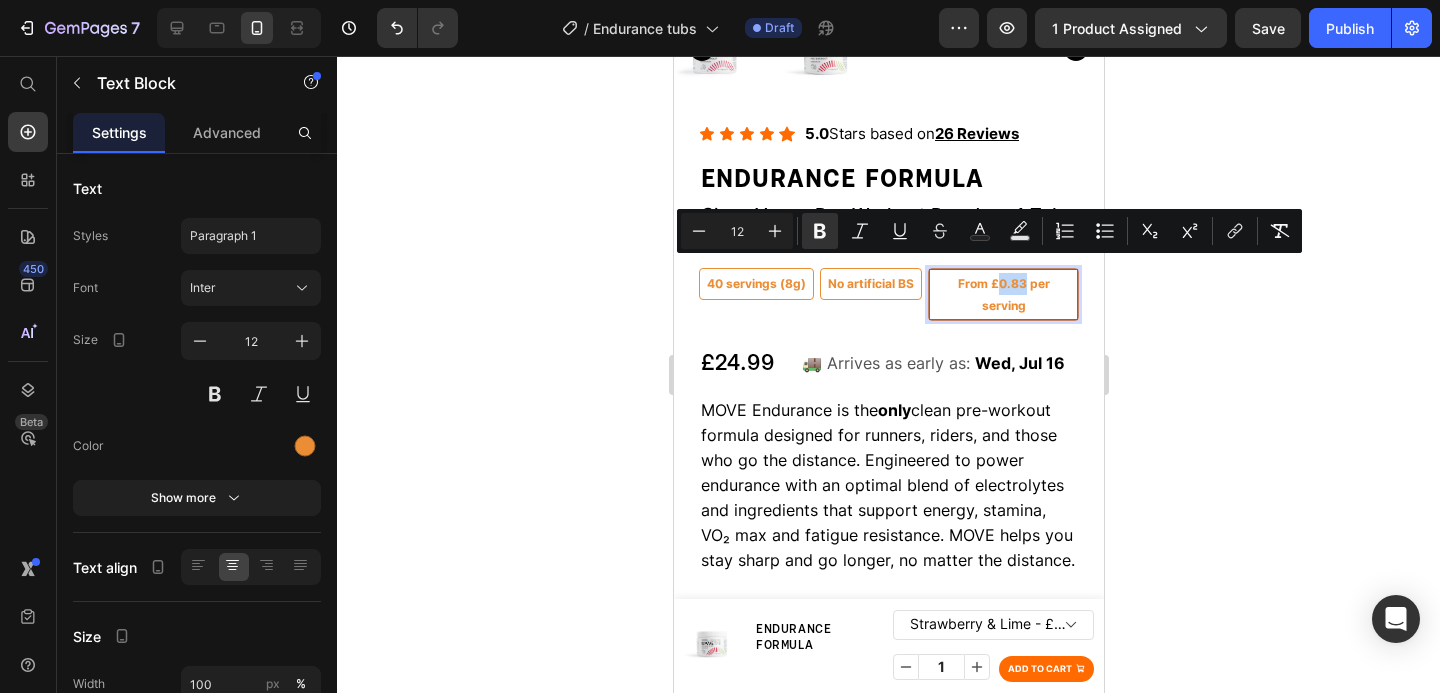 click on "From £0.83 per serving" at bounding box center [1003, 294] 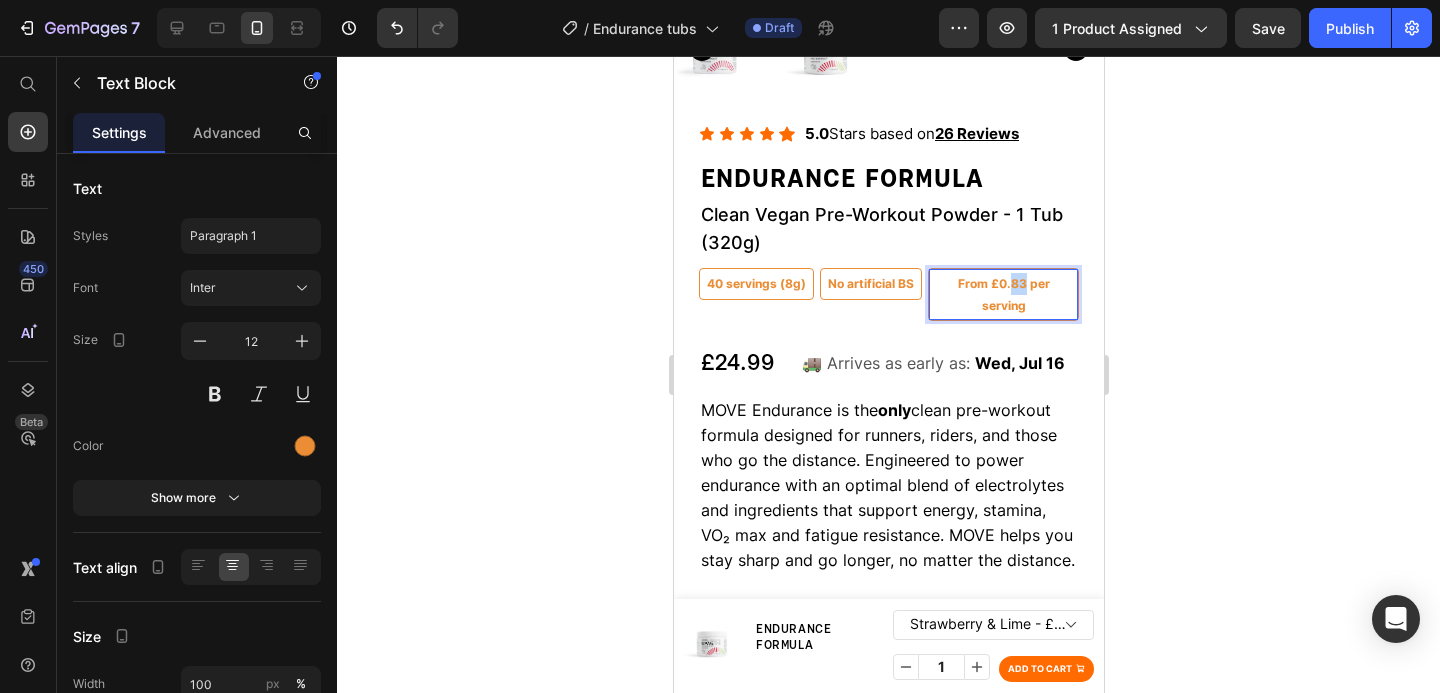 drag, startPoint x: 1015, startPoint y: 268, endPoint x: 1004, endPoint y: 270, distance: 11.18034 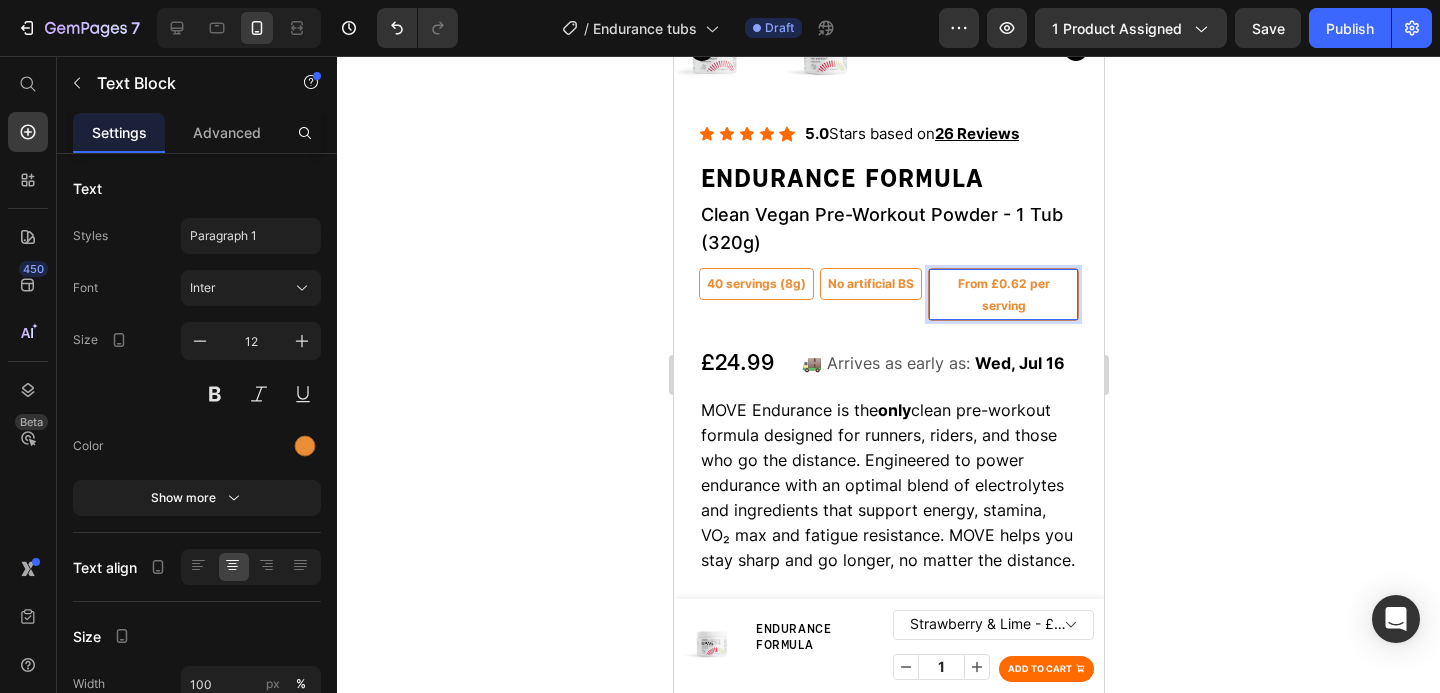 click 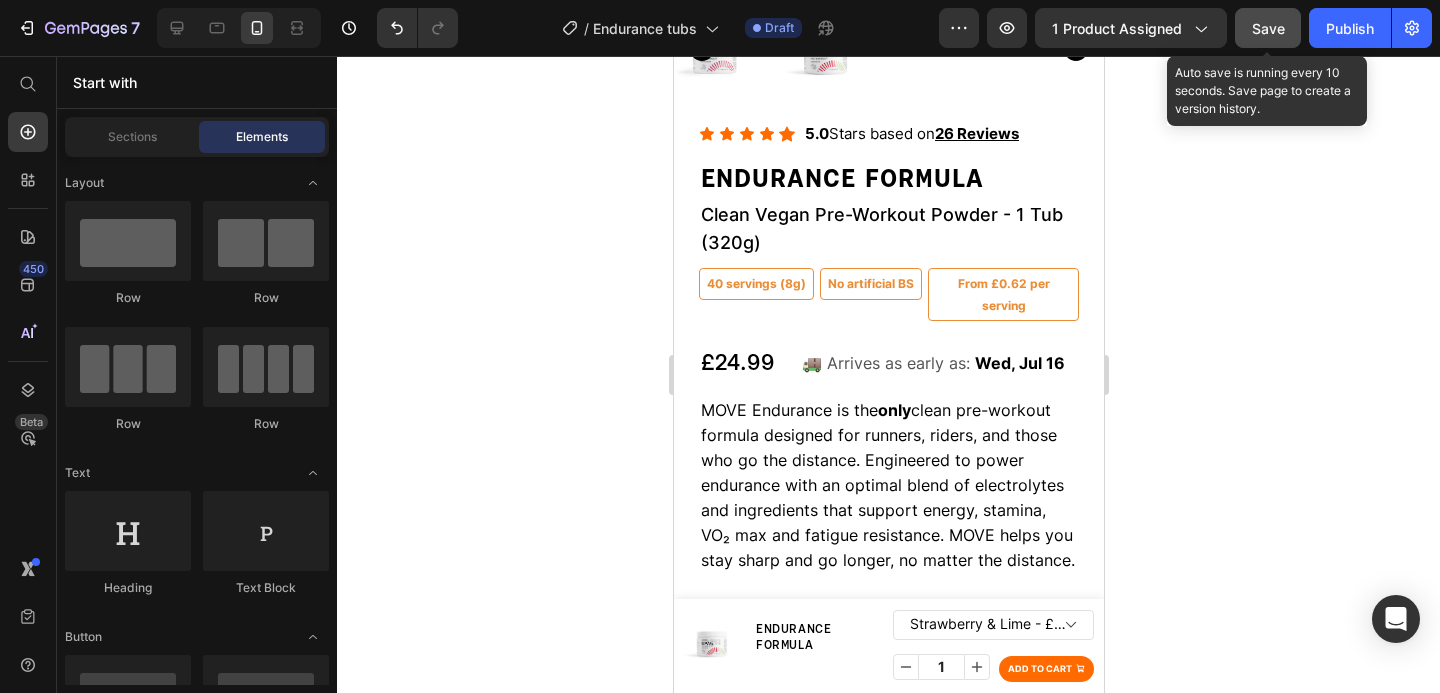 click on "Save" at bounding box center [1268, 28] 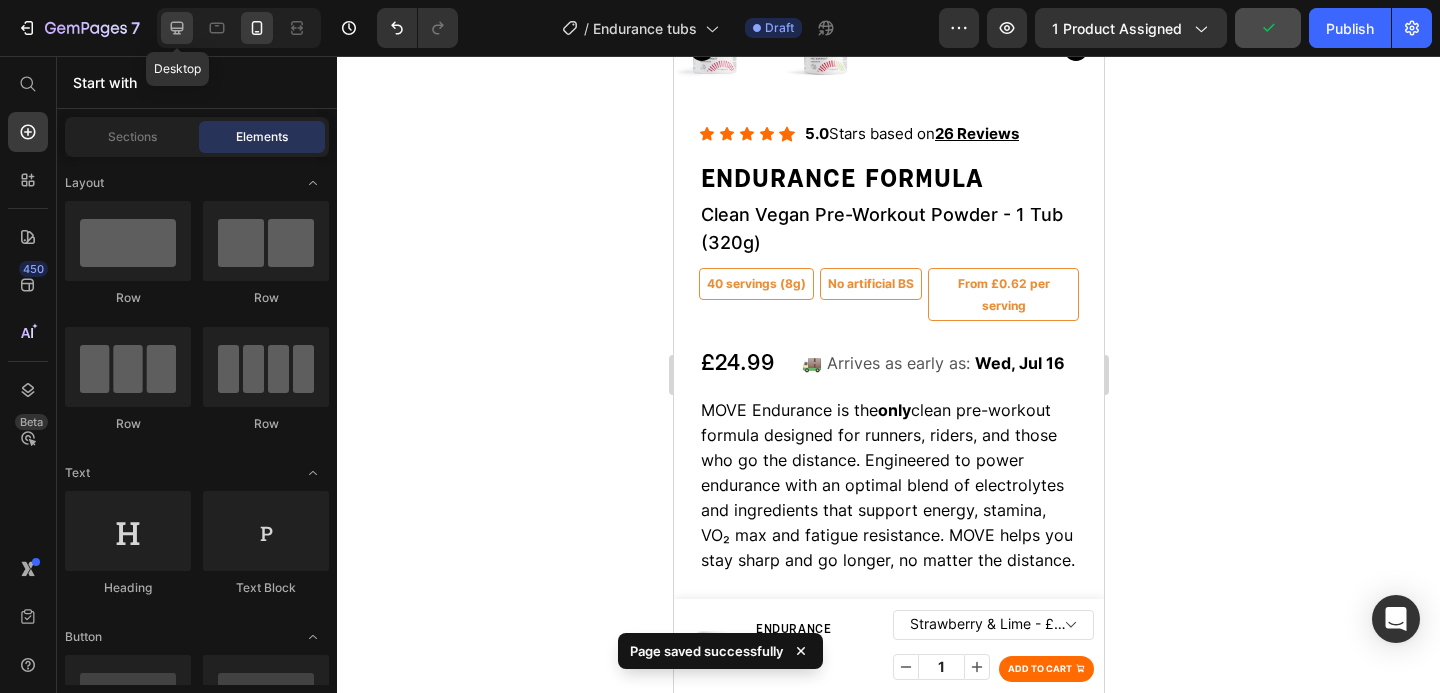 click 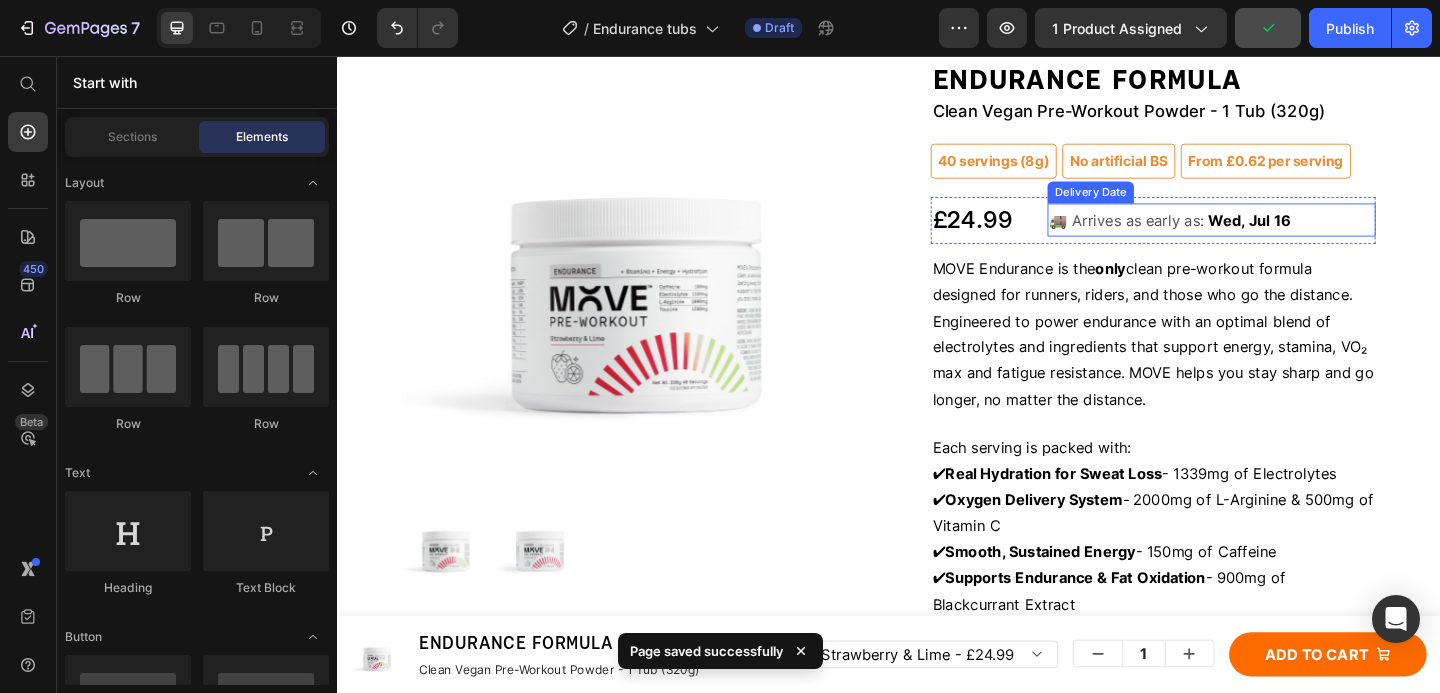 scroll, scrollTop: 0, scrollLeft: 0, axis: both 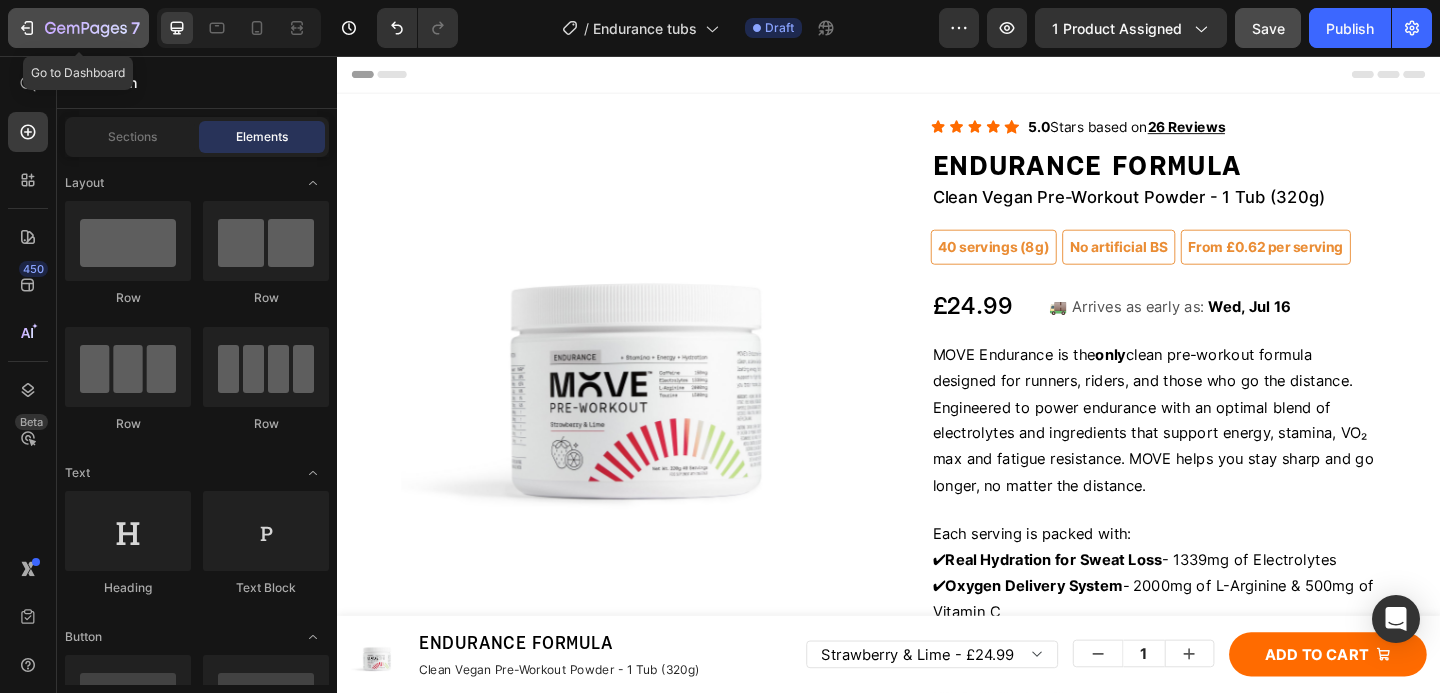 click 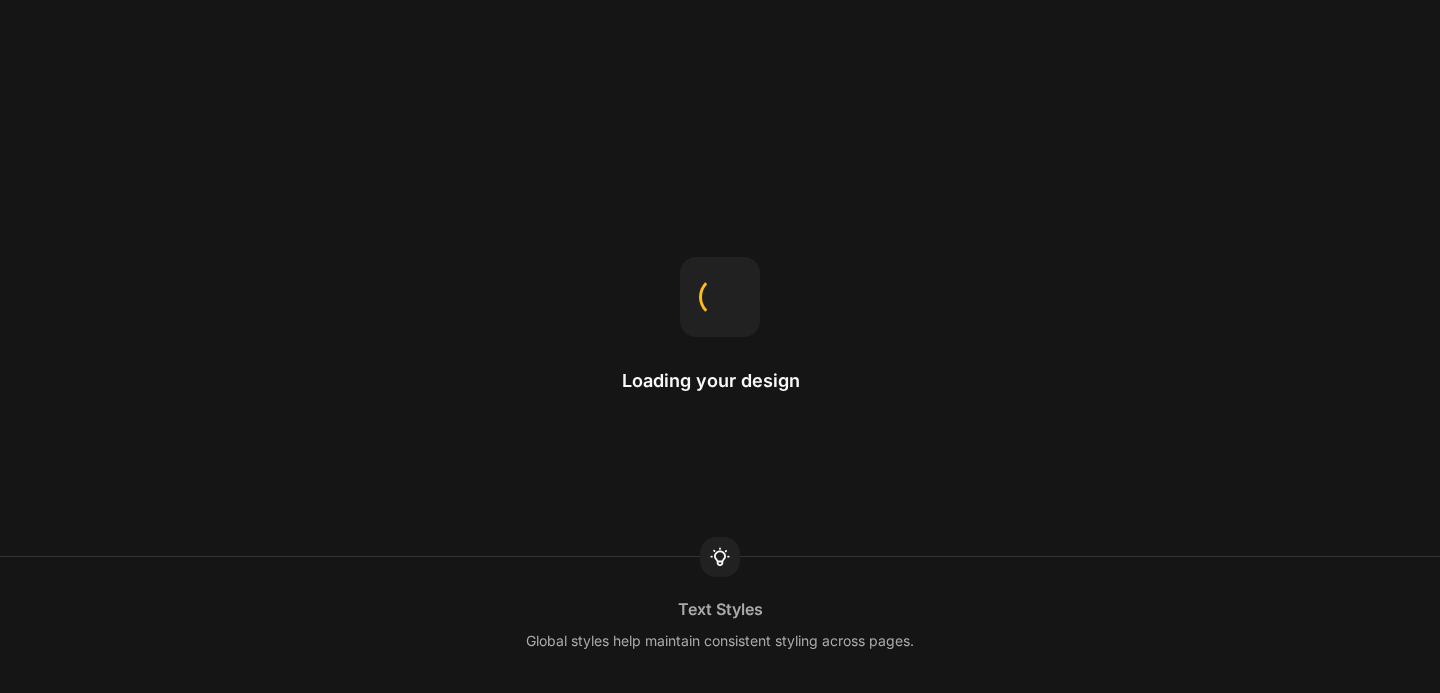 scroll, scrollTop: 0, scrollLeft: 0, axis: both 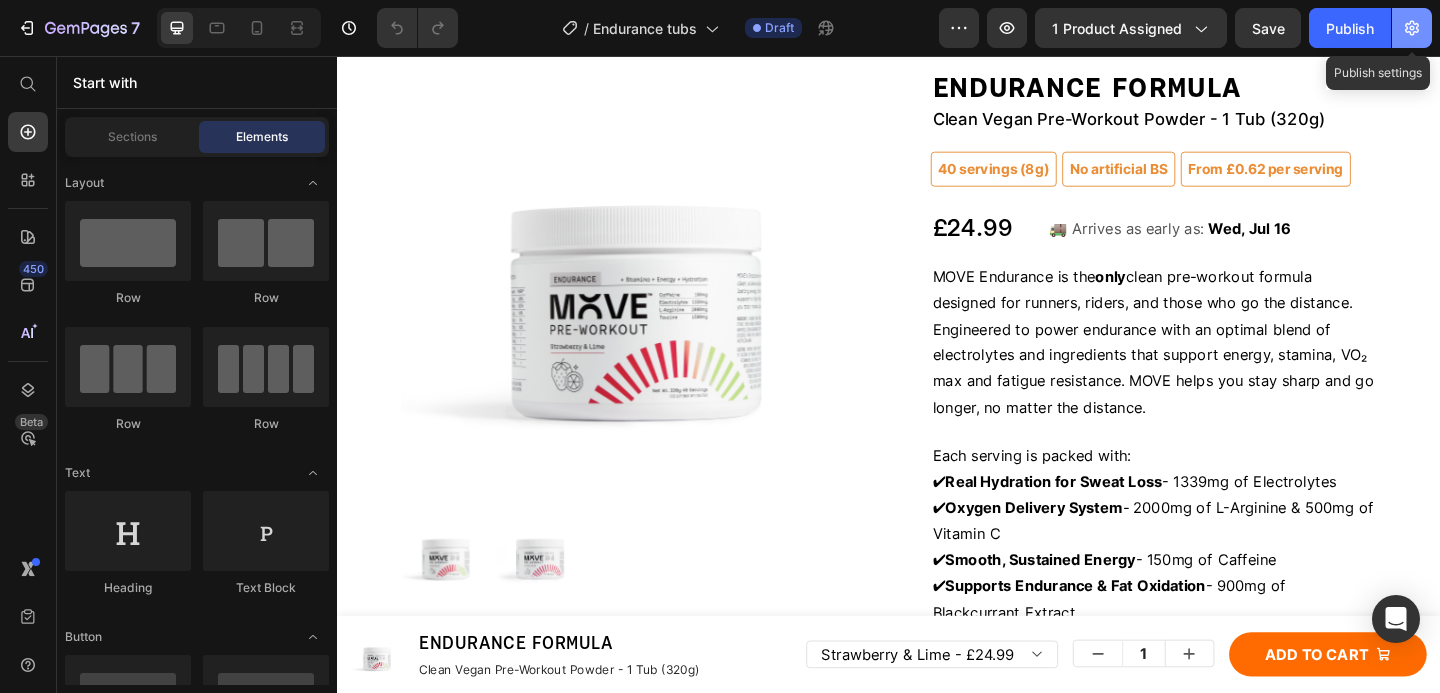 click 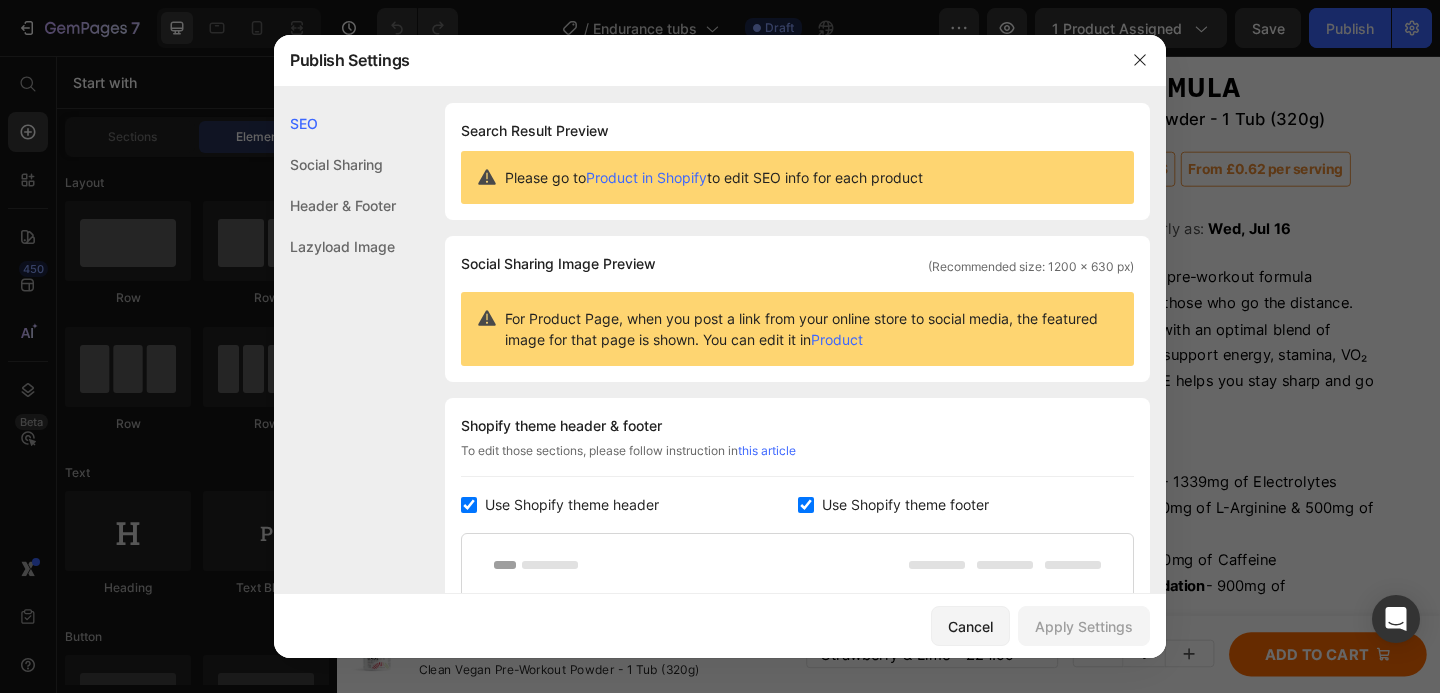 drag, startPoint x: 1345, startPoint y: 157, endPoint x: 1083, endPoint y: 42, distance: 286.1276 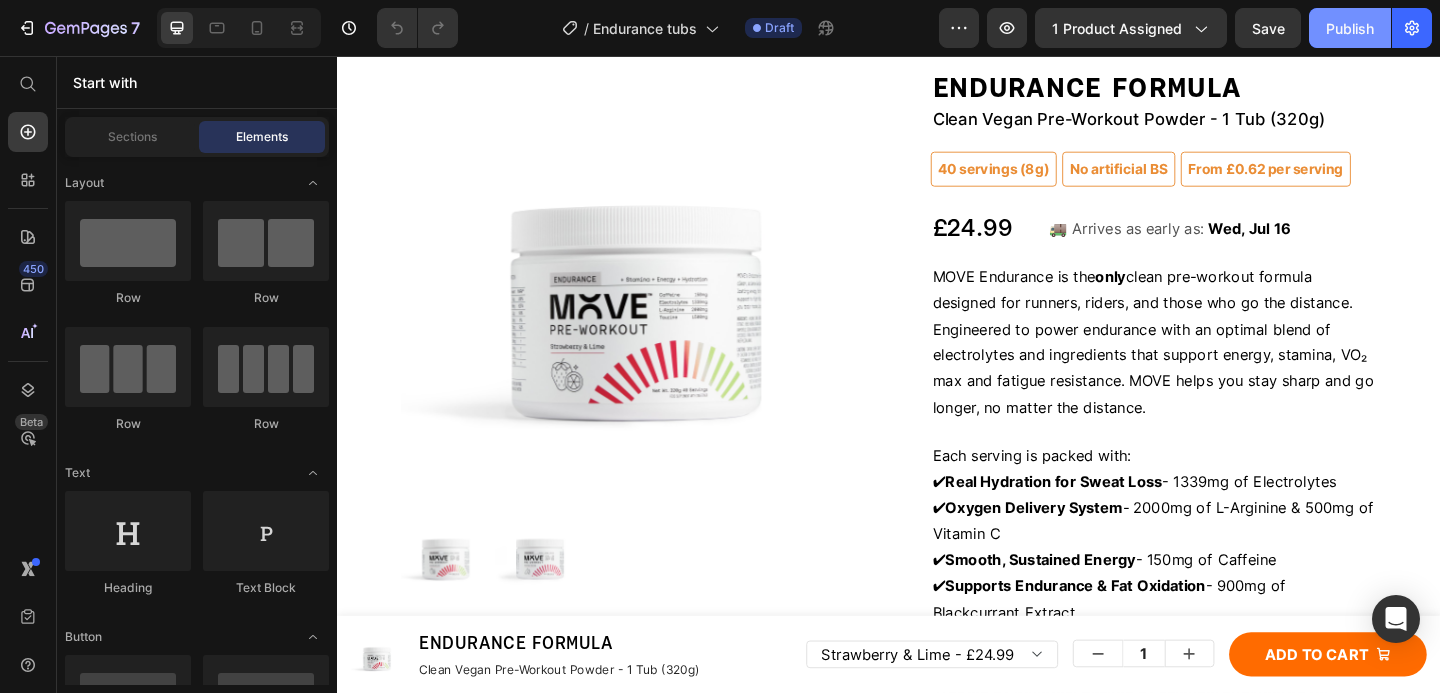 click on "Publish" 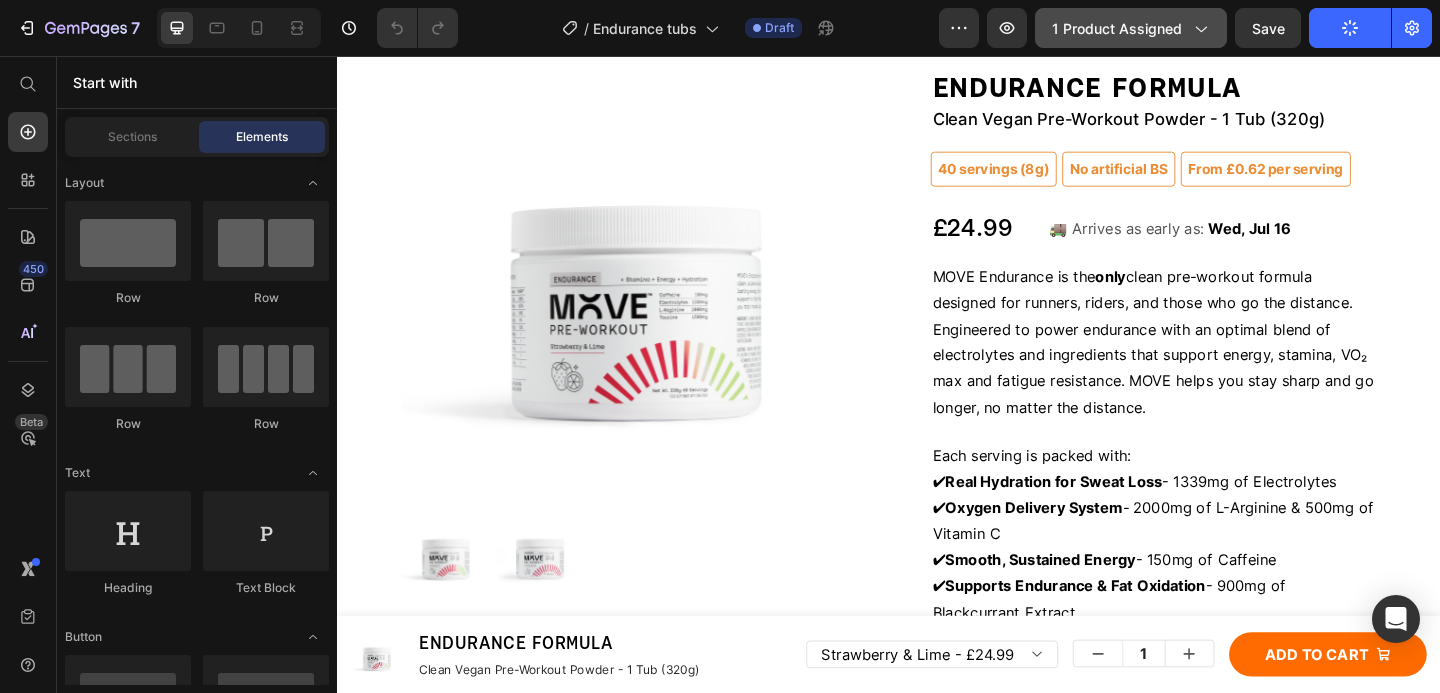 click on "1 product assigned" at bounding box center [1131, 28] 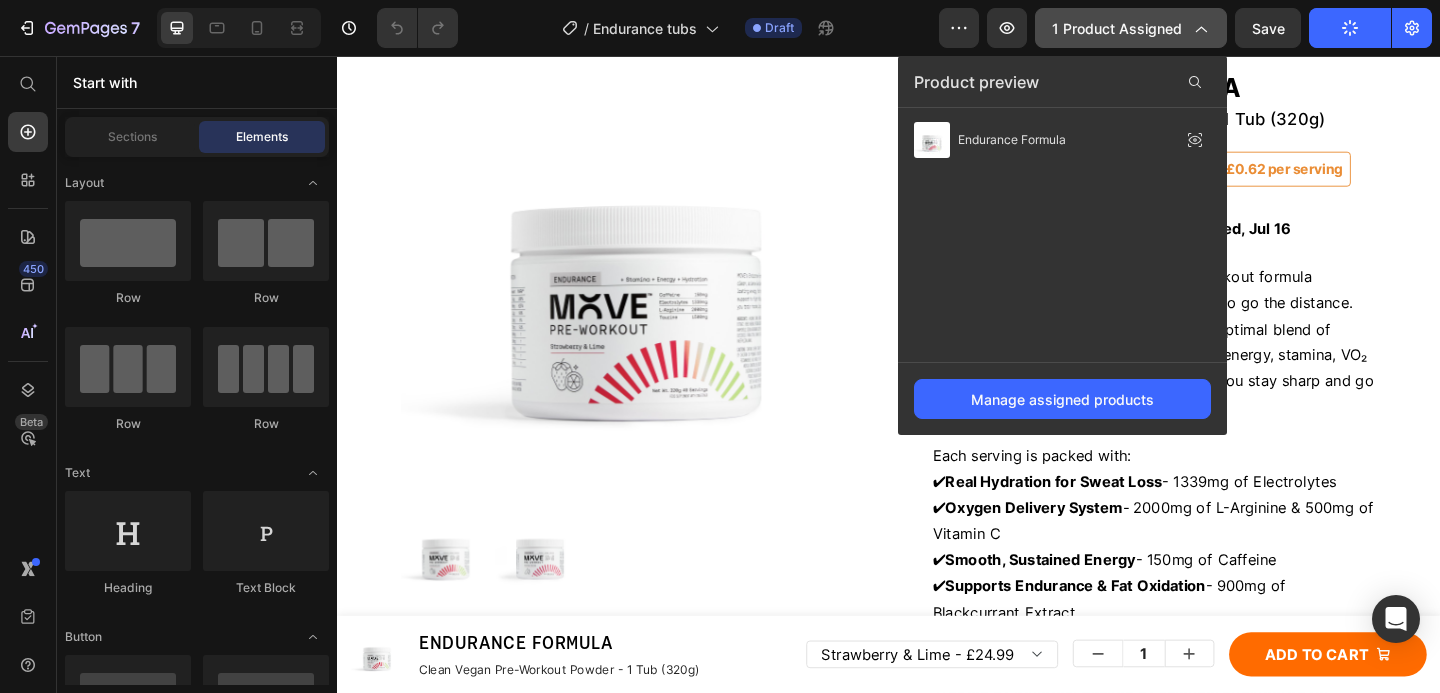 click on "1 product assigned" 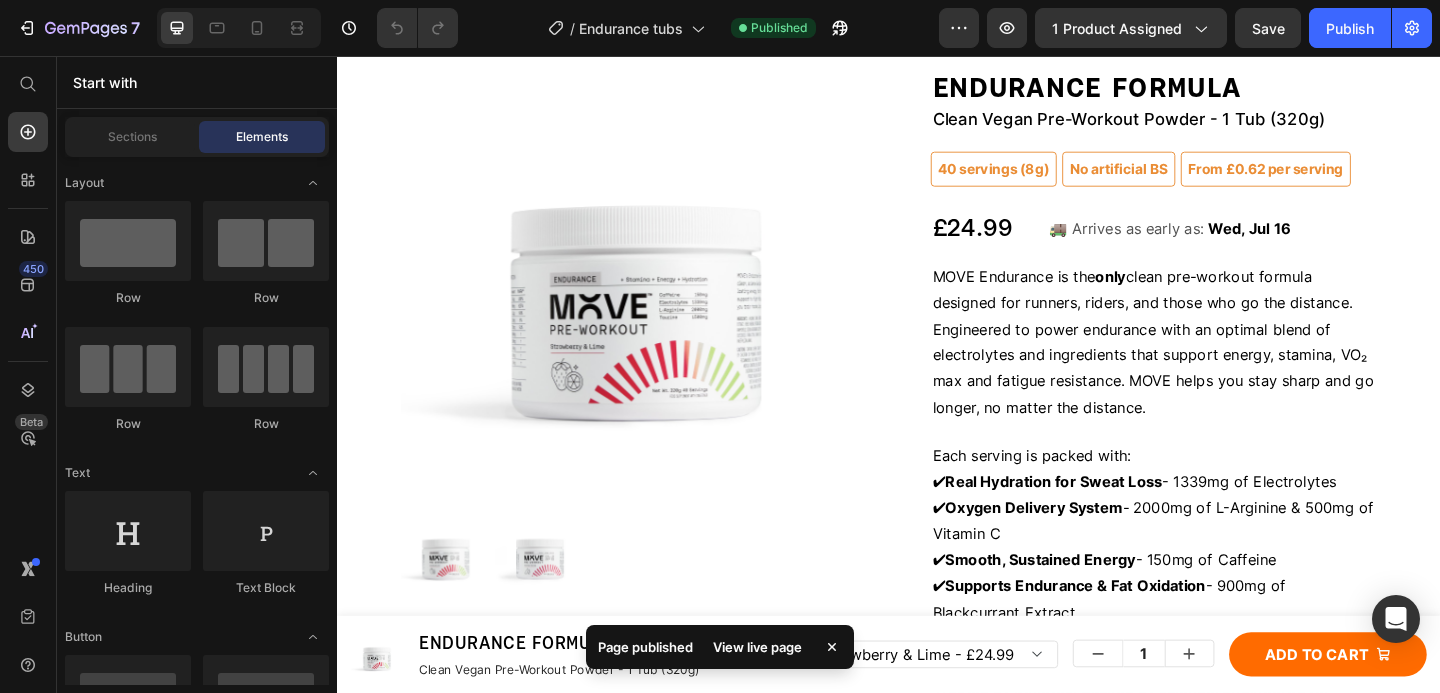 click on "View live page" at bounding box center (757, 647) 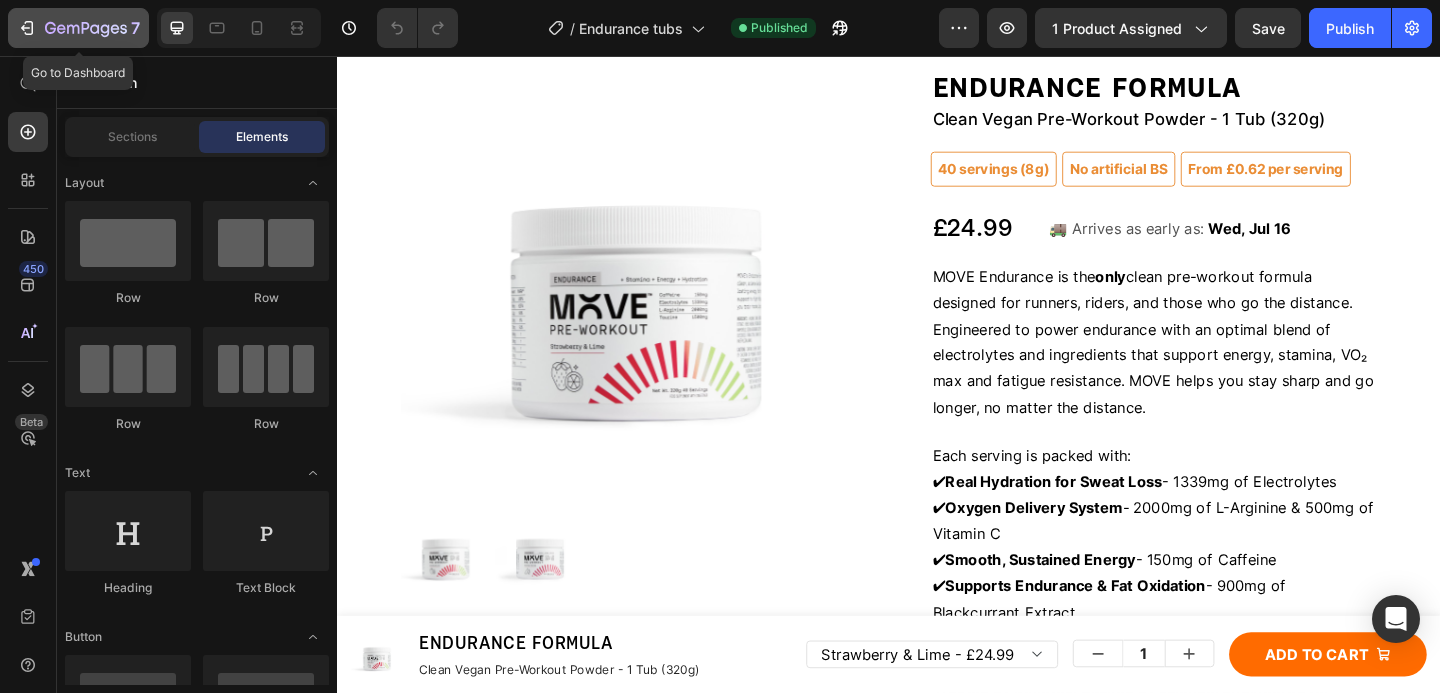 drag, startPoint x: 98, startPoint y: 29, endPoint x: 144, endPoint y: 92, distance: 78.00641 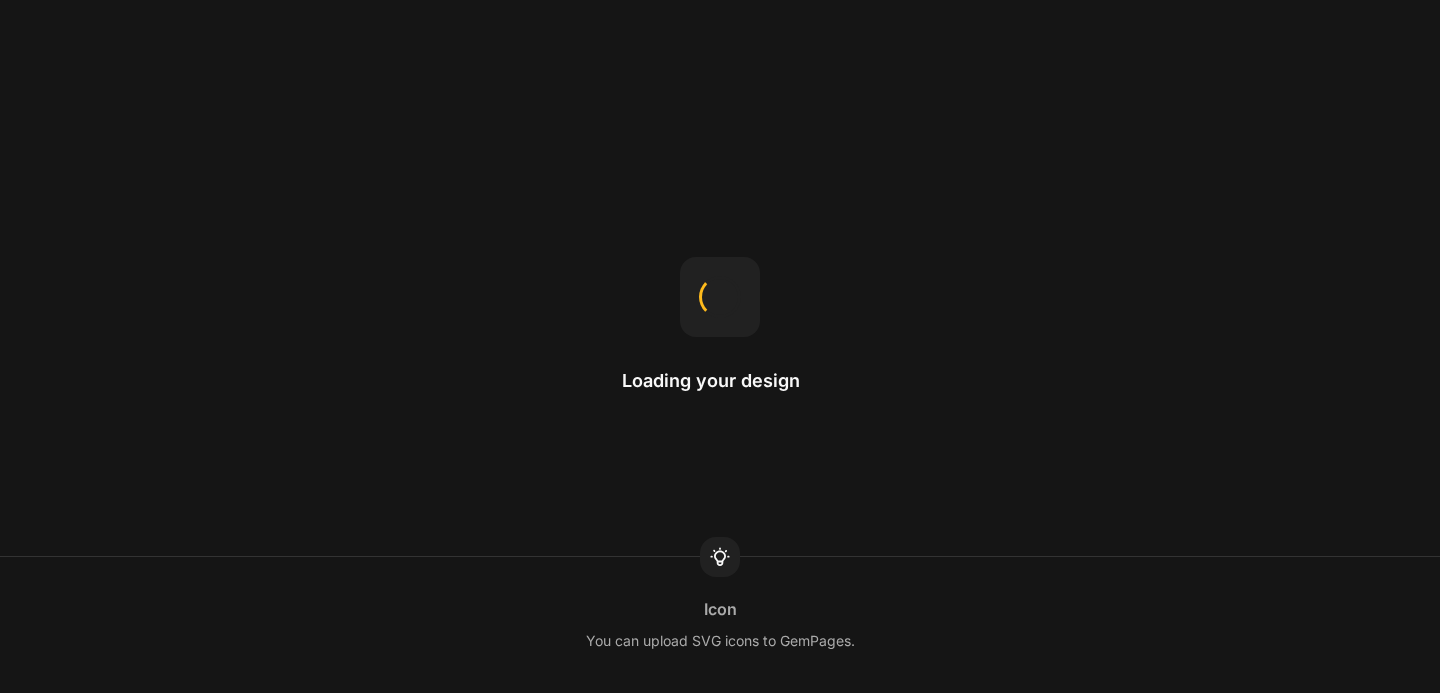 scroll, scrollTop: 0, scrollLeft: 0, axis: both 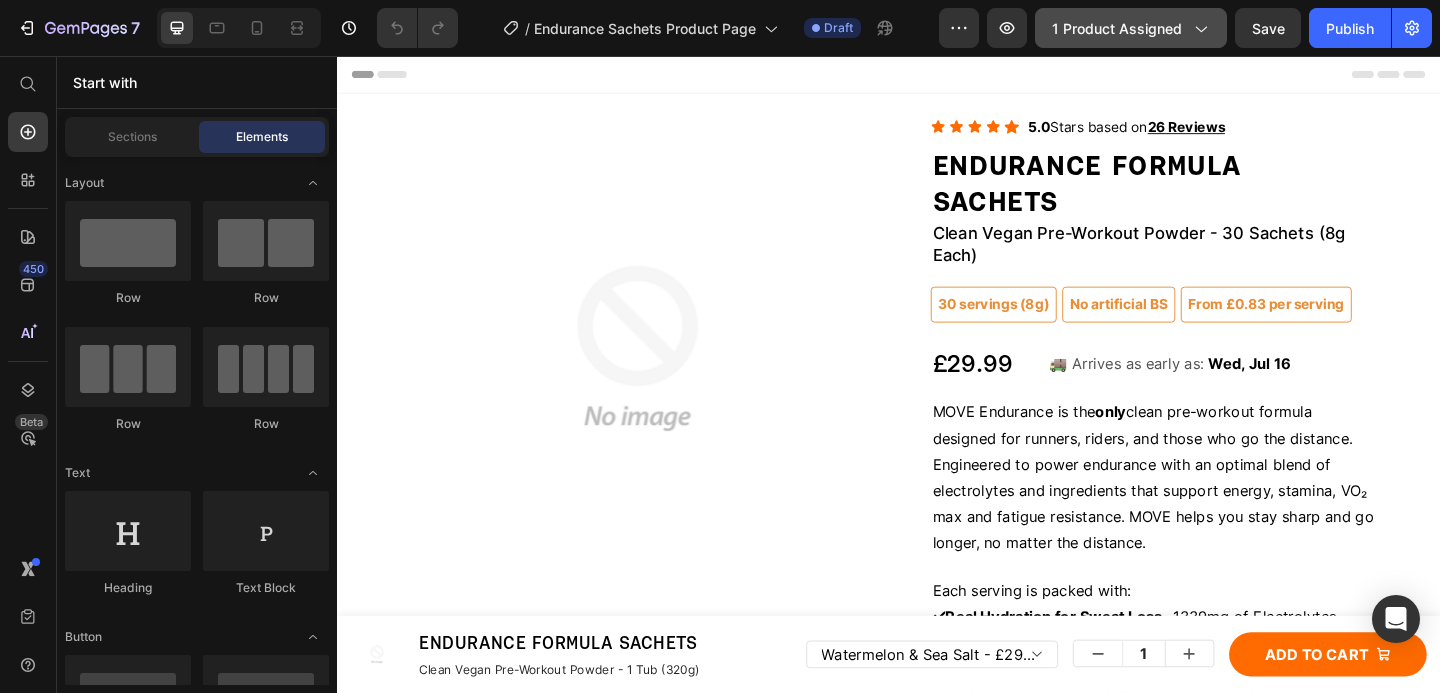 click 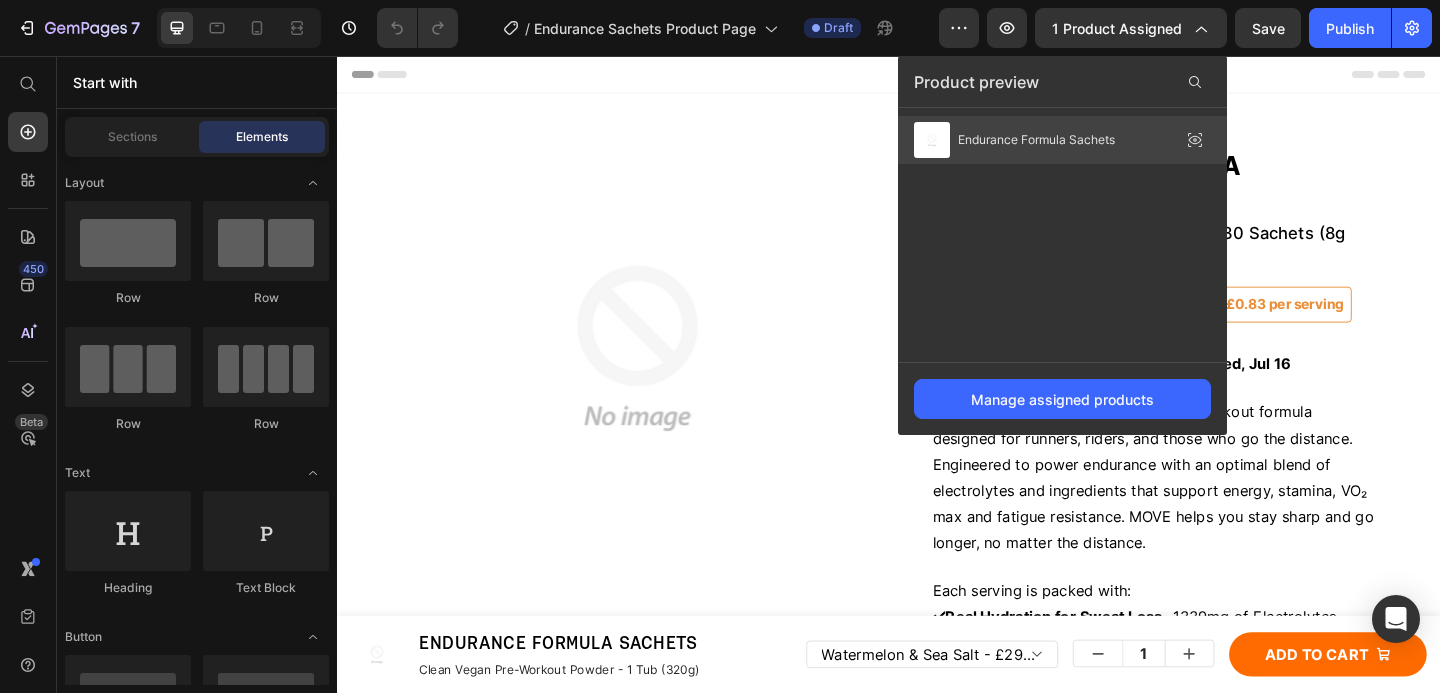 drag, startPoint x: 1142, startPoint y: 137, endPoint x: 894, endPoint y: 93, distance: 251.87299 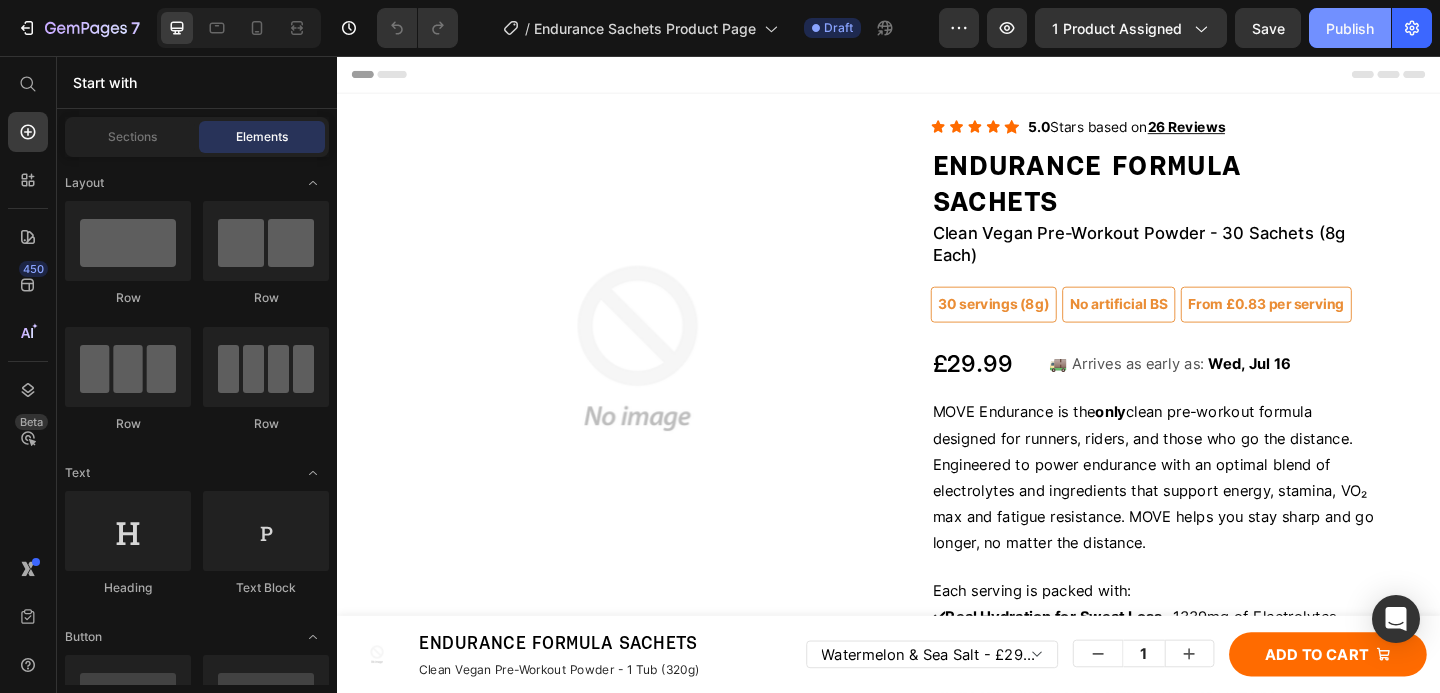 click on "Publish" at bounding box center (1350, 28) 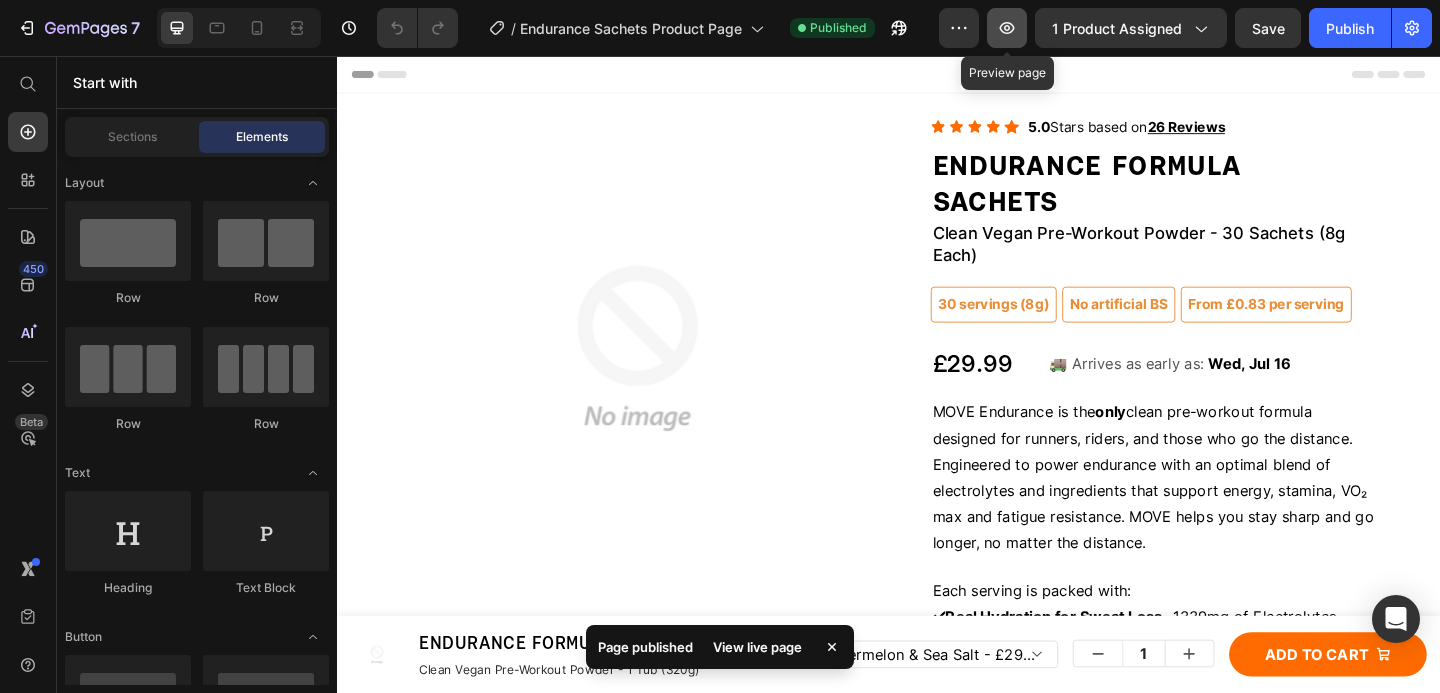 click 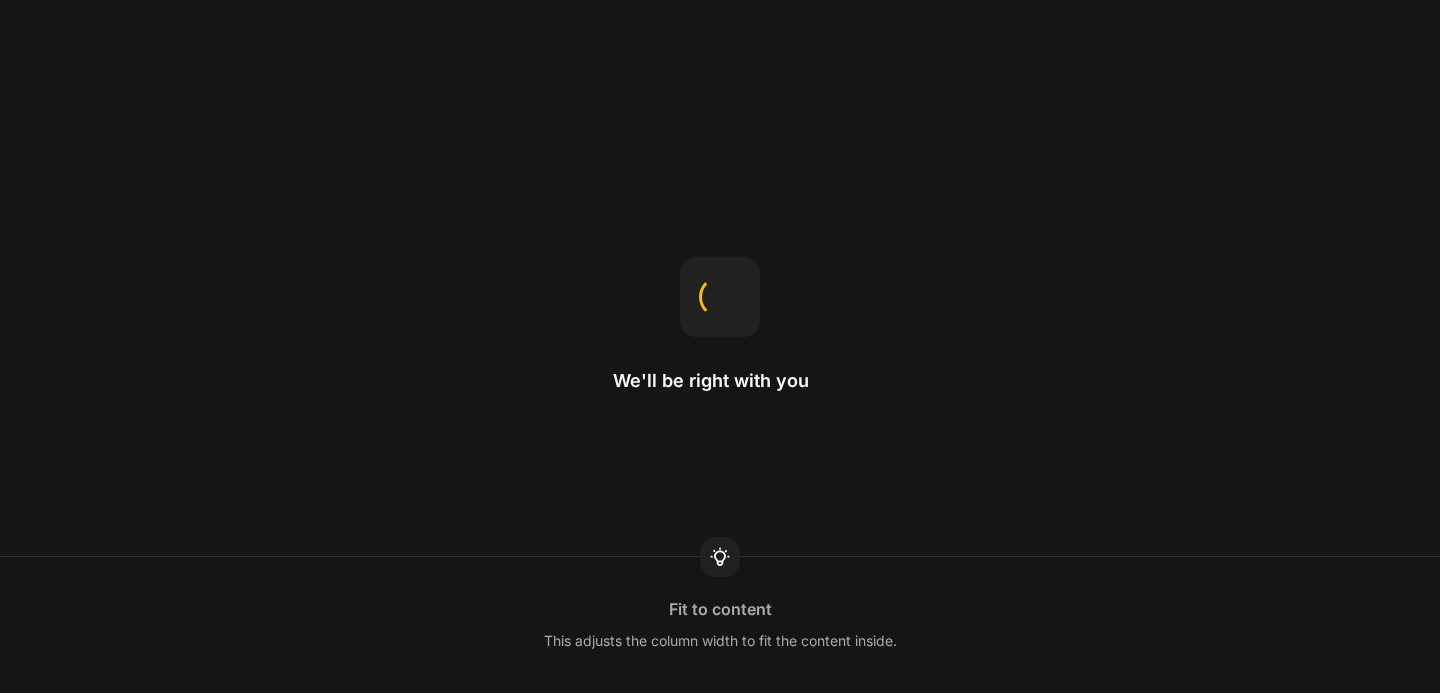 scroll, scrollTop: 0, scrollLeft: 0, axis: both 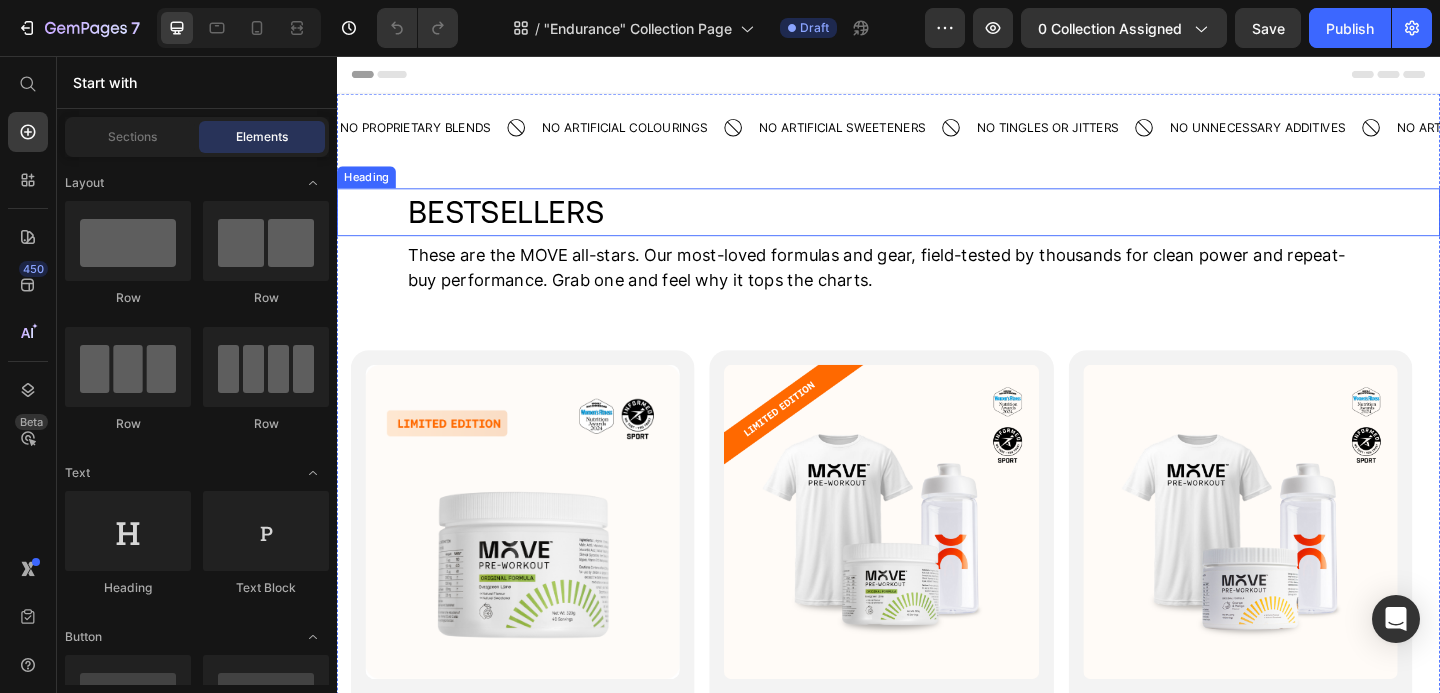 click on "Bestsellers" at bounding box center [937, 226] 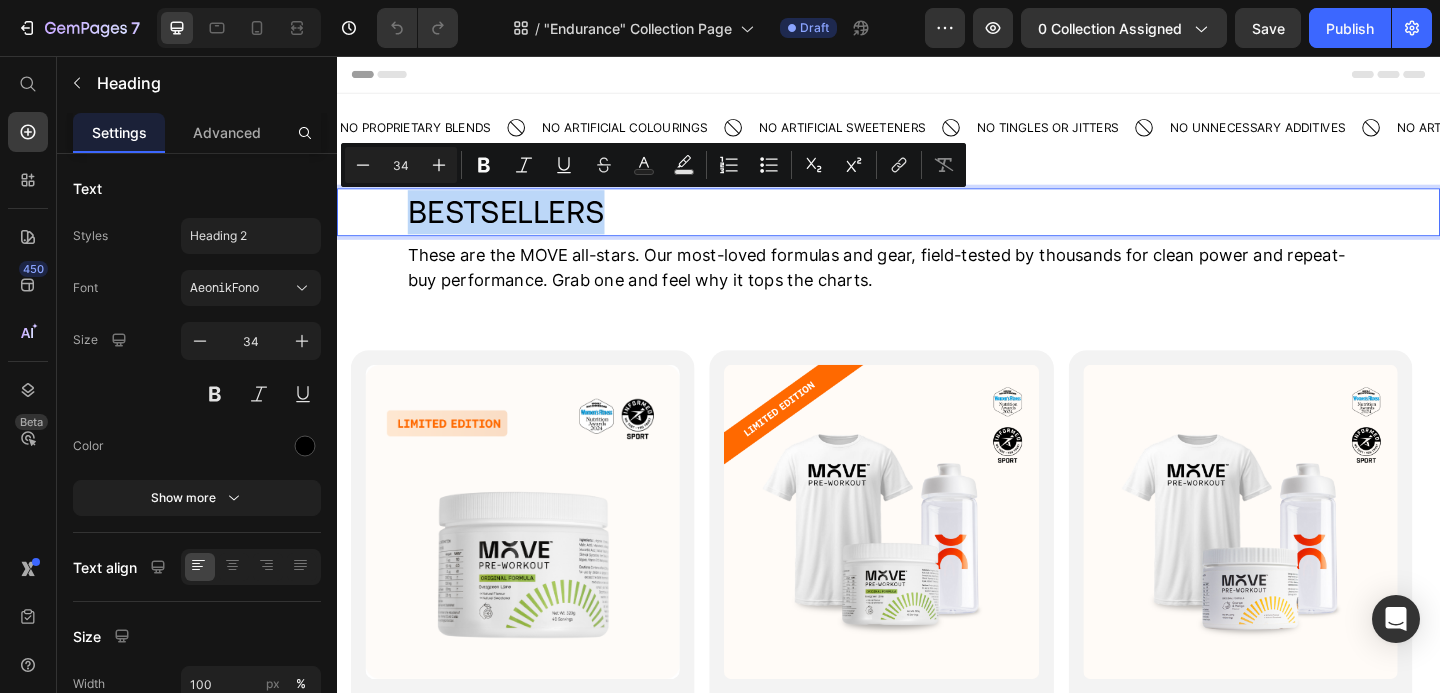 scroll, scrollTop: 0, scrollLeft: 0, axis: both 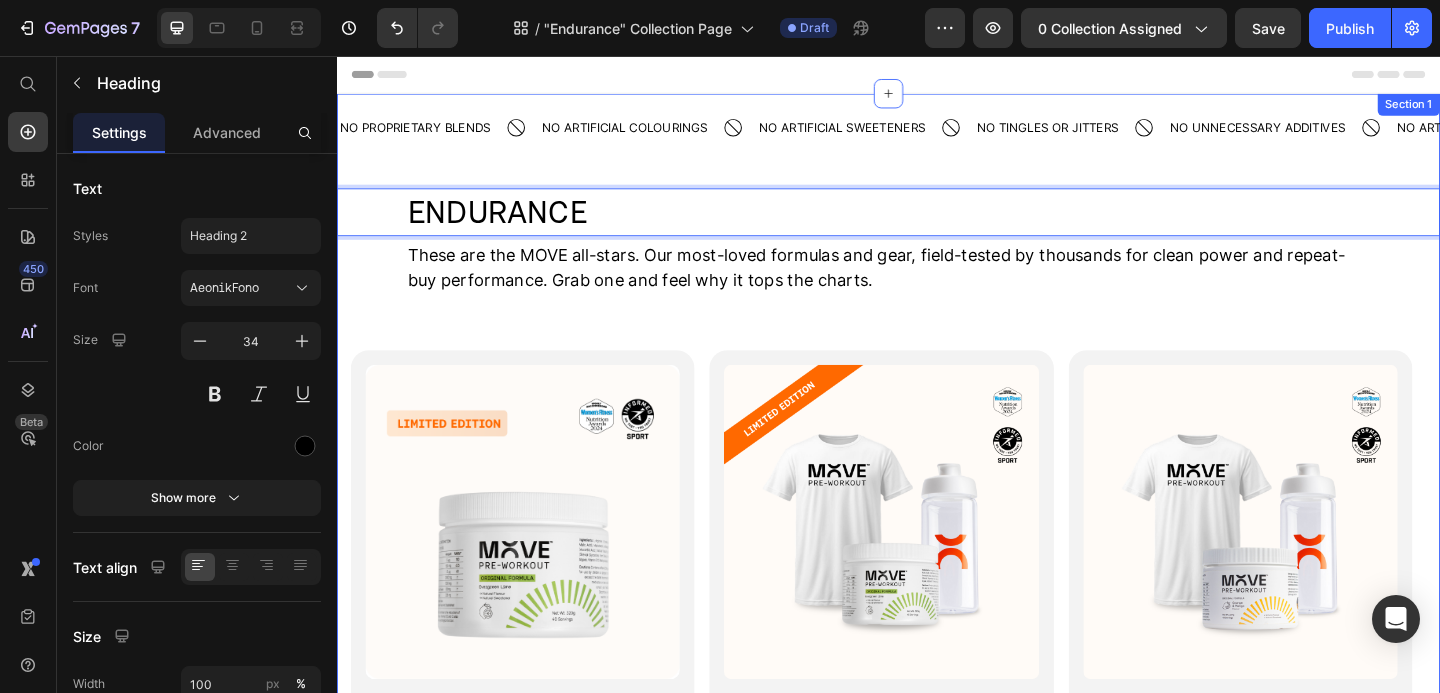 click on "These are the MOVE all-stars. Our most-loved formulas and gear, field-tested by thousands for clean power and repeat-buy performance. Grab one and feel why it tops the charts." at bounding box center (937, 286) 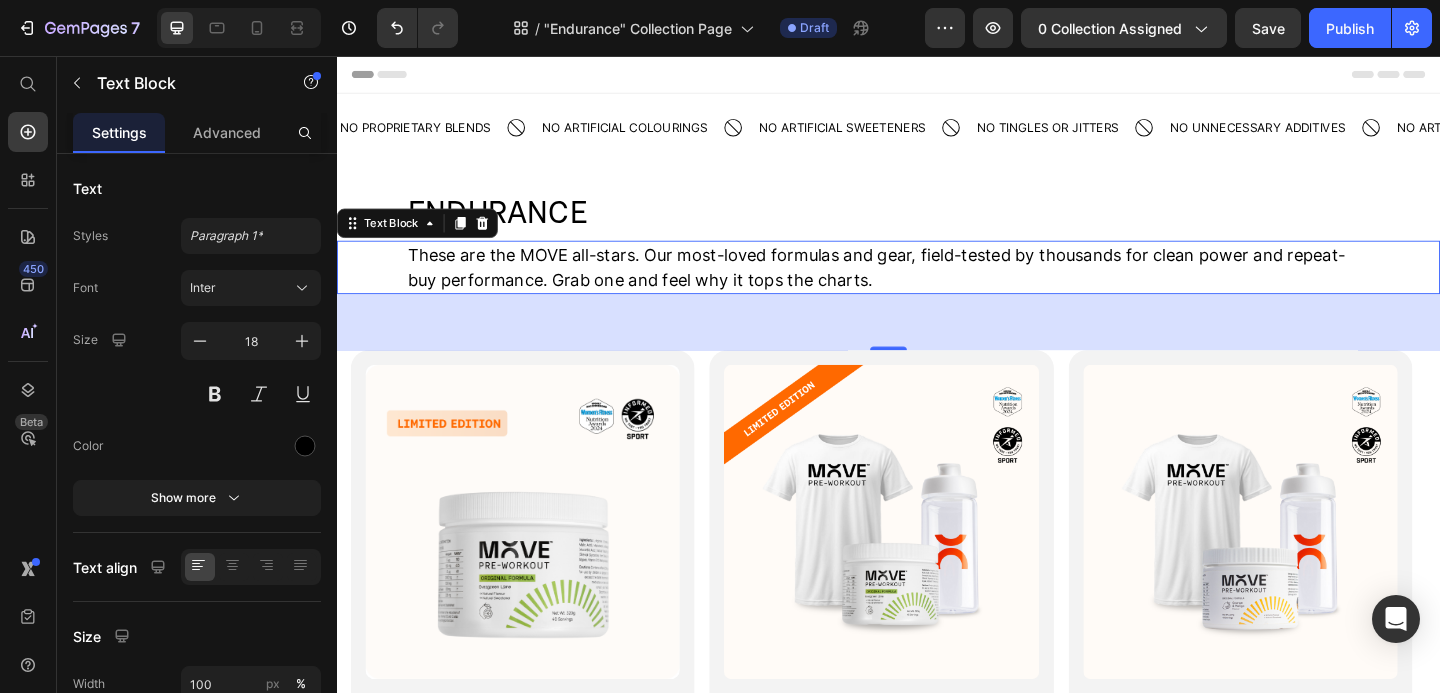 click on "These are the MOVE all-stars. Our most-loved formulas and gear, field-tested by thousands for clean power and repeat-buy performance. Grab one and feel why it tops the charts." at bounding box center (924, 286) 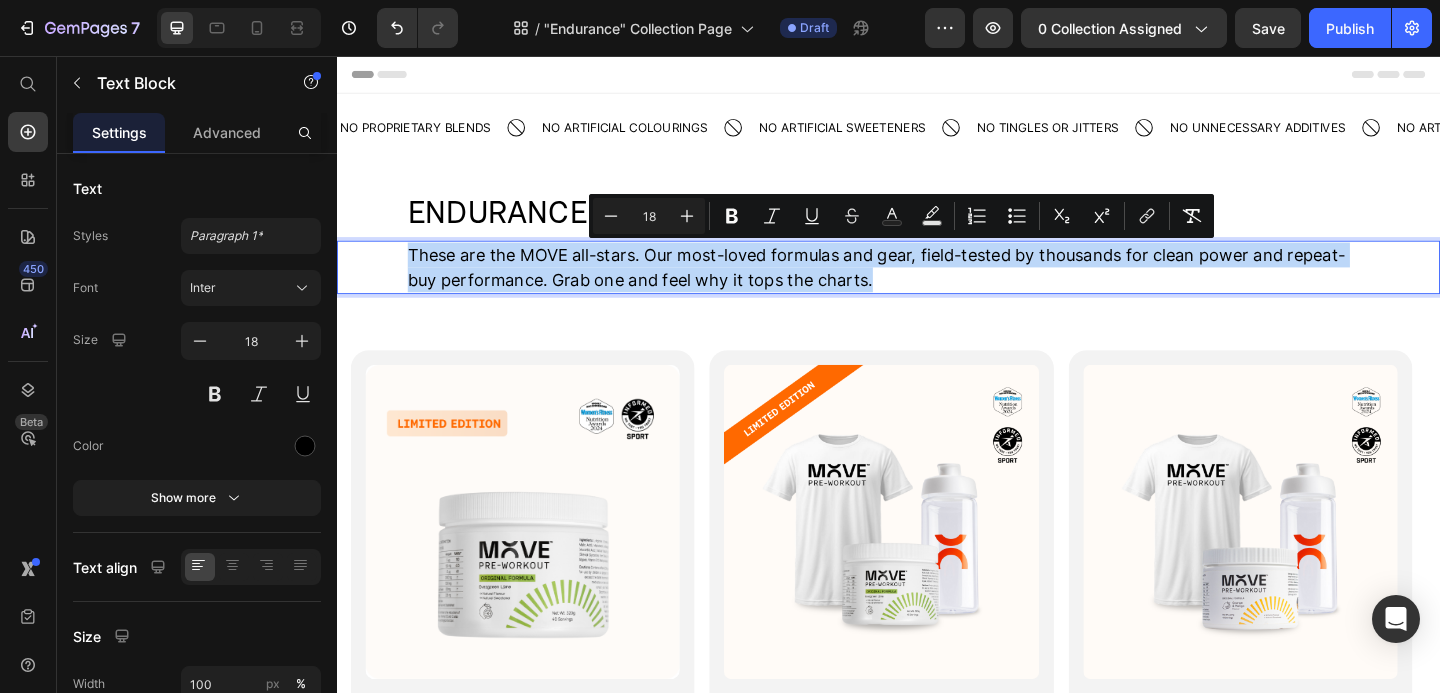 drag, startPoint x: 950, startPoint y: 305, endPoint x: 369, endPoint y: 261, distance: 582.6637 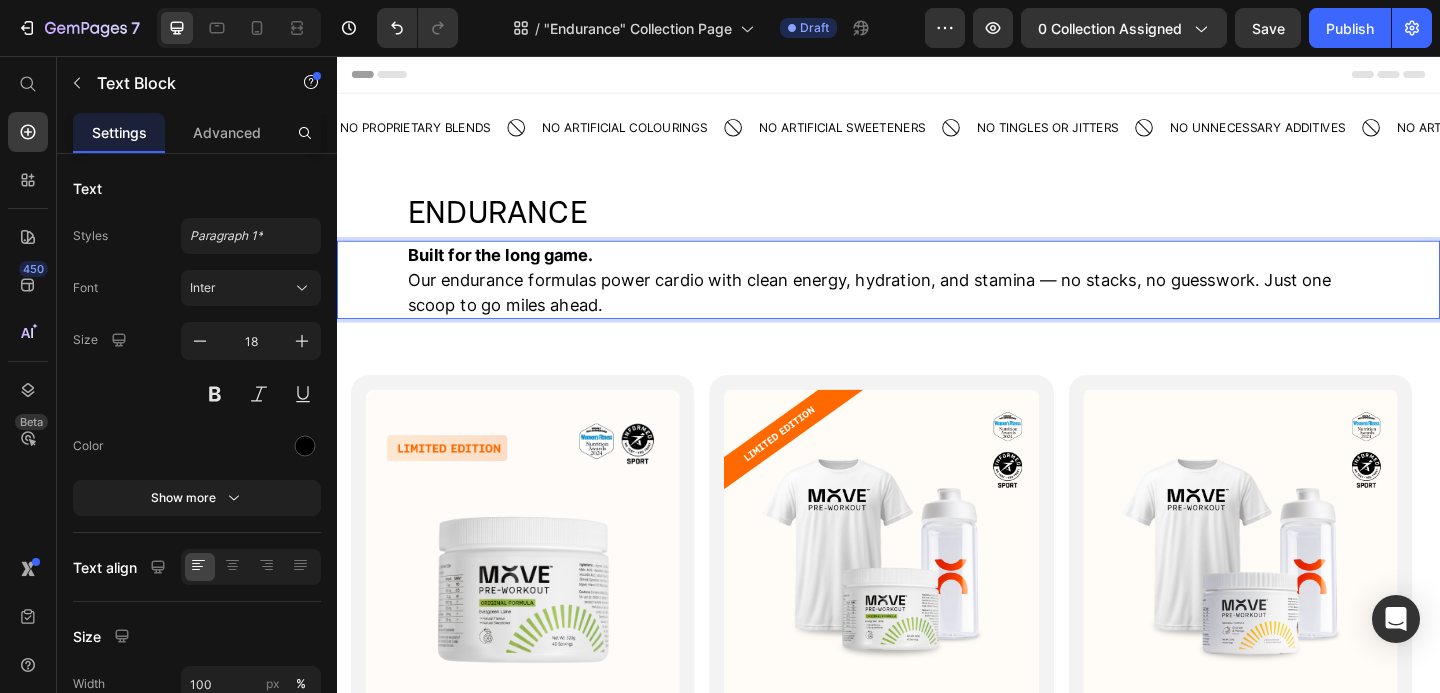 click on "Built for the long game. Our endurance formulas power cardio with clean energy, hydration, and stamina — no stacks, no guesswork. Just one scoop to go miles ahead." at bounding box center [937, 299] 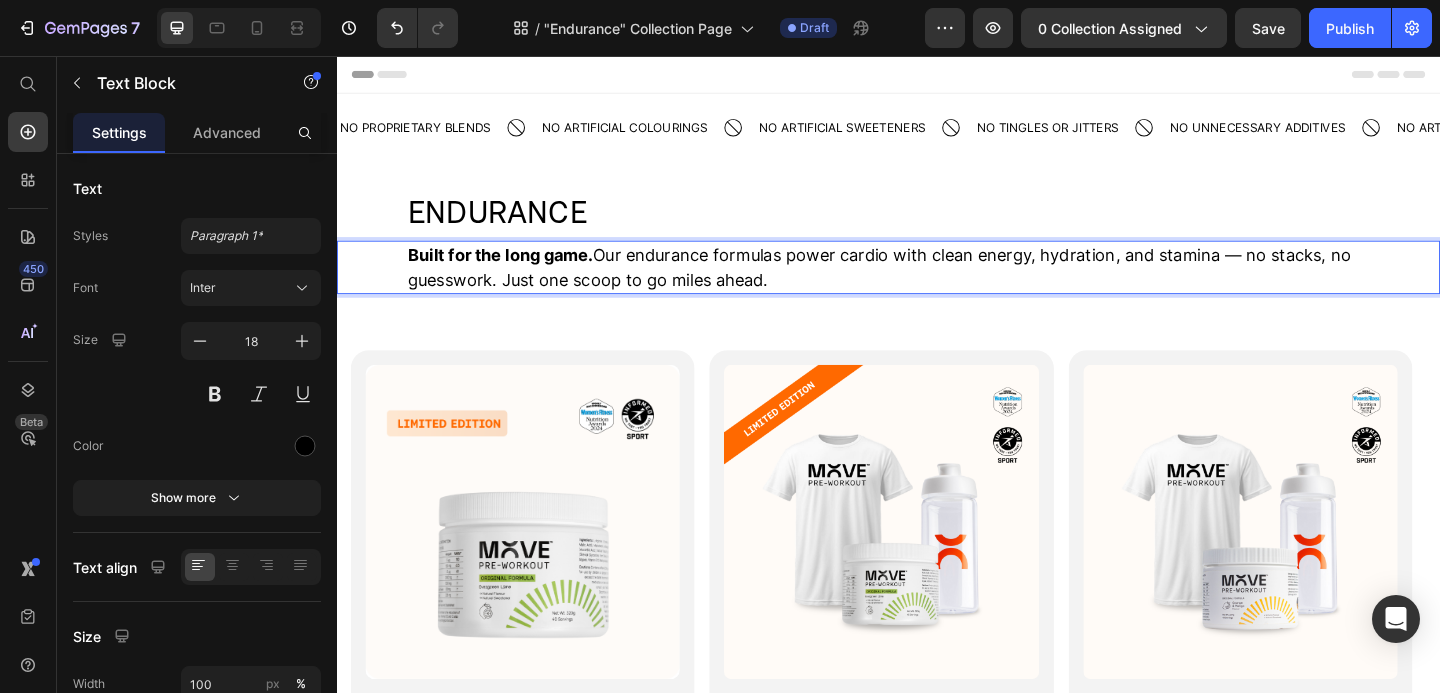 click on "Built for the long game.  Our endurance formulas power cardio with clean energy, hydration, and stamina — no stacks, no guesswork. Just one scoop to go miles ahead." at bounding box center [937, 286] 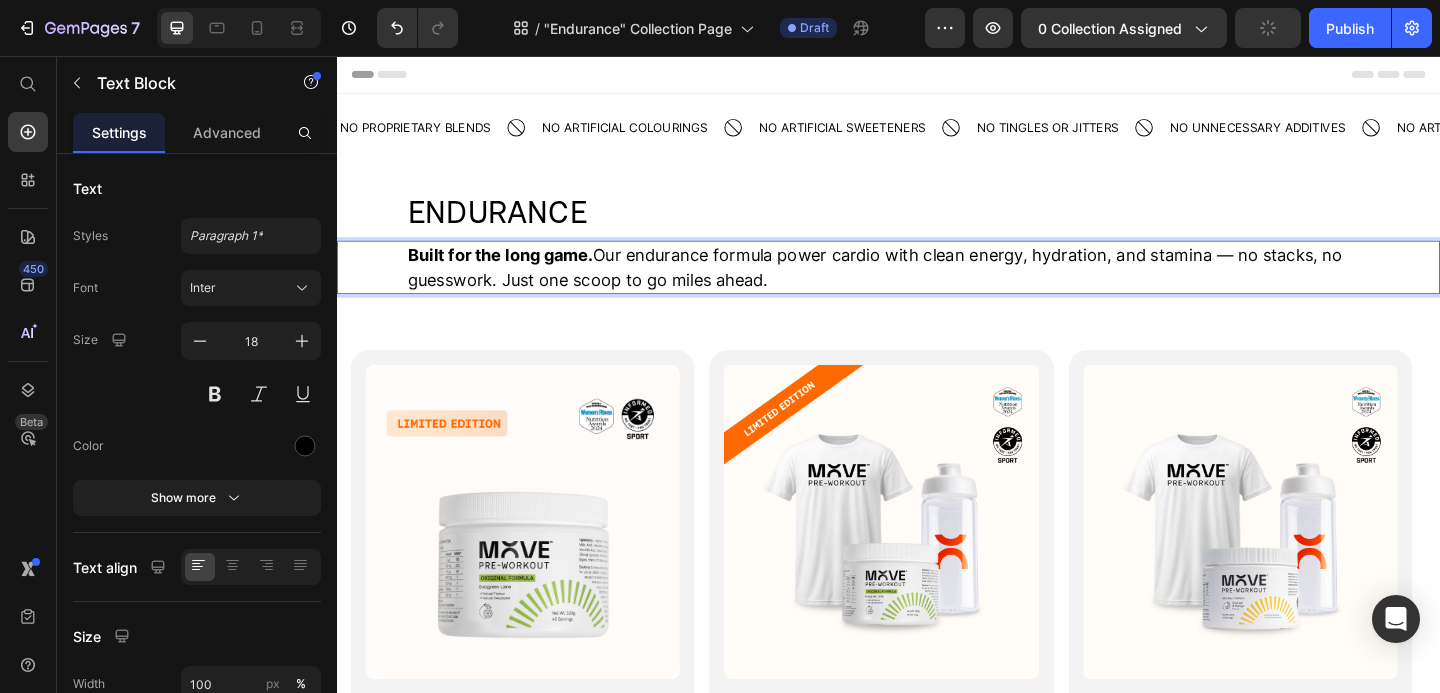 click on "Built for the long game.  Our endurance formula power cardio with clean energy, hydration, and stamina — no stacks, no guesswork. Just one scoop to go miles ahead." at bounding box center [937, 286] 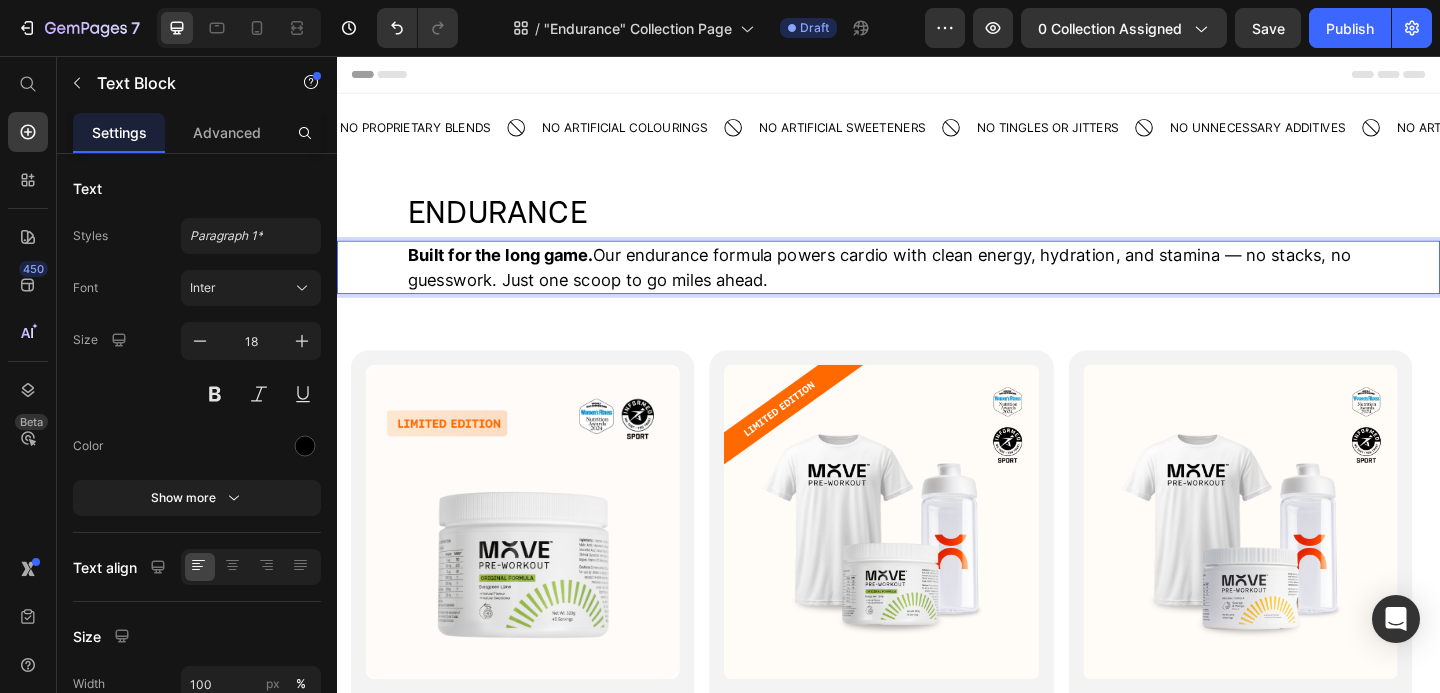 click on "Built for the long game.  Our endurance formula powers cardio with clean energy, hydration, and stamina — no stacks, no guesswork. Just one scoop to go miles ahead." at bounding box center [937, 286] 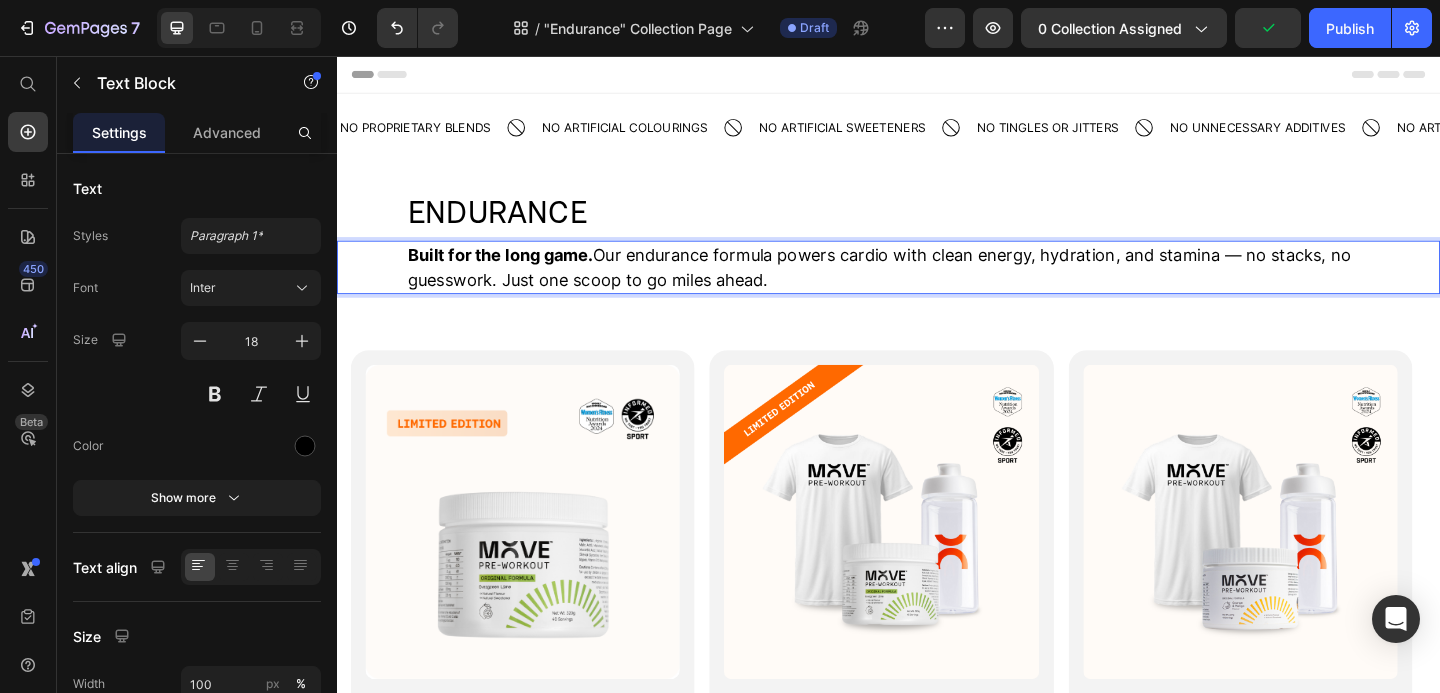 click on "Built for the long game.  Our endurance formula powers cardio with clean energy, hydration, and stamina — no stacks, no guesswork. Just one scoop to go miles ahead." at bounding box center (937, 286) 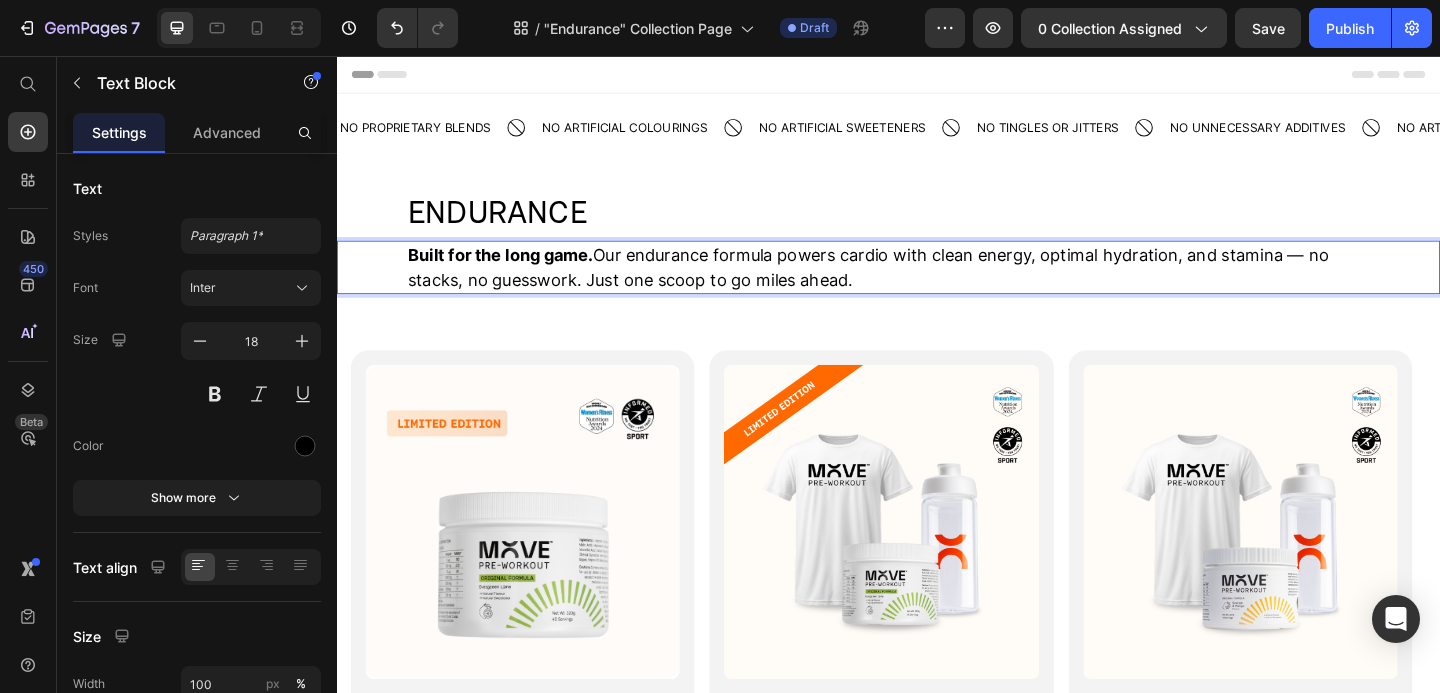 click on "Built for the long game.  Our endurance formula powers cardio with clean energy, optimal hydration, and stamina — no stacks, no guesswork. Just one scoop to go miles ahead." at bounding box center (937, 286) 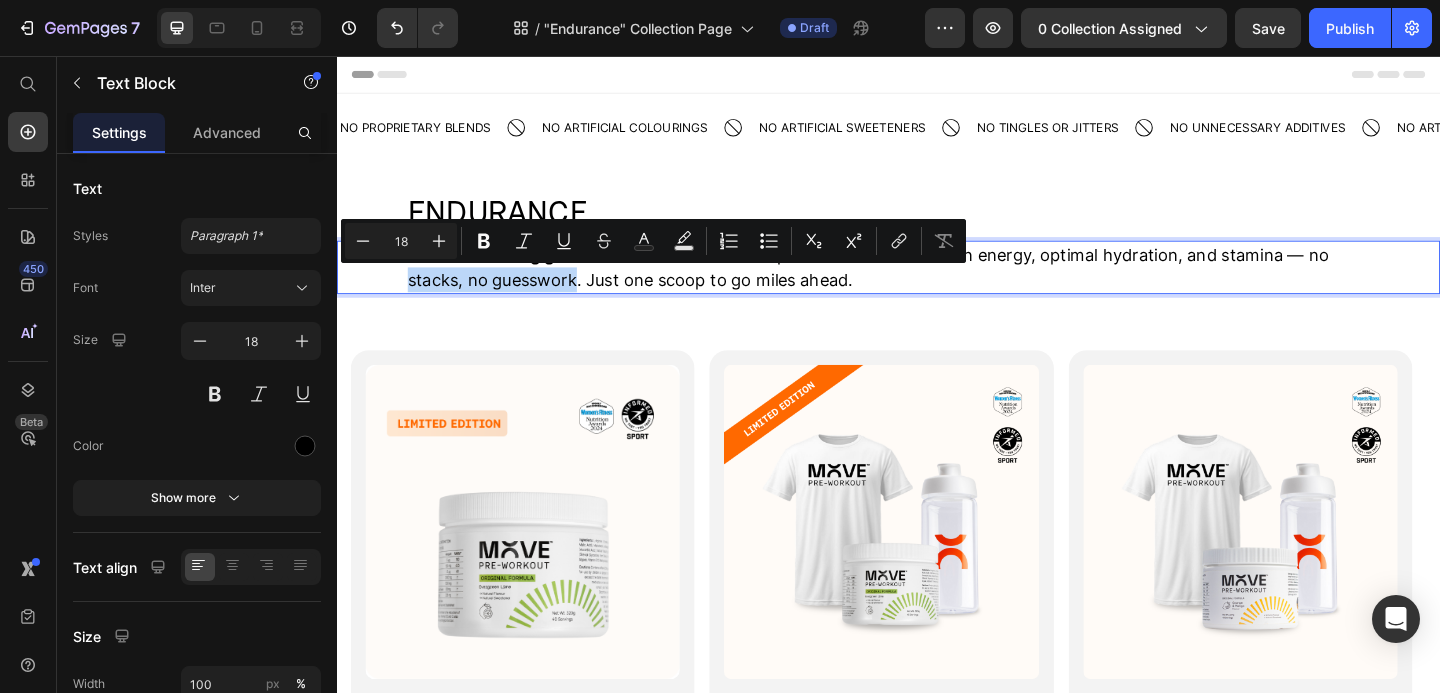 drag, startPoint x: 595, startPoint y: 299, endPoint x: 380, endPoint y: 287, distance: 215.33463 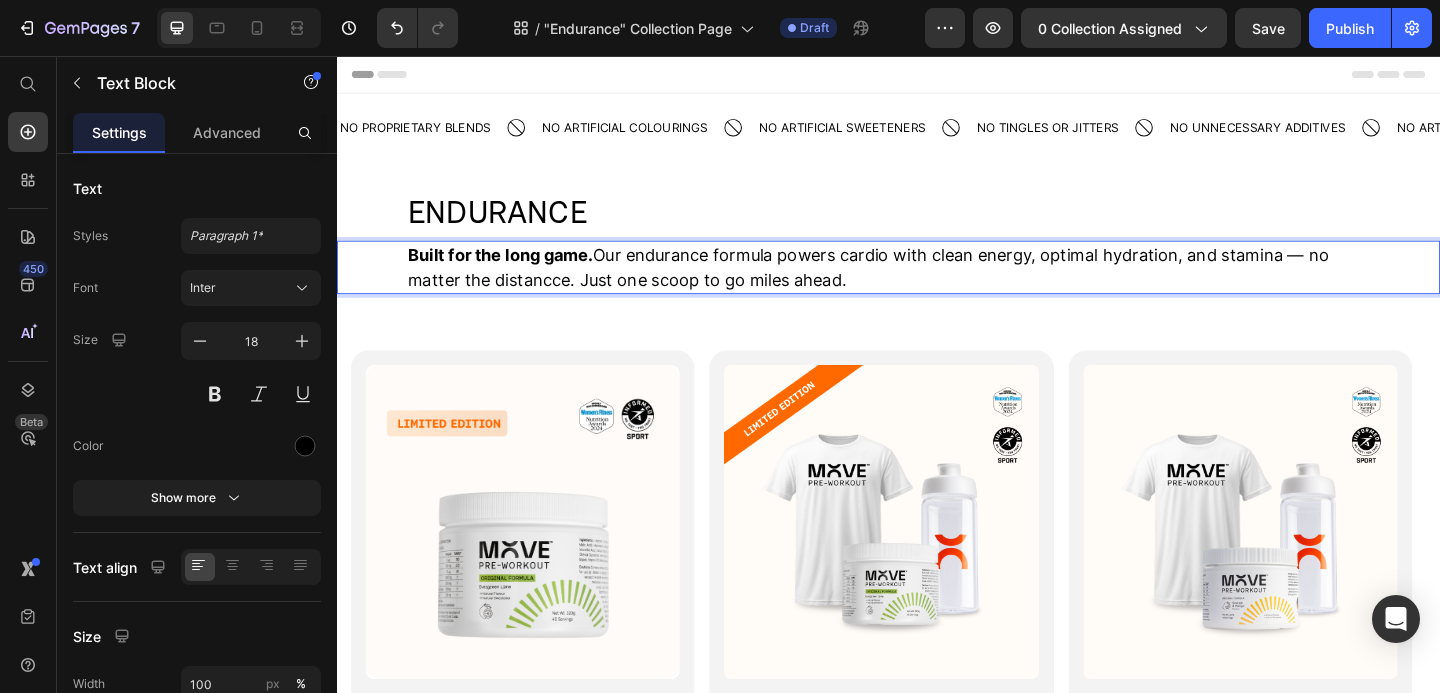 click on "Built for the long game.  Our endurance formula powers cardio with clean energy, optimal hydration, and stamina — no matter the distancce. Just one scoop to go miles ahead." at bounding box center (937, 286) 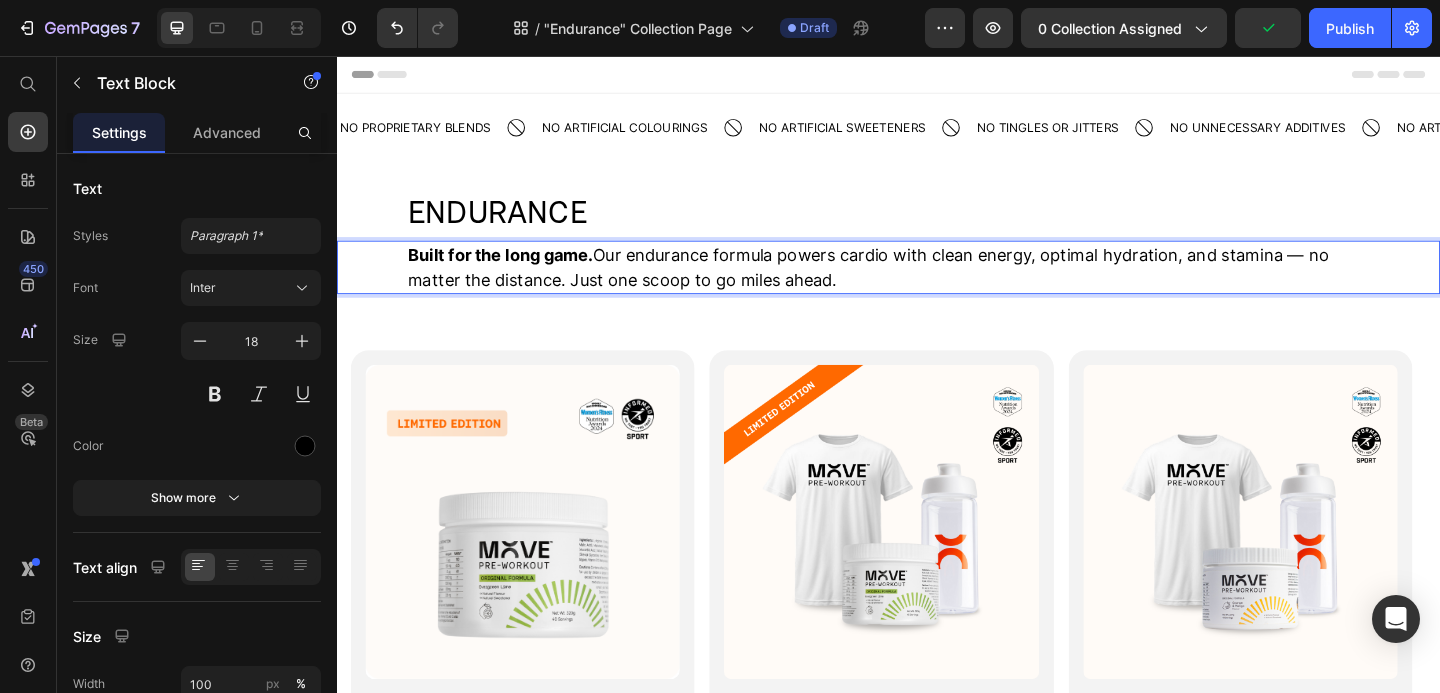 click on "Built for the long game.  Our endurance formula powers cardio with clean energy, optimal hydration, and stamina — no matter the distance. Just one scoop to go miles ahead." at bounding box center (937, 286) 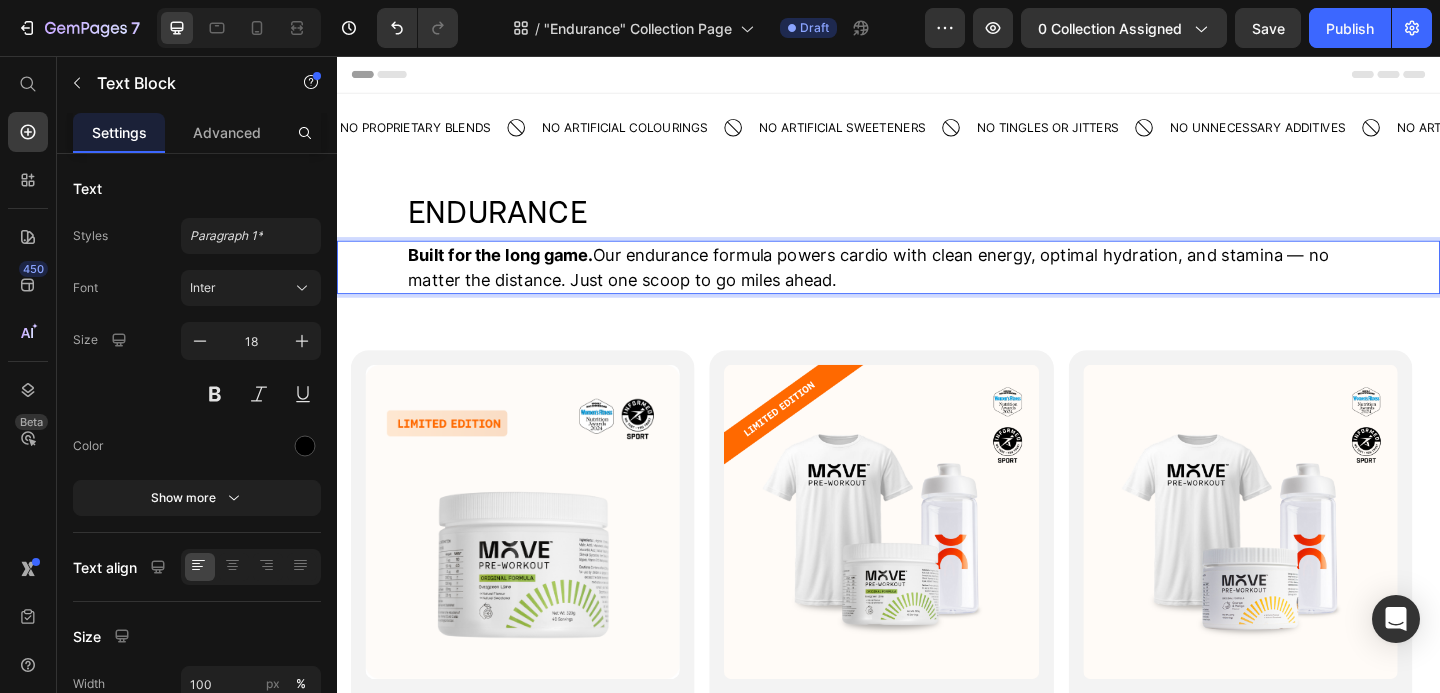 click on "Built for the long game.  Our endurance formula powers cardio with clean energy, optimal hydration, and stamina — no matter the distance. Just one scoop to go miles ahead." at bounding box center (937, 286) 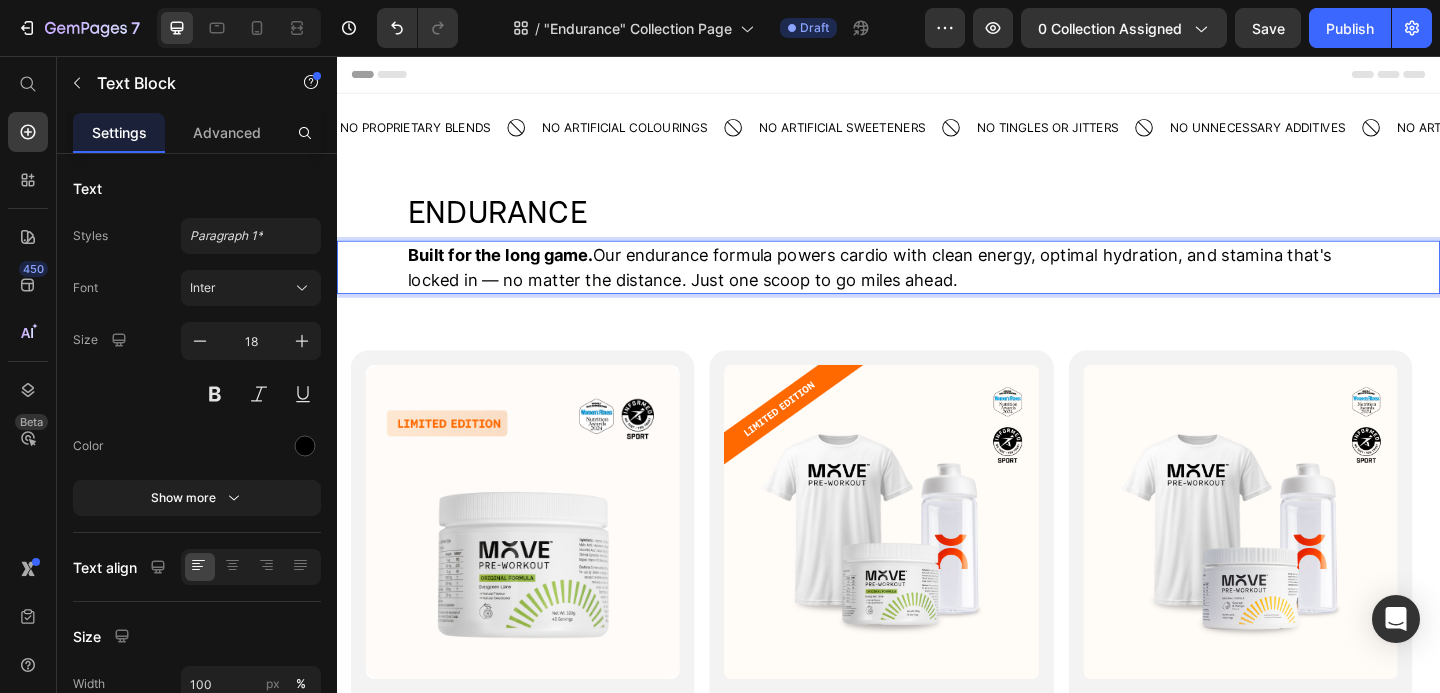 drag, startPoint x: 509, startPoint y: 294, endPoint x: 547, endPoint y: 300, distance: 38.470768 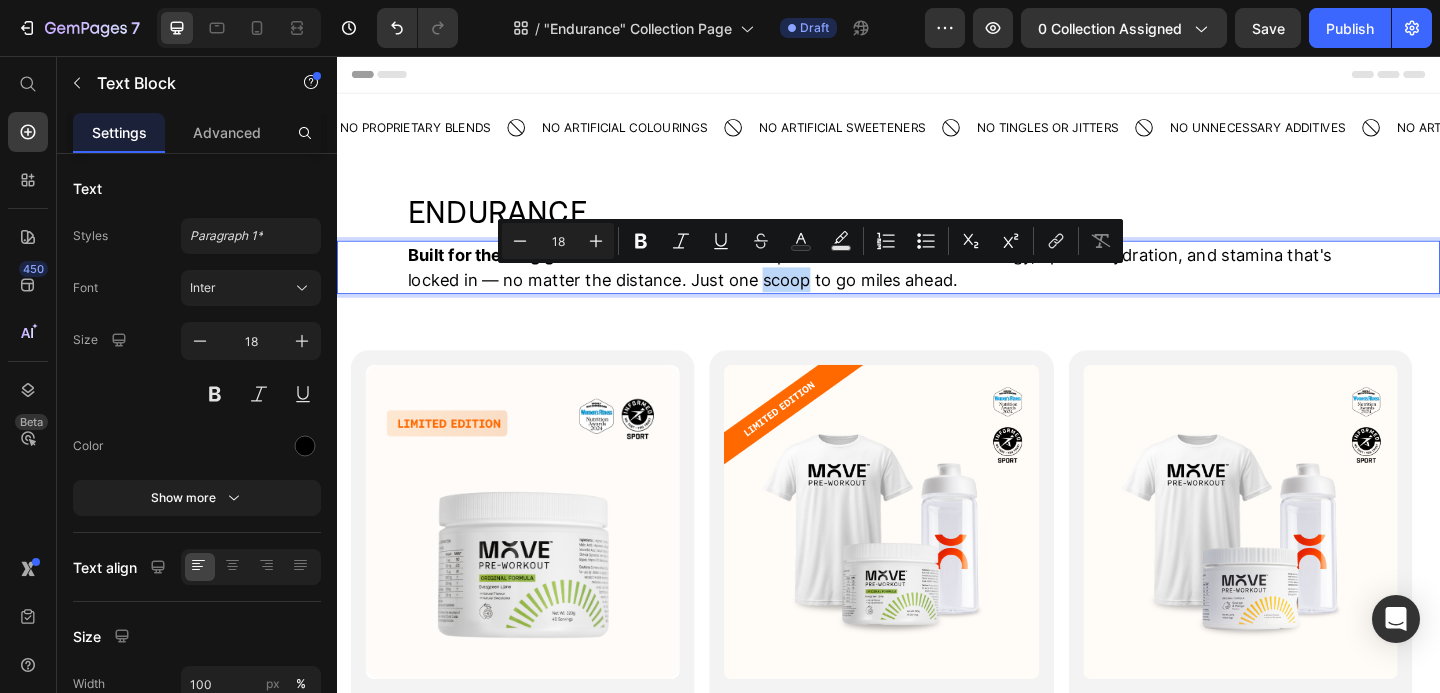 drag, startPoint x: 847, startPoint y: 308, endPoint x: 802, endPoint y: 303, distance: 45.276924 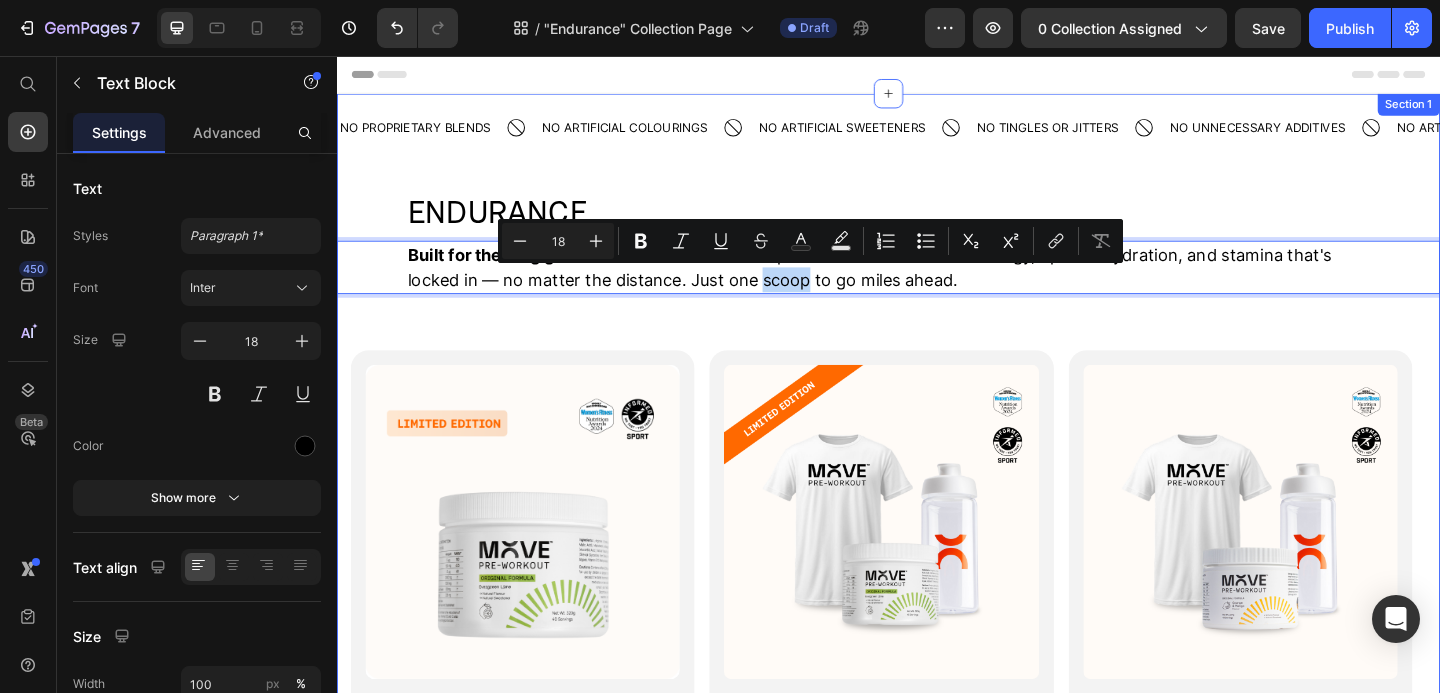 click on "NO PROPRIETARY BLENDS Text
NO ARTIFICIAL COLOURINGS Text Block
NO ARTIFICIAL SWEETENERS Text
NO TINGLES OR JITTERS Text
NO UNNECESSARY ADDITIVES Text
NO ARTIFICIAL FLAVOURINGS Text Block
NO PROPRIETARY BLENDS Text
NO ARTIFICIAL COLOURINGS Text Block
NO ARTIFICIAL SWEETENERS Text
NO TINGLES OR JITTERS Text
NO UNNECESSARY ADDITIVES Text
NO ARTIFICIAL FLAVOURINGS Text Block
Marquee" at bounding box center (937, 148) 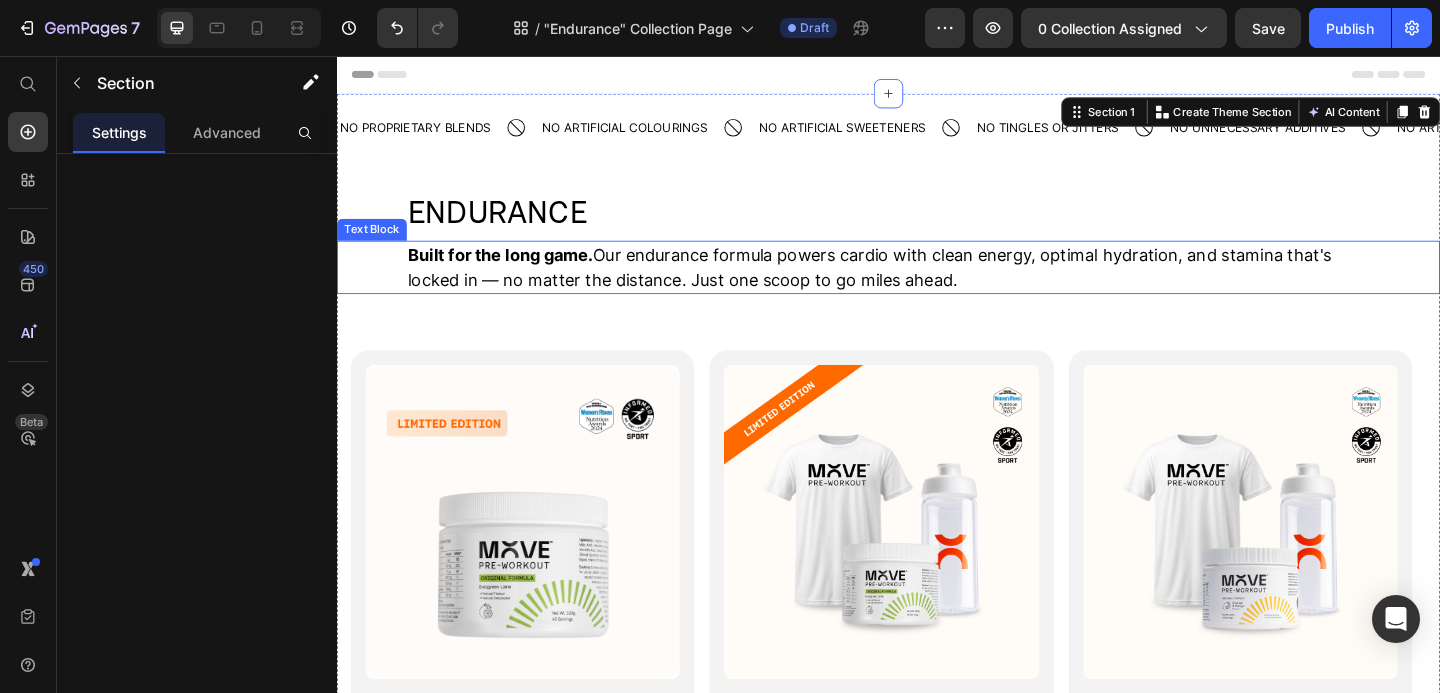 click on "Built for the long game.  Our endurance formula powers cardio with clean energy, optimal hydration, and stamina that's locked in — no matter the distance. Just one scoop to go miles ahead." at bounding box center (937, 286) 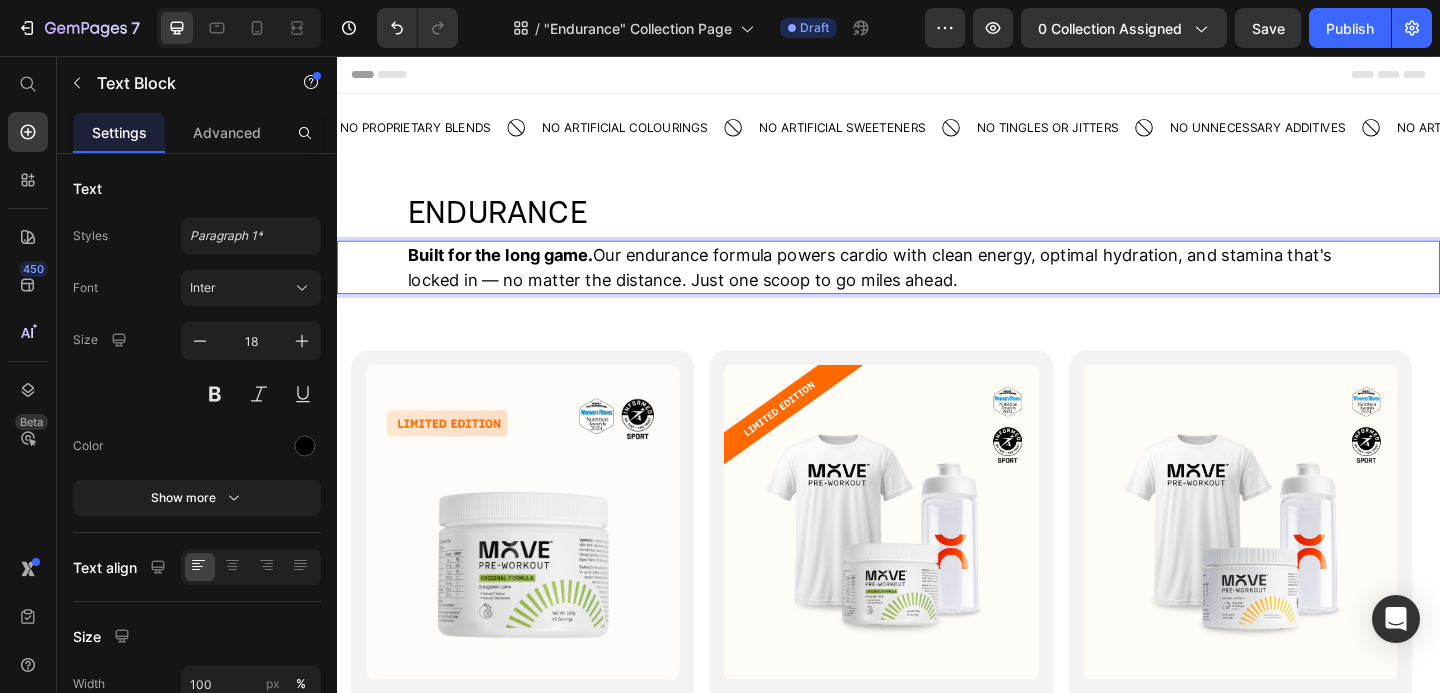 click on "Built for the long game.  Our endurance formula powers cardio with clean energy, optimal hydration, and stamina that's locked in — no matter the distance. Just one scoop to go miles ahead." at bounding box center [937, 286] 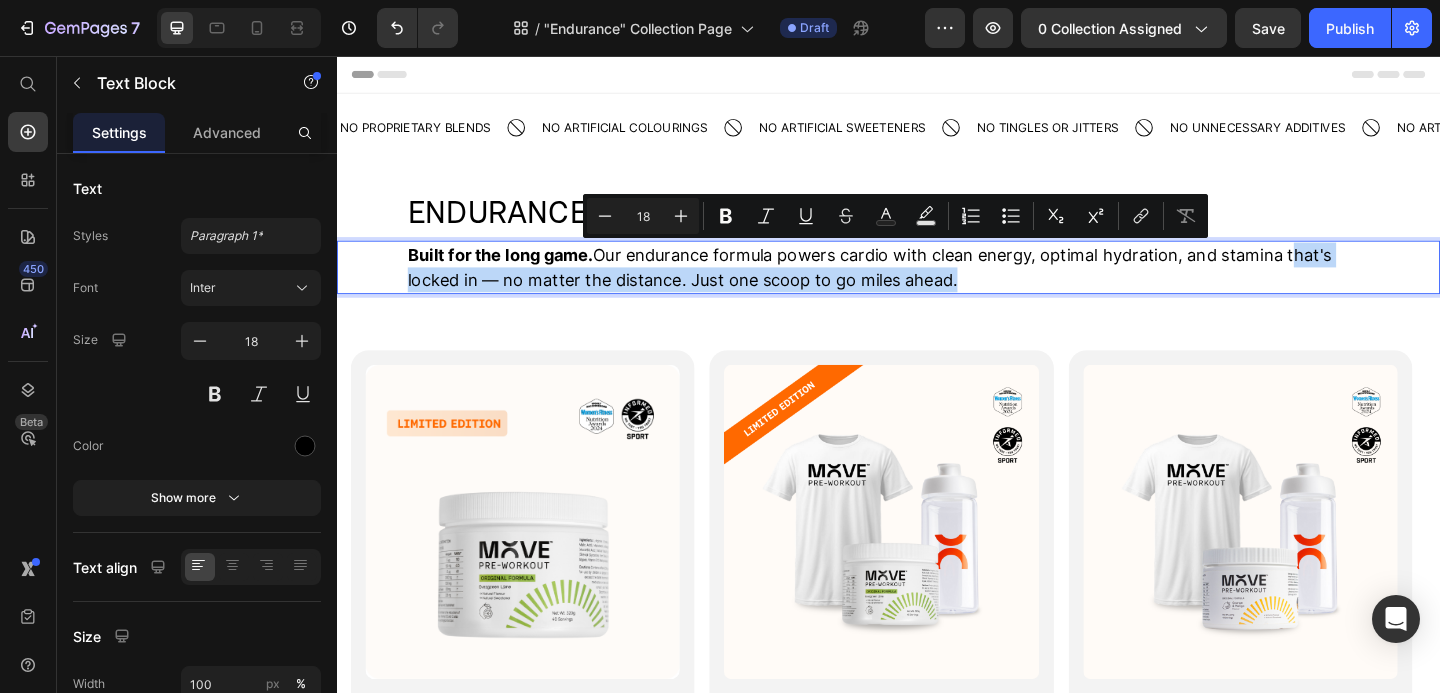 drag, startPoint x: 1426, startPoint y: 288, endPoint x: 1381, endPoint y: 282, distance: 45.39824 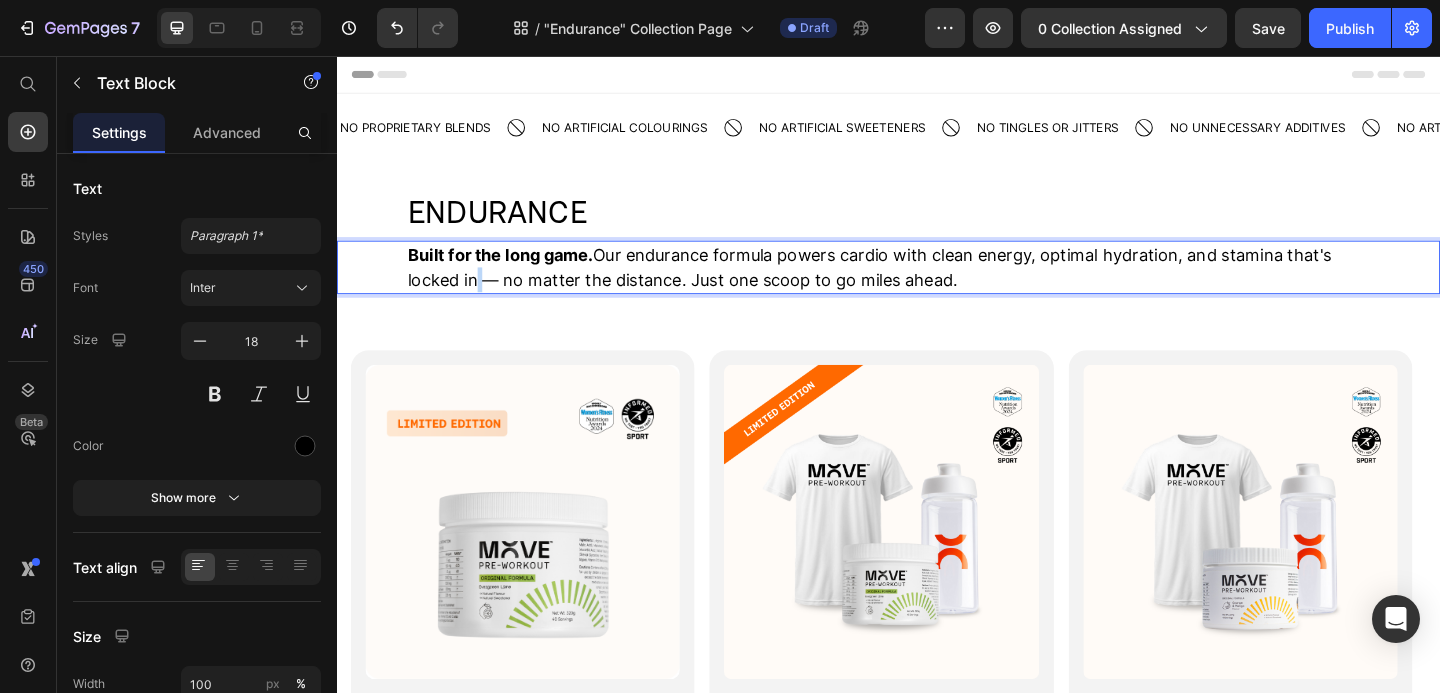 click on "Built for the long game.  Our endurance formula powers cardio with clean energy, optimal hydration, and stamina that's locked in — no matter the distance. Just one scoop to go miles ahead." at bounding box center (937, 286) 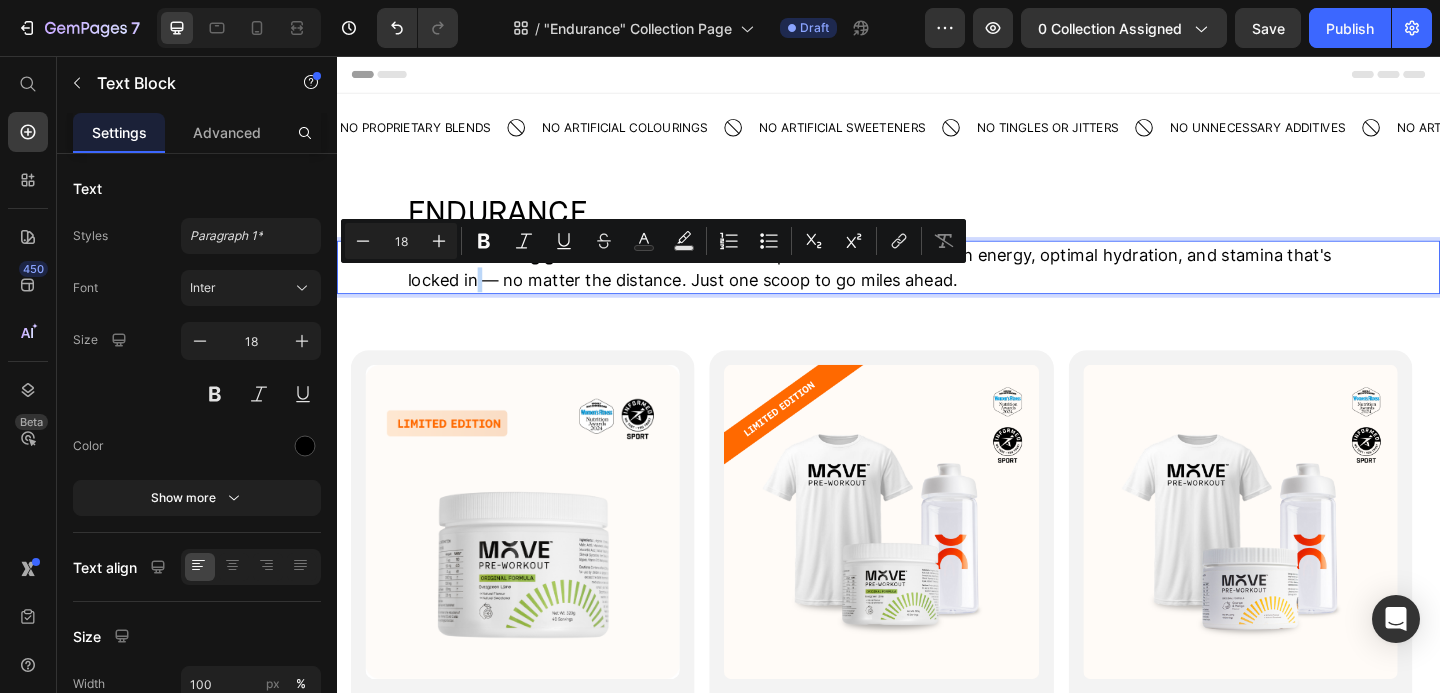 click on "Built for the long game.  Our endurance formula powers cardio with clean energy, optimal hydration, and stamina that's locked in — no matter the distance. Just one scoop to go miles ahead." at bounding box center [937, 286] 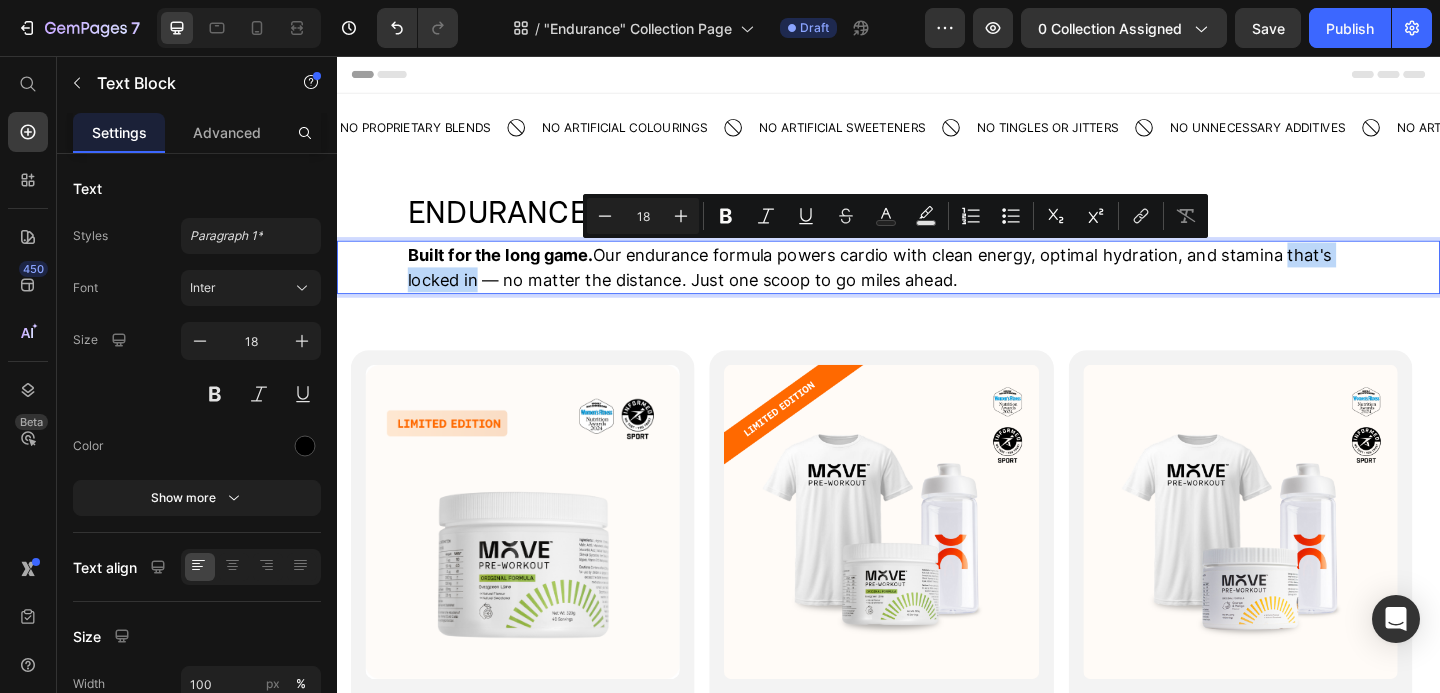 drag, startPoint x: 490, startPoint y: 302, endPoint x: 1377, endPoint y: 284, distance: 887.1826 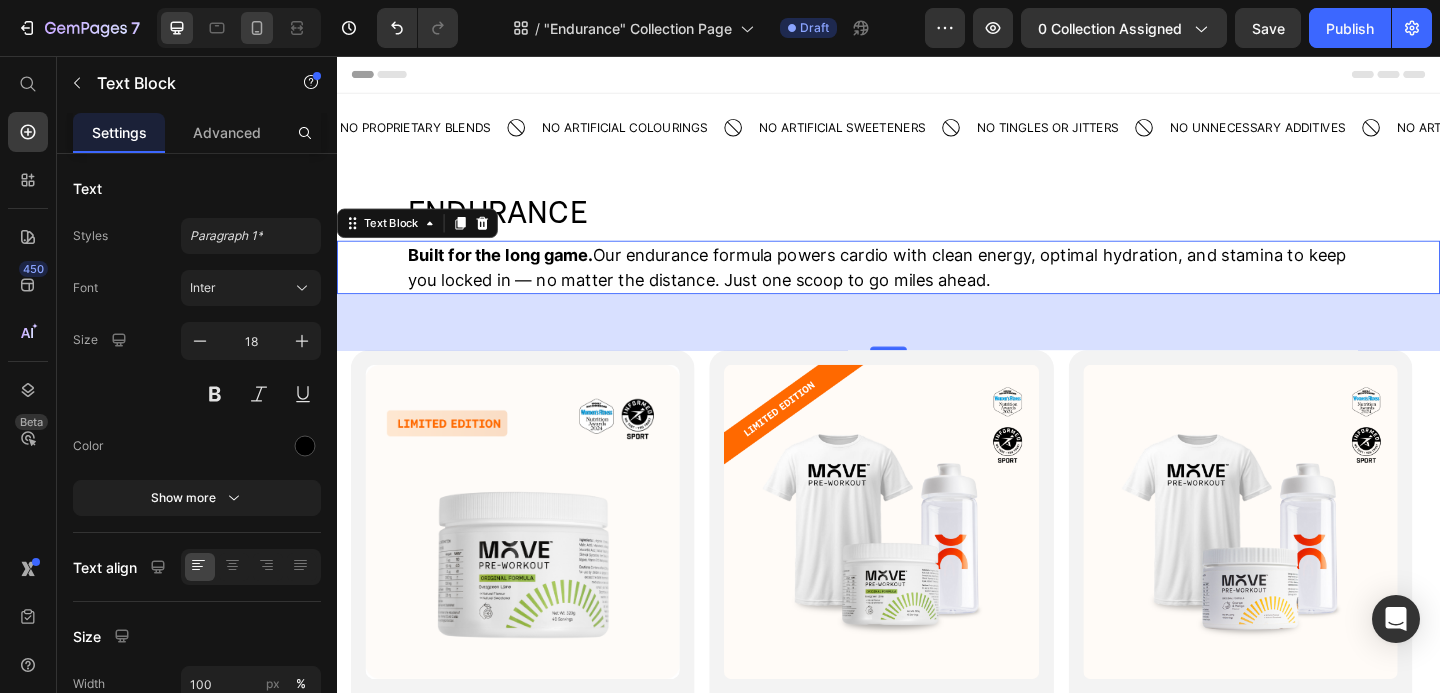 click 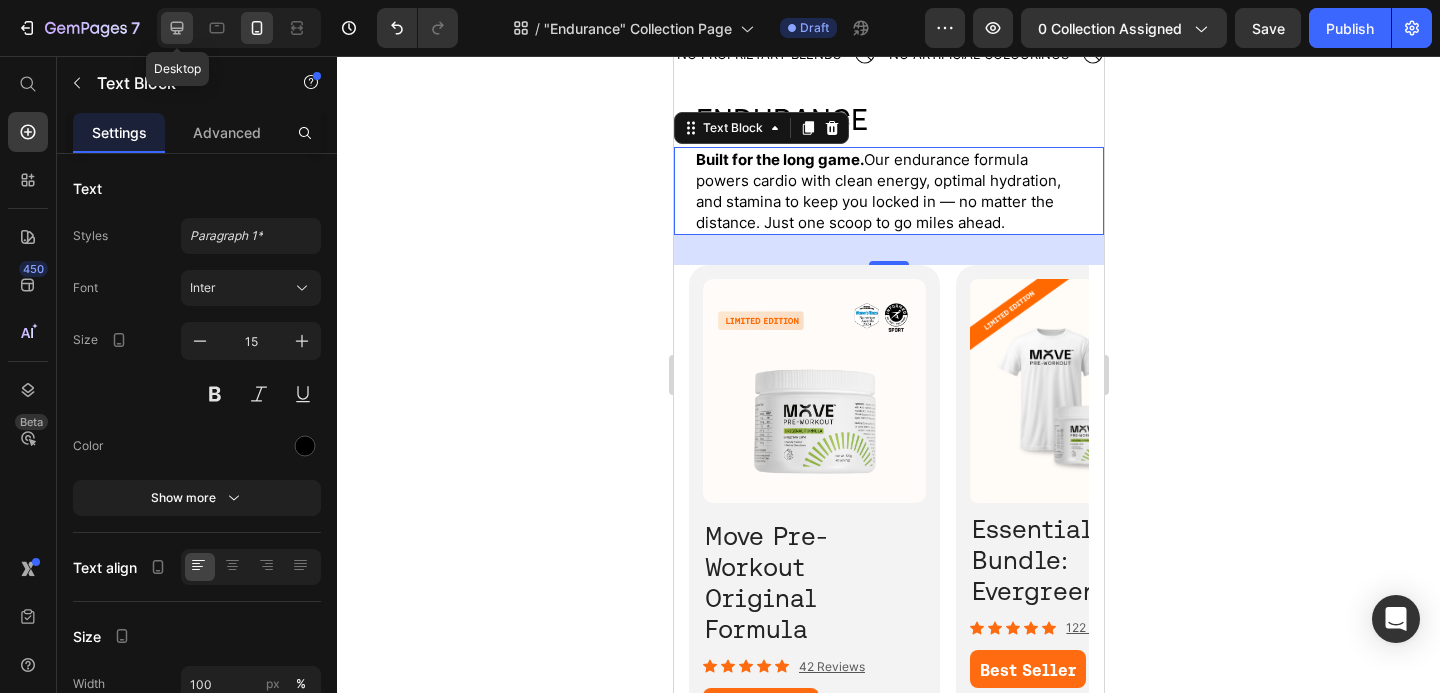 scroll, scrollTop: 91, scrollLeft: 0, axis: vertical 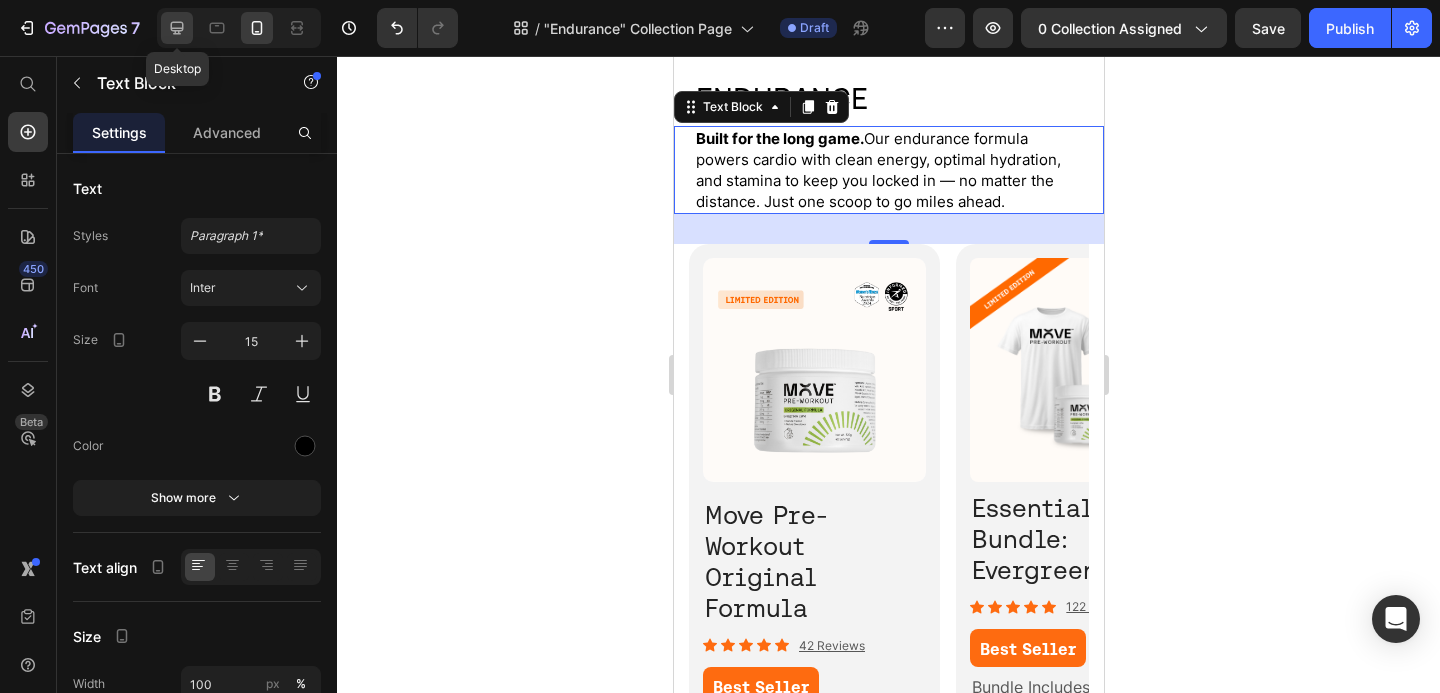 click 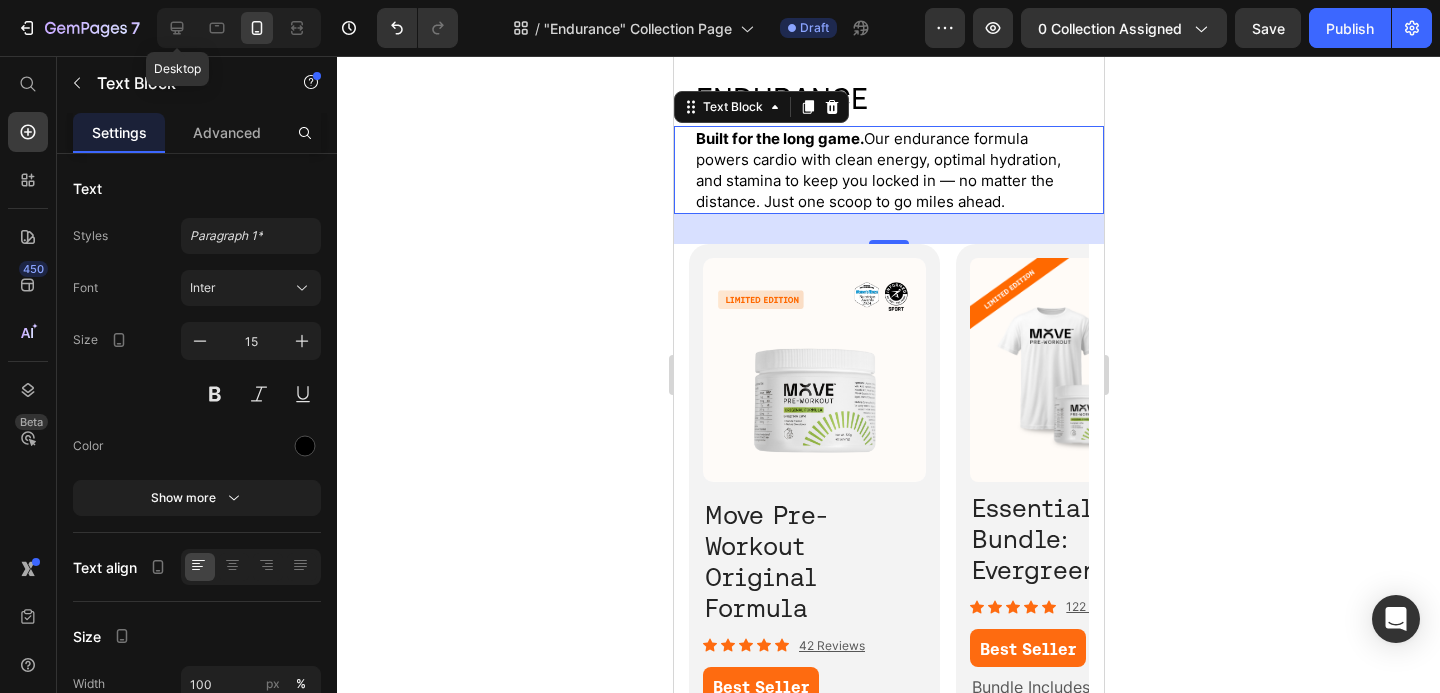 type on "18" 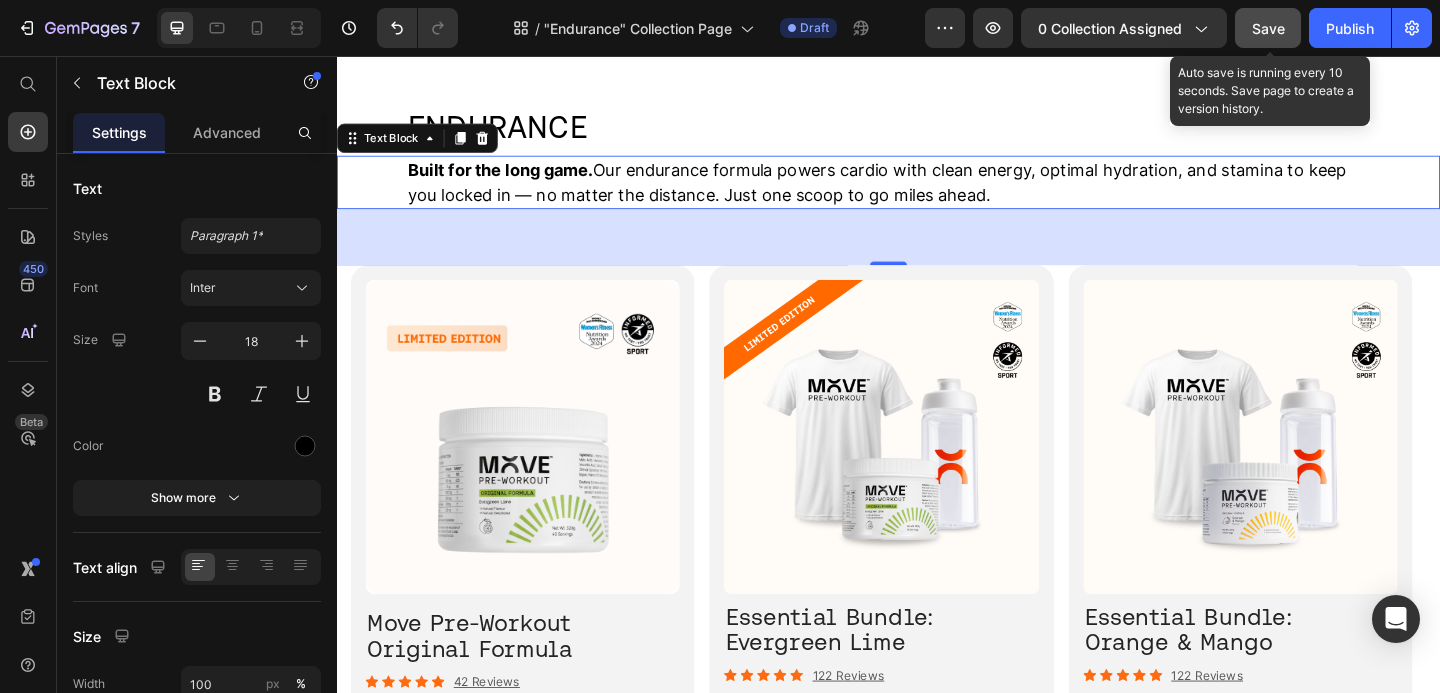 scroll, scrollTop: 131, scrollLeft: 0, axis: vertical 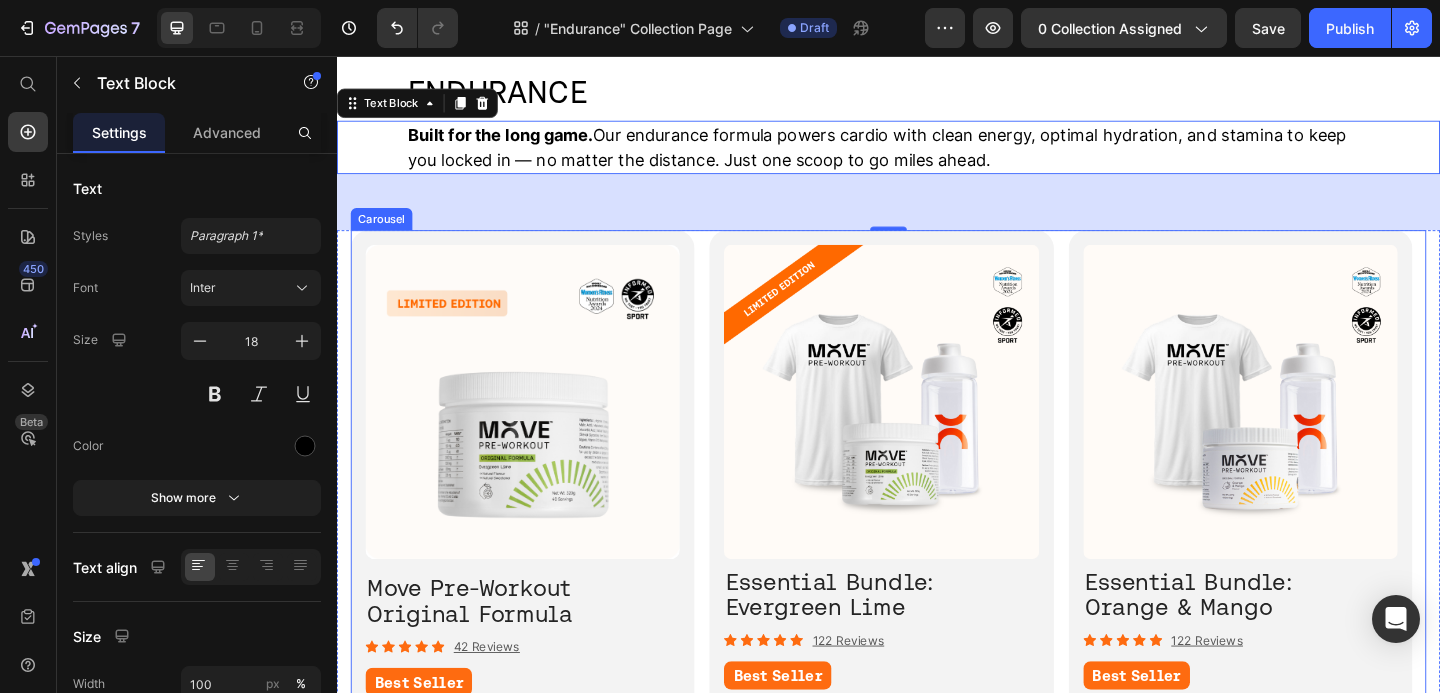 click on "Product Images Move Pre-Workout Original Formula Heading Icon Icon Icon Icon Icon Icon List 42 Reviews Text Block Row Best Seller Heading An innovative, science-backed pre-workout for sustained energy, sharp focus and peak performance — without compromise. Text Block £24.99 Product Price Flavour Evergreen Lime Fresh Berries Orange & Mango Product Variants & Swatches Row Add to cart Add to Cart VIEW PRODUCT Button Row Product Row Image Essential Bundle: Evergreen Lime Heading Icon Icon Icon Icon Icon Icon List 122 Reviews Text Block Row Best Seller Heading Bundle Includes: 1x MOVE Evergreen Lime Flavour, 1x Premium Shaker, 1x MOVE T-Shirt Text Block £29.99 Product Price Save over 10% Text Block Free T-Shirt (Size) XS S M L XL 2XL Product Variants & Swatches Row Add to cart Add to Cart VIEW PRODUCT Button Row Product Row Image Row Essential Bundle: Orange & Mango Heading Icon Icon Icon Icon Icon Icon List 122 Reviews Text Block Row Best Seller Heading Text Block £29.99 Product Price Save over 10% XS S M L" at bounding box center (937, 657) 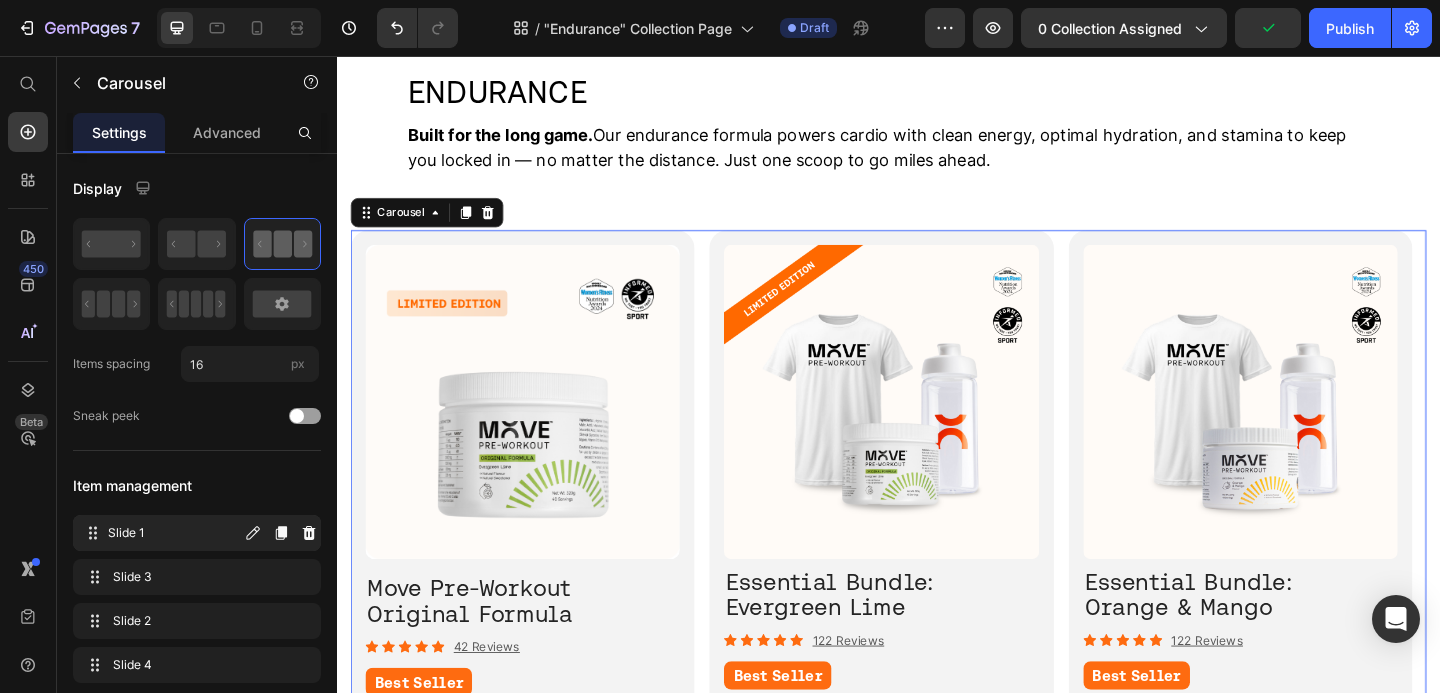 click on "Slide 1" at bounding box center [174, 533] 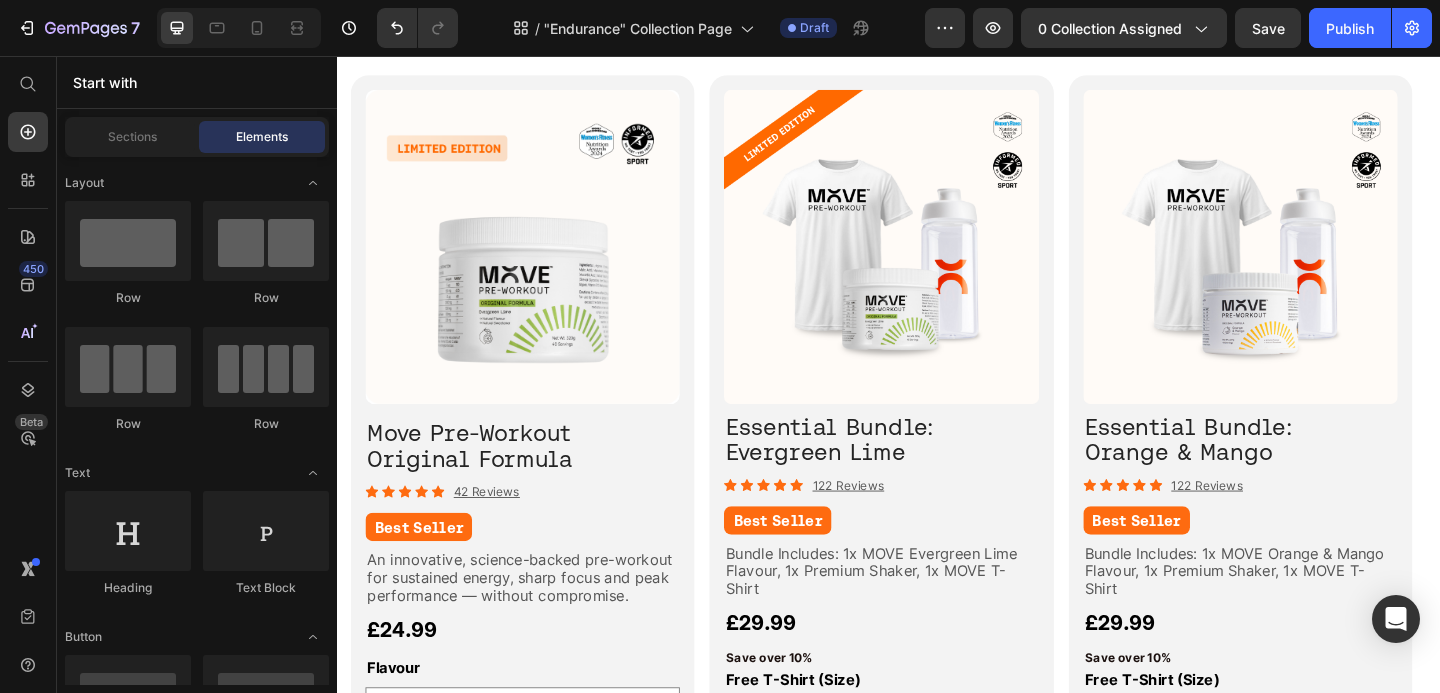 scroll, scrollTop: 310, scrollLeft: 0, axis: vertical 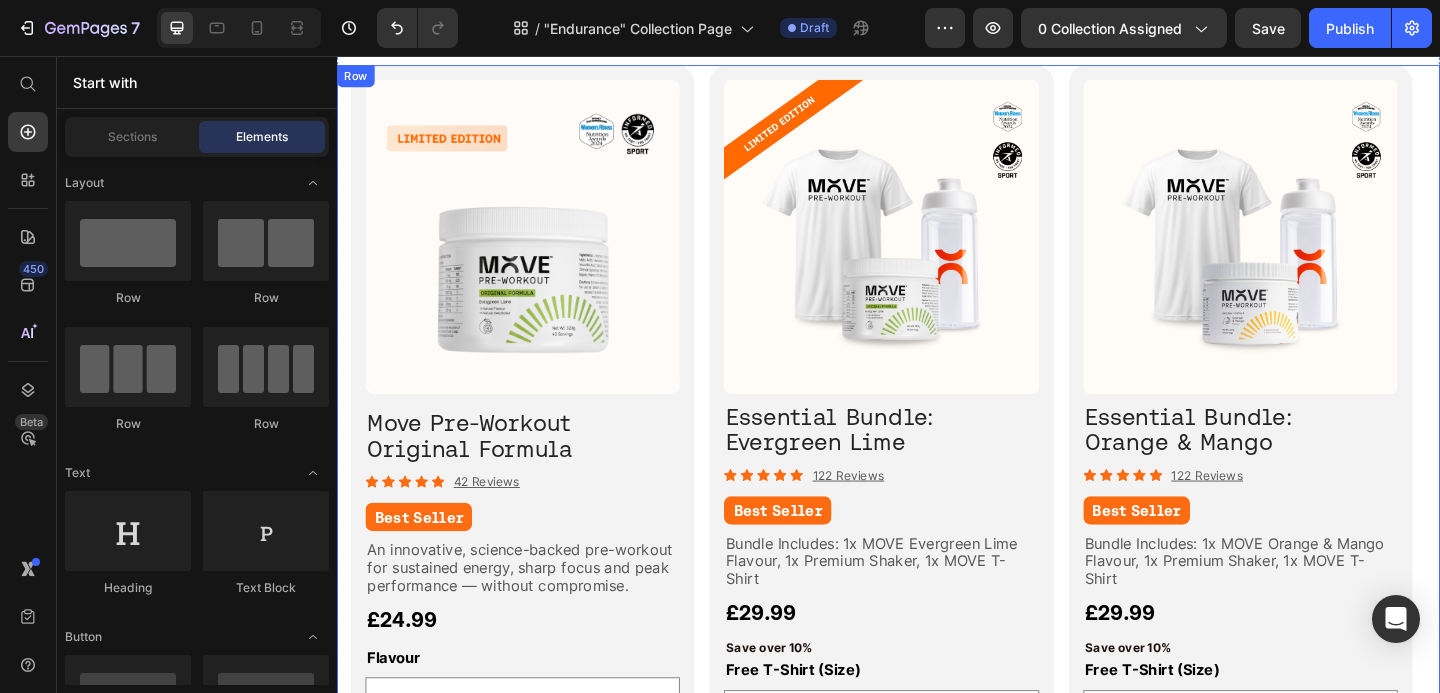click on "Product Images Move Pre-Workout Original Formula Heading Icon Icon Icon Icon Icon Icon List 42 Reviews Text Block Row Best Seller Heading An innovative, science-backed pre-workout for sustained energy, sharp focus and peak performance — without compromise. Text Block £24.99 Product Price Flavour Evergreen Lime Fresh Berries Orange & Mango Product Variants & Swatches Row Add to cart Add to Cart VIEW PRODUCT Button Row Product Row Image Essential Bundle: Evergreen Lime Heading Icon Icon Icon Icon Icon Icon List 122 Reviews Text Block Row Best Seller Heading Bundle Includes: 1x MOVE Evergreen Lime Flavour, 1x Premium Shaker, 1x MOVE T-Shirt Text Block £29.99 Product Price Save over 10% Text Block Free T-Shirt (Size) XS S M L XL 2XL Product Variants & Swatches Row Add to cart Add to Cart VIEW PRODUCT Button Row Product Row Image Row Essential Bundle: Orange & Mango Heading Icon Icon Icon Icon Icon Icon List 122 Reviews Text Block Row Best Seller Heading Text Block £29.99 Product Price Save over 10% XS S M L" at bounding box center (937, 514) 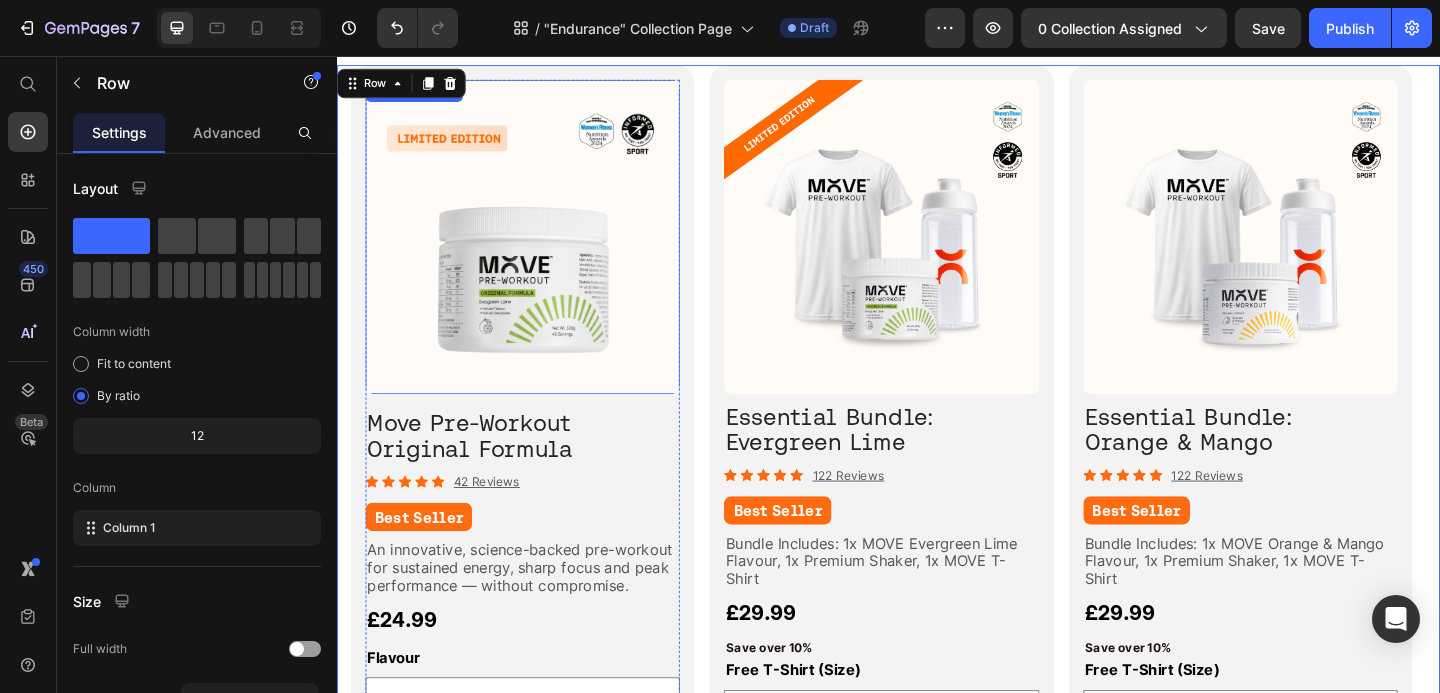 click at bounding box center [539, 253] 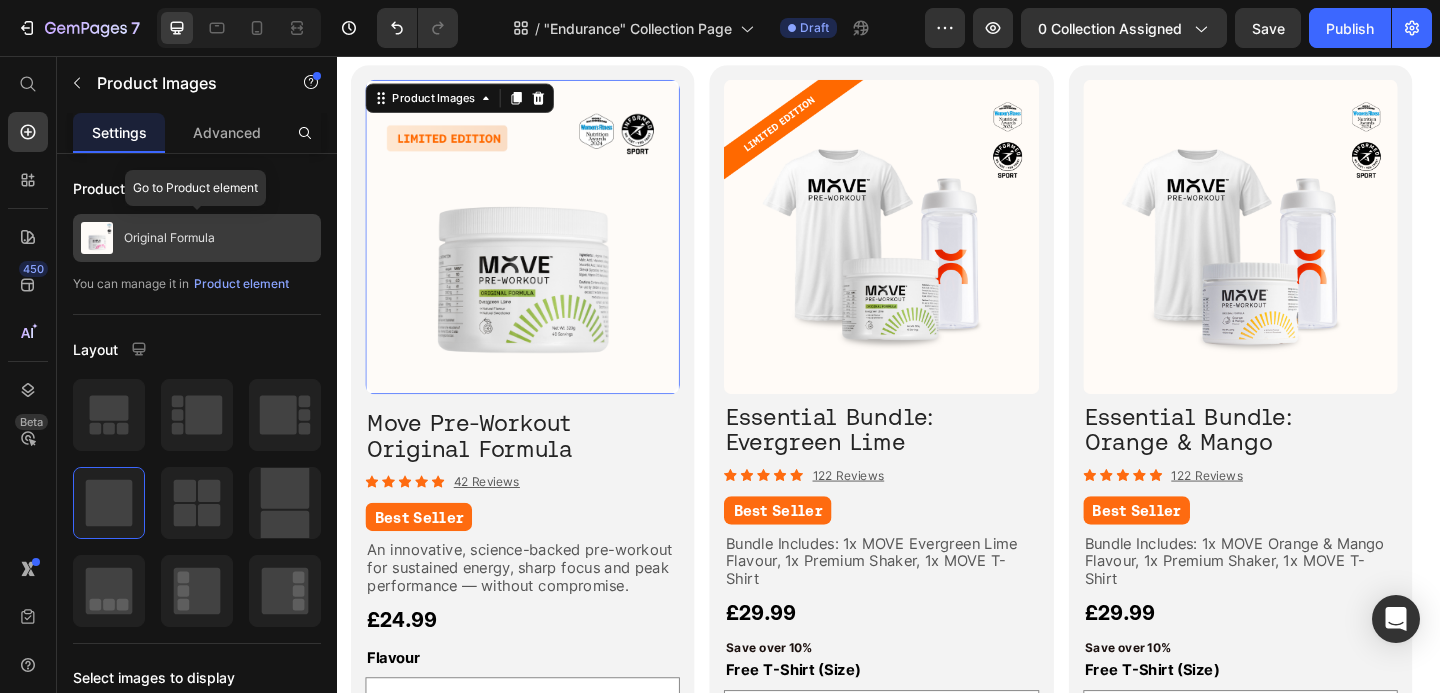click on "Original Formula" at bounding box center [197, 238] 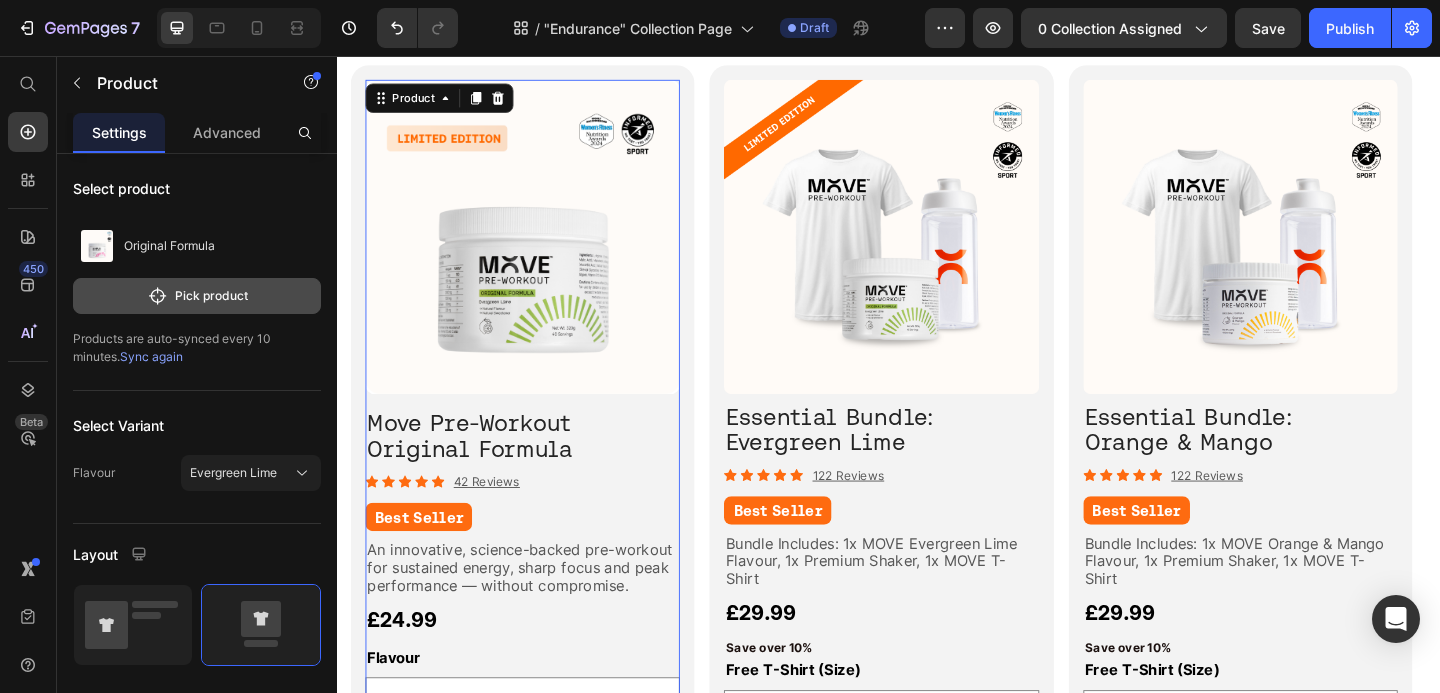 click on "Pick product" at bounding box center (197, 296) 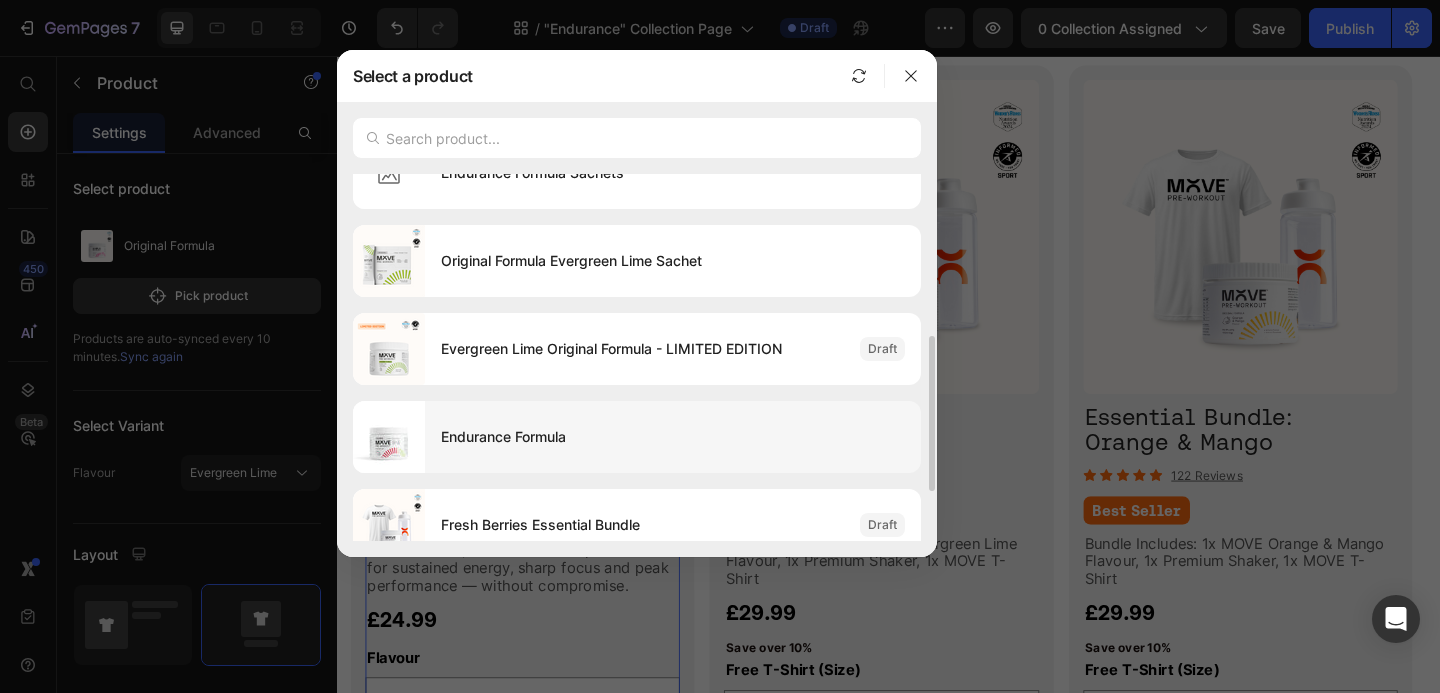scroll, scrollTop: 140, scrollLeft: 0, axis: vertical 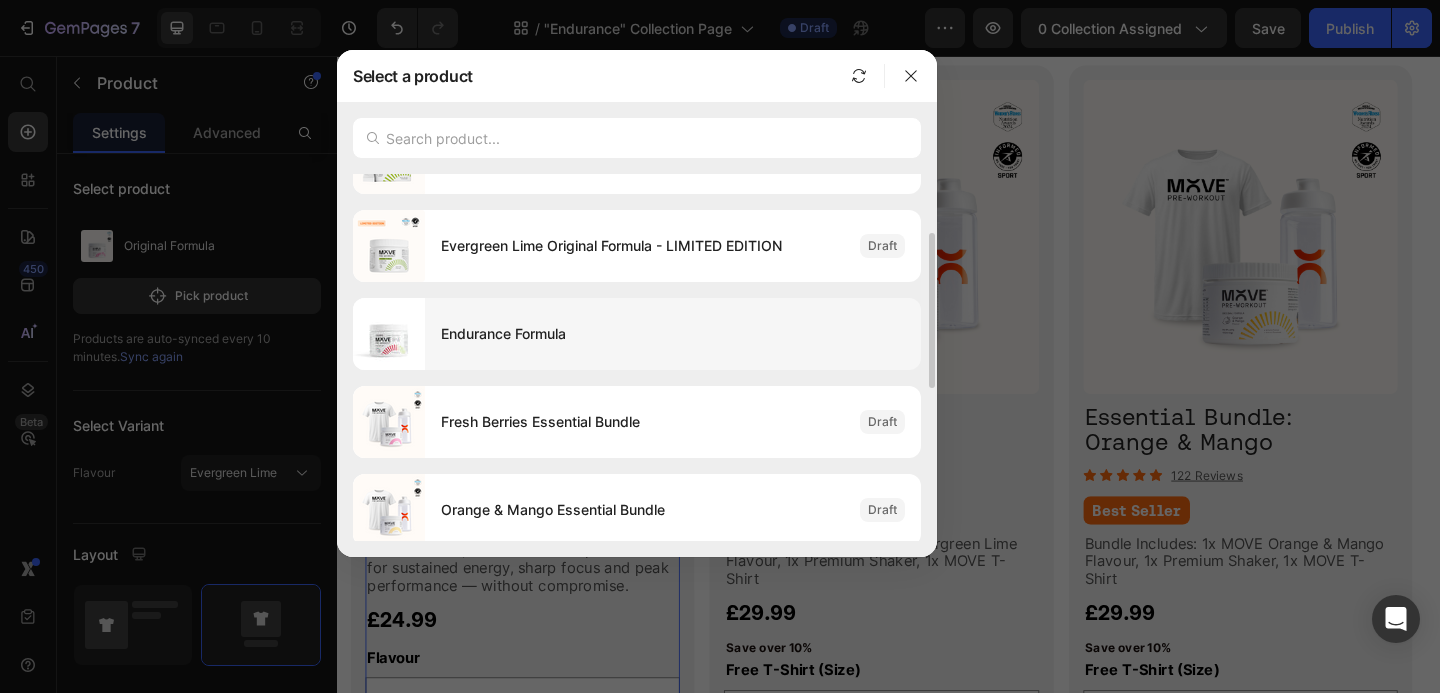click on "Endurance Formula" at bounding box center [673, 334] 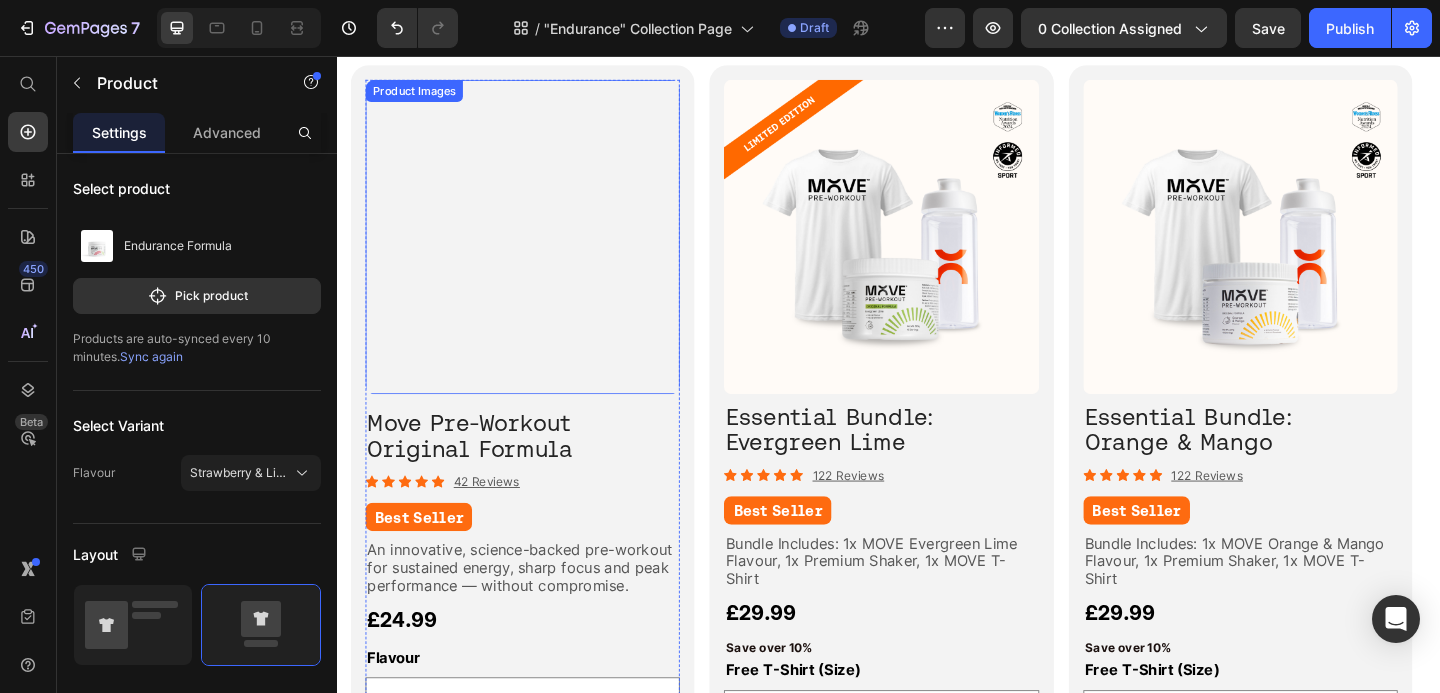 click on "Move Pre-Workout Original Formula" at bounding box center (482, 469) 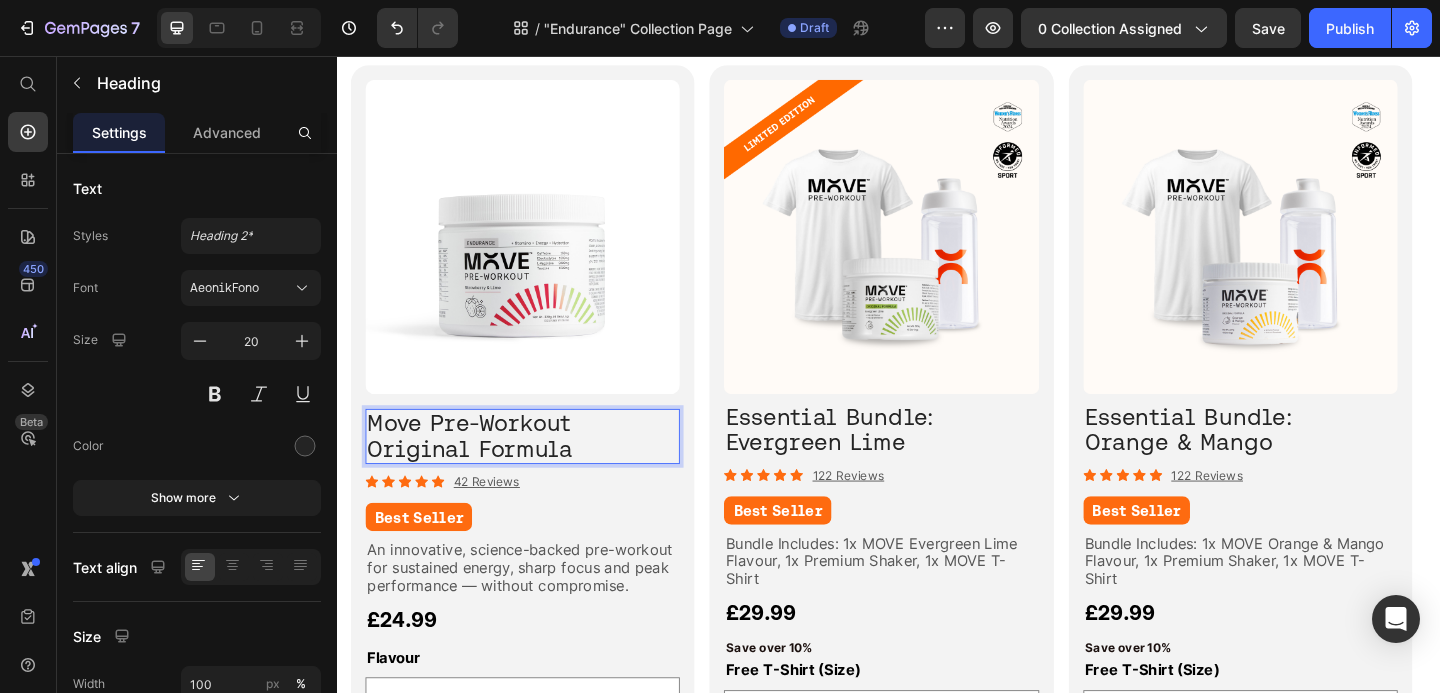 click on "Move Pre-Workout Original Formula" at bounding box center (482, 469) 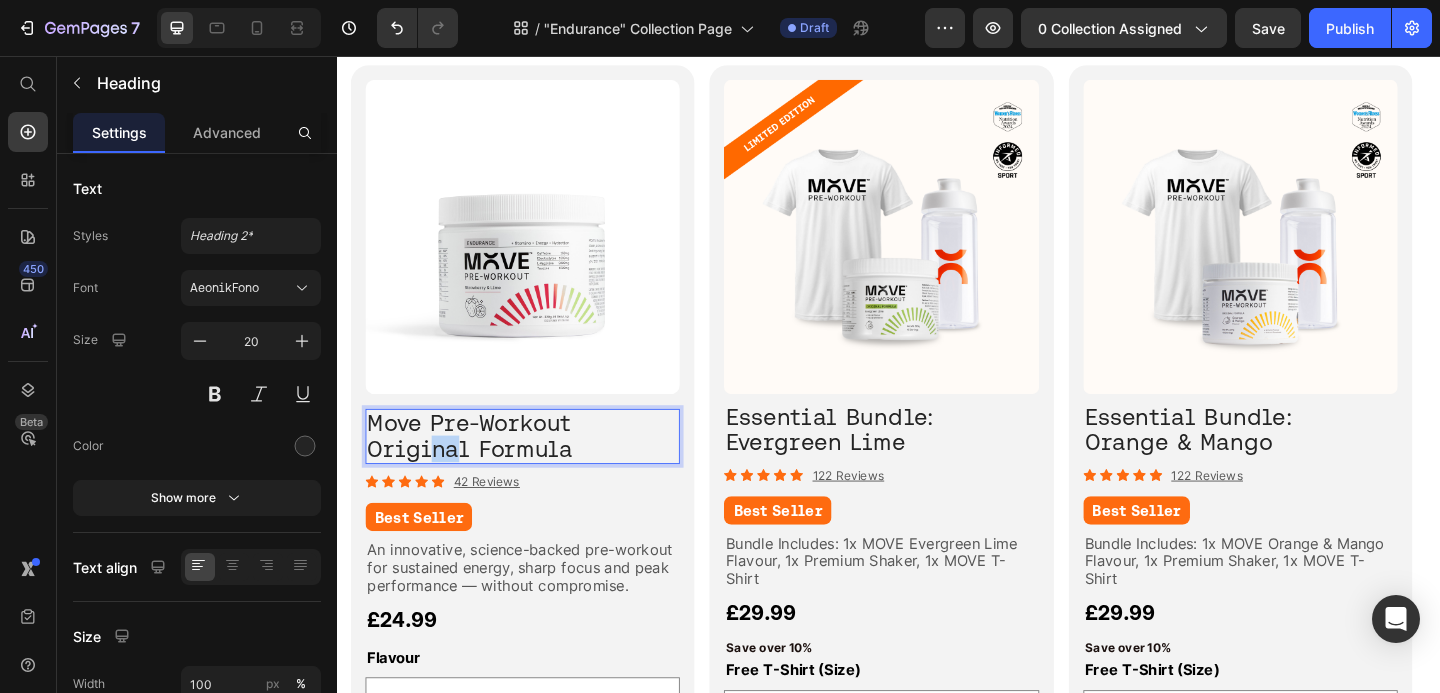drag, startPoint x: 473, startPoint y: 486, endPoint x: 432, endPoint y: 487, distance: 41.01219 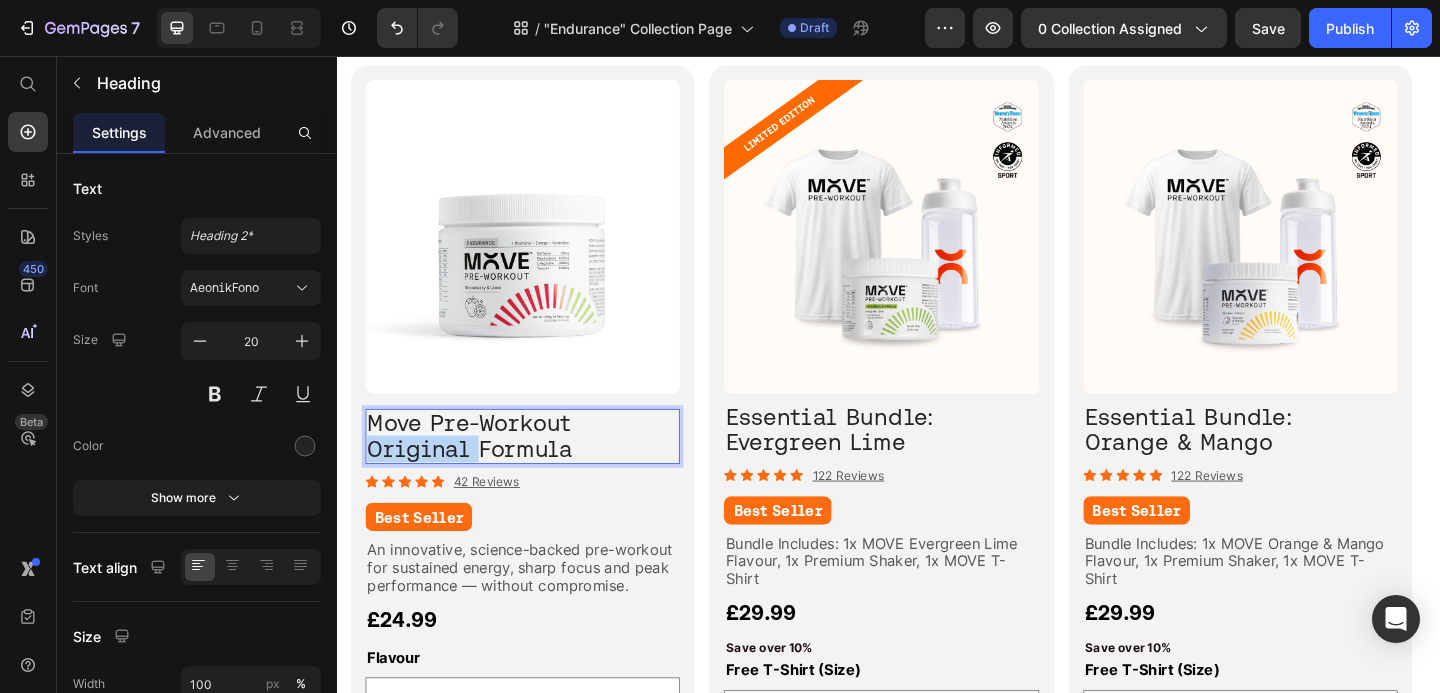drag, startPoint x: 486, startPoint y: 485, endPoint x: 373, endPoint y: 484, distance: 113.004425 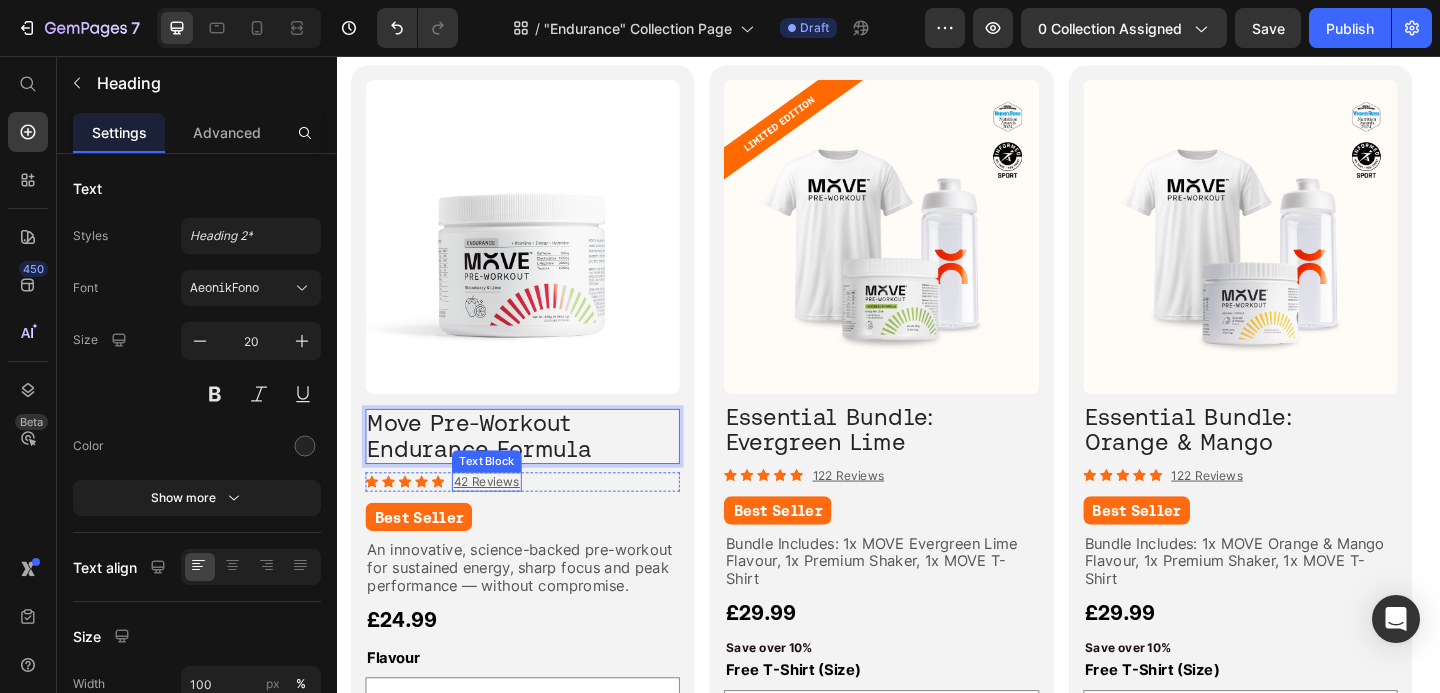 click on "Best Seller" at bounding box center (539, 557) 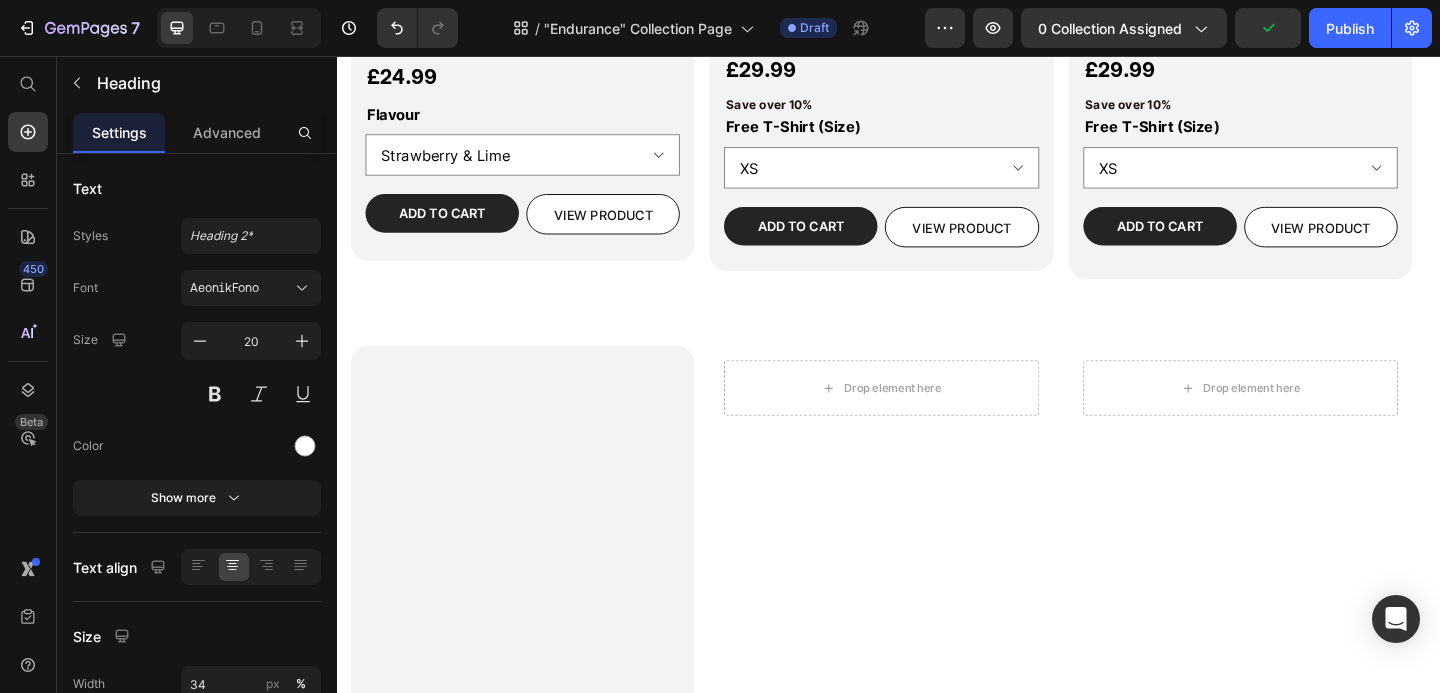 scroll, scrollTop: 902, scrollLeft: 0, axis: vertical 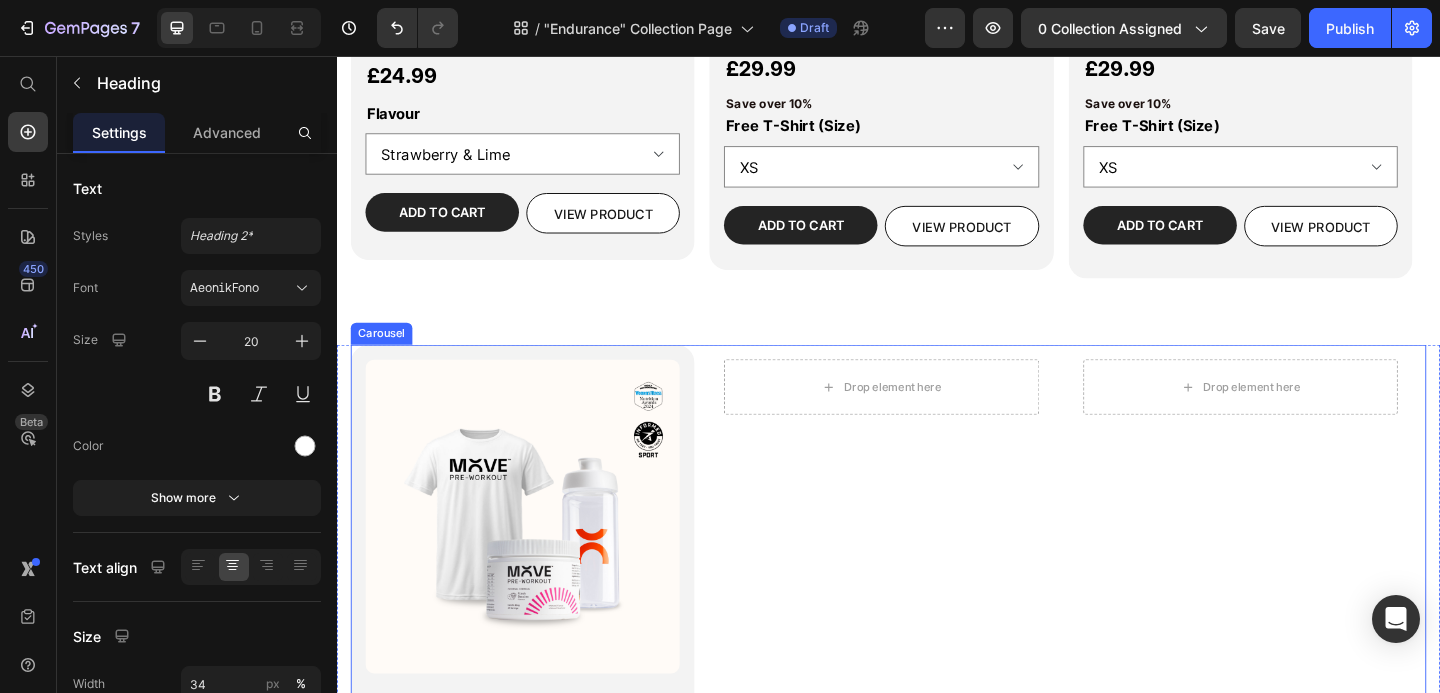 click on "Product Images Essential Bundle: Fresh Berries Heading Icon Icon Icon Icon Icon Icon List 122 Reviews Text Block Row Best Seller Heading Bundle Includes: 1x MOVE Fresh Berries Flavour, 1x Premium Shaker, 1x MOVE T-Shirt Text Block £29.99 Product Price Save over 10% Text Block Free T-Shirt (Size) XS S M L XL 2XL Product Variants & Swatches Row Add to cart Add to Cart VIEW PRODUCT Button Row Product Row
Drop element here Row
Drop element here Row" at bounding box center (937, 783) 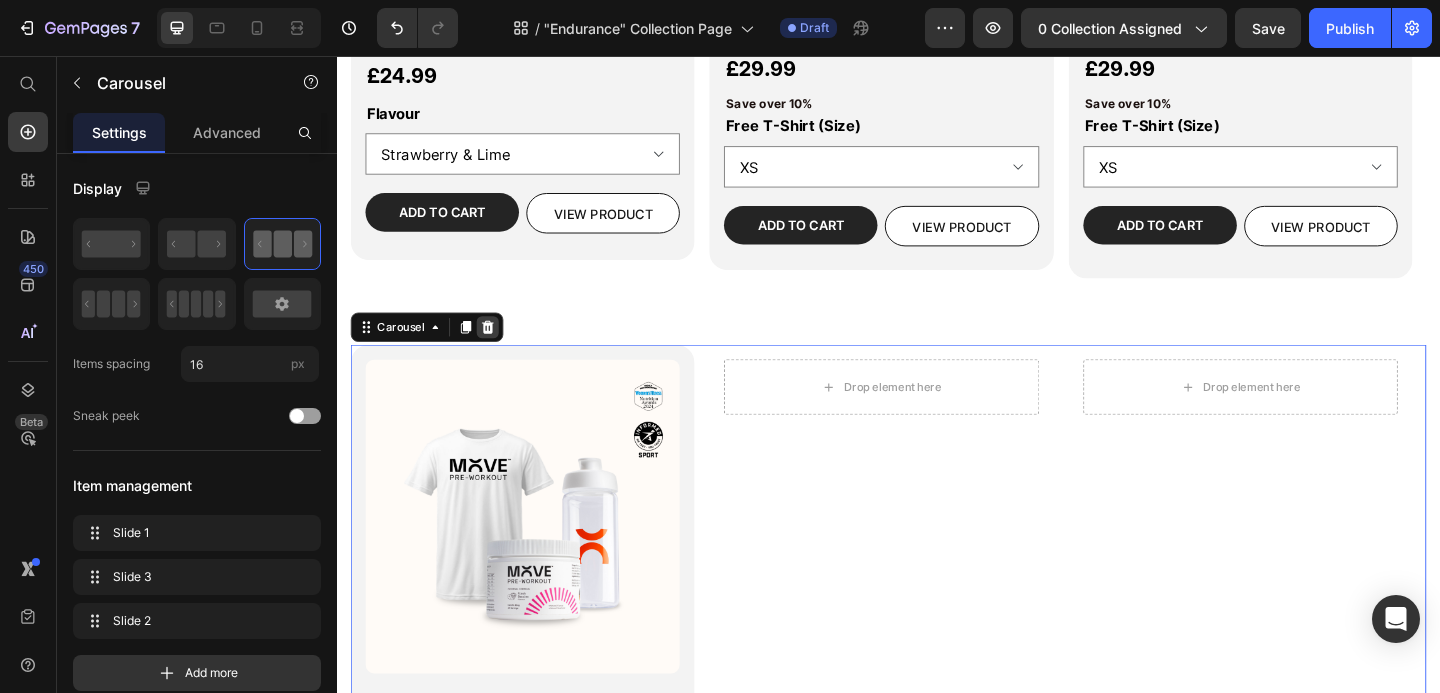 click 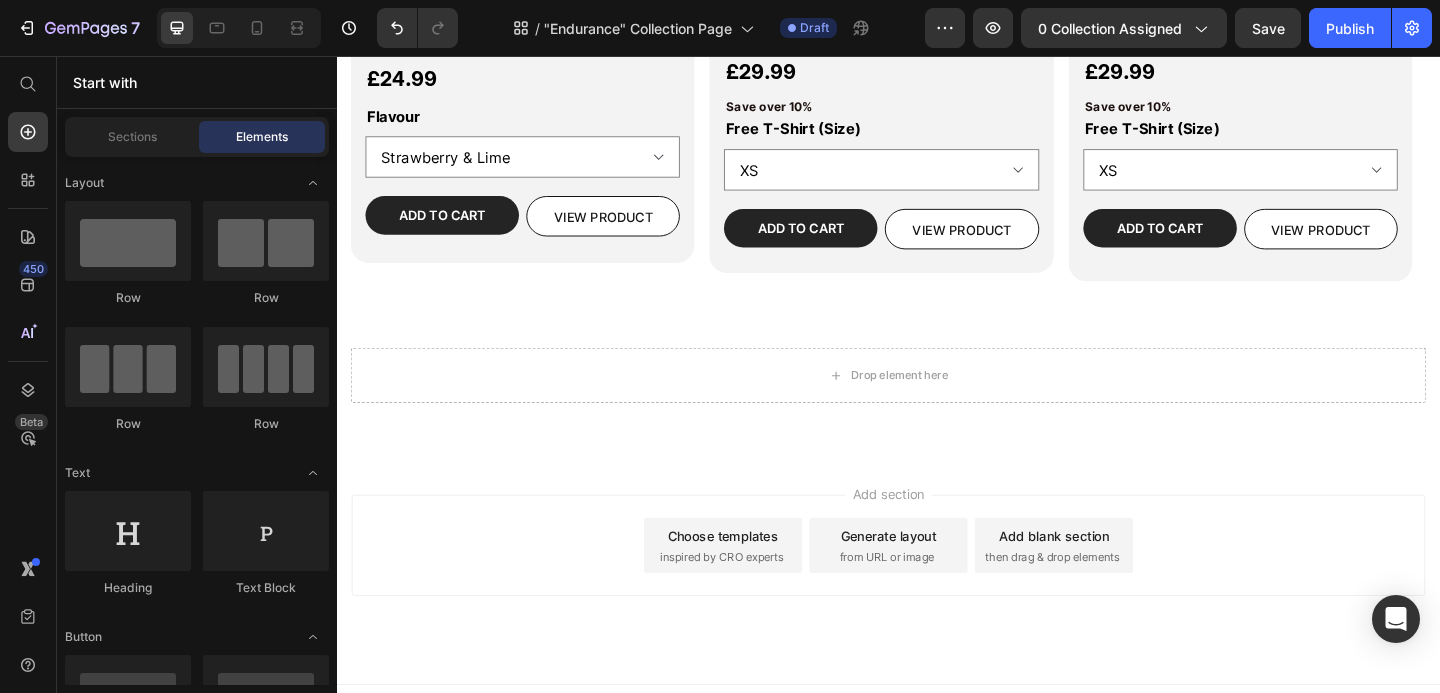 scroll, scrollTop: 898, scrollLeft: 0, axis: vertical 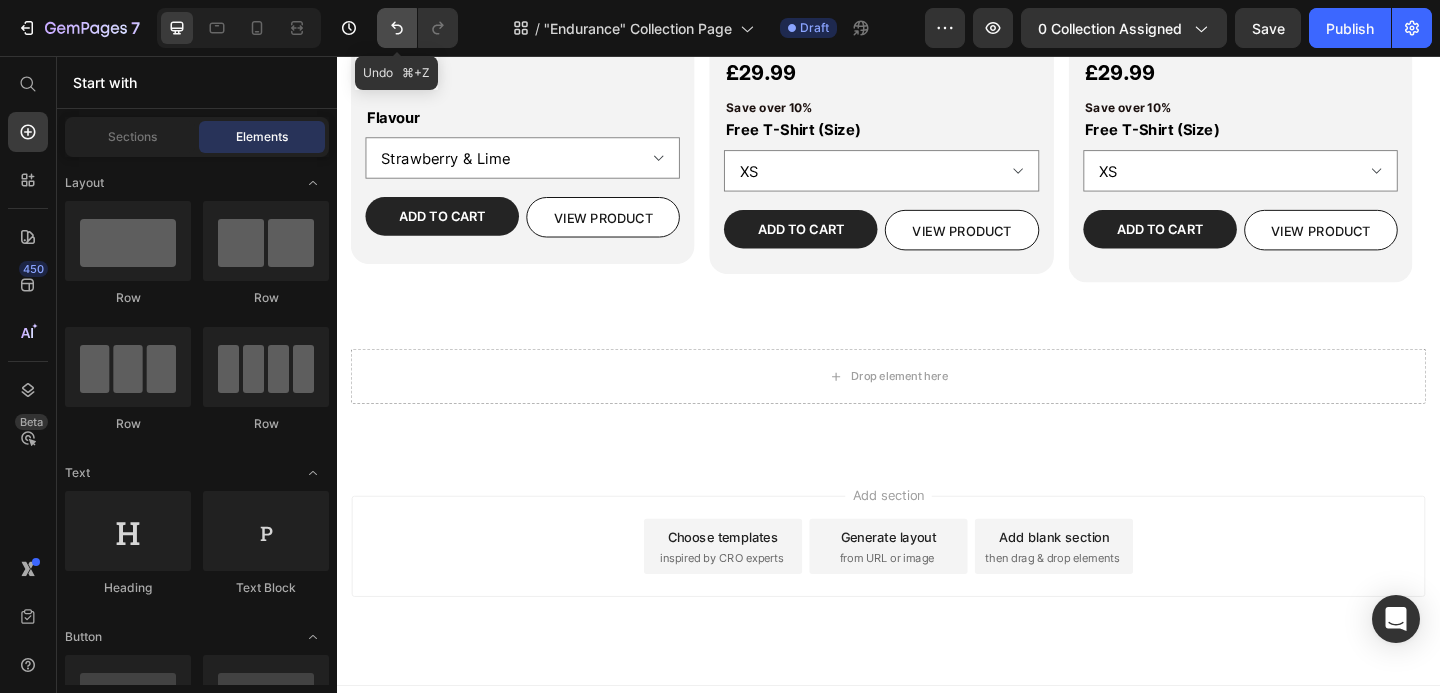 click 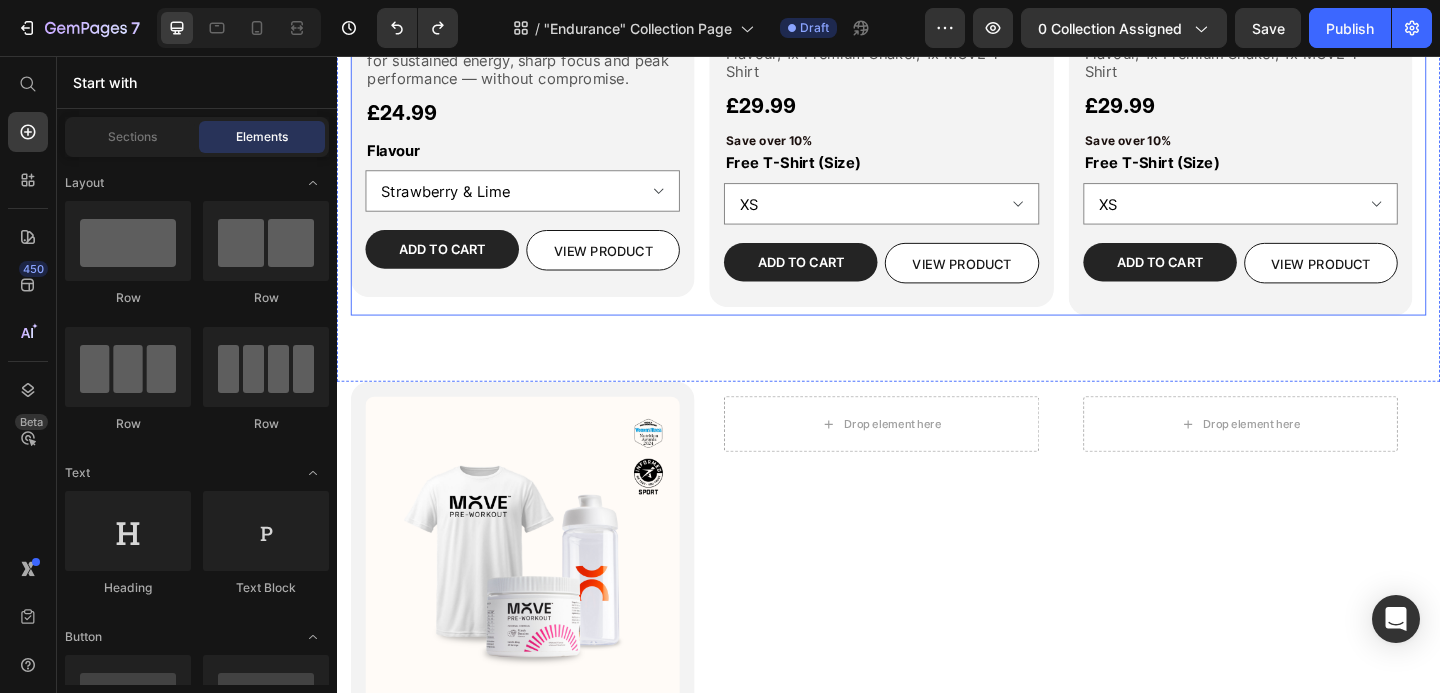 scroll, scrollTop: 845, scrollLeft: 0, axis: vertical 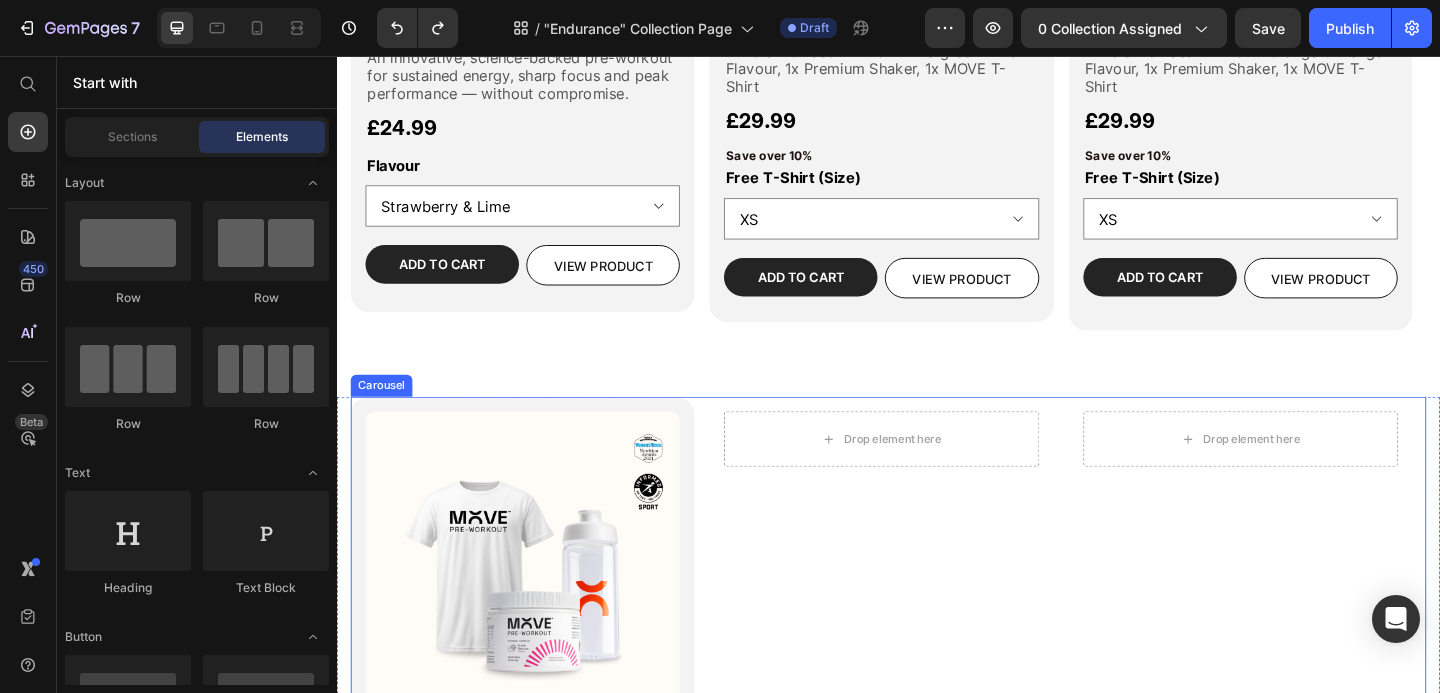 click on "Drop element here Row" at bounding box center [929, 840] 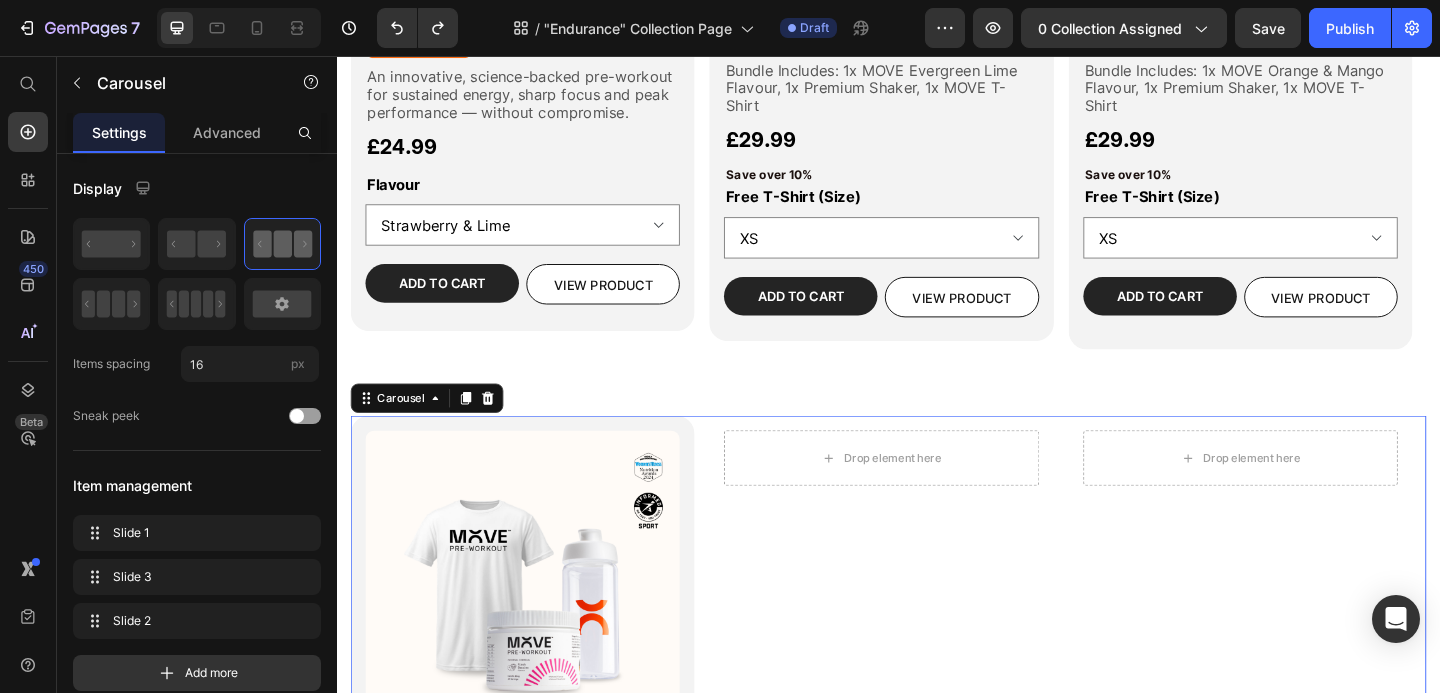 scroll, scrollTop: 812, scrollLeft: 0, axis: vertical 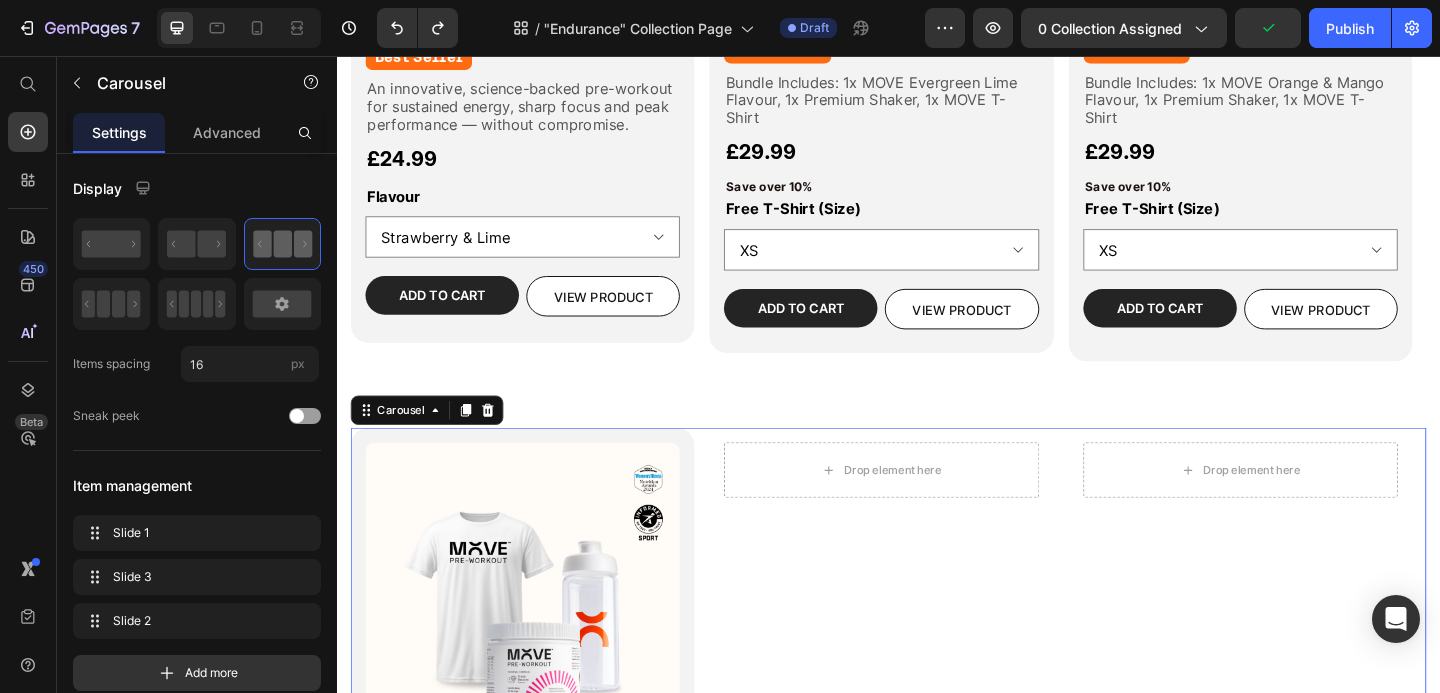 click 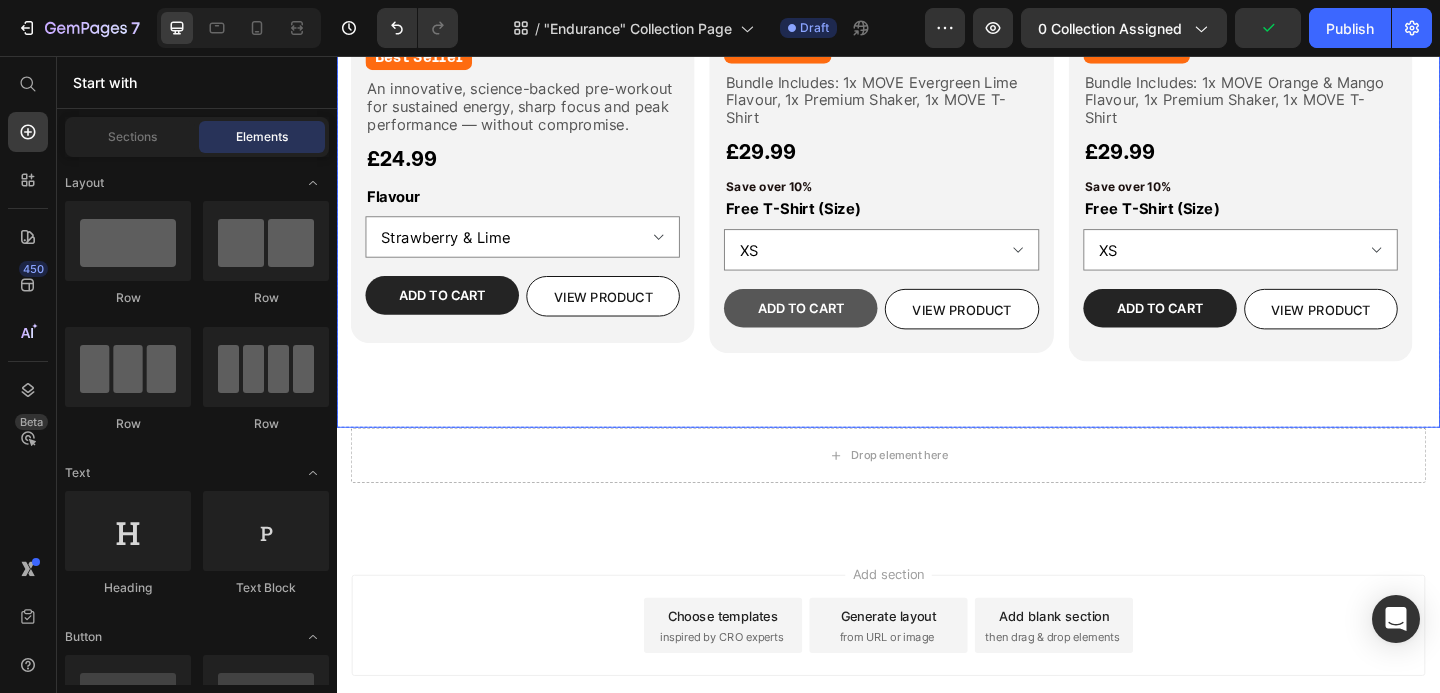 scroll, scrollTop: 612, scrollLeft: 0, axis: vertical 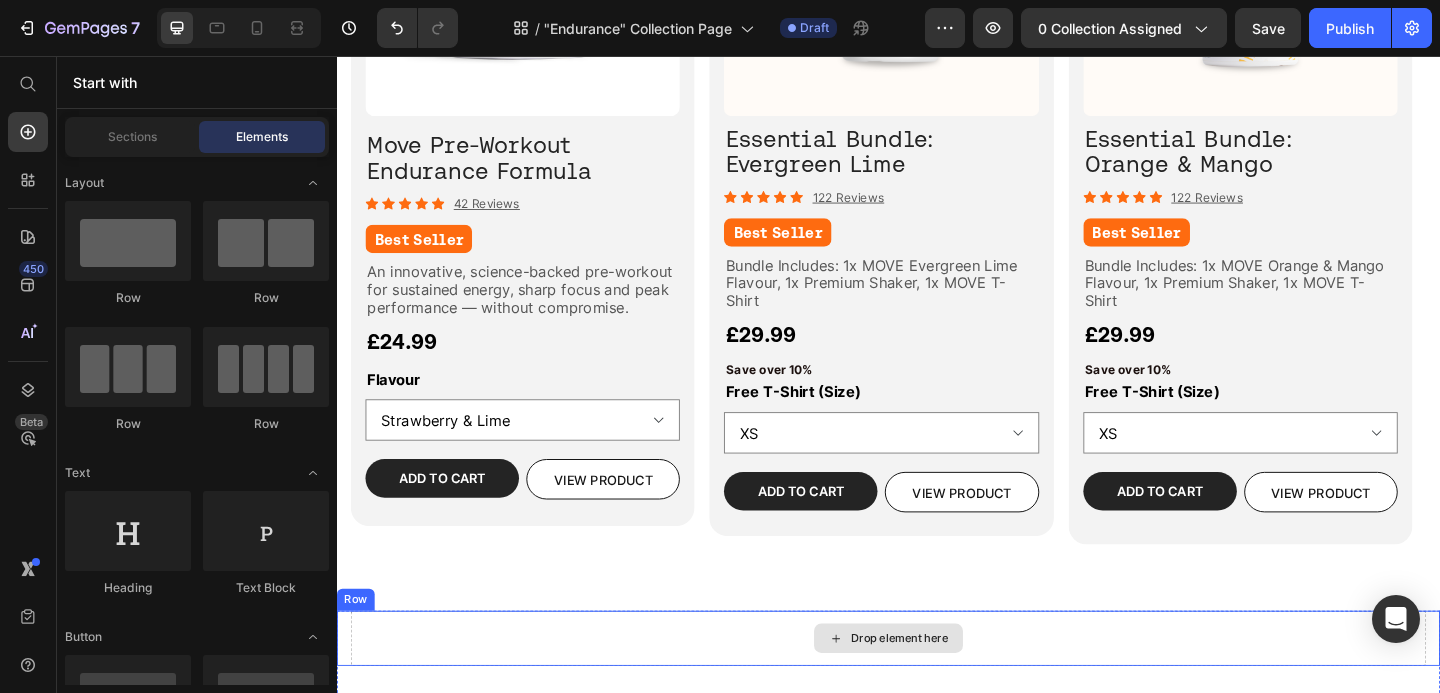 click on "Drop element here" at bounding box center [937, 690] 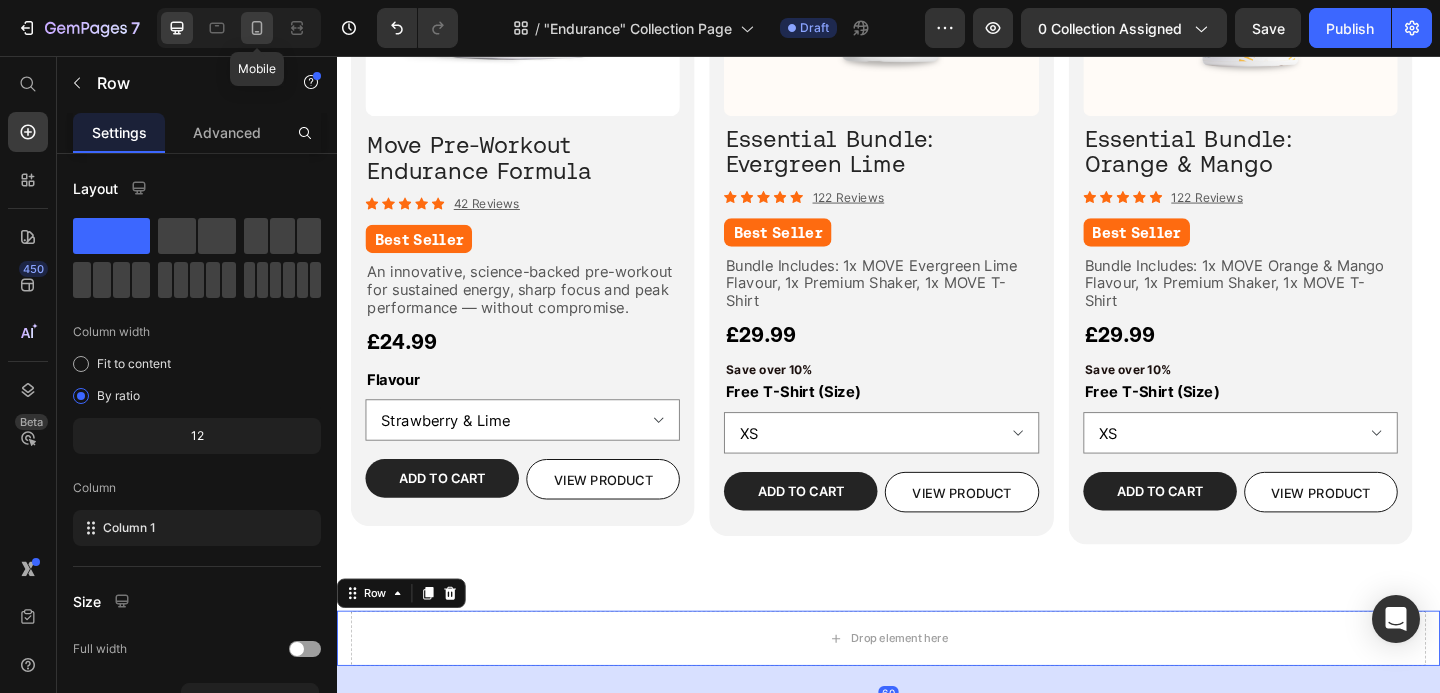 click 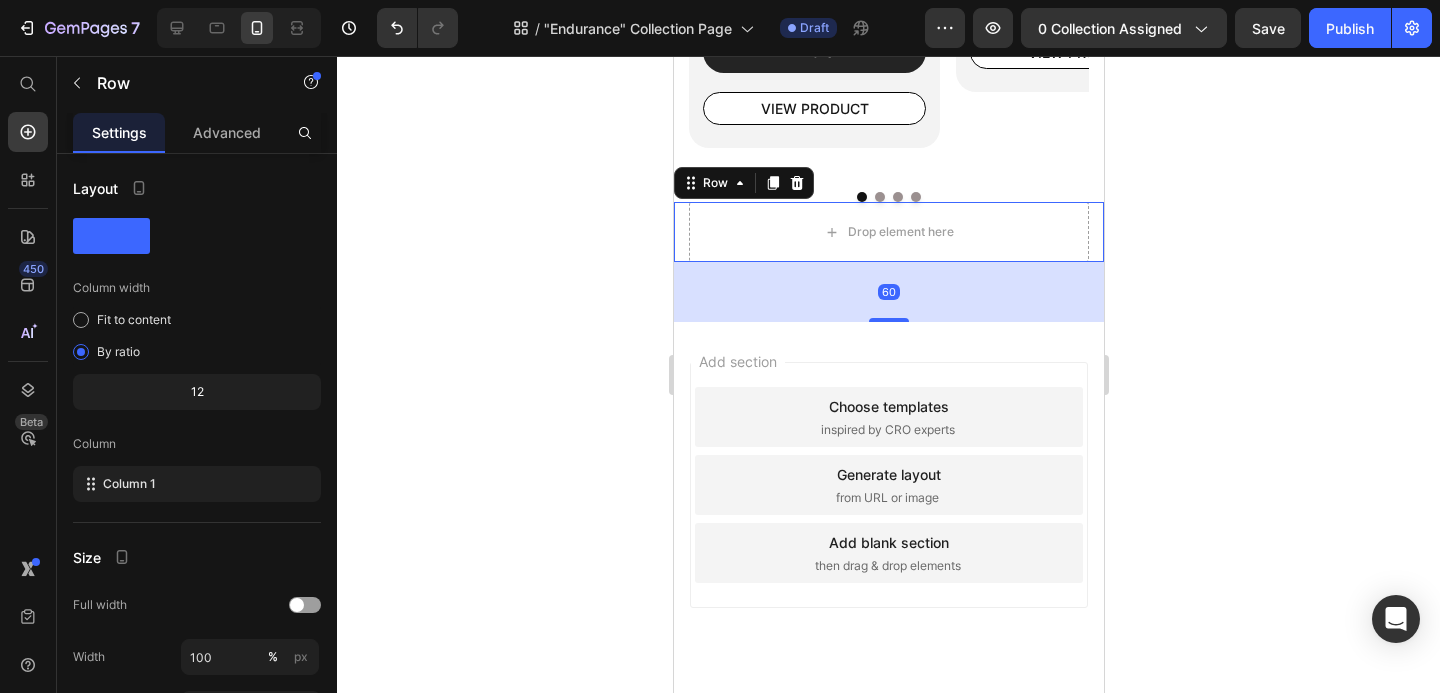 scroll, scrollTop: 1083, scrollLeft: 0, axis: vertical 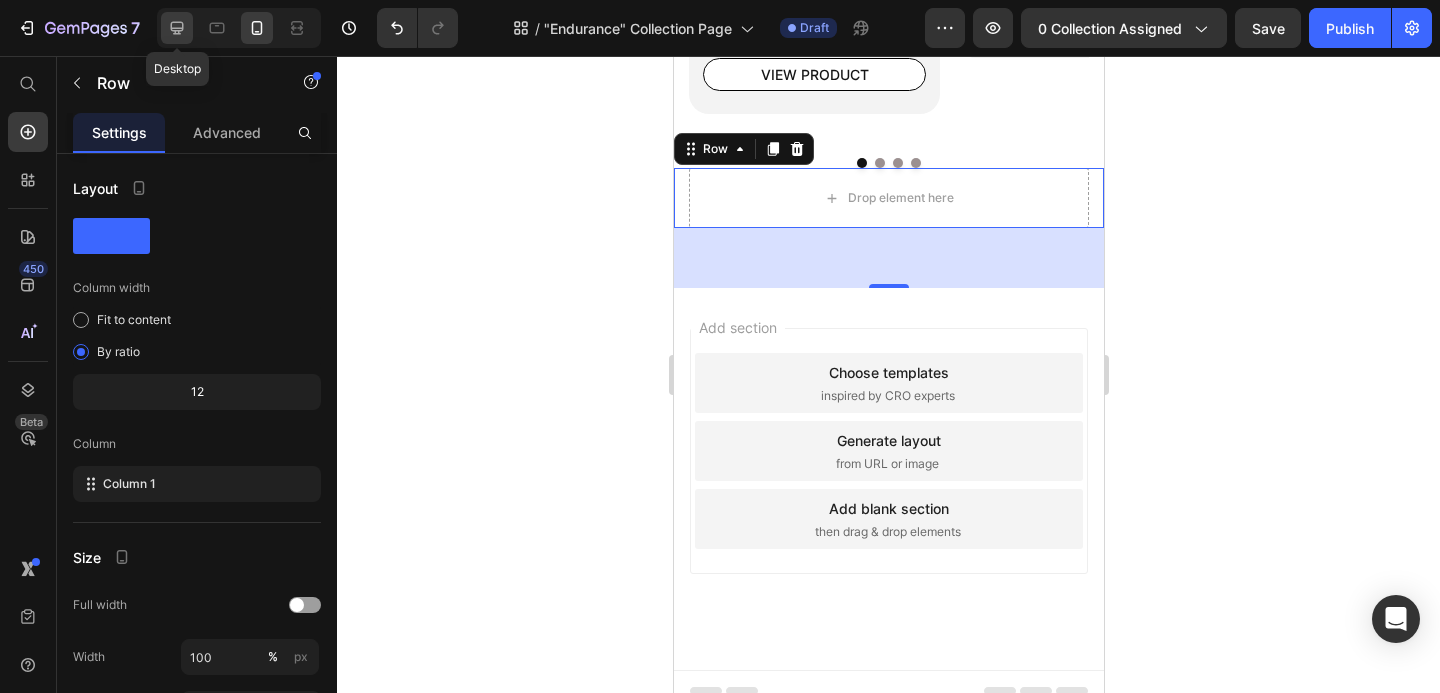 click 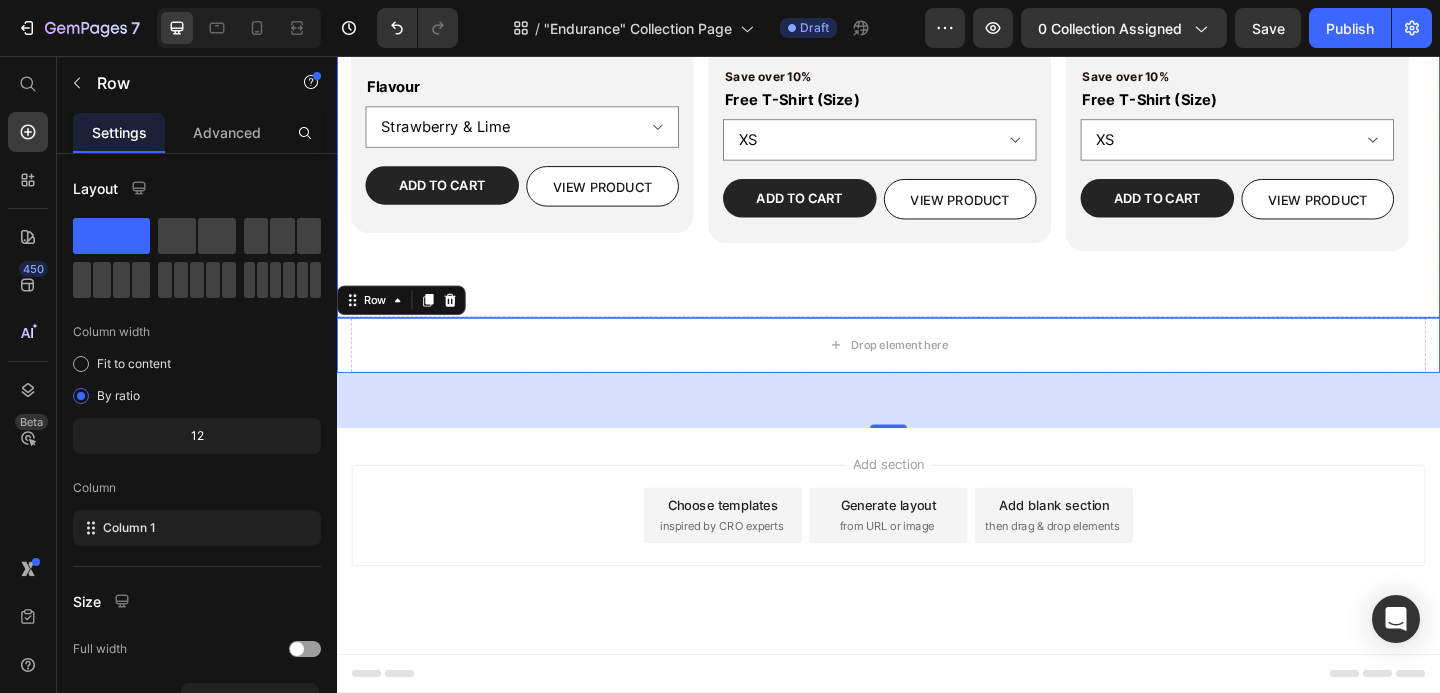 scroll, scrollTop: 912, scrollLeft: 0, axis: vertical 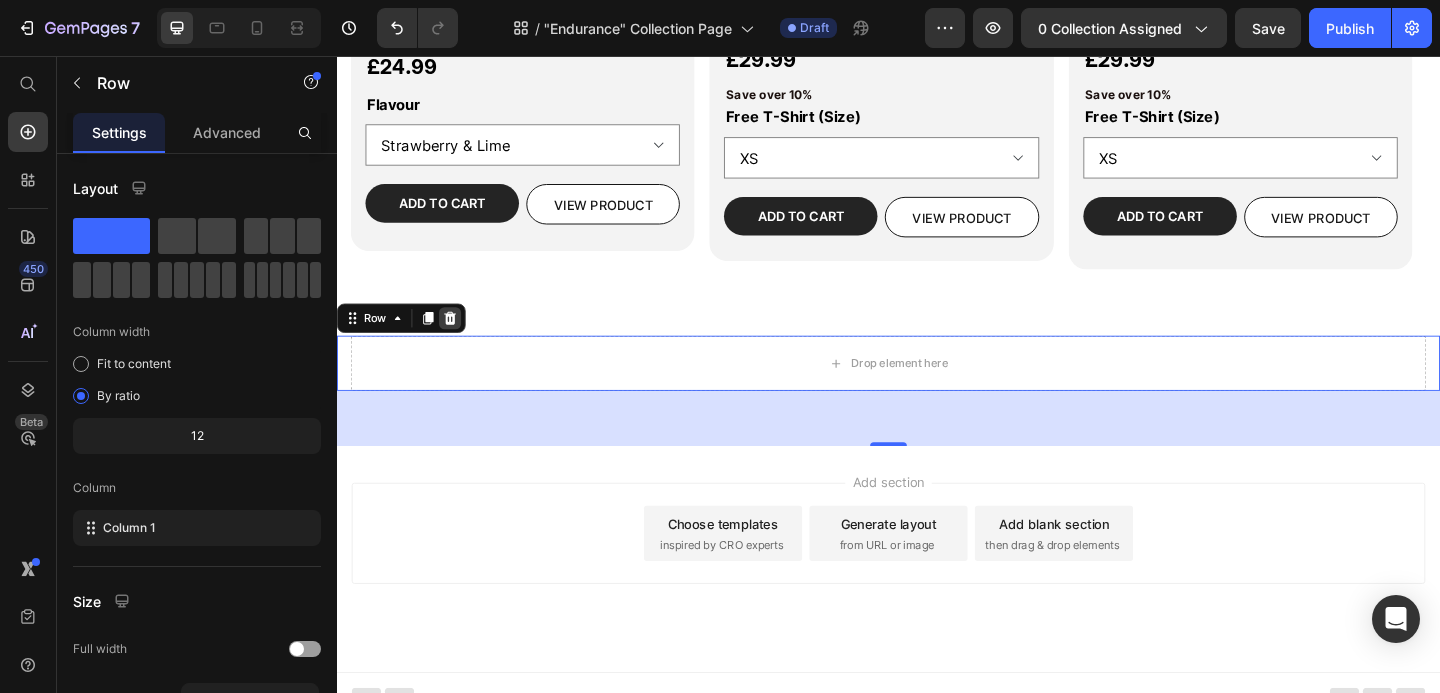 click at bounding box center [460, 341] 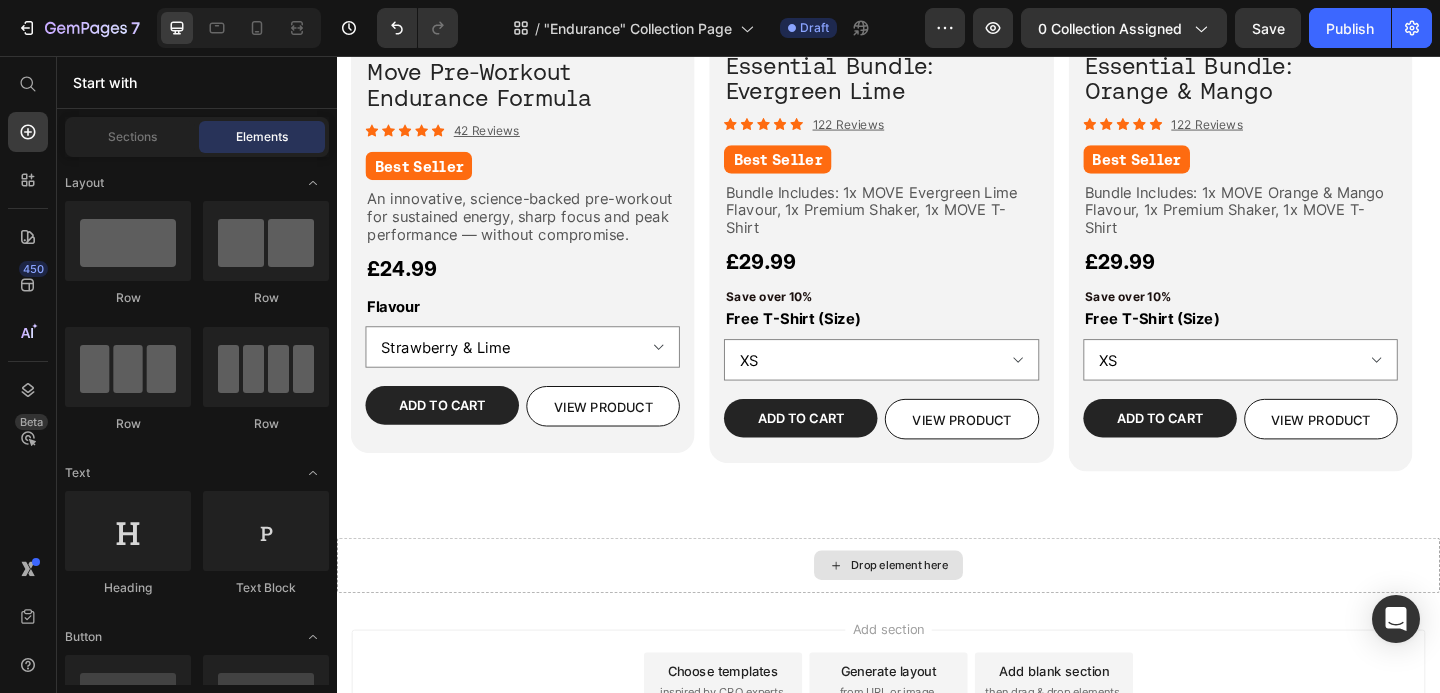 scroll, scrollTop: 455, scrollLeft: 0, axis: vertical 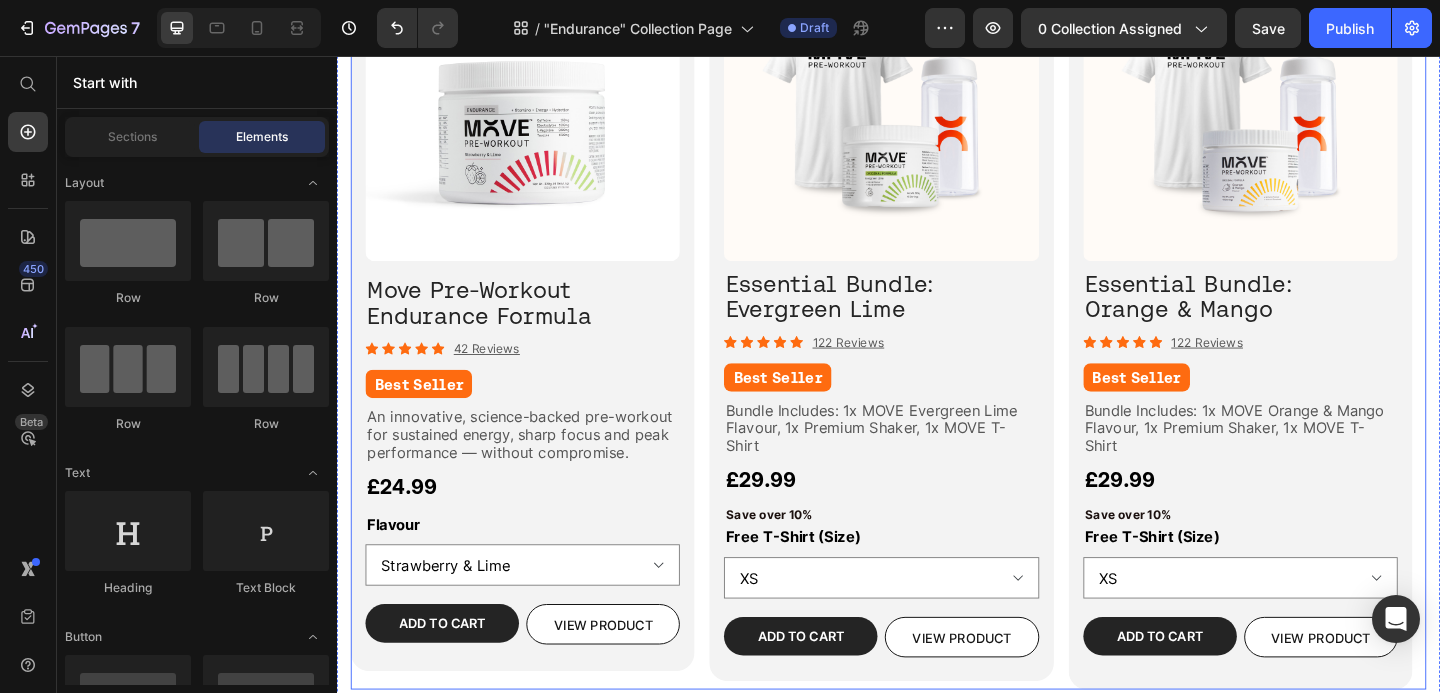 click on "Product Images ⁠⁠⁠⁠⁠⁠⁠ Move Pre-Workout Endurance Formula Heading Icon Icon Icon Icon Icon Icon List 42 Reviews Text Block Row Best Seller Heading An innovative, science-backed pre-workout for sustained energy, sharp focus and peak performance — without compromise. Text Block £24.99 Product Price Flavour Strawberry & Lime Watermelon & Sea Salt Product Variants & Swatches Row Add to cart Add to Cart VIEW PRODUCT Button Row Product Row Image Essential Bundle: Evergreen Lime Heading Icon Icon Icon Icon Icon Icon List 122 Reviews Text Block Row Best Seller Heading Bundle Includes: 1x MOVE Evergreen Lime Flavour, 1x Premium Shaker, 1x MOVE T-Shirt Text Block £29.99 Product Price Save over 10% Text Block Free T-Shirt (Size) XS S M L XL 2XL Product Variants & Swatches Row Add to cart Add to Cart VIEW PRODUCT Button Row Product Row Image Row Essential Bundle: Orange & Mango Heading Icon Icon Icon Icon Icon Icon List 122 Reviews Text Block Row Best Seller Heading Text Block £29.99 Product Price XS" at bounding box center [937, 333] 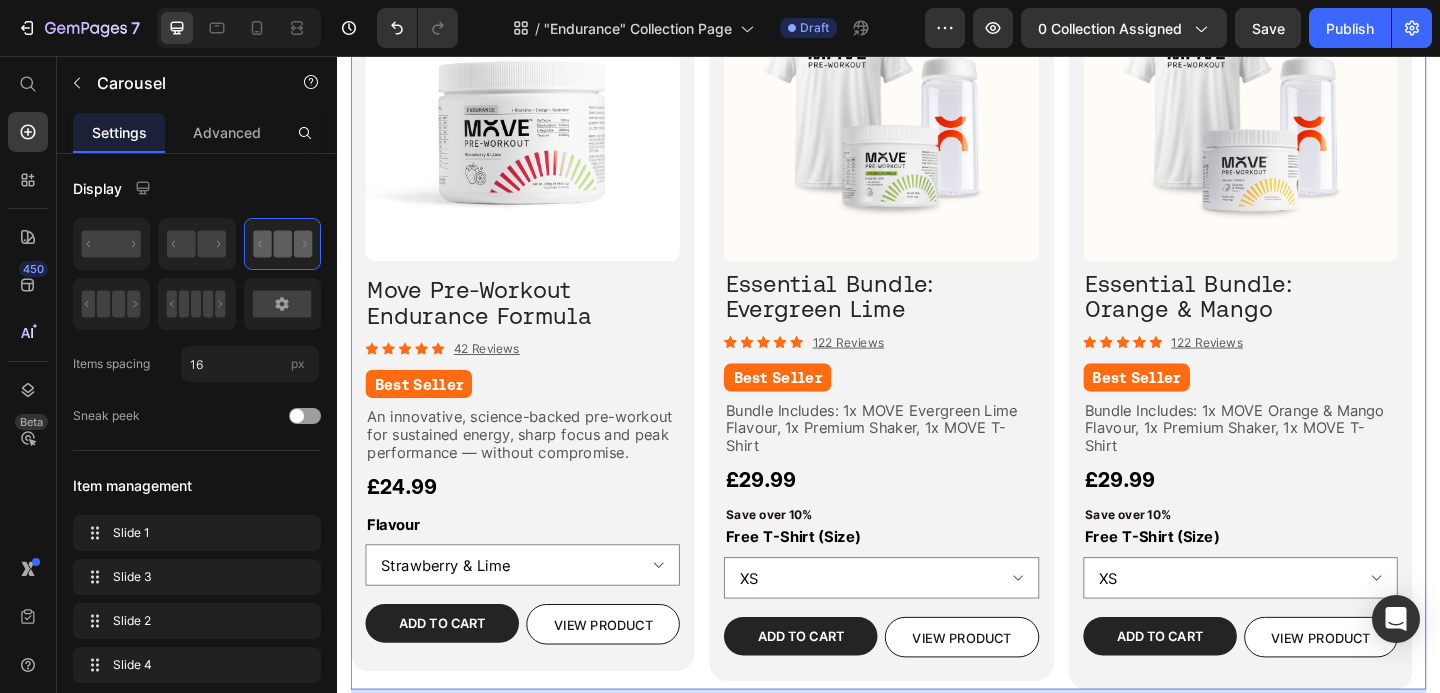 click on "Product Images ⁠⁠⁠⁠⁠⁠⁠ Move Pre-Workout Endurance Formula Heading Icon Icon Icon Icon Icon Icon List 42 Reviews Text Block Row Best Seller Heading An innovative, science-backed pre-workout for sustained energy, sharp focus and peak performance — without compromise. Text Block £24.99 Product Price Flavour Strawberry & Lime Watermelon & Sea Salt Product Variants & Swatches Row Add to cart Add to Cart VIEW PRODUCT Button Row Product Row Image Essential Bundle: Evergreen Lime Heading Icon Icon Icon Icon Icon Icon List 122 Reviews Text Block Row Best Seller Heading Bundle Includes: 1x MOVE Evergreen Lime Flavour, 1x Premium Shaker, 1x MOVE T-Shirt Text Block £29.99 Product Price Save over 10% Text Block Free T-Shirt (Size) XS S M L XL 2XL Product Variants & Swatches Row Add to cart Add to Cart VIEW PRODUCT Button Row Product Row Image Row Essential Bundle: Orange & Mango Heading Icon Icon Icon Icon Icon Icon List 122 Reviews Text Block Row Best Seller Heading Text Block £29.99 Product Price XS" at bounding box center (937, 333) 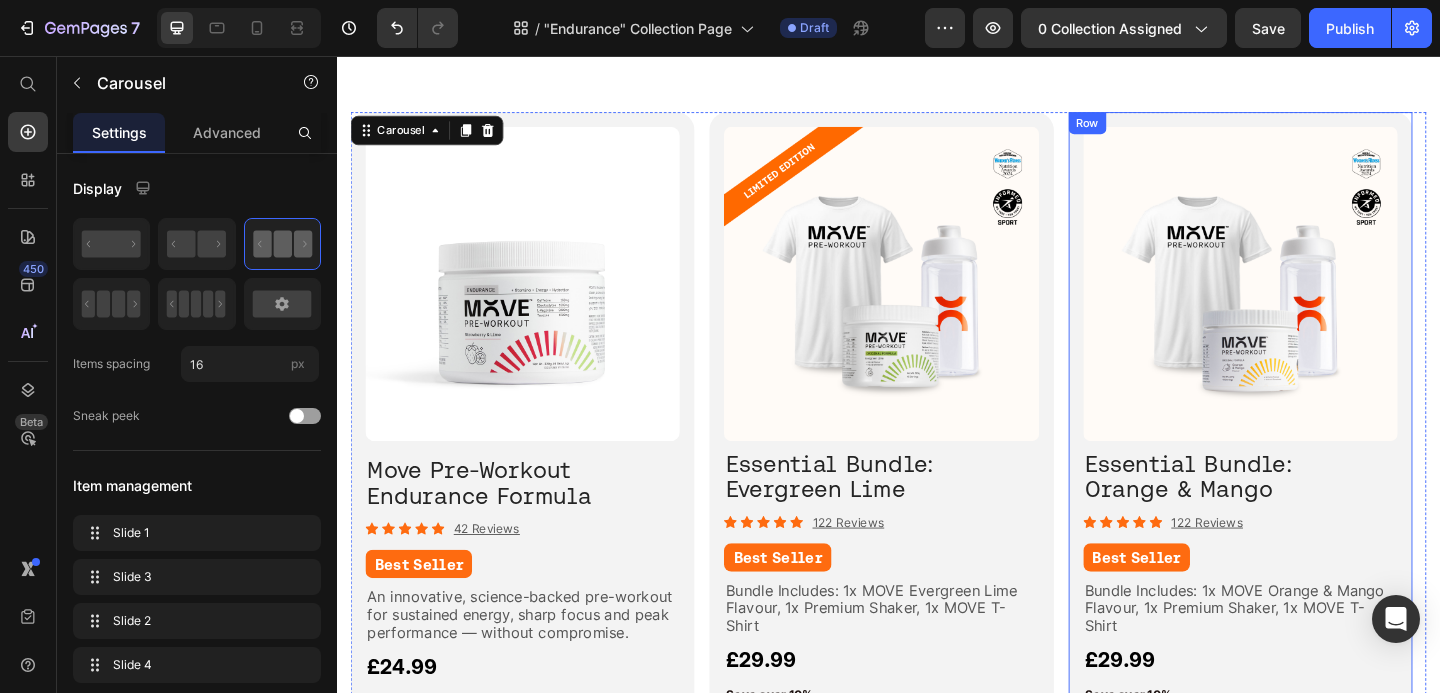 scroll, scrollTop: 255, scrollLeft: 0, axis: vertical 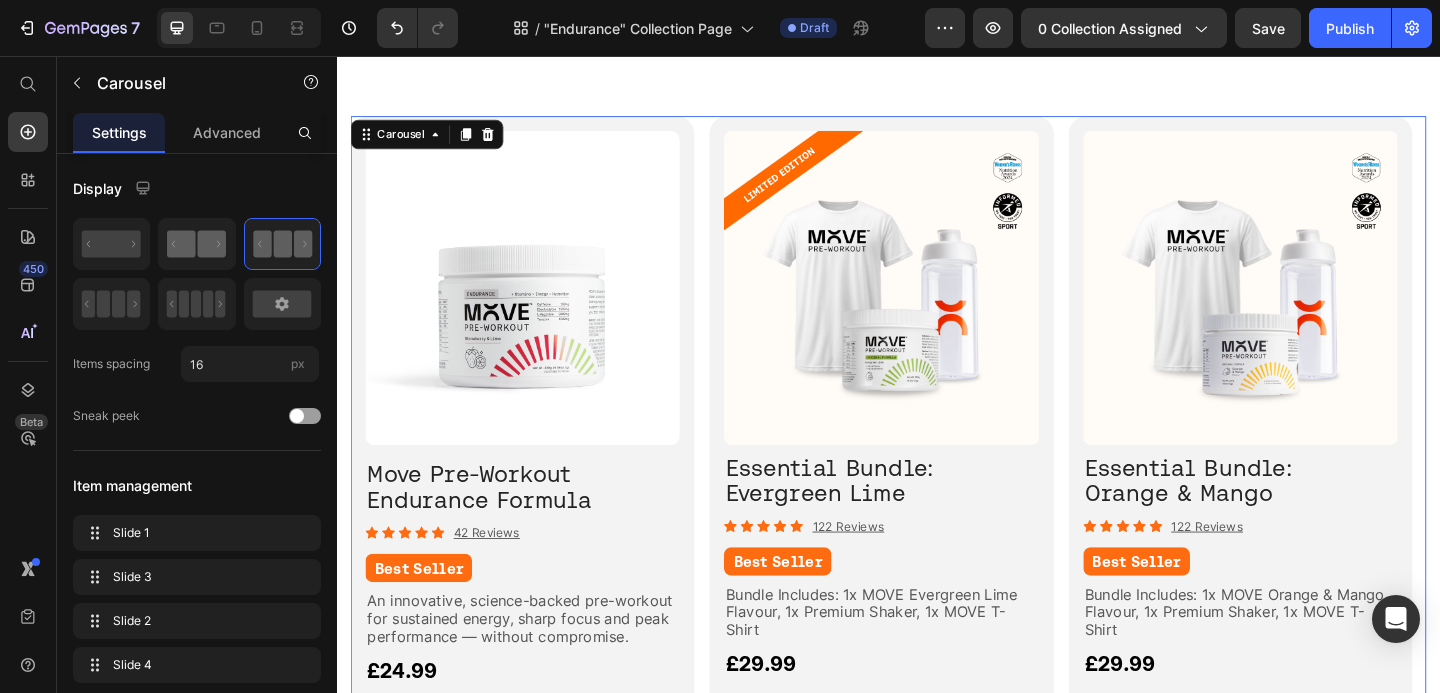 click 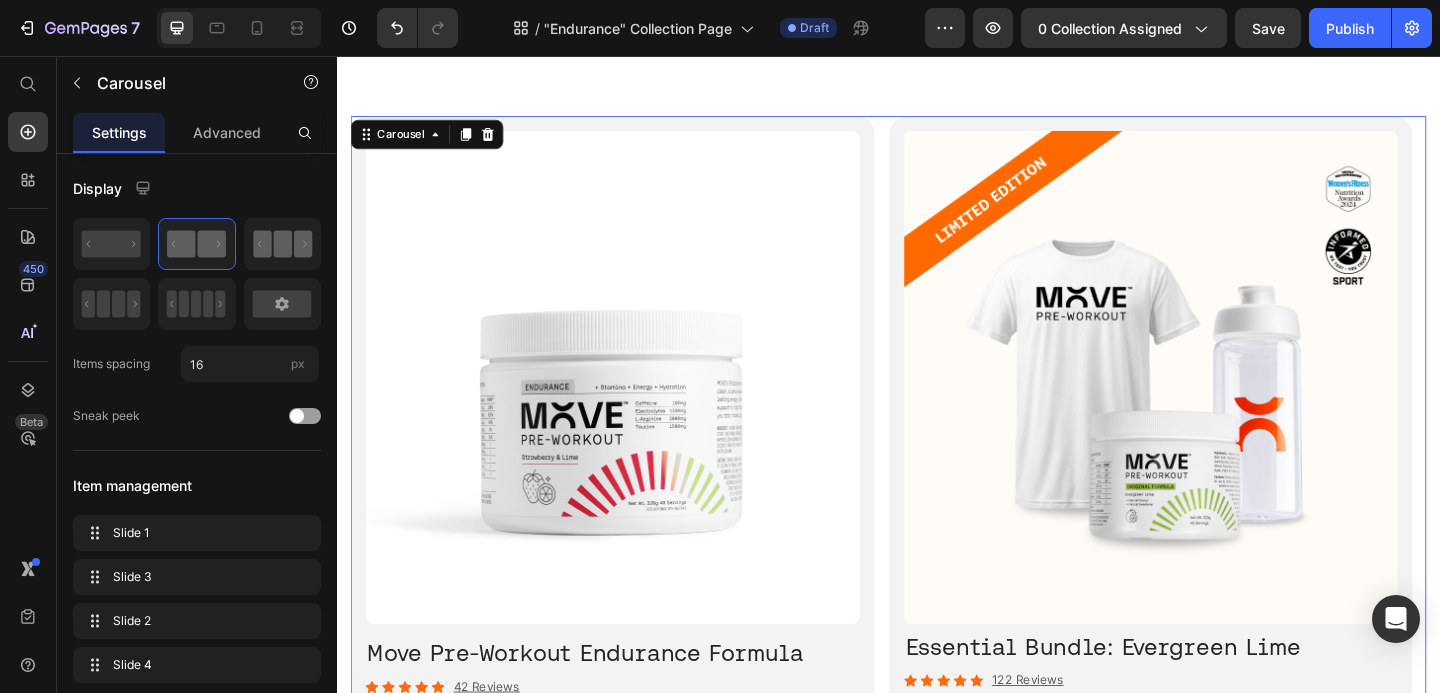 click 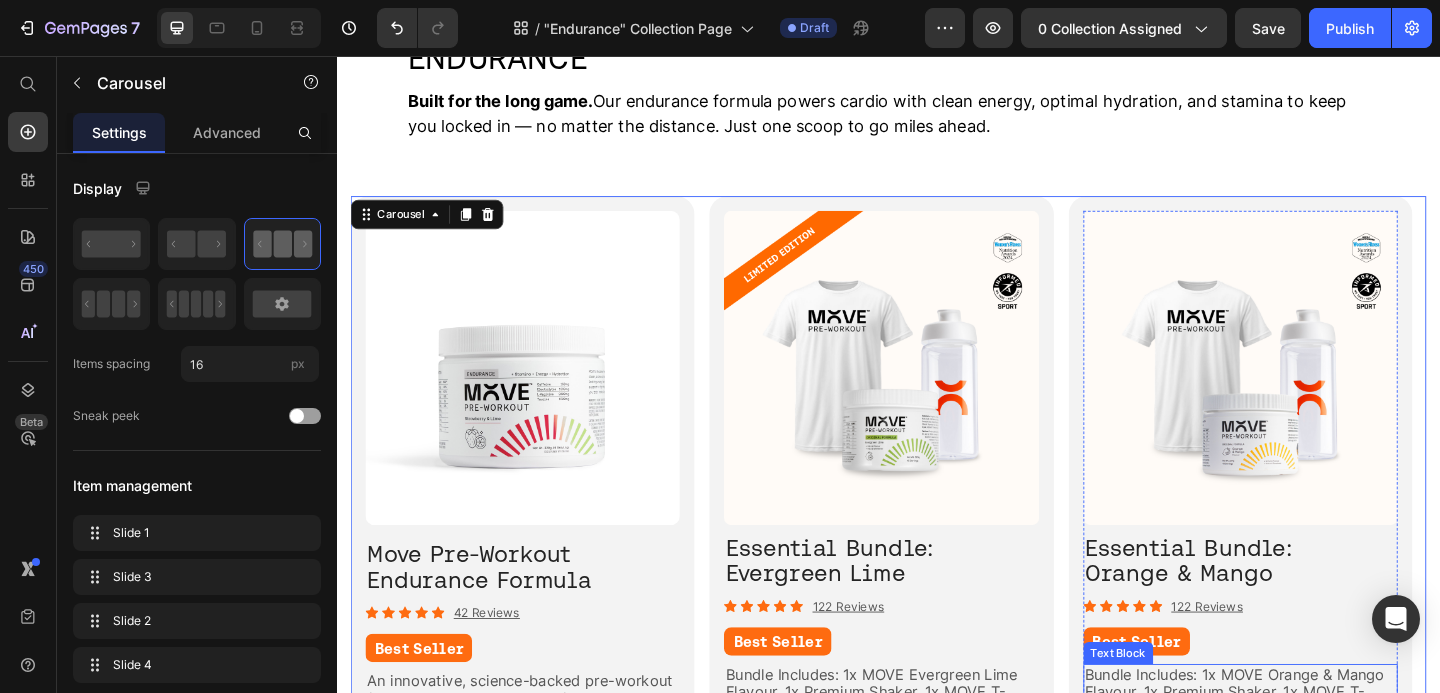 scroll, scrollTop: 170, scrollLeft: 0, axis: vertical 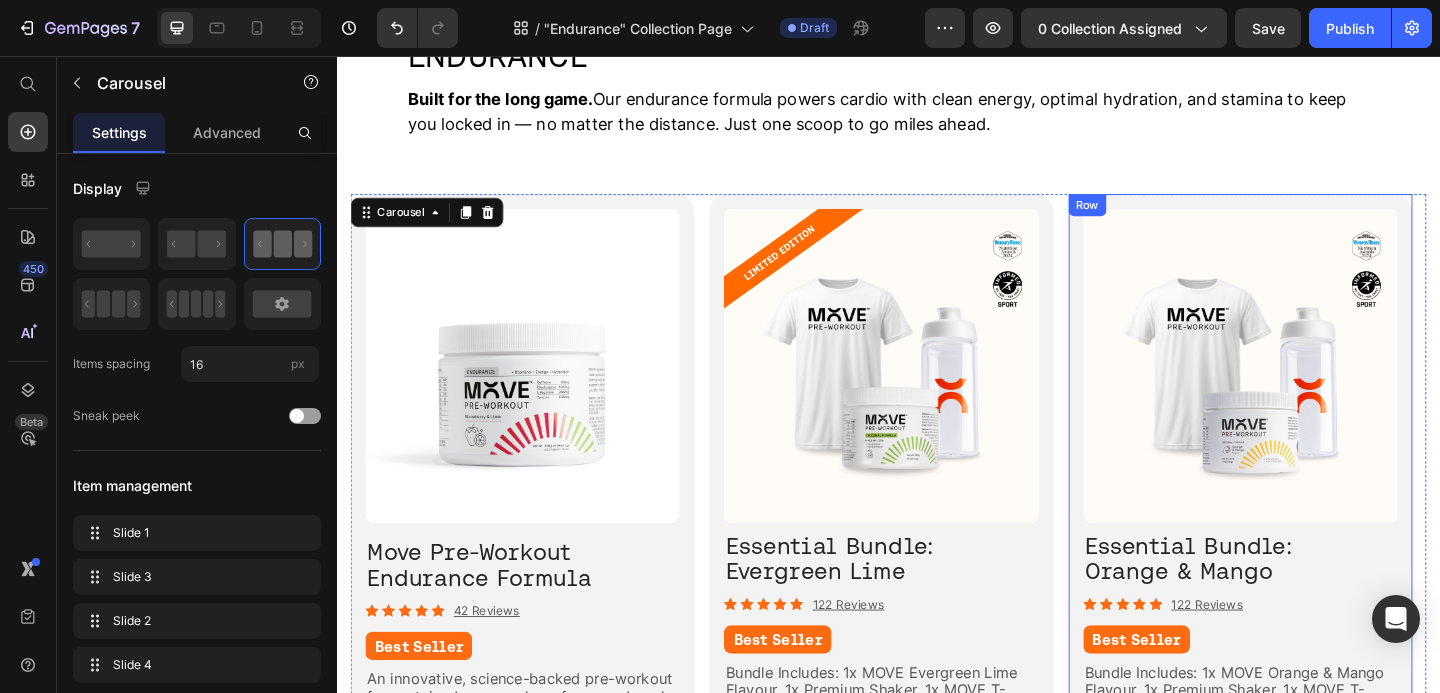 click on "Image Row Essential Bundle: Orange & Mango Heading Icon Icon Icon Icon Icon Icon List 122 Reviews Text Block Row Best Seller Heading Bundle Includes: 1x MOVE Orange & Mango Flavour, 1x Premium Shaker, 1x MOVE T-Shirt Text Block £29.99 Product Price Save over 10% Text Block Free T-Shirt (Size) XS S M L XL 2XL Product Variants & Swatches Row Add to cart Add to Cart VIEW PRODUCT Button Row Product Row" at bounding box center (1320, 618) 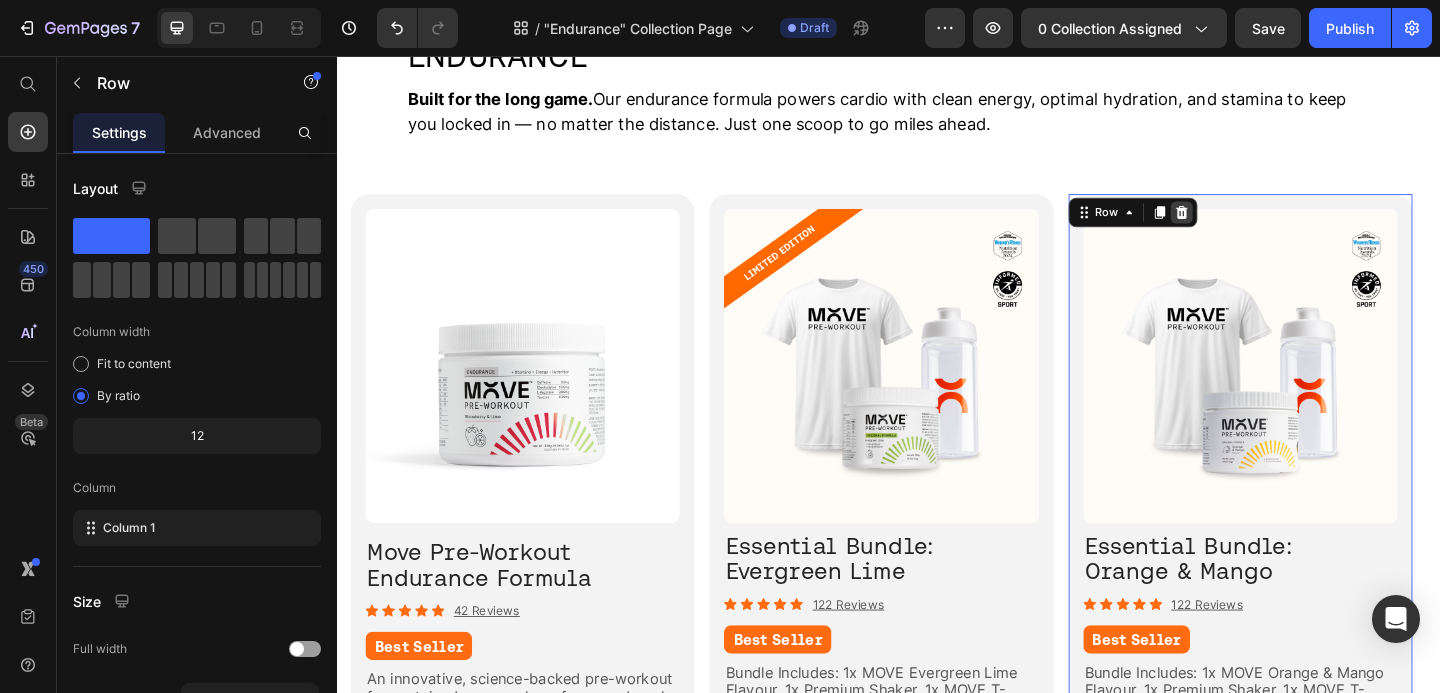 click 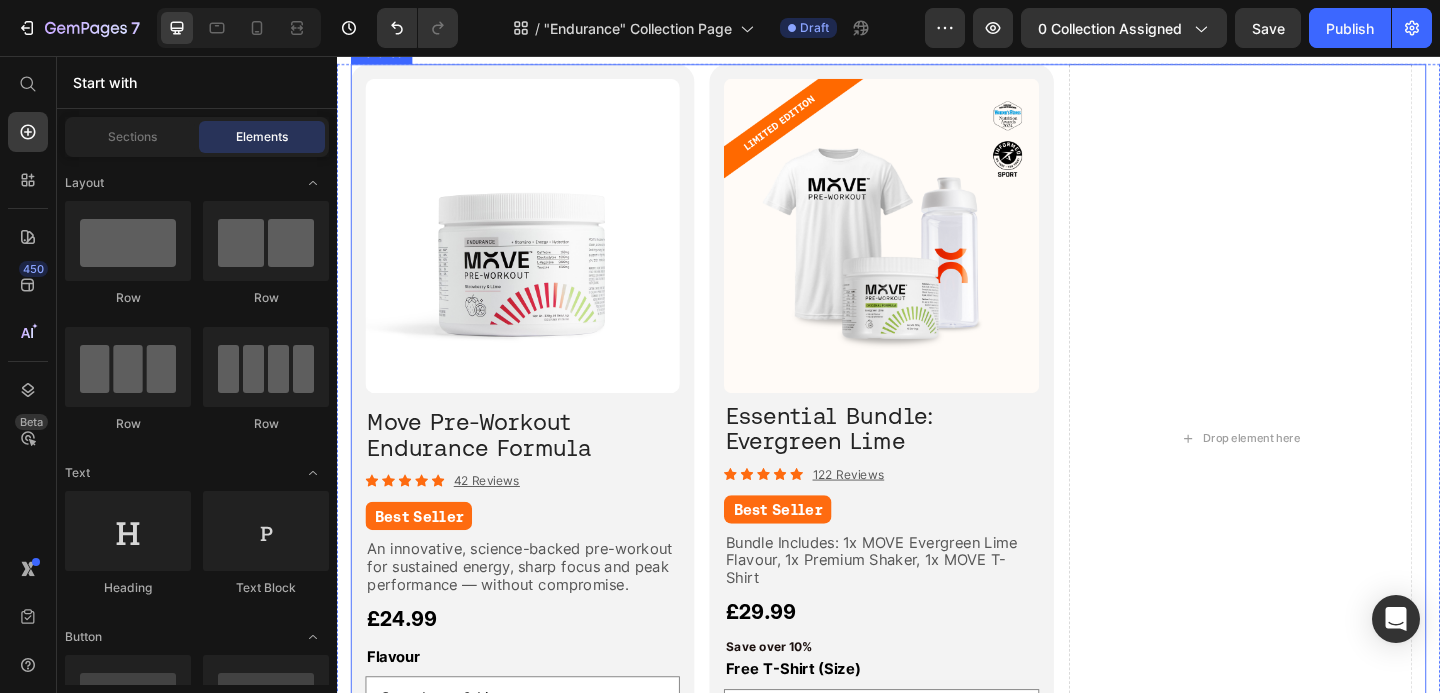 scroll, scrollTop: 325, scrollLeft: 0, axis: vertical 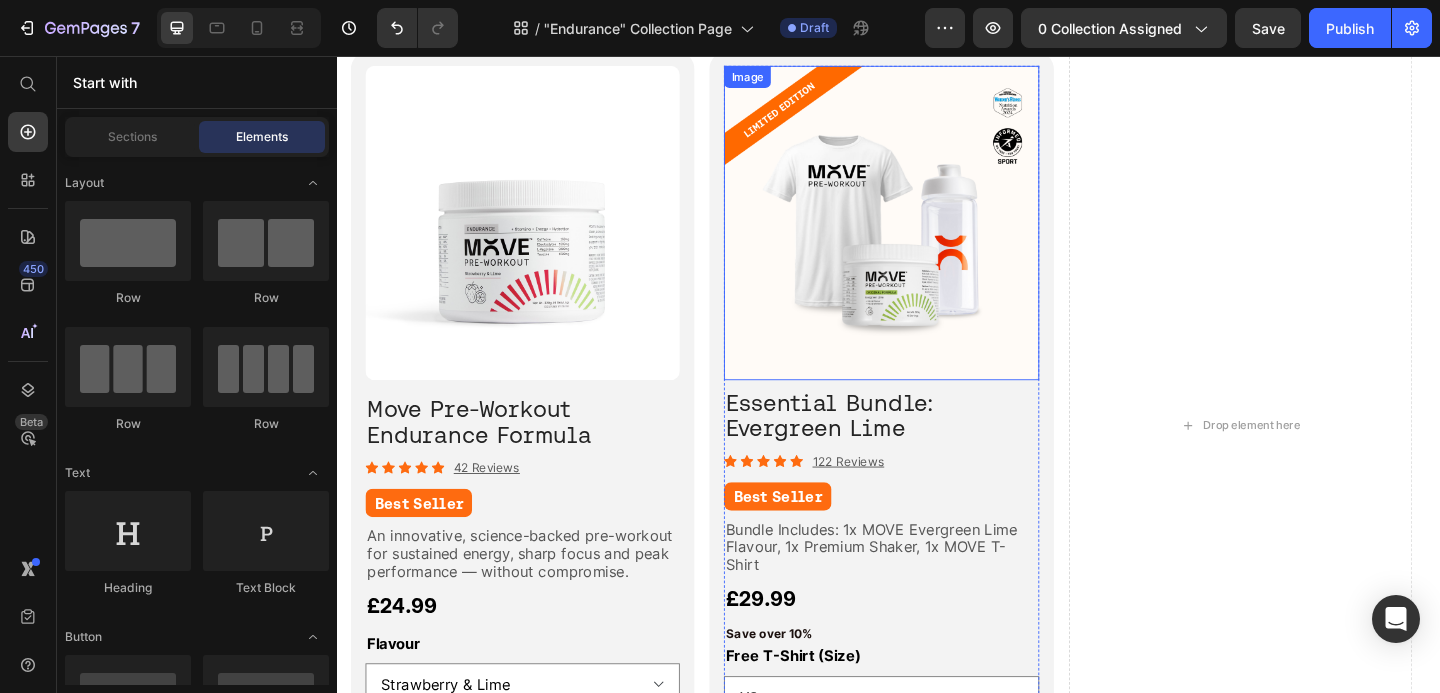 click at bounding box center (929, 238) 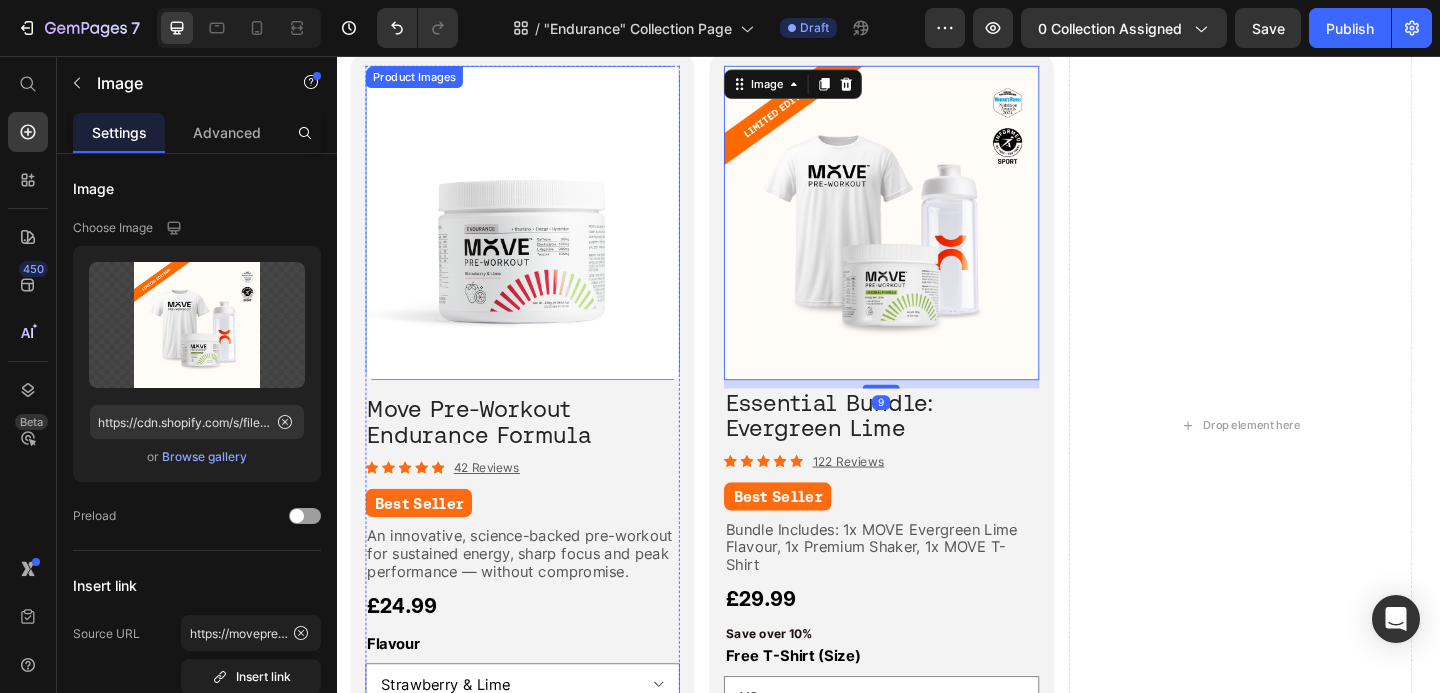click at bounding box center (539, 238) 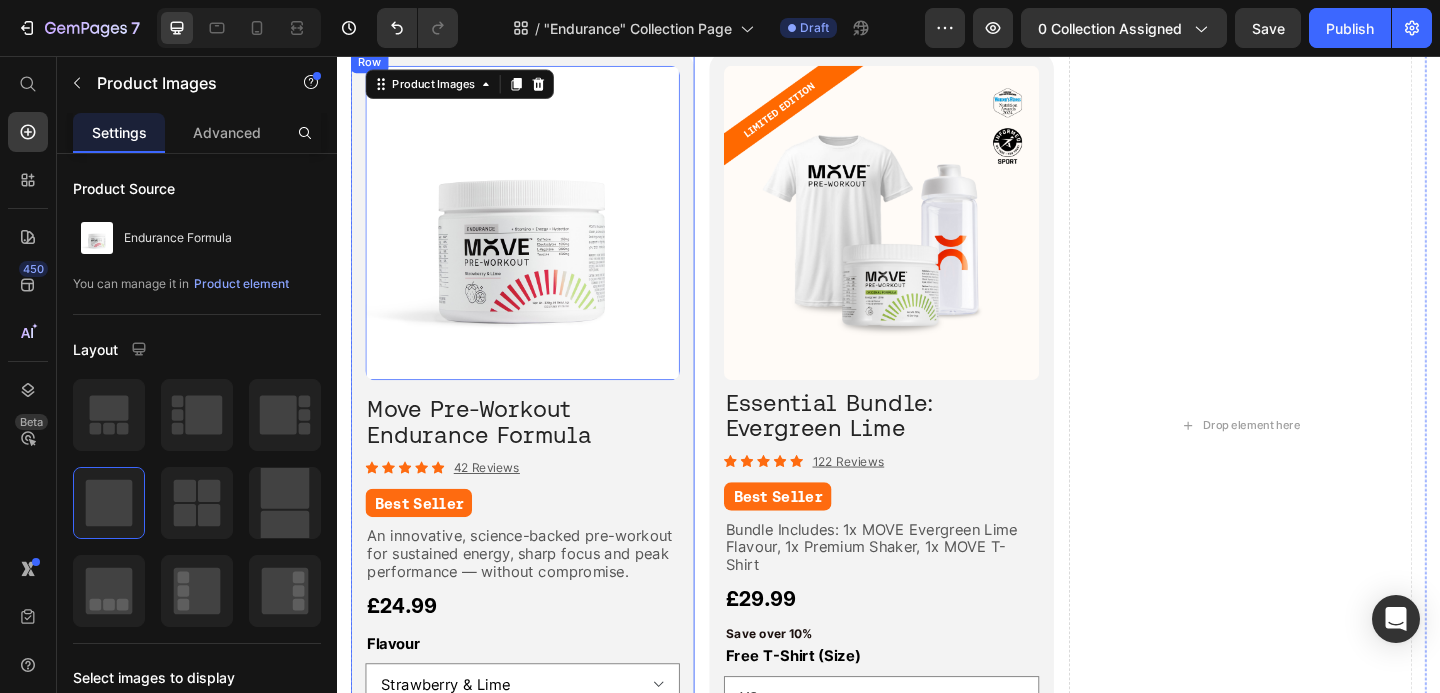 click on "Product Images   16 ⁠⁠⁠⁠⁠⁠⁠ Move Pre-Workout Endurance Formula Heading Icon Icon Icon Icon Icon Icon List 42 Reviews Text Block Row Best Seller Heading An innovative, science-backed pre-workout for sustained energy, sharp focus and peak performance — without compromise. Text Block £24.99 Product Price Flavour Strawberry & Lime Watermelon & Sea Salt Product Variants & Swatches Row Add to cart Add to Cart VIEW PRODUCT Button Row Product Row" at bounding box center (539, 453) 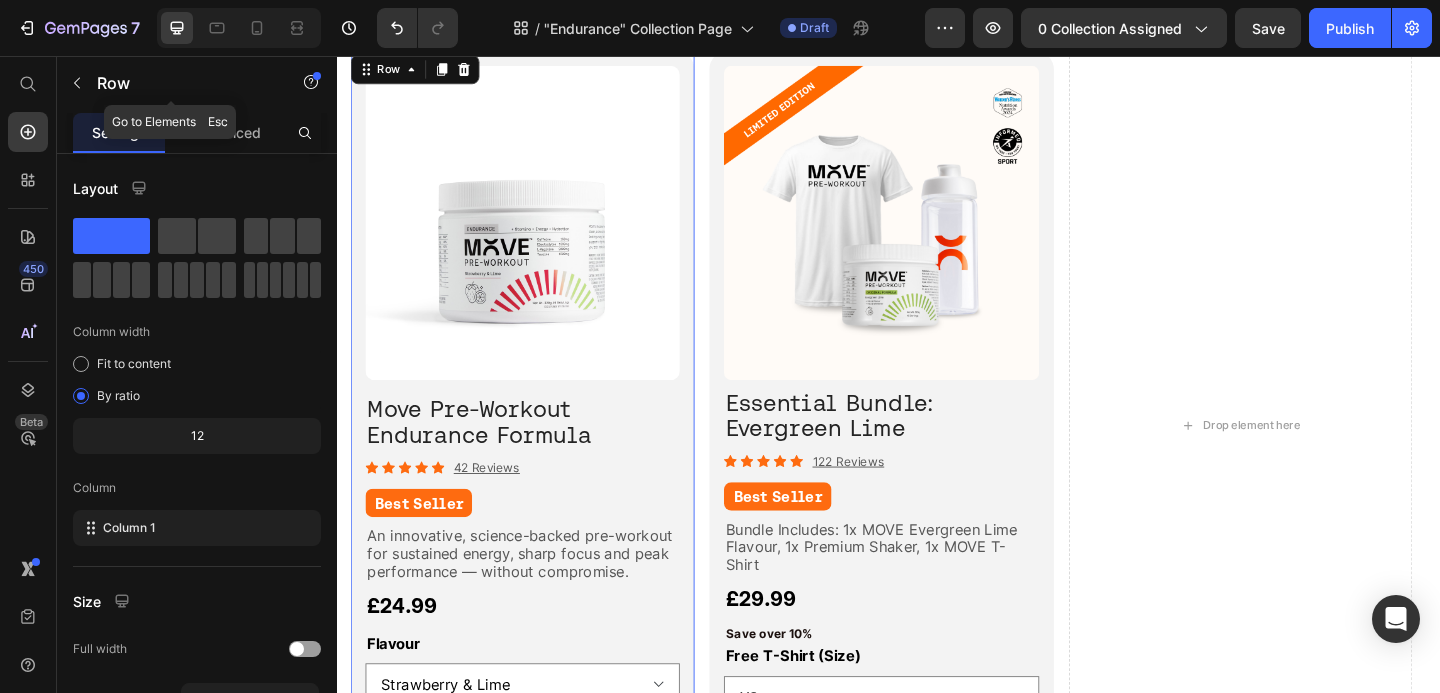 click 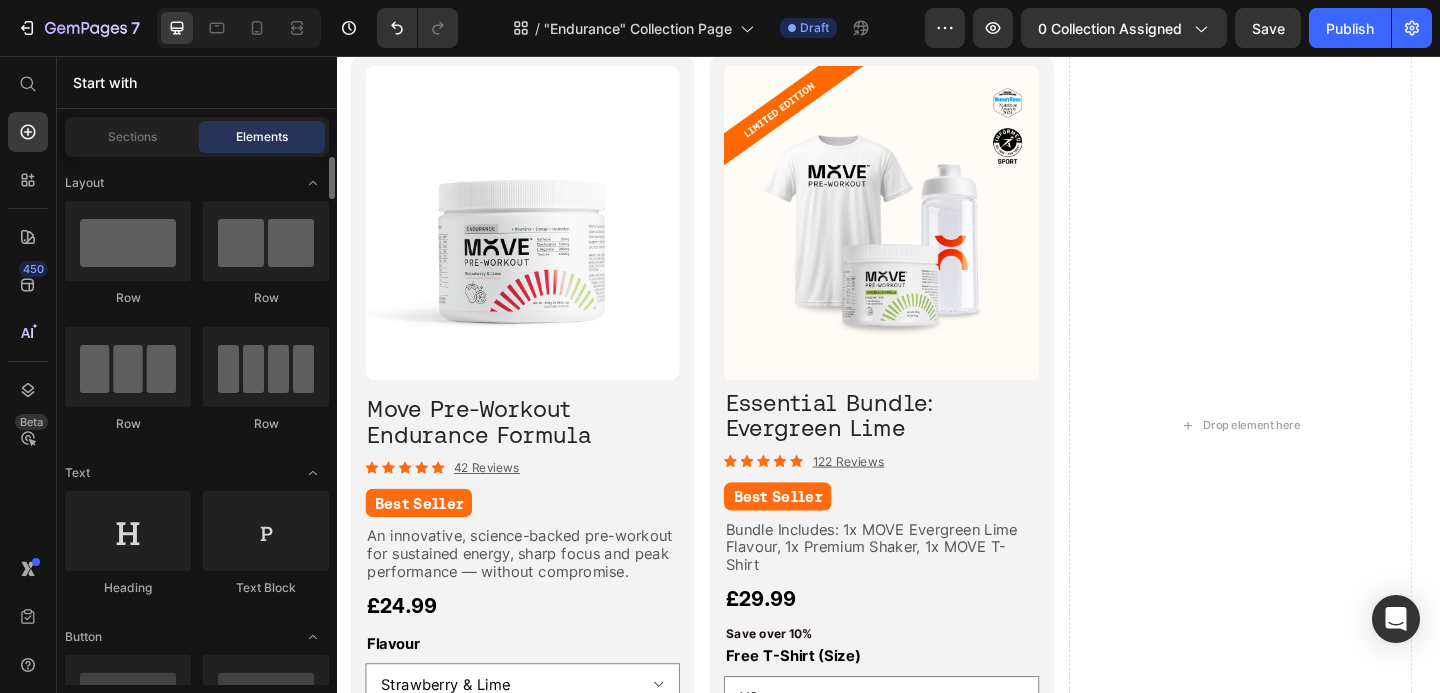 scroll, scrollTop: 339, scrollLeft: 0, axis: vertical 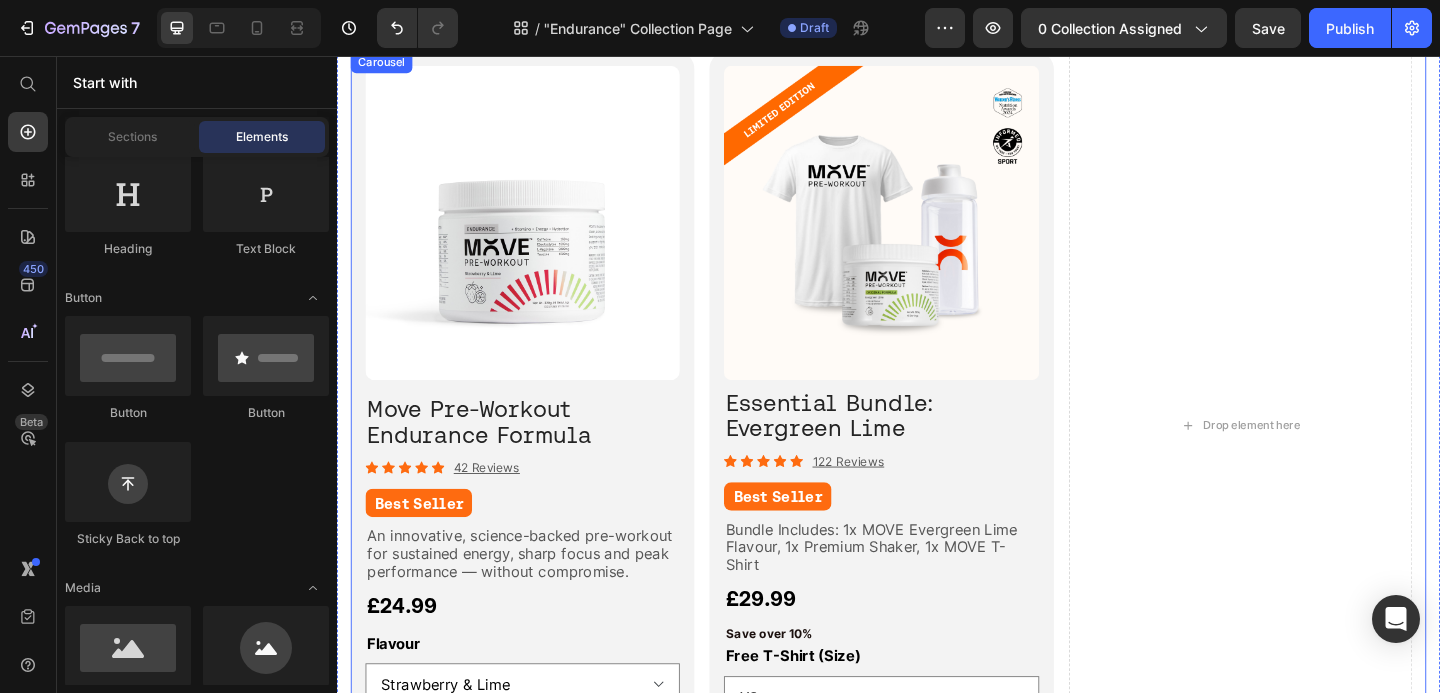 click on "Product Images ⁠⁠⁠⁠⁠⁠⁠ Move Pre-Workout Endurance Formula Heading Icon Icon Icon Icon Icon Icon List 42 Reviews Text Block Row Best Seller Heading An innovative, science-backed pre-workout for sustained energy, sharp focus and peak performance — without compromise. Text Block £24.99 Product Price Flavour Strawberry & Lime Watermelon & Sea Salt Product Variants & Swatches Row Add to cart Add to Cart VIEW PRODUCT Button Row Product Row Image Essential Bundle: Evergreen Lime Heading Icon Icon Icon Icon Icon Icon List 122 Reviews Text Block Row Best Seller Heading Bundle Includes: 1x MOVE Evergreen Lime Flavour, 1x Premium Shaker, 1x MOVE T-Shirt Text Block £29.99 Product Price Save over 10% Text Block Free T-Shirt (Size) XS S M L XL 2XL Product Variants & Swatches Row Add to cart Add to Cart VIEW PRODUCT Button Row Product Row
Drop element here Image Row Essential Bundle: Fresh Berries Heading Icon Icon Icon Icon Icon Icon List 122 Reviews Text Block Row Best Seller Heading XS" at bounding box center (937, 459) 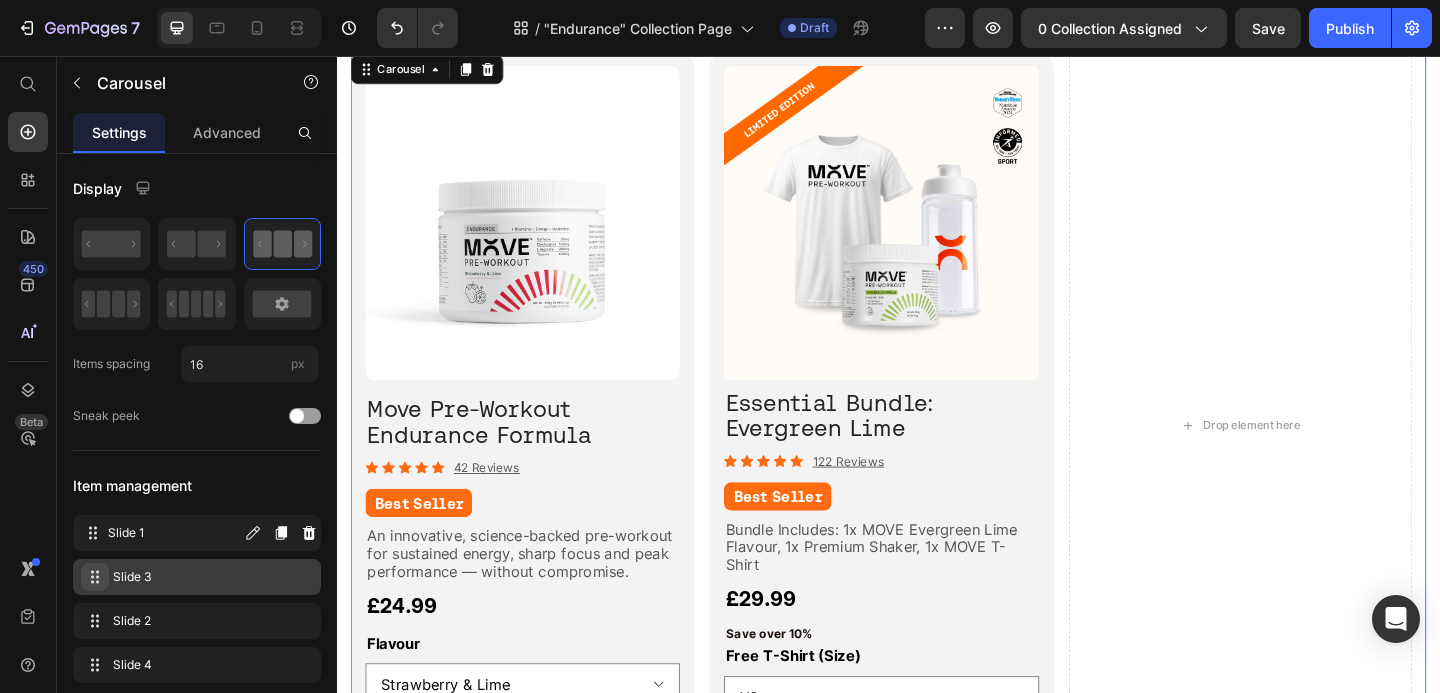 type 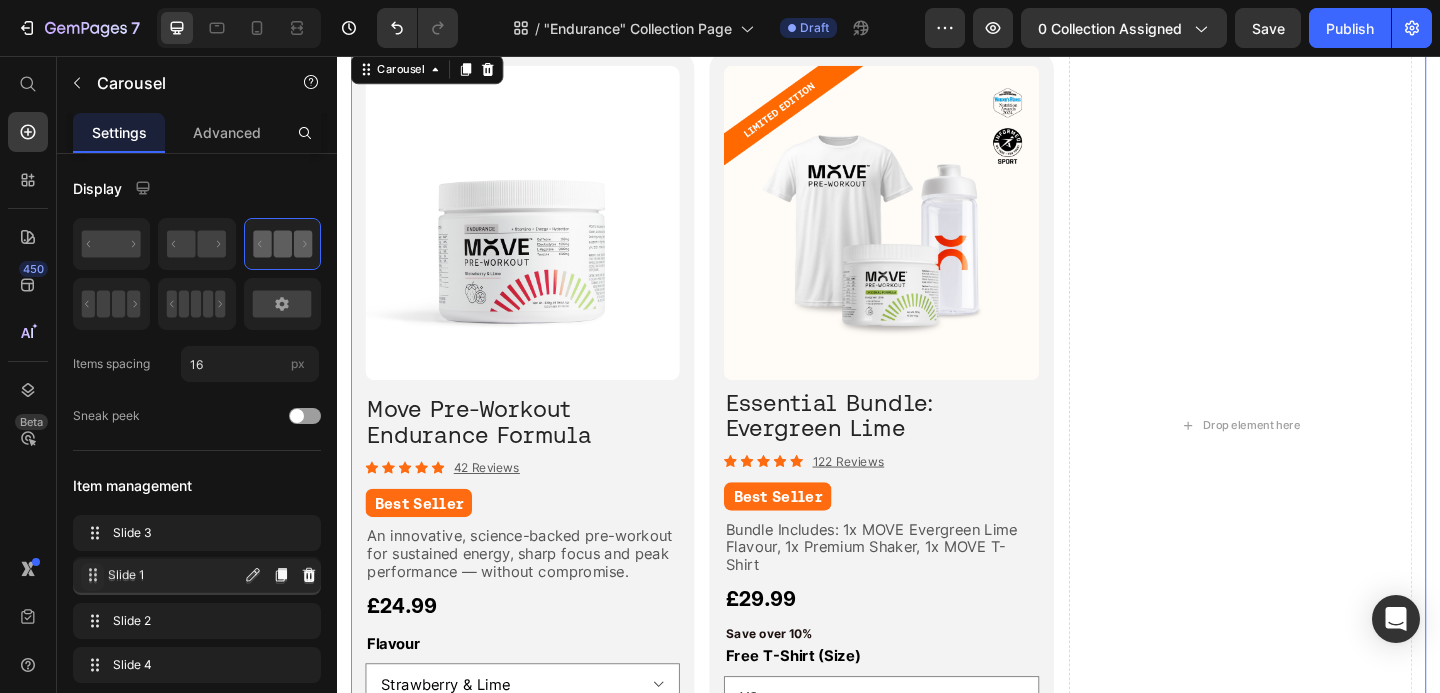 drag, startPoint x: 98, startPoint y: 556, endPoint x: 98, endPoint y: 583, distance: 27 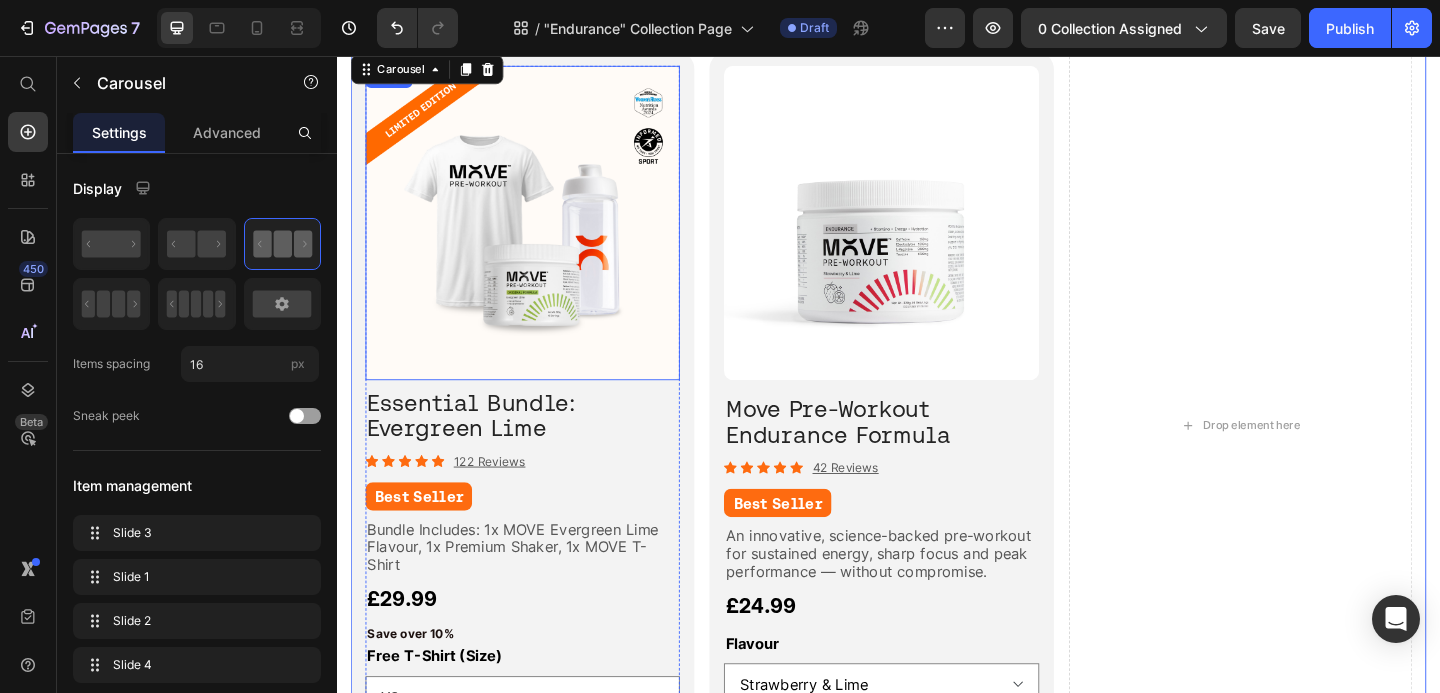 click at bounding box center [539, 238] 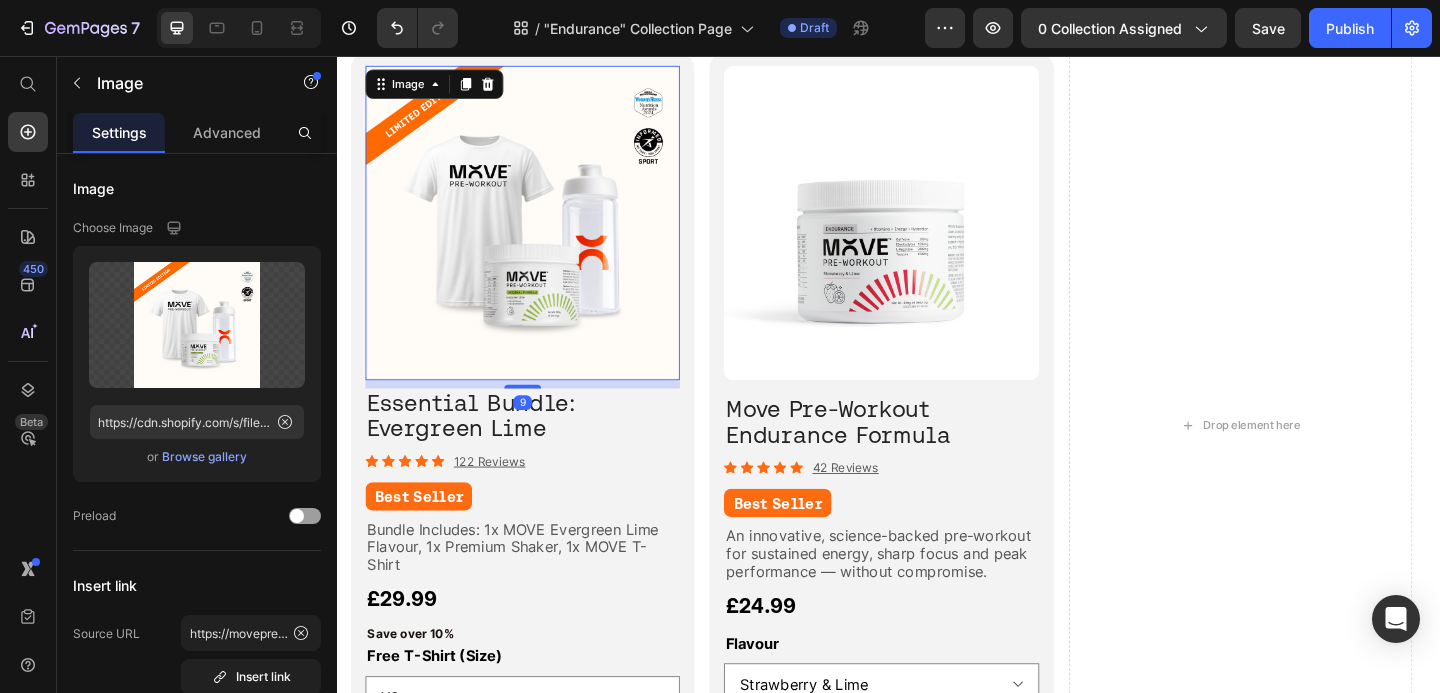 click on "Browse gallery" at bounding box center (204, 457) 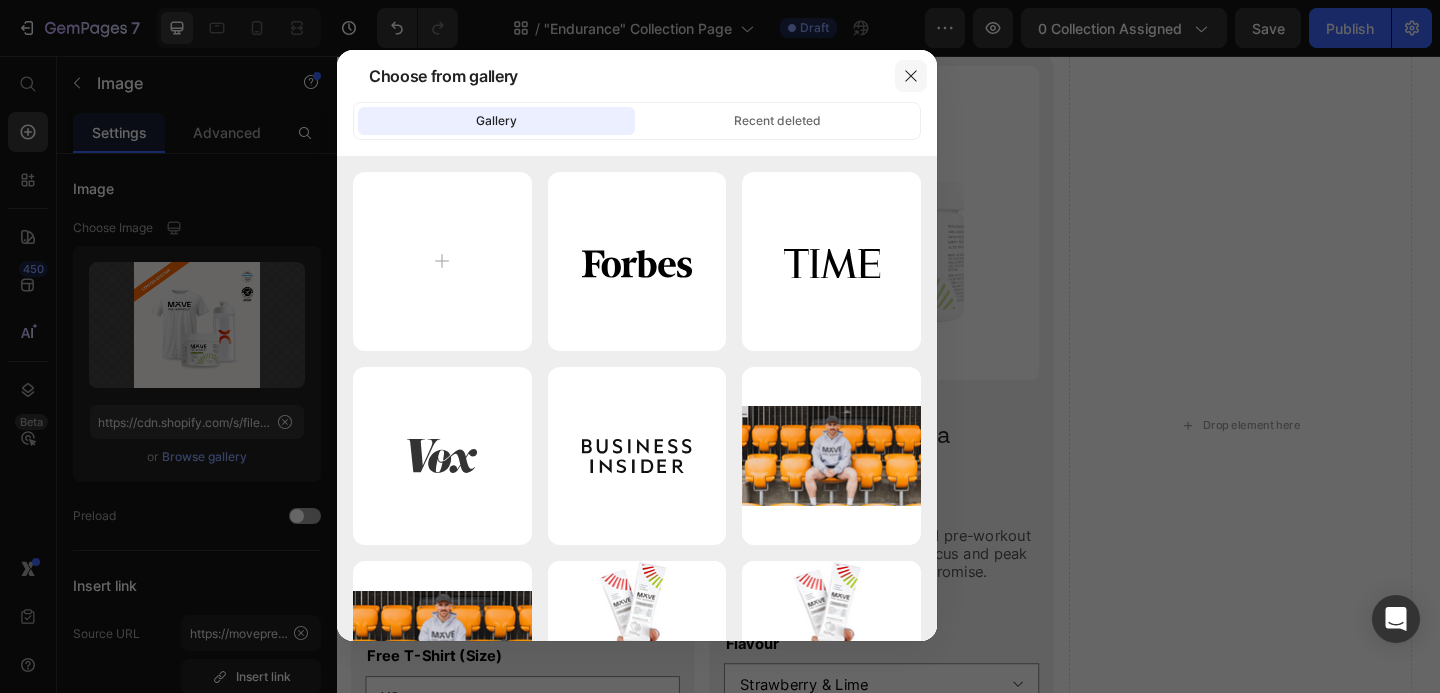 click 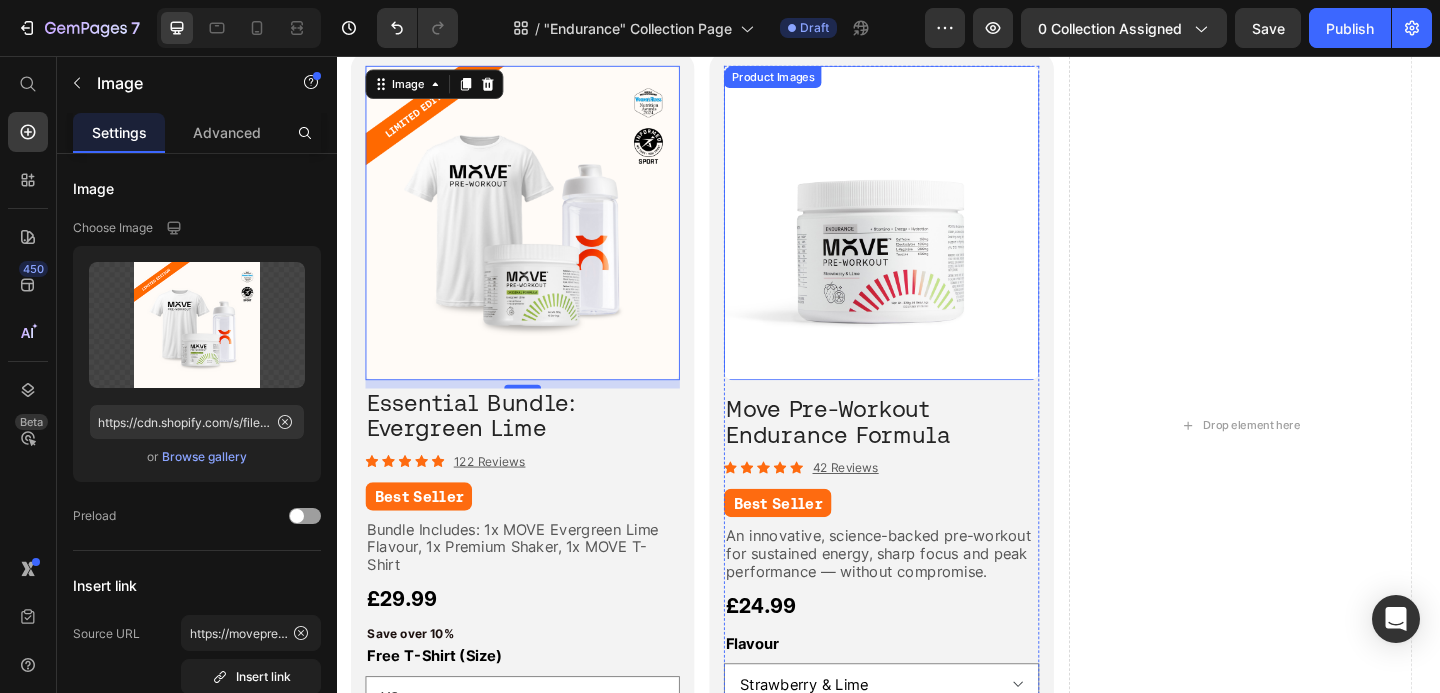 click at bounding box center (929, 238) 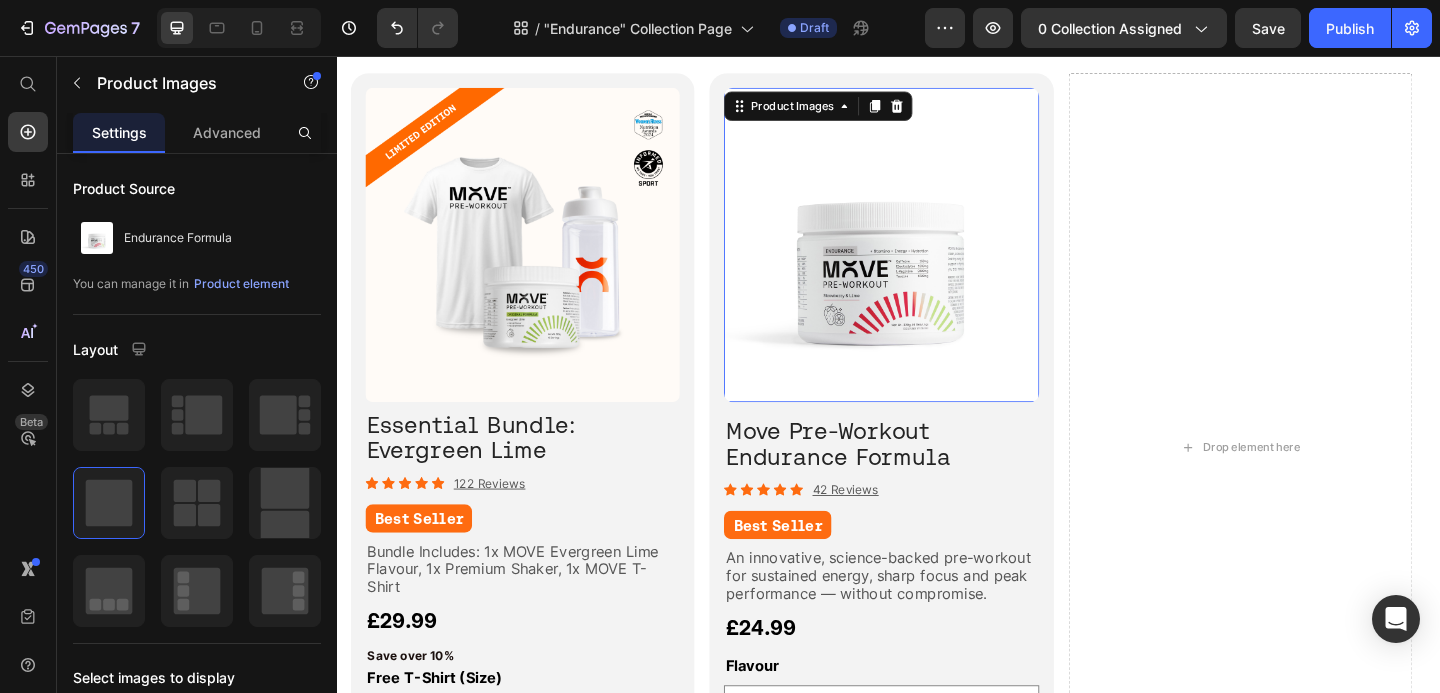 scroll, scrollTop: 284, scrollLeft: 0, axis: vertical 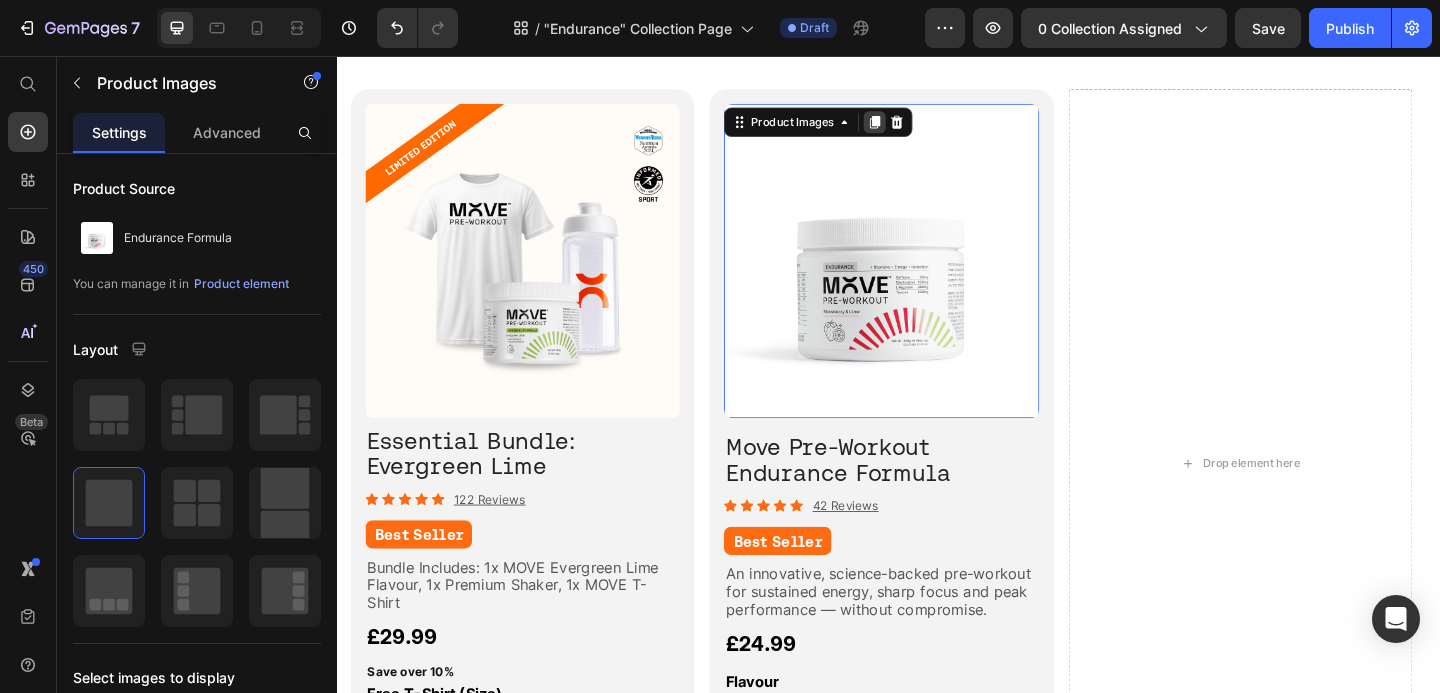 click 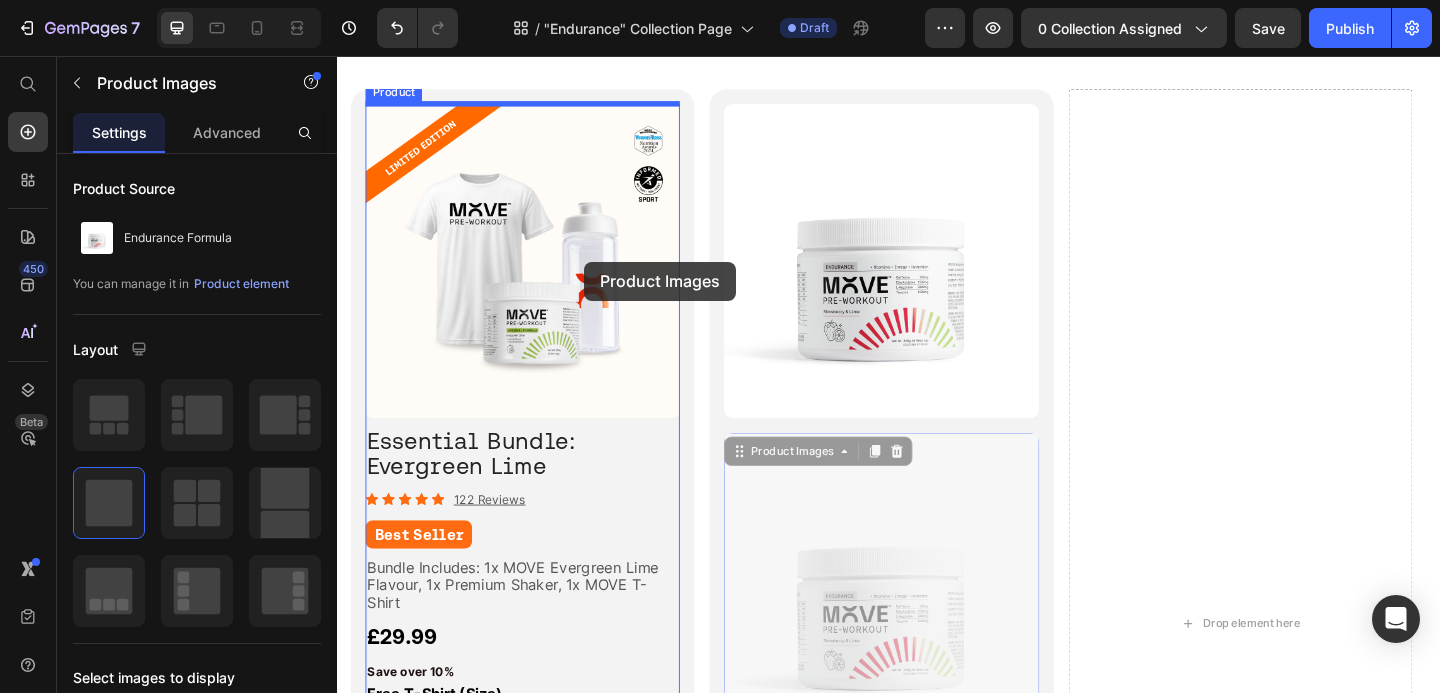 drag, startPoint x: 967, startPoint y: 557, endPoint x: 606, endPoint y: 280, distance: 455.02747 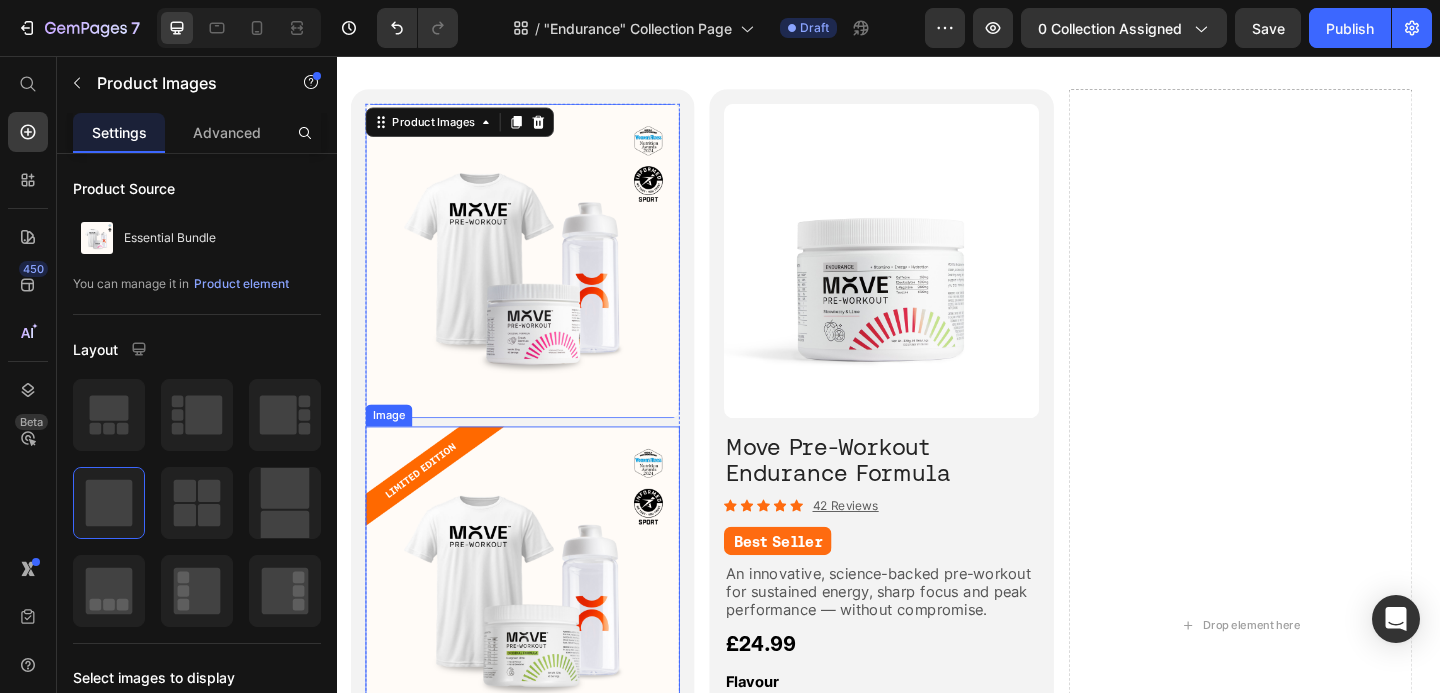 click at bounding box center [539, 630] 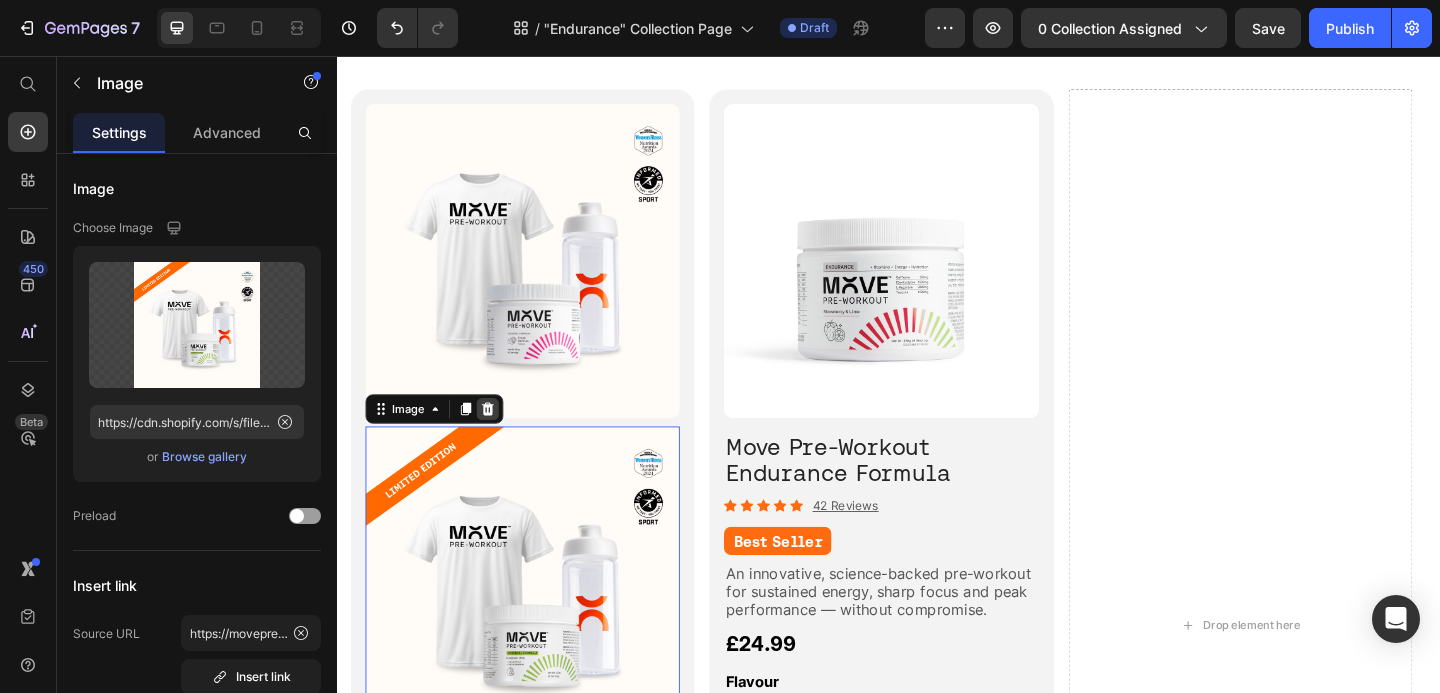 click 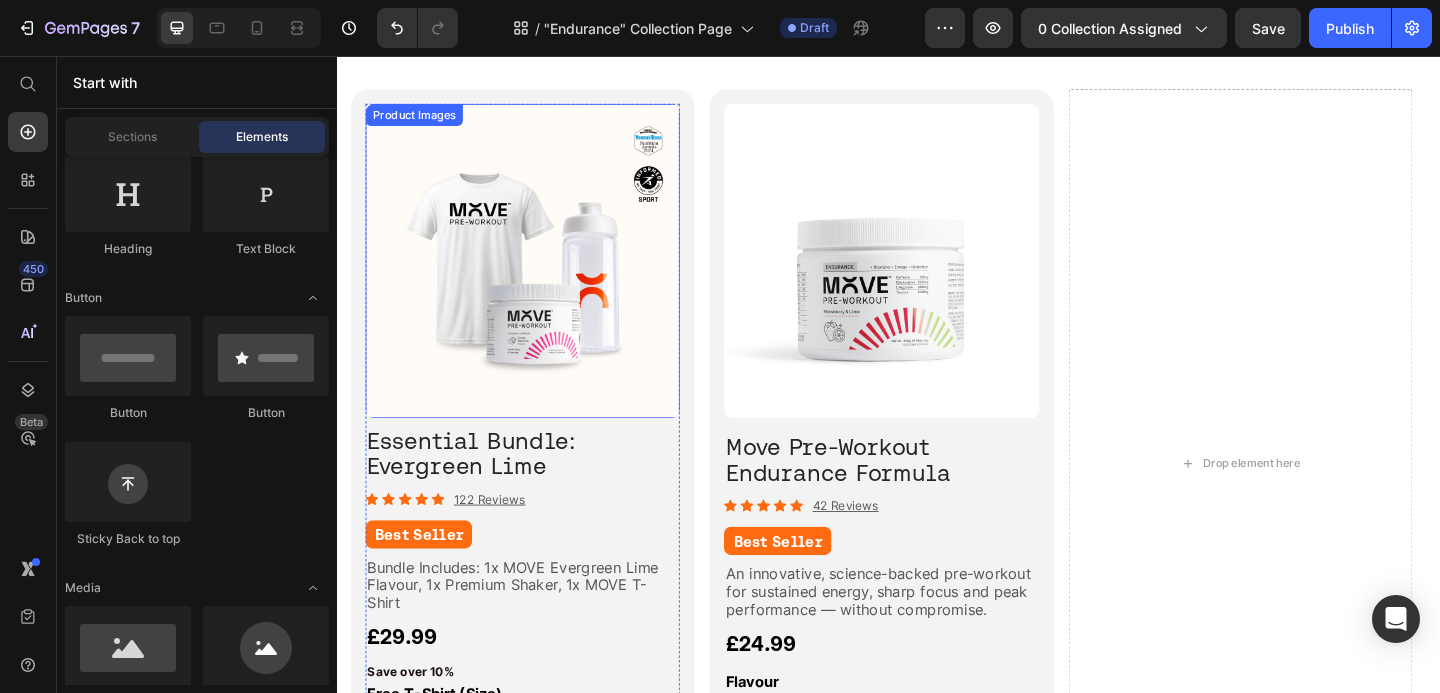 click at bounding box center (539, 279) 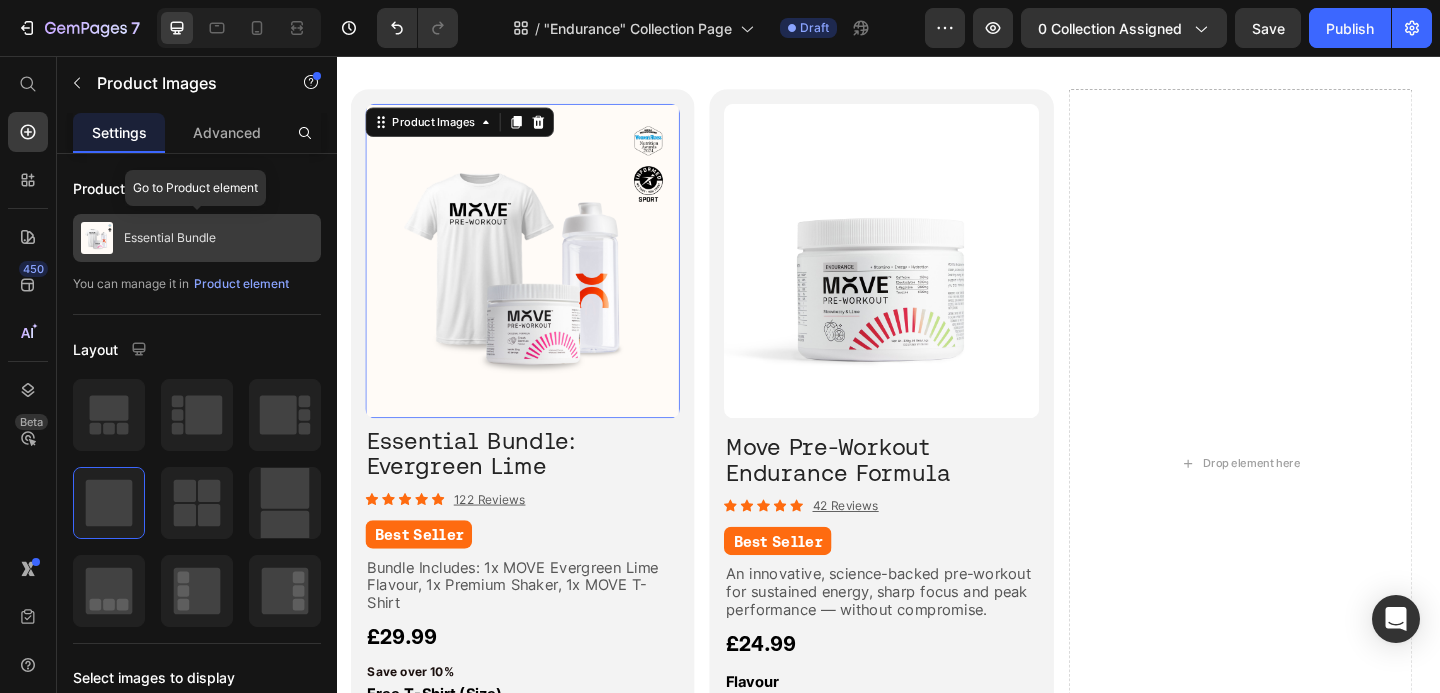 click on "Essential Bundle" at bounding box center (197, 238) 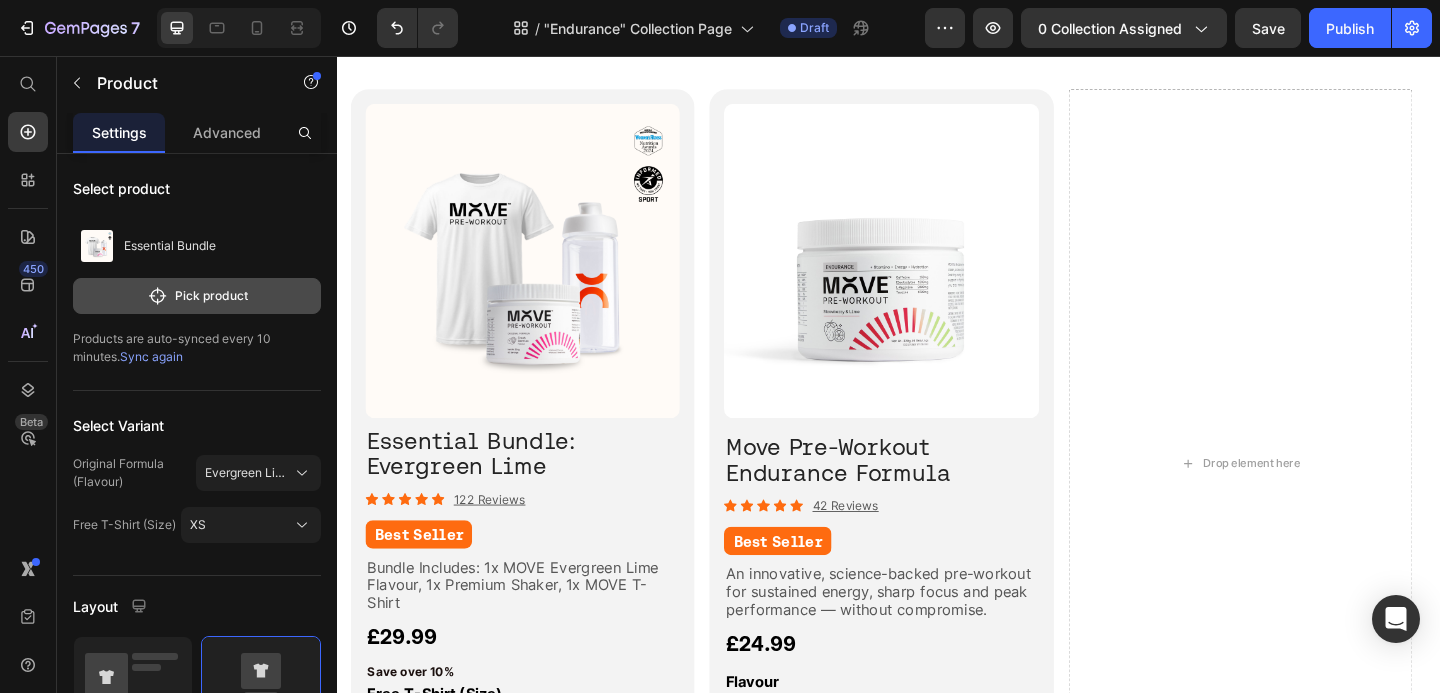click on "Pick product" at bounding box center (197, 296) 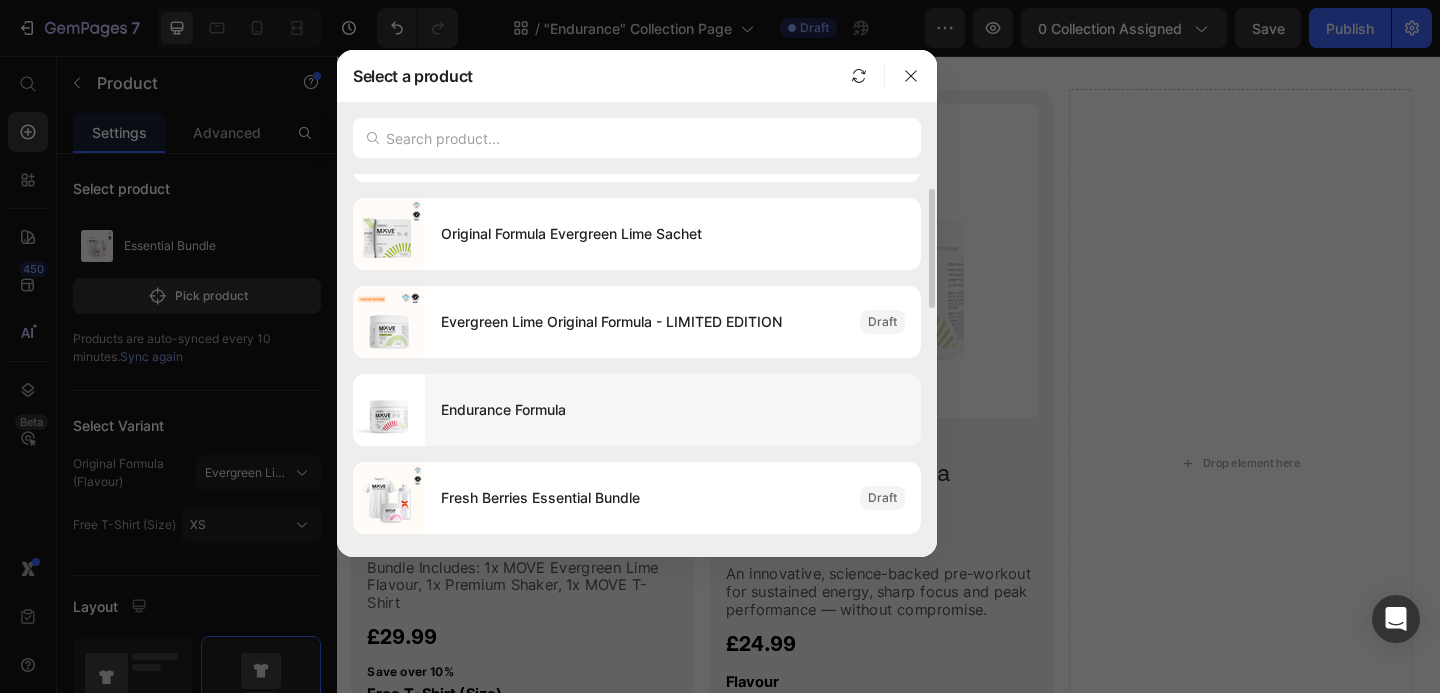 scroll, scrollTop: 0, scrollLeft: 0, axis: both 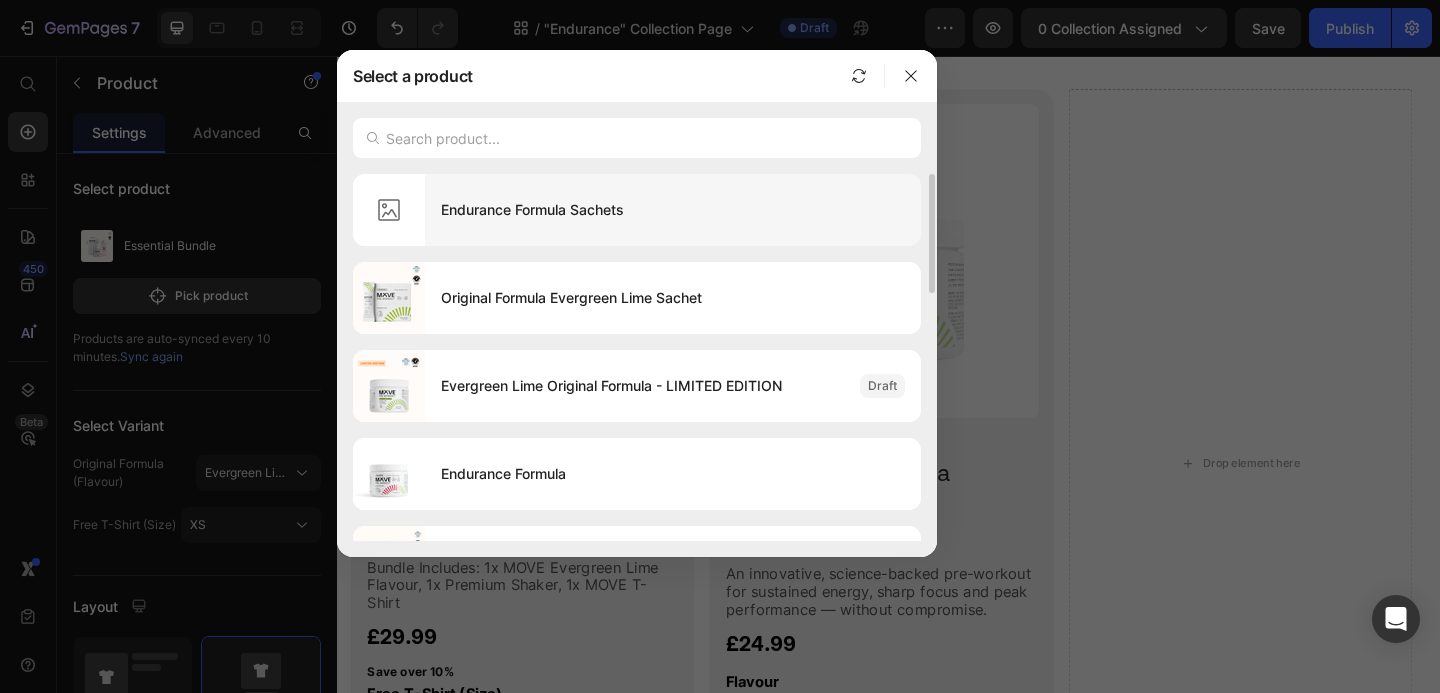 click on "Endurance Formula Sachets" at bounding box center (673, 210) 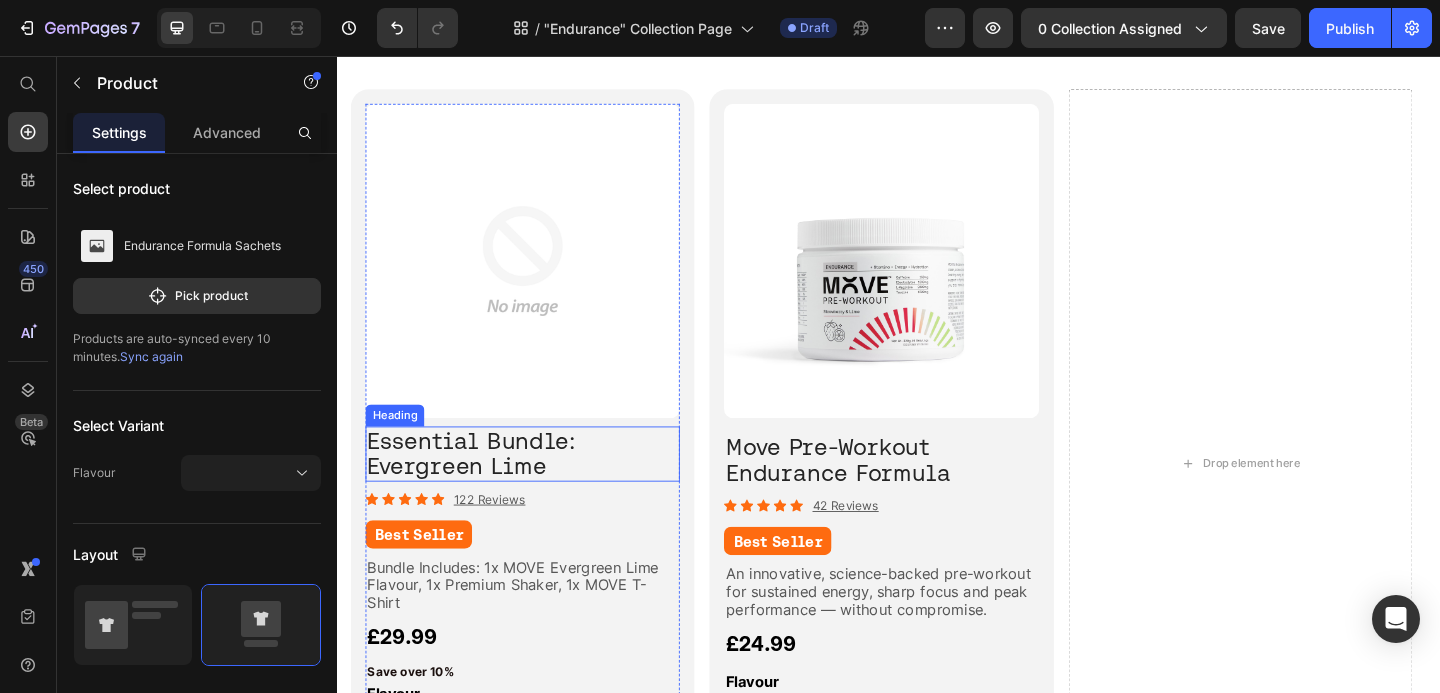 click on "Essential Bundle: Evergreen Lime" at bounding box center (539, 489) 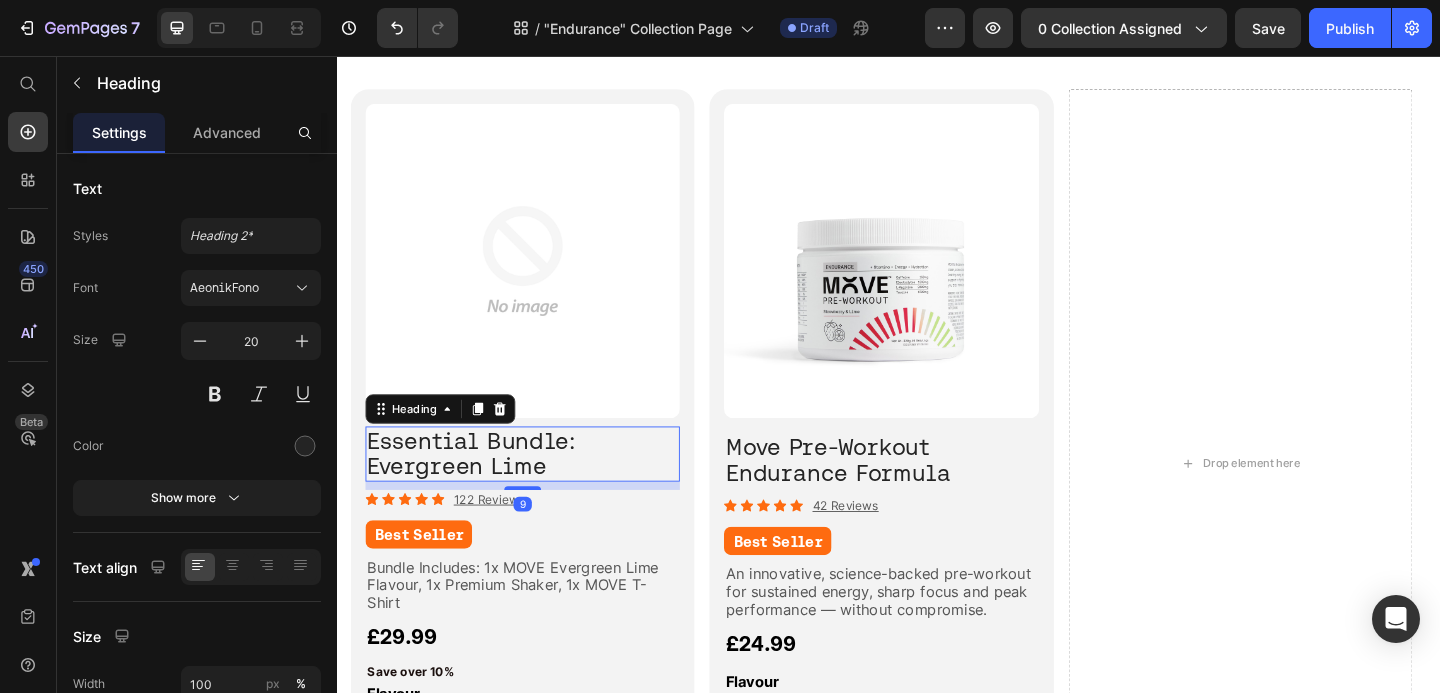 click on "Essential Bundle: Evergreen Lime" at bounding box center (539, 489) 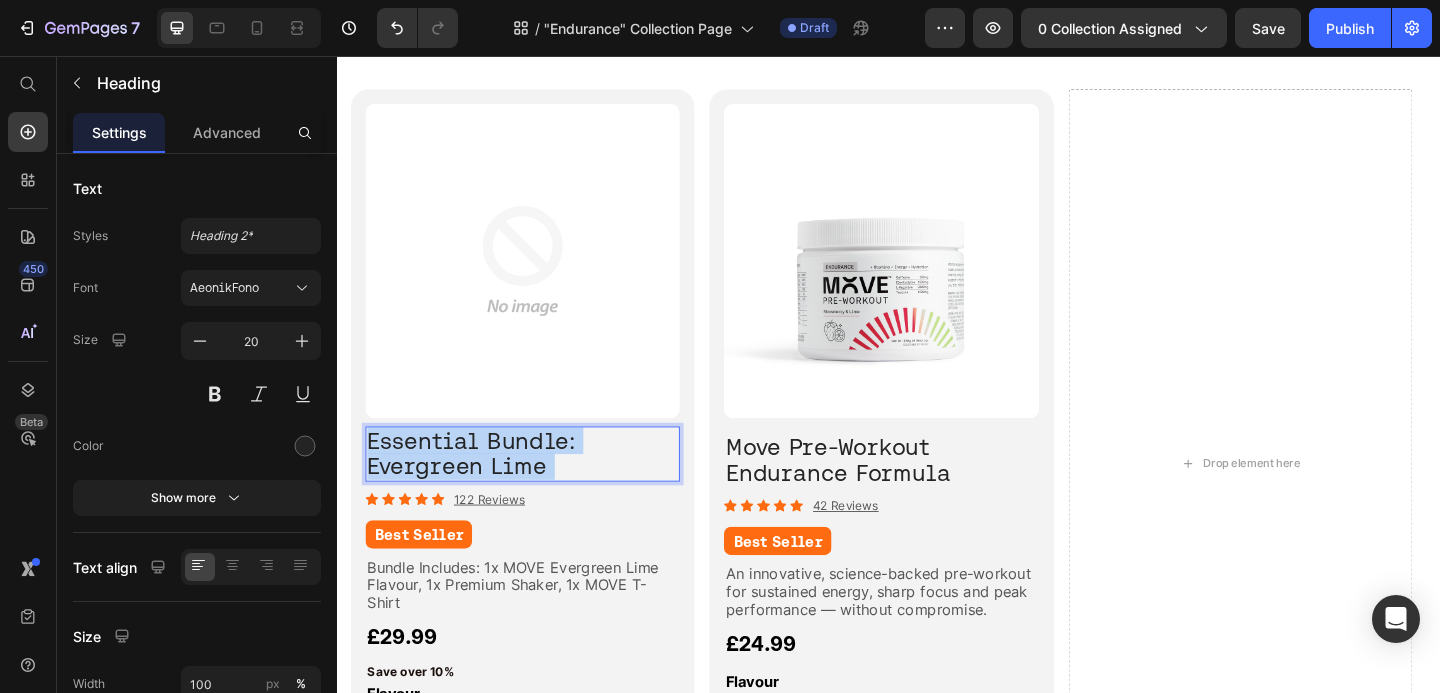 drag, startPoint x: 597, startPoint y: 496, endPoint x: 371, endPoint y: 473, distance: 227.16734 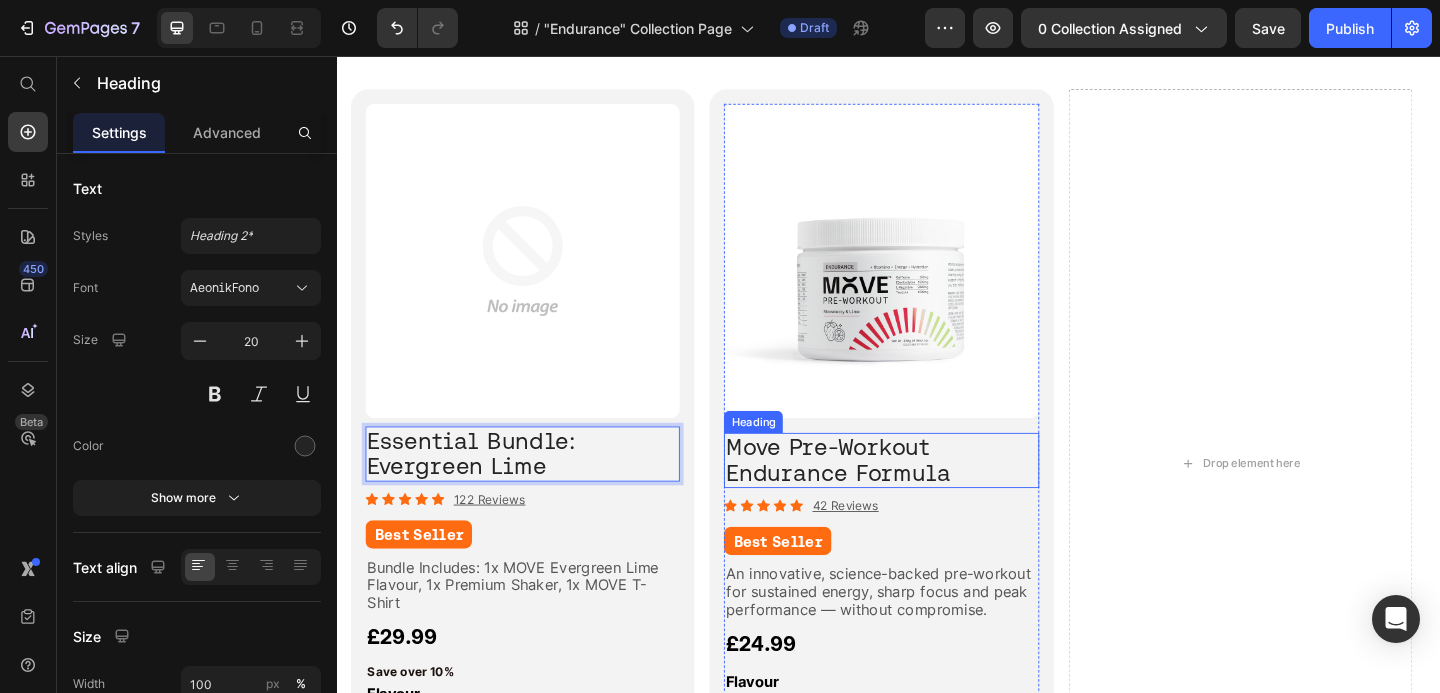 click on "Move Pre-Workout Endurance Formula" at bounding box center [882, 495] 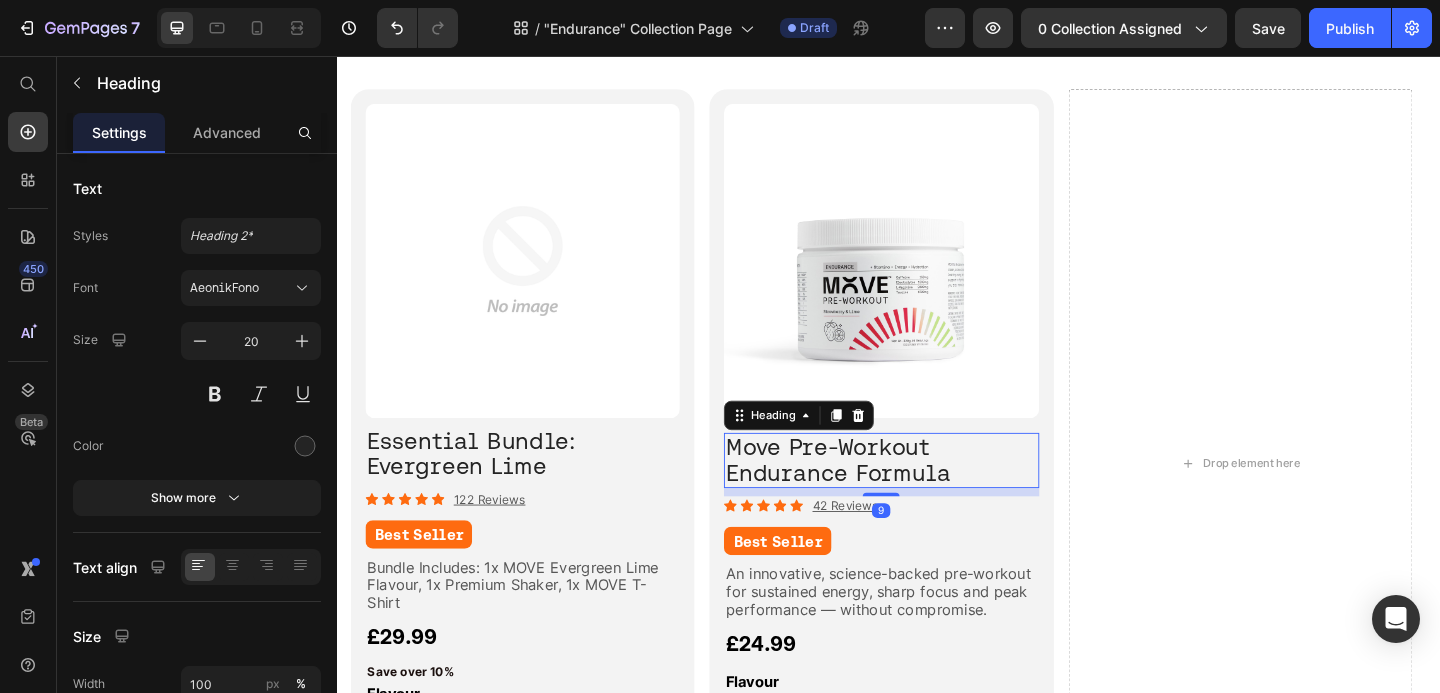 click on "Move Pre-Workout Endurance Formula" at bounding box center [882, 495] 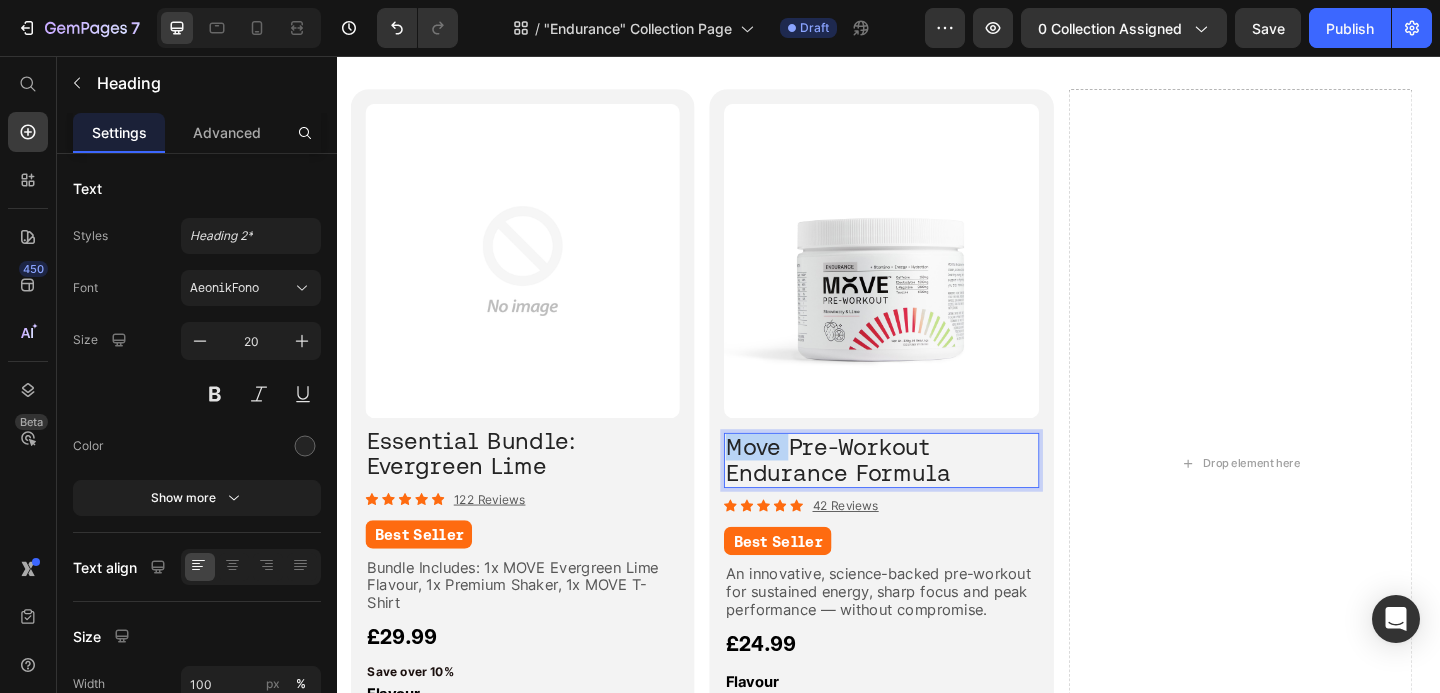 drag, startPoint x: 820, startPoint y: 486, endPoint x: 787, endPoint y: 488, distance: 33.06055 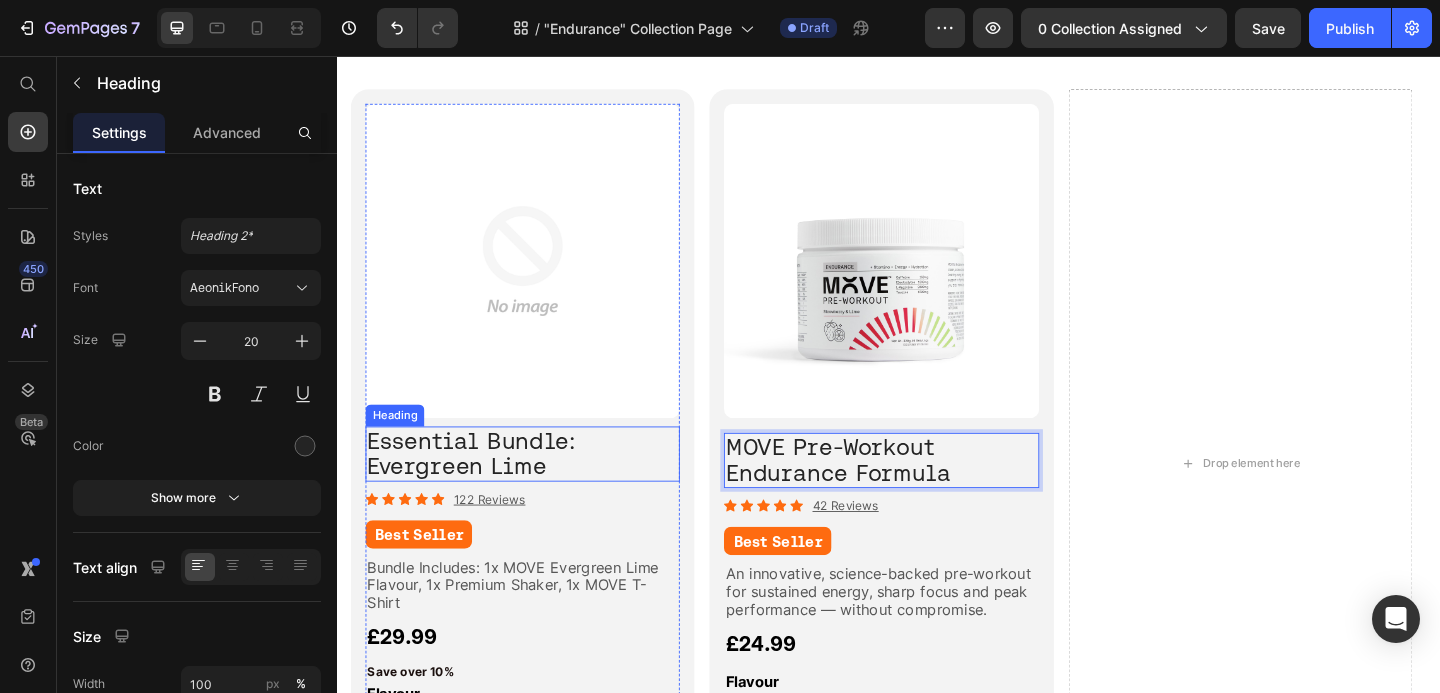 click on "Essential Bundle: Evergreen Lime" at bounding box center [483, 488] 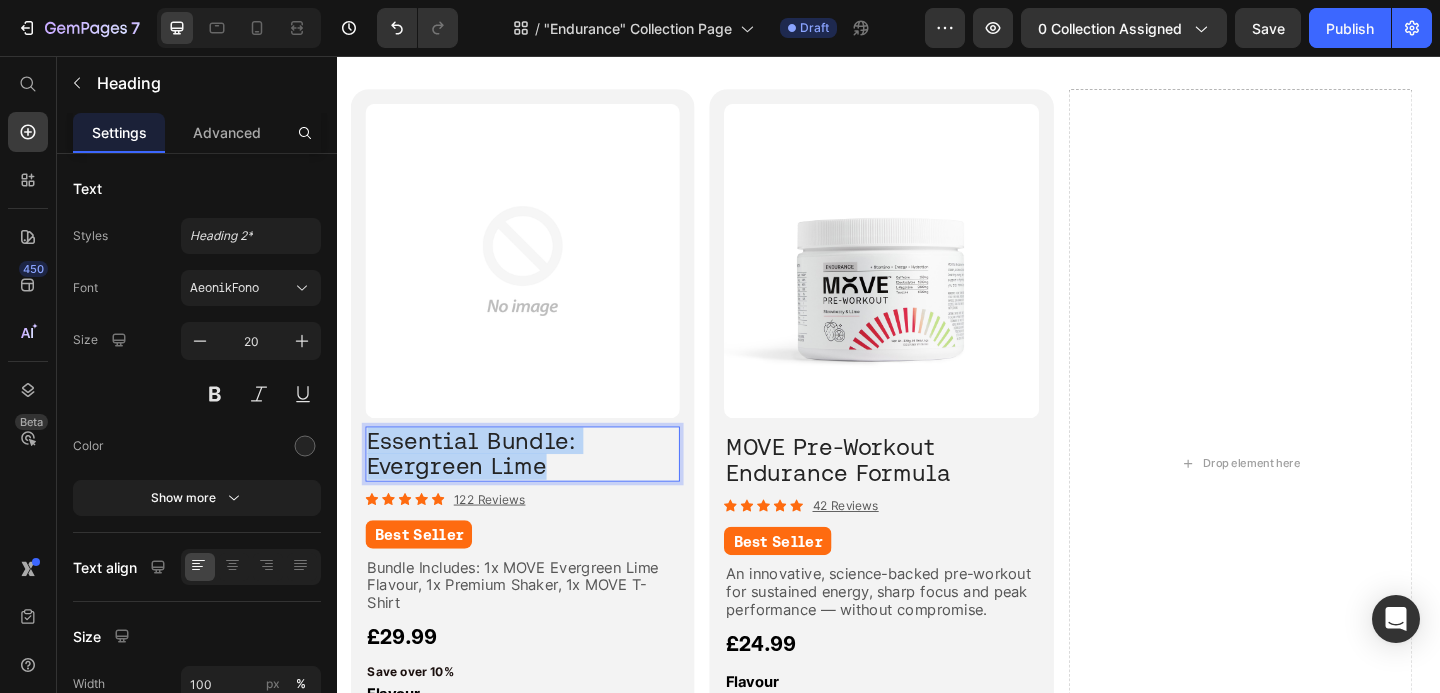 drag, startPoint x: 577, startPoint y: 503, endPoint x: 367, endPoint y: 473, distance: 212.13203 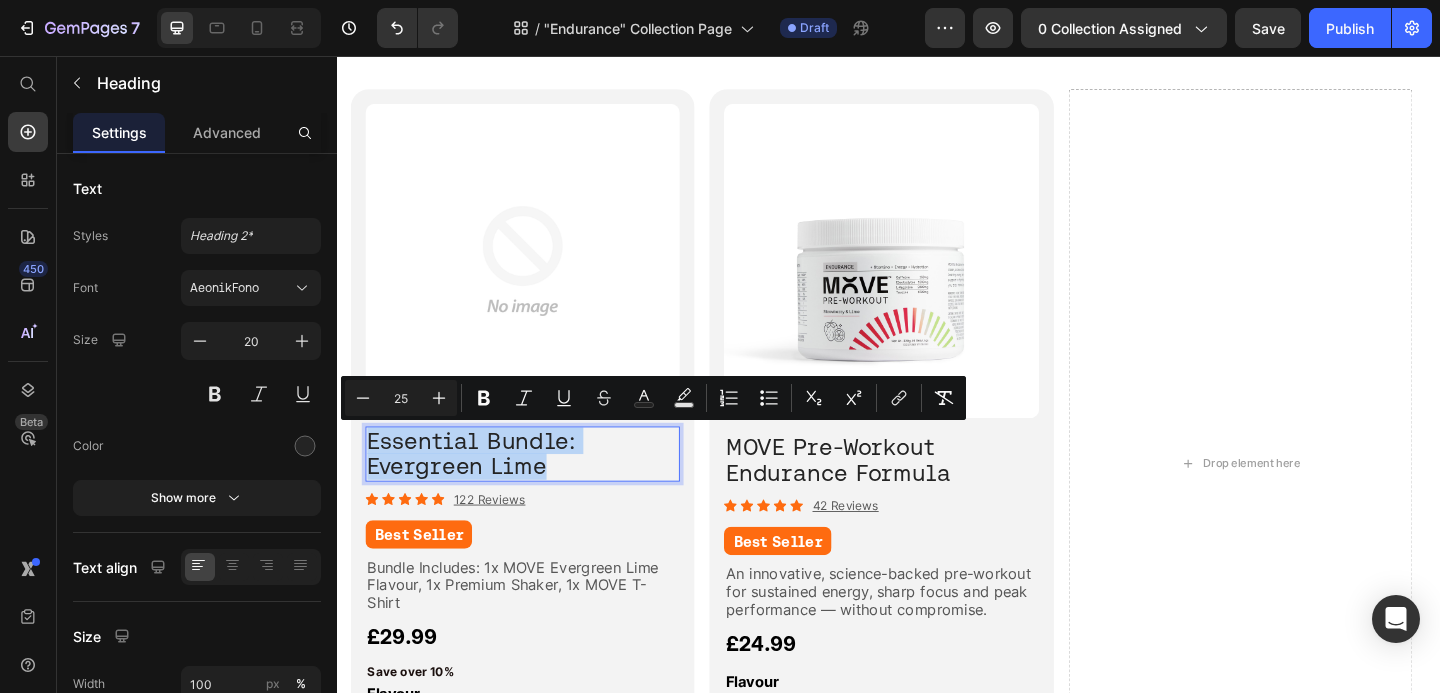 click on "Essential Bundle: Evergreen Lime" at bounding box center (483, 488) 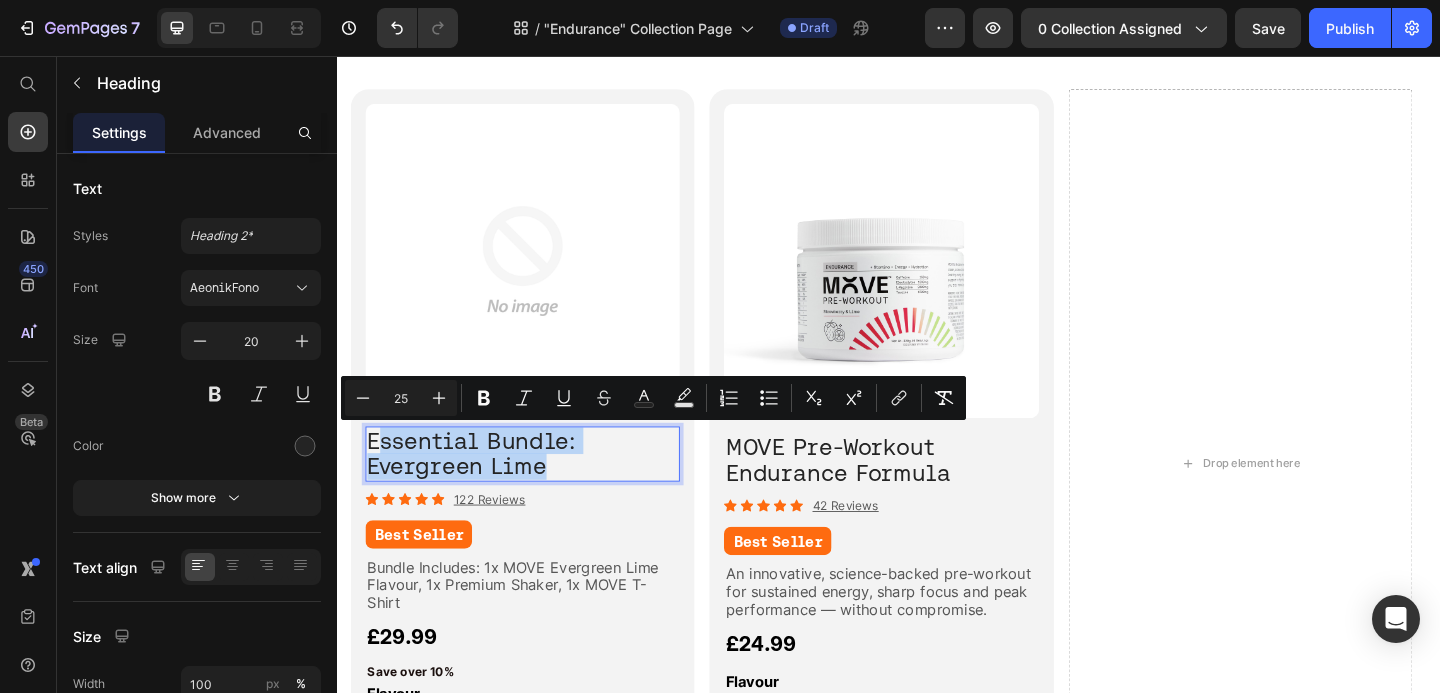 drag, startPoint x: 565, startPoint y: 507, endPoint x: 377, endPoint y: 475, distance: 190.70396 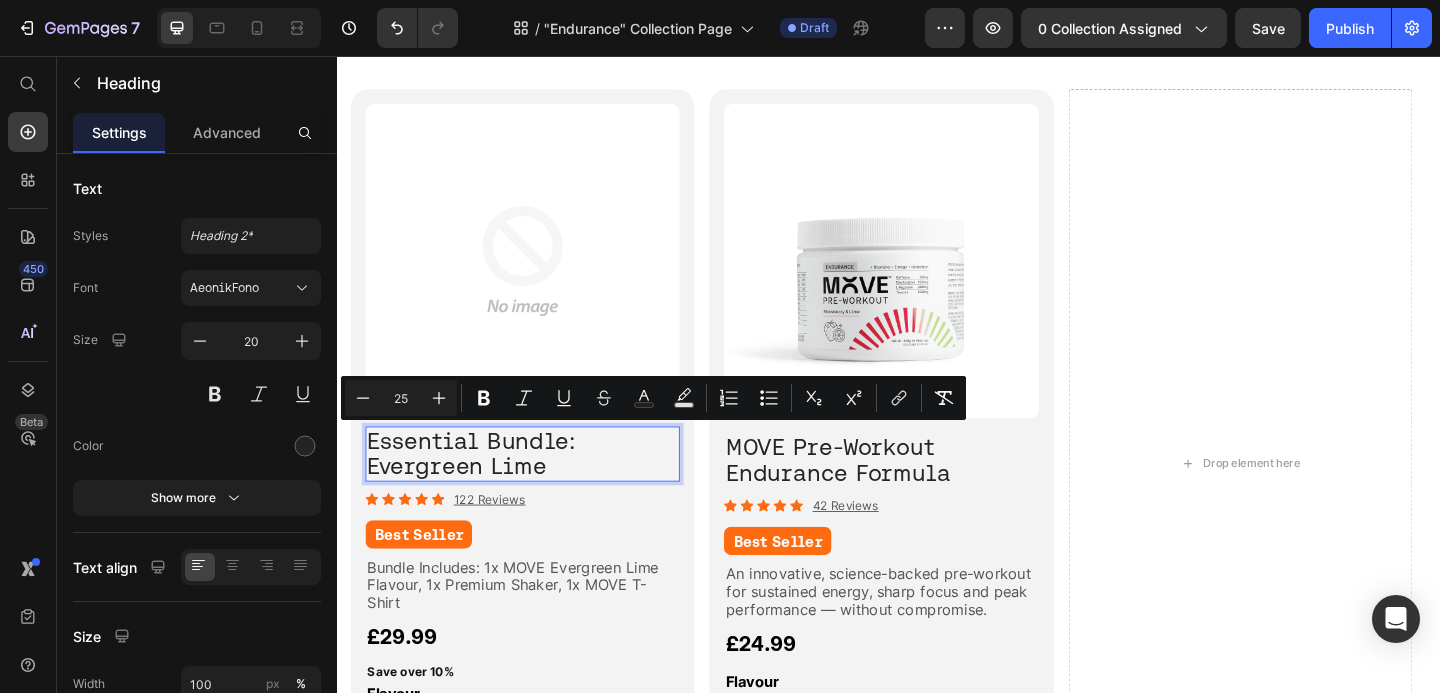 click on "Essential Bundle: Evergreen Lime" at bounding box center (483, 488) 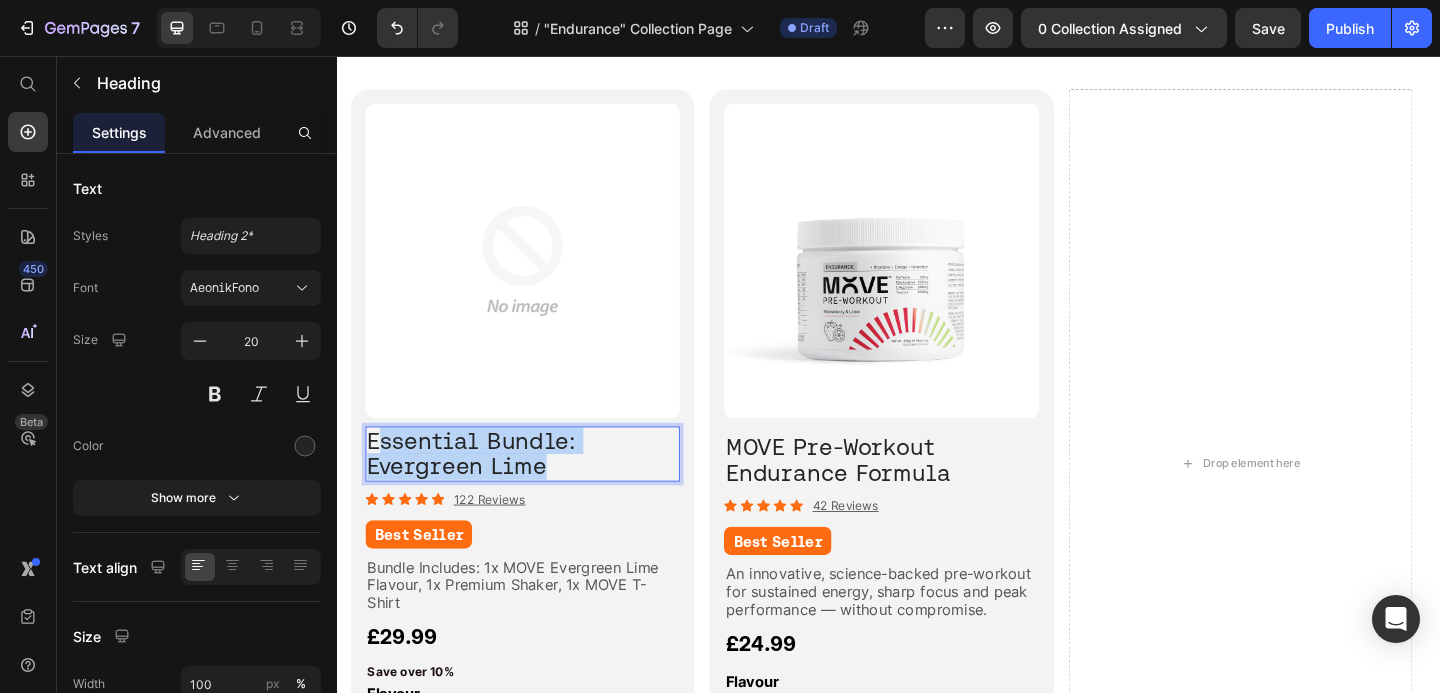 drag, startPoint x: 561, startPoint y: 499, endPoint x: 383, endPoint y: 481, distance: 178.90779 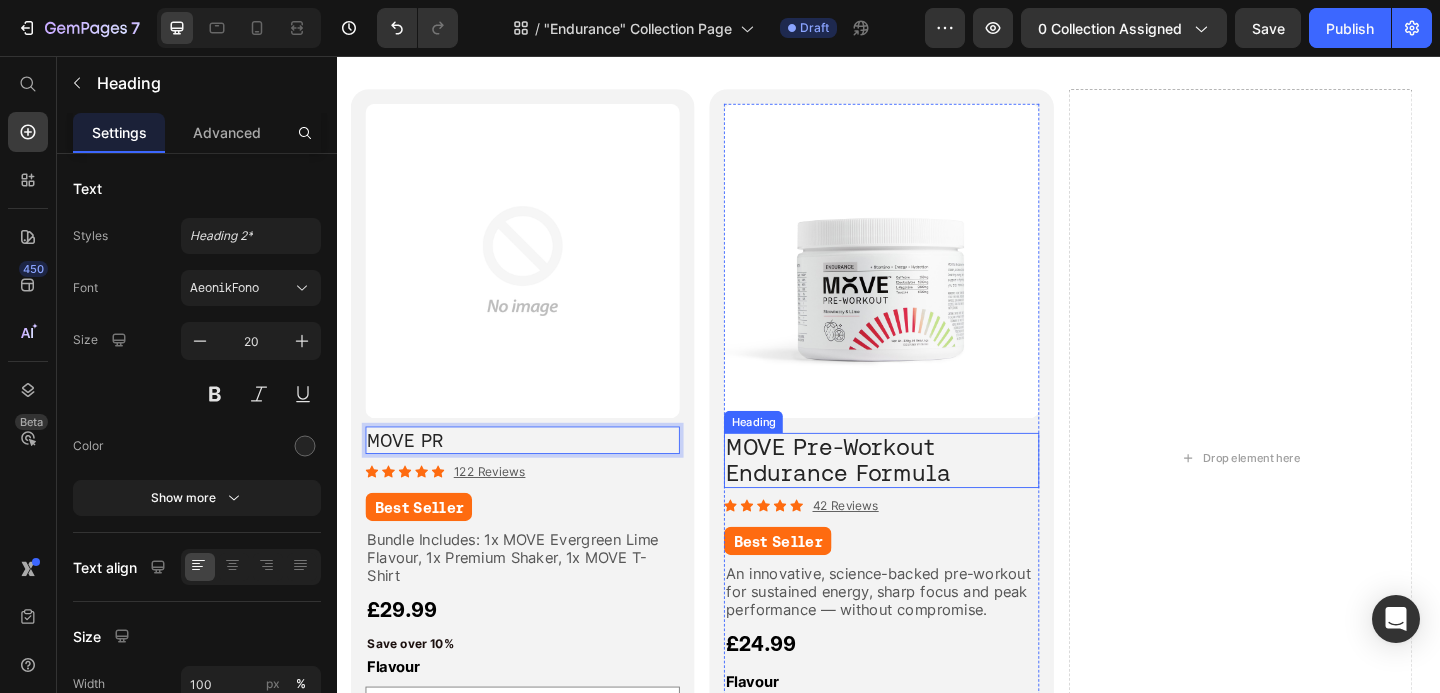 click on "MOVE Pre-Workout Endurance Formula" at bounding box center (882, 495) 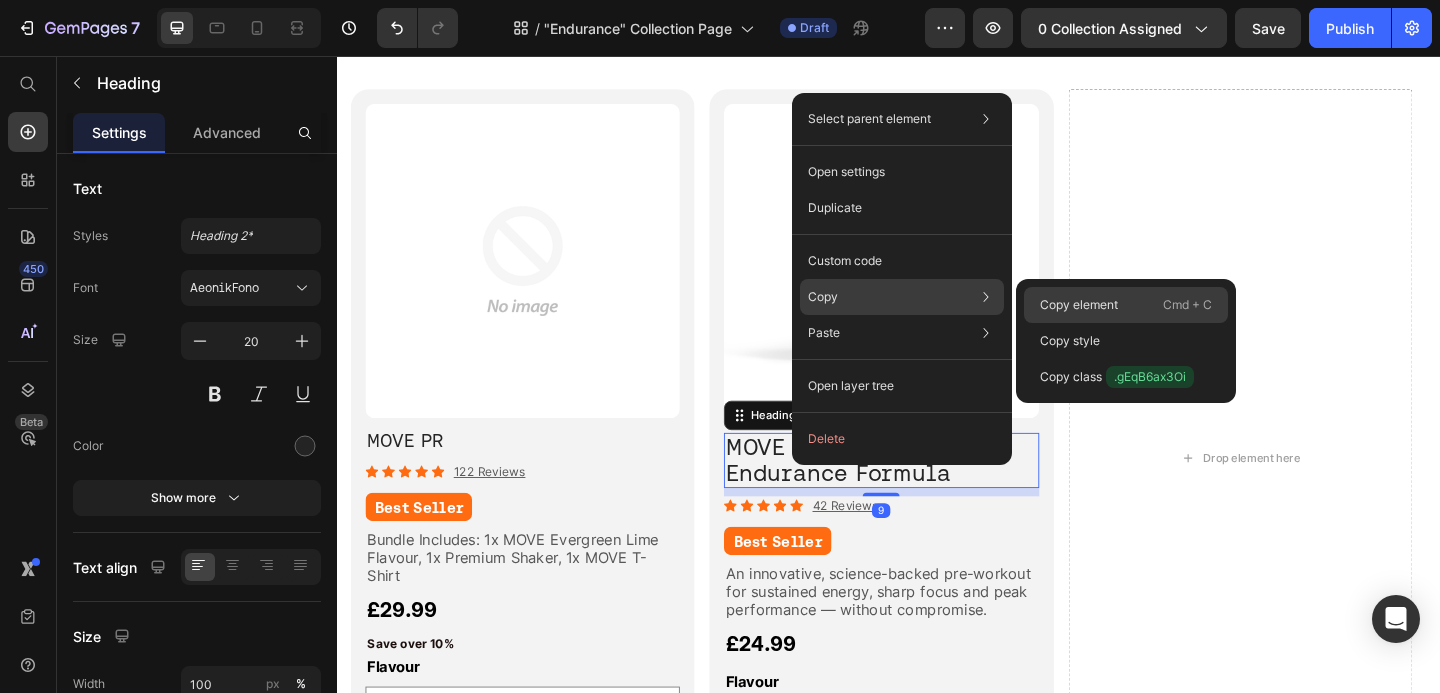 click on "Copy element" at bounding box center (1079, 305) 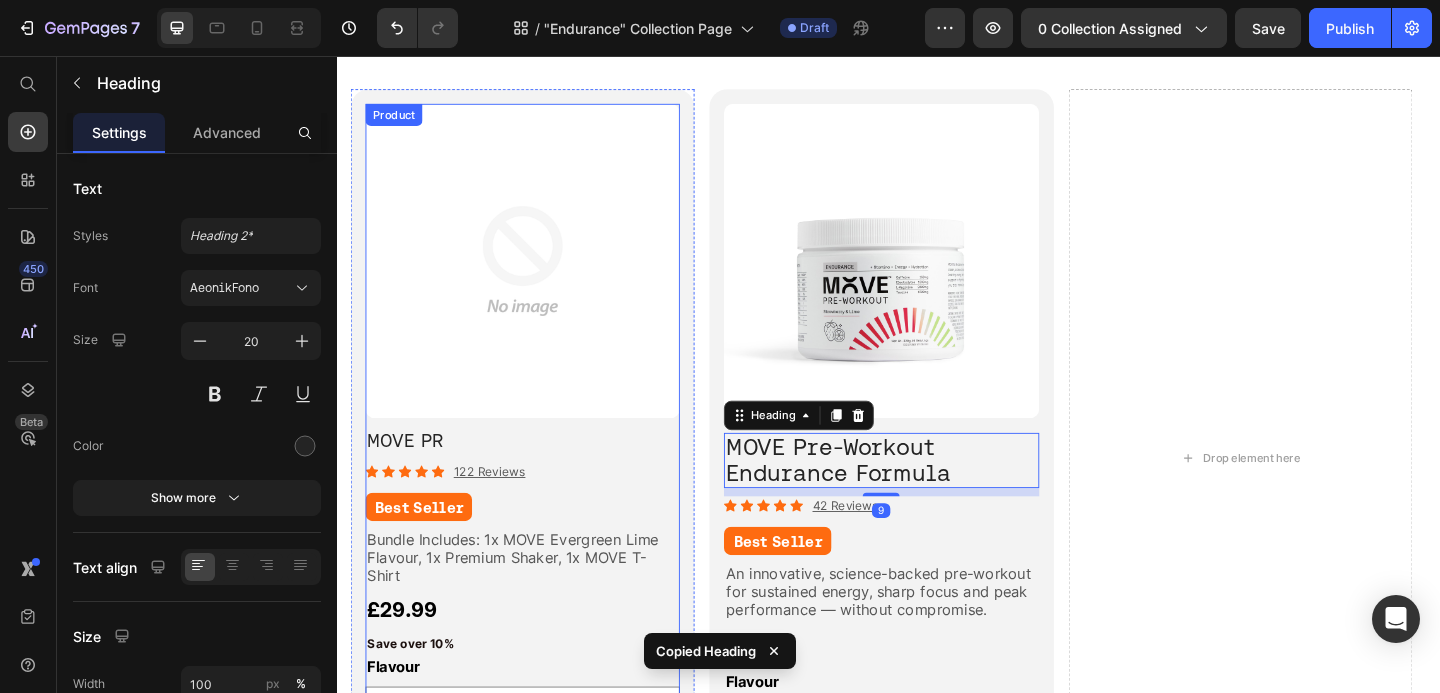click on "MOVE PR" at bounding box center [539, 474] 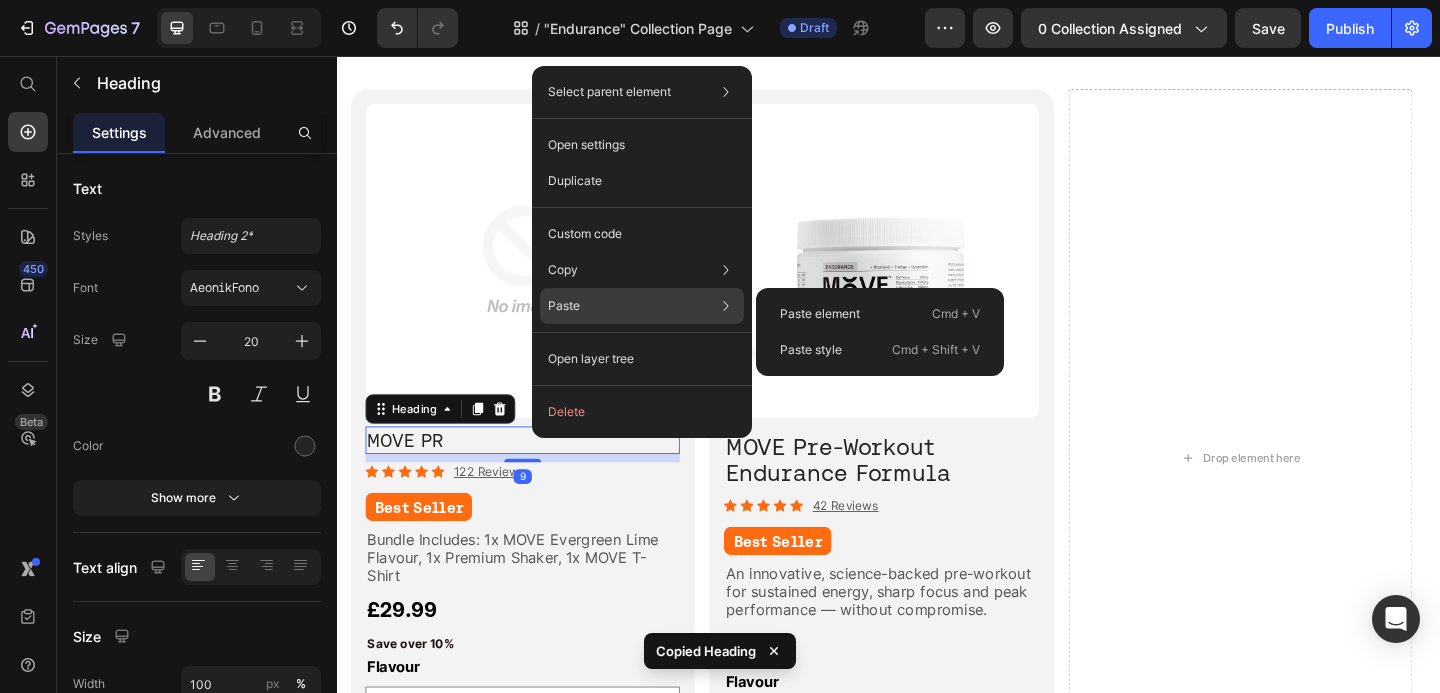 click on "Paste Paste element  Cmd + V Paste style  Cmd + Shift + V" 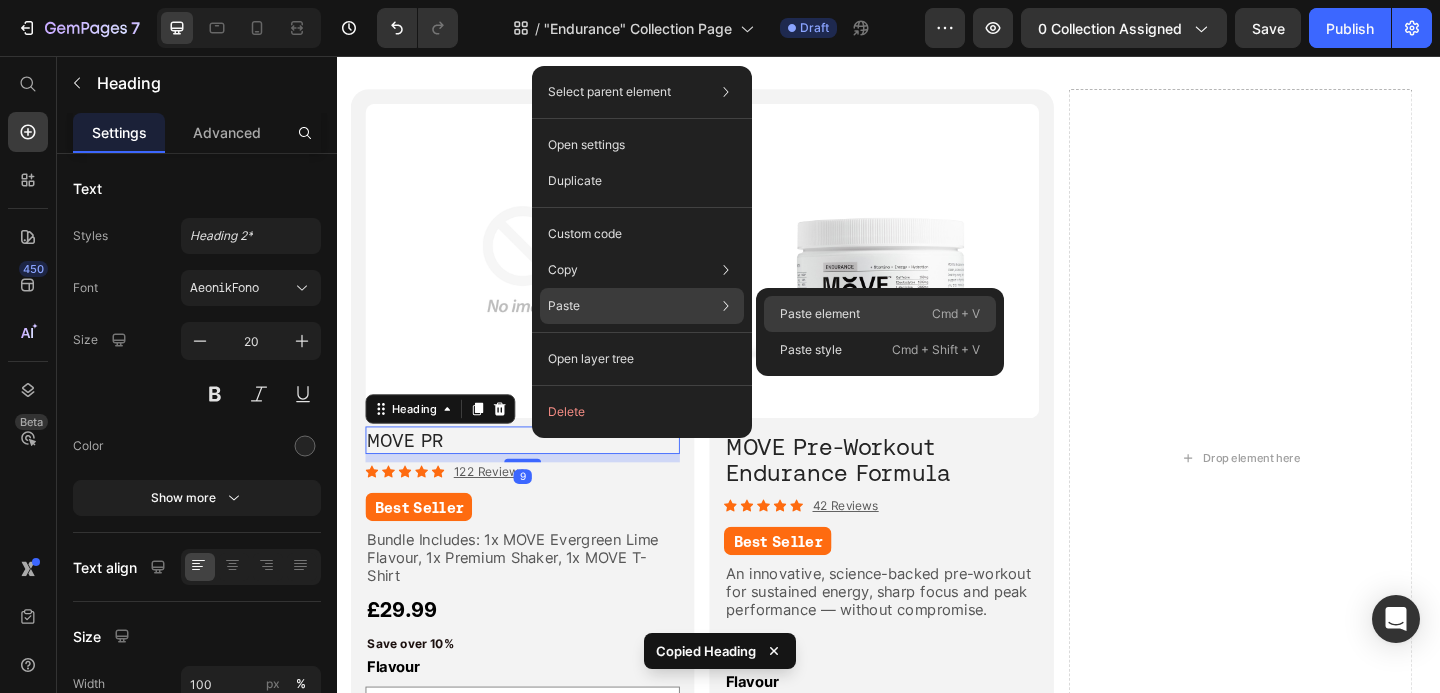 drag, startPoint x: 842, startPoint y: 313, endPoint x: 527, endPoint y: 302, distance: 315.19202 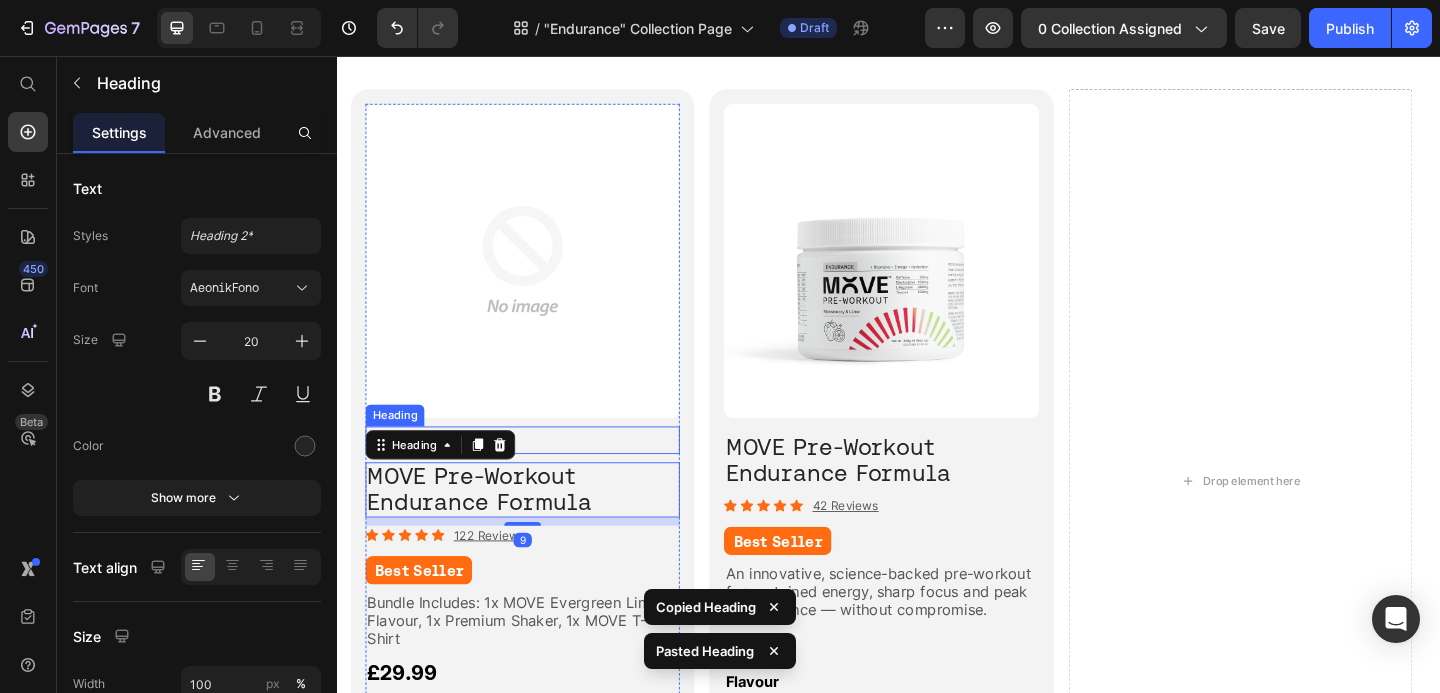 click on "MOVE PR" at bounding box center [539, 474] 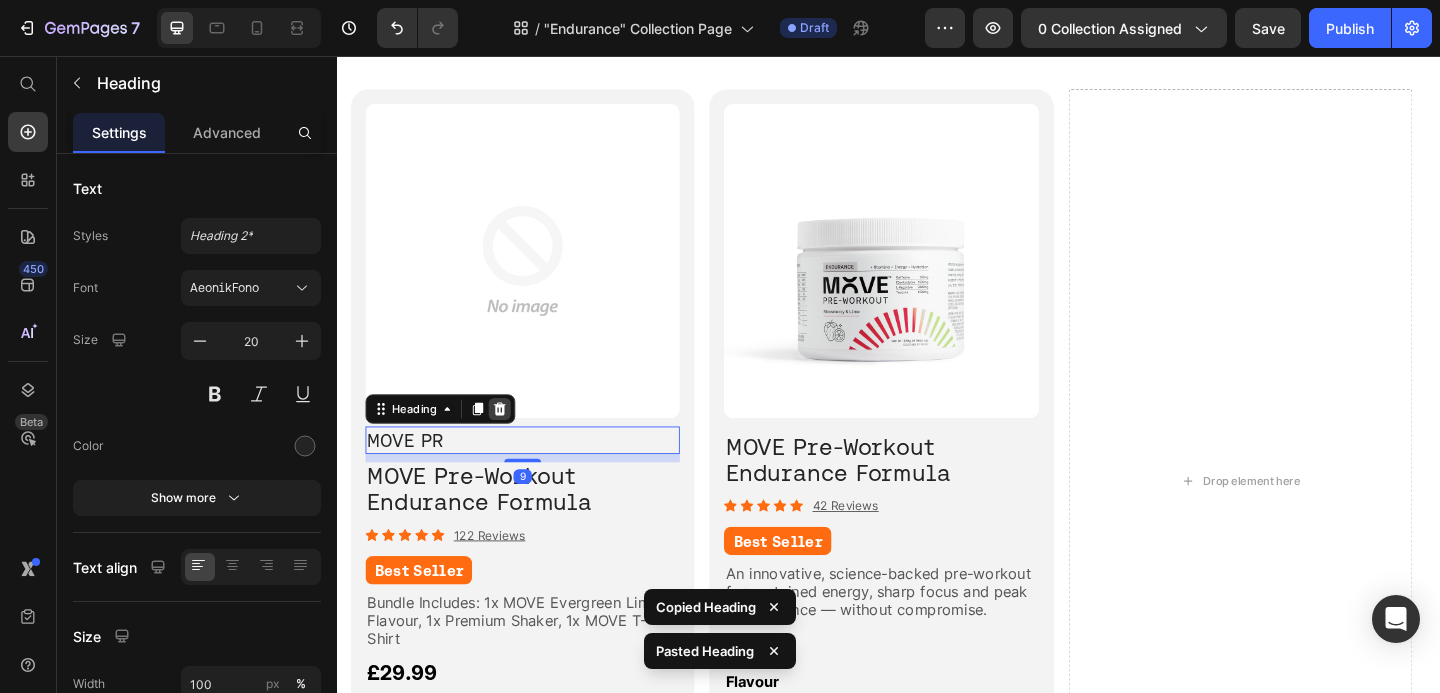 click 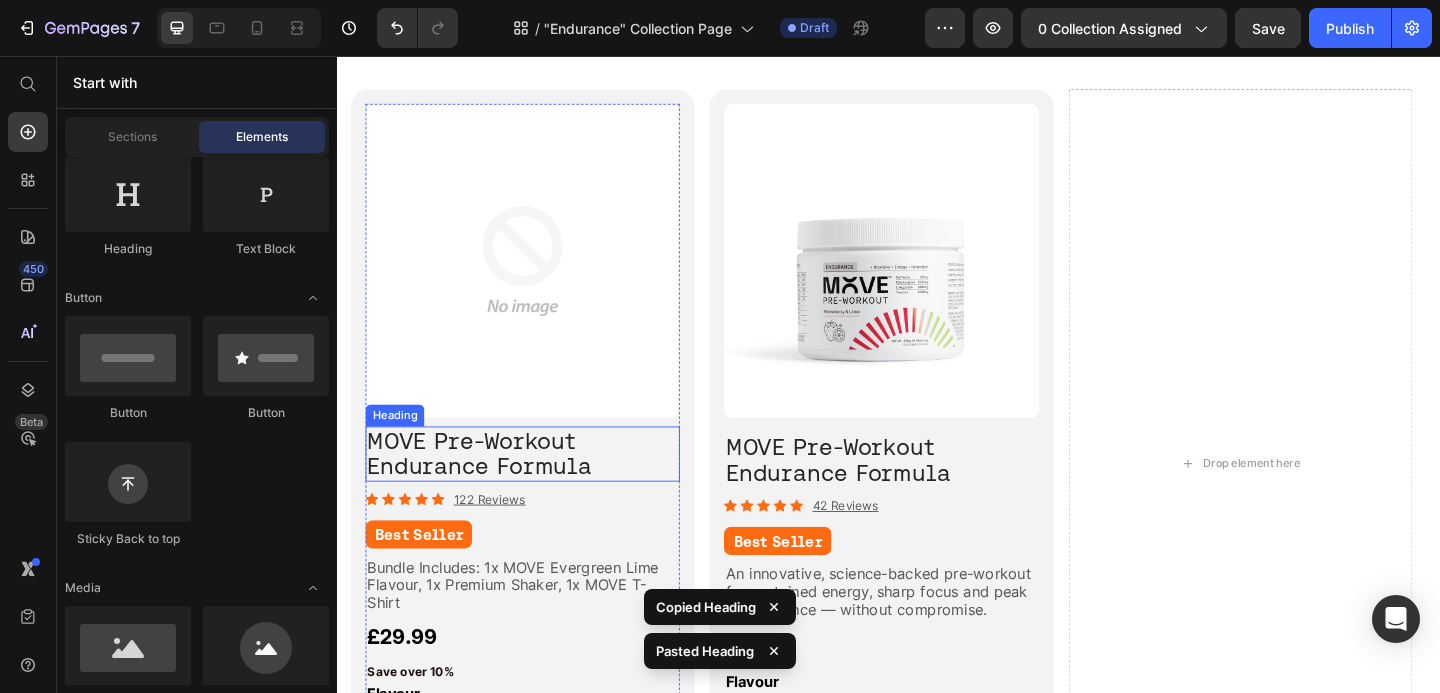 click on "MOVE Pre-Workout Endurance Formula" at bounding box center [492, 488] 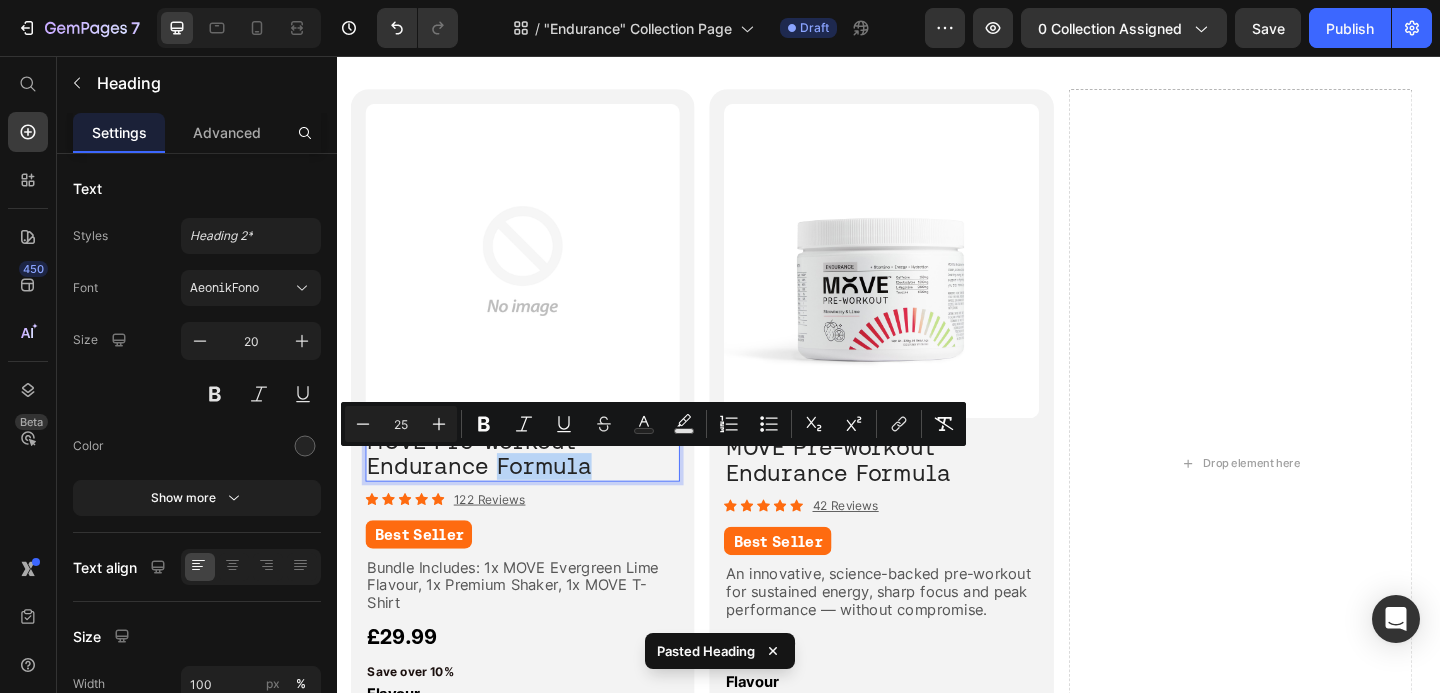 drag, startPoint x: 650, startPoint y: 500, endPoint x: 513, endPoint y: 503, distance: 137.03284 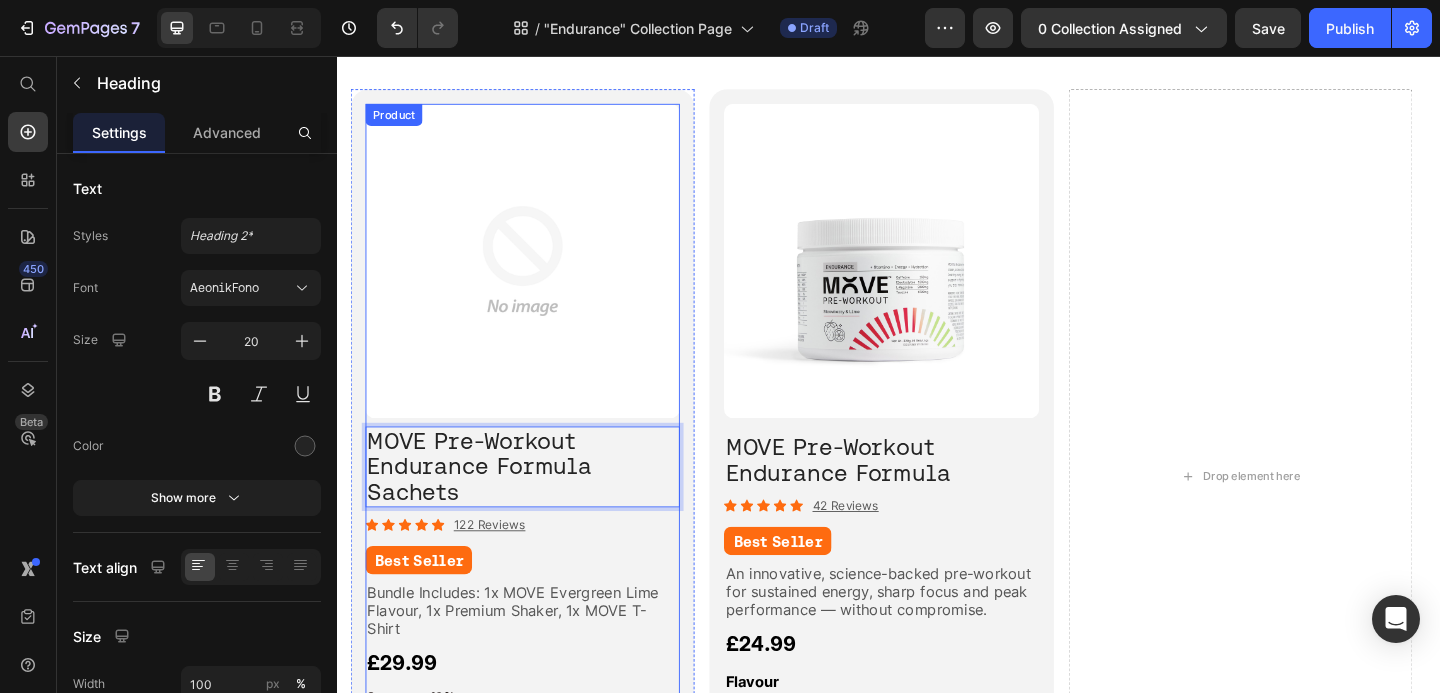 click on "Icon Icon Icon Icon Icon Icon List 122 Reviews Text Block Row" at bounding box center [539, 566] 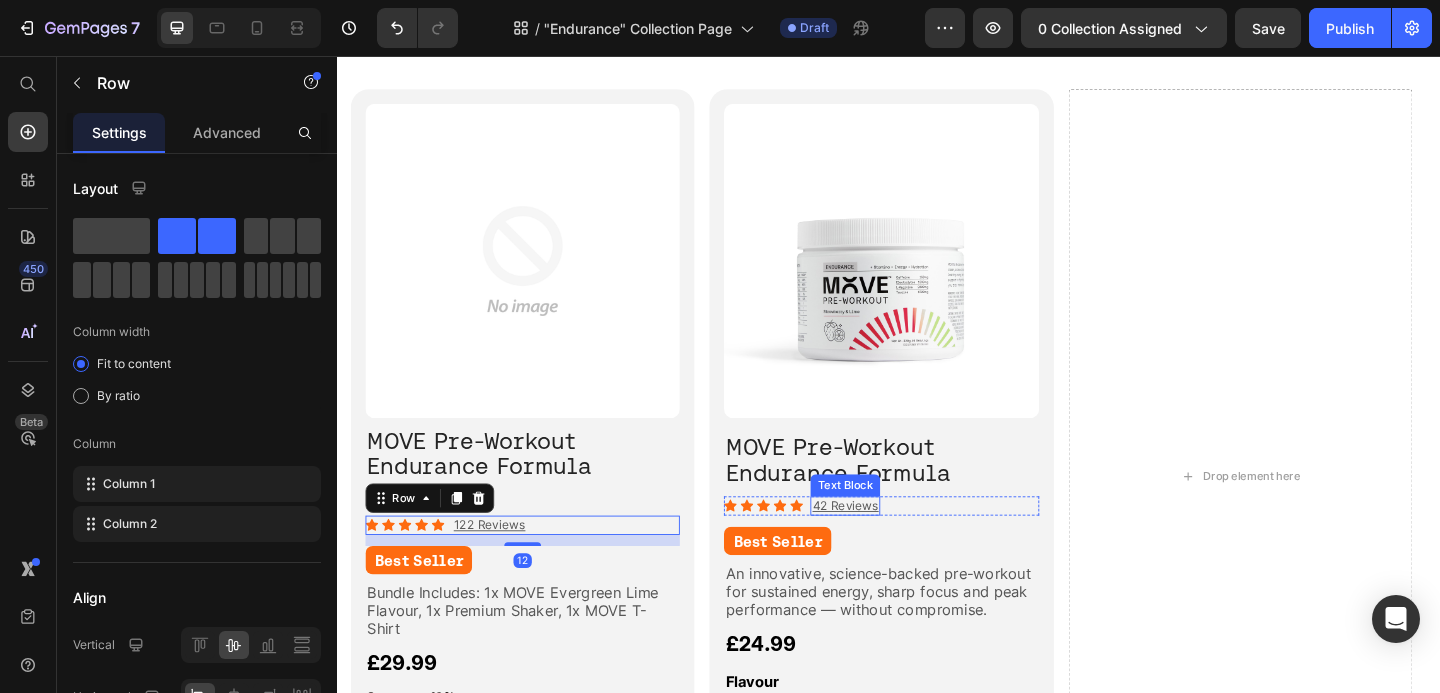 click on "Icon Icon Icon Icon Icon Icon List 42 Reviews Text Block Row" at bounding box center (929, 545) 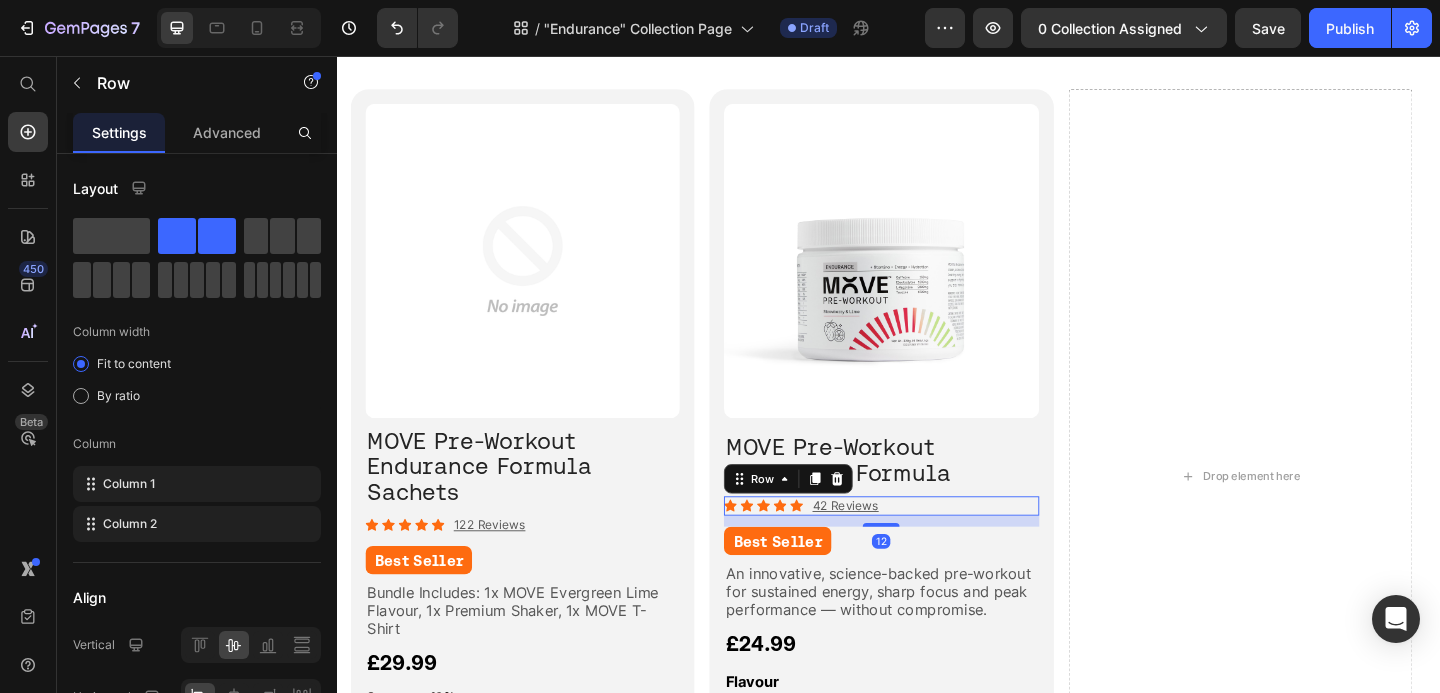 scroll, scrollTop: 470, scrollLeft: 0, axis: vertical 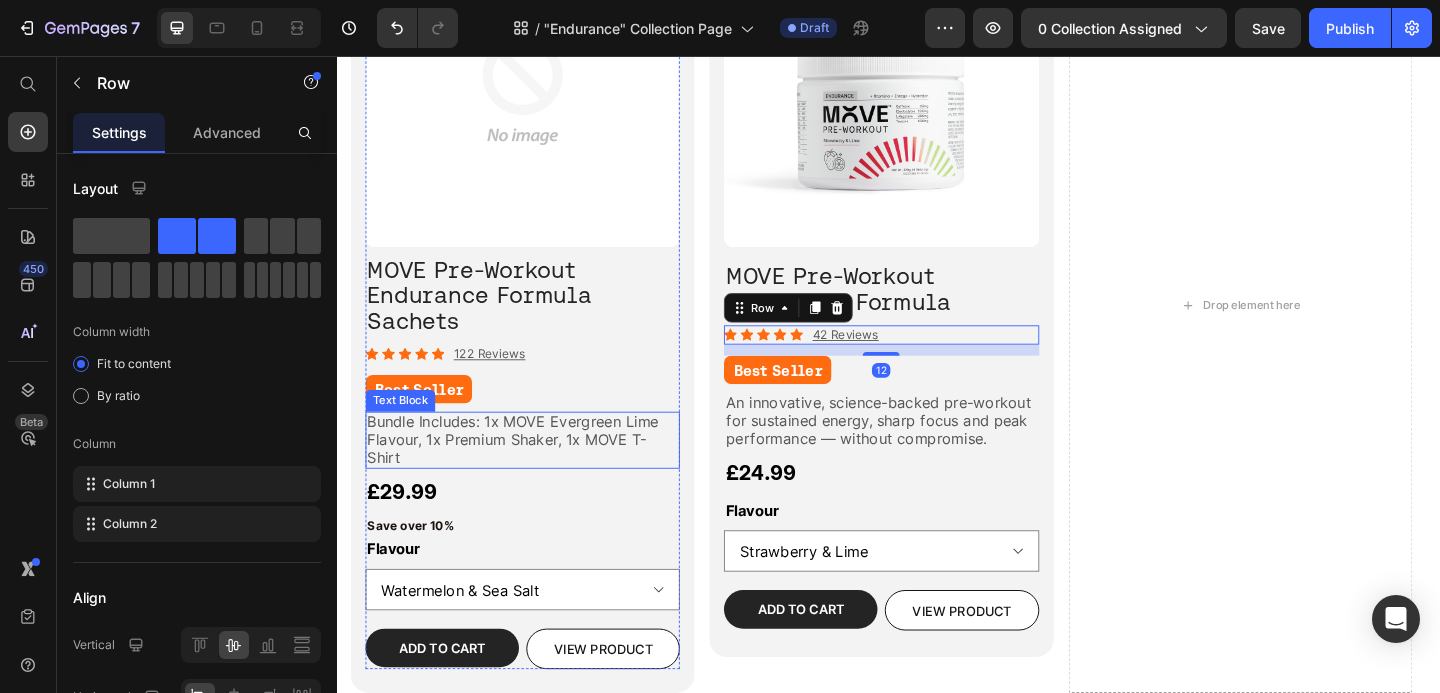 click on "Bundle Includes: 1x MOVE Evergreen Lime Flavour, 1x Premium Shaker, 1x MOVE T-Shirt" at bounding box center [528, 473] 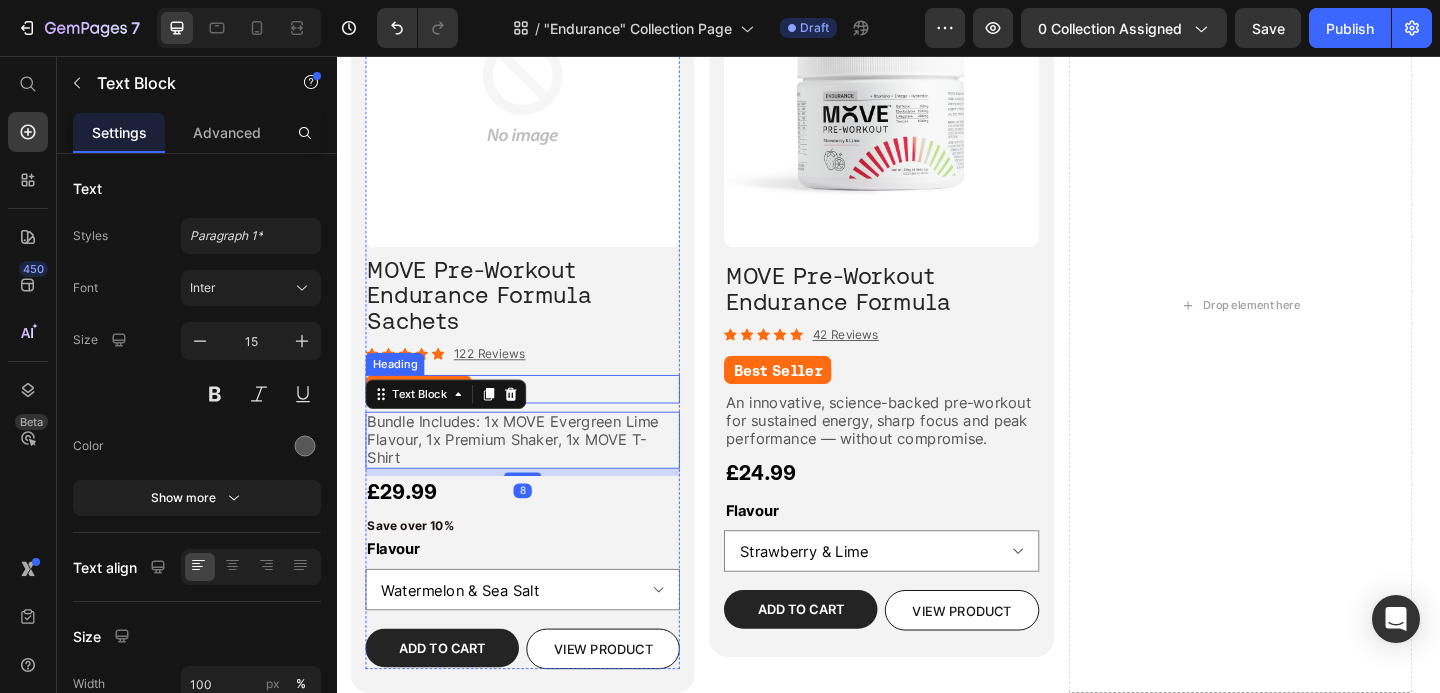 click on "Best Seller" at bounding box center [539, 418] 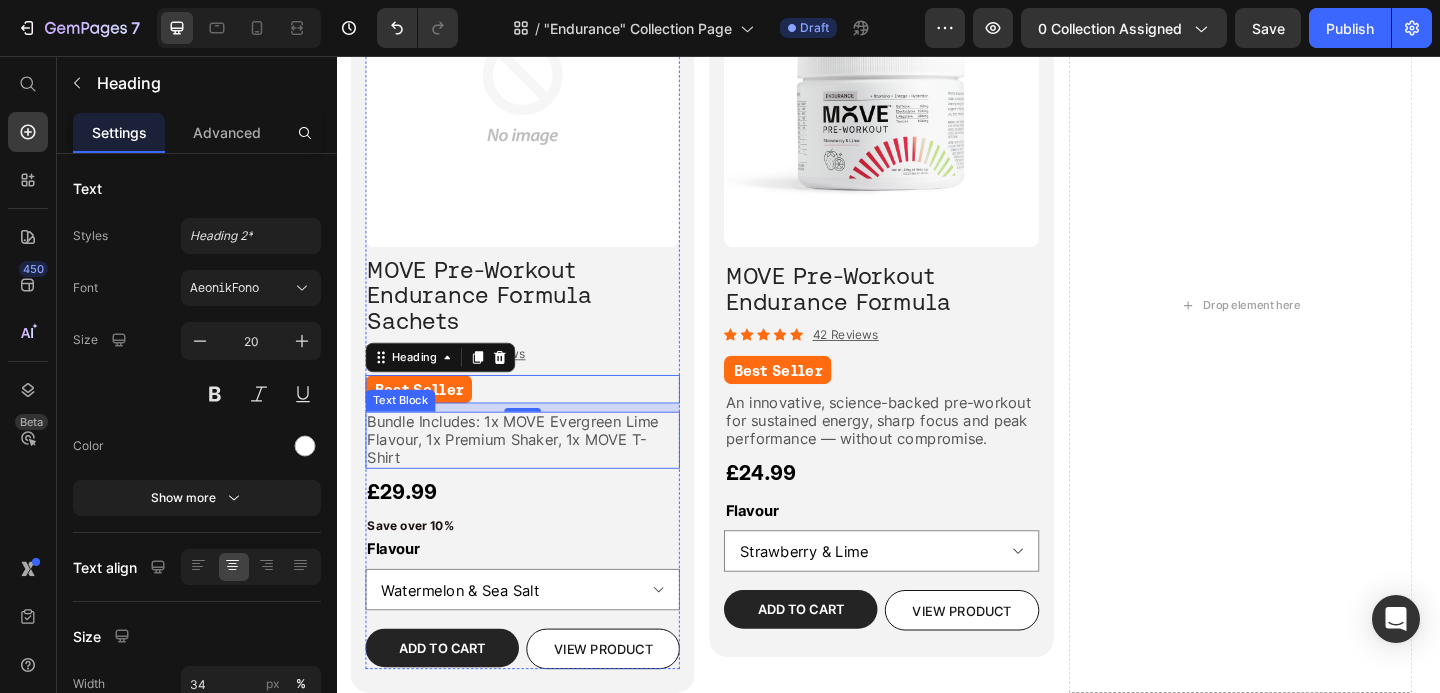 click on "Bundle Includes: 1x MOVE Evergreen Lime Flavour, 1x Premium Shaker, 1x MOVE T-Shirt" at bounding box center (528, 473) 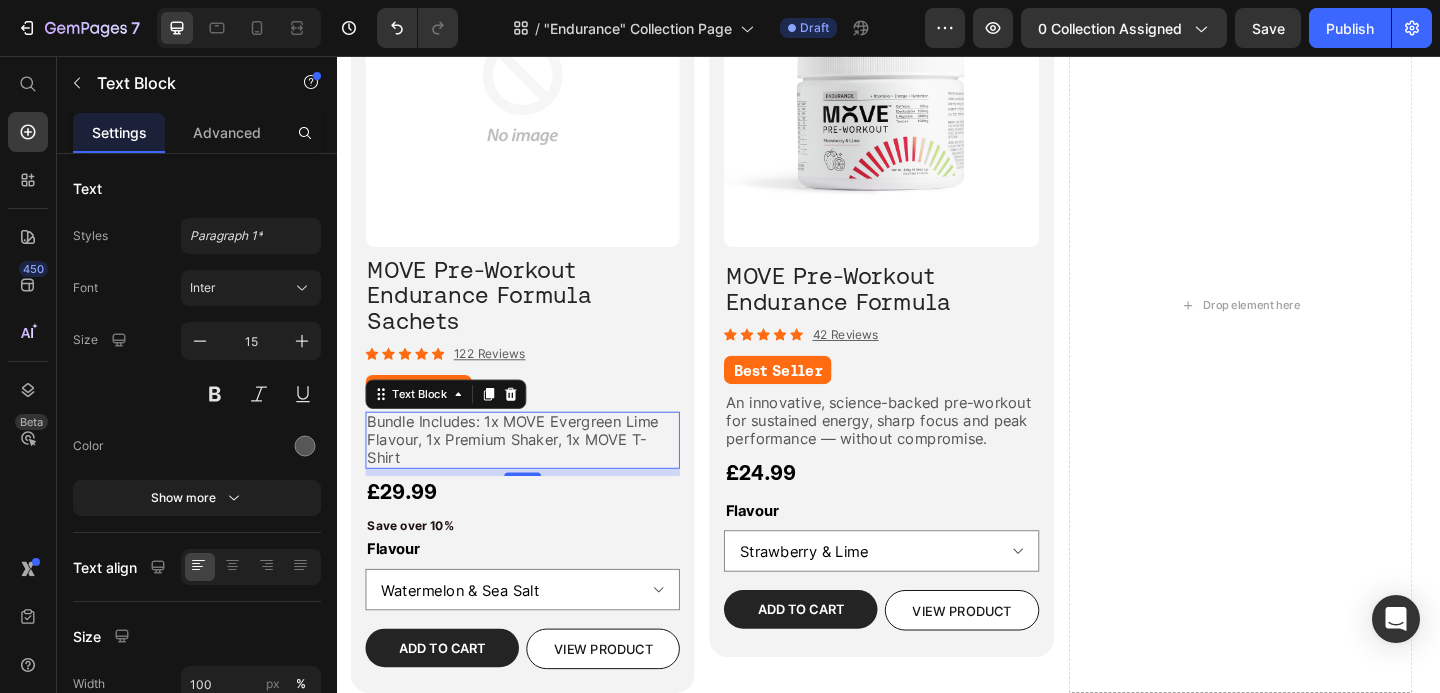 click on "Bundle Includes: 1x MOVE Evergreen Lime Flavour, 1x Premium Shaker, 1x MOVE T-Shirt" at bounding box center (528, 473) 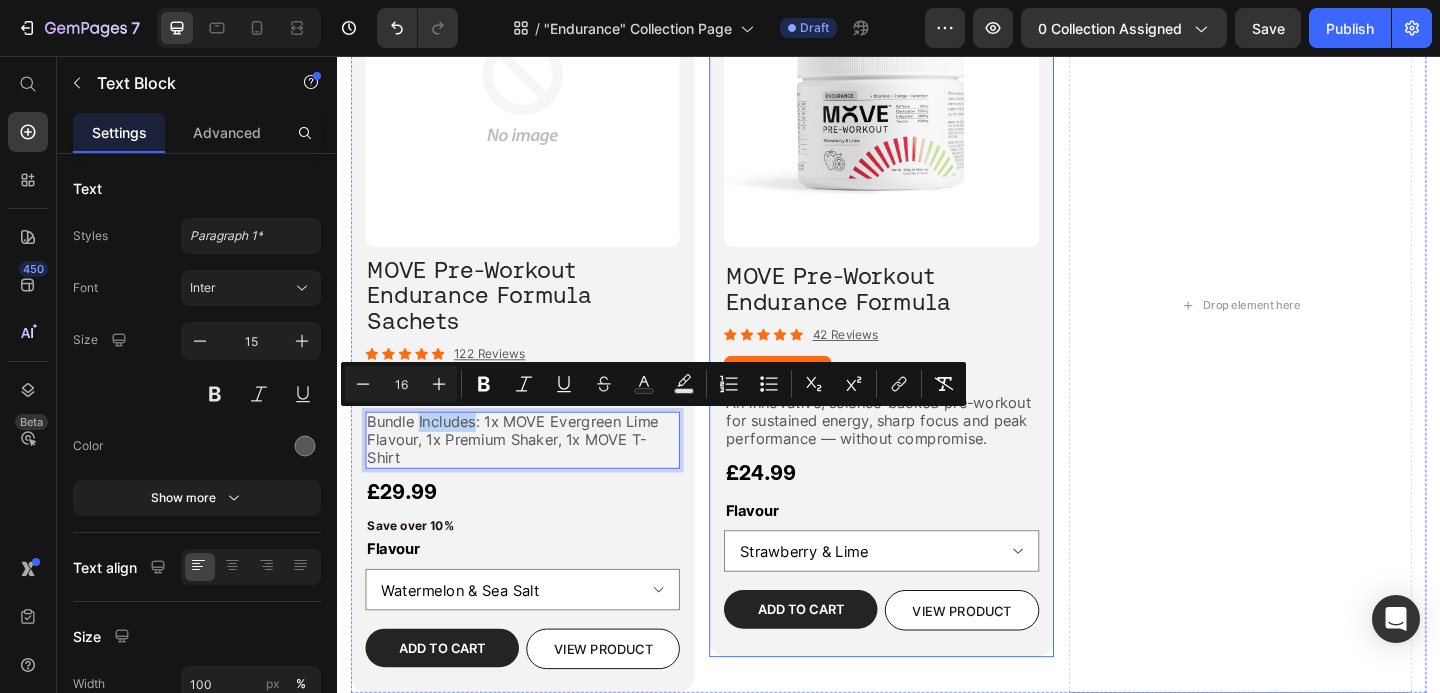 click on "£24.99" at bounding box center [929, 509] 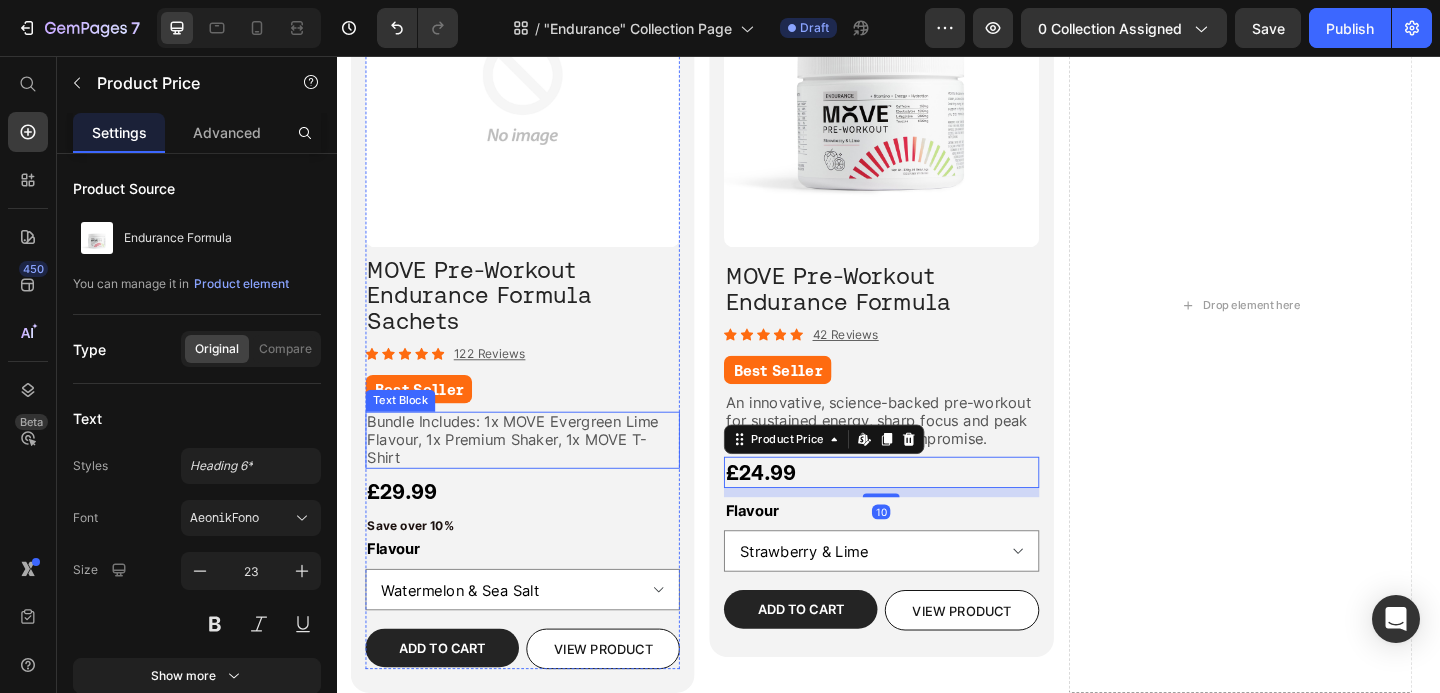 click on "Bundle Includes: 1x MOVE Evergreen Lime Flavour, 1x Premium Shaker, 1x MOVE T-Shirt" at bounding box center [528, 473] 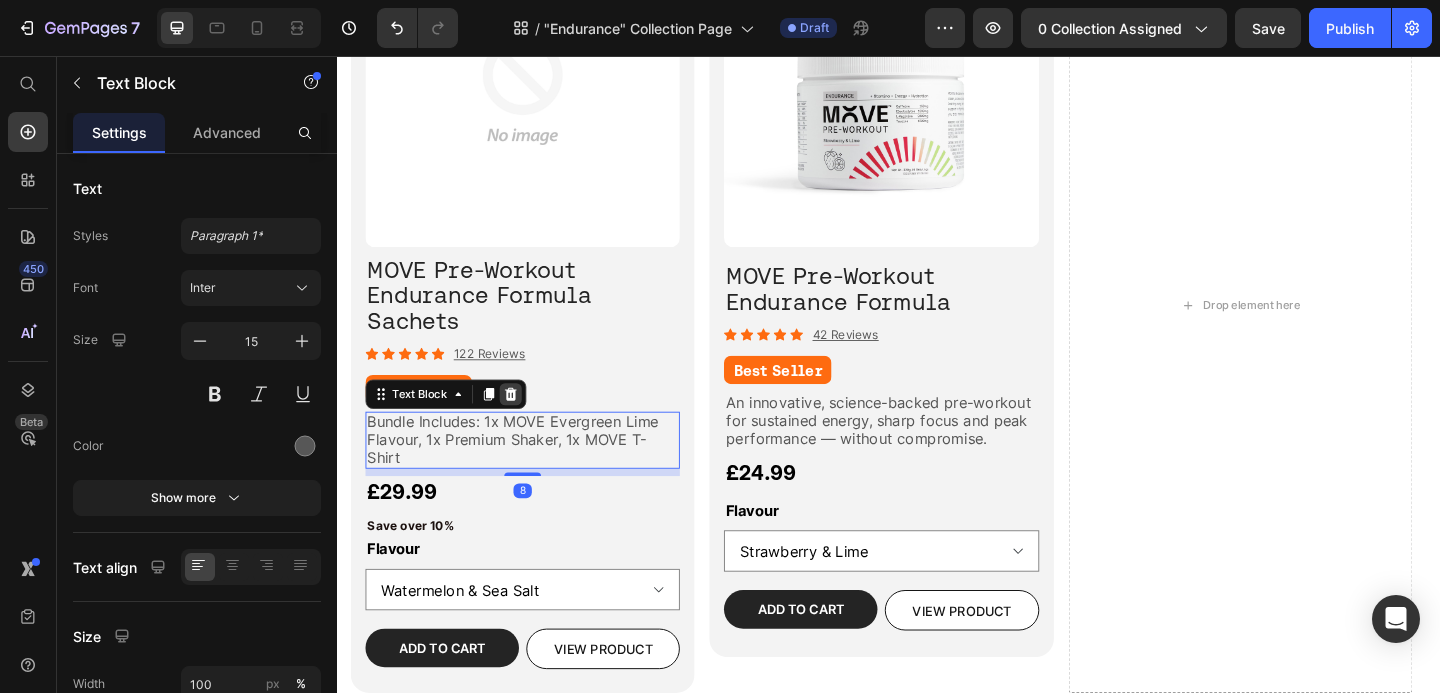 click at bounding box center [526, 424] 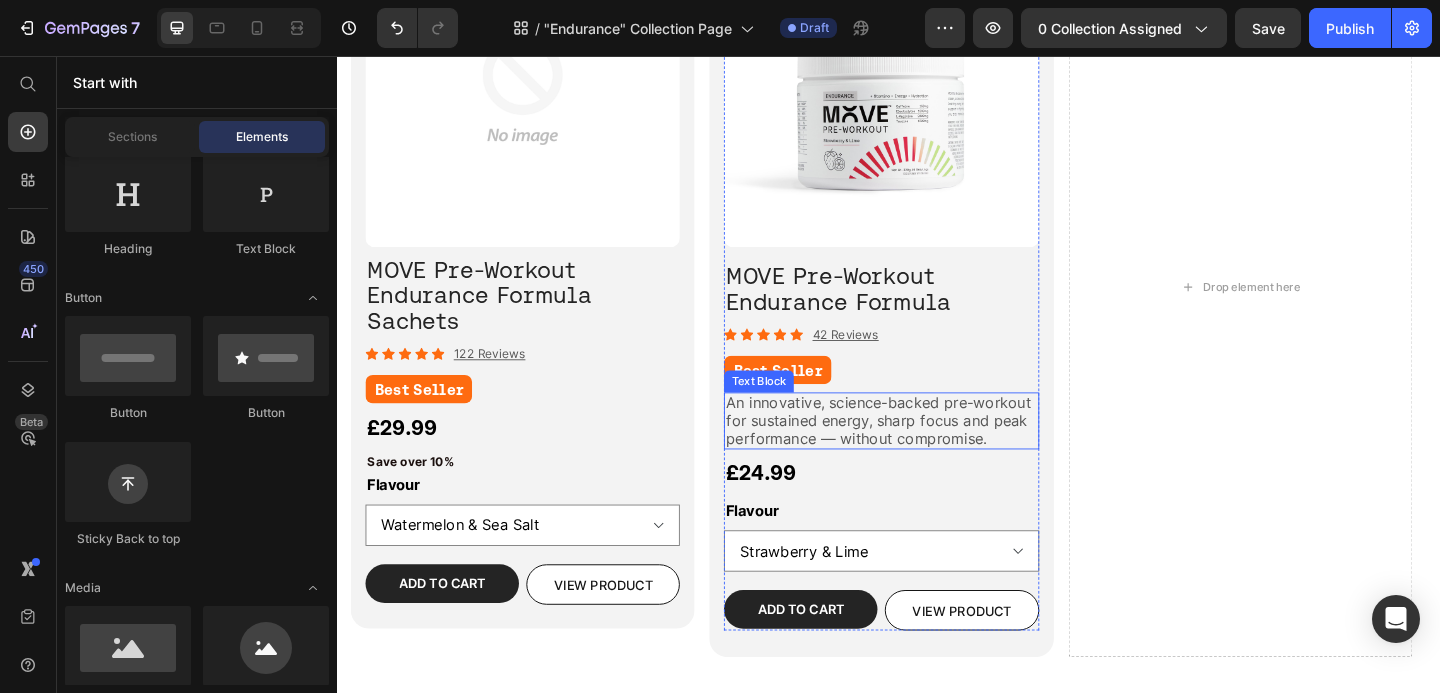click on "An innovative, science-backed pre-workout for sustained energy, sharp focus and peak performance — without compromise." at bounding box center (926, 452) 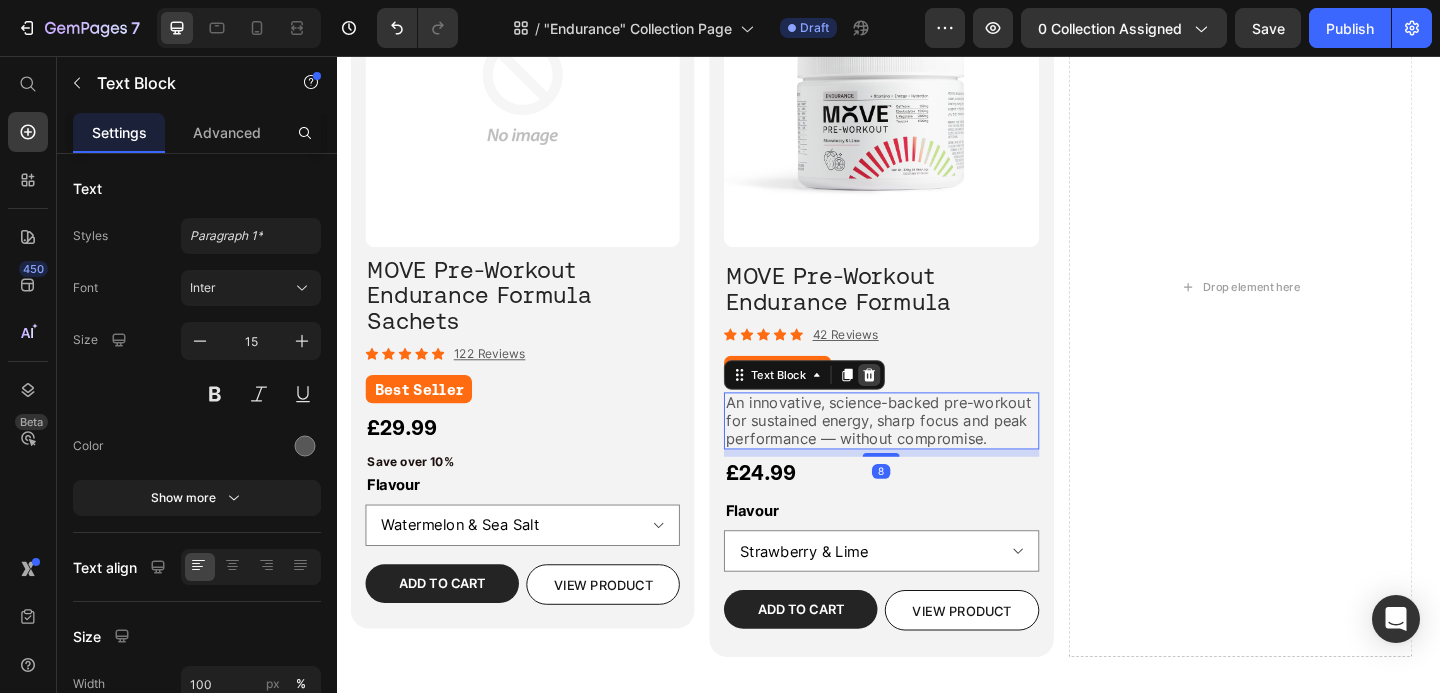 click 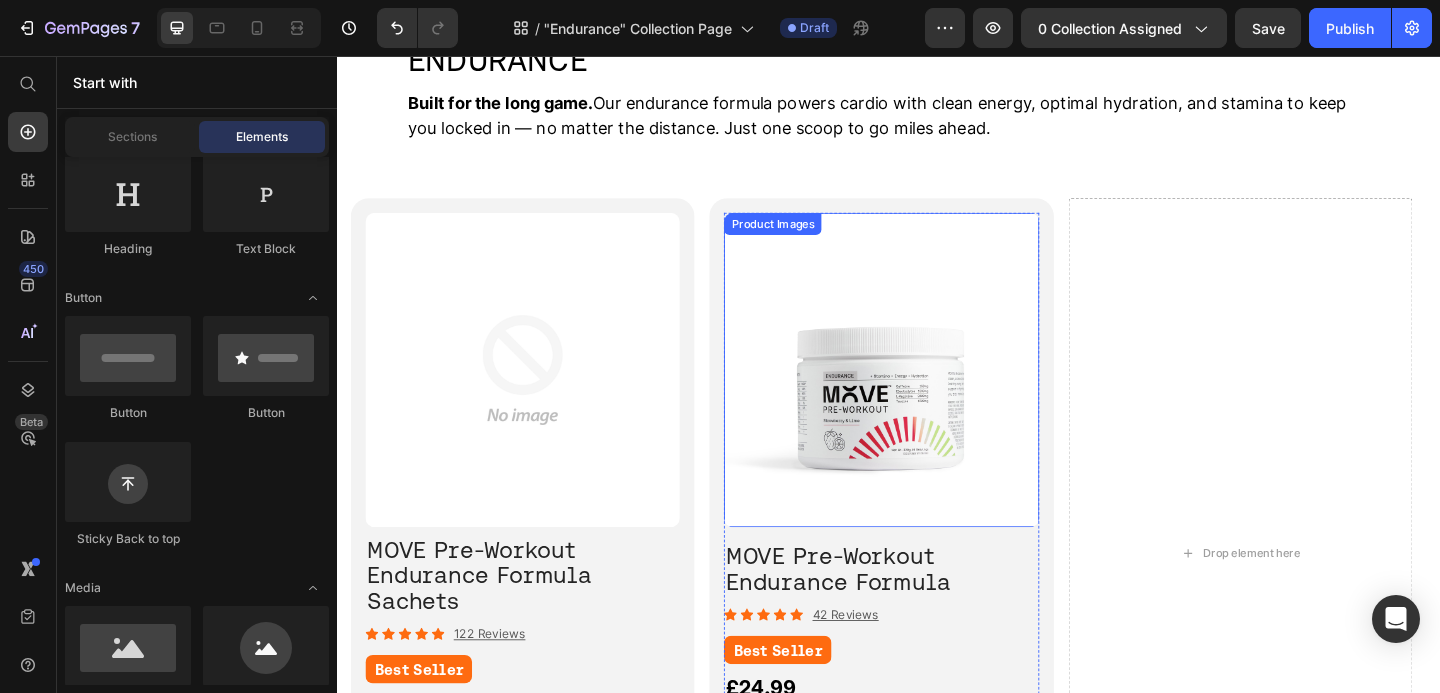 scroll, scrollTop: 0, scrollLeft: 0, axis: both 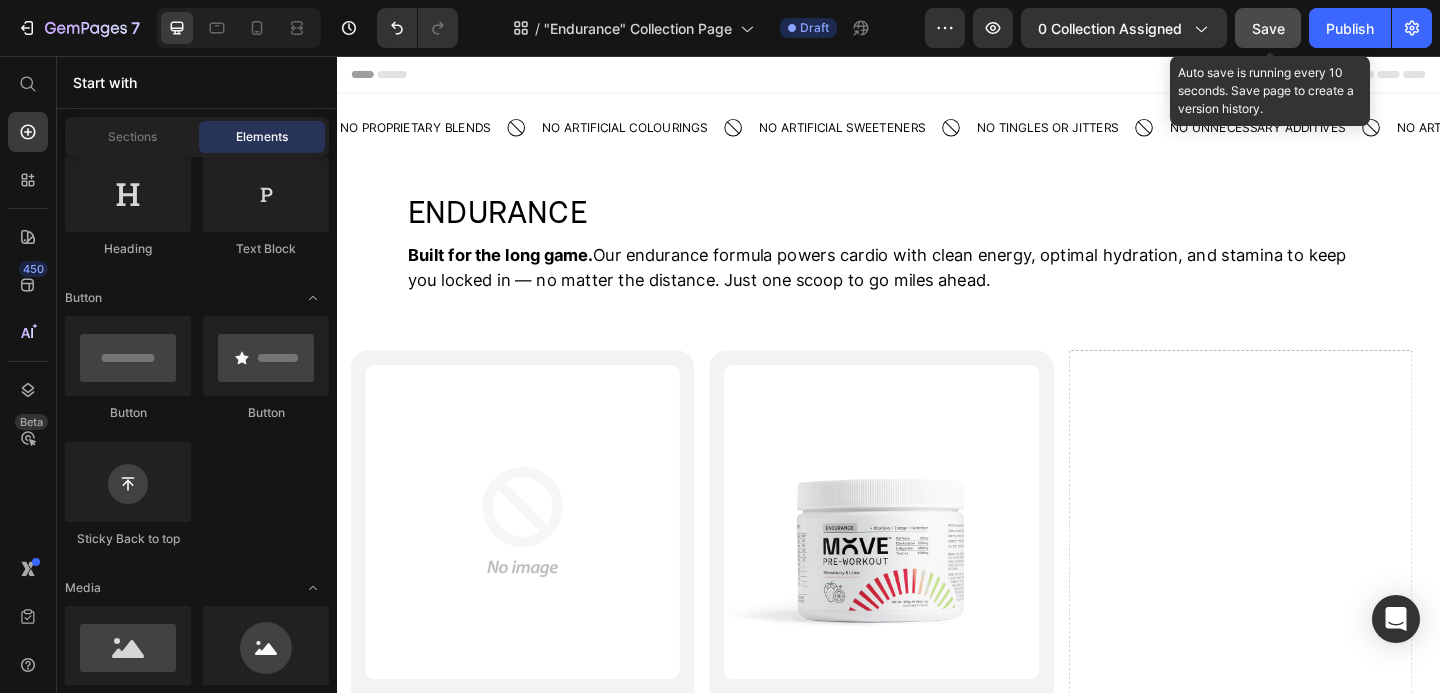 click on "Save" at bounding box center [1268, 28] 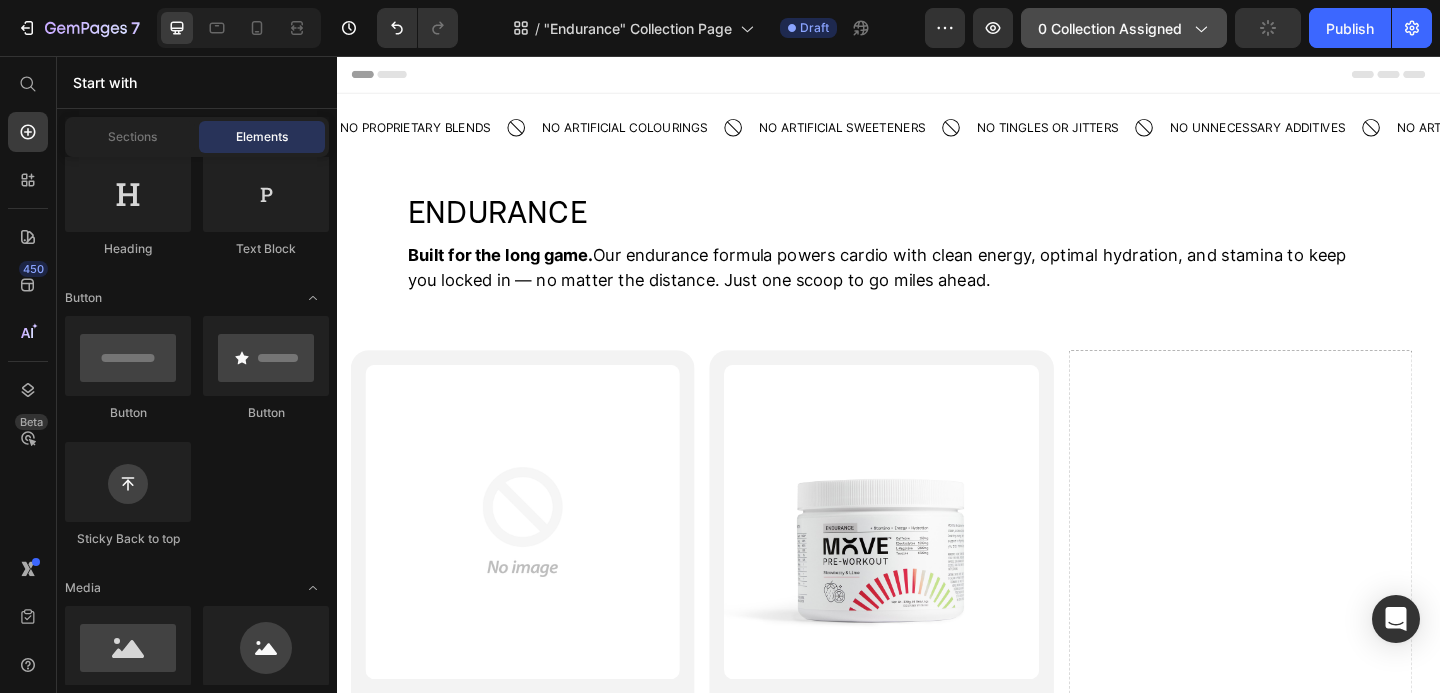 click on "0 collection assigned" 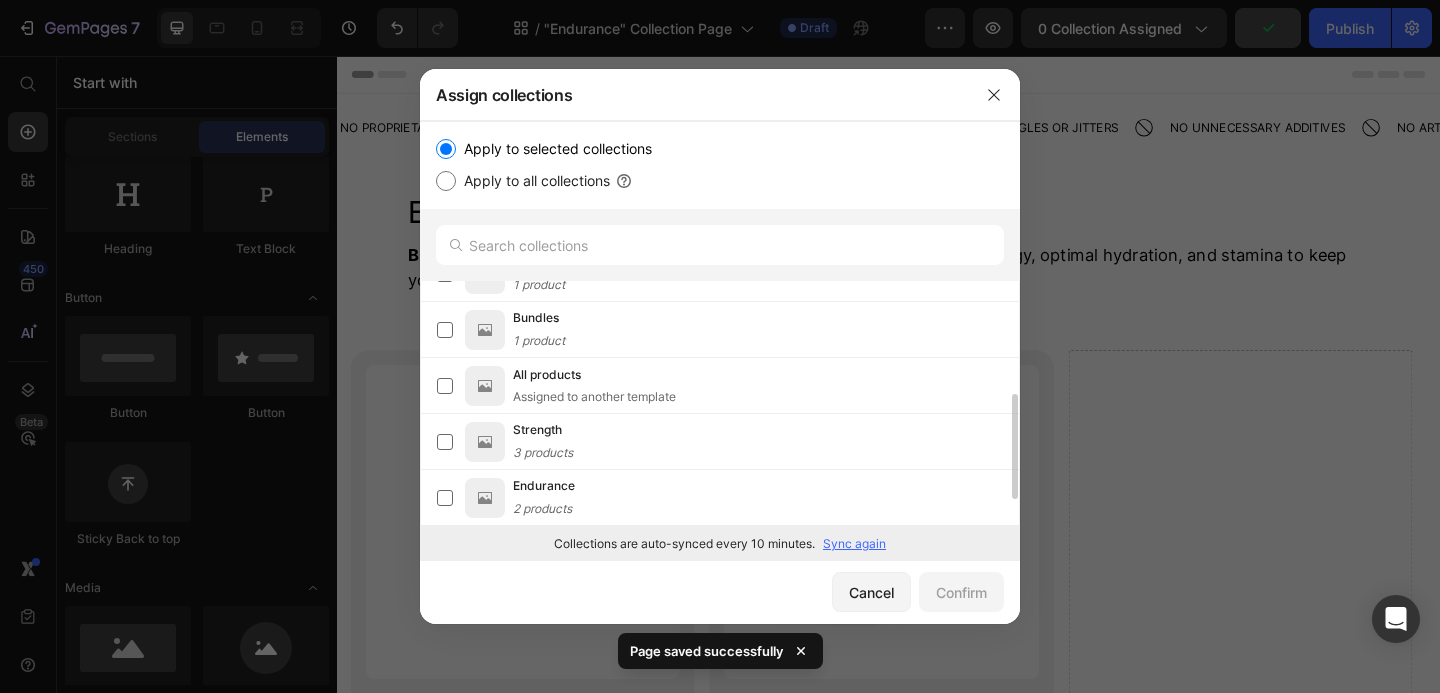 scroll, scrollTop: 317, scrollLeft: 0, axis: vertical 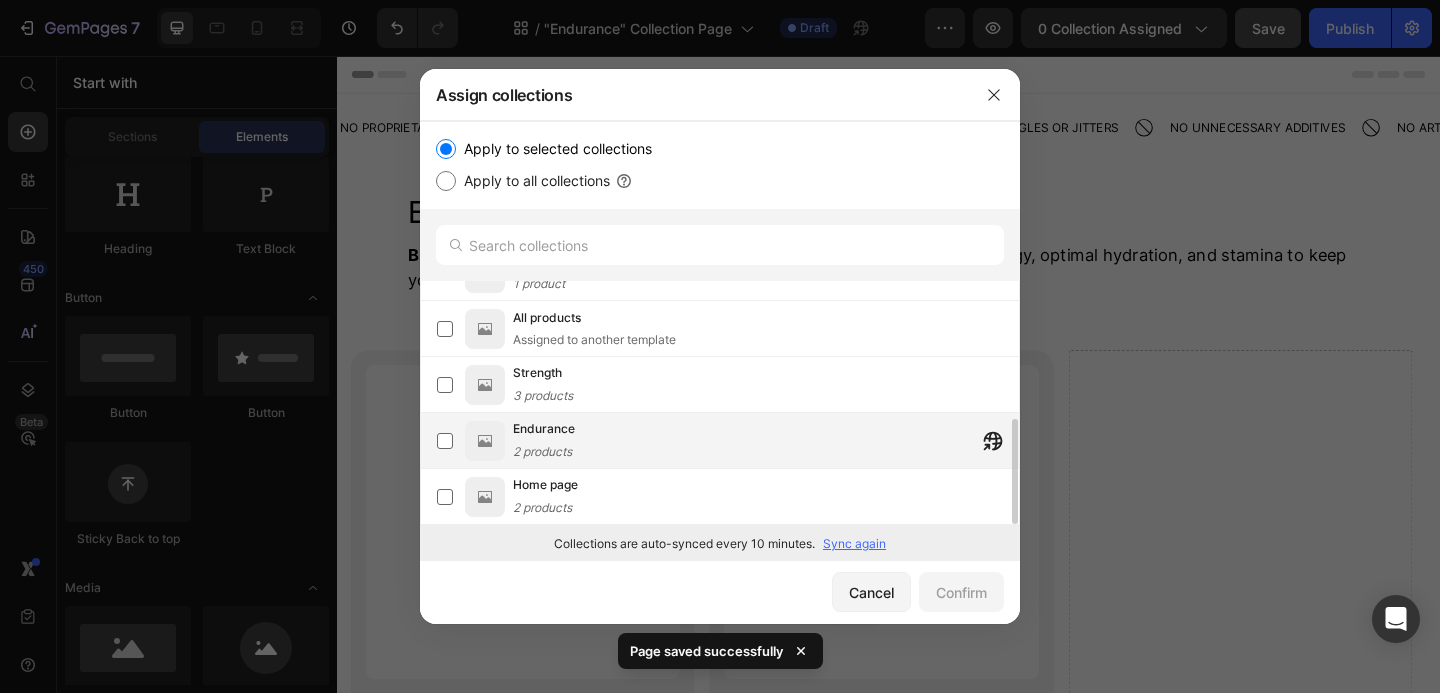 click on "Endurance 2 products" at bounding box center [766, 441] 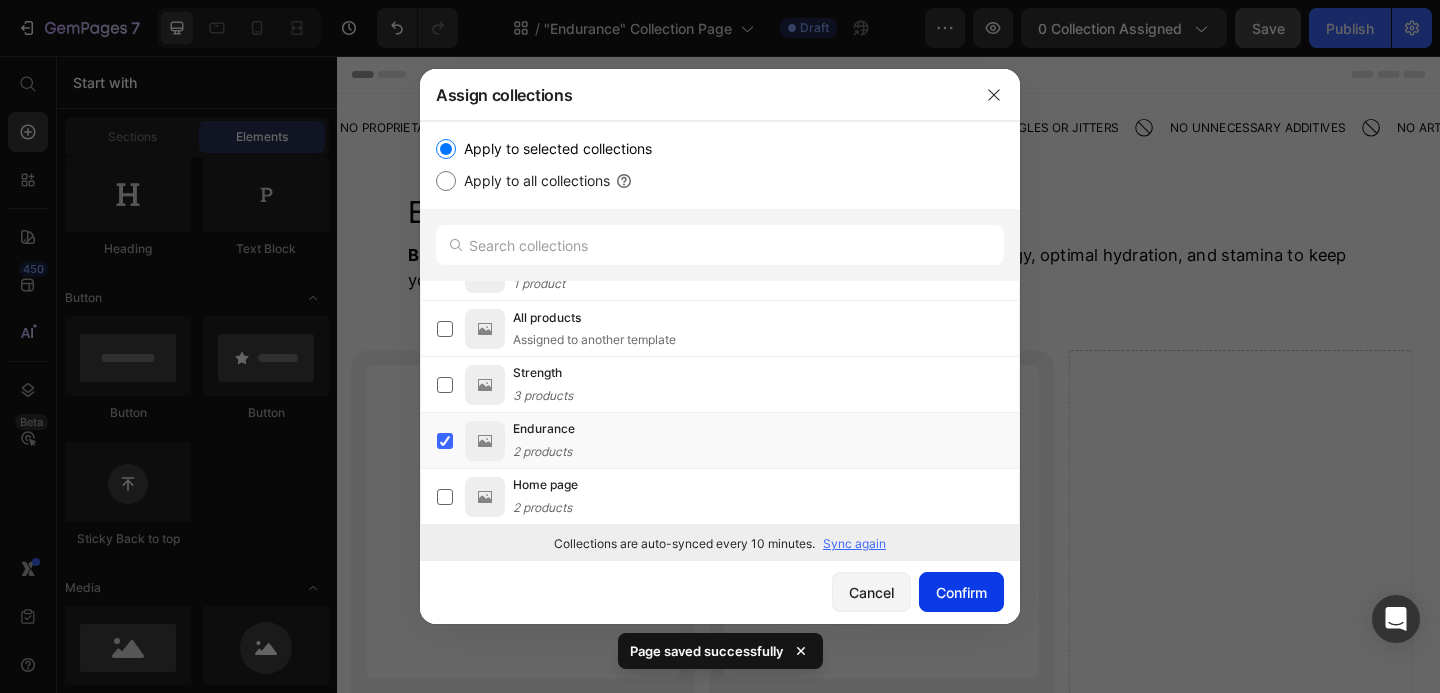 click on "Confirm" 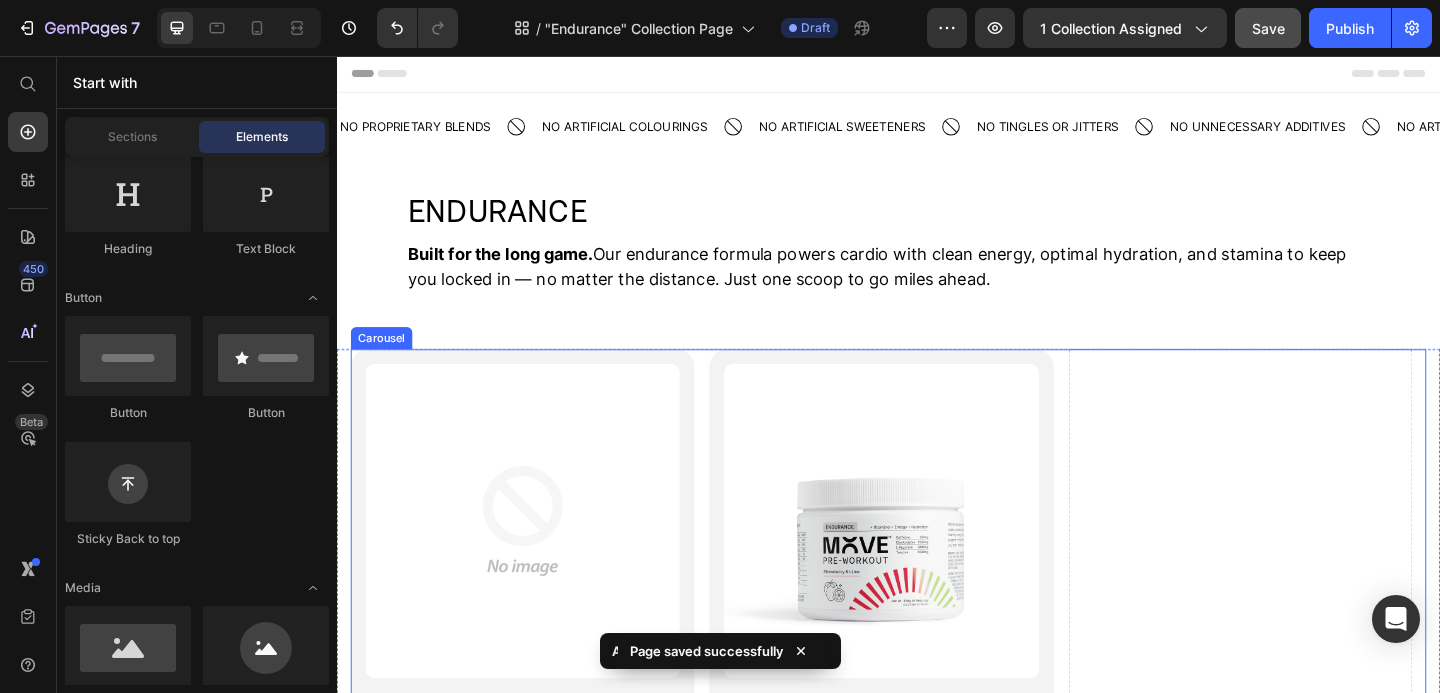 scroll, scrollTop: 382, scrollLeft: 0, axis: vertical 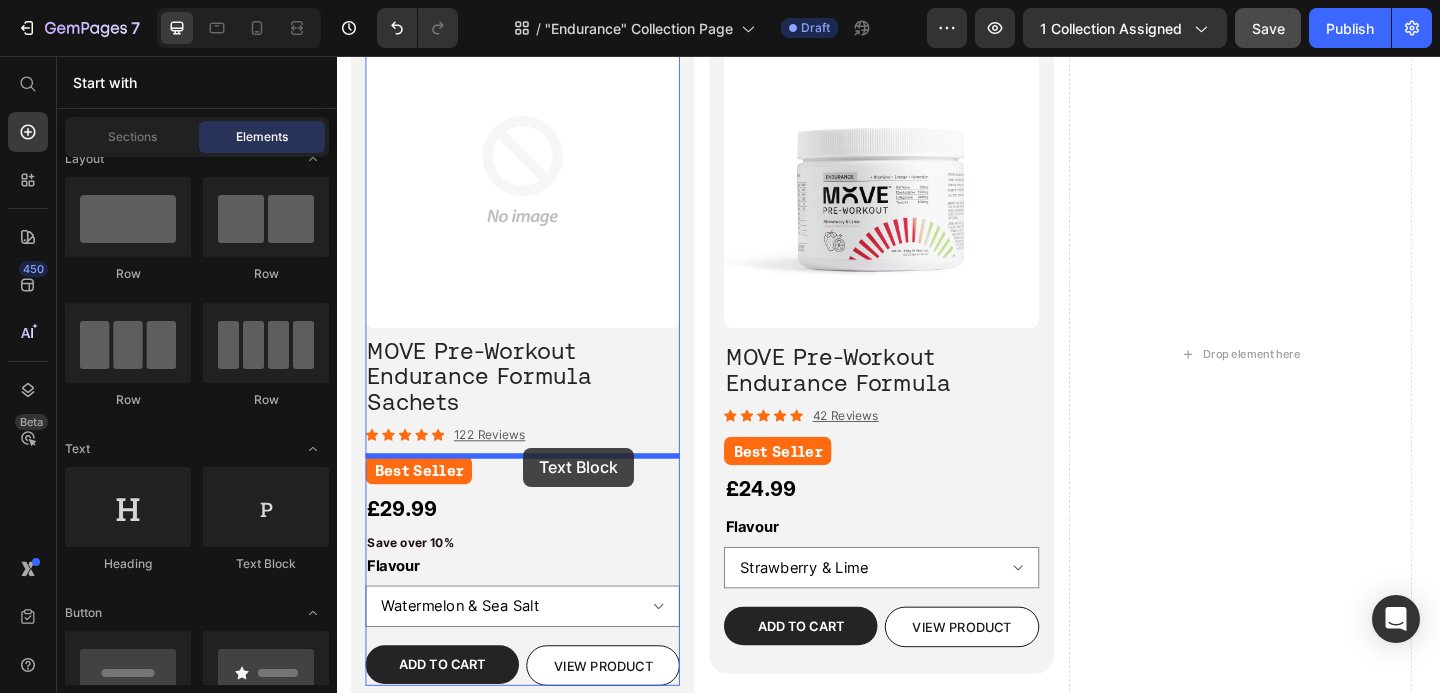drag, startPoint x: 608, startPoint y: 529, endPoint x: 539, endPoint y: 482, distance: 83.48653 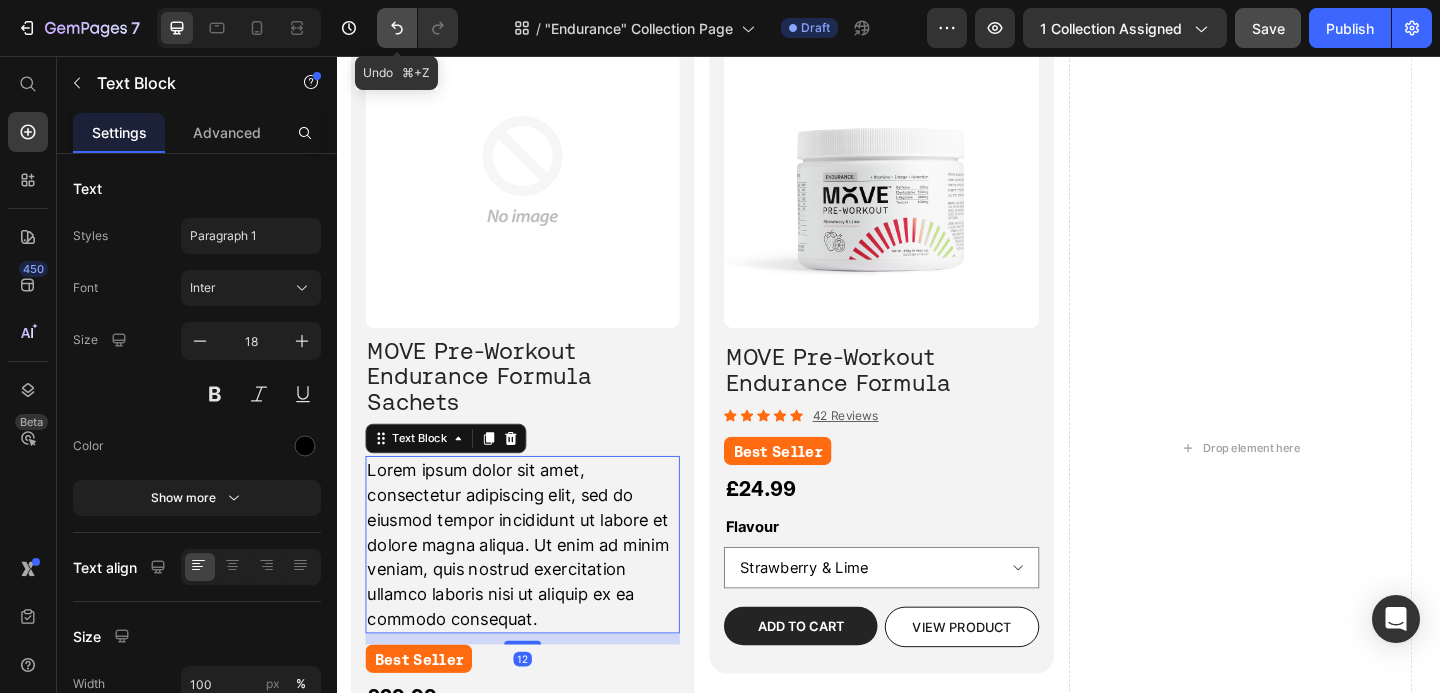 click 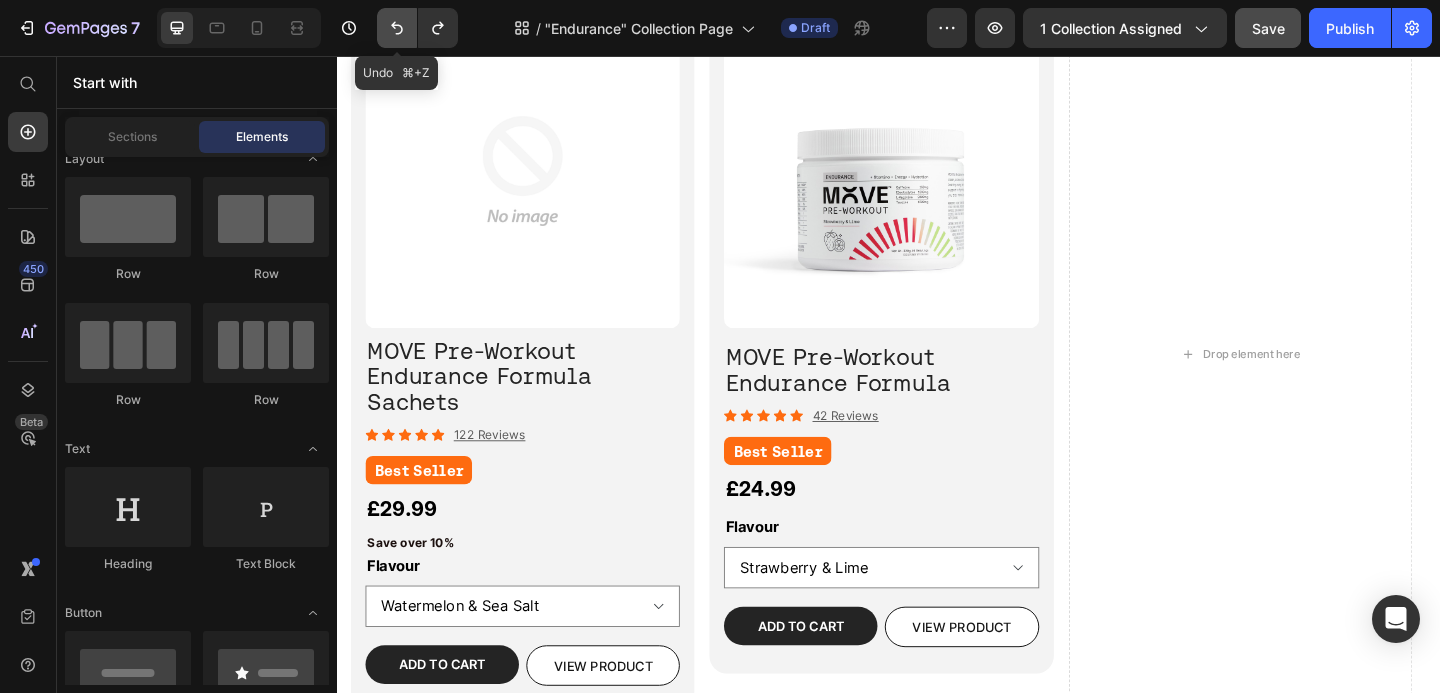 click 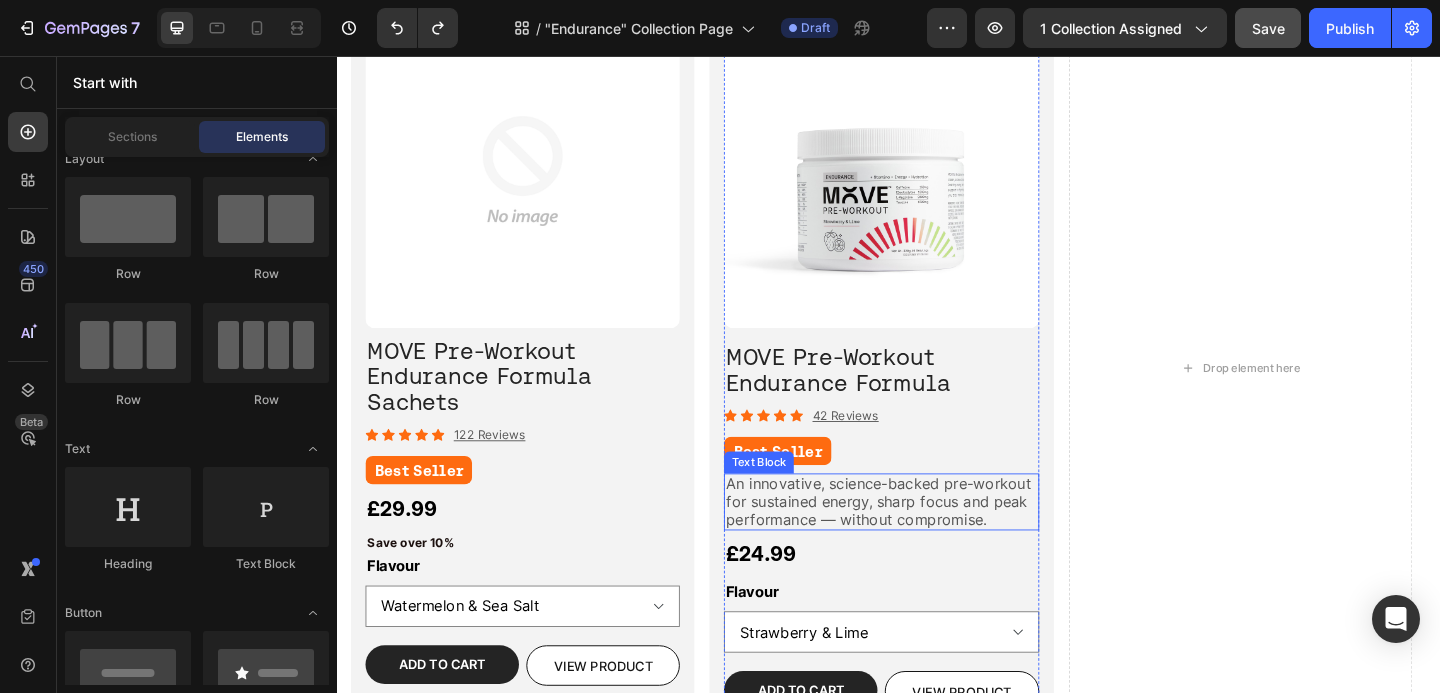 click on "An innovative, science-backed pre-workout for sustained energy, sharp focus and peak performance — without compromise." at bounding box center (926, 540) 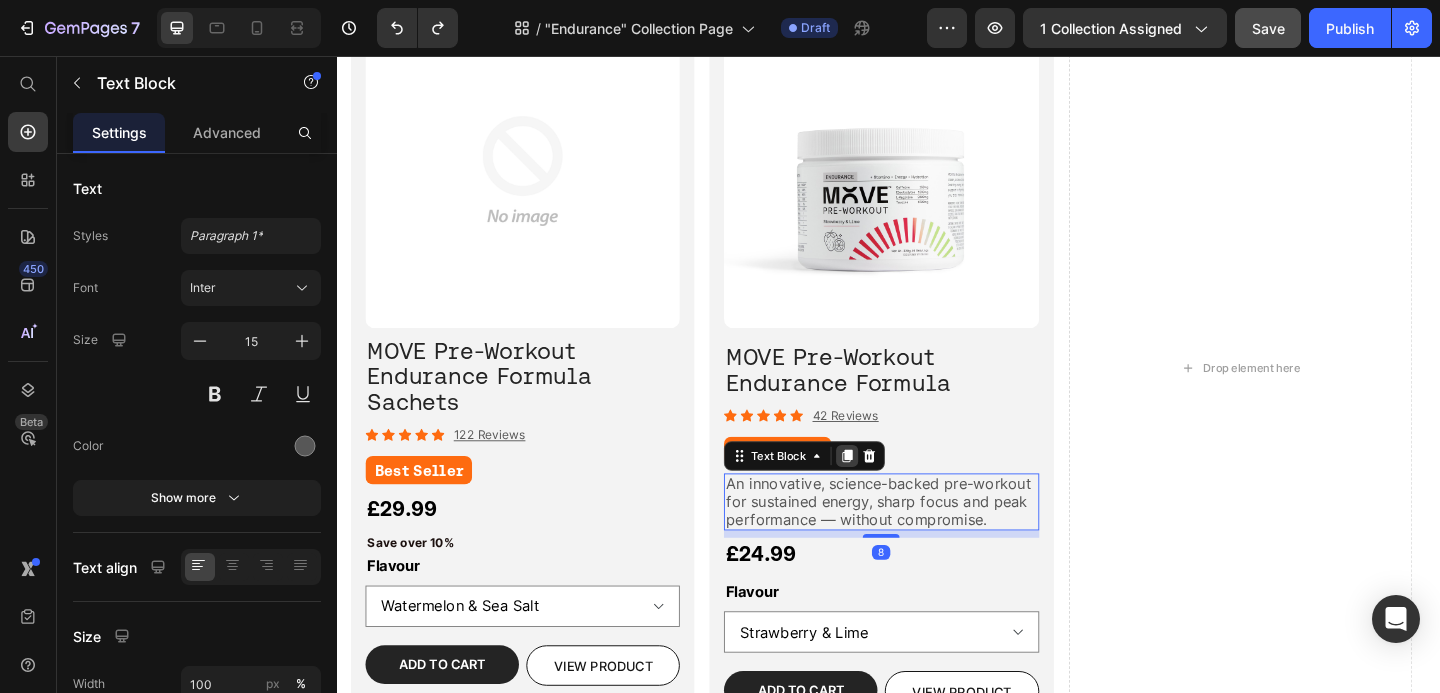 click 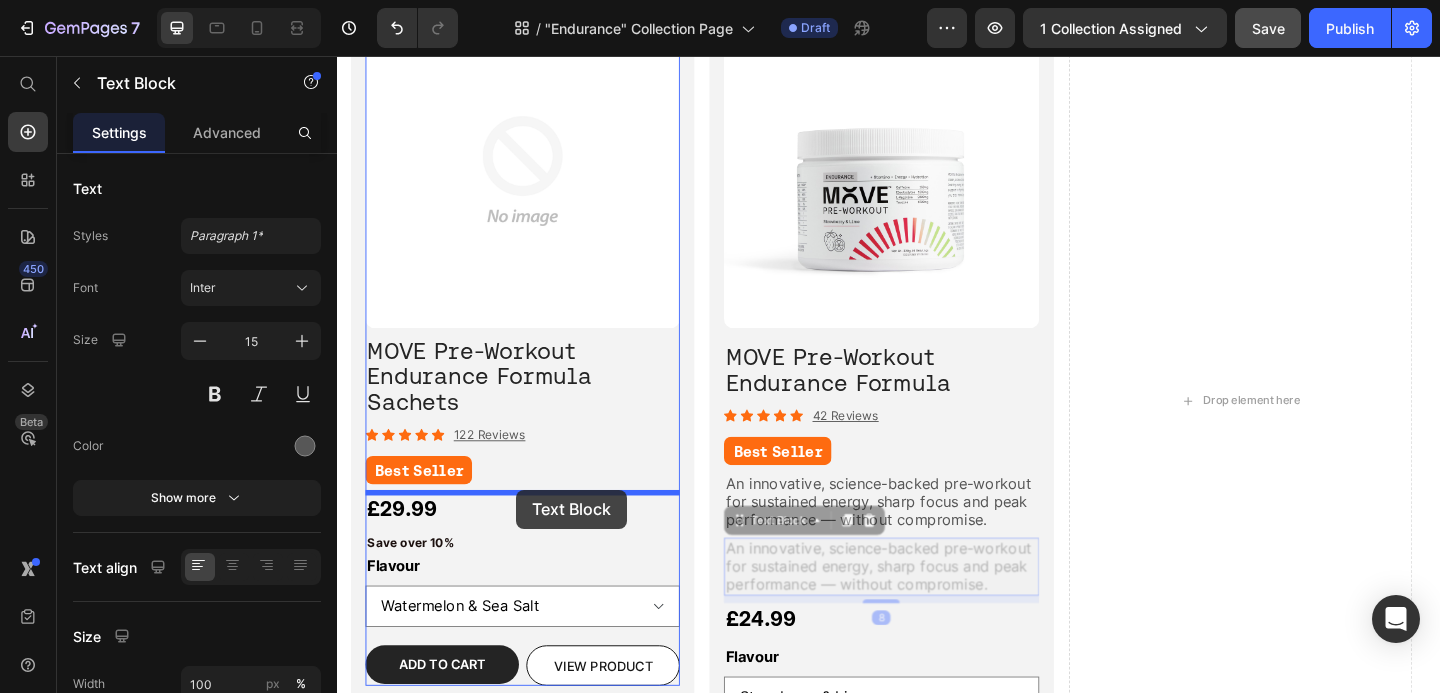 drag, startPoint x: 776, startPoint y: 562, endPoint x: 541, endPoint y: 525, distance: 237.89493 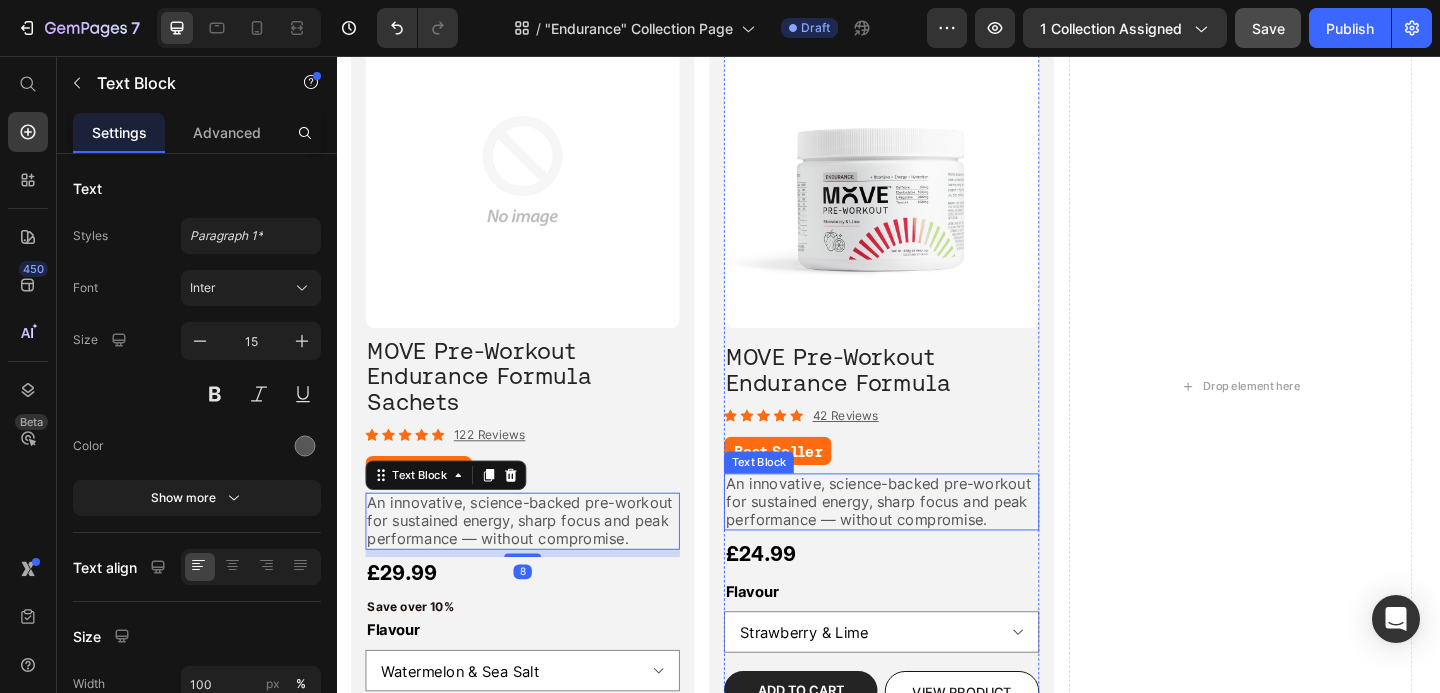 click on "An innovative, science-backed pre-workout for sustained energy, sharp focus and peak performance — without compromise." at bounding box center [926, 540] 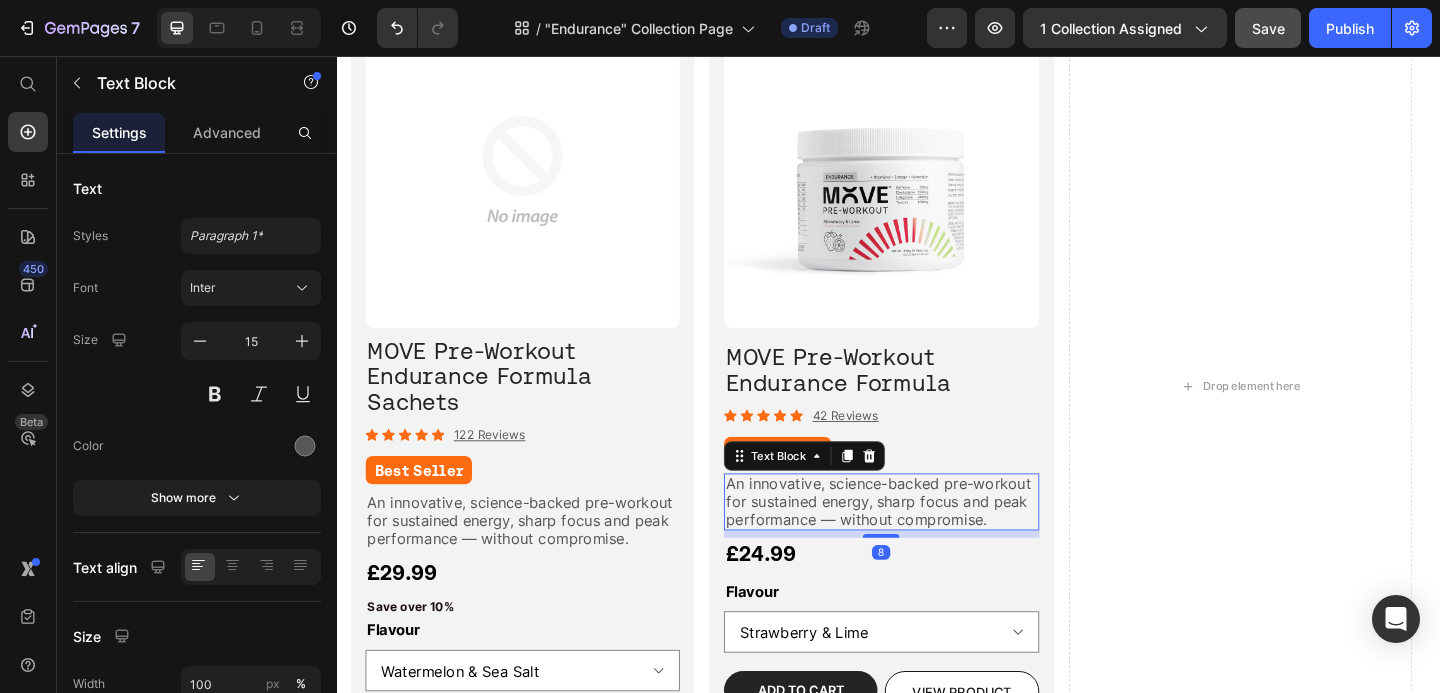 click on "An innovative, science-backed pre-workout for sustained energy, sharp focus and peak performance — without compromise." at bounding box center [926, 540] 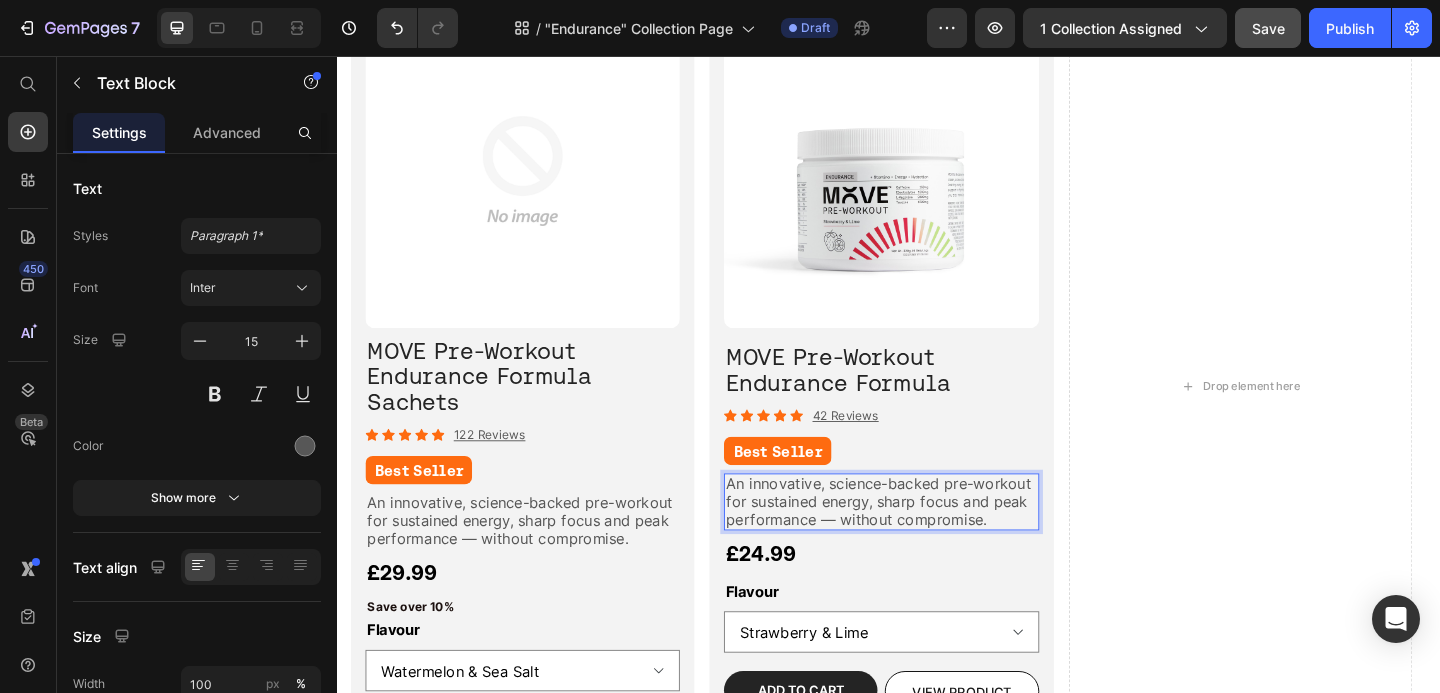click on "An innovative, science-backed pre-workout for sustained energy, sharp focus and peak performance — without compromise." at bounding box center [926, 540] 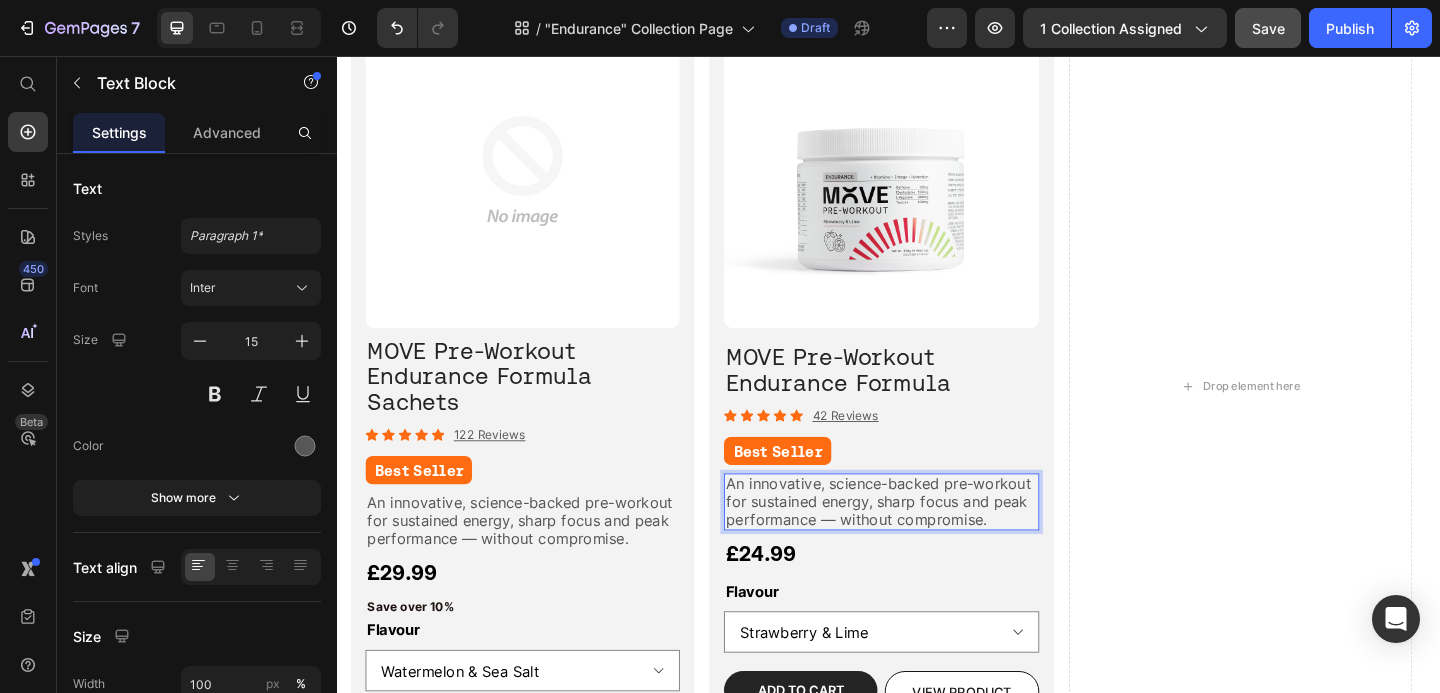 click on "An innovative, science-backed pre-workout for sustained energy, sharp focus and peak performance — without compromise." at bounding box center [929, 541] 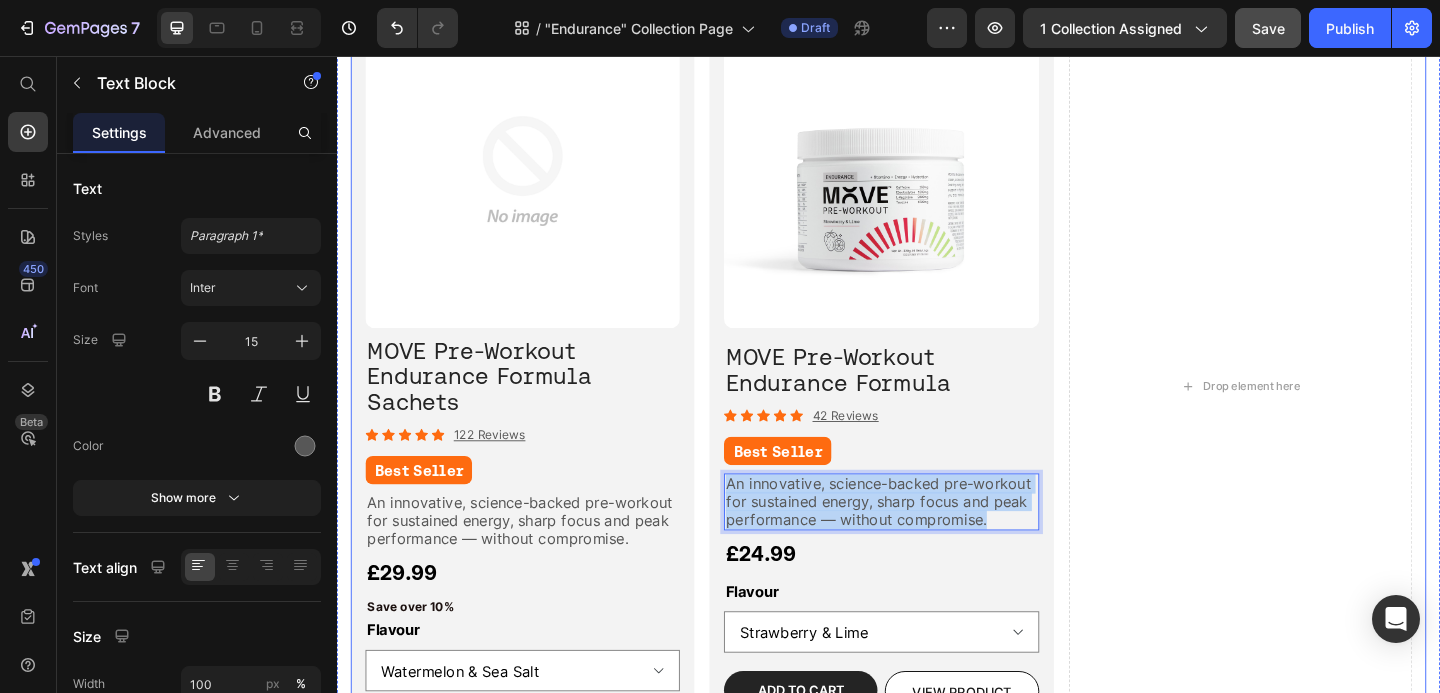 drag, startPoint x: 1057, startPoint y: 562, endPoint x: 738, endPoint y: 527, distance: 320.9143 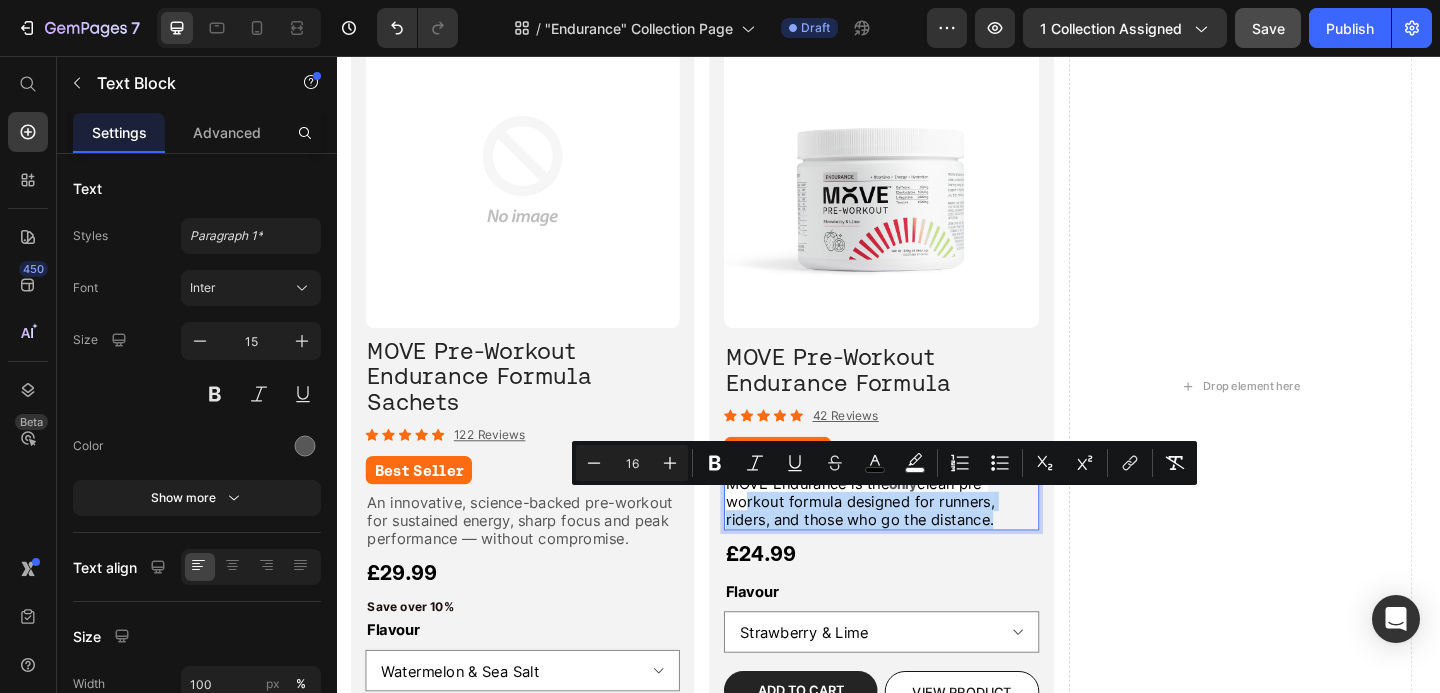 drag, startPoint x: 1084, startPoint y: 569, endPoint x: 779, endPoint y: 532, distance: 307.23605 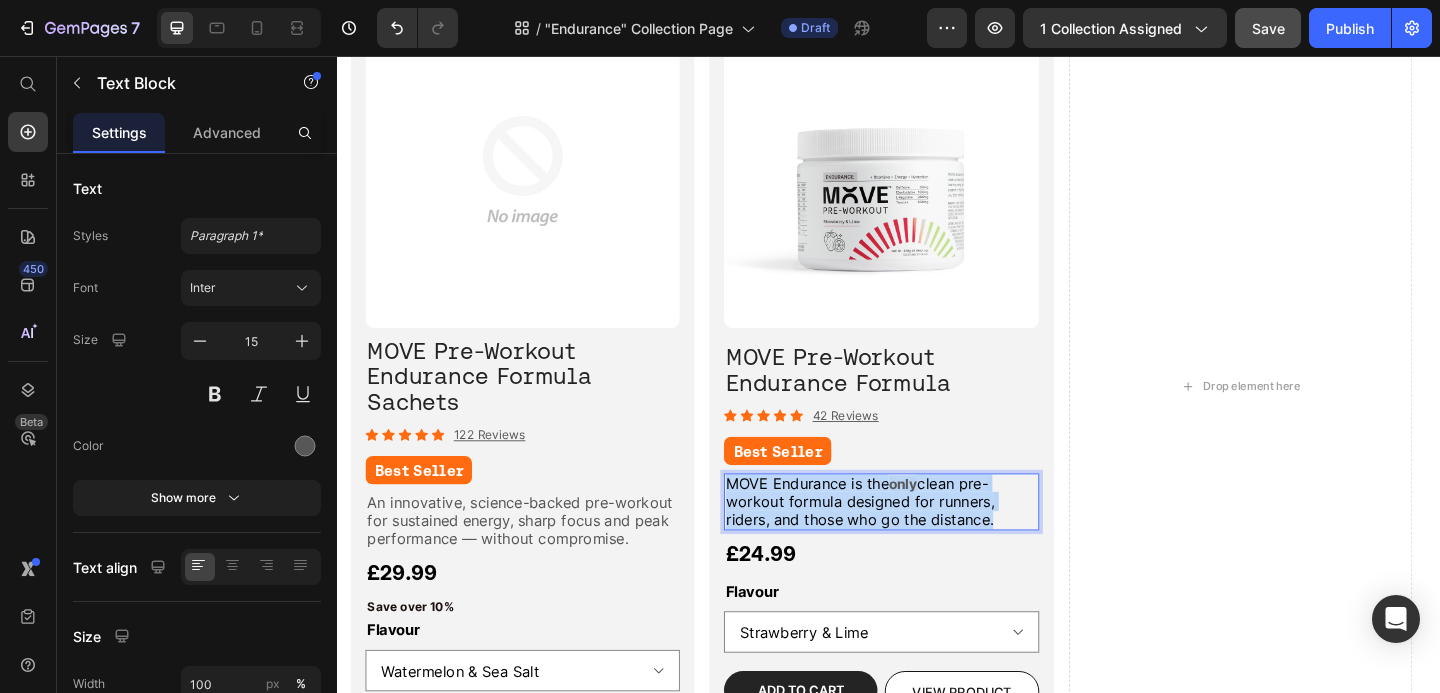 drag, startPoint x: 1059, startPoint y: 560, endPoint x: 758, endPoint y: 520, distance: 303.64618 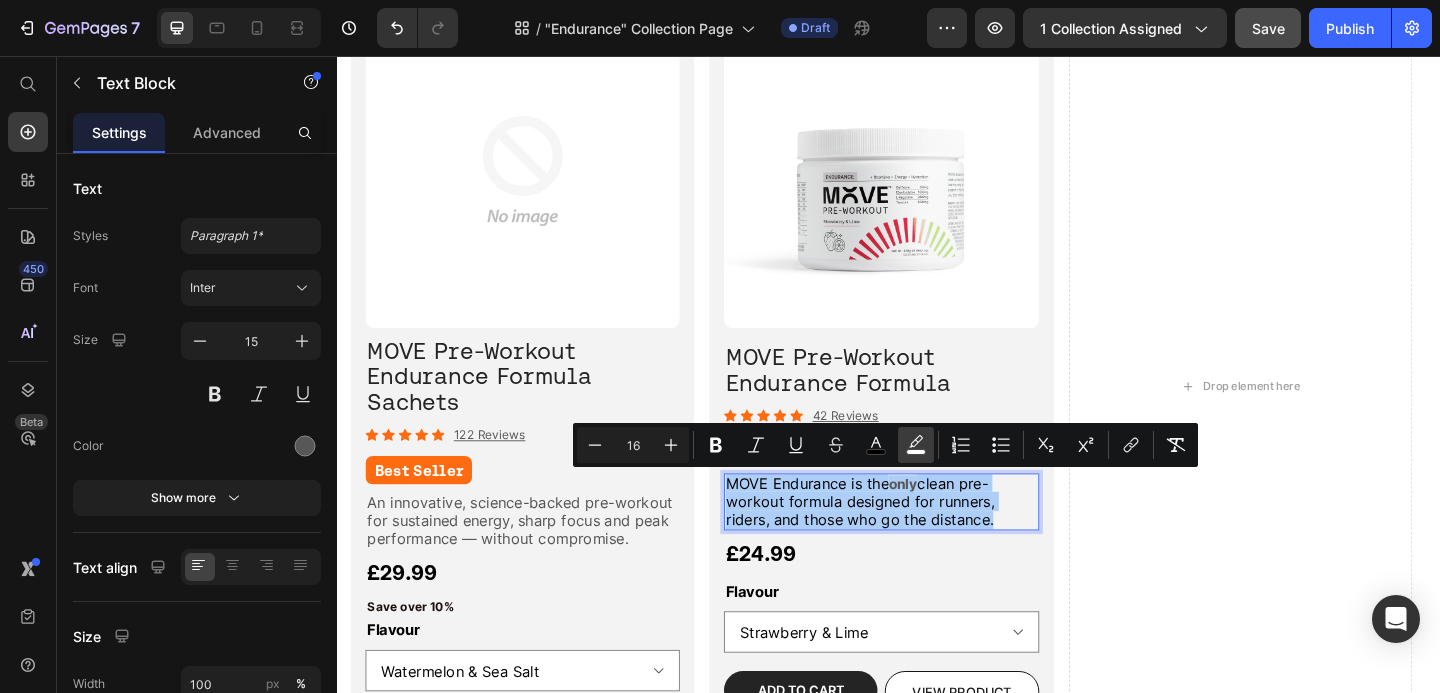 click on "color" at bounding box center [916, 445] 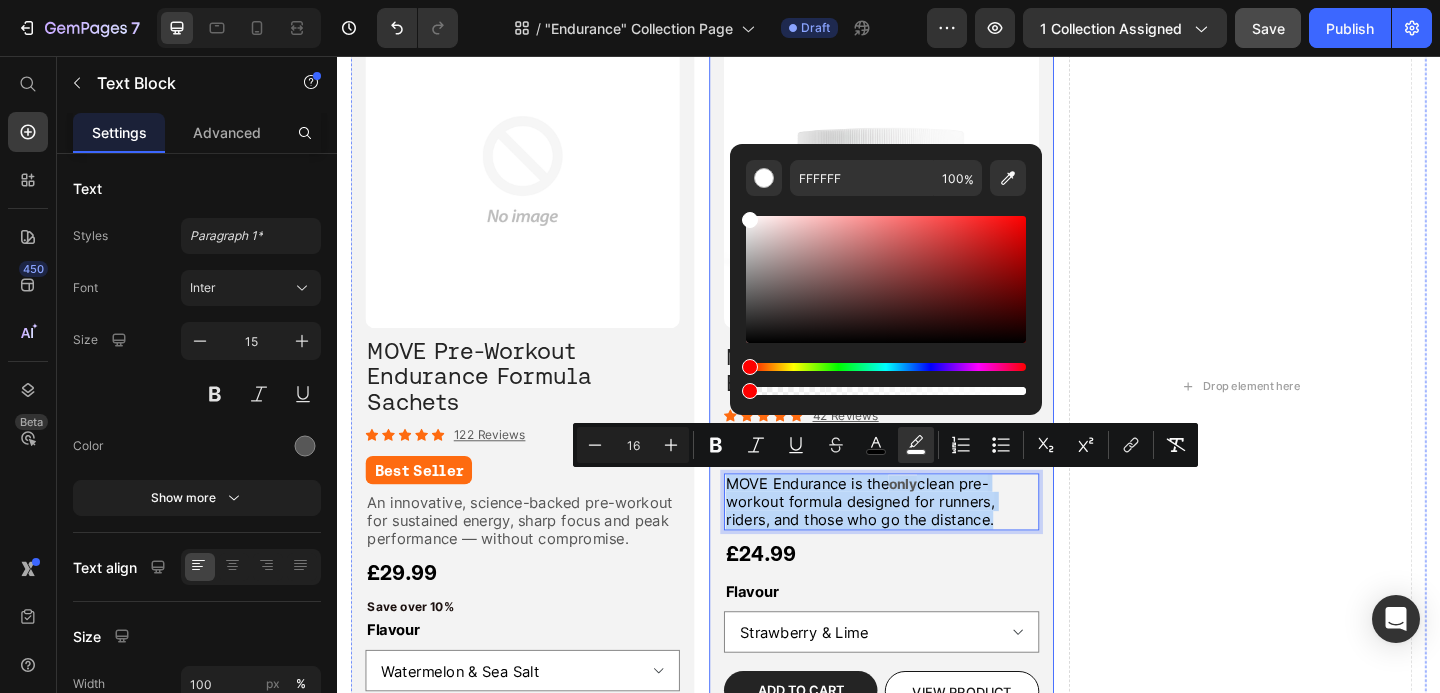 type on "0" 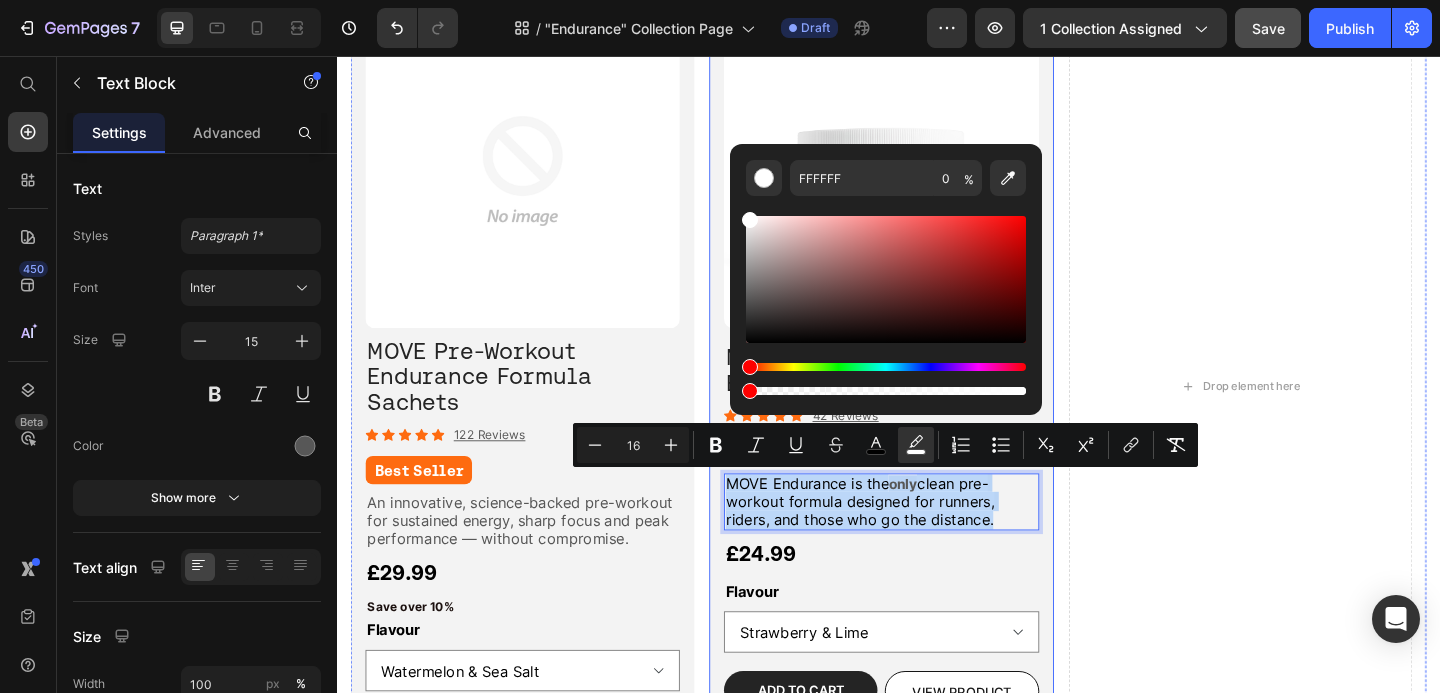 drag, startPoint x: 1355, startPoint y: 445, endPoint x: 743, endPoint y: 410, distance: 613 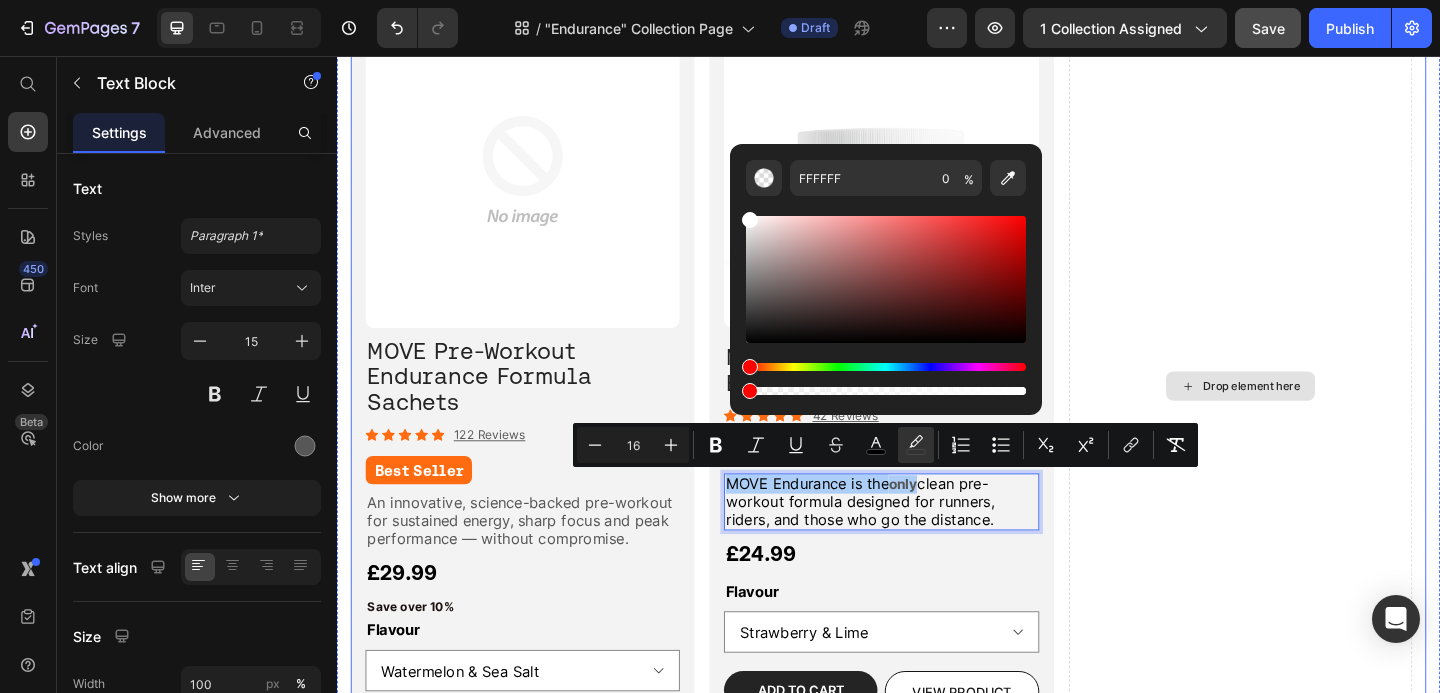 click on "Drop element here" at bounding box center (1320, 416) 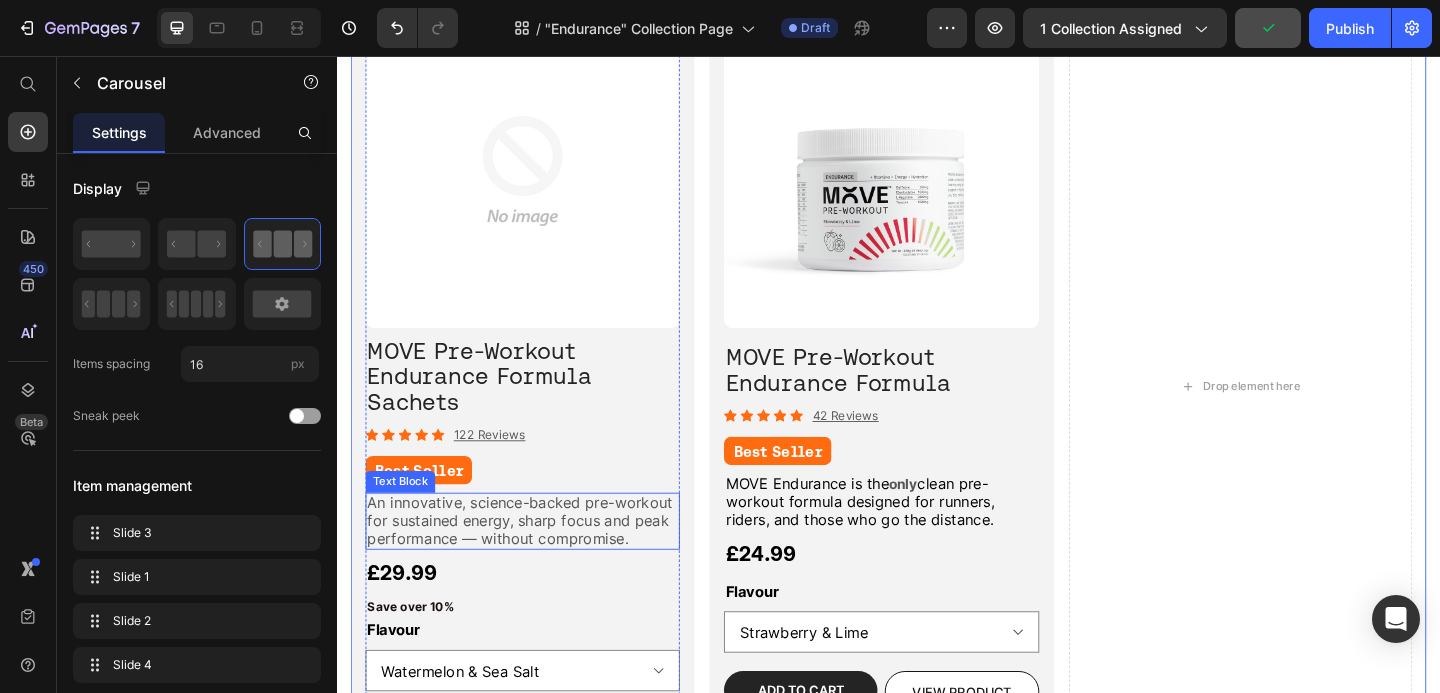 click on "An innovative, science-backed pre-workout for sustained energy, sharp focus and peak performance — without compromise." at bounding box center [536, 561] 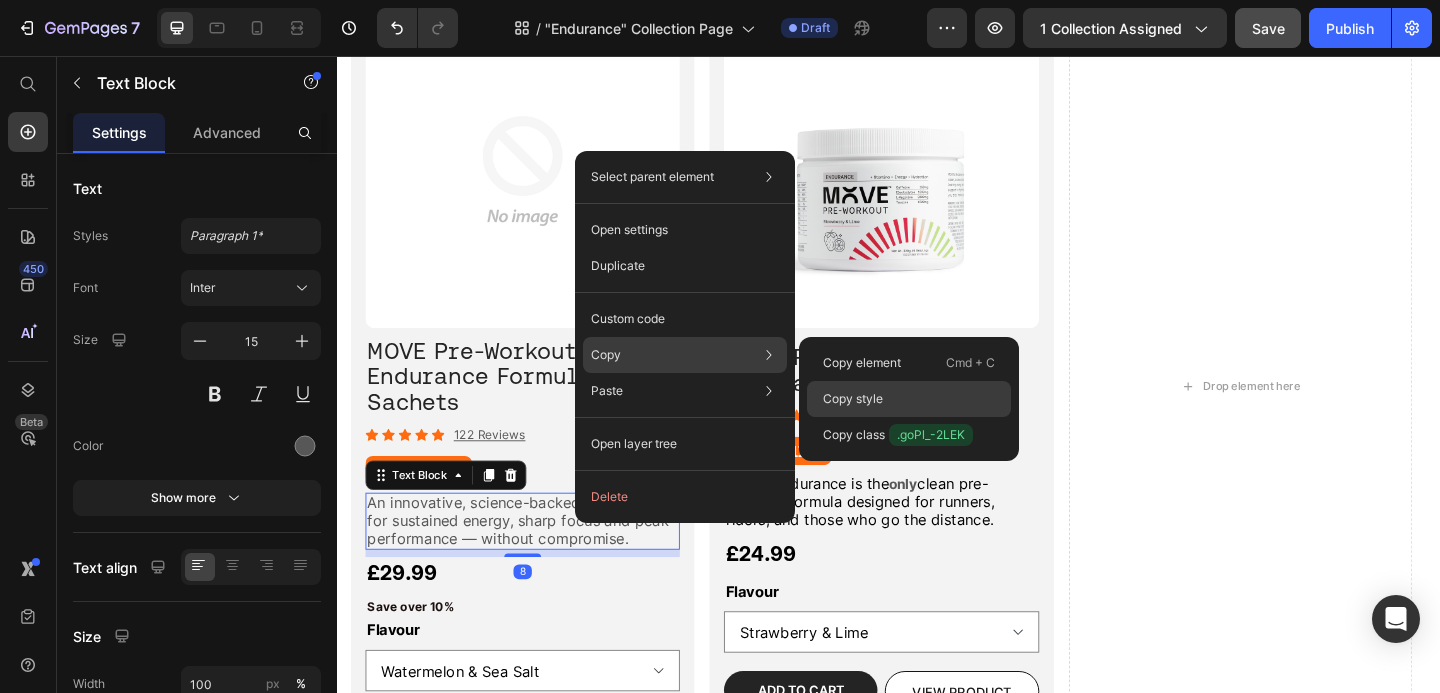 click on "Copy style" at bounding box center (853, 399) 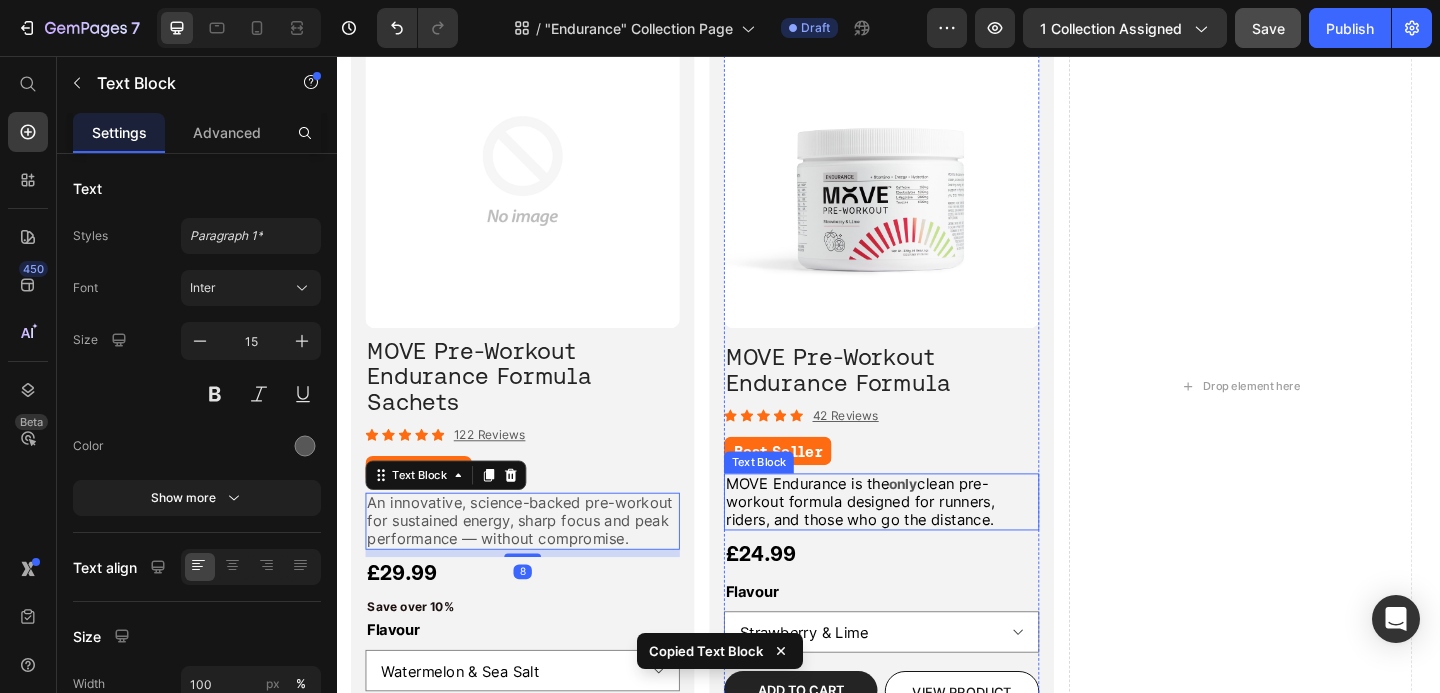 click on "MOVE Endurance is the" at bounding box center [848, 521] 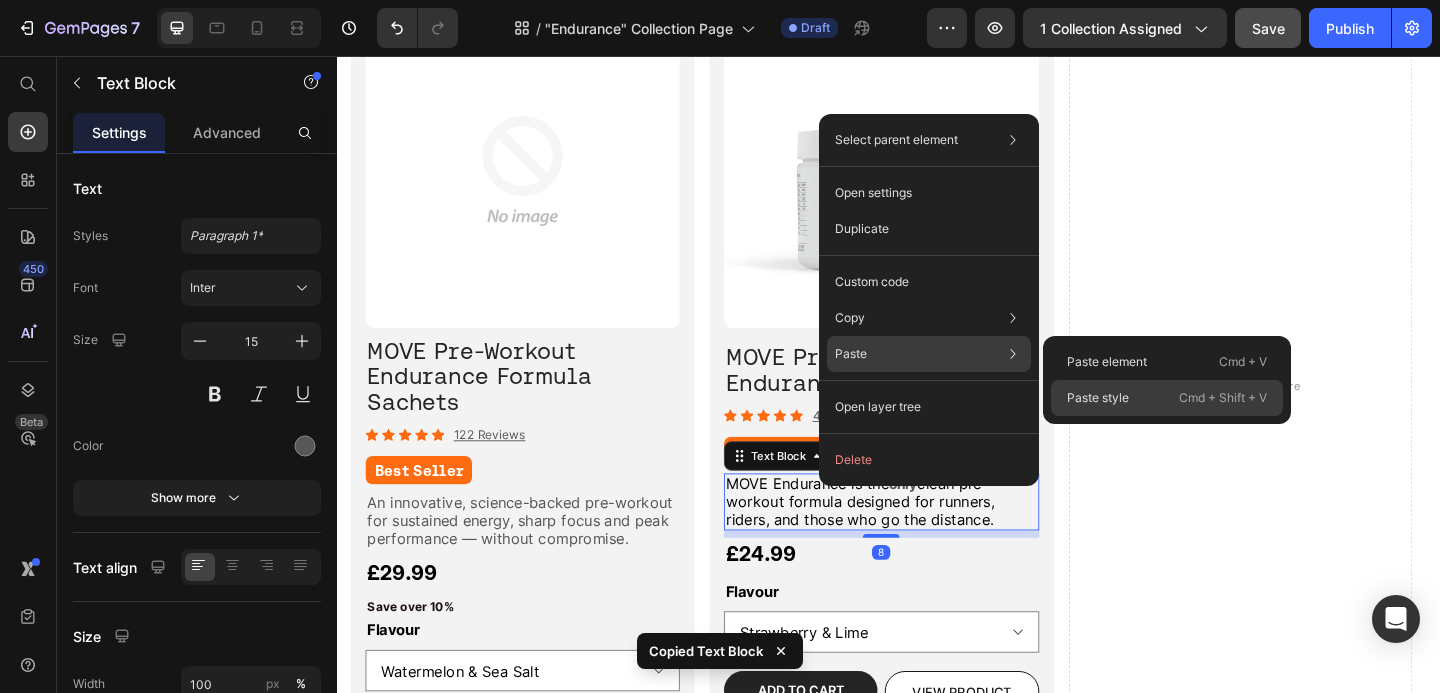 click on "Paste style" at bounding box center (1098, 398) 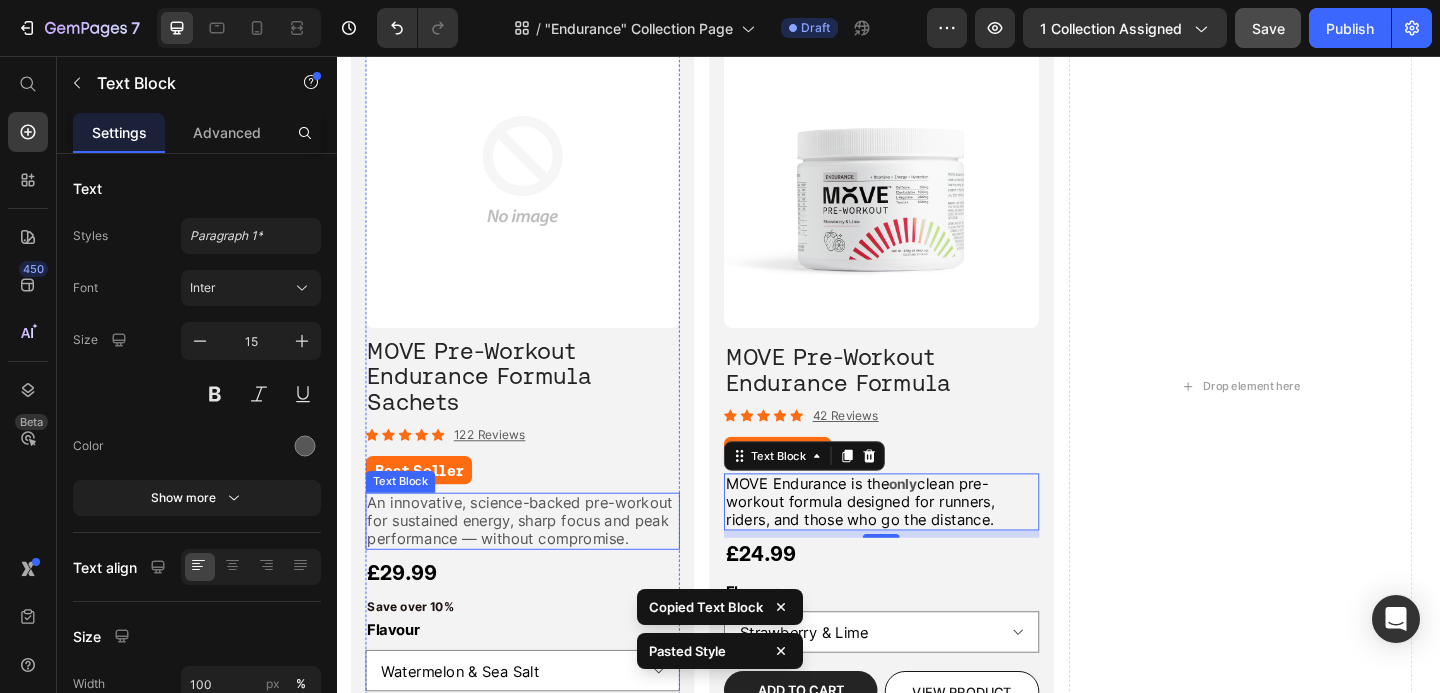 click on "An innovative, science-backed pre-workout for sustained energy, sharp focus and peak performance — without compromise." at bounding box center [536, 561] 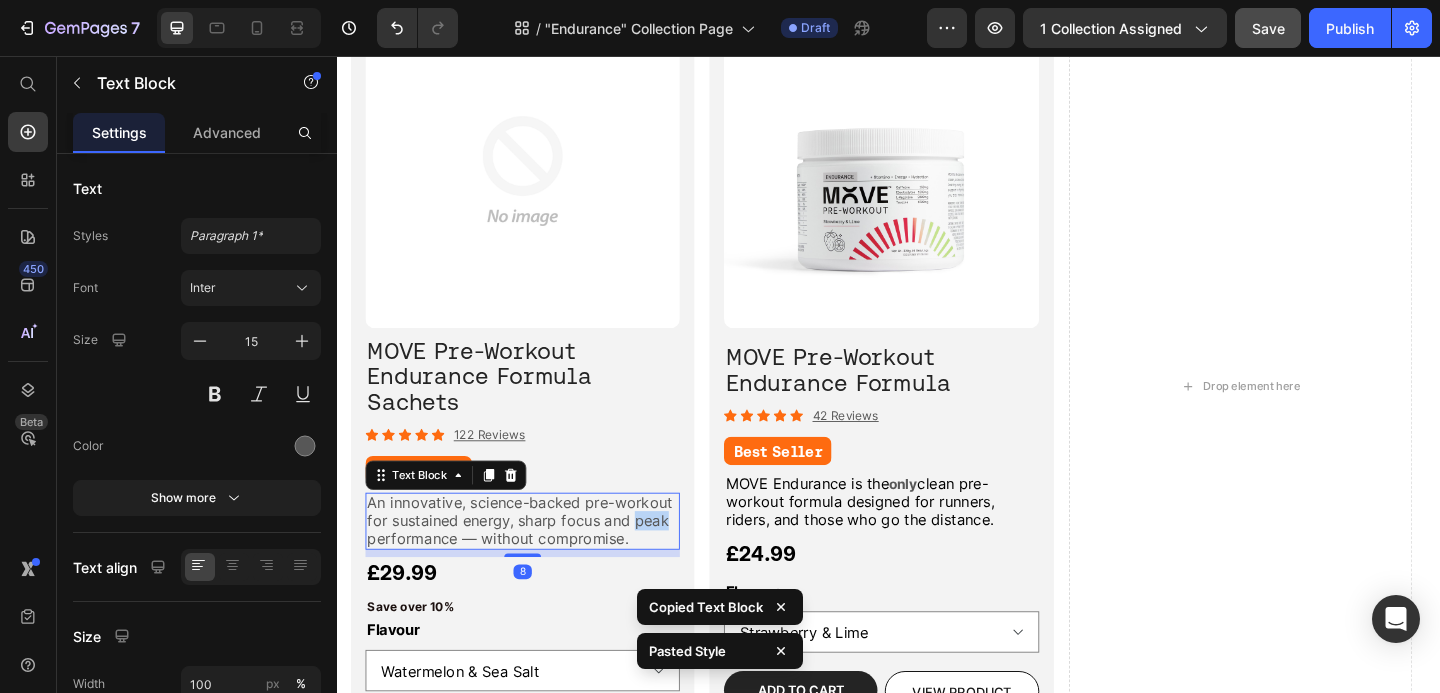 click on "An innovative, science-backed pre-workout for sustained energy, sharp focus and peak performance — without compromise." at bounding box center (536, 561) 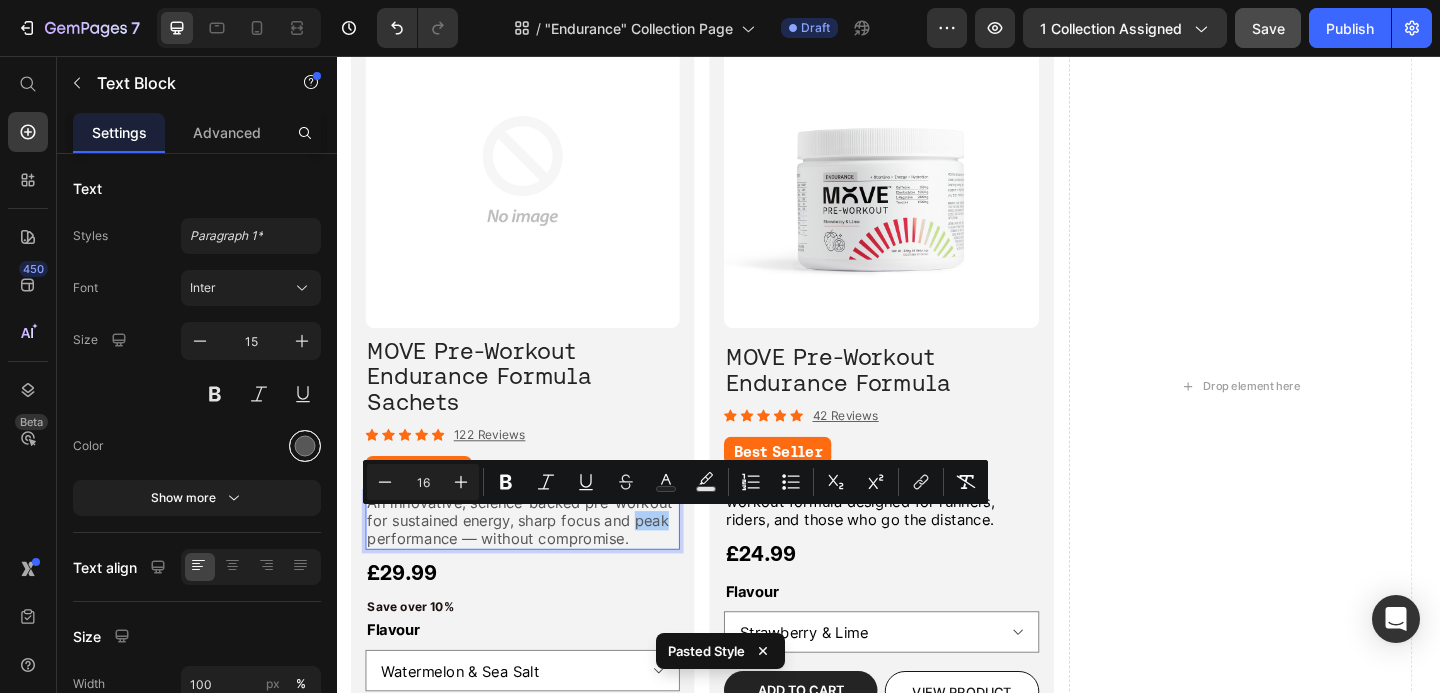 click at bounding box center (305, 446) 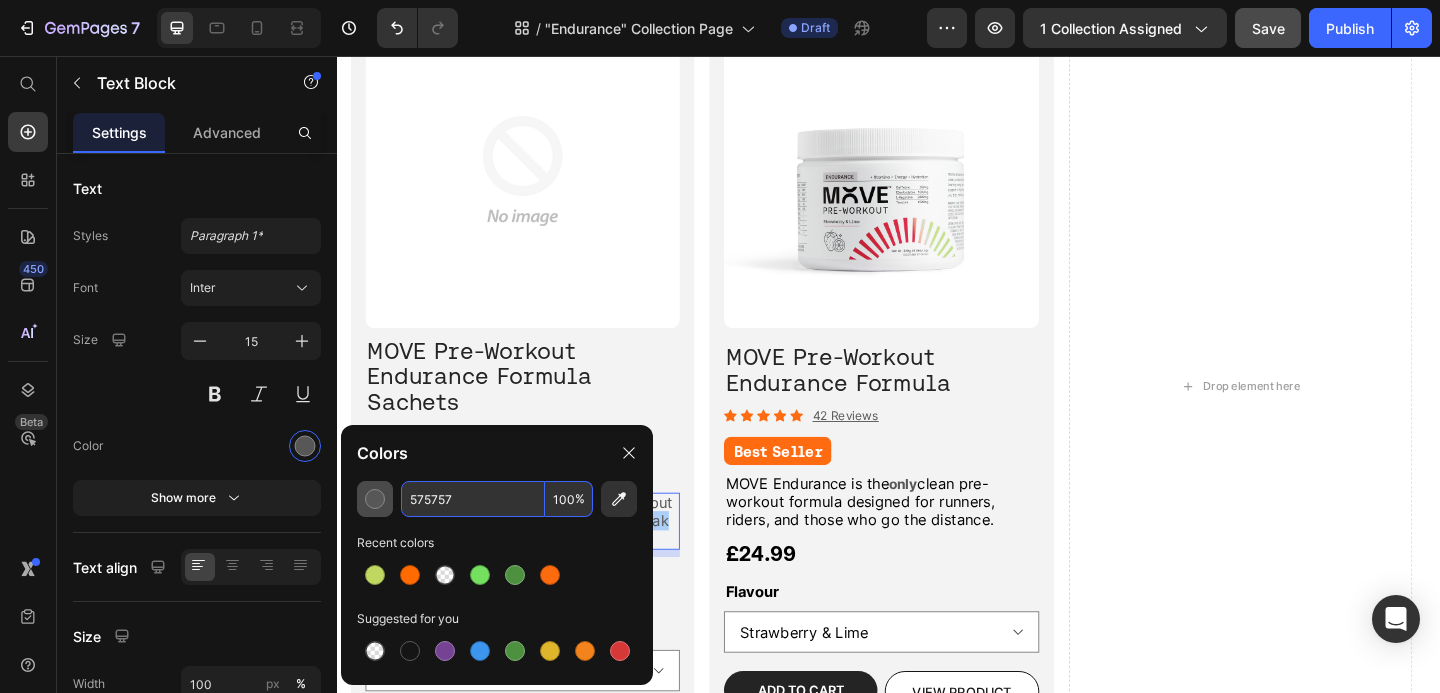 drag, startPoint x: 446, startPoint y: 496, endPoint x: 361, endPoint y: 497, distance: 85.00588 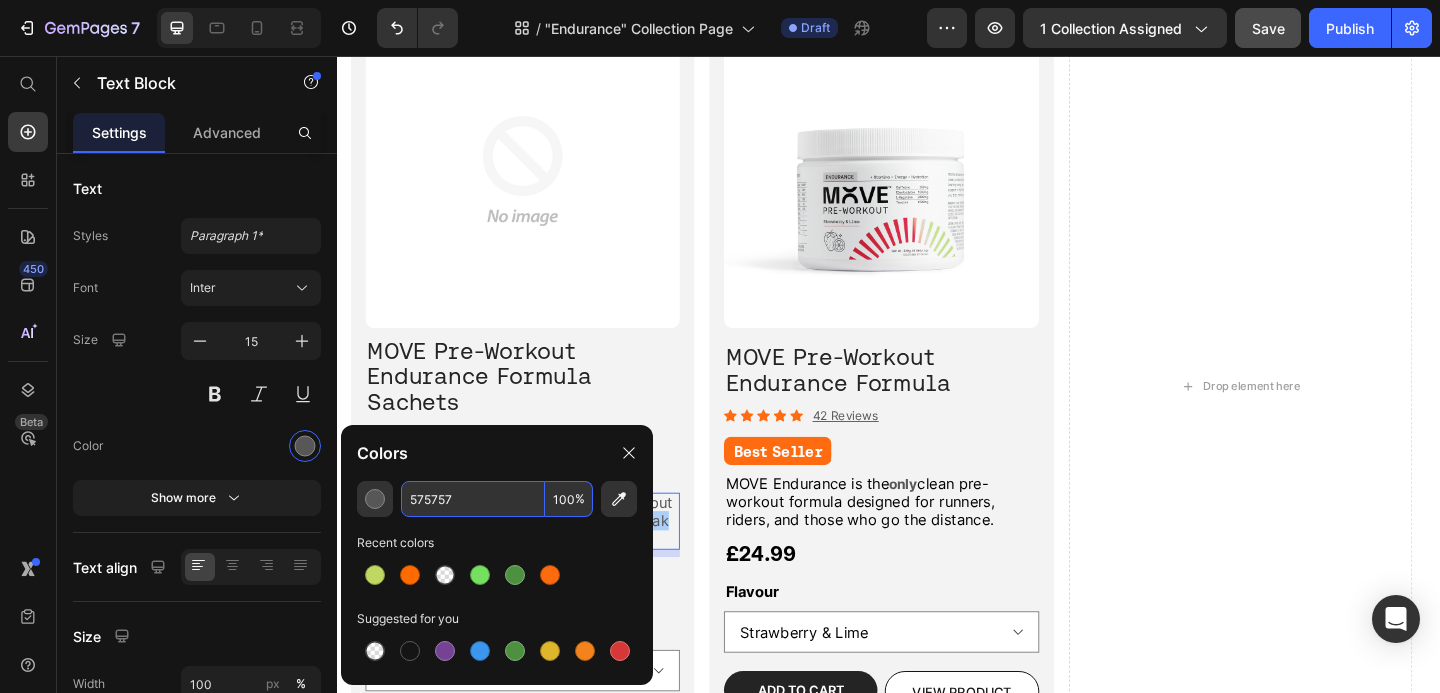 drag, startPoint x: 470, startPoint y: 496, endPoint x: 401, endPoint y: 501, distance: 69.18092 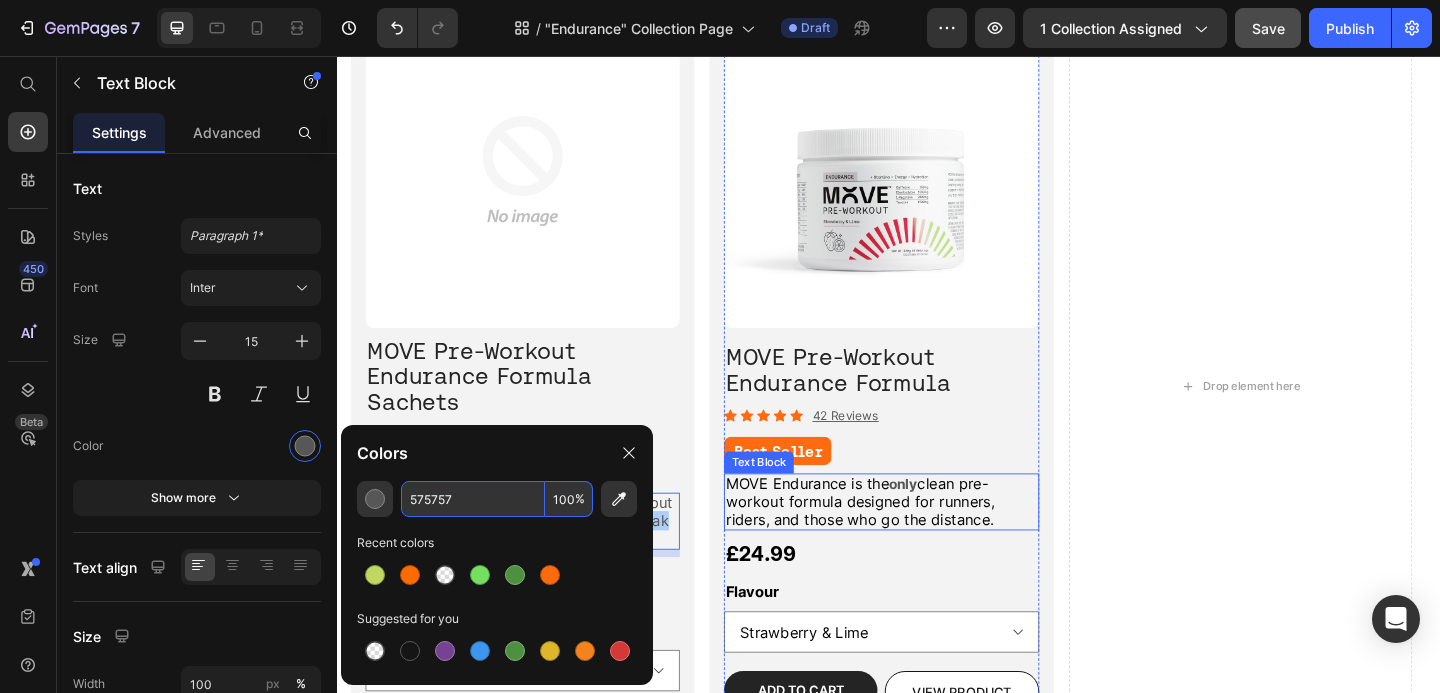 click on "MOVE Endurance is the" at bounding box center [848, 521] 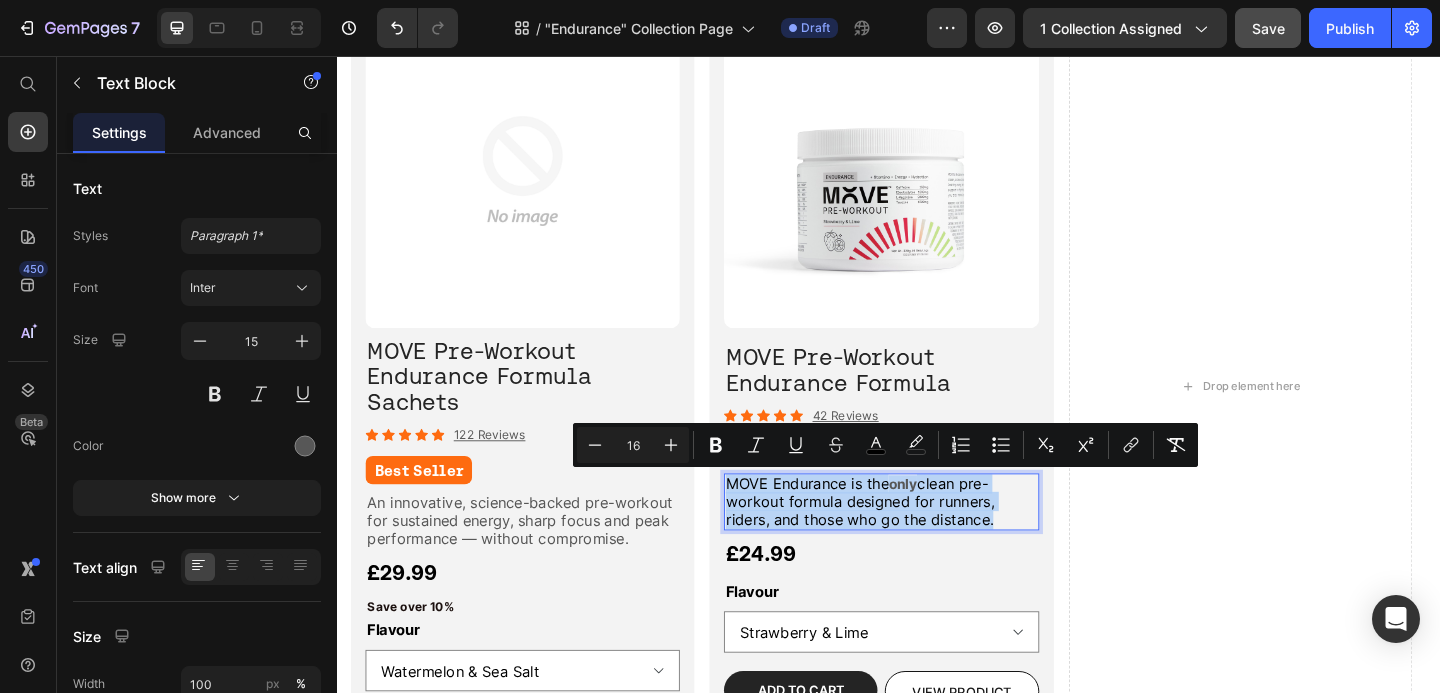 drag, startPoint x: 1068, startPoint y: 559, endPoint x: 762, endPoint y: 521, distance: 308.35046 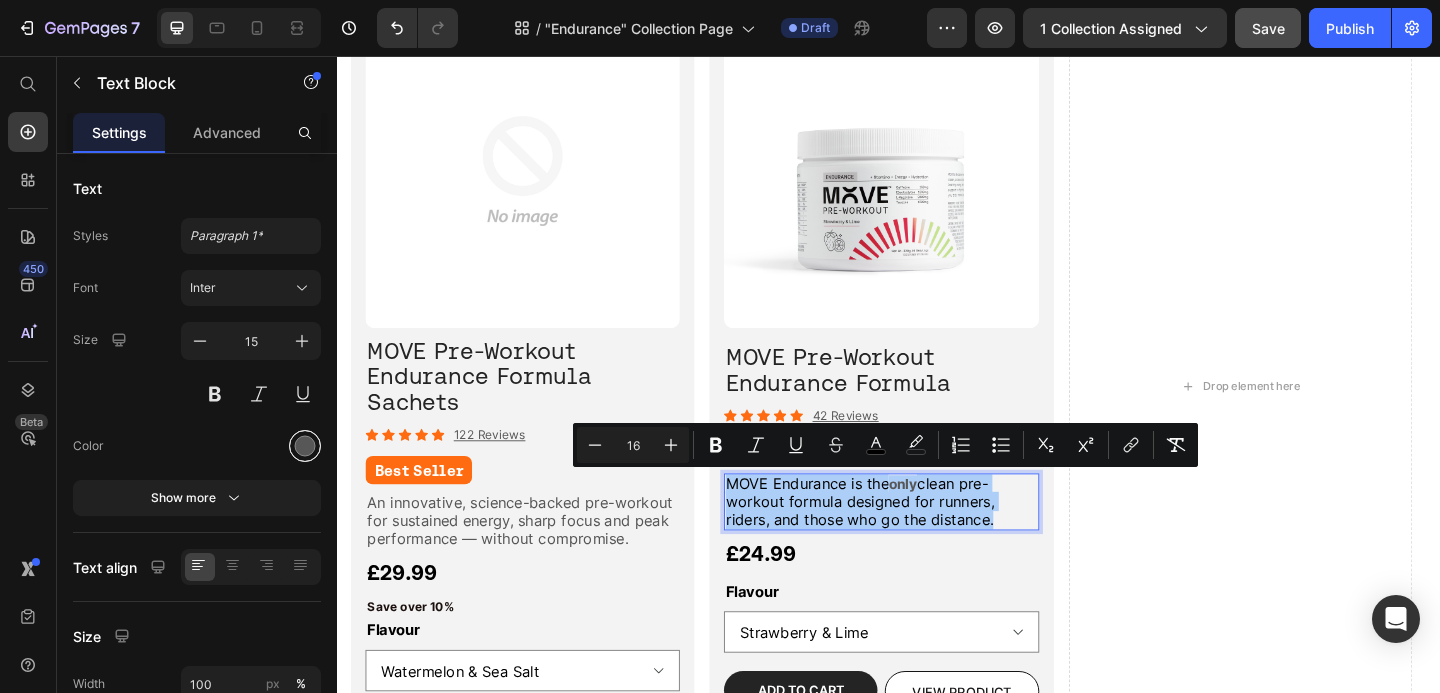click at bounding box center [305, 446] 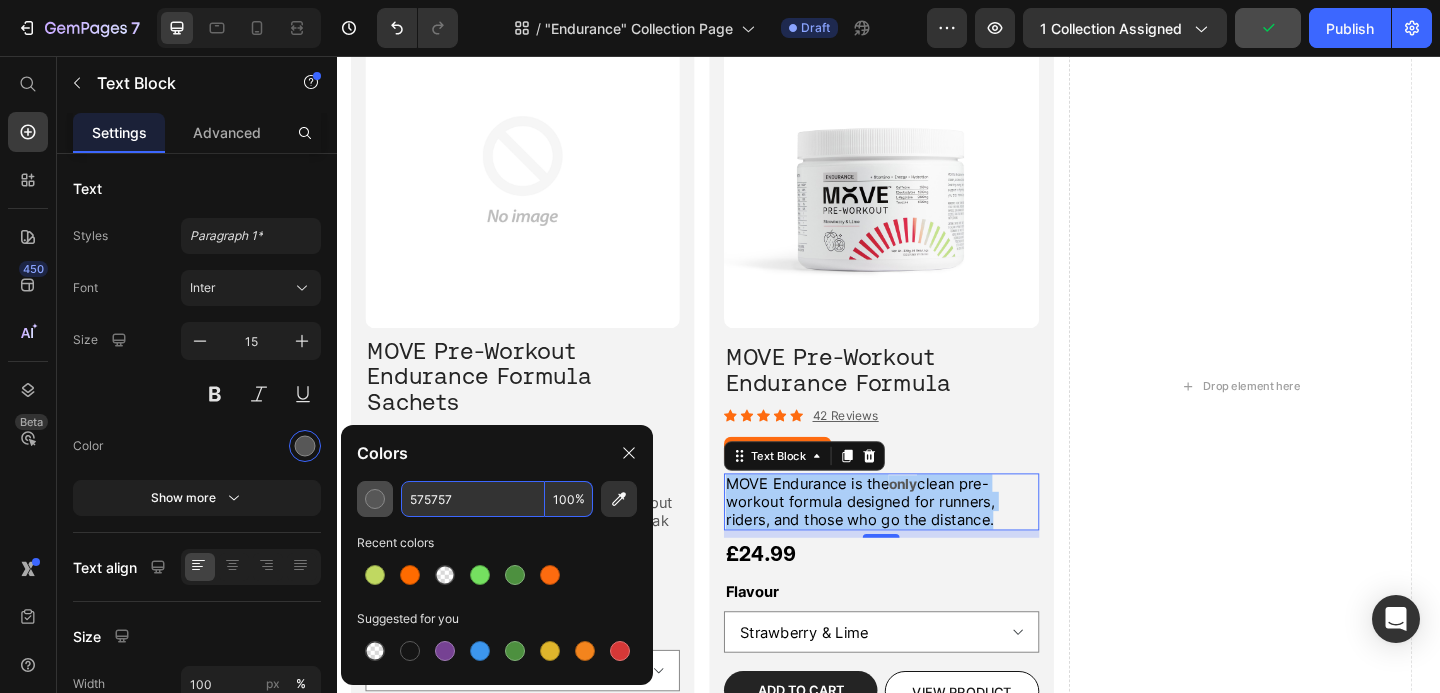 drag, startPoint x: 472, startPoint y: 501, endPoint x: 365, endPoint y: 494, distance: 107.22873 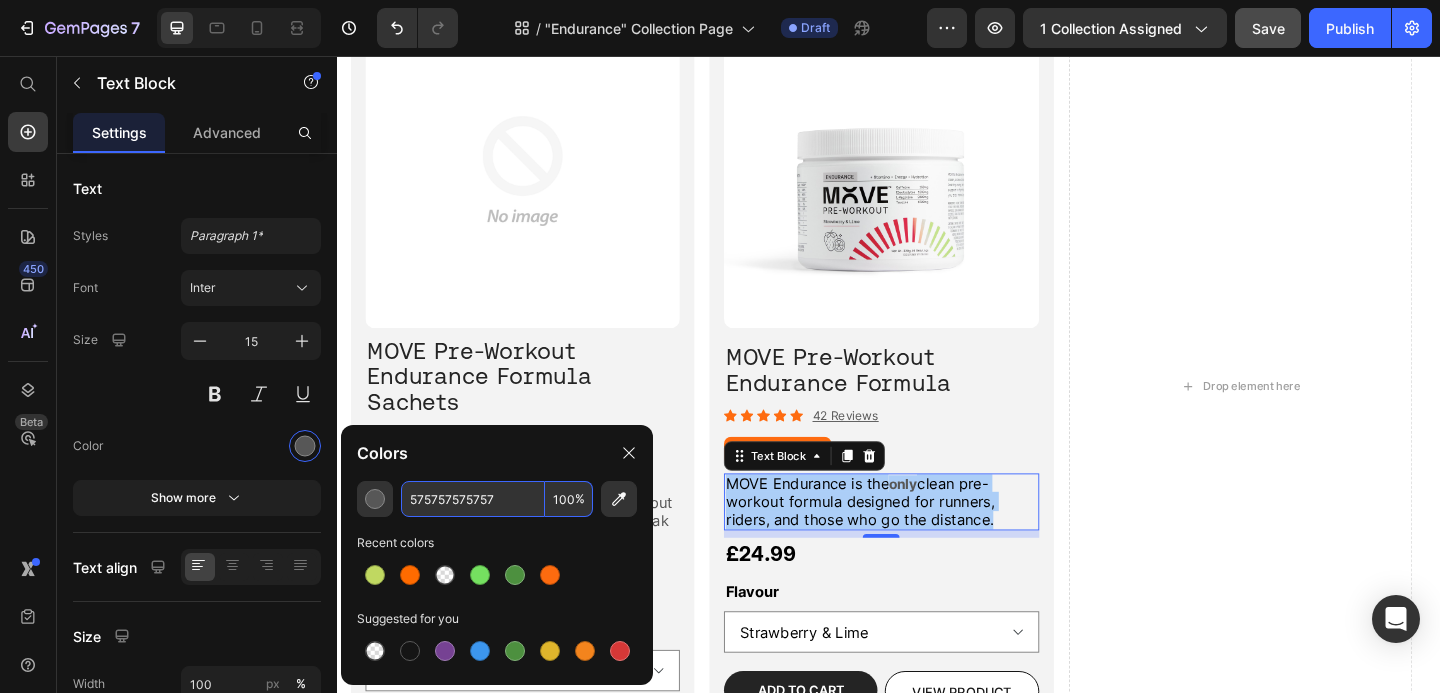 drag, startPoint x: 431, startPoint y: 490, endPoint x: 396, endPoint y: 492, distance: 35.057095 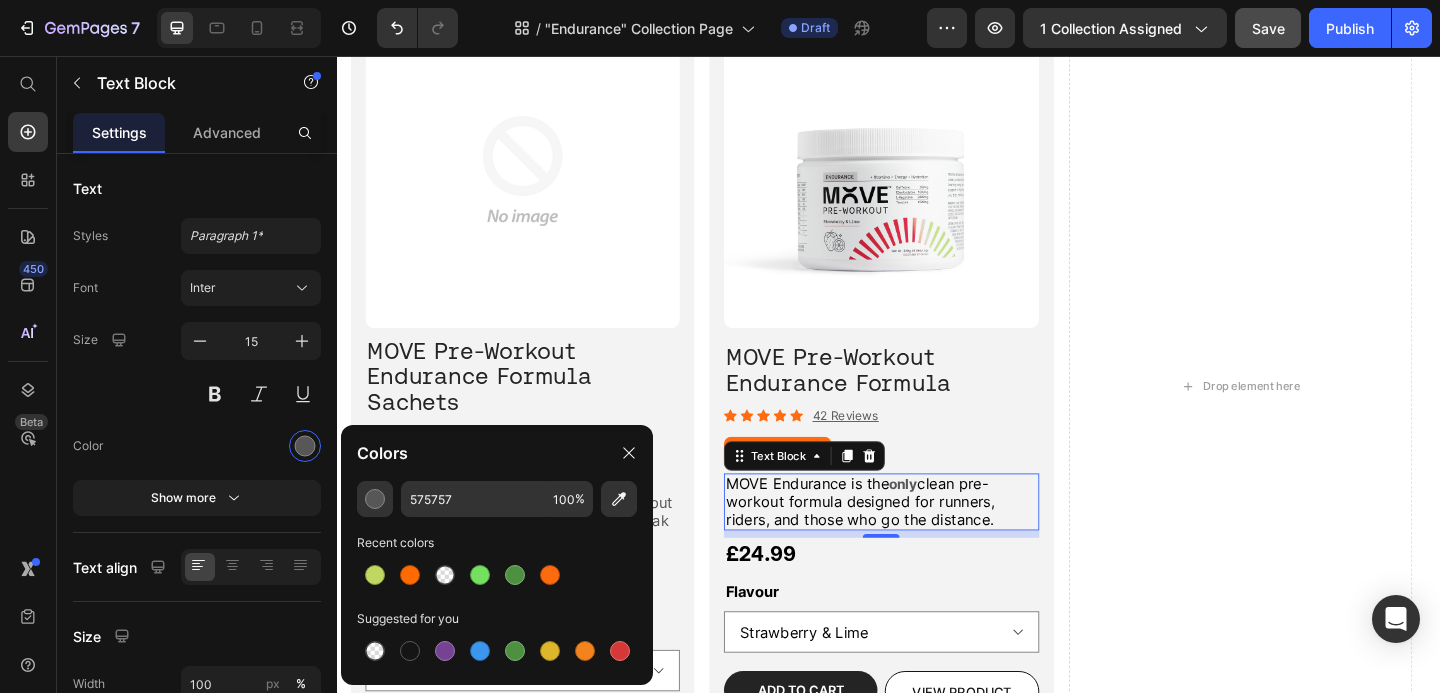 click on "clean pre-workout formula designed for runners, riders, and those who go the distance." at bounding box center [906, 540] 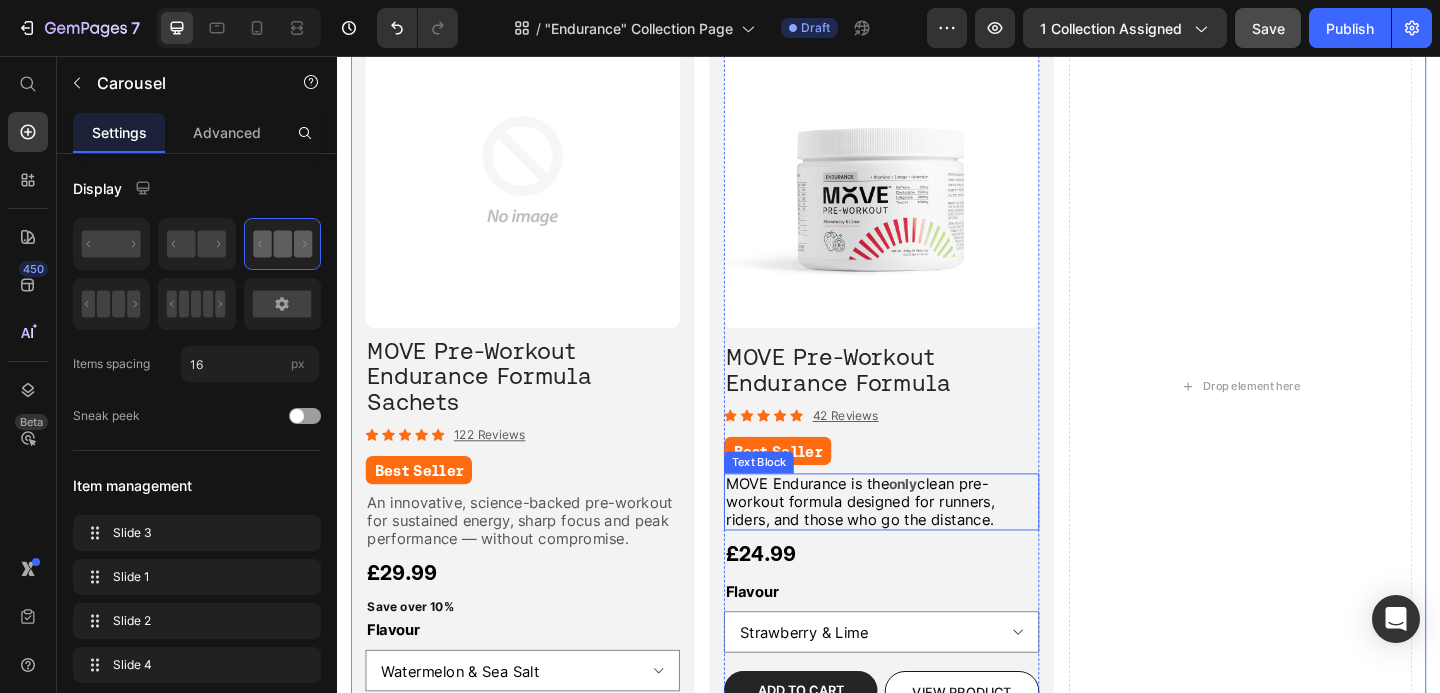 click on "clean pre-workout formula designed for runners, riders, and those who go the distance." at bounding box center (906, 540) 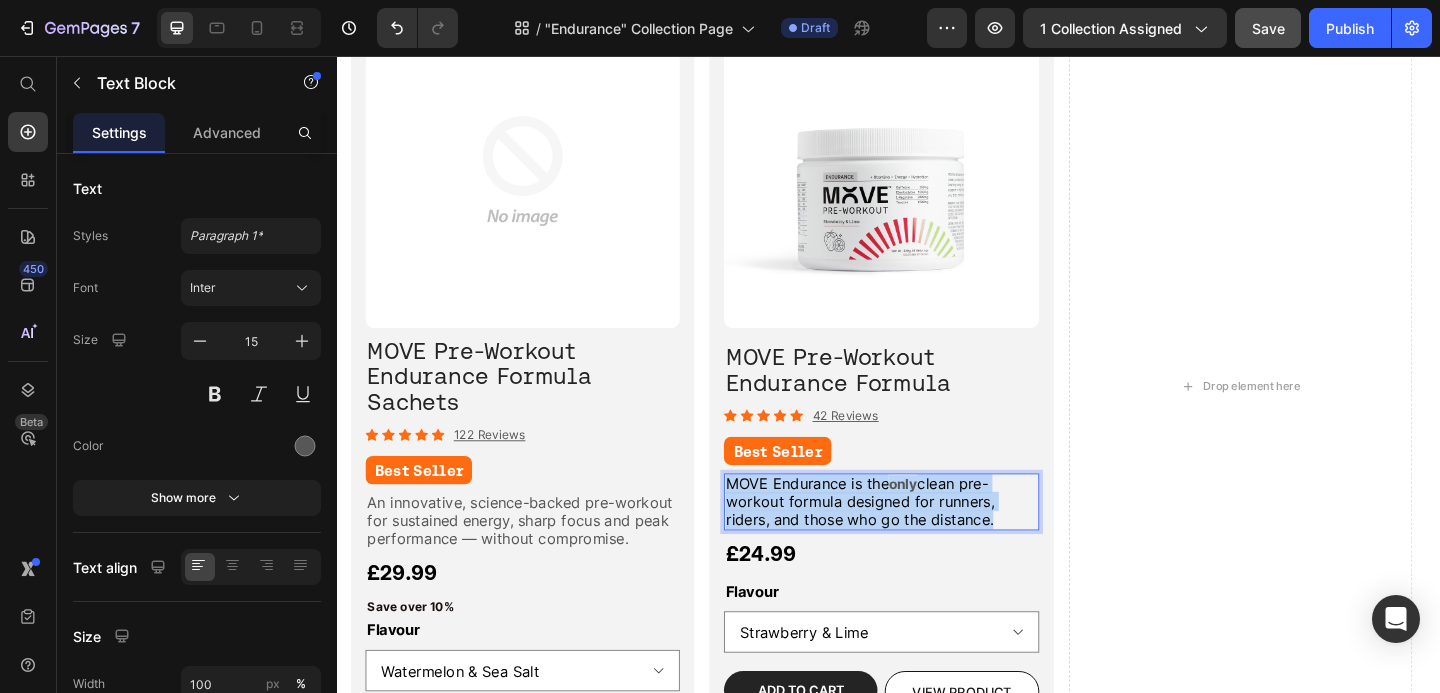 drag, startPoint x: 1070, startPoint y: 560, endPoint x: 759, endPoint y: 526, distance: 312.853 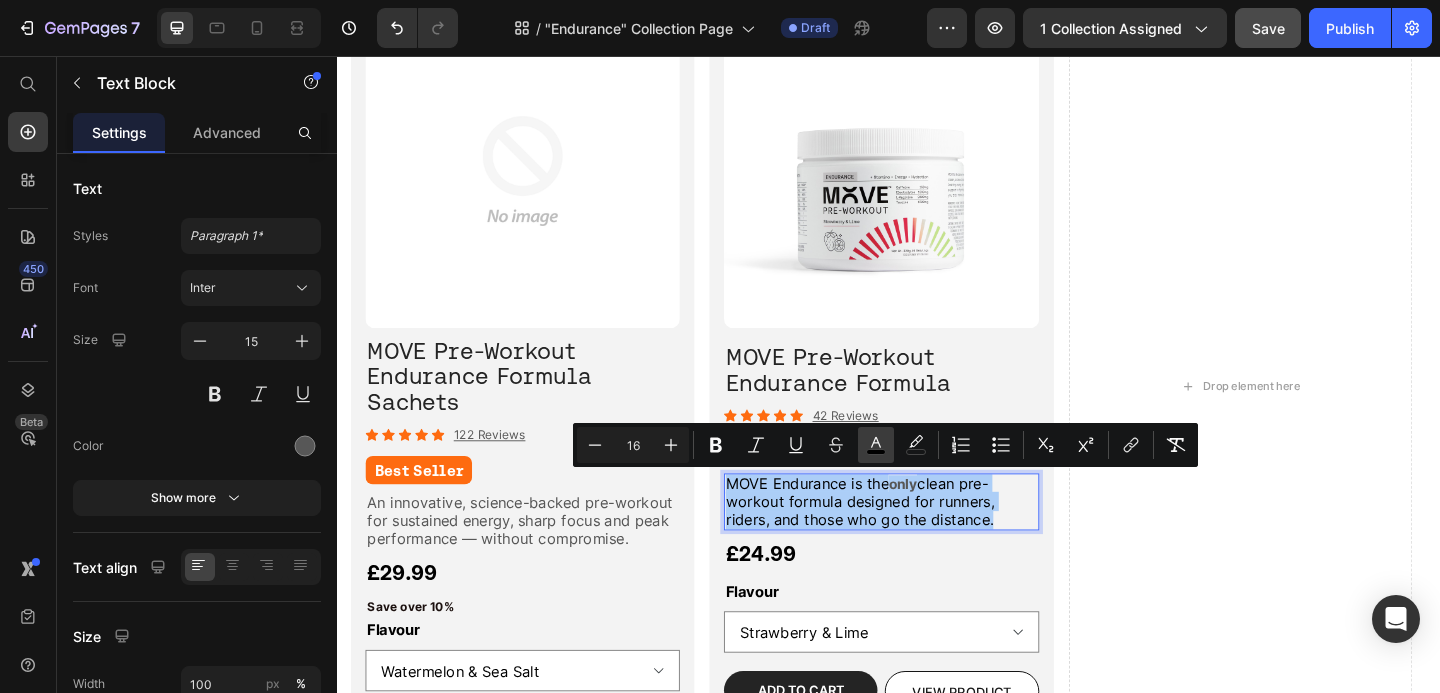 click 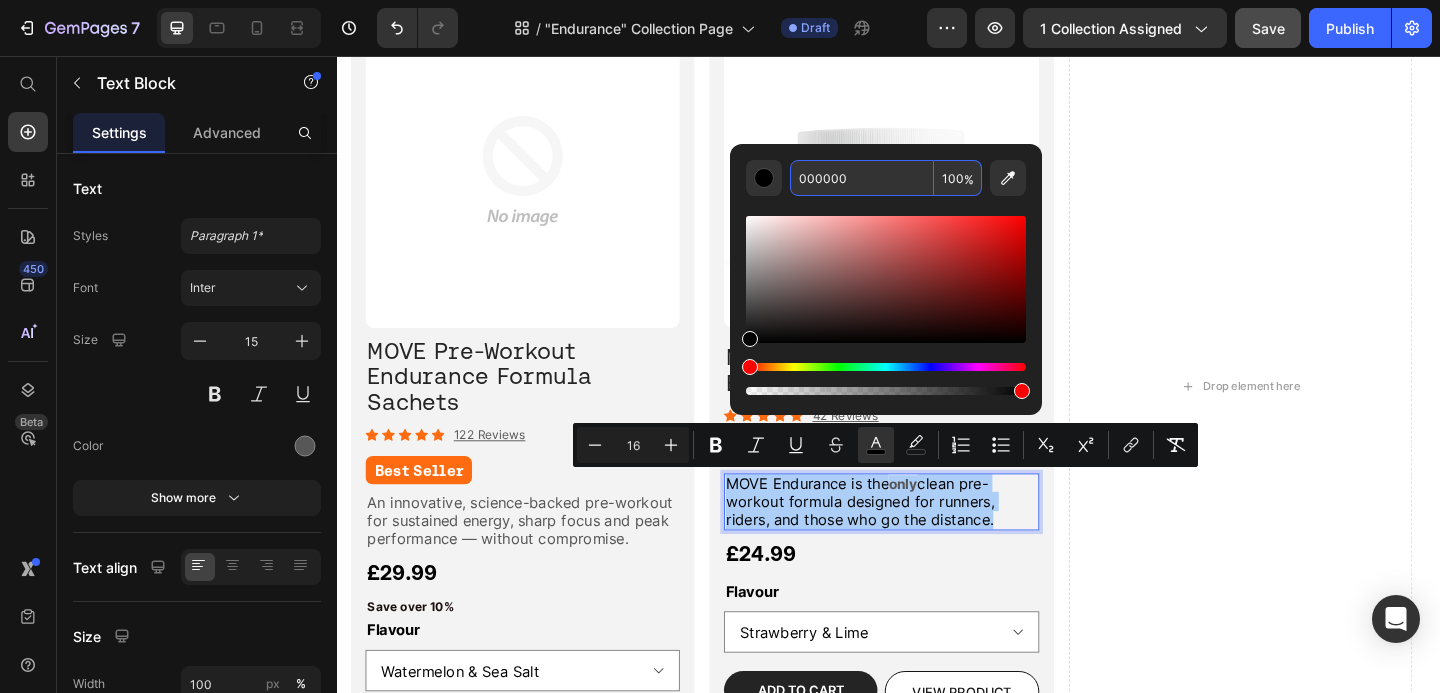 drag, startPoint x: 871, startPoint y: 178, endPoint x: 787, endPoint y: 175, distance: 84.05355 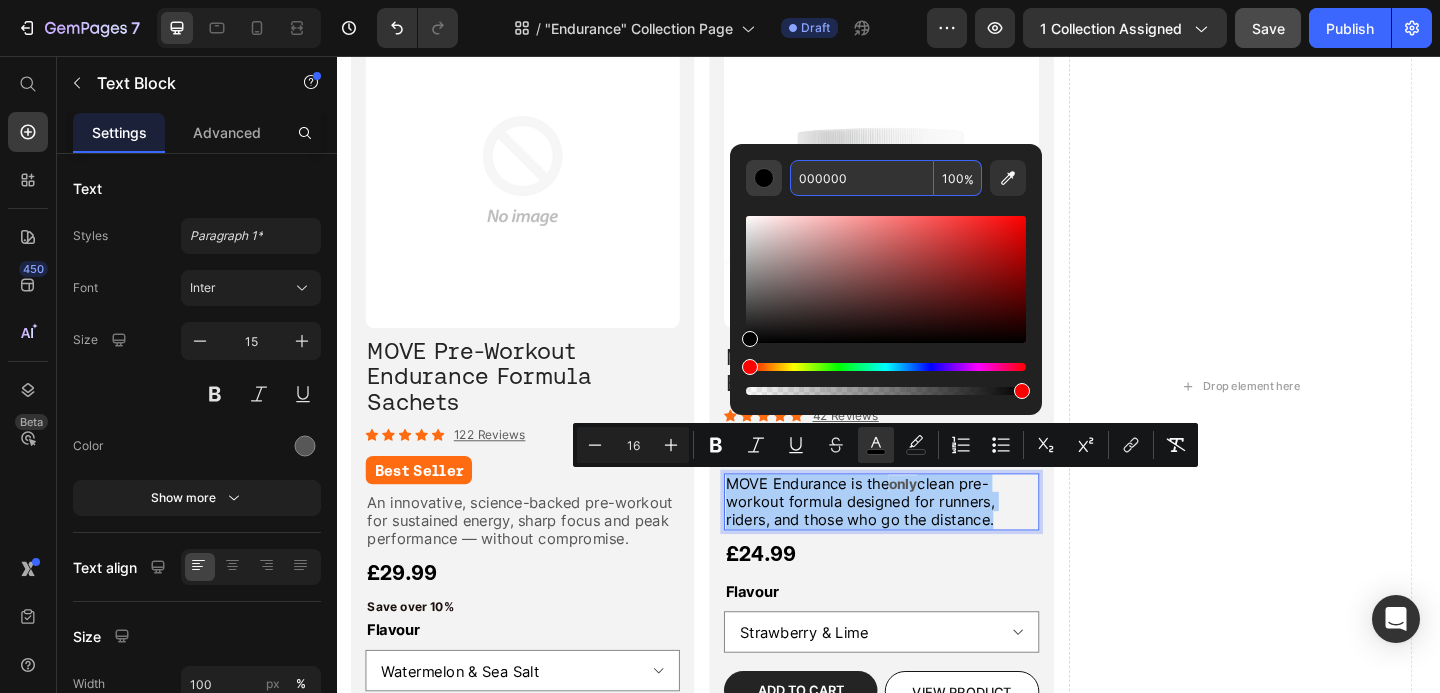 drag, startPoint x: 854, startPoint y: 178, endPoint x: 779, endPoint y: 170, distance: 75.42546 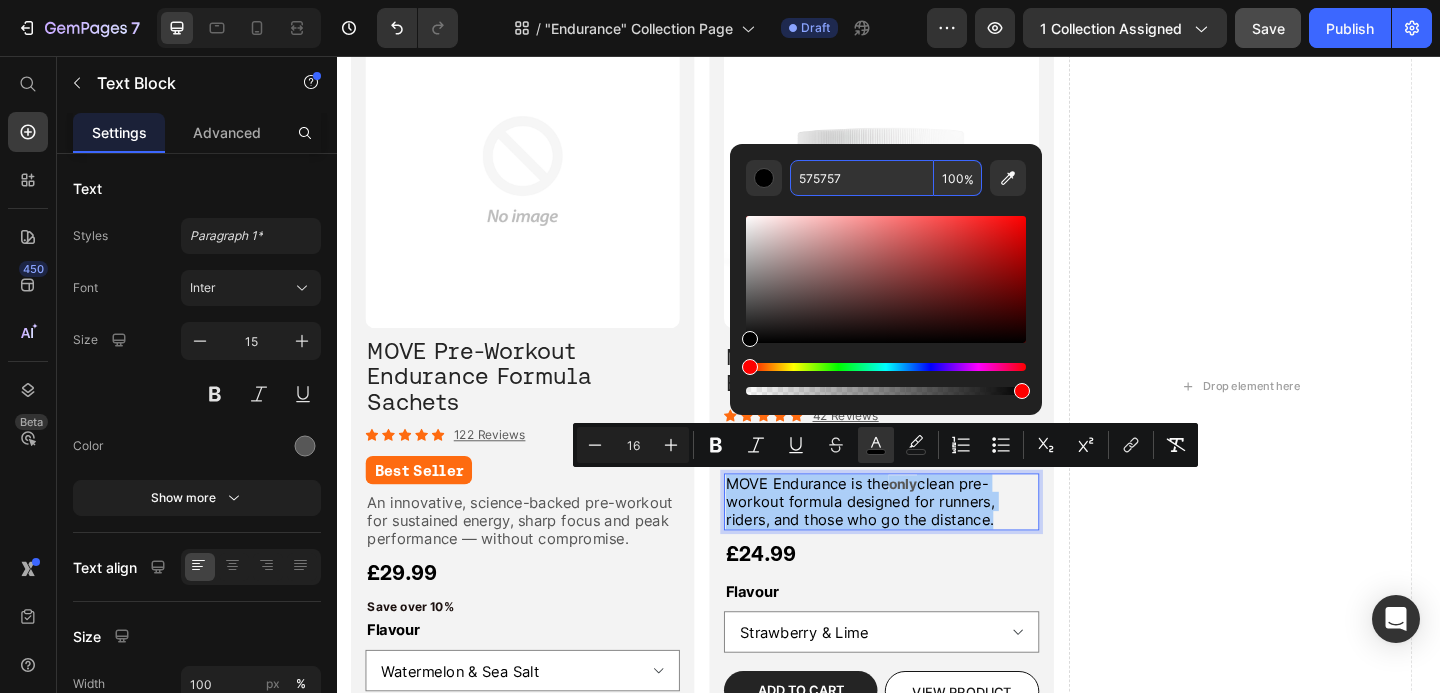 type on "575757" 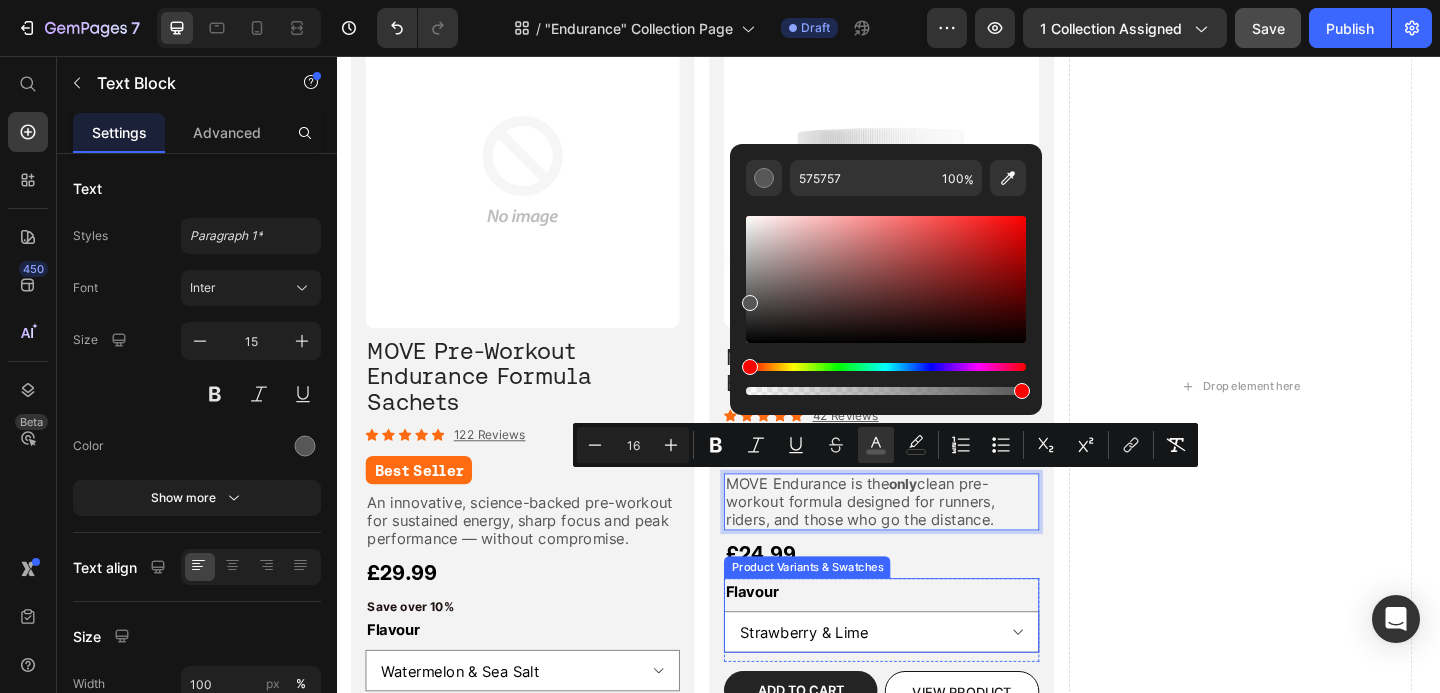 click on "Product Images MOVE Pre-Workout Endurance Formula Sachets Heading Icon Icon Icon Icon Icon Icon List 122 Reviews Text Block Row Best Seller Heading An innovative, science-backed pre-workout for sustained energy, sharp focus and peak performance — without compromise. Text Block £29.99 Product Price Save over 10% Text Block Flavour Watermelon & Sea Salt Strawberry & Lime Product Variants & Swatches Row Add to cart Add to Cart VIEW PRODUCT Button Row Product Row" at bounding box center [539, 416] 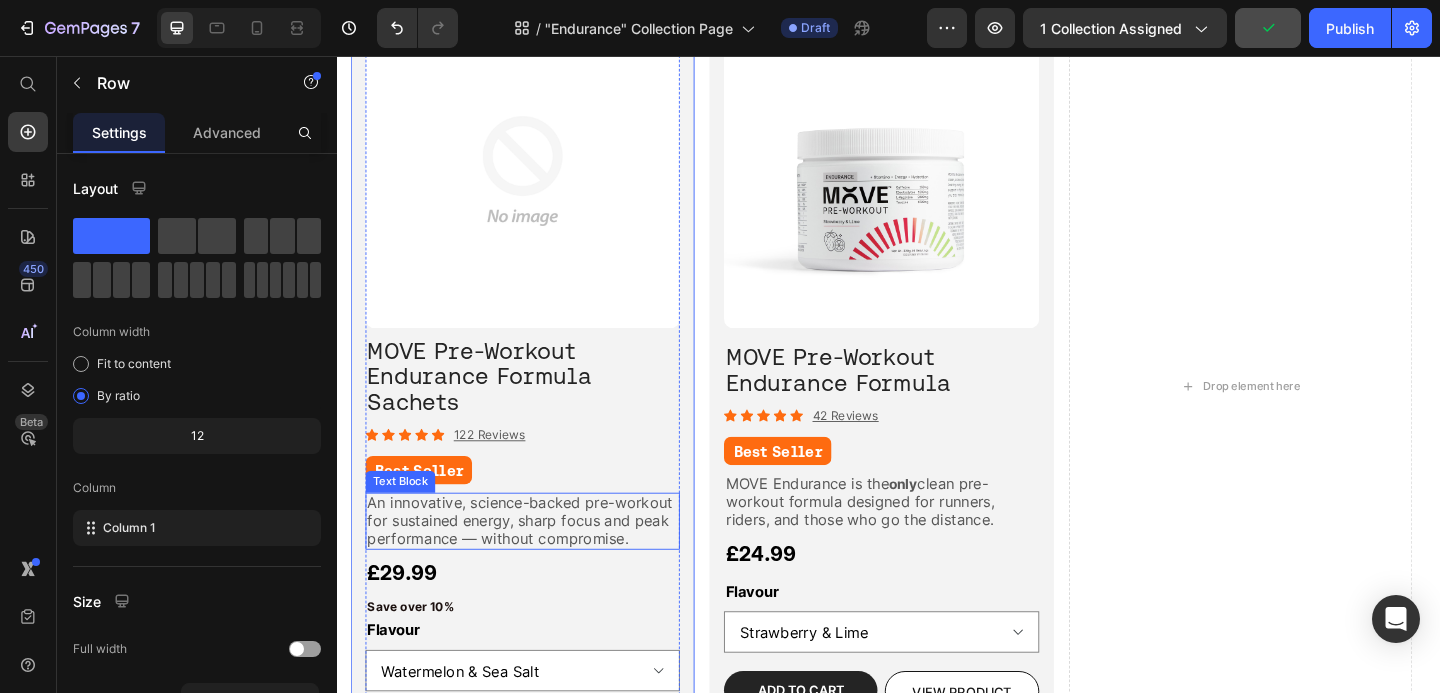 click on "An innovative, science-backed pre-workout for sustained energy, sharp focus and peak performance — without compromise." at bounding box center (536, 561) 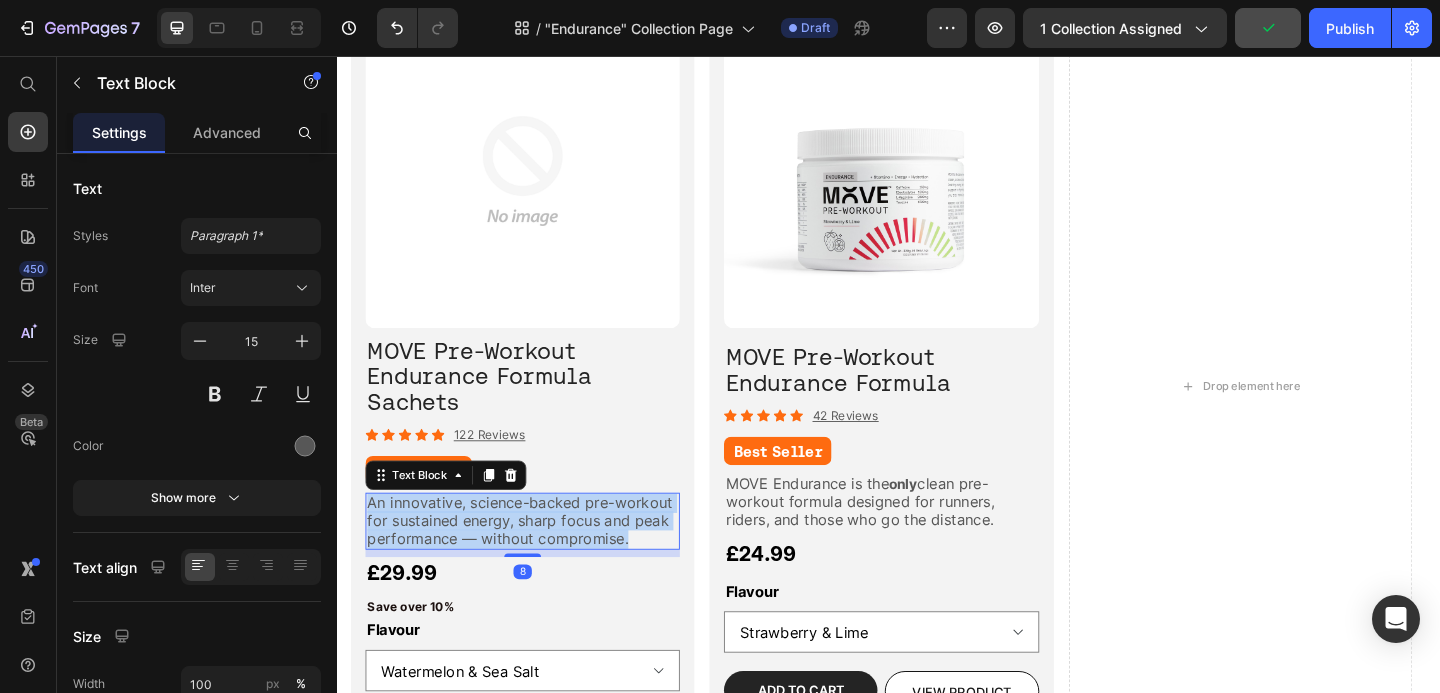 click on "An innovative, science-backed pre-workout for sustained energy, sharp focus and peak performance — without compromise." at bounding box center (536, 561) 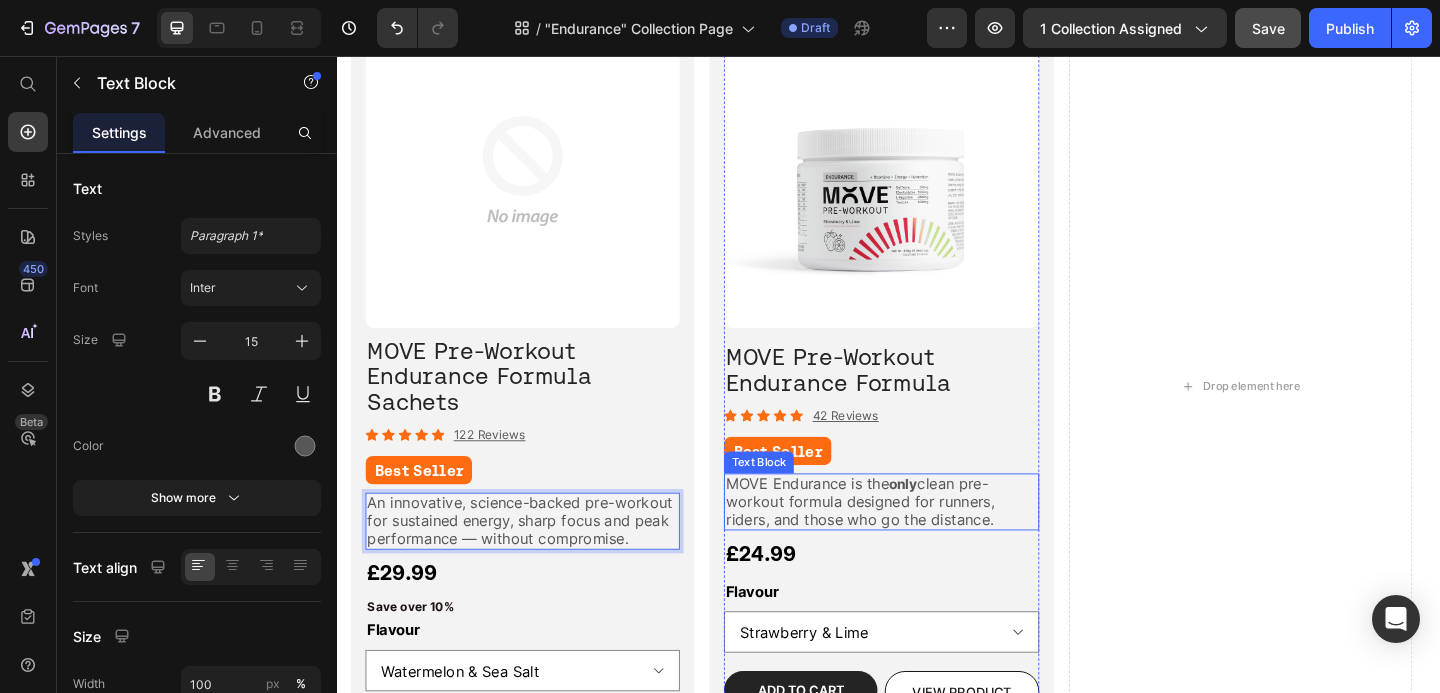 click on "clean pre-workout formula designed for runners, riders, and those who go the distance." at bounding box center (906, 540) 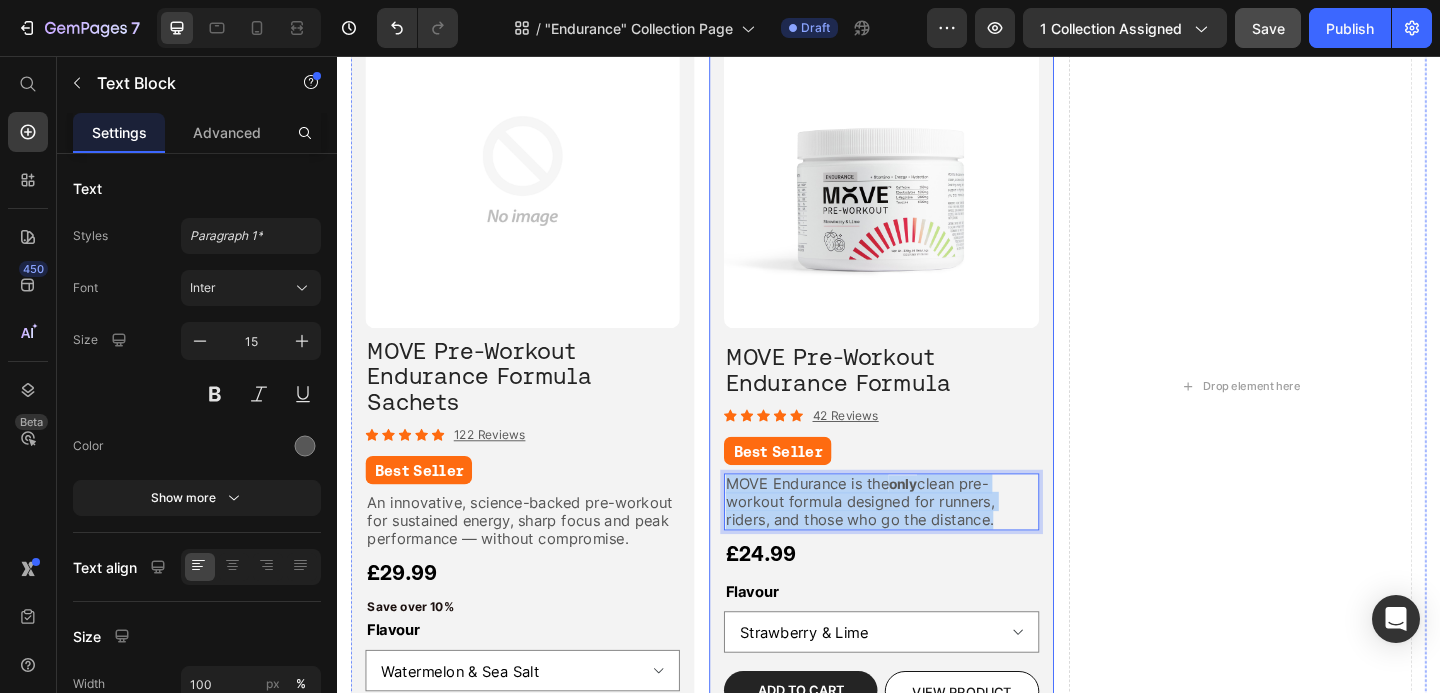 drag, startPoint x: 1058, startPoint y: 558, endPoint x: 753, endPoint y: 521, distance: 307.23605 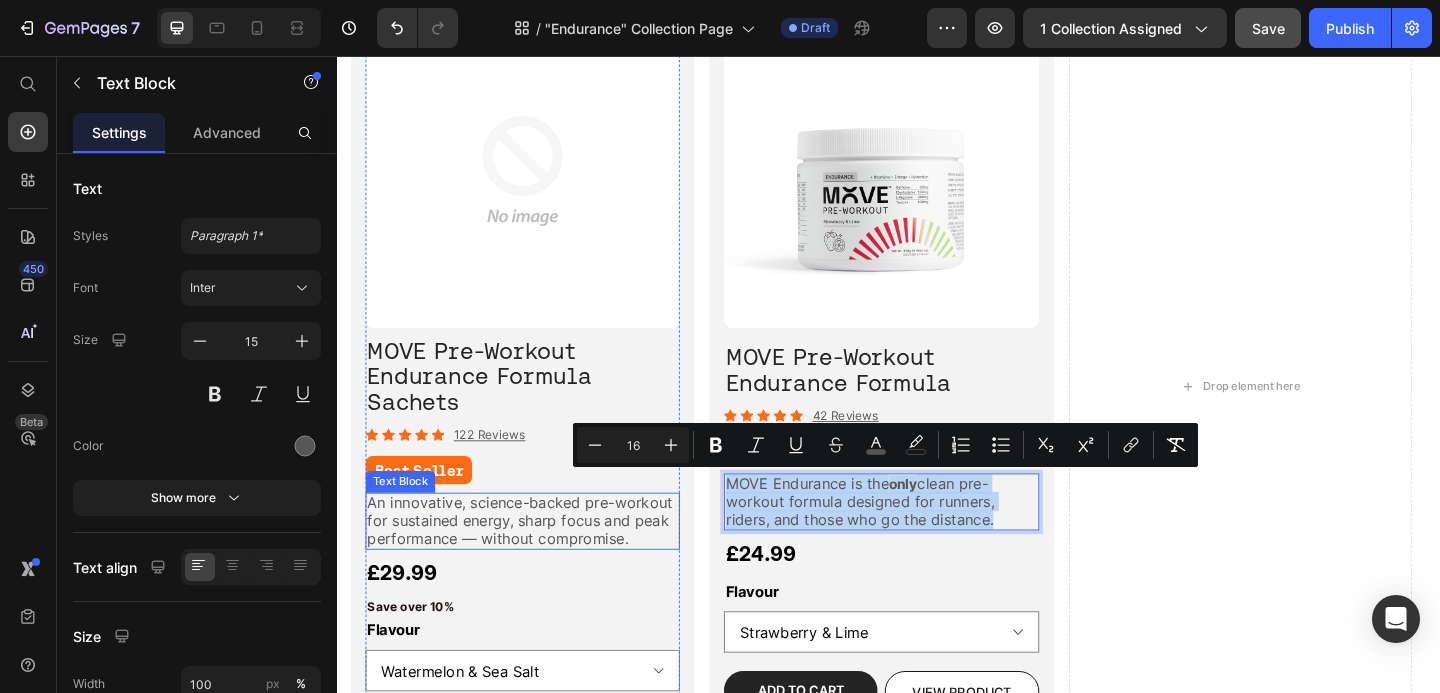 click on "An innovative, science-backed pre-workout for sustained energy, sharp focus and peak performance — without compromise." at bounding box center [536, 561] 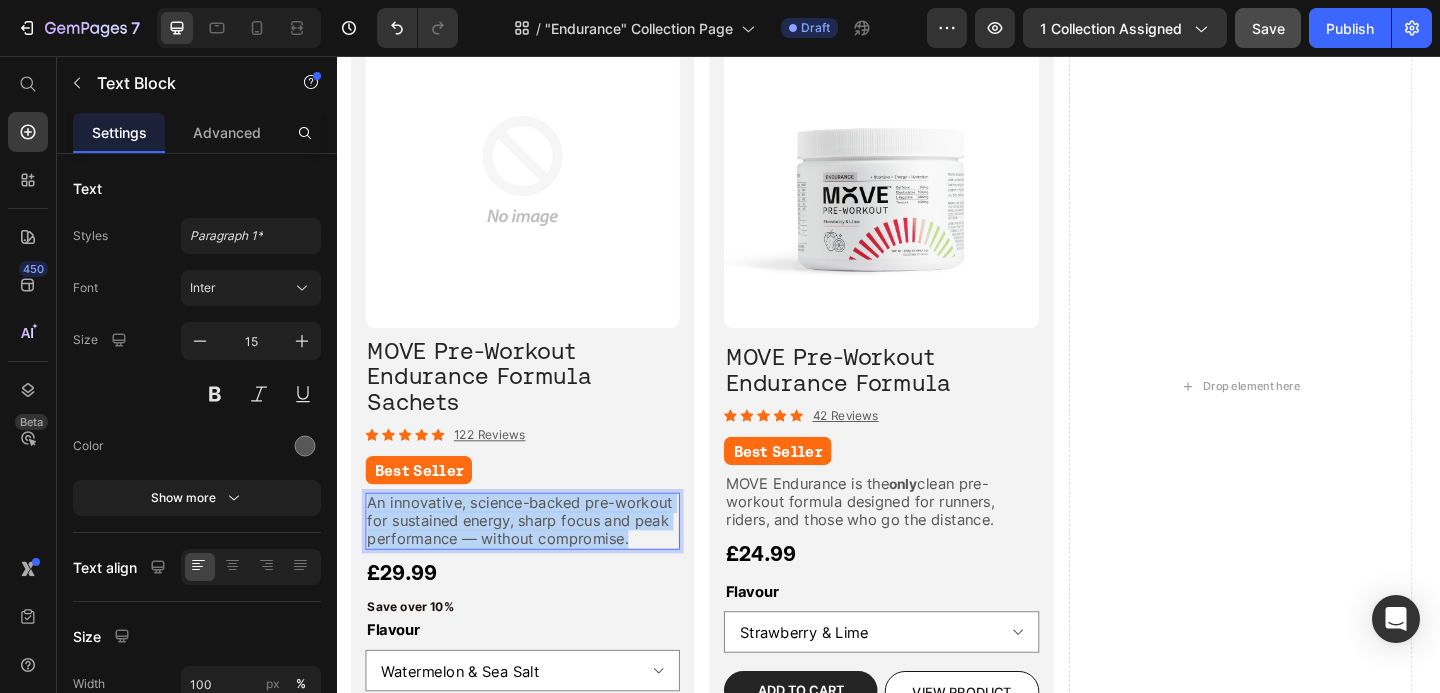 drag, startPoint x: 690, startPoint y: 580, endPoint x: 363, endPoint y: 534, distance: 330.21964 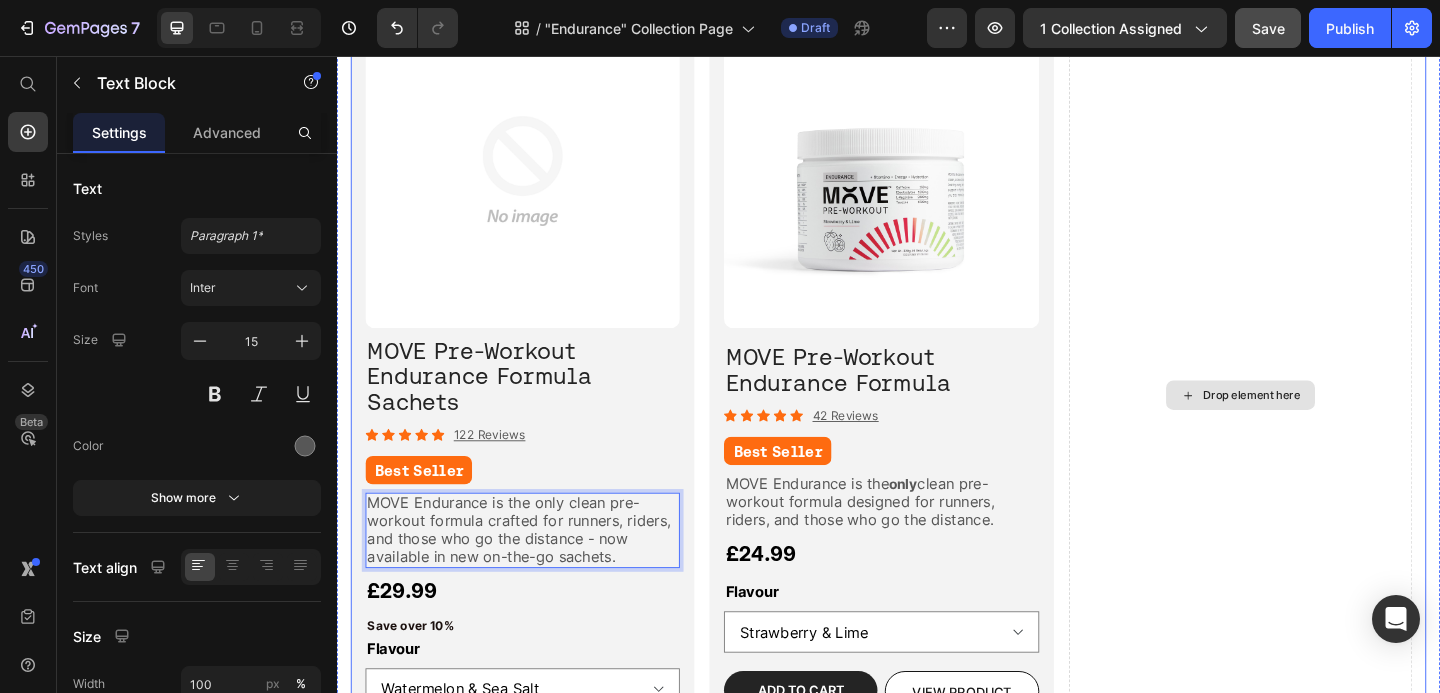 click on "Drop element here" at bounding box center [1320, 425] 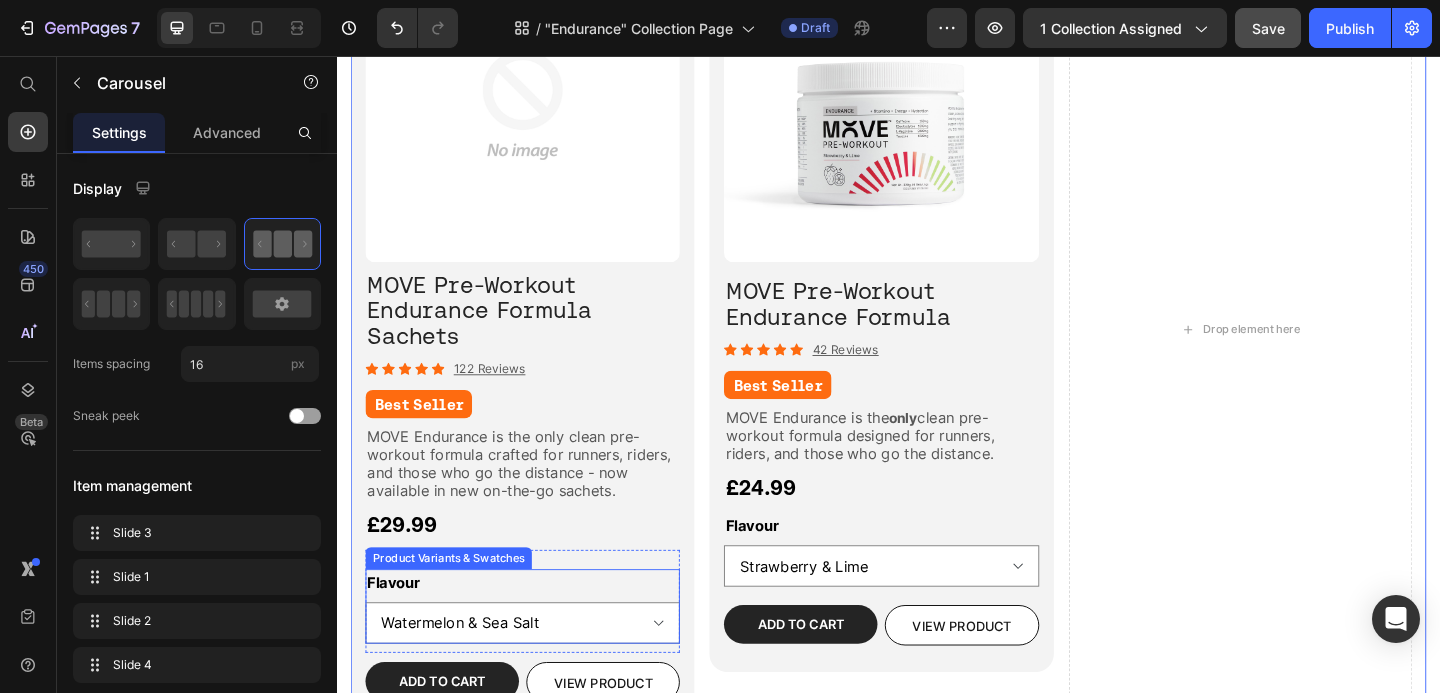 scroll, scrollTop: 475, scrollLeft: 0, axis: vertical 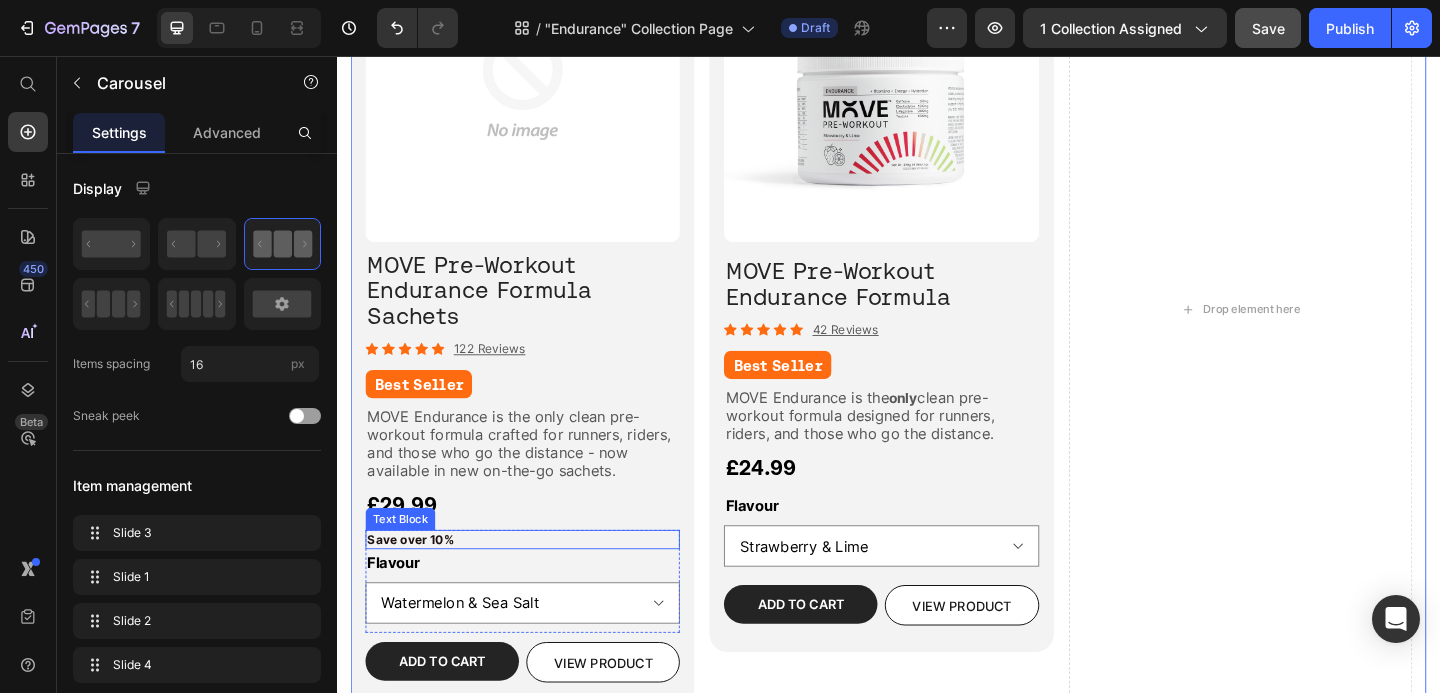 click on "Save over 10%" at bounding box center (539, 582) 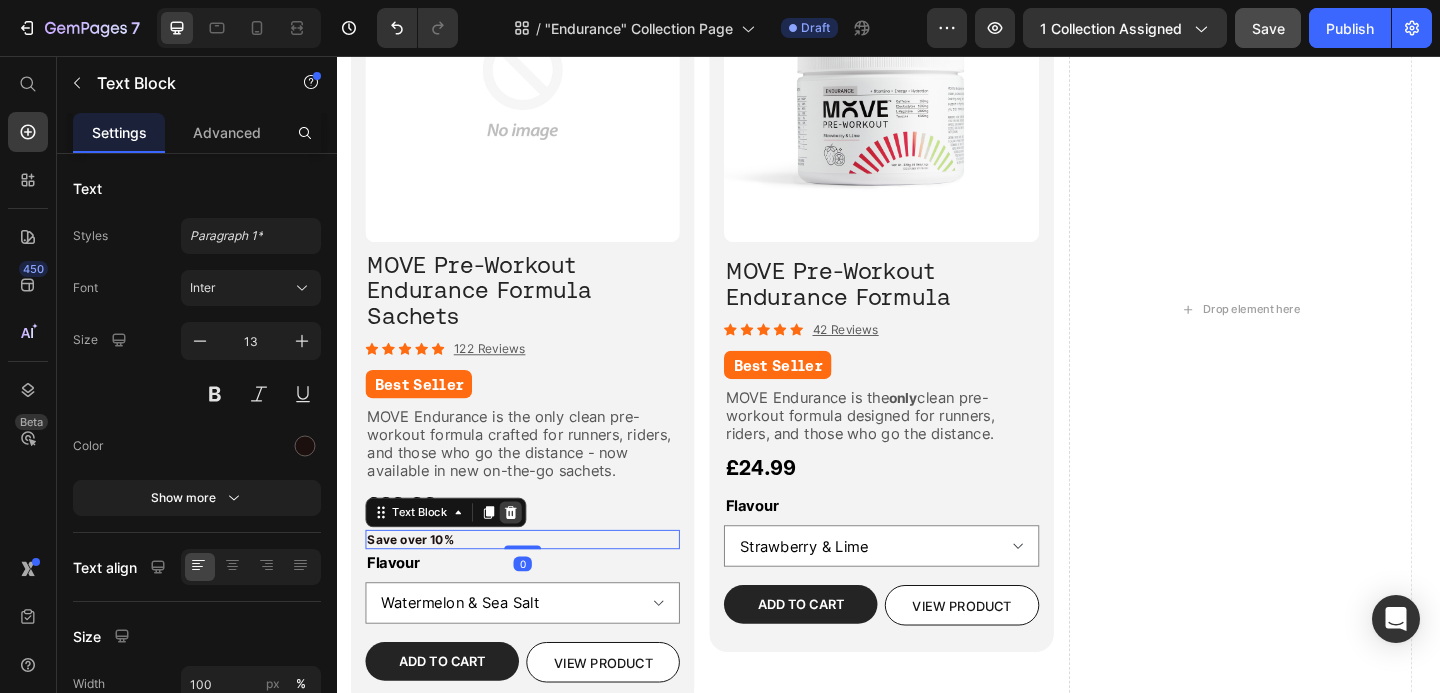 click 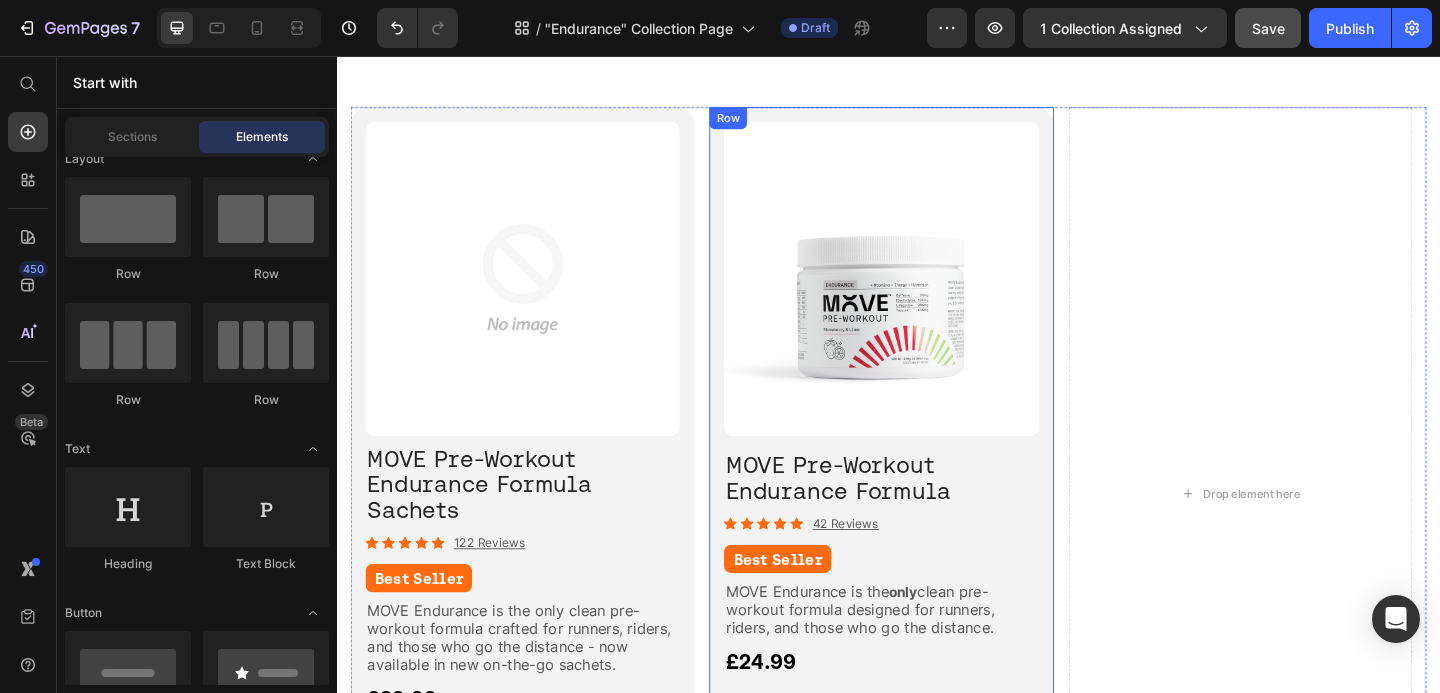 scroll, scrollTop: 99, scrollLeft: 0, axis: vertical 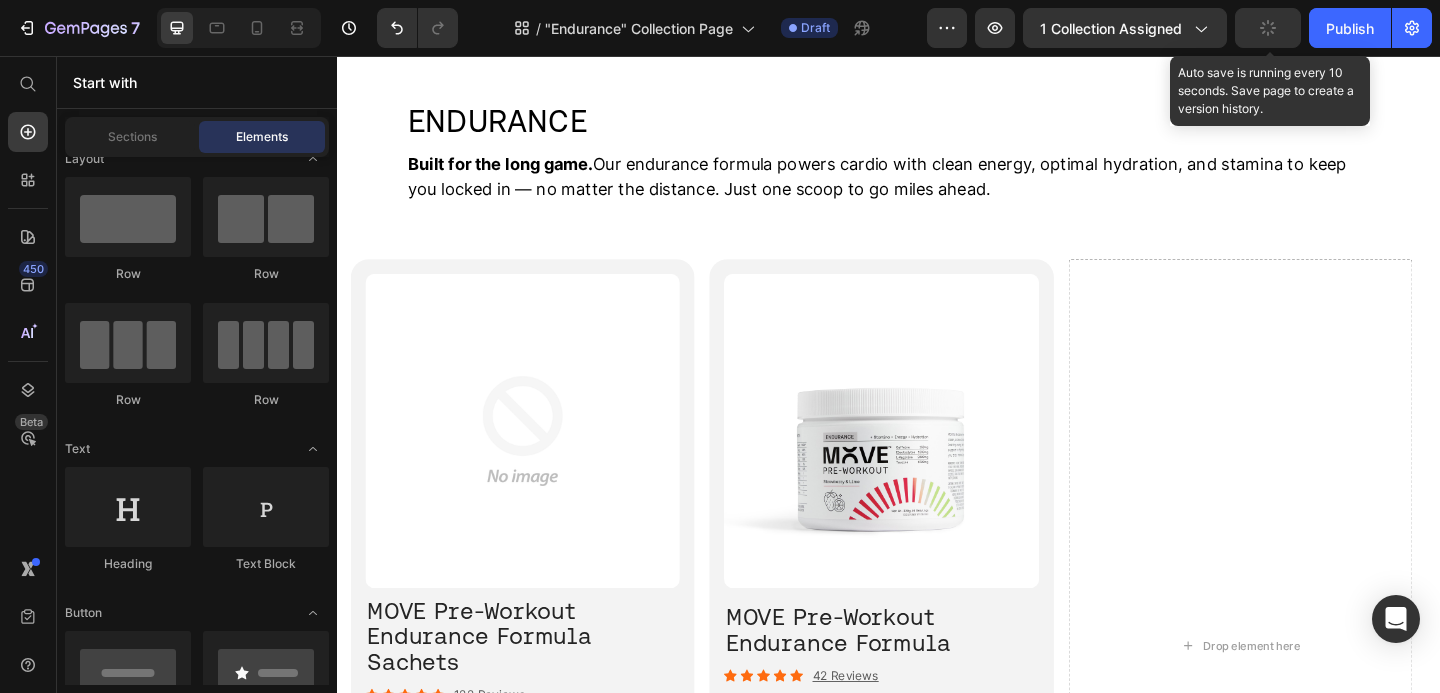 click 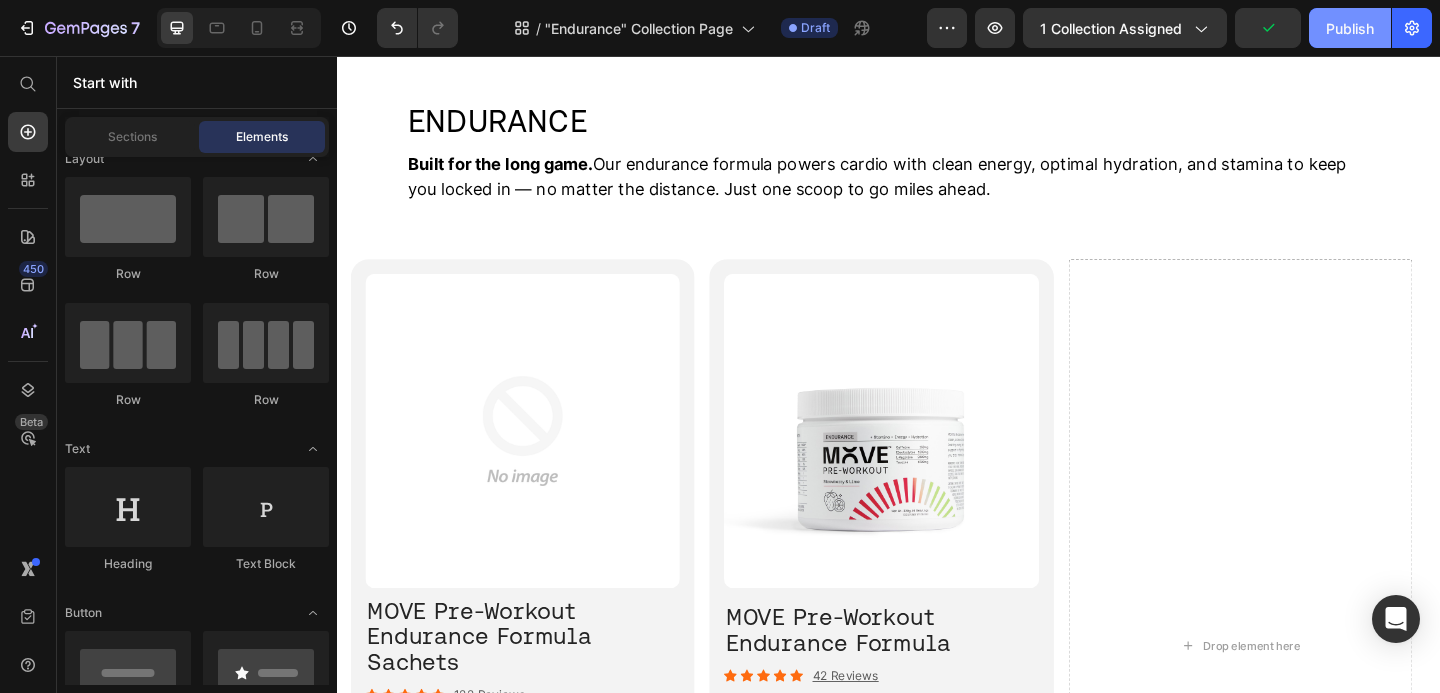 click on "Publish" 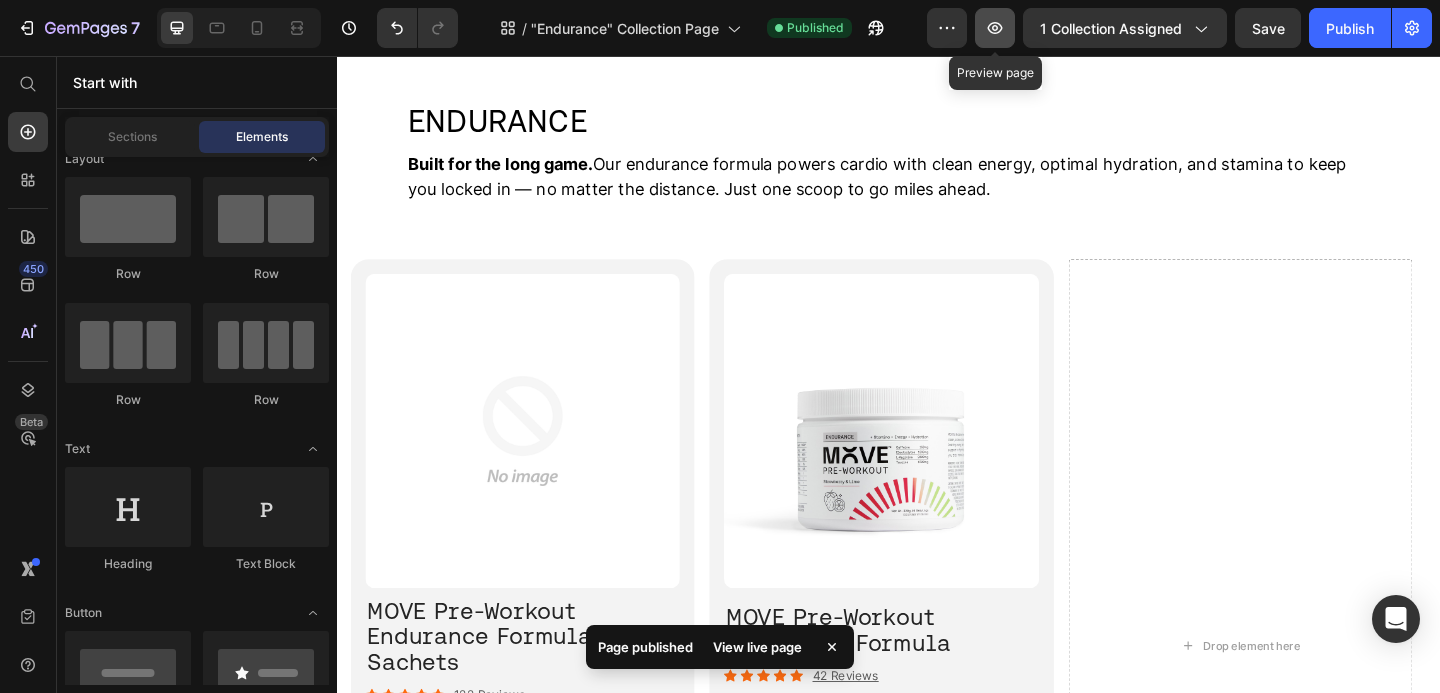 click 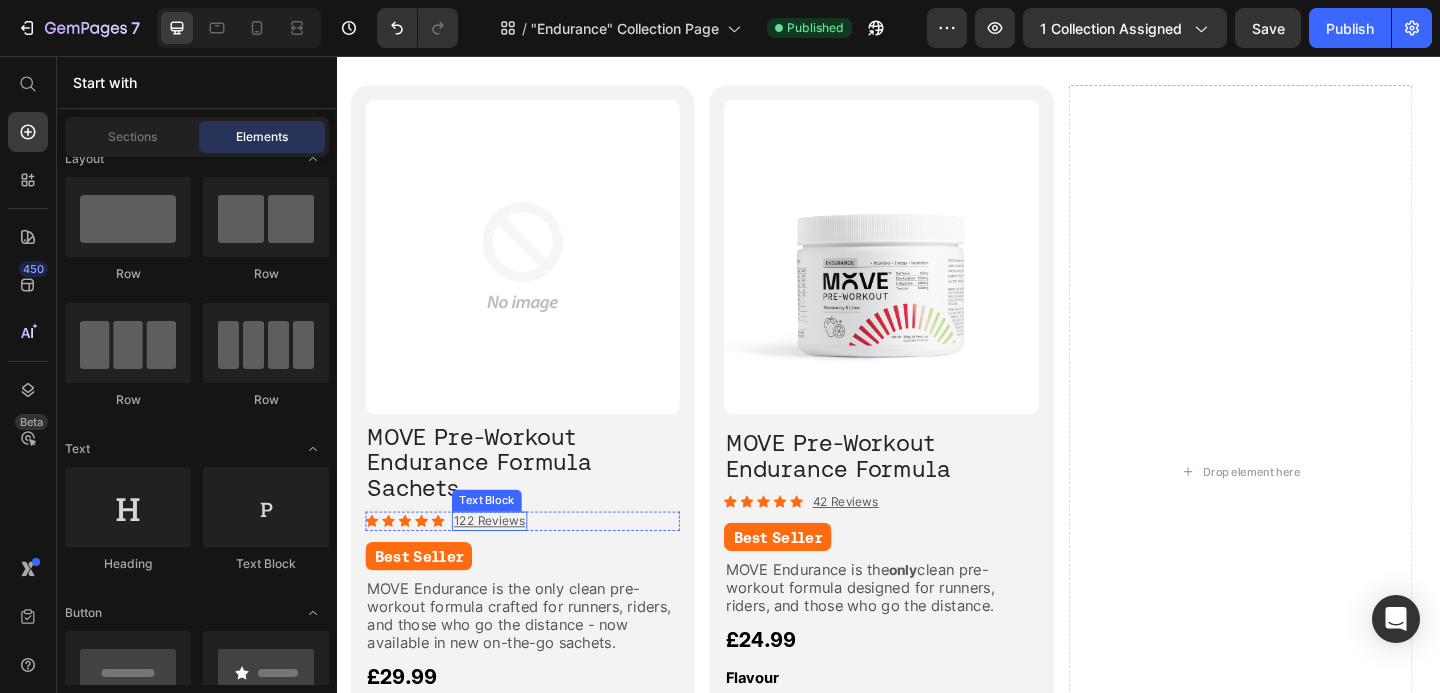 scroll, scrollTop: 309, scrollLeft: 0, axis: vertical 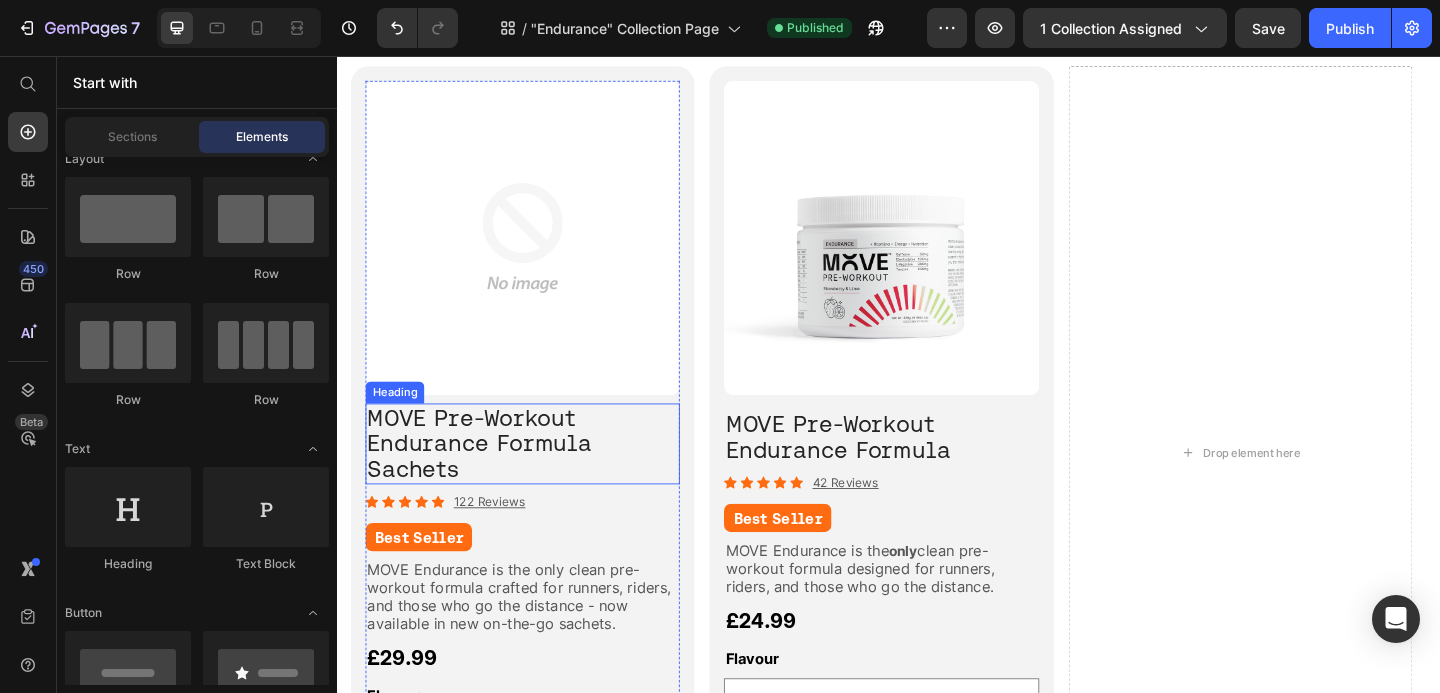 click on "MOVE Pre-Workout Endurance Formula Sachets" at bounding box center (492, 477) 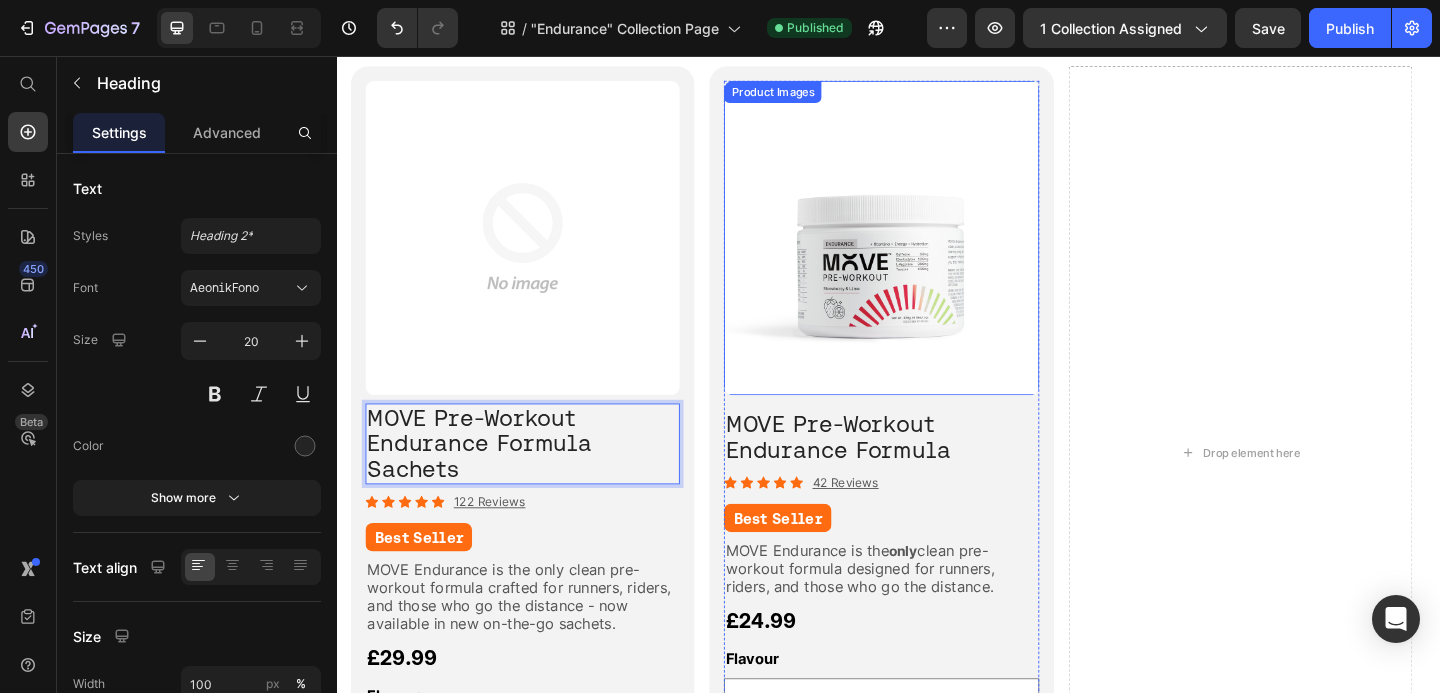 click at bounding box center [929, 254] 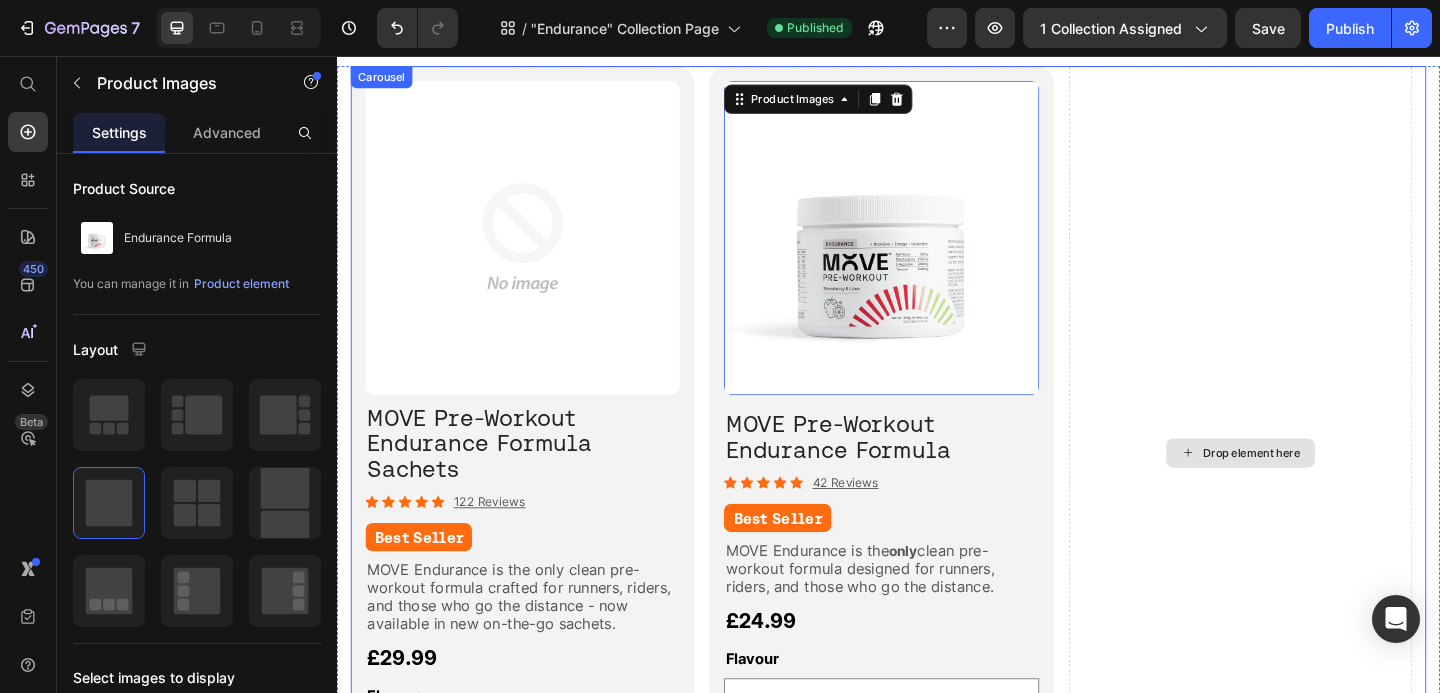 click at bounding box center [539, 254] 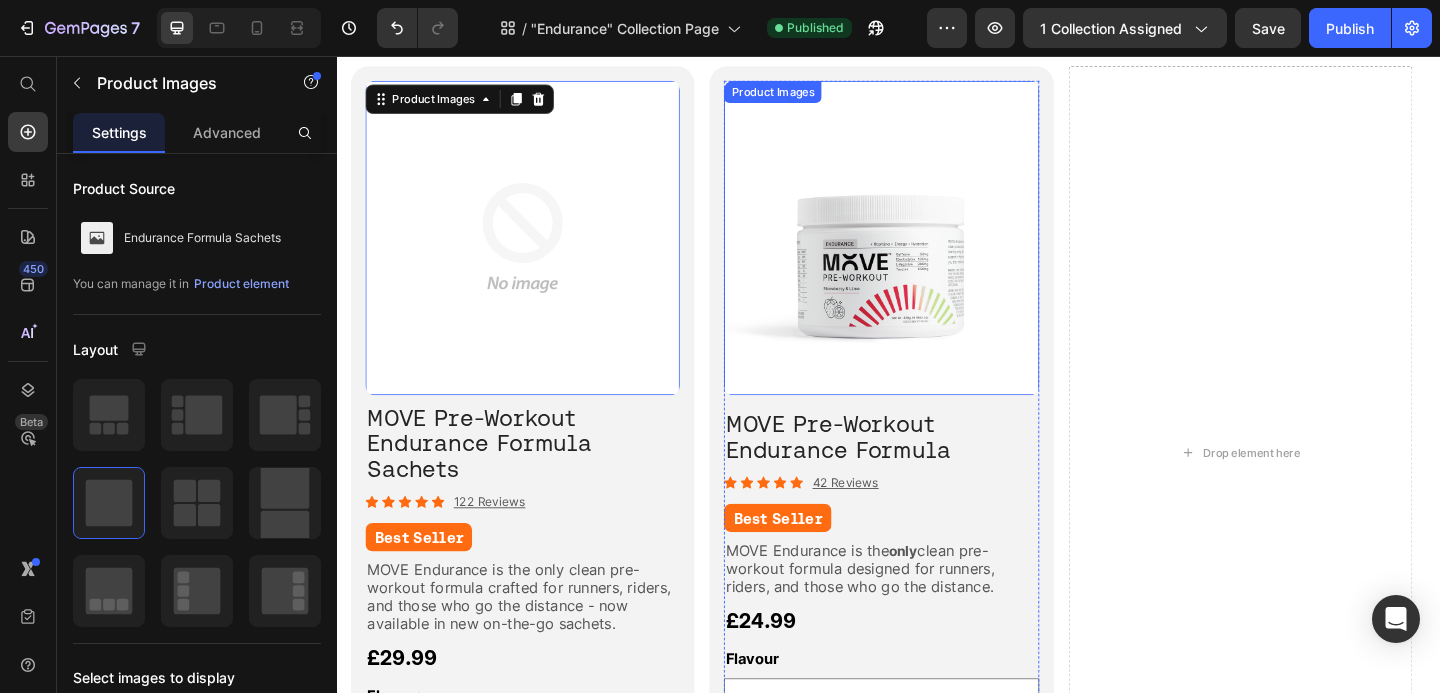 click at bounding box center [929, 254] 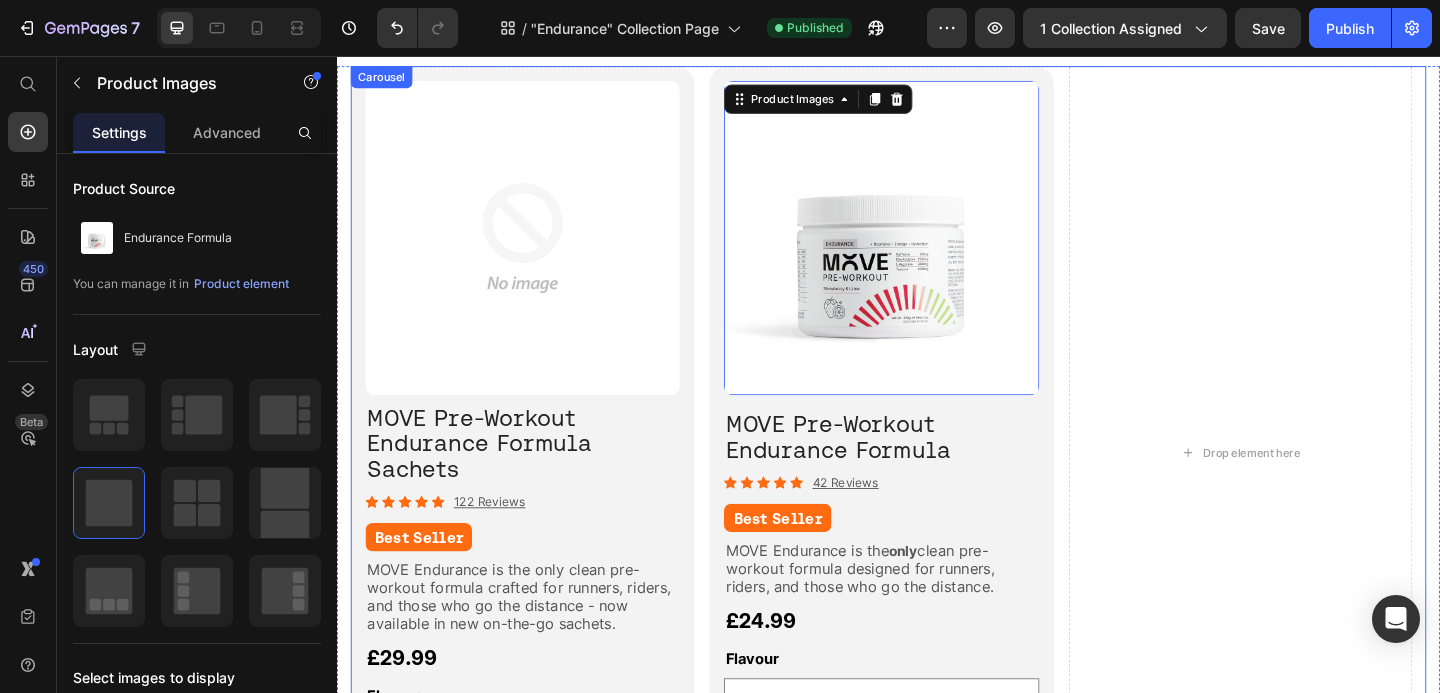 click on "Product Images ⁠⁠⁠⁠⁠⁠⁠ MOVE Pre-Workout Endurance Formula Sachets Heading Icon Icon Icon Icon Icon Icon List 122 Reviews Text Block Row Best Seller Heading MOVE Endurance is the only clean pre-workout formula crafted for runners, riders, and those who go the distance - now available in new on-the-go sachets. Text Block £29.99 Product Price Flavour Watermelon & Sea Salt Strawberry & Lime Product Variants & Swatches Row Add to cart Add to Cart VIEW PRODUCT Button Row Product Row Product Images   16 MOVE Pre-Workout Endurance Formula Heading Icon Icon Icon Icon Icon Icon List 42 Reviews Text Block Row Best Seller Heading MOVE Endurance is the  only  clean pre-workout formula designed for runners, riders, and those who go the distance. Text Block £24.99 Product Price Flavour Strawberry & Lime Watermelon & Sea Salt Product Variants & Swatches Row Add to cart Add to Cart VIEW PRODUCT Button Row Product Row
Drop element here Image Row Essential Bundle: Fresh Berries Heading Icon Row" at bounding box center (937, 488) 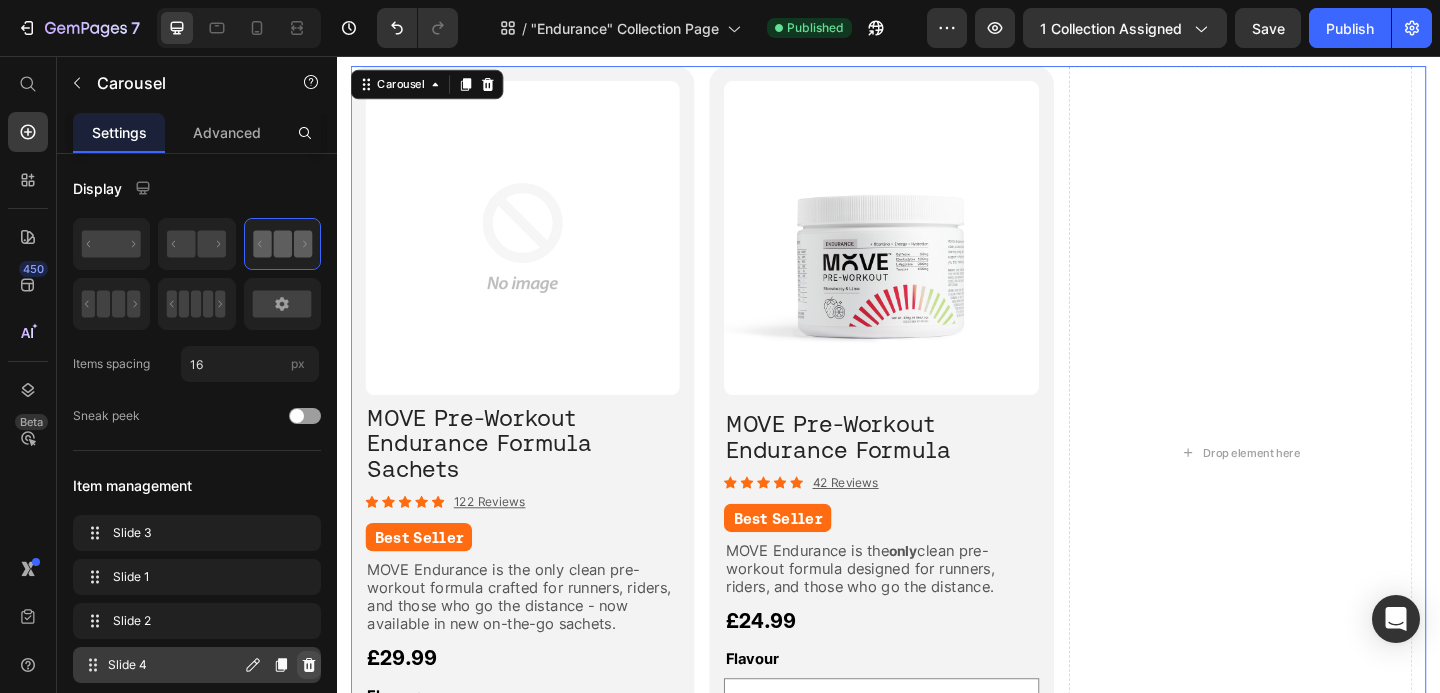click 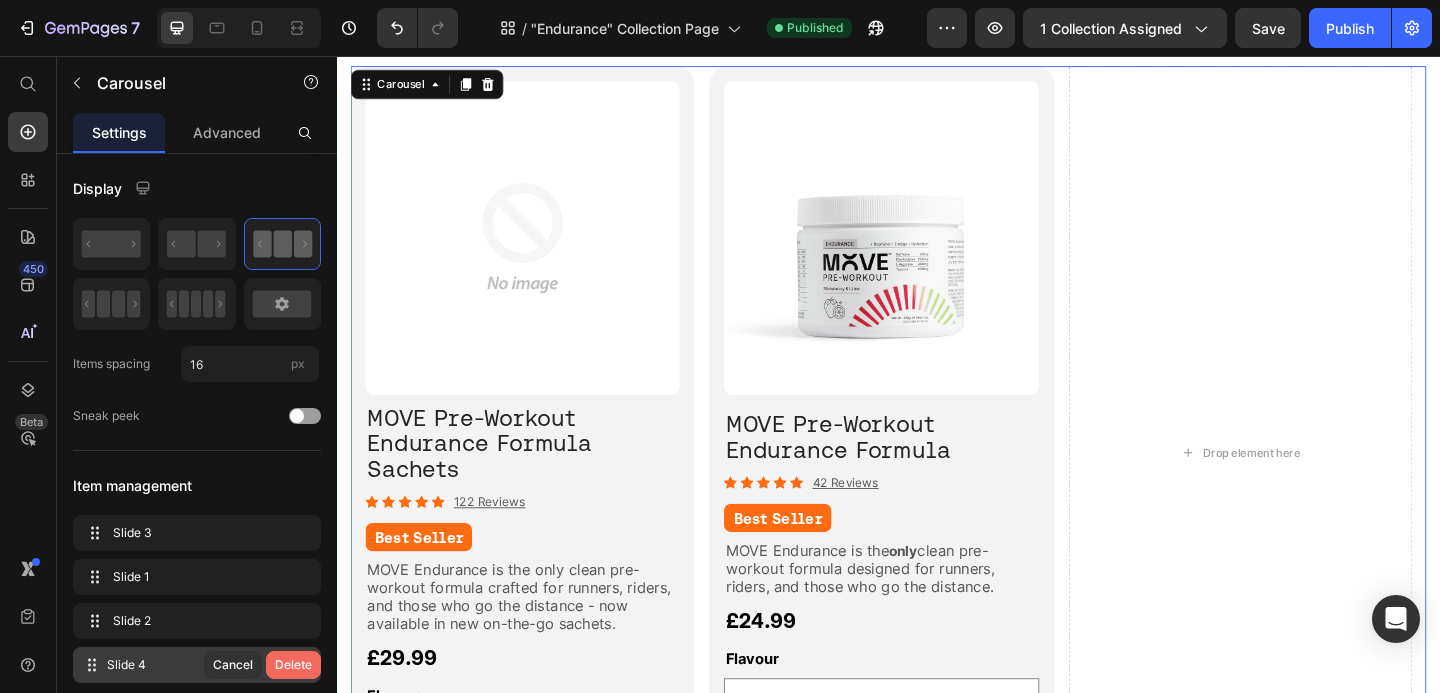 click on "Delete" at bounding box center [293, 665] 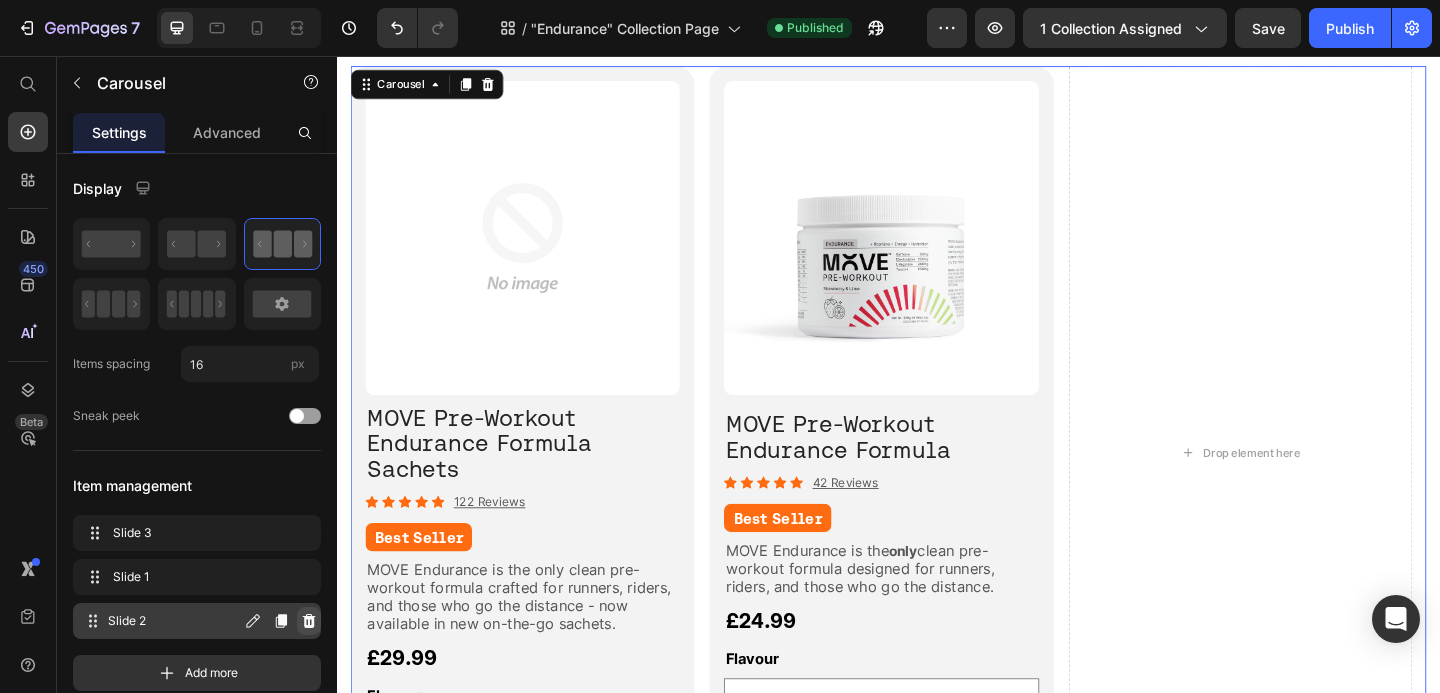 click 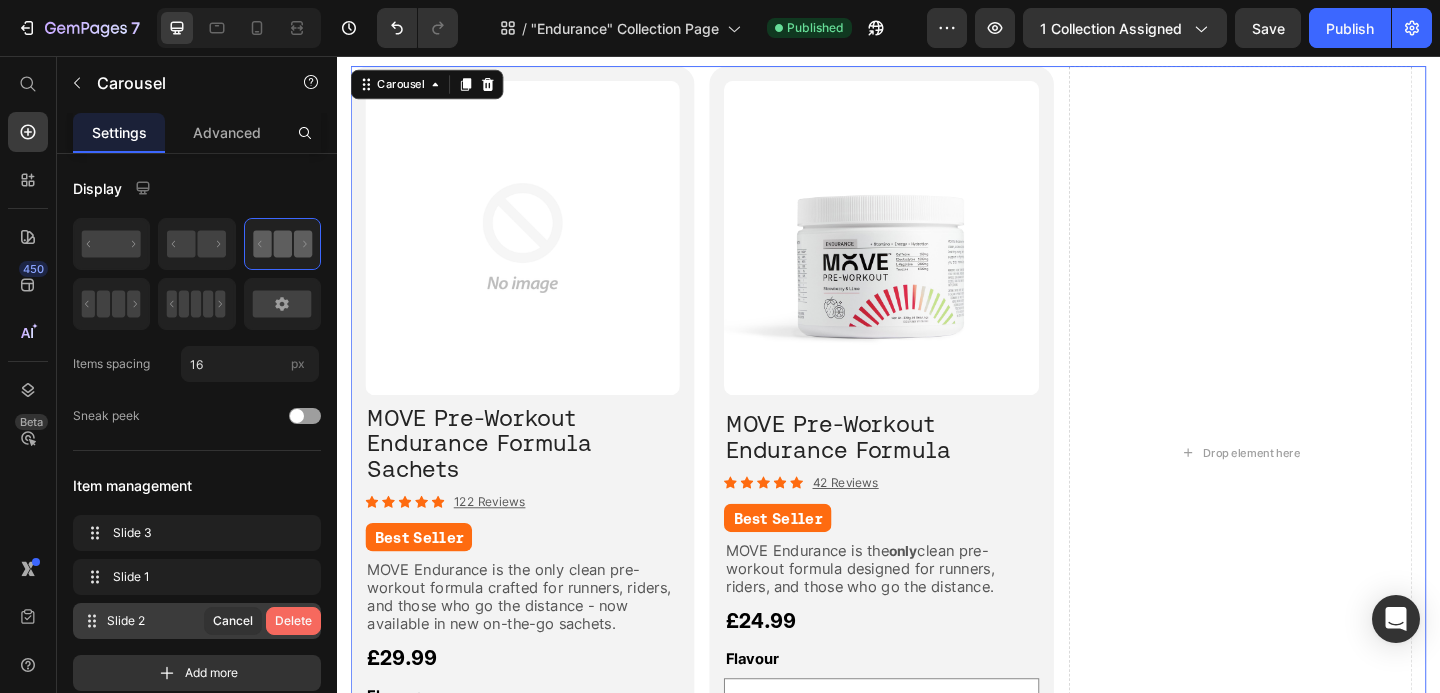 click on "Delete" at bounding box center [293, 621] 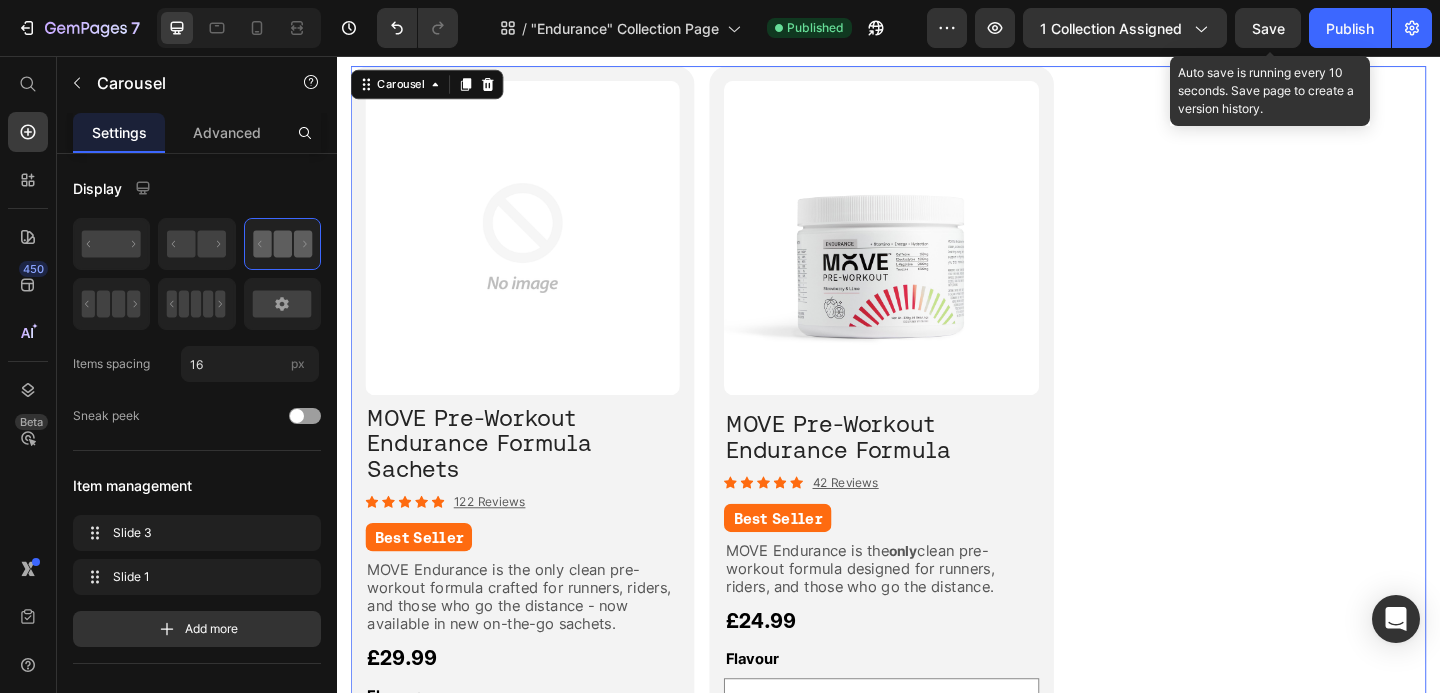 click on "Save" at bounding box center [1268, 28] 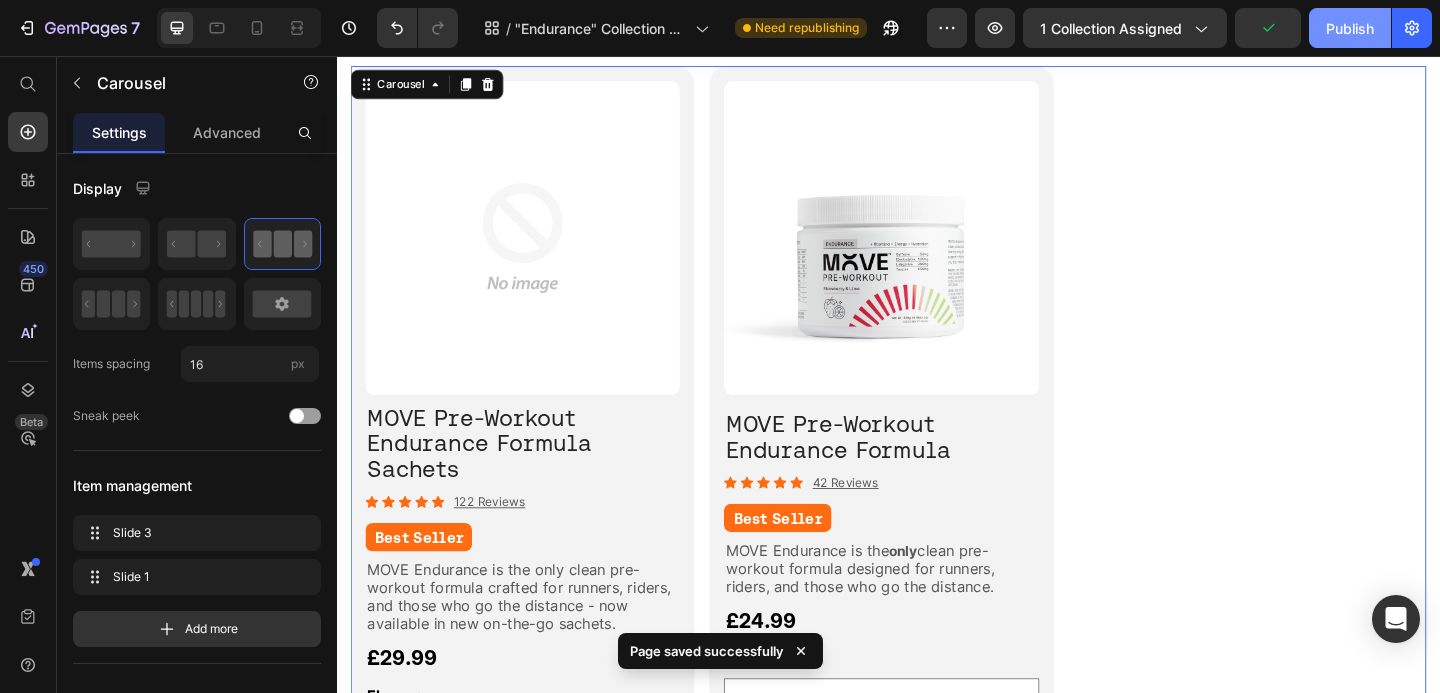 click on "Publish" at bounding box center [1350, 28] 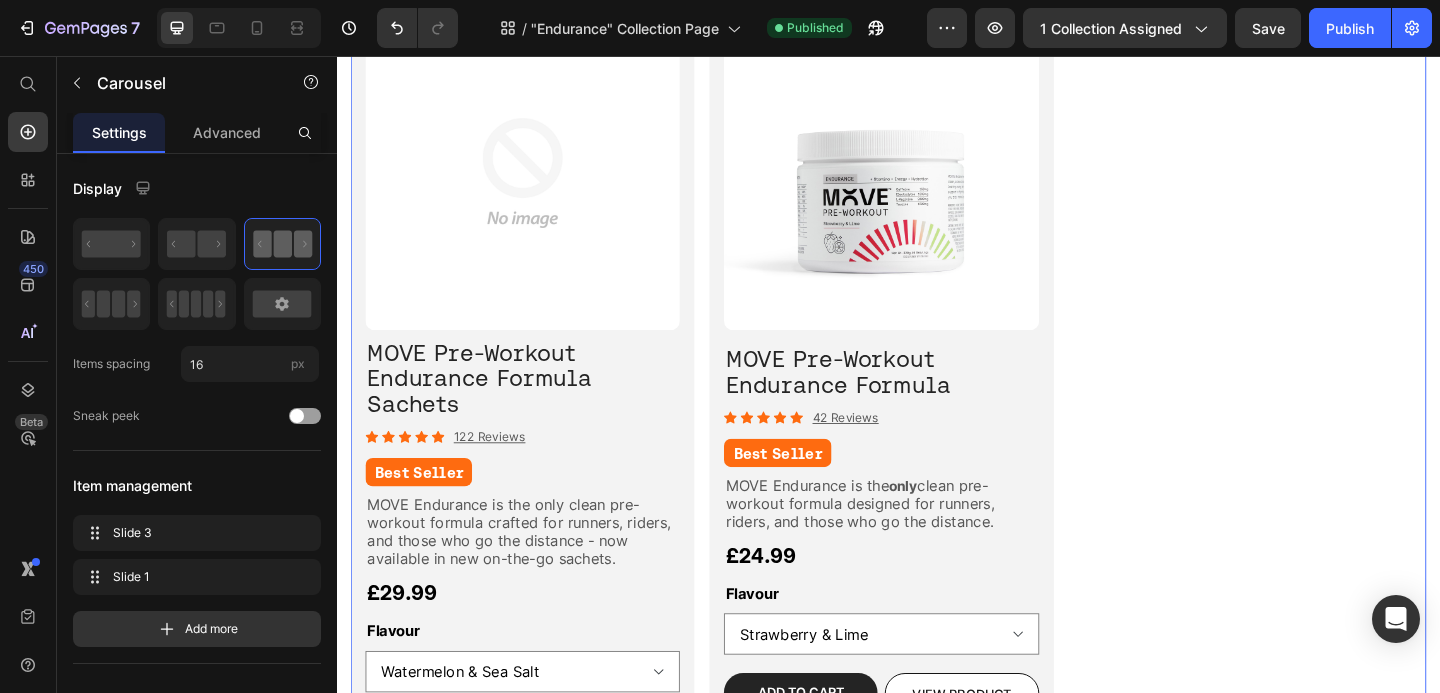 scroll, scrollTop: 378, scrollLeft: 0, axis: vertical 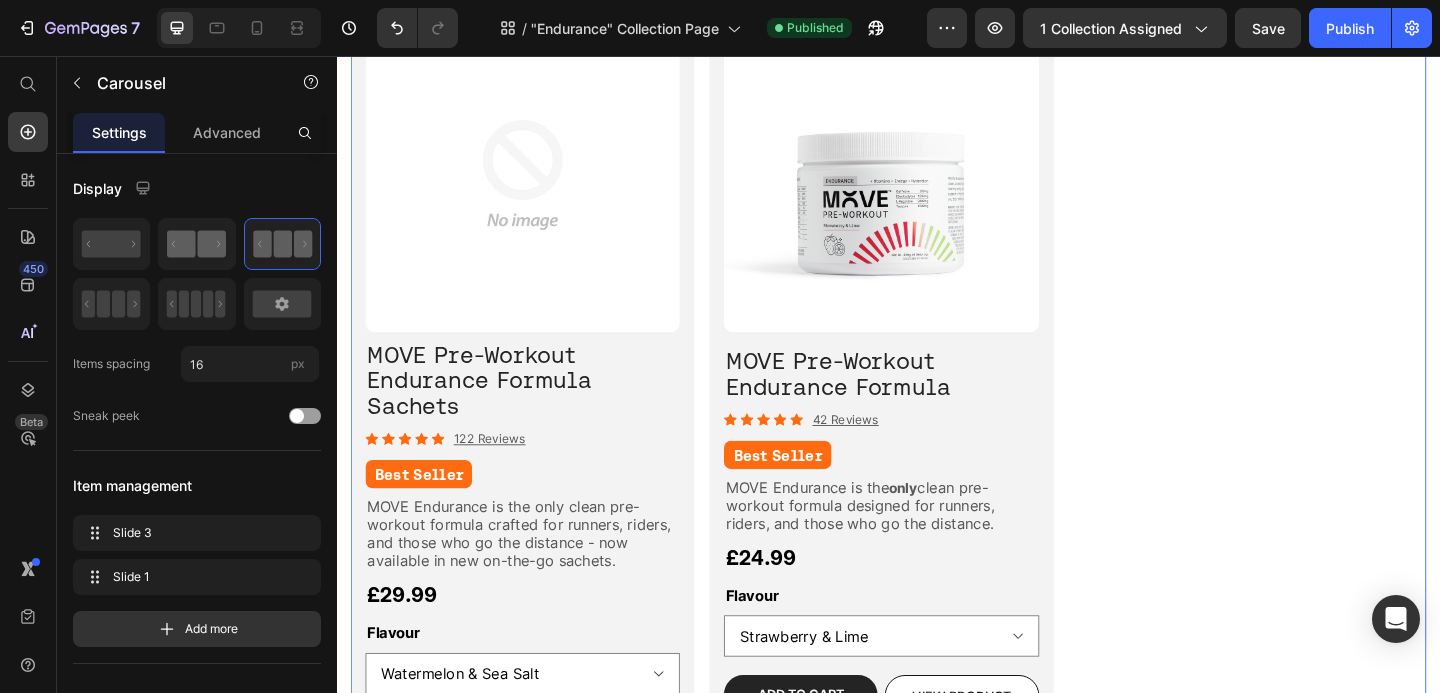 click 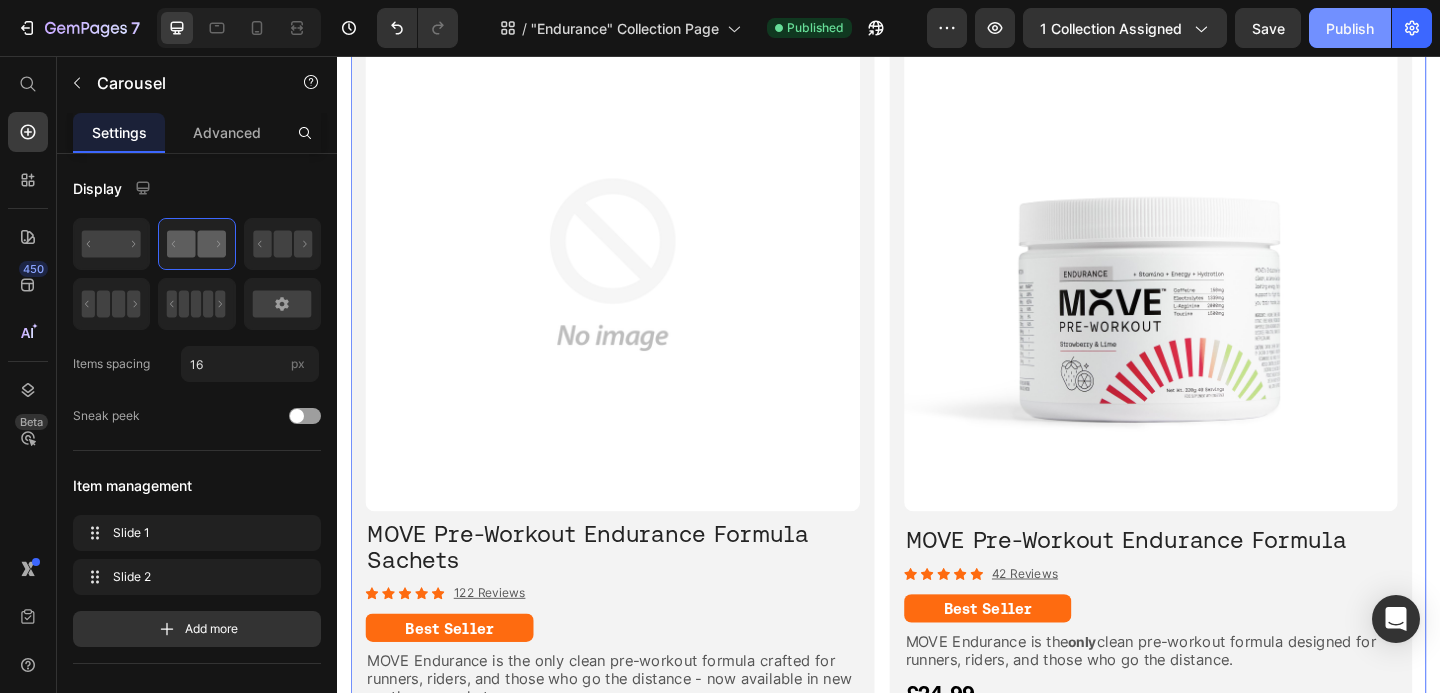 click on "Publish" at bounding box center [1350, 28] 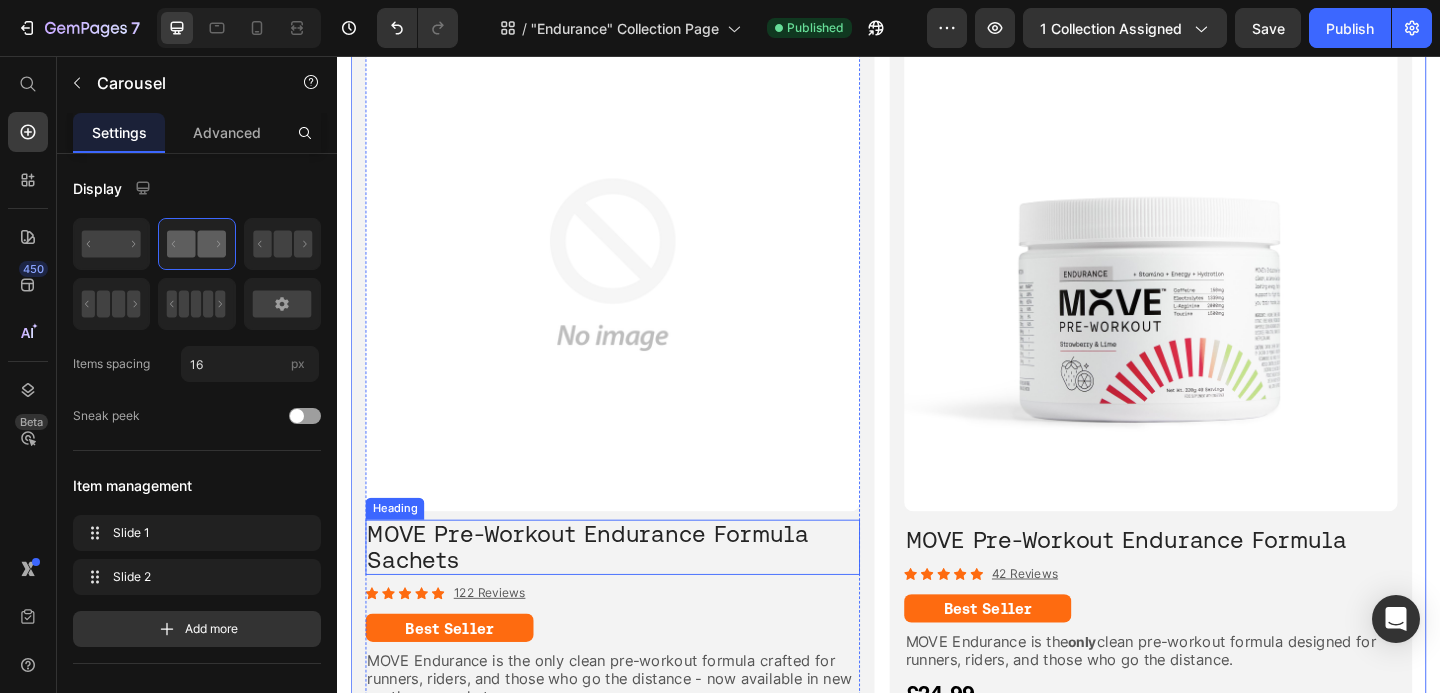 click on "MOVE Pre-Workout Endurance Formula Sachets" at bounding box center (610, 589) 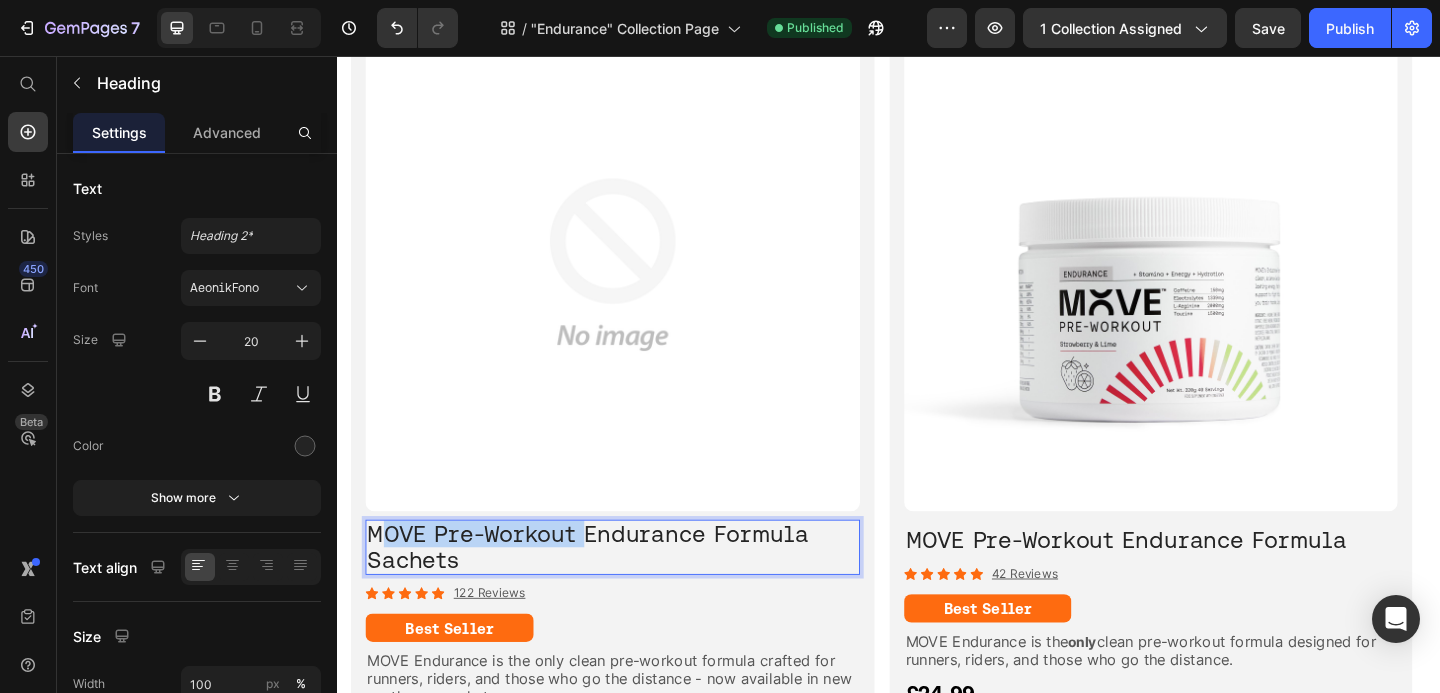 drag, startPoint x: 609, startPoint y: 578, endPoint x: 380, endPoint y: 577, distance: 229.00218 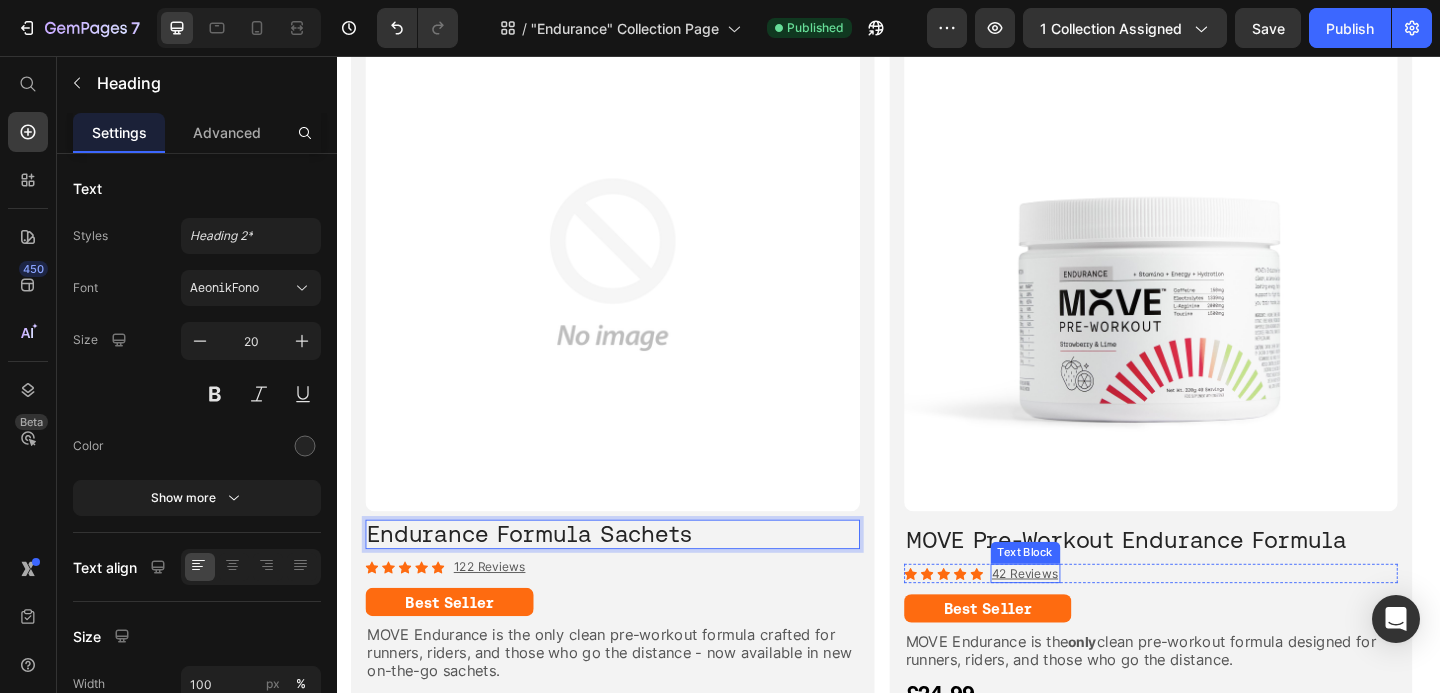 click on "MOVE Pre-Workout Endurance Formula" at bounding box center (1196, 582) 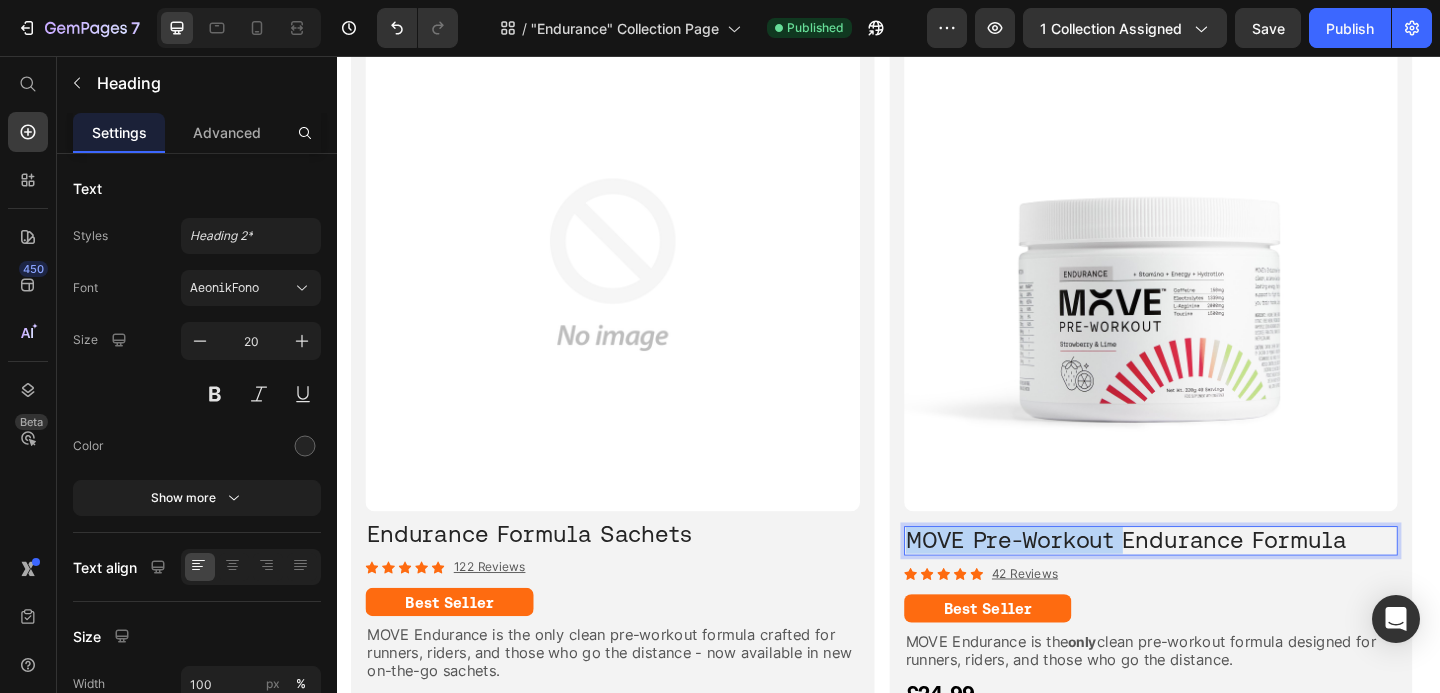 drag, startPoint x: 1191, startPoint y: 583, endPoint x: 956, endPoint y: 579, distance: 235.03404 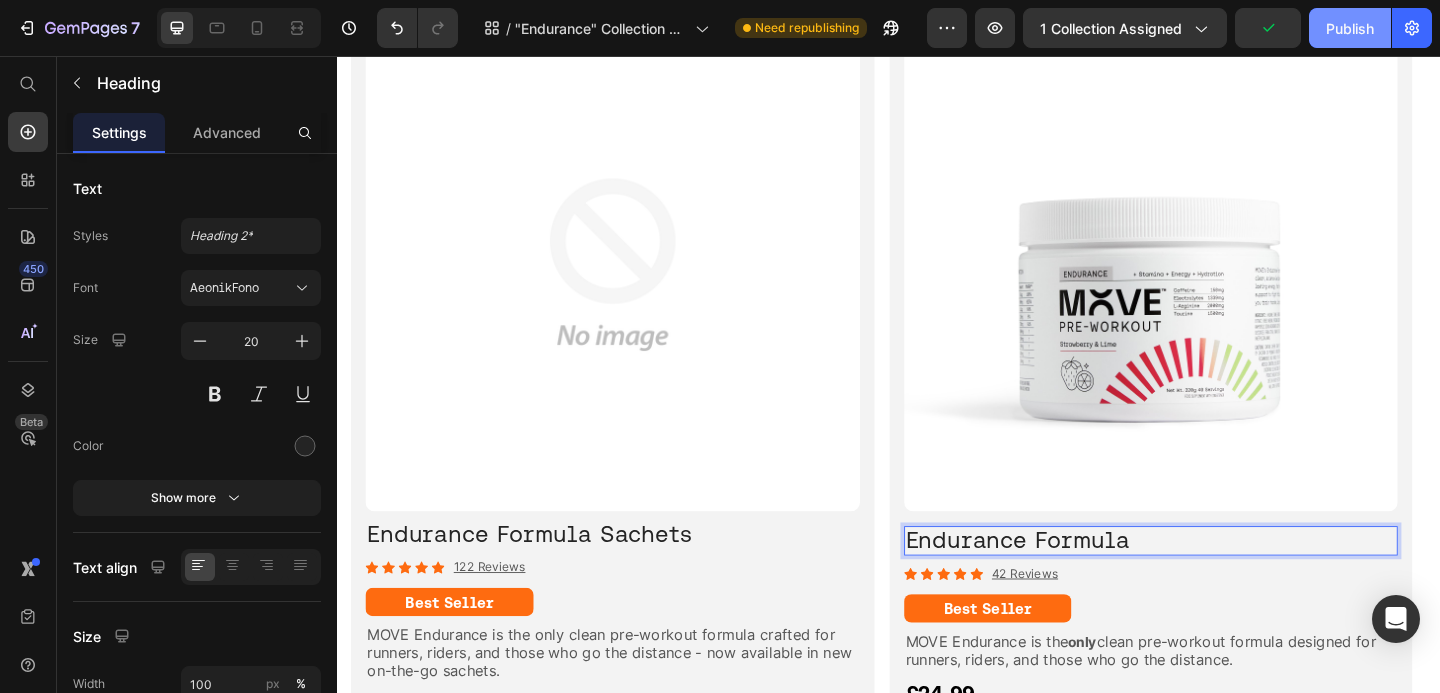 click on "Publish" at bounding box center [1350, 28] 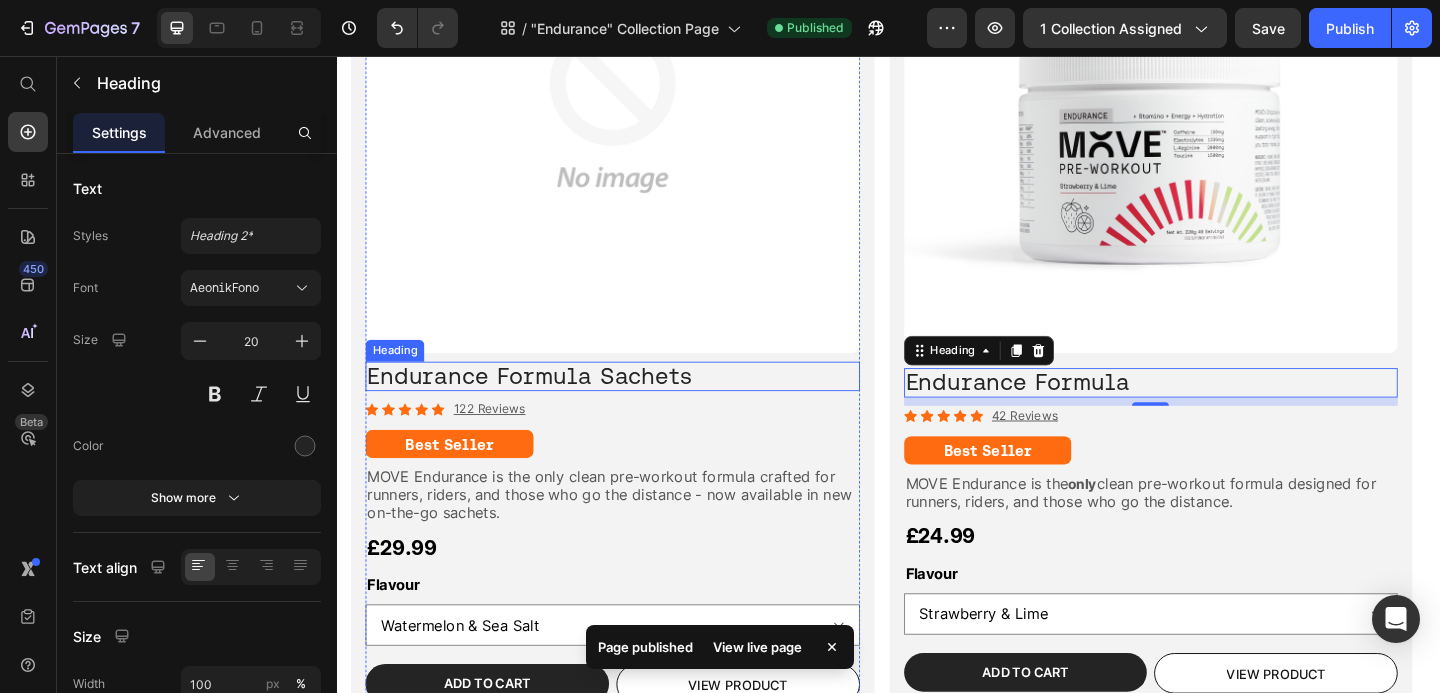 scroll, scrollTop: 550, scrollLeft: 0, axis: vertical 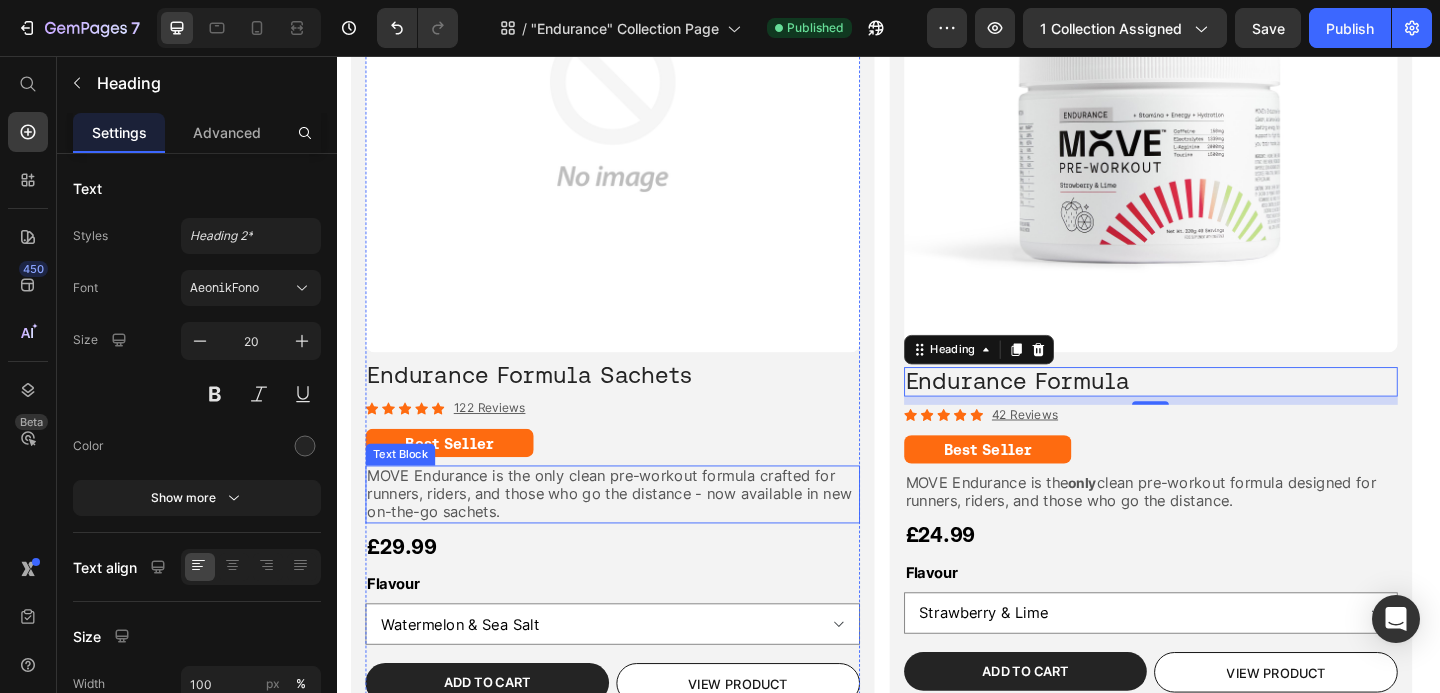 click on "MOVE Endurance is the only clean pre-workout formula crafted for runners, riders, and those who go the distance - now available in new on-the-go sachets." at bounding box center [633, 532] 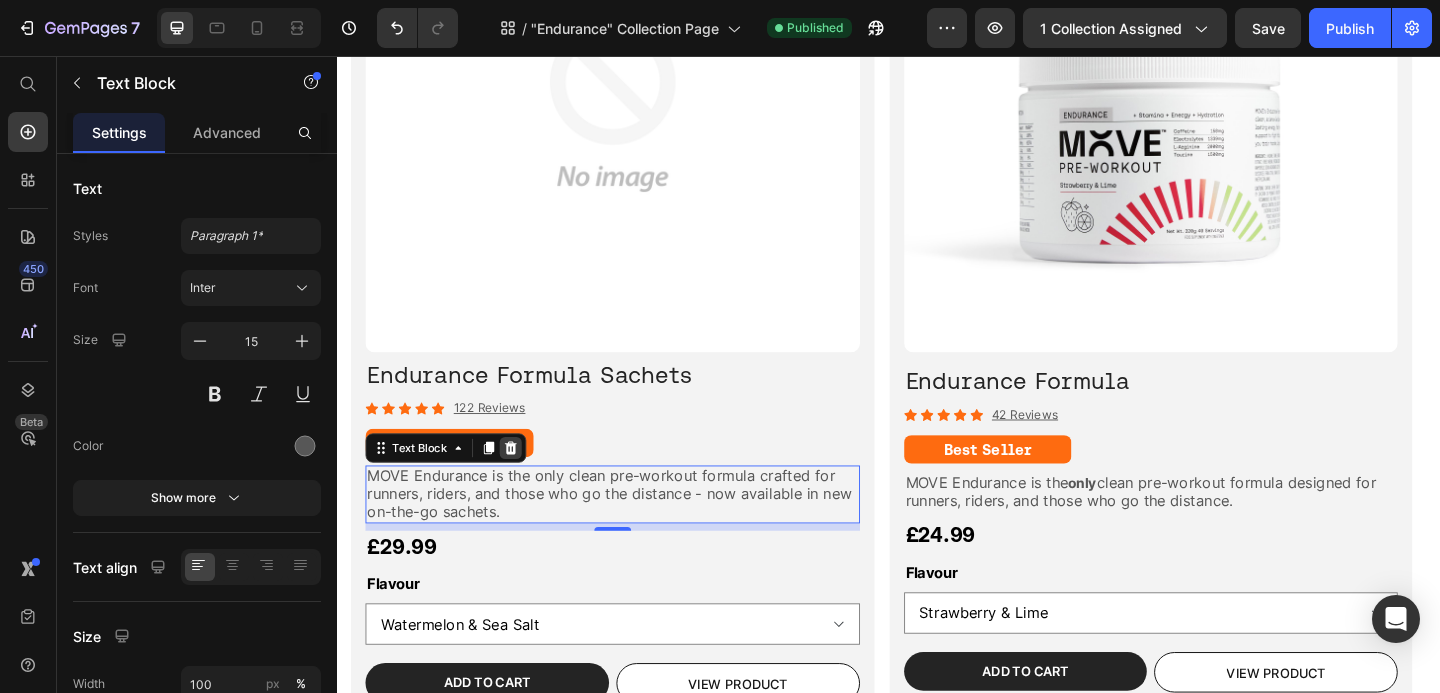 click at bounding box center [526, 483] 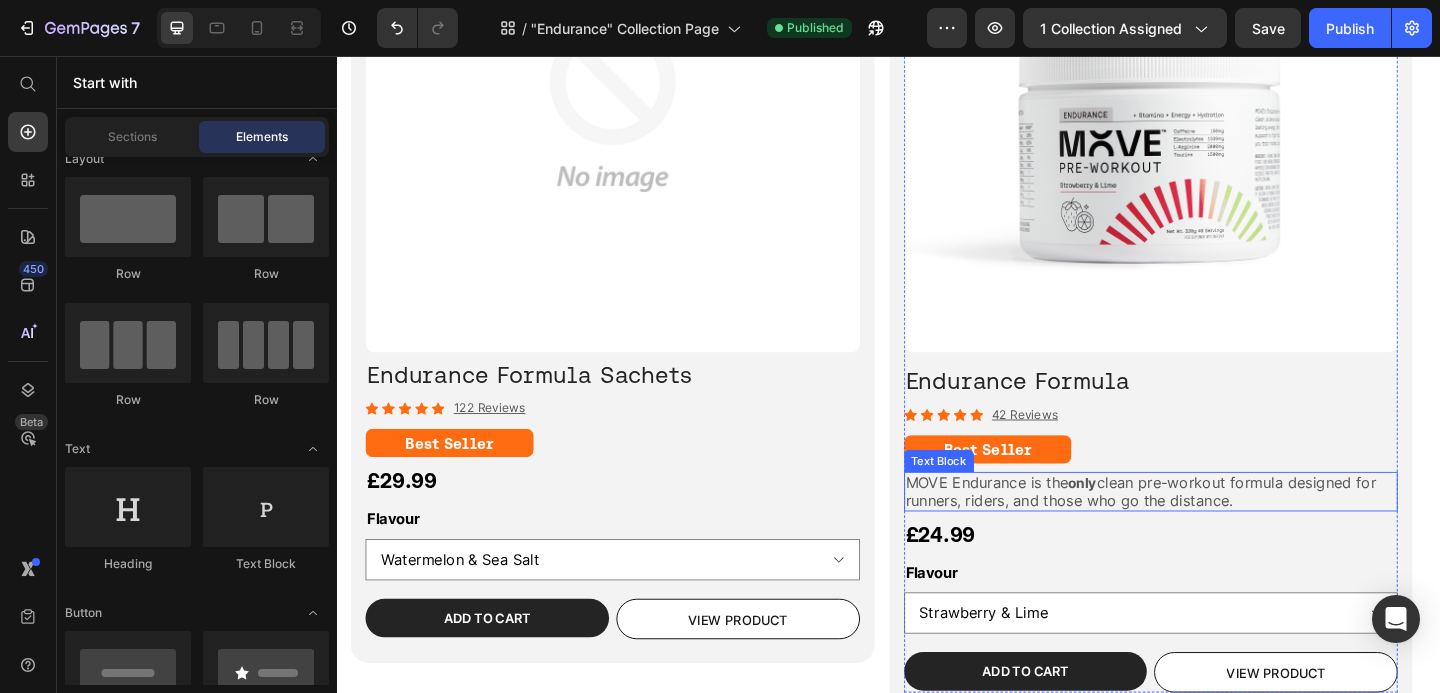 click on "clean pre-workout formula designed for runners, riders, and those who go the distance." at bounding box center (1212, 530) 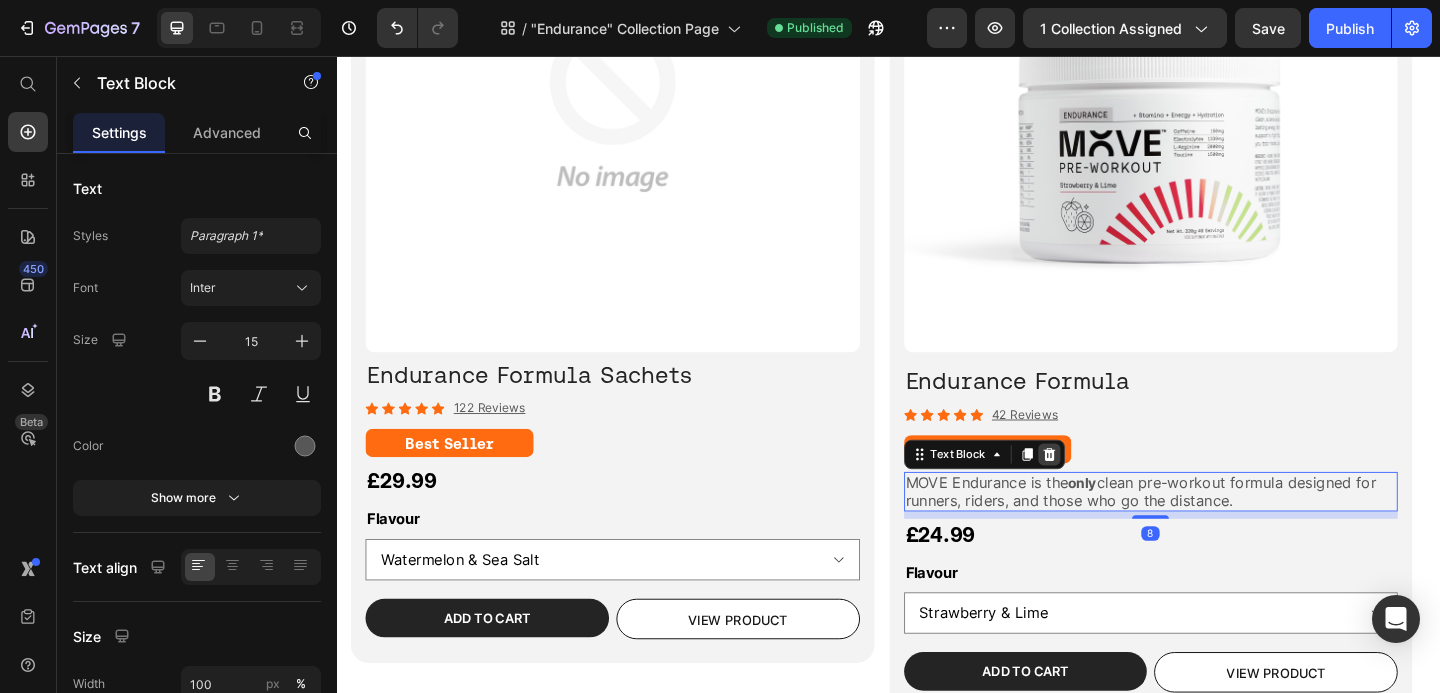 click at bounding box center [1112, 490] 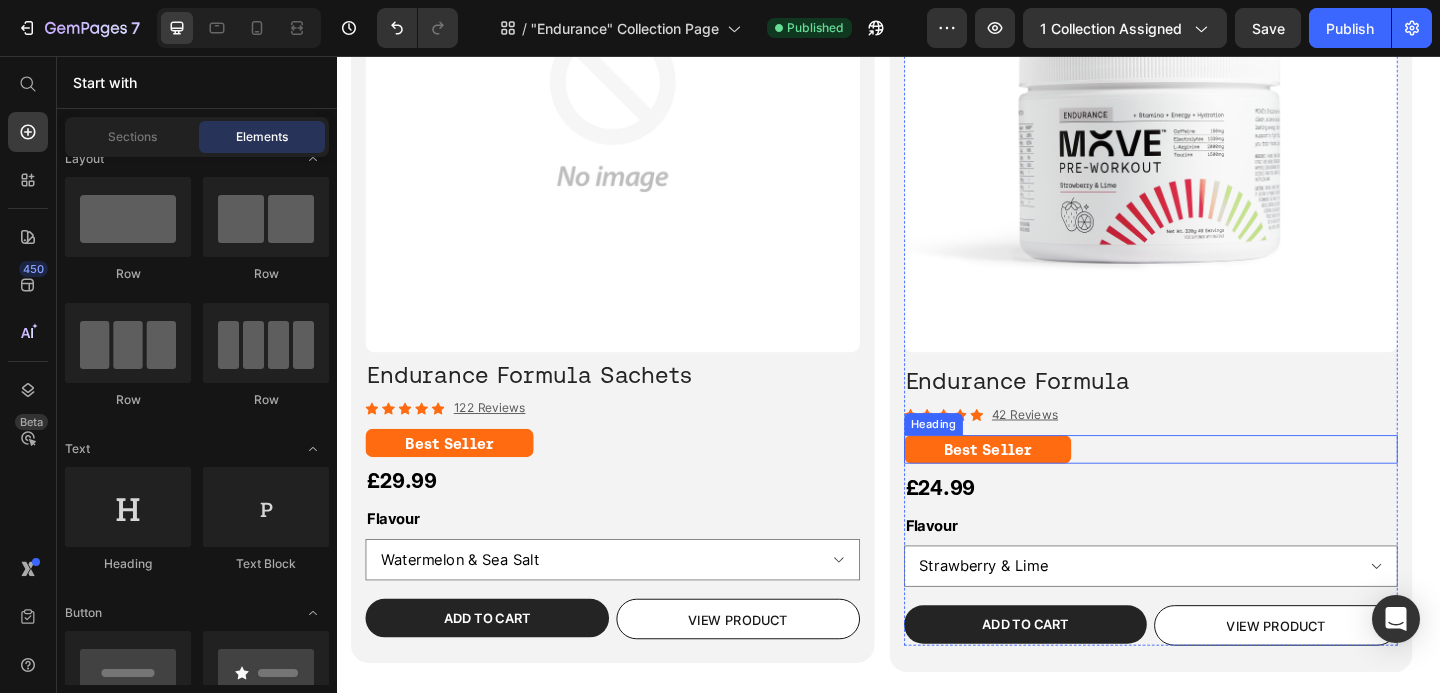 click on "Best Seller" at bounding box center [1223, 484] 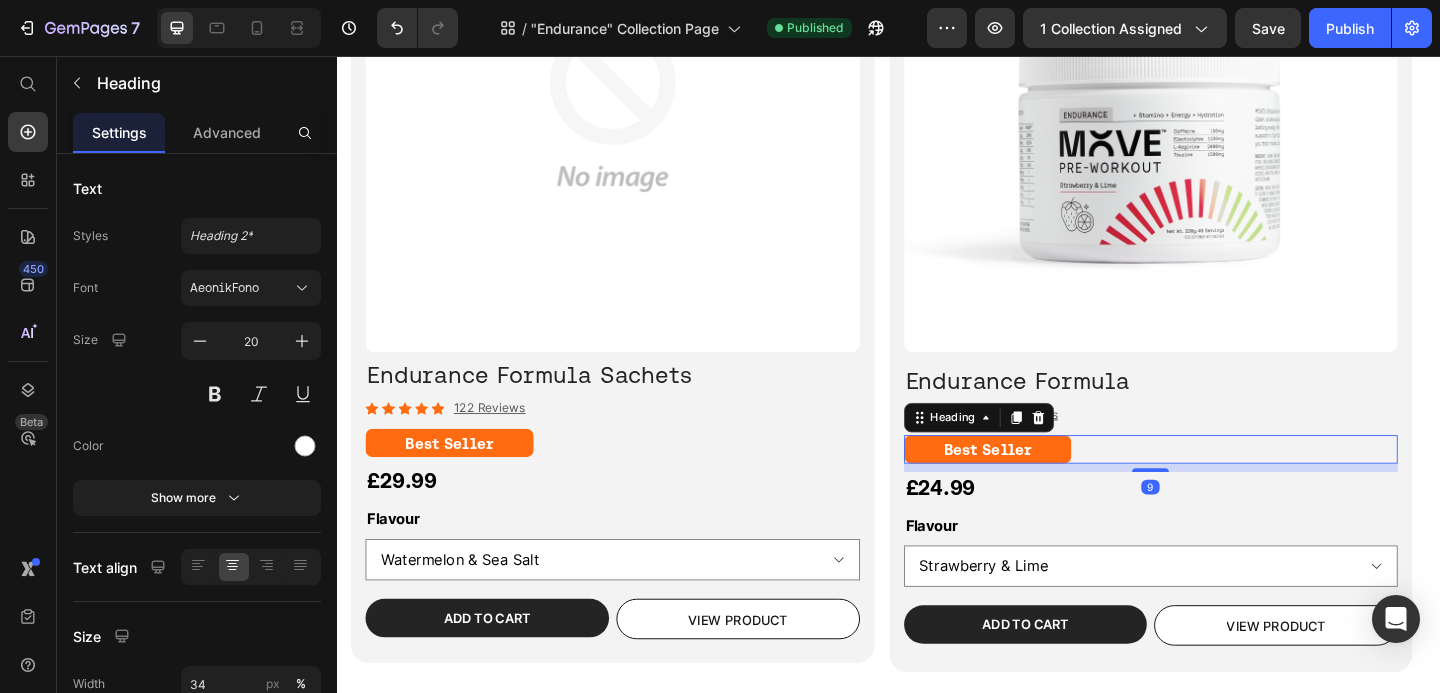click 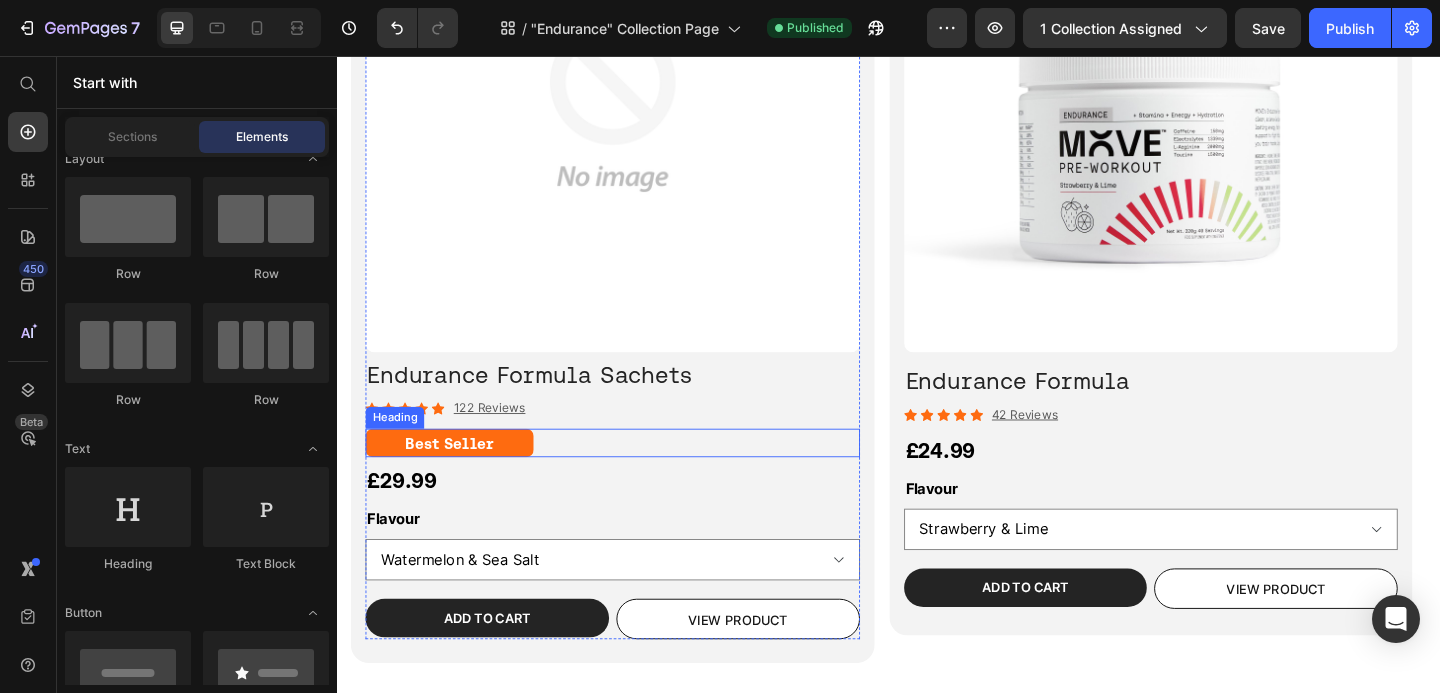 click on "Best Seller" at bounding box center [637, 477] 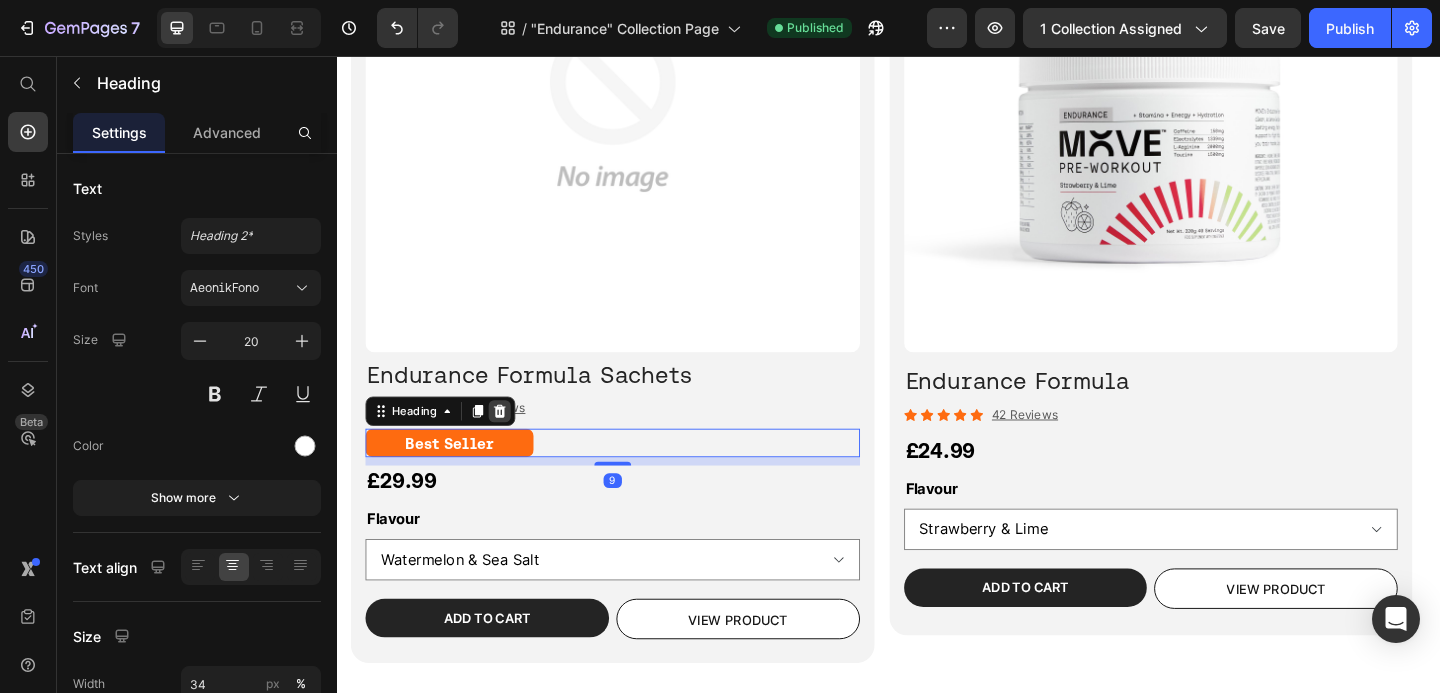 click at bounding box center [514, 443] 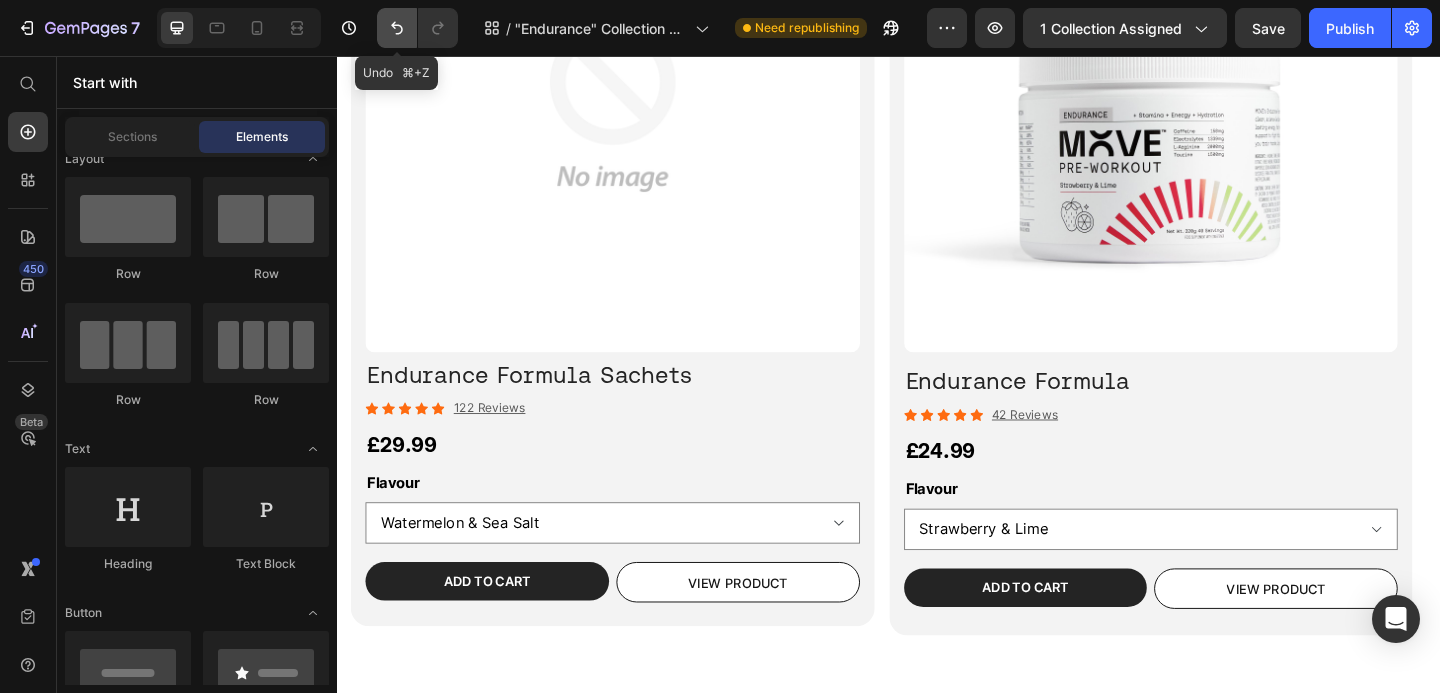 click 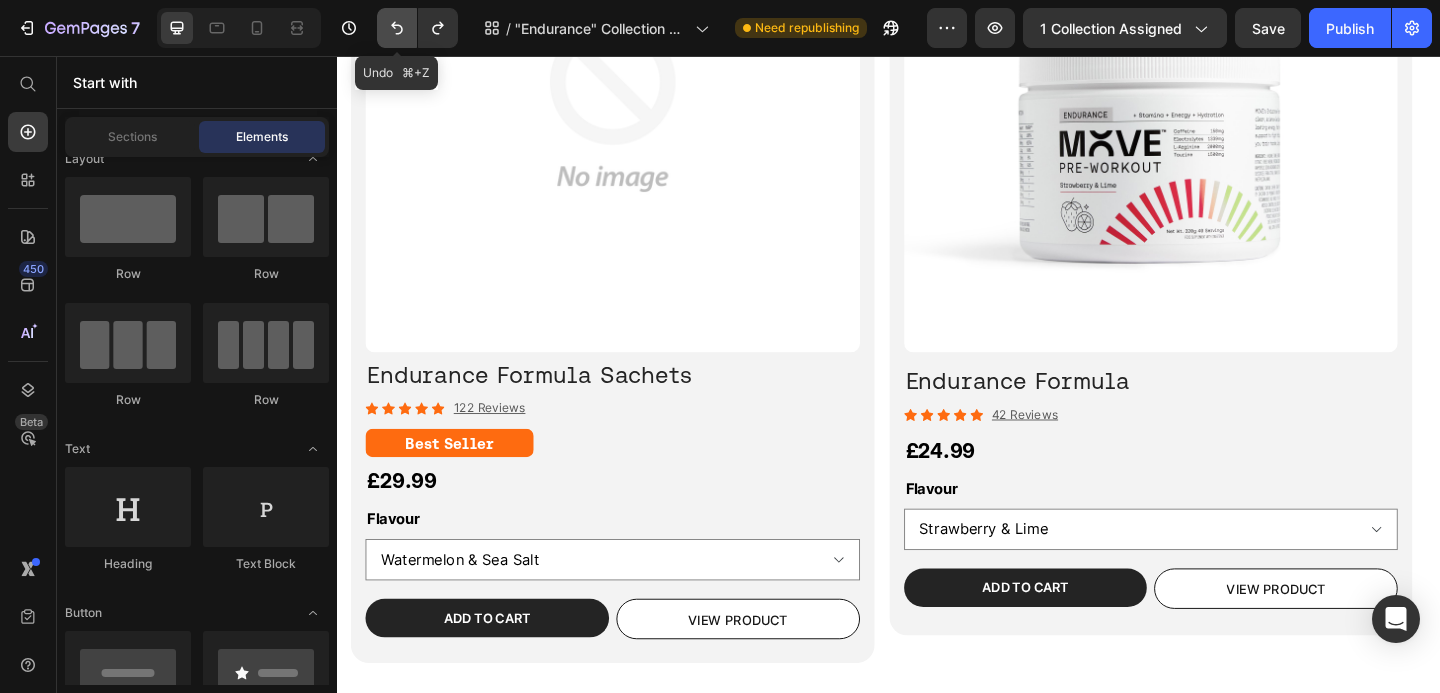 click 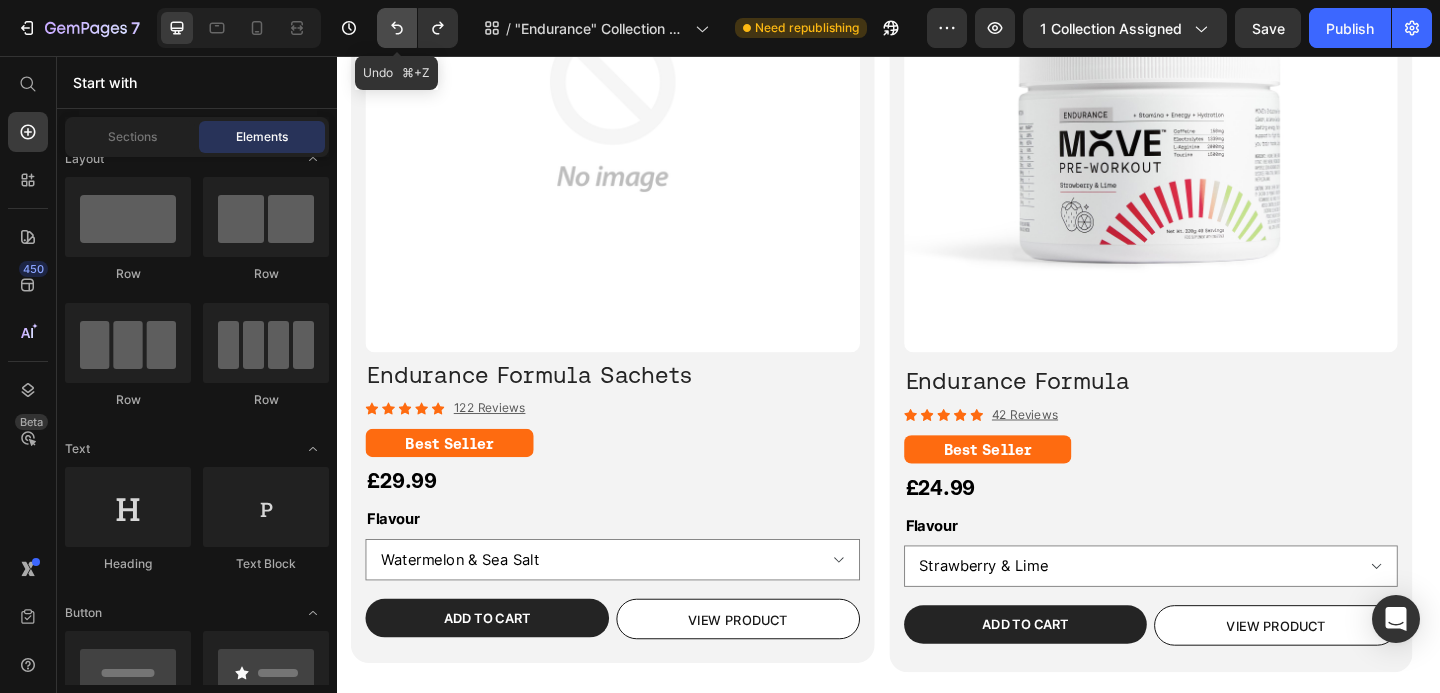 click 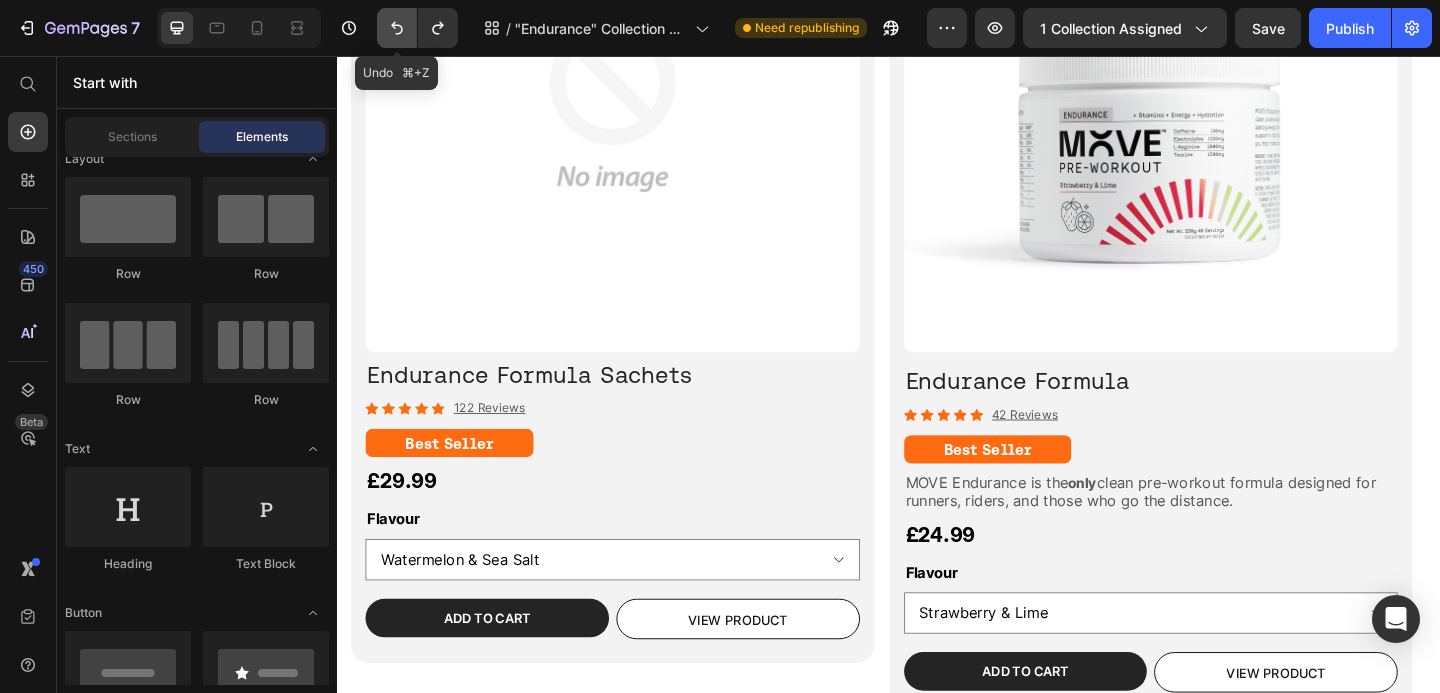 click 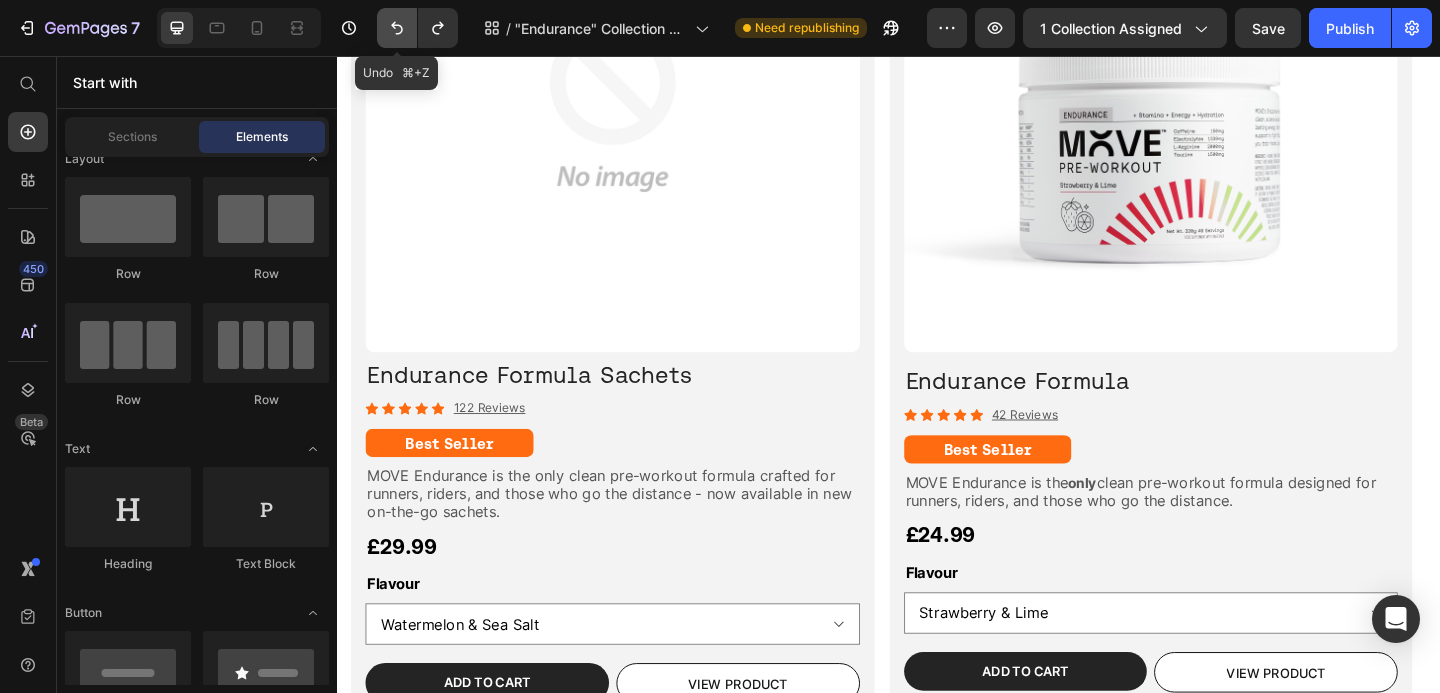 click 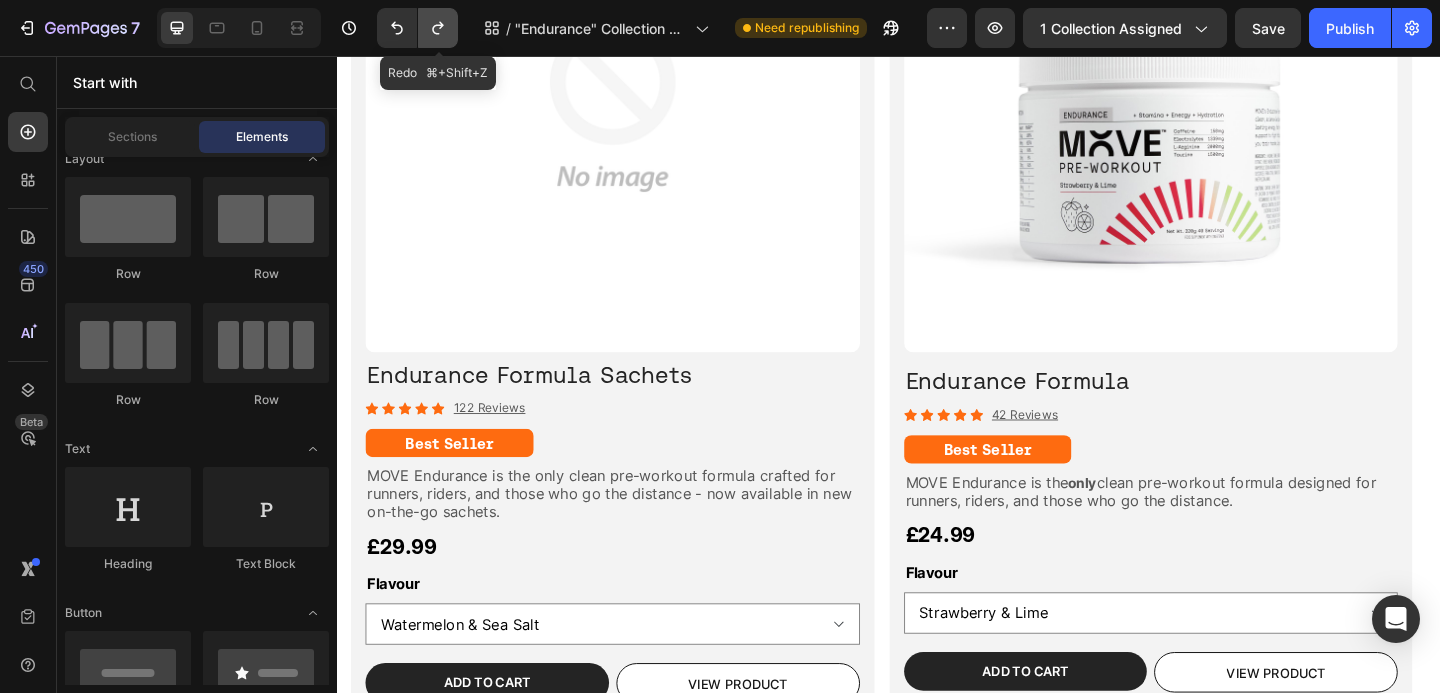 click 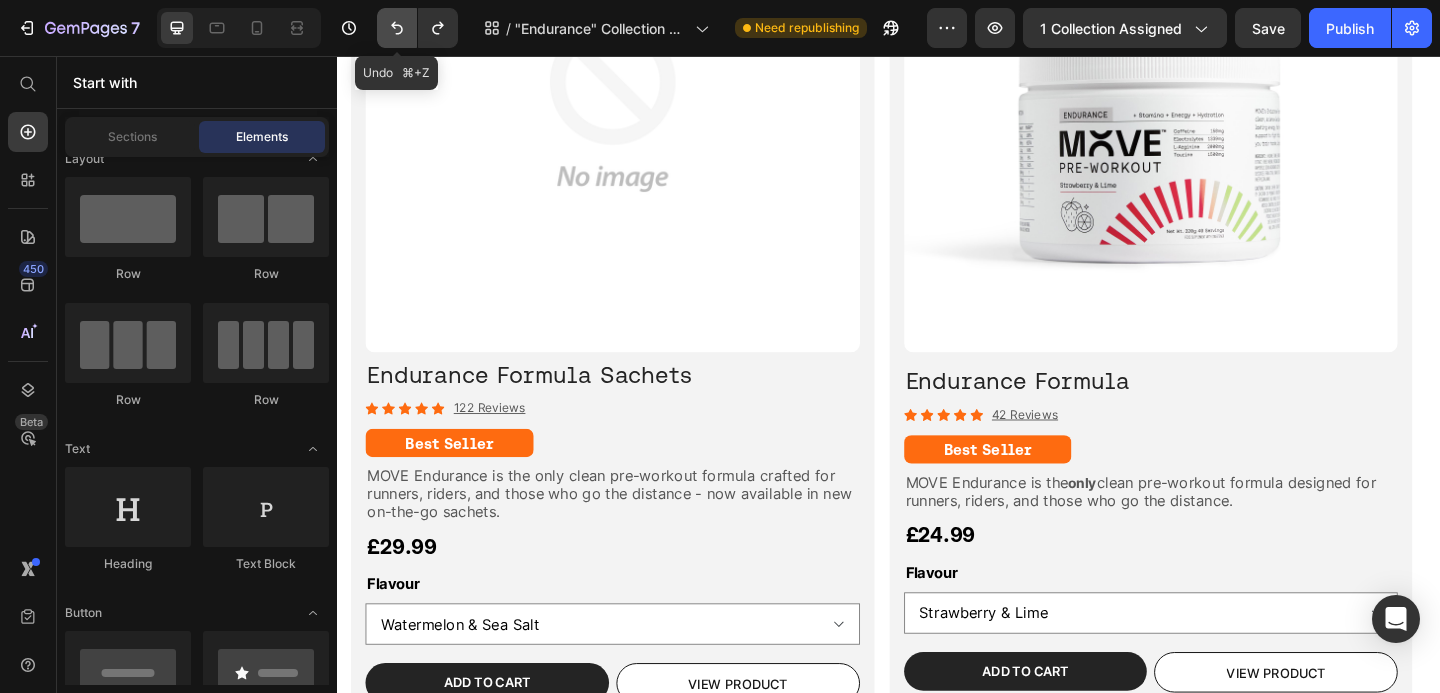 click 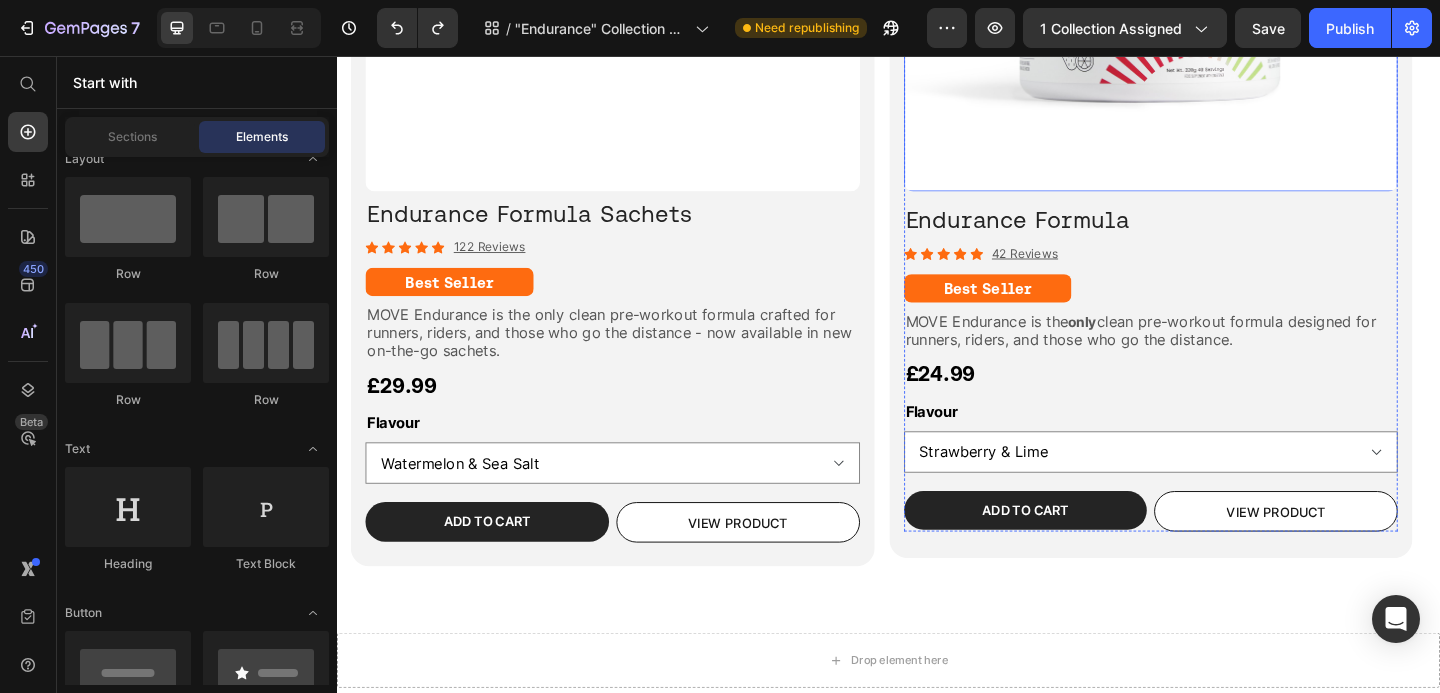 scroll, scrollTop: 728, scrollLeft: 0, axis: vertical 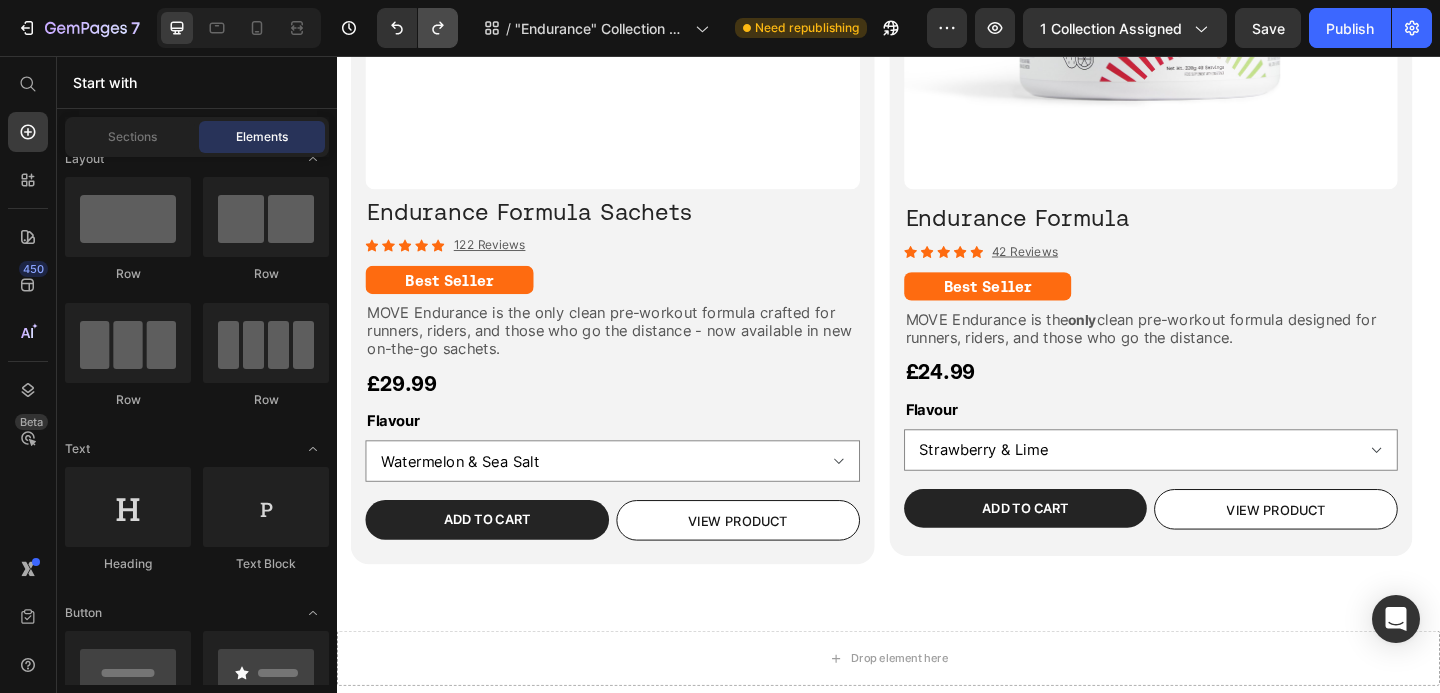 click 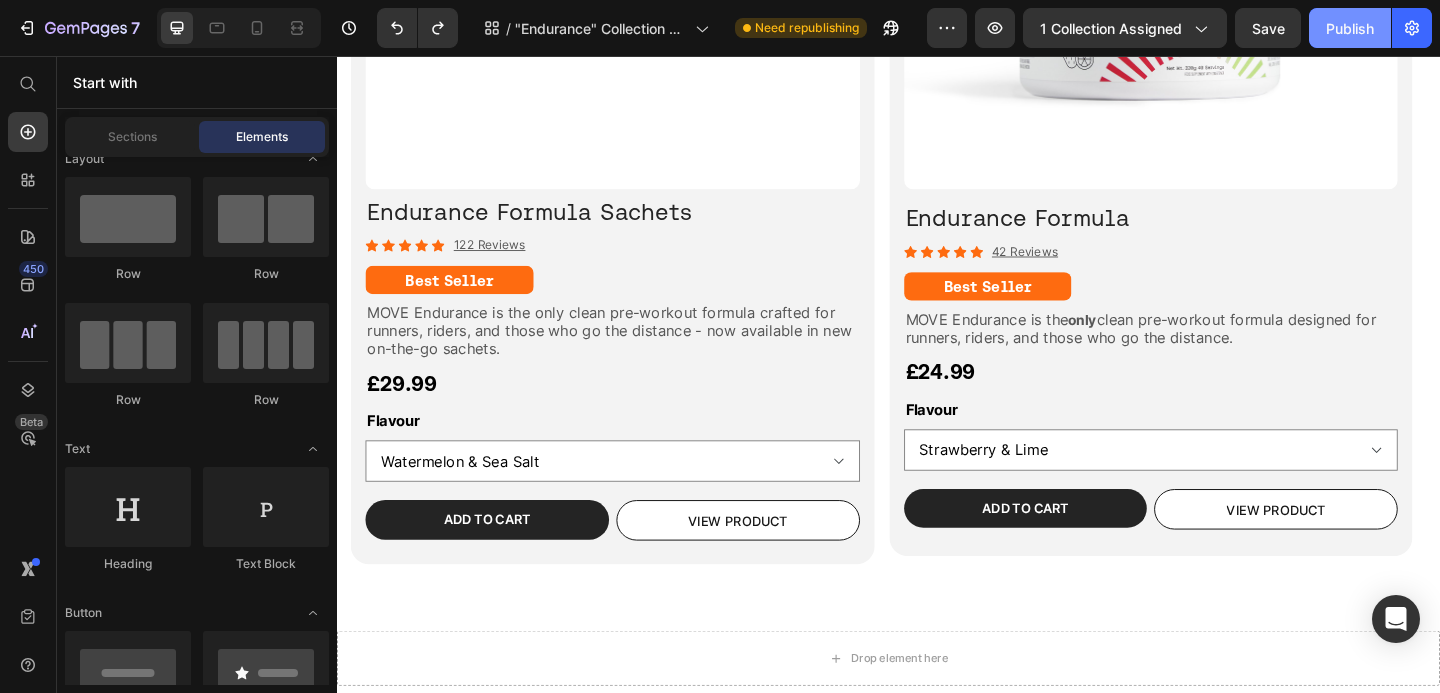 click on "Publish" at bounding box center (1350, 28) 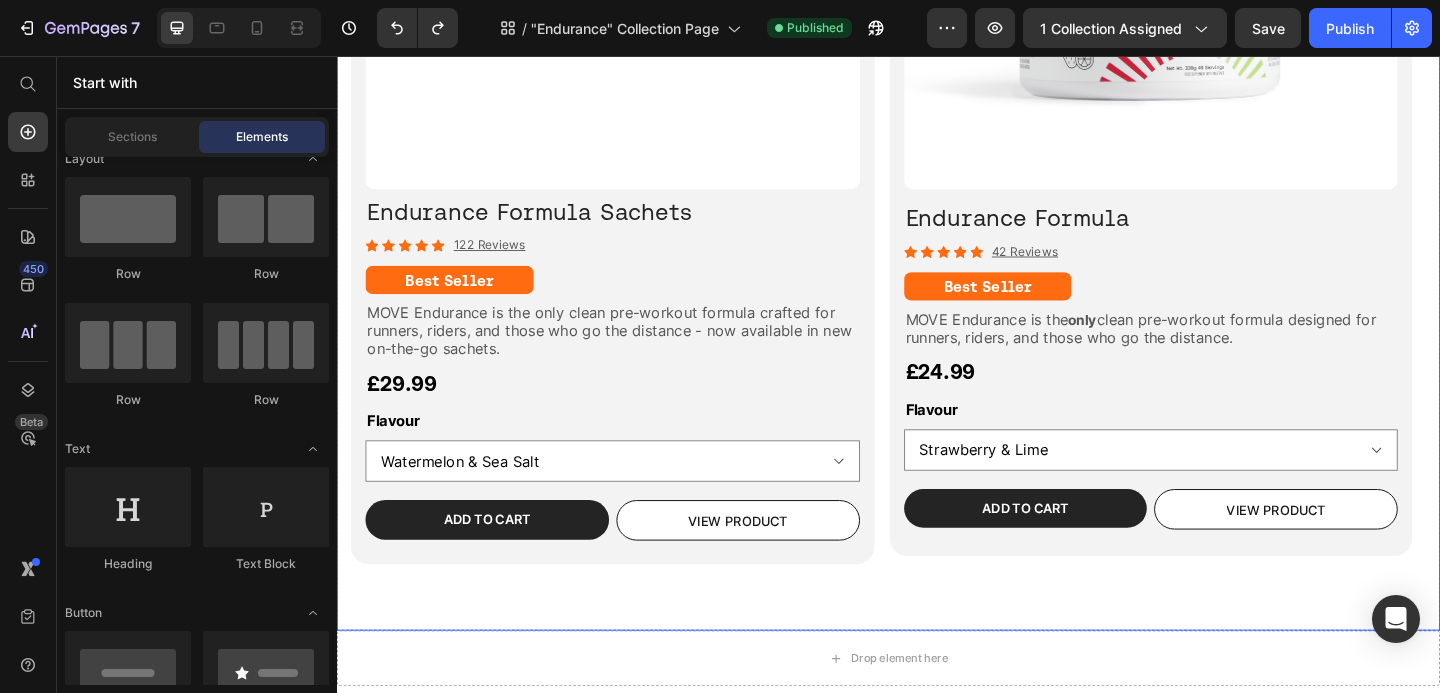 click on "Product Images ⁠⁠⁠⁠⁠⁠⁠ Endurance Formula Sachets Heading Icon Icon Icon Icon Icon Icon List 122 Reviews Text Block Row Best Seller Heading MOVE Endurance is the only clean pre-workout formula crafted for runners, riders, and those who go the distance - now available in new on-the-go sachets. Text Block £29.99 Product Price Flavour Watermelon & Sea Salt Strawberry & Lime Product Variants & Swatches Row Add to cart Add to Cart VIEW PRODUCT Button Row Product Row Product Images ⁠⁠⁠⁠⁠⁠⁠ Endurance Formula Heading Icon Icon Icon Icon Icon Icon List 42 Reviews Text Block Row Best Seller Heading MOVE Endurance is the  only  clean pre-workout formula designed for runners, riders, and those who go the distance. Text Block £24.99 Product Price Flavour Strawberry & Lime Watermelon & Sea Salt Product Variants & Swatches Row Add to cart Add to Cart VIEW PRODUCT Button Row Product Row Carousel" at bounding box center [937, 165] 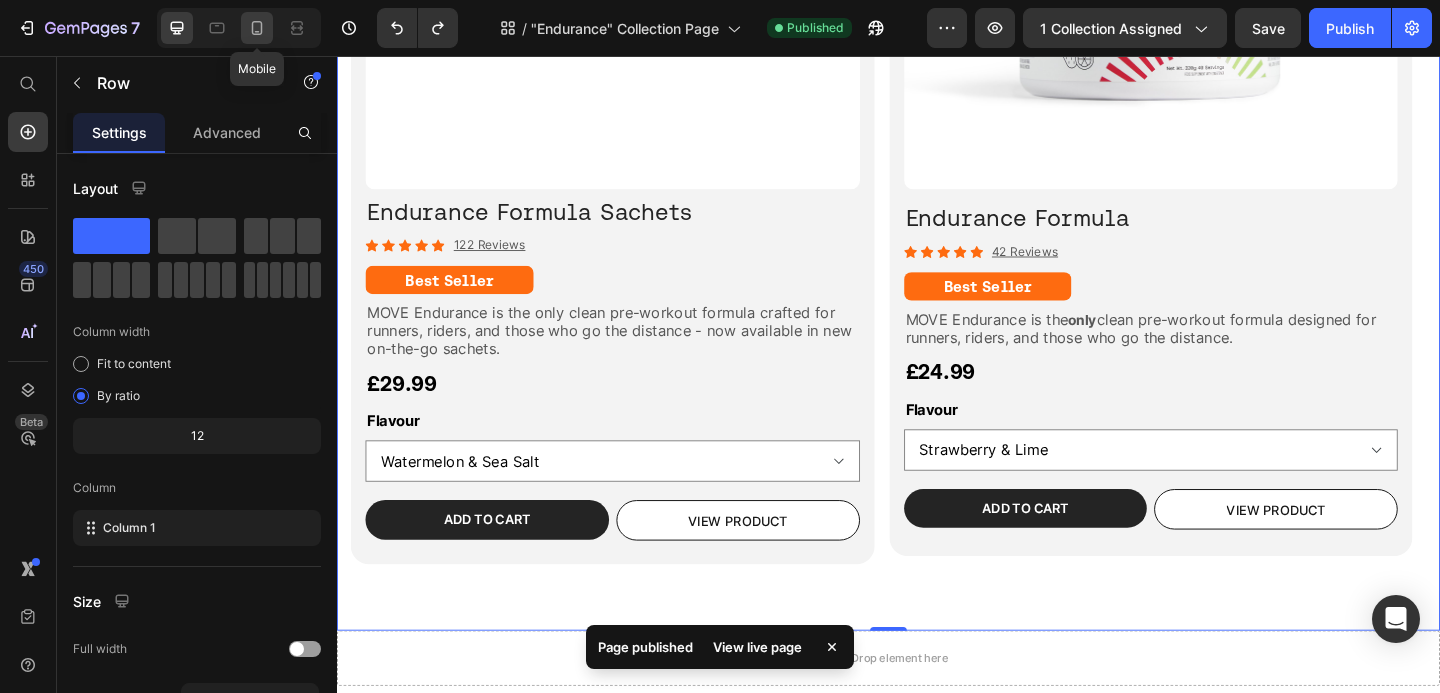 click 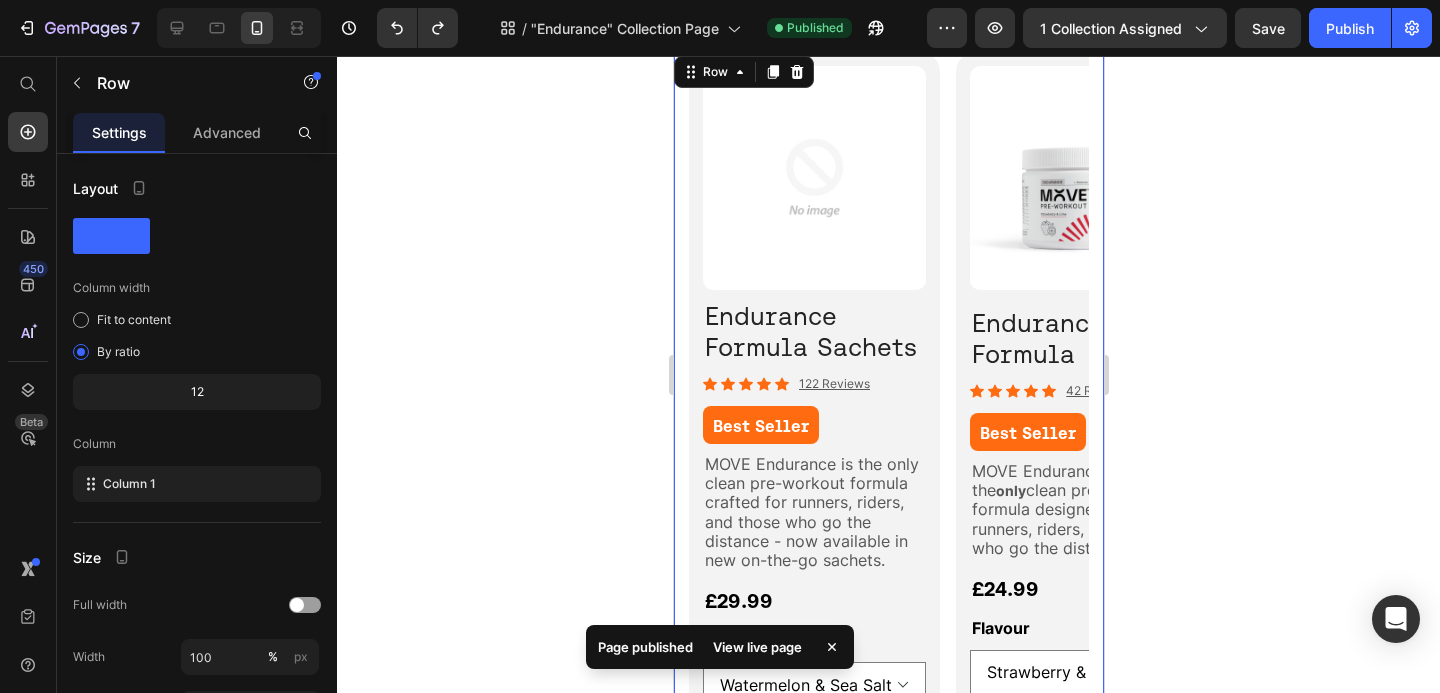 scroll, scrollTop: 209, scrollLeft: 0, axis: vertical 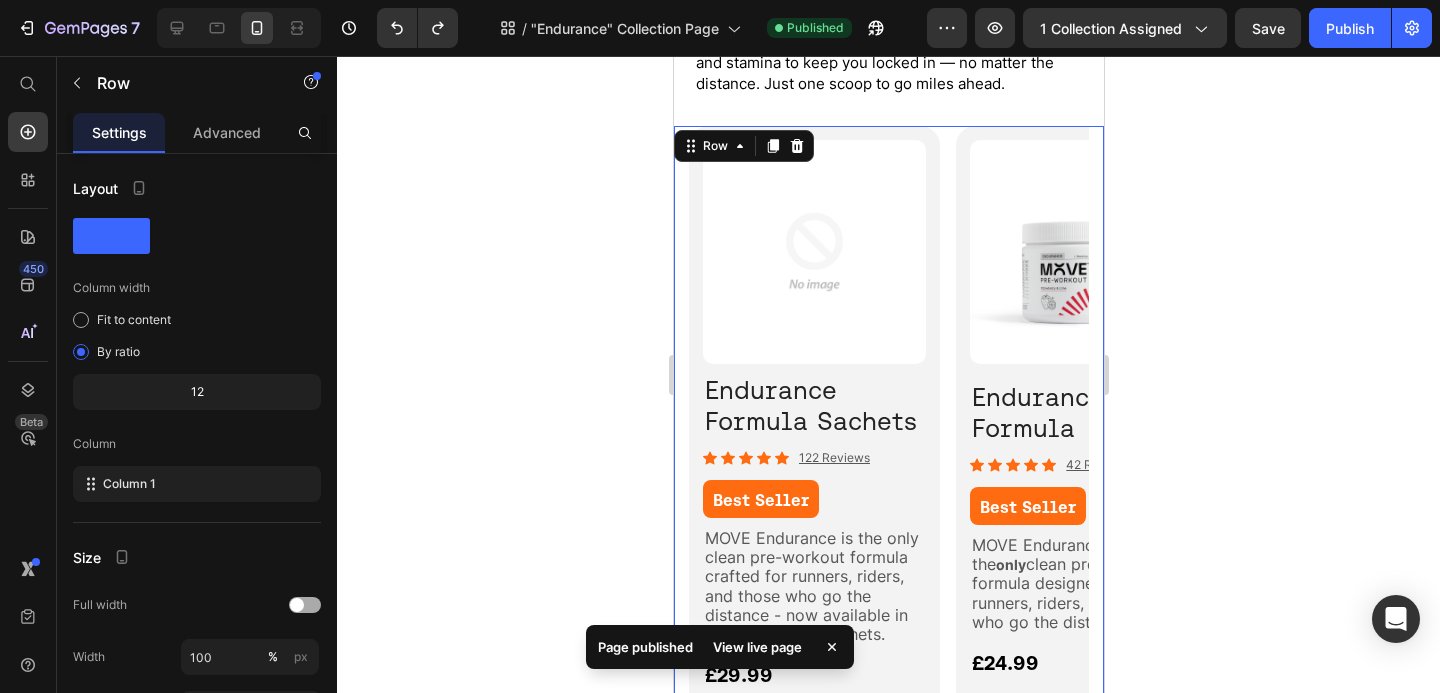 click 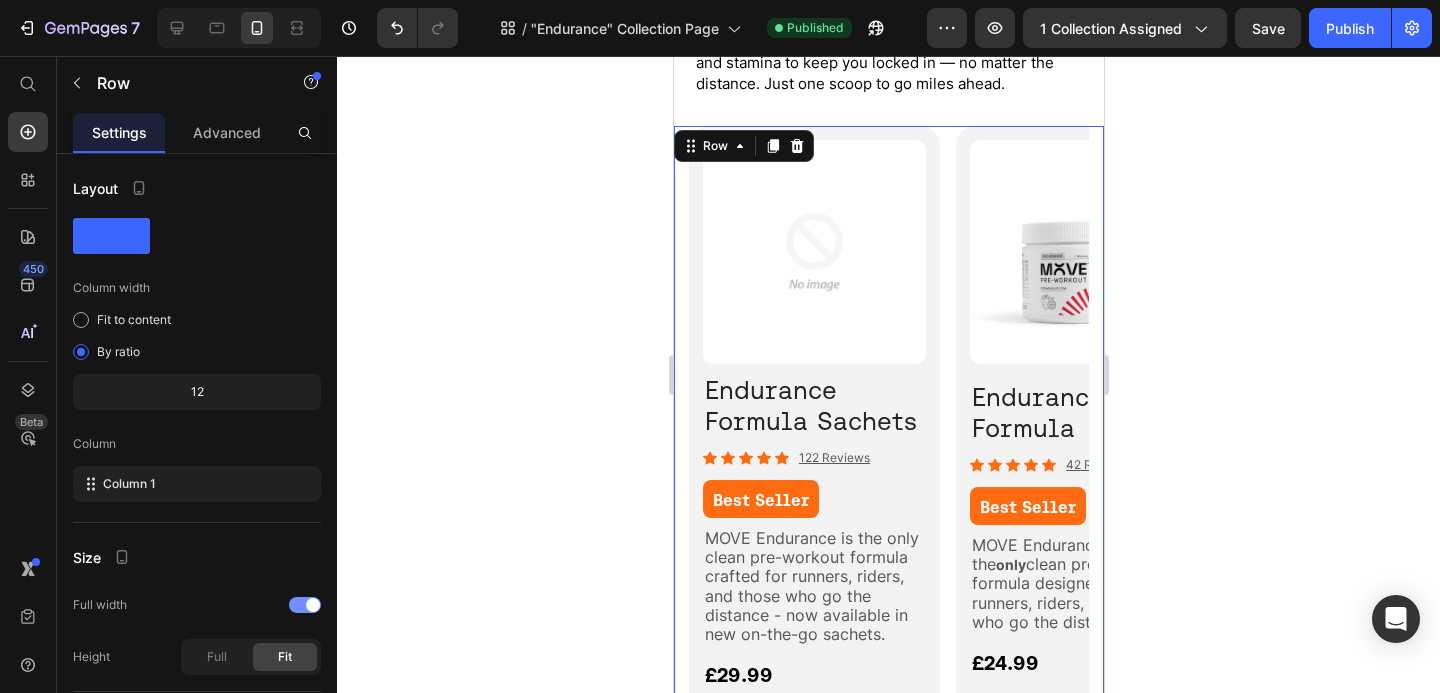 click 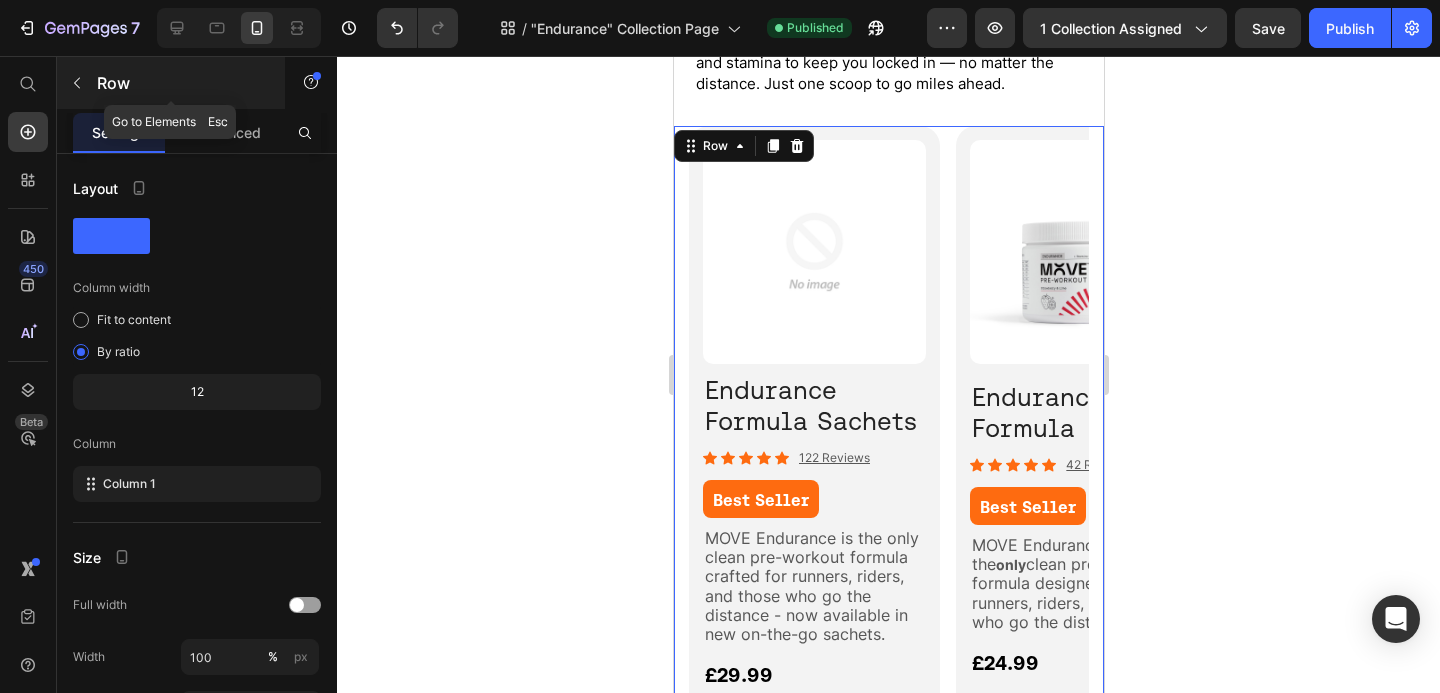 click on "Row" 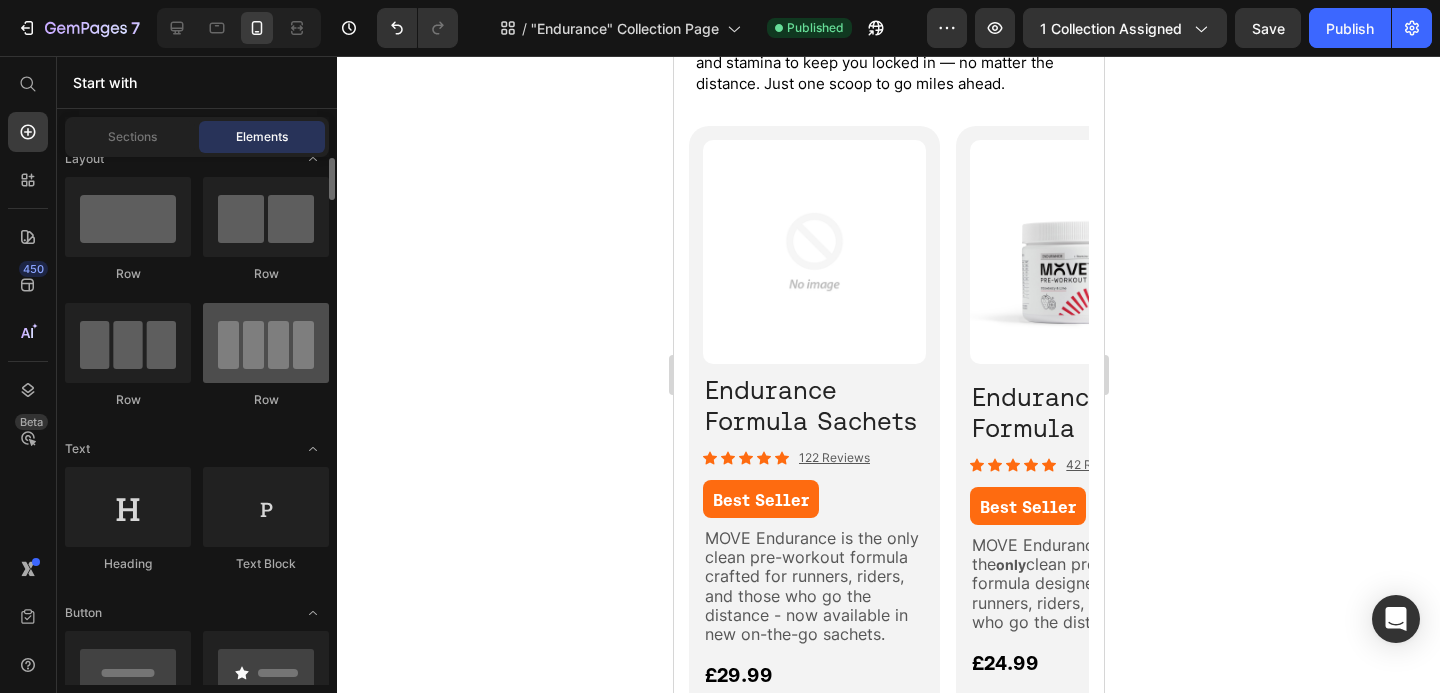 scroll, scrollTop: 0, scrollLeft: 0, axis: both 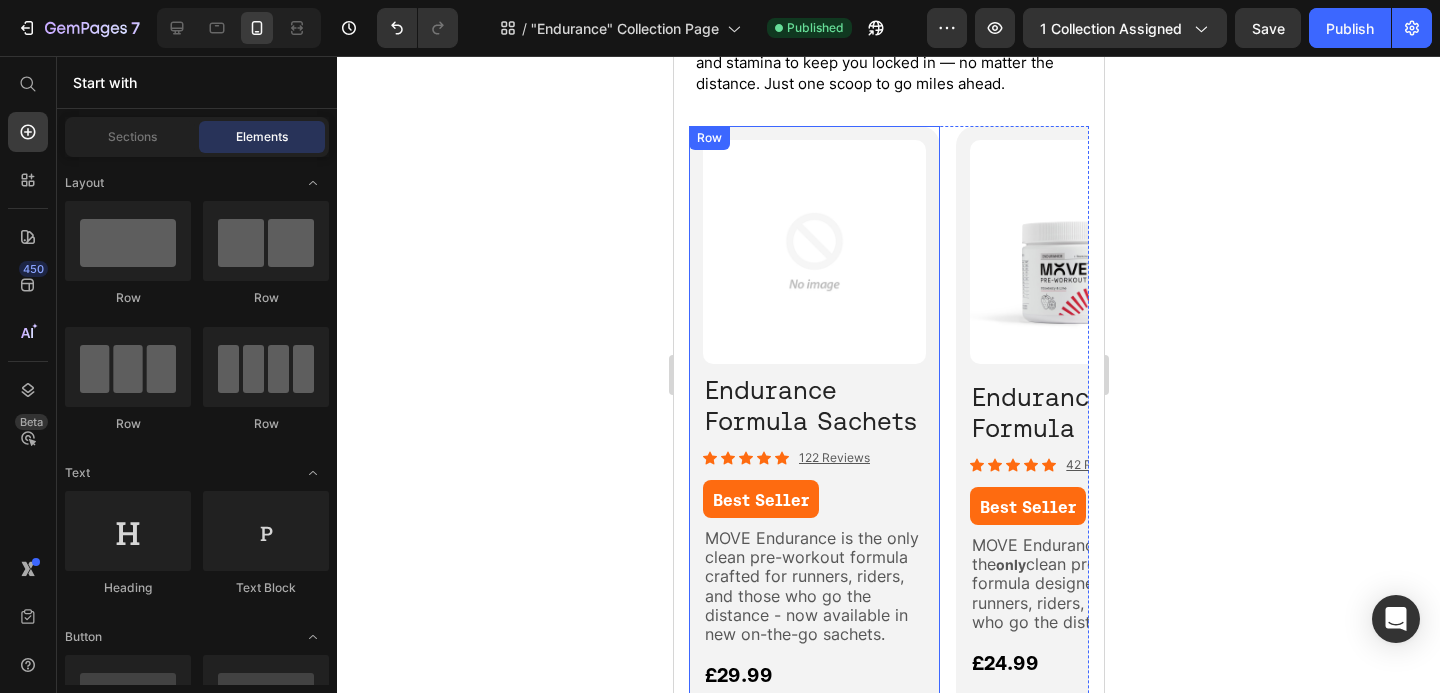 click on "Product Images ⁠⁠⁠⁠⁠⁠⁠ Endurance Formula Sachets Heading Icon Icon Icon Icon Icon Icon List 122 Reviews Text Block Row Best Seller Heading MOVE Endurance is the only clean pre-workout formula crafted for runners, riders, and those who go the distance - now available in new on-the-go sachets. Text Block £29.99 Product Price Flavour Watermelon & Sea Salt Strawberry & Lime Product Variants & Swatches Row Add to cart Add to Cart VIEW PRODUCT Button Row Product Row" at bounding box center (813, 522) 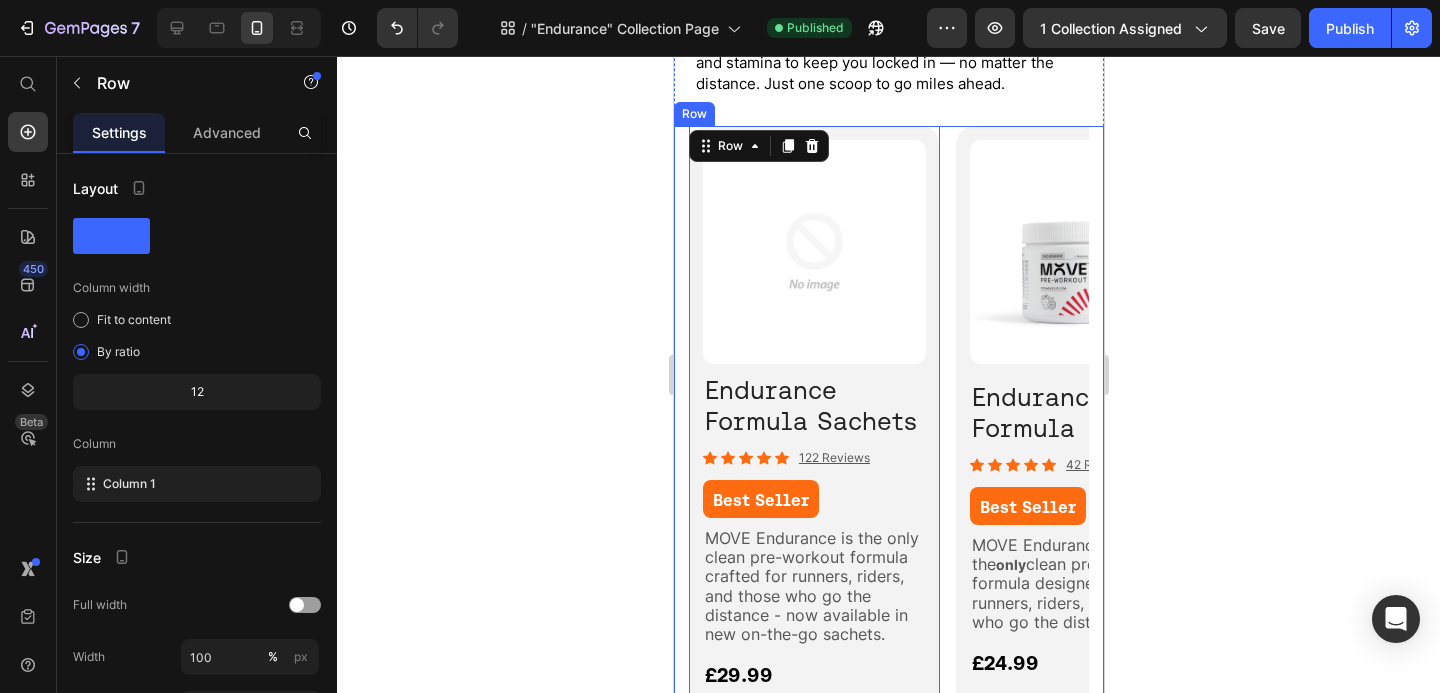 click on "Product Images ⁠⁠⁠⁠⁠⁠⁠ Endurance Formula Sachets Heading Icon Icon Icon Icon Icon Icon List 122 Reviews Text Block Row Best Seller Heading MOVE Endurance is the only clean pre-workout formula crafted for runners, riders, and those who go the distance - now available in new on-the-go sachets. Text Block £29.99 Product Price Flavour Watermelon & Sea Salt Strawberry & Lime Product Variants & Swatches Row Add to cart Add to Cart VIEW PRODUCT Button Row Product Row   28 Product Images ⁠⁠⁠⁠⁠⁠⁠ Endurance Formula Heading Icon Icon Icon Icon Icon Icon List 42 Reviews Text Block Row Best Seller Heading MOVE Endurance is the  only  clean pre-workout formula designed for runners, riders, and those who go the distance. Text Block £24.99 Product Price Flavour Strawberry & Lime Watermelon & Sea Salt Product Variants & Swatches Row Add to cart Add to Cart VIEW PRODUCT Button Row Product Row Carousel Row" at bounding box center (888, 549) 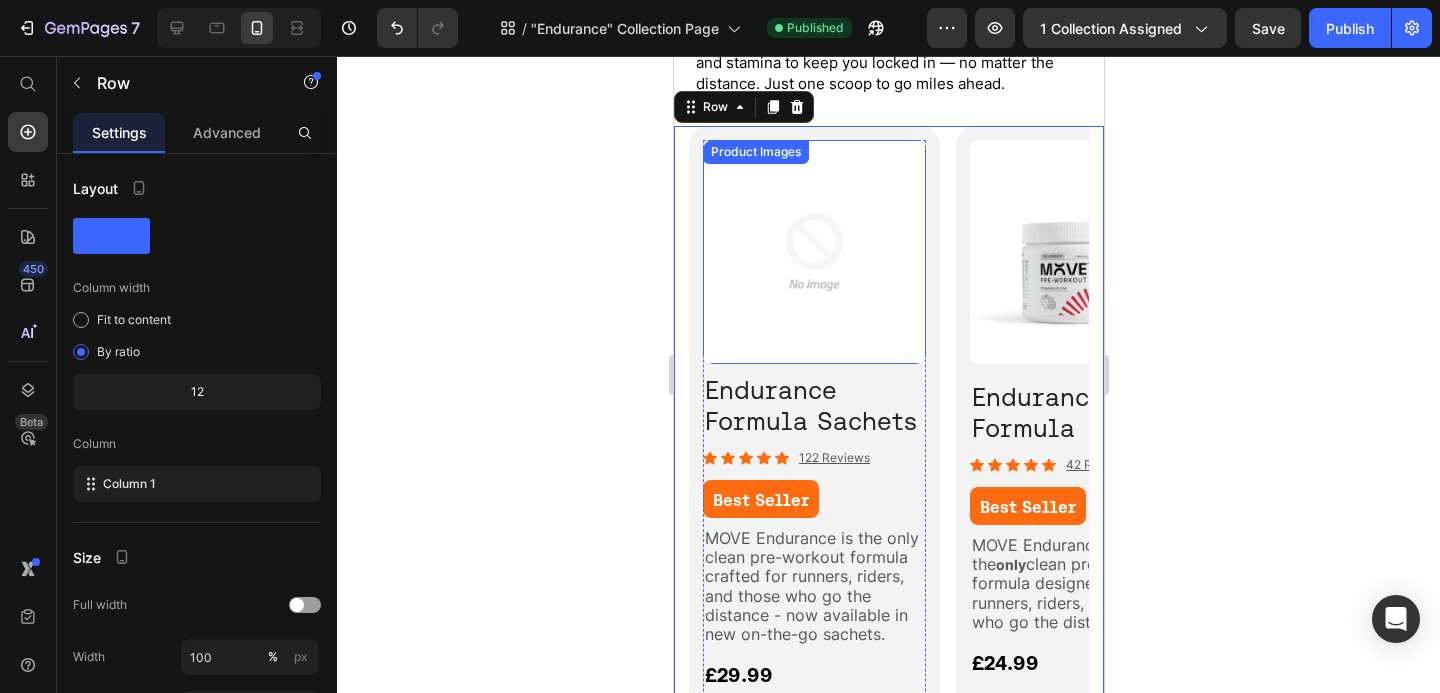 click on "Product Images" at bounding box center (755, 152) 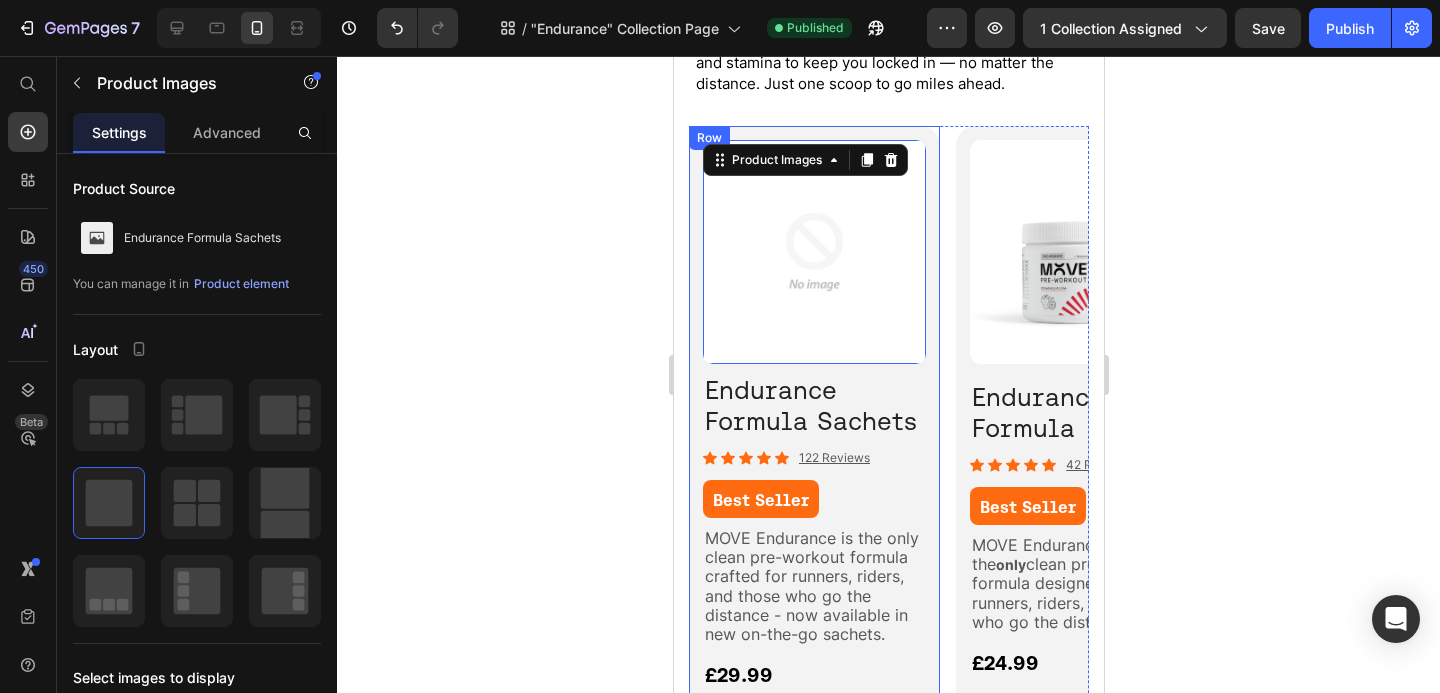 click on "Product Images   9 ⁠⁠⁠⁠⁠⁠⁠ Endurance Formula Sachets Heading Icon Icon Icon Icon Icon Icon List 122 Reviews Text Block Row Best Seller Heading MOVE Endurance is the only clean pre-workout formula crafted for runners, riders, and those who go the distance - now available in new on-the-go sachets. Text Block £29.99 Product Price Flavour Watermelon & Sea Salt Strawberry & Lime Product Variants & Swatches Row Add to cart Add to Cart VIEW PRODUCT Button Row Product Row" at bounding box center [813, 522] 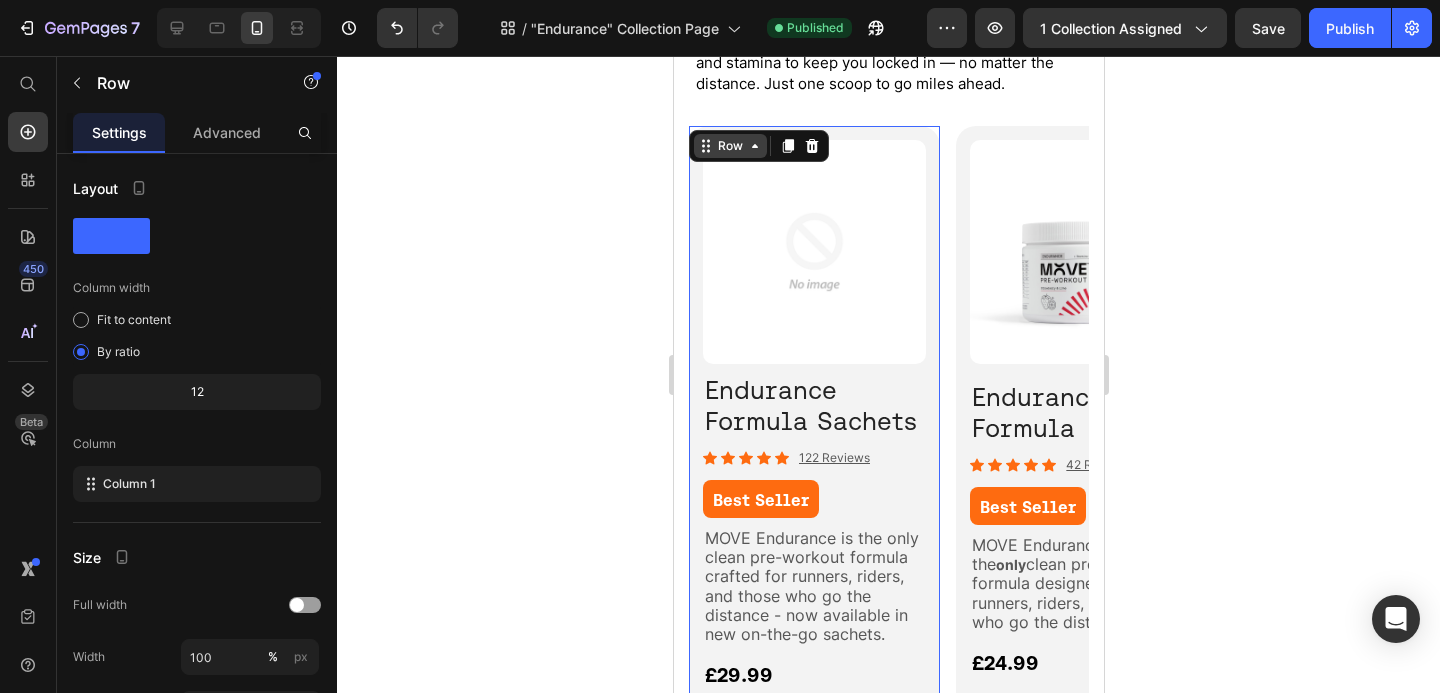 click on "Row" at bounding box center (729, 146) 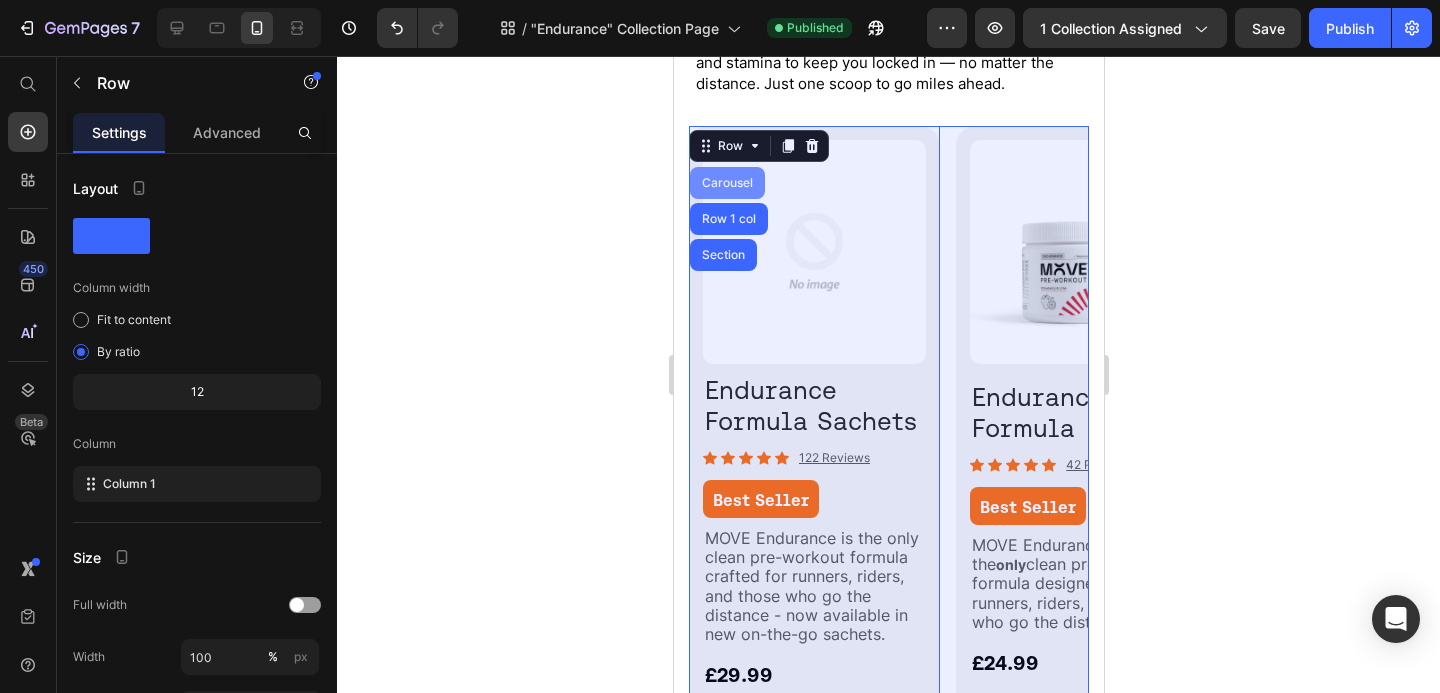 click on "Carousel" at bounding box center (726, 183) 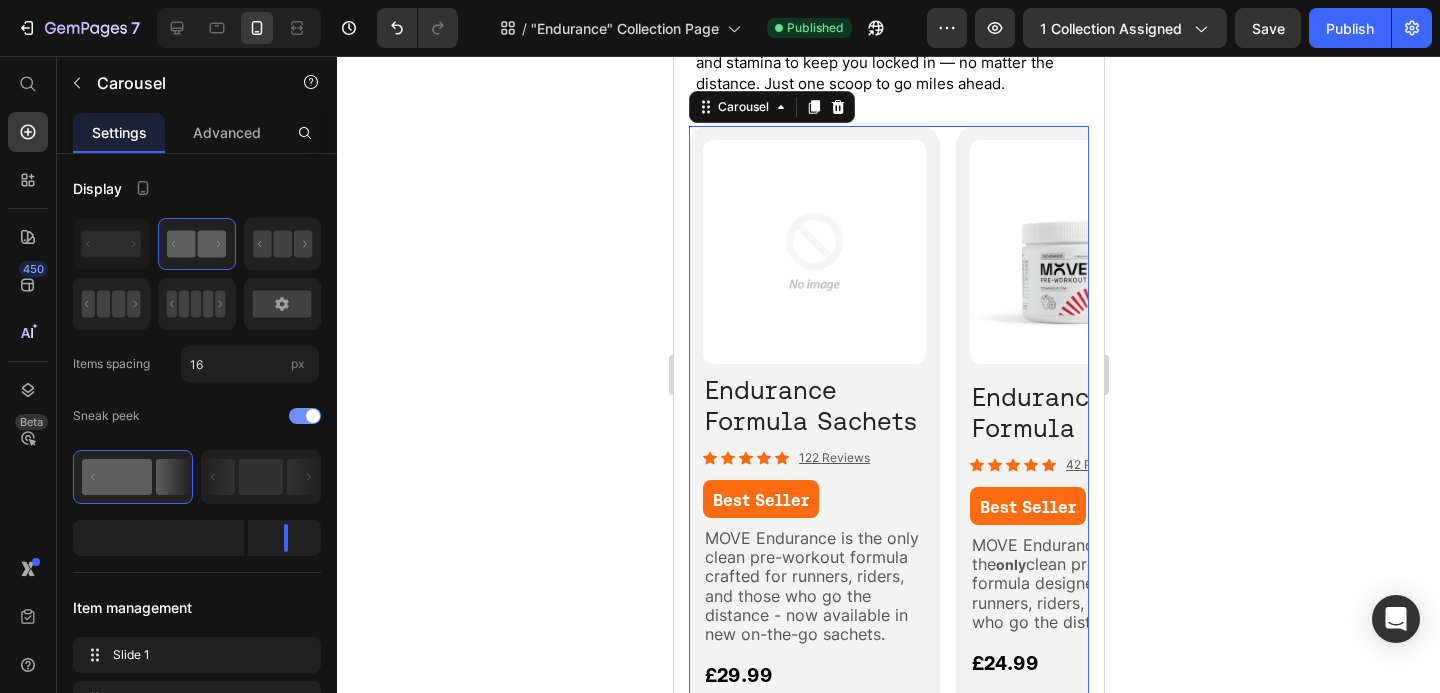 click at bounding box center (313, 416) 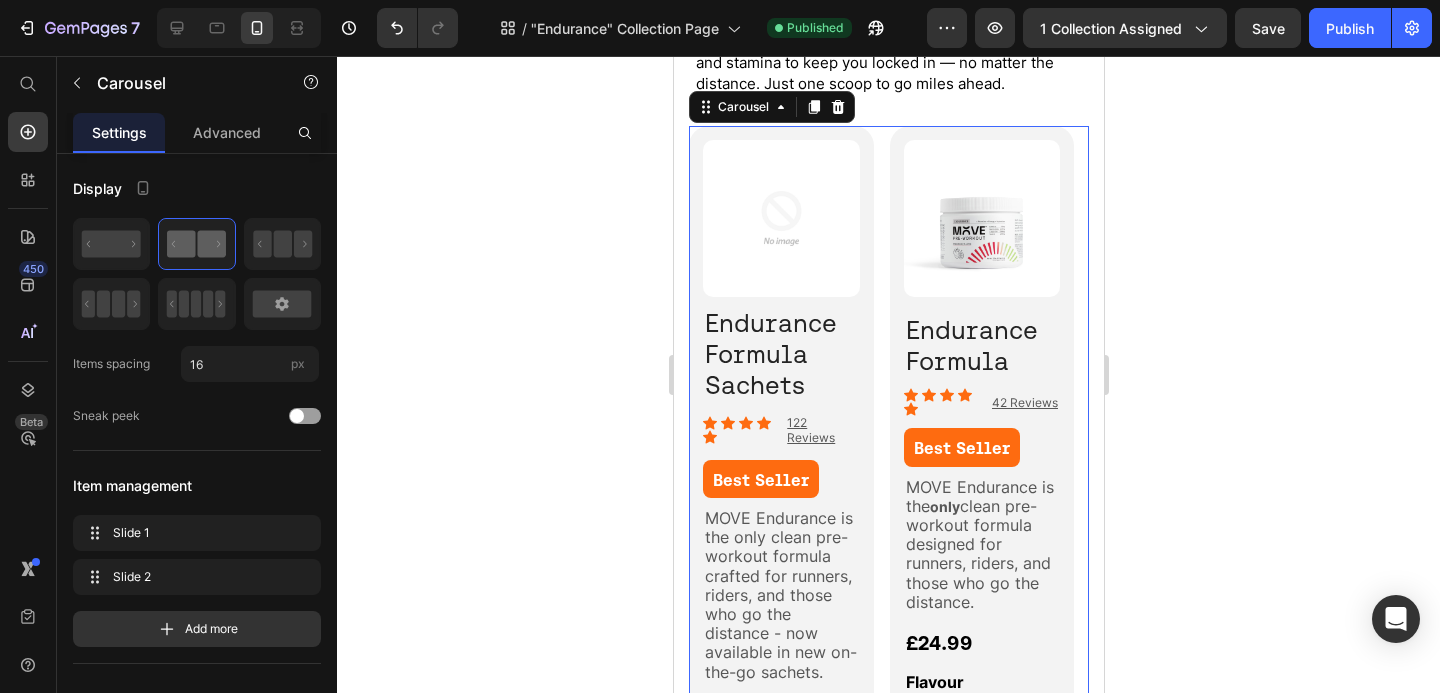 click 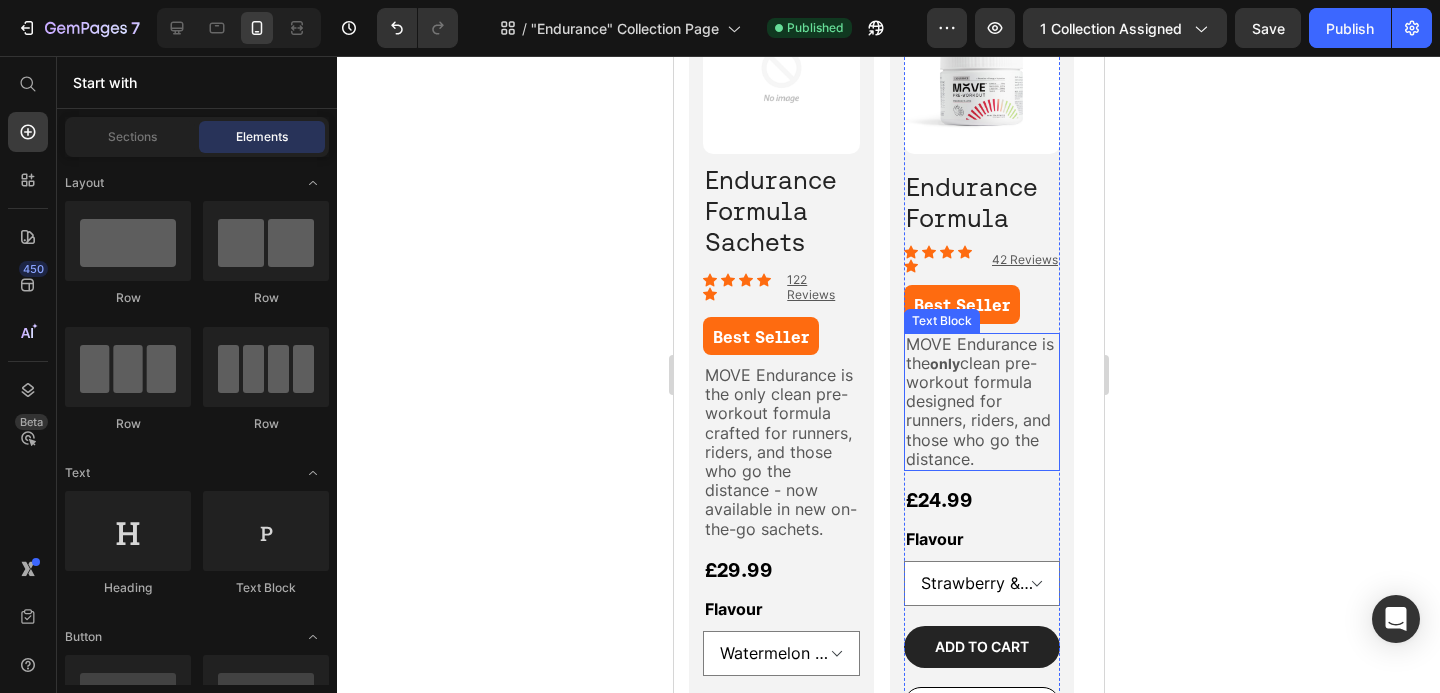 scroll, scrollTop: 362, scrollLeft: 0, axis: vertical 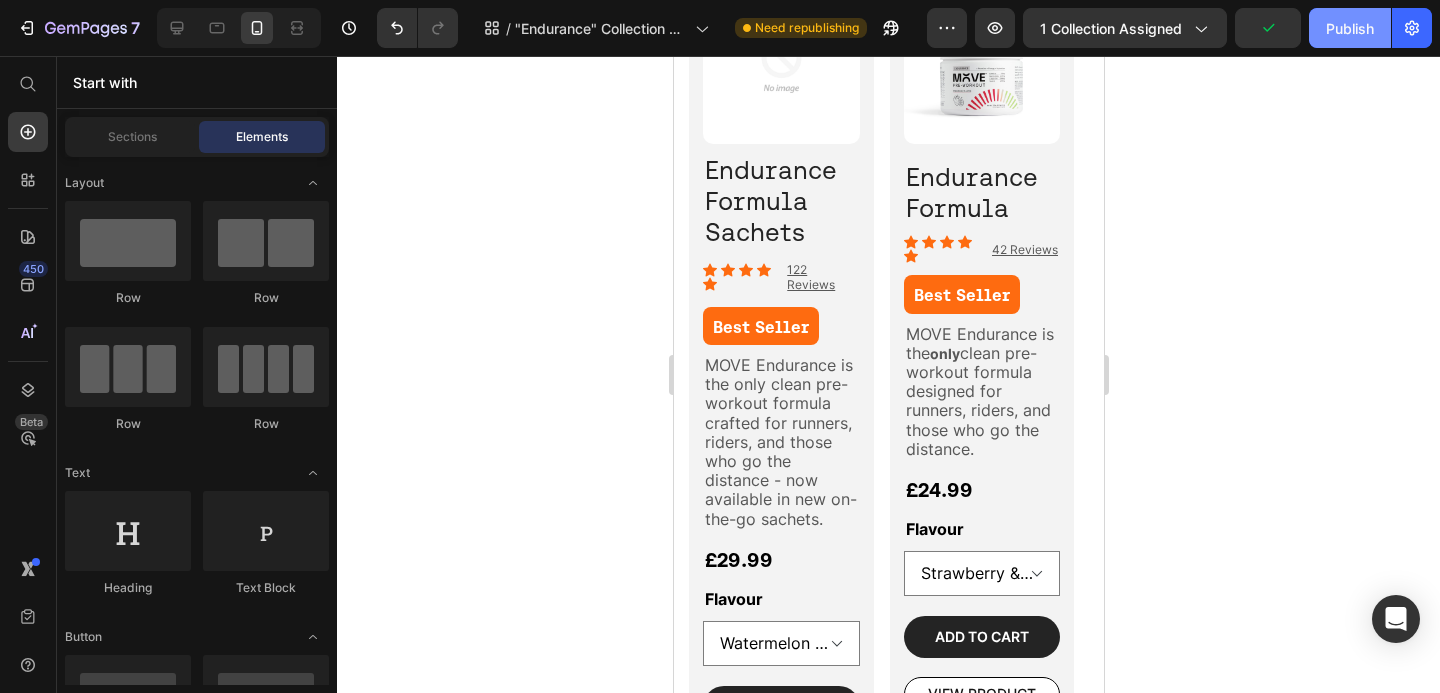 click on "Publish" 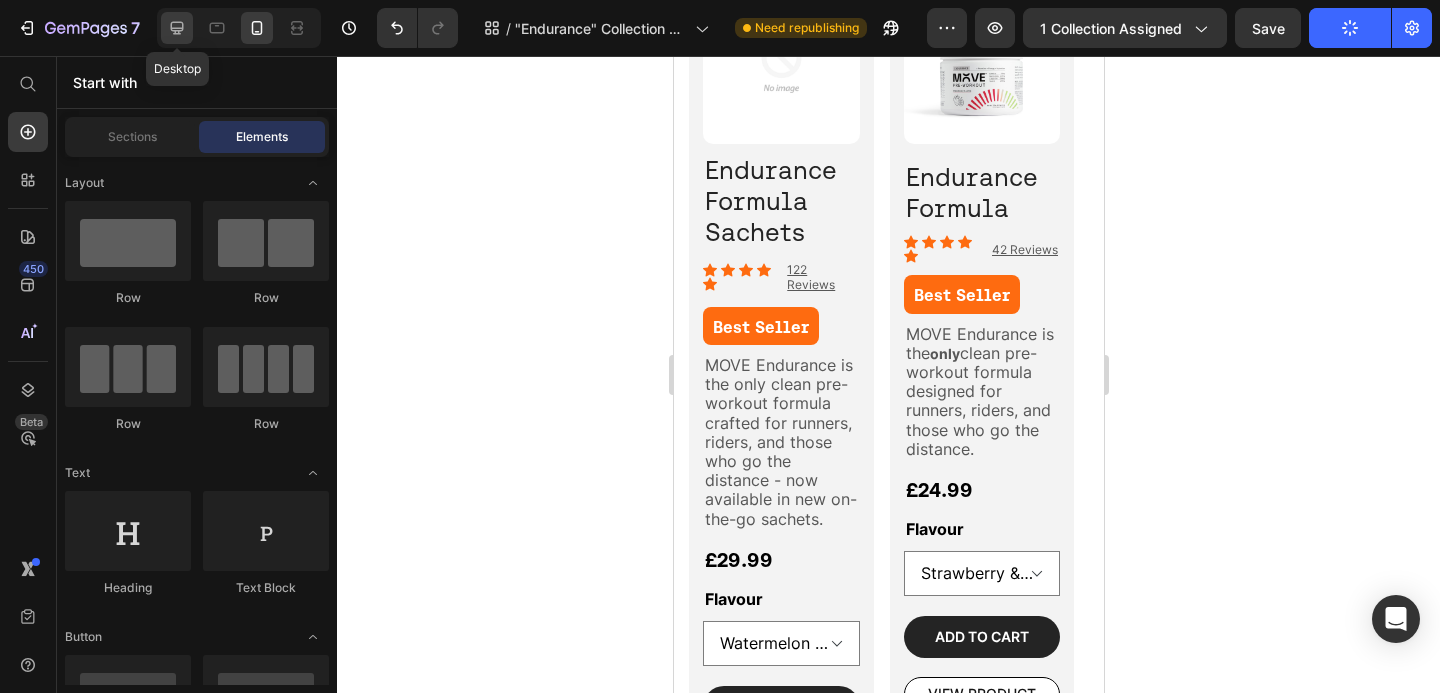 drag, startPoint x: 177, startPoint y: 37, endPoint x: 248, endPoint y: 32, distance: 71.17584 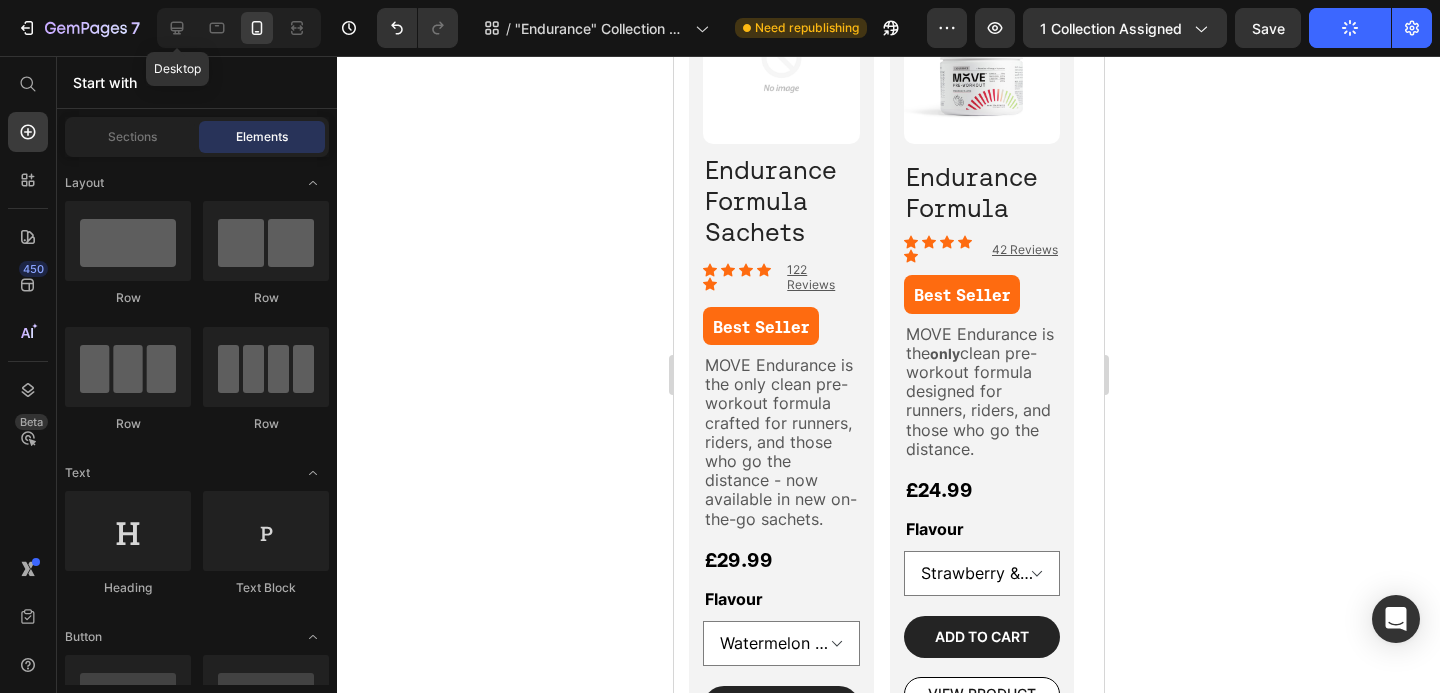 click 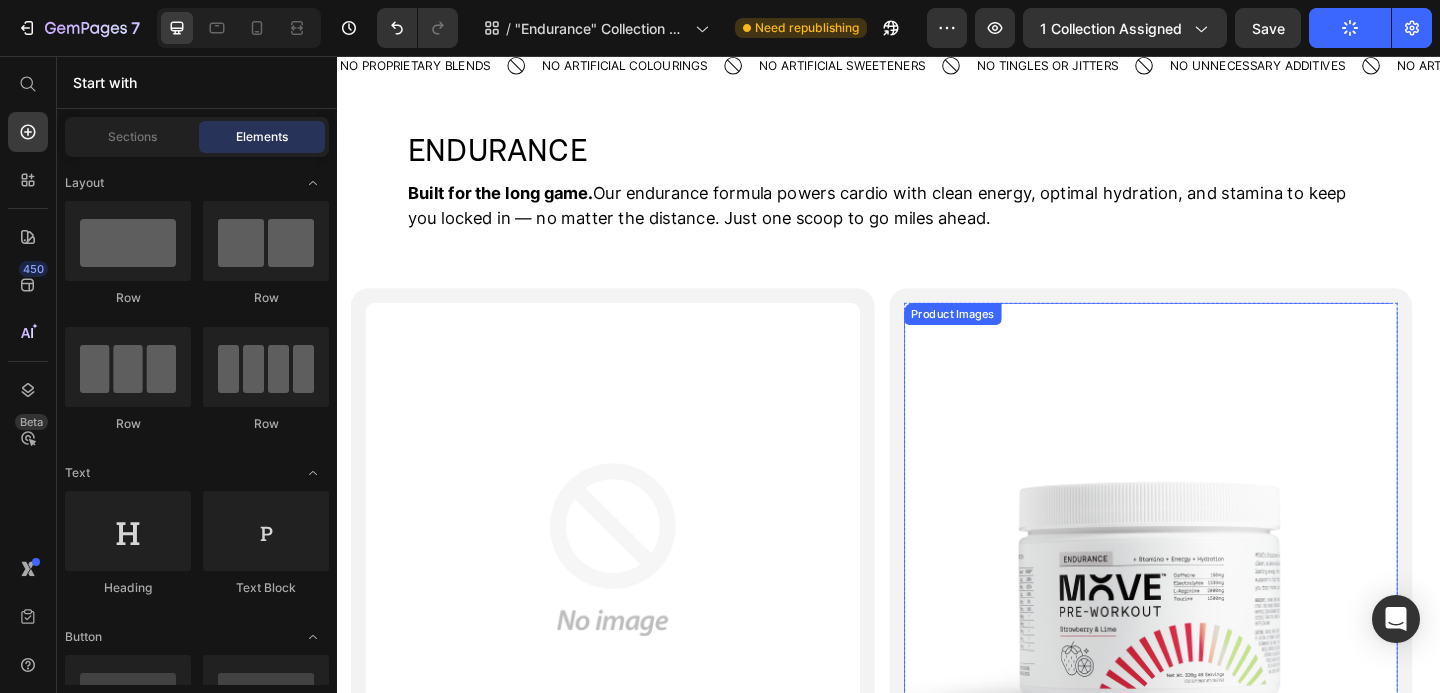scroll, scrollTop: 92, scrollLeft: 0, axis: vertical 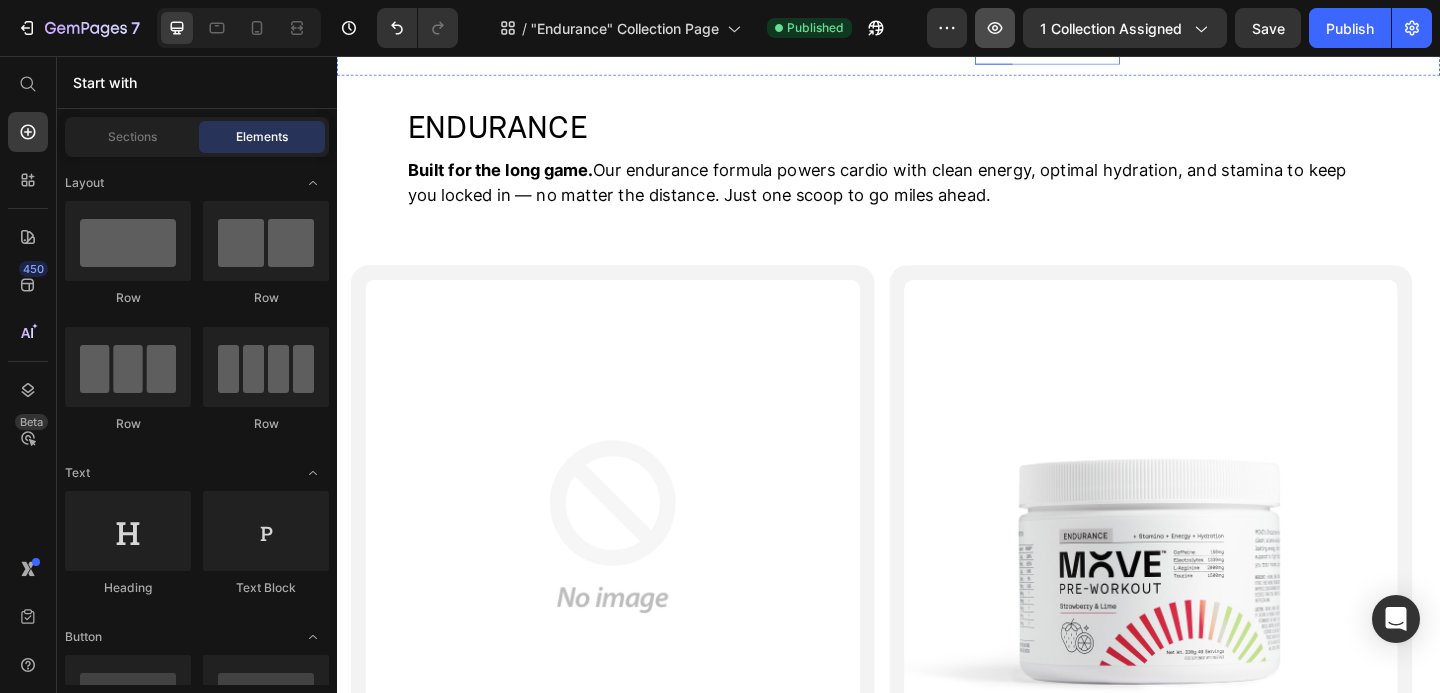 click 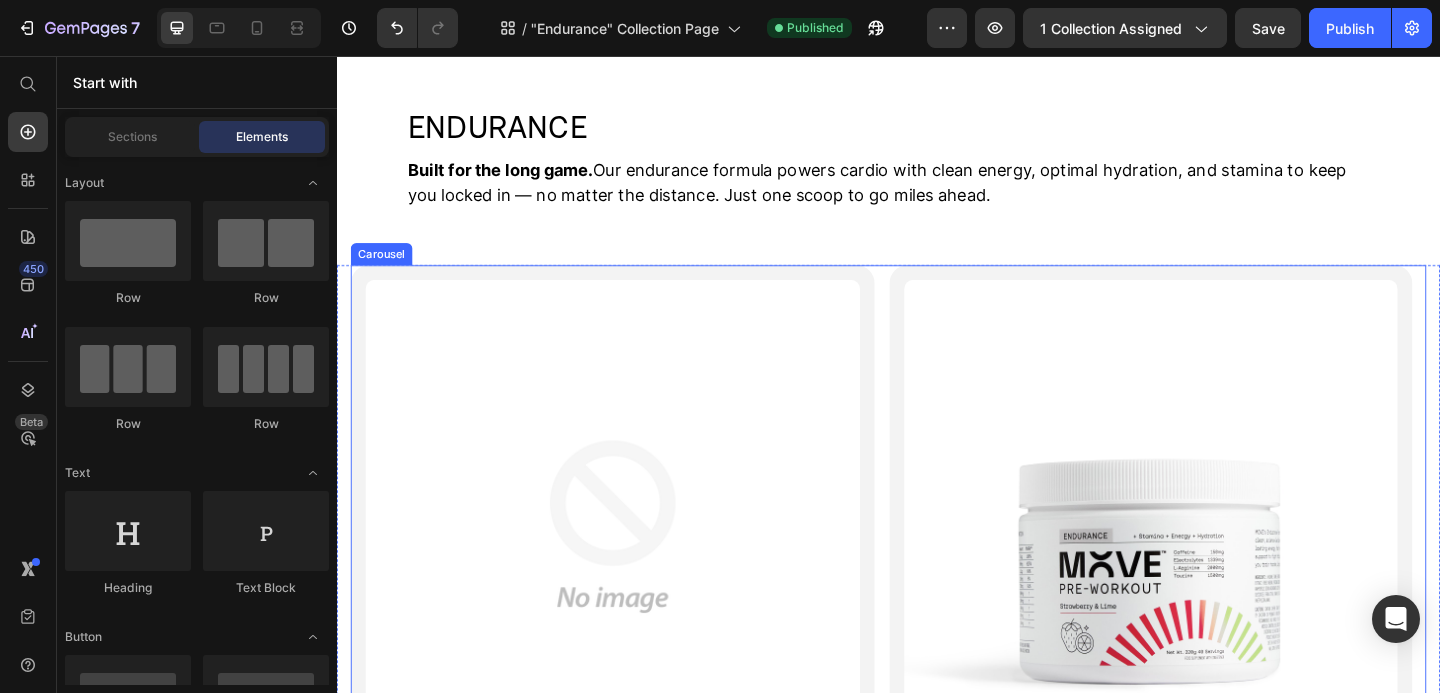 click on "Product Images ⁠⁠⁠⁠⁠⁠⁠ Endurance Formula Sachets Heading Icon Icon Icon Icon Icon Icon List 122 Reviews Text Block Row Best Seller Heading MOVE Endurance is the only clean pre-workout formula crafted for runners, riders, and those who go the distance - now available in new on-the-go sachets. Text Block £29.99 Product Price Flavour Watermelon & Sea Salt Strawberry & Lime Product Variants & Swatches Row Add to cart Add to Cart VIEW PRODUCT Button Row Product Row Product Images ⁠⁠⁠⁠⁠⁠⁠ Endurance Formula Heading Icon Icon Icon Icon Icon Icon List 42 Reviews Text Block Row Best Seller Heading MOVE Endurance is the  only  clean pre-workout formula designed for runners, riders, and those who go the distance. Text Block £24.99 Product Price Flavour Strawberry & Lime Watermelon & Sea Salt Product Variants & Swatches Row Add to cart Add to Cart VIEW PRODUCT Button Row Product Row" at bounding box center (937, 765) 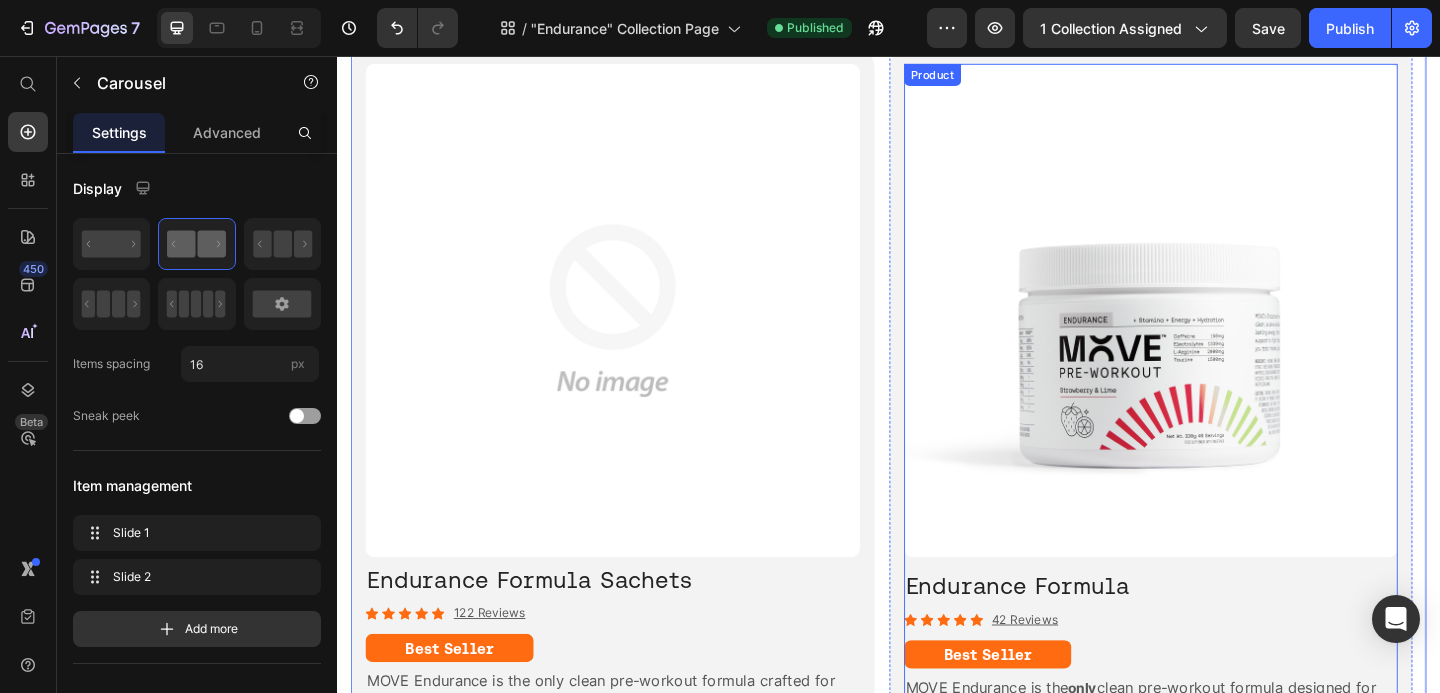 scroll, scrollTop: 405, scrollLeft: 0, axis: vertical 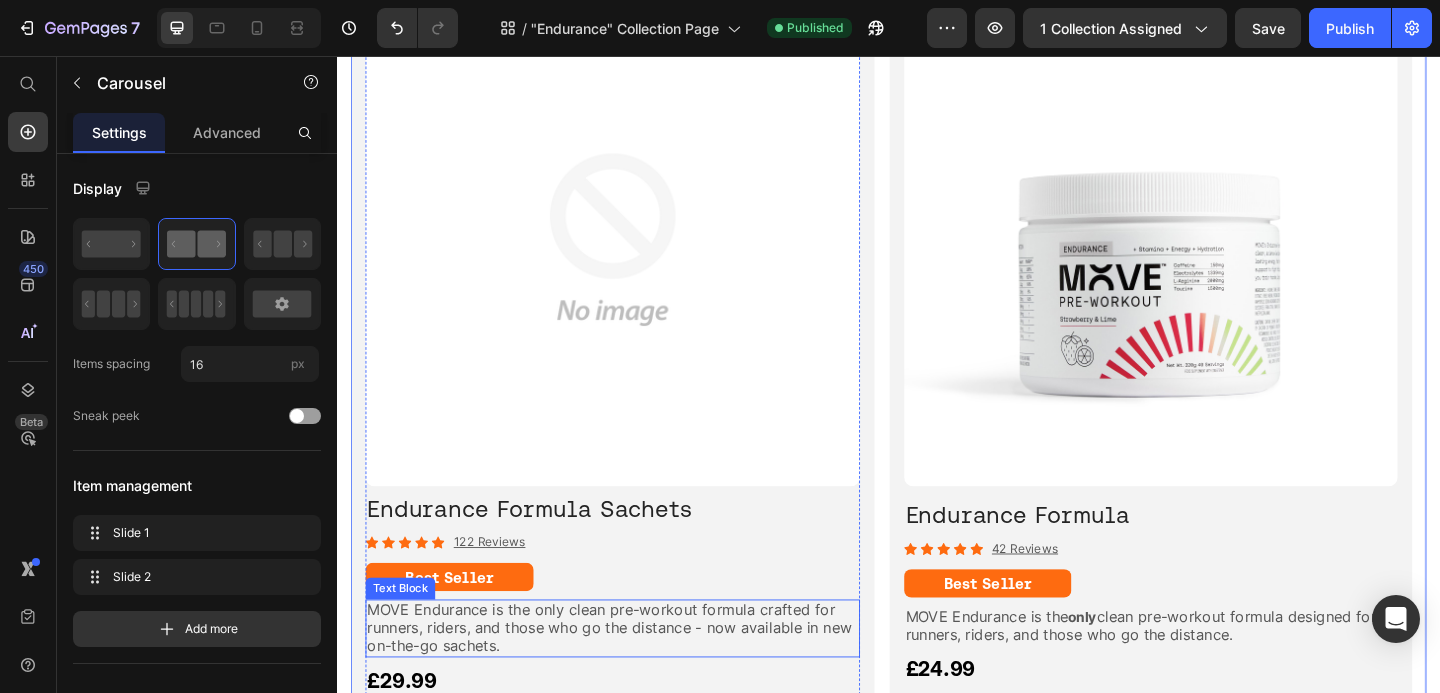 click on "MOVE Endurance is the only clean pre-workout formula crafted for runners, riders, and those who go the distance - now available in new on-the-go sachets." at bounding box center [633, 677] 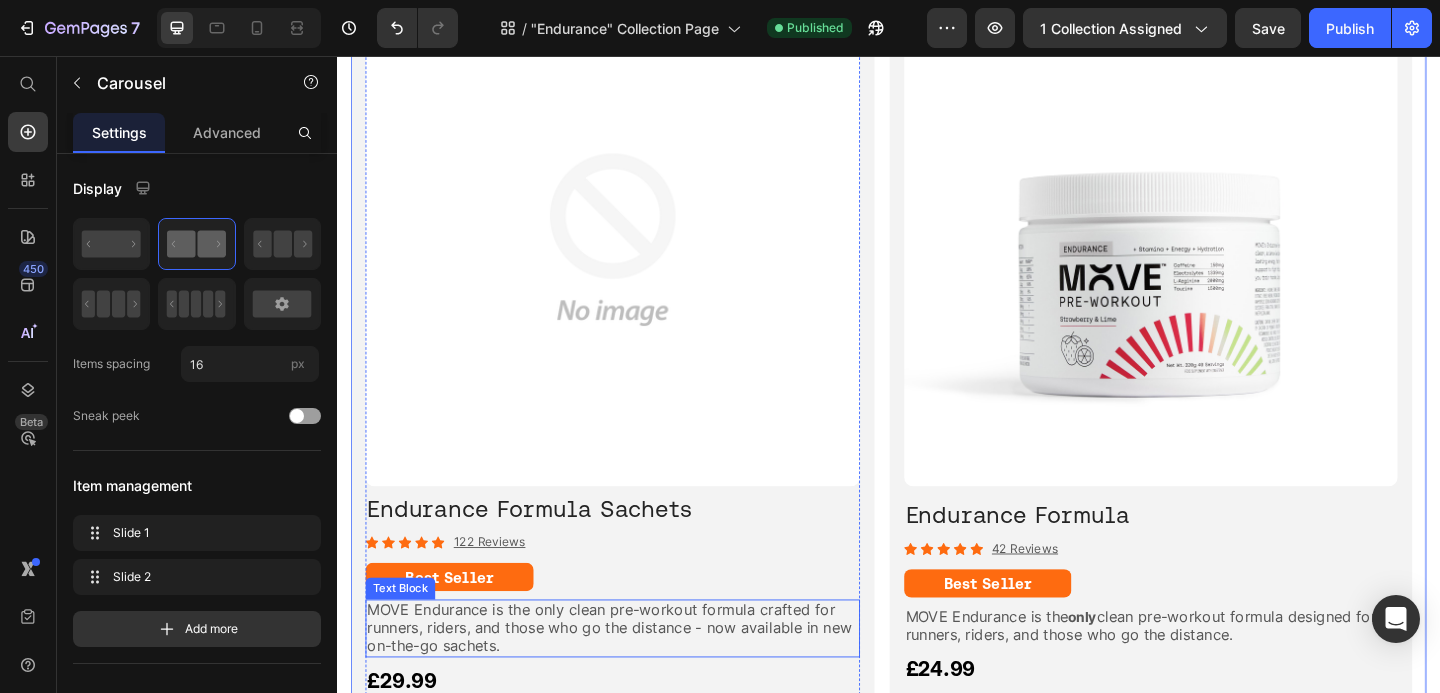 click on "MOVE Endurance is the only clean pre-workout formula crafted for runners, riders, and those who go the distance - now available in new on-the-go sachets." at bounding box center [633, 677] 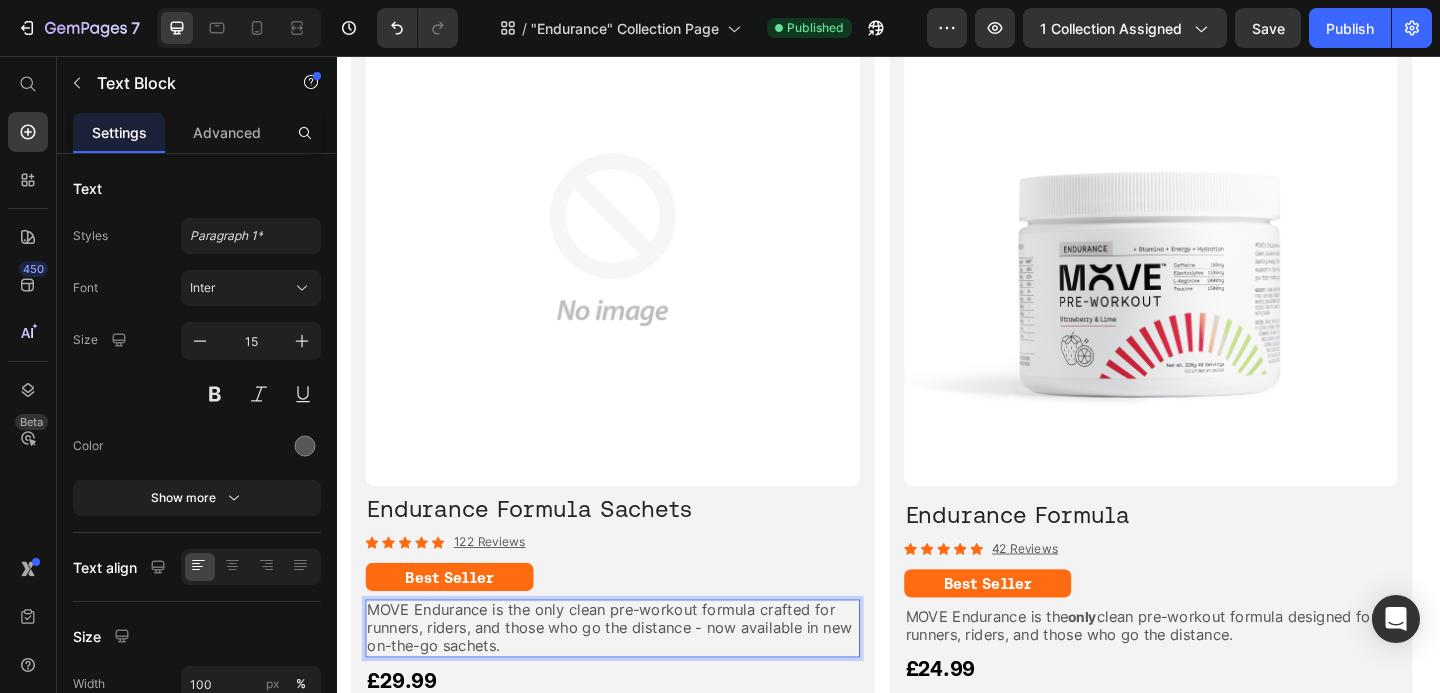 click on "MOVE Endurance is the only clean pre-workout formula crafted for runners, riders, and those who go the distance - now available in new on-the-go sachets." at bounding box center (637, 678) 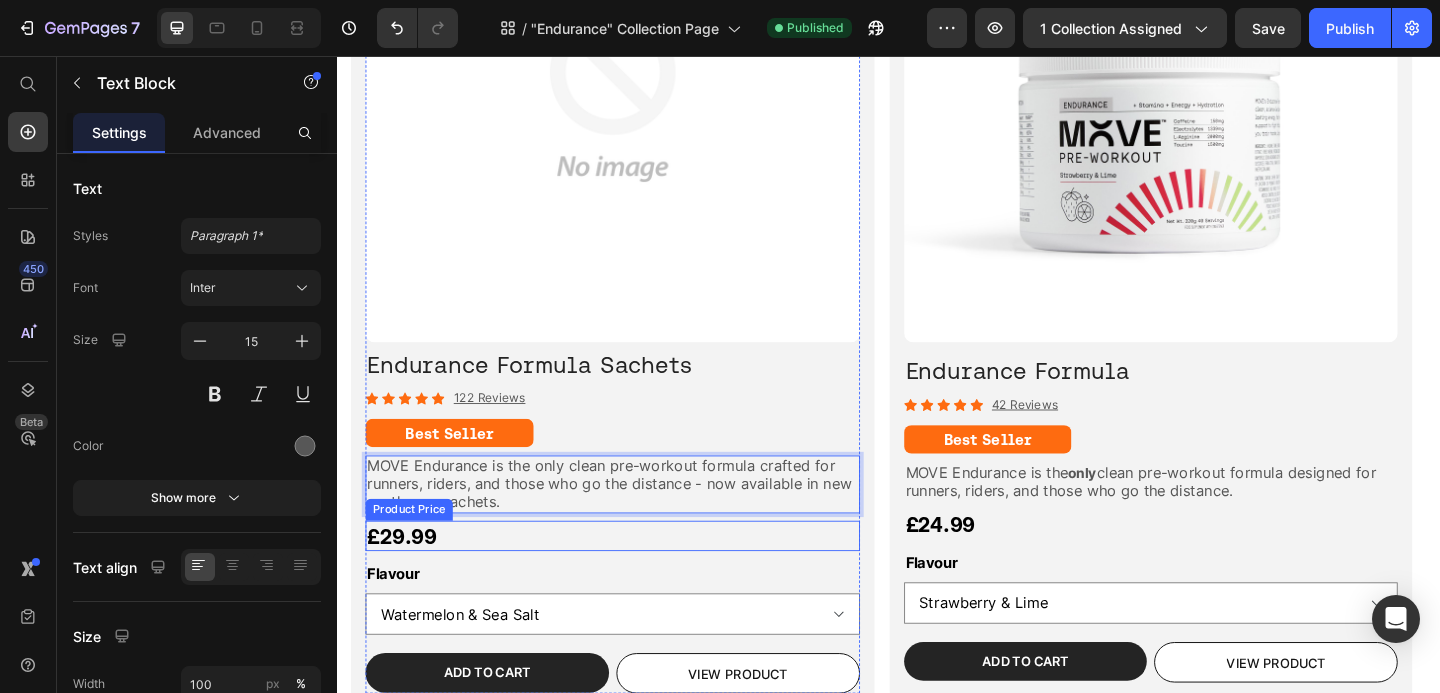 scroll, scrollTop: 563, scrollLeft: 0, axis: vertical 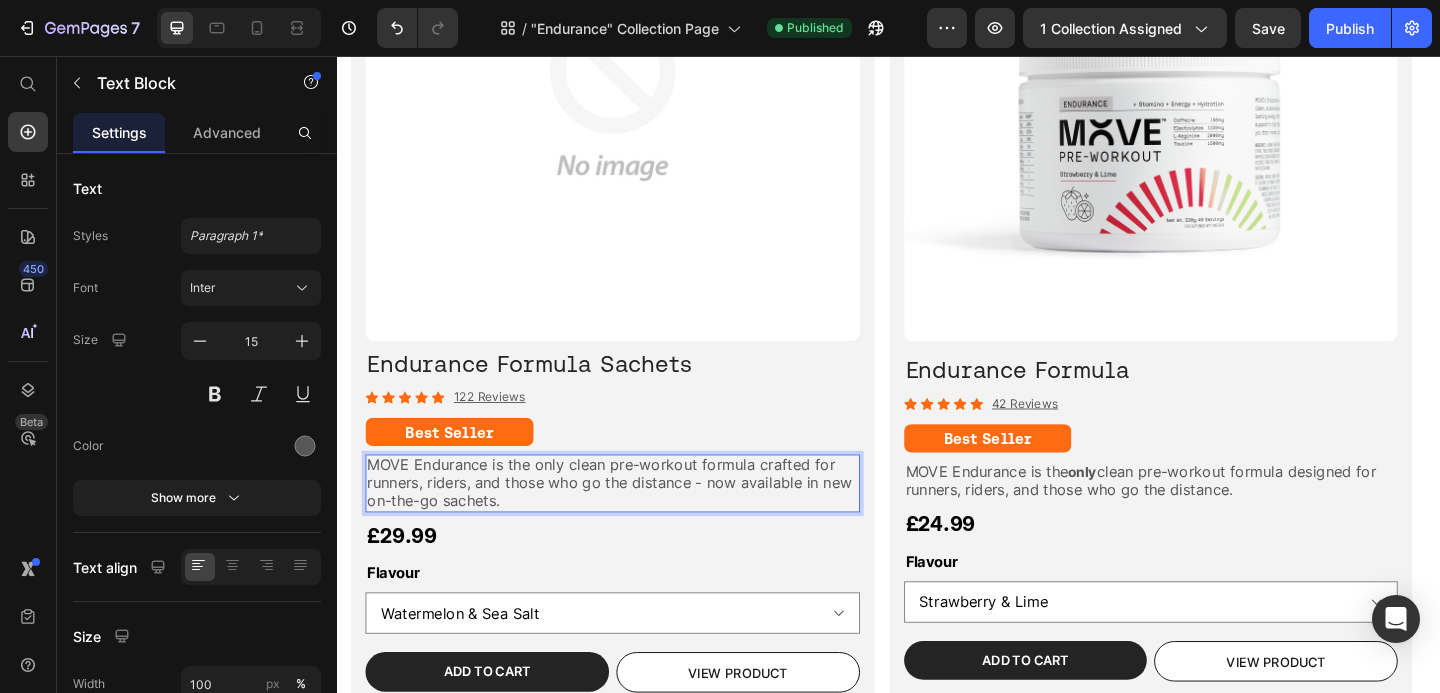 click on "MOVE Endurance is the only clean pre-workout formula crafted for runners, riders, and those who go the distance - now available in new on-the-go sachets." at bounding box center (637, 520) 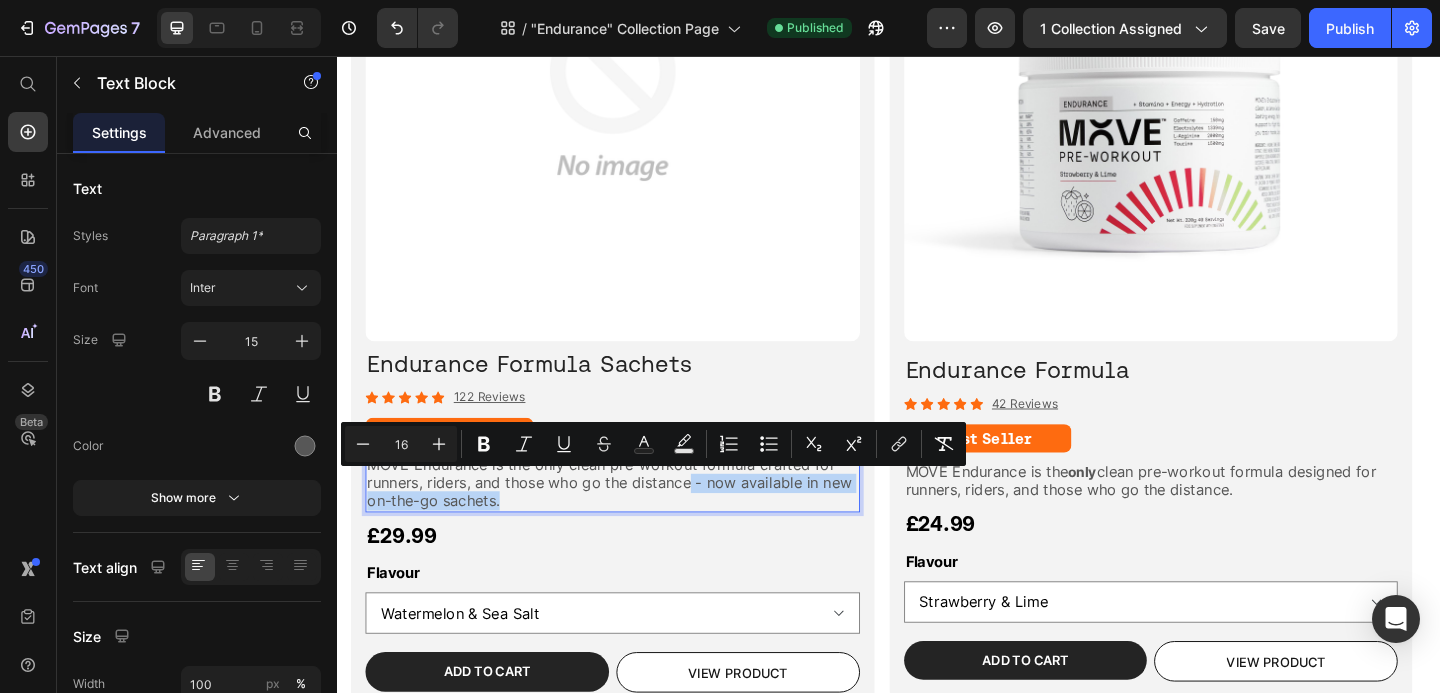 drag, startPoint x: 539, startPoint y: 543, endPoint x: 723, endPoint y: 527, distance: 184.69434 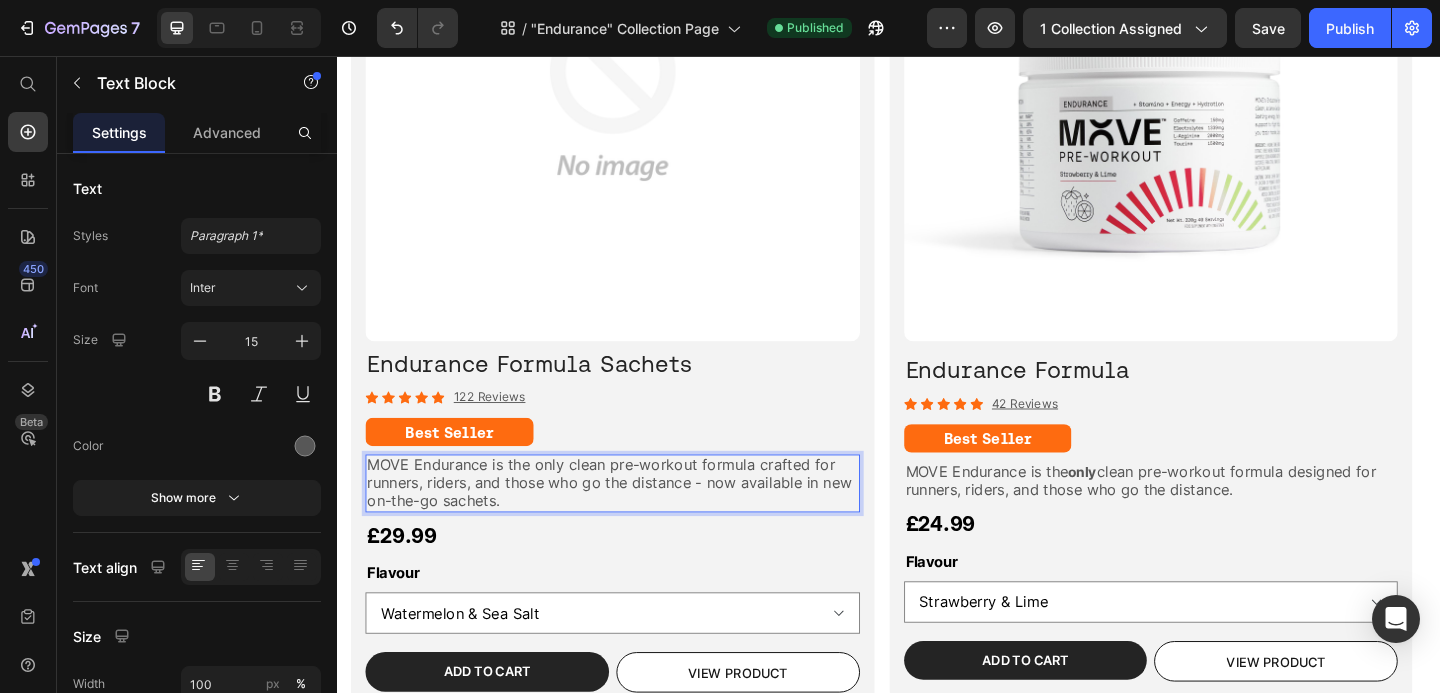 click on "MOVE Endurance is the only clean pre-workout formula crafted for runners, riders, and those who go the distance - now available in new on-the-go sachets." at bounding box center [633, 519] 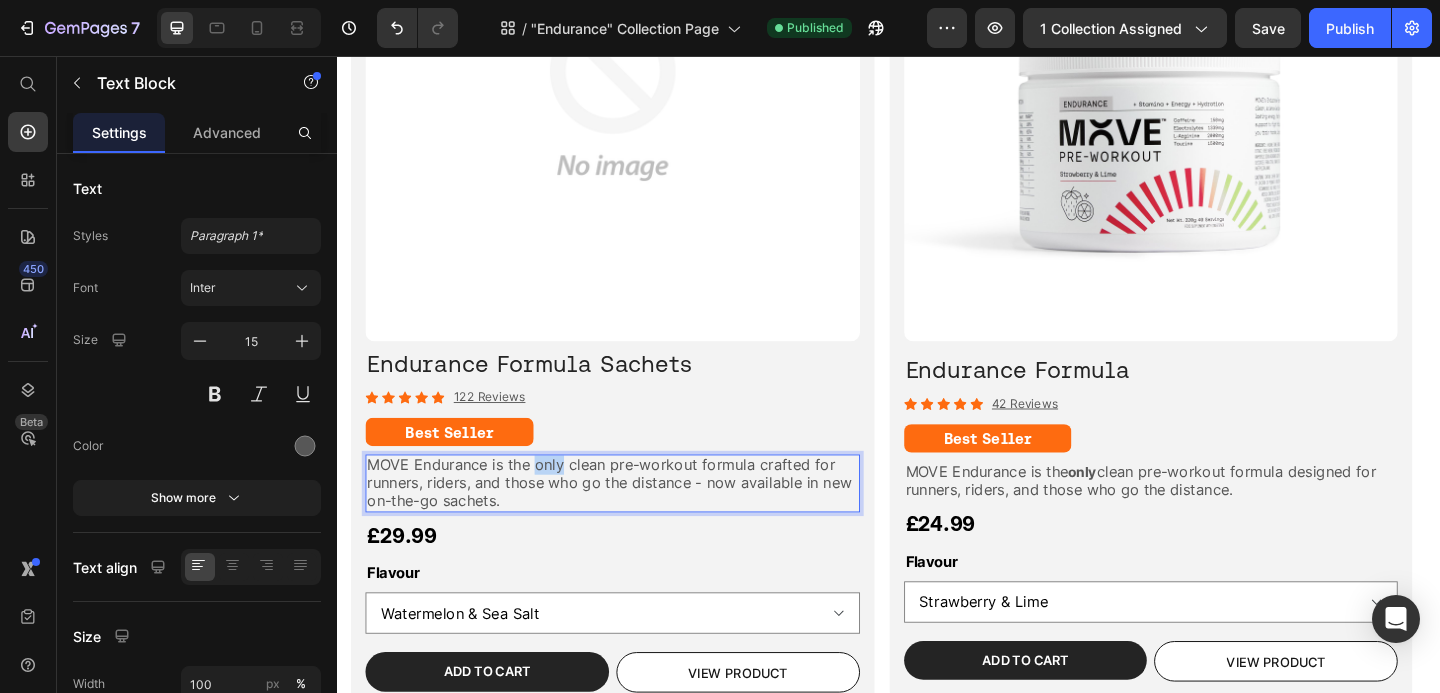 drag, startPoint x: 580, startPoint y: 502, endPoint x: 554, endPoint y: 502, distance: 26 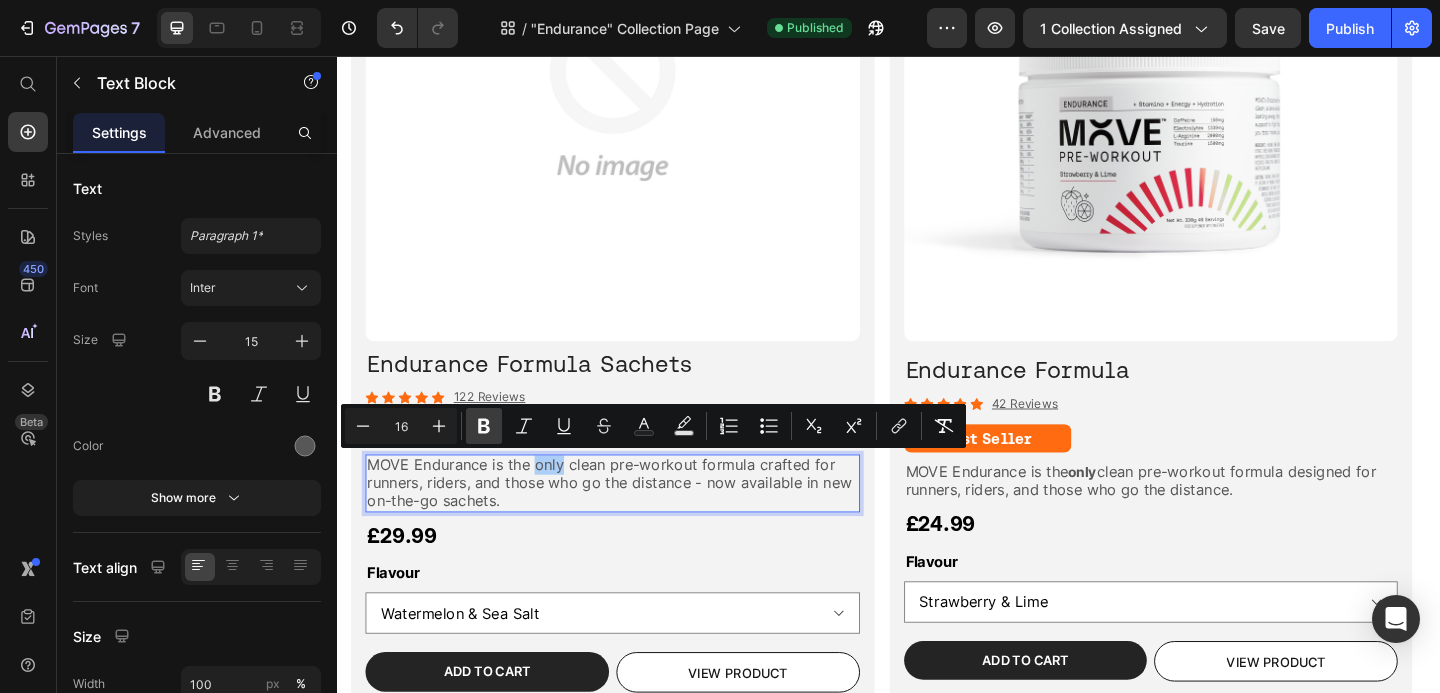 click 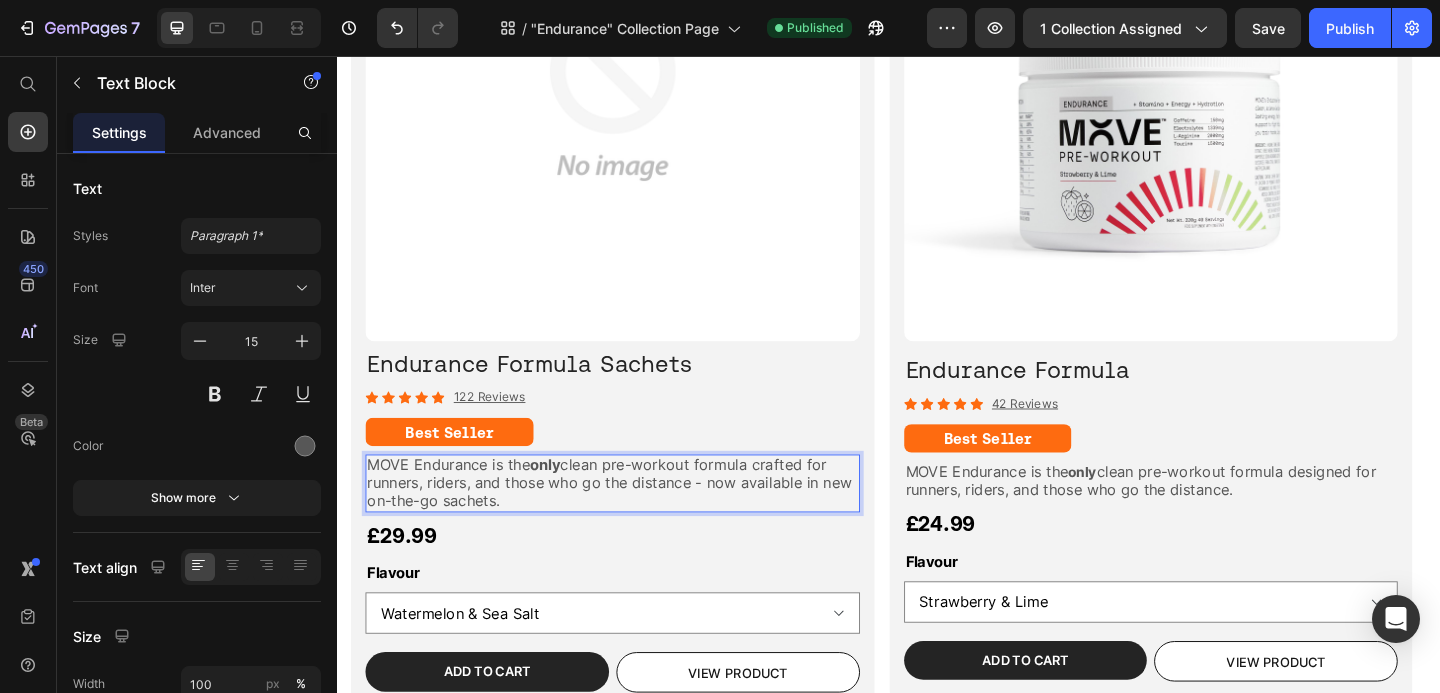 click on "MOVE Endurance is the  only  clean pre-workout formula crafted for runners, riders, and those who go the distance - now available in new on-the-go sachets." at bounding box center (637, 520) 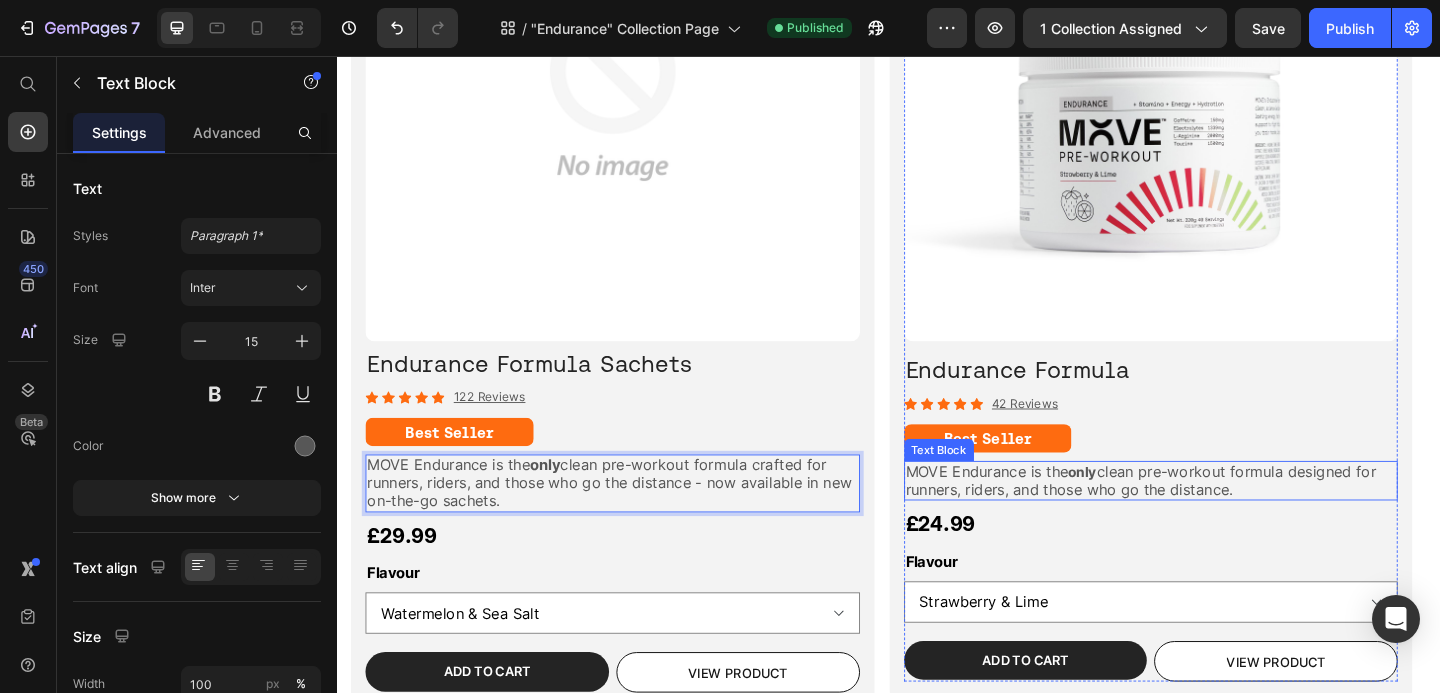 click on "clean pre-workout formula designed for runners, riders, and those who go the distance." at bounding box center [1212, 517] 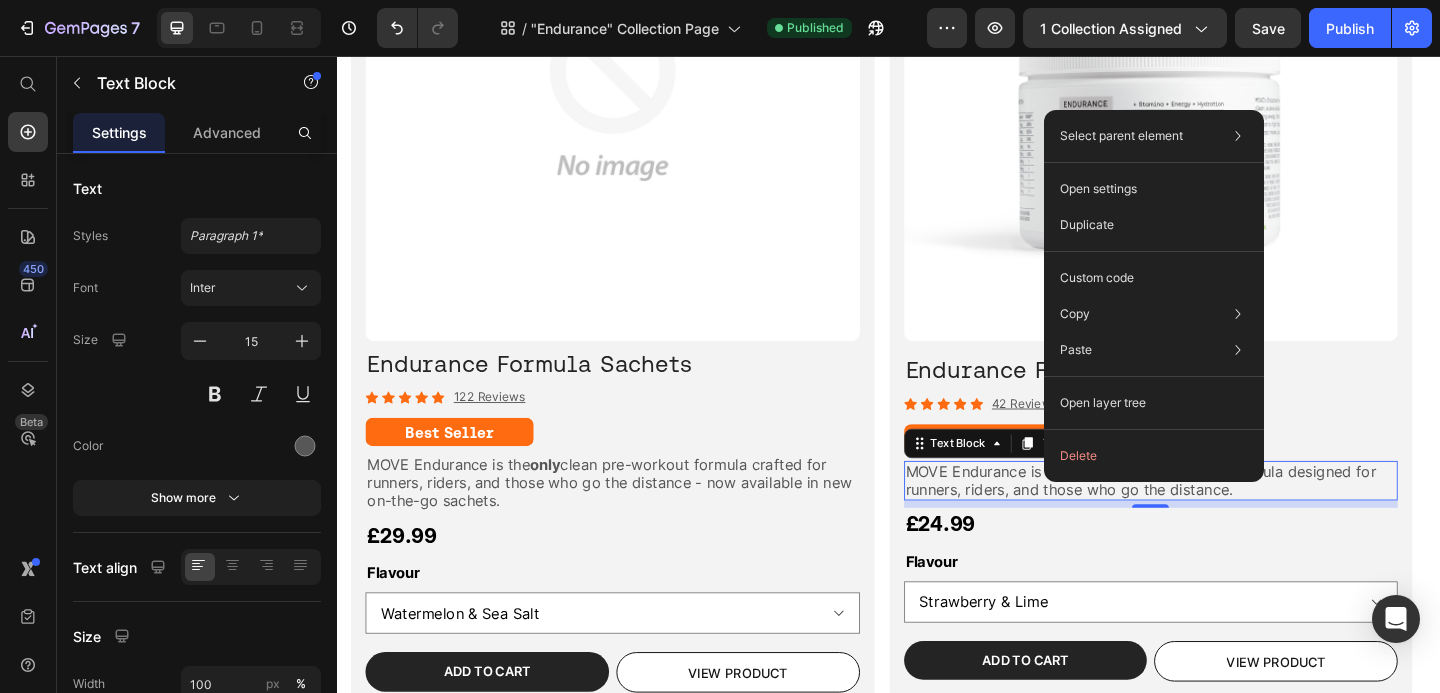 click on "clean pre-workout formula designed for runners, riders, and those who go the distance." at bounding box center [1212, 517] 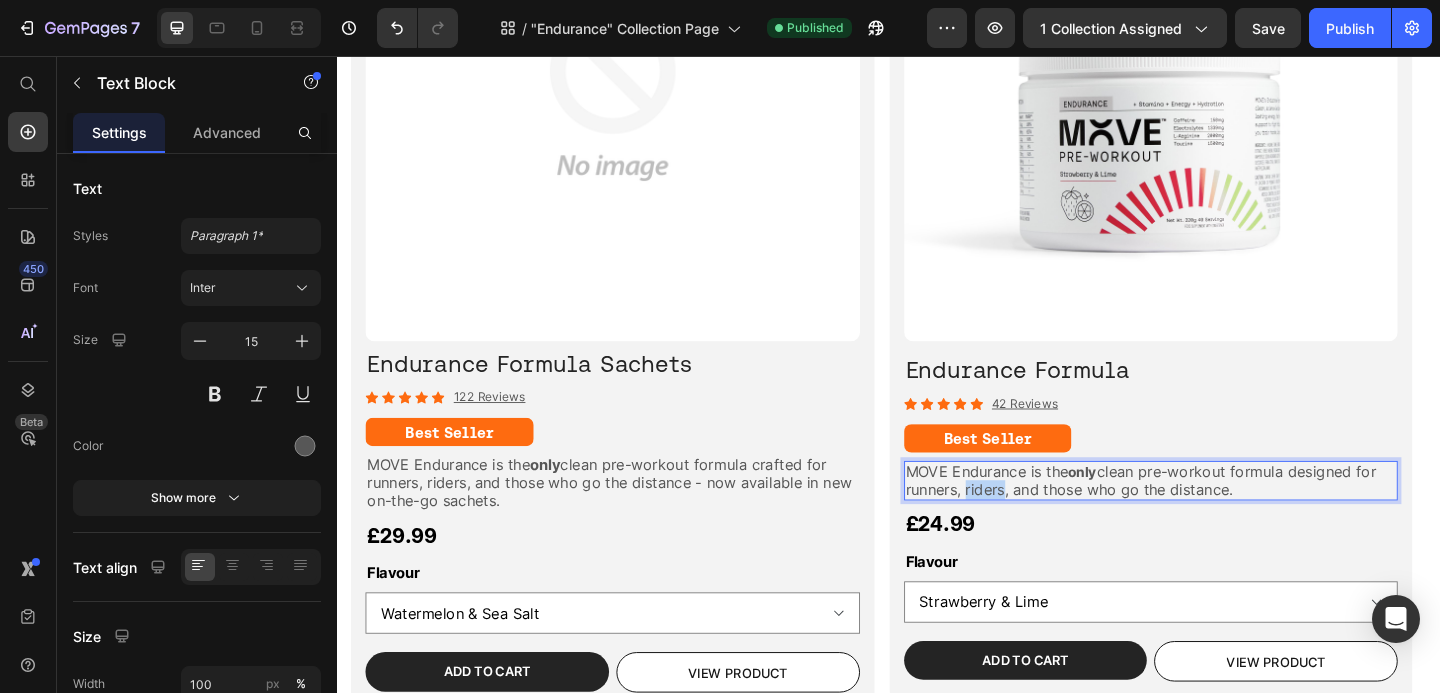 click on "clean pre-workout formula designed for runners, riders, and those who go the distance." at bounding box center [1212, 517] 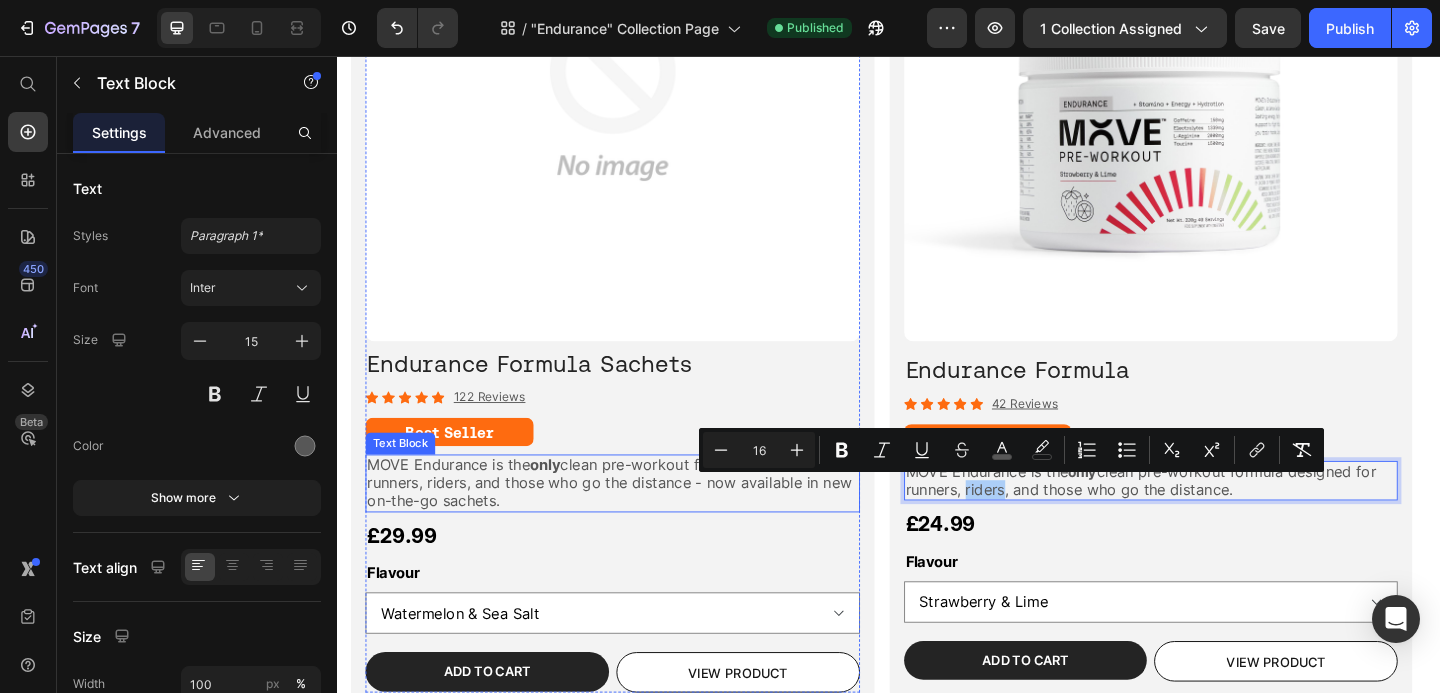 click on "only" at bounding box center [563, 500] 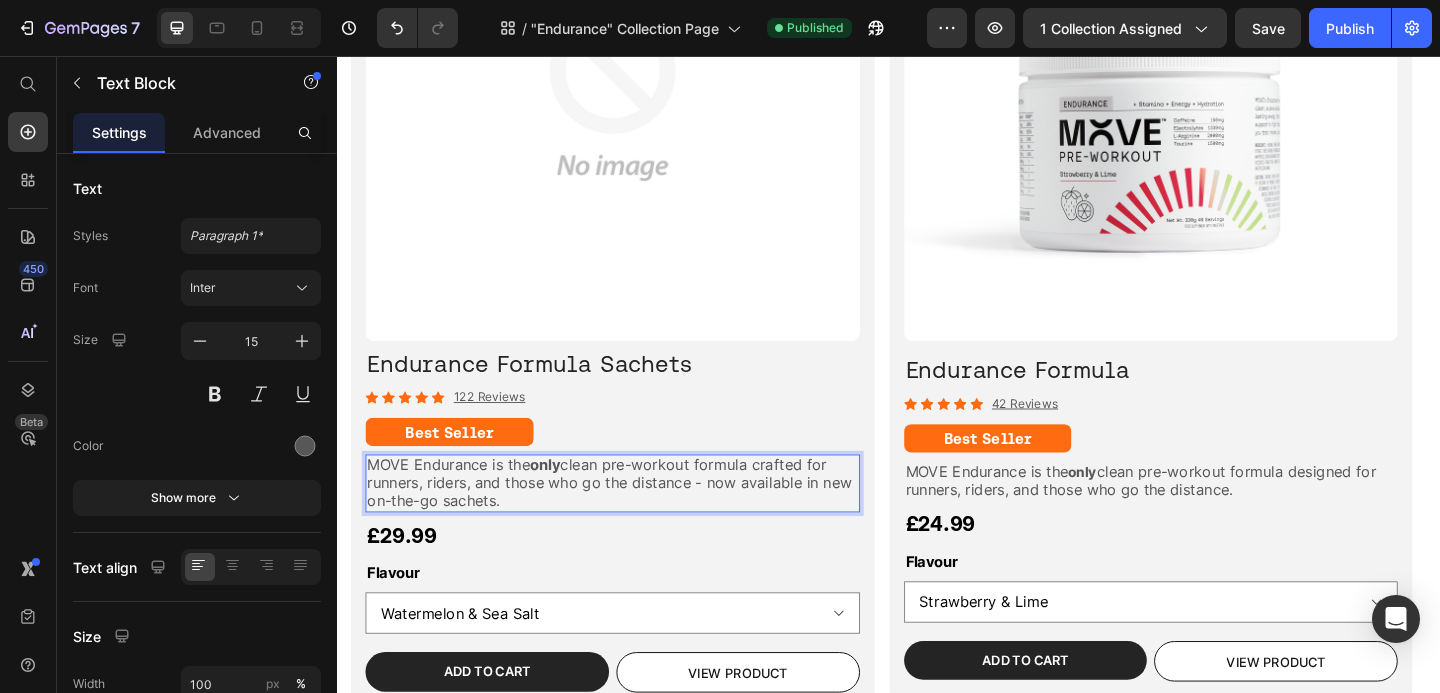click on "MOVE Endurance is the  only  clean pre-workout formula crafted for runners, riders, and those who go the distance - now available in new on-the-go sachets." at bounding box center (633, 519) 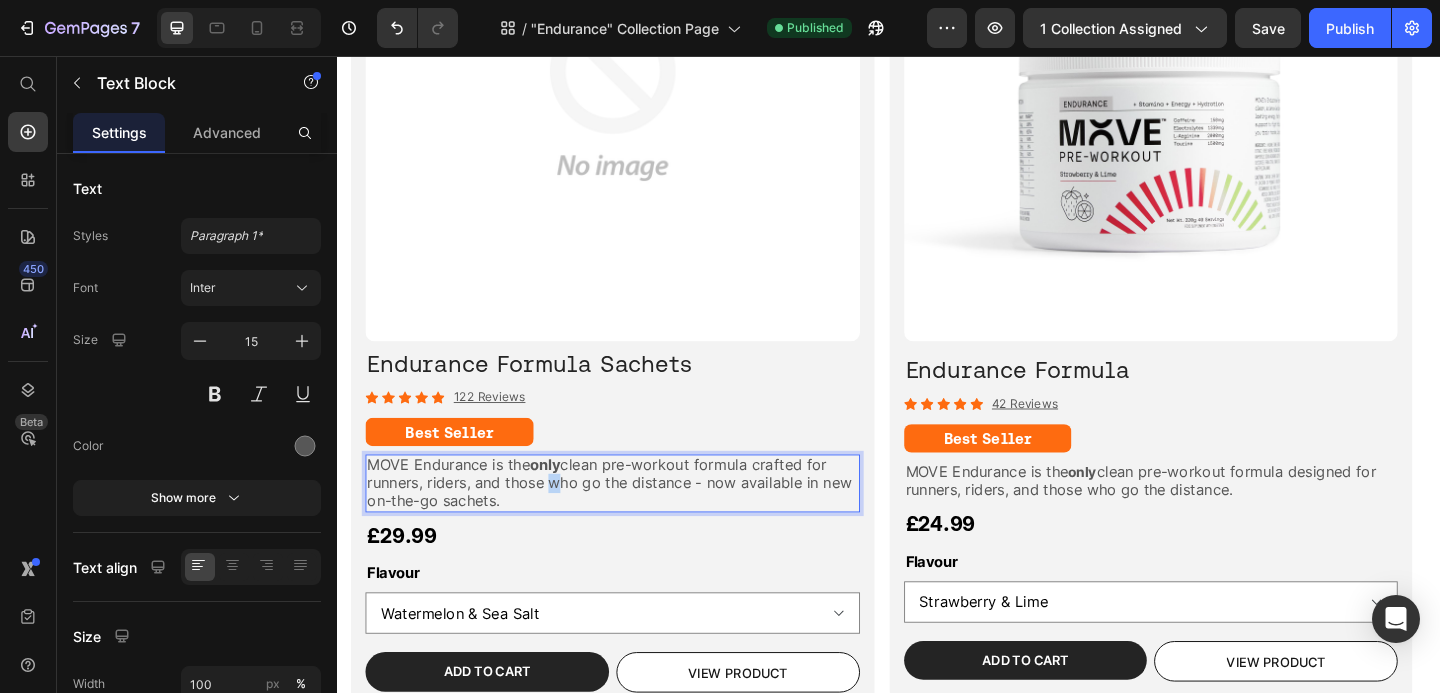 click on "MOVE Endurance is the  only  clean pre-workout formula crafted for runners, riders, and those who go the distance - now available in new on-the-go sachets." at bounding box center [633, 519] 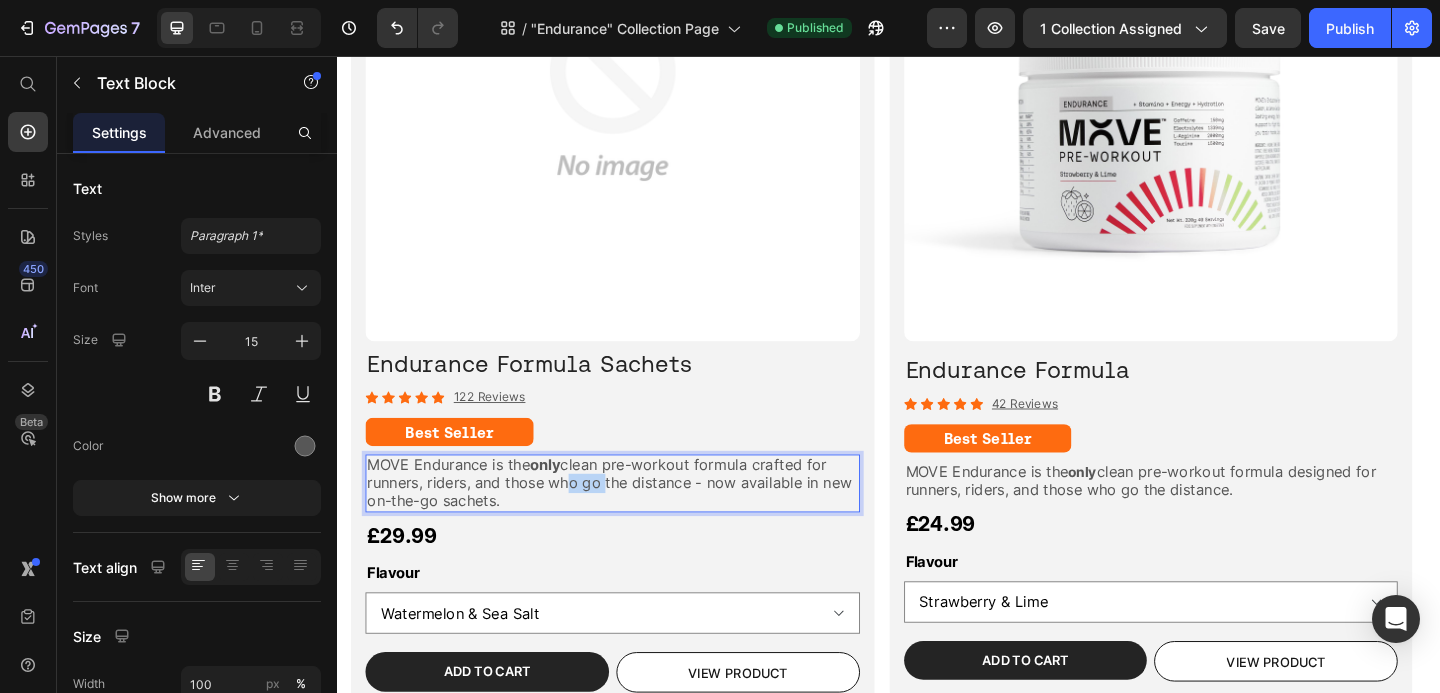 drag, startPoint x: 585, startPoint y: 523, endPoint x: 630, endPoint y: 526, distance: 45.099888 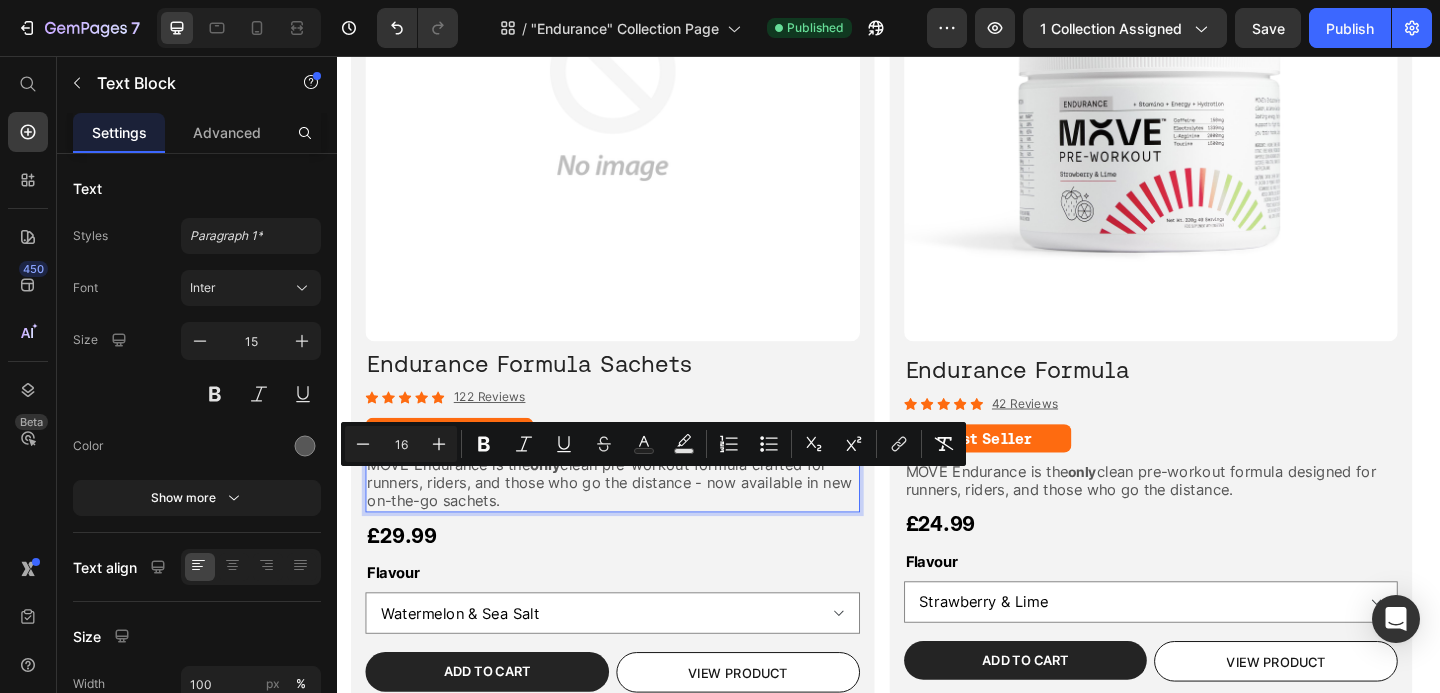 click on "MOVE Endurance is the  only  clean pre-workout formula crafted for runners, riders, and those who go the distance - now available in new on-the-go sachets." at bounding box center (637, 520) 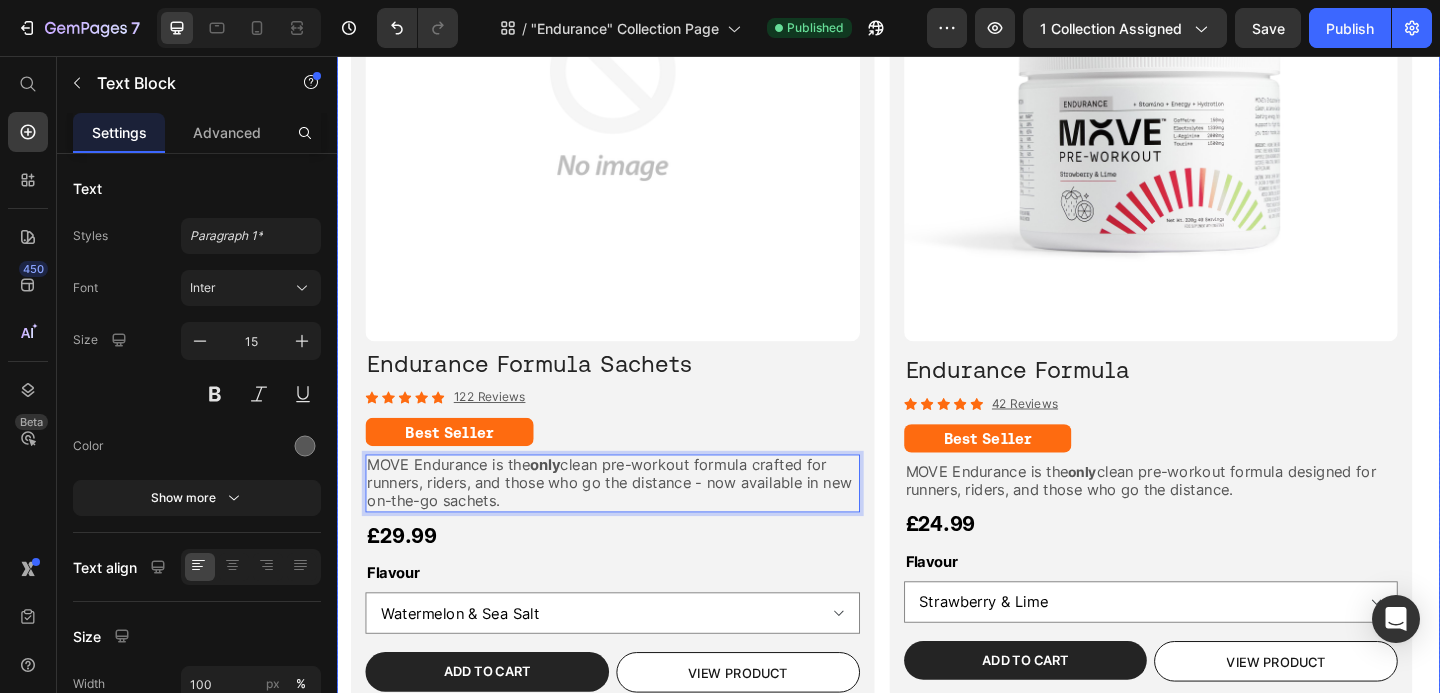 drag, startPoint x: 531, startPoint y: 544, endPoint x: 341, endPoint y: 492, distance: 196.9873 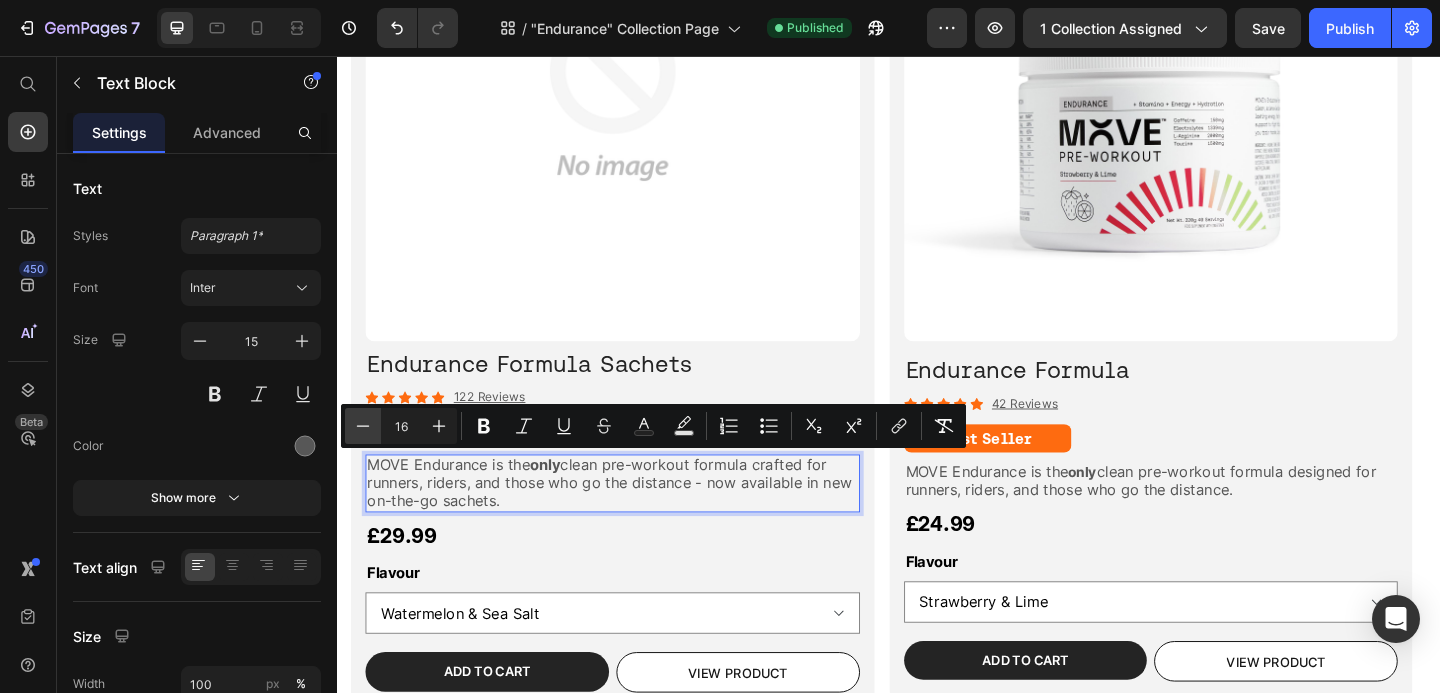 click 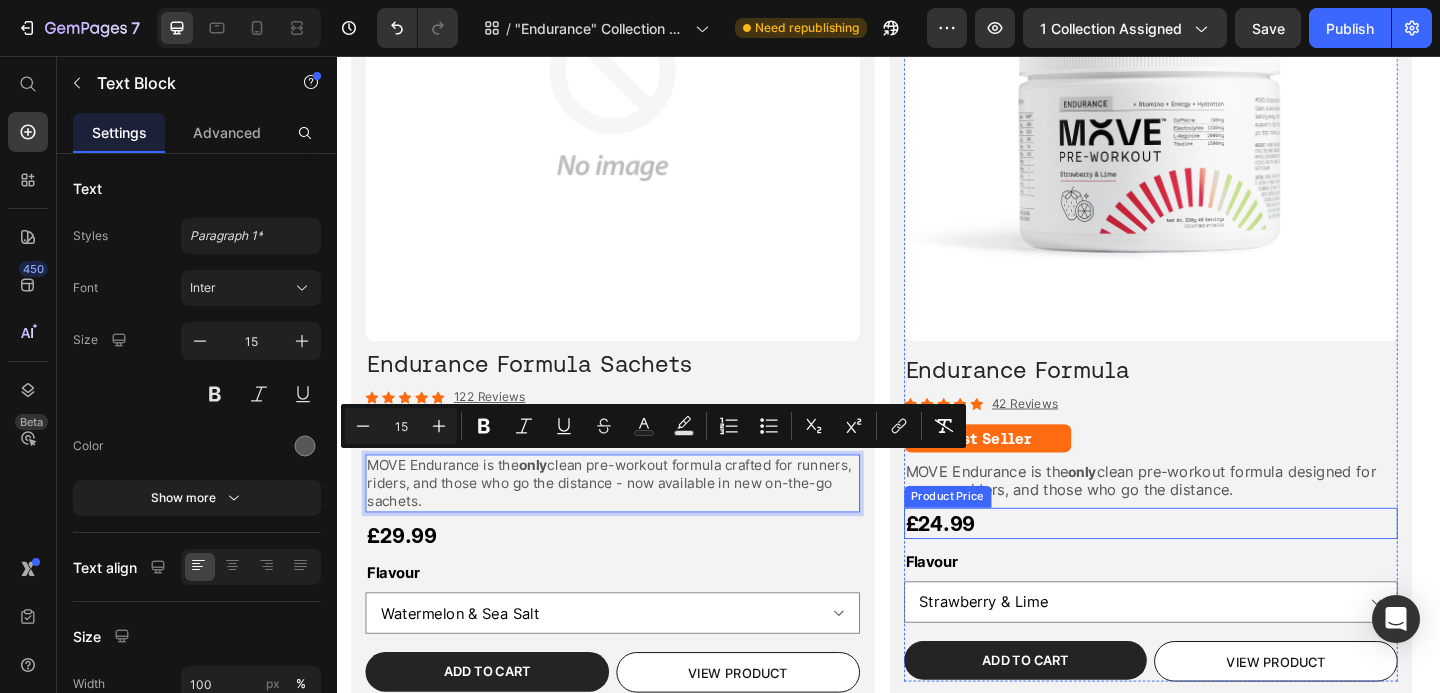 click on "clean pre-workout formula designed for runners, riders, and those who go the distance." at bounding box center (1212, 517) 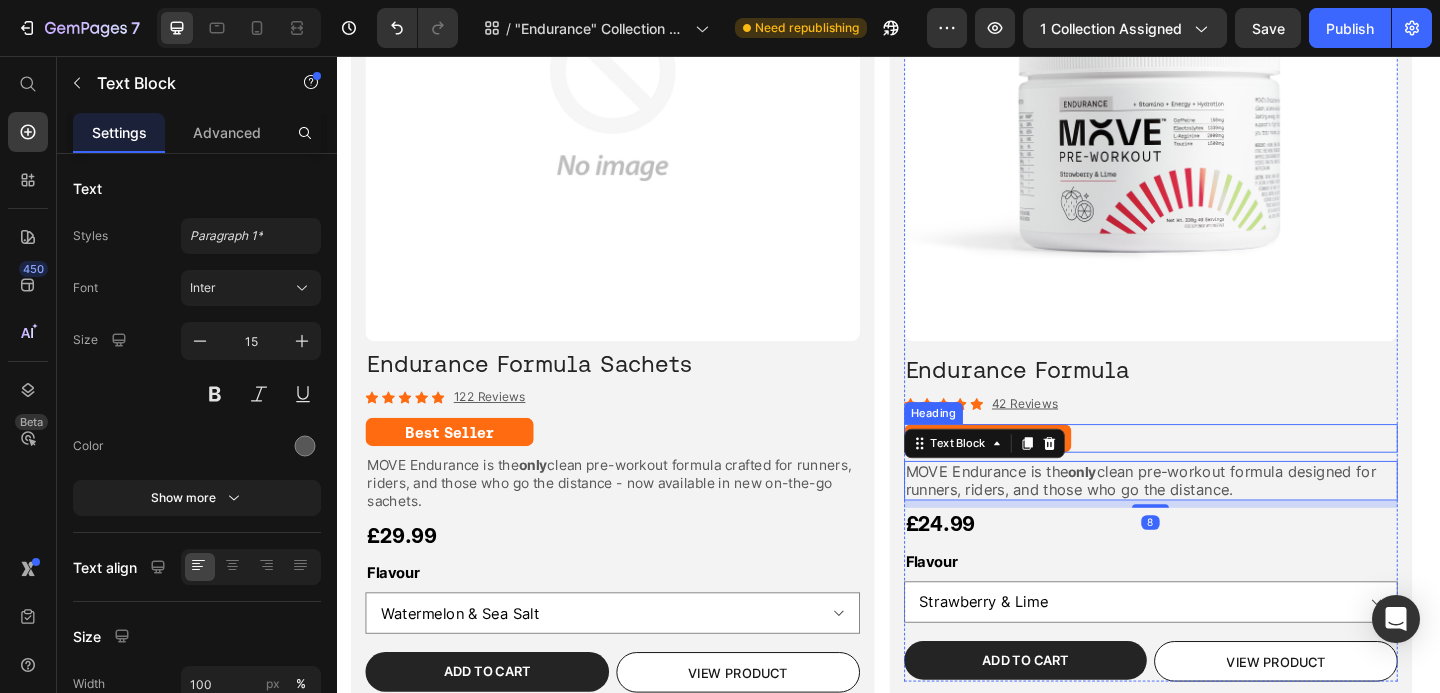 click on "Best Seller" at bounding box center (1223, 471) 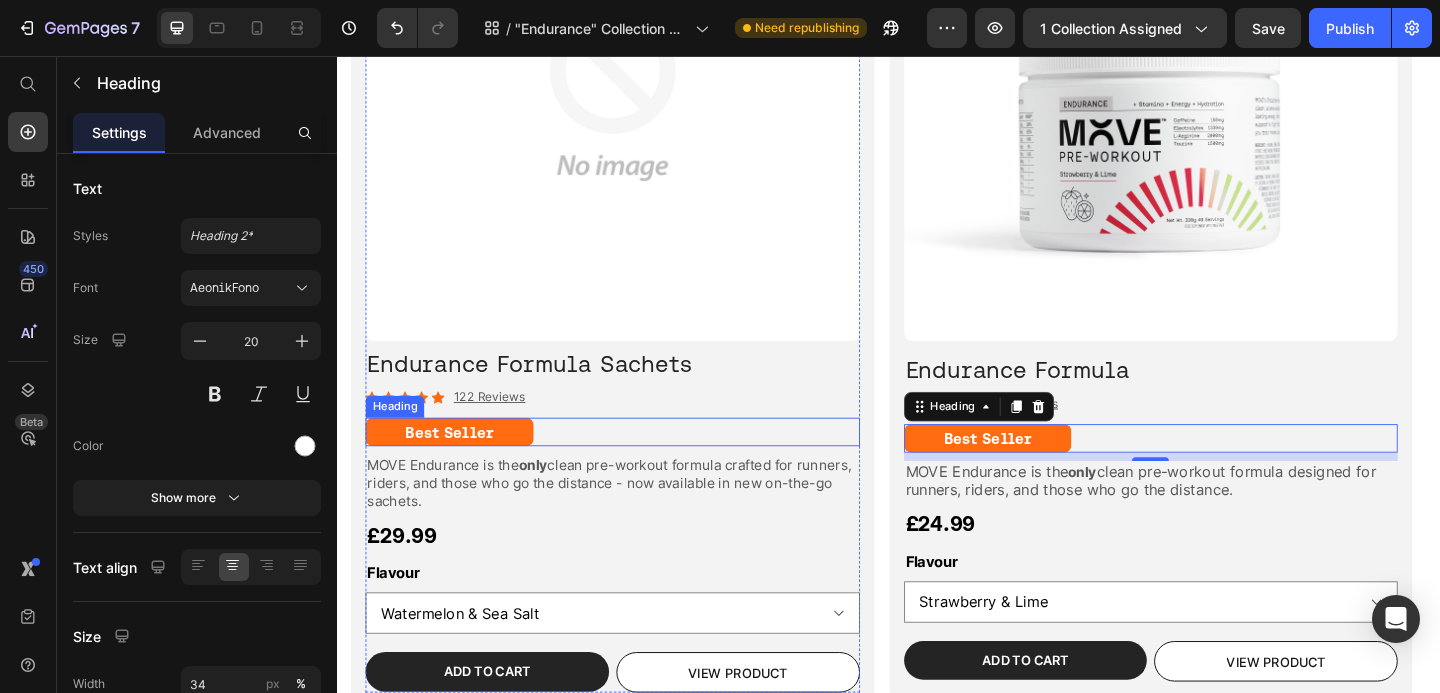 click on "Best Seller" at bounding box center (637, 464) 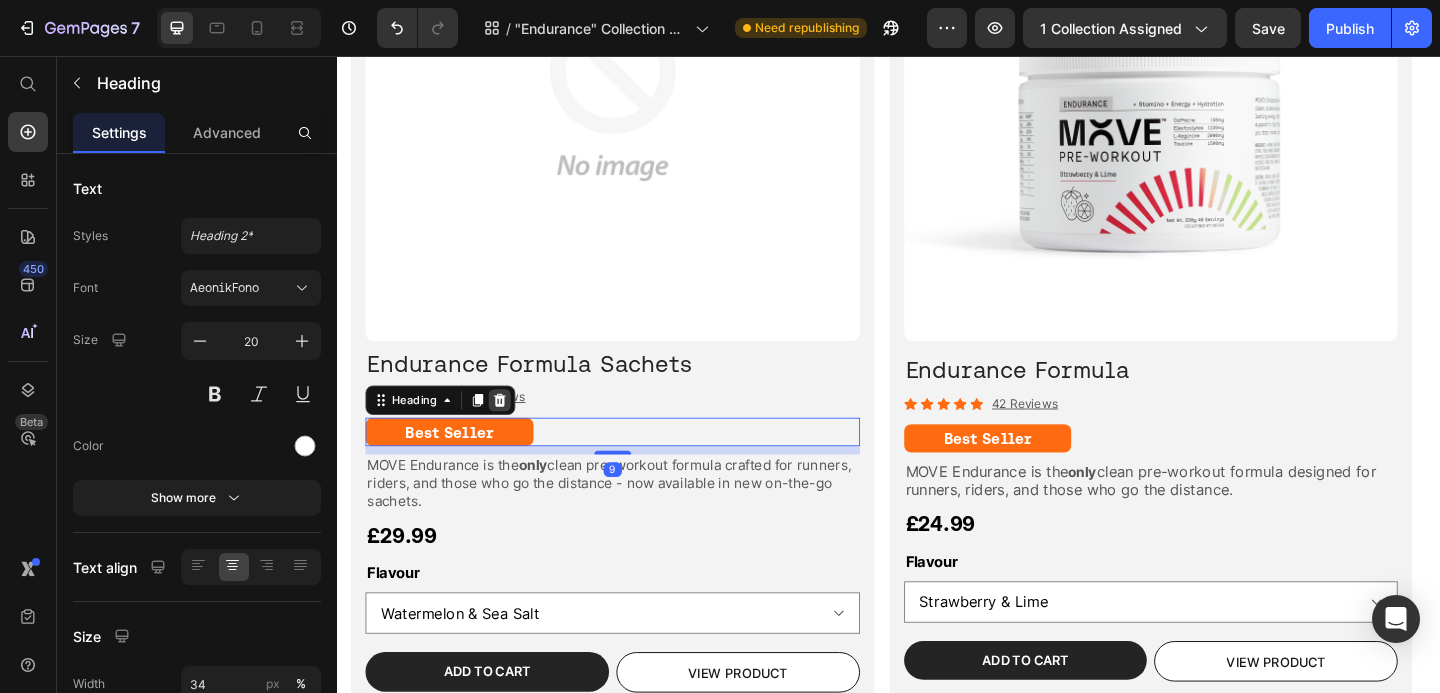 click 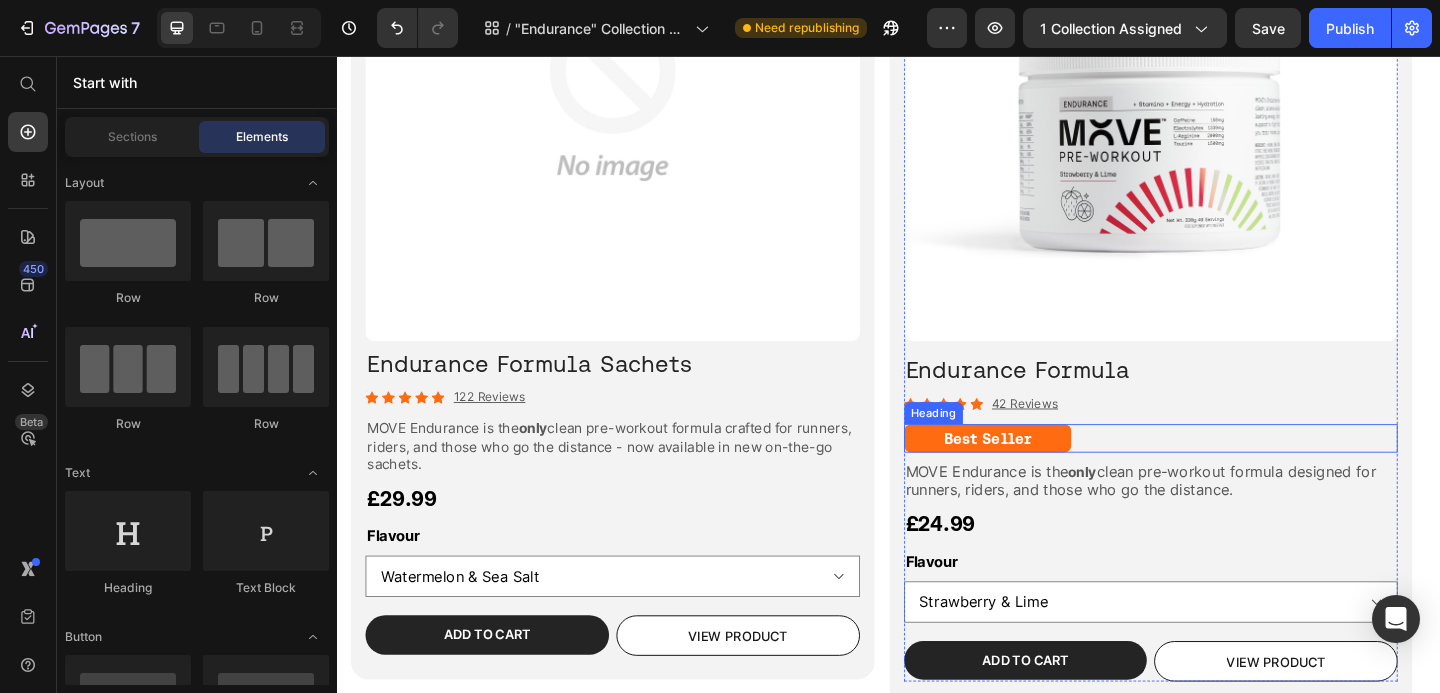 click on "Best Seller" at bounding box center (1223, 471) 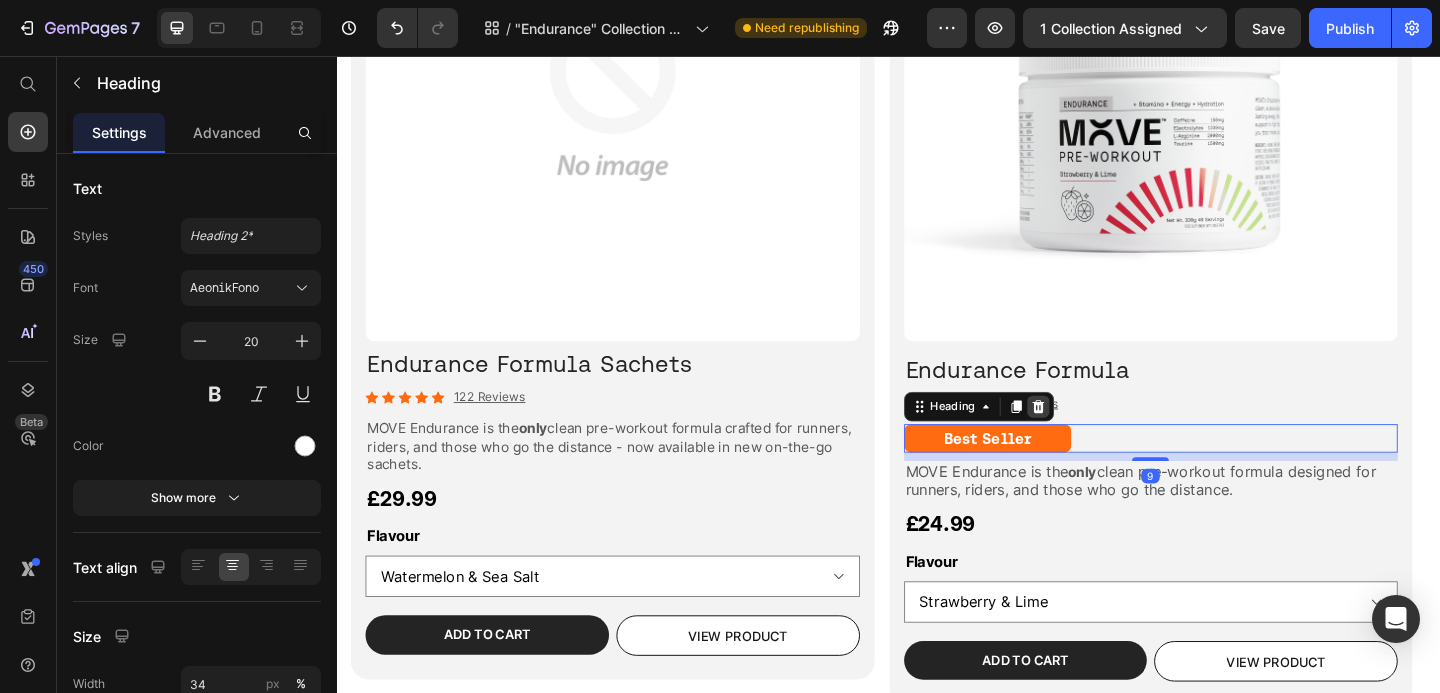 click 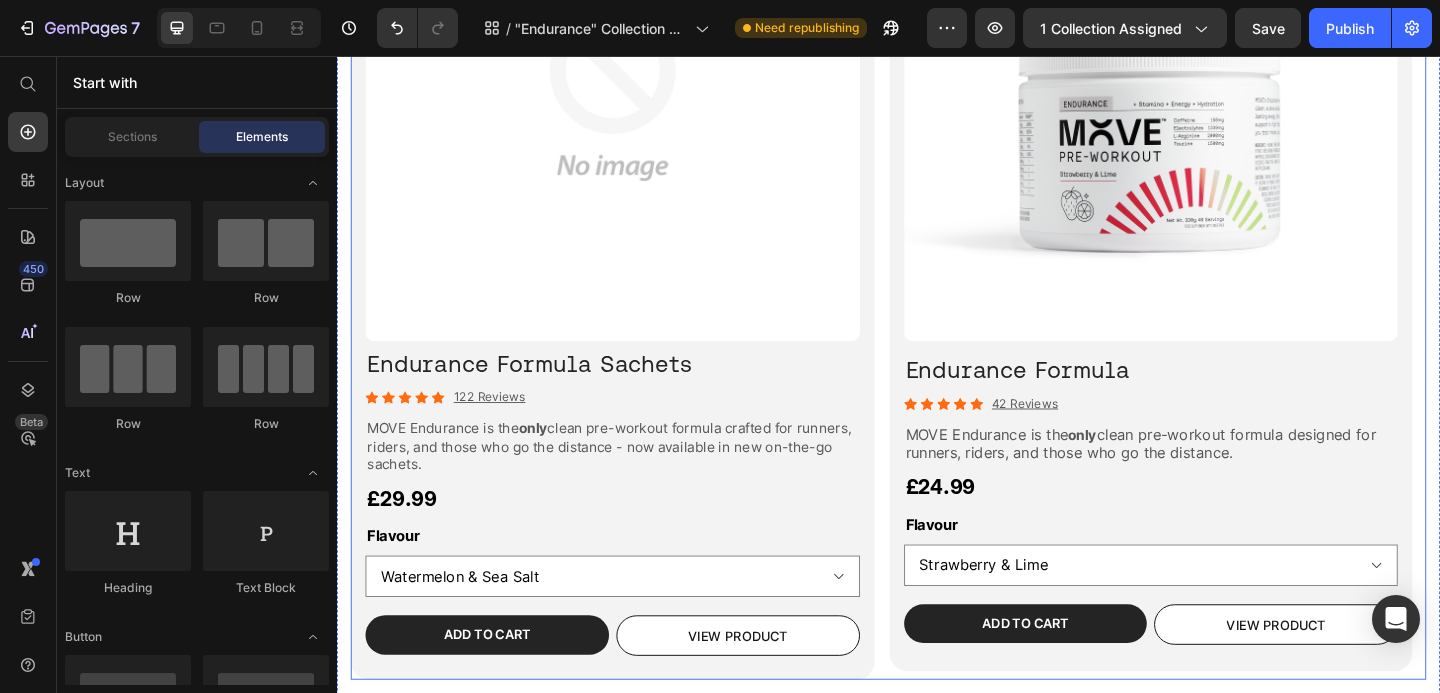 click on "Product Images ⁠⁠⁠⁠⁠⁠⁠ Endurance Formula Sachets Heading Icon Icon Icon Icon Icon Icon List 122 Reviews Text Block Row MOVE Endurance is the  only  clean pre-workout formula crafted for runners, riders, and those who go the distance - now available in new on-the-go sachets. Text Block £29.99 Product Price Flavour Watermelon & Sea Salt Strawberry & Lime Product Variants & Swatches Row Add to cart Add to Cart VIEW PRODUCT Button Row Product Row Product Images ⁠⁠⁠⁠⁠⁠⁠ Endurance Formula Heading Icon Icon Icon Icon Icon Icon List 42 Reviews Text Block Row MOVE Endurance is the  only  clean pre-workout formula designed for runners, riders, and those who go the distance. Text Block £24.99 Product Price Flavour Strawberry & Lime Watermelon & Sea Salt Product Variants & Swatches Row Add to cart Add to Cart VIEW PRODUCT Button Row Product Row" at bounding box center (937, 274) 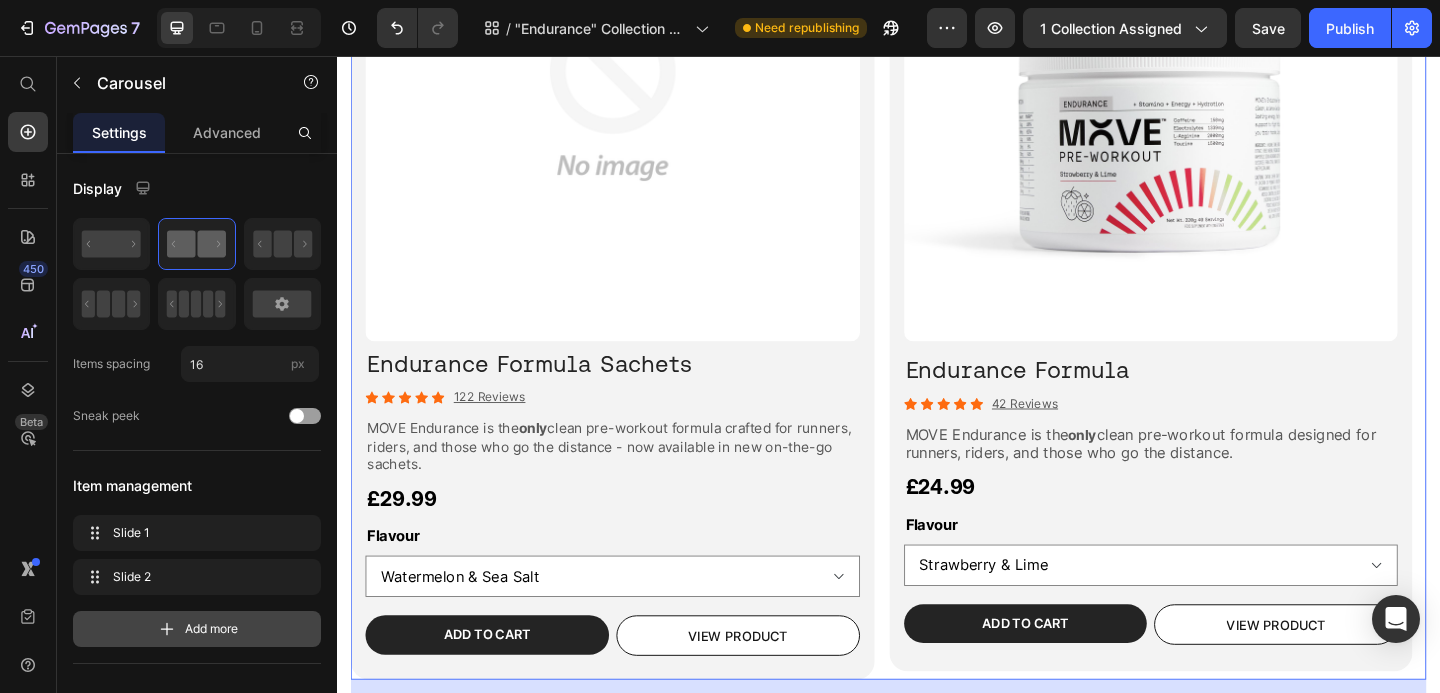 click on "Add more" at bounding box center [197, 629] 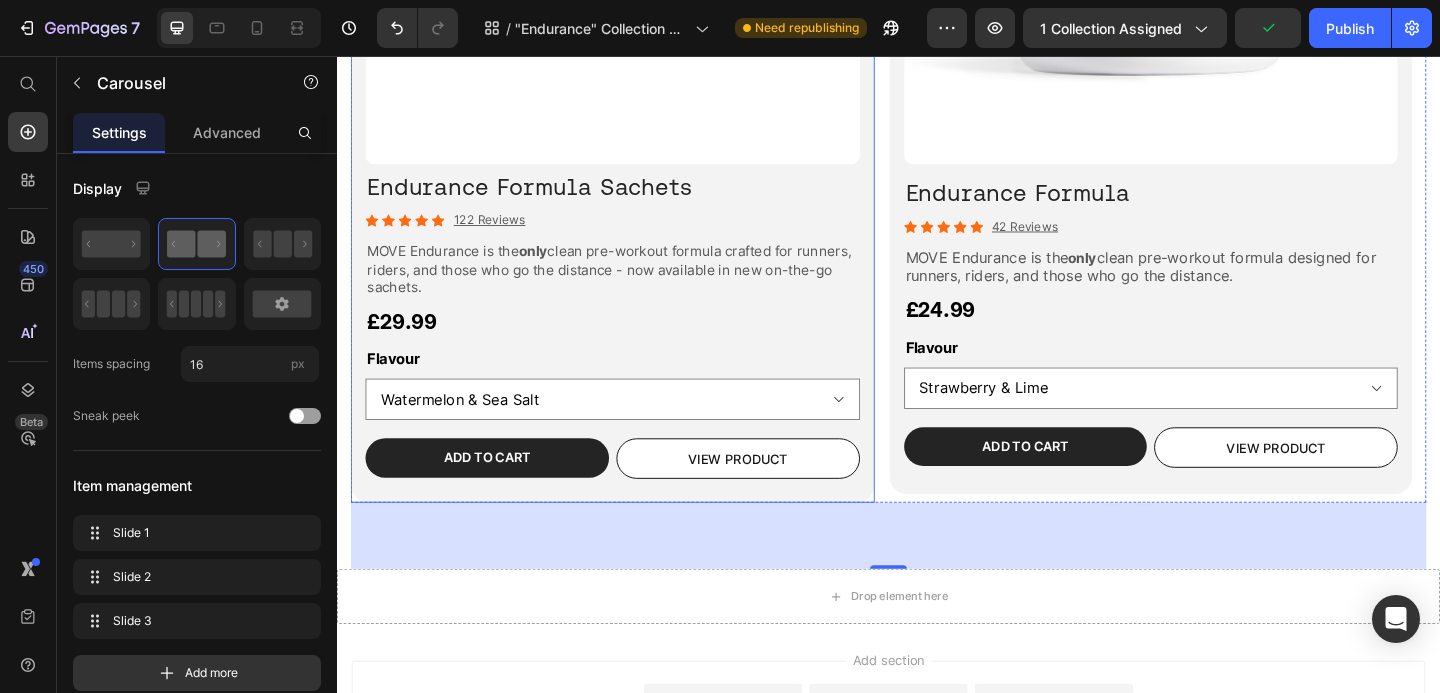 scroll, scrollTop: 760, scrollLeft: 0, axis: vertical 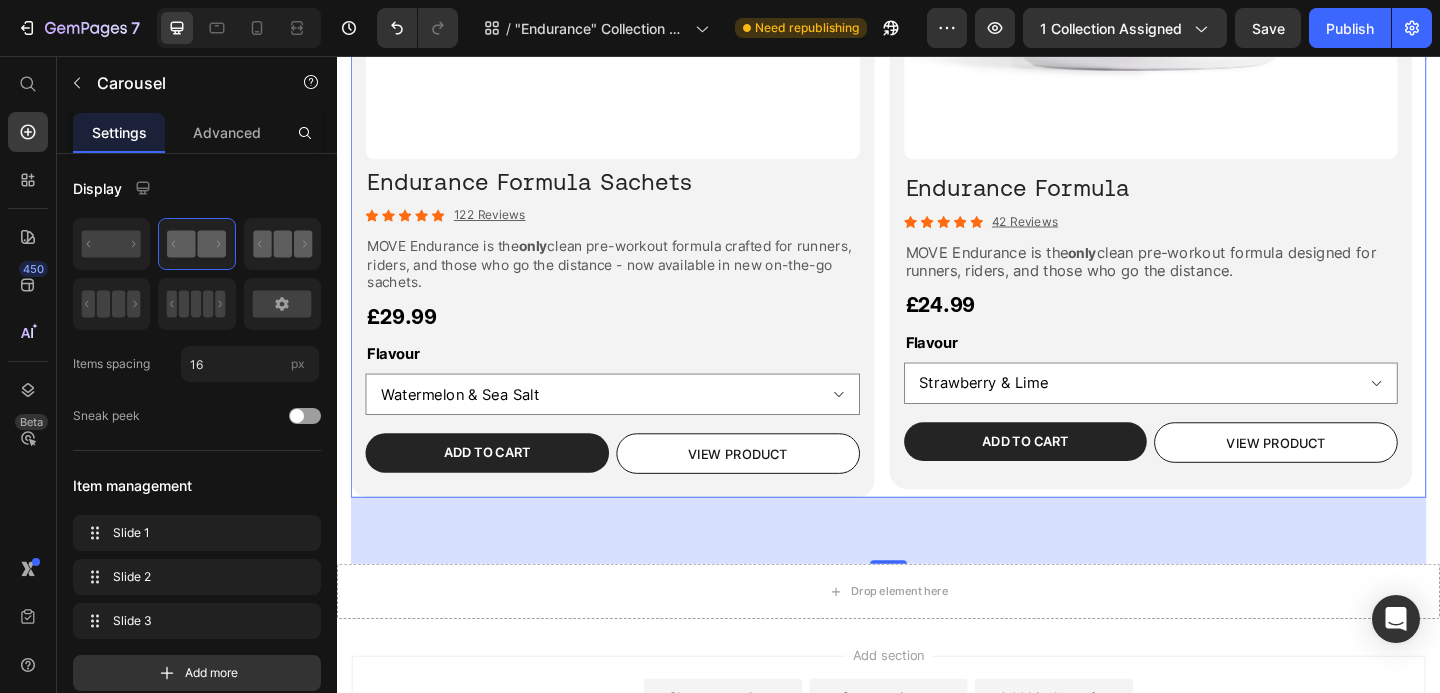 click 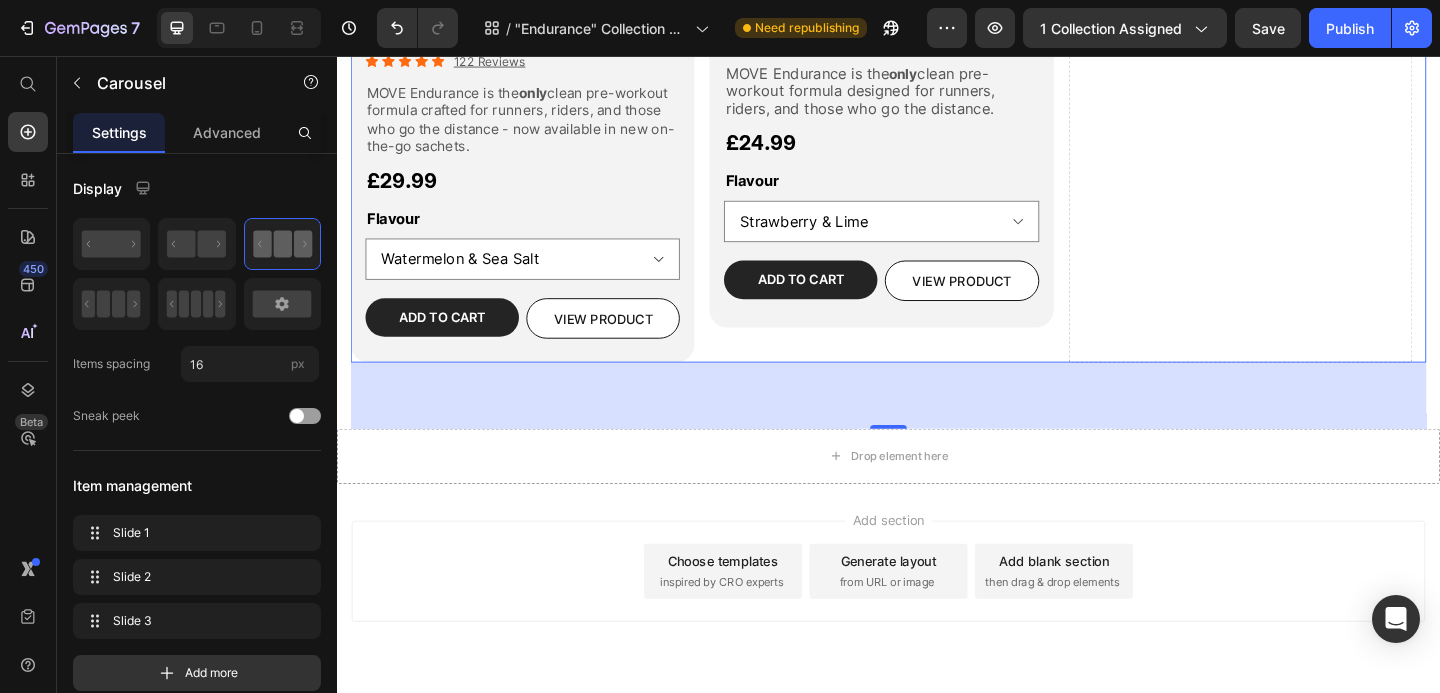 scroll, scrollTop: 337, scrollLeft: 0, axis: vertical 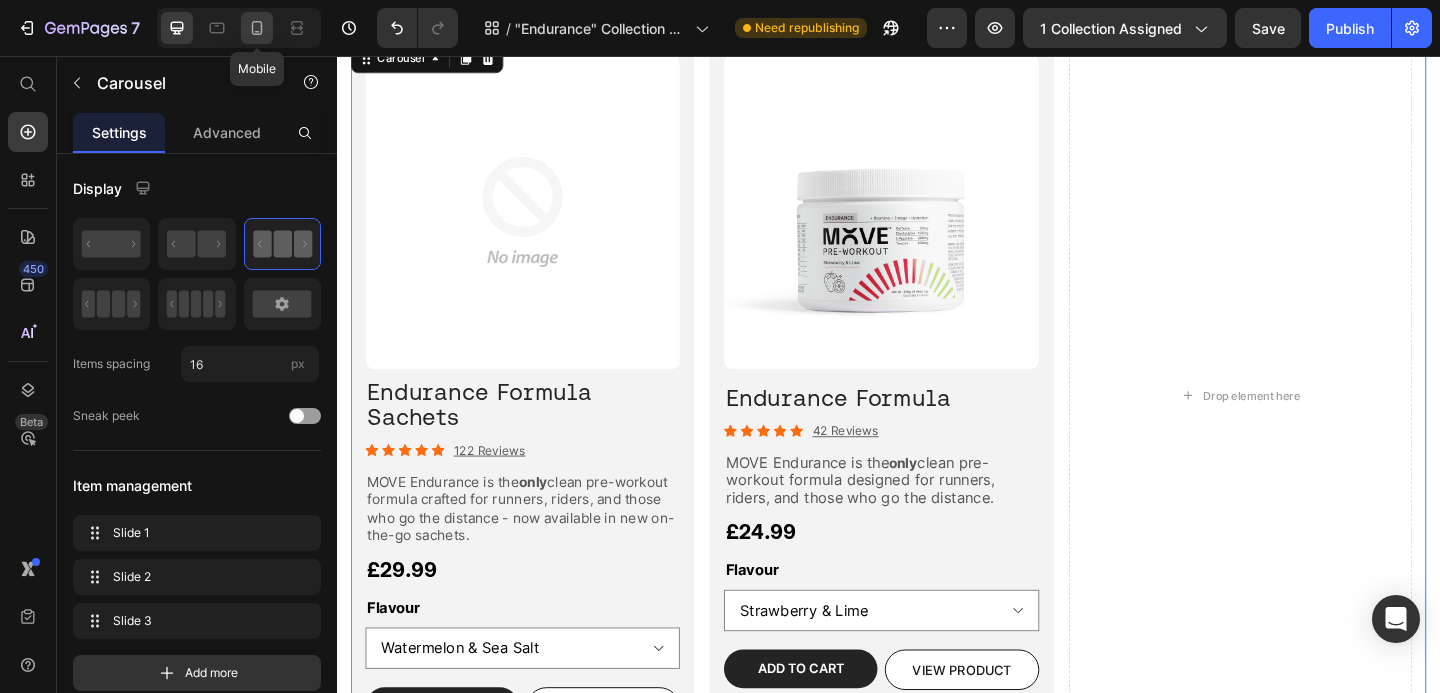 click 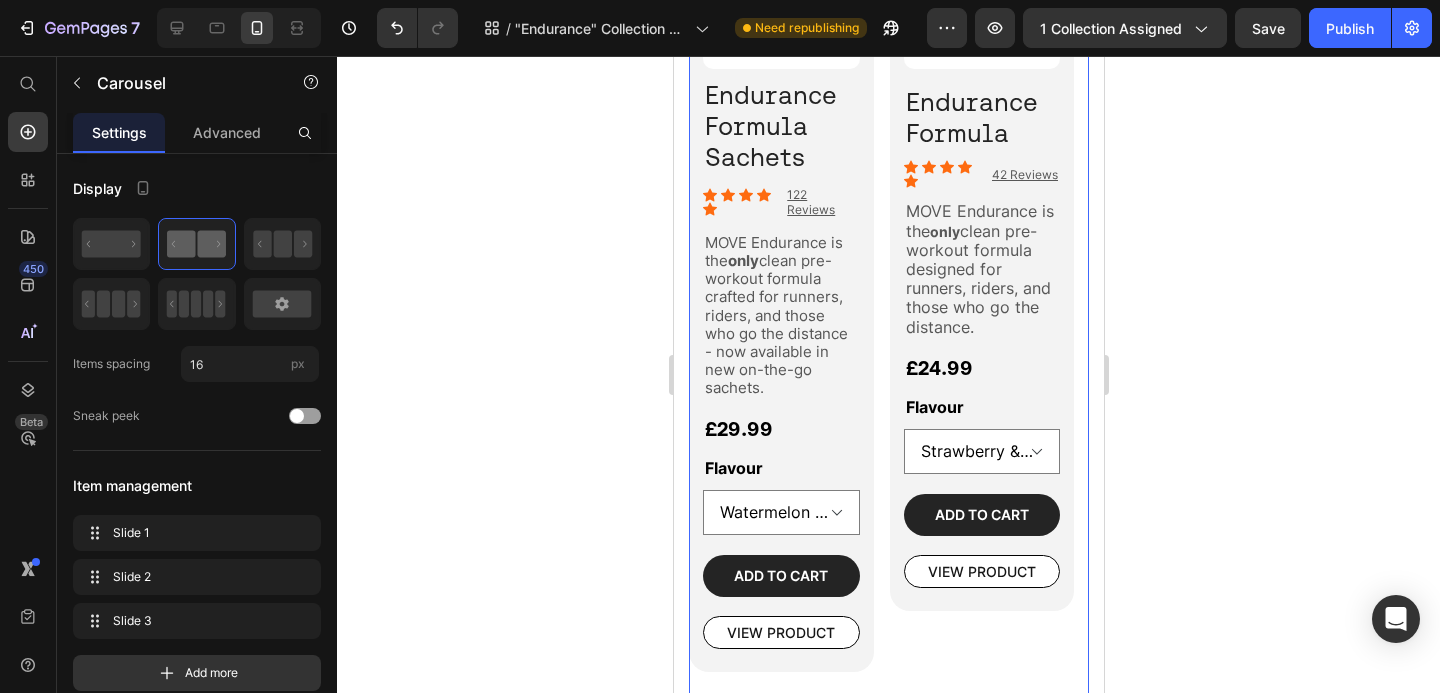 scroll, scrollTop: 107, scrollLeft: 0, axis: vertical 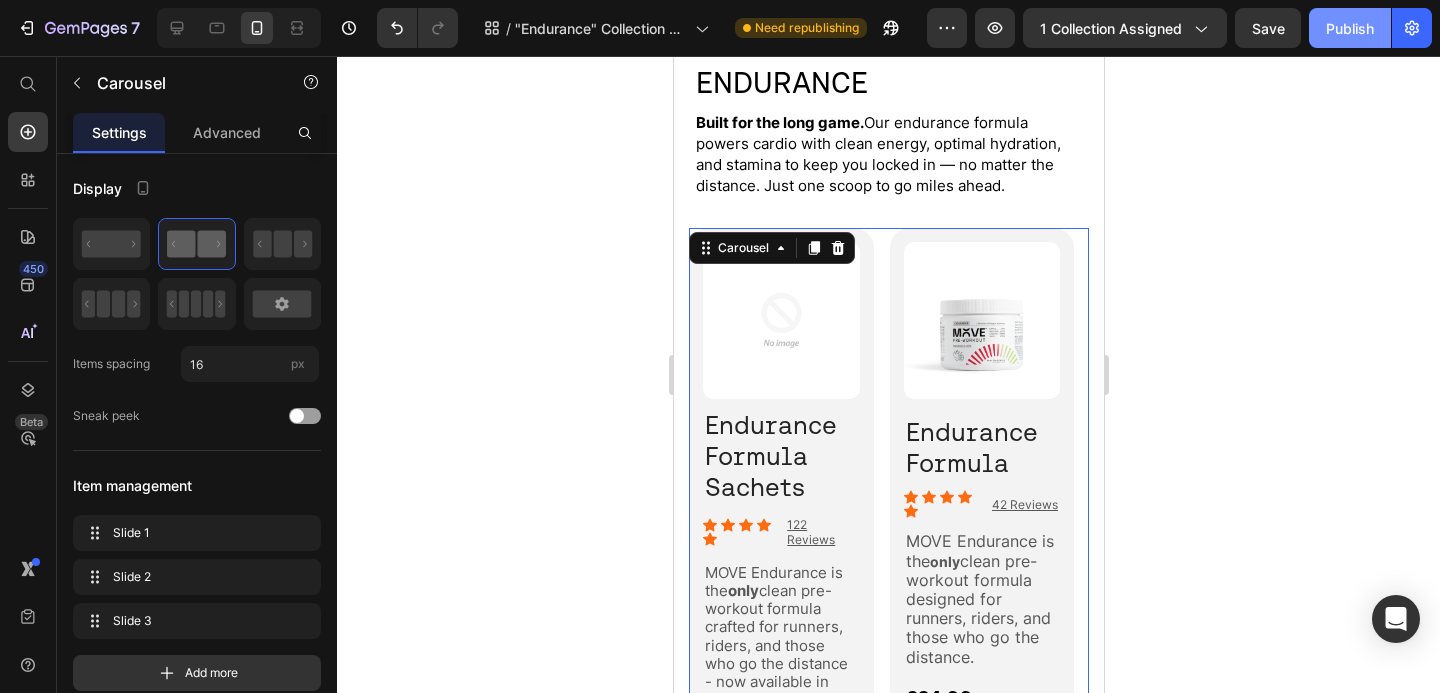 click on "Publish" at bounding box center [1350, 28] 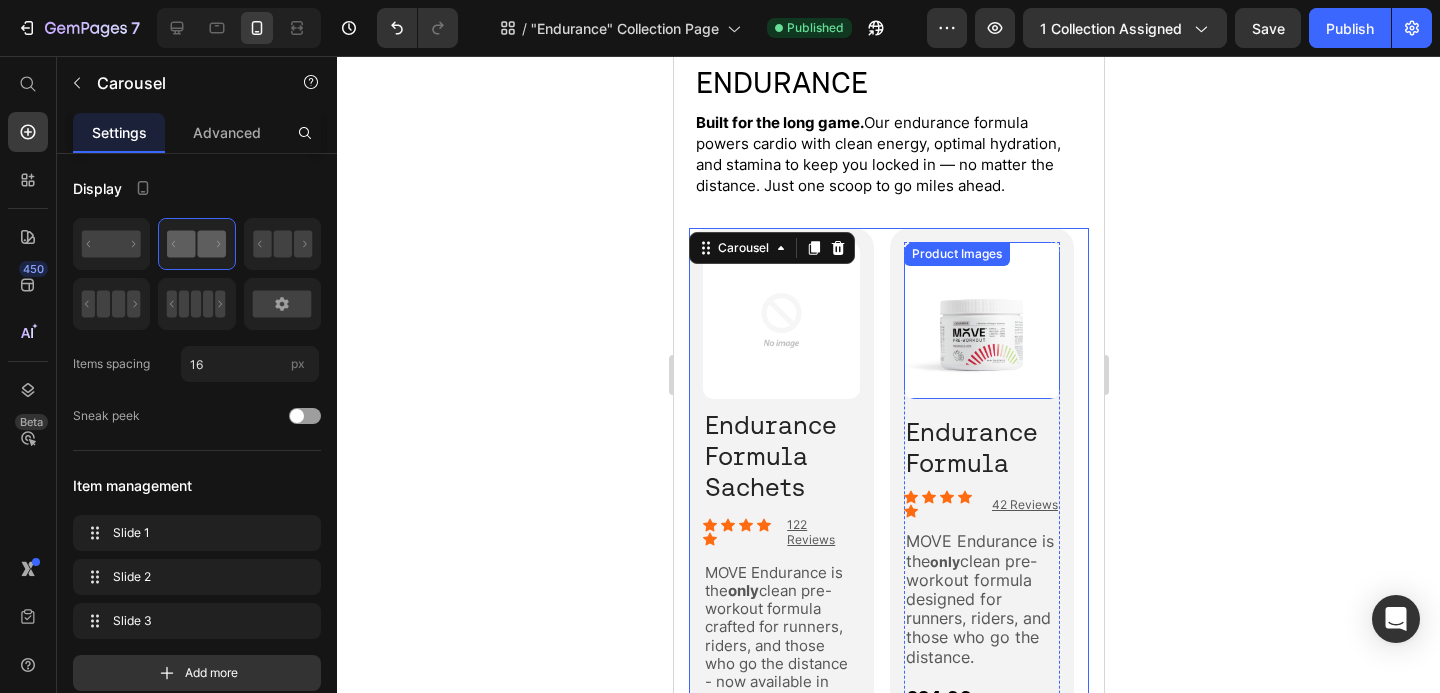 click on "Built for the long game.  Our endurance formula powers cardio with clean energy, optimal hydration, and stamina to keep you locked in — no matter the distance. Just one scoop to go miles ahead." at bounding box center [888, 154] 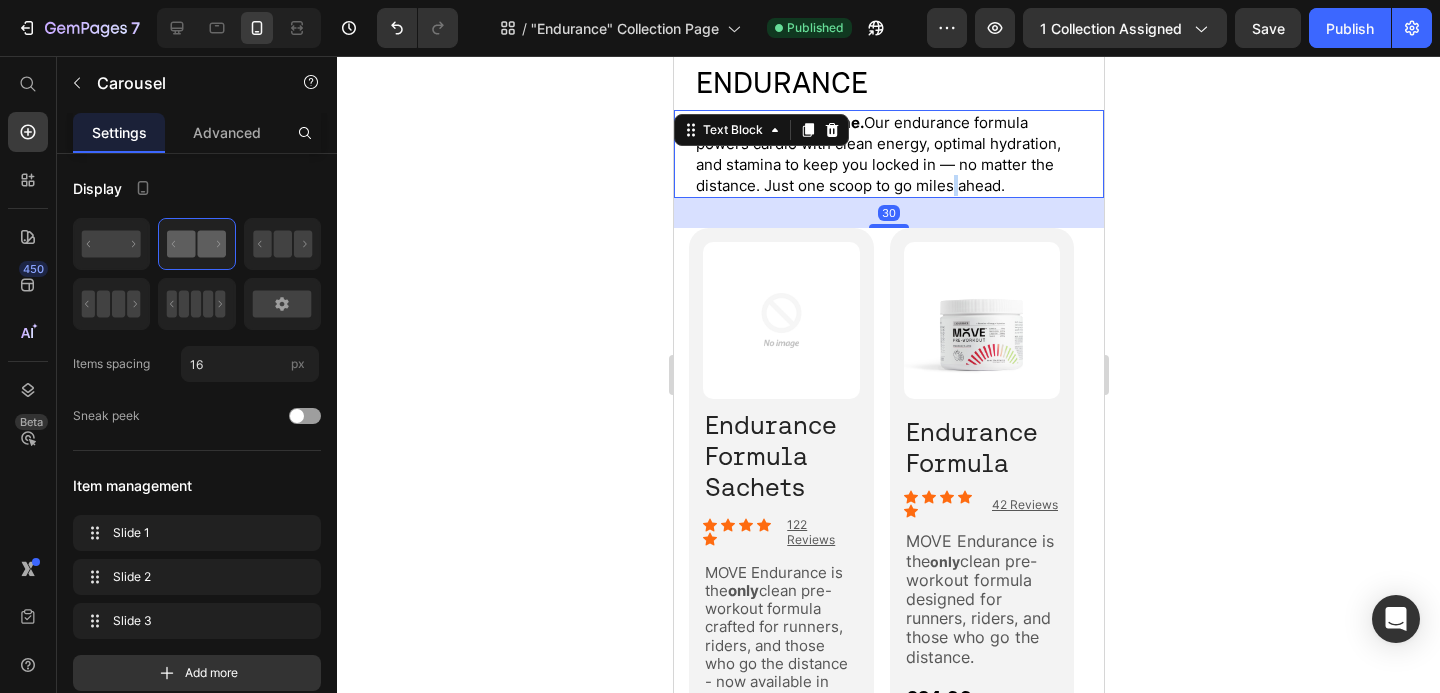 click on "Built for the long game.  Our endurance formula powers cardio with clean energy, optimal hydration, and stamina to keep you locked in — no matter the distance. Just one scoop to go miles ahead." at bounding box center [888, 154] 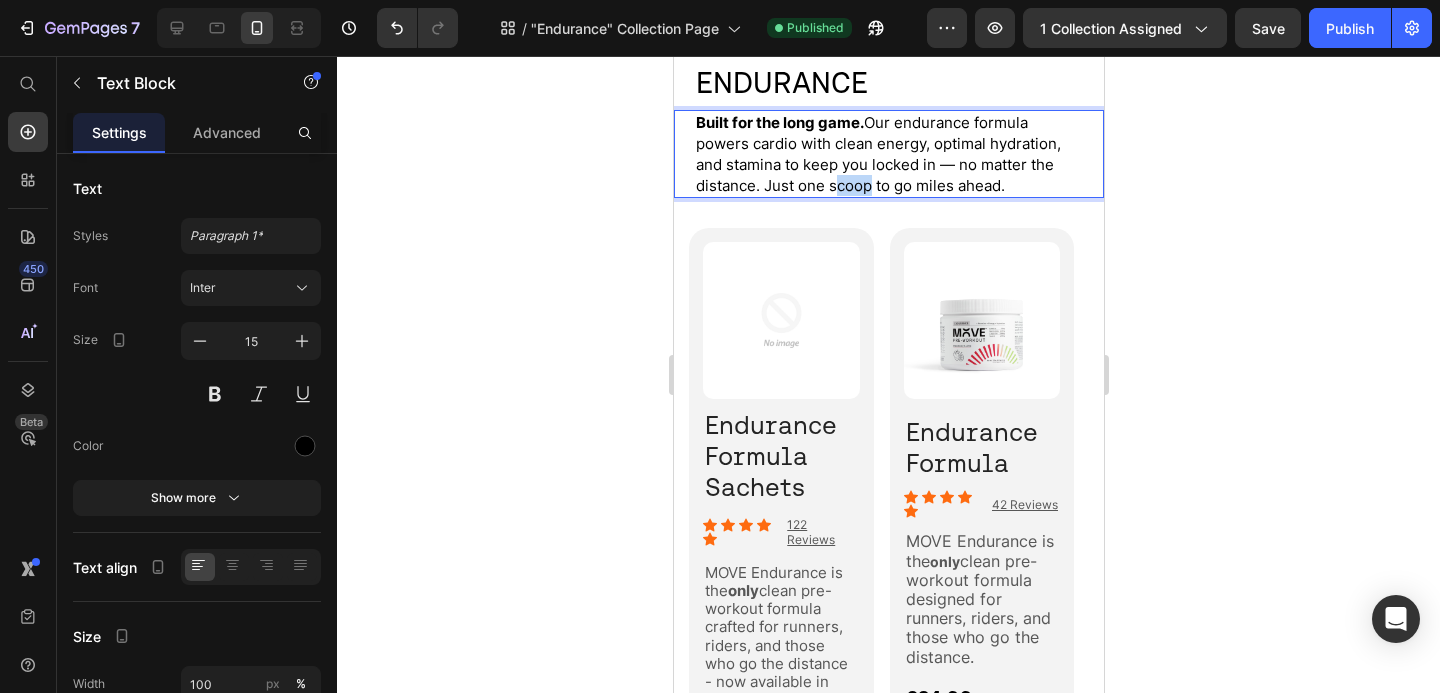 drag, startPoint x: 869, startPoint y: 189, endPoint x: 836, endPoint y: 191, distance: 33.06055 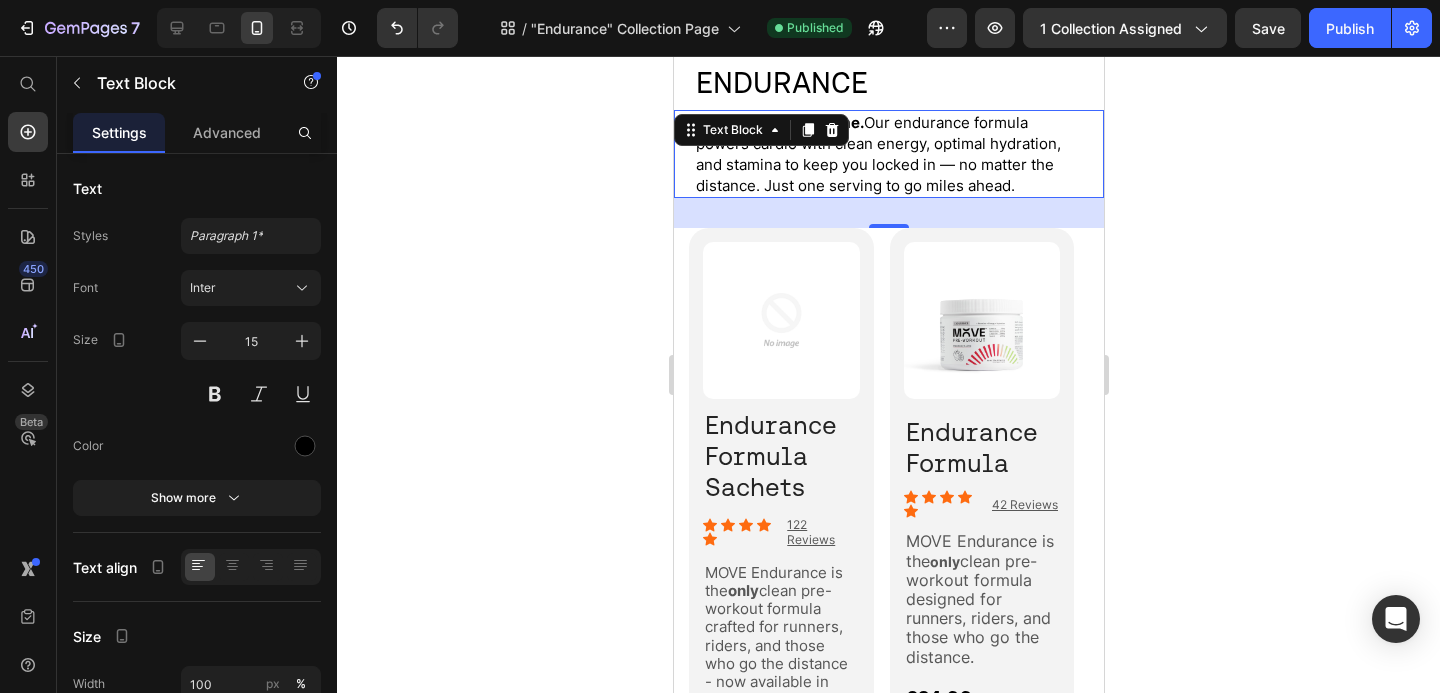 click 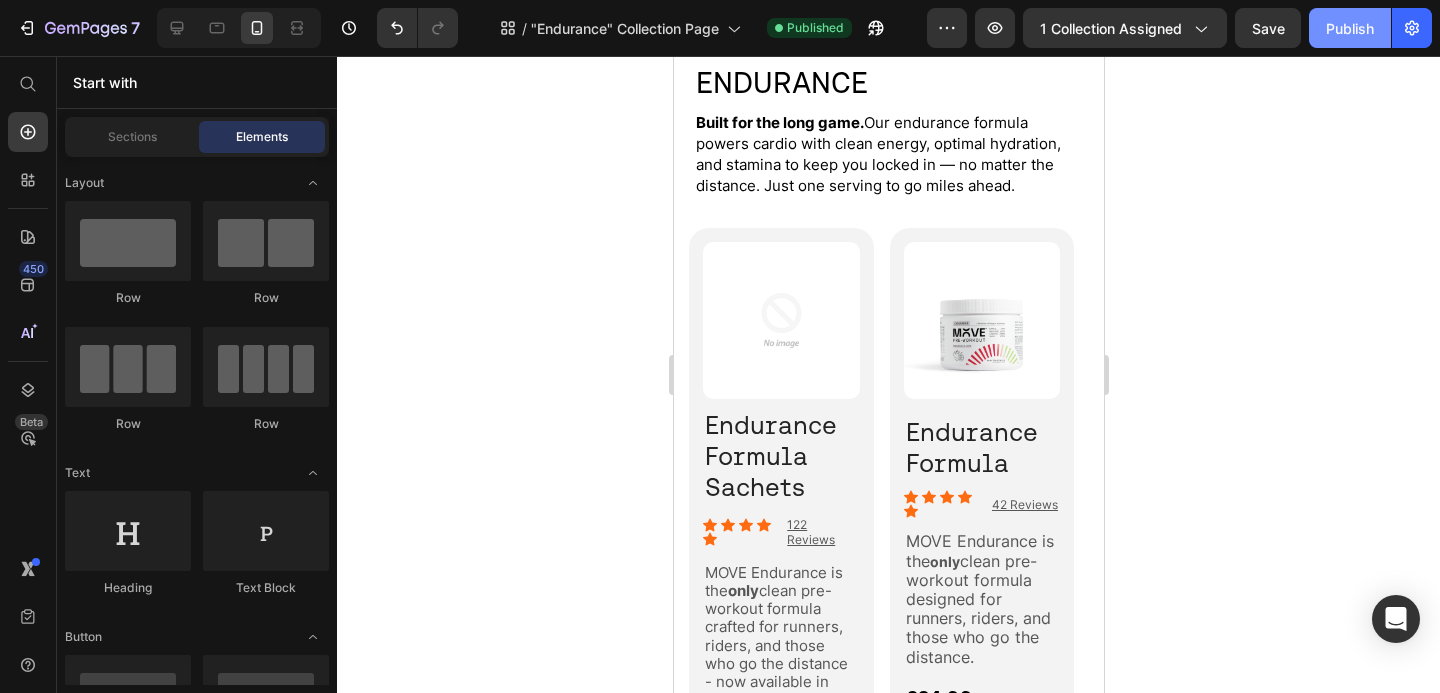 click on "Publish" at bounding box center [1350, 28] 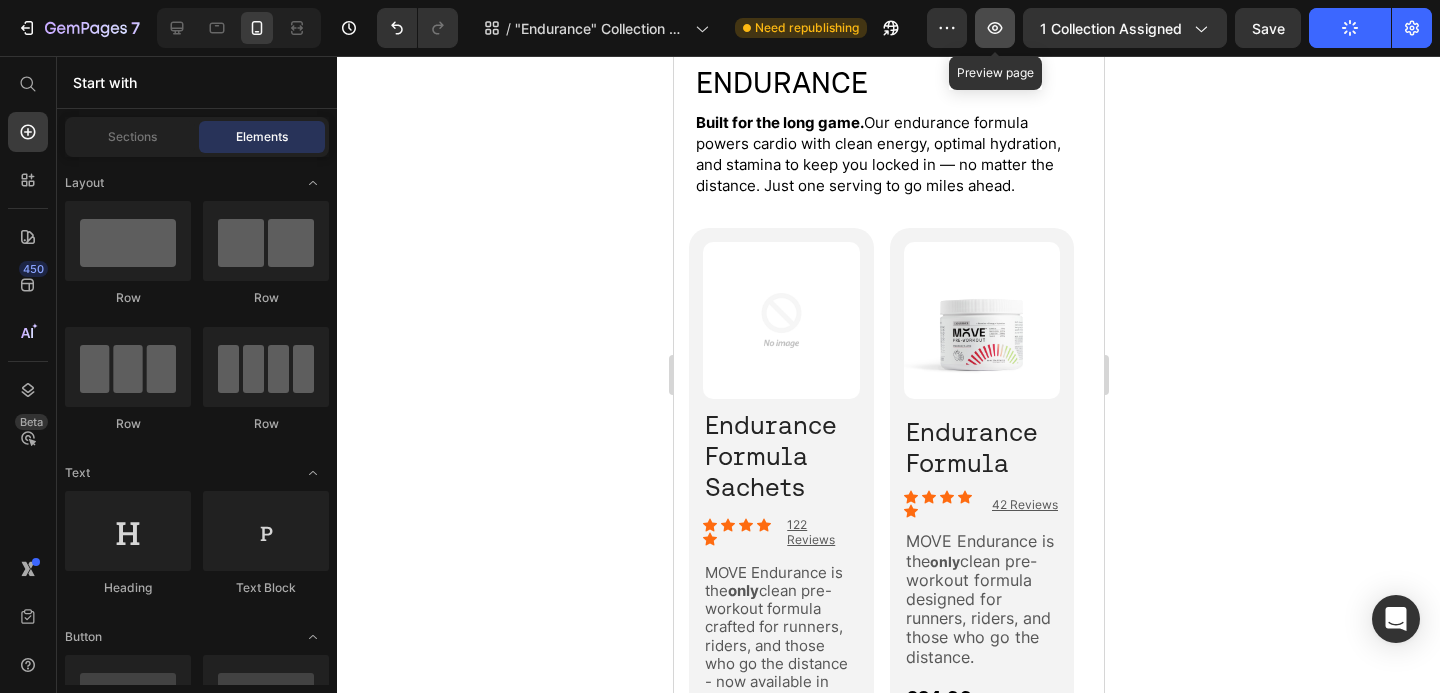 click 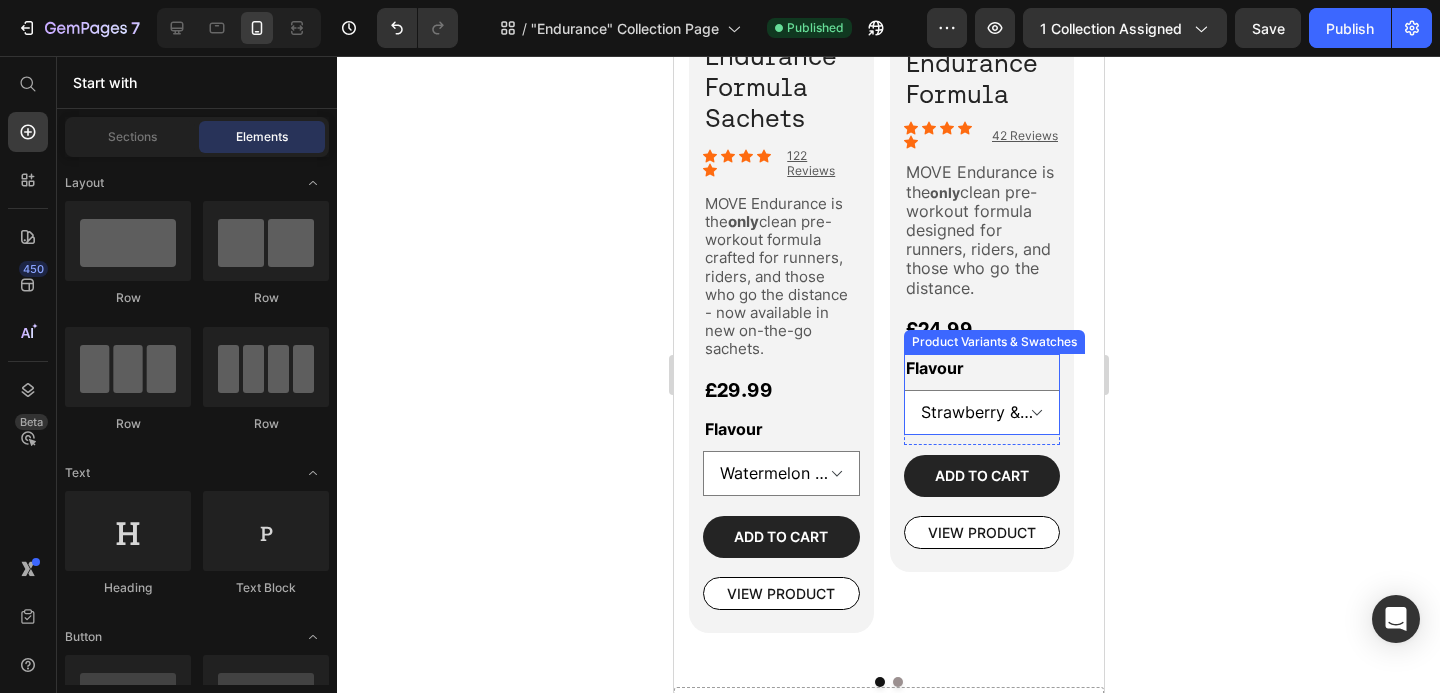 scroll, scrollTop: 480, scrollLeft: 0, axis: vertical 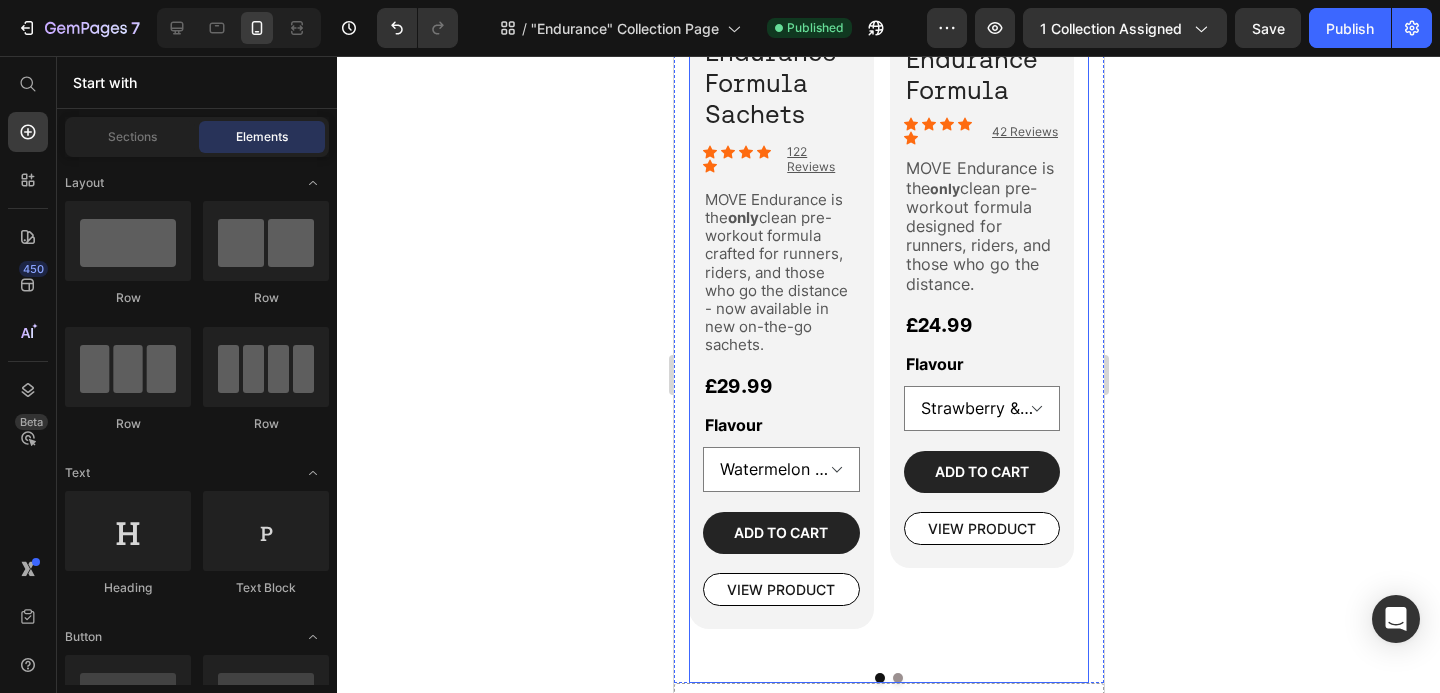 click on "Product Images ⁠⁠⁠⁠⁠⁠⁠ Endurance Formula Heading Icon Icon Icon Icon Icon Icon List 42 Reviews Text Block Row MOVE Endurance is the  only  clean pre-workout formula designed for runners, riders, and those who go the distance. Text Block £24.99 Product Price Flavour Strawberry & Lime Watermelon & Sea Salt Product Variants & Swatches Row Add to cart Add to Cart VIEW PRODUCT Button Row Product Row" at bounding box center [981, 256] 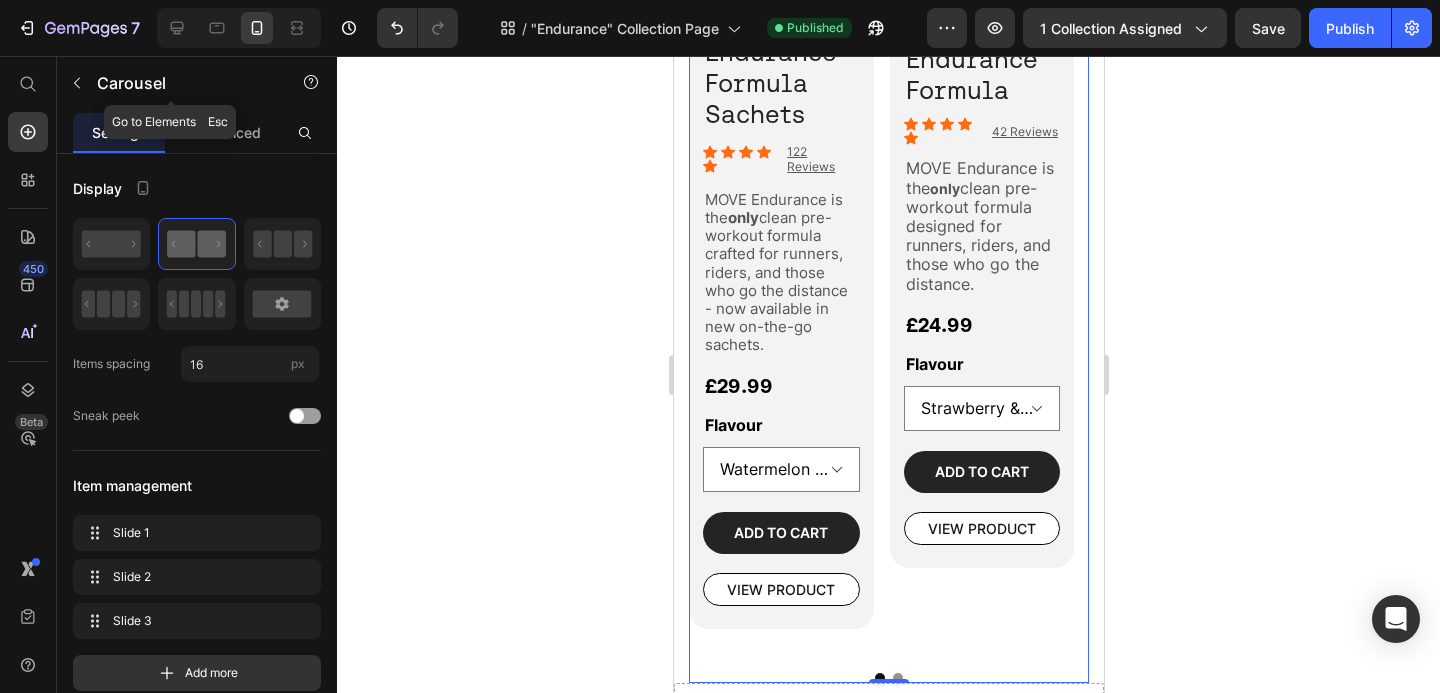 click on "Carousel" at bounding box center [171, 83] 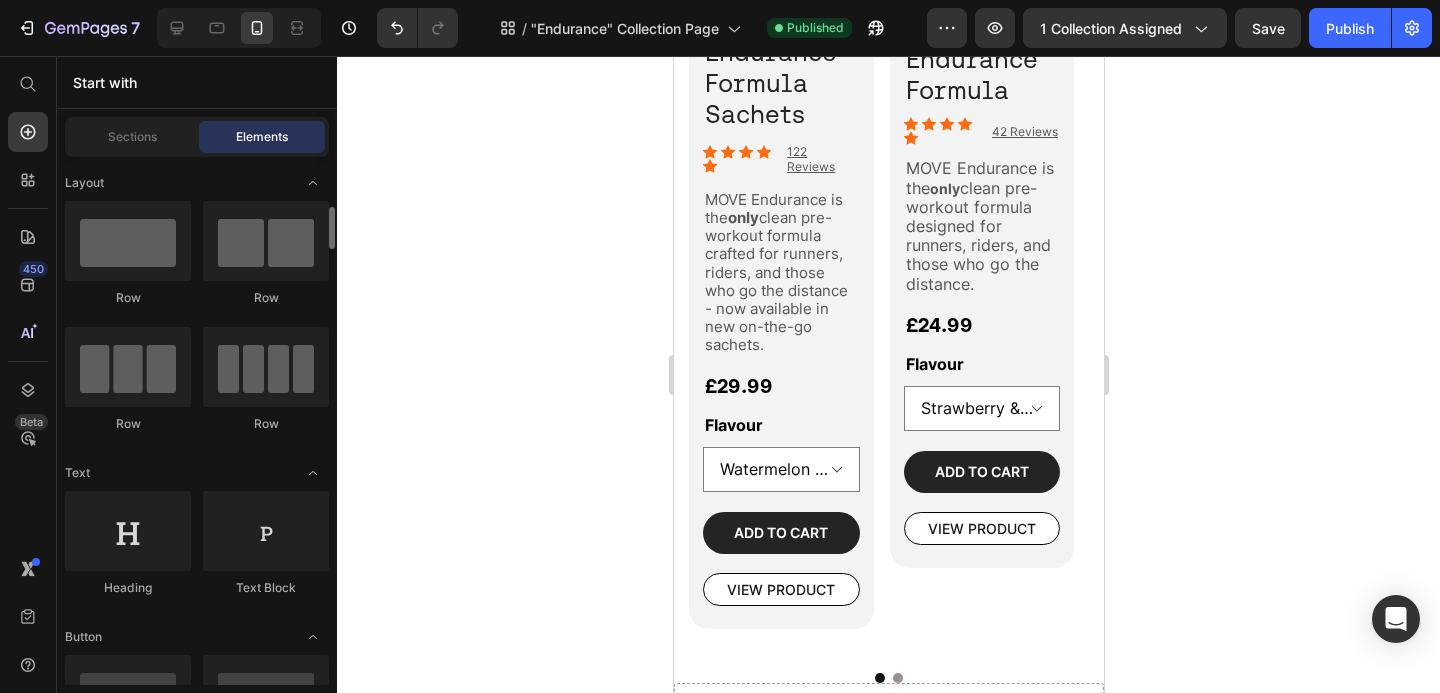 scroll, scrollTop: 402, scrollLeft: 0, axis: vertical 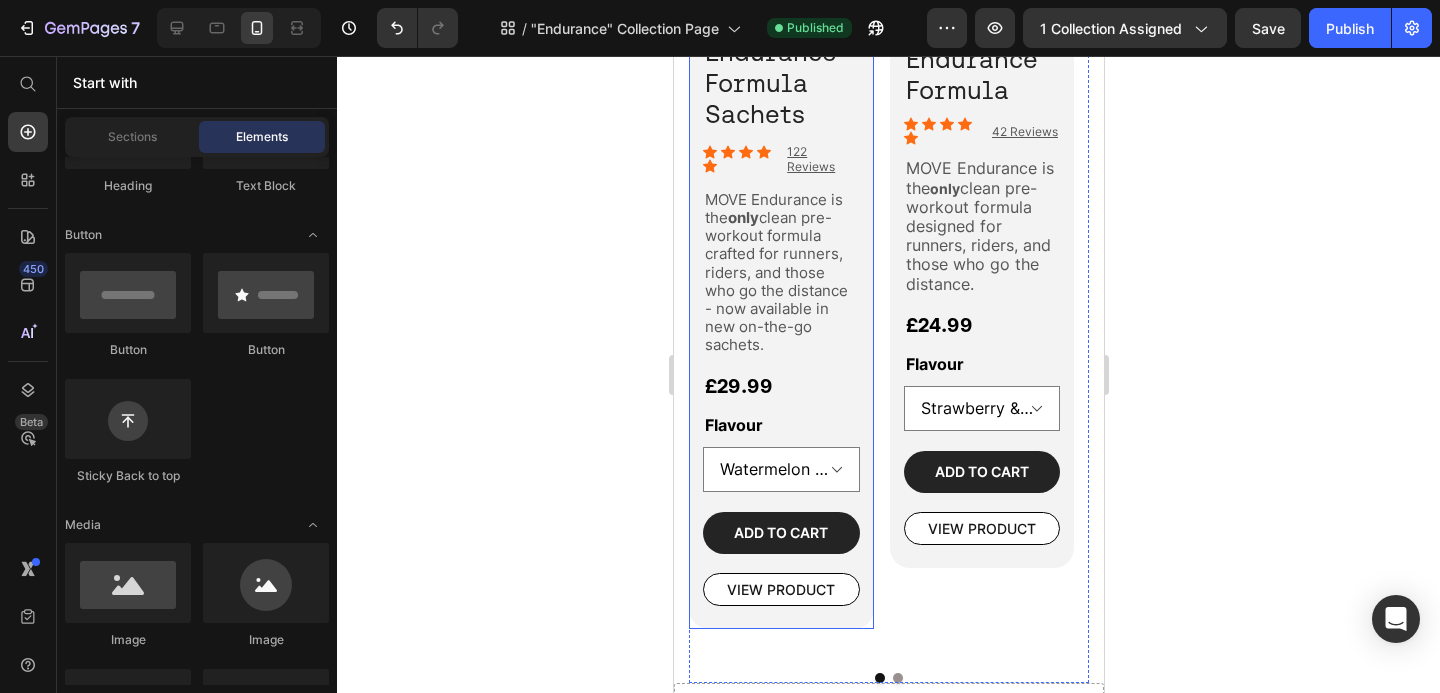 click on "Product Images ⁠⁠⁠⁠⁠⁠⁠ Endurance Formula Sachets Heading Icon Icon Icon Icon Icon Icon List 122 Reviews Text Block Row MOVE Endurance is the  only  clean pre-workout formula crafted for runners, riders, and those who go the distance - now available in new on-the-go sachets. Text Block £29.99 Product Price Flavour Watermelon & Sea Salt Strawberry & Lime Product Variants & Swatches Row Add to cart Add to Cart VIEW PRODUCT Button Row Product Row" at bounding box center (780, 242) 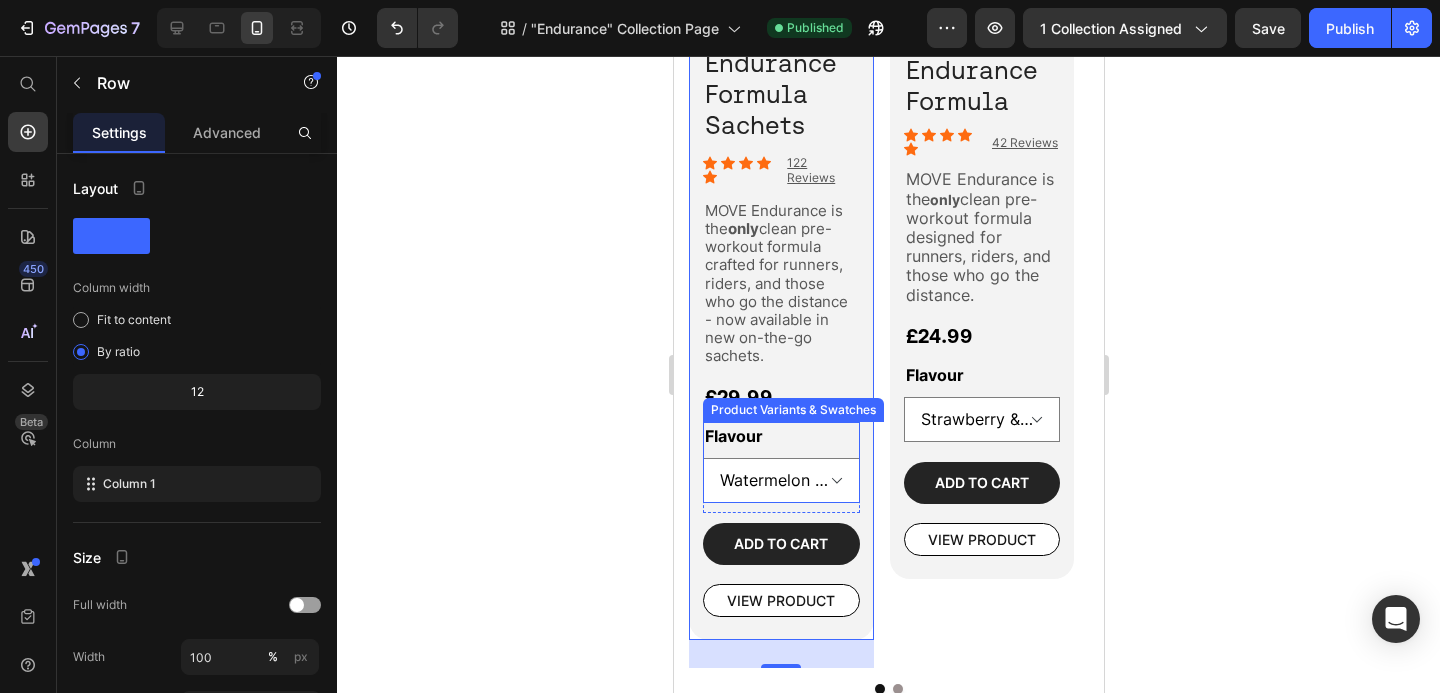scroll, scrollTop: 0, scrollLeft: 0, axis: both 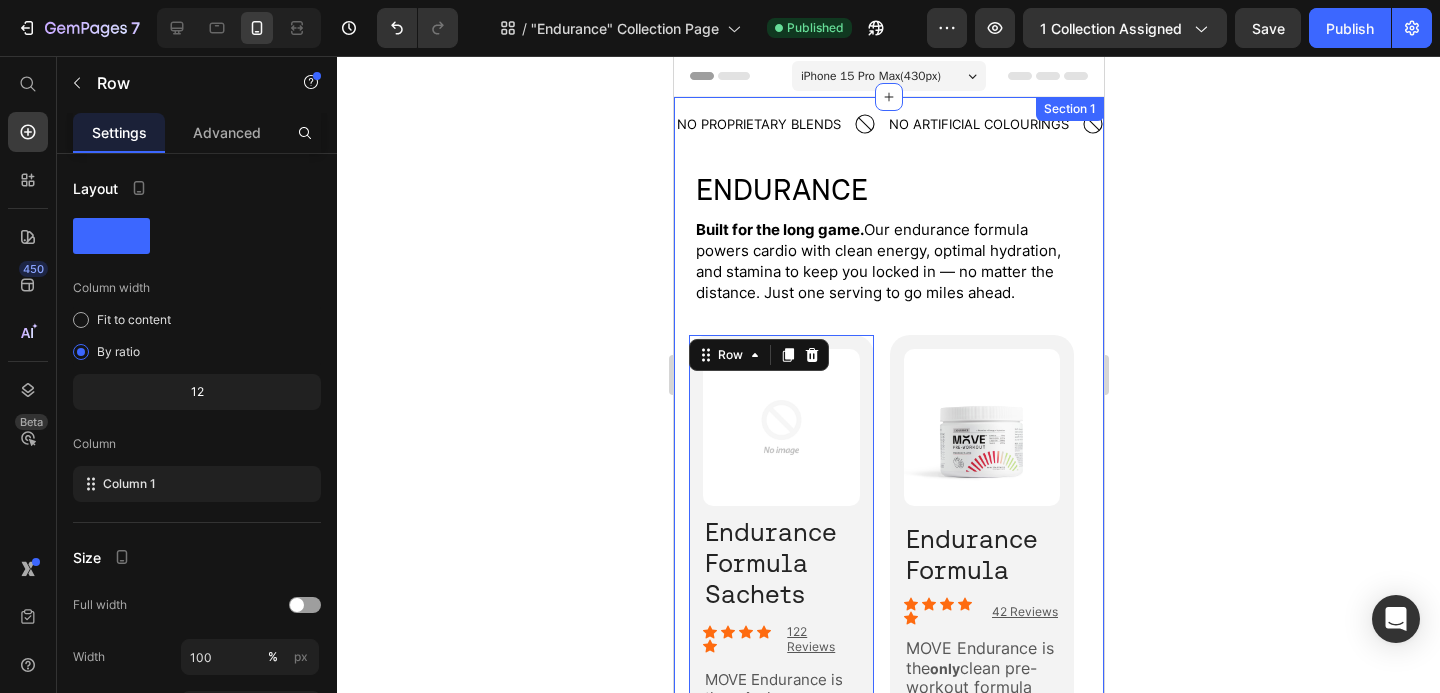 click on "Product Images ⁠⁠⁠⁠⁠⁠⁠ Endurance Formula Sachets Heading Icon Icon Icon Icon Icon Icon List 122 Reviews Text Block Row MOVE Endurance is the  only  clean pre-workout formula crafted for runners, riders, and those who go the distance - now available in new on-the-go sachets. Text Block £29.99 Product Price Flavour Watermelon & Sea Salt Strawberry & Lime Product Variants & Swatches Row Add to cart Add to Cart VIEW PRODUCT Button Row Product Row   28 Product Images ⁠⁠⁠⁠⁠⁠⁠ Endurance Formula Heading Icon Icon Icon Icon Icon Icon List 42 Reviews Text Block Row MOVE Endurance is the  only  clean pre-workout formula designed for runners, riders, and those who go the distance. Text Block £24.99 Product Price Flavour Strawberry & Lime Watermelon & Sea Salt Product Variants & Swatches Row Add to cart Add to Cart VIEW PRODUCT Button Row Product Row
Drop element here" at bounding box center [888, 736] 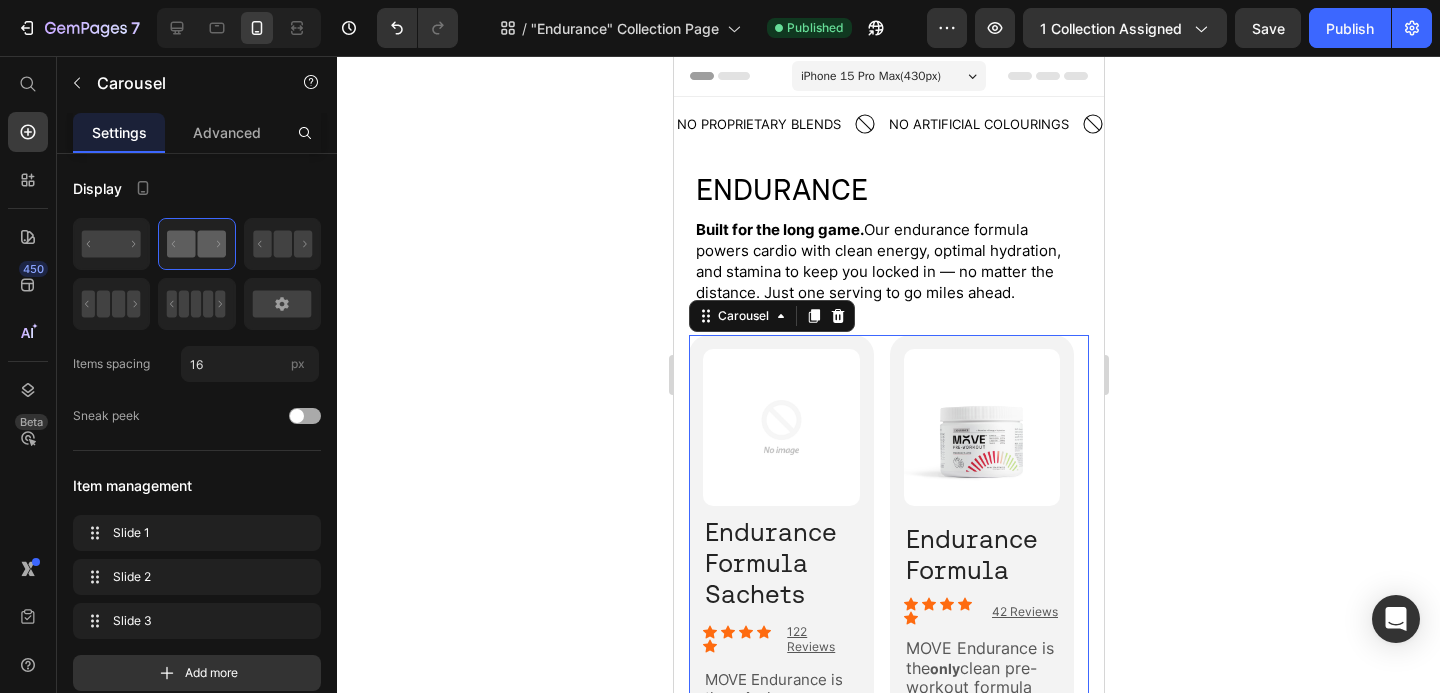 click at bounding box center (251, 416) 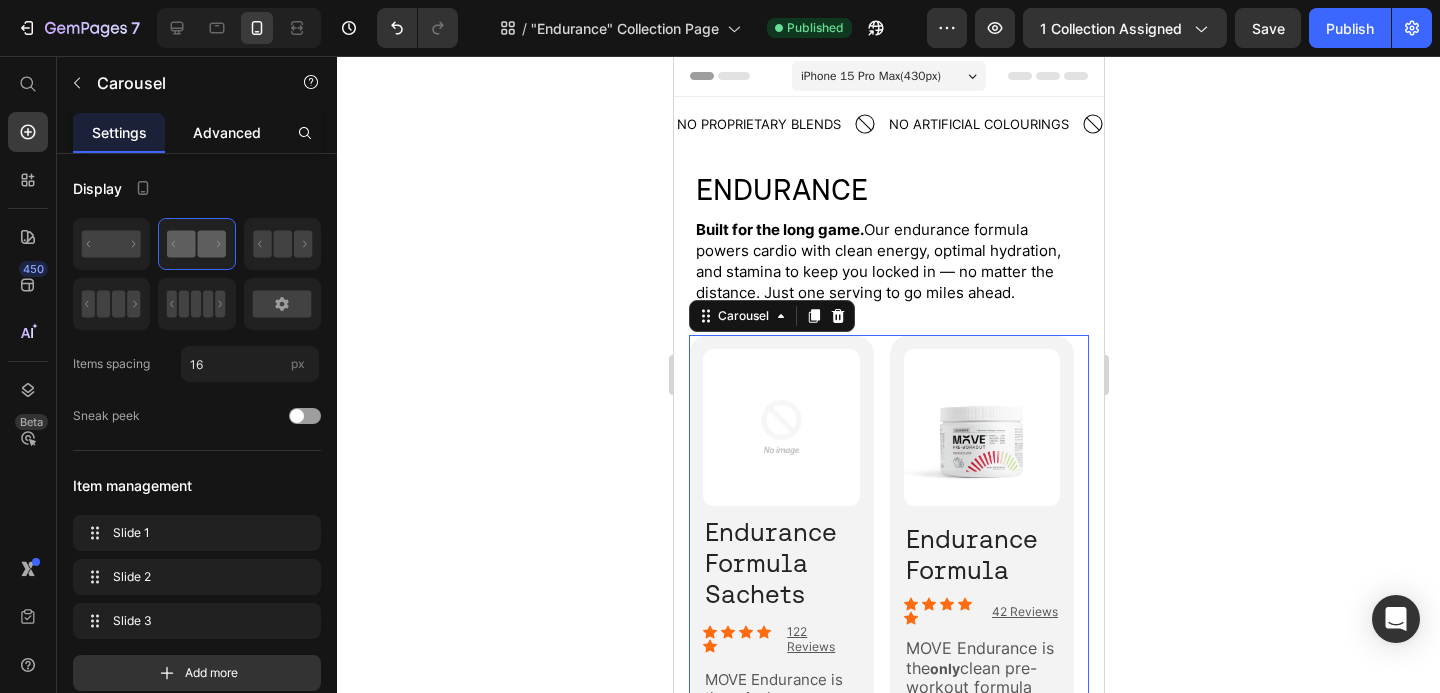 click on "Advanced" at bounding box center (227, 132) 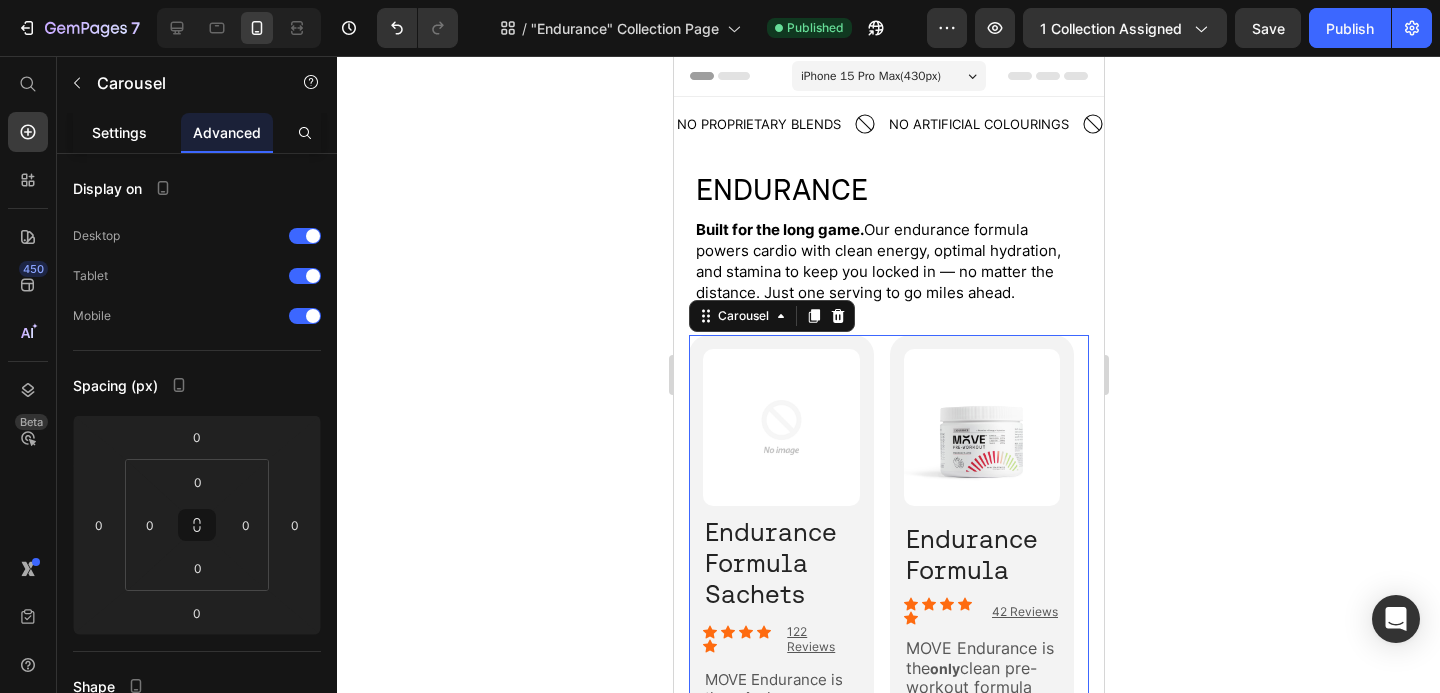 click on "Settings" at bounding box center [119, 132] 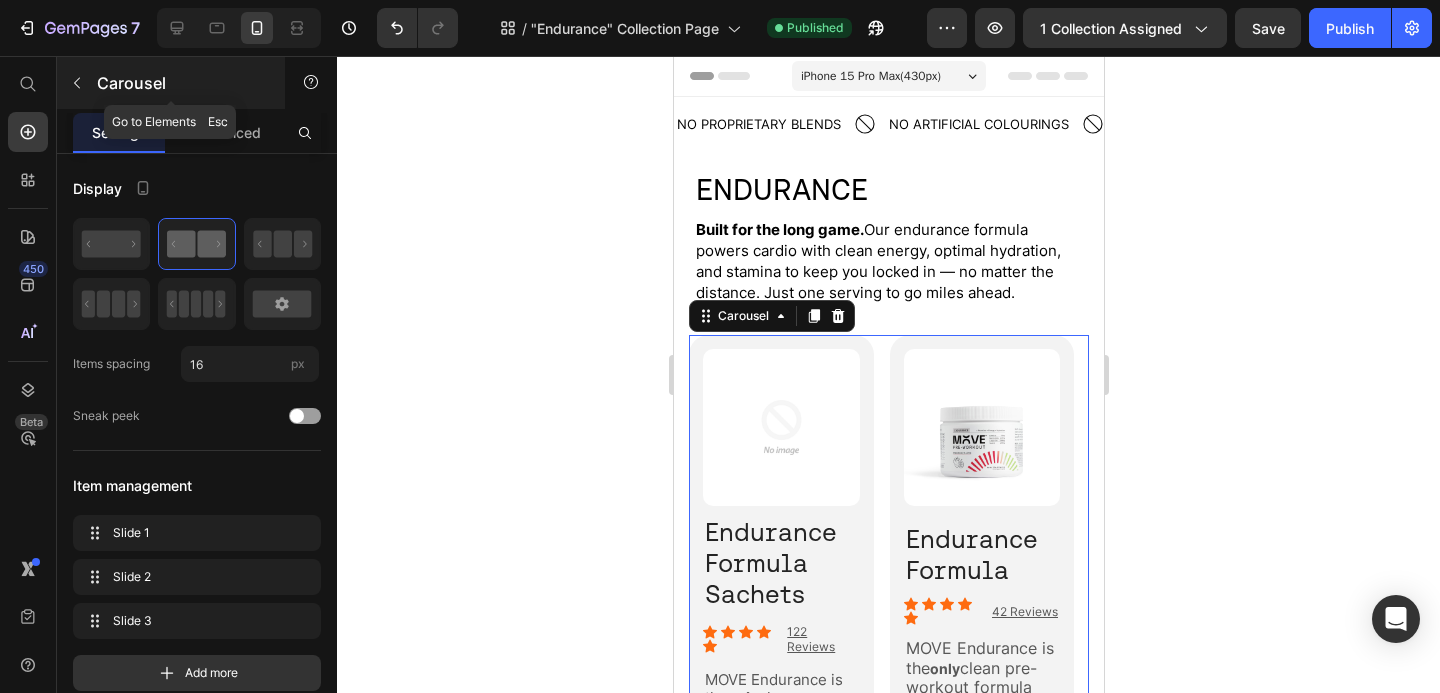 click at bounding box center (77, 83) 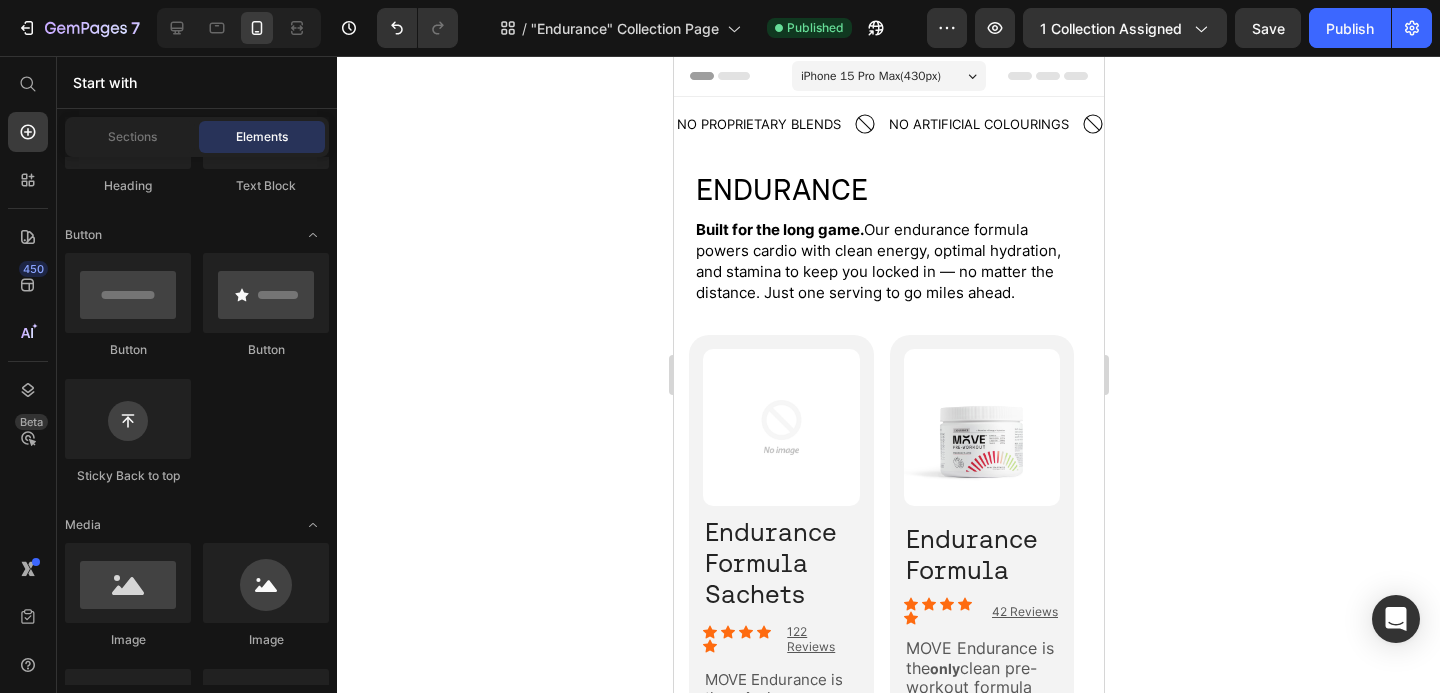 scroll, scrollTop: 406, scrollLeft: 0, axis: vertical 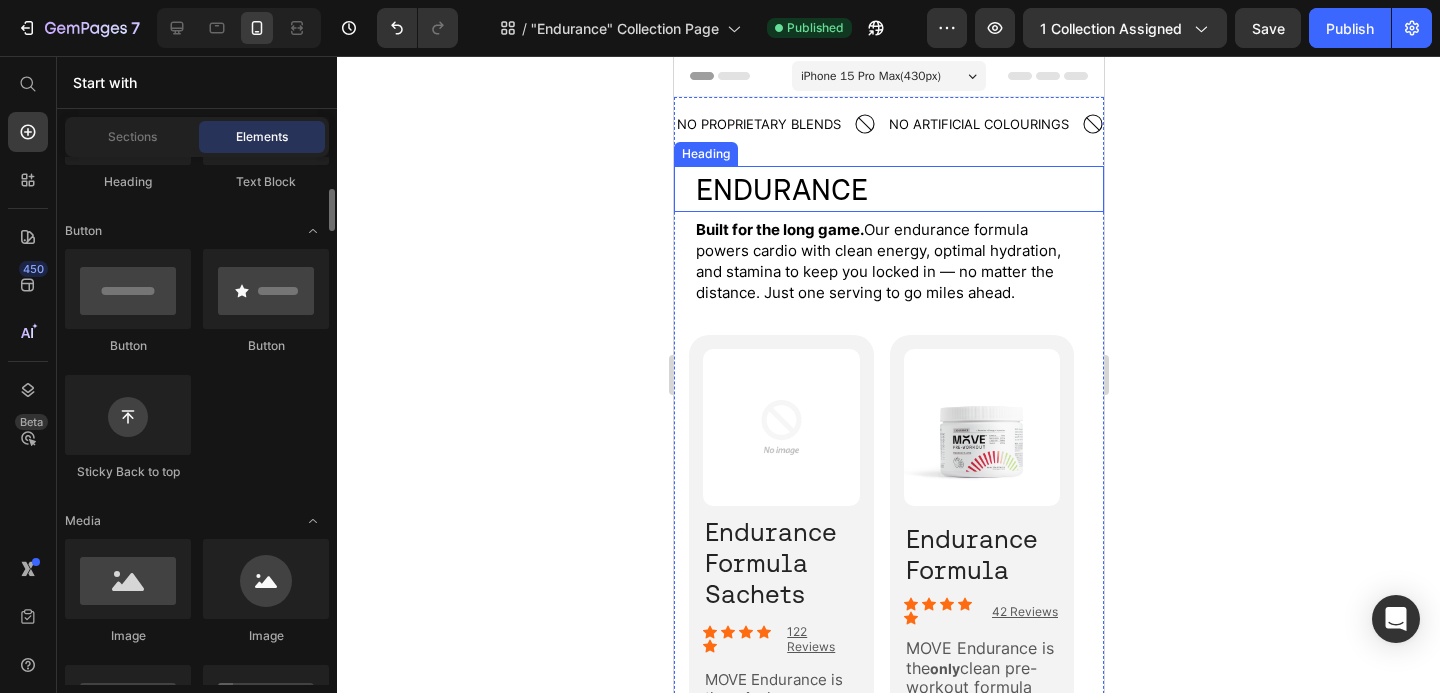 click on "Built for the long game.  Our endurance formula powers cardio with clean energy, optimal hydration, and stamina to keep you locked in — no matter the distance. Just one serving to go miles ahead. Text Block" at bounding box center [888, 261] 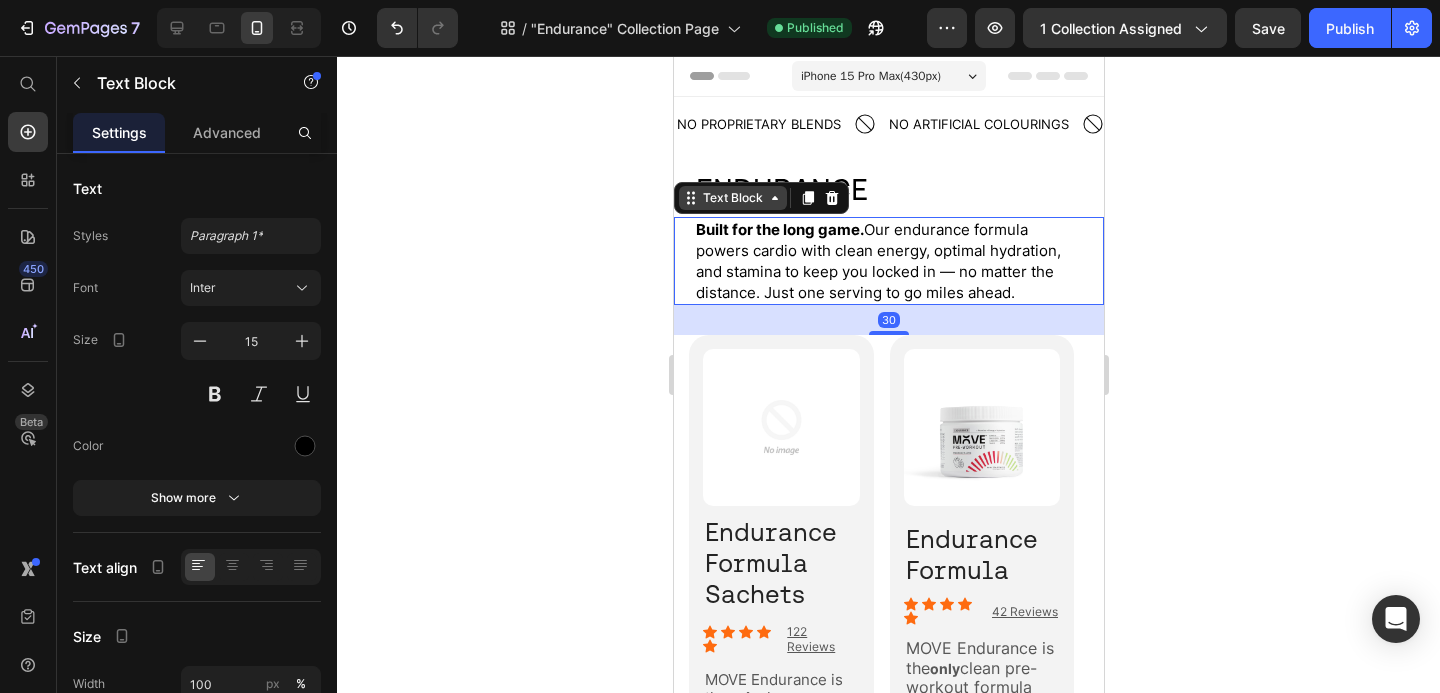 click 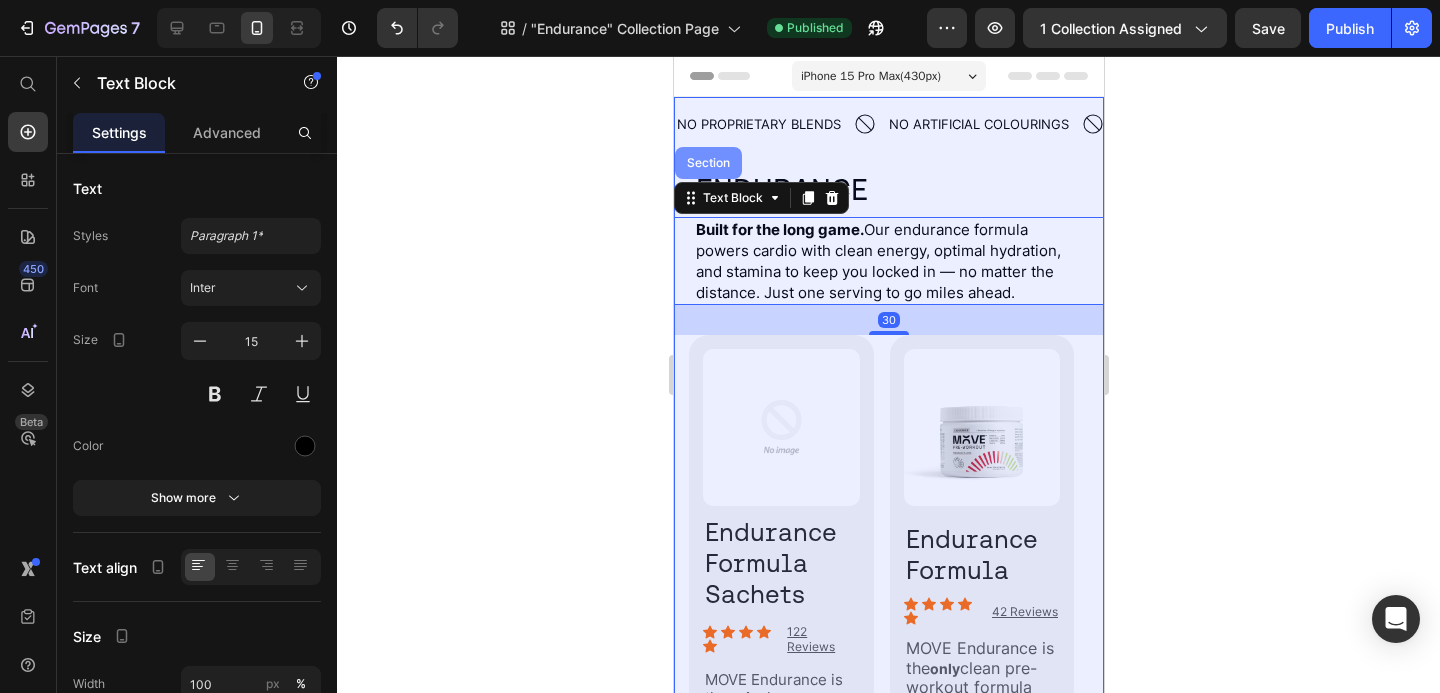 click on "Section" at bounding box center [707, 163] 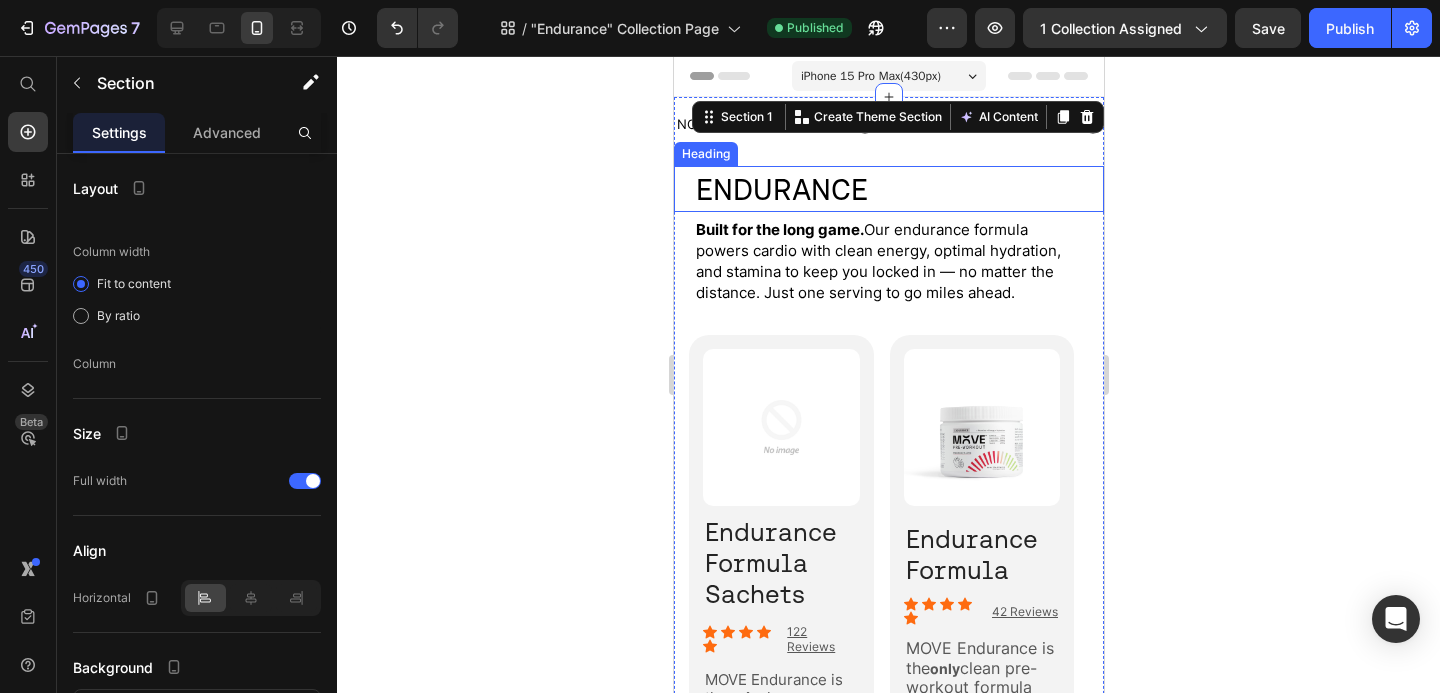 click on "ENDURANCE" at bounding box center (888, 189) 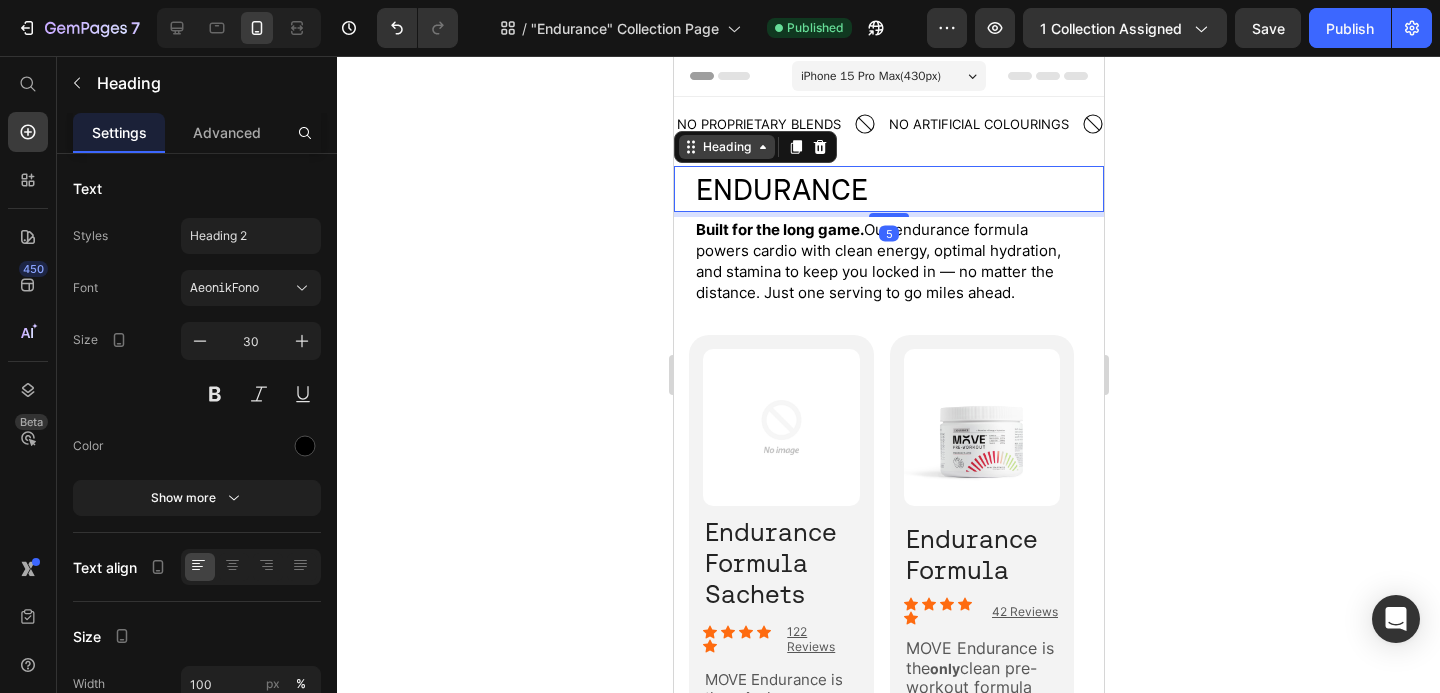 click 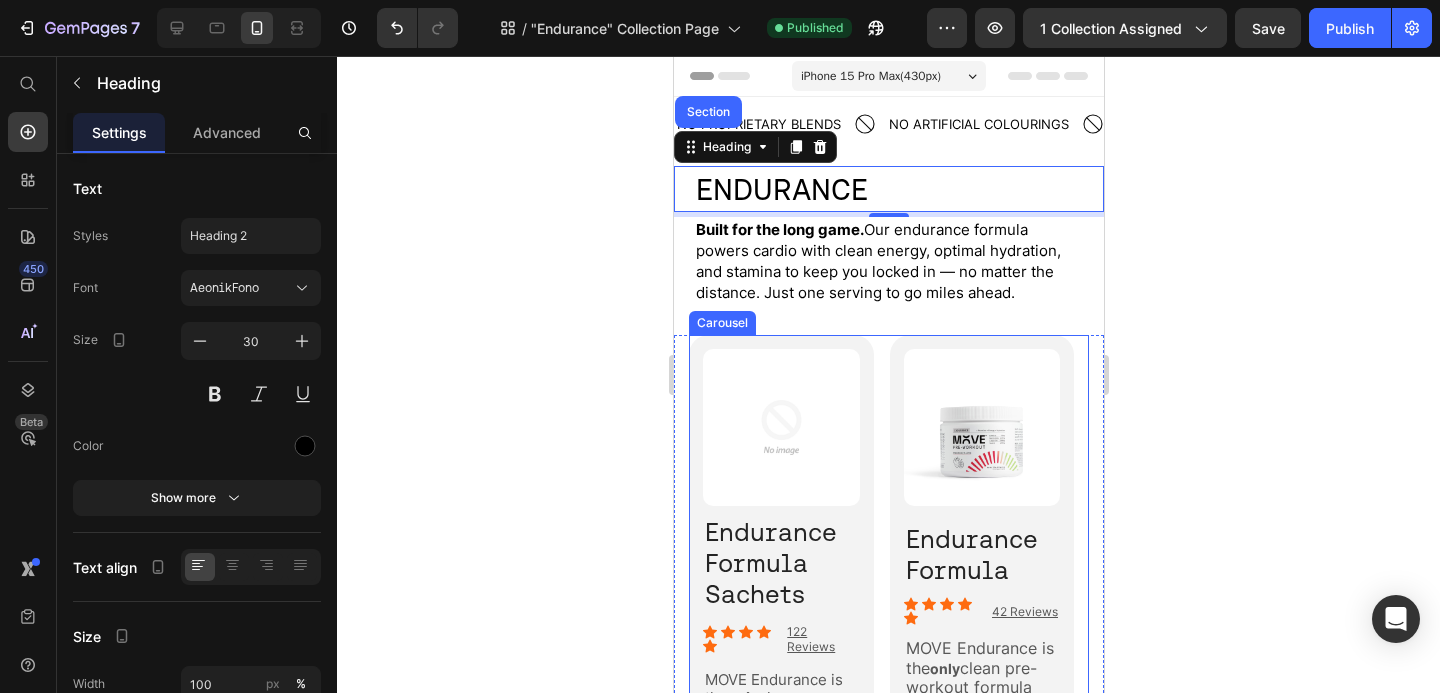 click on "Product Images ⁠⁠⁠⁠⁠⁠⁠ Endurance Formula Sachets Heading Icon Icon Icon Icon Icon Icon List 122 Reviews Text Block Row MOVE Endurance is the  only  clean pre-workout formula crafted for runners, riders, and those who go the distance - now available in new on-the-go sachets. Text Block £29.99 Product Price Flavour Watermelon & Sea Salt Strawberry & Lime Product Variants & Swatches Row Add to cart Add to Cart VIEW PRODUCT Button Row Product Row Product Images ⁠⁠⁠⁠⁠⁠⁠ Endurance Formula Heading Icon Icon Icon Icon Icon Icon List 42 Reviews Text Block Row MOVE Endurance is the  only  clean pre-workout formula designed for runners, riders, and those who go the distance. Text Block £24.99 Product Price Flavour Strawberry & Lime Watermelon & Sea Salt Product Variants & Swatches Row Add to cart Add to Cart VIEW PRODUCT Button Row Product Row
Drop element here" at bounding box center [888, 736] 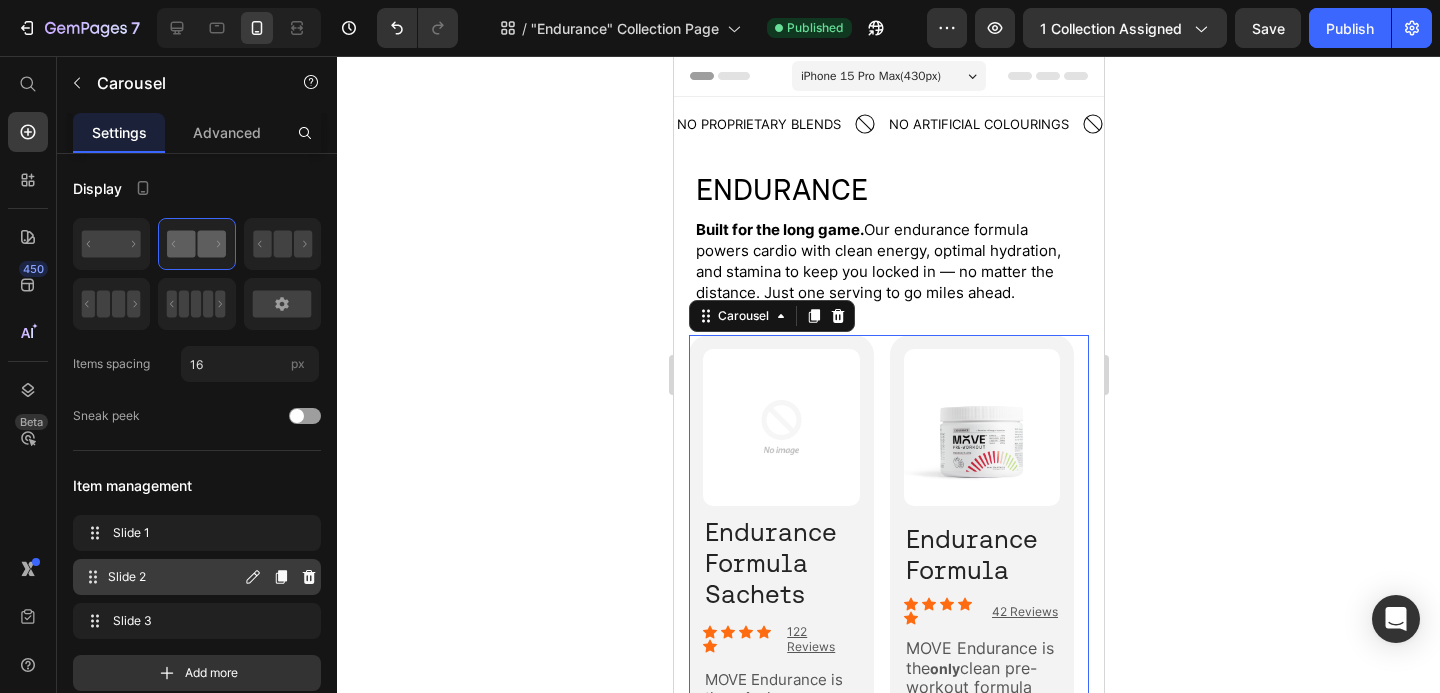 click on "Slide 2" at bounding box center [174, 577] 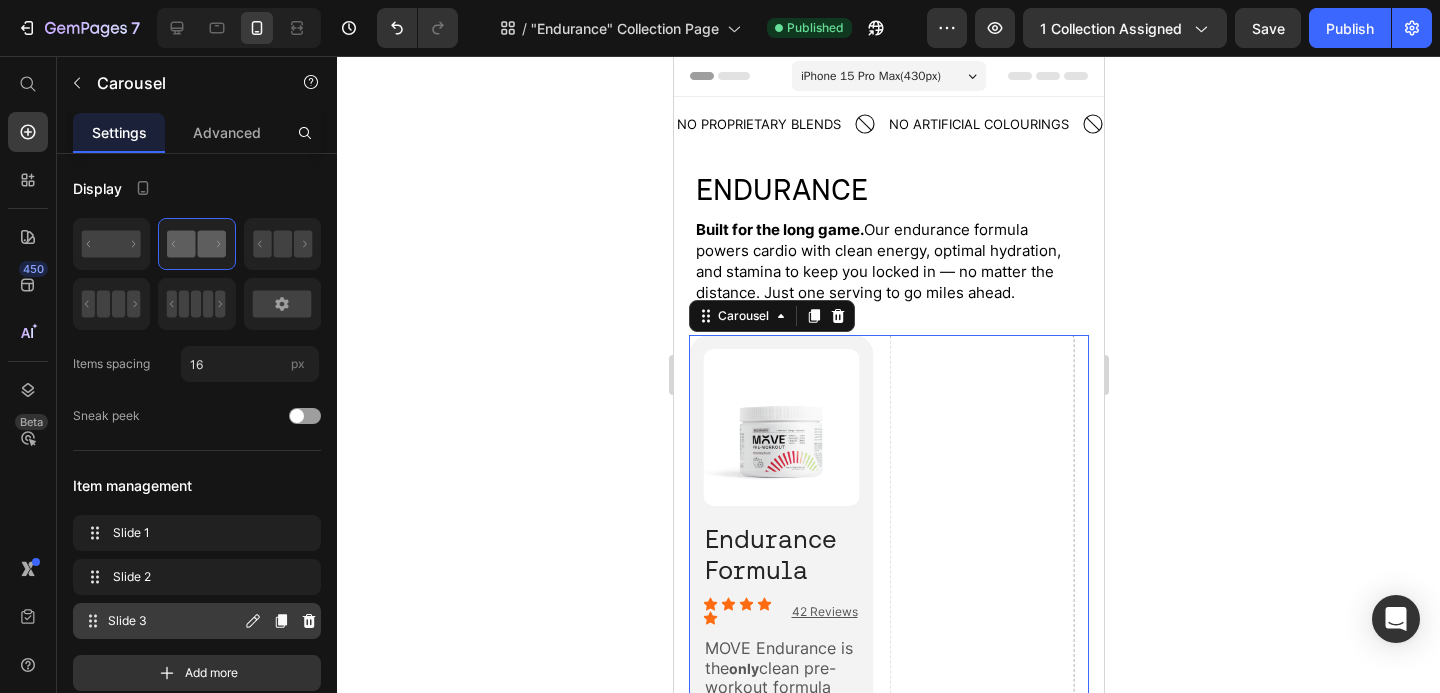 click on "Slide 3 Slide 3" at bounding box center [161, 621] 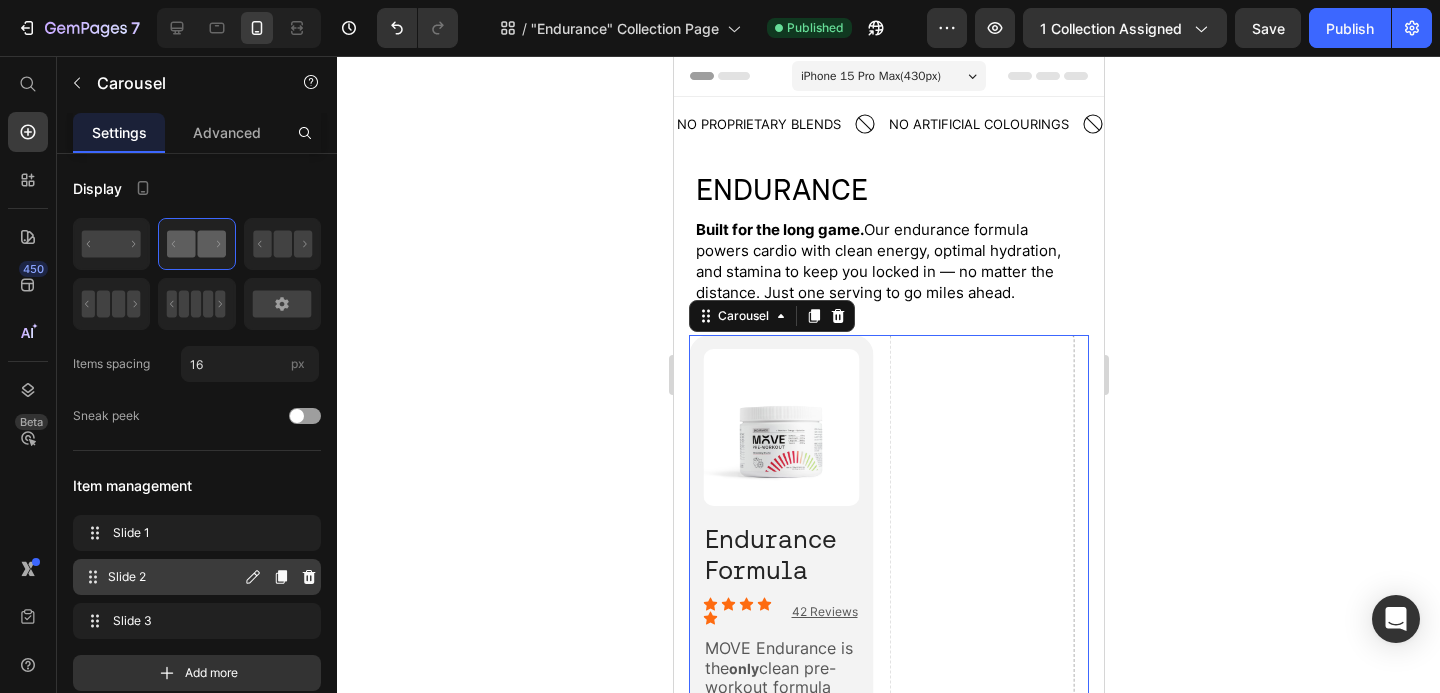 click on "Slide 2" at bounding box center (174, 577) 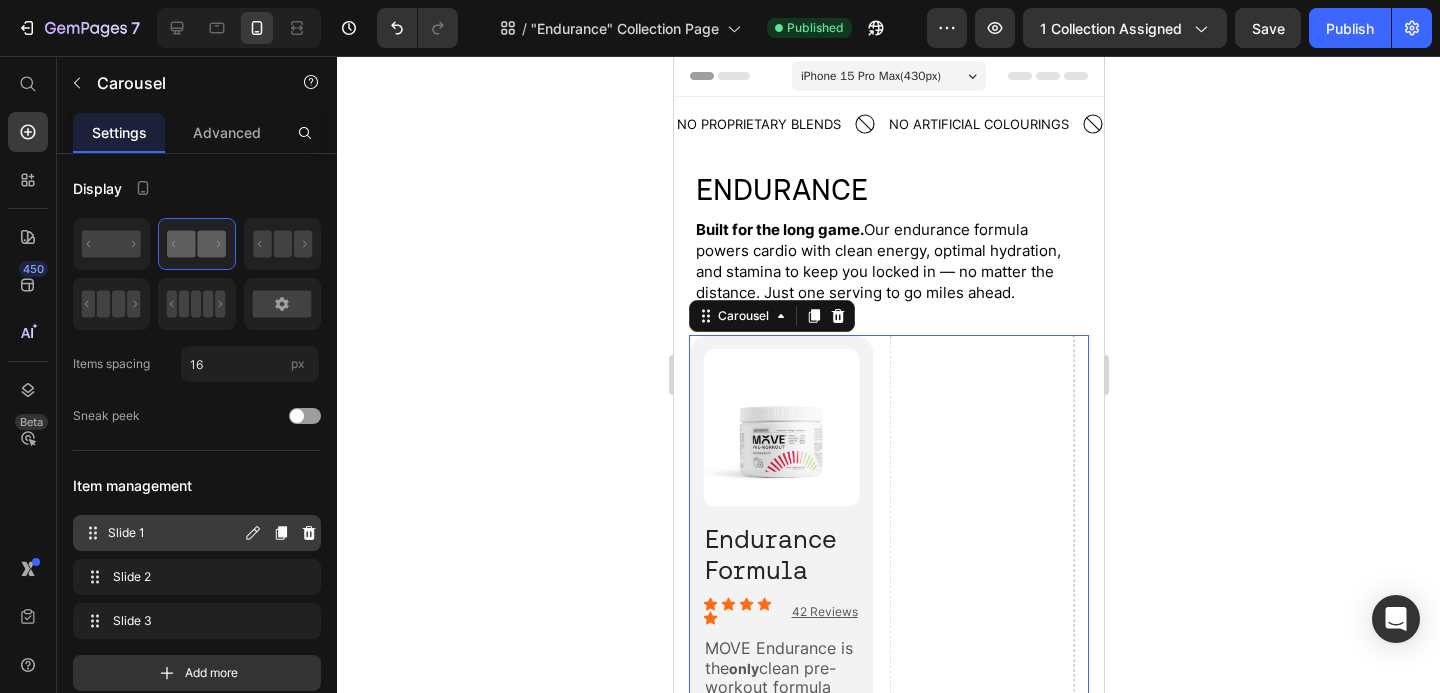 click on "Slide 1 Slide 1" at bounding box center [161, 533] 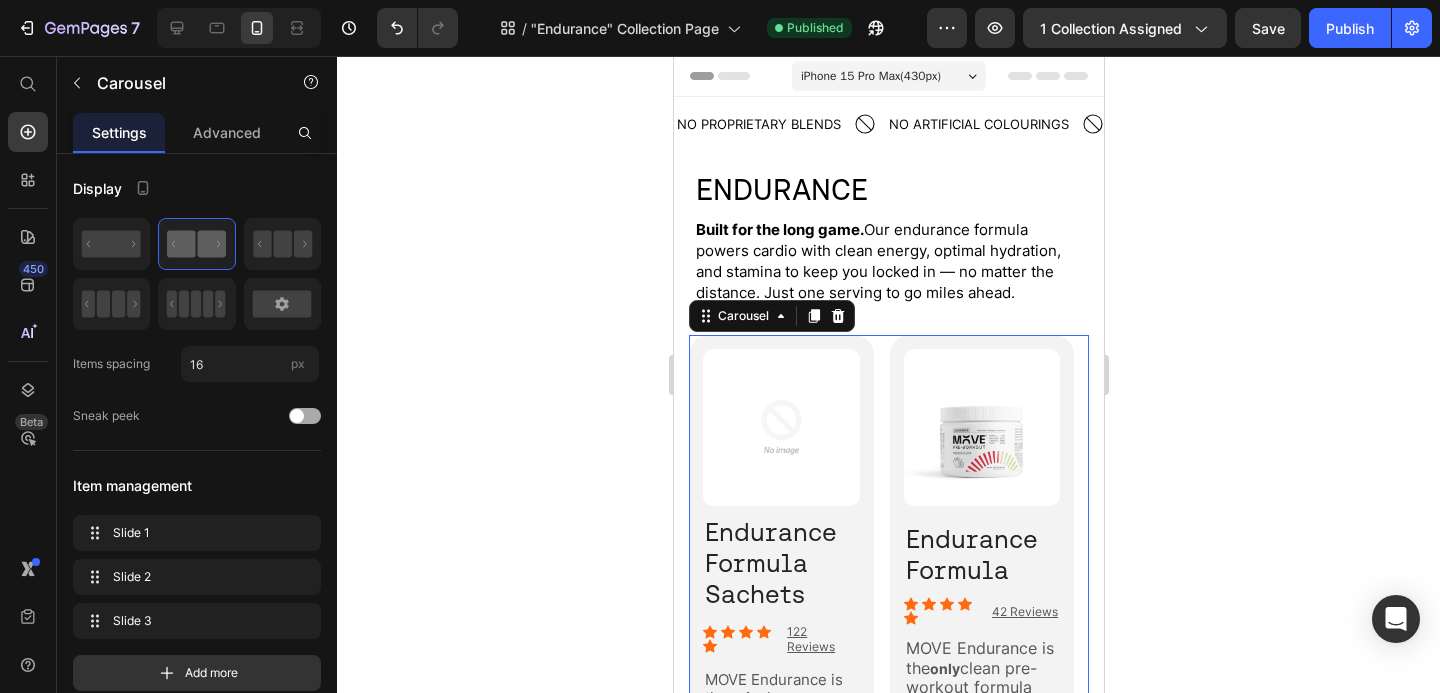 click on "Sneak peek" 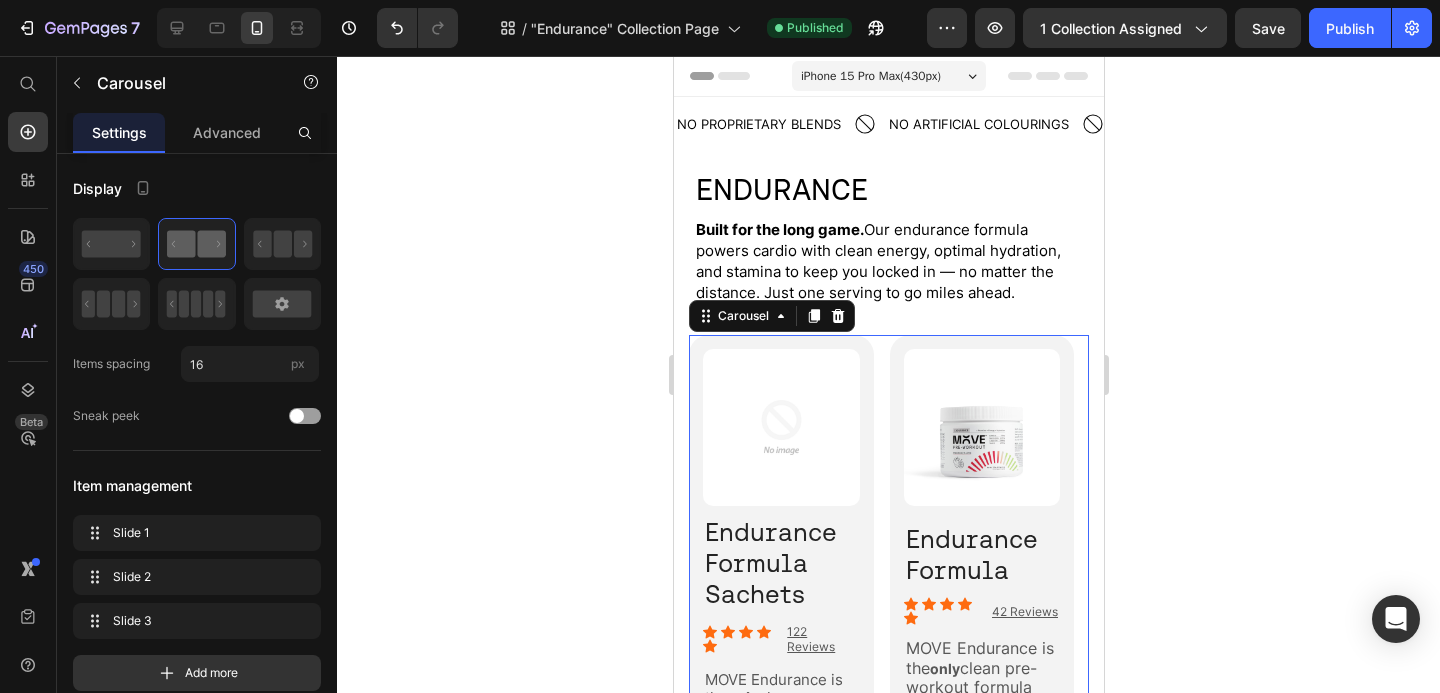 click 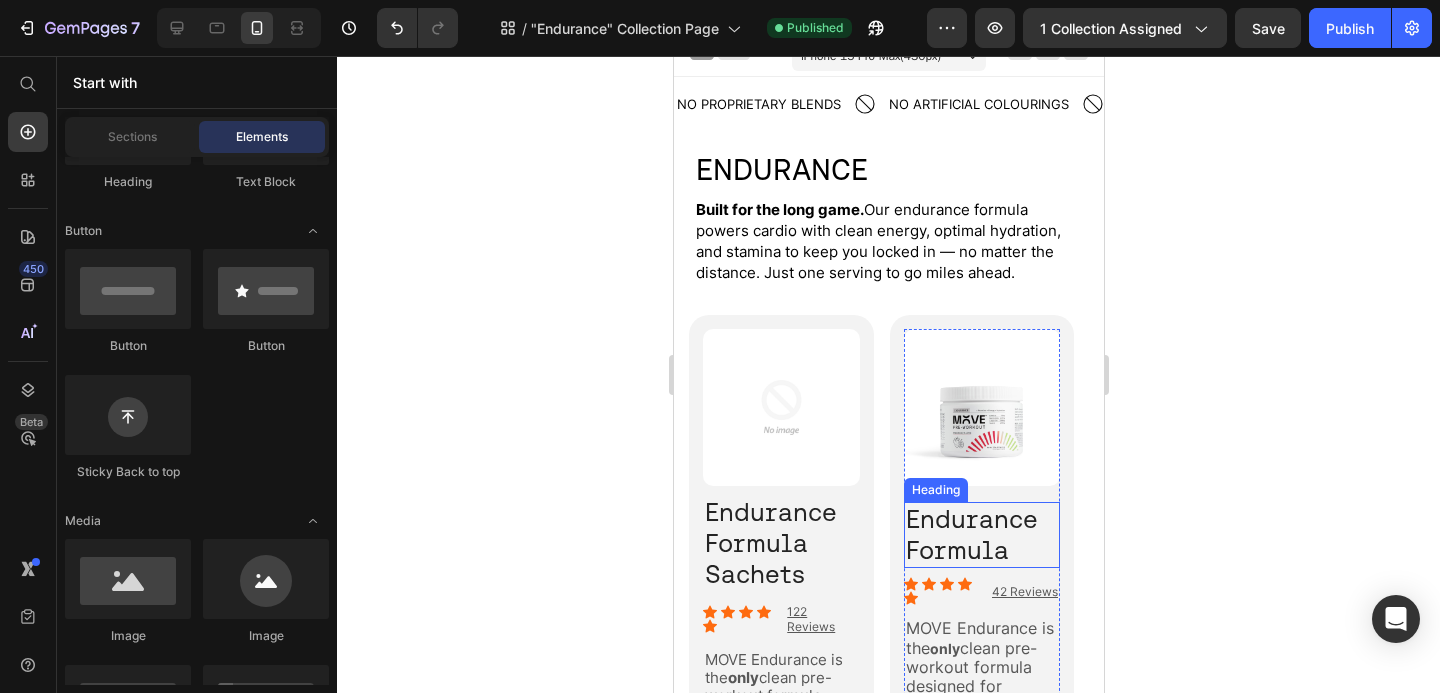 scroll, scrollTop: 21, scrollLeft: 0, axis: vertical 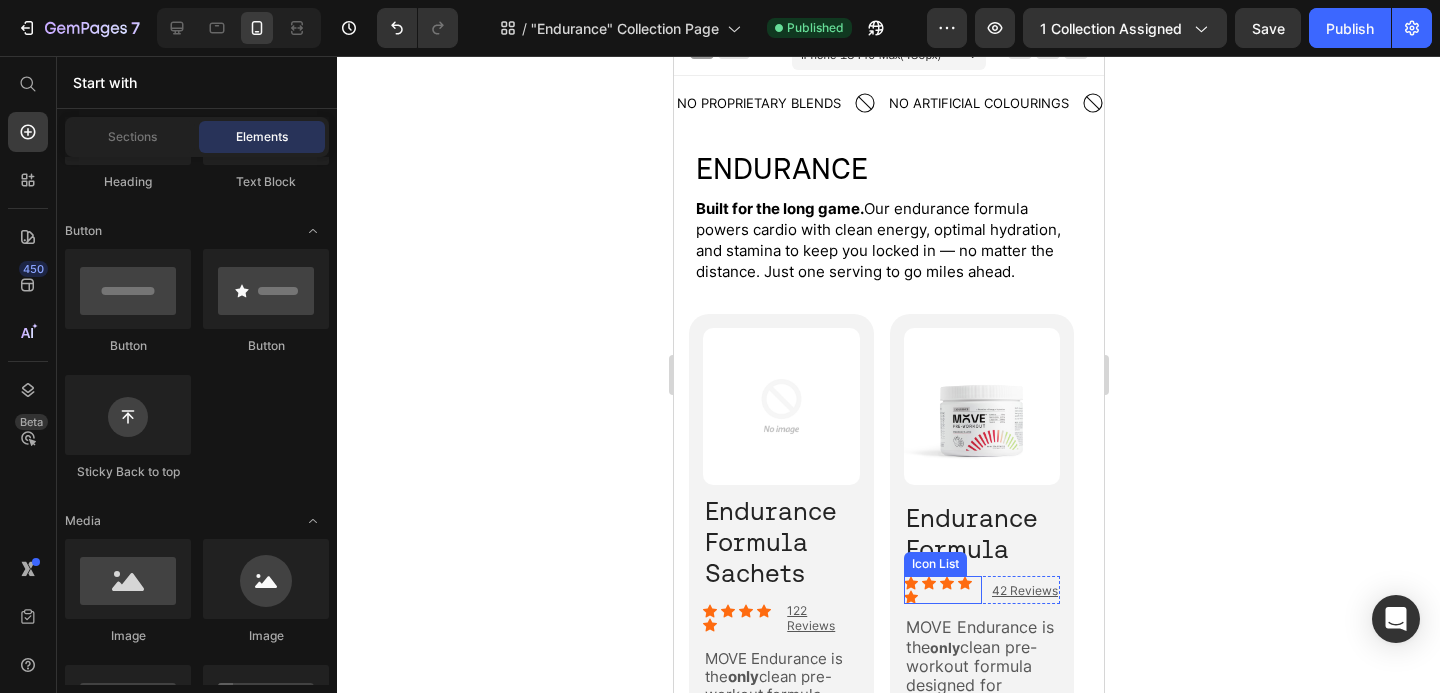 click on "Icon Icon Icon Icon Icon" at bounding box center [942, 590] 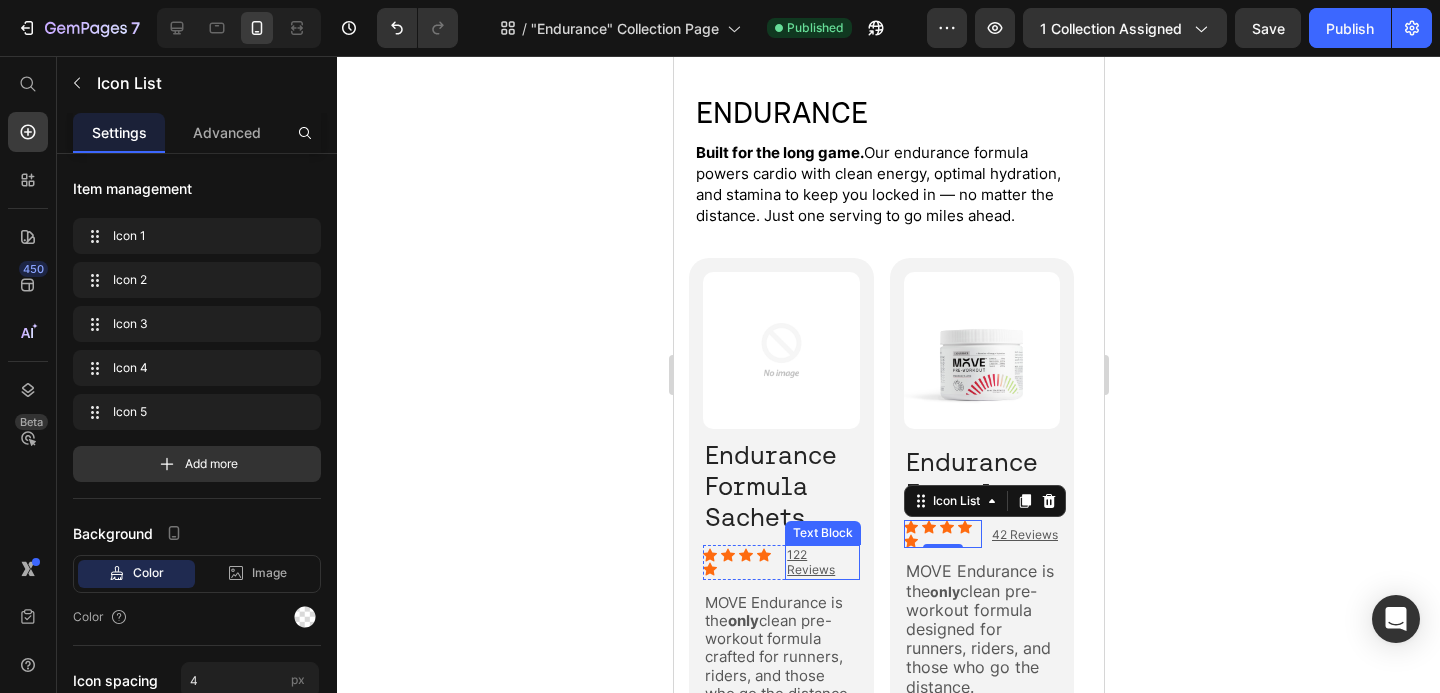 scroll, scrollTop: 440, scrollLeft: 0, axis: vertical 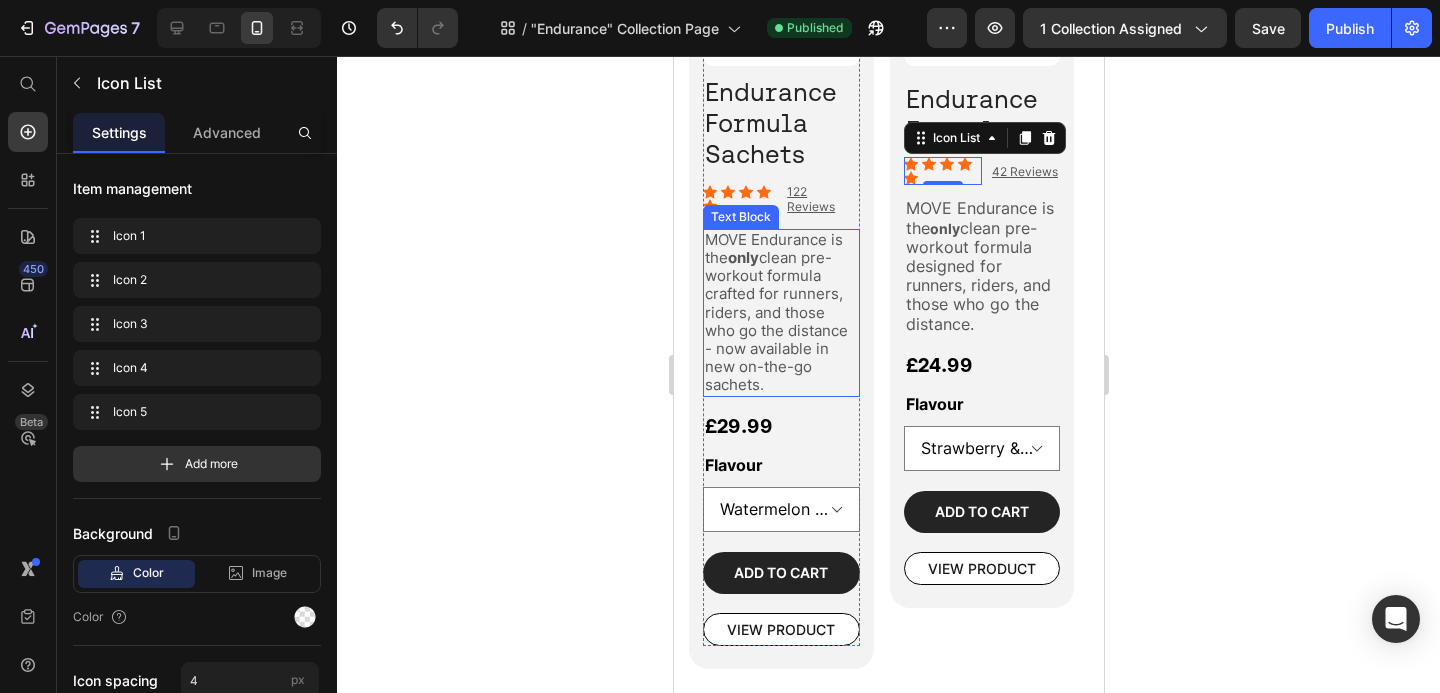 click on "MOVE Endurance is the  only  clean pre-workout formula crafted for runners, riders, and those who go the distance - now available in new on-the-go sachets." at bounding box center (775, 312) 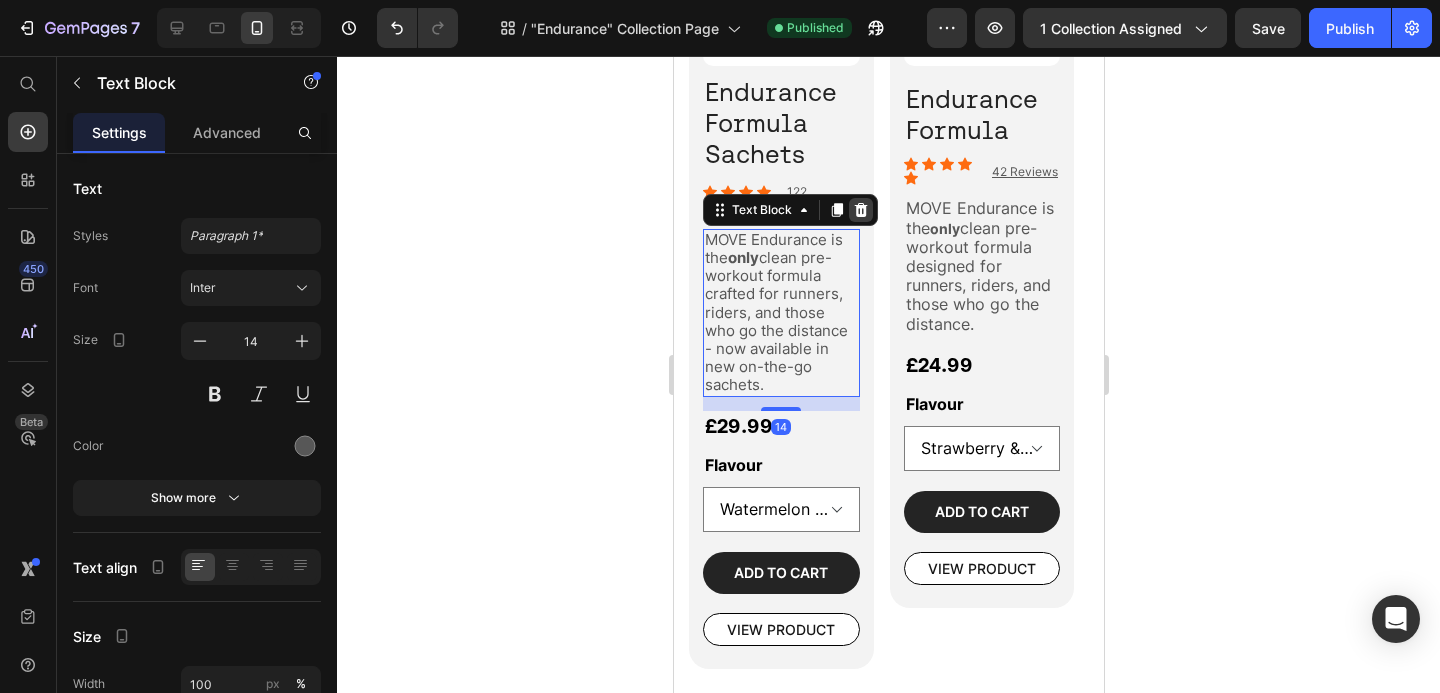 click 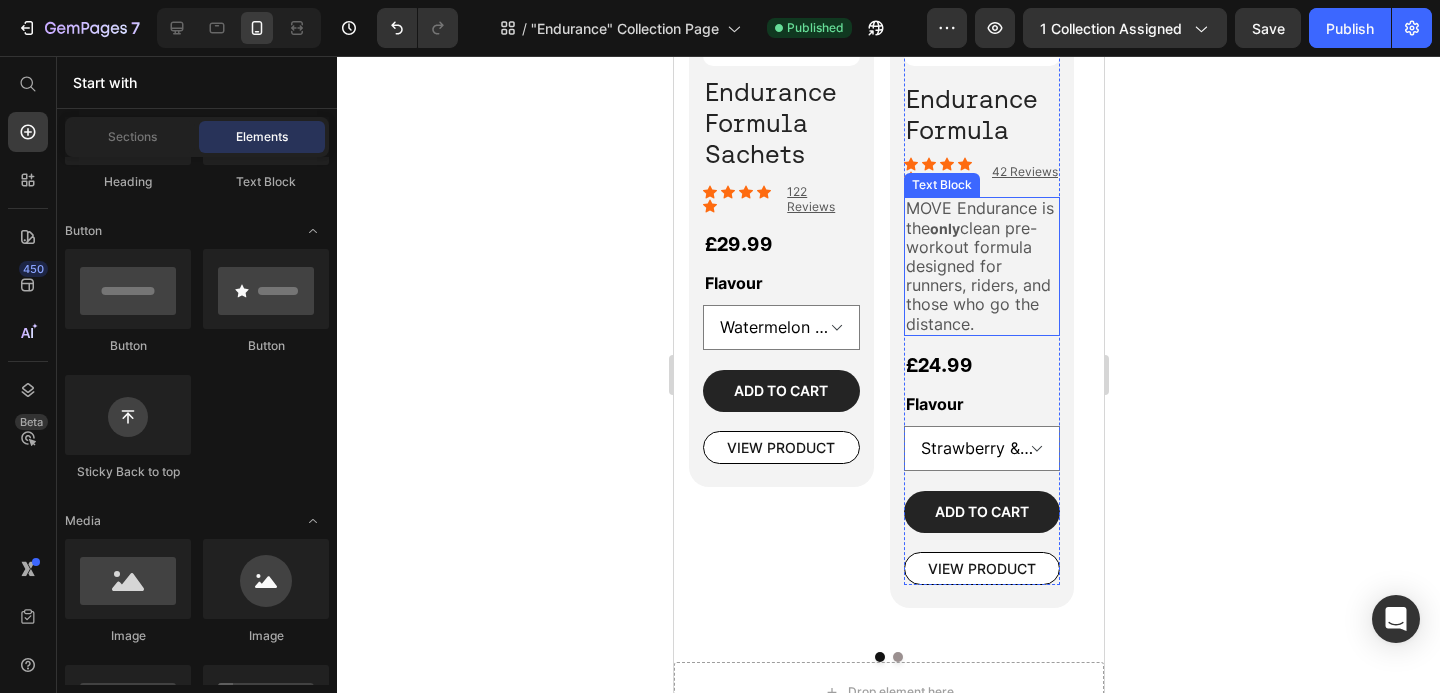 click on "clean pre-workout formula designed for runners, riders, and those who go the distance." at bounding box center (977, 276) 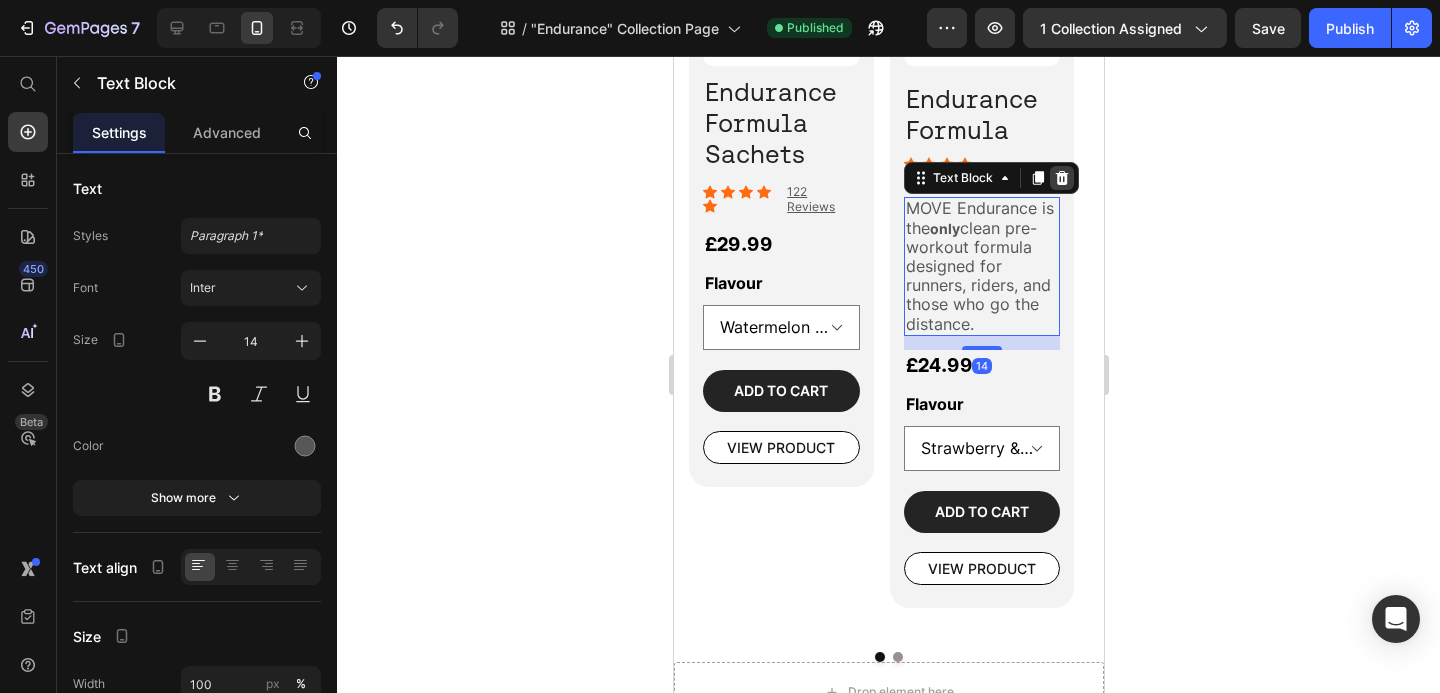 click 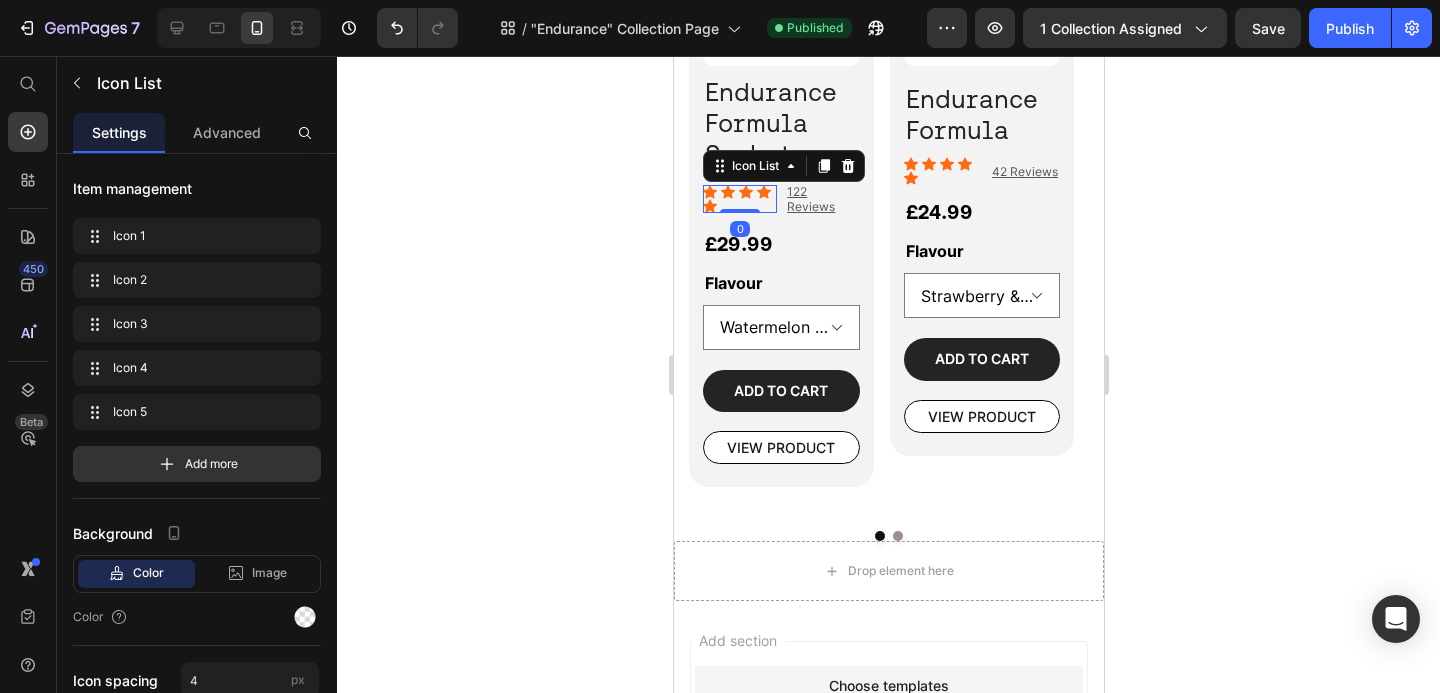 click on "Icon Icon Icon Icon Icon Icon List   0" at bounding box center (739, 199) 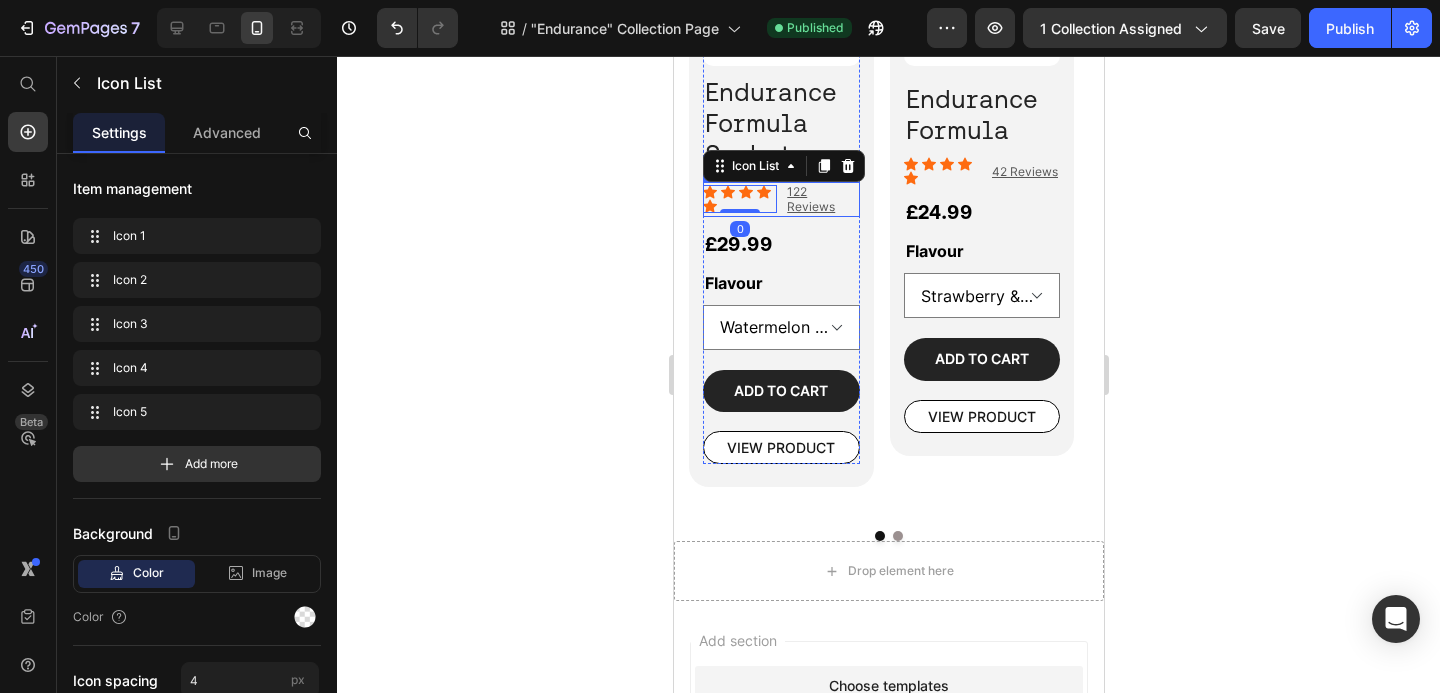 click on "Icon Icon Icon Icon Icon Icon List   0 122 Reviews Text Block Row" at bounding box center [780, 199] 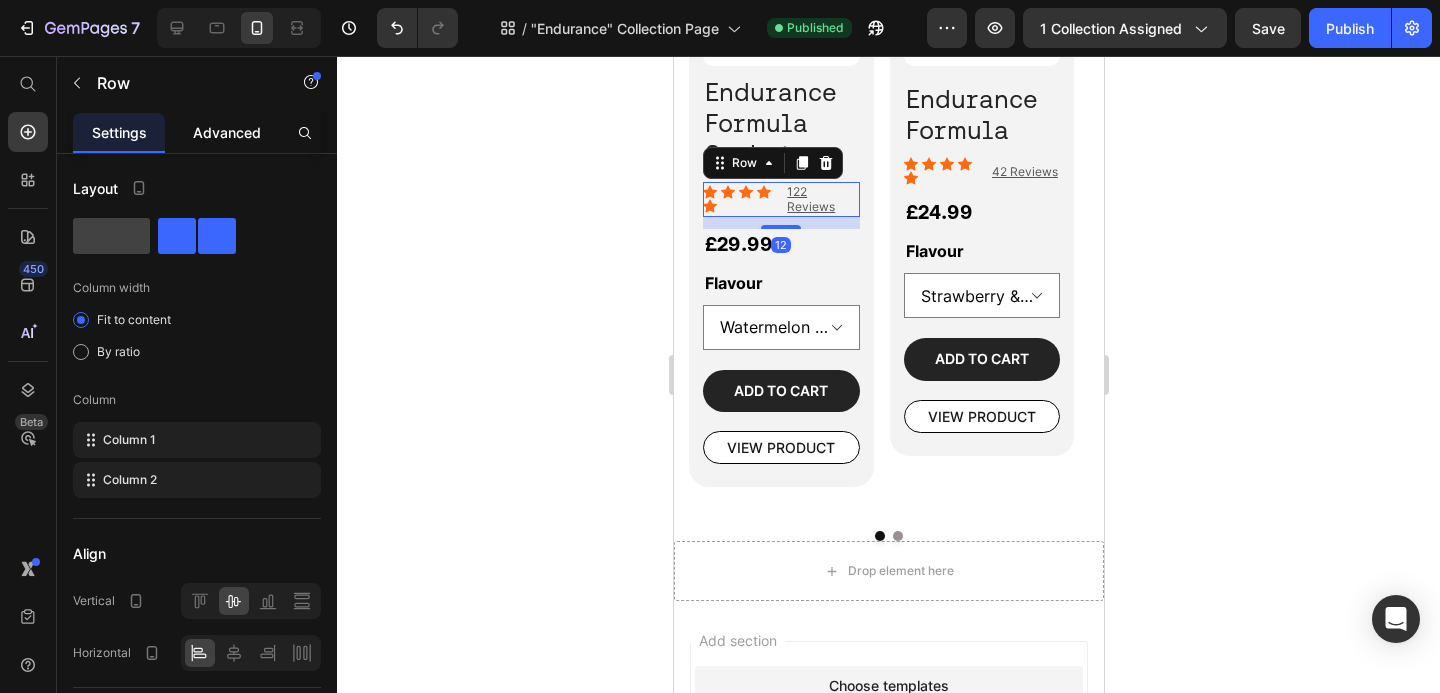 click on "Advanced" at bounding box center (227, 132) 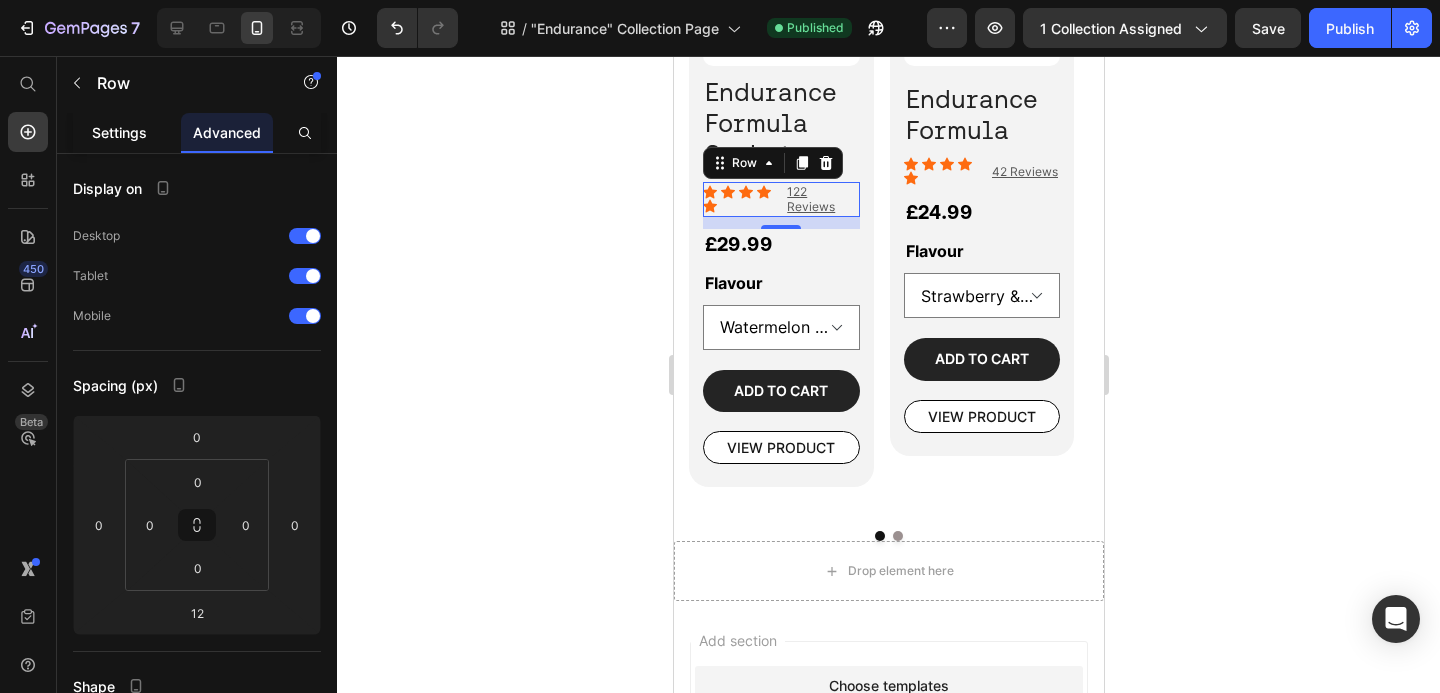 click on "Settings" at bounding box center (119, 132) 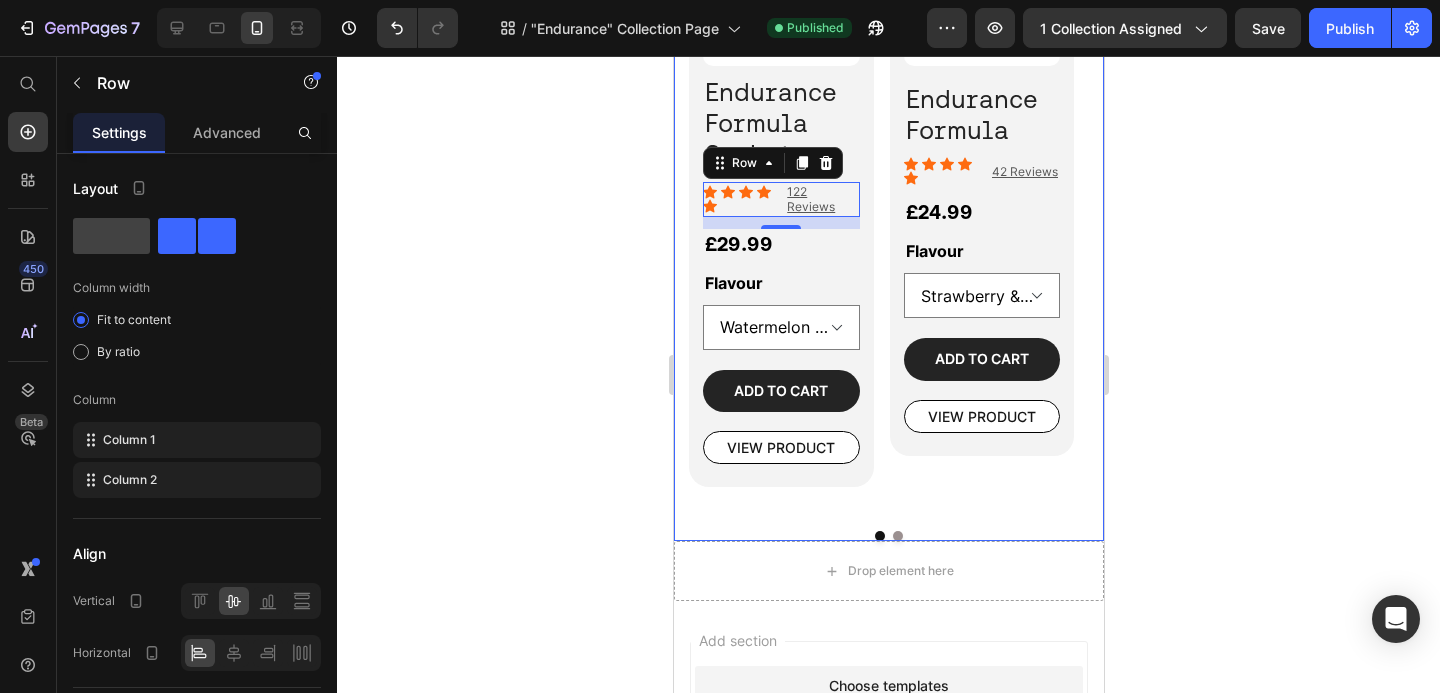 click 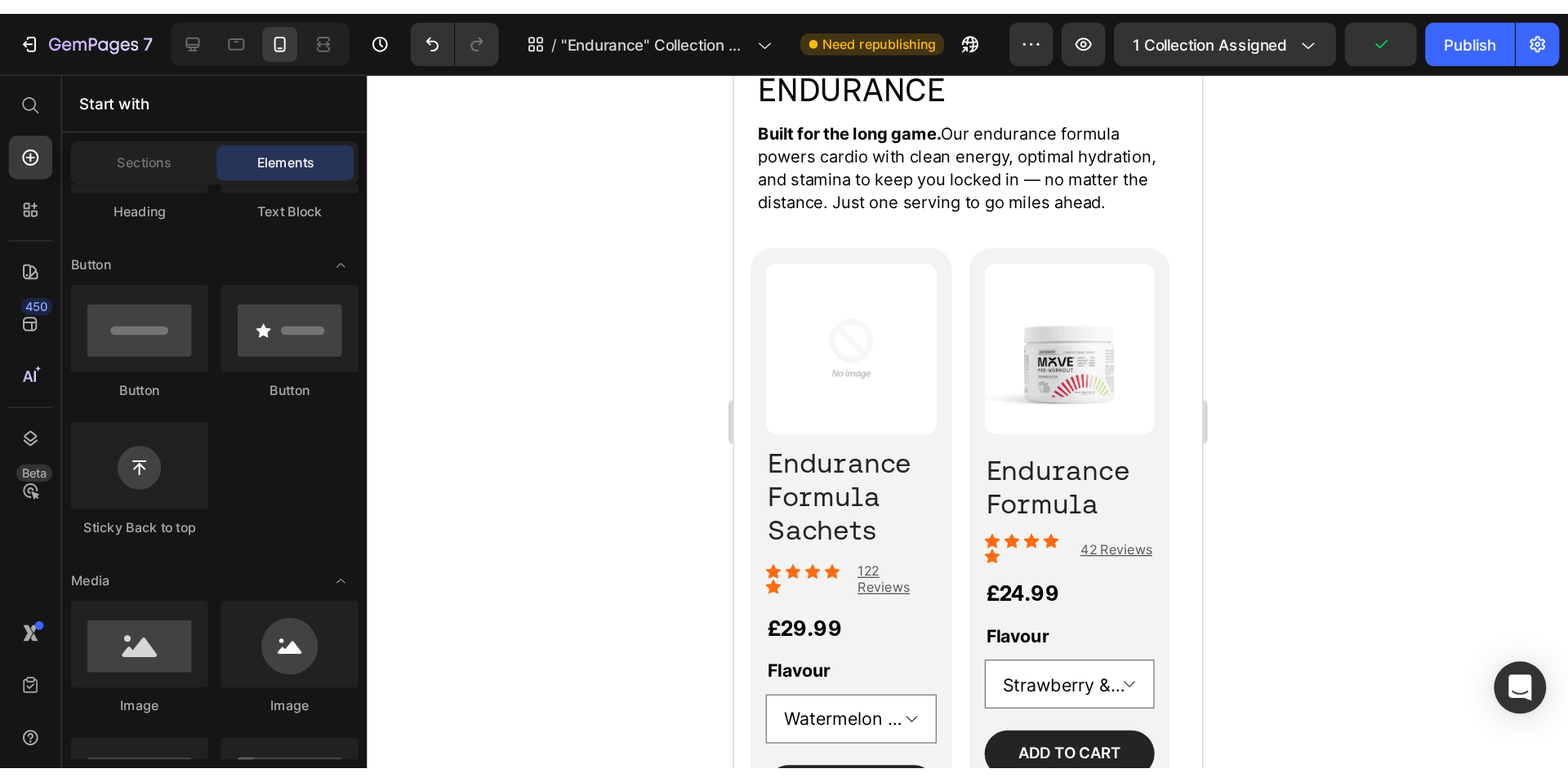 scroll, scrollTop: 104, scrollLeft: 0, axis: vertical 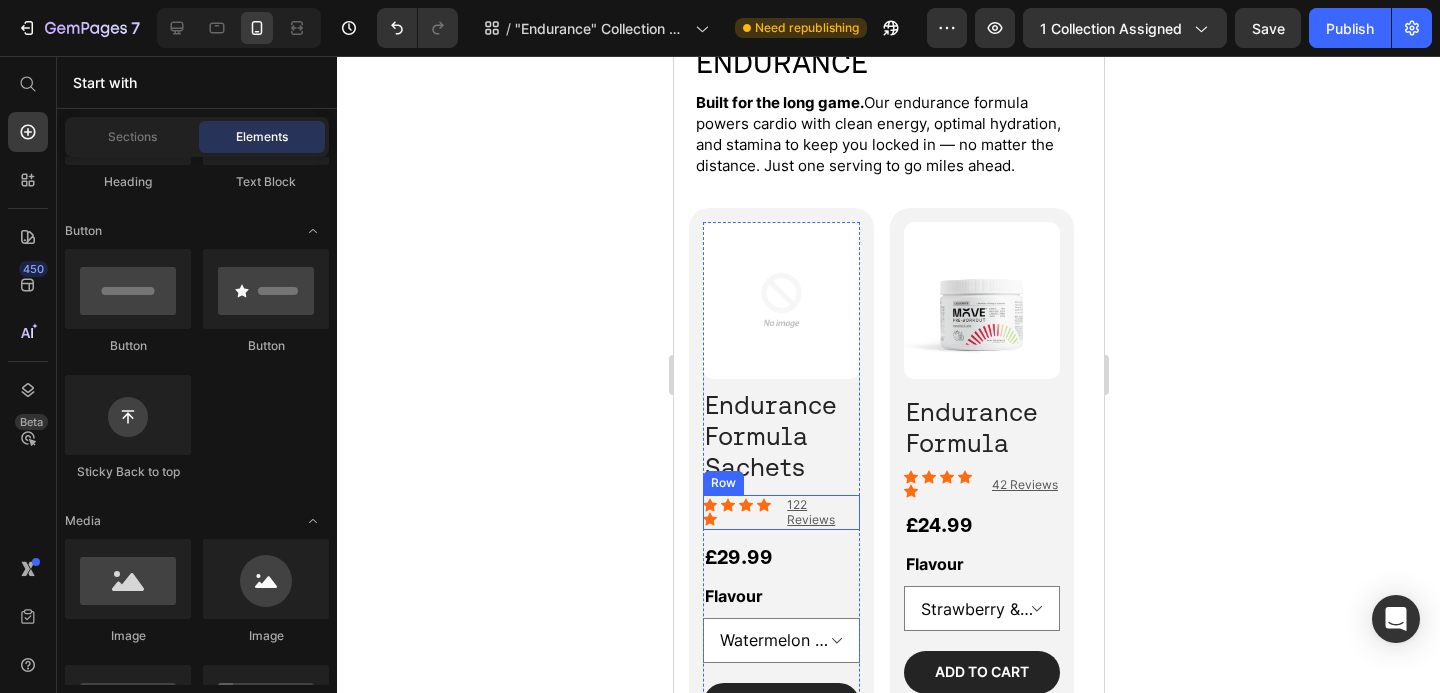 click on "Icon Icon Icon Icon Icon Icon List" at bounding box center [739, 512] 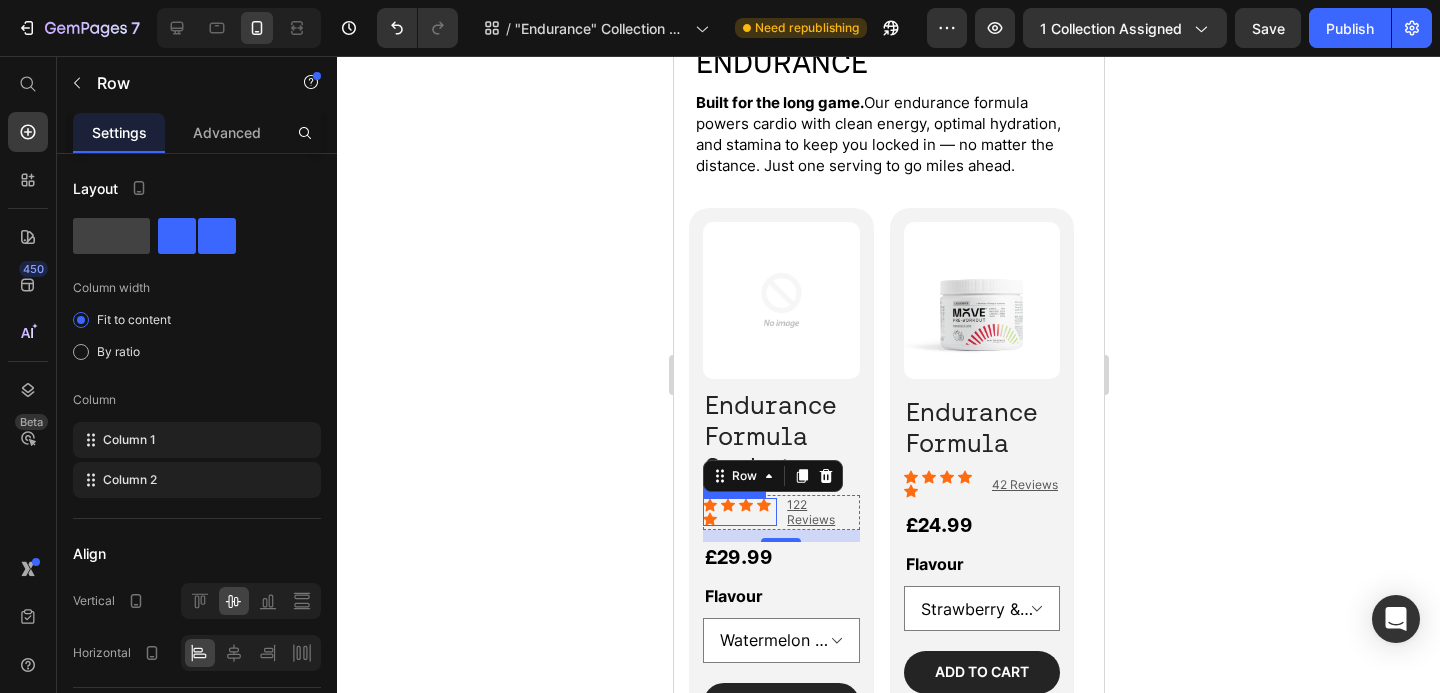 click on "Icon Icon Icon Icon Icon" at bounding box center [739, 512] 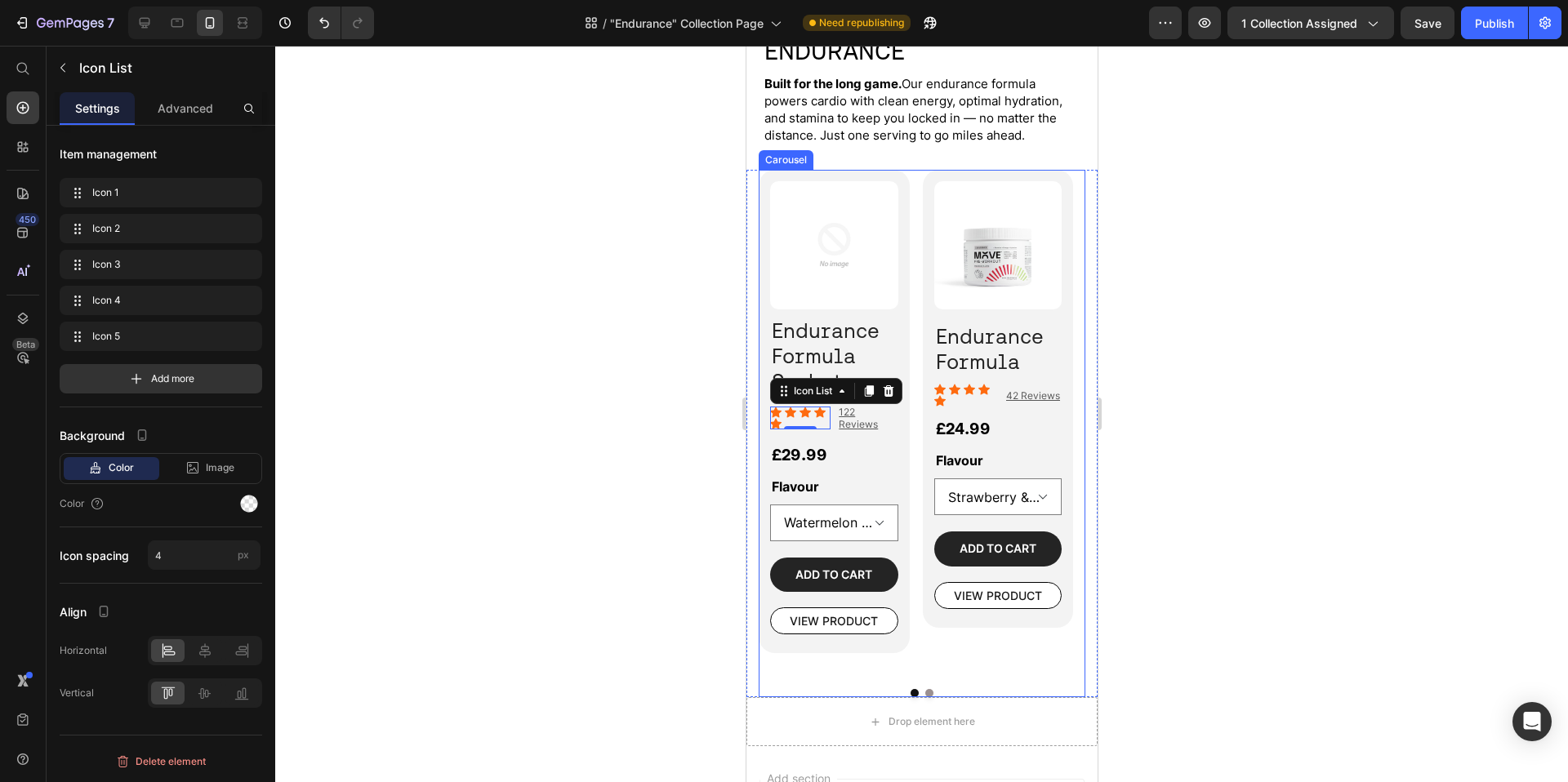click on "Product Images ⁠⁠⁠⁠⁠⁠⁠ Endurance Formula Heading Icon Icon Icon Icon Icon Icon List 42 Reviews Text Block Row £24.99 Product Price Flavour Strawberry & Lime Watermelon & Sea Salt Product Variants & Swatches Row Add to cart Add to Cart VIEW PRODUCT Button Row Product Row" at bounding box center (997, 423) 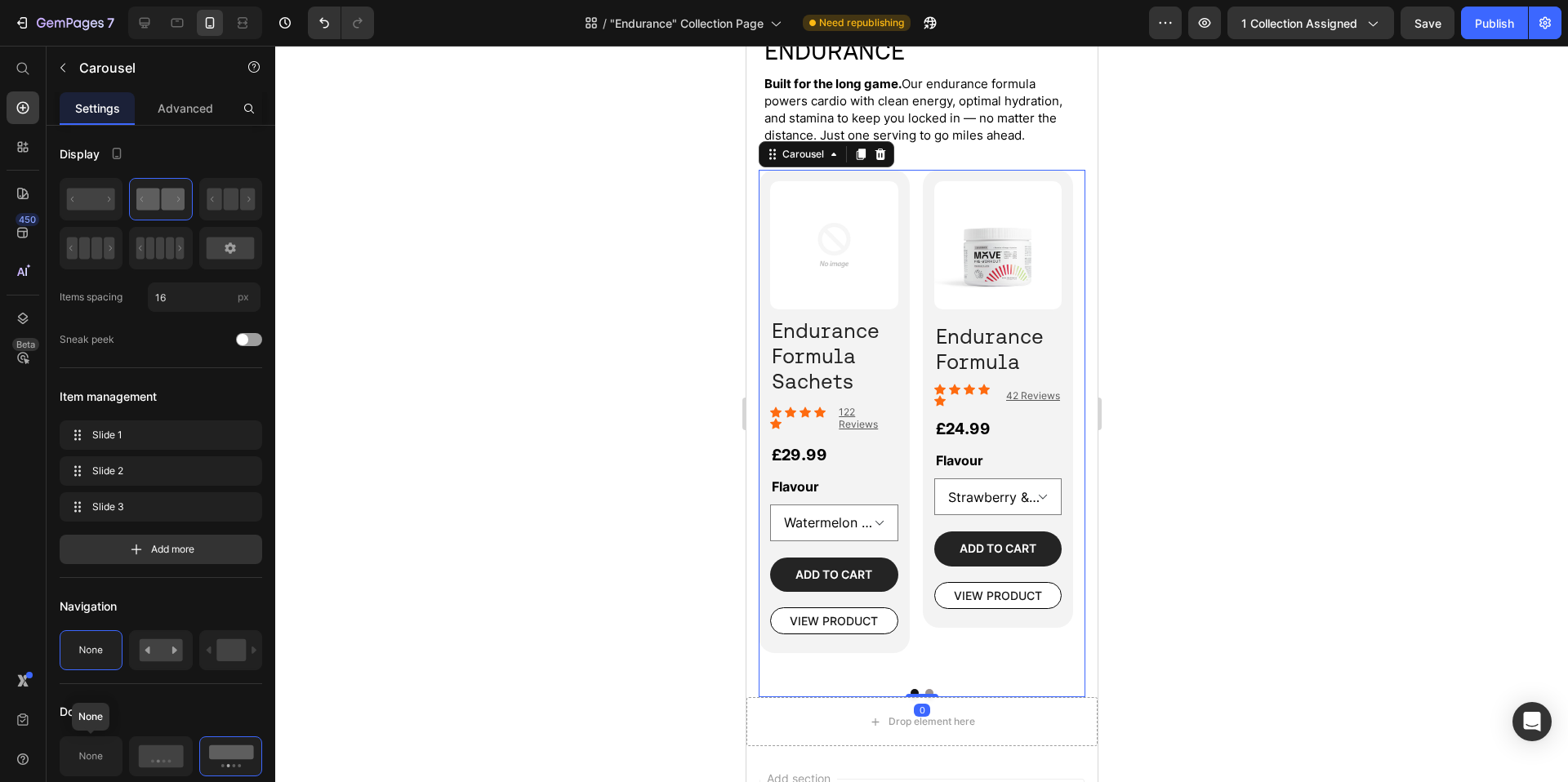 click 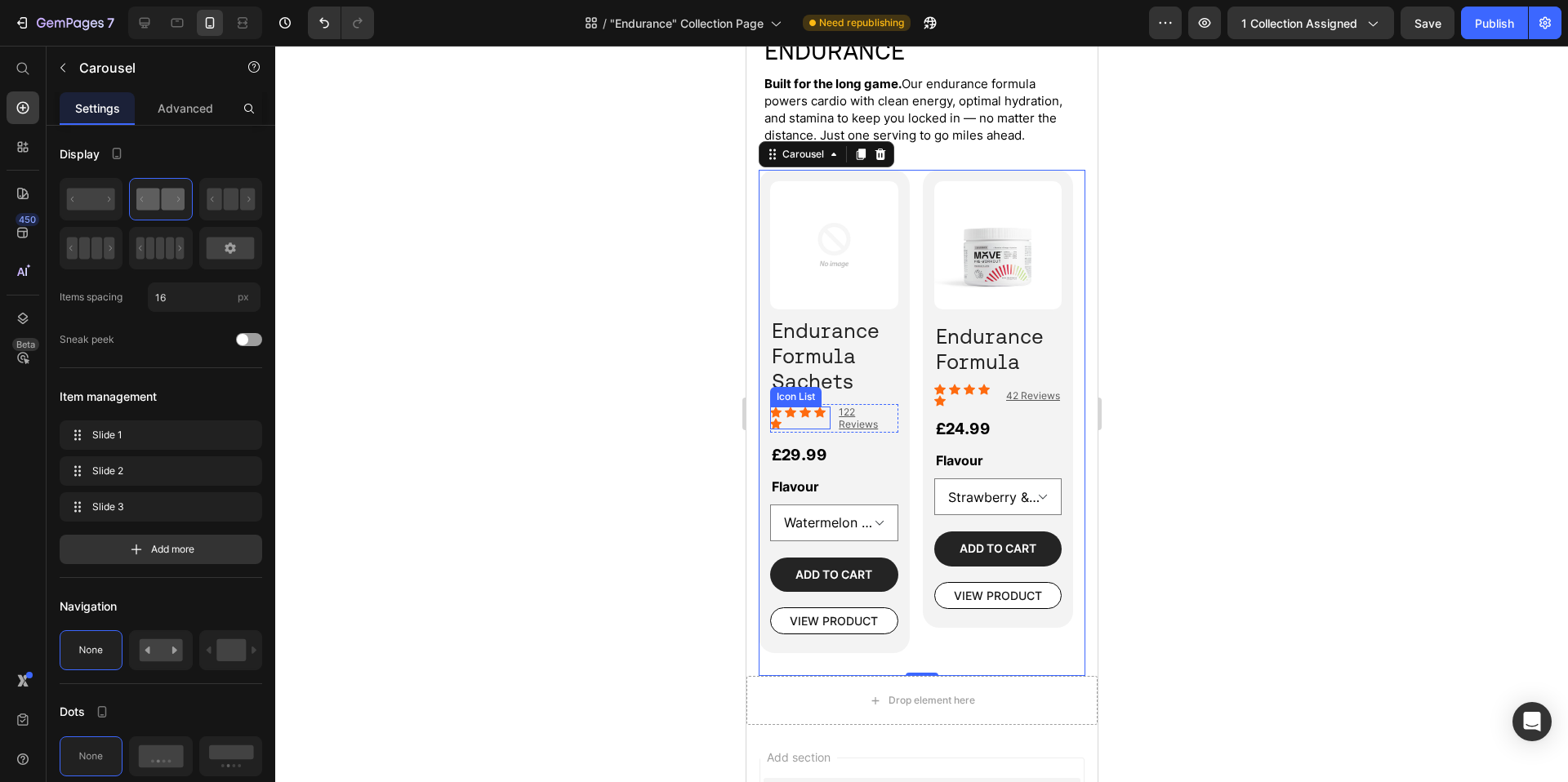 click on "Icon Icon Icon Icon Icon" at bounding box center (800, 418) 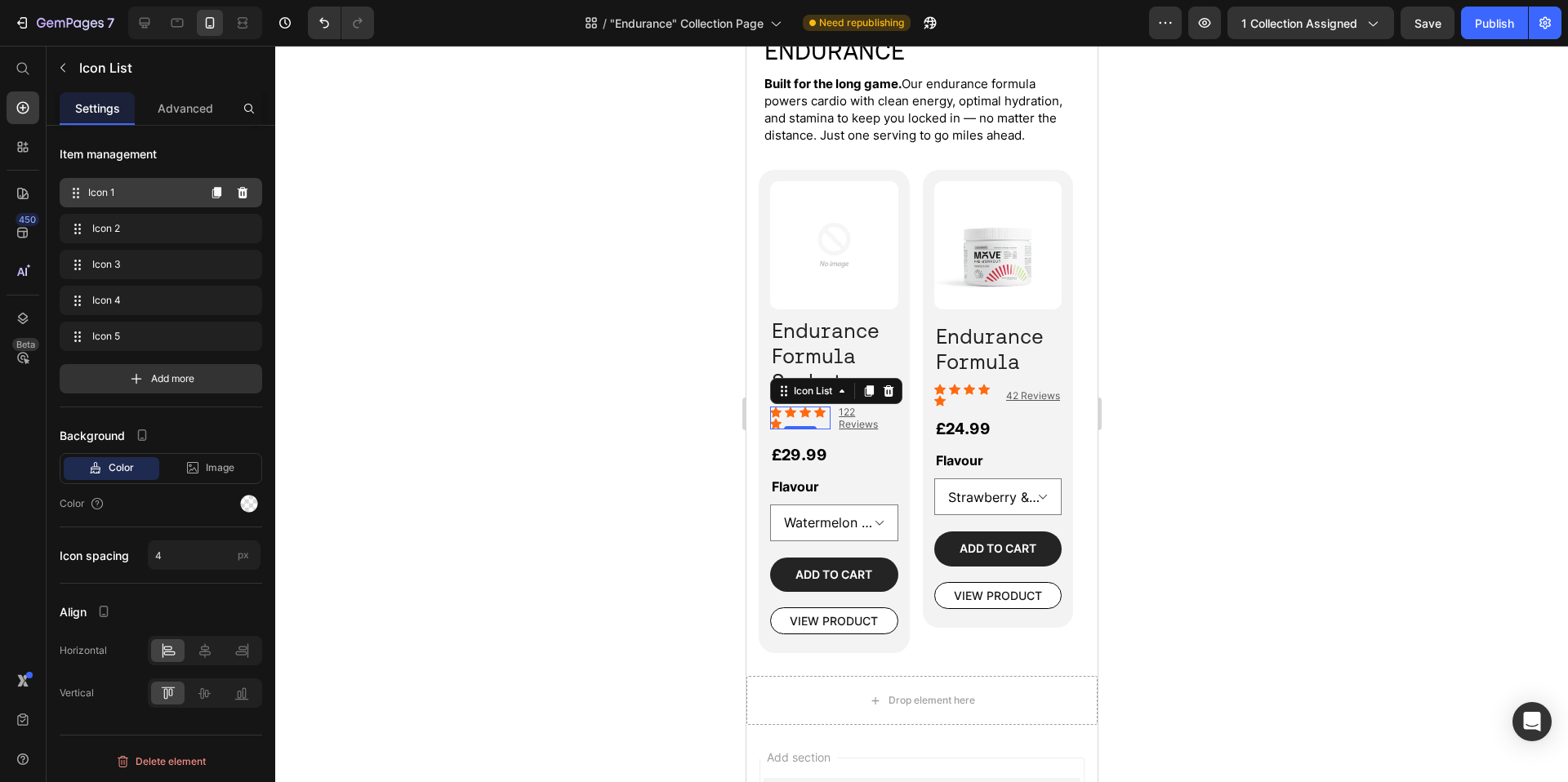 click on "Icon 1 Icon 1" at bounding box center (131, 193) 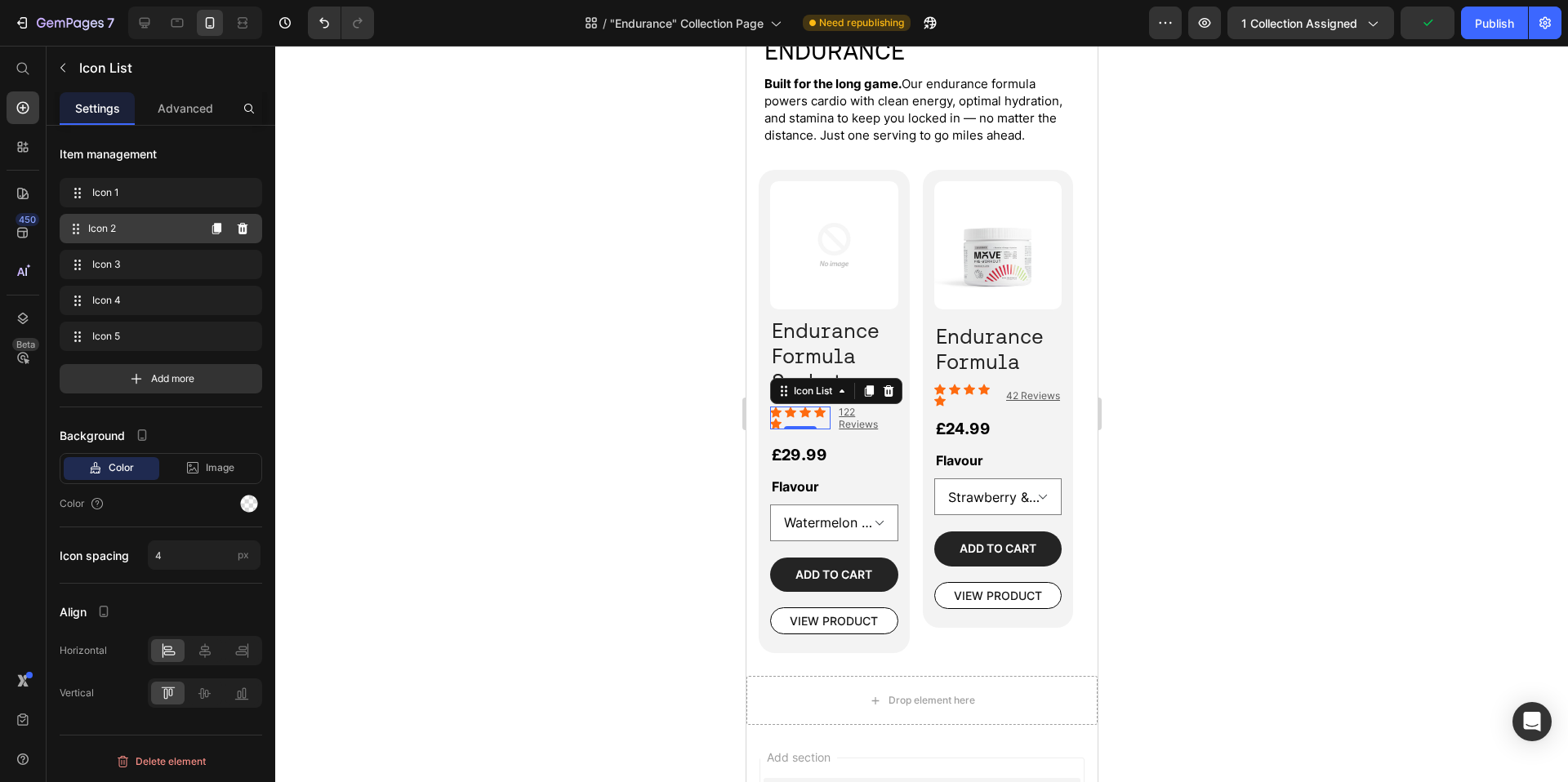 click on "Icon 2" at bounding box center [142, 229] 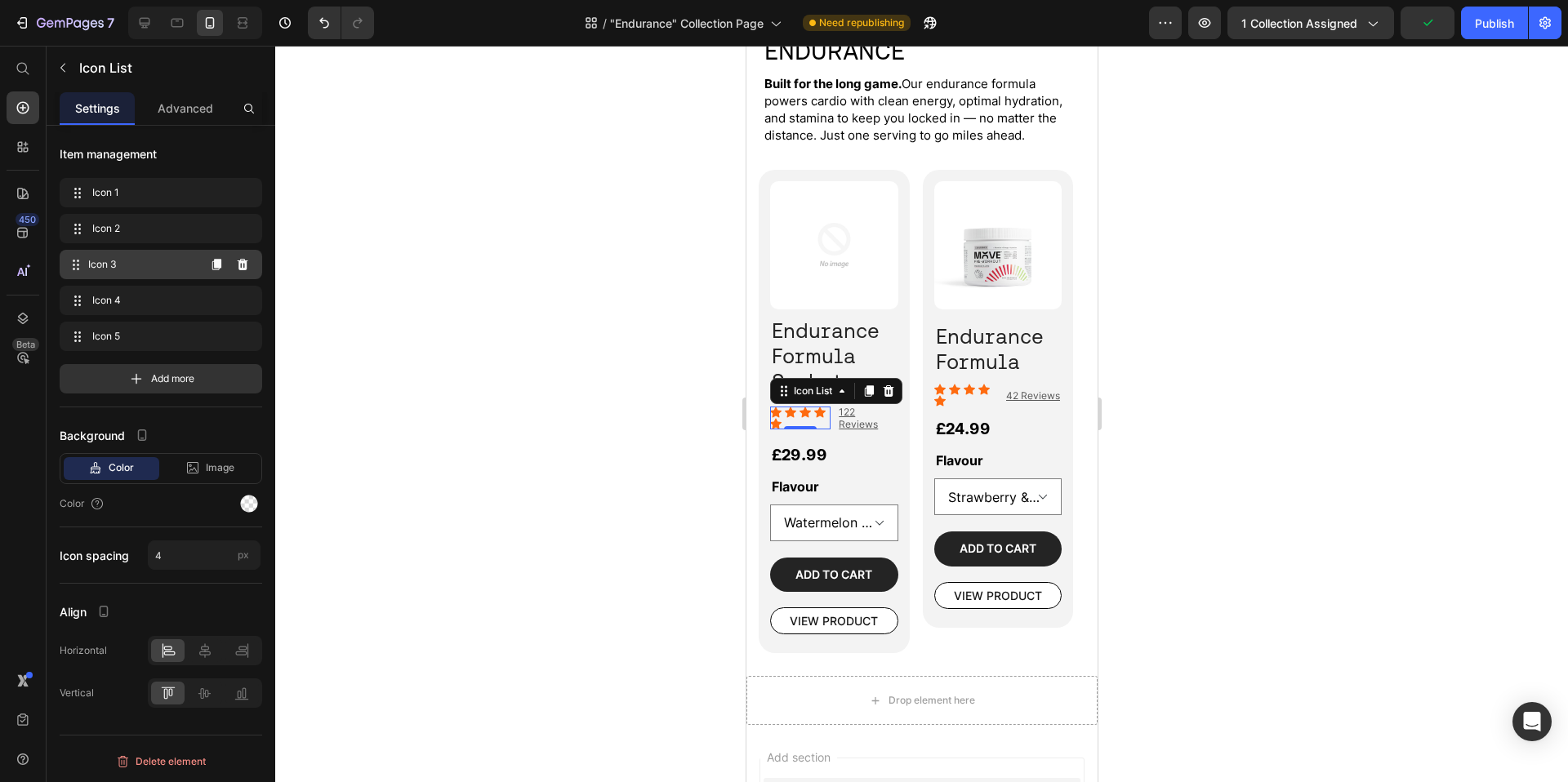click on "Icon 3 Icon 3" at bounding box center [131, 264] 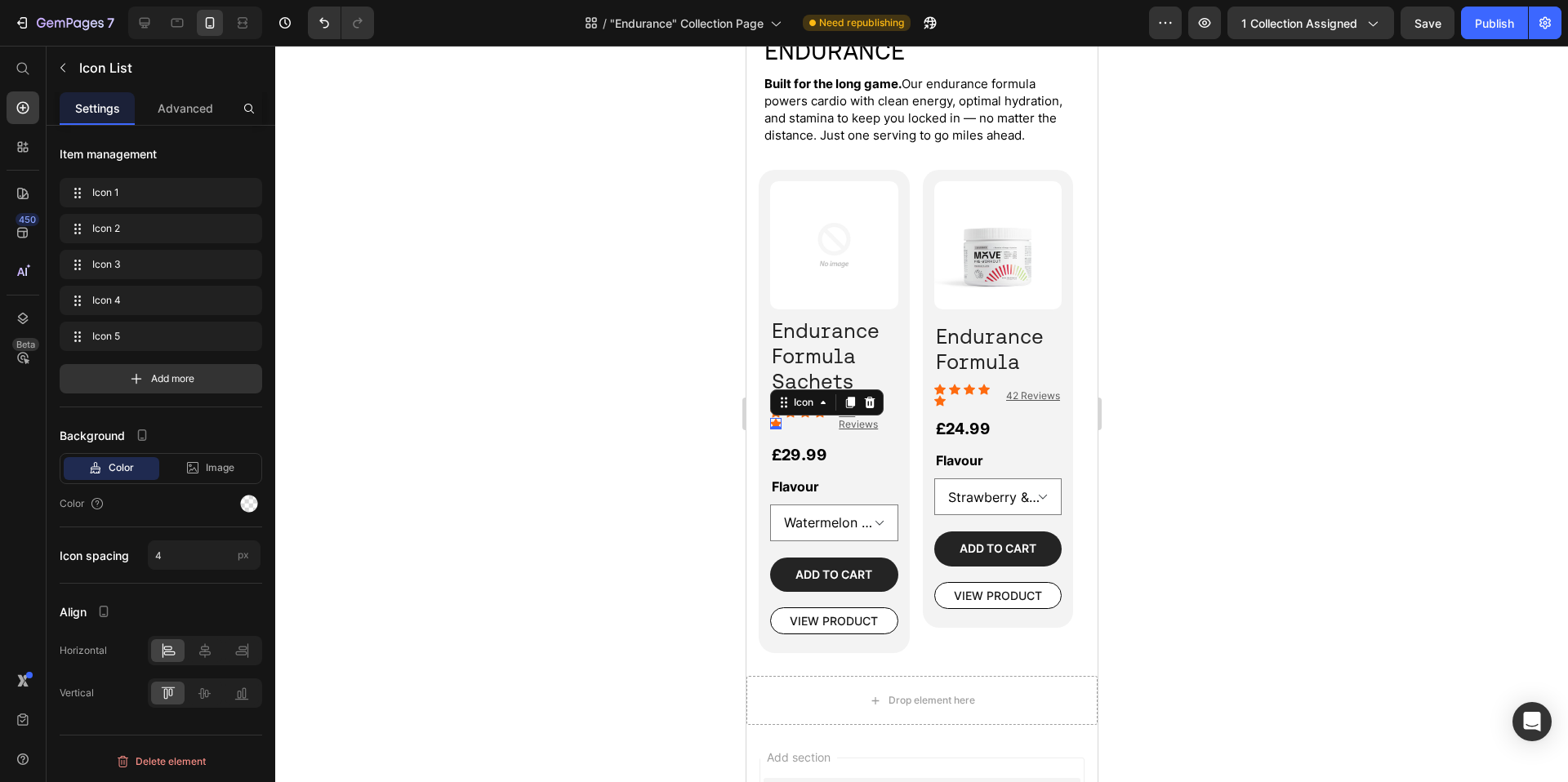 click on "Icon   0" at bounding box center [775, 424] 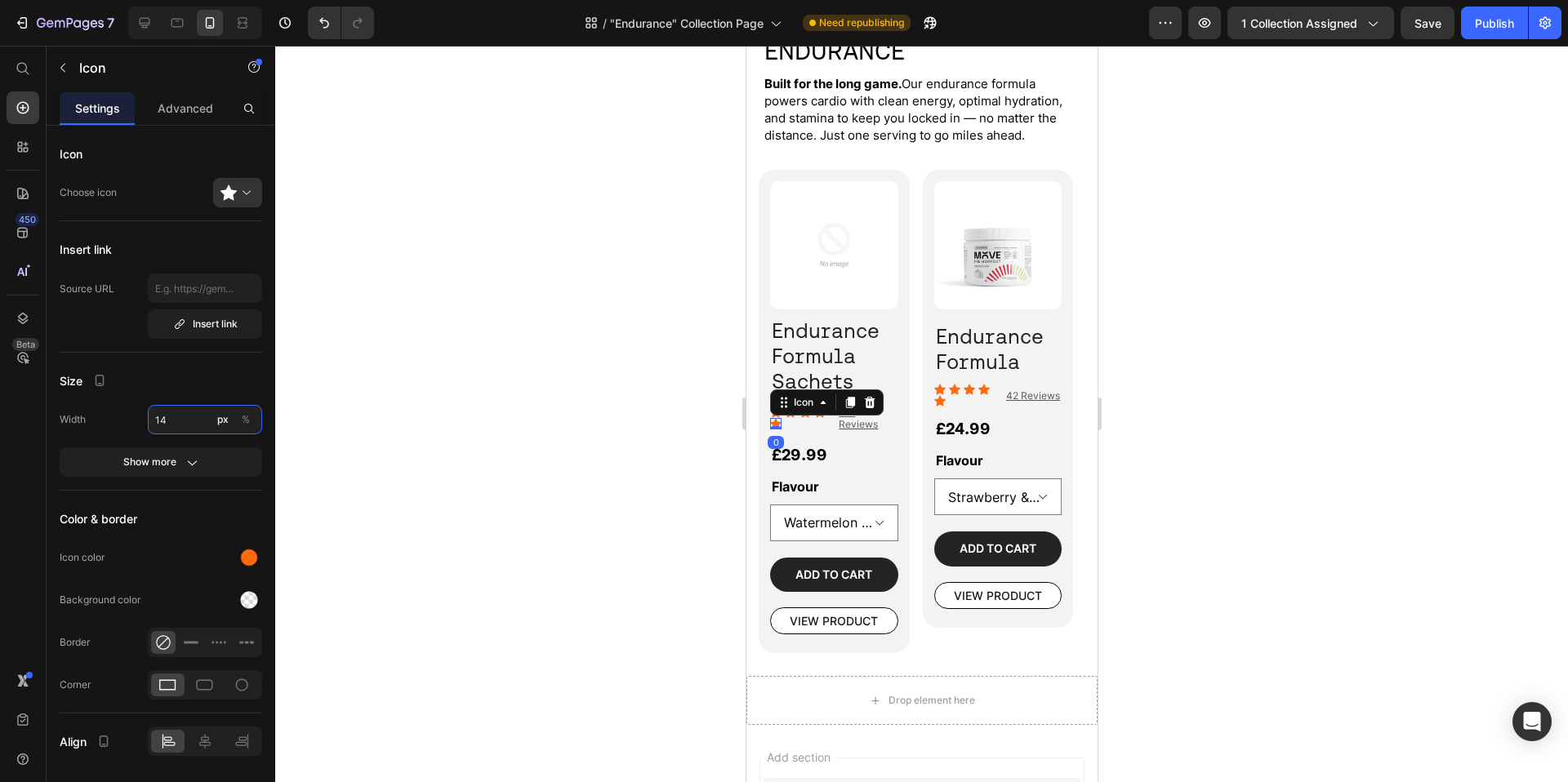drag, startPoint x: 175, startPoint y: 425, endPoint x: 153, endPoint y: 422, distance: 22.203603 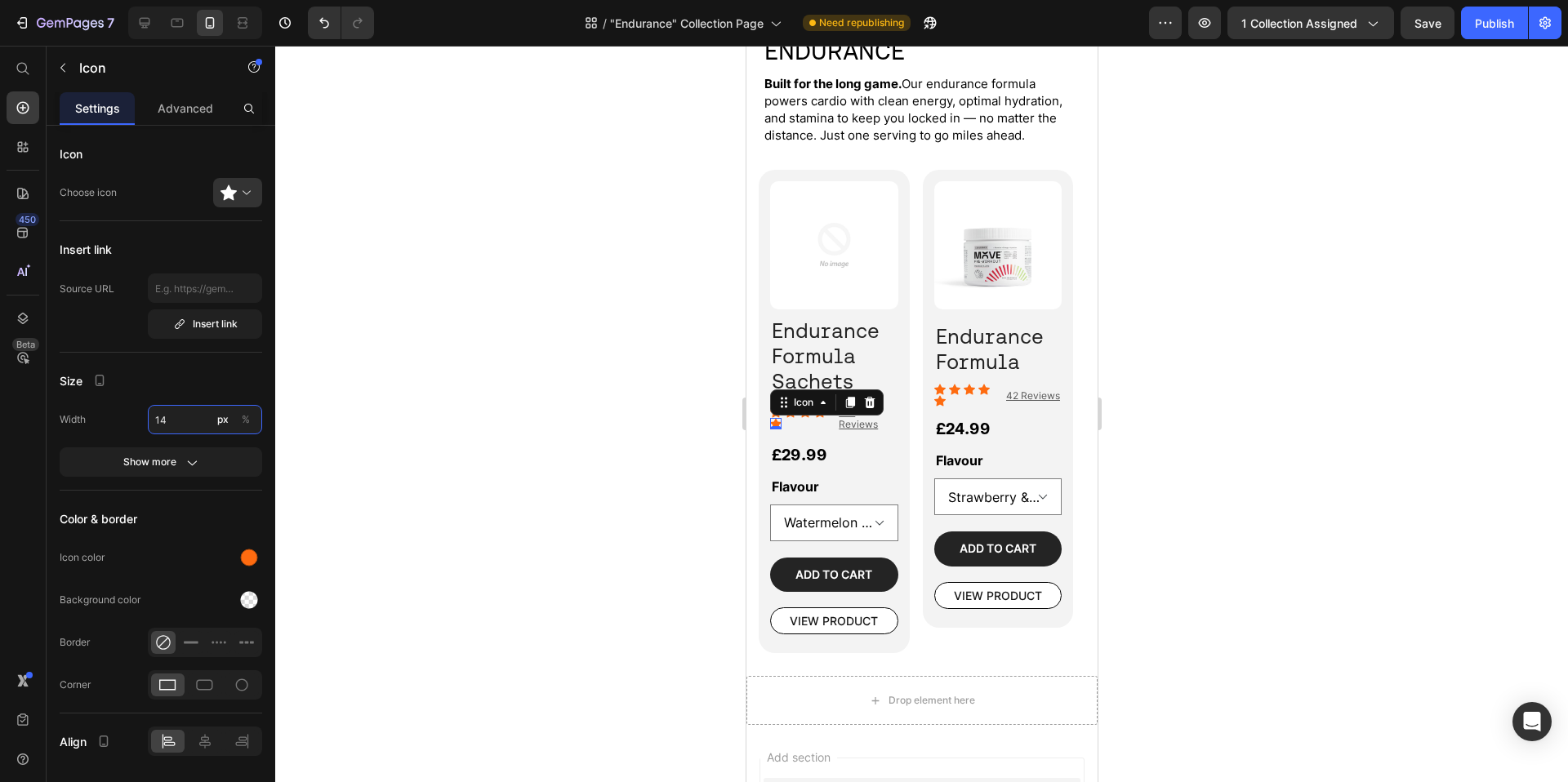 drag, startPoint x: 167, startPoint y: 426, endPoint x: 158, endPoint y: 422, distance: 9.848858 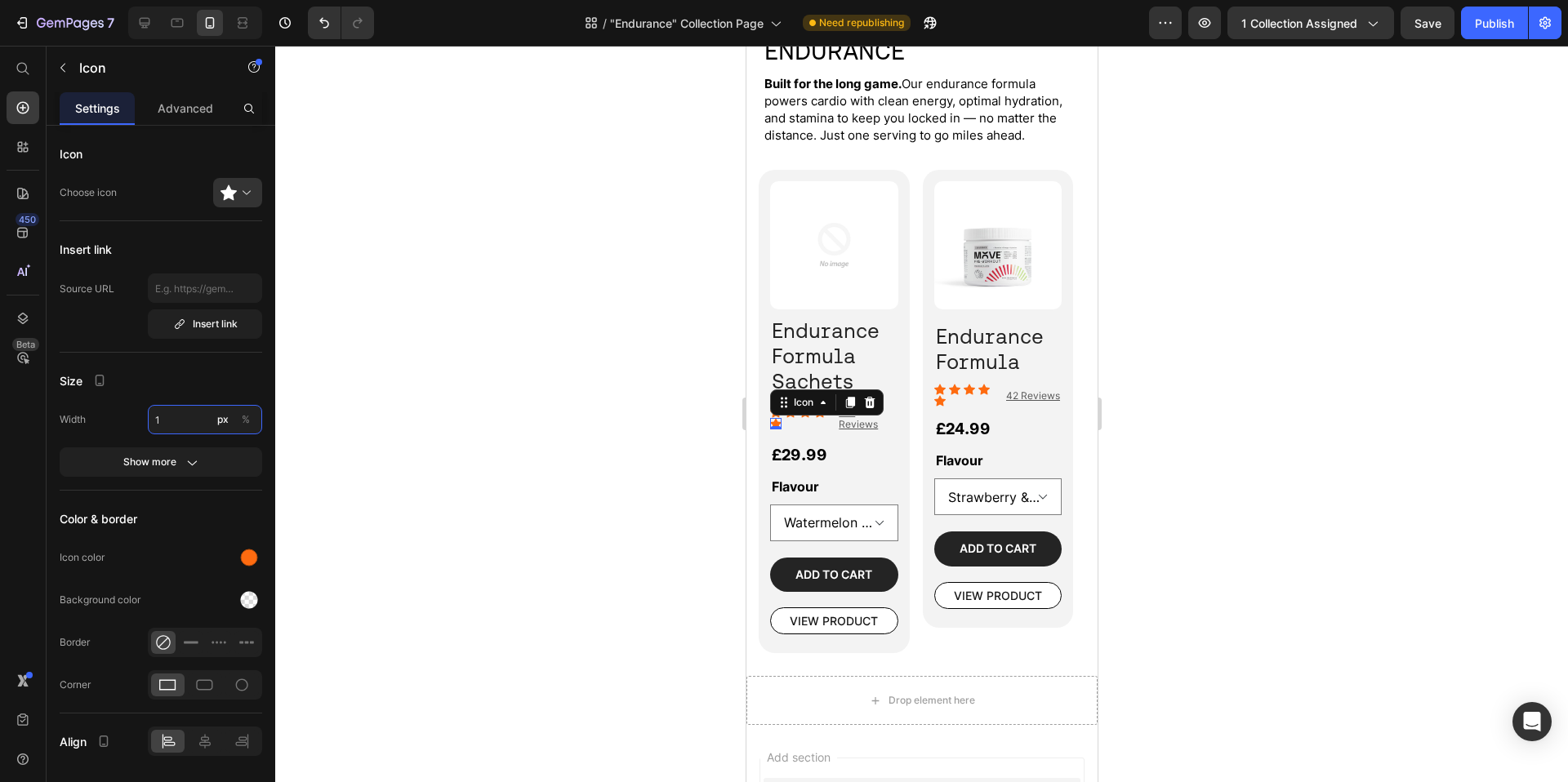 type on "10" 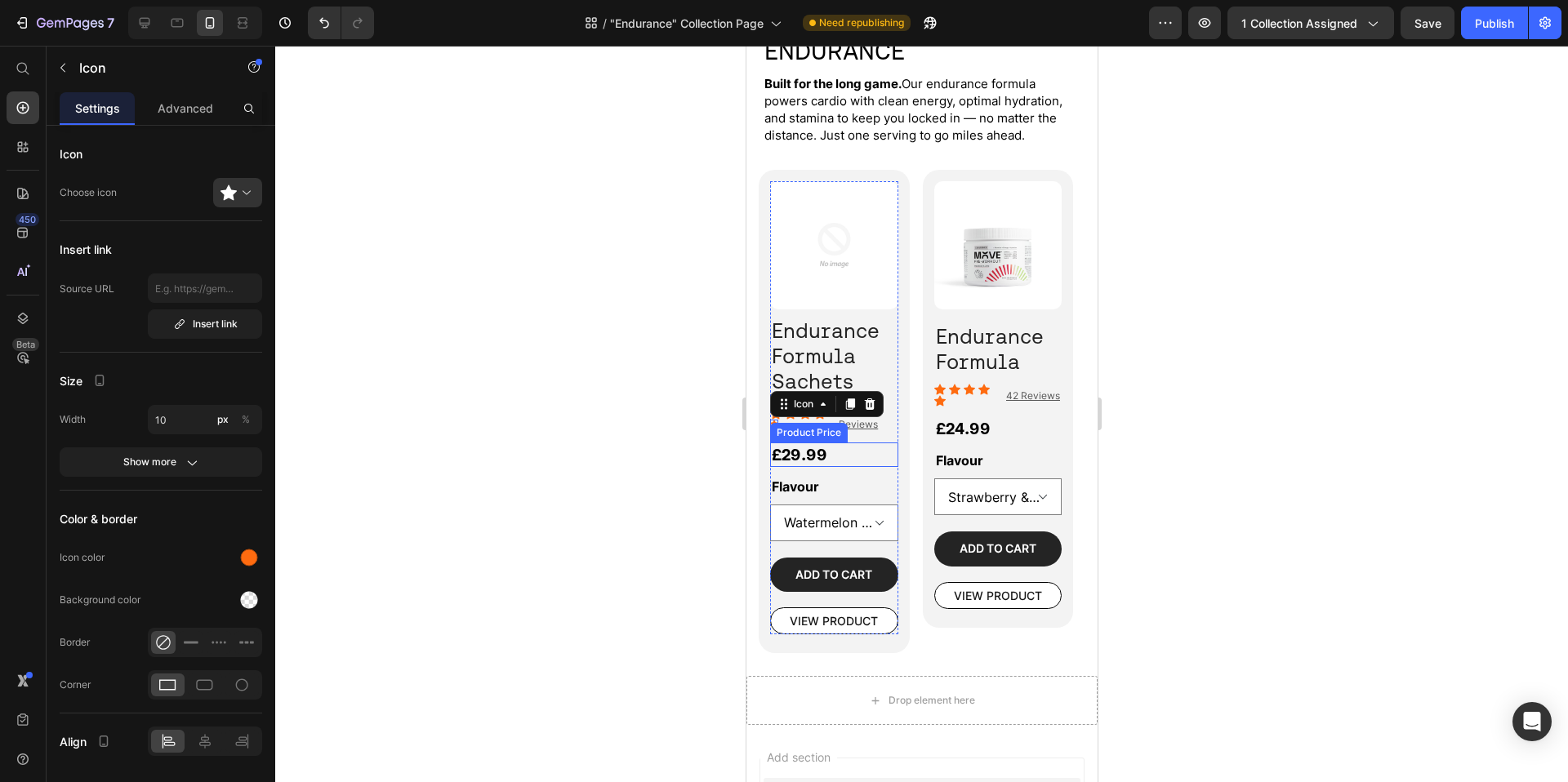click on "£29.99" at bounding box center [833, 455] 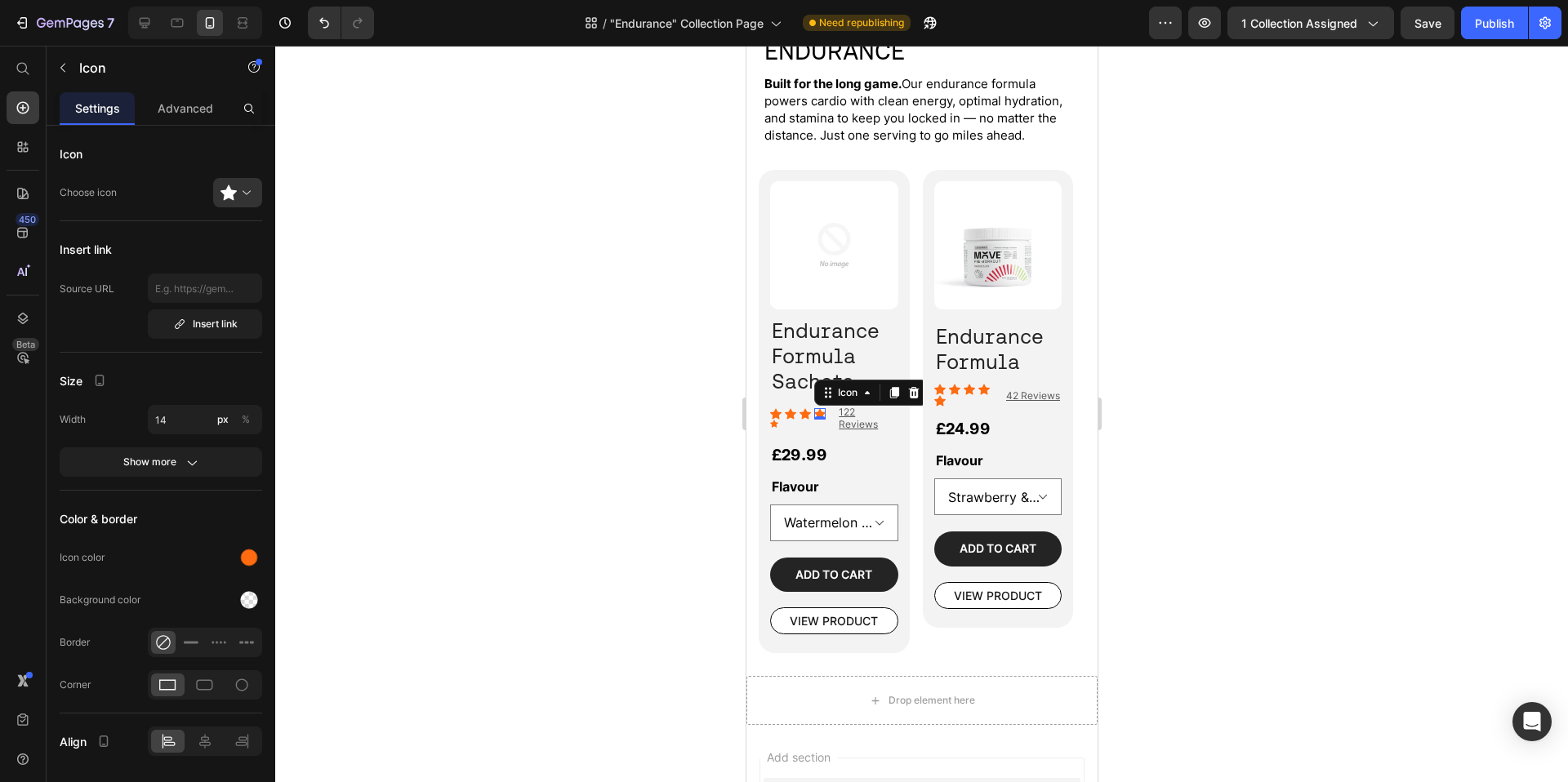 click 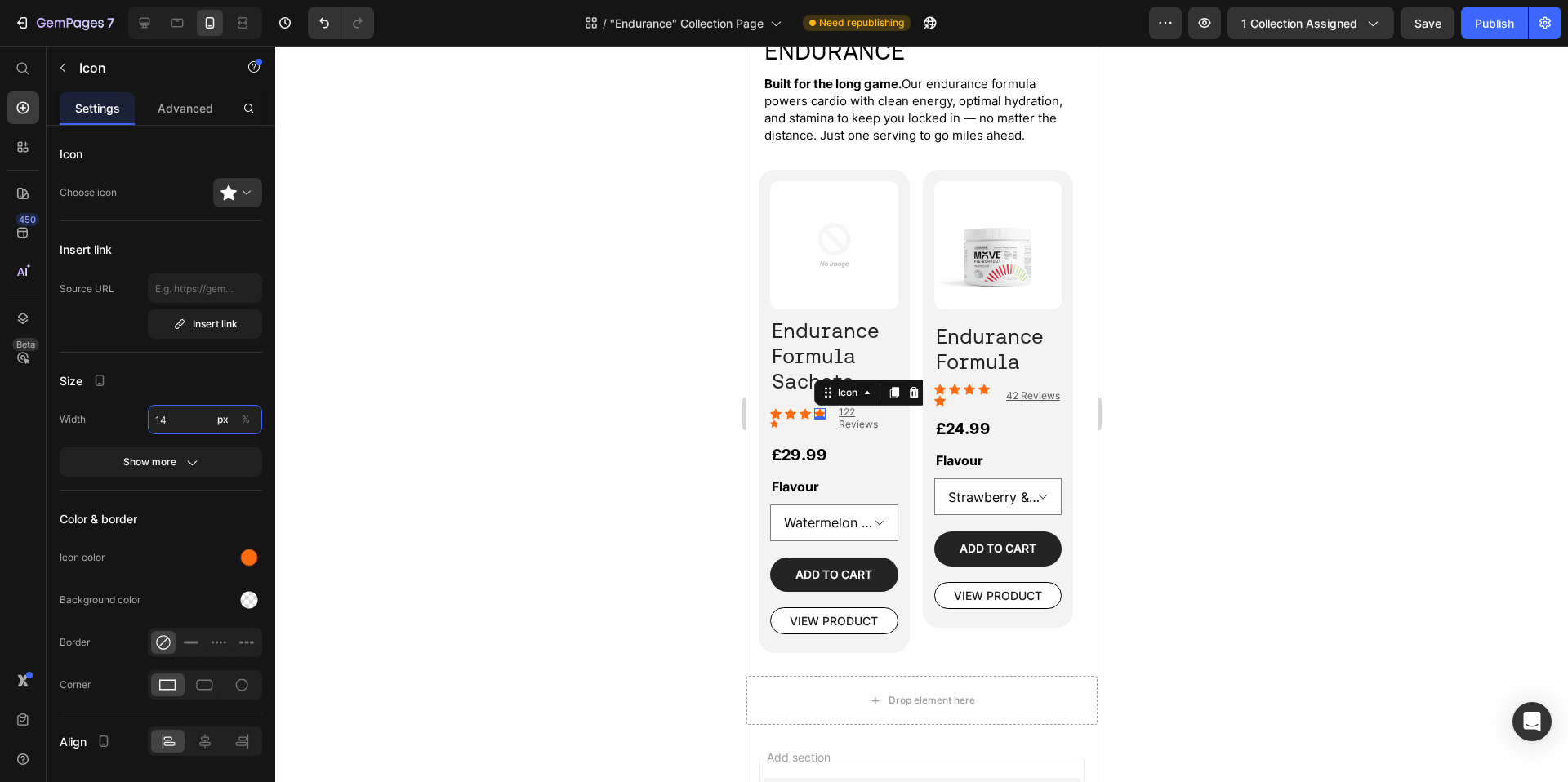 drag, startPoint x: 168, startPoint y: 424, endPoint x: 140, endPoint y: 415, distance: 29.41088 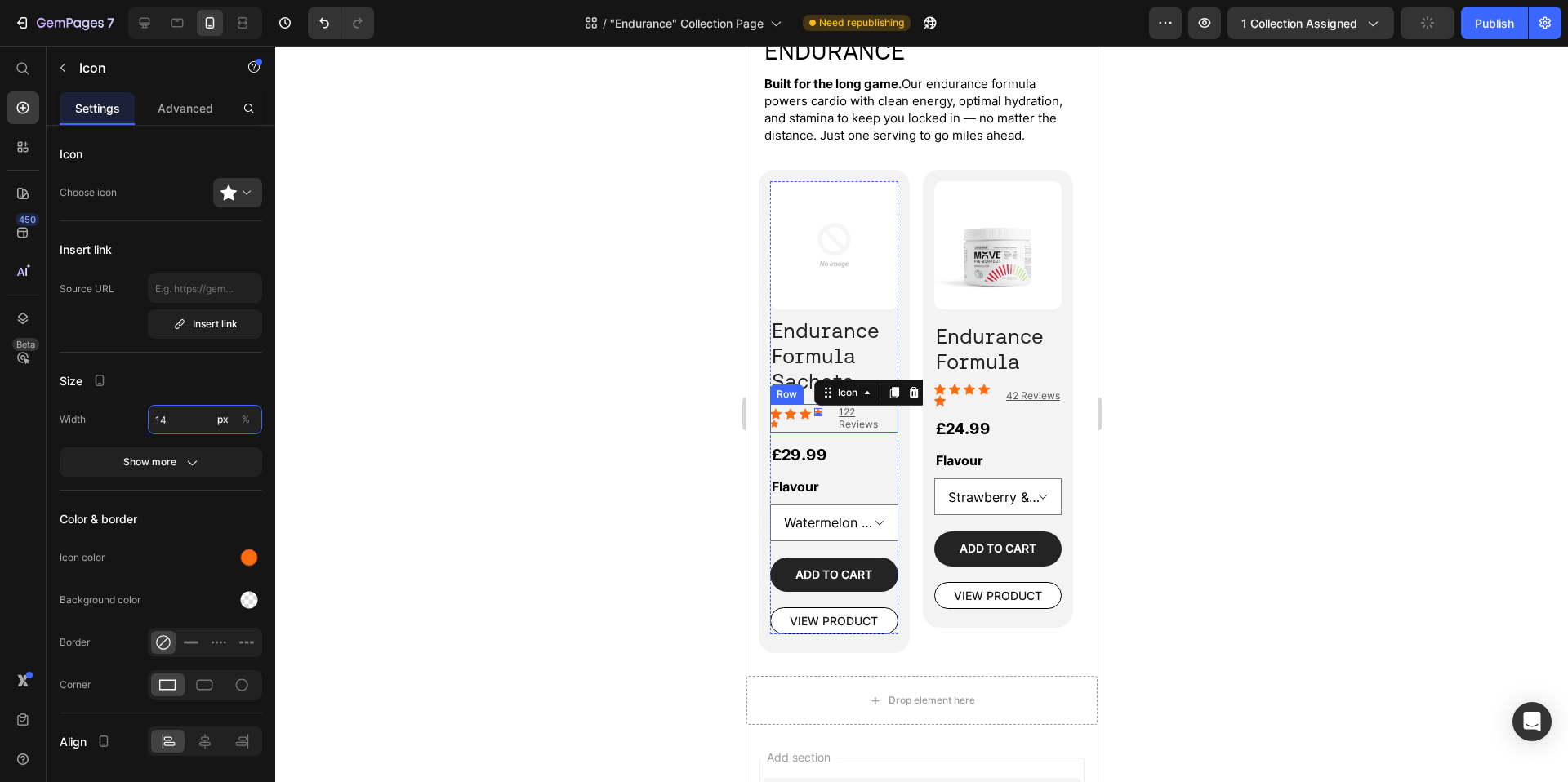 type on "10" 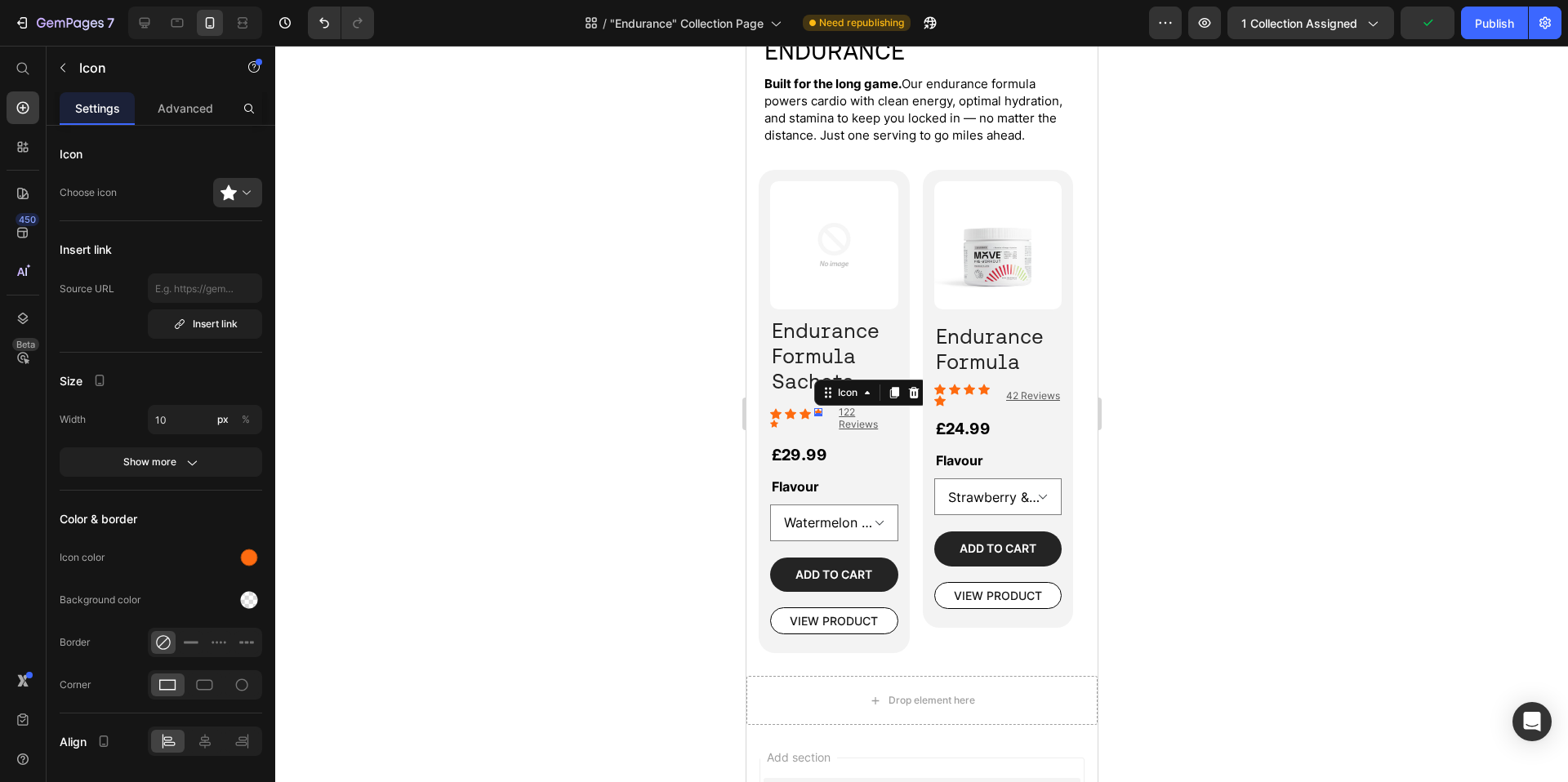 click 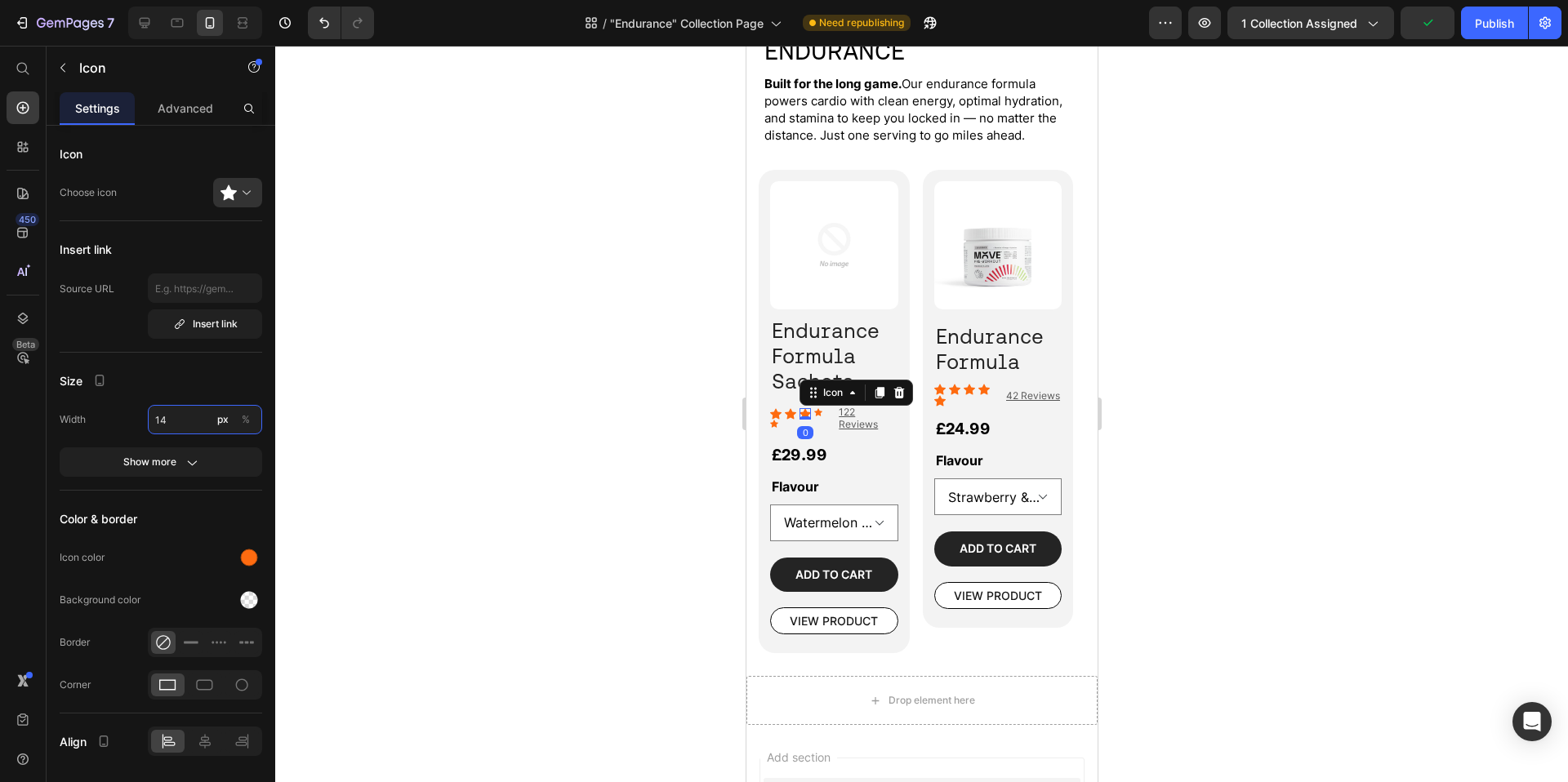 click on "14" at bounding box center (205, 420) 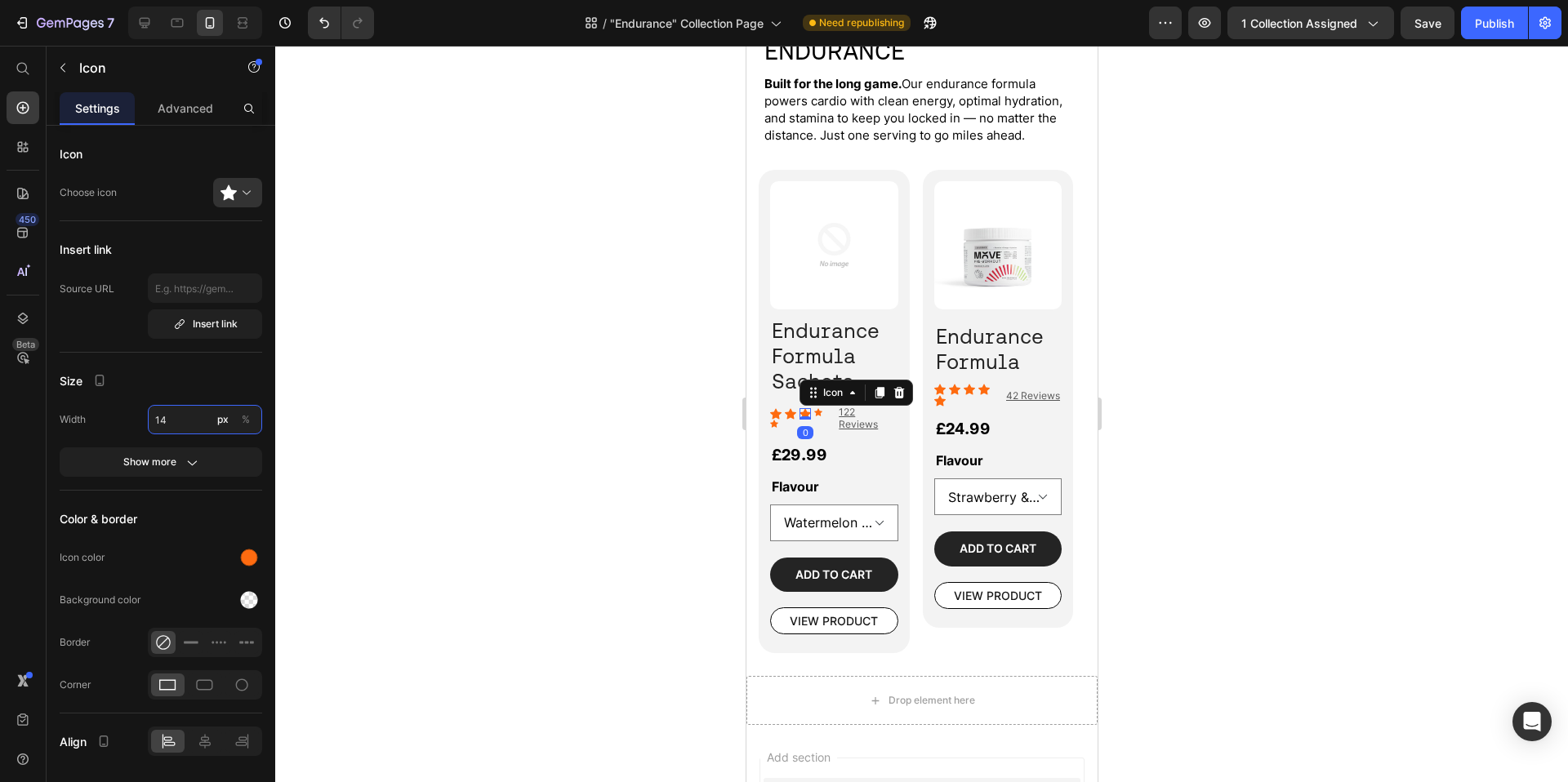click on "14" at bounding box center (205, 420) 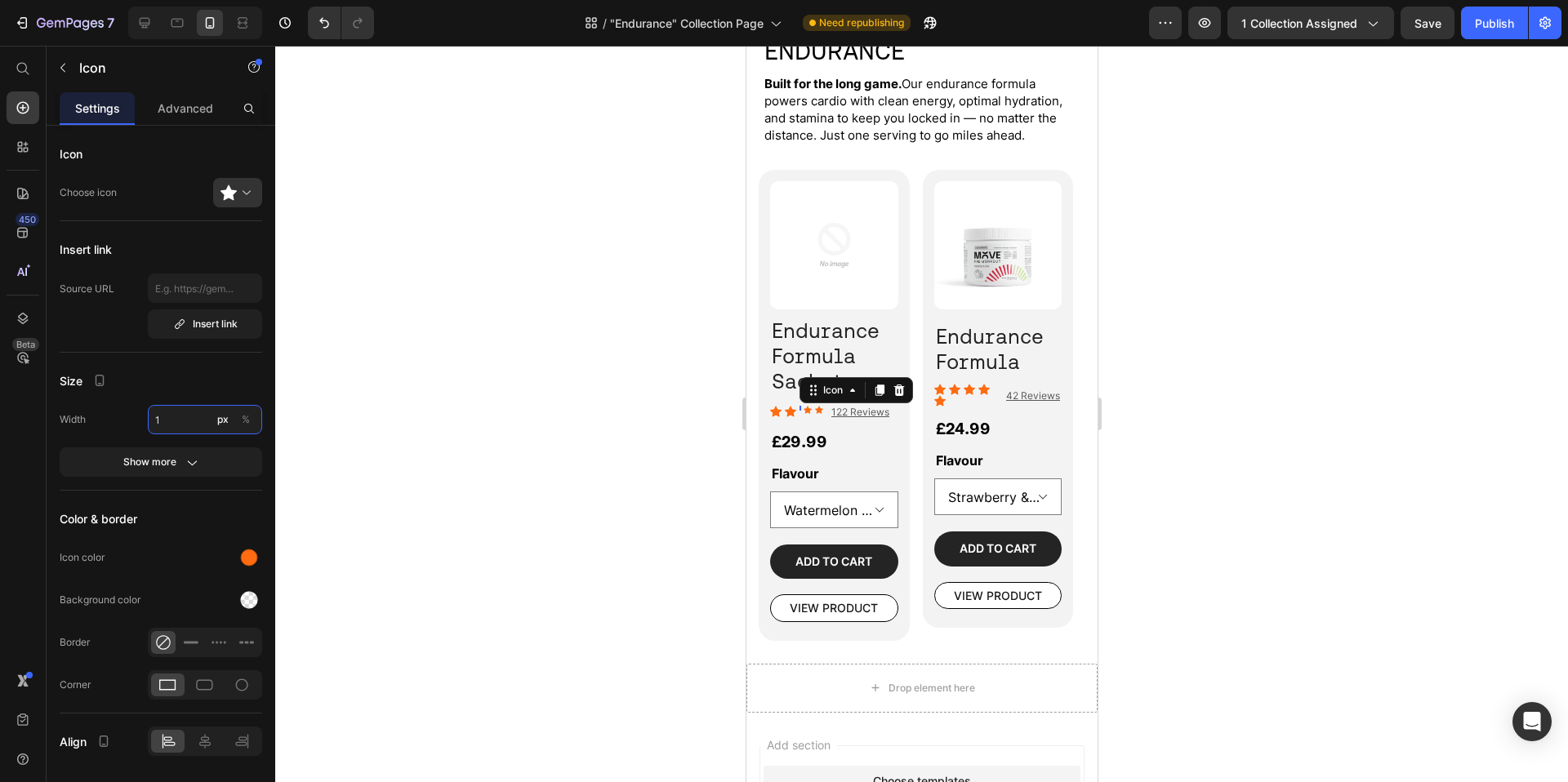 type on "10" 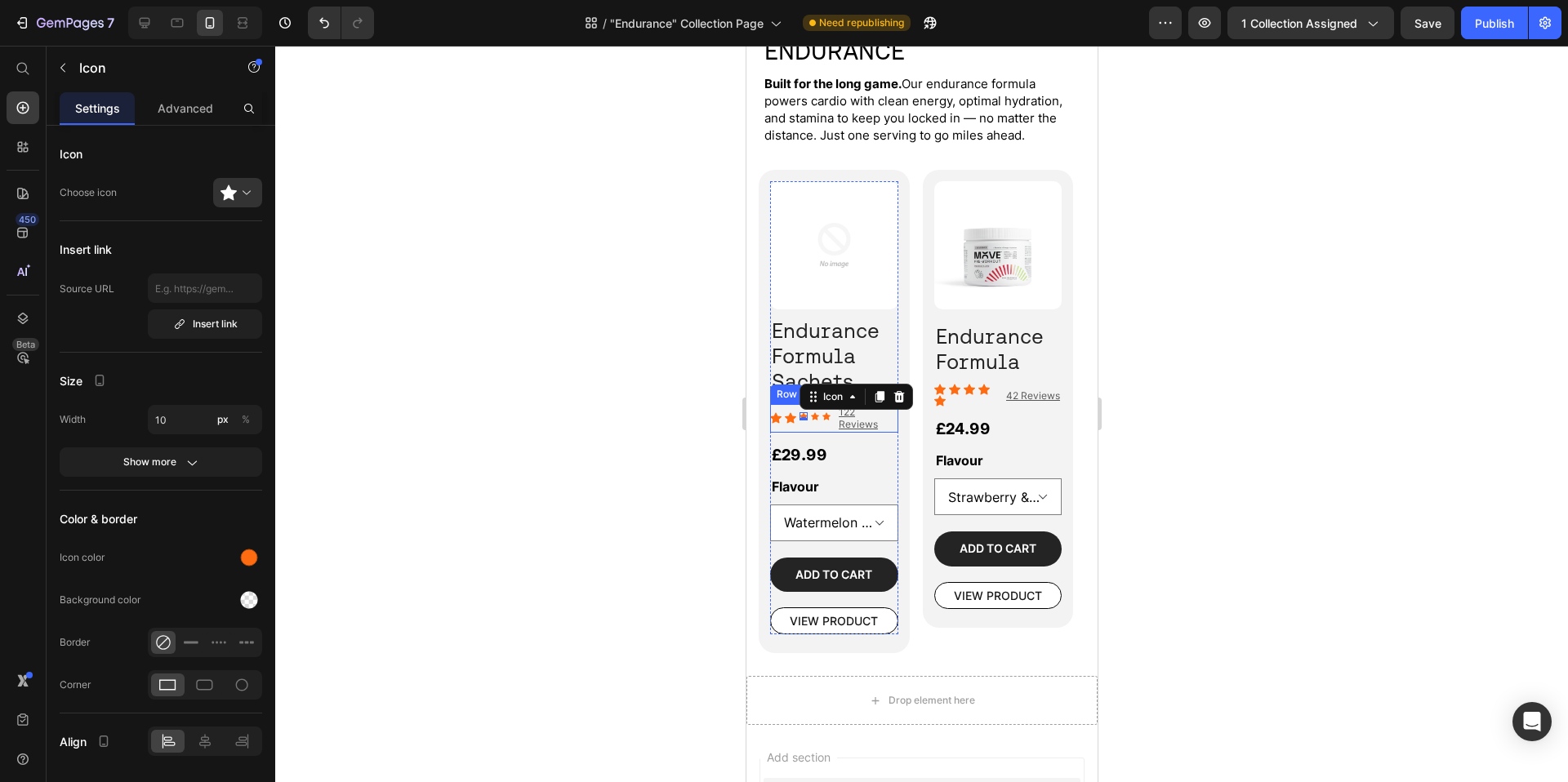 click on "Icon Icon Icon   0 Icon Icon Icon List 122 Reviews Text Block Row" at bounding box center [833, 418] 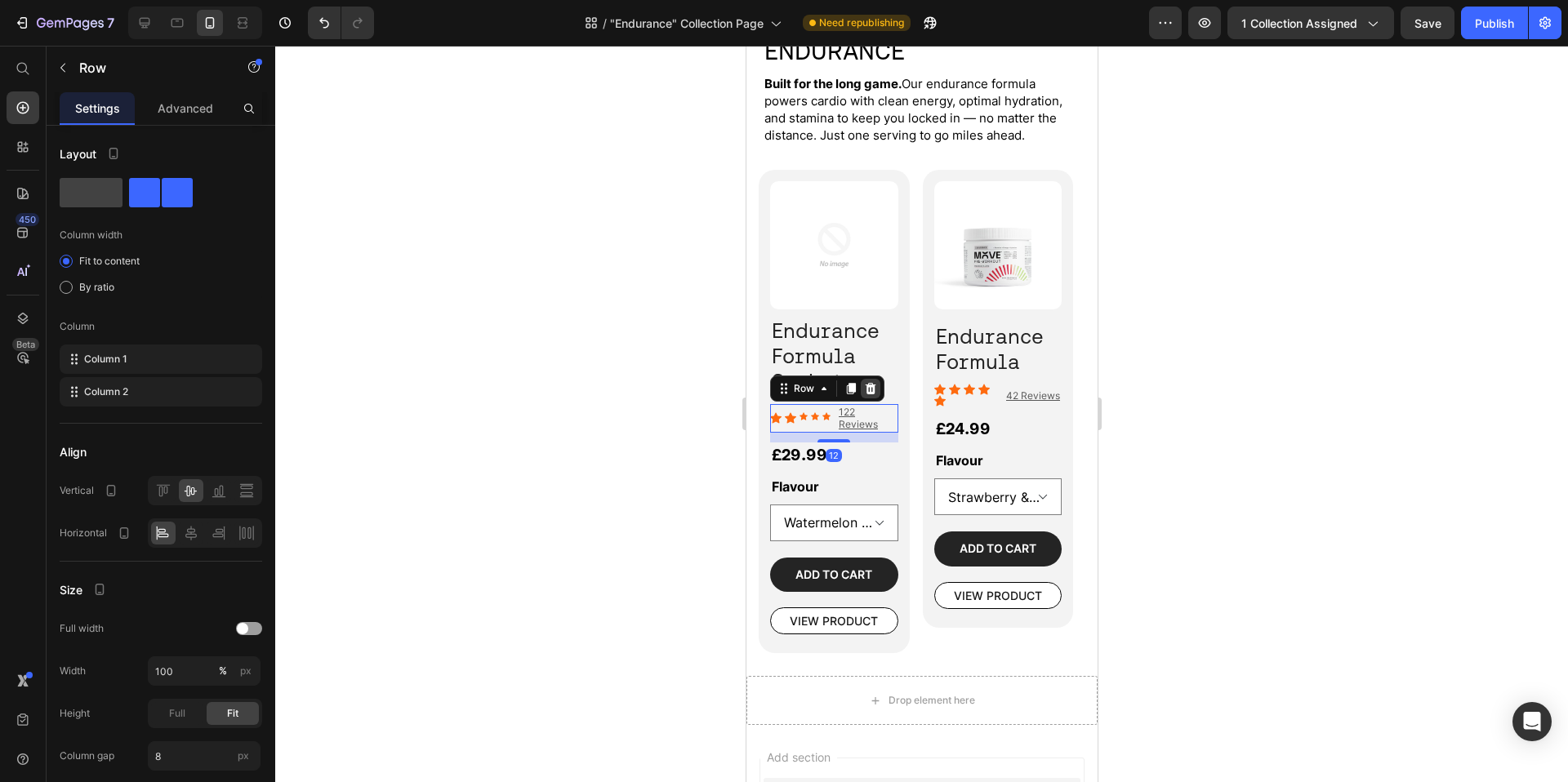 click 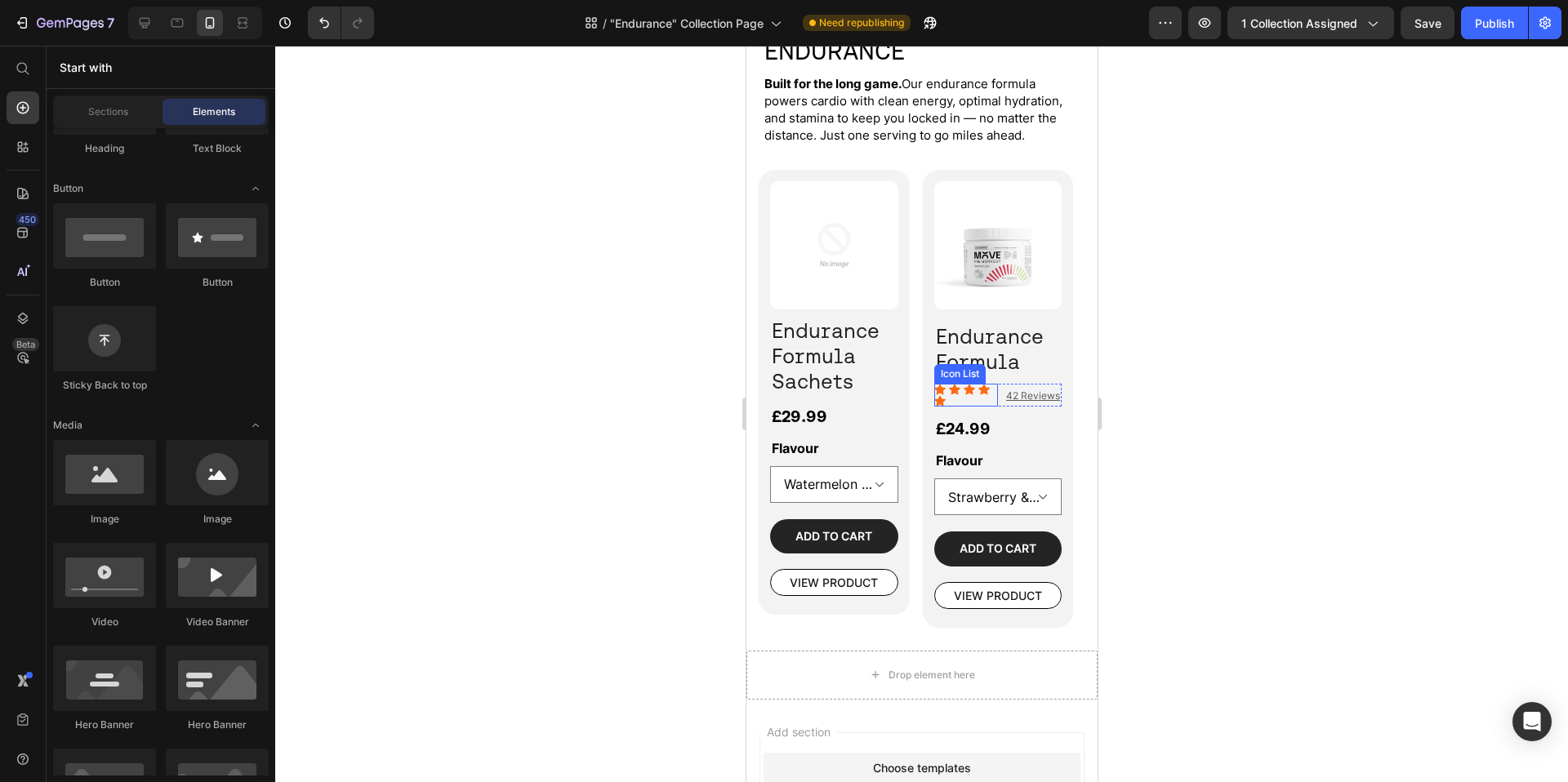 click on "Icon Icon Icon Icon Icon" at bounding box center (965, 395) 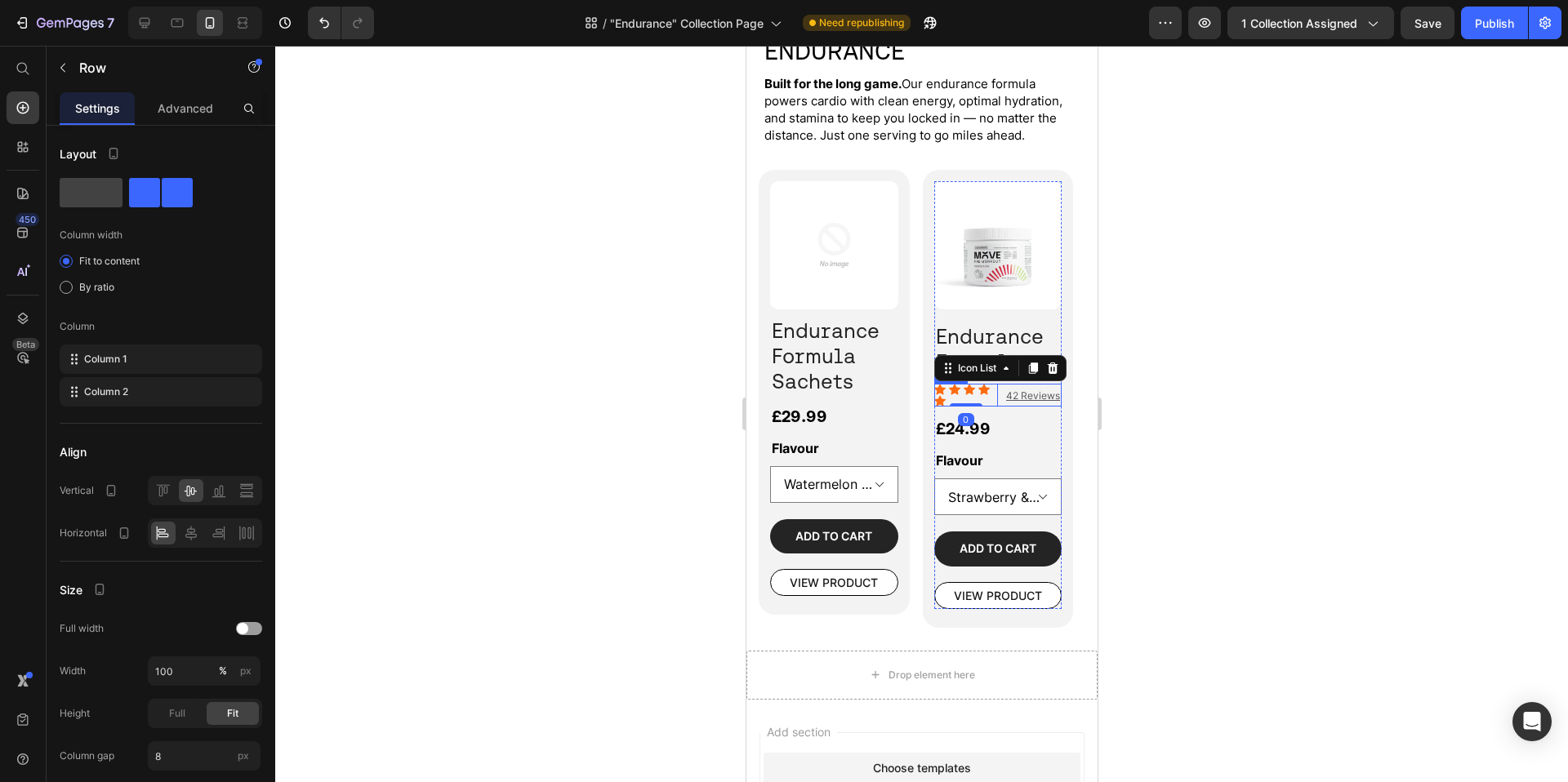 click on "Icon Icon Icon Icon Icon Icon List   0 42 Reviews Text Block Row" at bounding box center [997, 395] 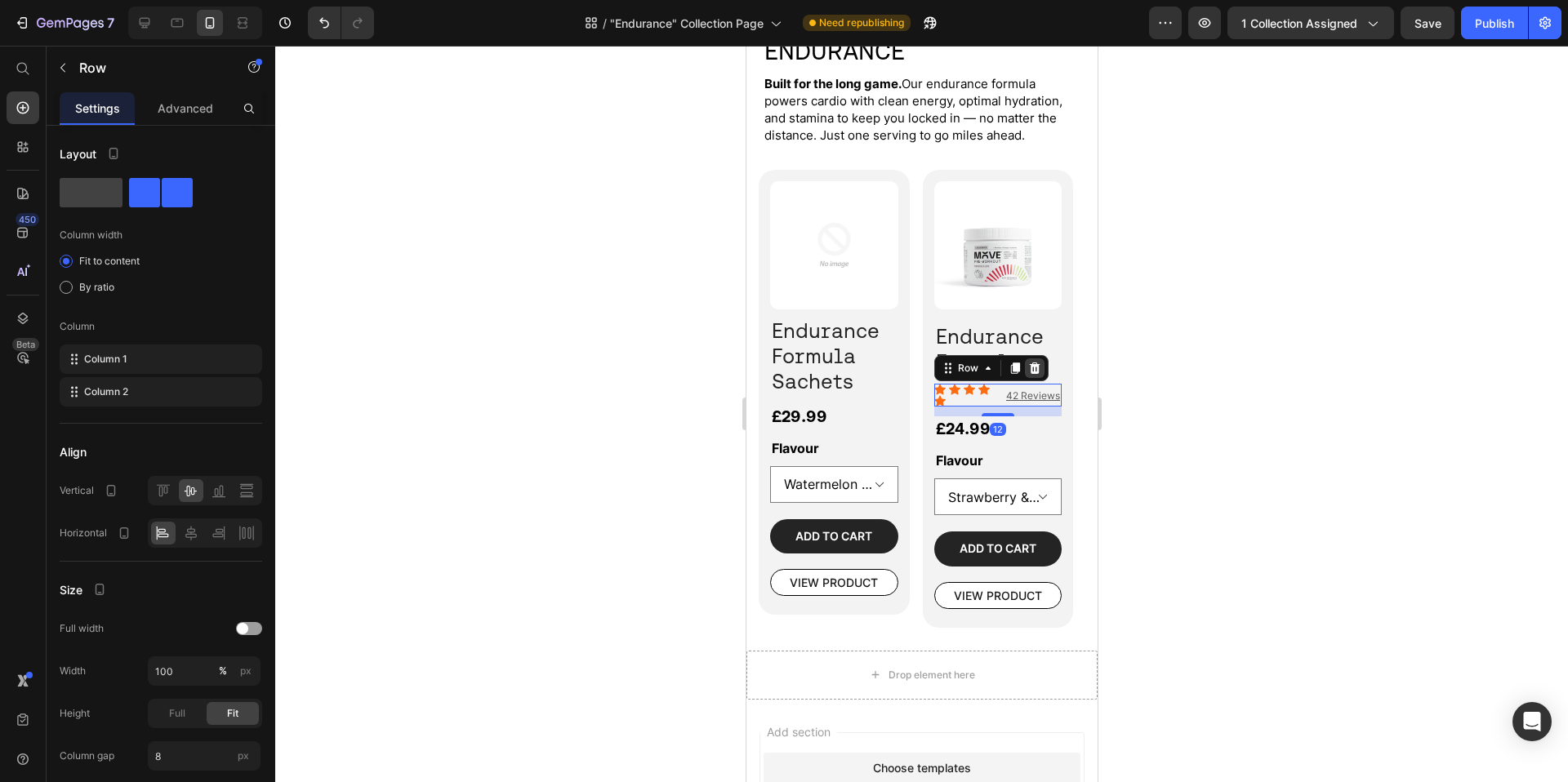 click 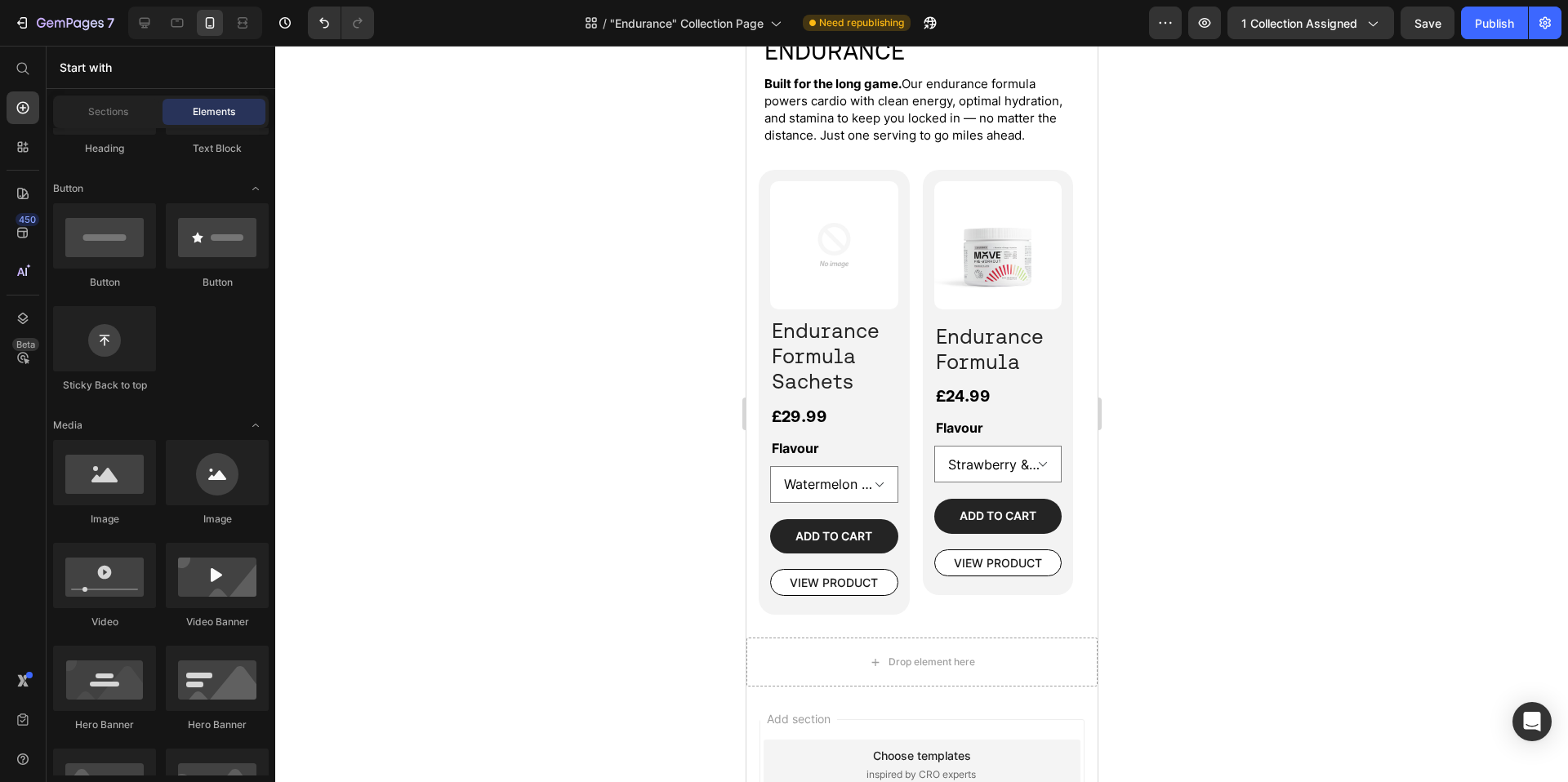 click 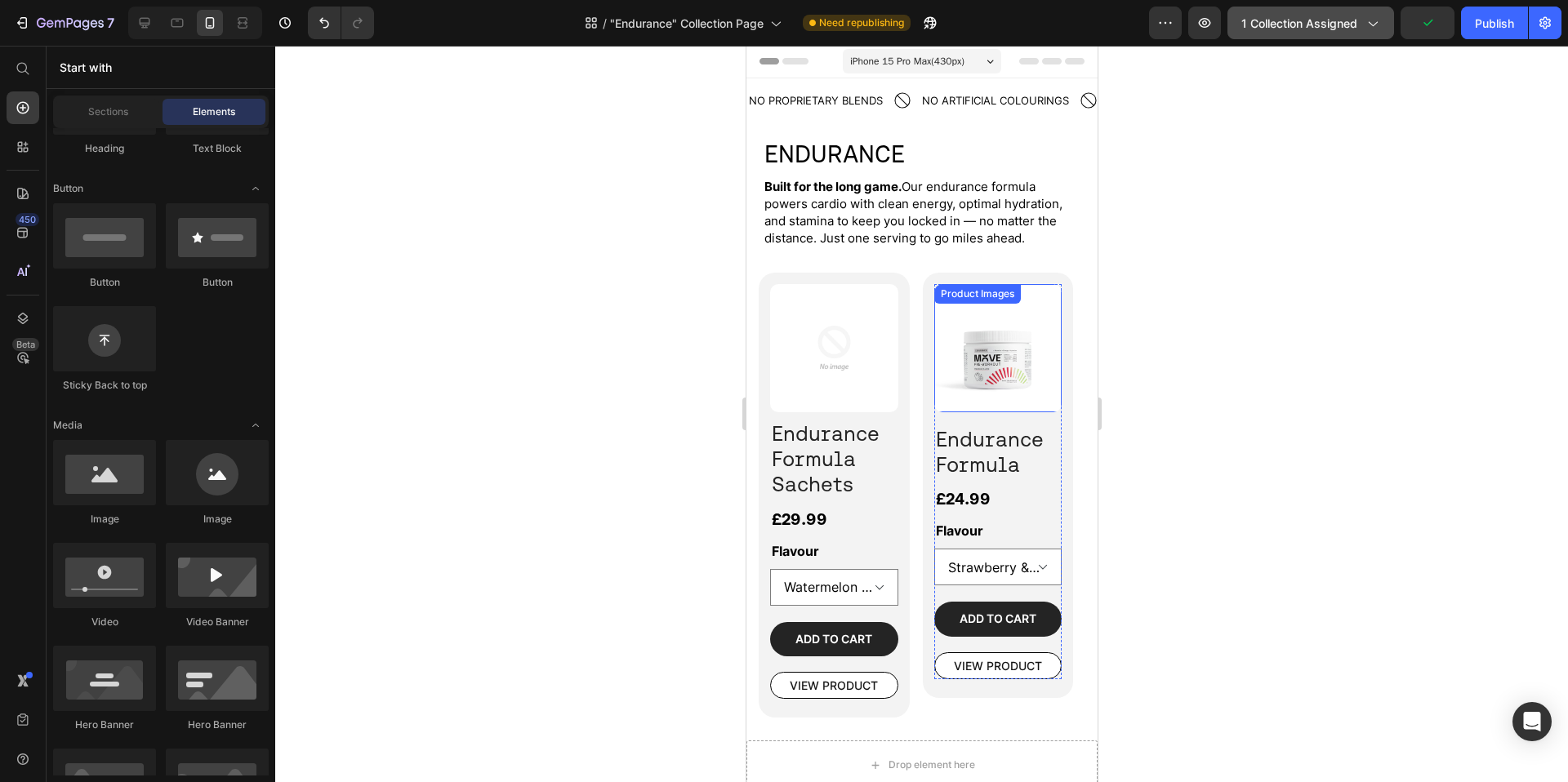 scroll, scrollTop: 0, scrollLeft: 0, axis: both 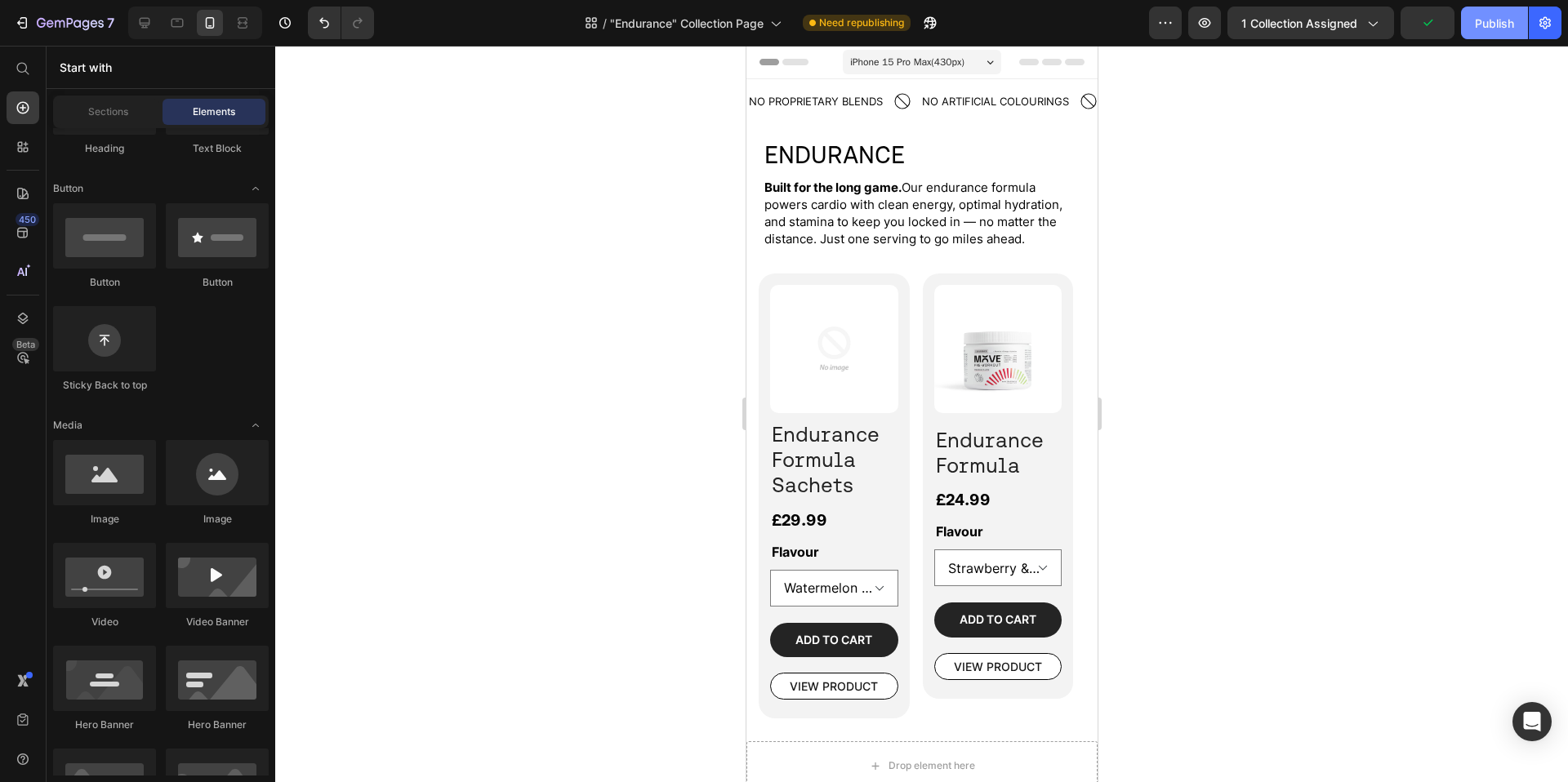 click on "Publish" 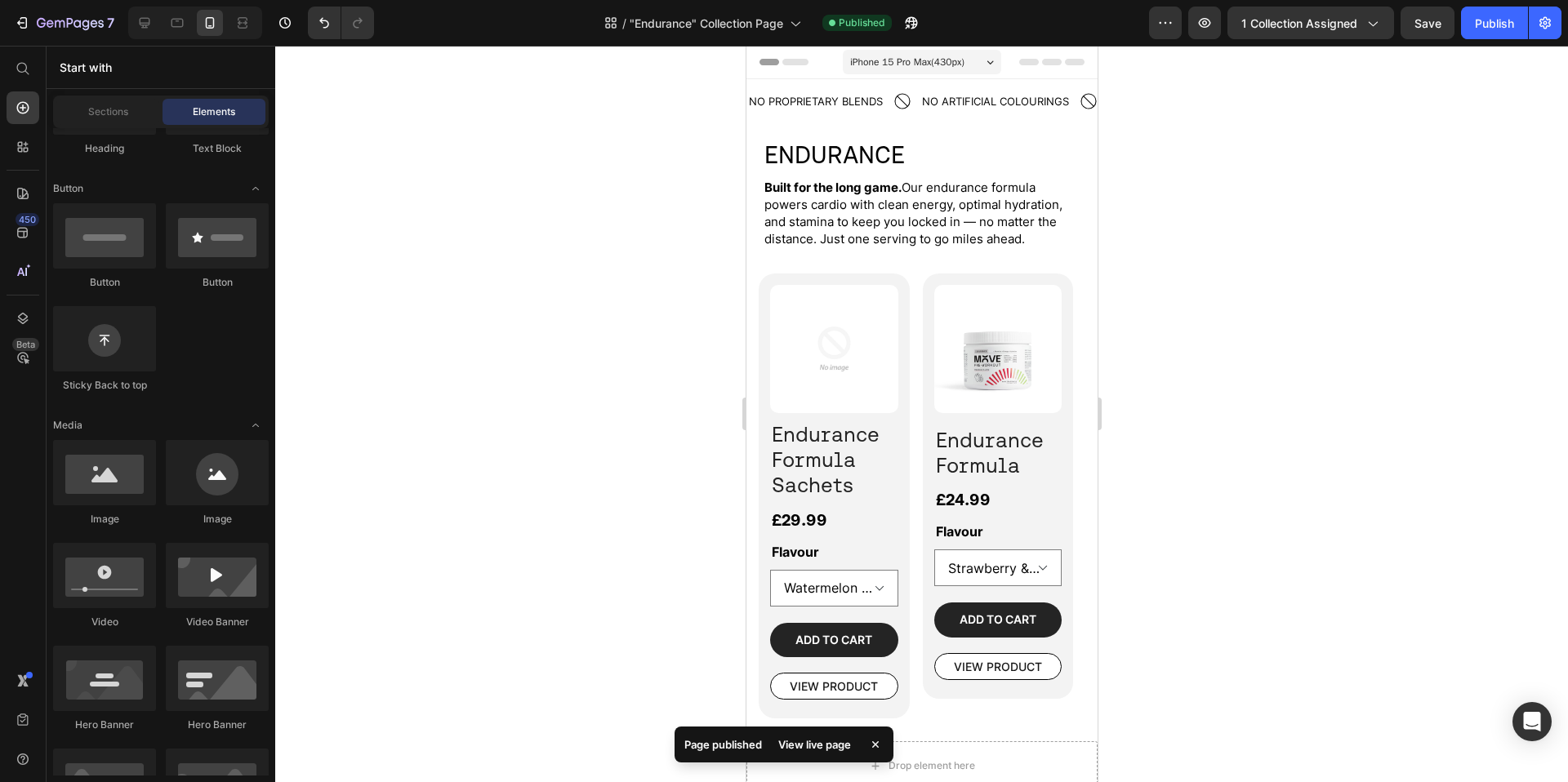 click on "View live page" at bounding box center [814, 744] 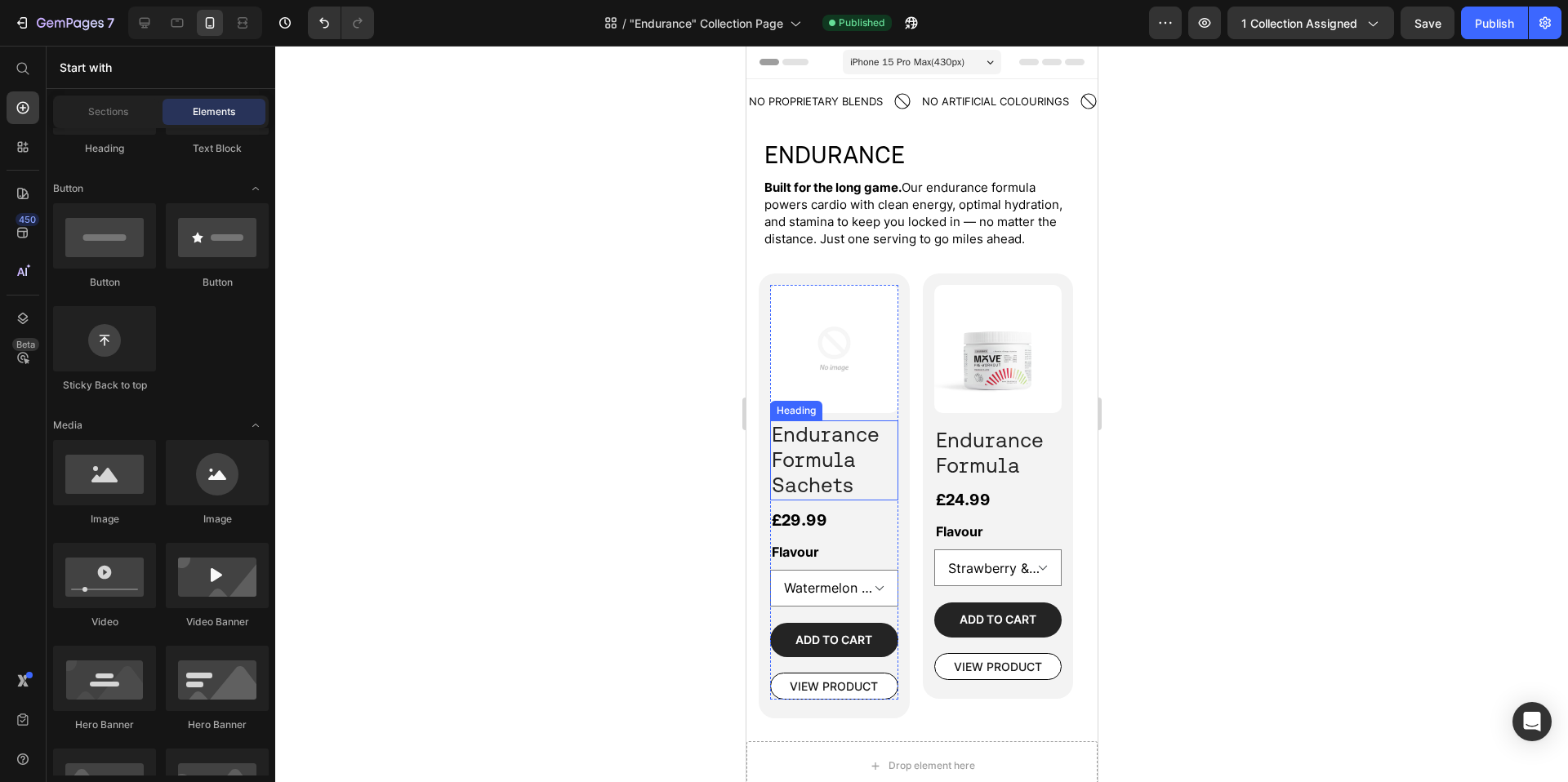click on "Endurance Formula Sachets" at bounding box center (825, 460) 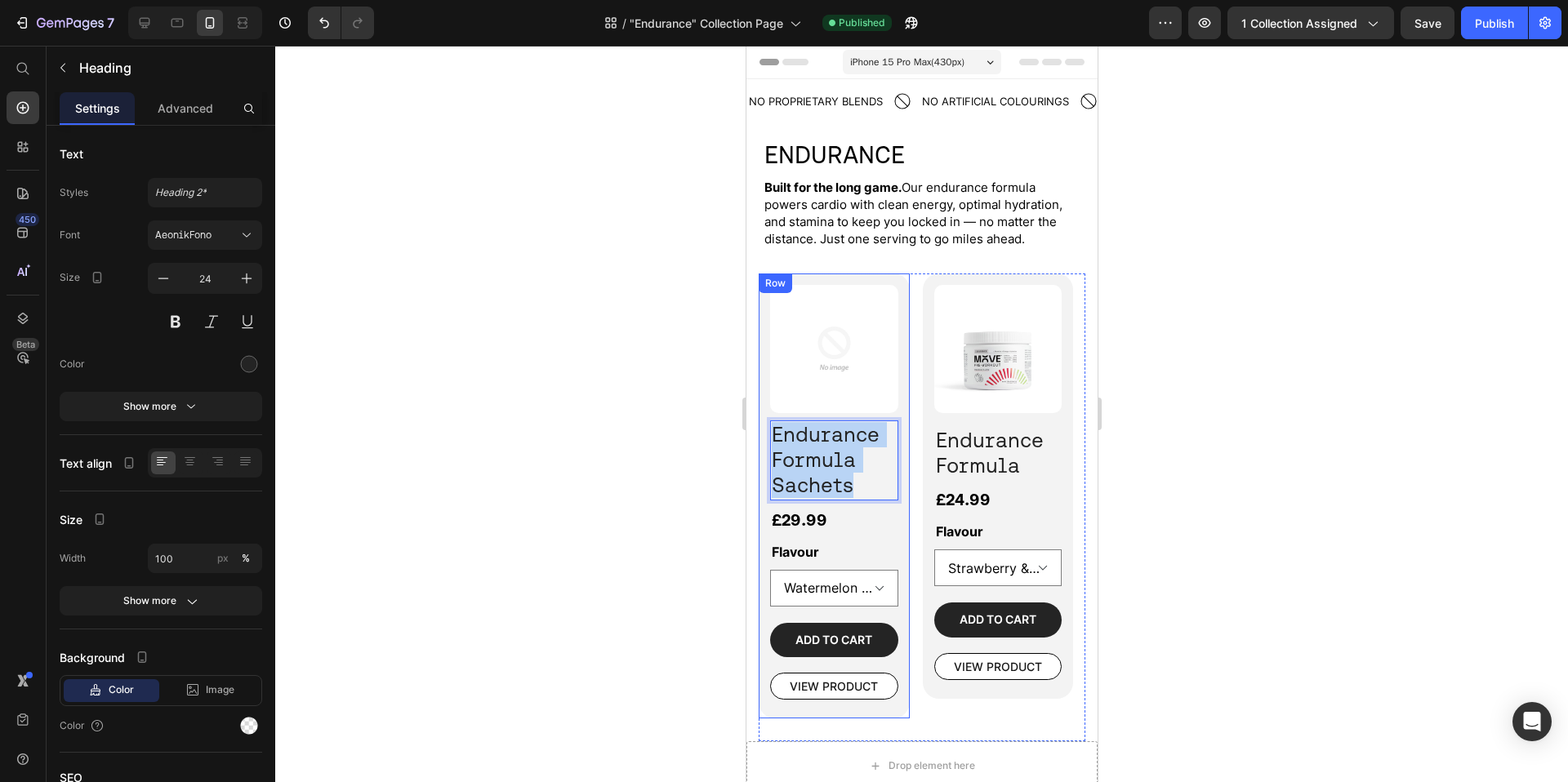 drag, startPoint x: 871, startPoint y: 493, endPoint x: 758, endPoint y: 411, distance: 139.617 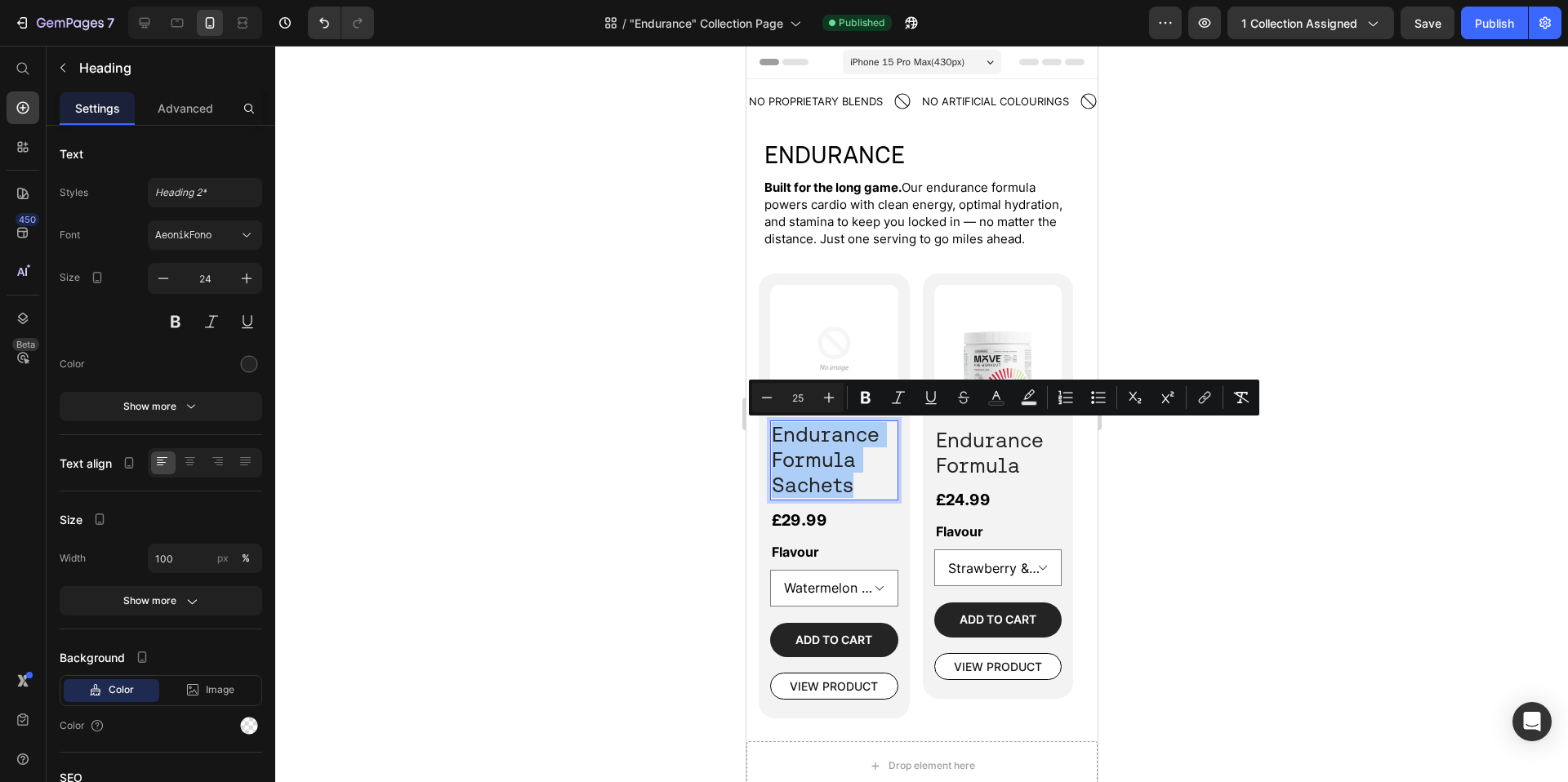 click on "25" at bounding box center (798, 398) 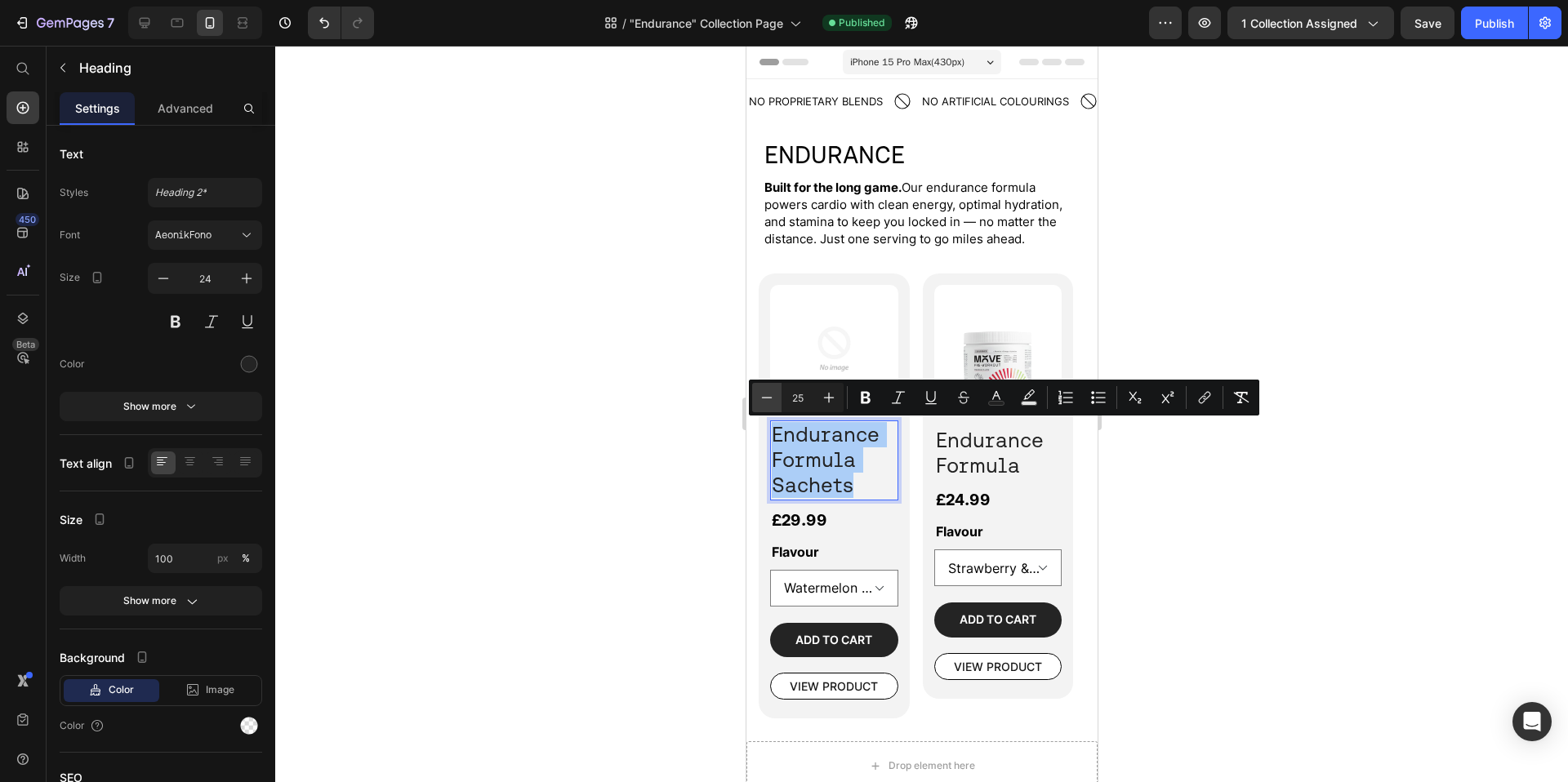 click 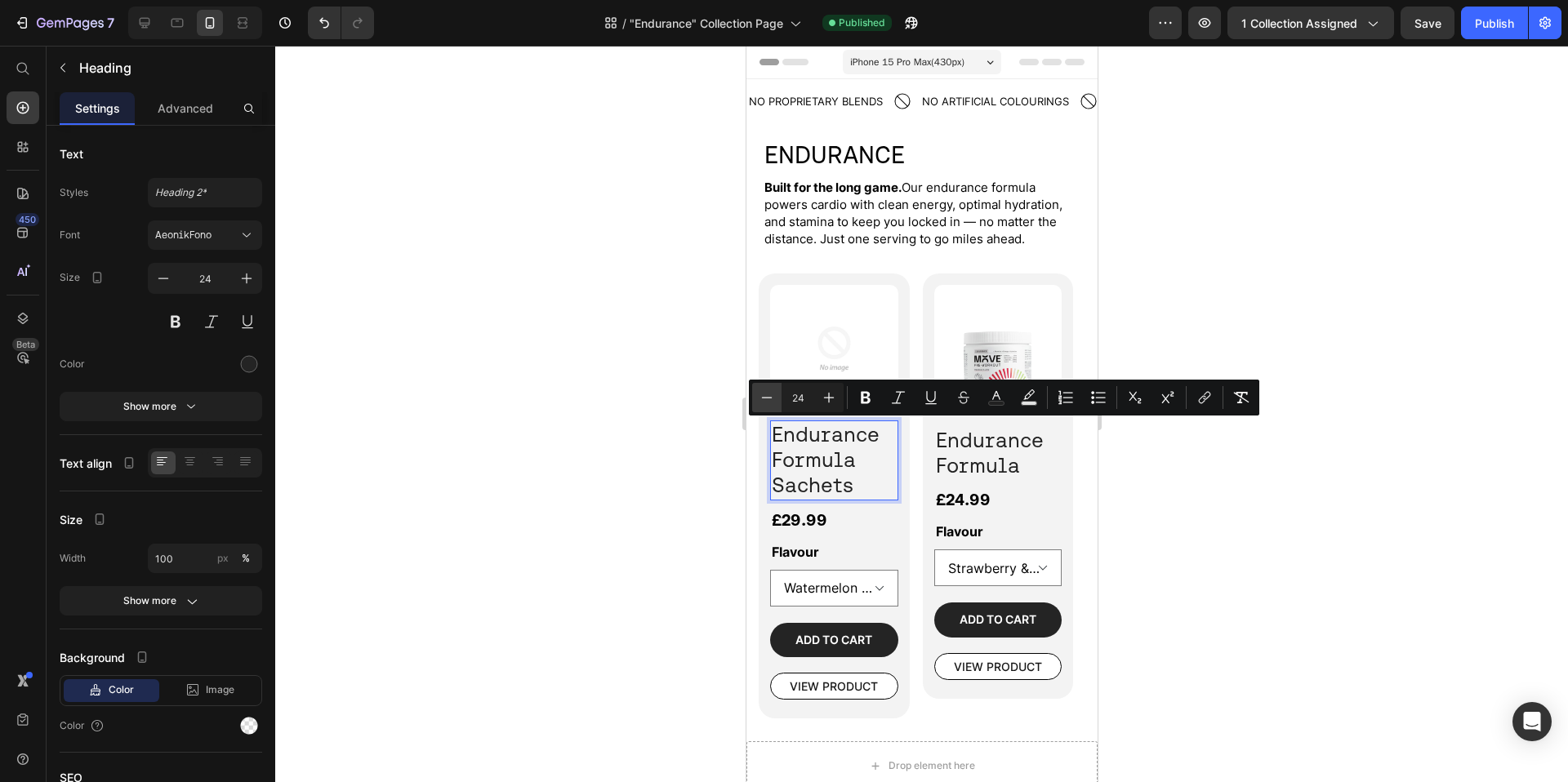 click 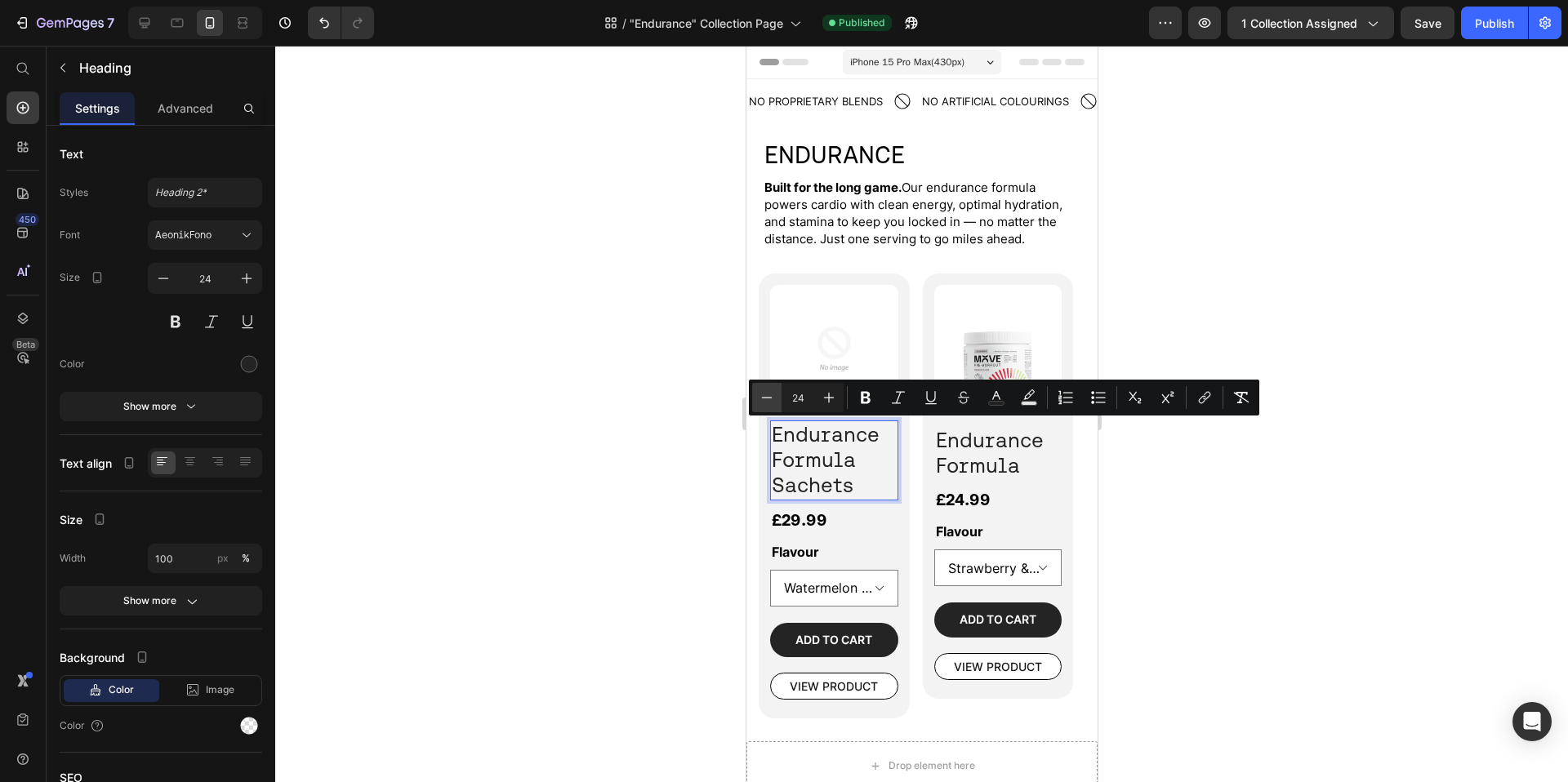 type on "23" 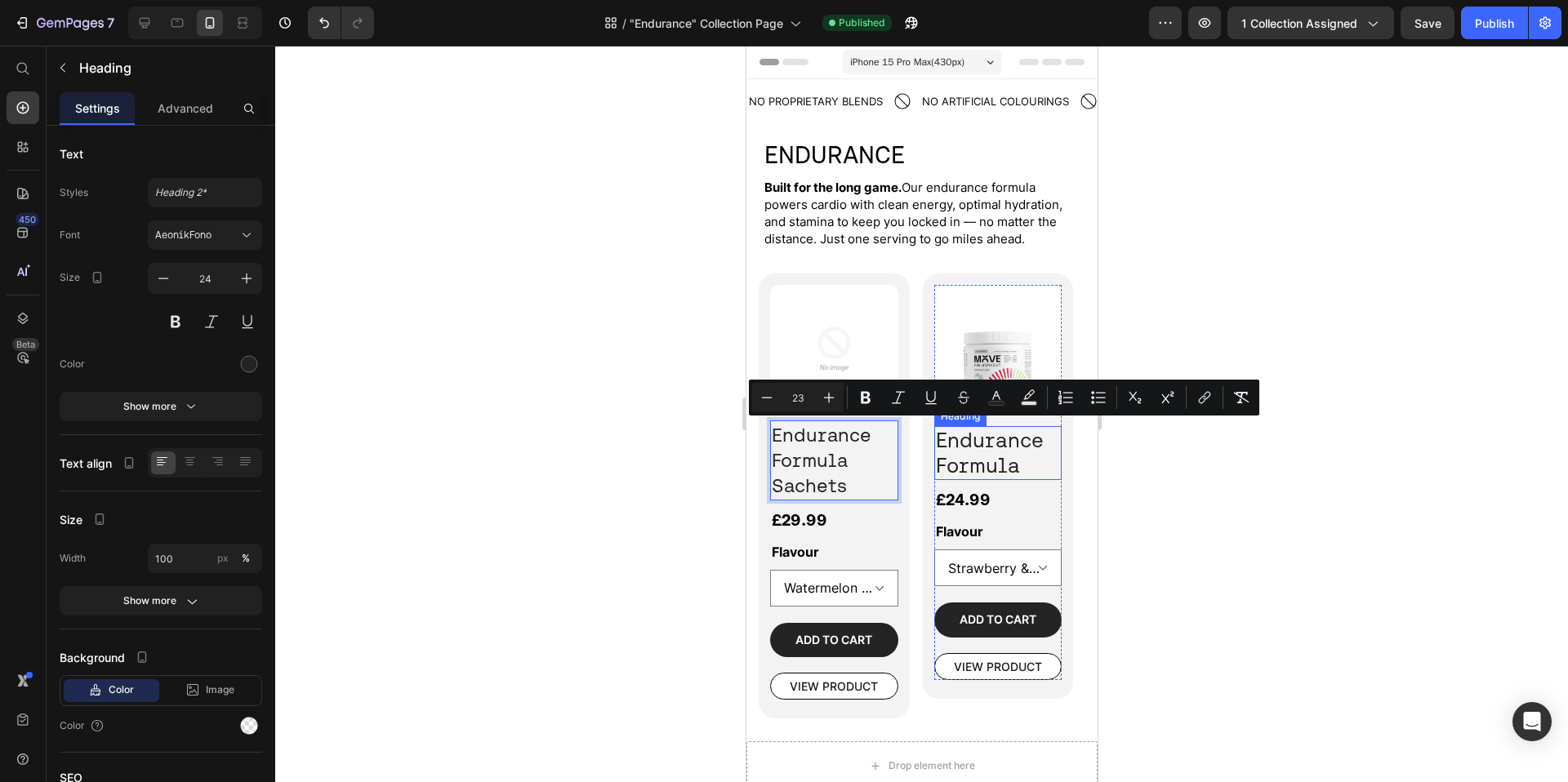 click on "Endurance Formula" at bounding box center (989, 452) 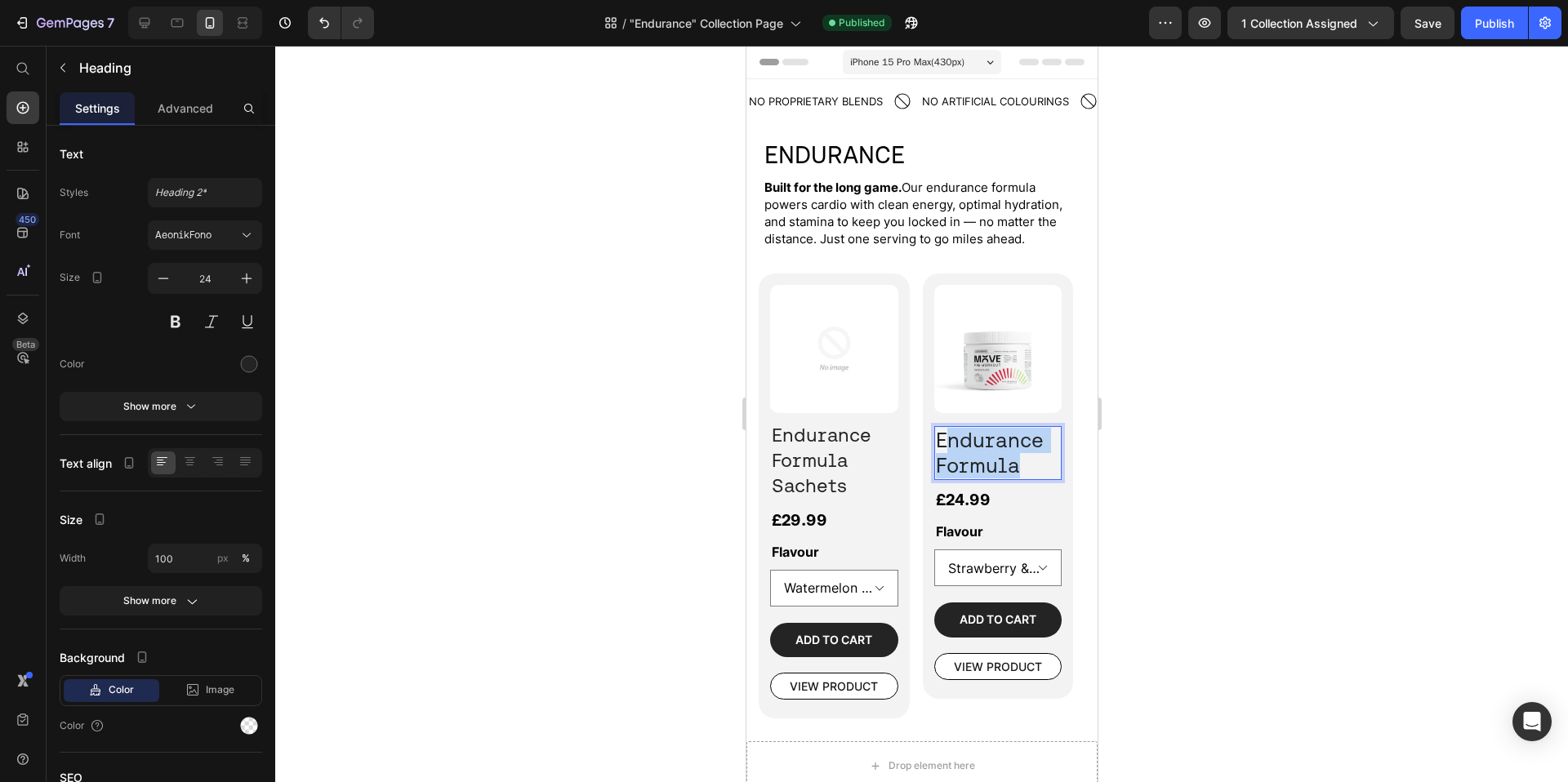 drag, startPoint x: 1037, startPoint y: 463, endPoint x: 946, endPoint y: 445, distance: 92.76314 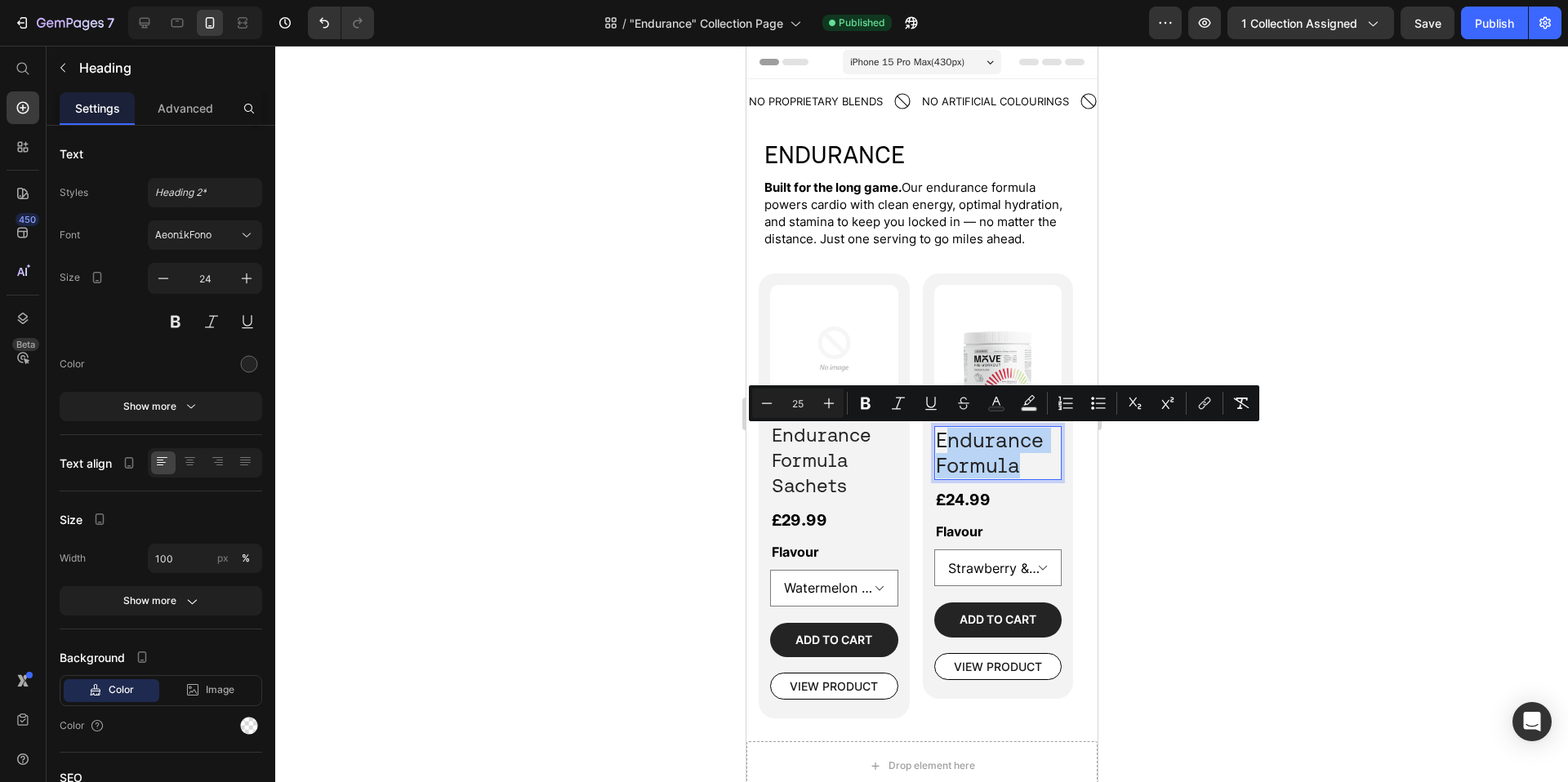 click on "Endurance Formula" at bounding box center [989, 452] 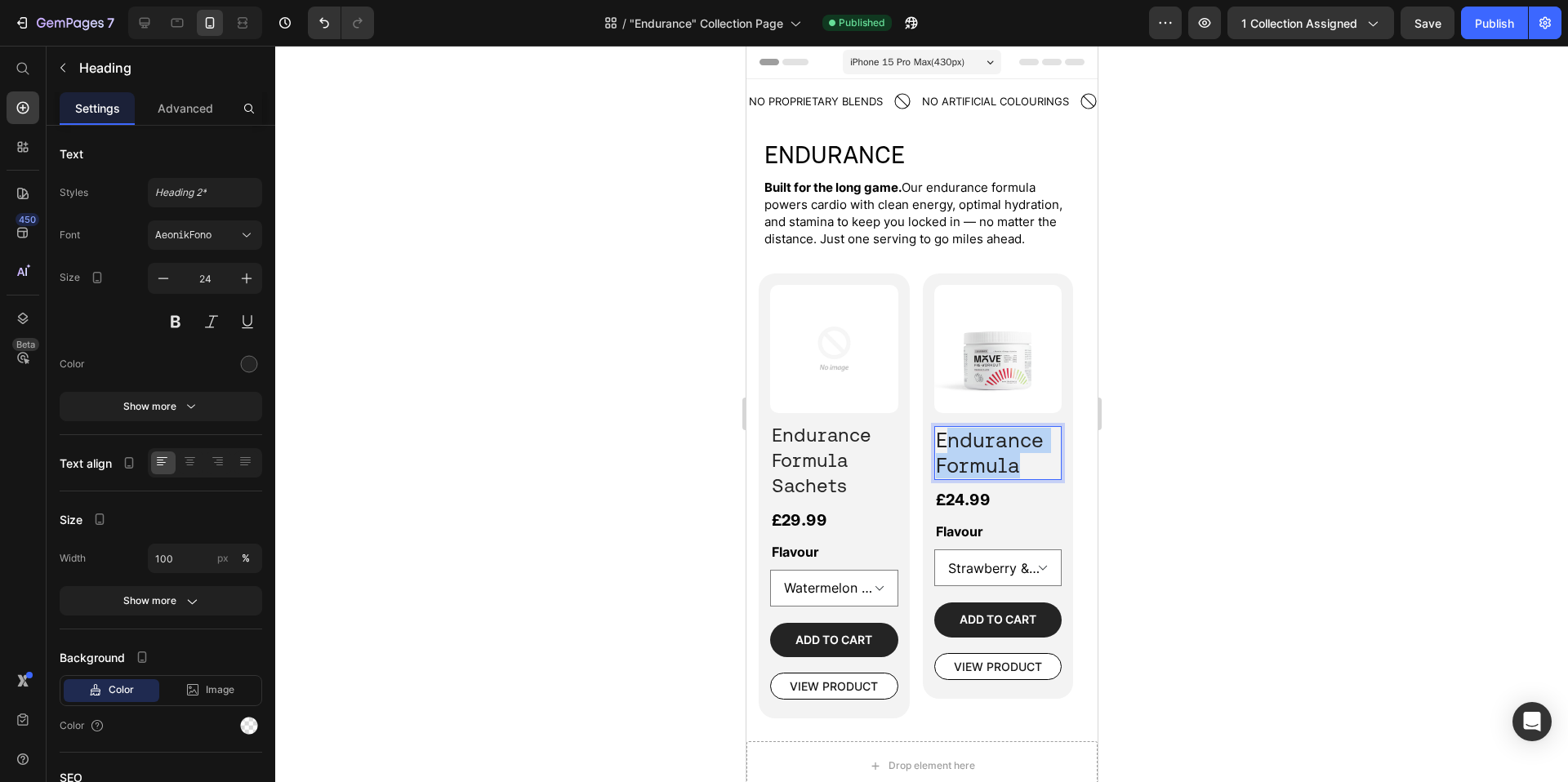 drag, startPoint x: 1036, startPoint y: 466, endPoint x: 946, endPoint y: 444, distance: 92.649879 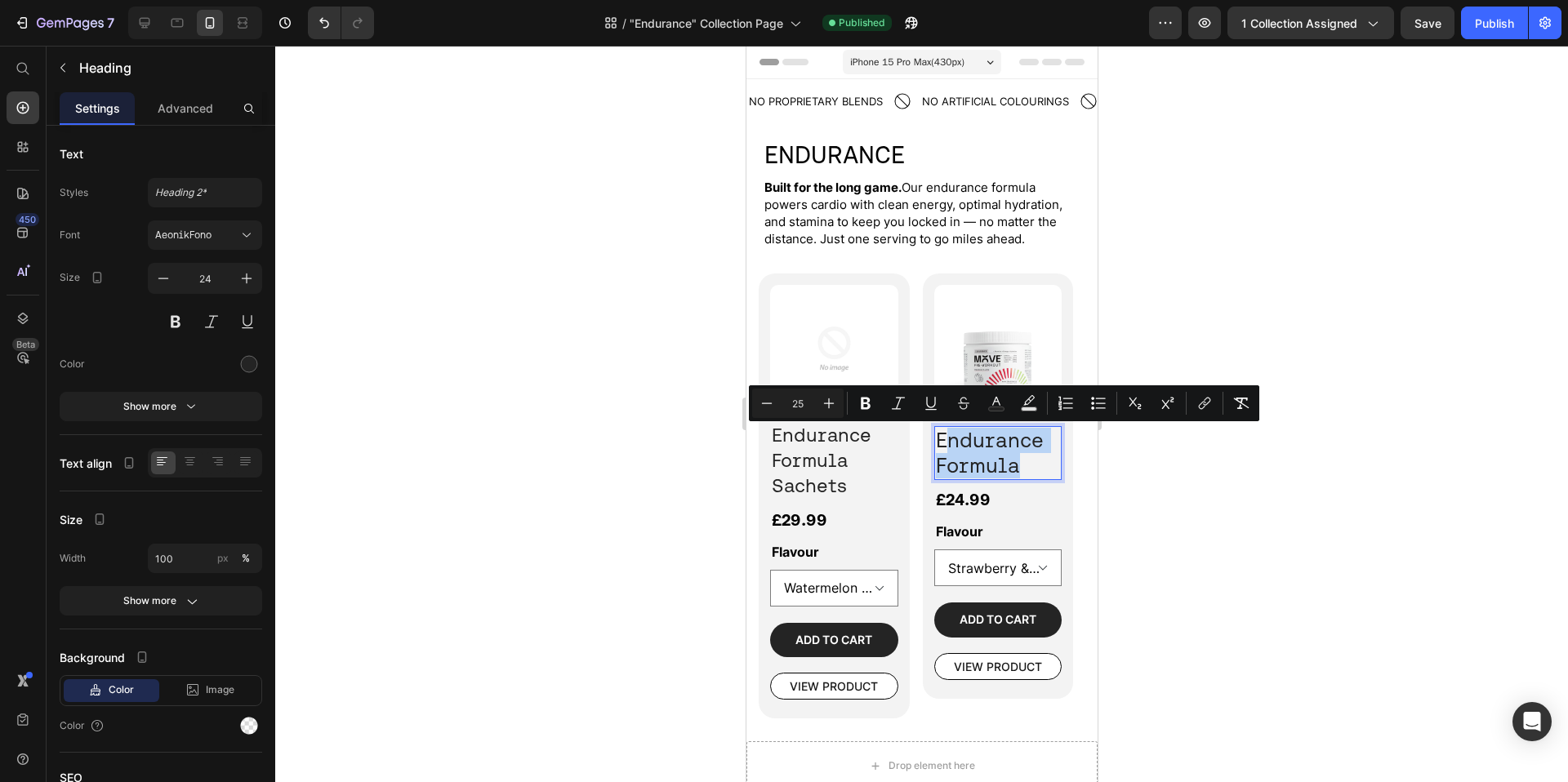 click on "Endurance Formula" at bounding box center [997, 453] 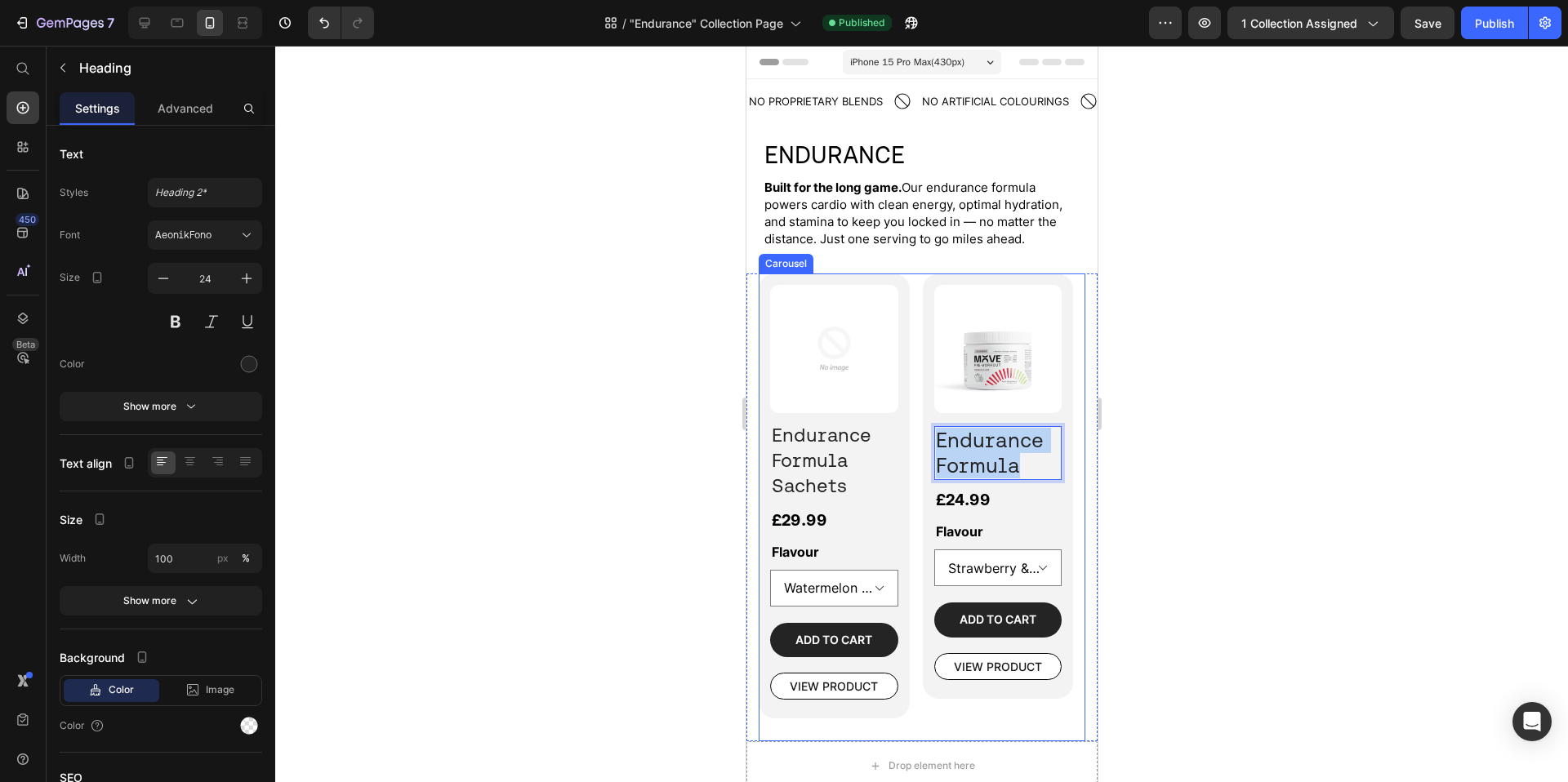 drag, startPoint x: 1028, startPoint y: 468, endPoint x: 913, endPoint y: 446, distance: 117.08544 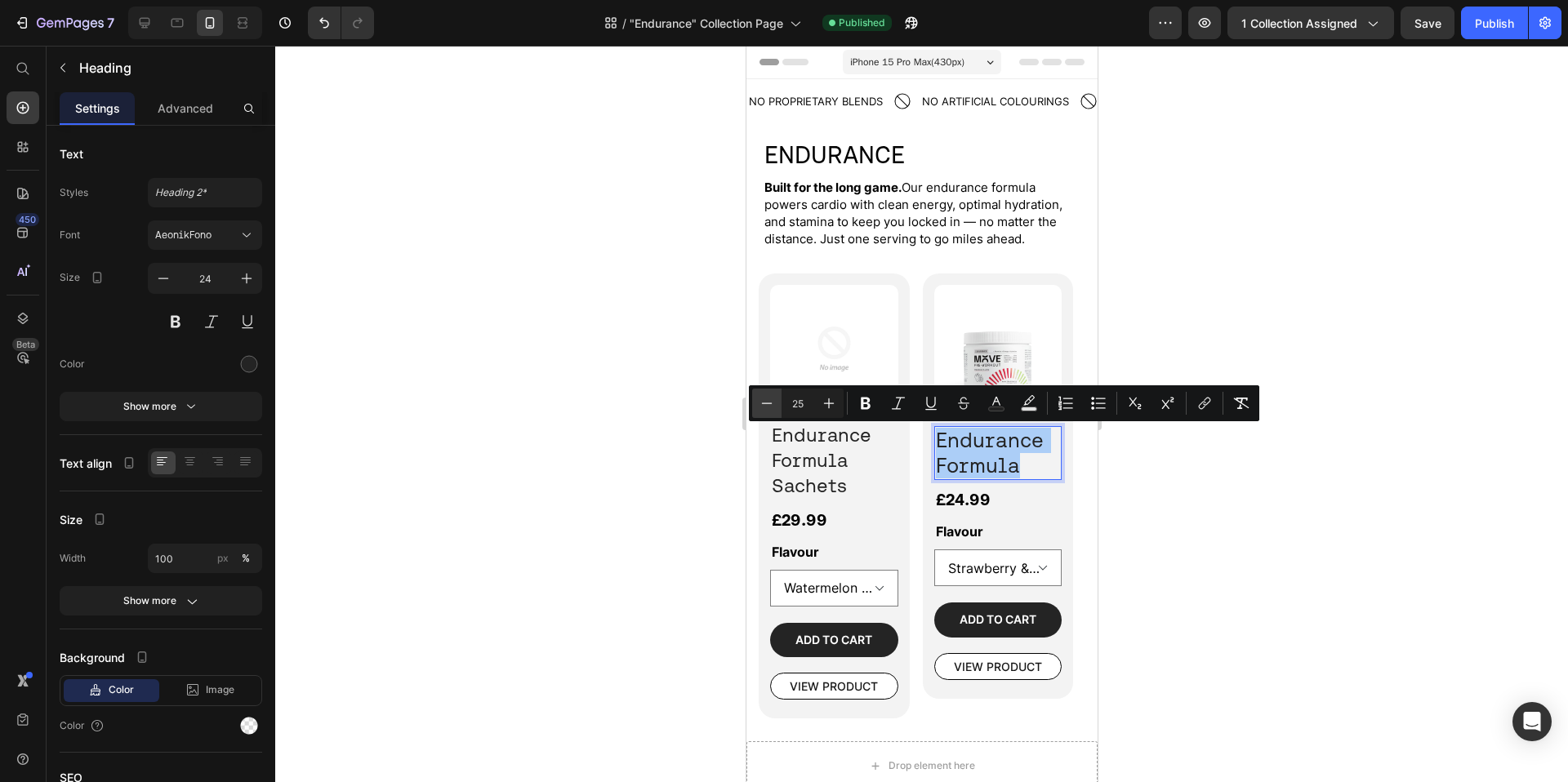 click 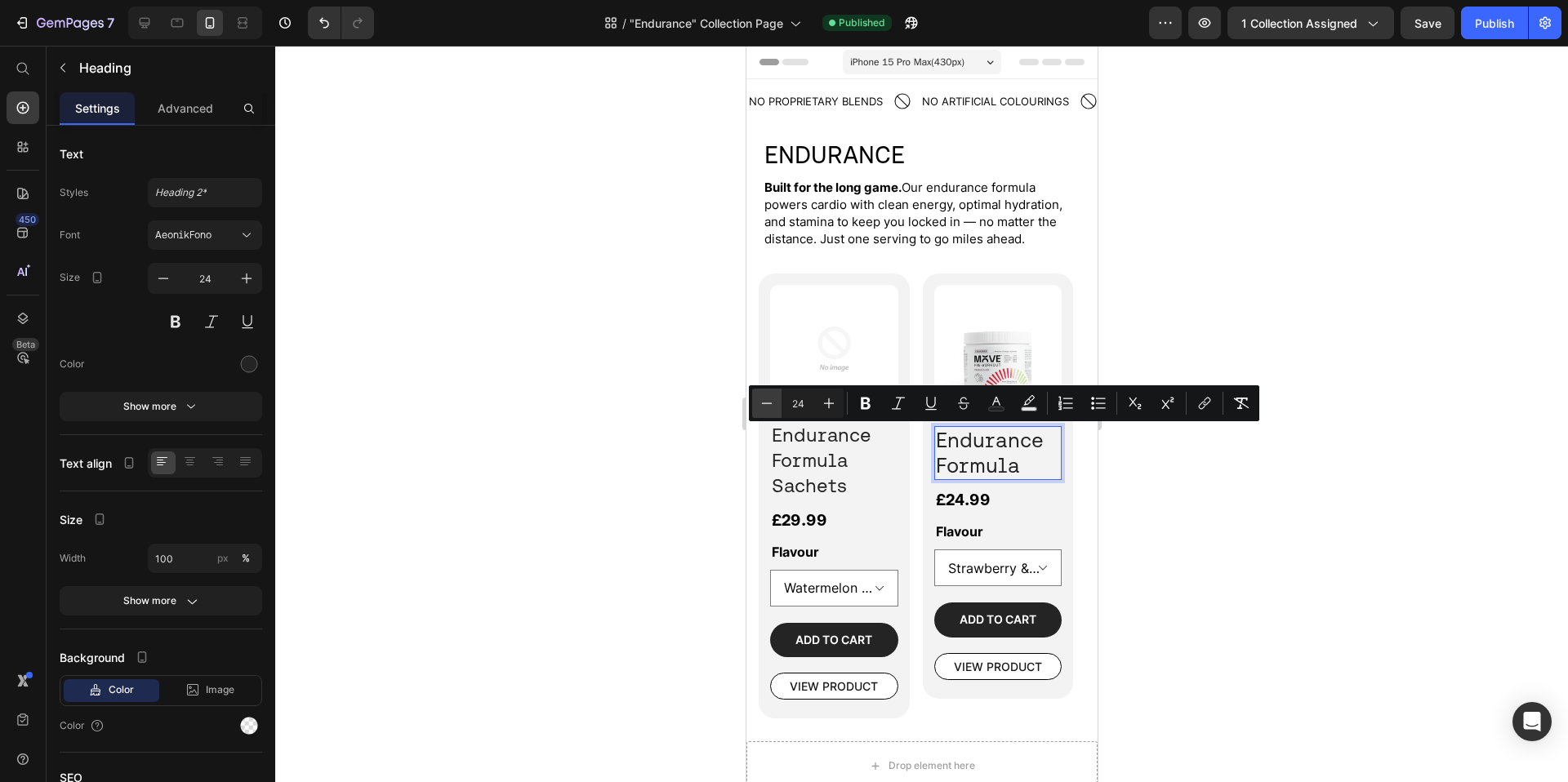 click 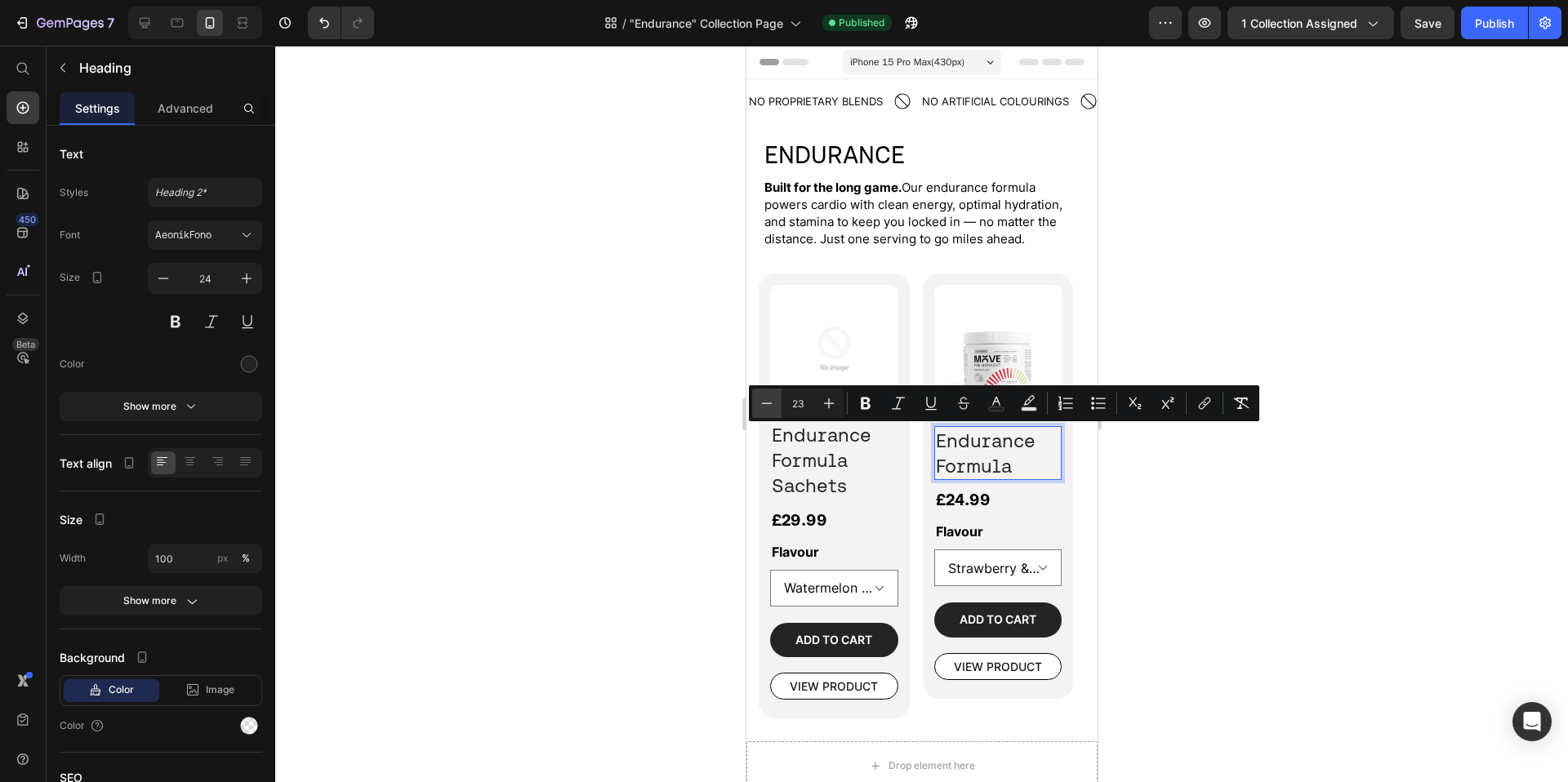 click 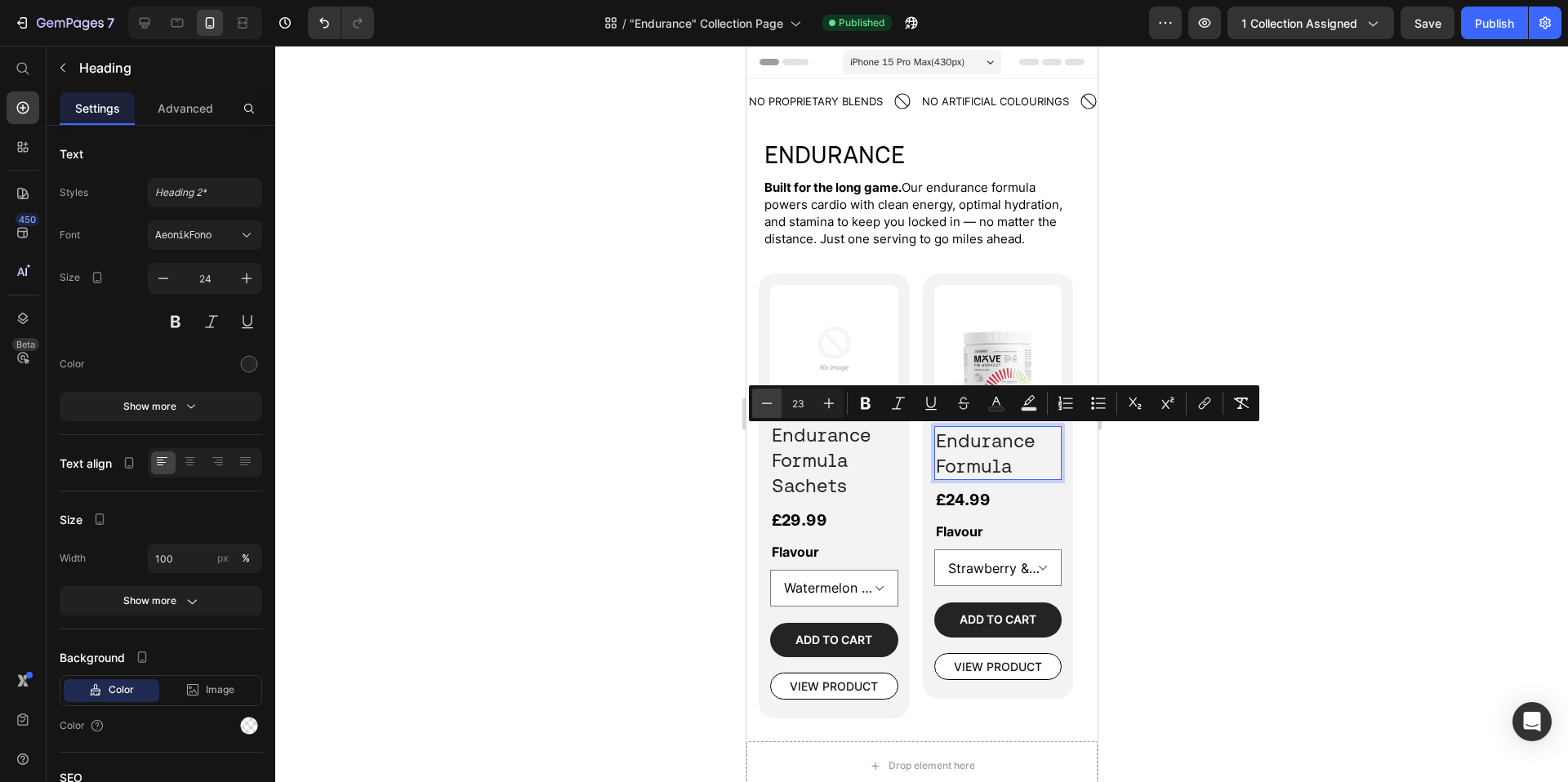 type on "22" 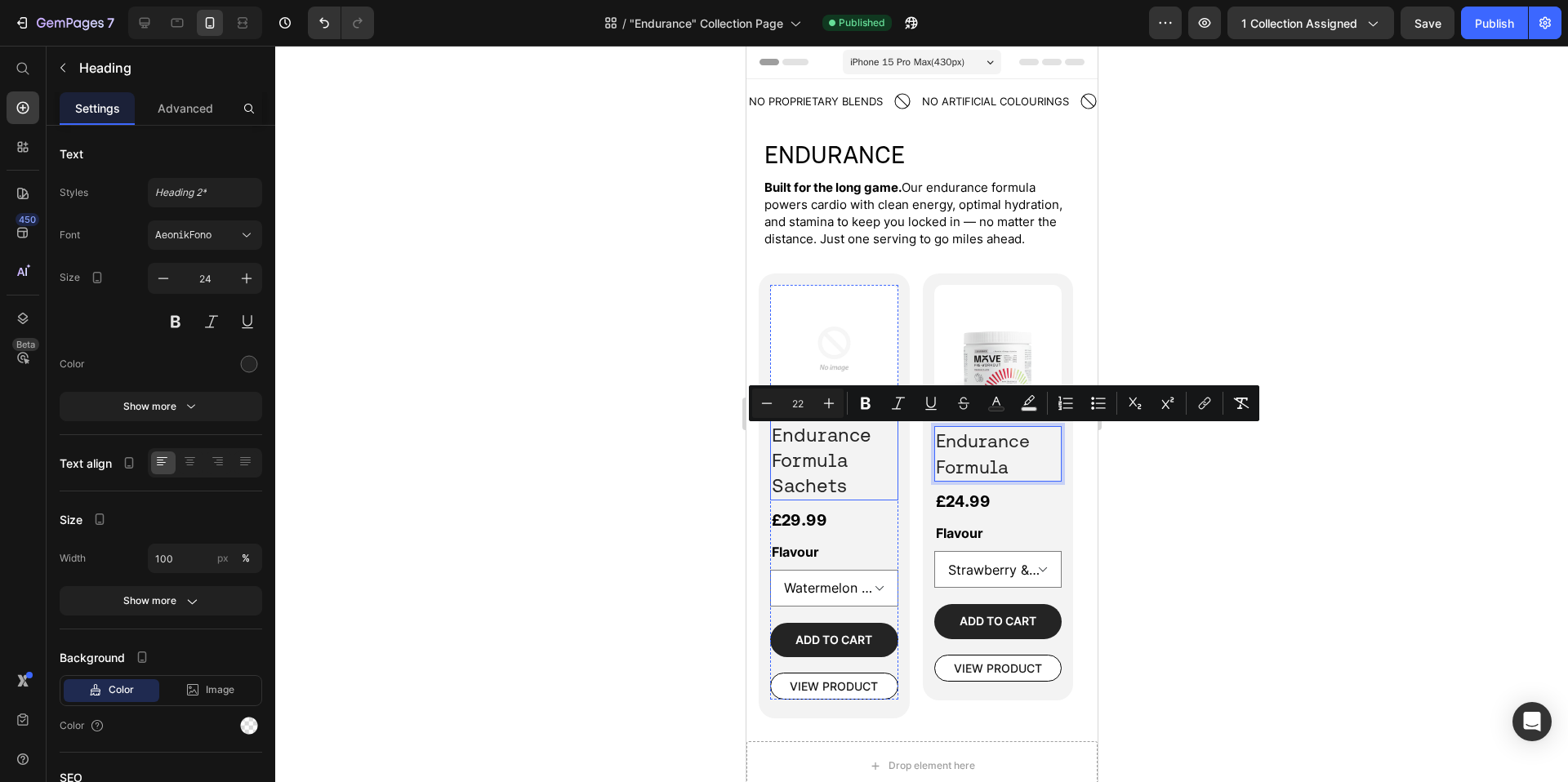 click on "Endurance Formula Sachets" at bounding box center (821, 460) 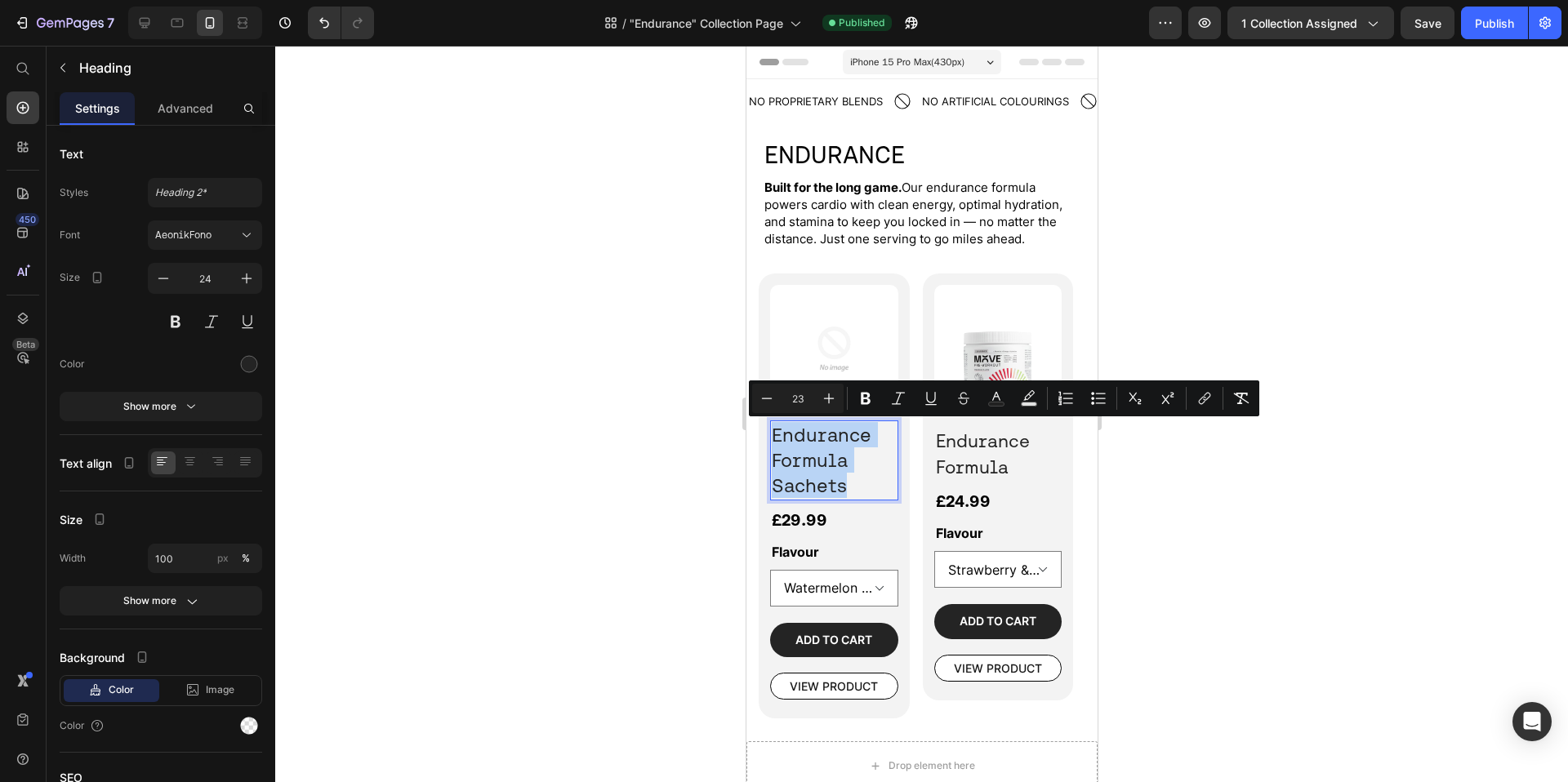 drag, startPoint x: 866, startPoint y: 476, endPoint x: 776, endPoint y: 438, distance: 97.693398 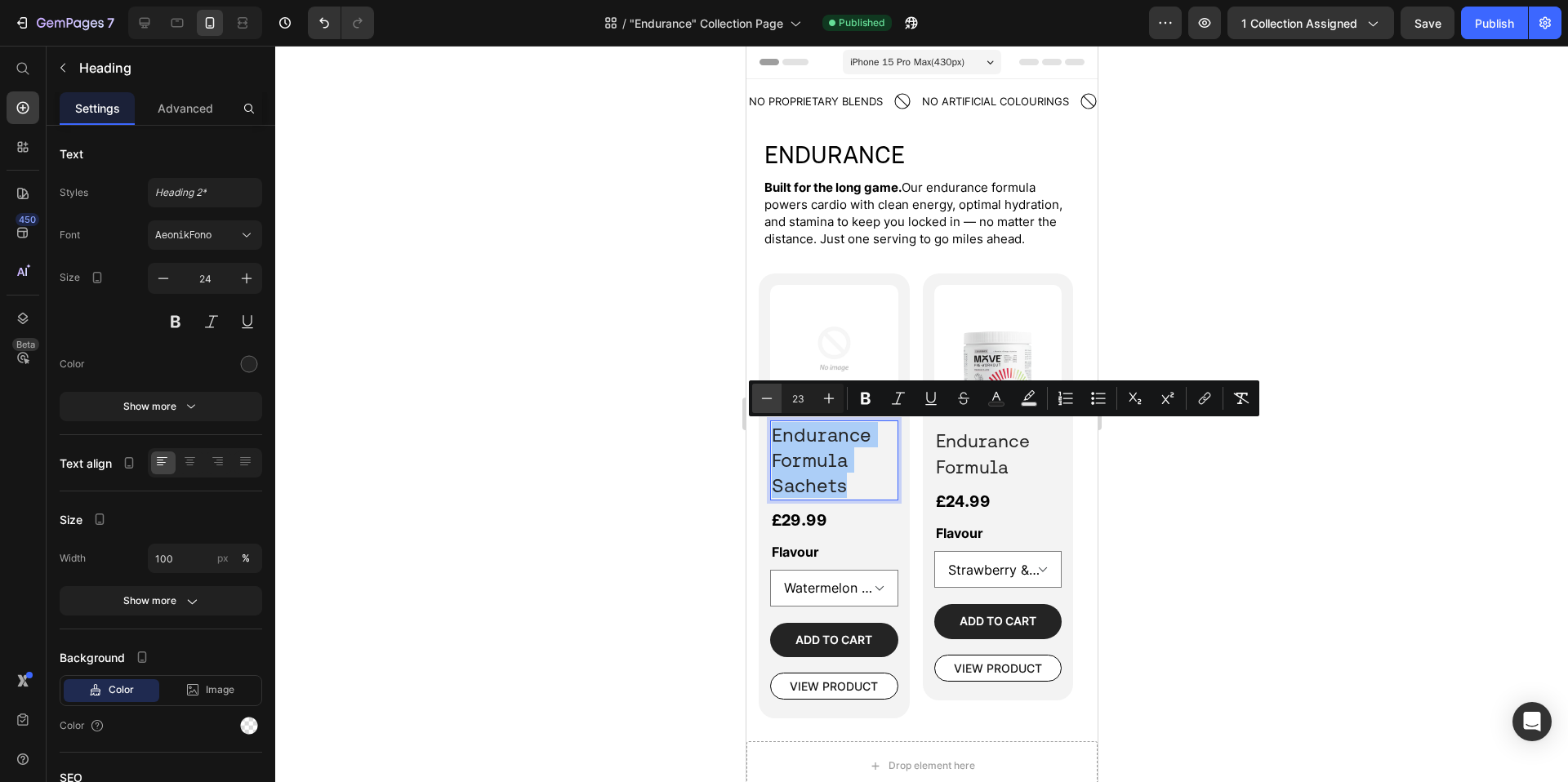 click on "Minus" at bounding box center (767, 398) 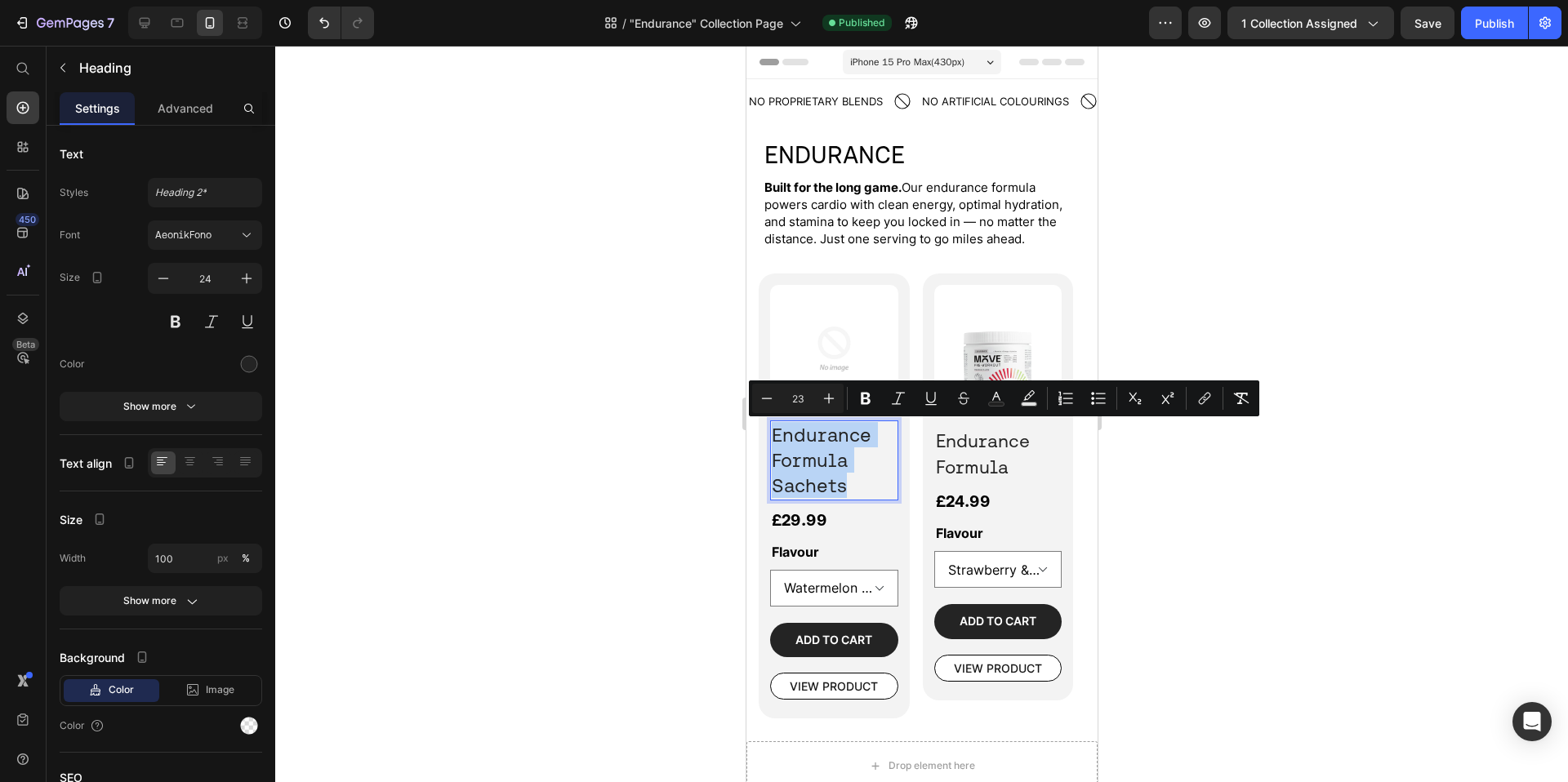 type on "22" 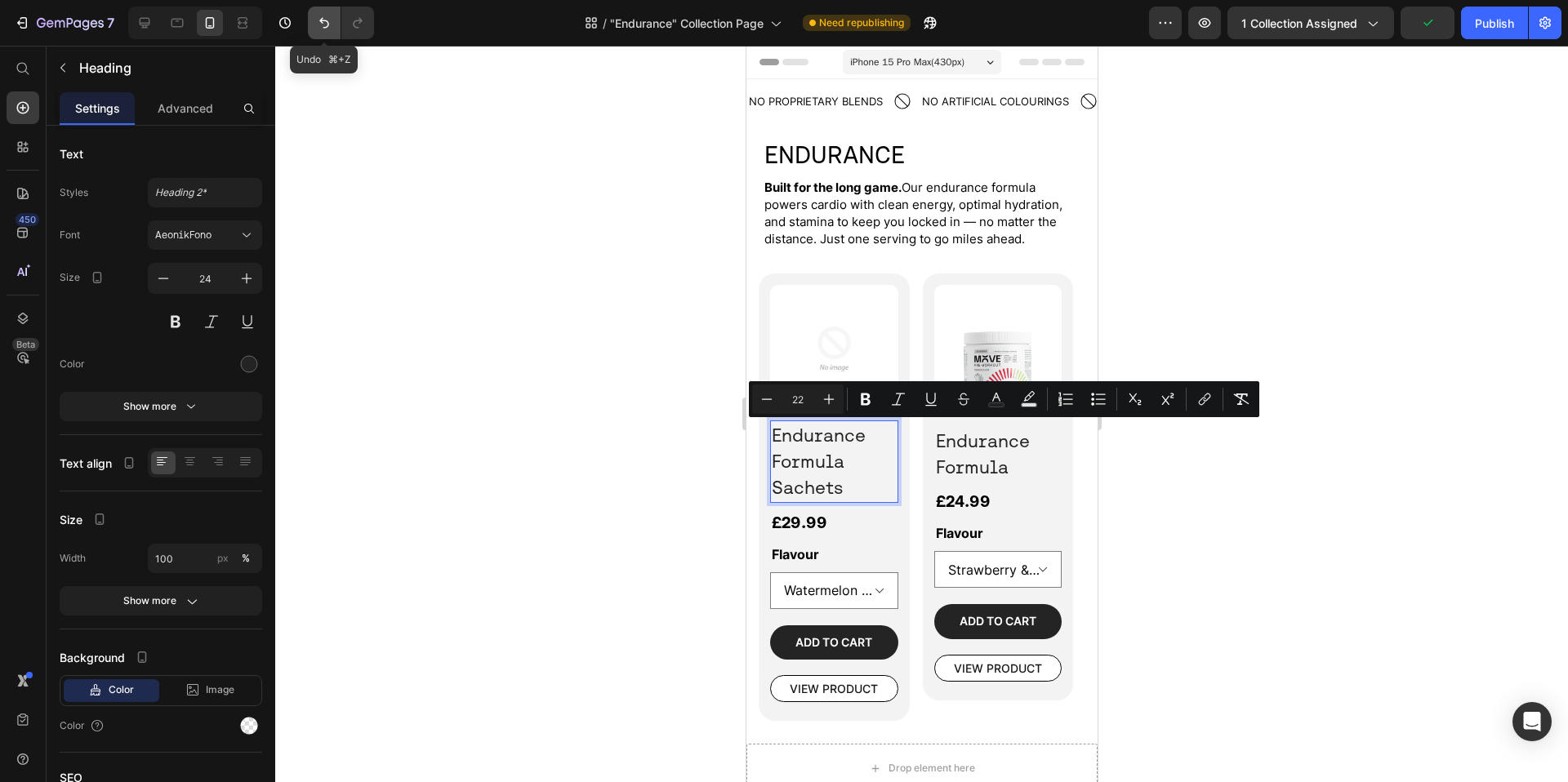 click 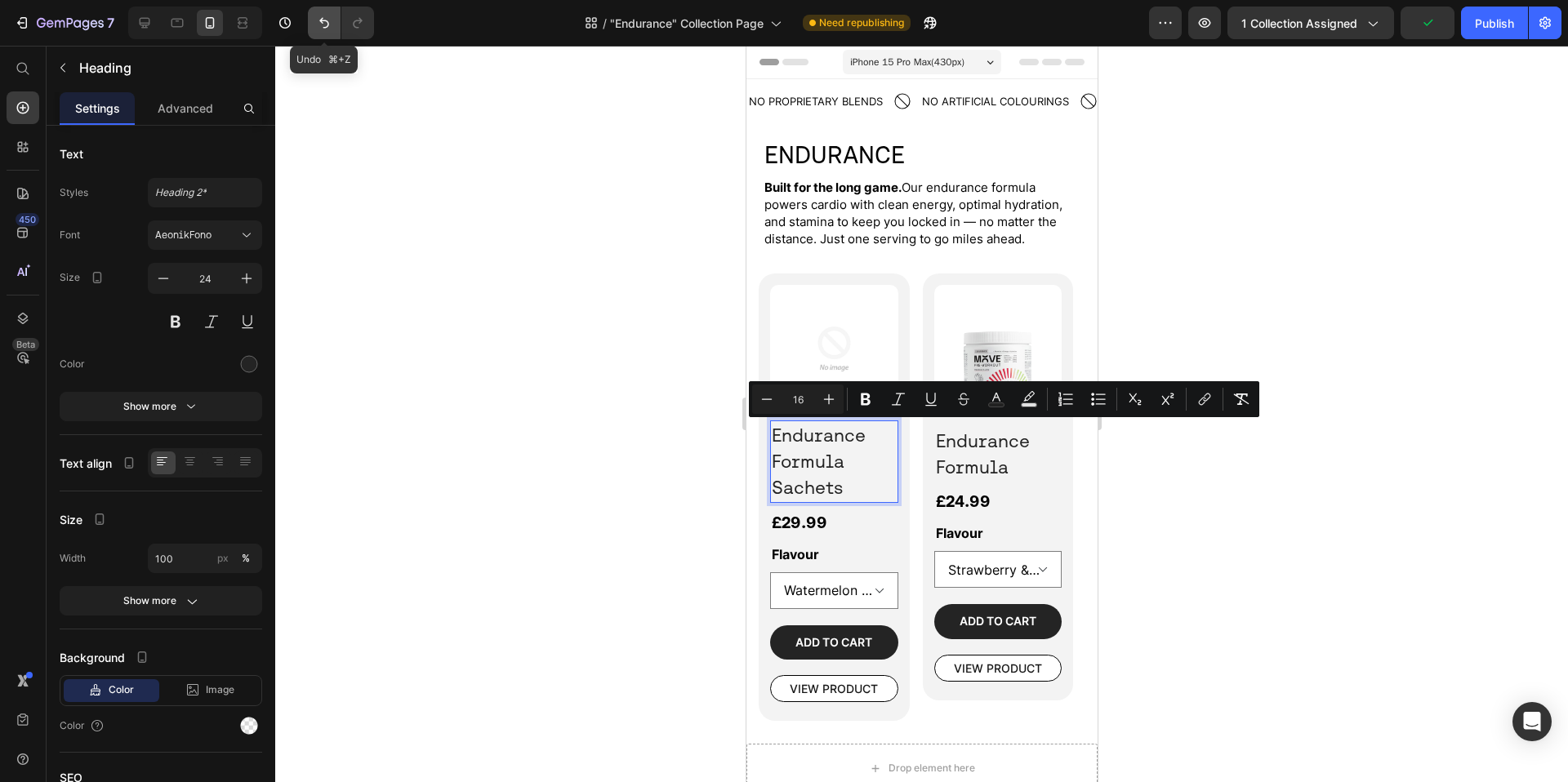 click 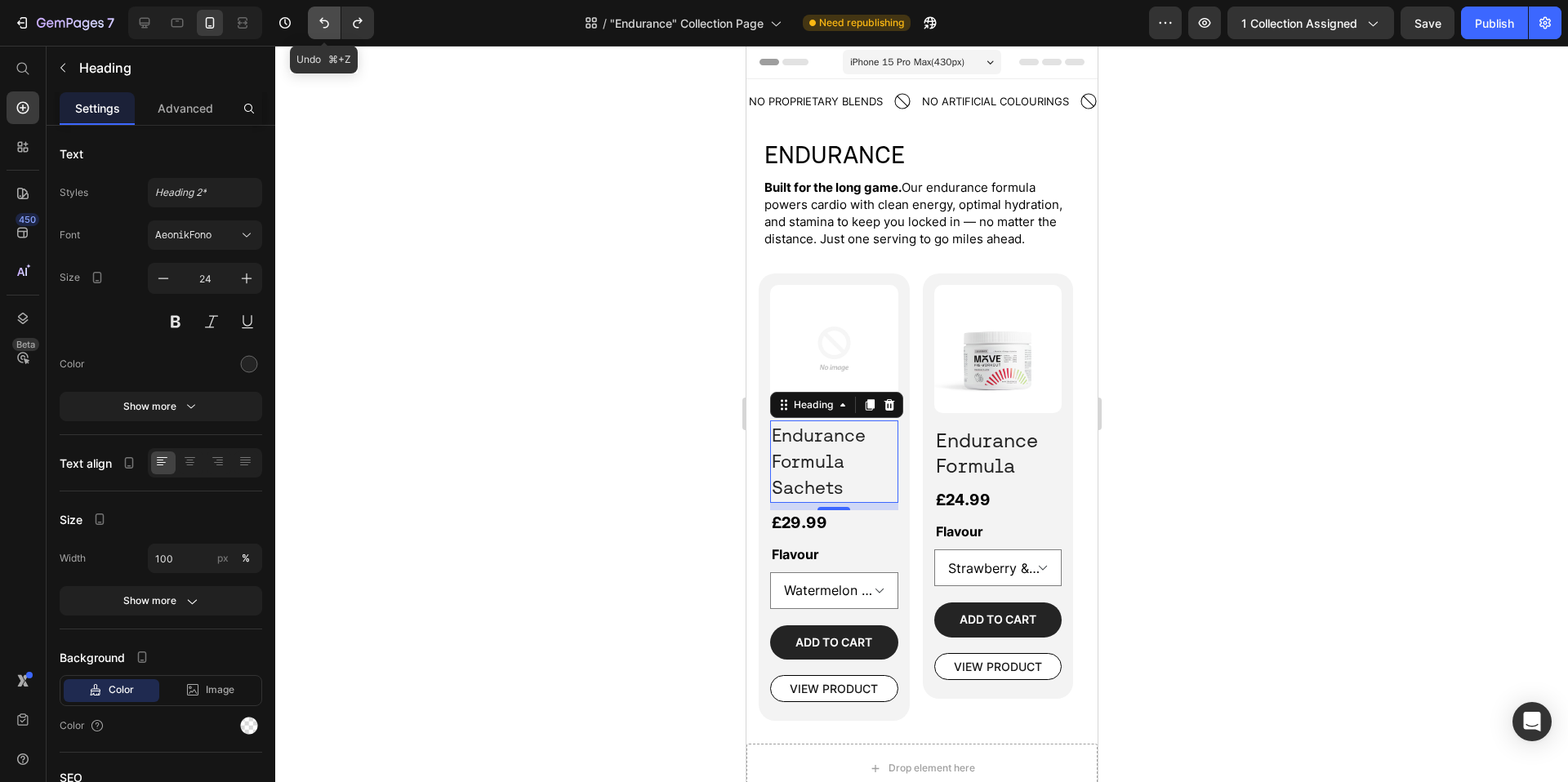 click 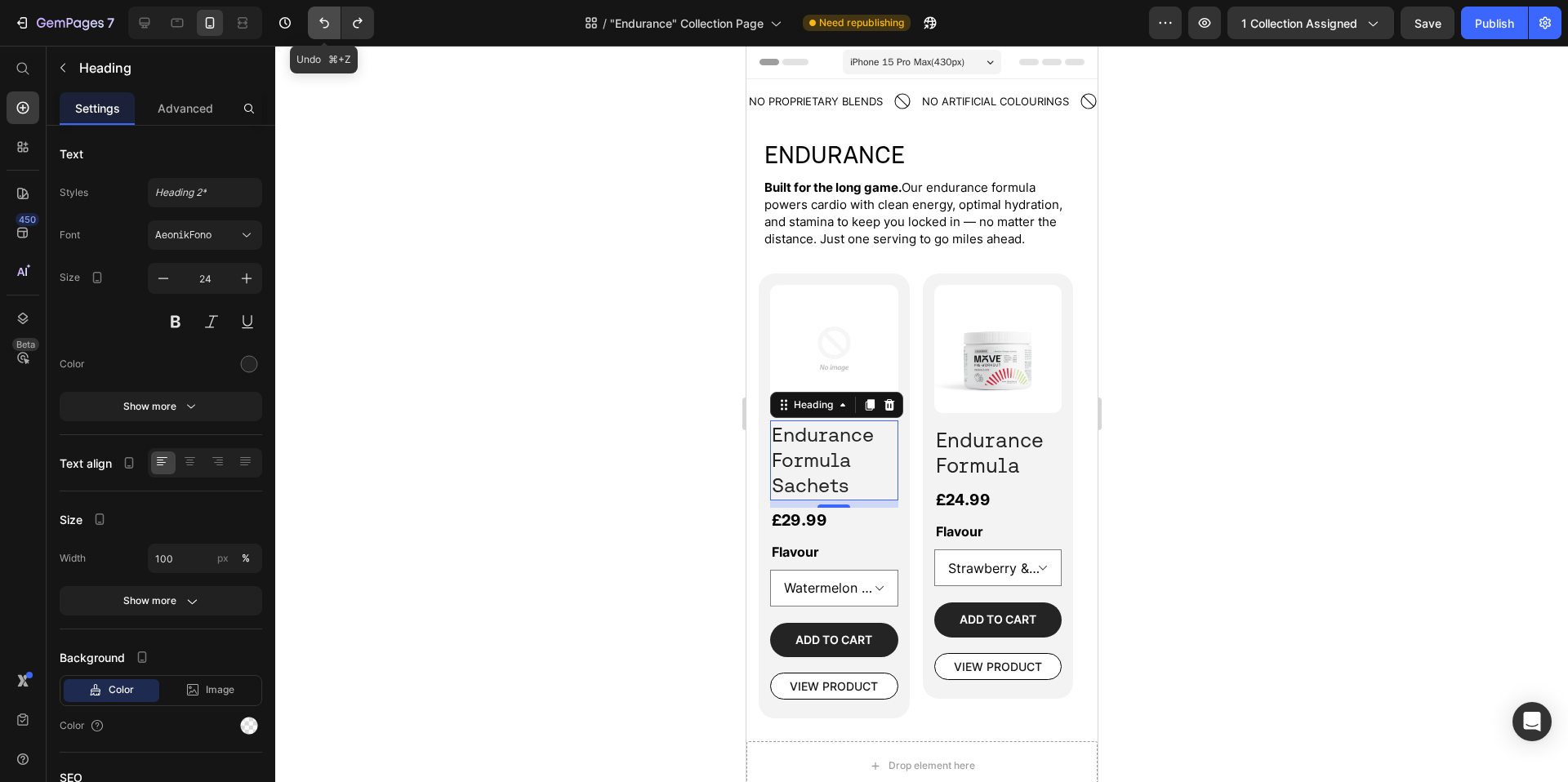 click 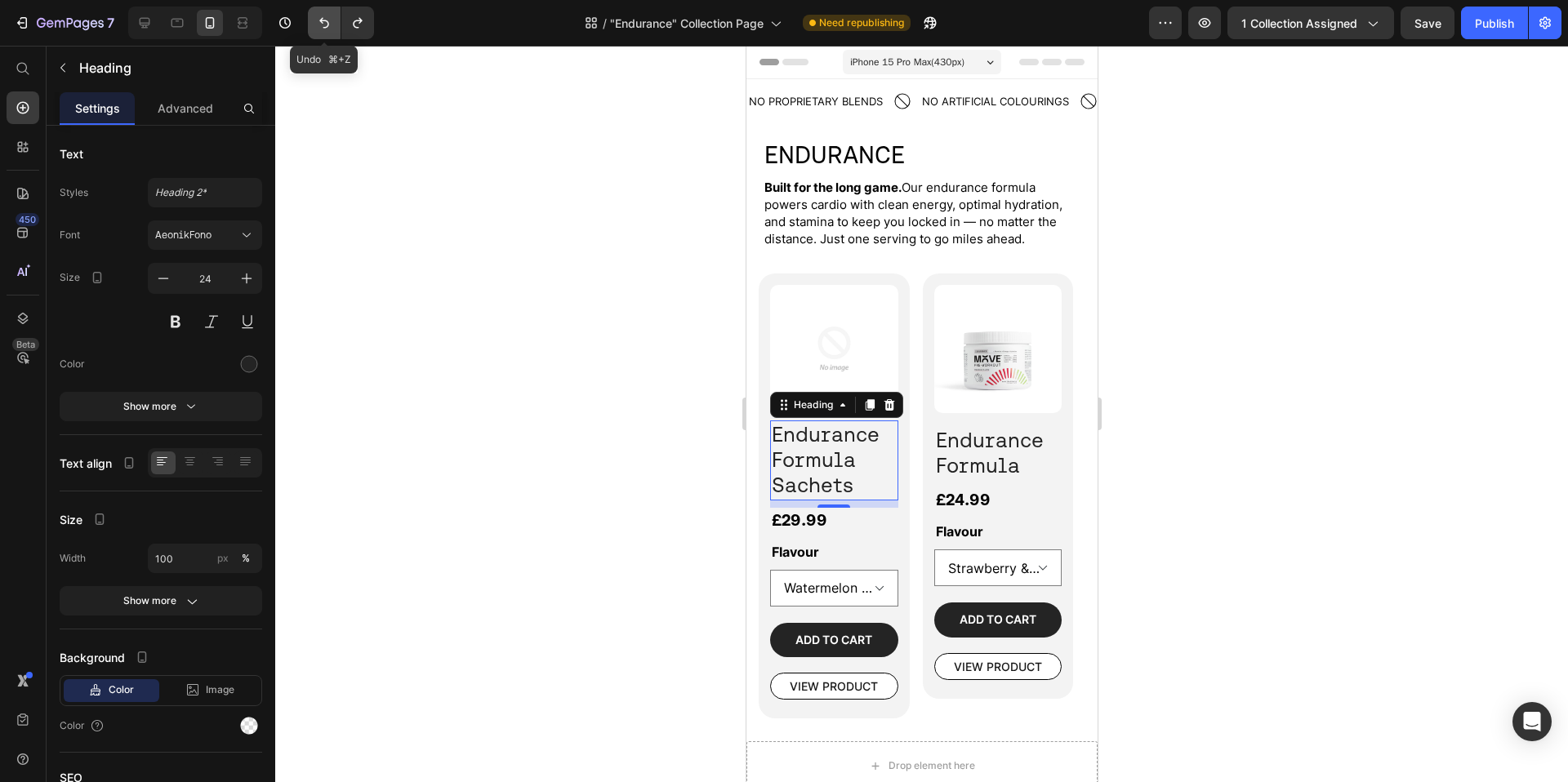 click 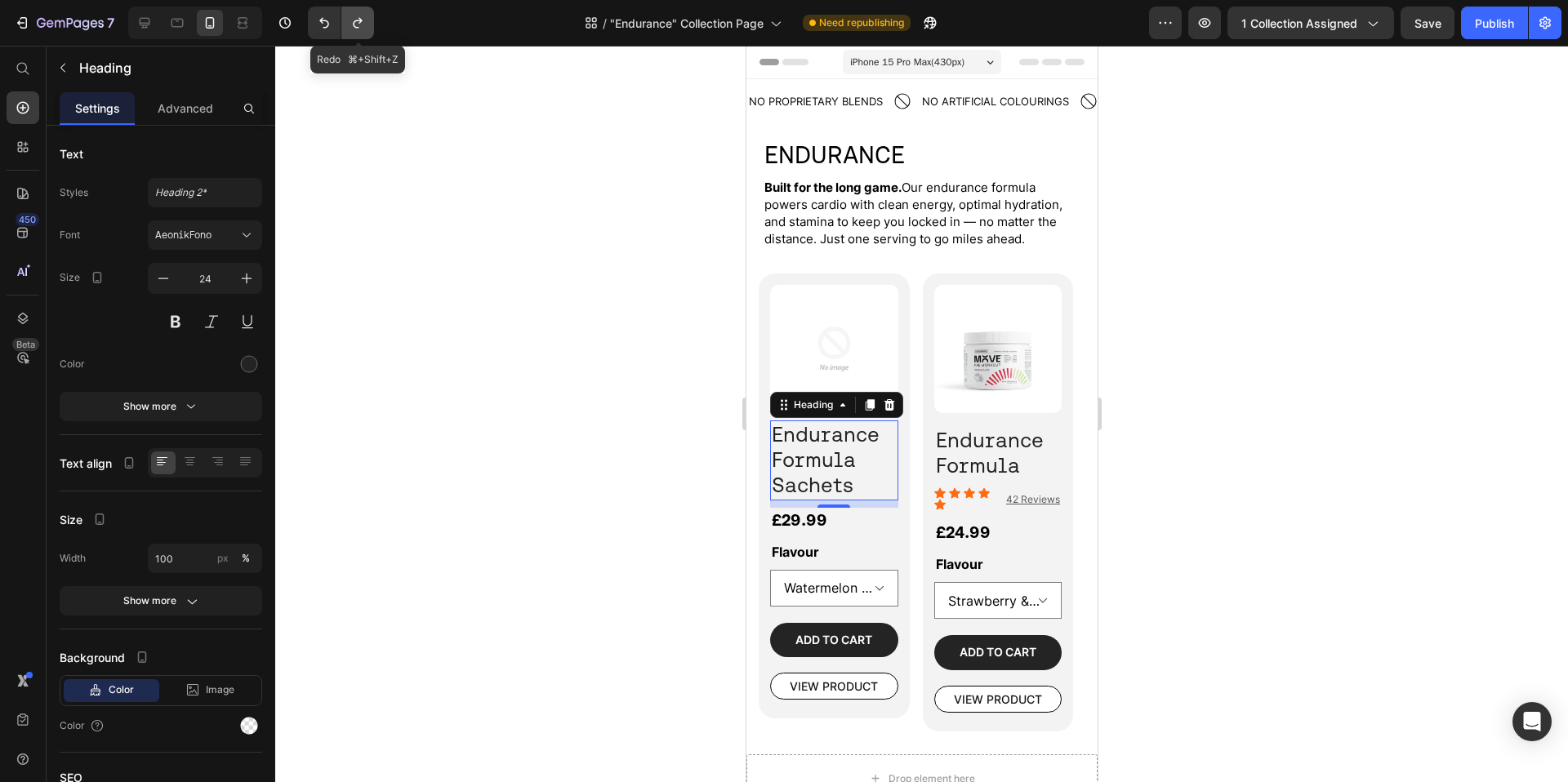 click 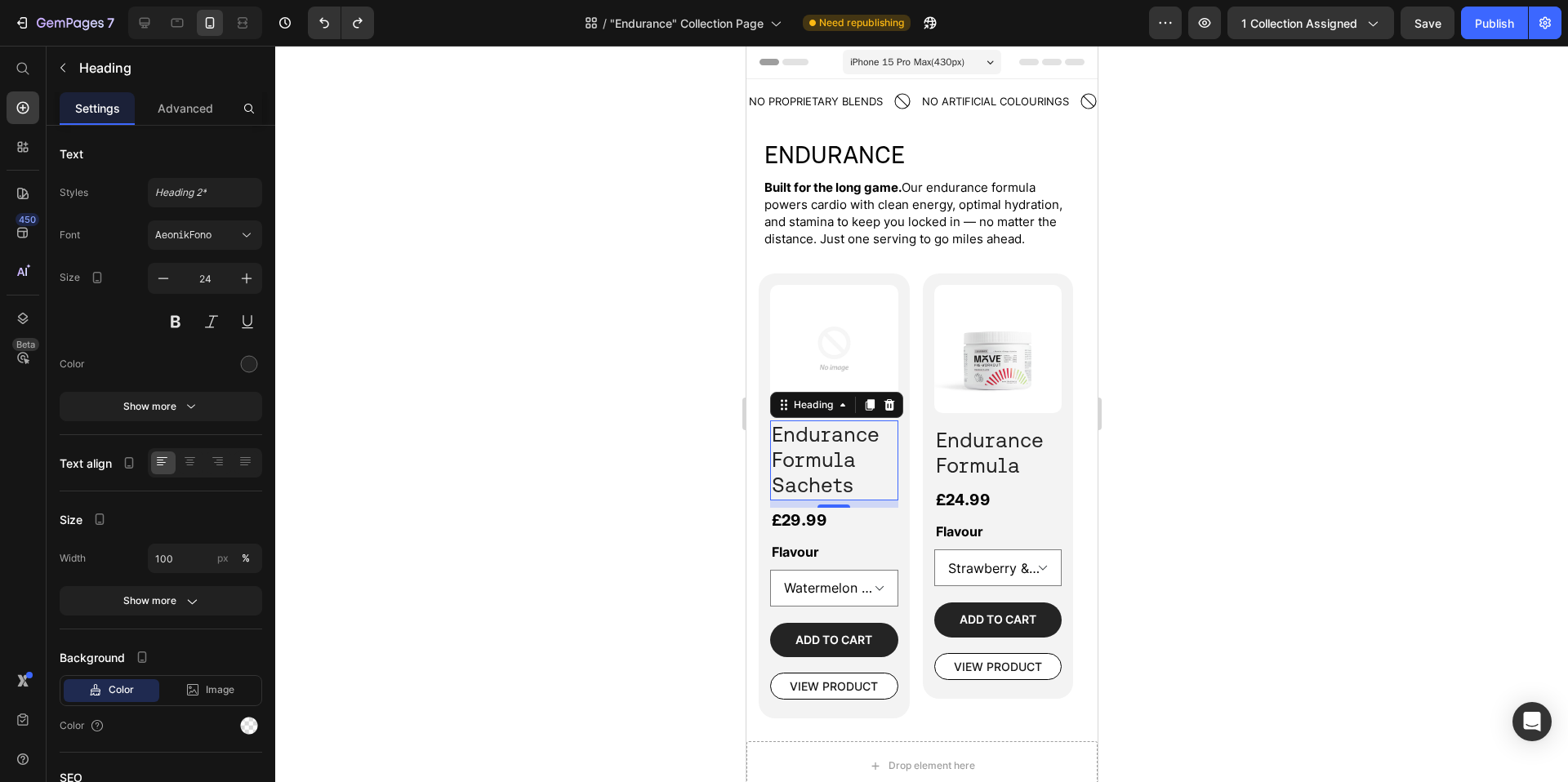 click 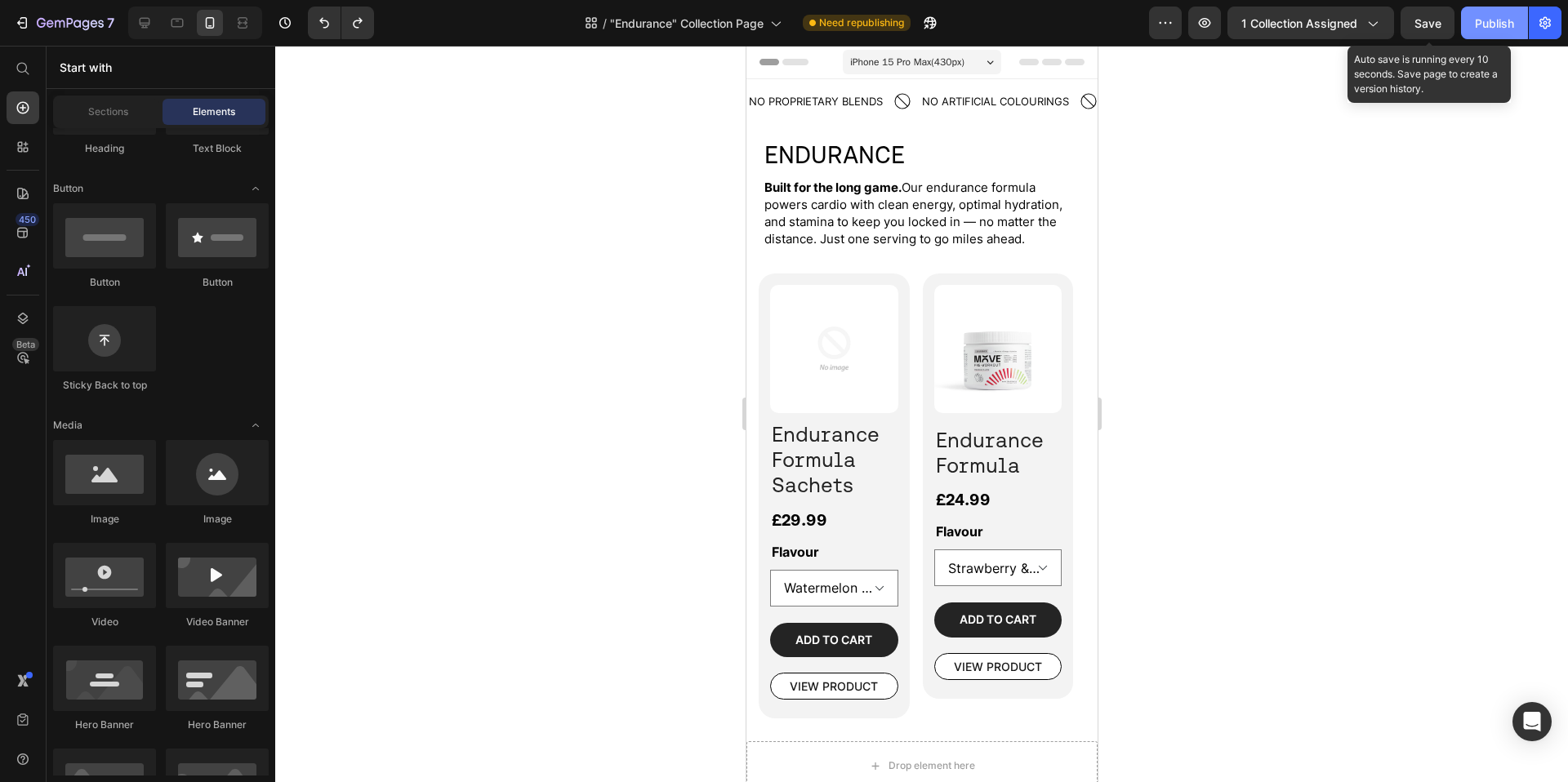 click on "Publish" at bounding box center [1494, 23] 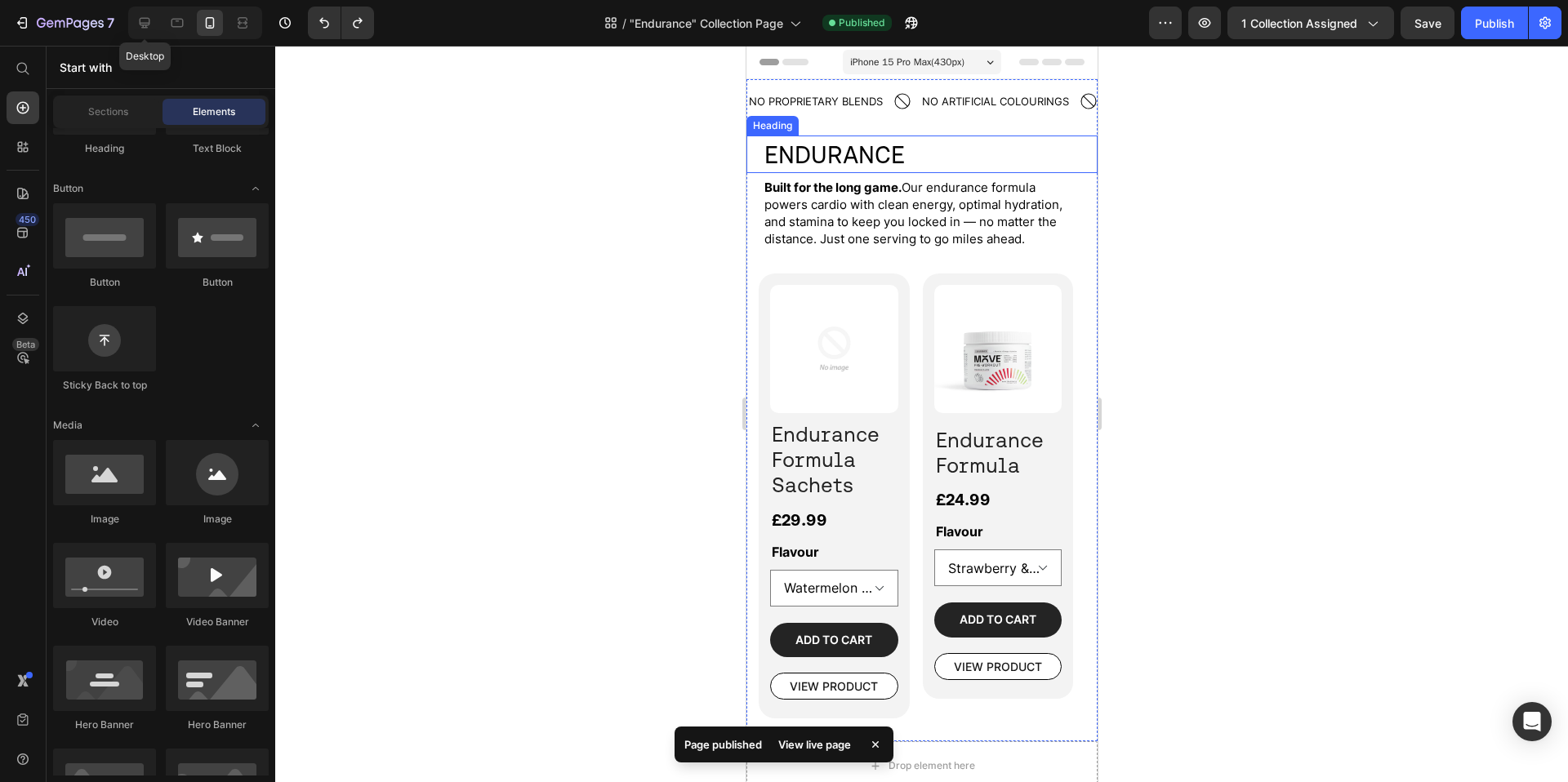 drag, startPoint x: 139, startPoint y: 30, endPoint x: 190, endPoint y: 44, distance: 52.88667 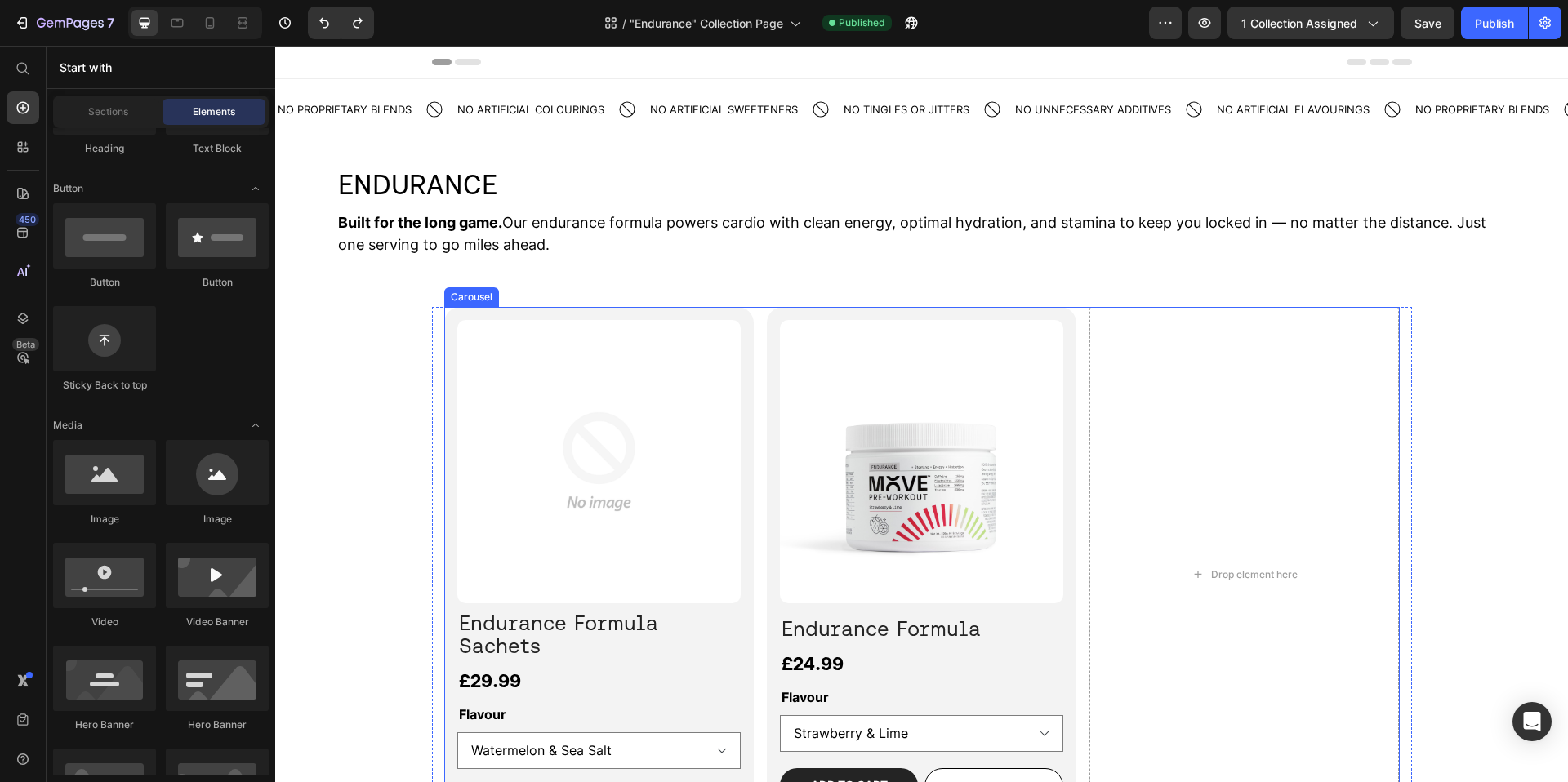 click on "Product Images Endurance Formula Sachets Heading £29.99 Product Price Flavour Watermelon & Sea Salt Strawberry & Lime Product Variants & Swatches Row Add to cart Add to Cart VIEW PRODUCT Button Row Product Row Product Images Endurance Formula Heading £24.99 Product Price Flavour Strawberry & Lime Watermelon & Sea Salt Product Variants & Swatches Row Add to cart Add to Cart VIEW PRODUCT Button Row Product Row
Drop element here" at bounding box center [922, 575] 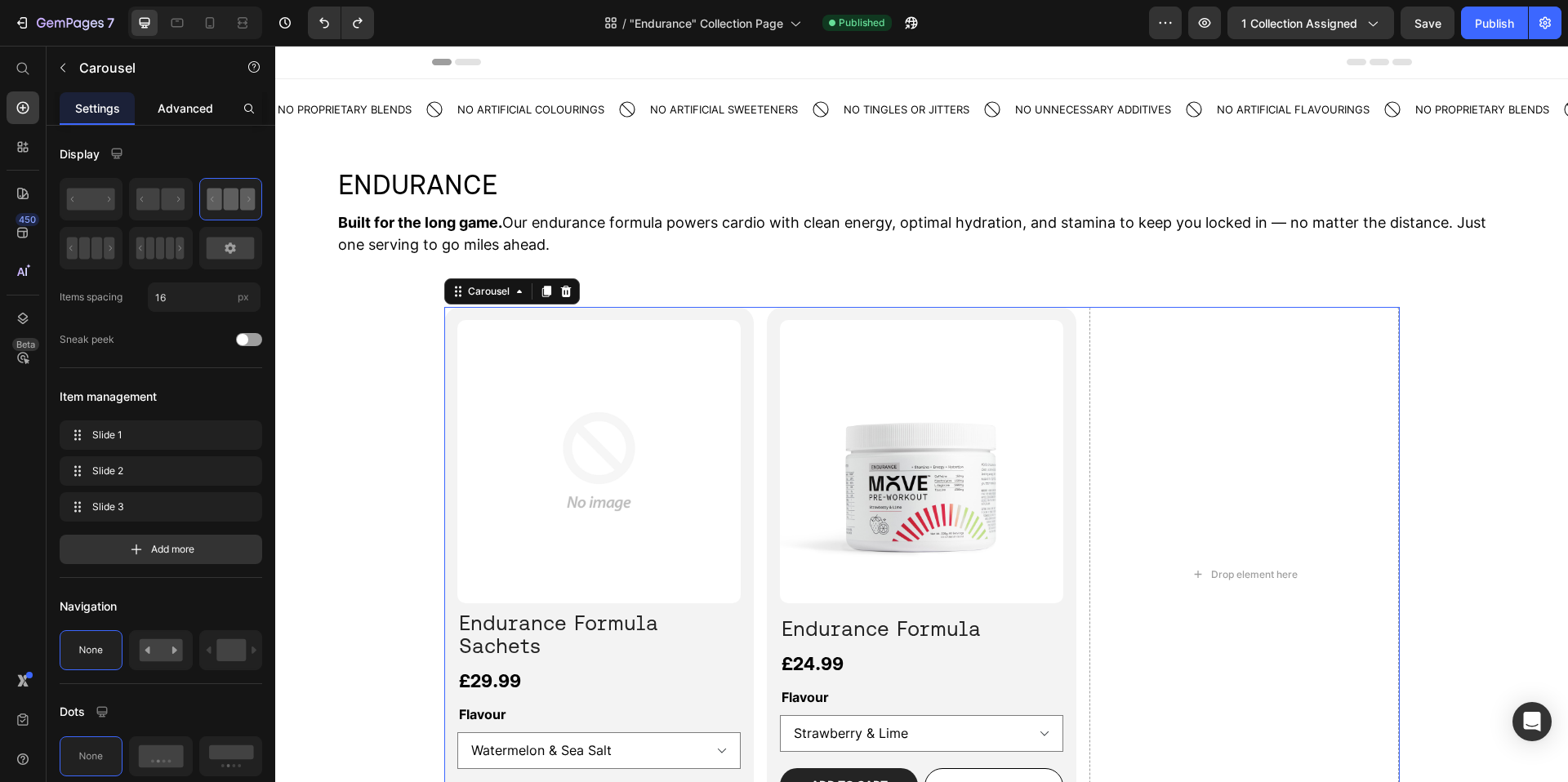click on "Advanced" at bounding box center [185, 108] 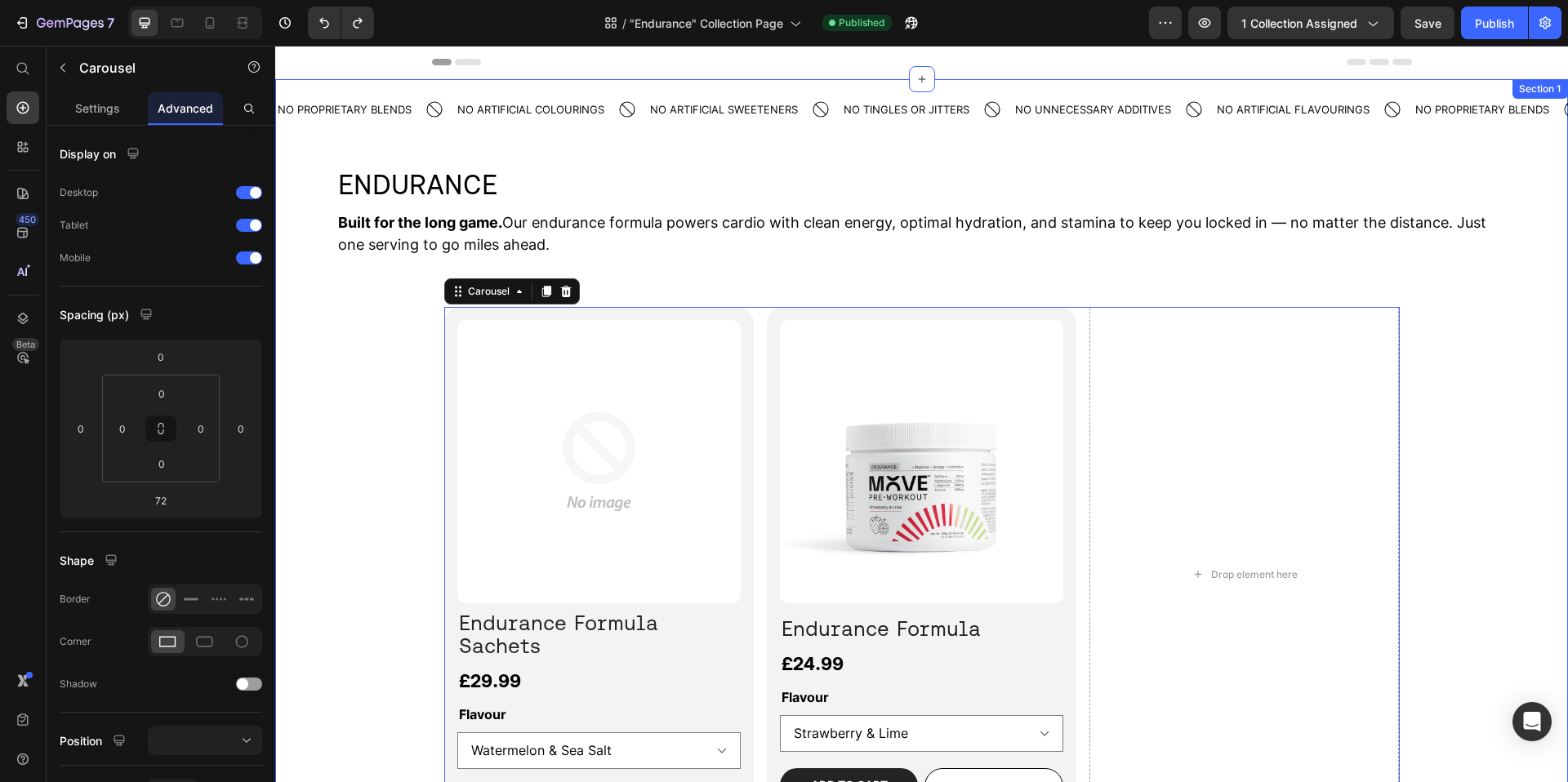 click on "NO PROPRIETARY BLENDS Text
NO ARTIFICIAL COLOURINGS Text Block
NO ARTIFICIAL SWEETENERS Text
NO TINGLES OR JITTERS Text
NO UNNECESSARY ADDITIVES Text
NO ARTIFICIAL FLAVOURINGS Text Block
NO PROPRIETARY BLENDS Text
NO ARTIFICIAL COLOURINGS Text Block
NO ARTIFICIAL SWEETENERS Text
NO TINGLES OR JITTERS Text
NO UNNECESSARY ADDITIVES Text
NO ARTIFICIAL FLAVOURINGS Text Block
NO PROPRIETARY BLENDS Text
NO ARTIFICIAL COLOURINGS Text Block
NO ARTIFICIAL SWEETENERS Text
NO TINGLES OR JITTERS Text
NO UNNECESSARY ADDITIVES Text
NO ARTIFICIAL FLAVOURINGS Text Block
NO PROPRIETARY BLENDS Text
NO ARTIFICIAL COLOURINGS Text Block
NO ARTIFICIAL SWEETENERS Text
NO TINGLES OR JITTERS Text Text" at bounding box center (921, 121) 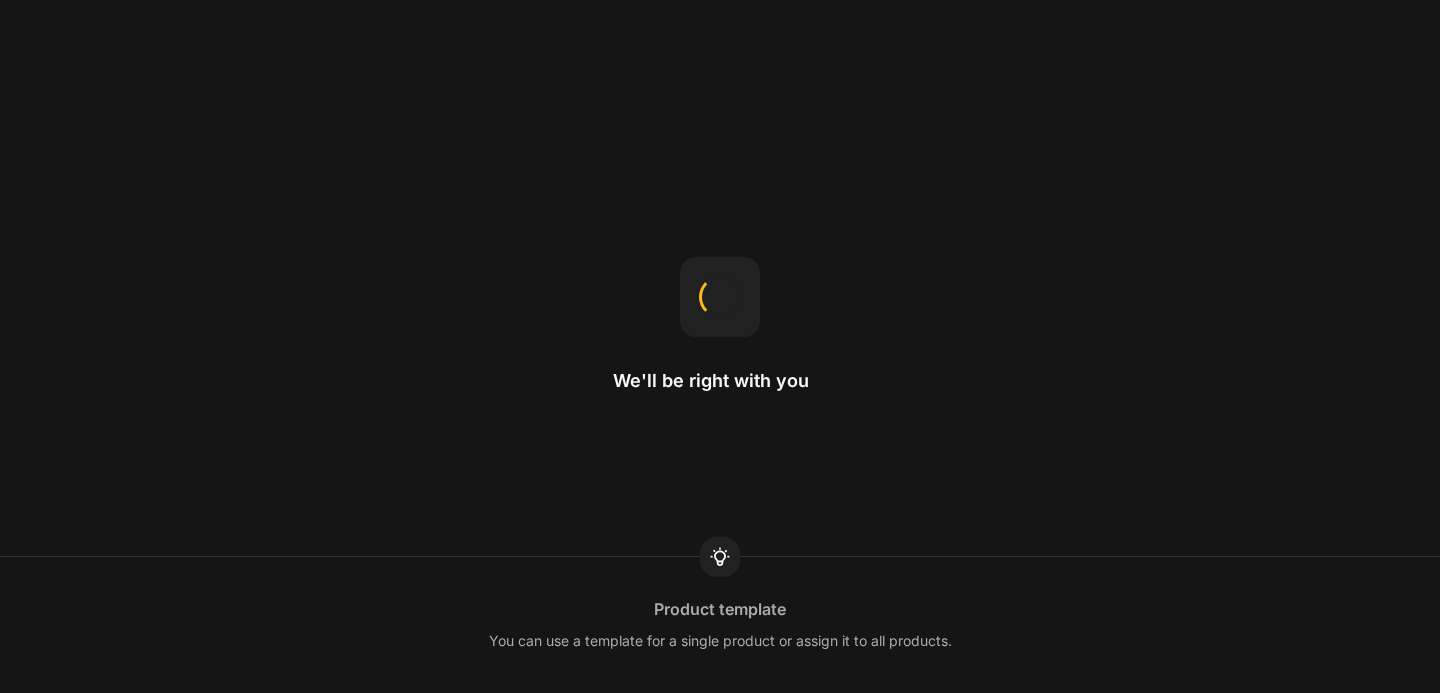 scroll, scrollTop: 0, scrollLeft: 0, axis: both 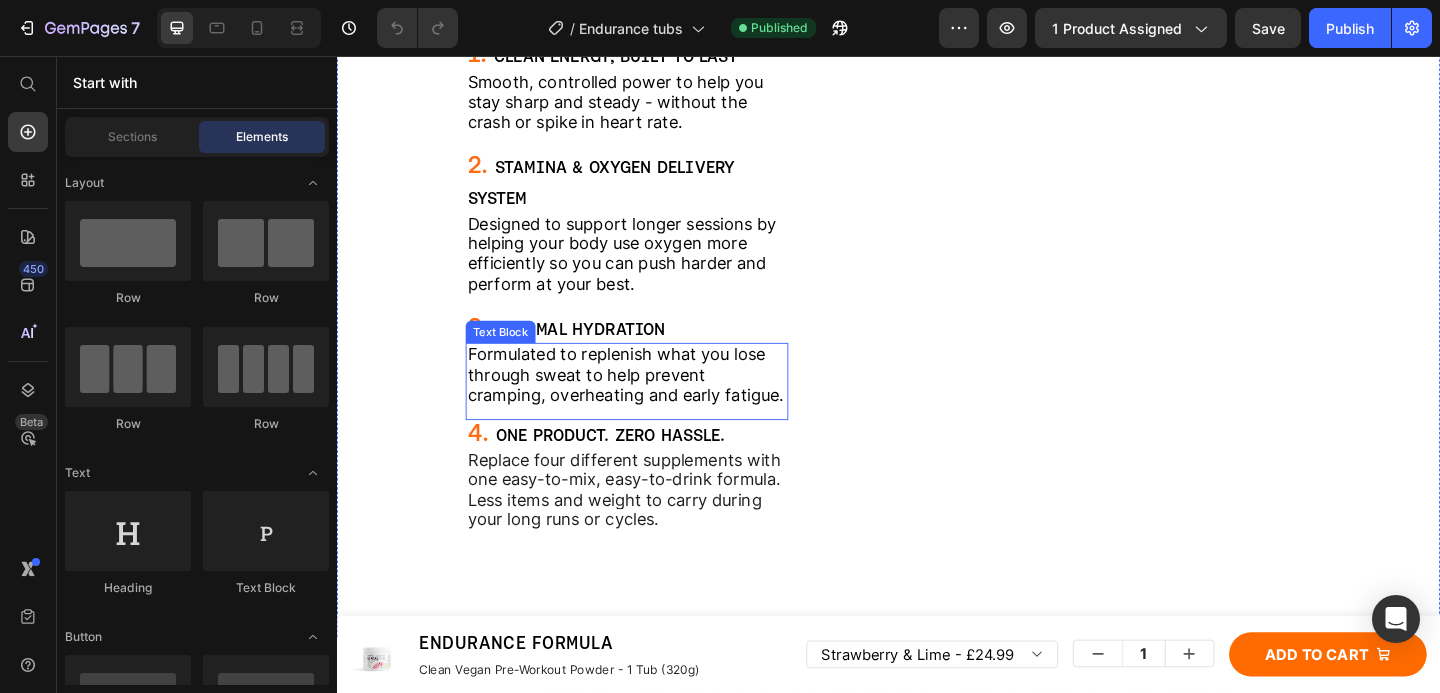 click on "Formulated to replenish what you lose through sweat to help prevent cramping, overheating and early fatigue." at bounding box center [652, 402] 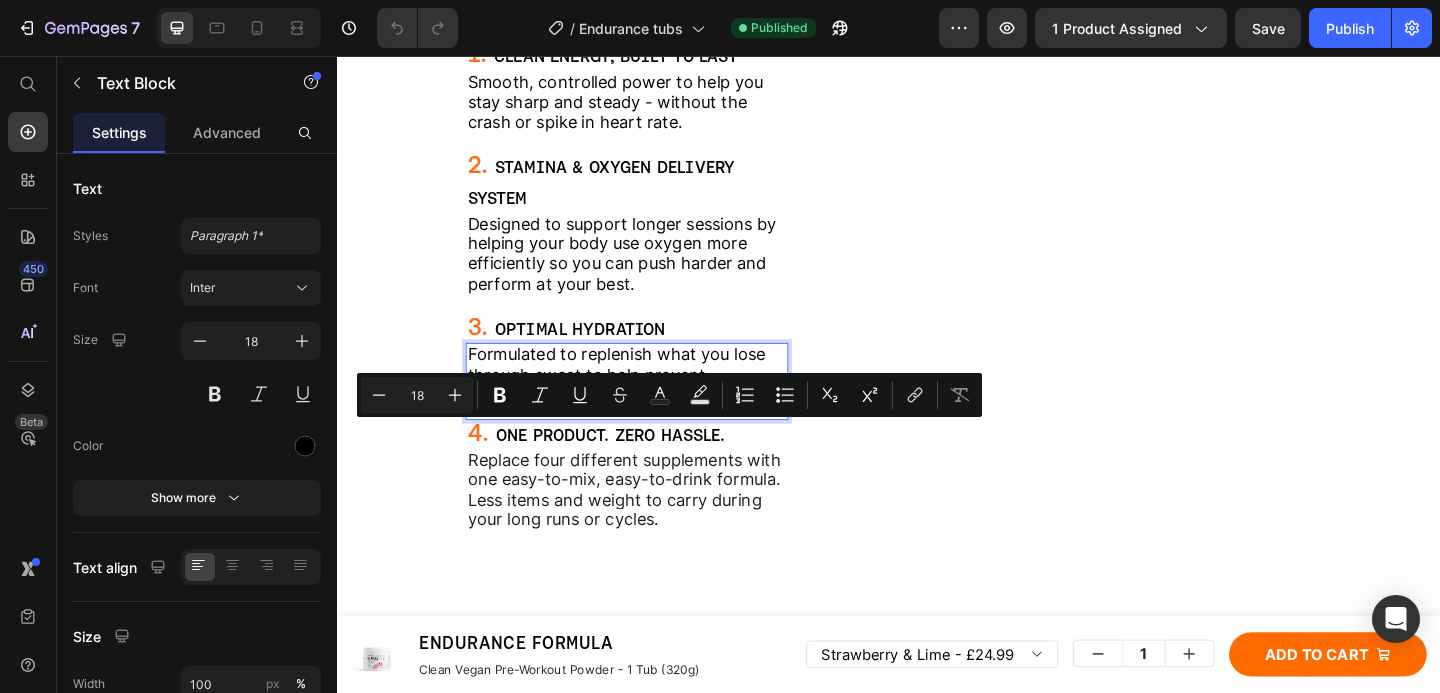 click on "Formulated to replenish what you lose through sweat to help prevent cramping, overheating and early fatigue." at bounding box center [652, 402] 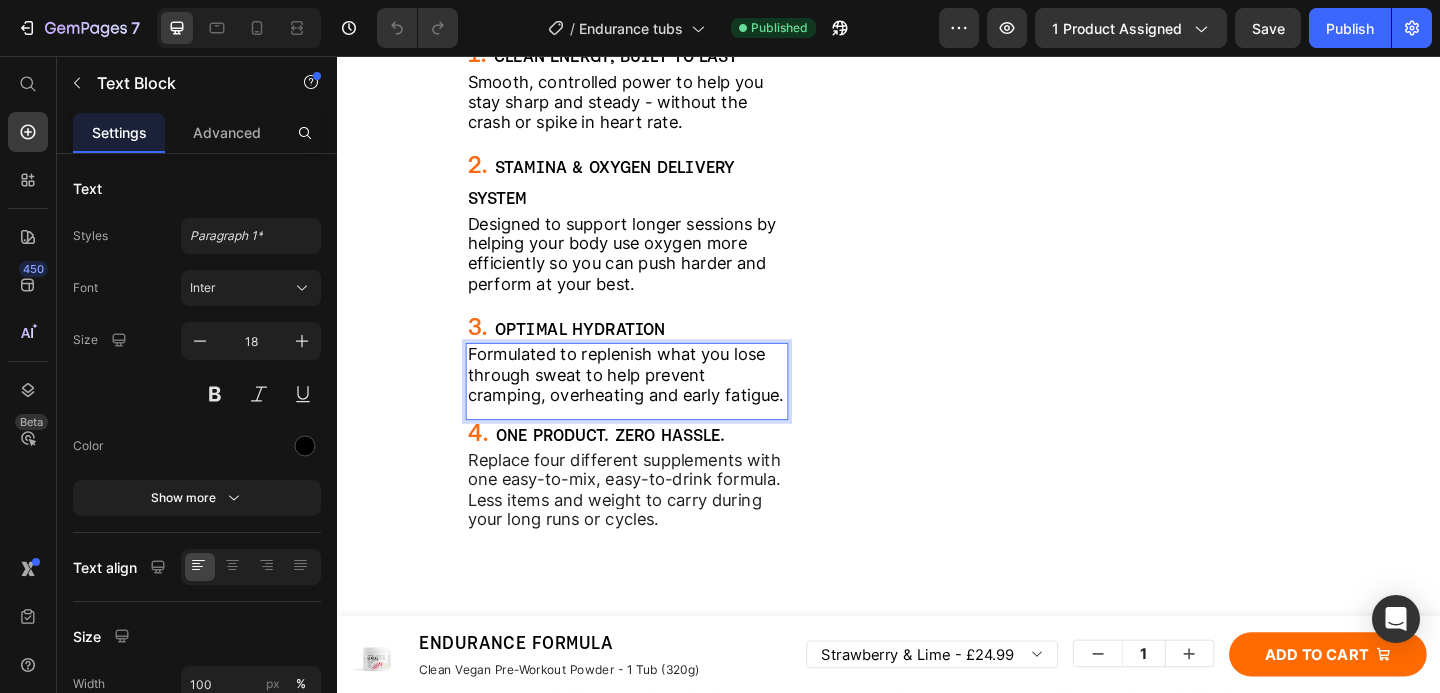 click on "Formulated to replenish what you lose through sweat to help prevent cramping, overheating and early fatigue." at bounding box center [652, 402] 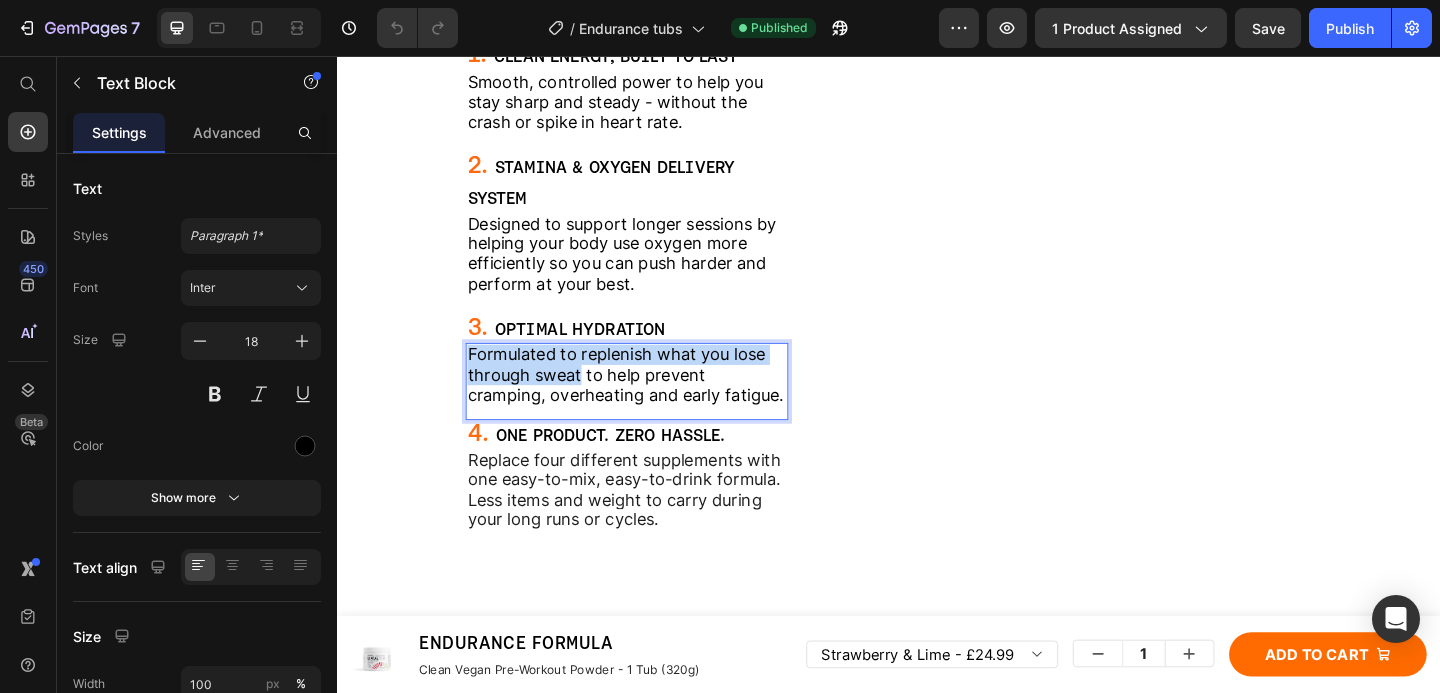 drag, startPoint x: 482, startPoint y: 420, endPoint x: 601, endPoint y: 441, distance: 120.83874 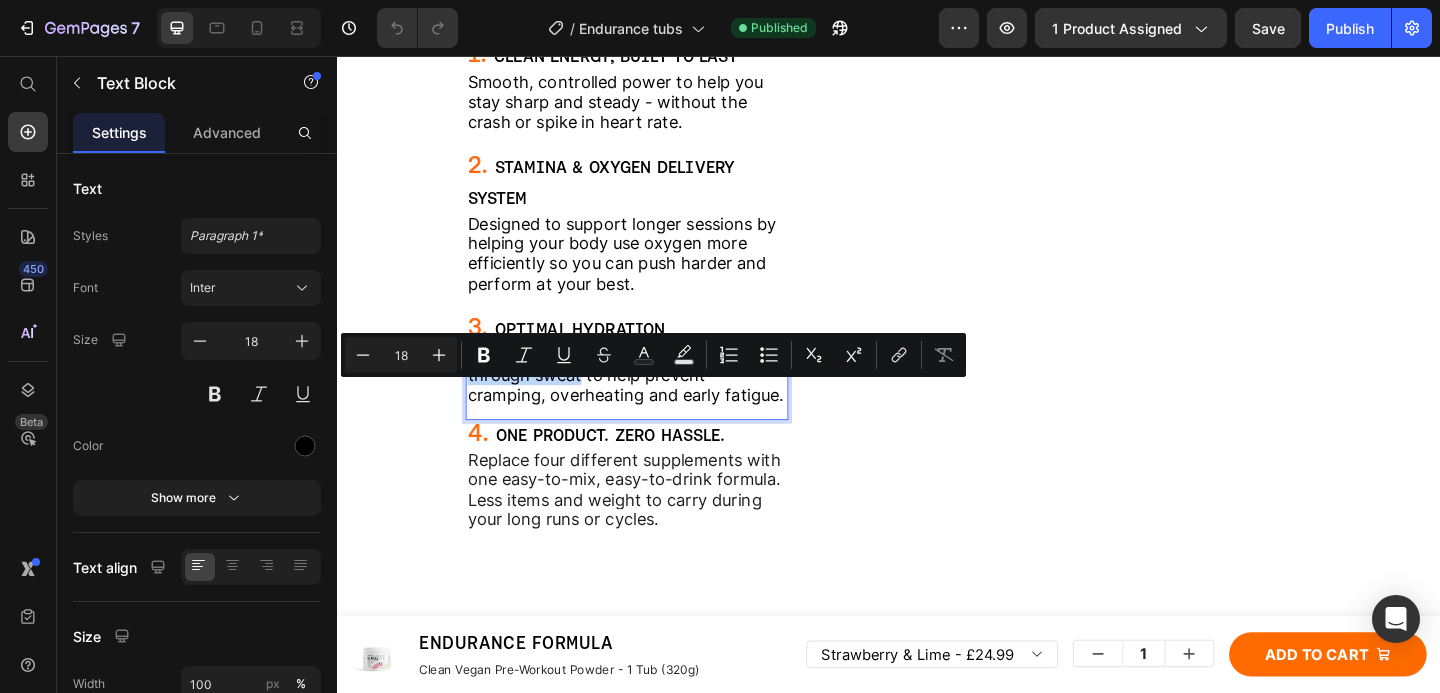 copy on "Formulated to replenish what you lose through sweat" 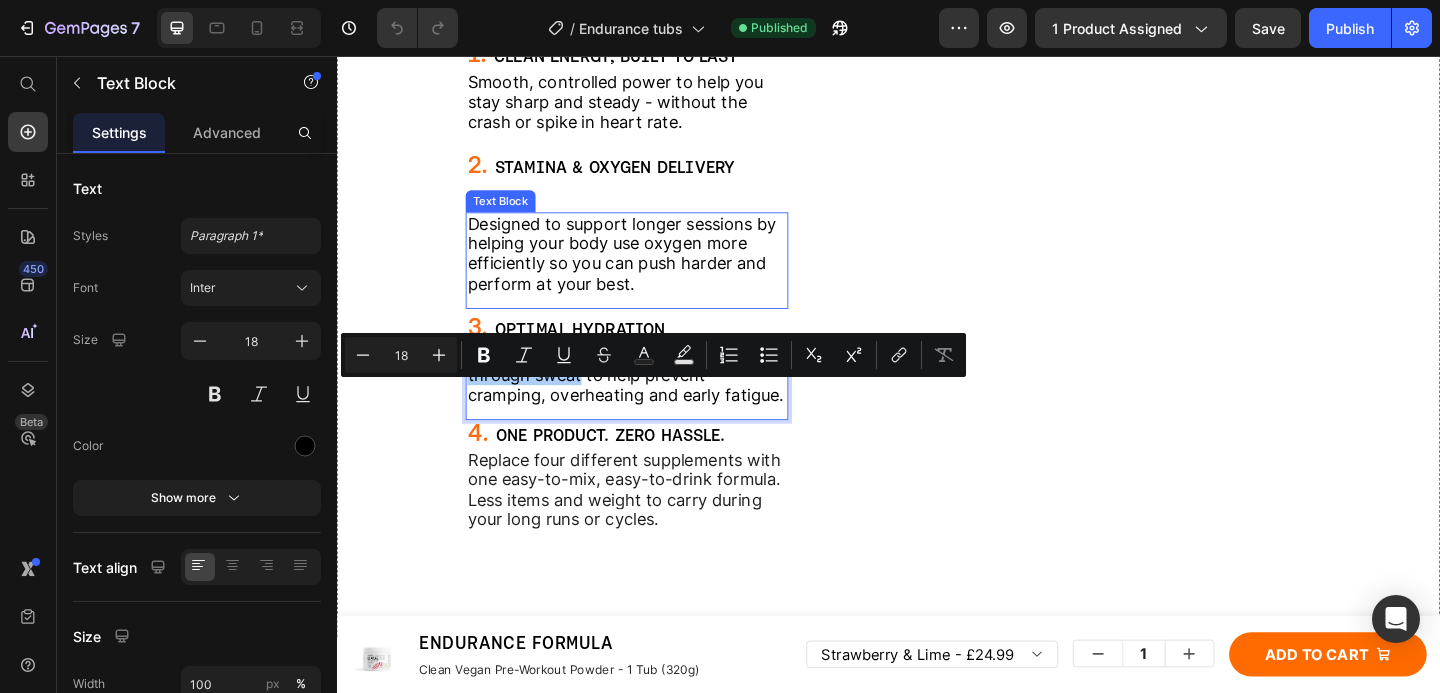 click on "Designed to support longer sessions by helping your body use oxygen more efficiently so you can push harder and perform at your best." at bounding box center (647, 271) 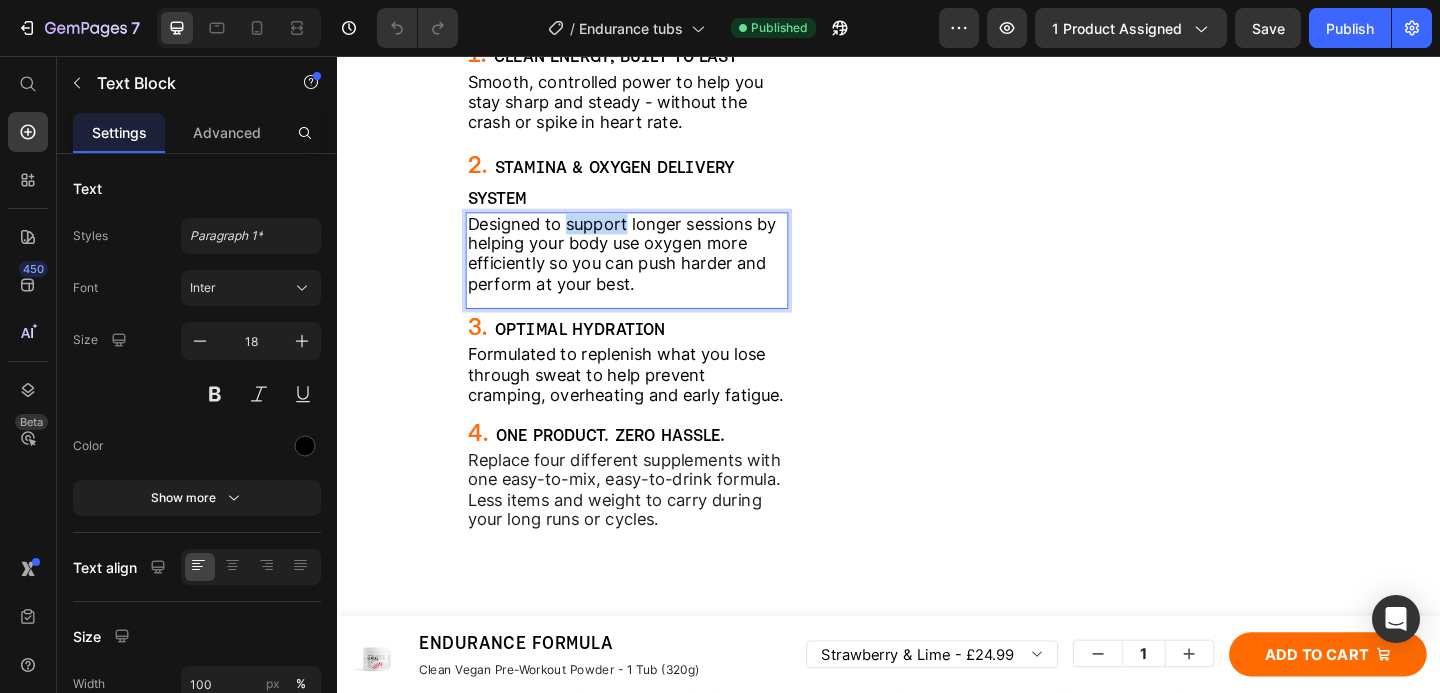 click on "Designed to support longer sessions by helping your body use oxygen more efficiently so you can push harder and perform at your best." at bounding box center (647, 271) 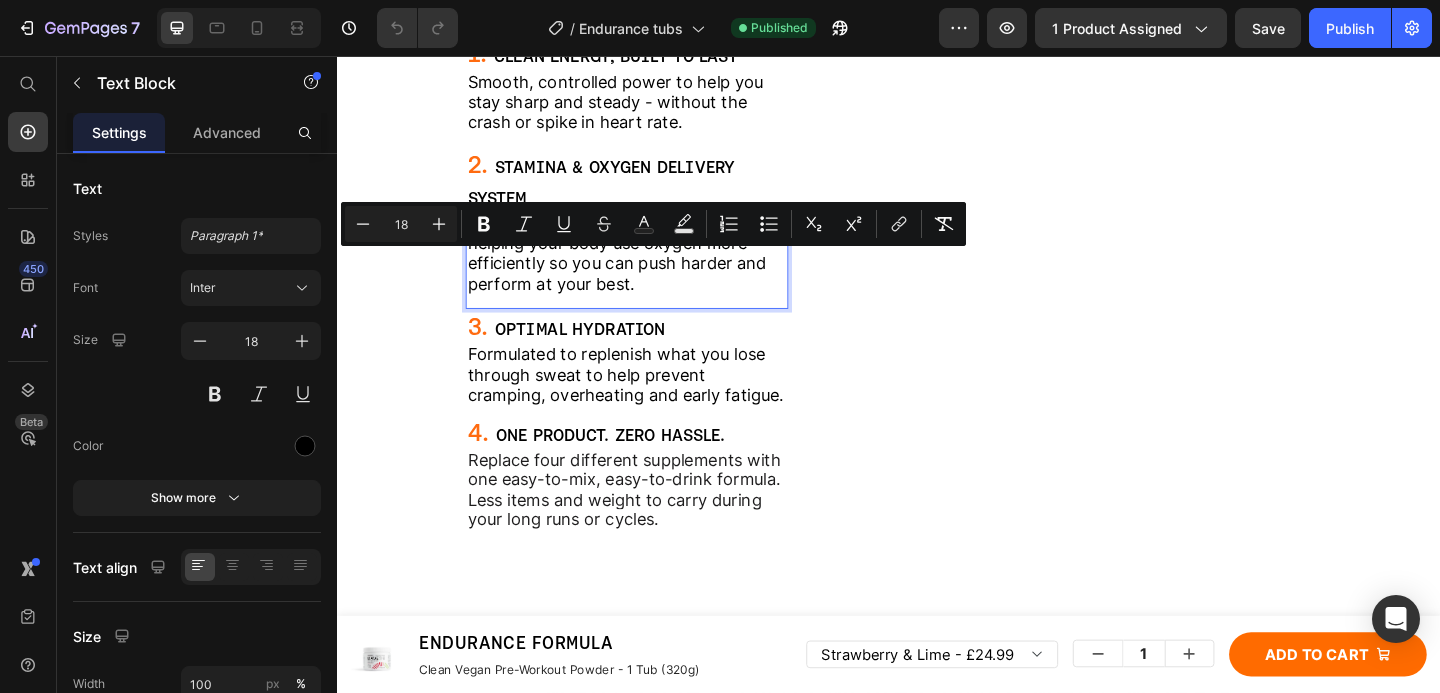 click on "Designed to support longer sessions by helping your body use oxygen more efficiently so you can push harder and perform at your best." at bounding box center [647, 271] 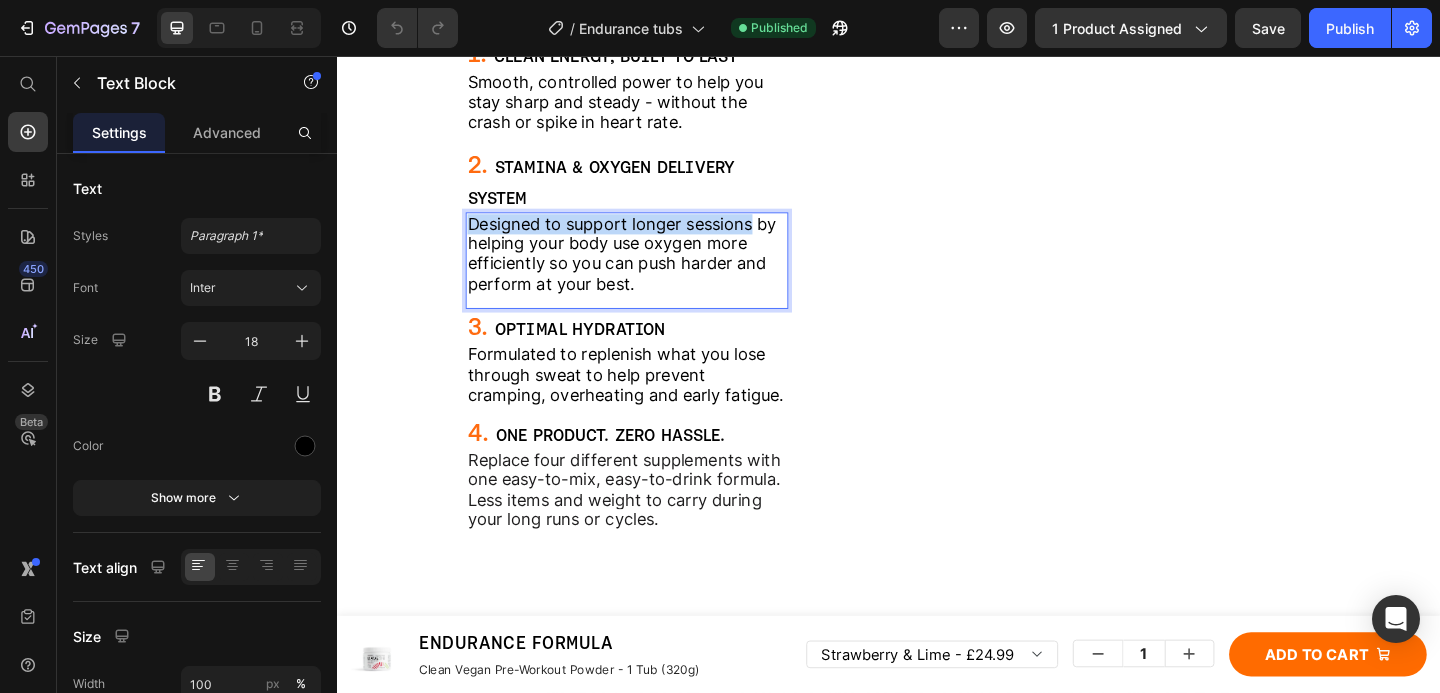 drag, startPoint x: 482, startPoint y: 278, endPoint x: 793, endPoint y: 282, distance: 311.02573 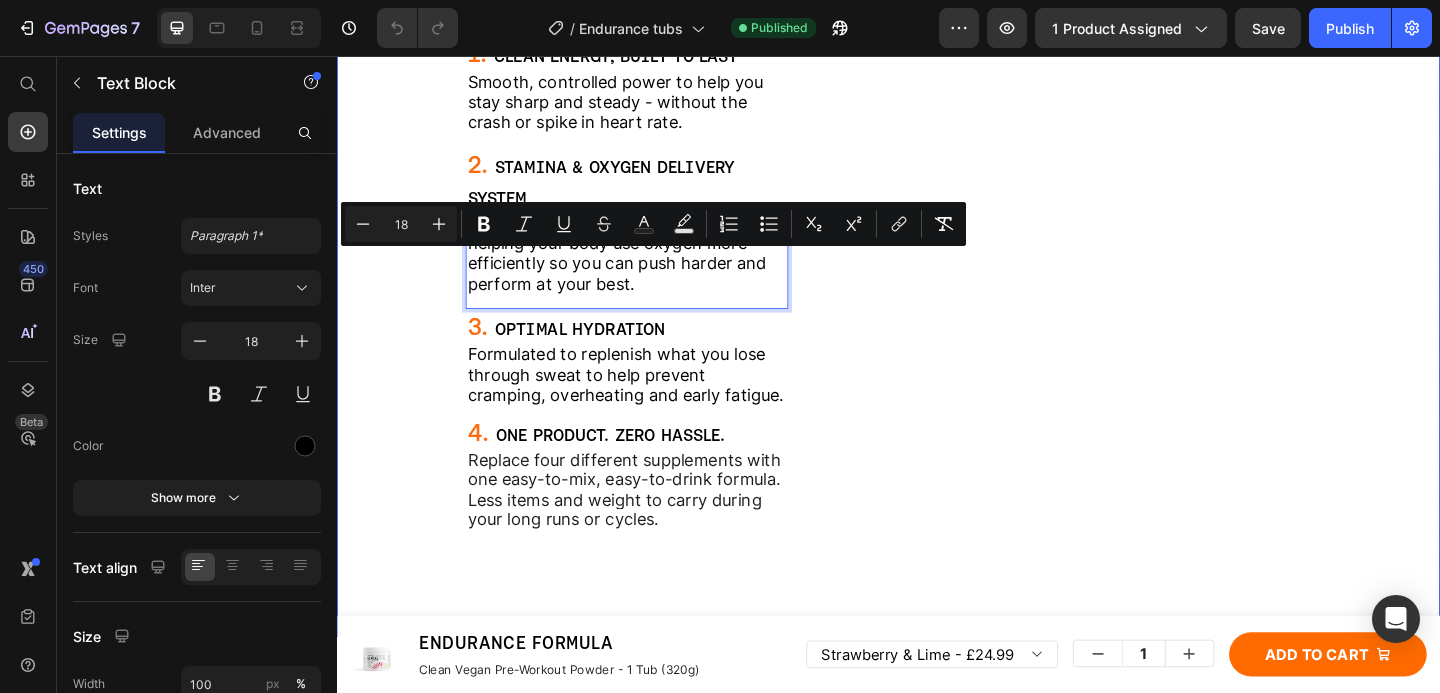 copy on "Designed to support longer sessions" 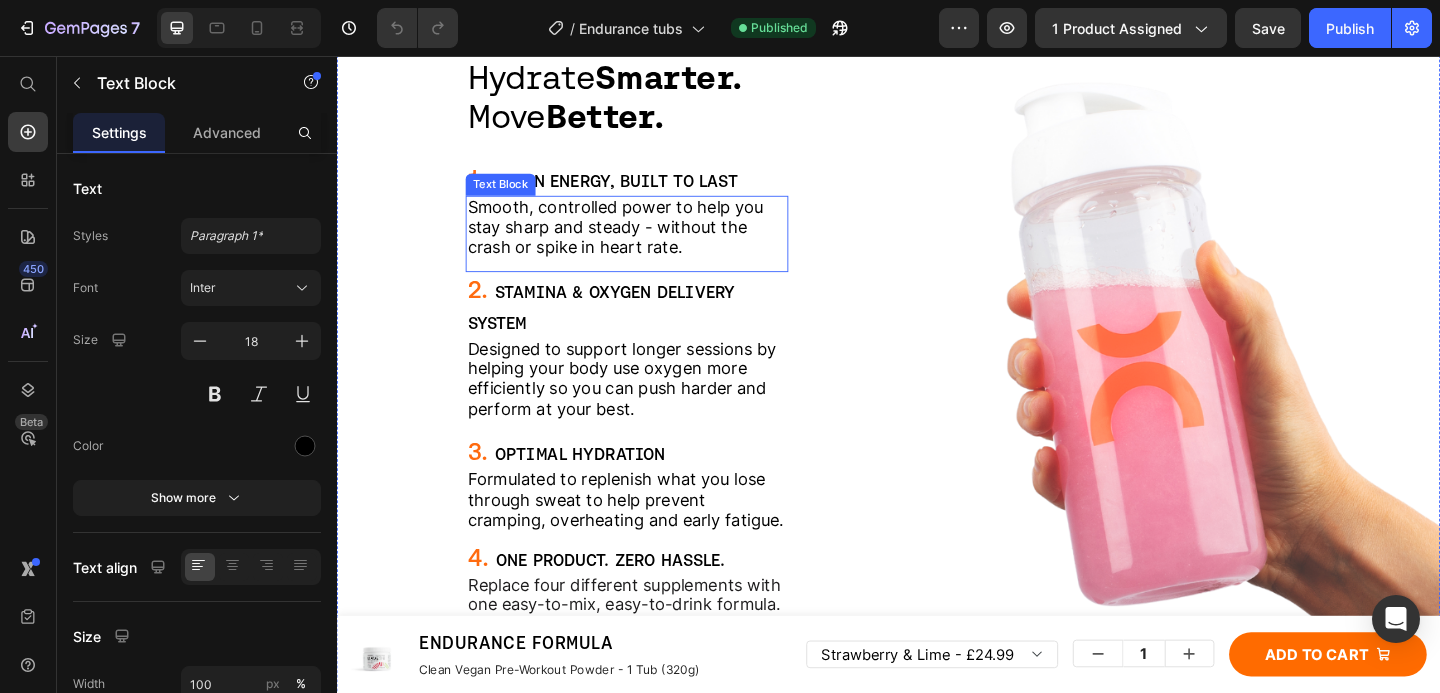 scroll, scrollTop: 1955, scrollLeft: 0, axis: vertical 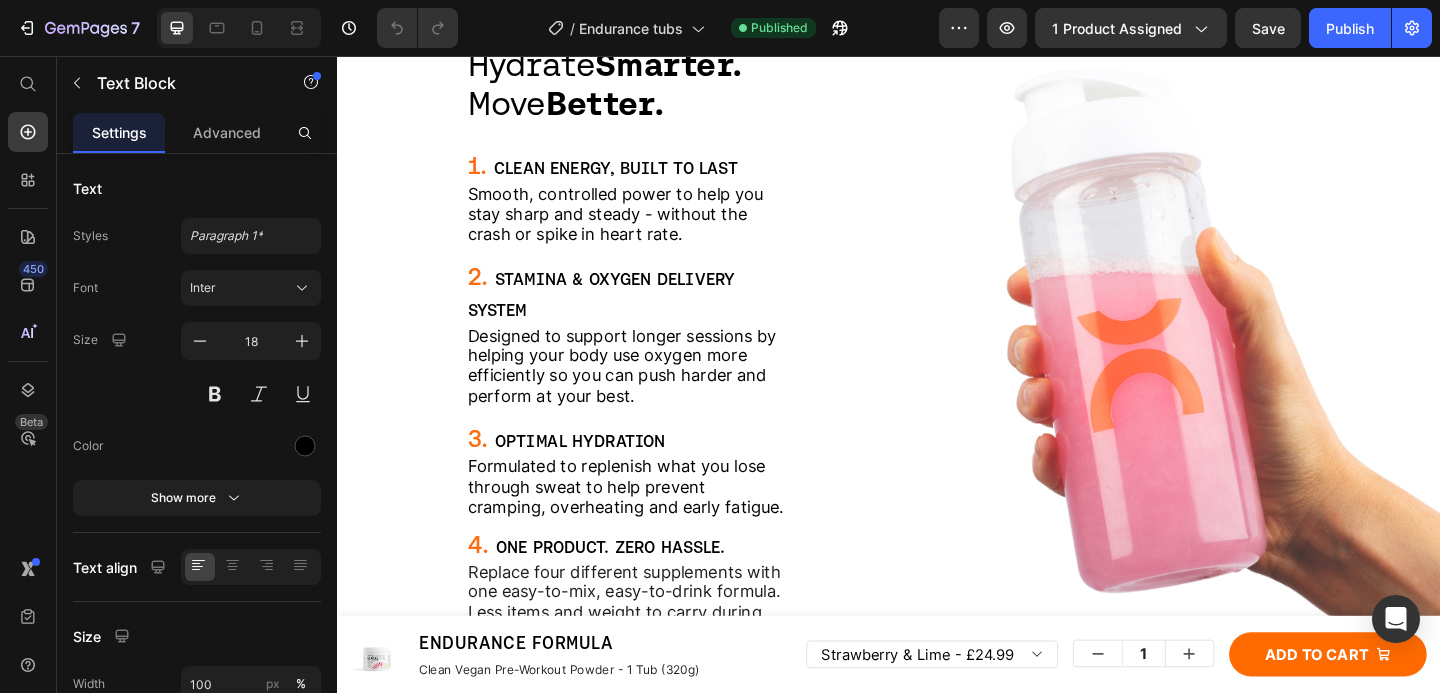 click on "Designed to support longer sessions by helping your body use oxygen more efficiently so you can push harder and perform at your best." at bounding box center [647, 393] 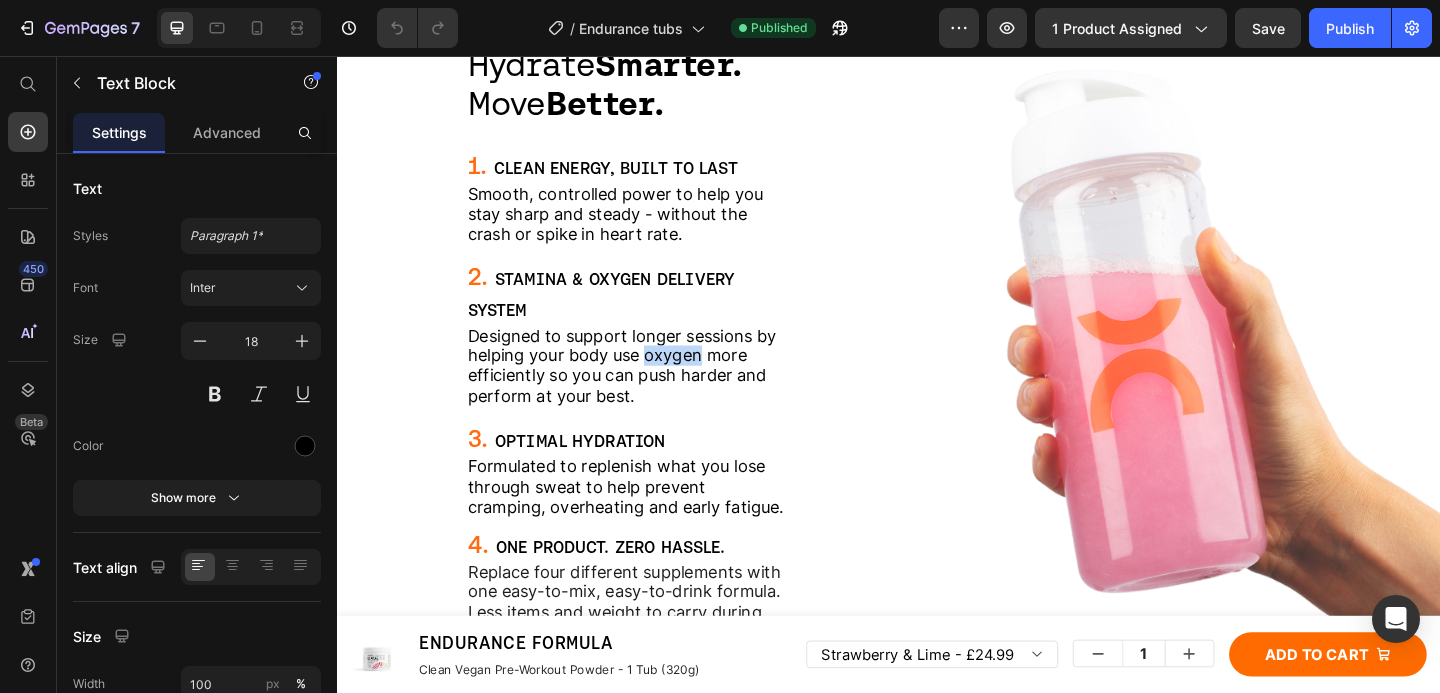 click on "Designed to support longer sessions by helping your body use oxygen more efficiently so you can push harder and perform at your best." at bounding box center (647, 393) 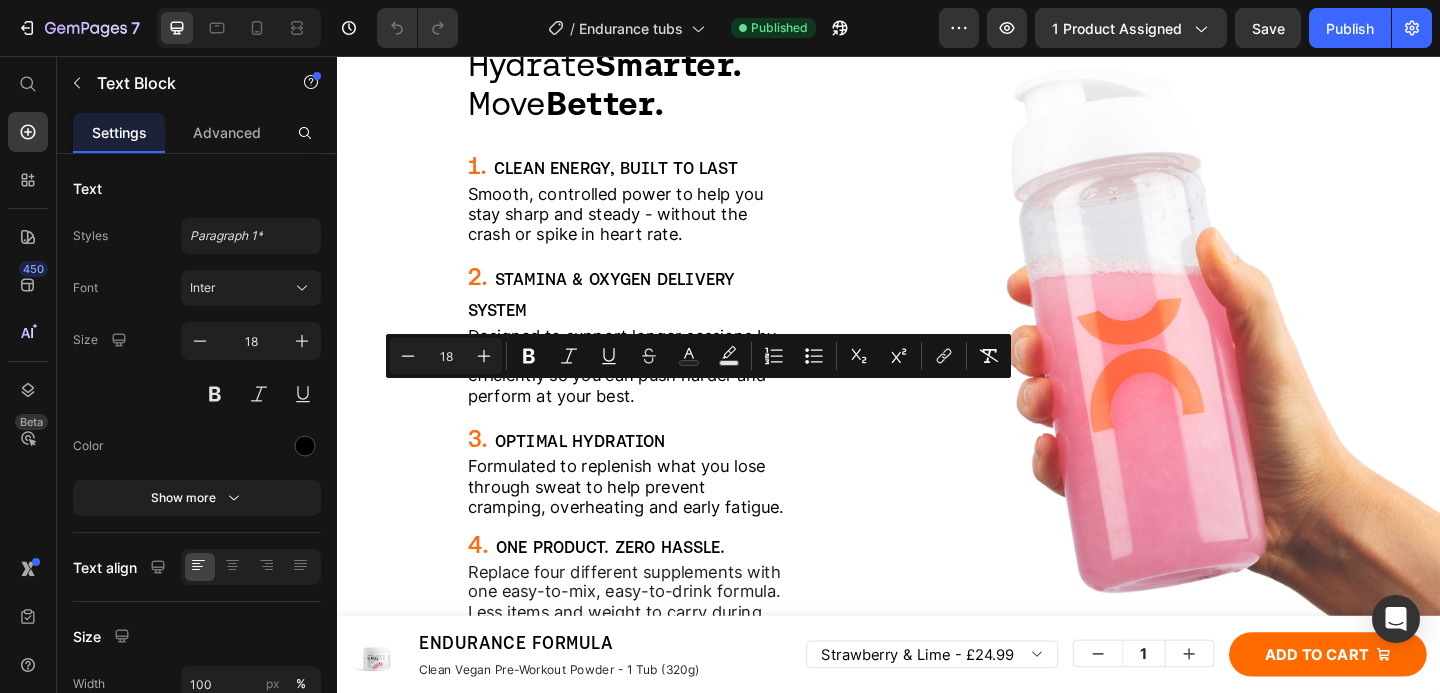 click on "Designed to support longer sessions by helping your body use oxygen more efficiently so you can push harder and perform at your best." at bounding box center [647, 393] 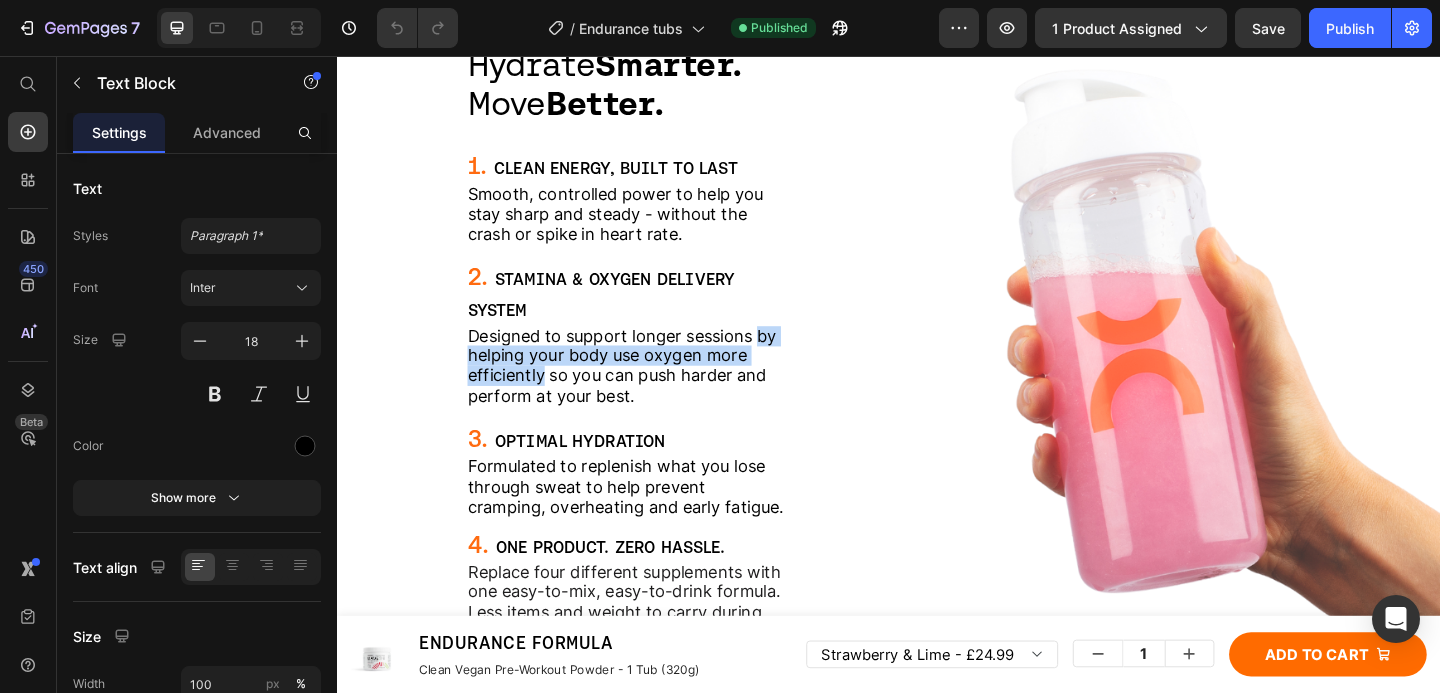 drag, startPoint x: 799, startPoint y: 404, endPoint x: 564, endPoint y: 450, distance: 239.45981 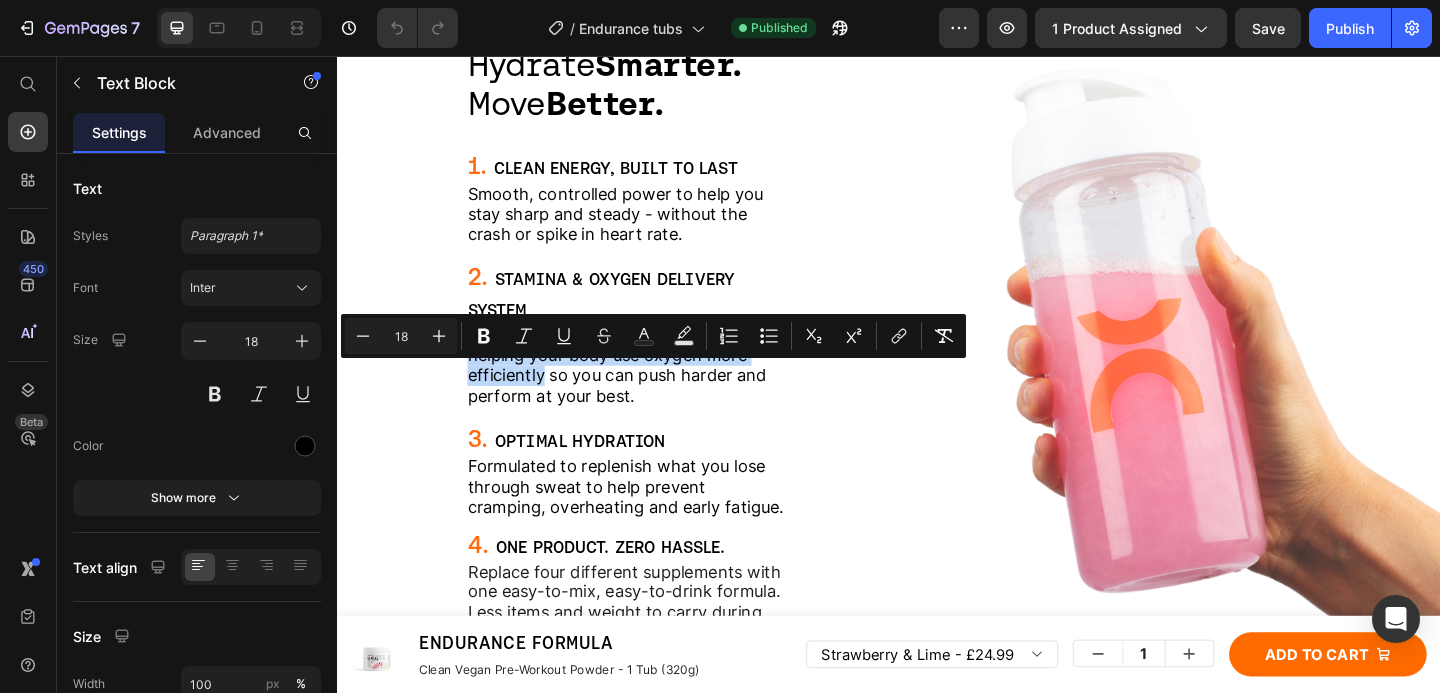 copy on "by helping your body use oxygen more efficiently" 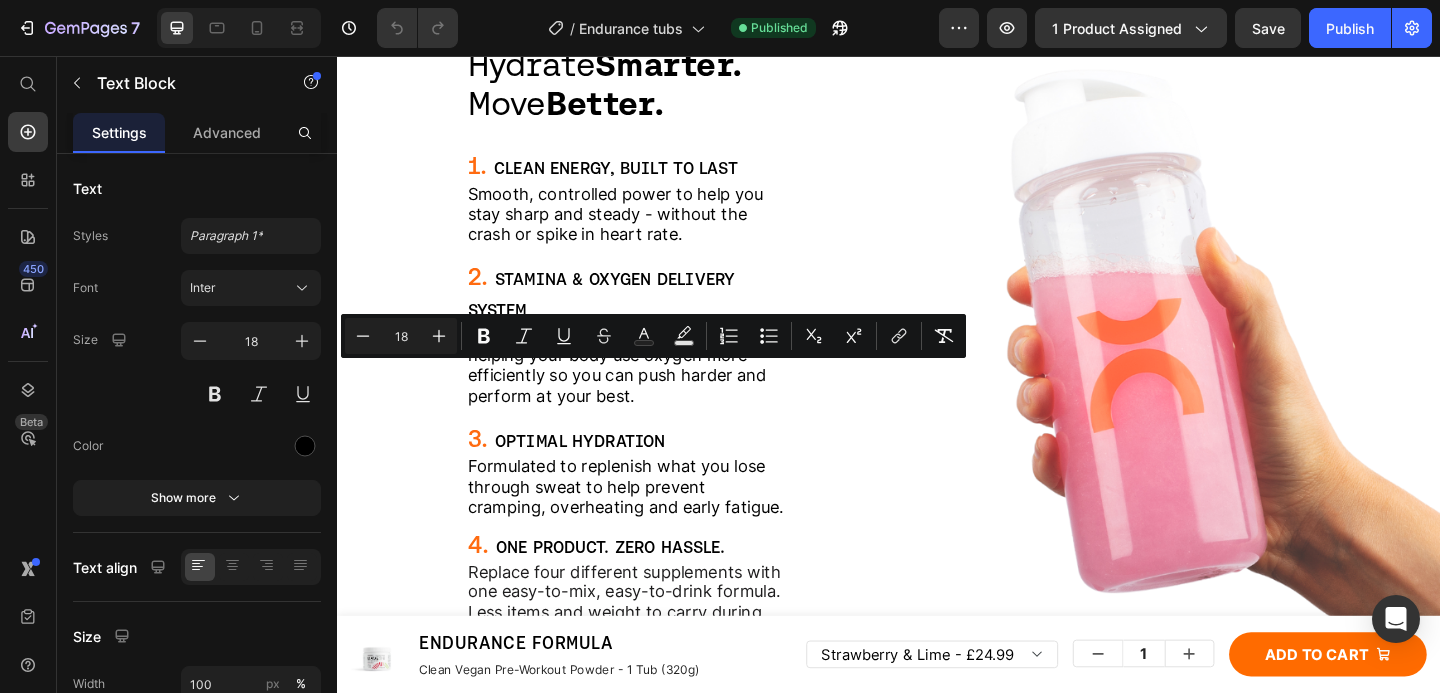 click on "Designed to support longer sessions by helping your body use oxygen more efficiently so you can push harder and perform at your best." at bounding box center [647, 393] 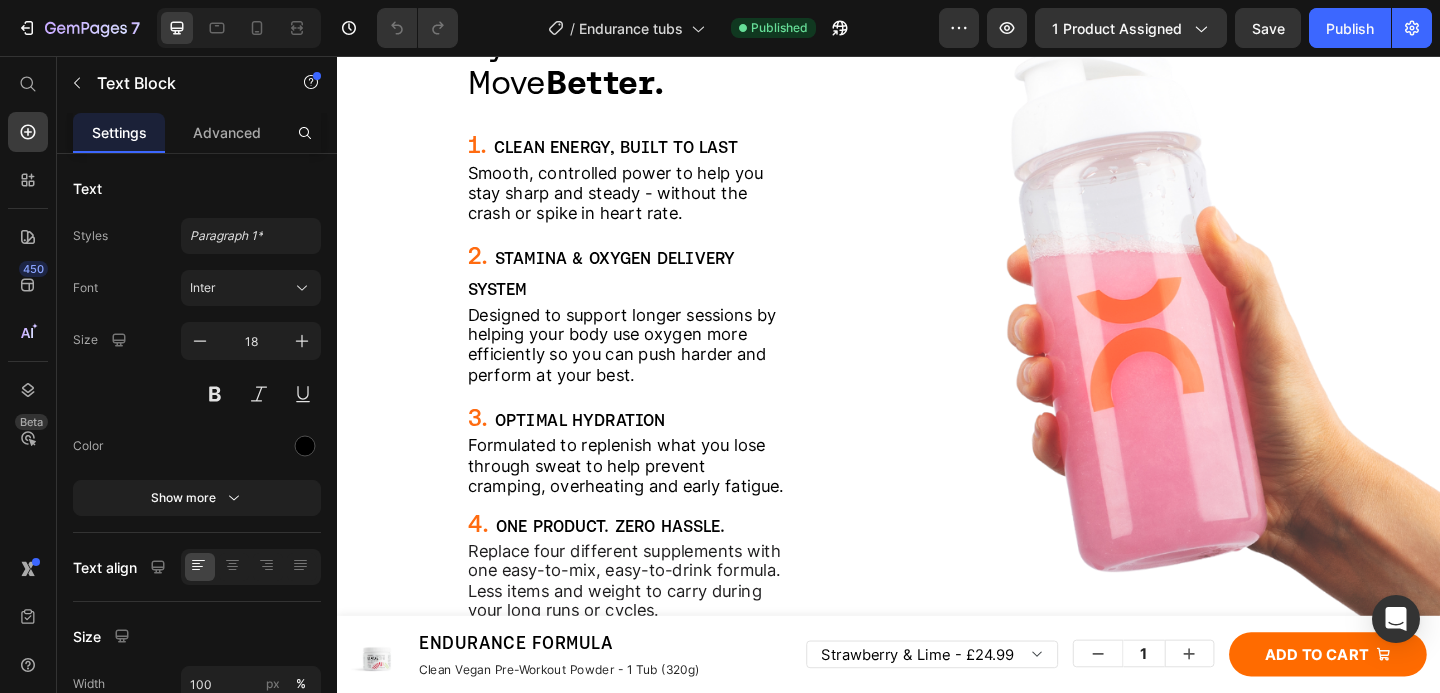 scroll, scrollTop: 1984, scrollLeft: 0, axis: vertical 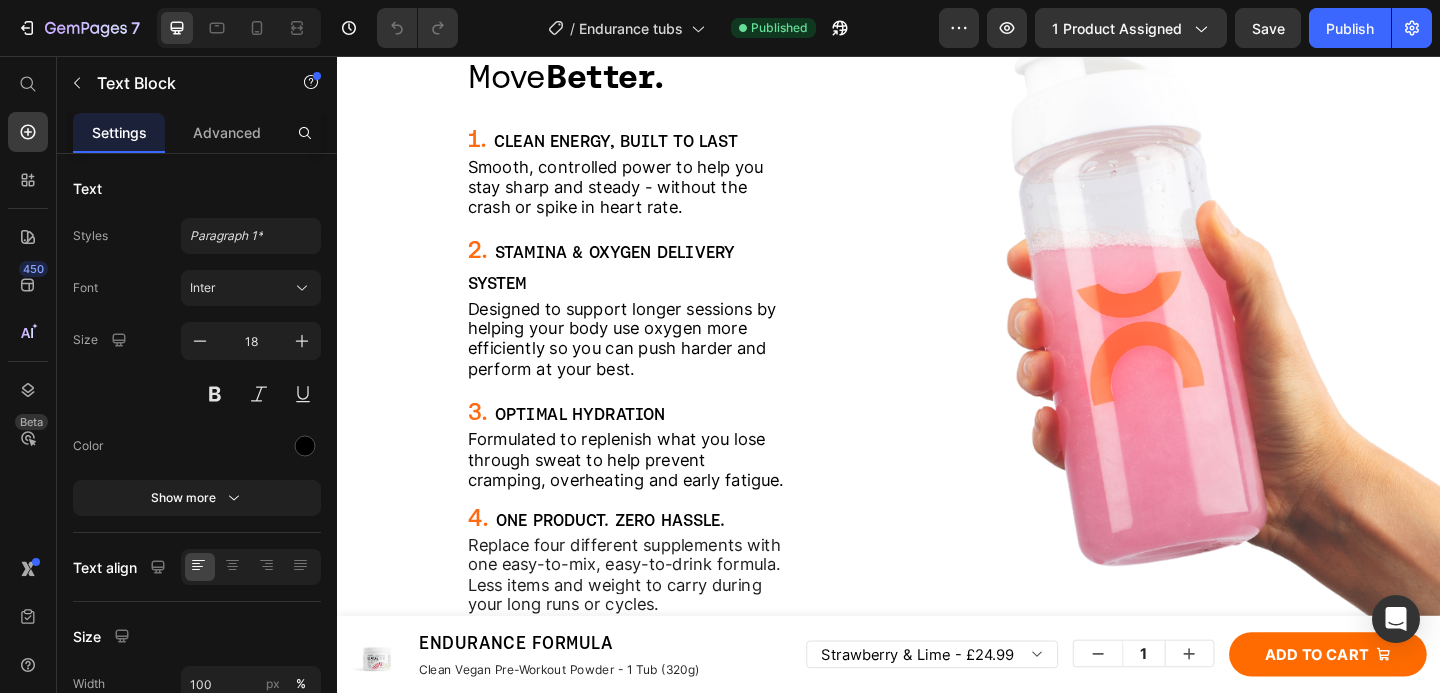 click on "Smooth, controlled power to help you stay sharp and steady - without the crash or spike in heart rate." at bounding box center [652, 199] 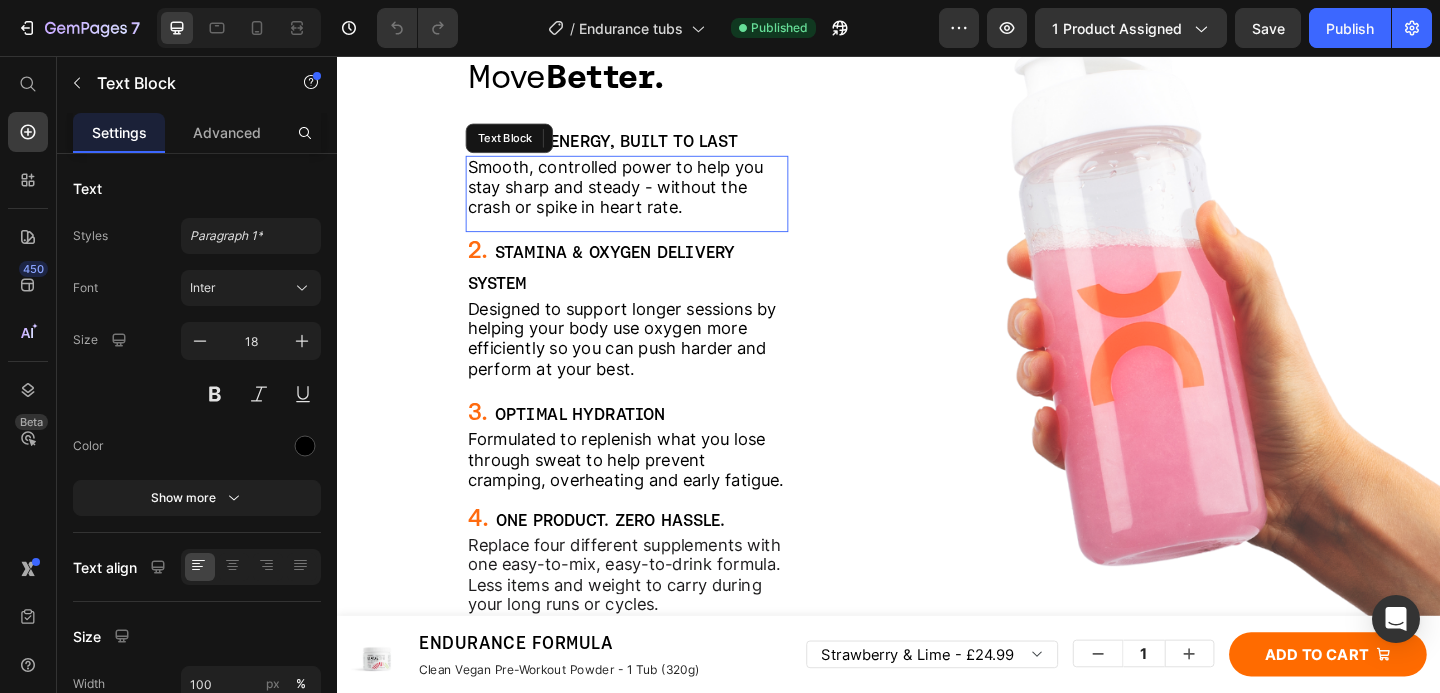click on "Smooth, controlled power to help you stay sharp and steady - without the crash or spike in heart rate." at bounding box center (652, 199) 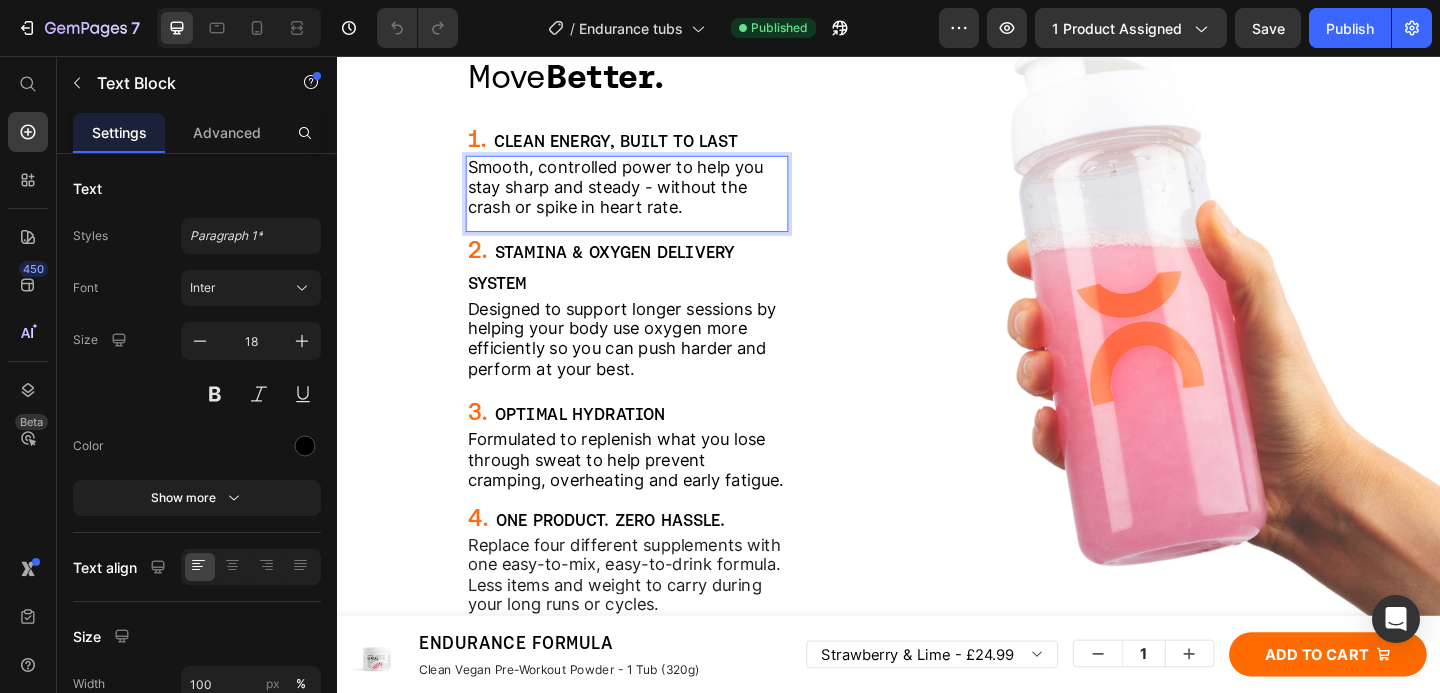 click on "Smooth, controlled power to help you stay sharp and steady - without the crash or spike in heart rate." at bounding box center (652, 199) 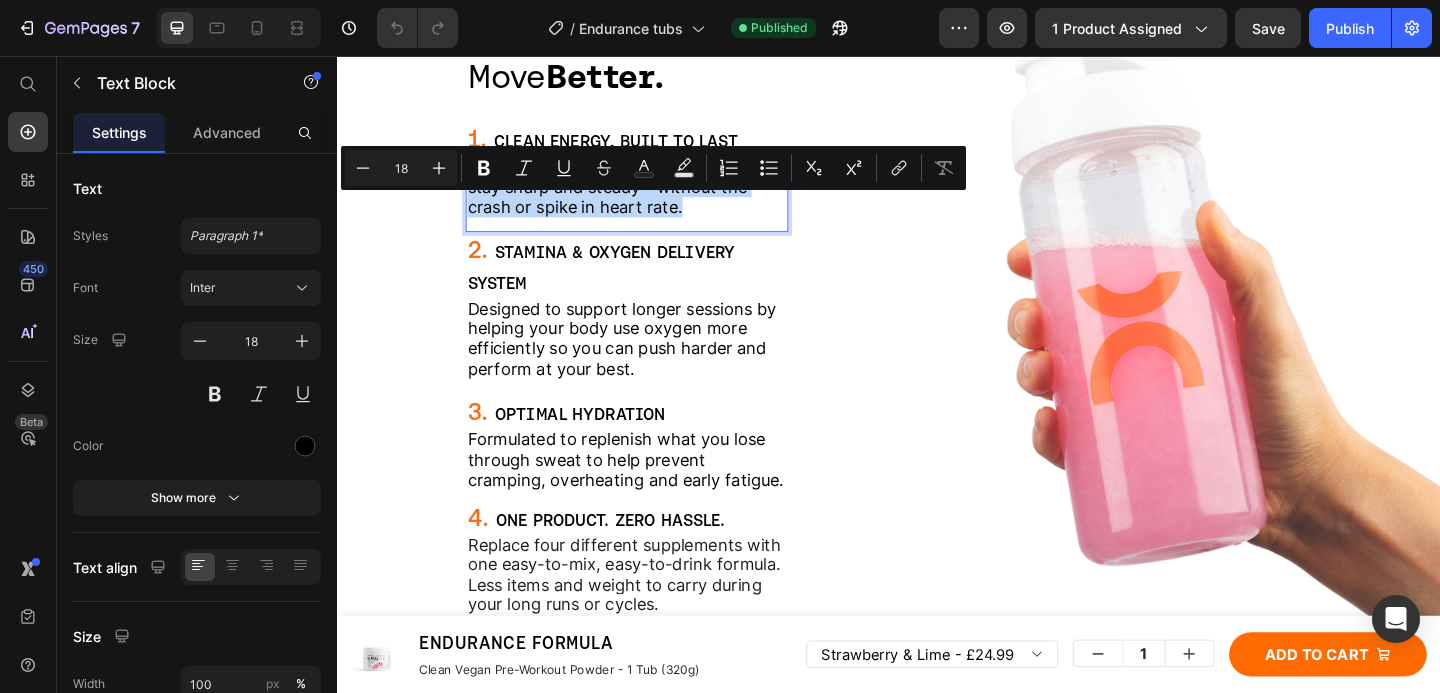 drag, startPoint x: 482, startPoint y: 220, endPoint x: 714, endPoint y: 258, distance: 235.09148 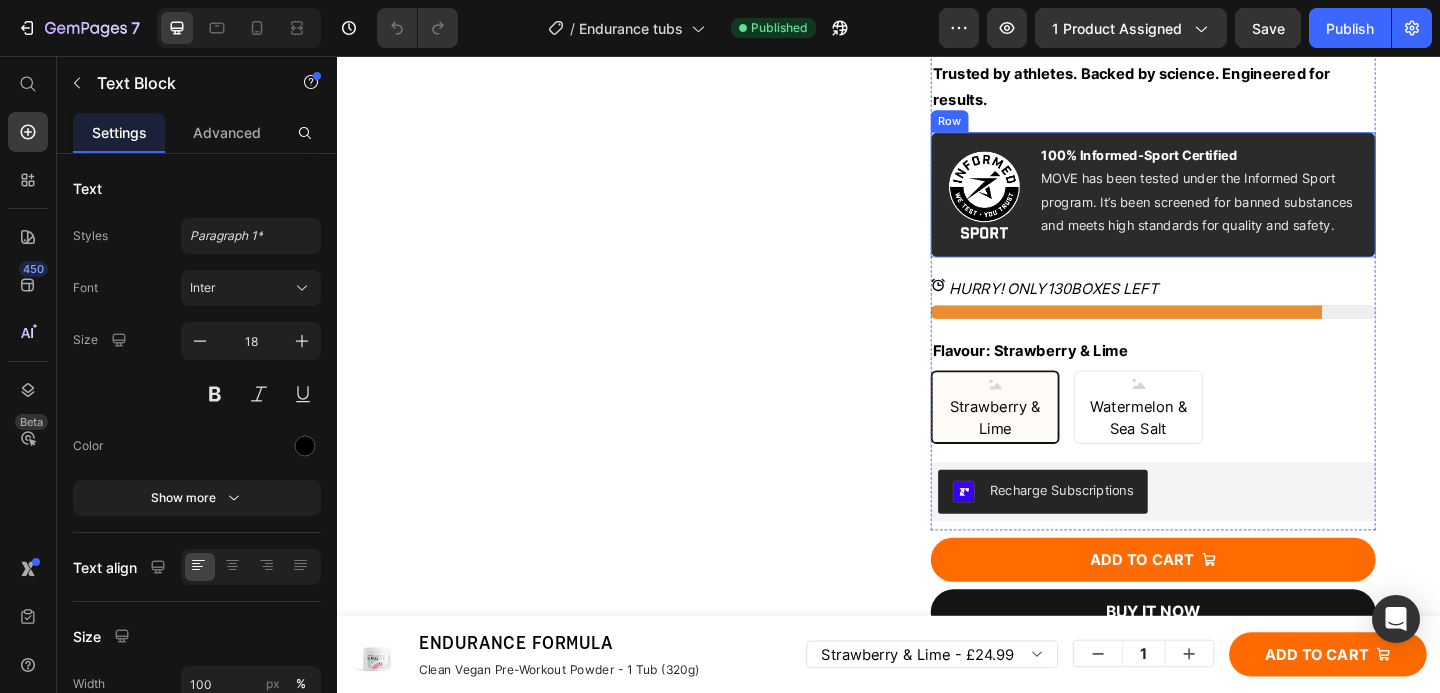 scroll, scrollTop: 329, scrollLeft: 0, axis: vertical 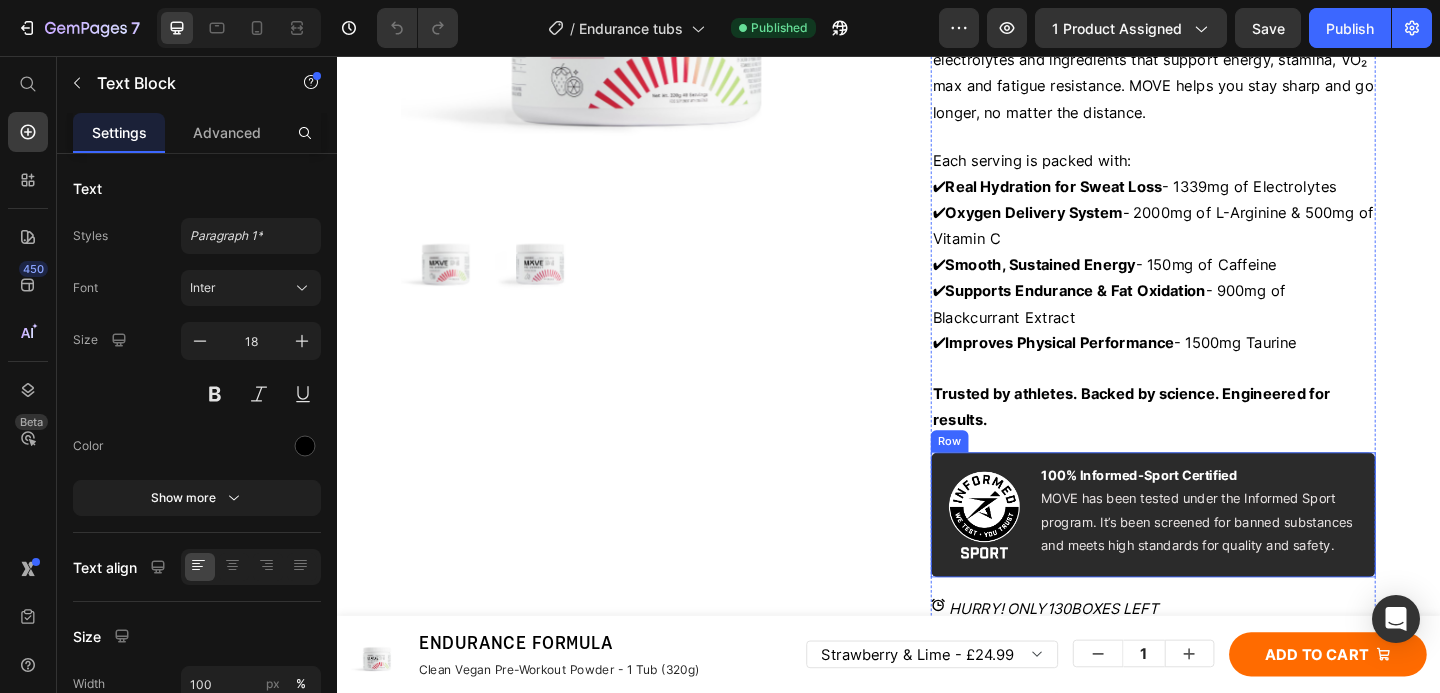 type on "16" 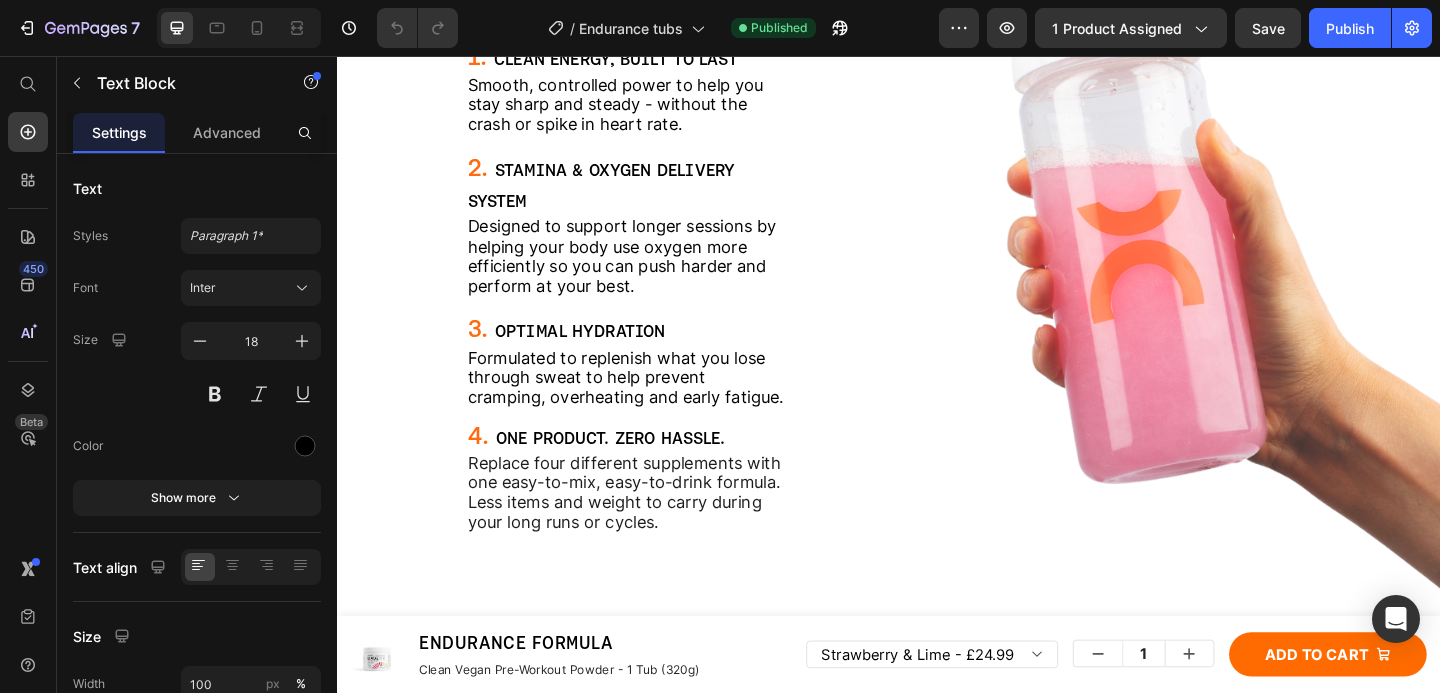 scroll, scrollTop: 2128, scrollLeft: 0, axis: vertical 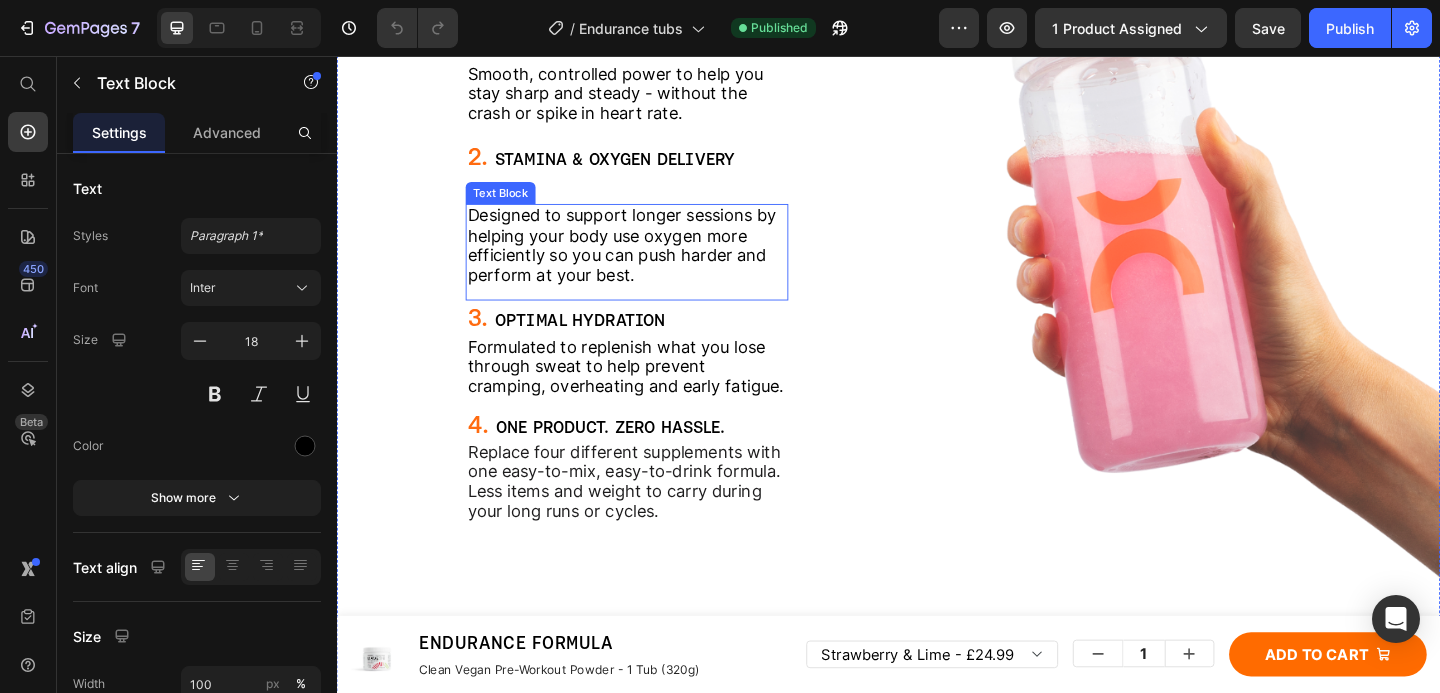 click on "Designed to support longer sessions by helping your body use oxygen more efficiently so you can push harder and perform at your best." at bounding box center [647, 262] 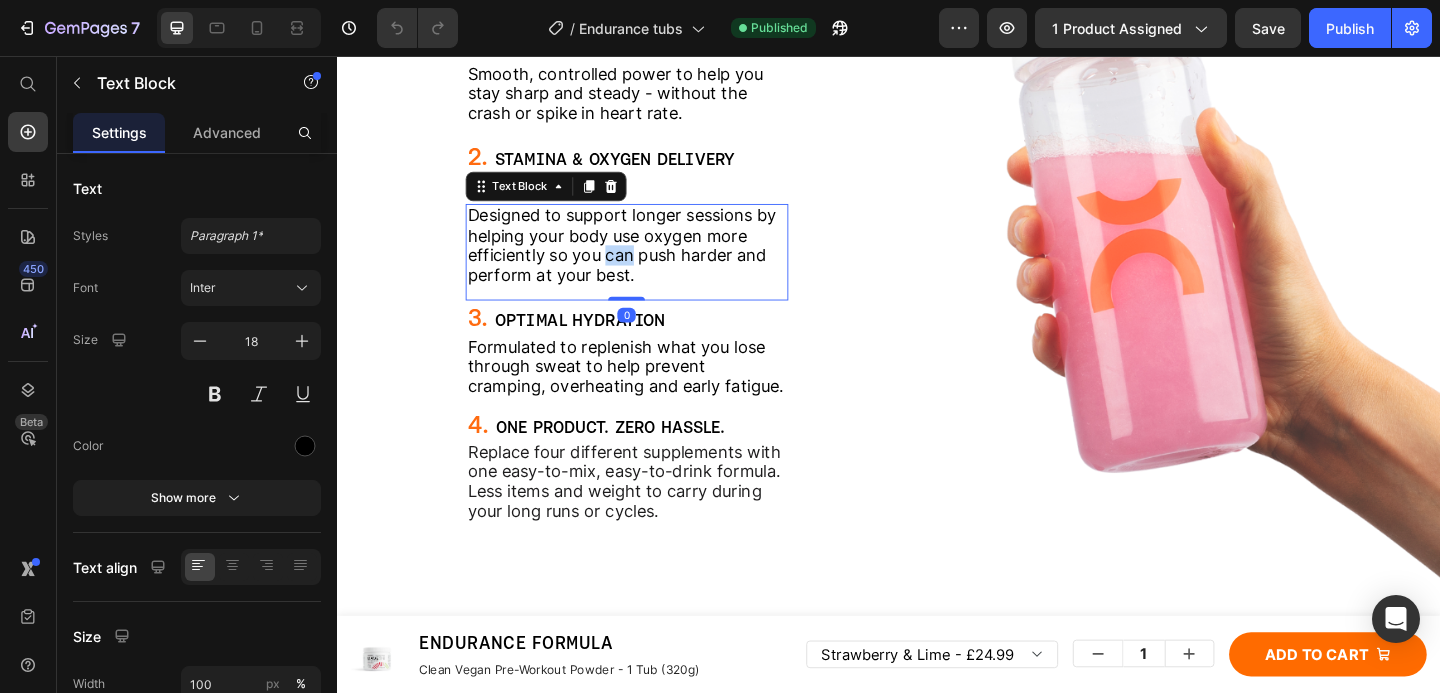 click on "Designed to support longer sessions by helping your body use oxygen more efficiently so you can push harder and perform at your best." at bounding box center (647, 262) 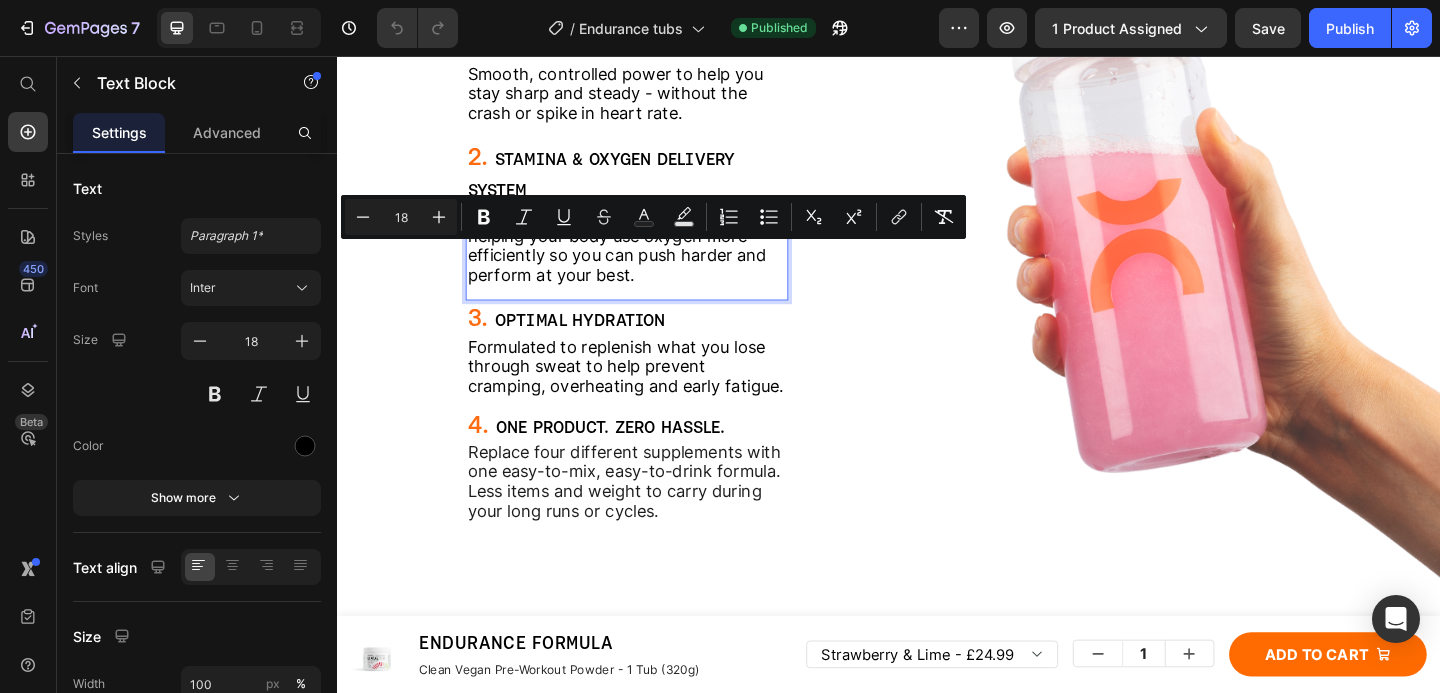 click on "Designed to support longer sessions by helping your body use oxygen more efficiently so you can push harder and perform at your best." at bounding box center (652, 262) 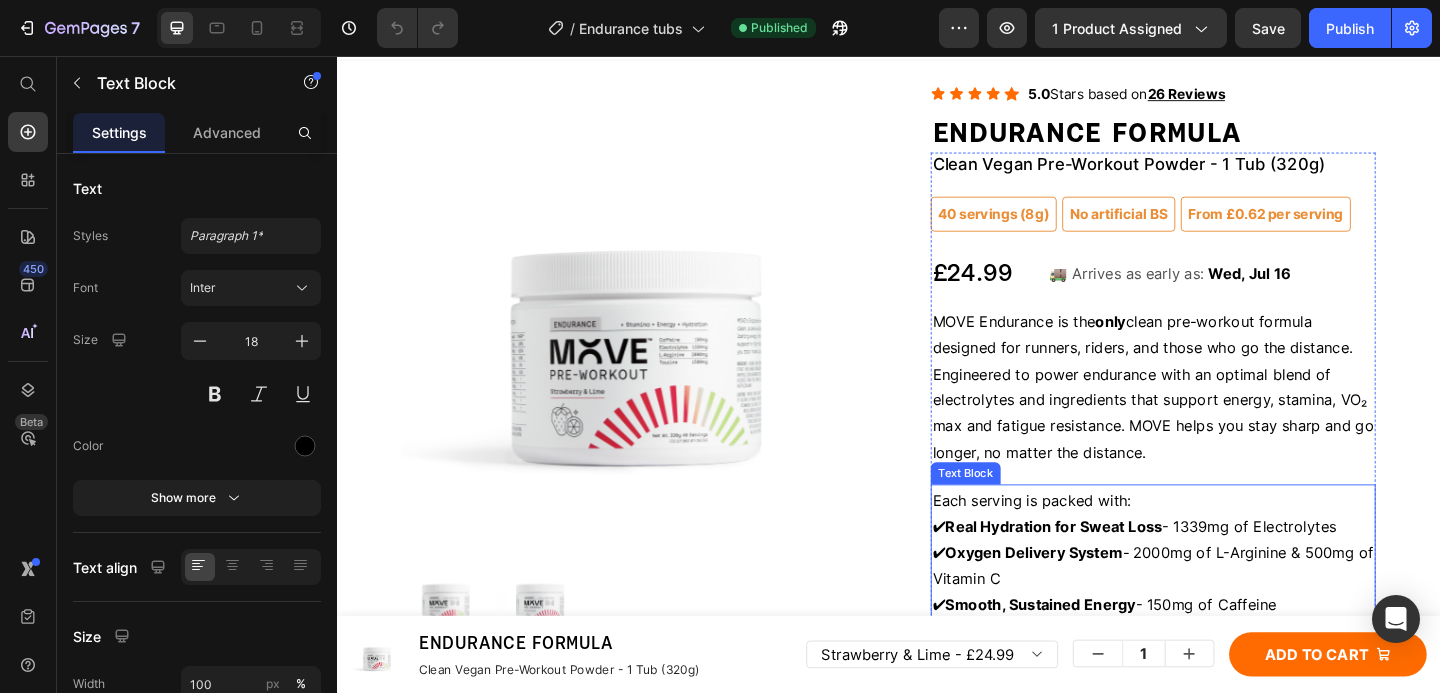scroll, scrollTop: 0, scrollLeft: 0, axis: both 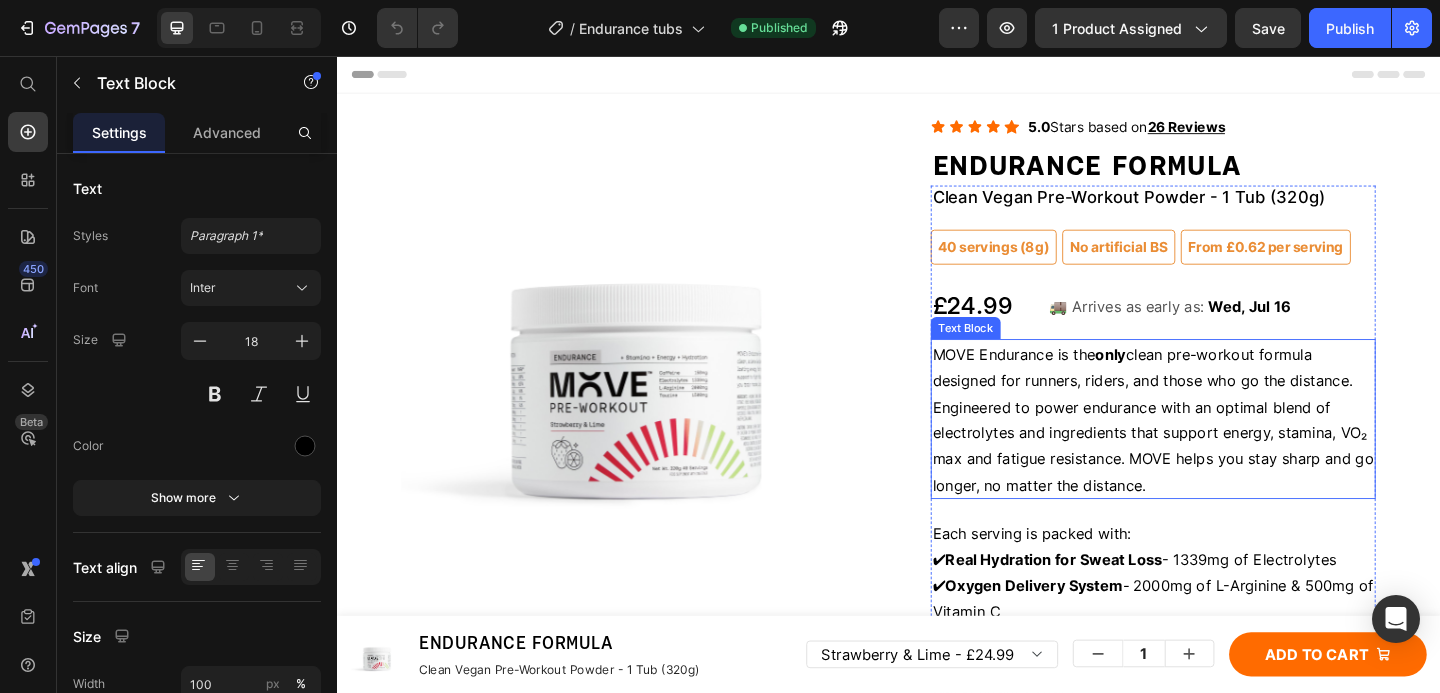 click on "MOVE Endurance is the  only  clean pre-workout formula designed for runners, riders, and those who go the distance. Engineered to power endurance with an optimal blend of electrolytes and ingredients that support energy, stamina, VO₂ max and fatigue resistance. MOVE helps you stay sharp and go longer, no matter the distance." at bounding box center (1225, 452) 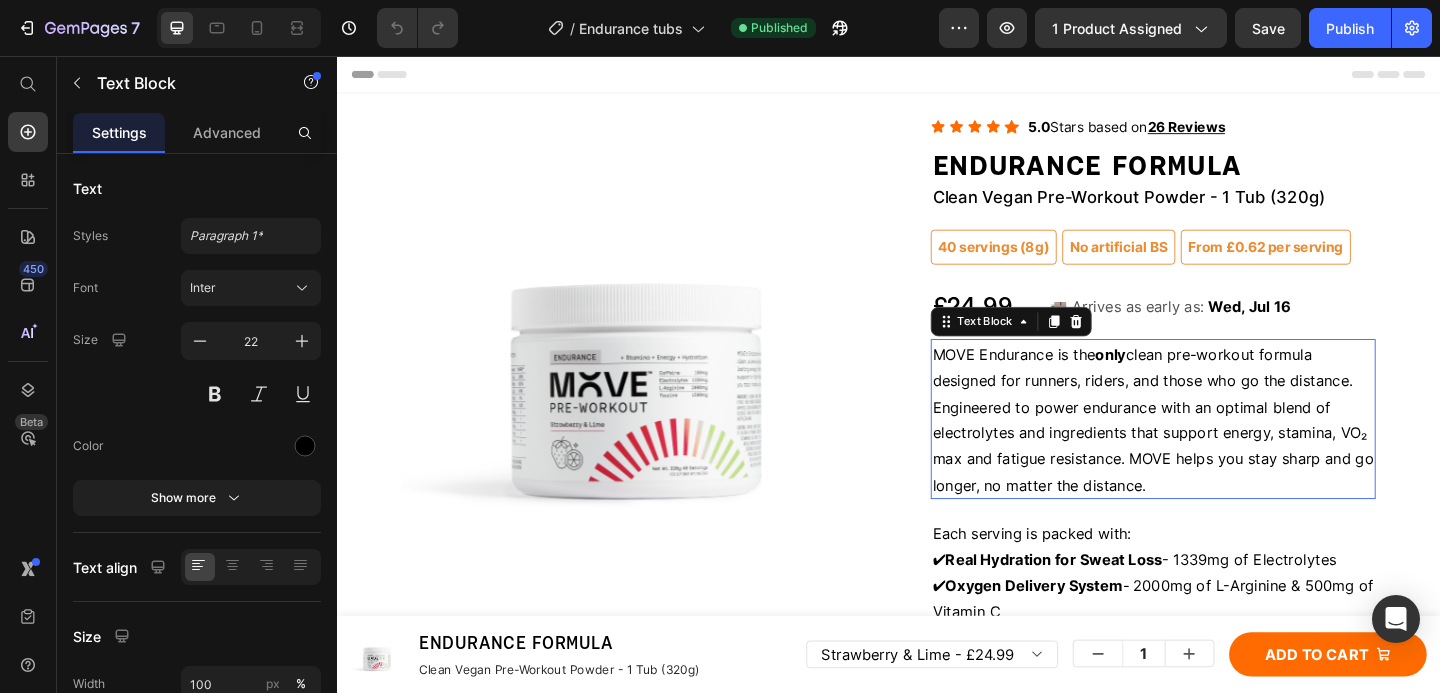 click on "MOVE Endurance is the  only  clean pre-workout formula designed for runners, riders, and those who go the distance. Engineered to power endurance with an optimal blend of electrolytes and ingredients that support energy, stamina, VO₂ max and fatigue resistance. MOVE helps you stay sharp and go longer, no matter the distance." at bounding box center (1225, 452) 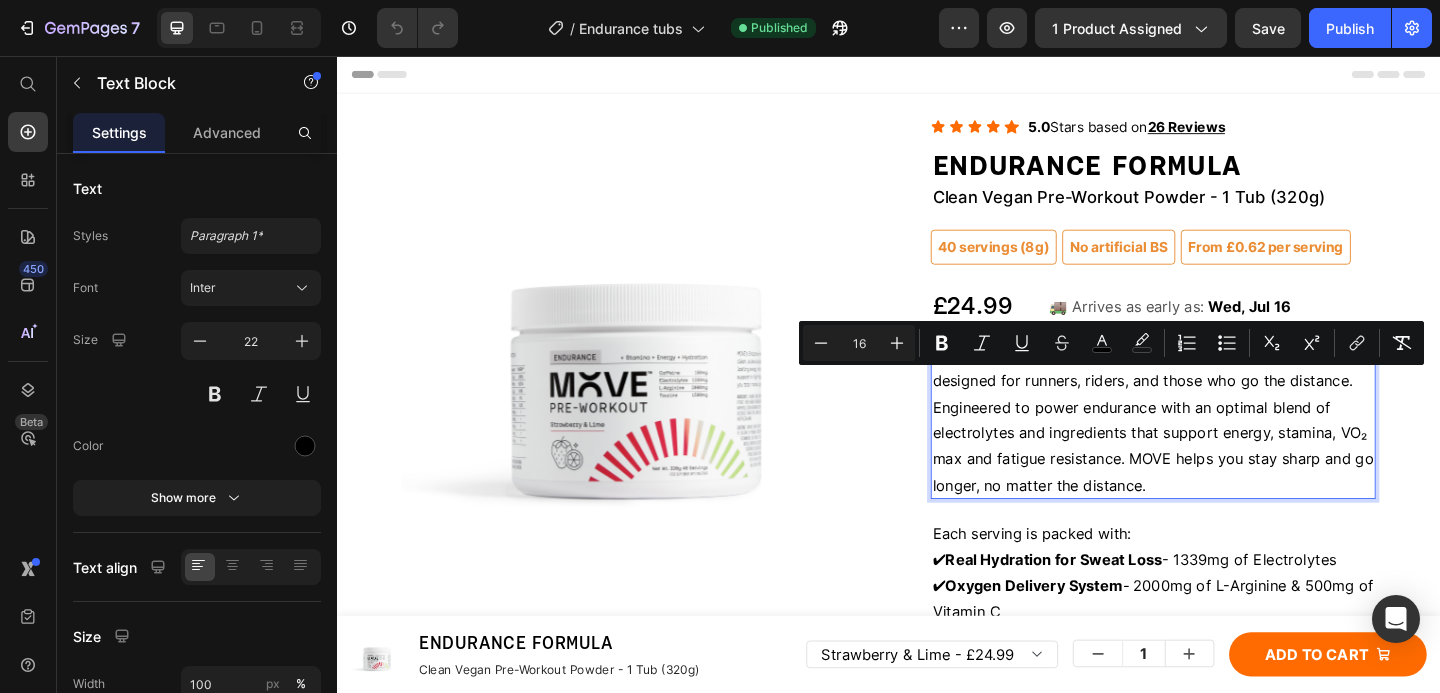 click on "MOVE Endurance is the  only  clean pre-workout formula designed for runners, riders, and those who go the distance. Engineered to power endurance with an optimal blend of electrolytes and ingredients that support energy, stamina, VO₂ max and fatigue resistance. MOVE helps you stay sharp and go longer, no matter the distance." at bounding box center (1225, 452) 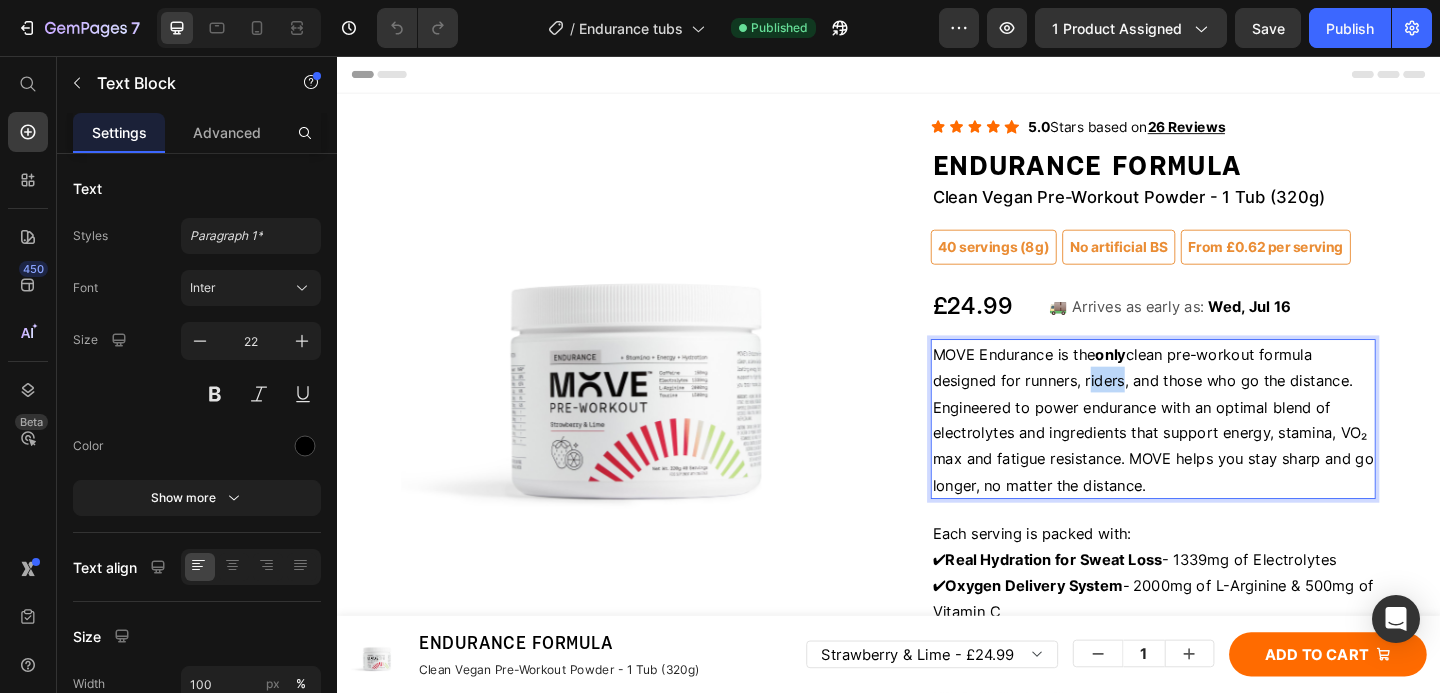 drag, startPoint x: 1185, startPoint y: 413, endPoint x: 1147, endPoint y: 410, distance: 38.118237 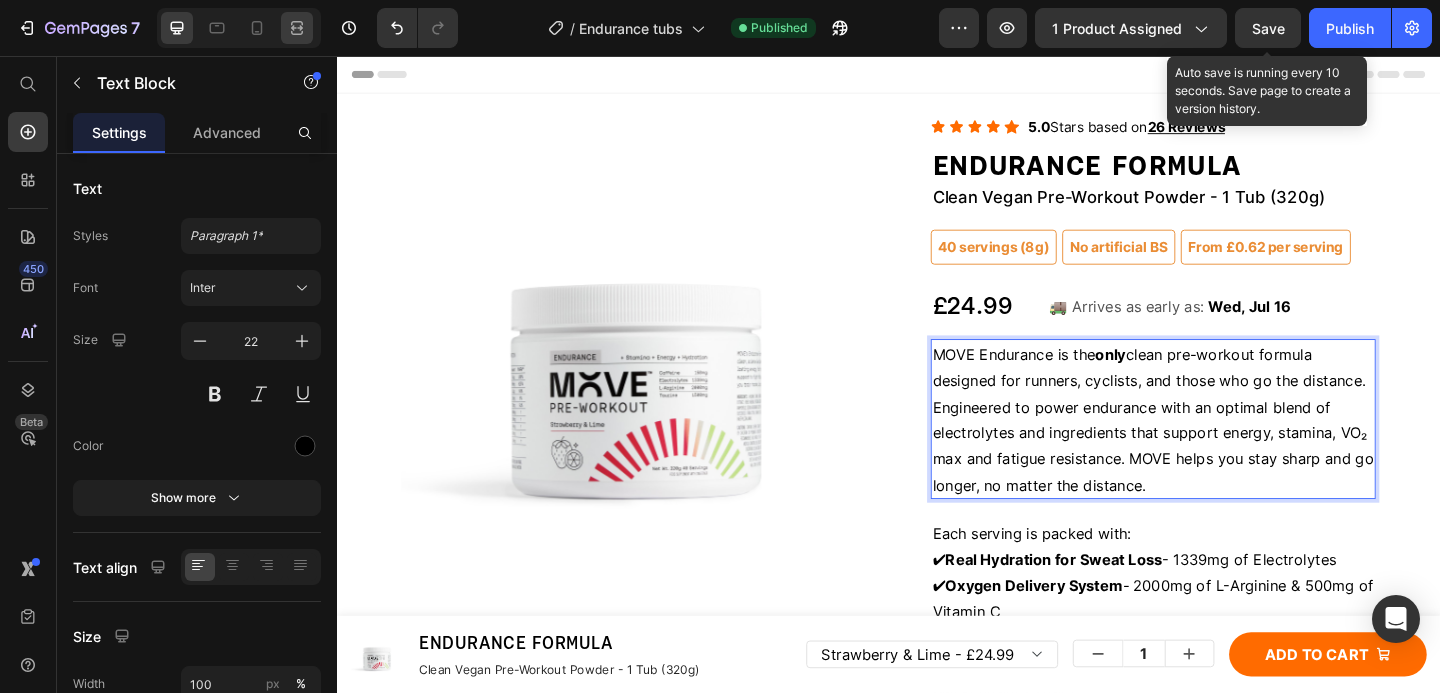 drag, startPoint x: 1262, startPoint y: 24, endPoint x: 307, endPoint y: 38, distance: 955.1026 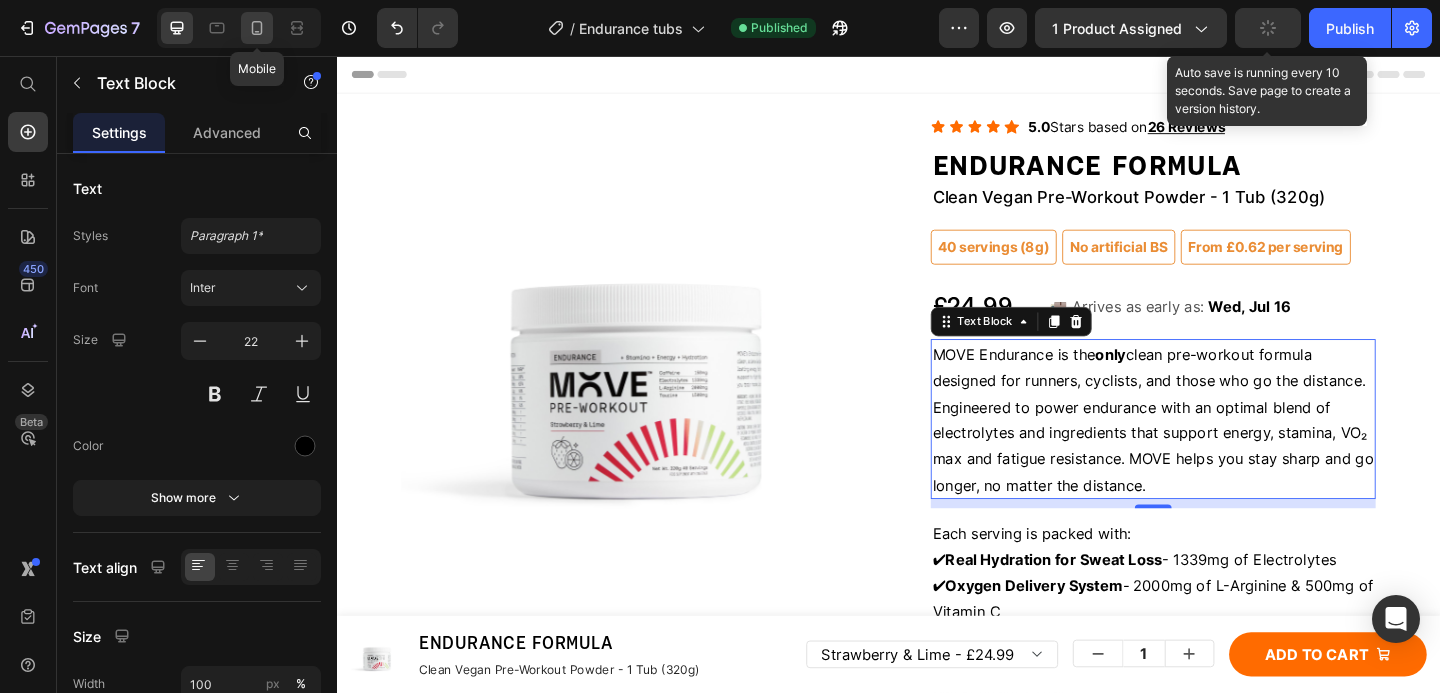 click 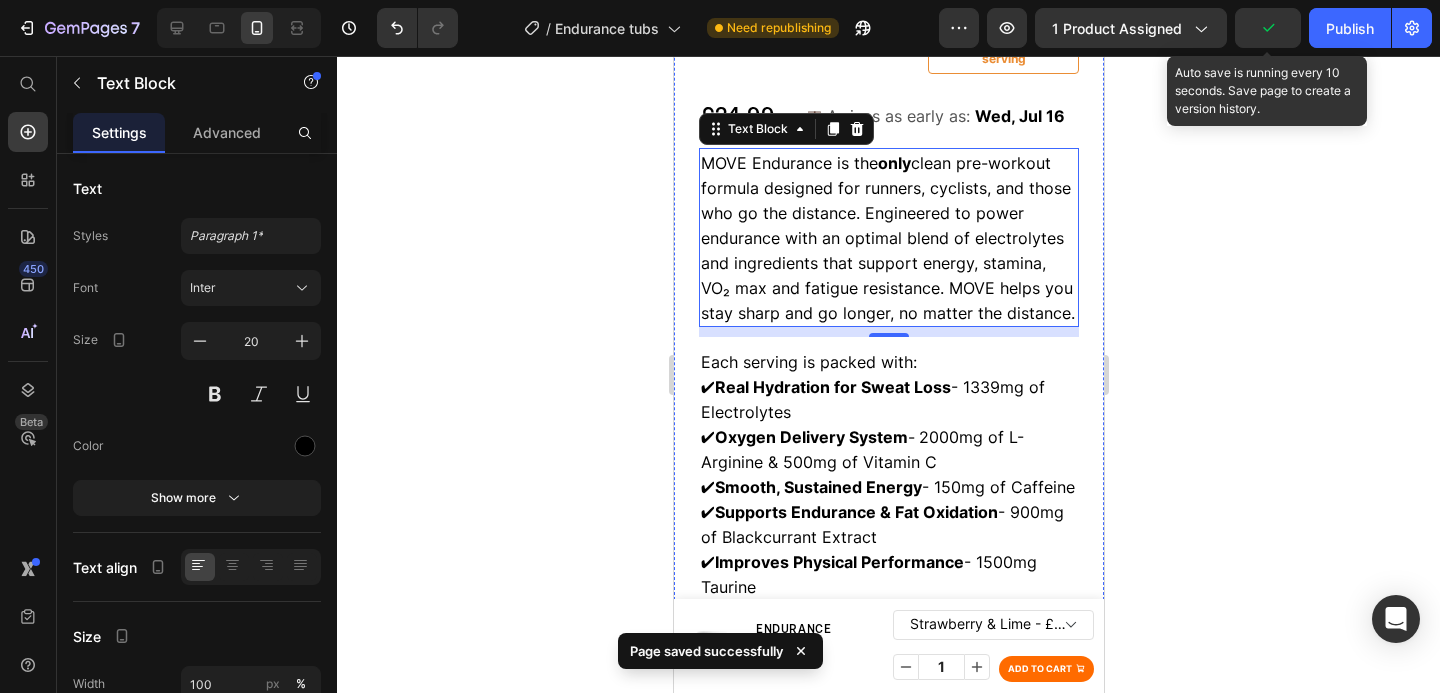 scroll, scrollTop: 775, scrollLeft: 0, axis: vertical 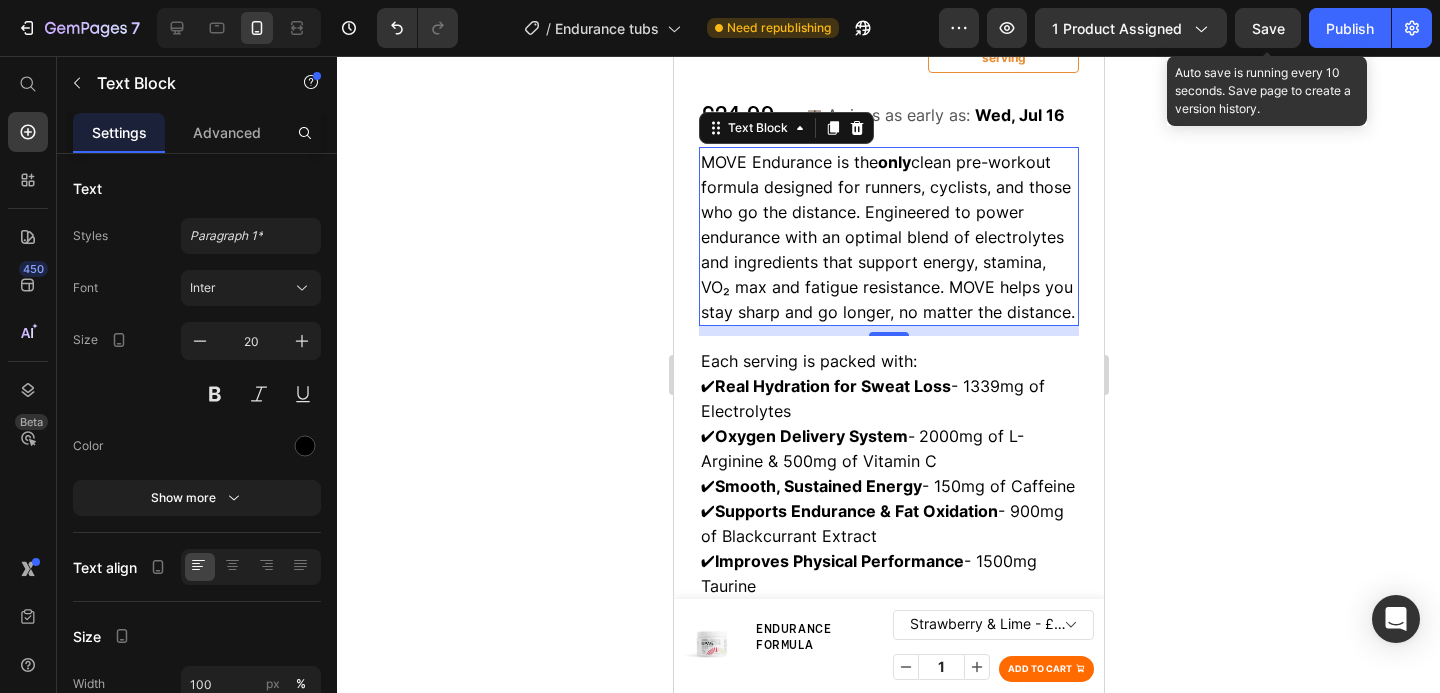 click on "Publish" at bounding box center [1350, 28] 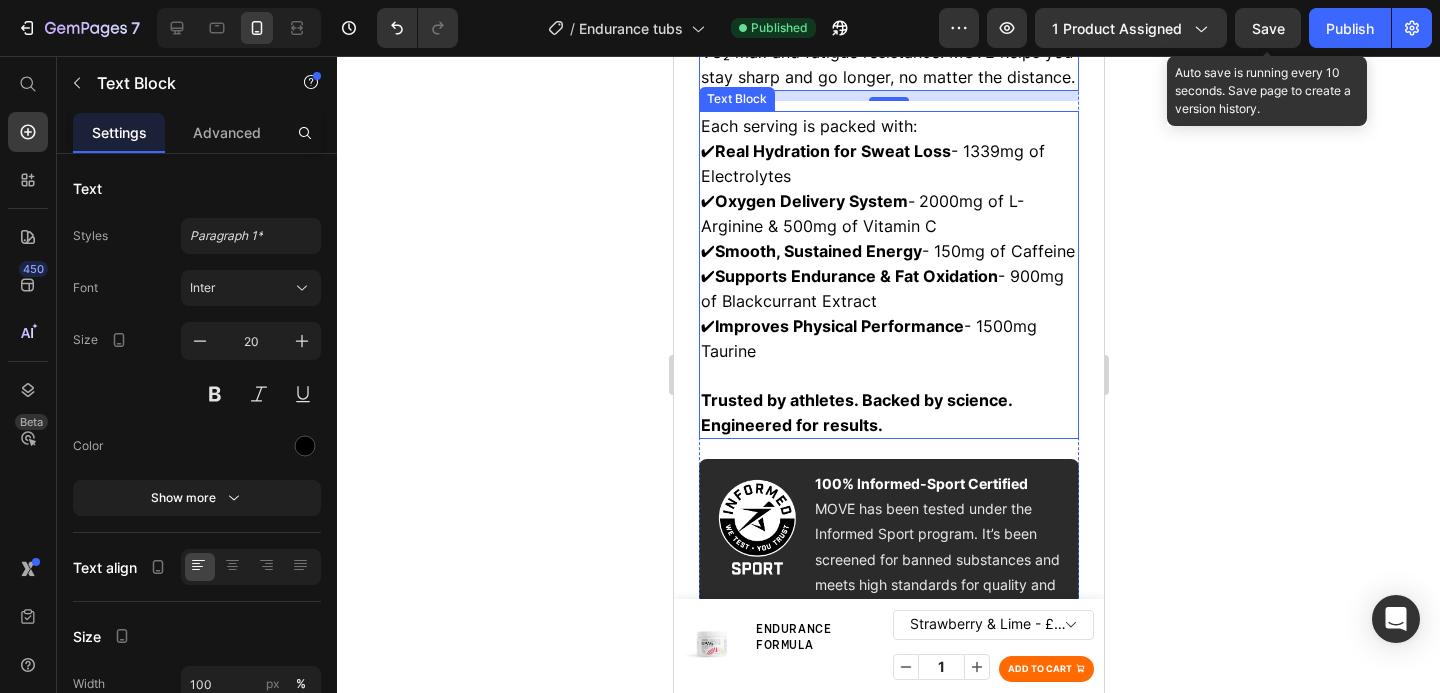 scroll, scrollTop: 1383, scrollLeft: 0, axis: vertical 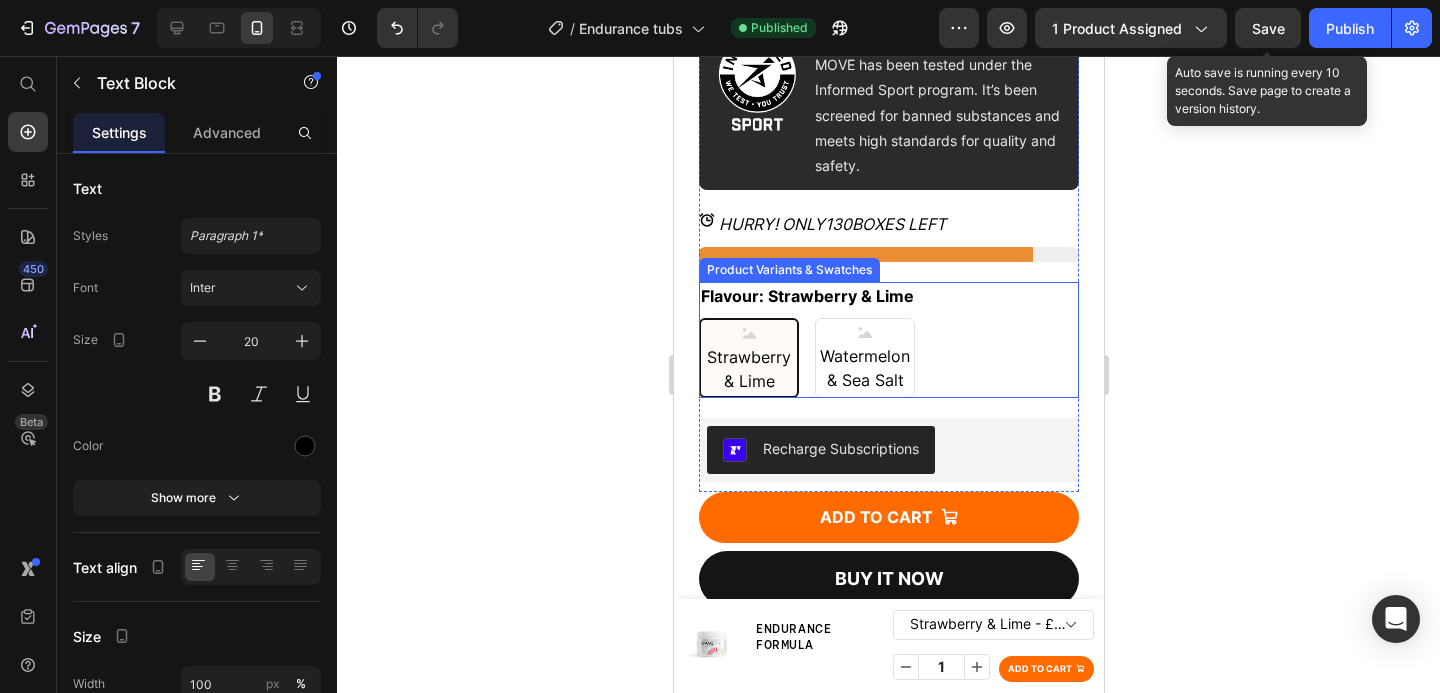 click on "Strawberry & Lime Strawberry & Lime Strawberry & Lime Watermelon & Sea Salt Watermelon & Sea Salt Watermelon & Sea Salt" at bounding box center (888, 358) 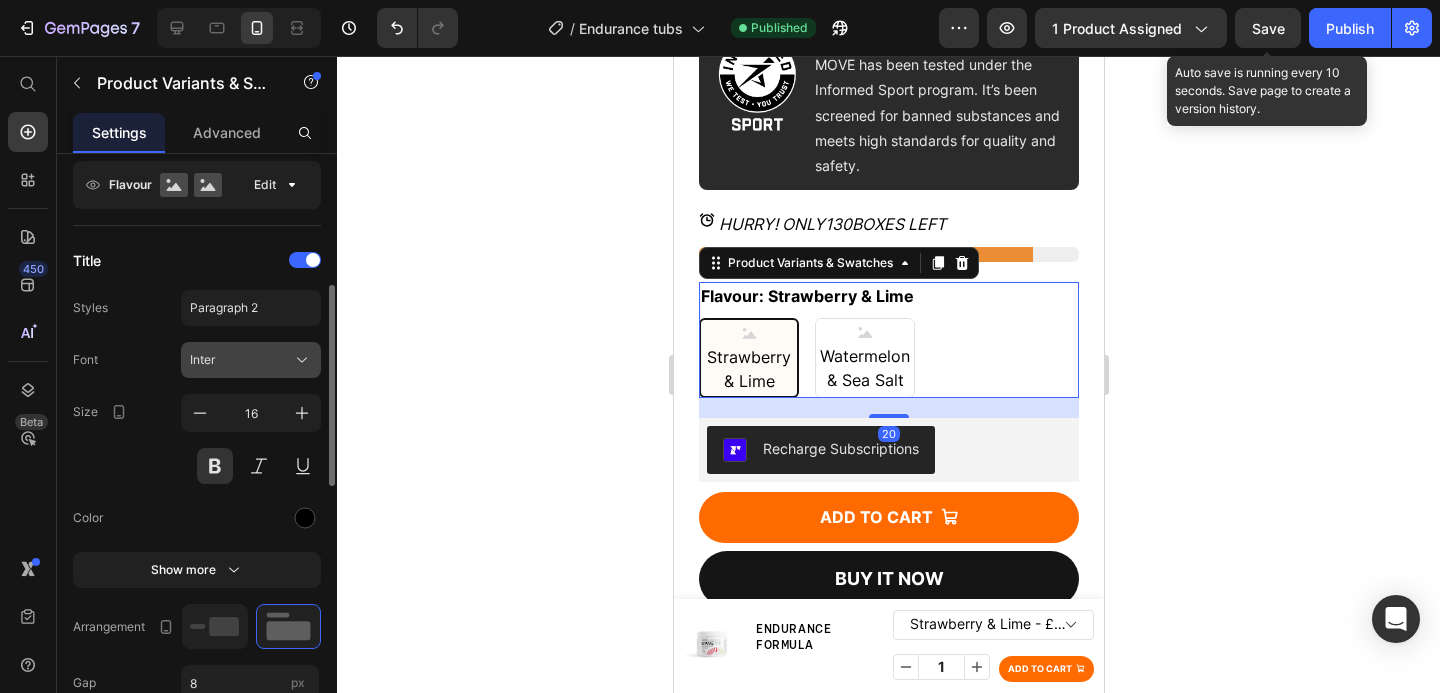 scroll, scrollTop: 350, scrollLeft: 0, axis: vertical 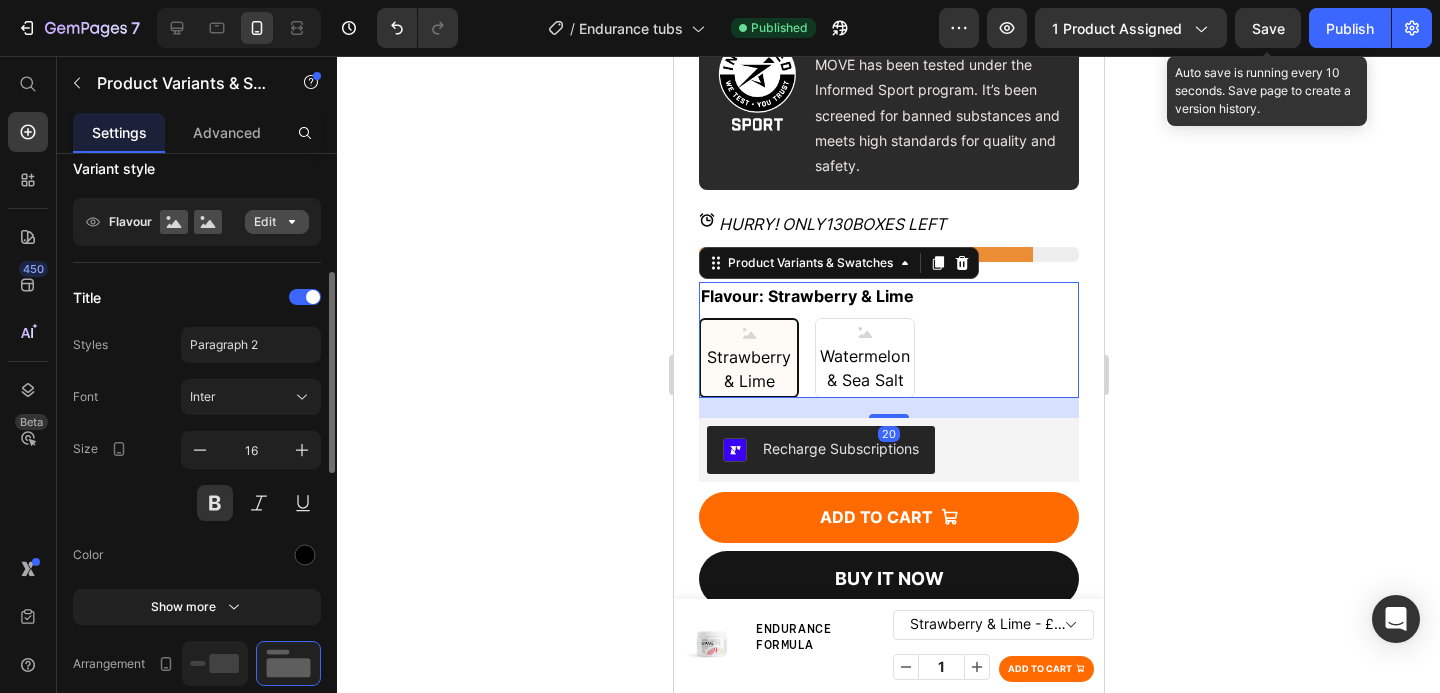 click on "Edit" 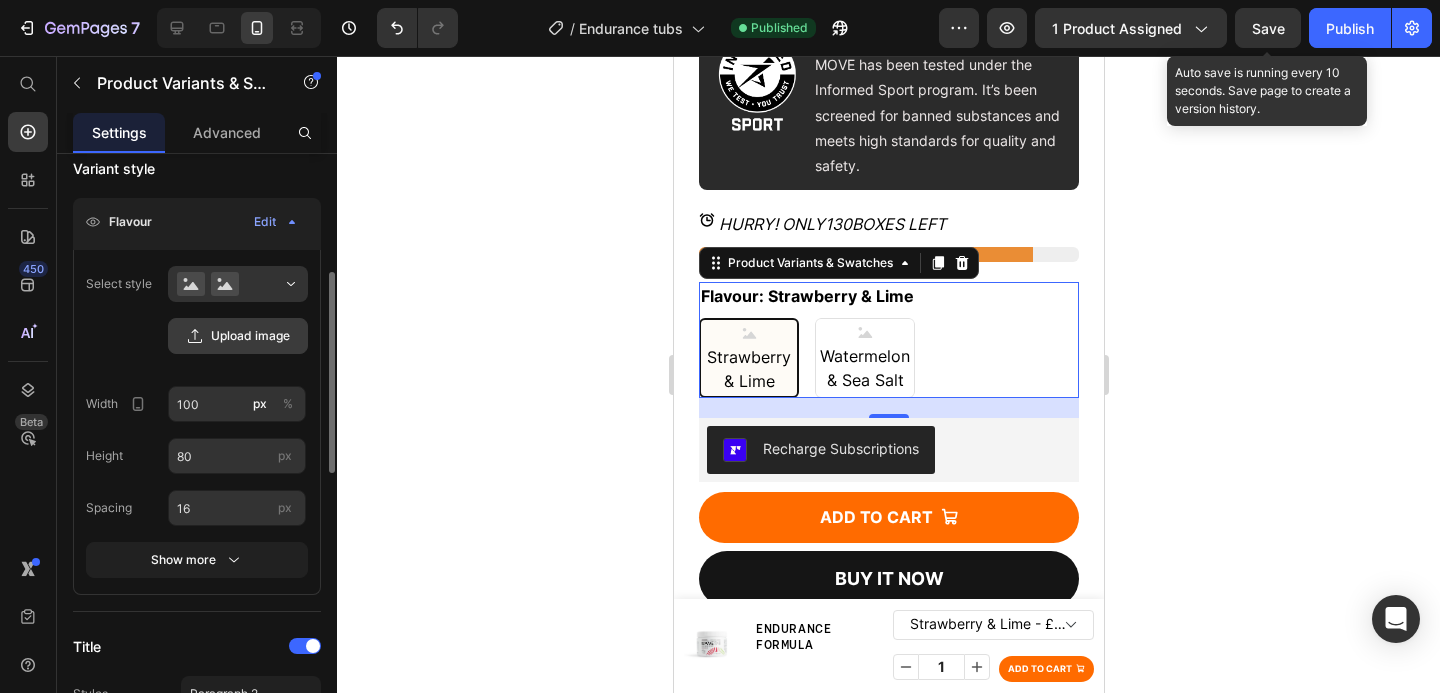 click on "Upload image" at bounding box center [238, 336] 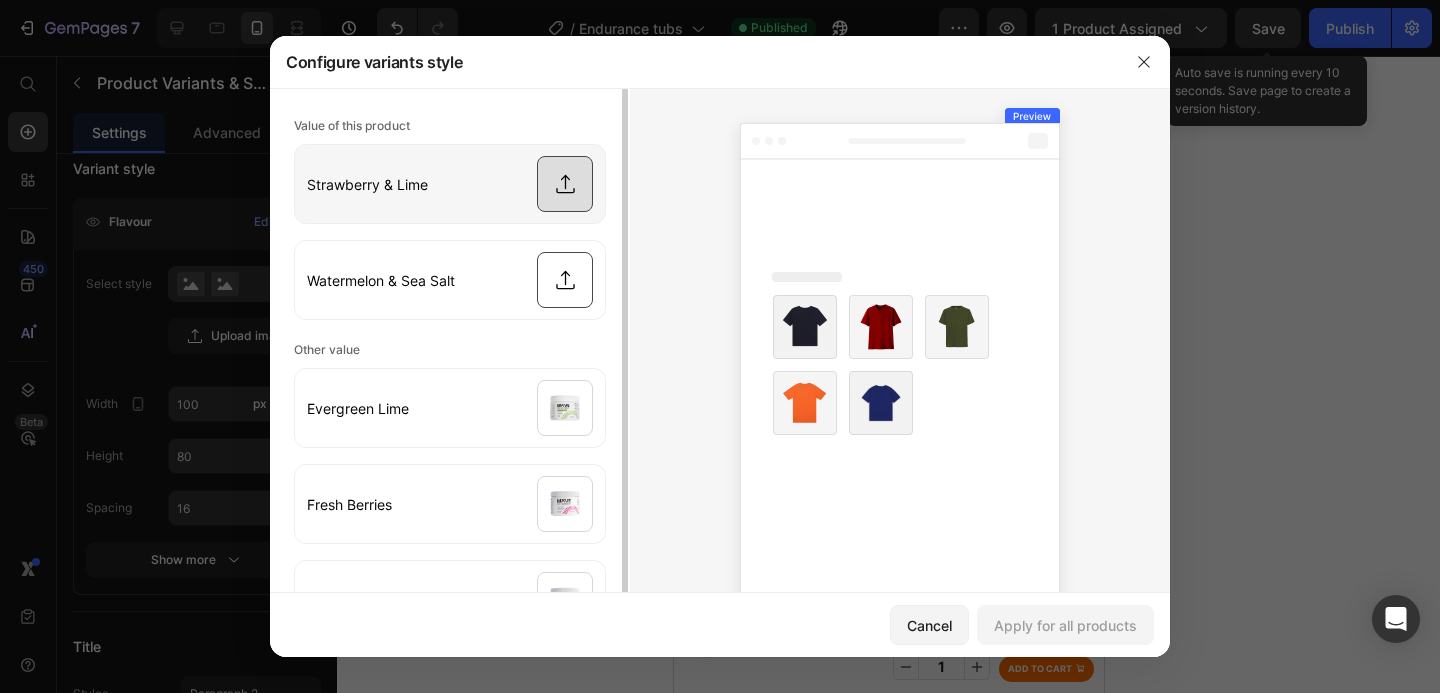 click at bounding box center (450, 184) 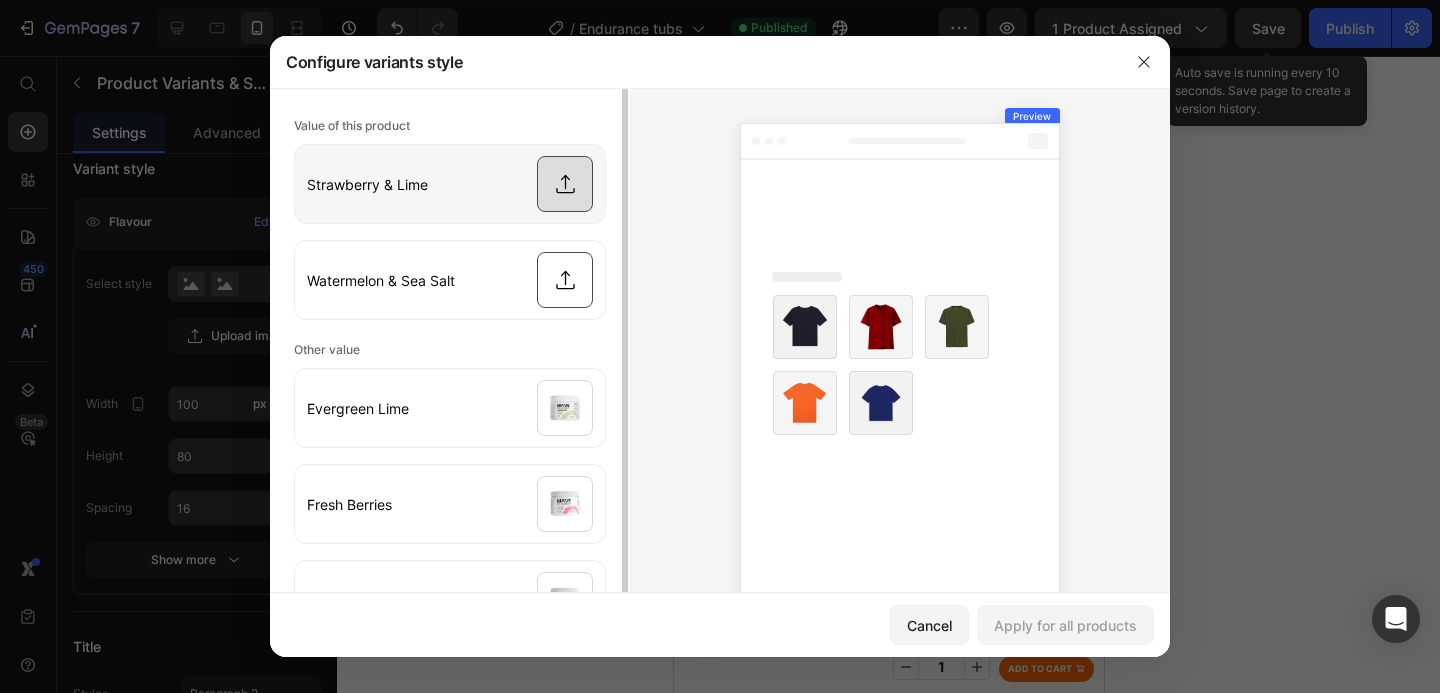 type on "C:\fakepath\2.png" 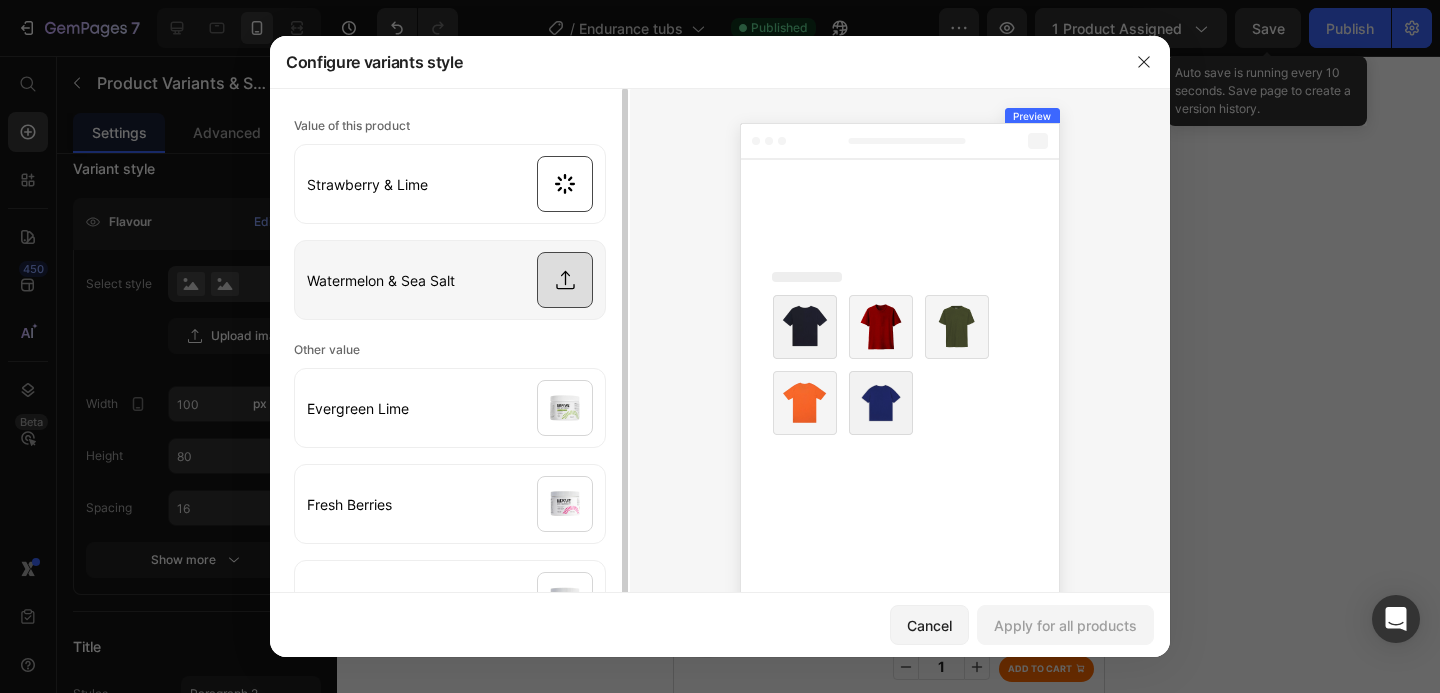 click at bounding box center [450, 280] 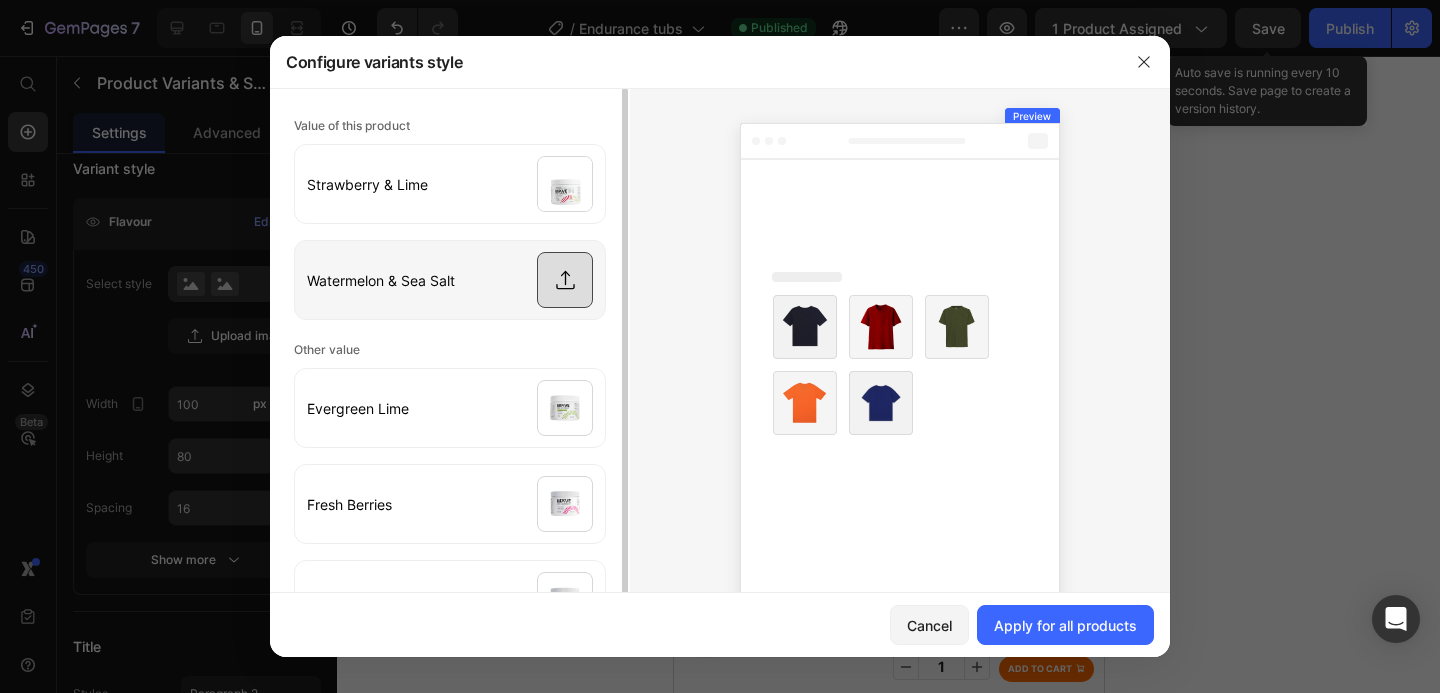 type on "C:\fakepath\4.png" 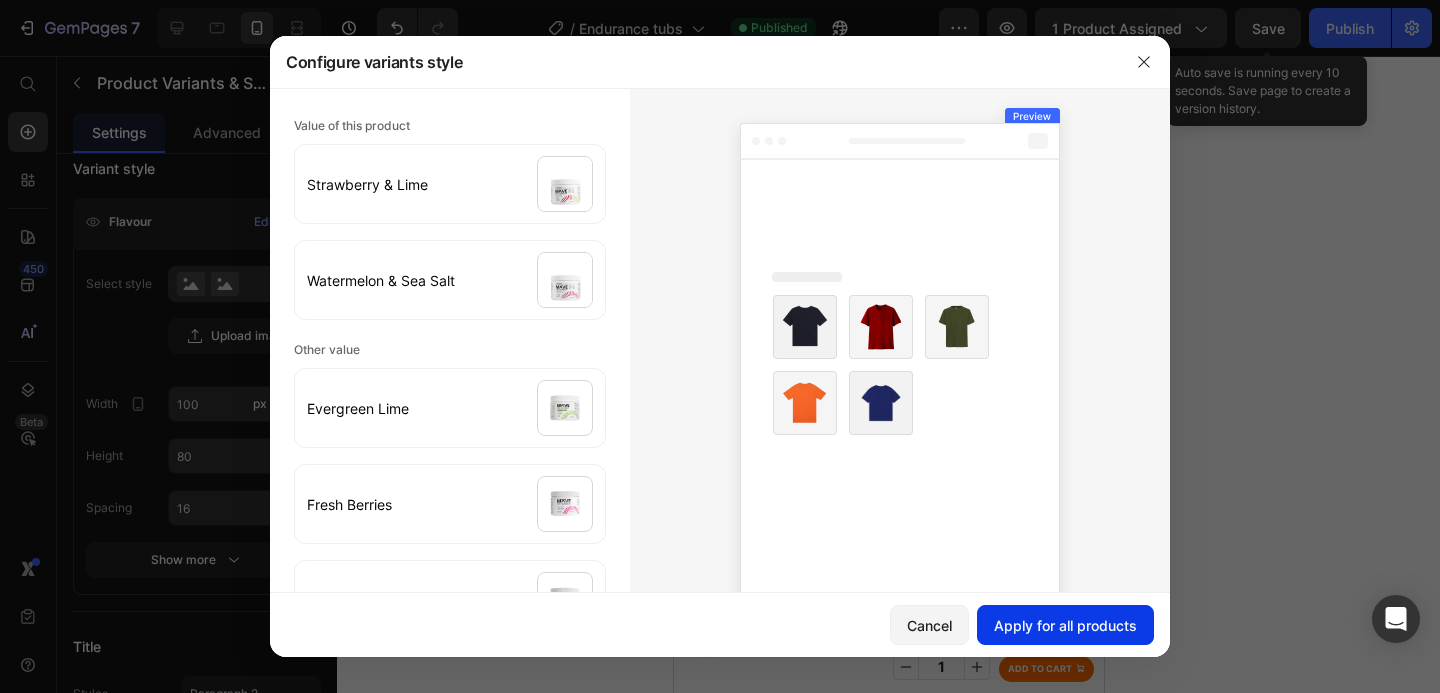 click on "Apply for all products" at bounding box center [1065, 625] 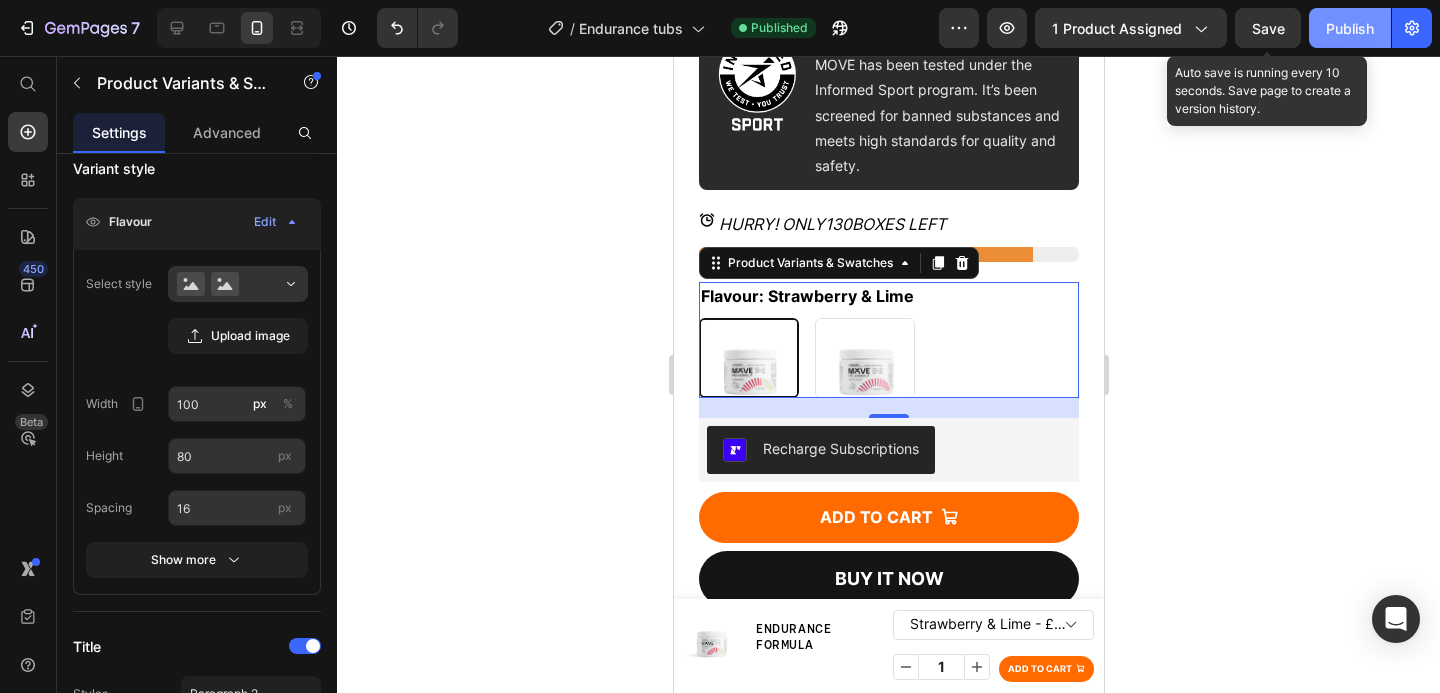 click on "Publish" 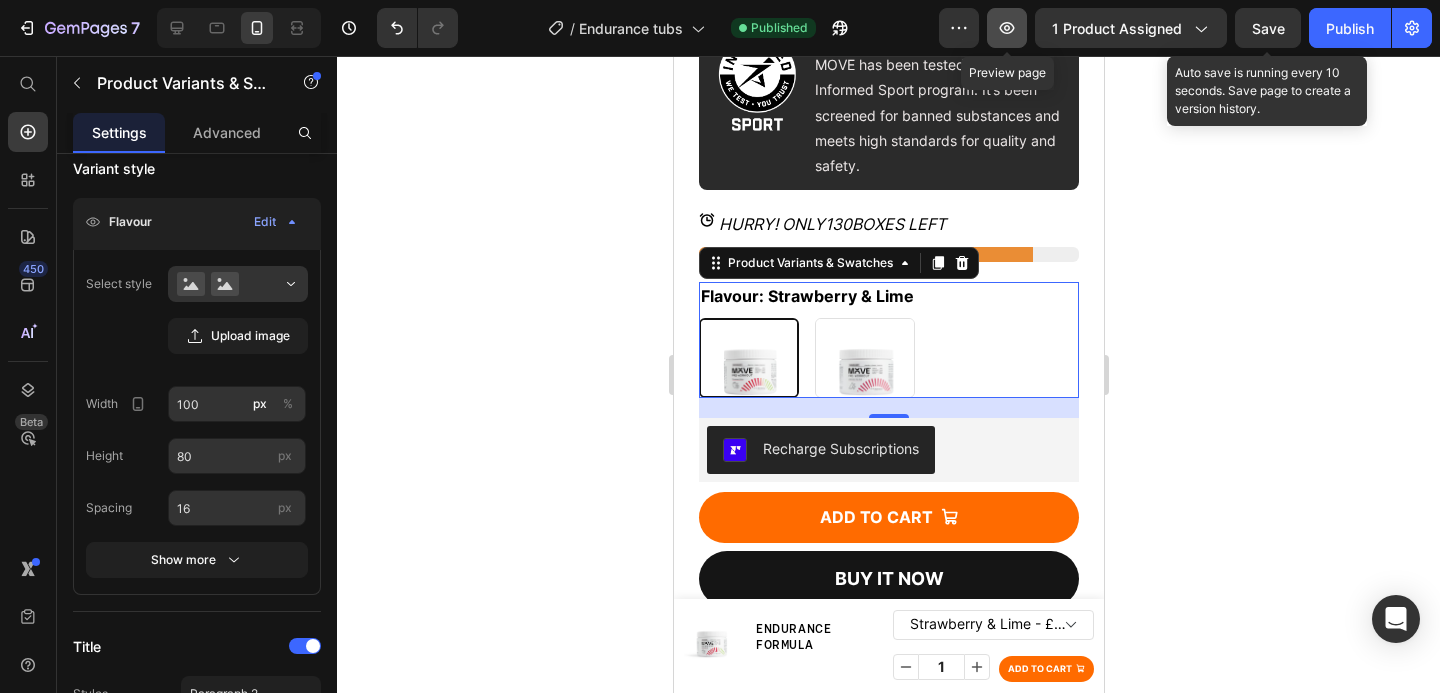 click 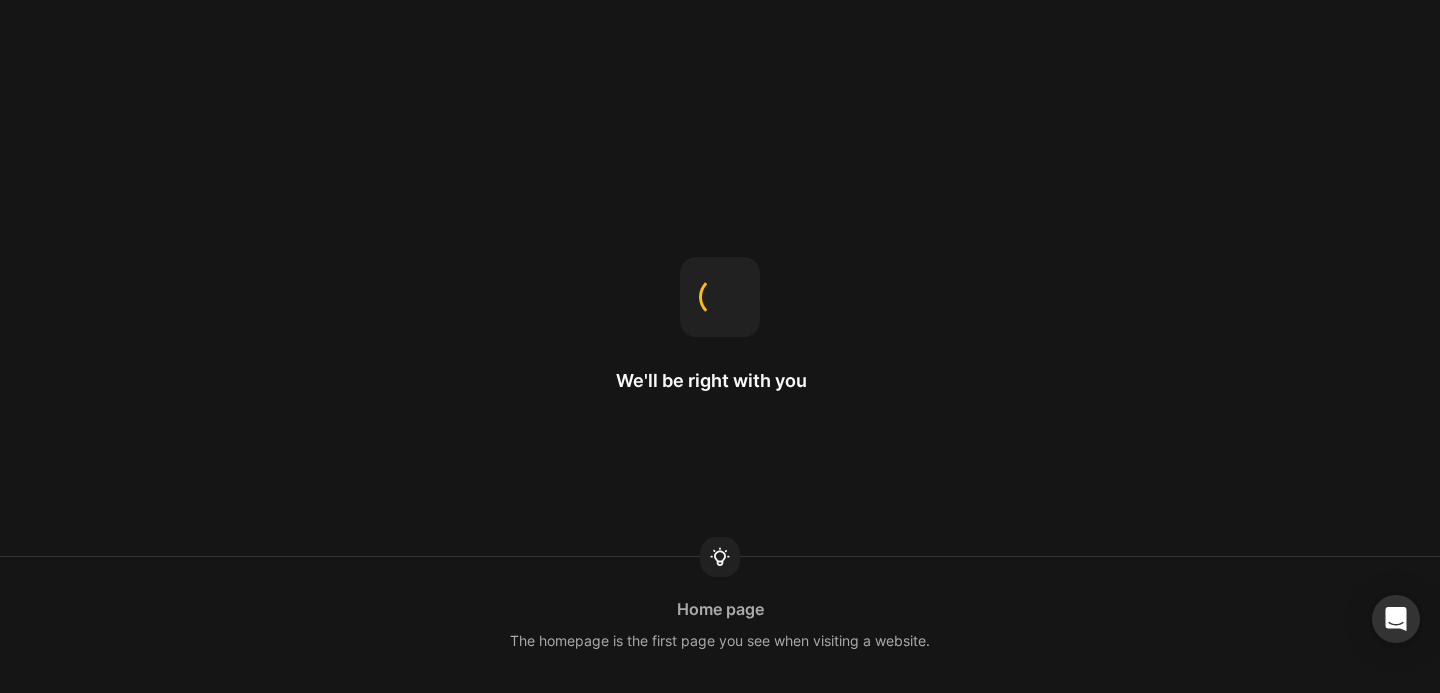 scroll, scrollTop: 0, scrollLeft: 0, axis: both 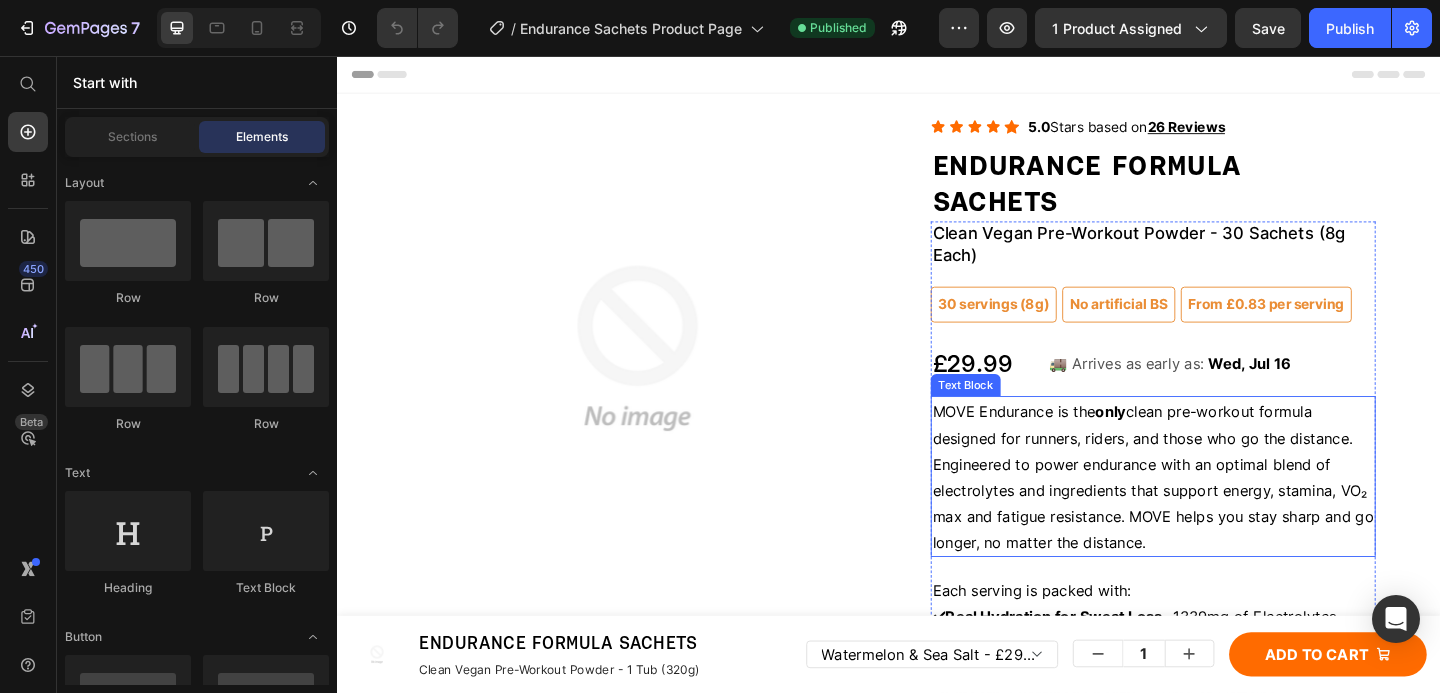 click on "MOVE Endurance is the  only  clean pre-workout formula designed for runners, riders, and those who go the distance. Engineered to power endurance with an optimal blend of electrolytes and ingredients that support energy, stamina, VO₂ max and fatigue resistance. MOVE helps you stay sharp and go longer, no matter the distance." at bounding box center [1225, 514] 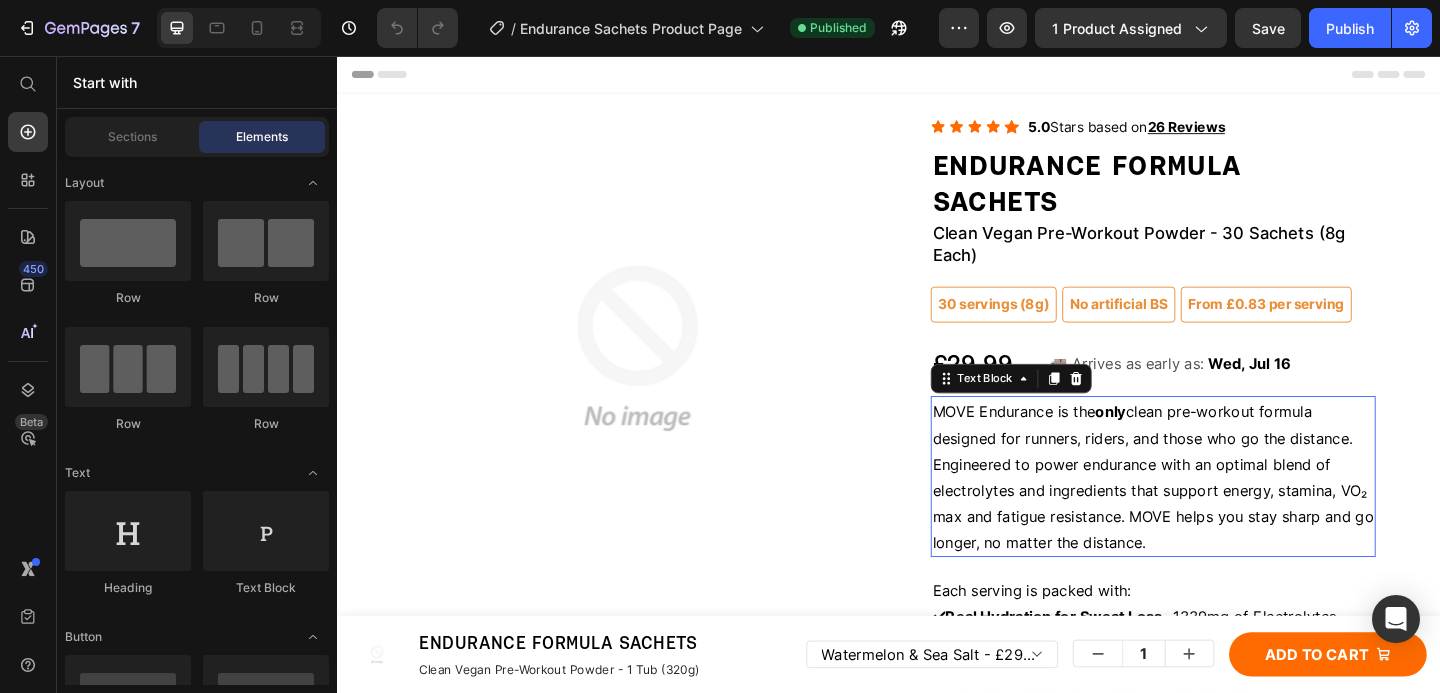click on "MOVE Endurance is the  only  clean pre-workout formula designed for runners, riders, and those who go the distance. Engineered to power endurance with an optimal blend of electrolytes and ingredients that support energy, stamina, VO₂ max and fatigue resistance. MOVE helps you stay sharp and go longer, no matter the distance." at bounding box center [1225, 514] 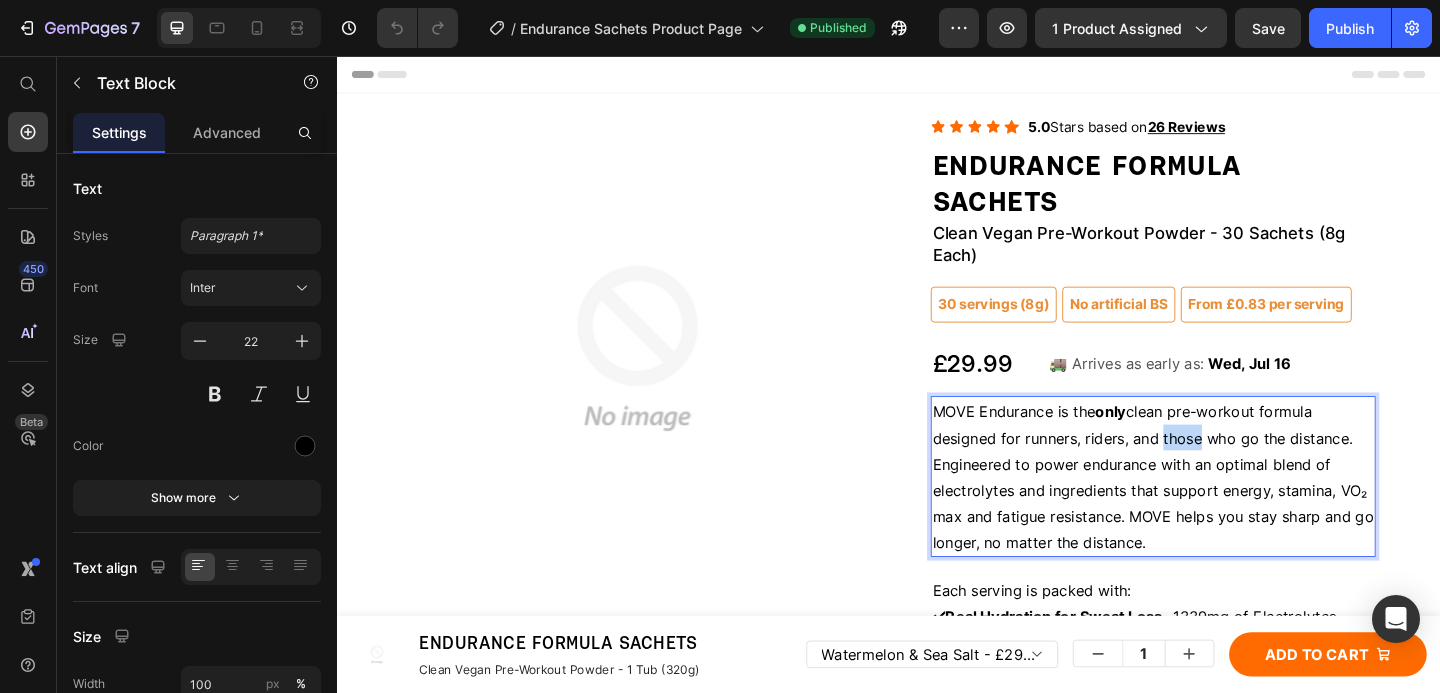 click on "MOVE Endurance is the  only  clean pre-workout formula designed for runners, riders, and those who go the distance. Engineered to power endurance with an optimal blend of electrolytes and ingredients that support energy, stamina, VO₂ max and fatigue resistance. MOVE helps you stay sharp and go longer, no matter the distance." at bounding box center (1225, 514) 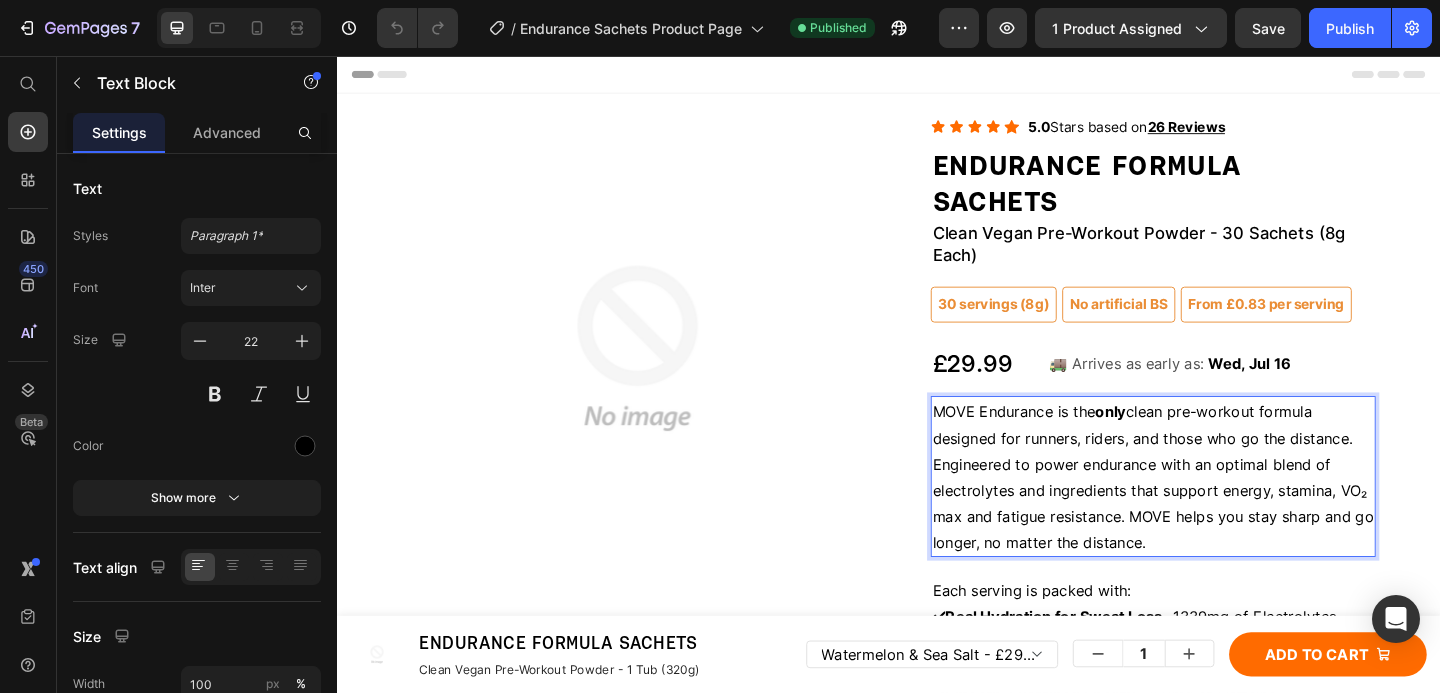scroll, scrollTop: 0, scrollLeft: 0, axis: both 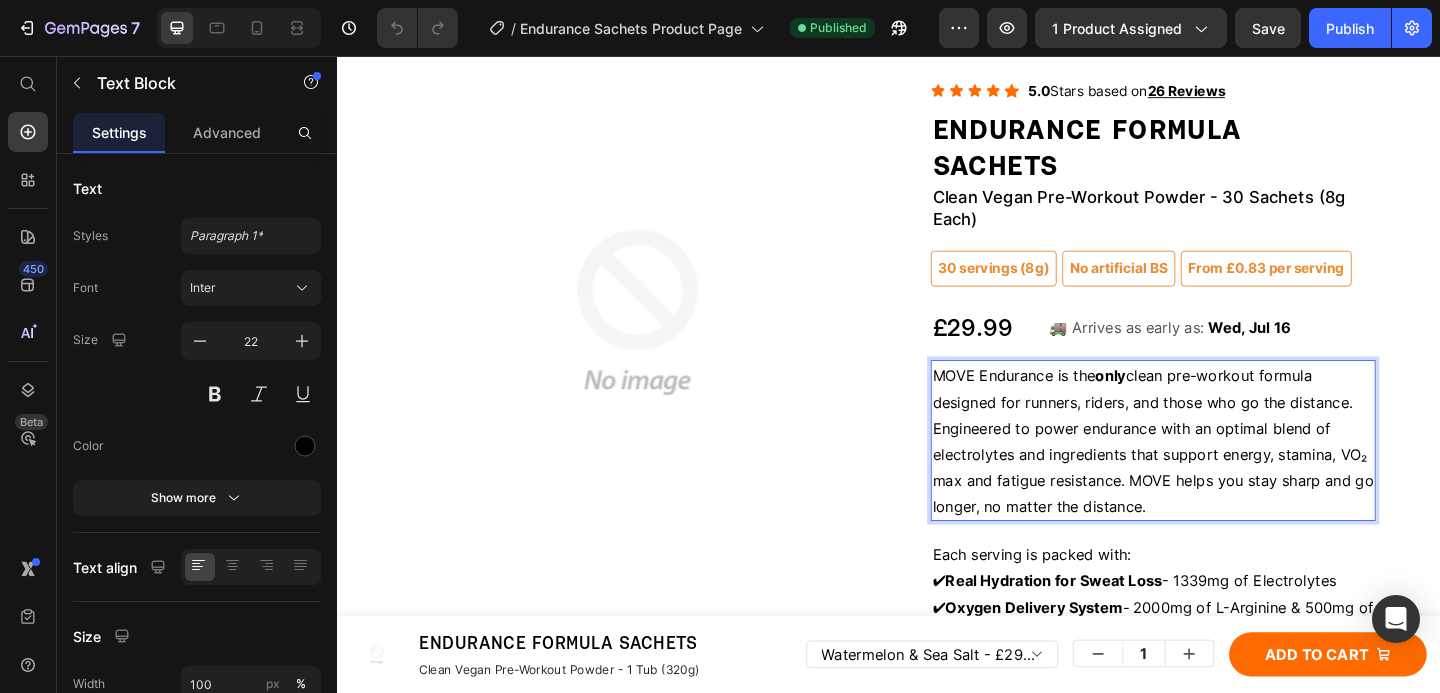 click on "MOVE Endurance is the  only  clean pre-workout formula designed for runners, riders, and those who go the distance. Engineered to power endurance with an optimal blend of electrolytes and ingredients that support energy, stamina, VO₂ max and fatigue resistance. MOVE helps you stay sharp and go longer, no matter the distance." at bounding box center (1225, 475) 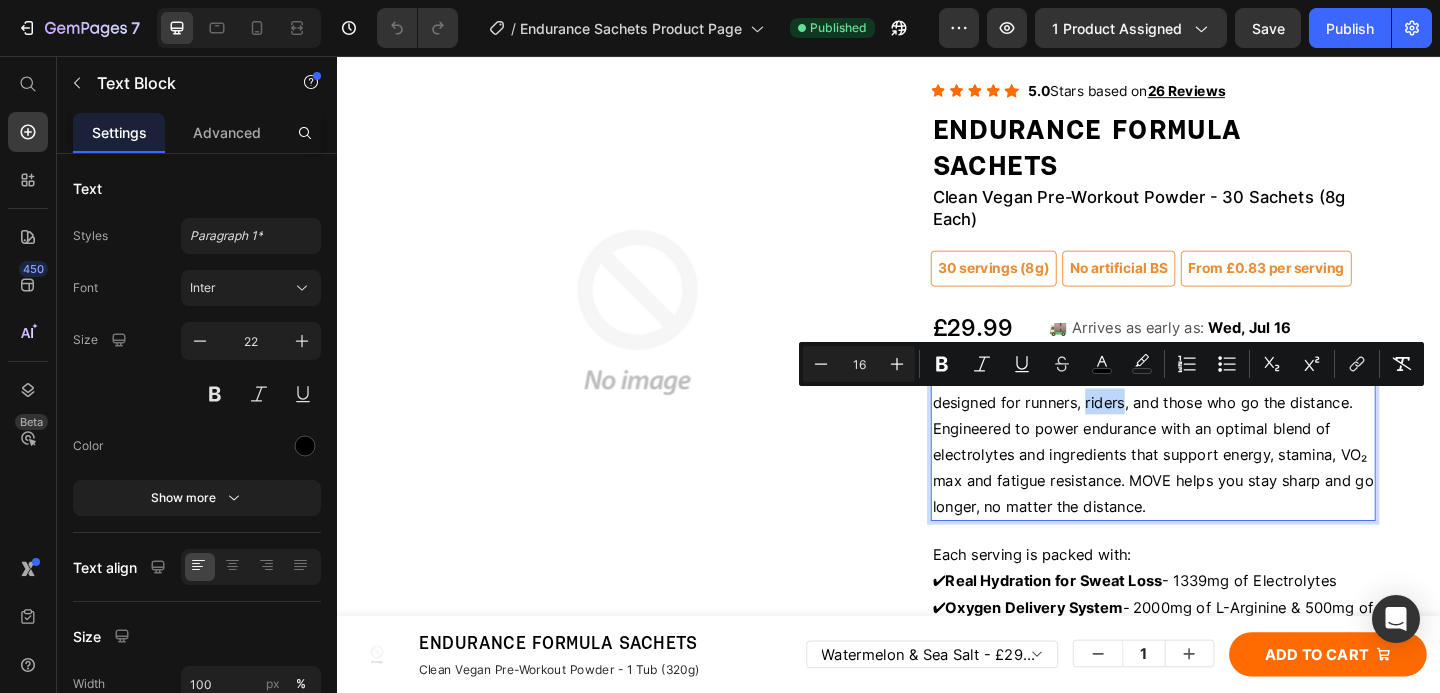 drag, startPoint x: 1188, startPoint y: 435, endPoint x: 1147, endPoint y: 438, distance: 41.109608 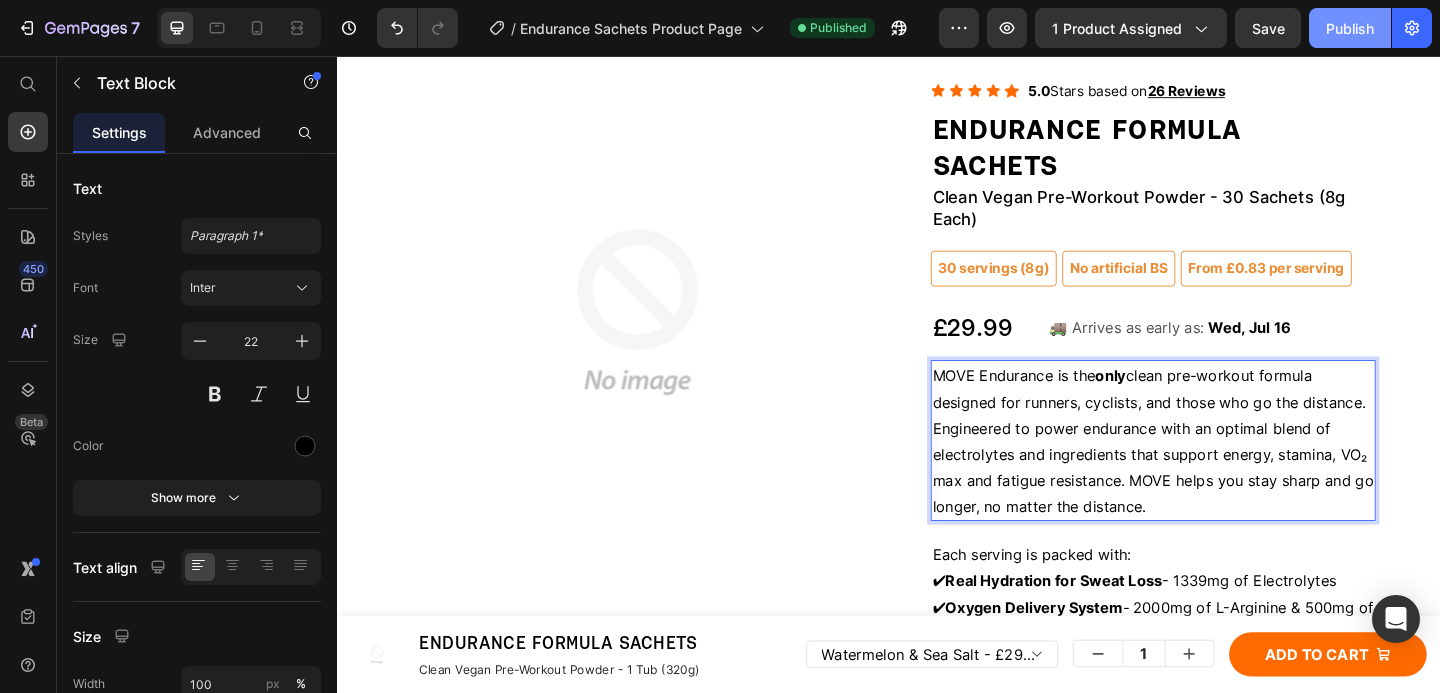 drag, startPoint x: 1340, startPoint y: 37, endPoint x: 521, endPoint y: 36, distance: 819.0006 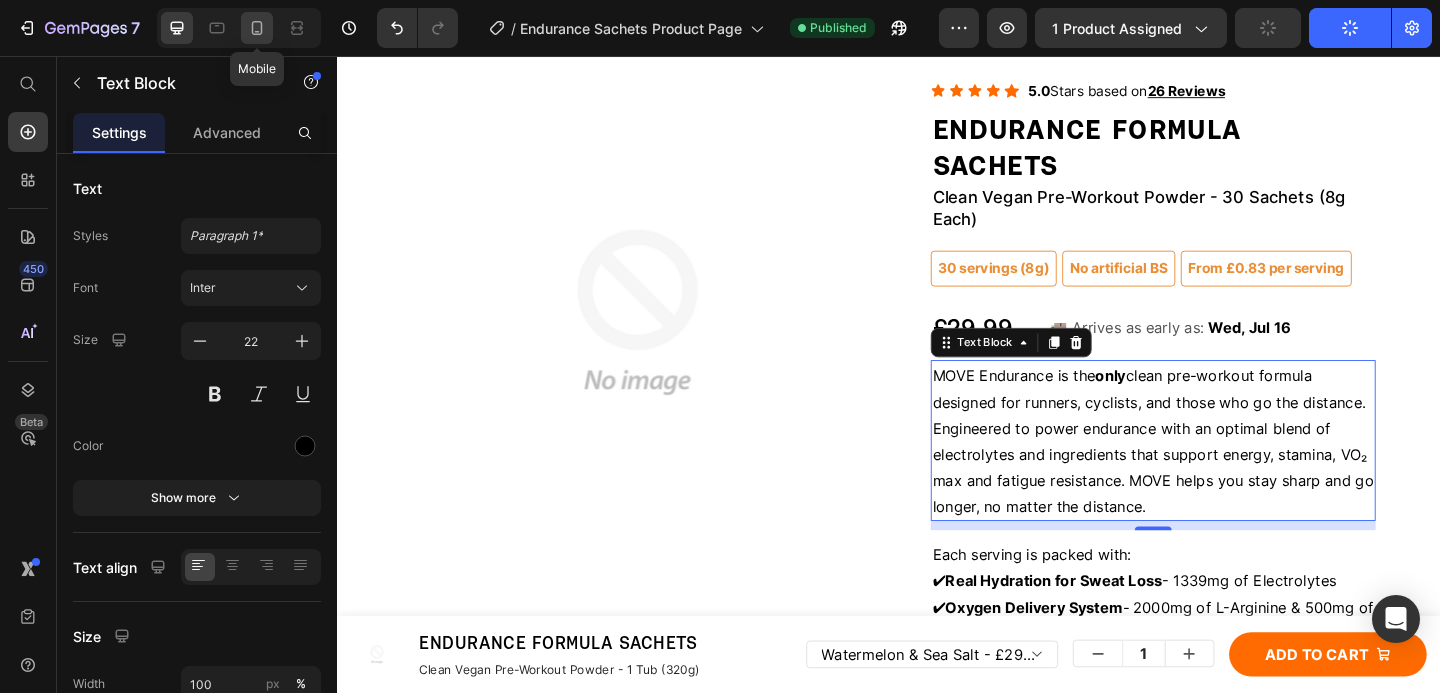 click 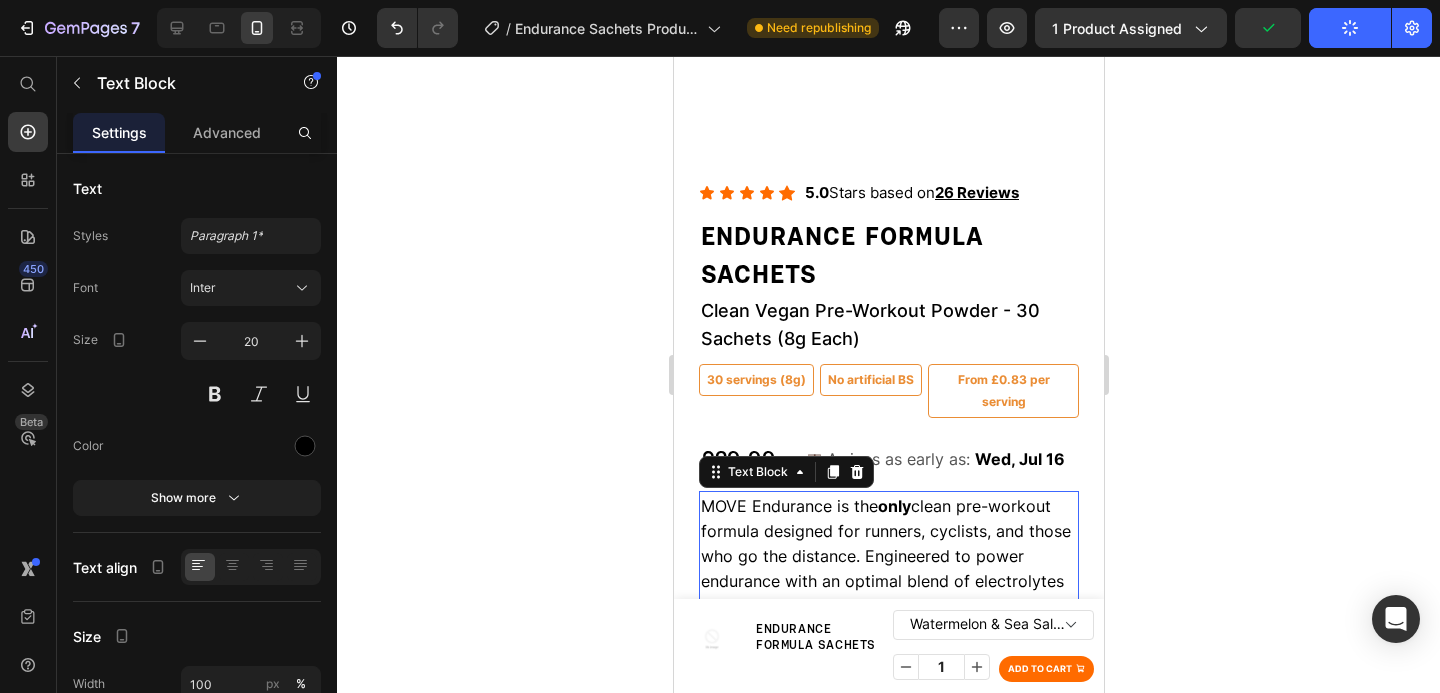 scroll, scrollTop: 486, scrollLeft: 0, axis: vertical 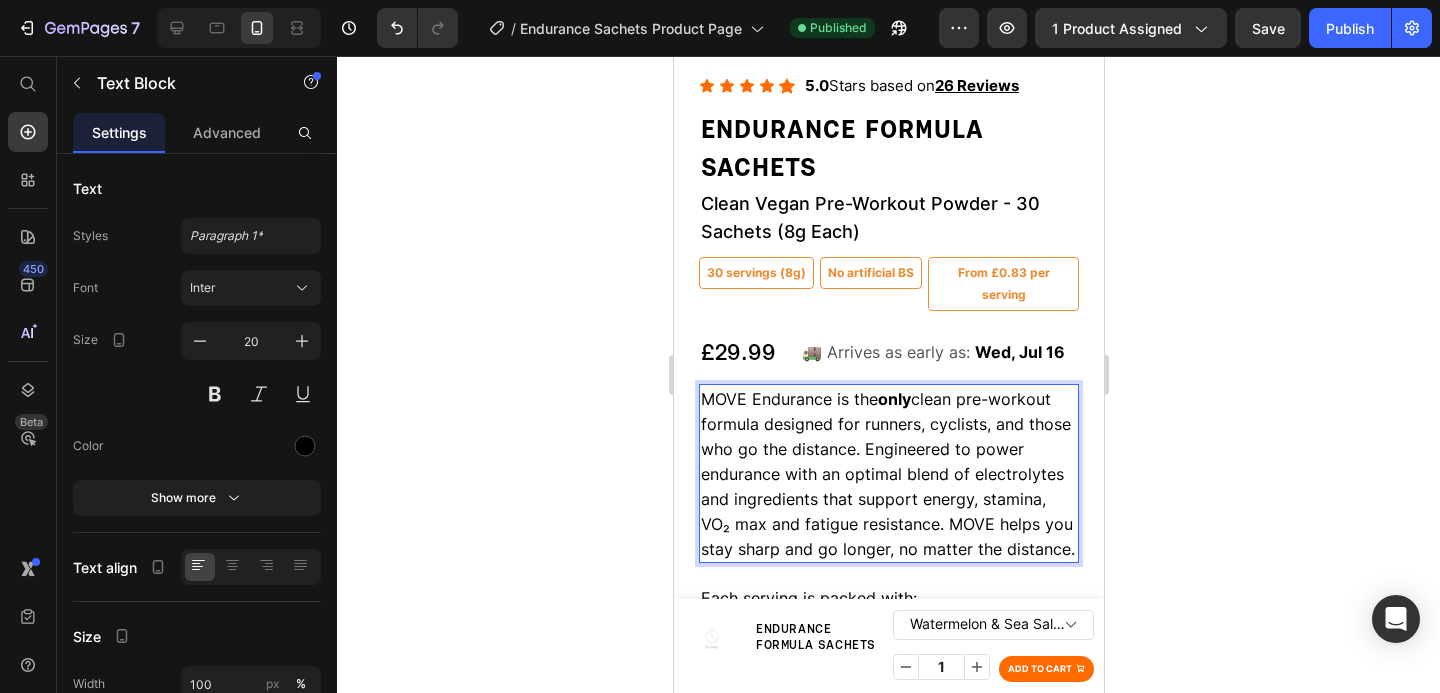 click on "MOVE Endurance is the  only  clean pre-workout formula designed for runners, cyclists, and those who go the distance. Engineered to power endurance with an optimal blend of electrolytes and ingredients that support energy, stamina, VO₂ max and fatigue resistance. MOVE helps you stay sharp and go longer, no matter the distance." at bounding box center [887, 474] 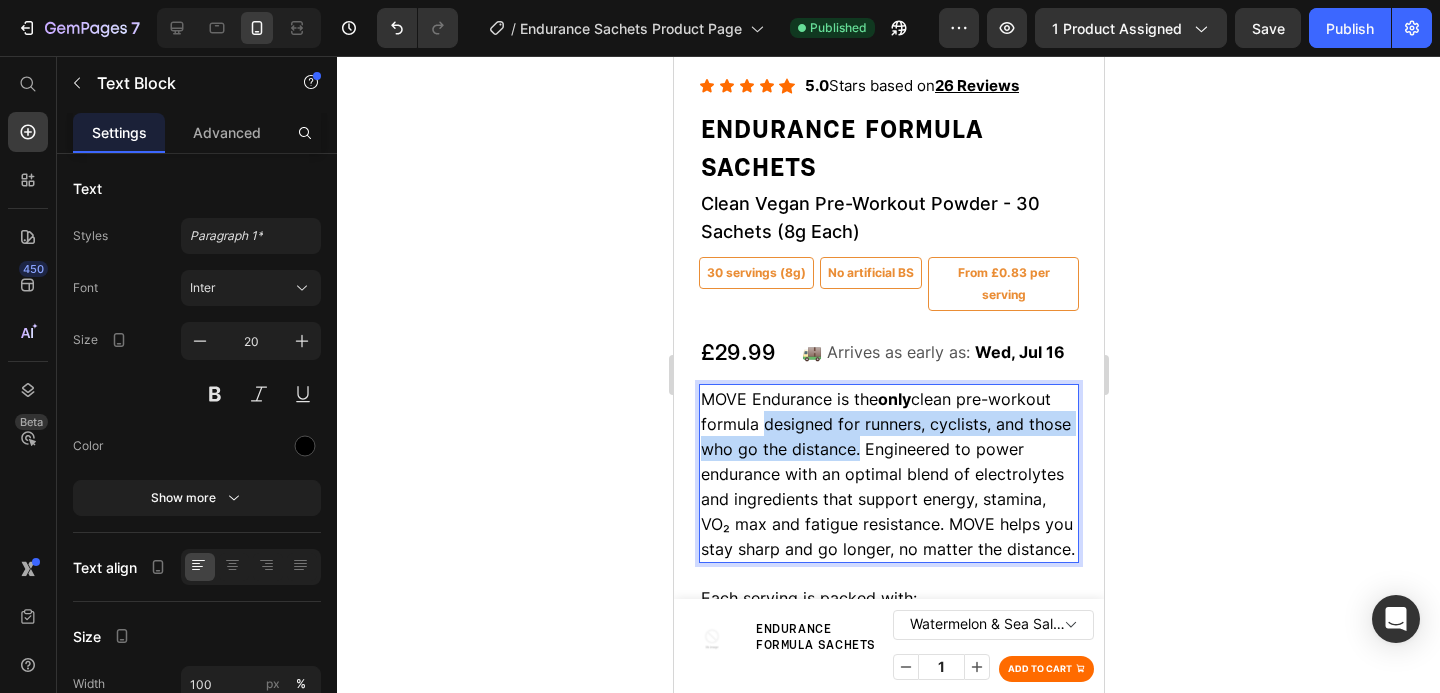 drag, startPoint x: 767, startPoint y: 410, endPoint x: 908, endPoint y: 440, distance: 144.15616 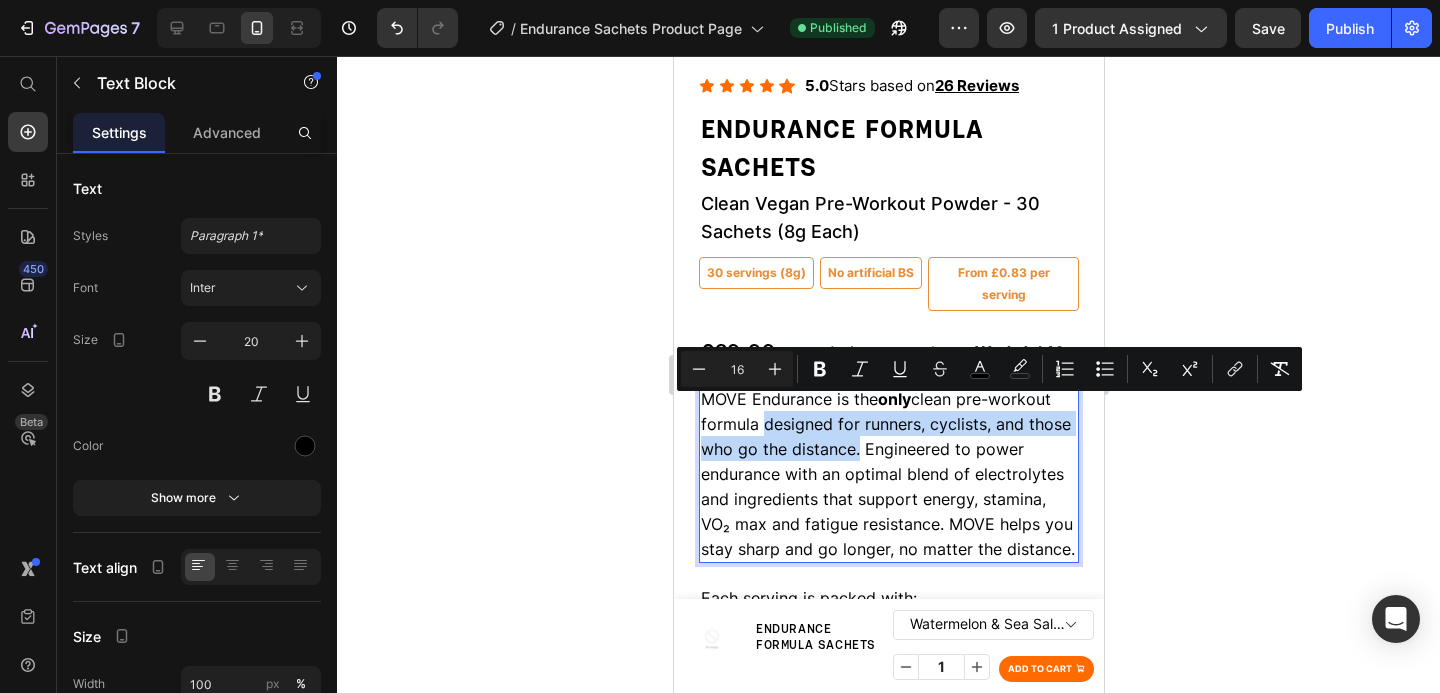 copy on "designed for runners, cyclists, and those who go the distance." 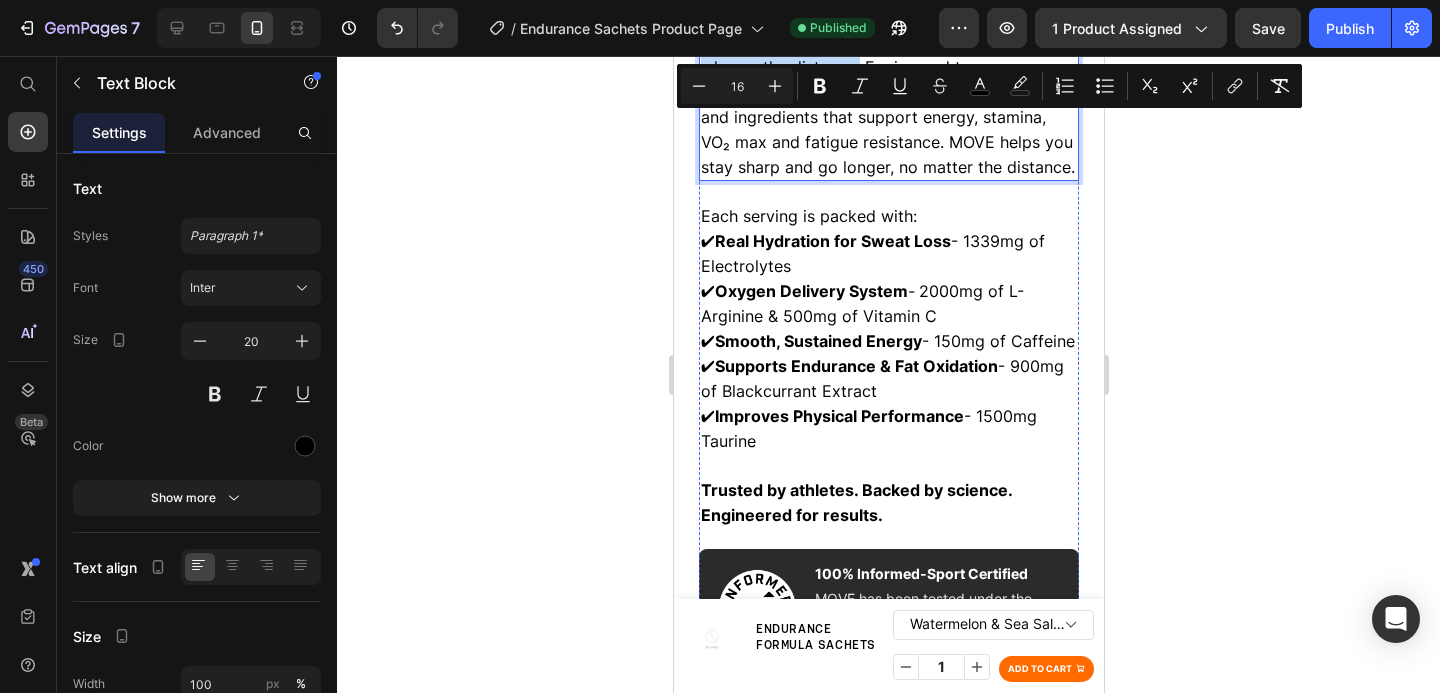 scroll, scrollTop: 1550, scrollLeft: 0, axis: vertical 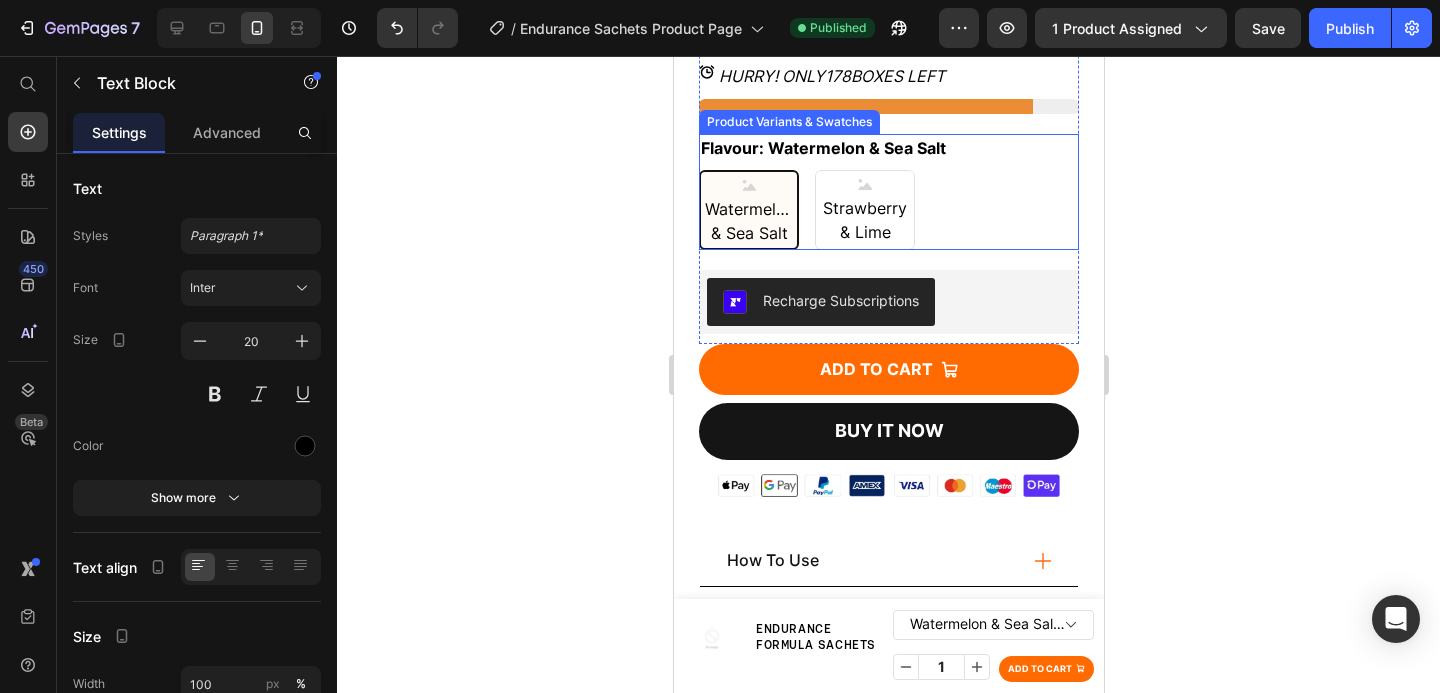 click on "Watermelon & Sea Salt" at bounding box center [748, 218] 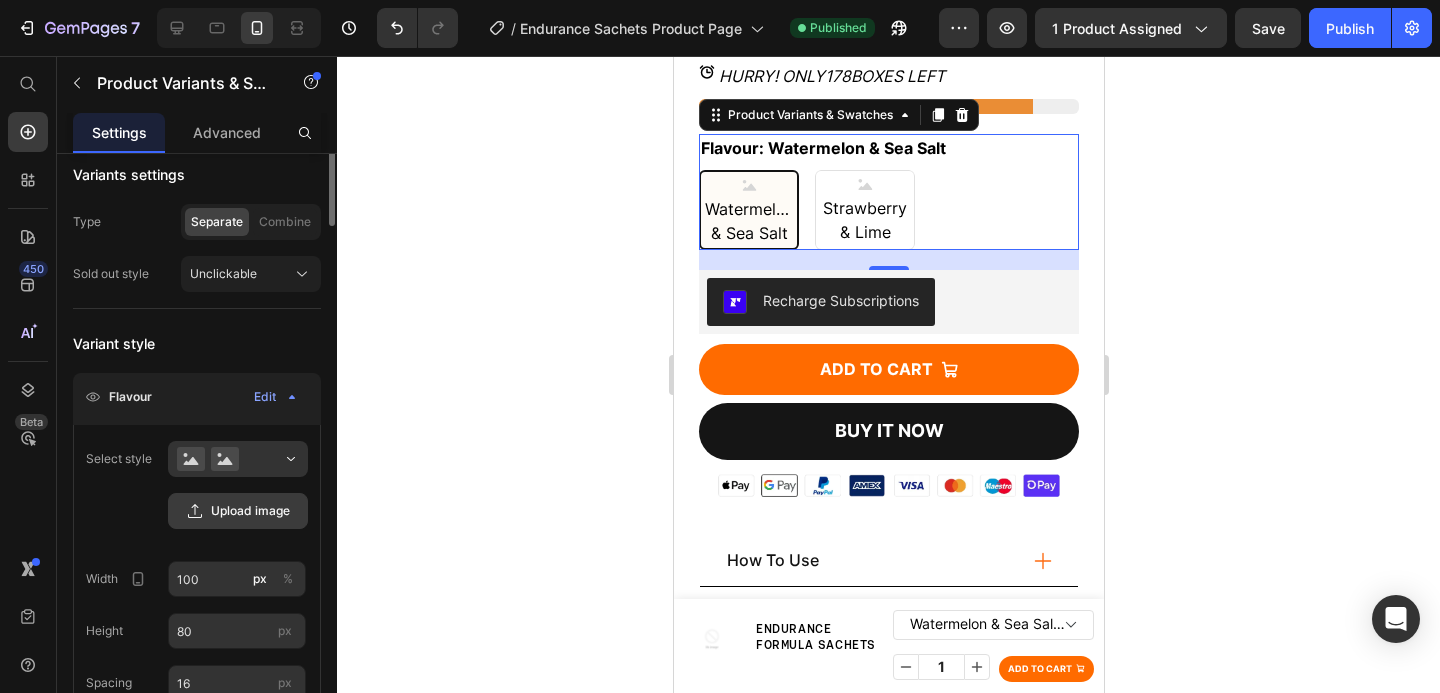 scroll, scrollTop: 312, scrollLeft: 0, axis: vertical 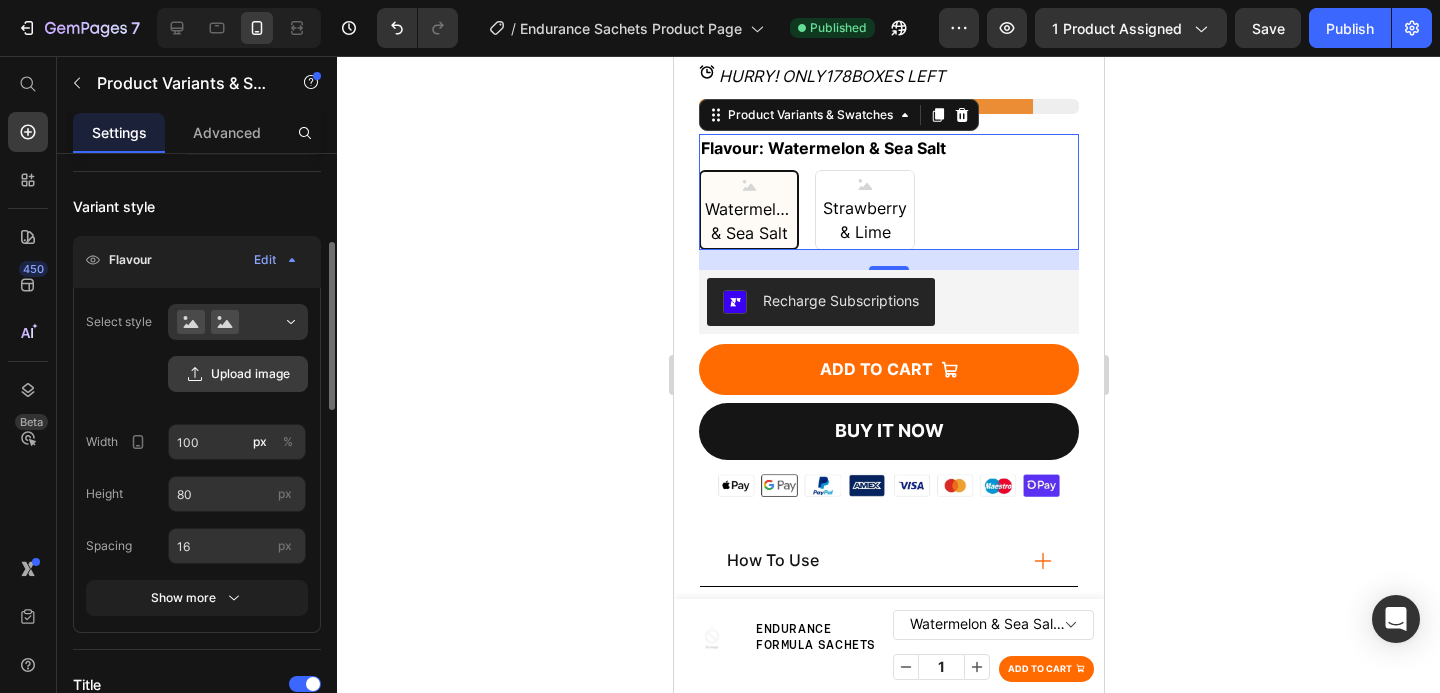 click on "Upload image" 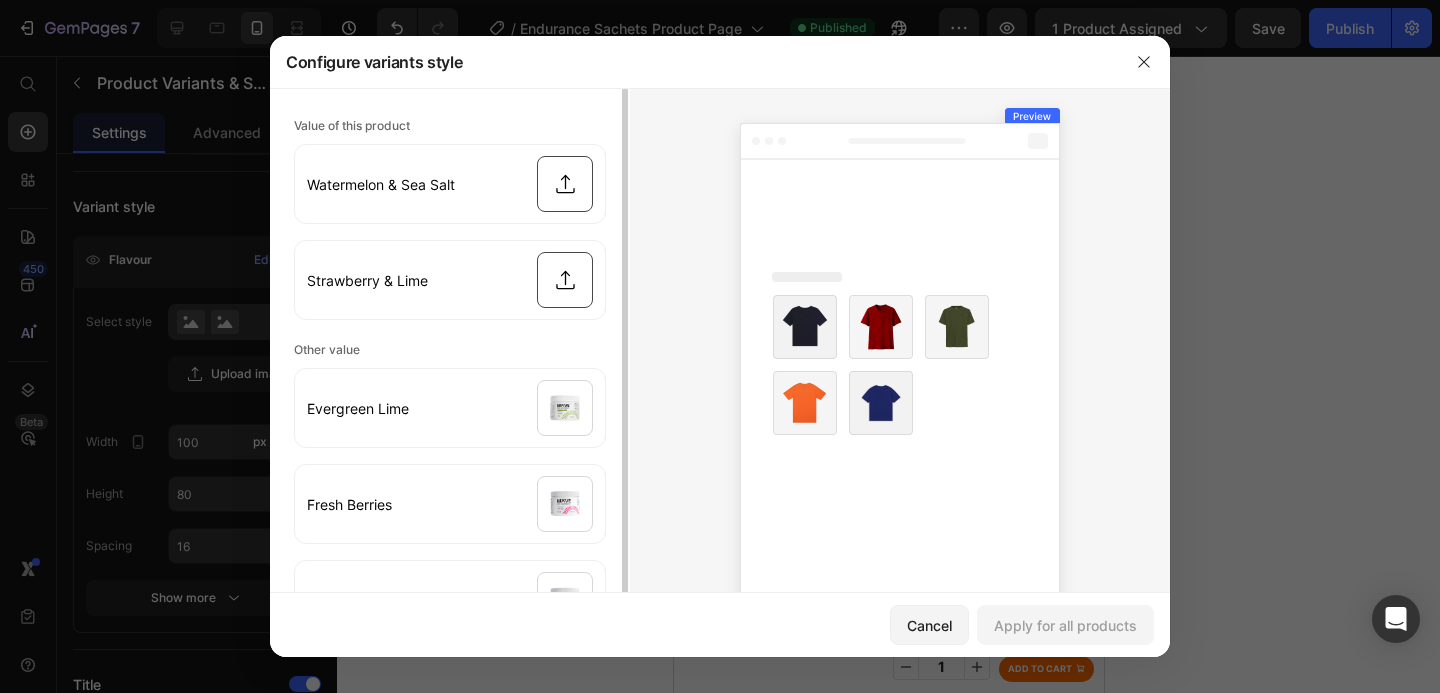 scroll, scrollTop: 22, scrollLeft: 0, axis: vertical 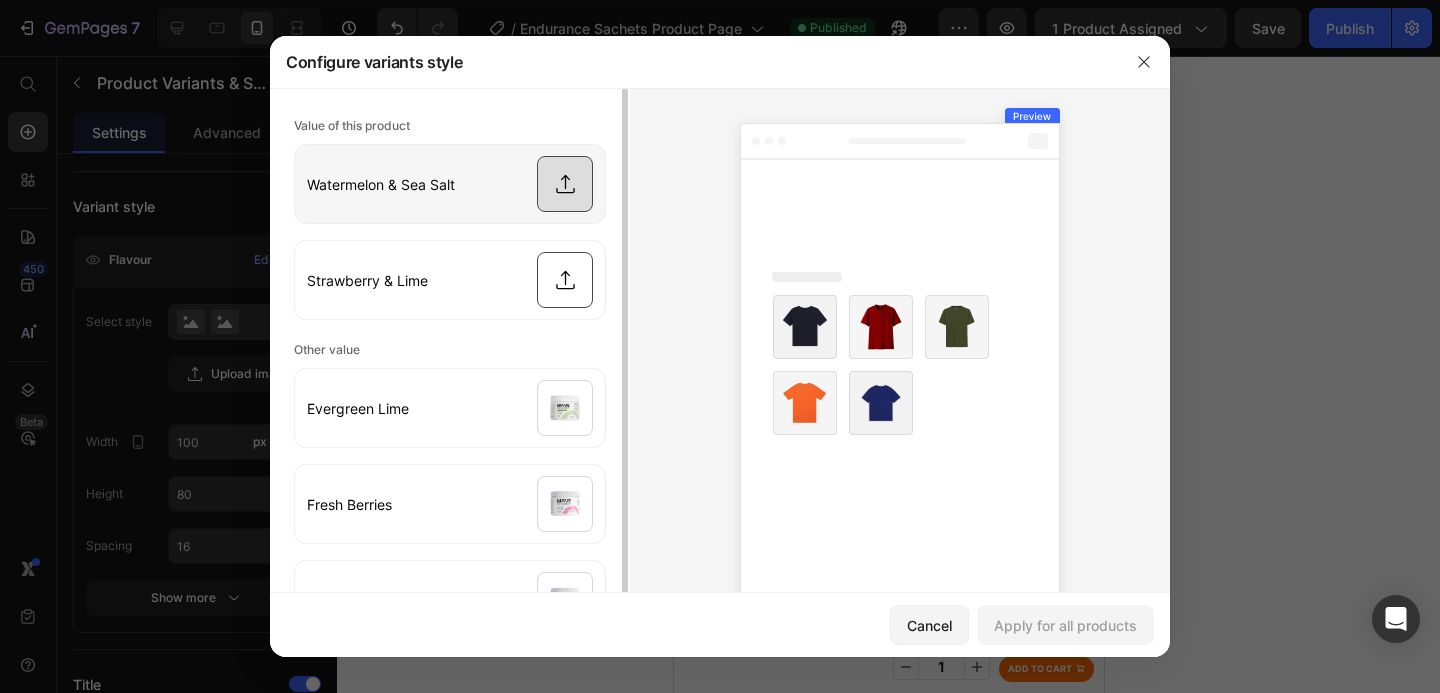 click at bounding box center [450, 184] 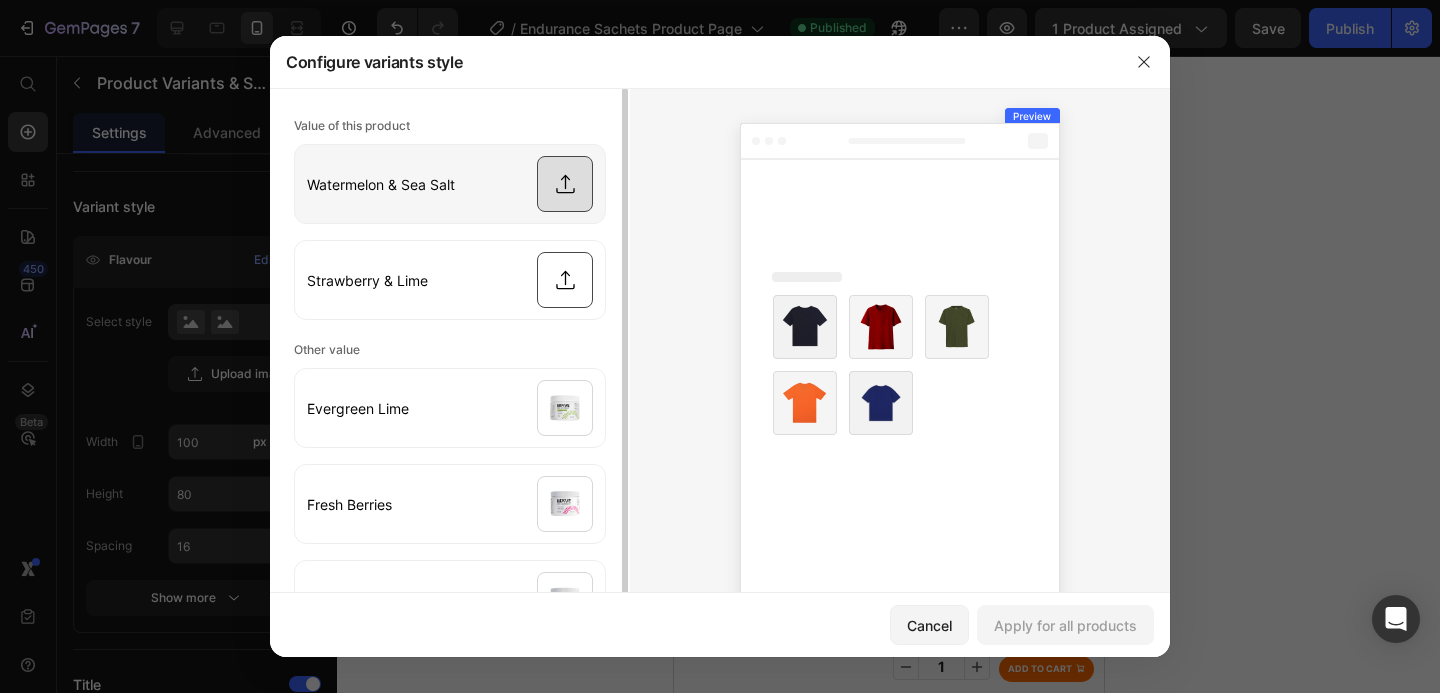 click at bounding box center [450, 184] 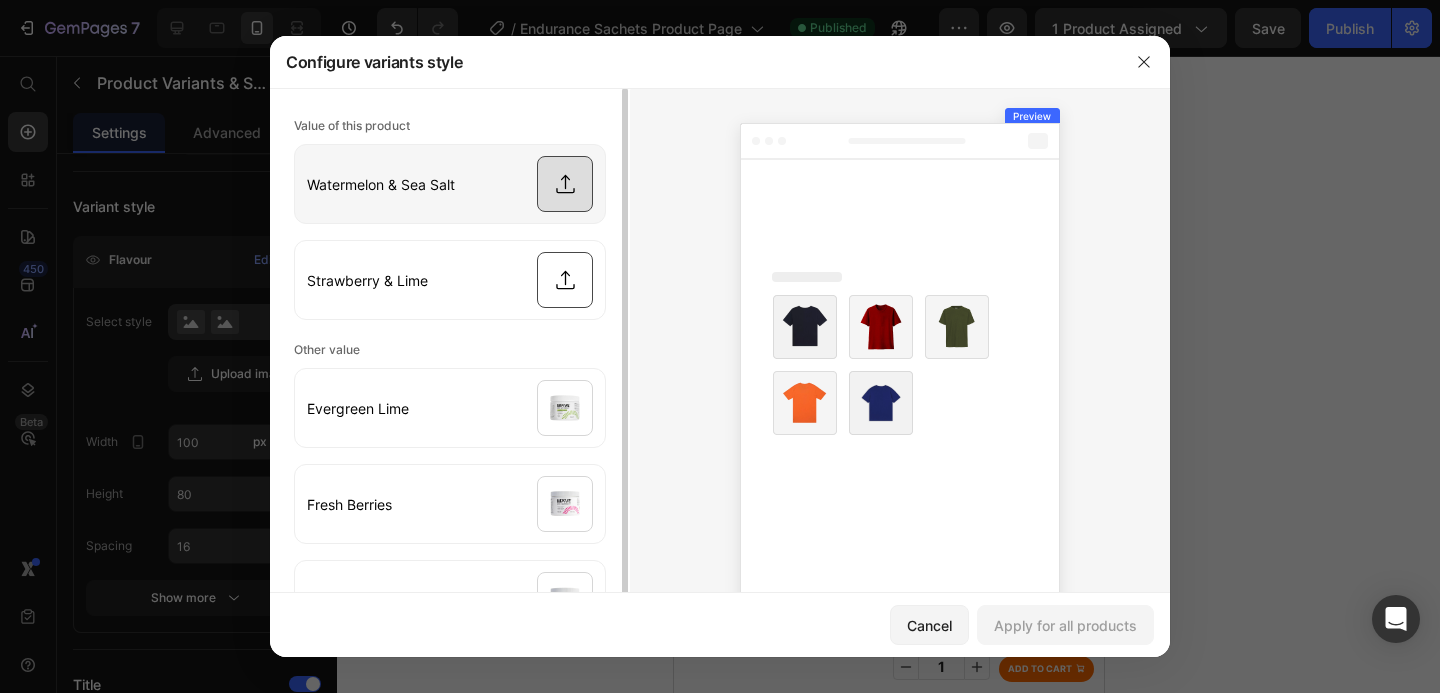 click at bounding box center (450, 184) 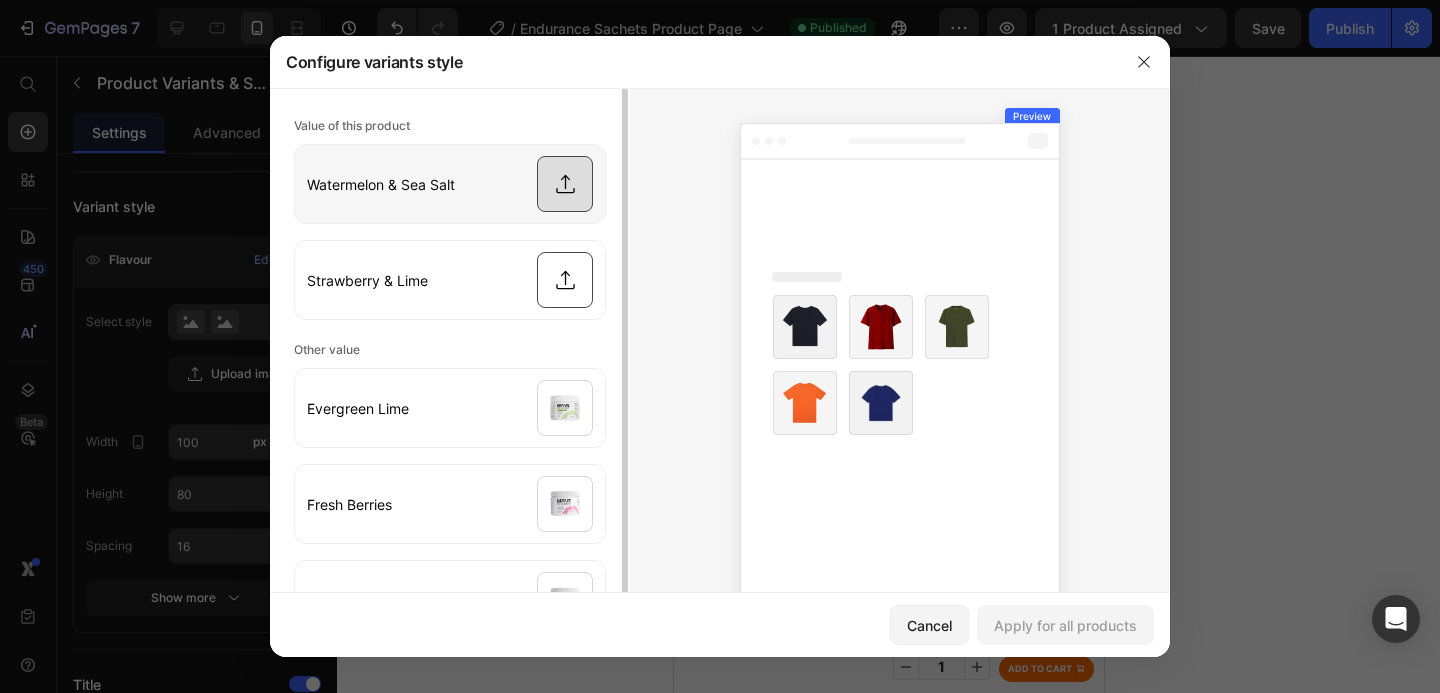 type on "C:\fakepath\4.png" 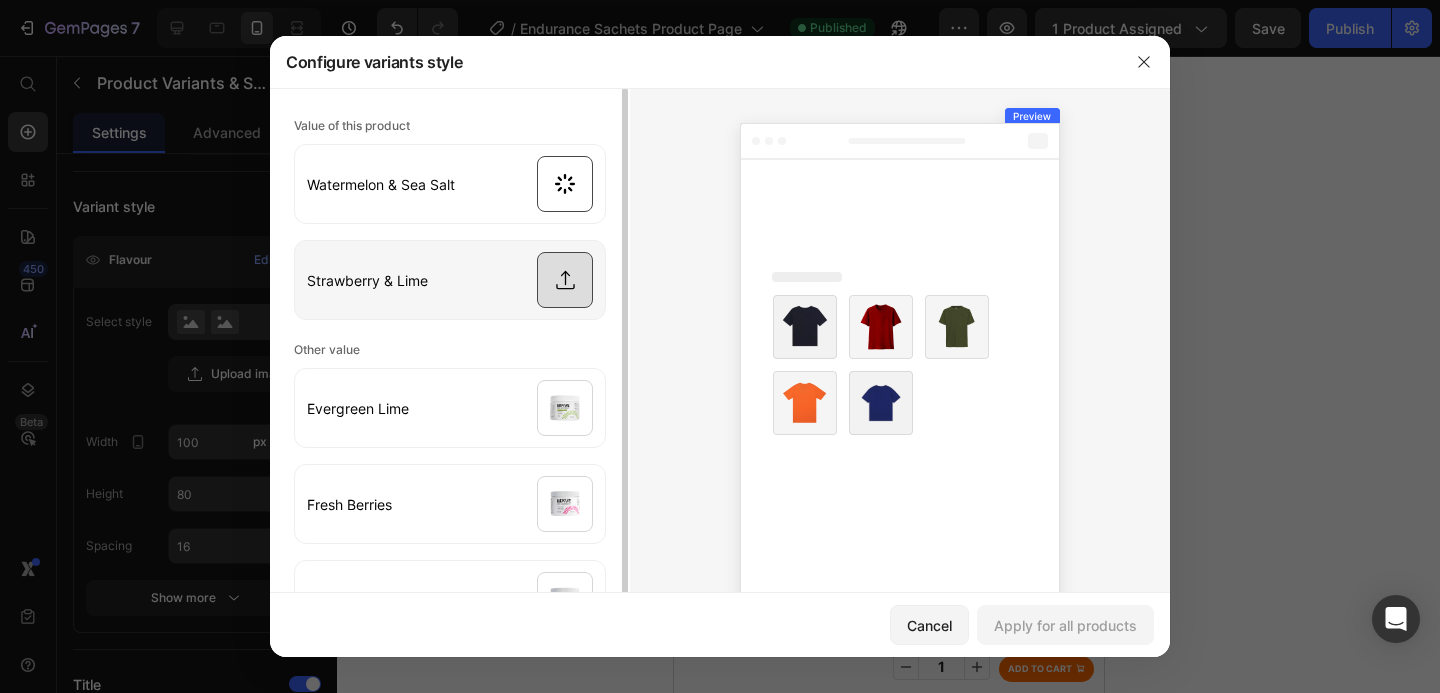 click at bounding box center (450, 280) 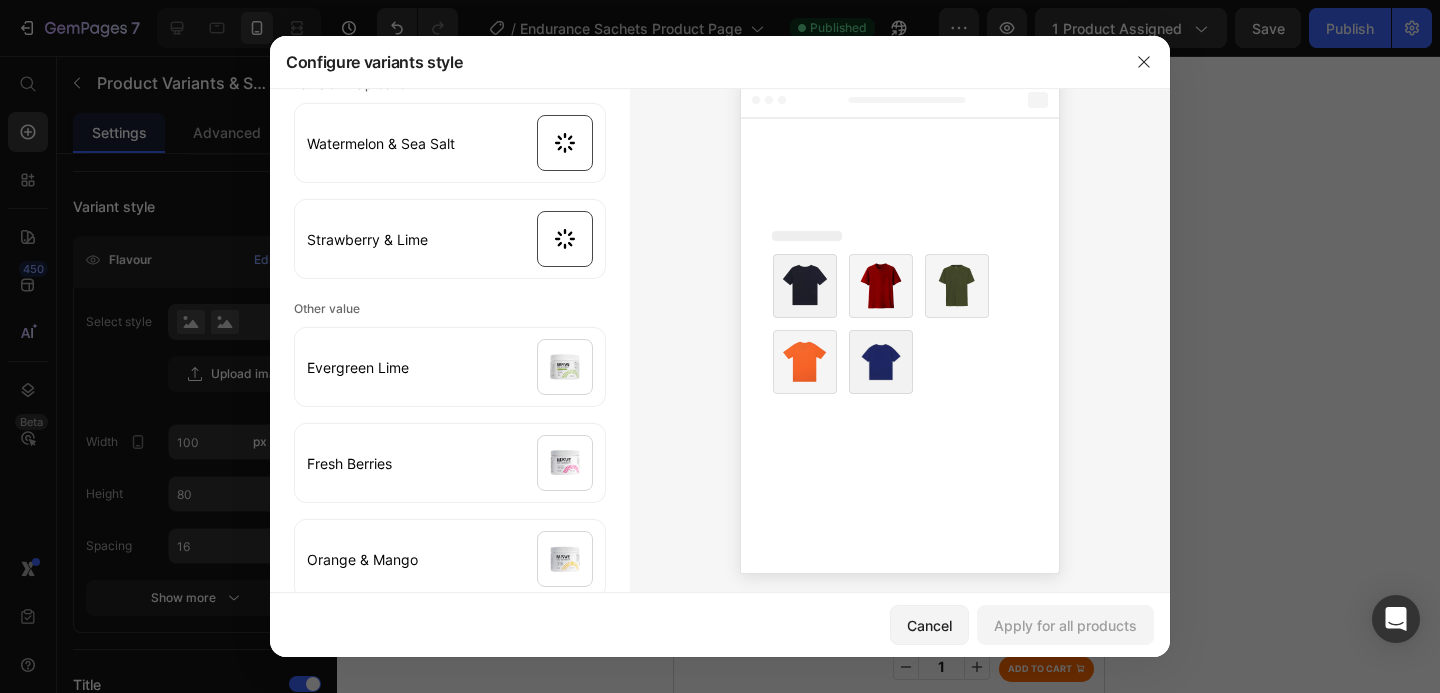scroll, scrollTop: 49, scrollLeft: 0, axis: vertical 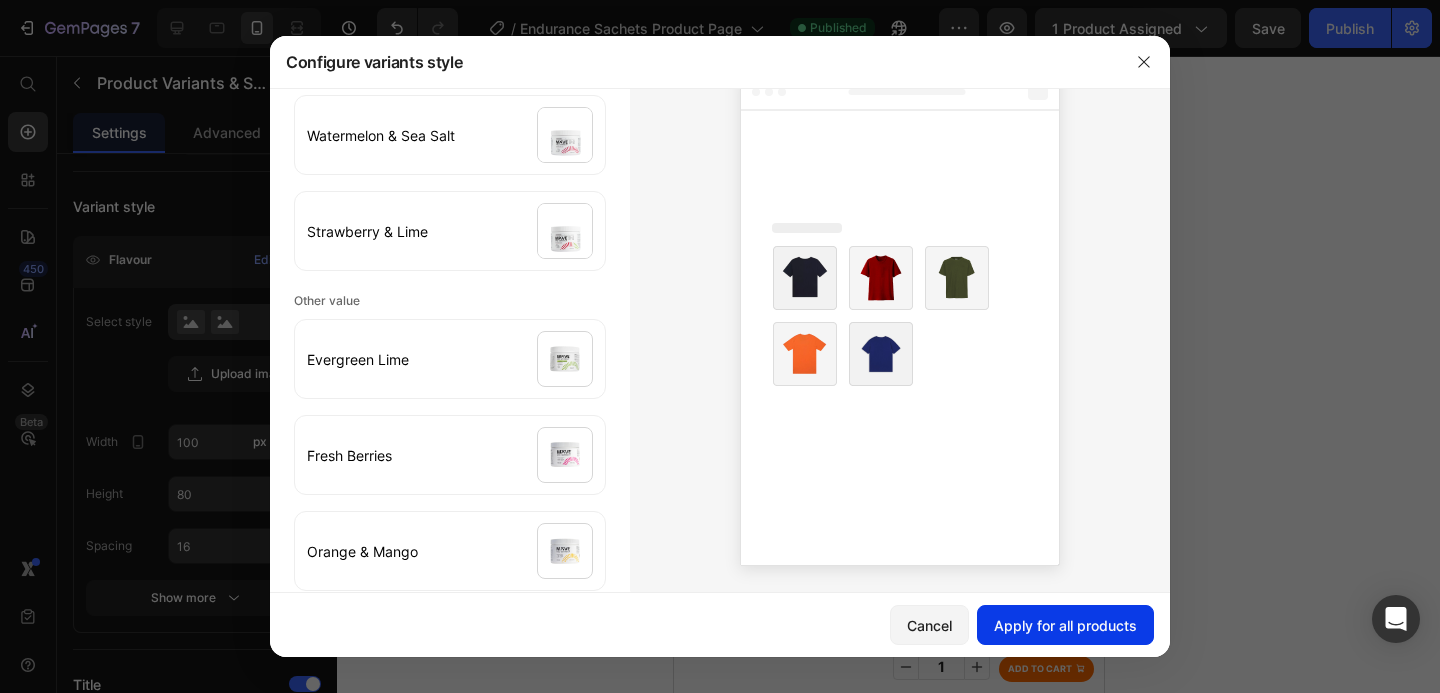 click on "Apply for all products" at bounding box center (1065, 625) 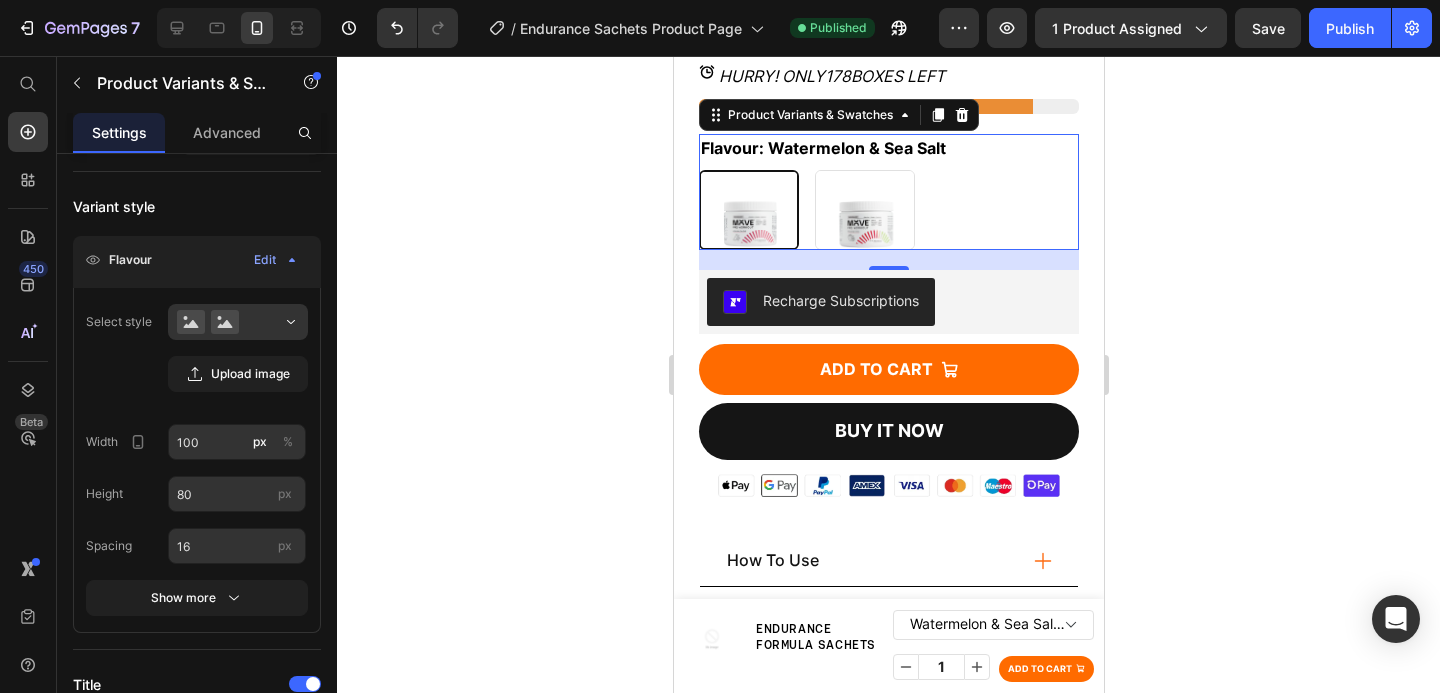 click 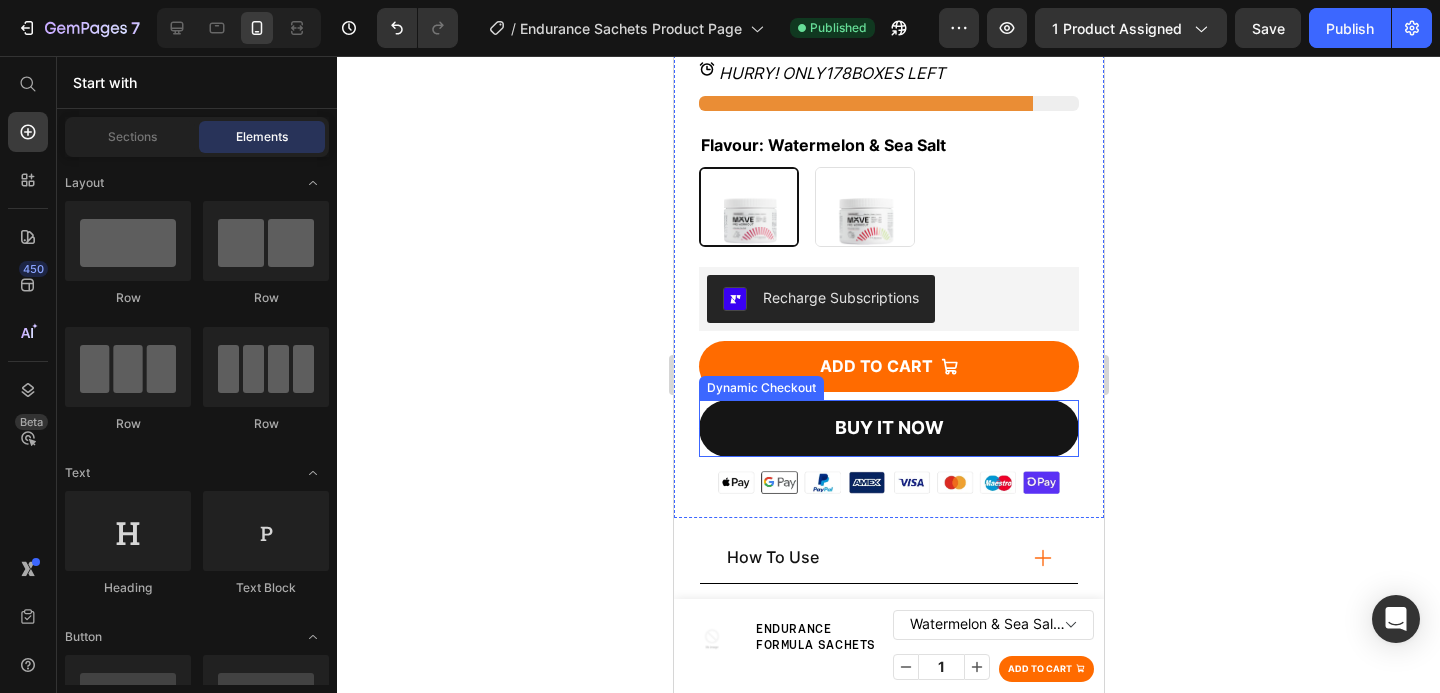 scroll, scrollTop: 1554, scrollLeft: 0, axis: vertical 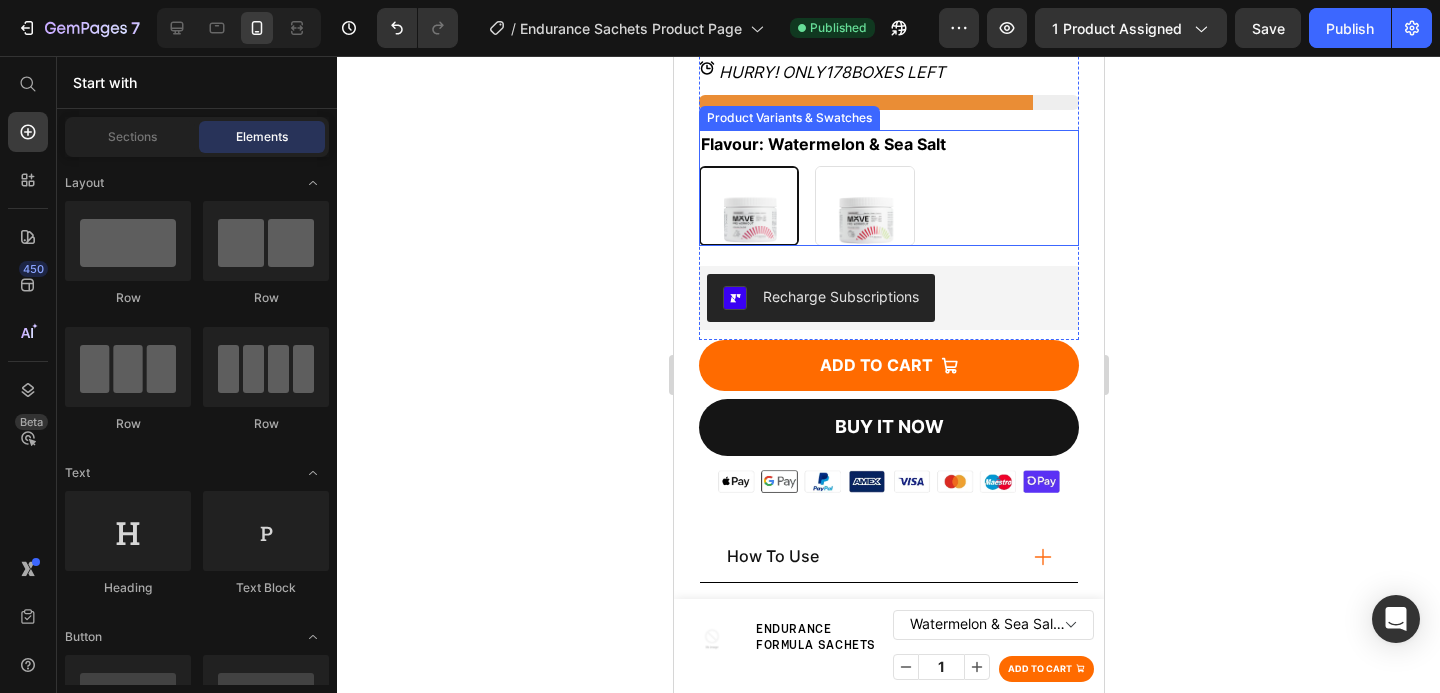 click on "Watermelon & Sea Salt Watermelon & Sea Salt Strawberry & Lime Strawberry & Lime" at bounding box center (888, 206) 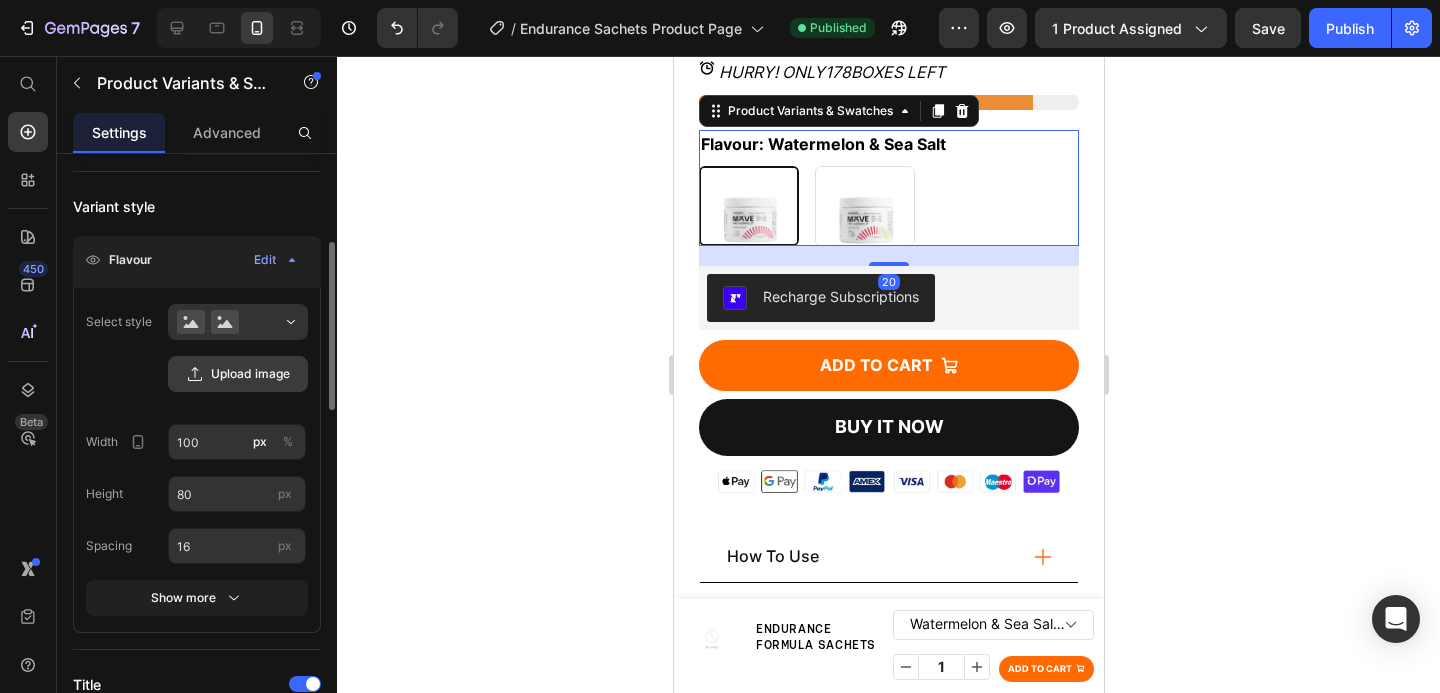 click on "Upload image" at bounding box center (238, 374) 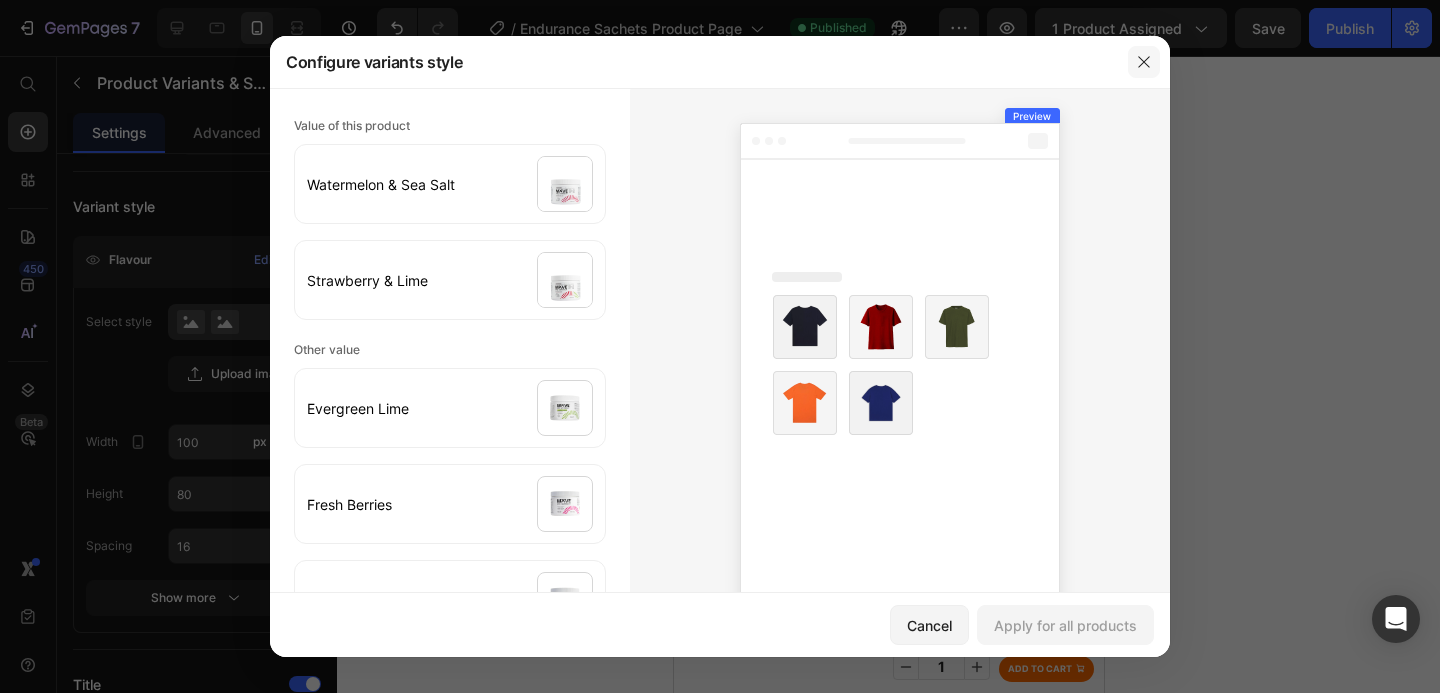 click at bounding box center (1144, 62) 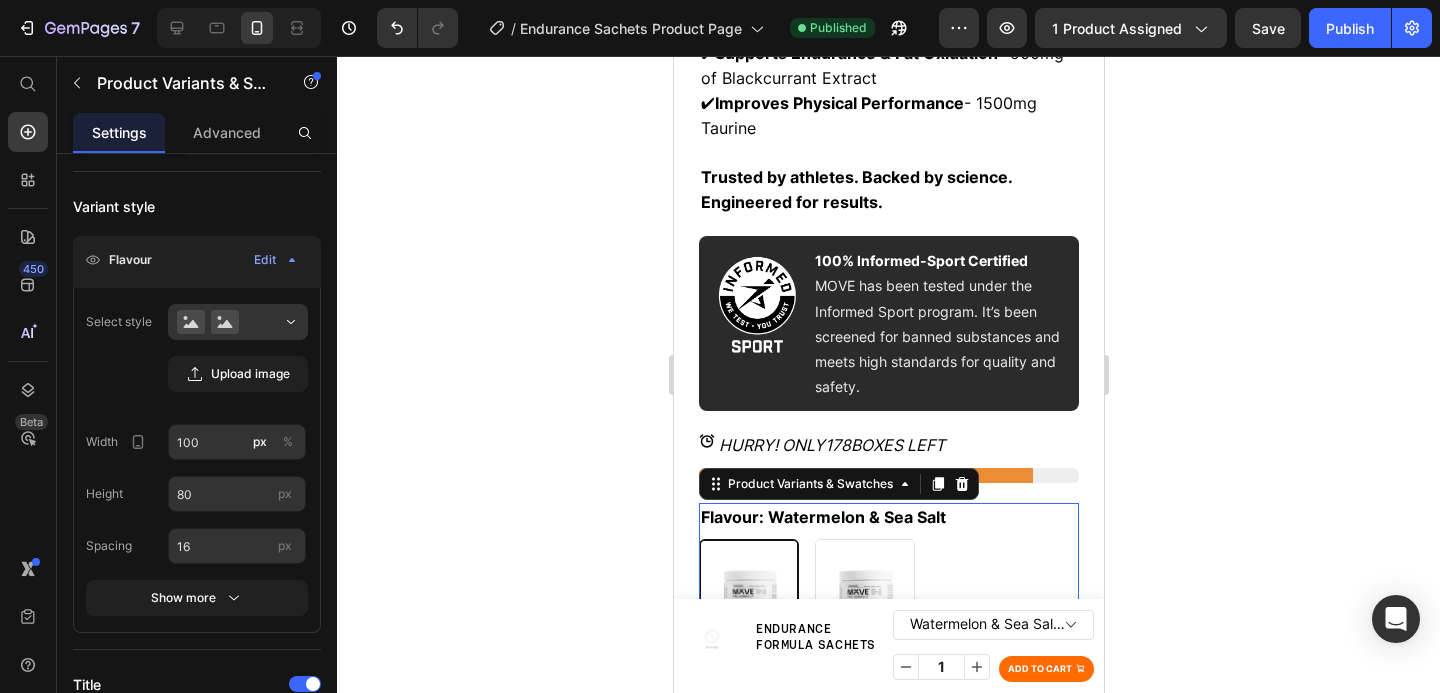 scroll, scrollTop: 1526, scrollLeft: 0, axis: vertical 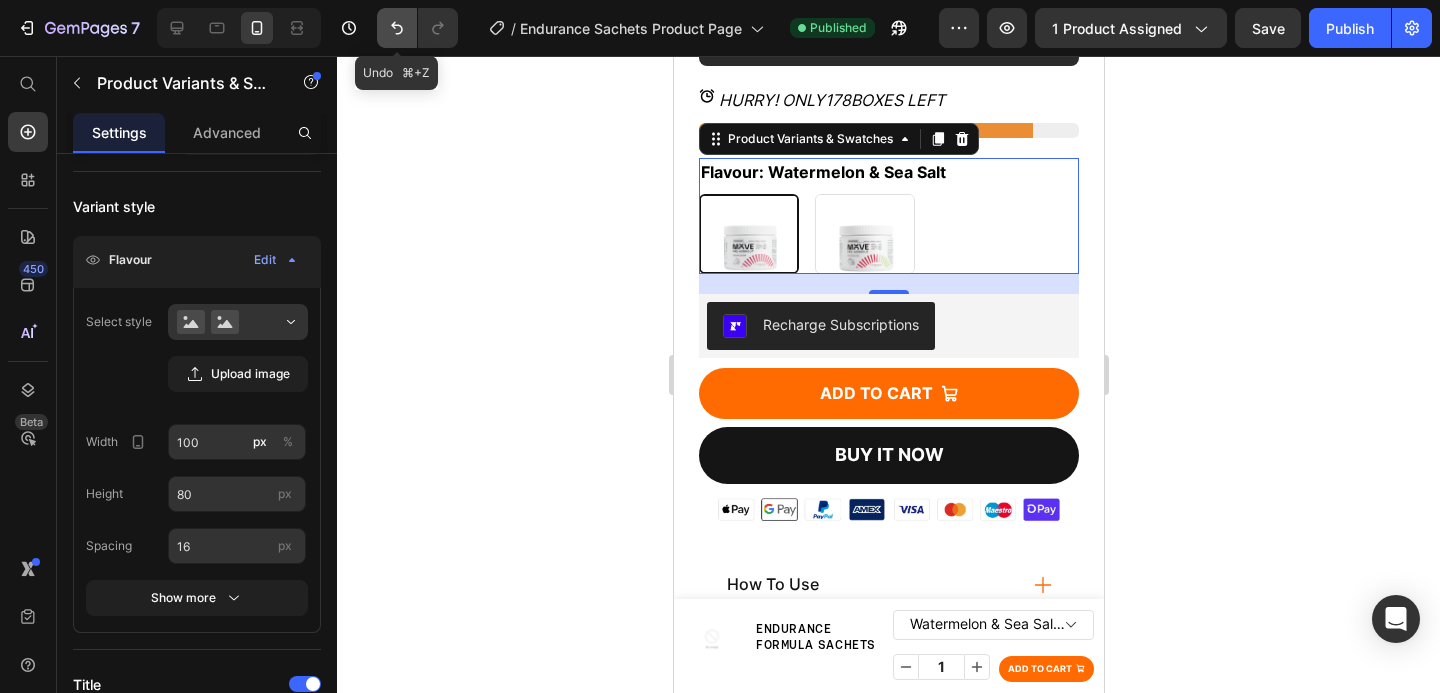 click 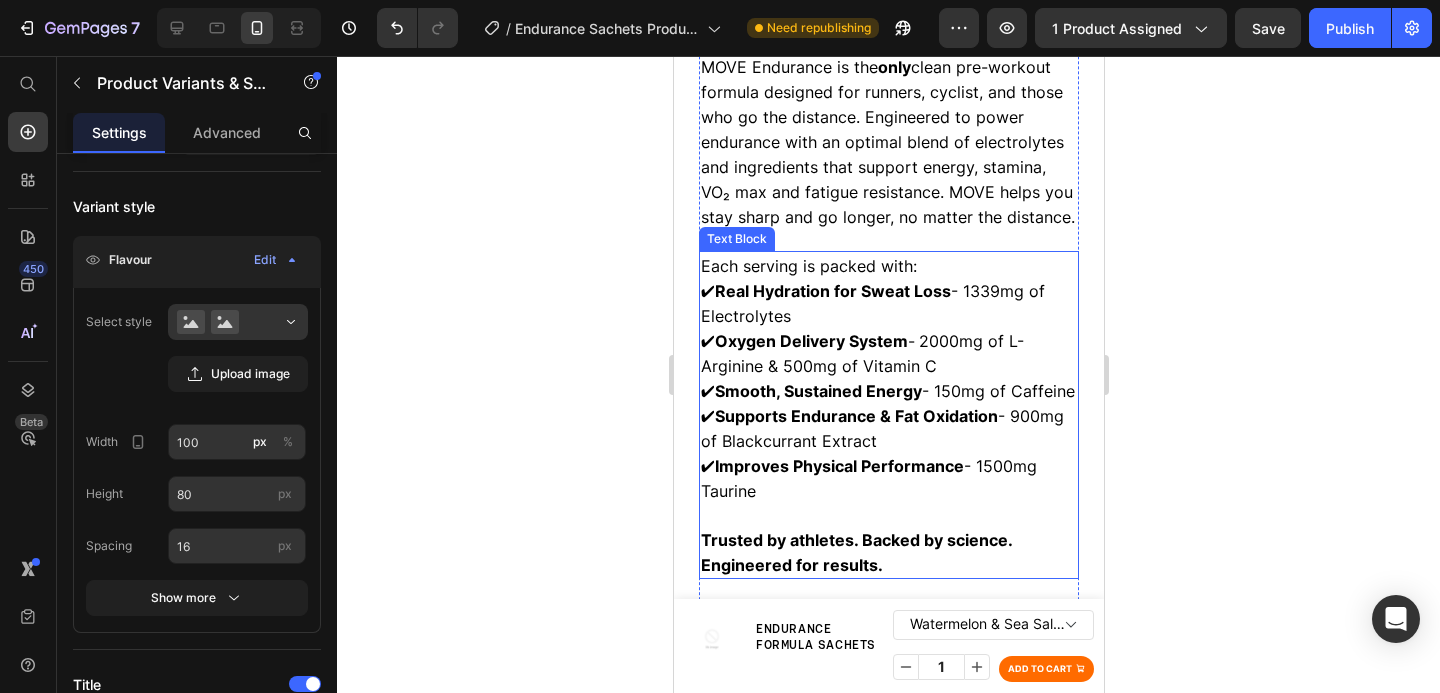 scroll, scrollTop: 1008, scrollLeft: 0, axis: vertical 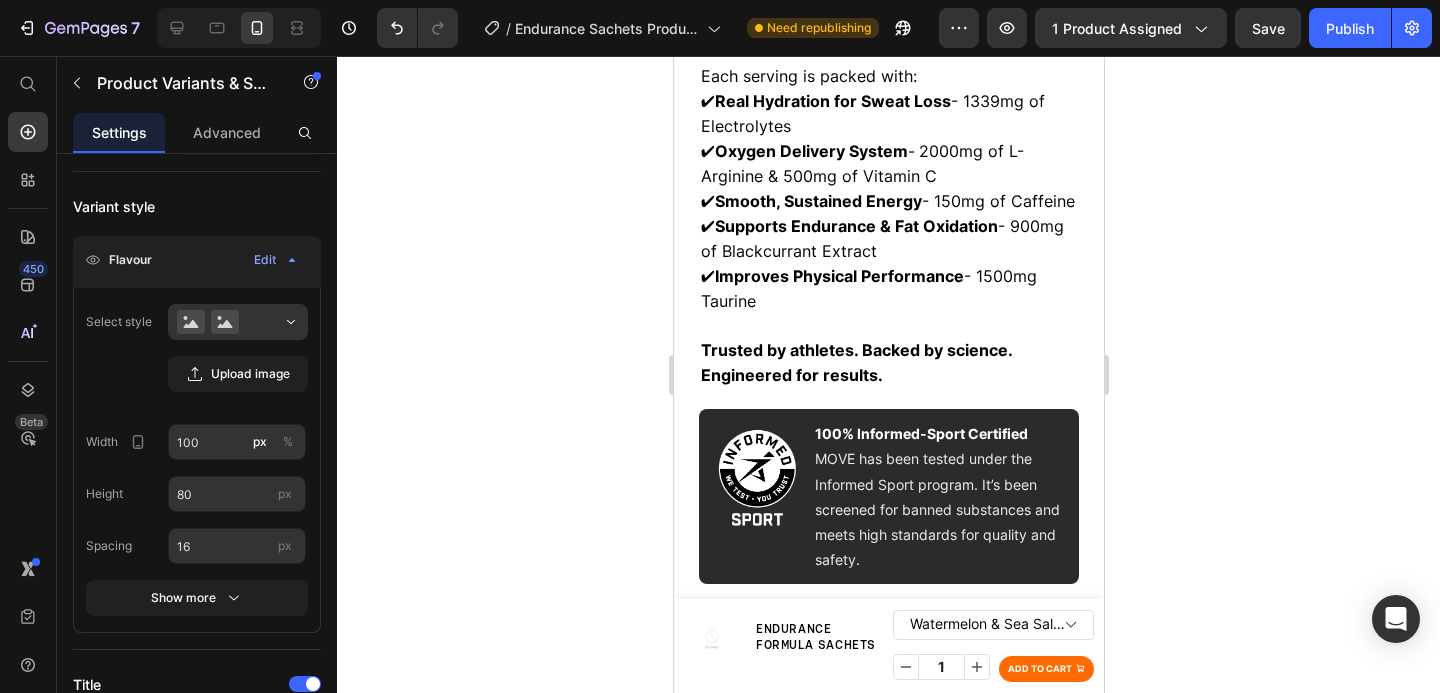 click 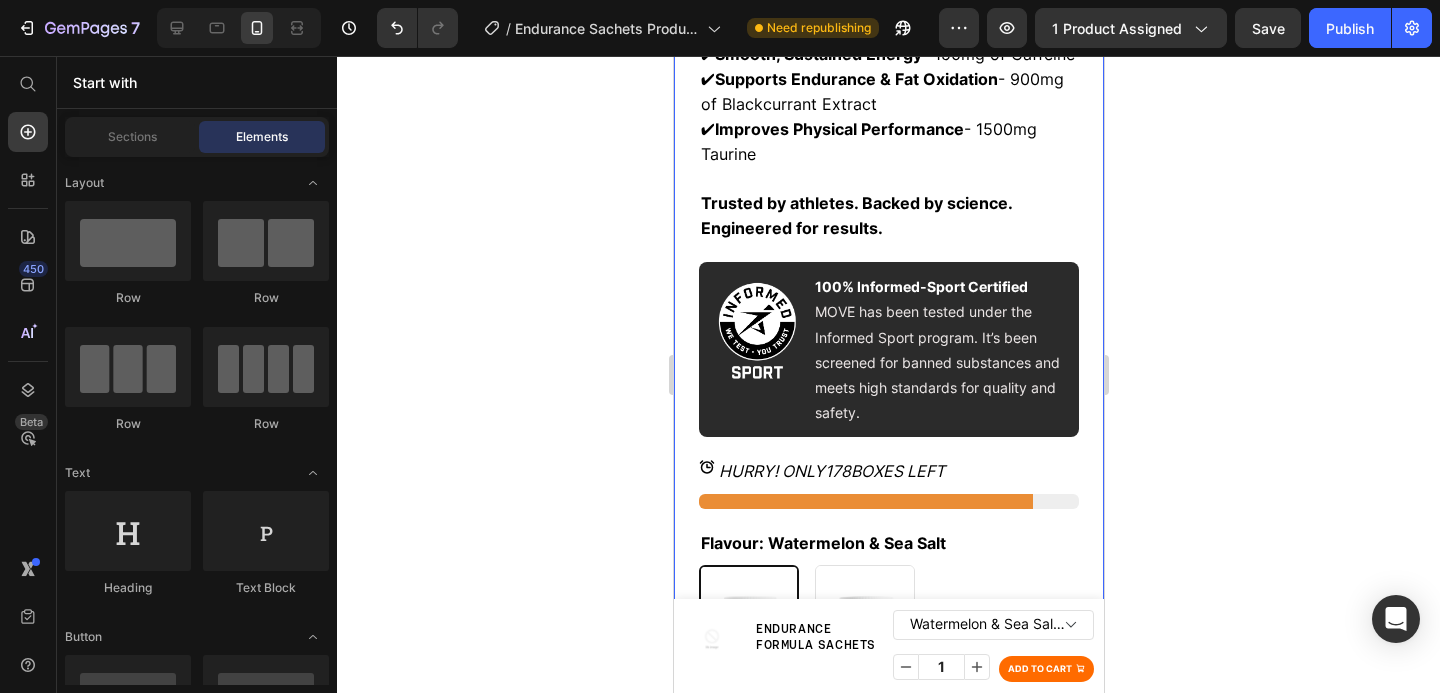 scroll, scrollTop: 1375, scrollLeft: 0, axis: vertical 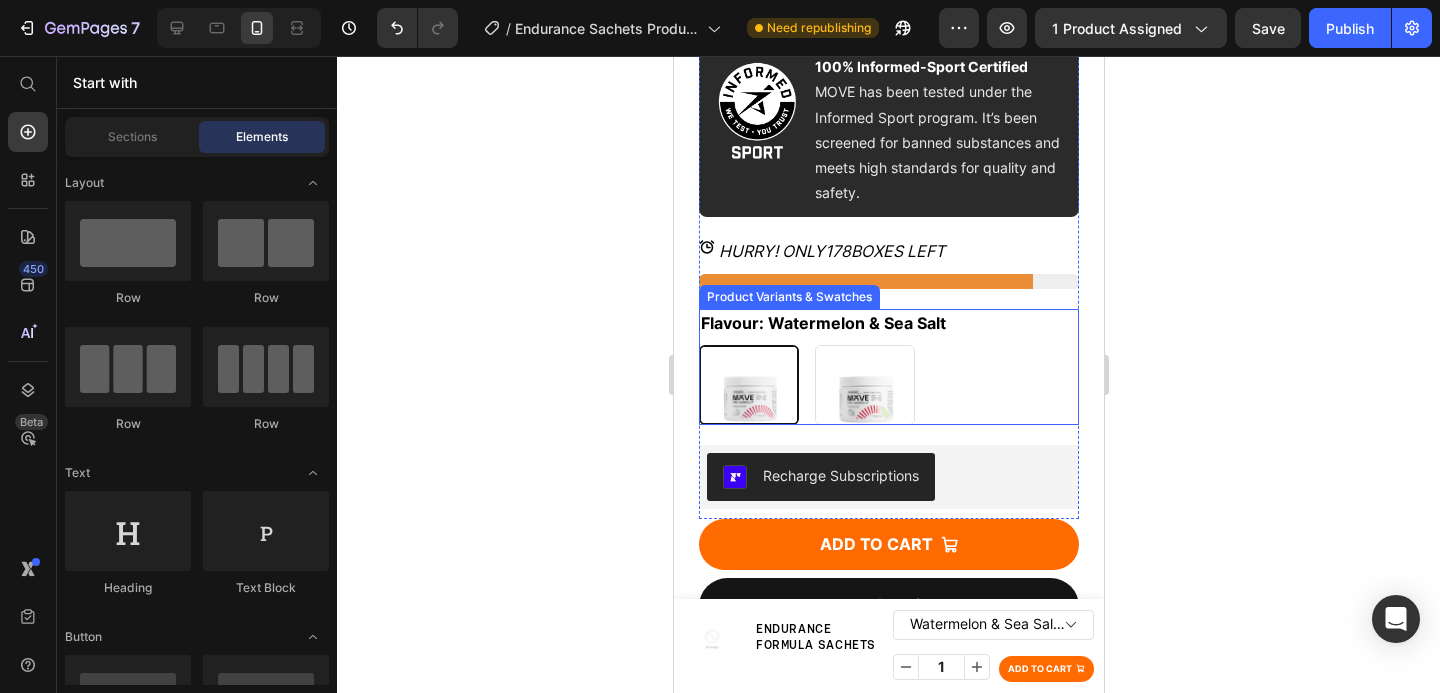click on "Watermelon & Sea Salt Watermelon & Sea Salt Strawberry & Lime Strawberry & Lime" at bounding box center [888, 385] 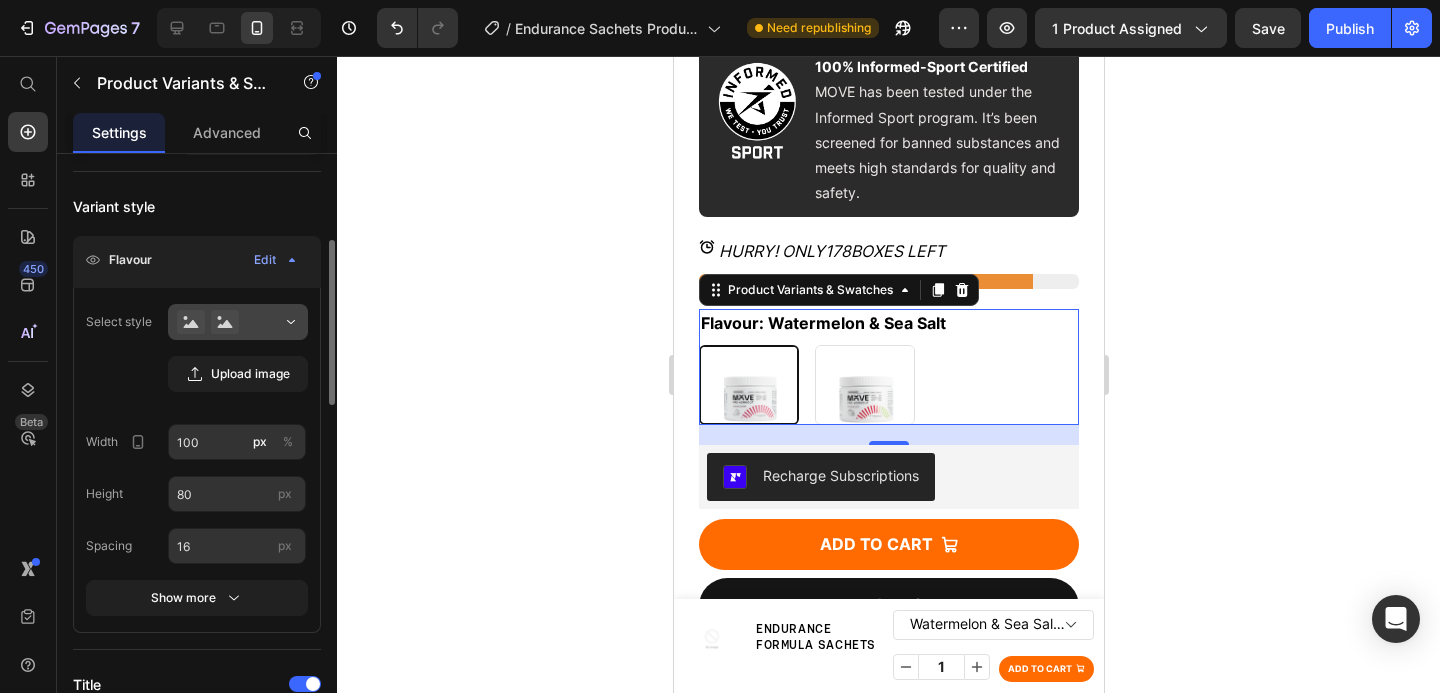 click at bounding box center [238, 322] 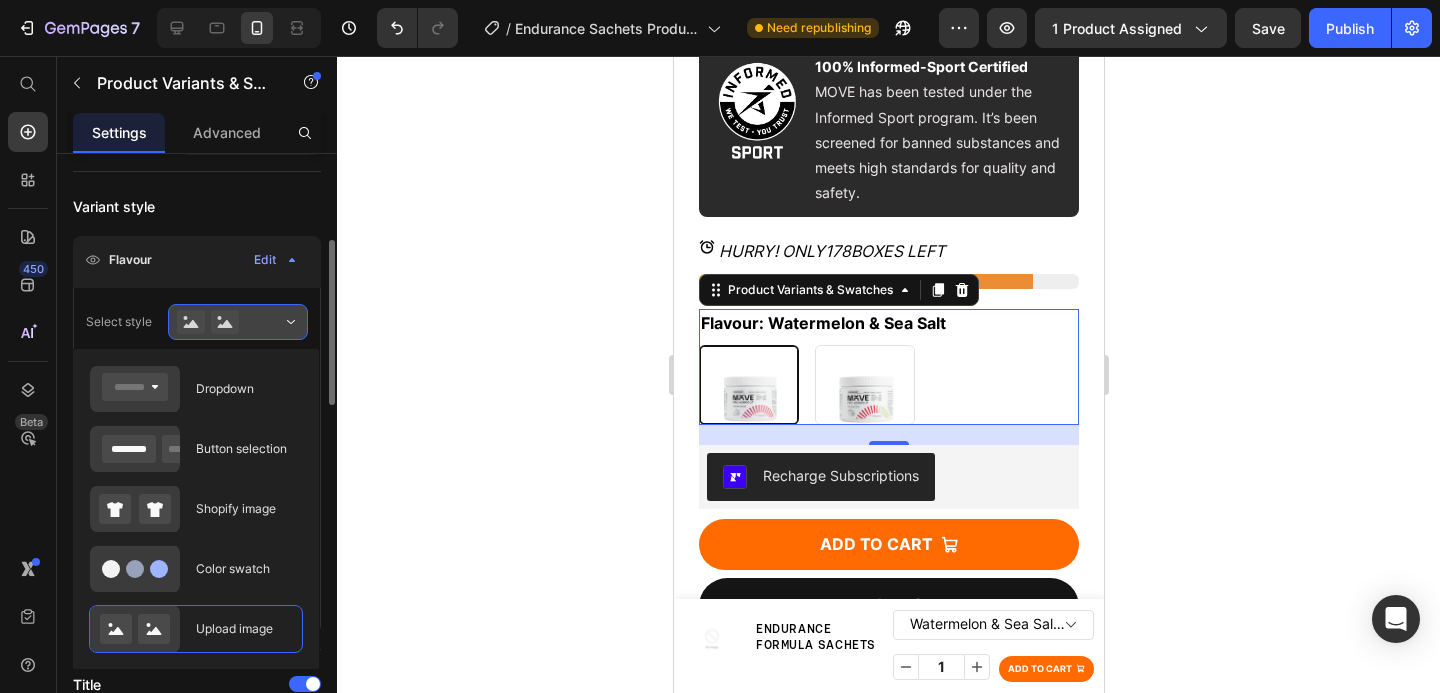 click at bounding box center (238, 322) 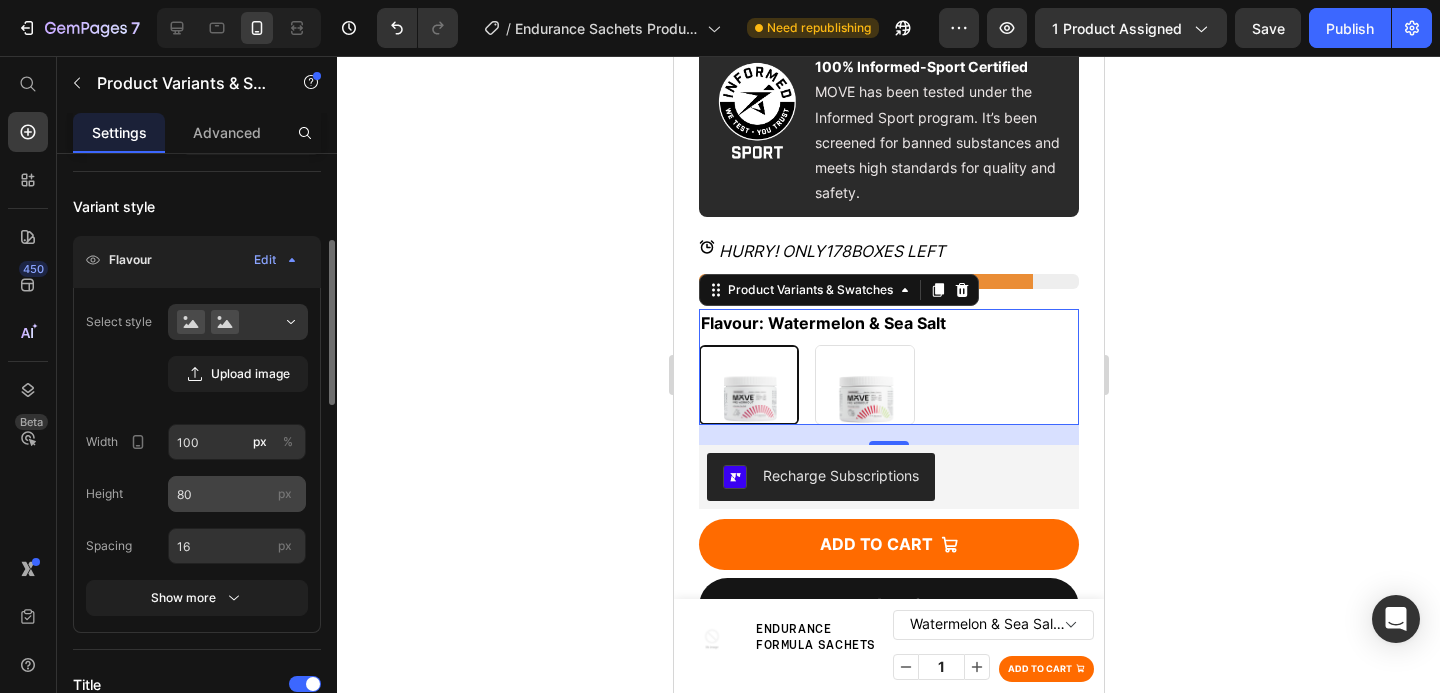 scroll, scrollTop: 489, scrollLeft: 0, axis: vertical 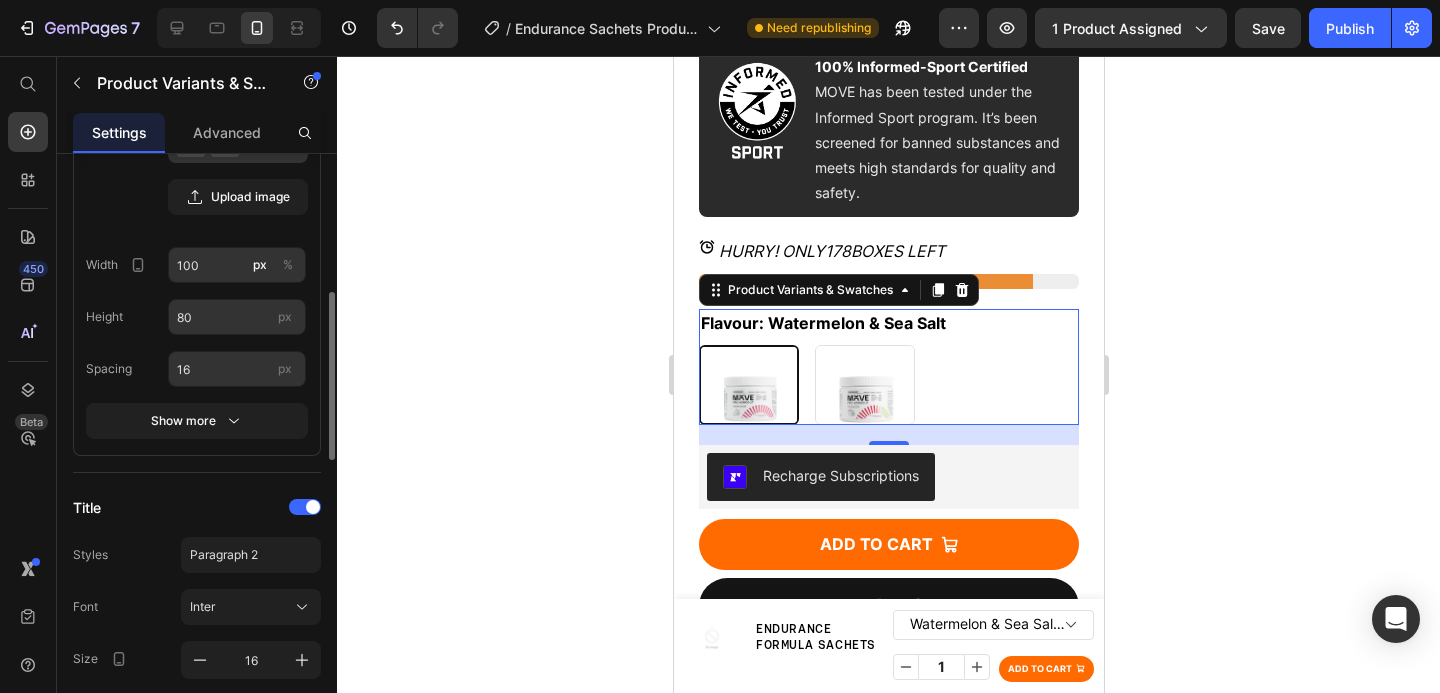 click at bounding box center [748, 385] 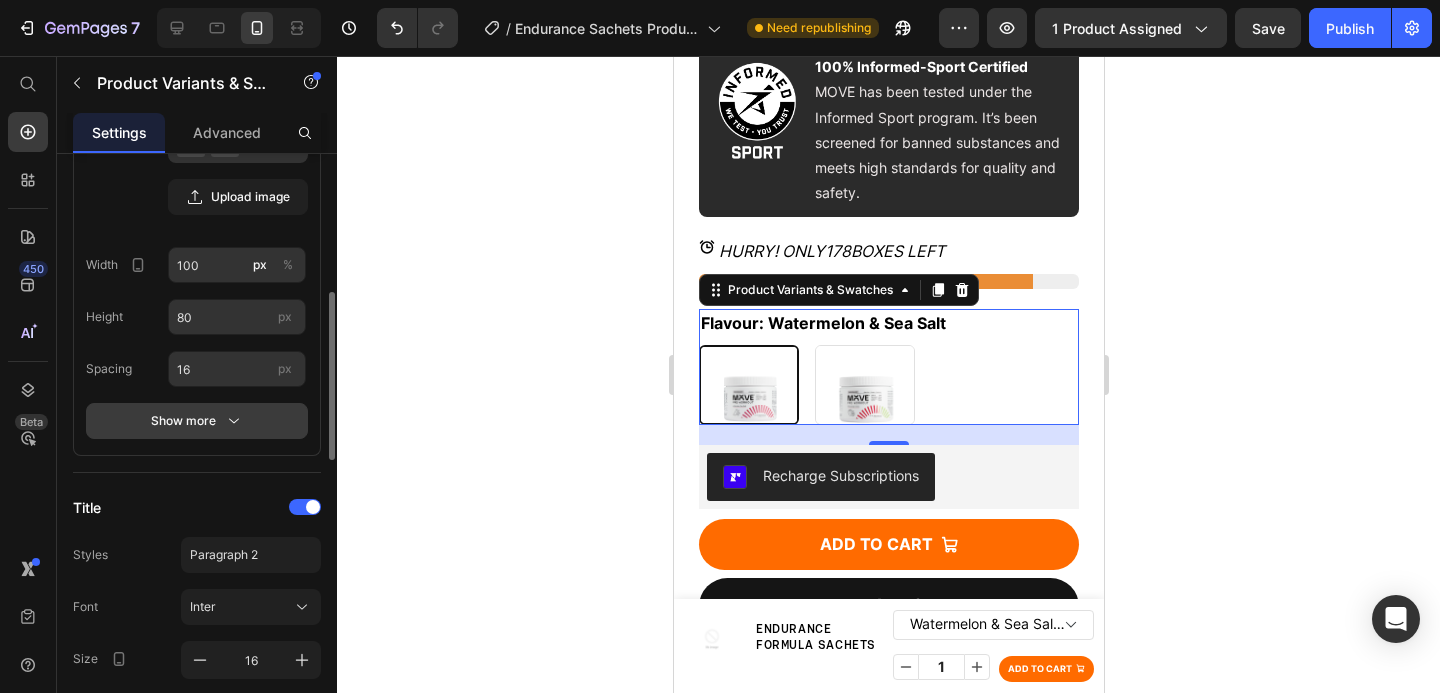 click on "Show more" at bounding box center [197, 421] 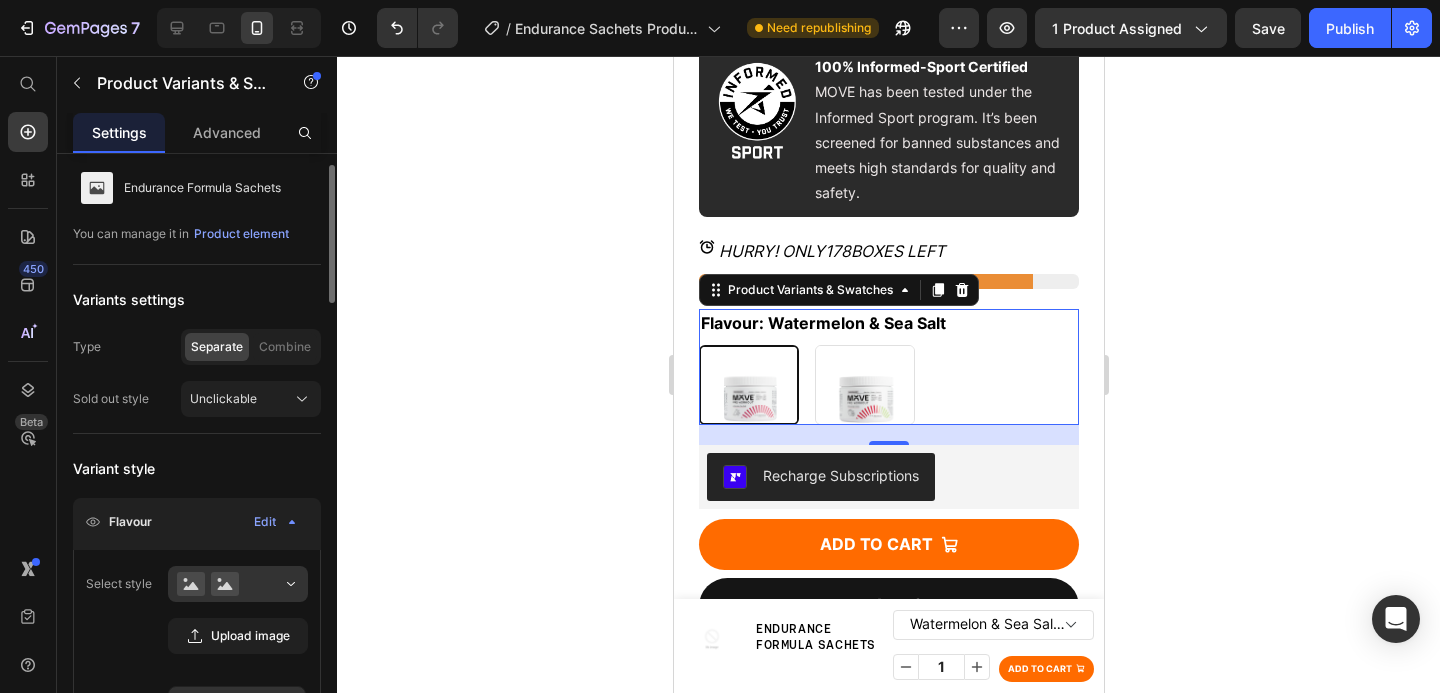 scroll, scrollTop: 68, scrollLeft: 0, axis: vertical 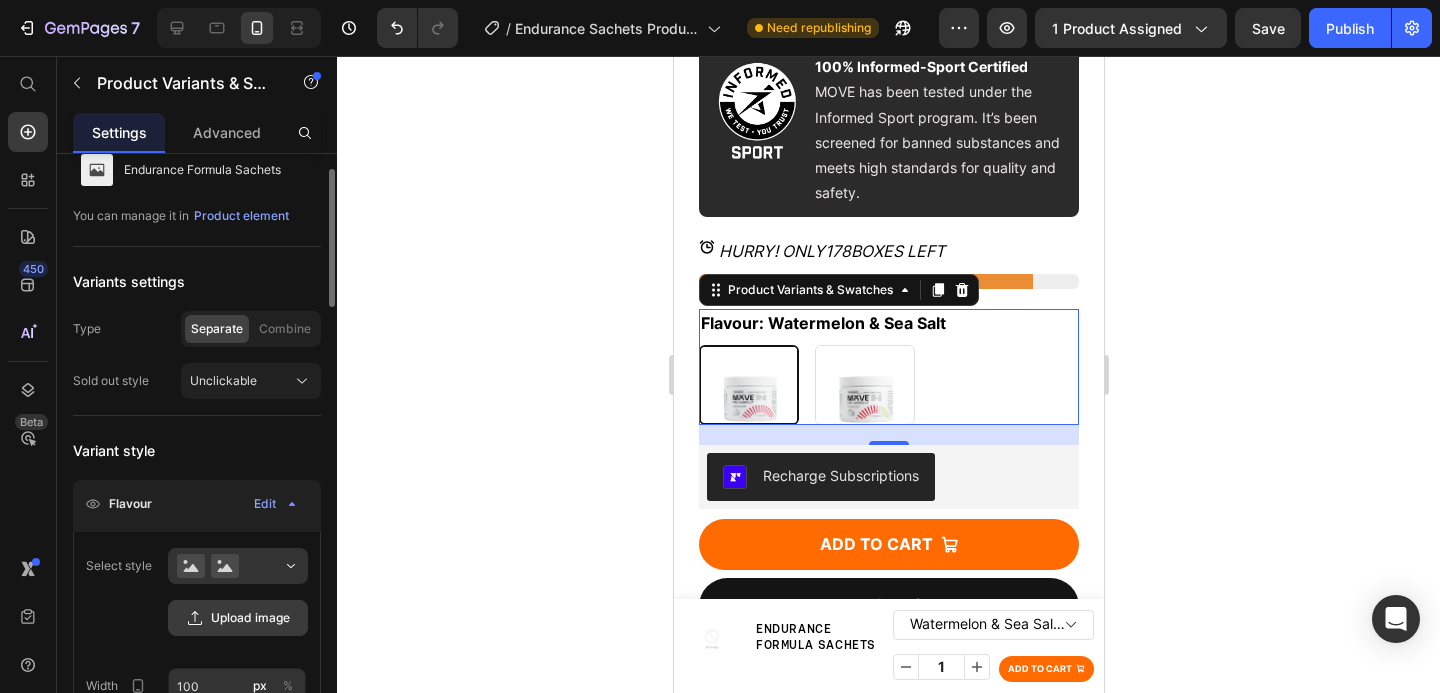 click on "Upload image" at bounding box center (238, 618) 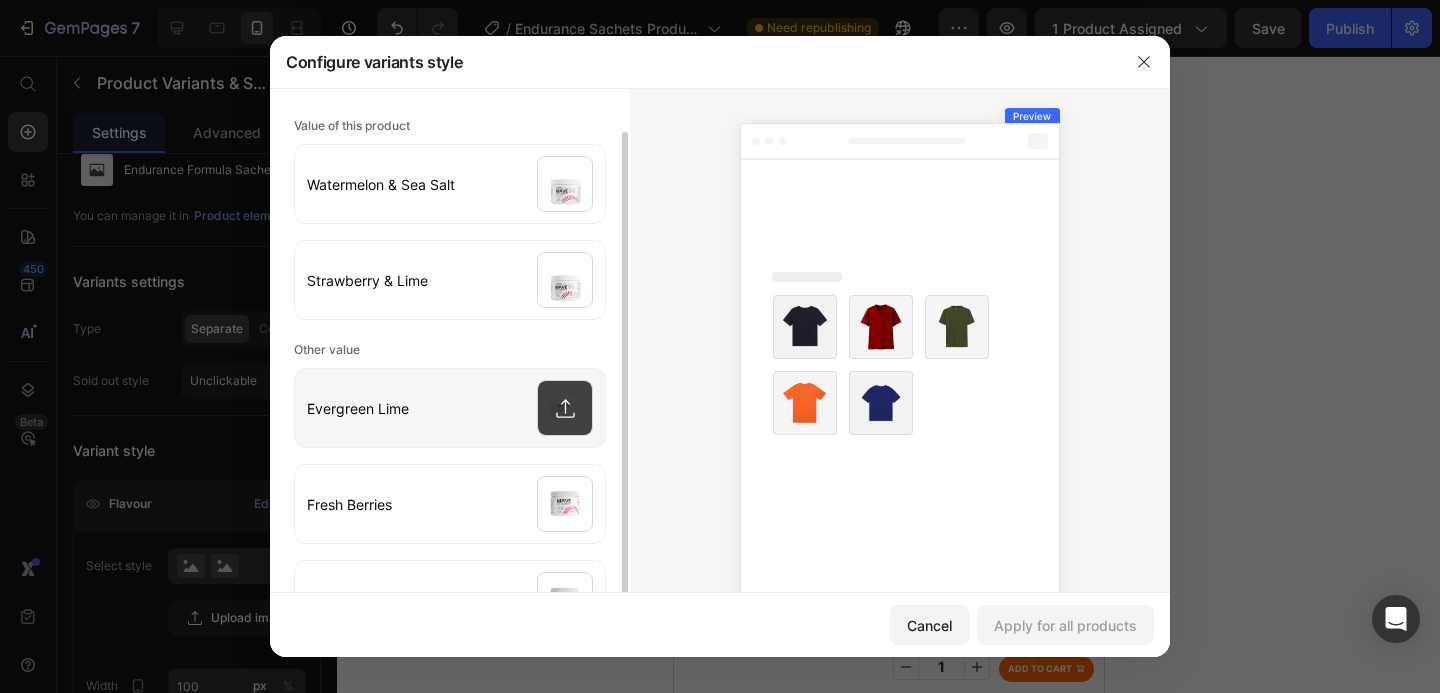 scroll, scrollTop: 22, scrollLeft: 0, axis: vertical 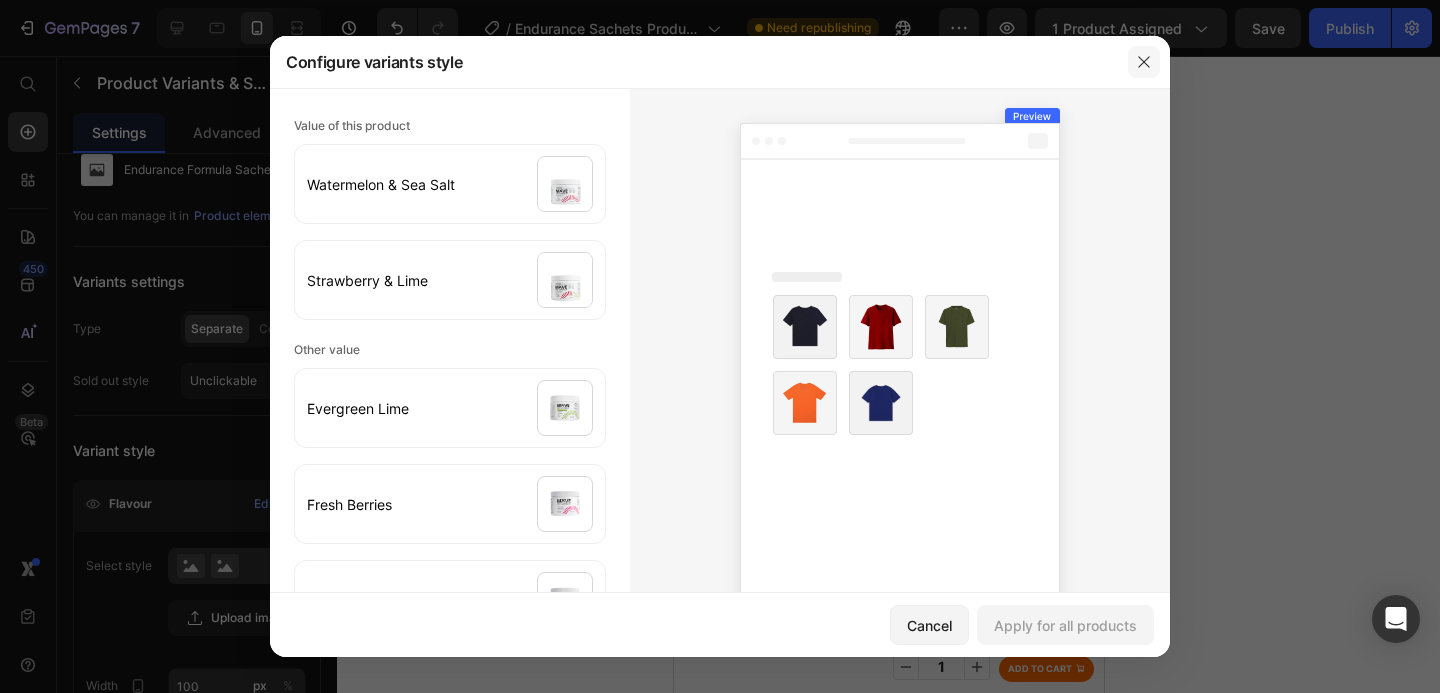 click 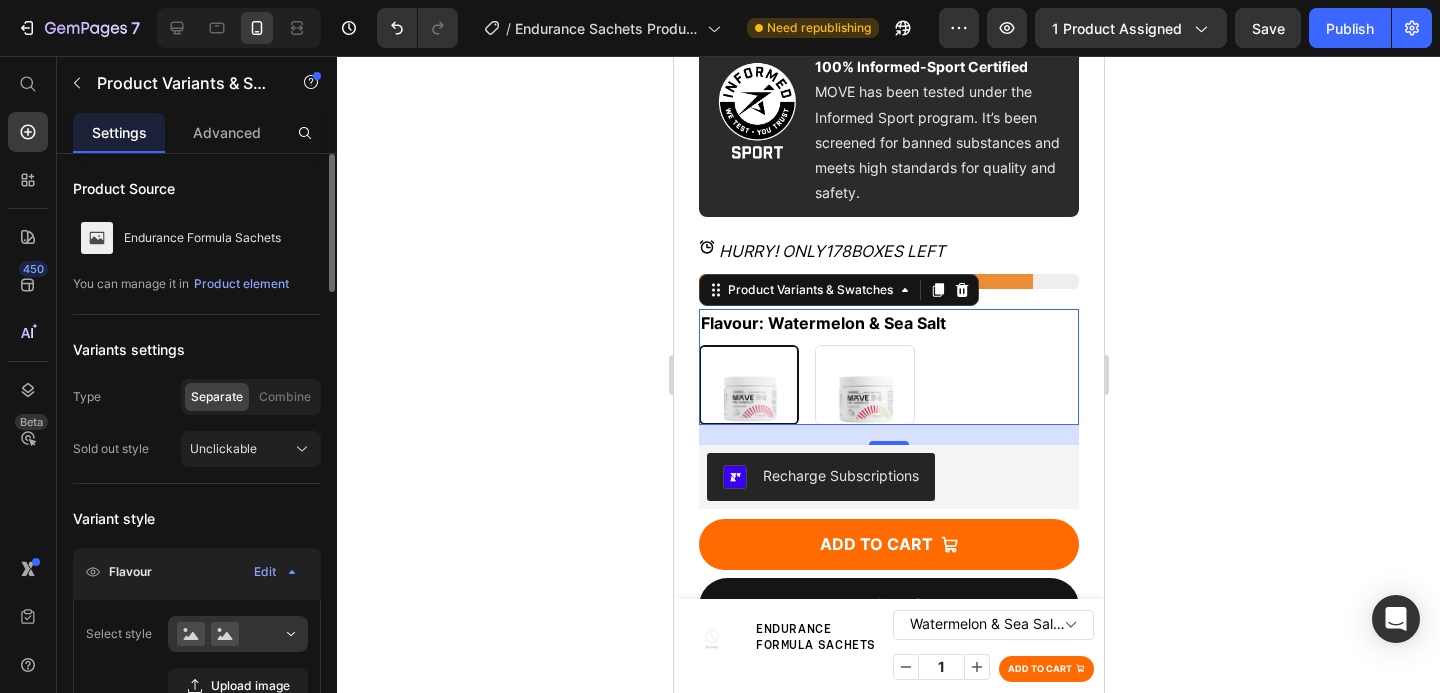 scroll, scrollTop: 33, scrollLeft: 0, axis: vertical 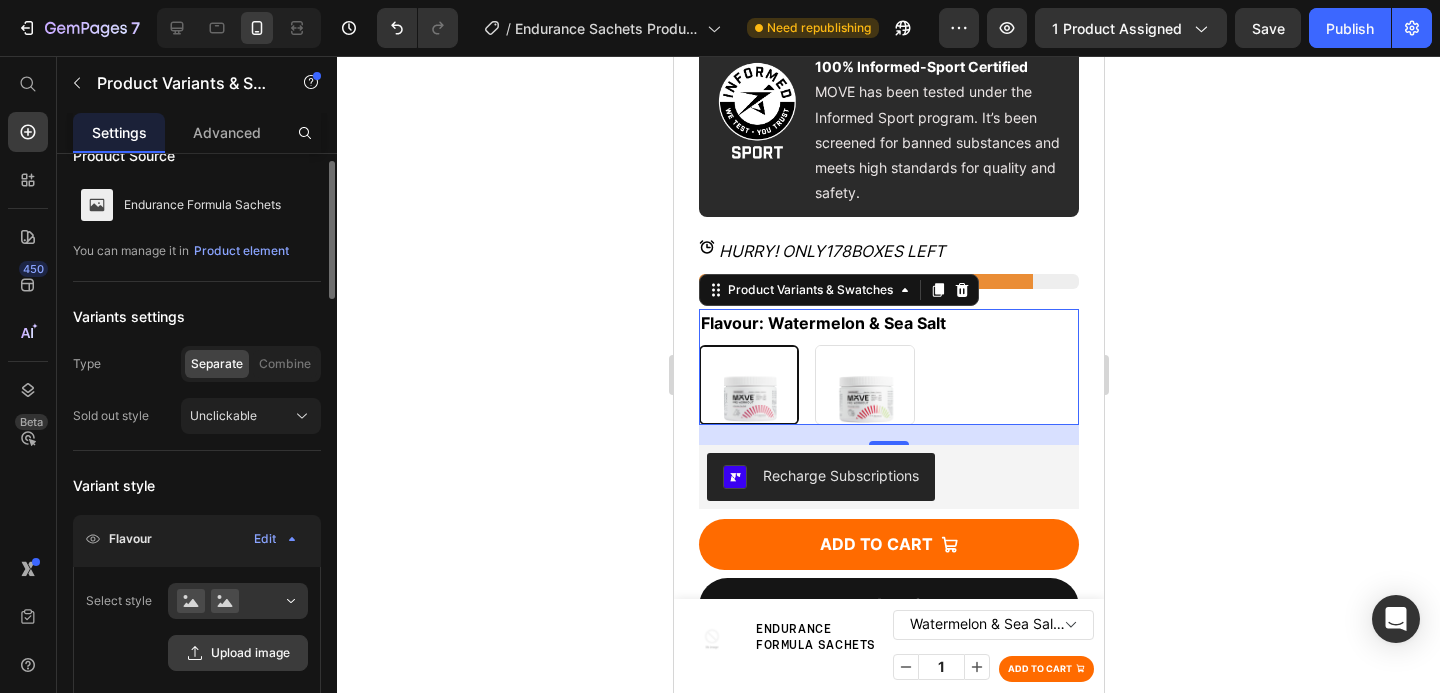 click on "Upload image" 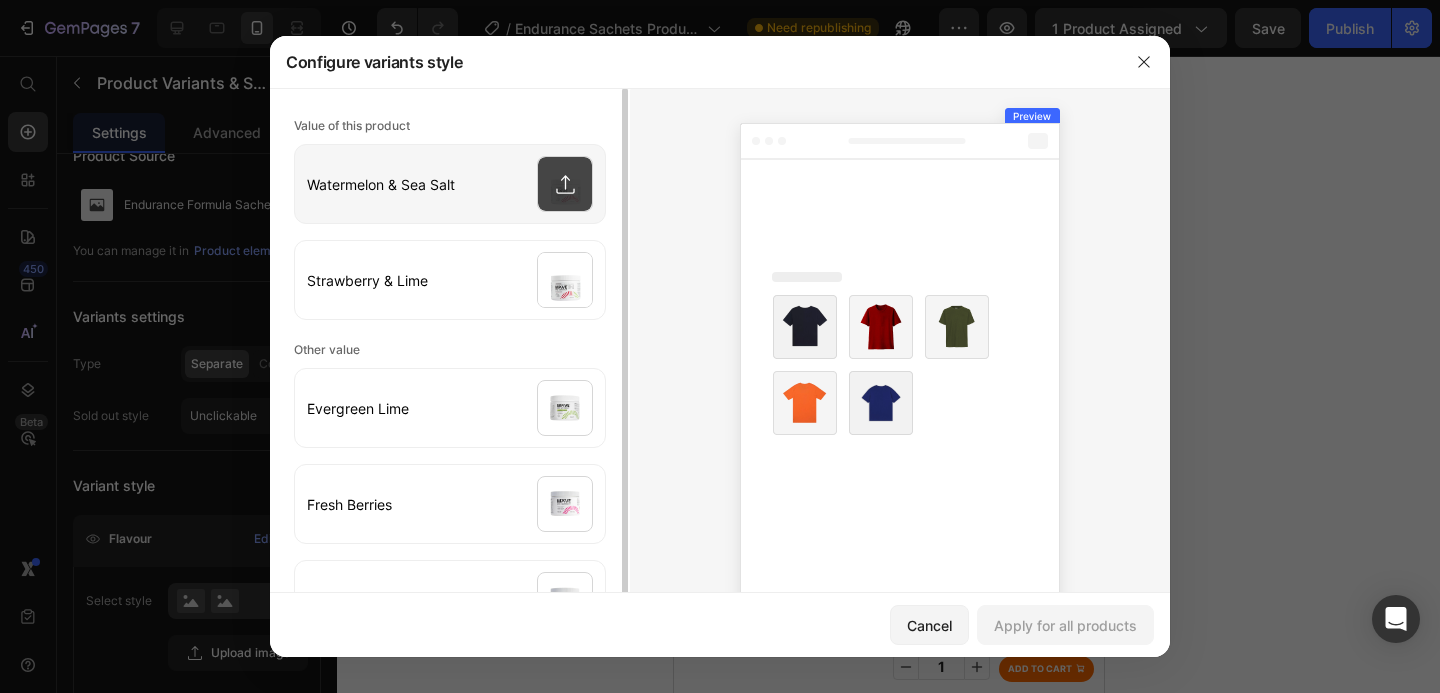 click at bounding box center [450, 184] 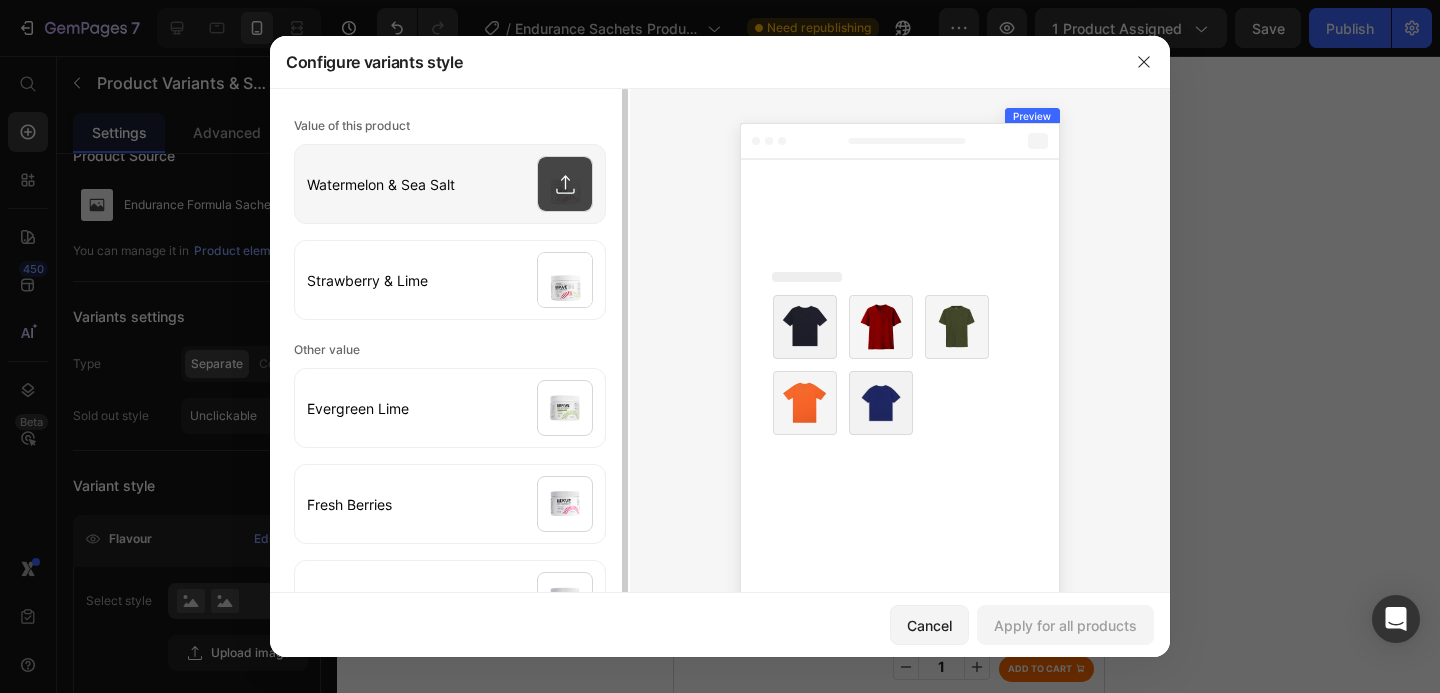 click at bounding box center [450, 184] 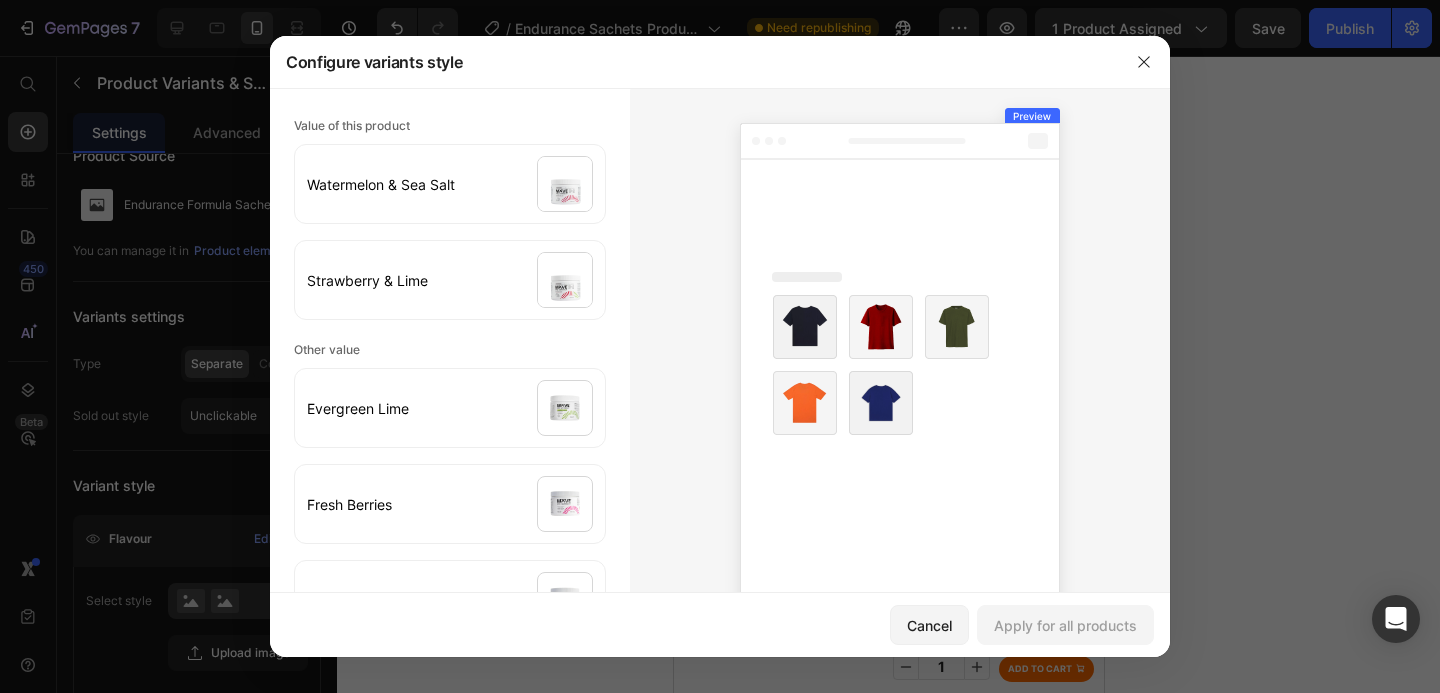 type on "C:\fakepath\6.png" 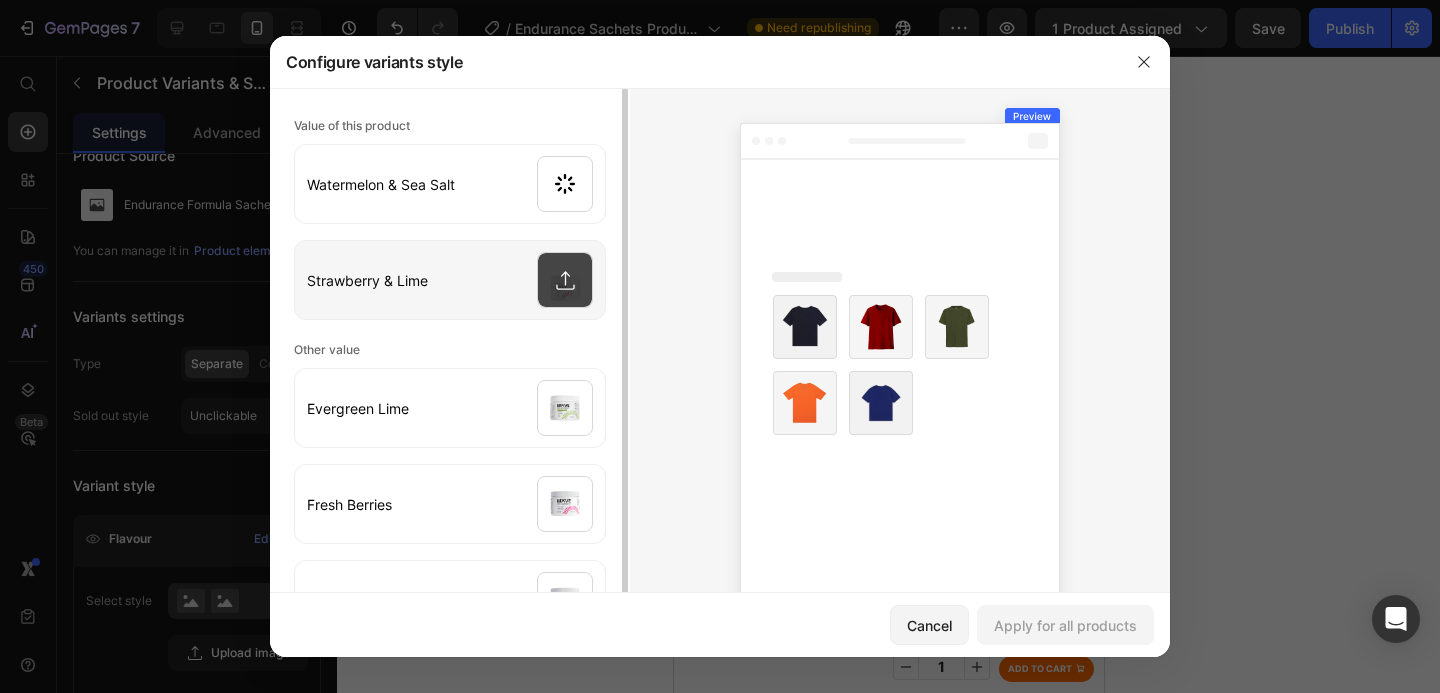 click at bounding box center [450, 280] 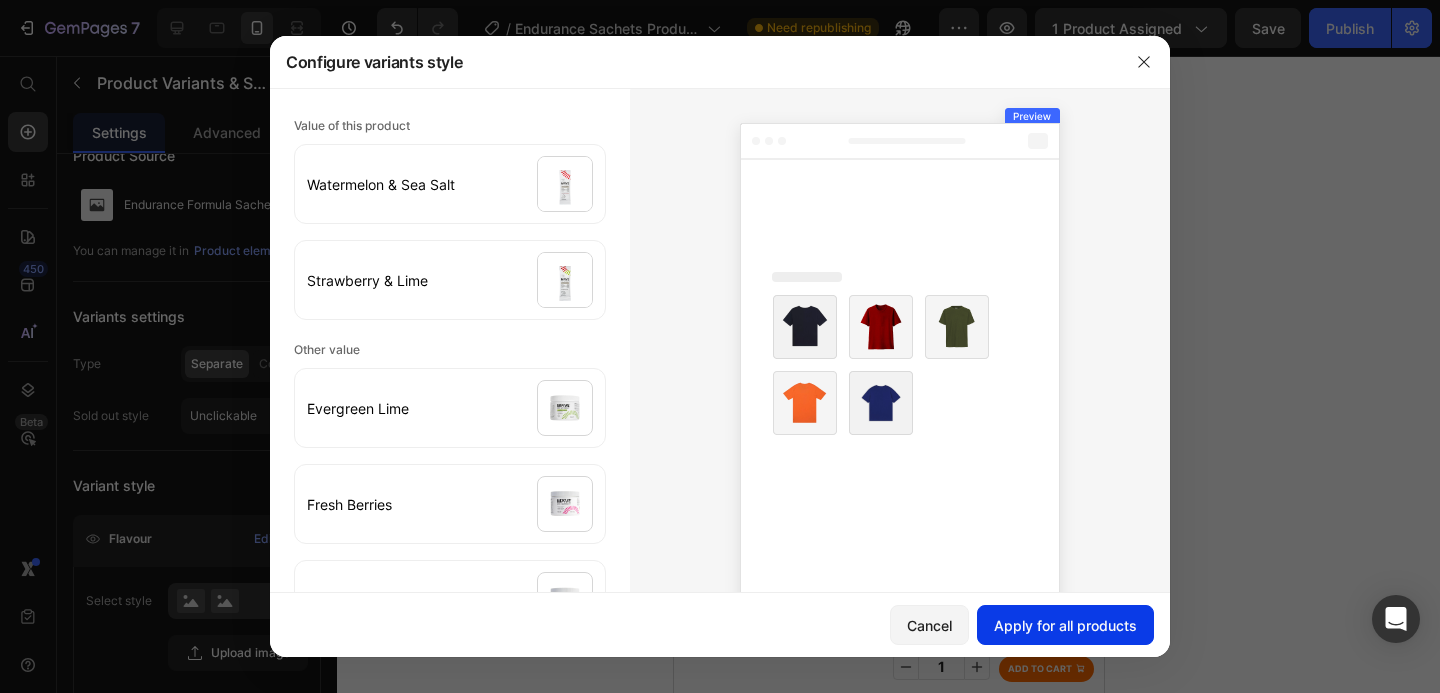 click on "Apply for all products" at bounding box center [1065, 625] 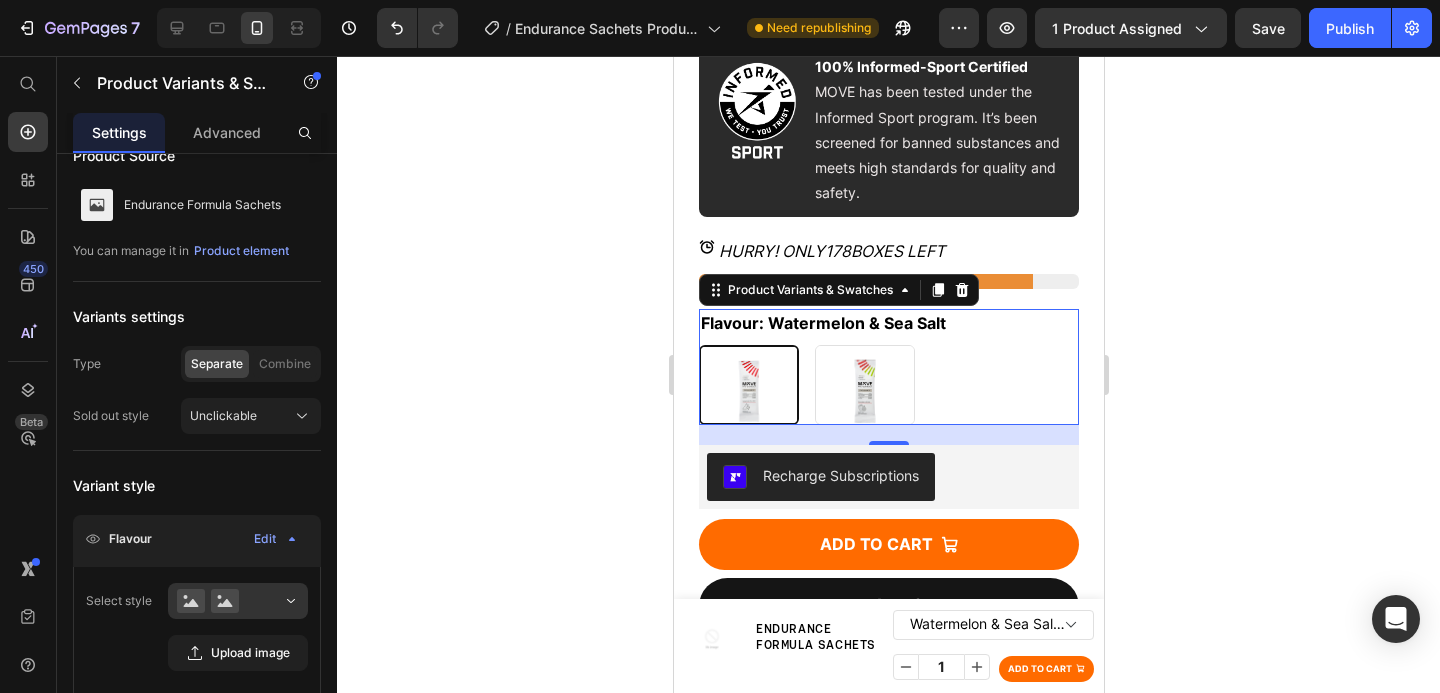 click 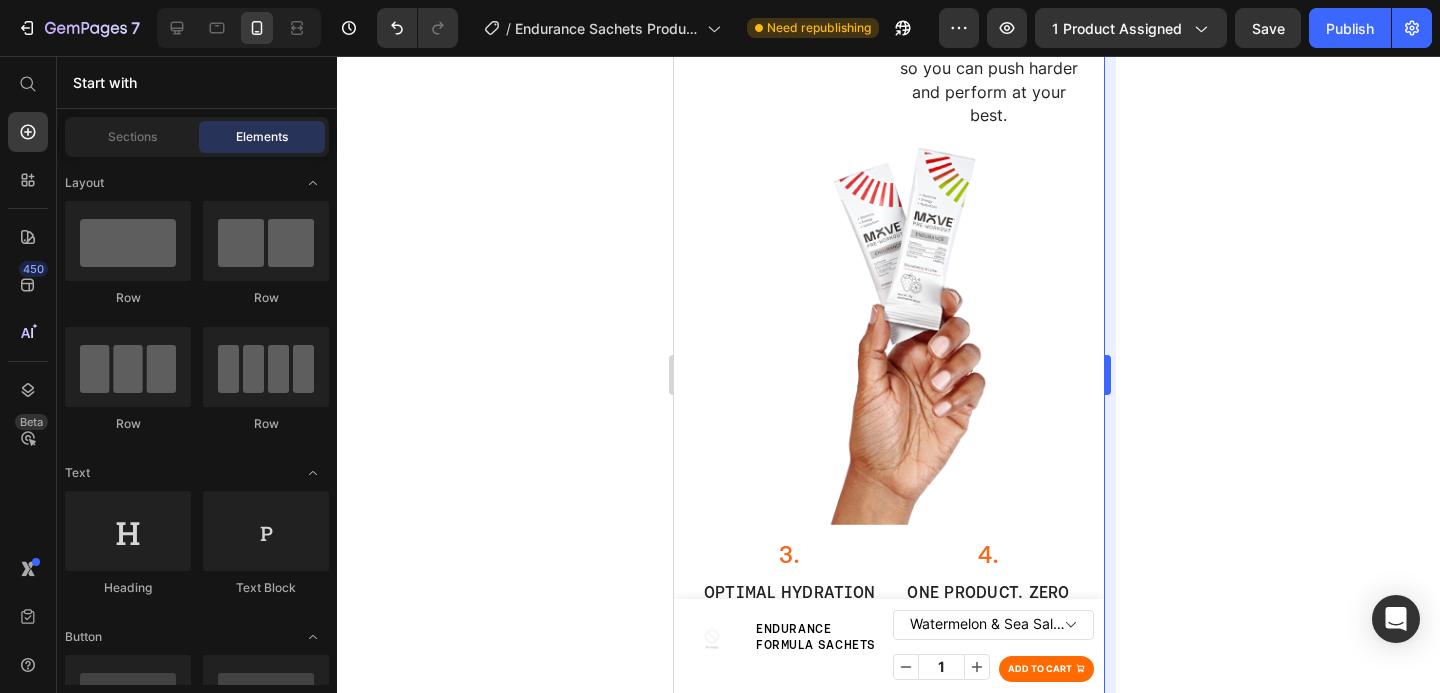 scroll, scrollTop: 2021, scrollLeft: 0, axis: vertical 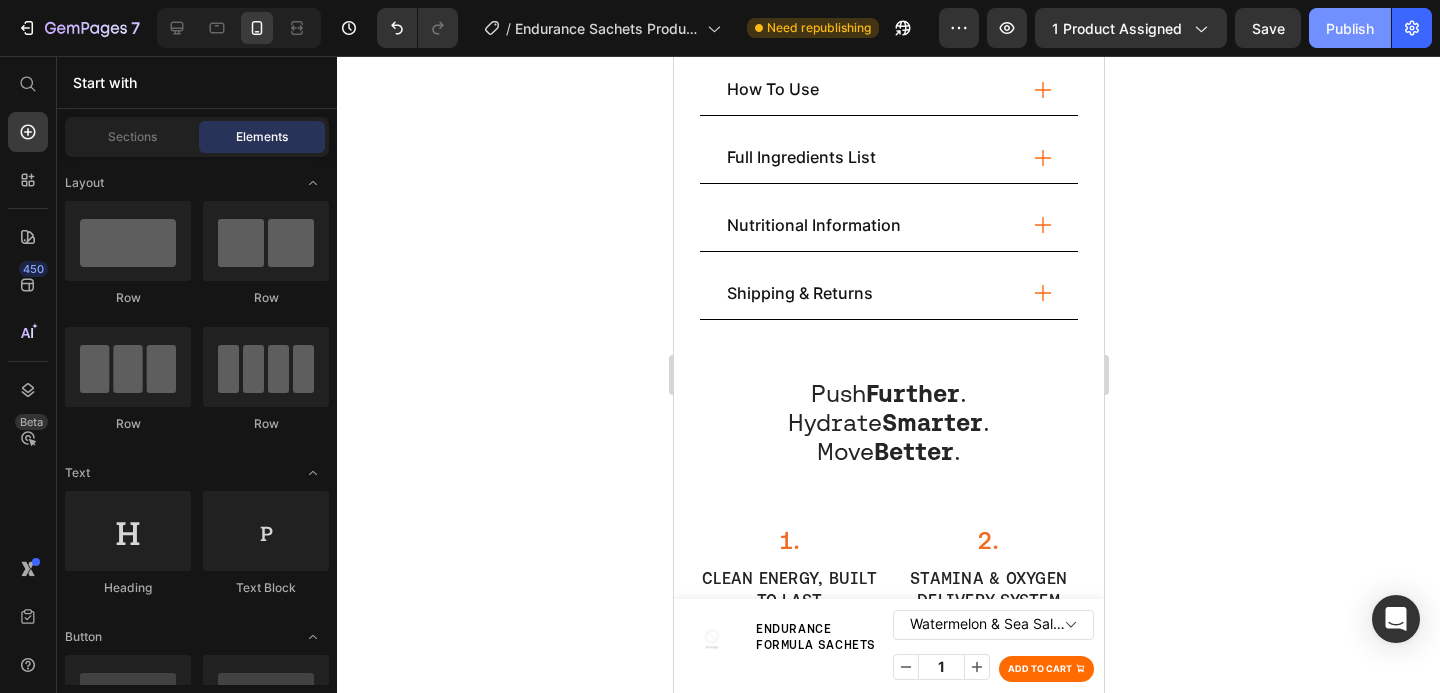 click on "Publish" at bounding box center [1350, 28] 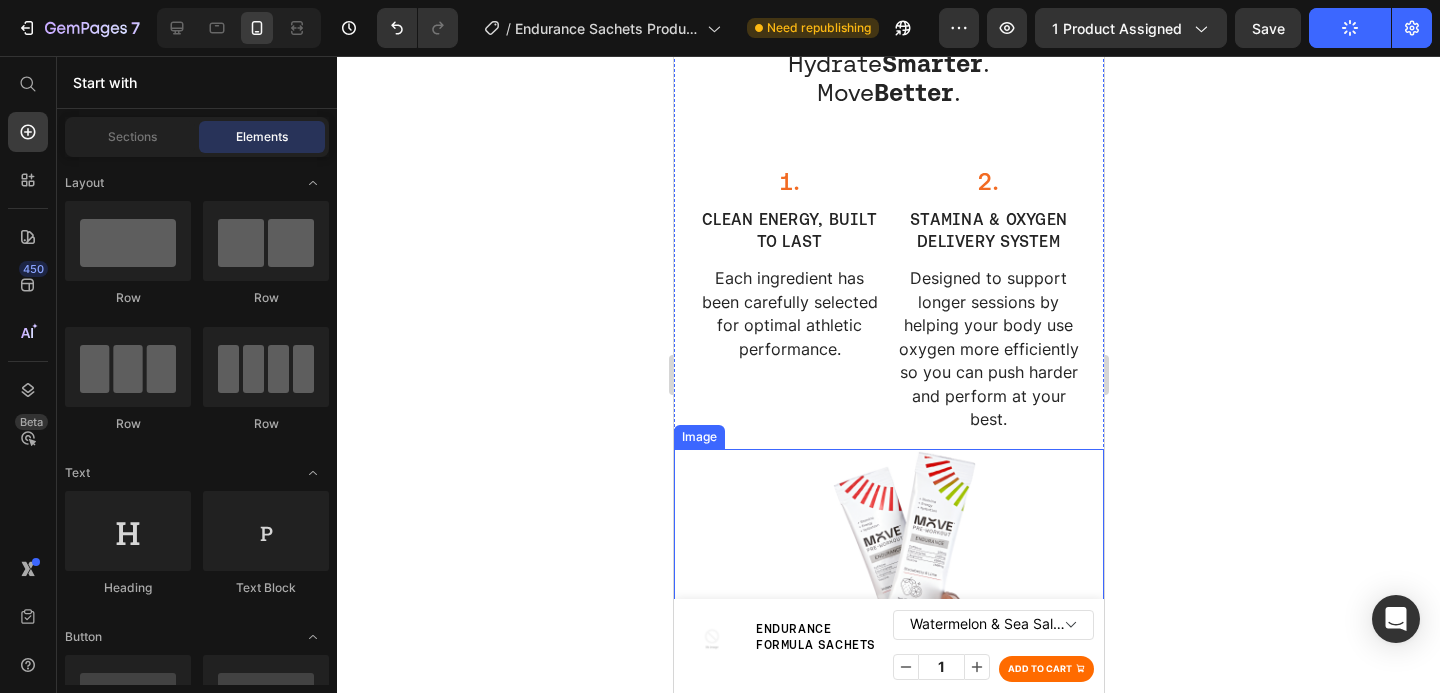 scroll, scrollTop: 2625, scrollLeft: 0, axis: vertical 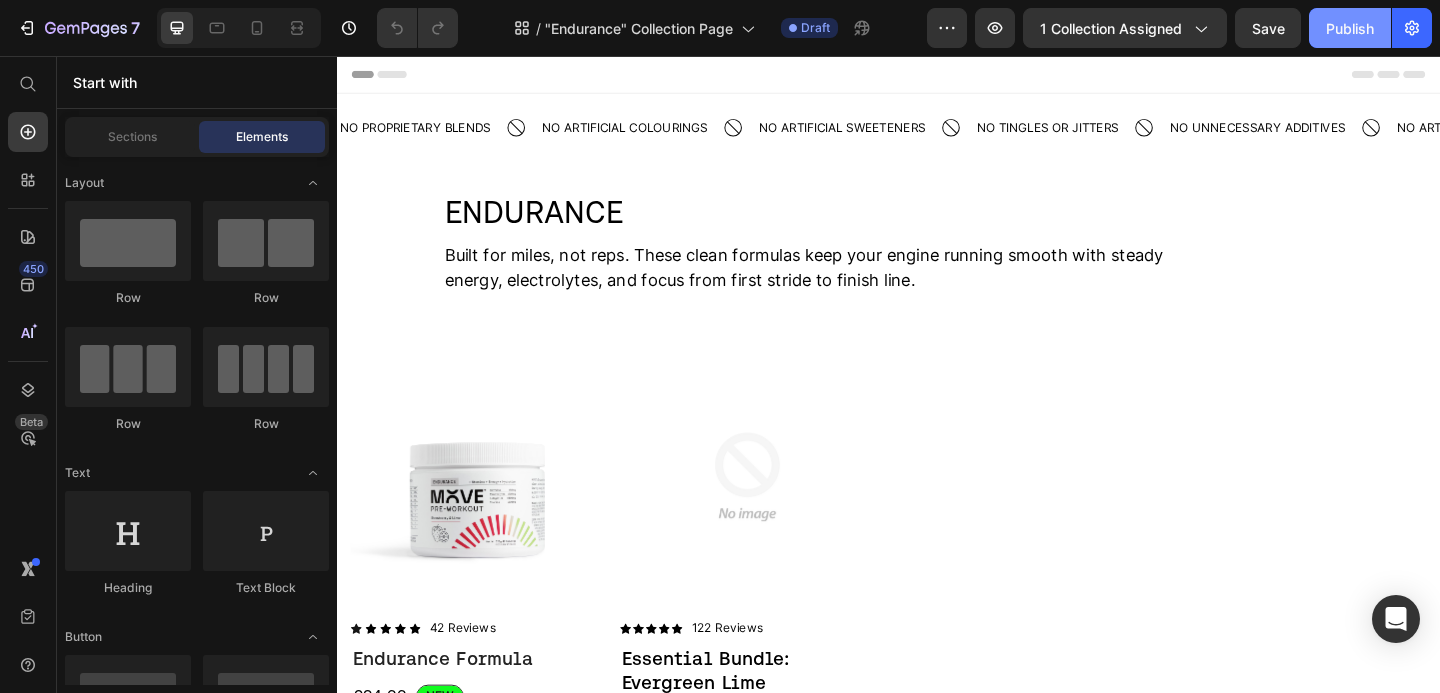 click on "Publish" 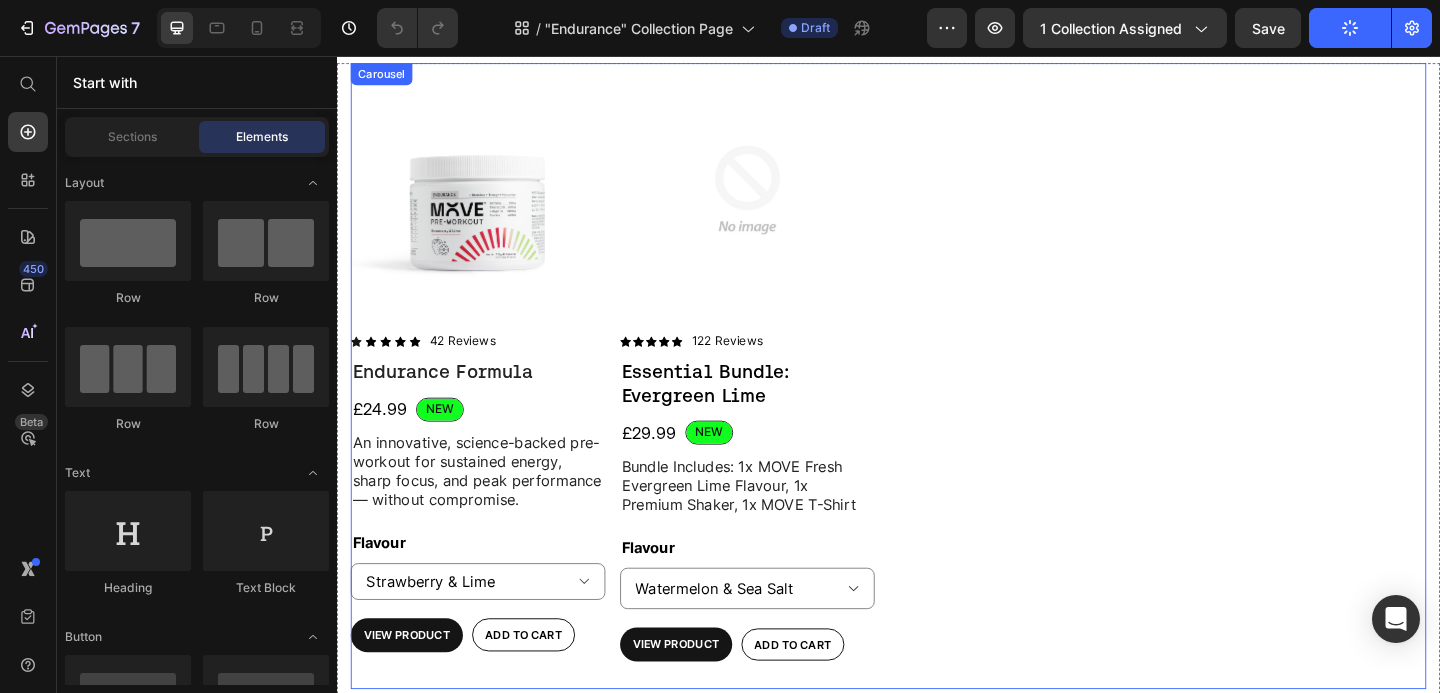 scroll, scrollTop: 209, scrollLeft: 0, axis: vertical 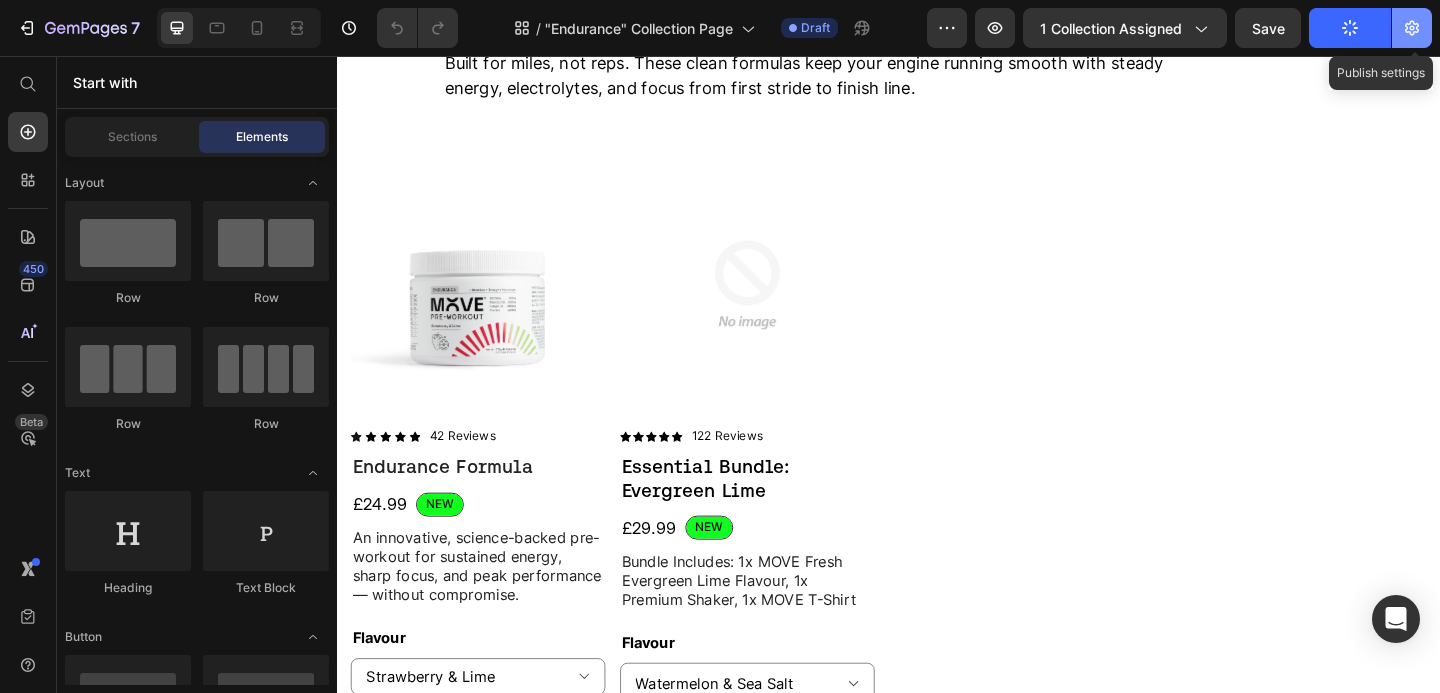 click 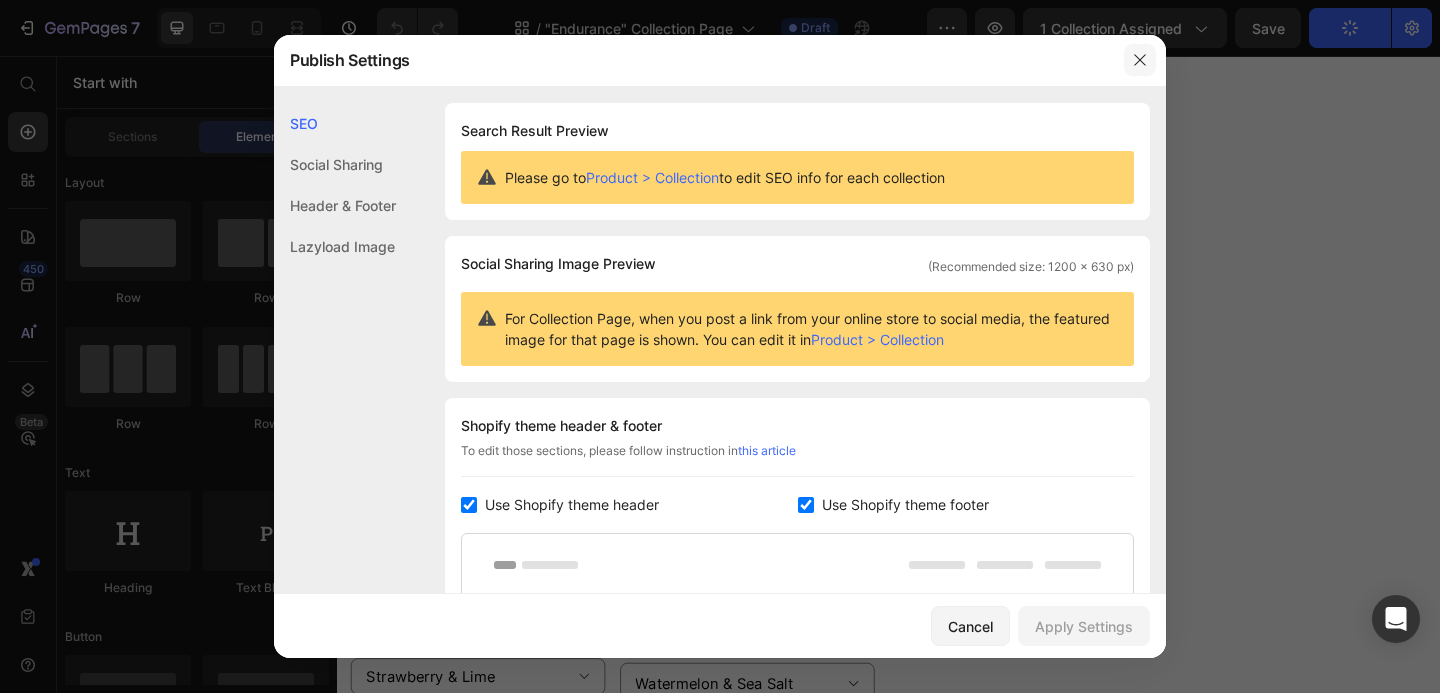 click at bounding box center (1140, 60) 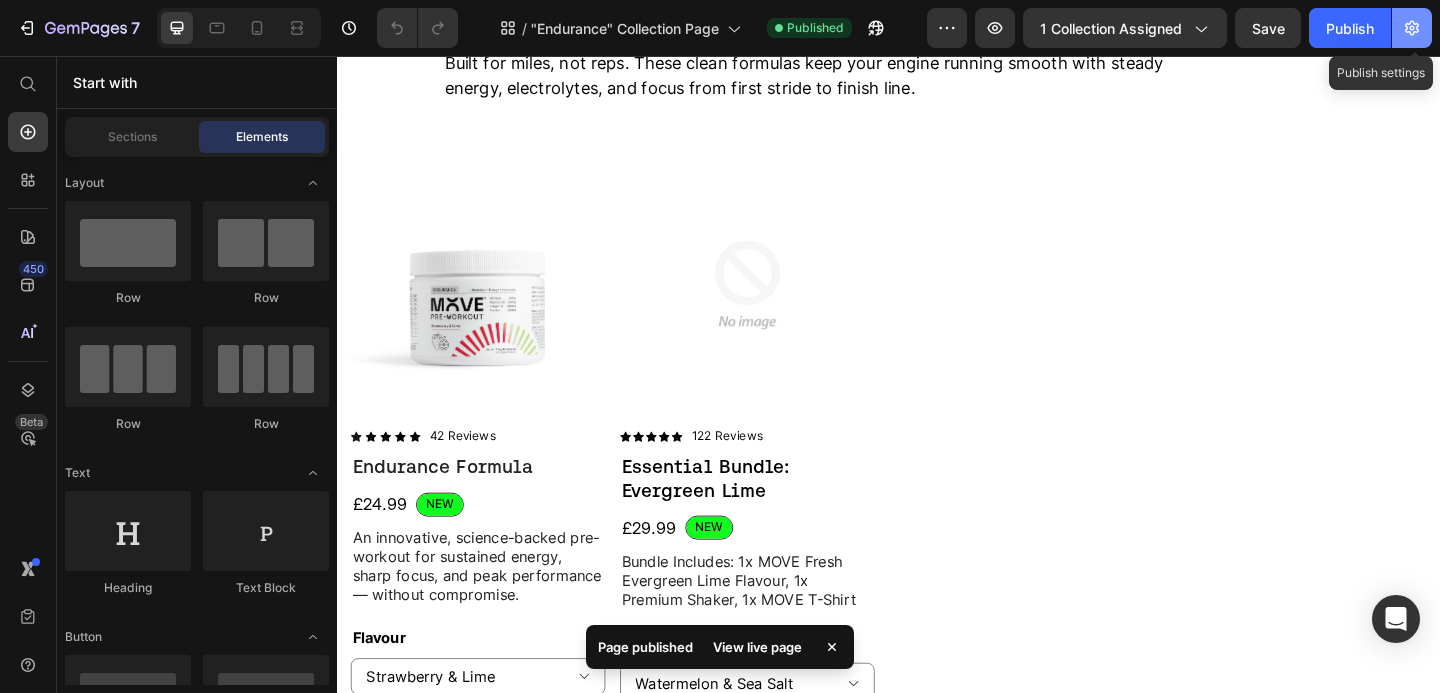 click 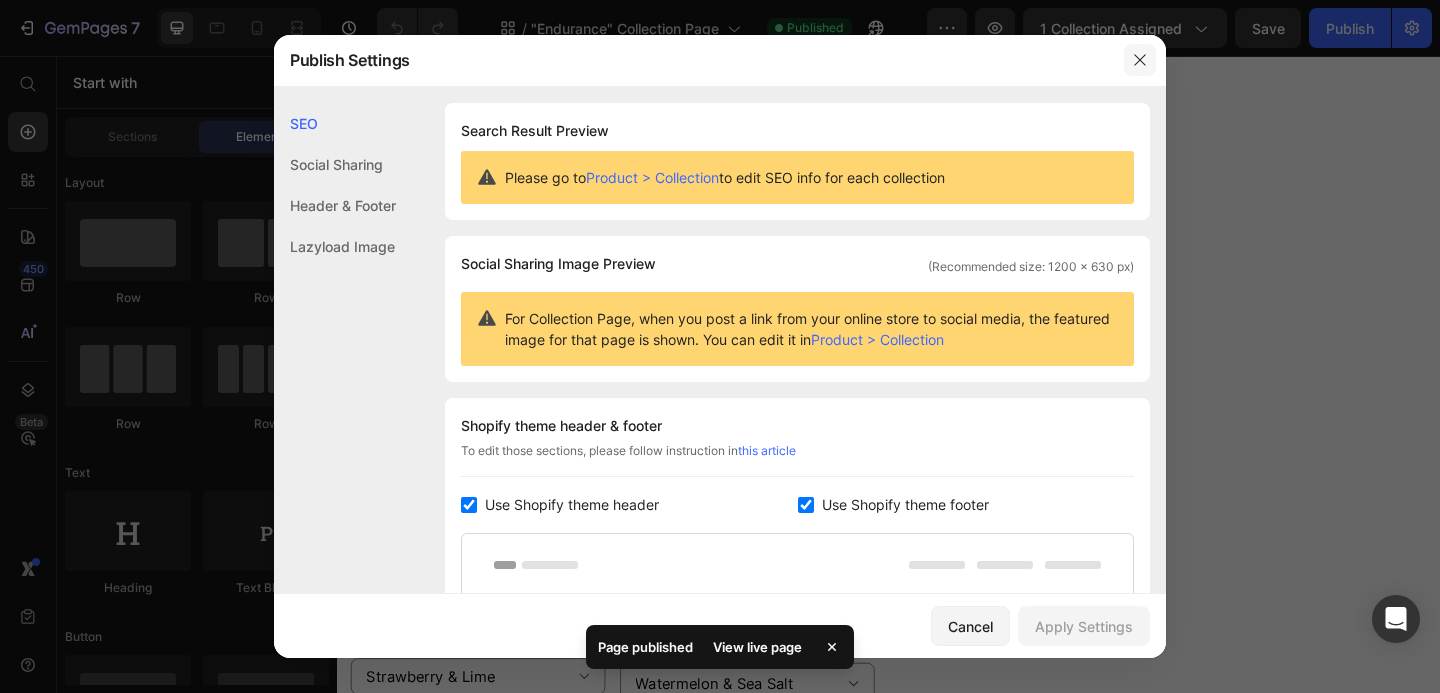 click 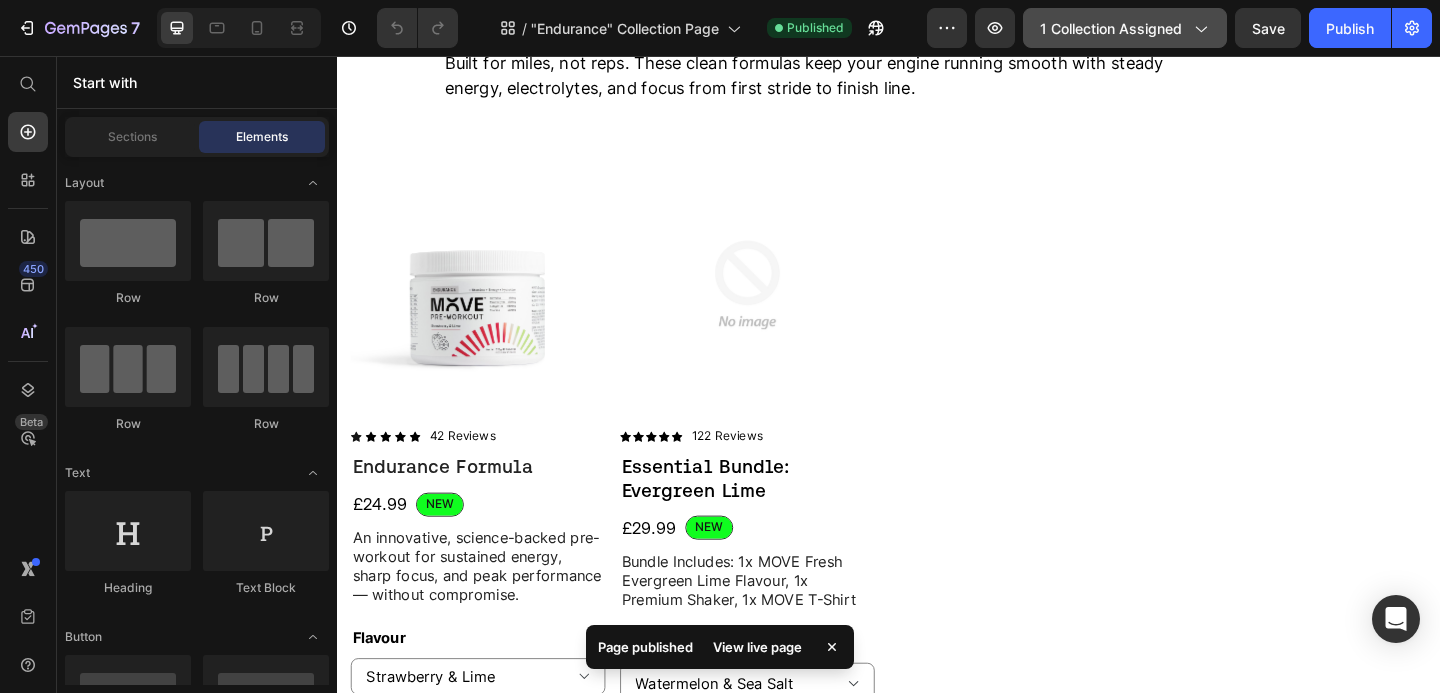 click on "1 collection assigned" at bounding box center [1125, 28] 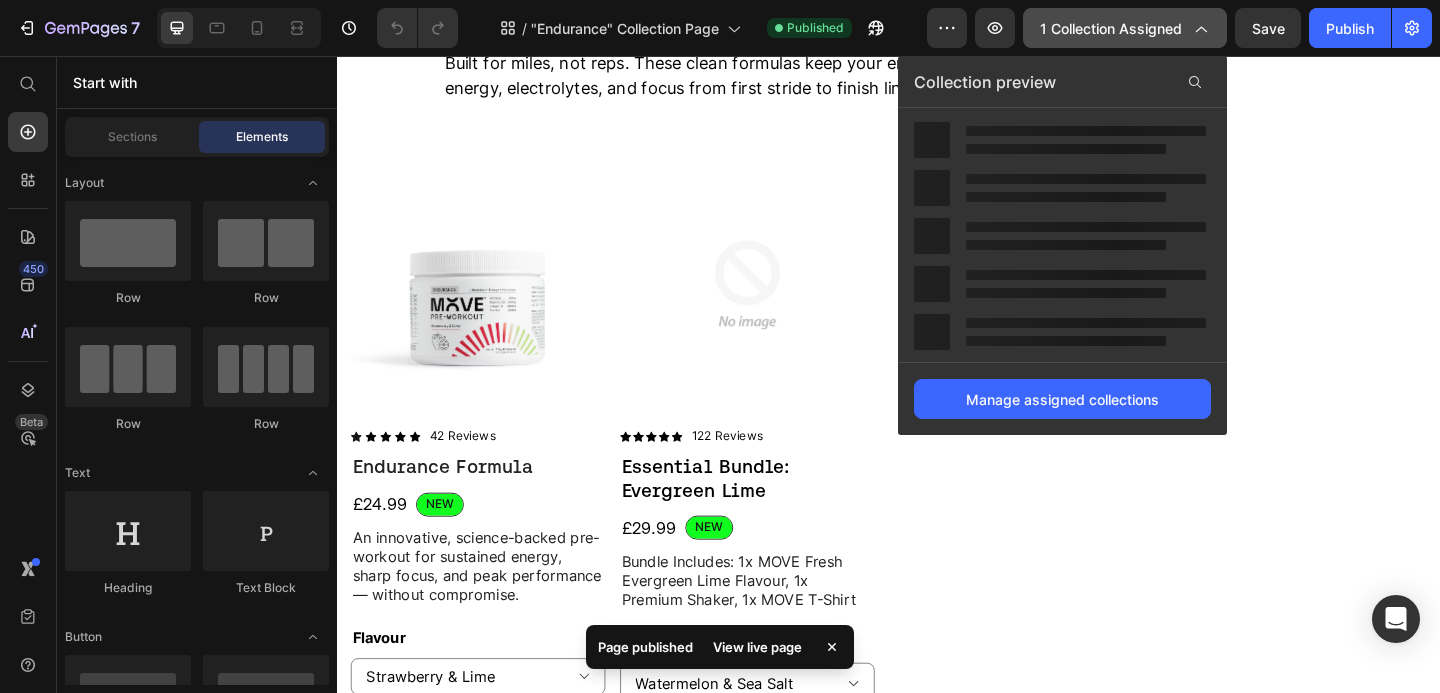 click on "1 collection assigned" at bounding box center (1125, 28) 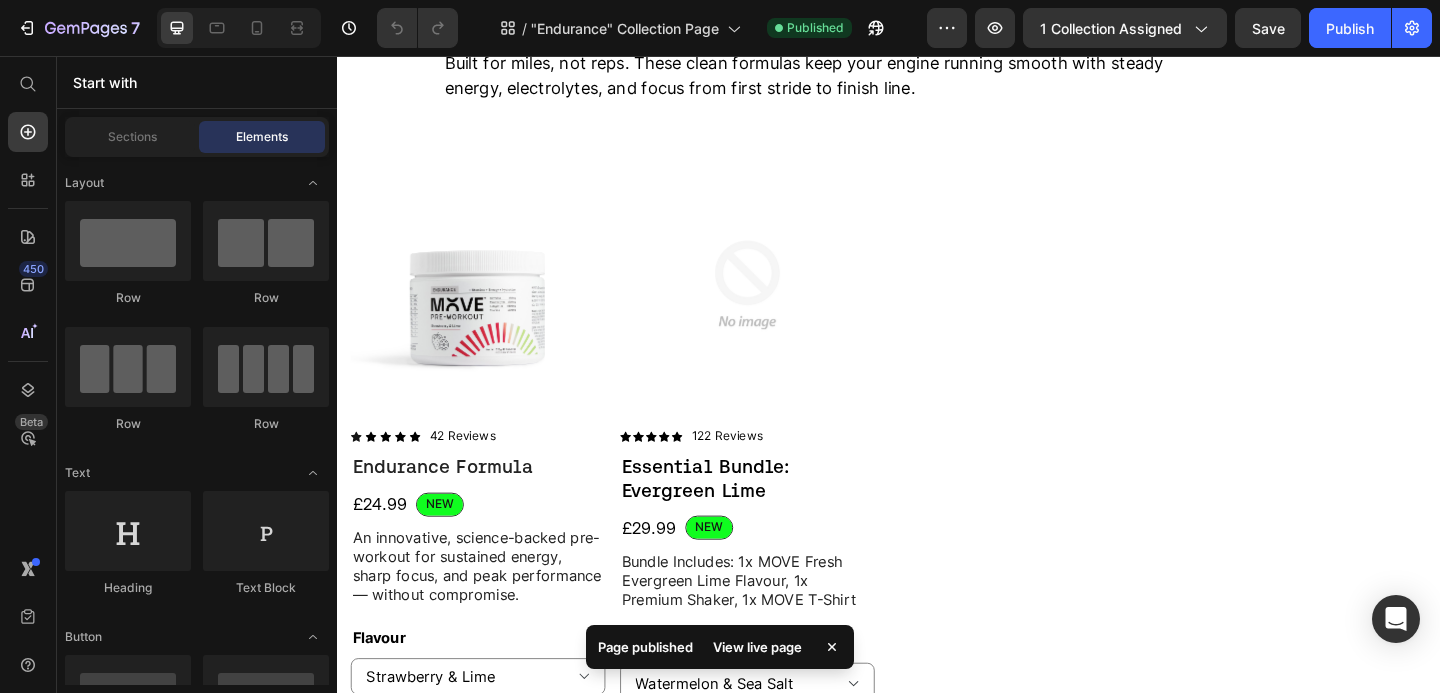 click on "Preview 1 collection assigned  Save   Publish" at bounding box center (1179, 28) 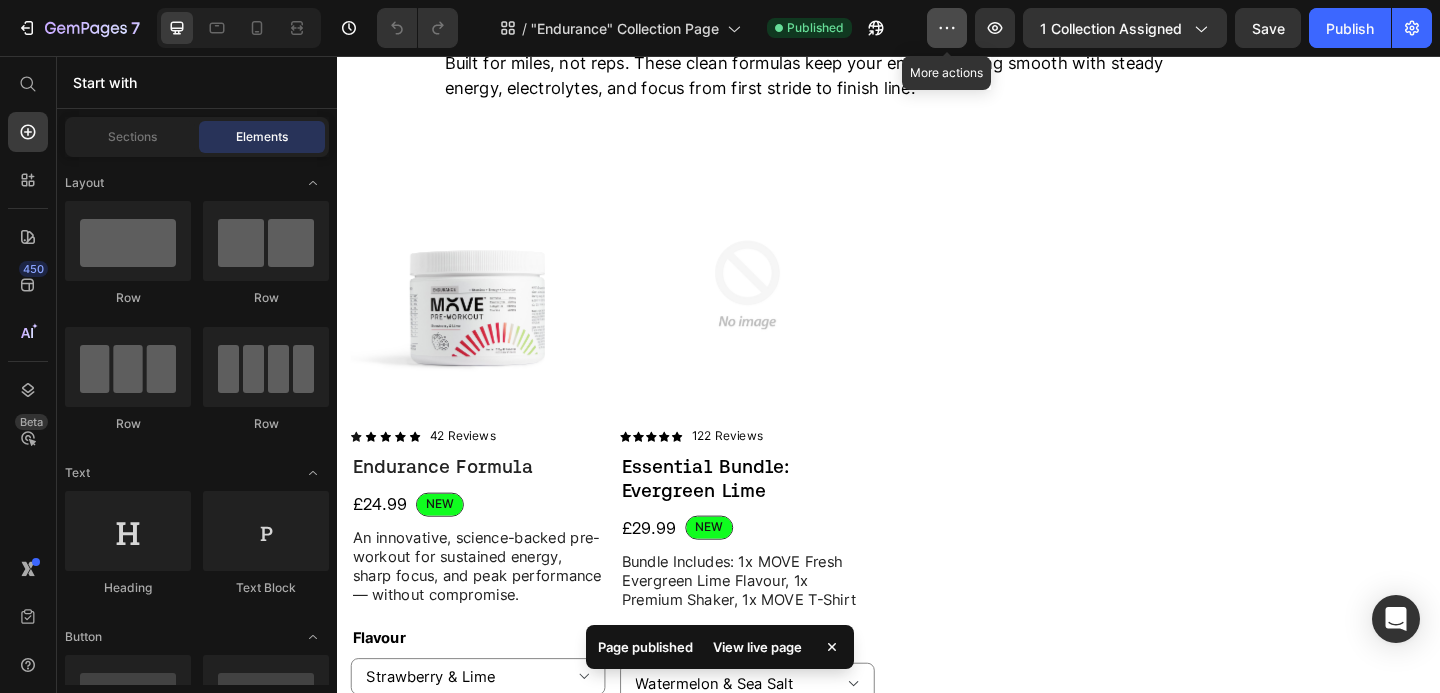 click 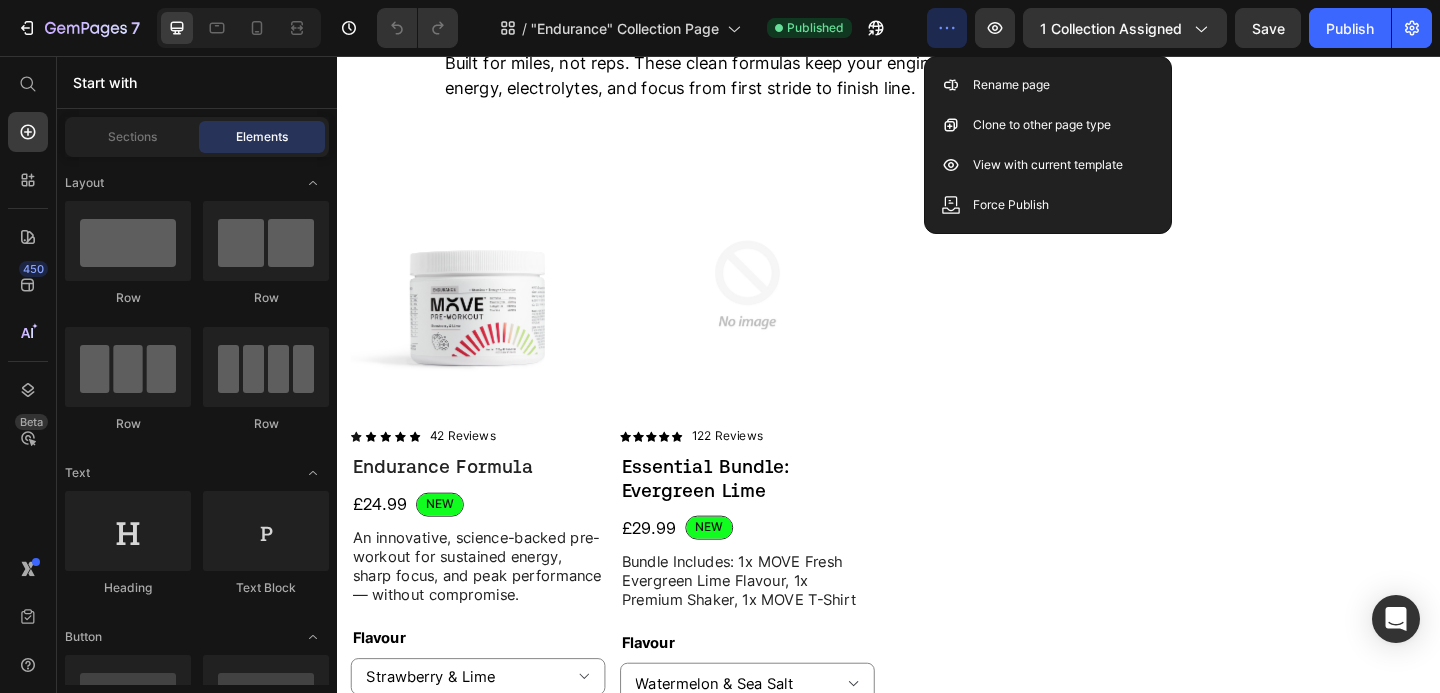 click 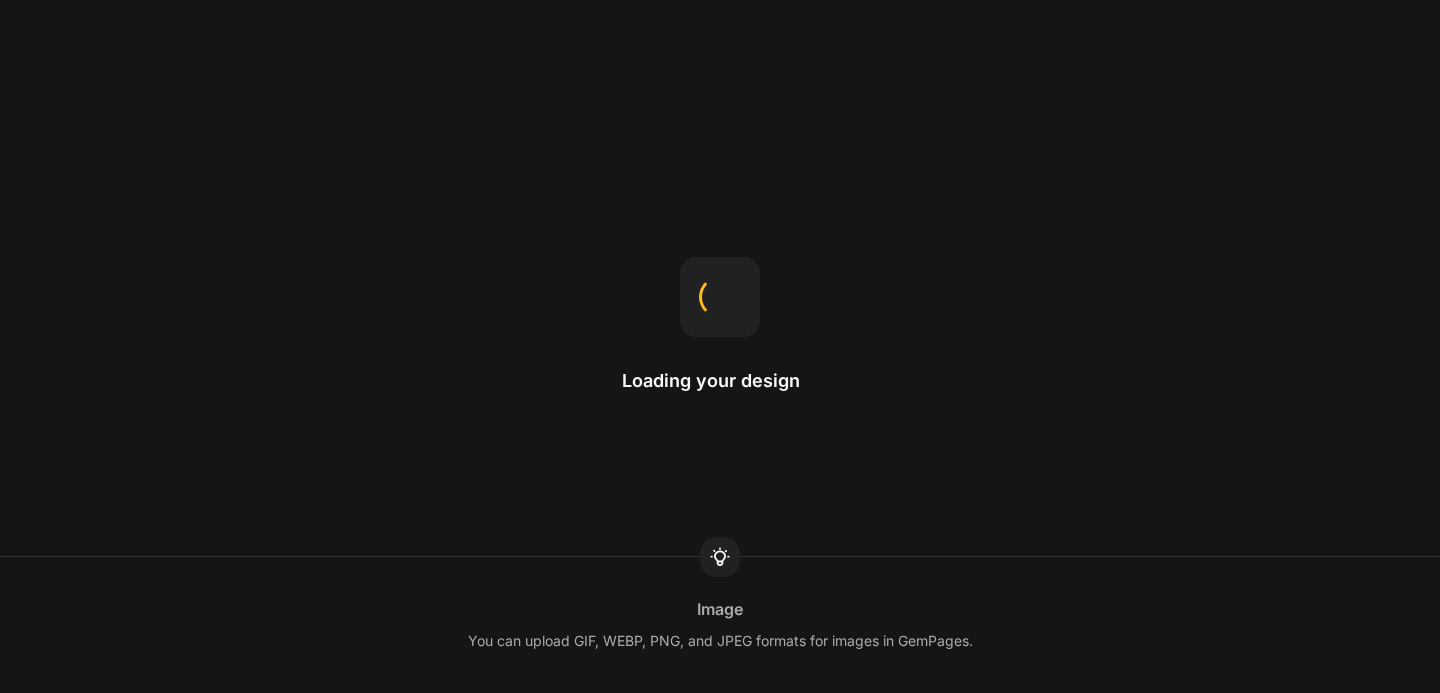 scroll, scrollTop: 0, scrollLeft: 0, axis: both 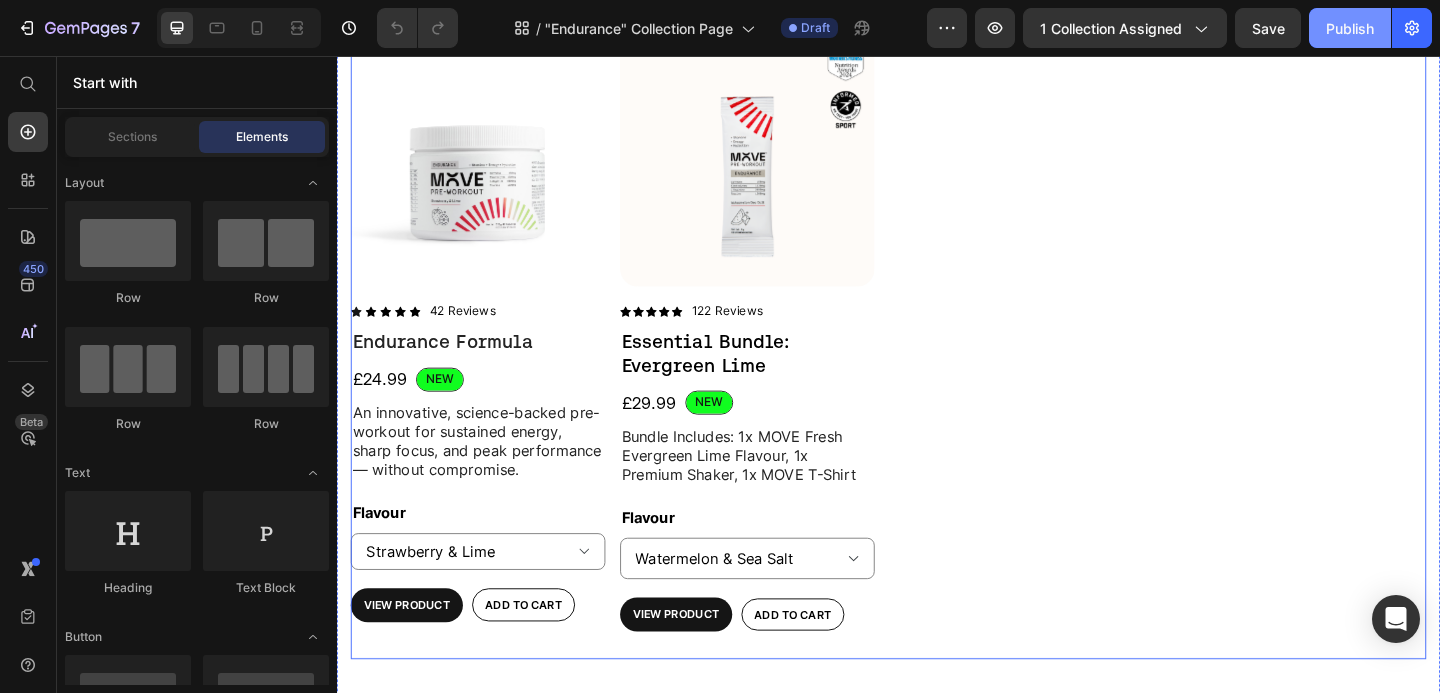 click on "Publish" at bounding box center [1350, 28] 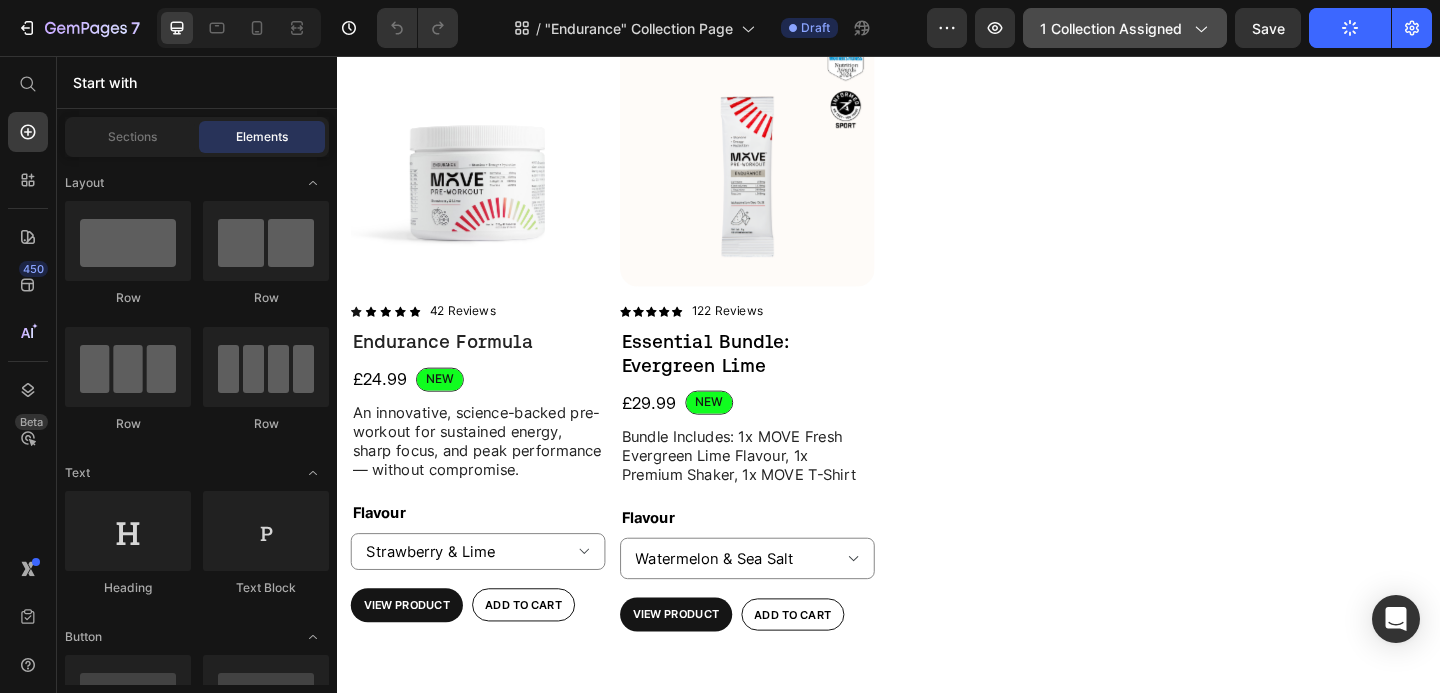 click on "1 collection assigned" 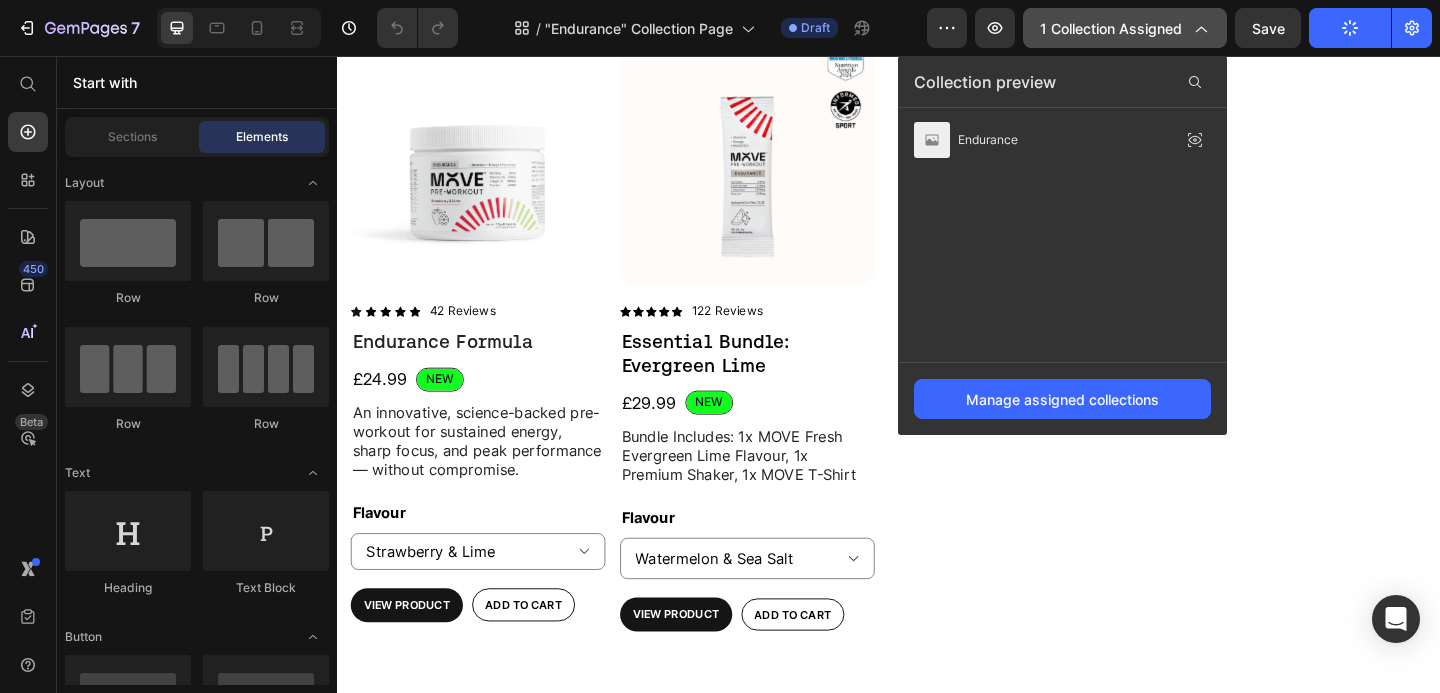 click on "1 collection assigned" 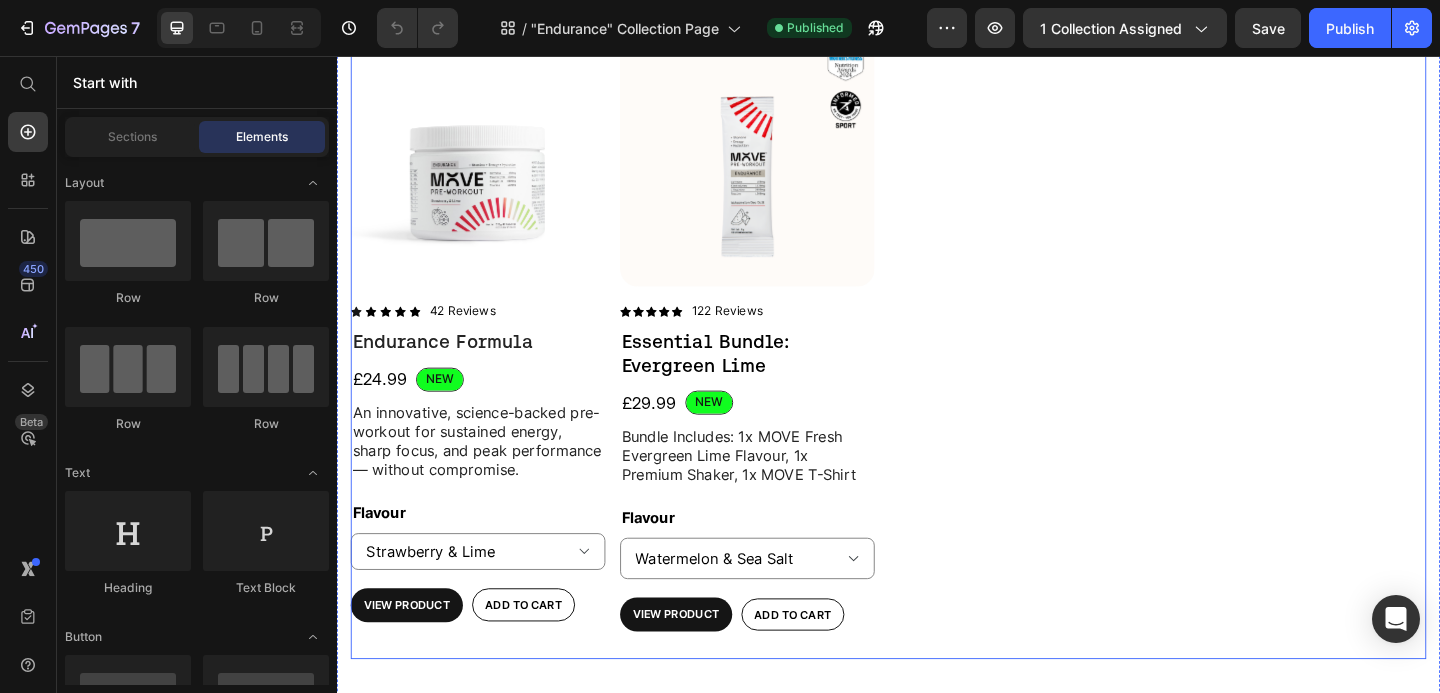 click on "Product Images Icon Icon Icon Icon Icon Icon List 42 Reviews Text Block Row Endurance Formula Product Title £24.99 Product Price NEW Text Block Row An innovative, science-backed pre-workout for sustained energy, sharp focus, and peak performance — without compromise. Text Block Flavour Strawberry & Lime Watermelon & Sea Salt Product Variants & Swatches View Product Product View More Add to cart Add to Cart Row Product Row Product Images Icon Icon Icon Icon Icon Icon List 122 Reviews Text Block Row Essential Bundle: Evergreen Lime Text Block £29.99 Product Price NEW Text Block Row Bundle Includes: 1x MOVE Fresh Evergreen Lime Flavour, 1x Premium Shaker, 1x MOVE T-Shirt Text Block Flavour Watermelon & Sea Salt Strawberry & Lime Product Variants & Swatches View Product Product View More Add to cart Add to Cart Row Product Row" at bounding box center [937, 371] 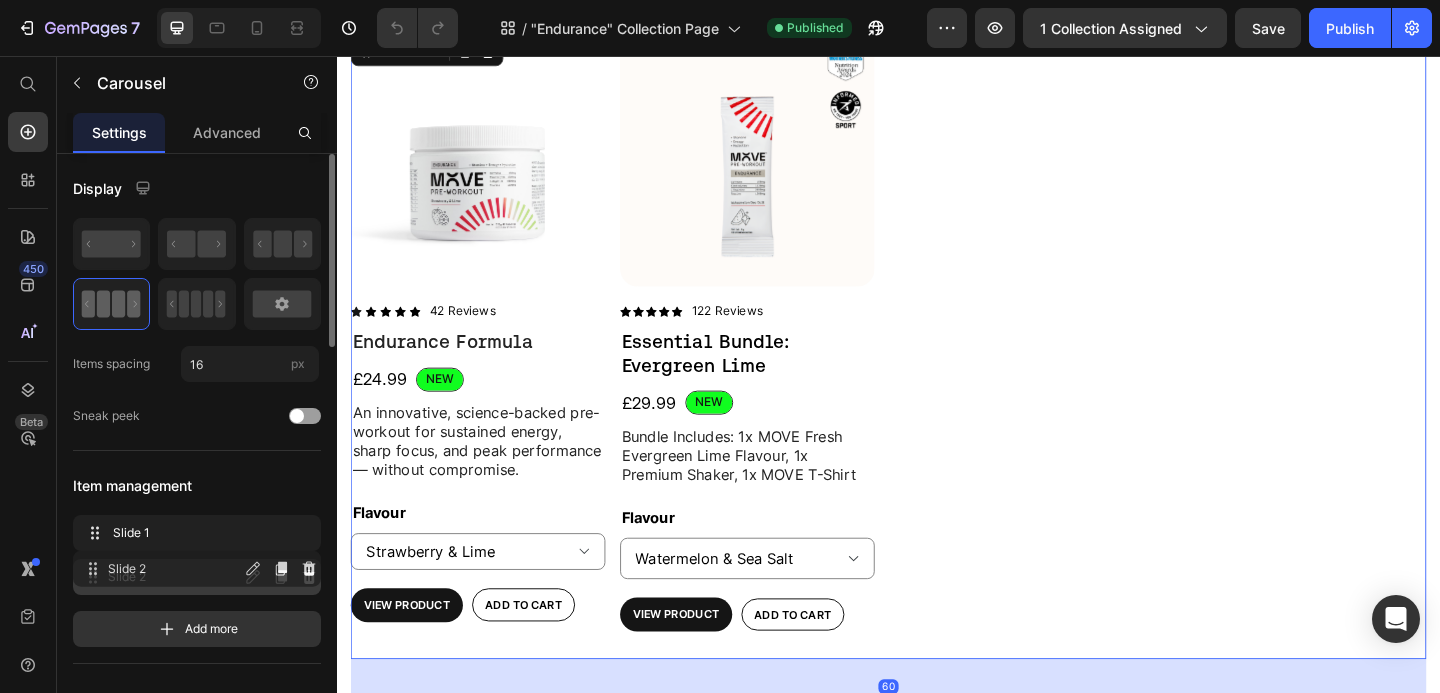 type 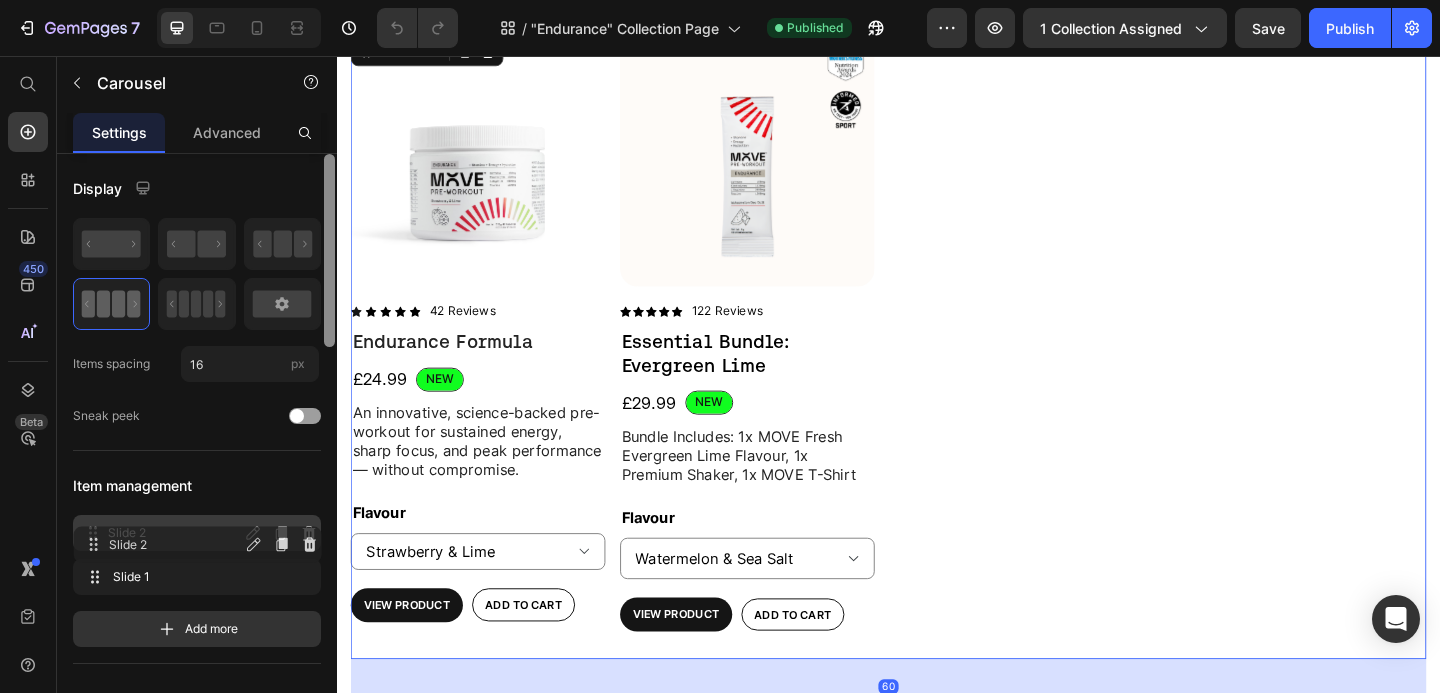 drag, startPoint x: 97, startPoint y: 574, endPoint x: 326, endPoint y: 573, distance: 229.00218 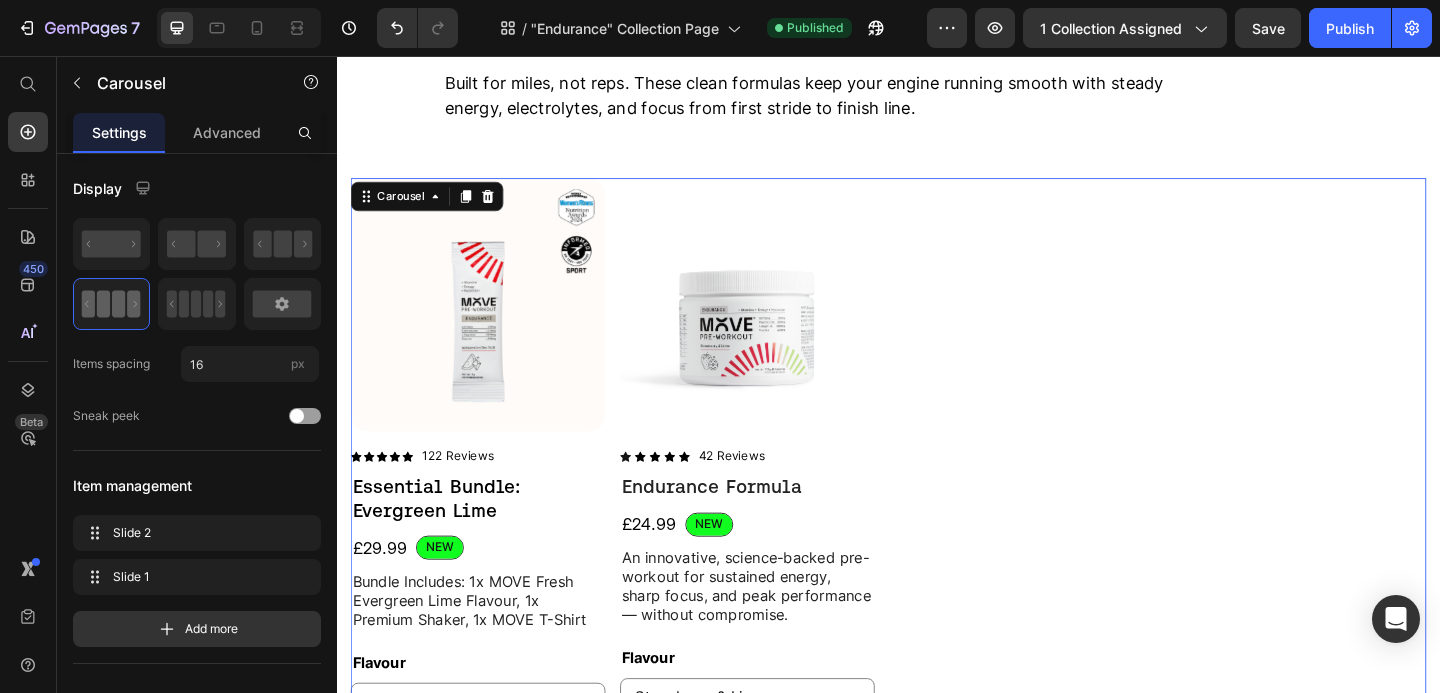 scroll, scrollTop: 169, scrollLeft: 0, axis: vertical 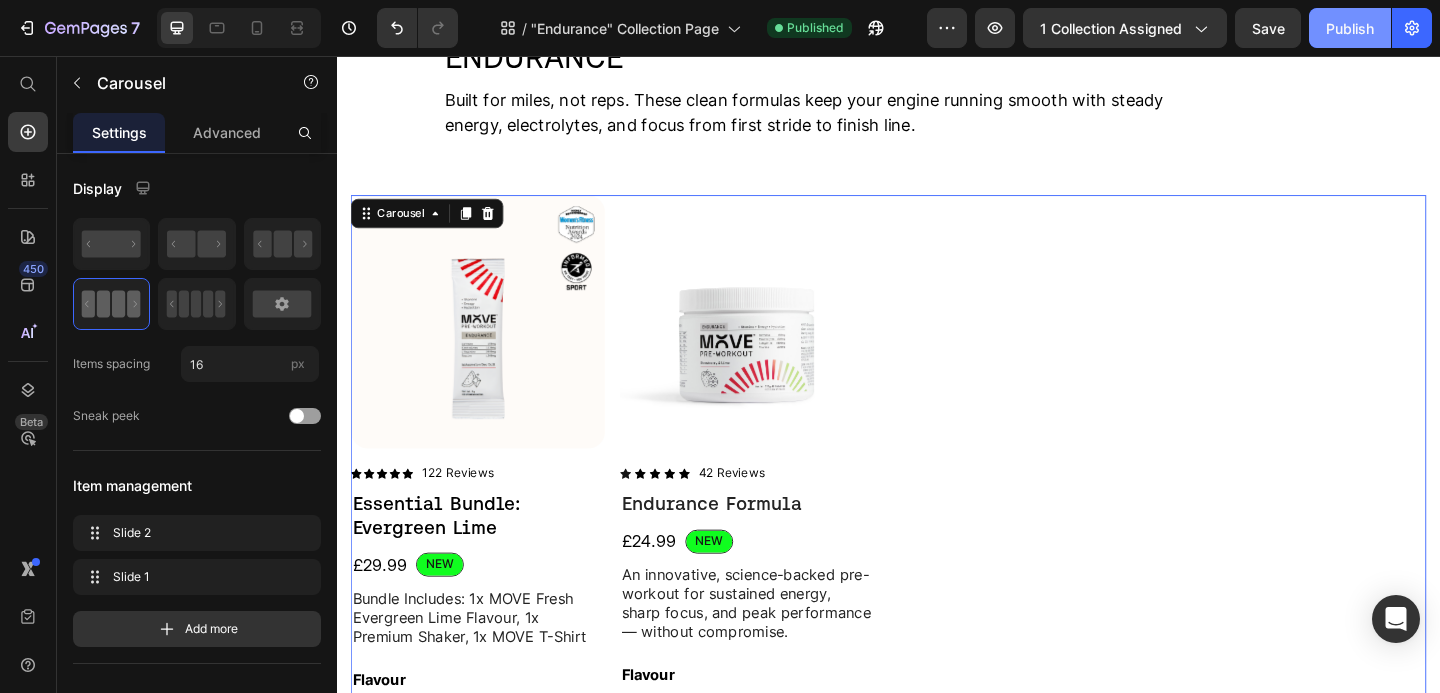 click on "Publish" at bounding box center [1350, 28] 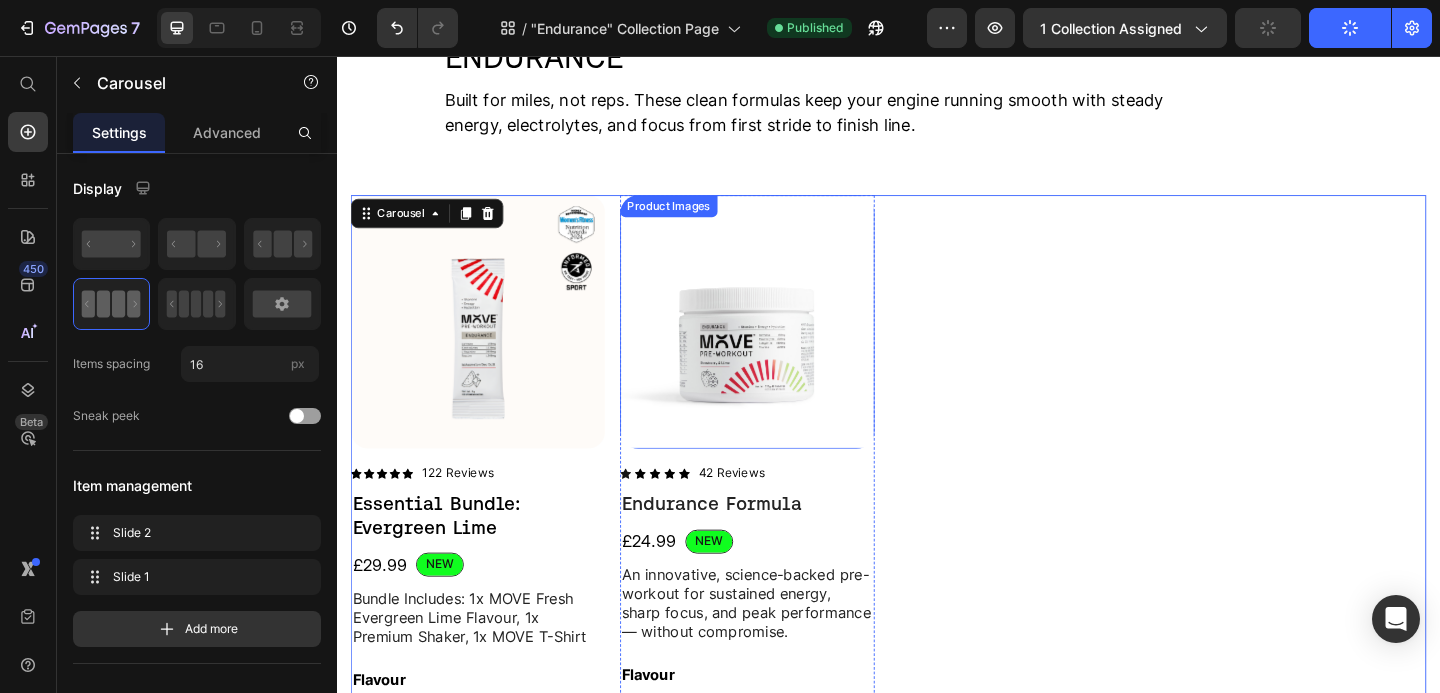 click at bounding box center [783, 345] 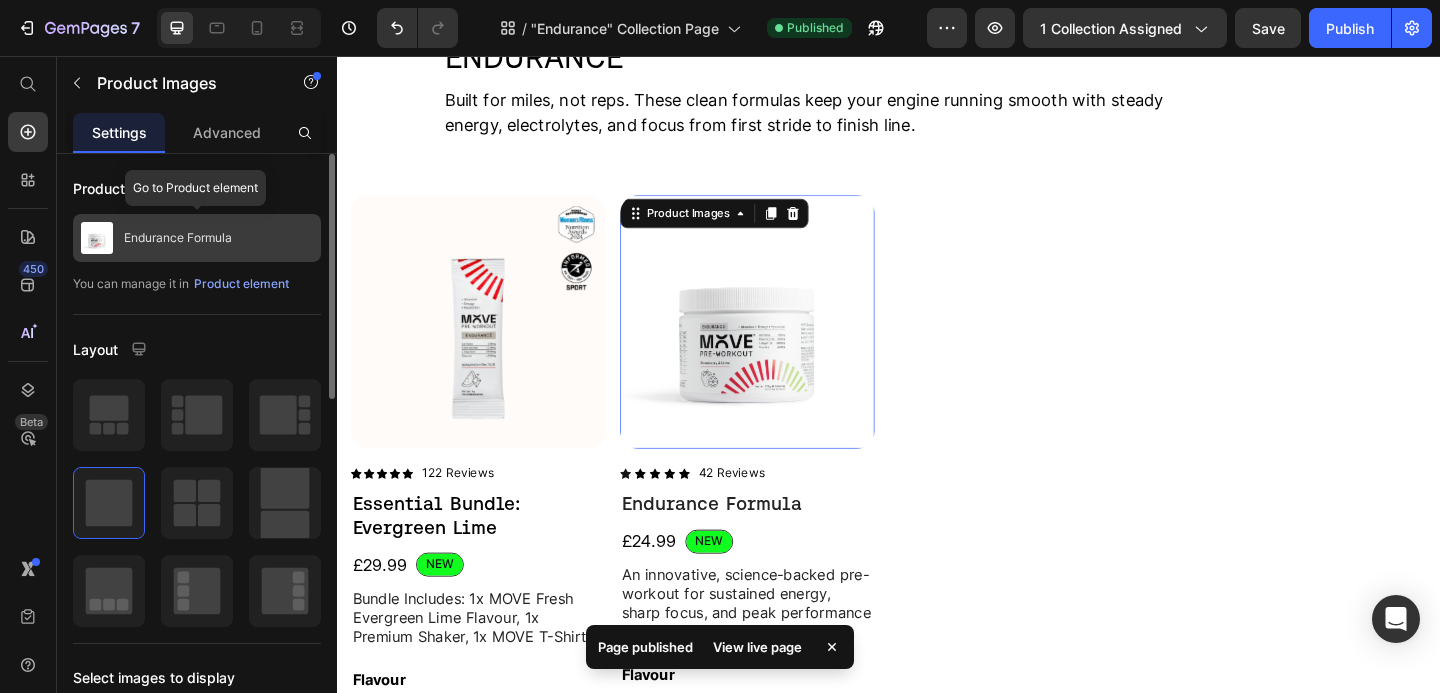 click on "Endurance Formula" at bounding box center (197, 238) 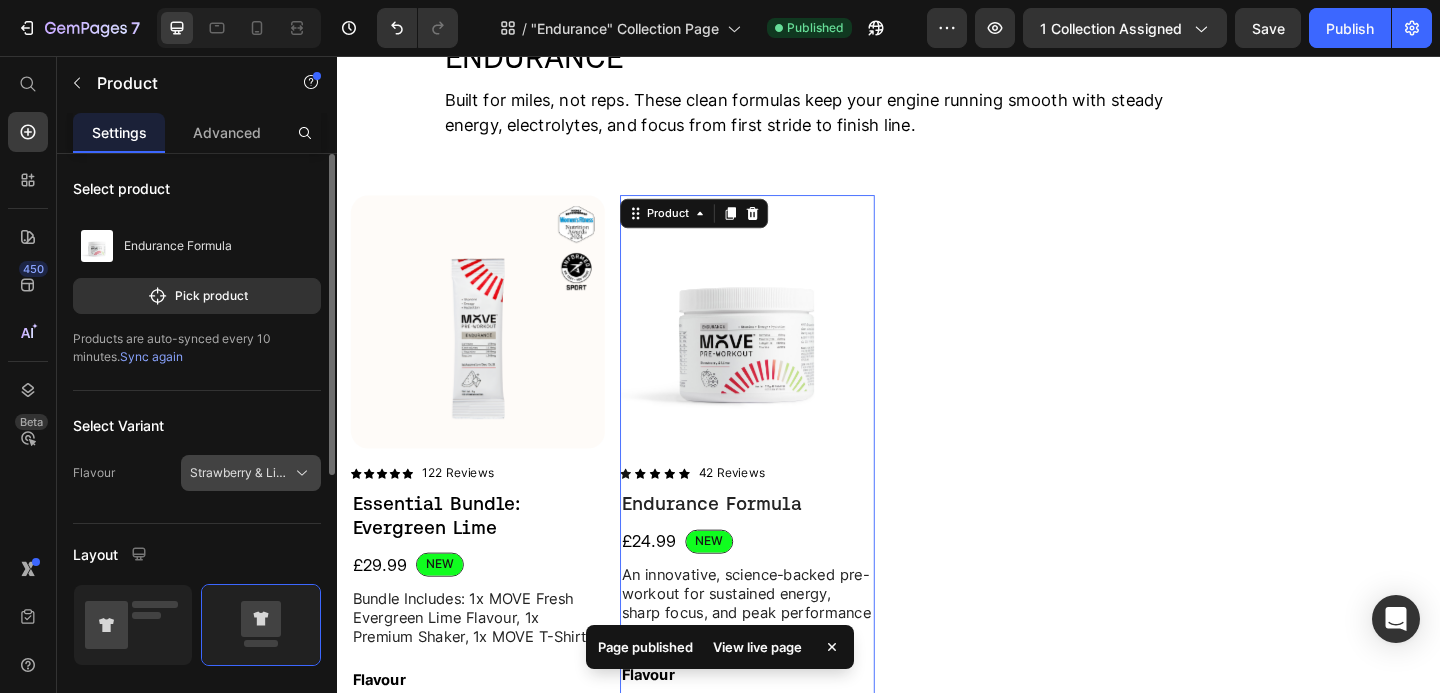click on "Strawberry & Lime" at bounding box center [239, 473] 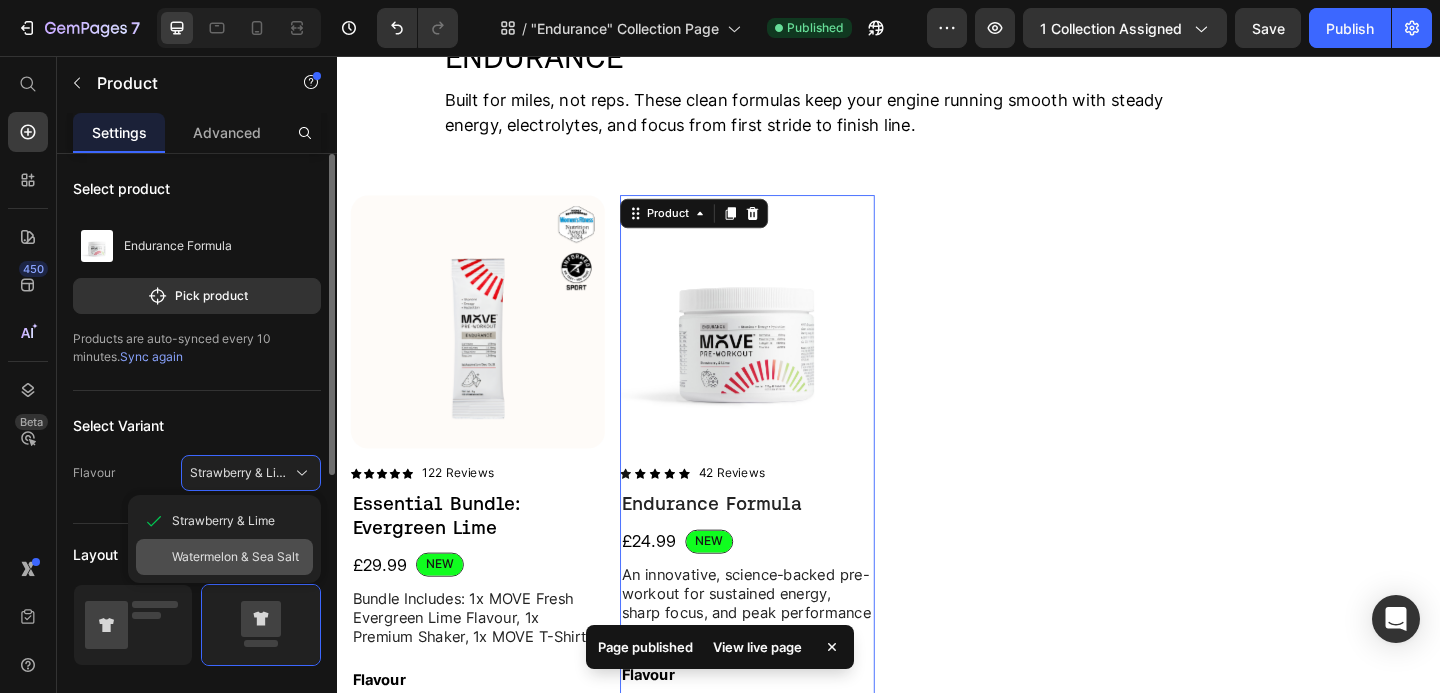 click on "Watermelon & Sea Salt" 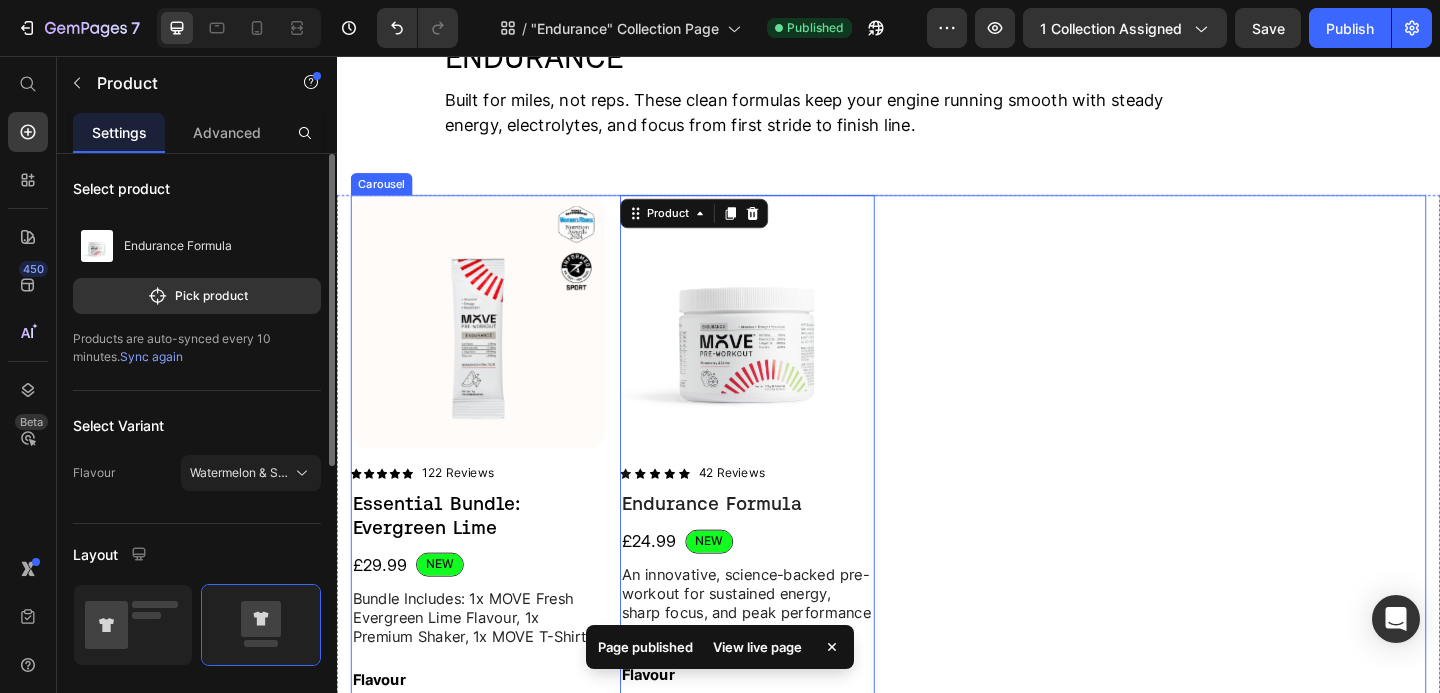 select on "Watermelon & Sea Salt" 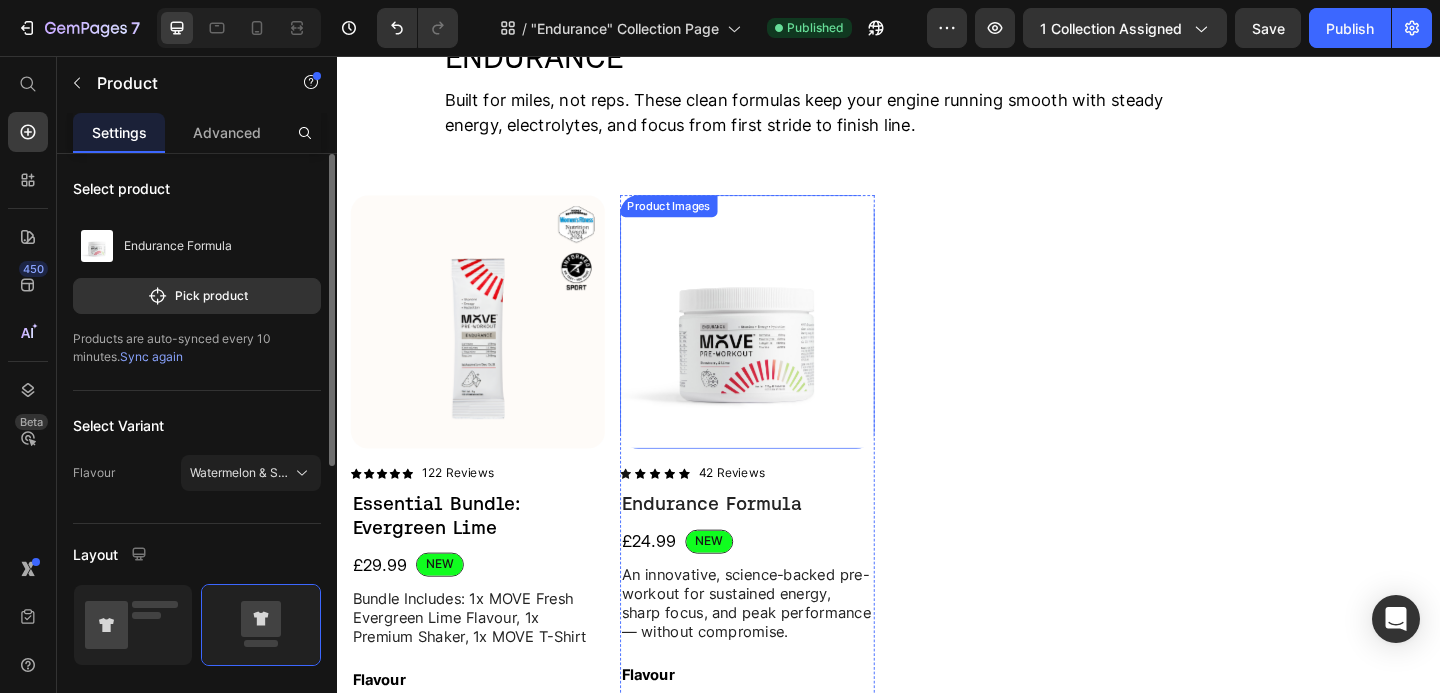 click at bounding box center (783, 345) 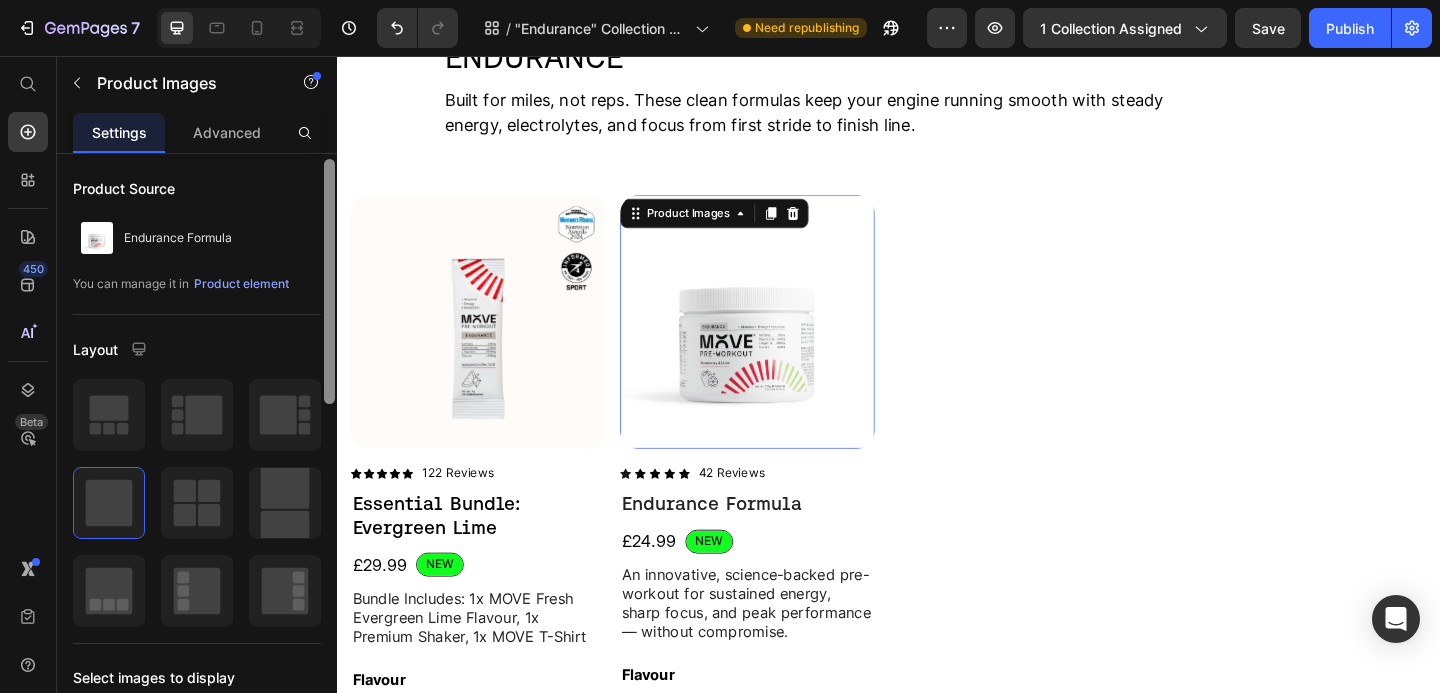 scroll, scrollTop: 173, scrollLeft: 0, axis: vertical 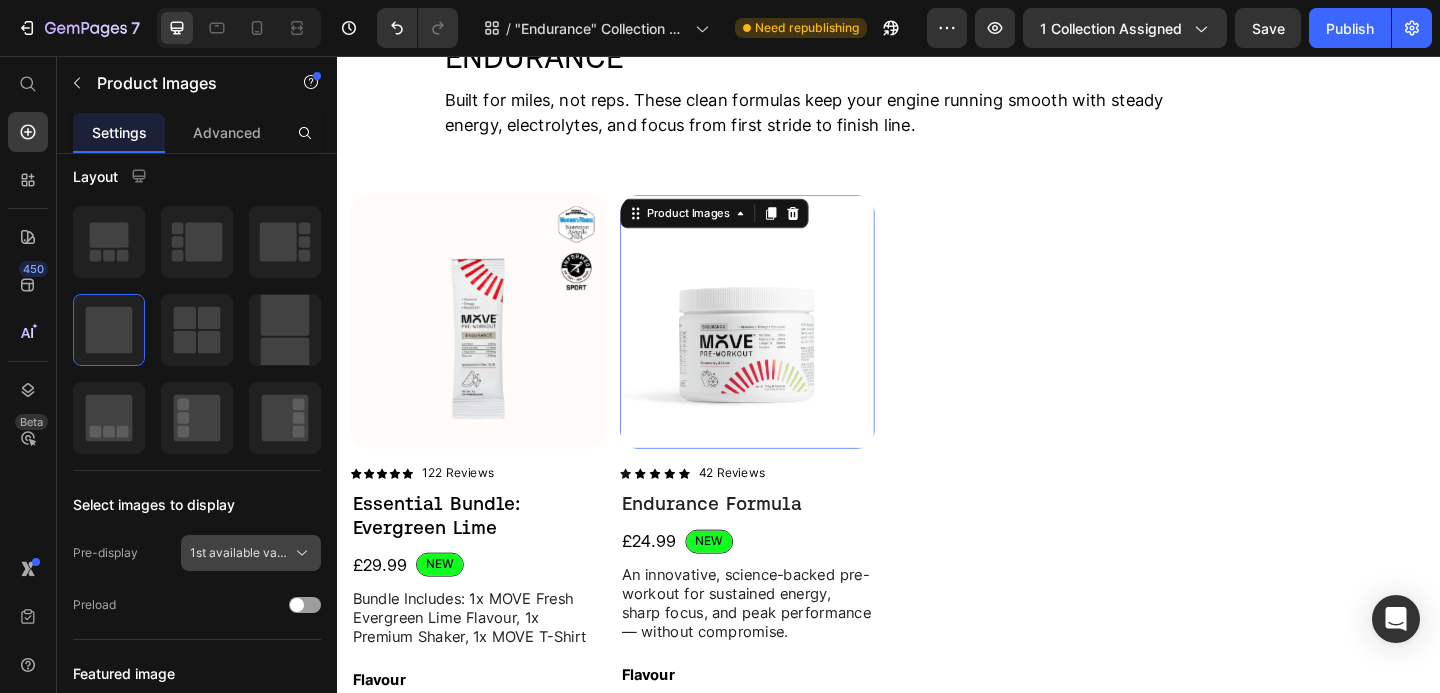 click on "1st available variant" at bounding box center [251, 553] 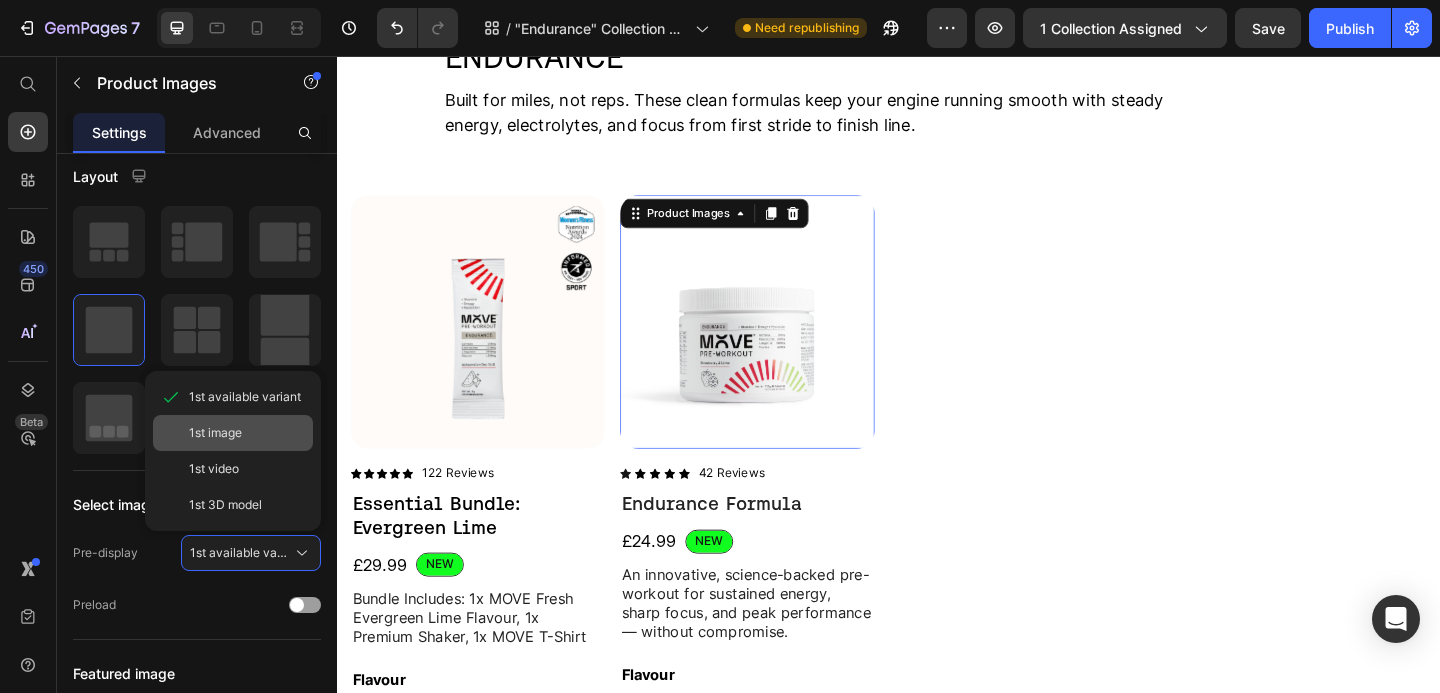click on "1st image" at bounding box center (247, 433) 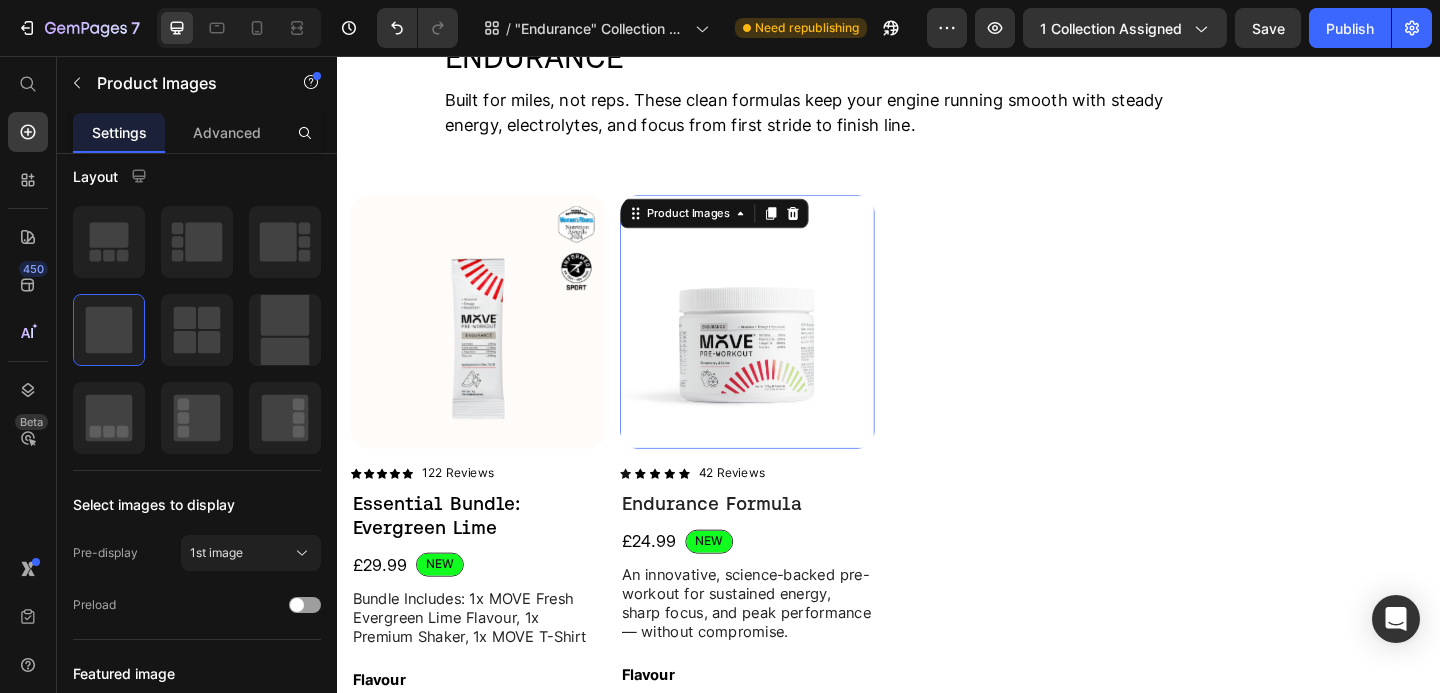 scroll, scrollTop: 0, scrollLeft: 0, axis: both 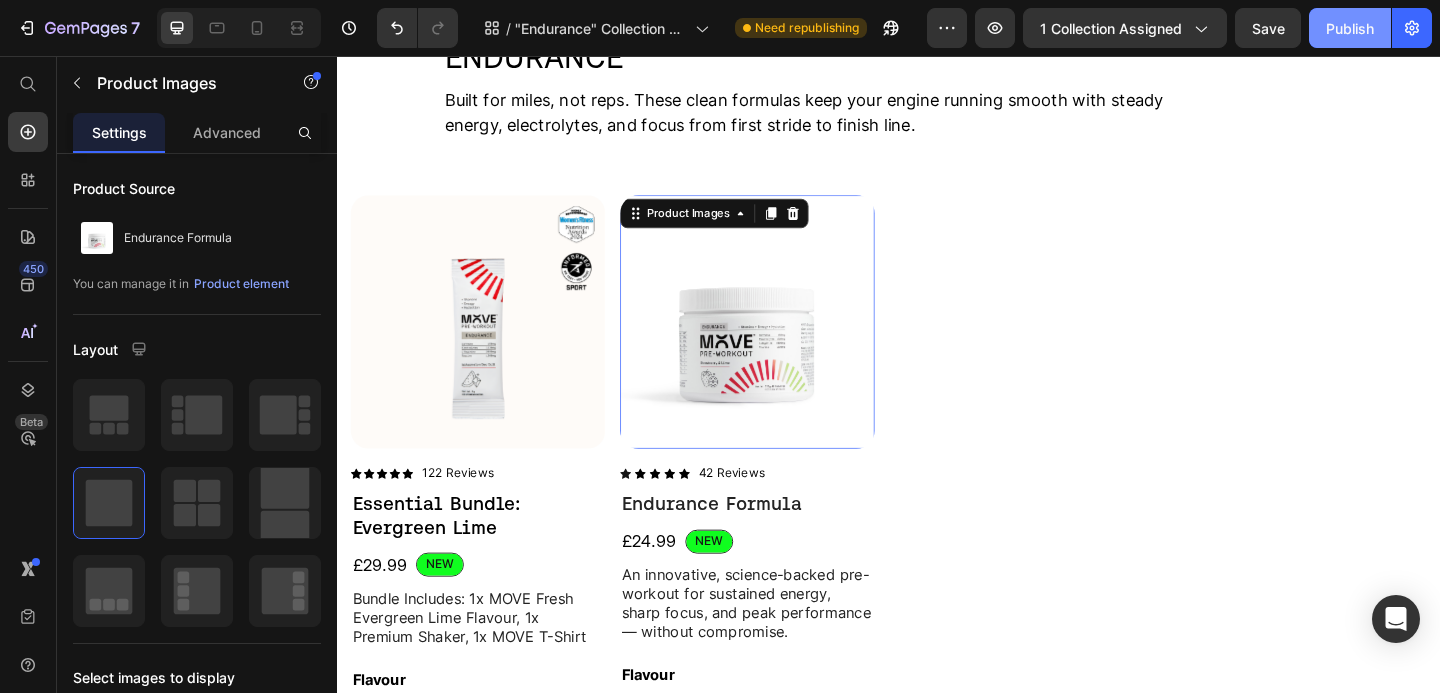 click on "Publish" at bounding box center [1350, 28] 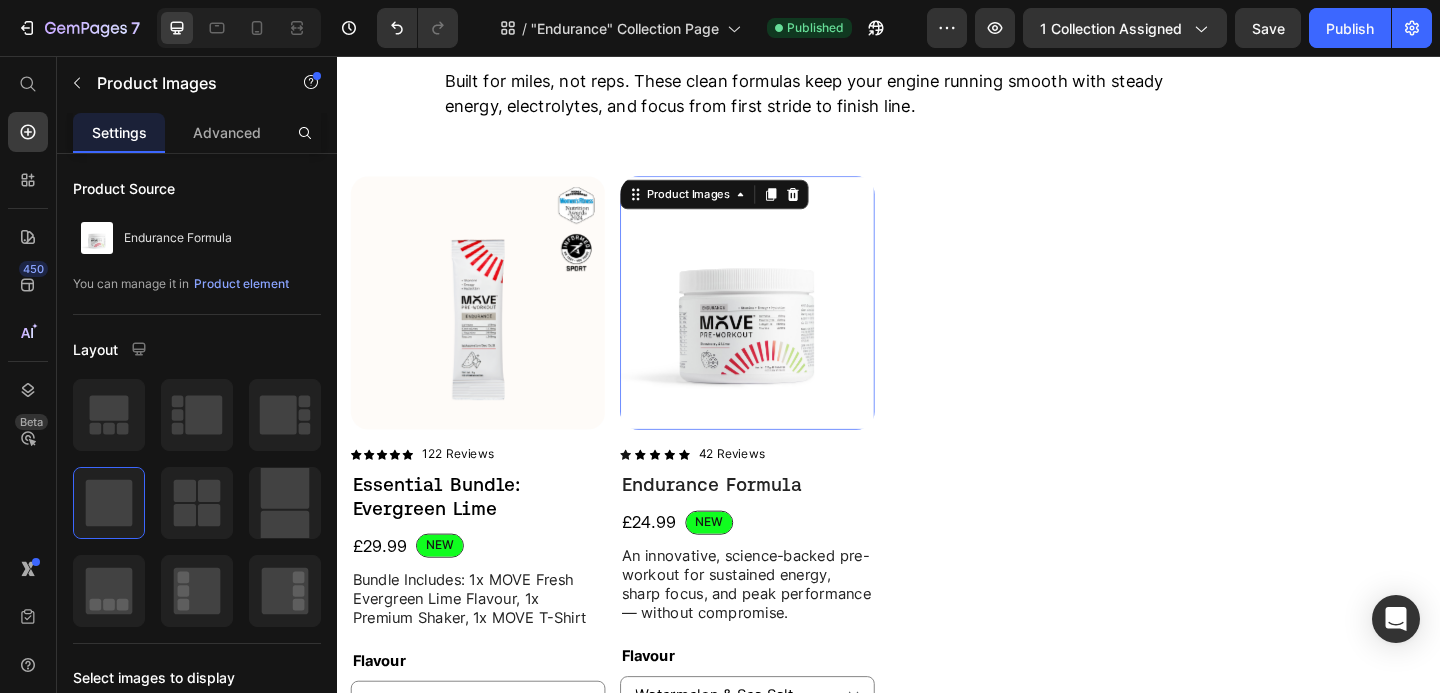 scroll, scrollTop: 206, scrollLeft: 0, axis: vertical 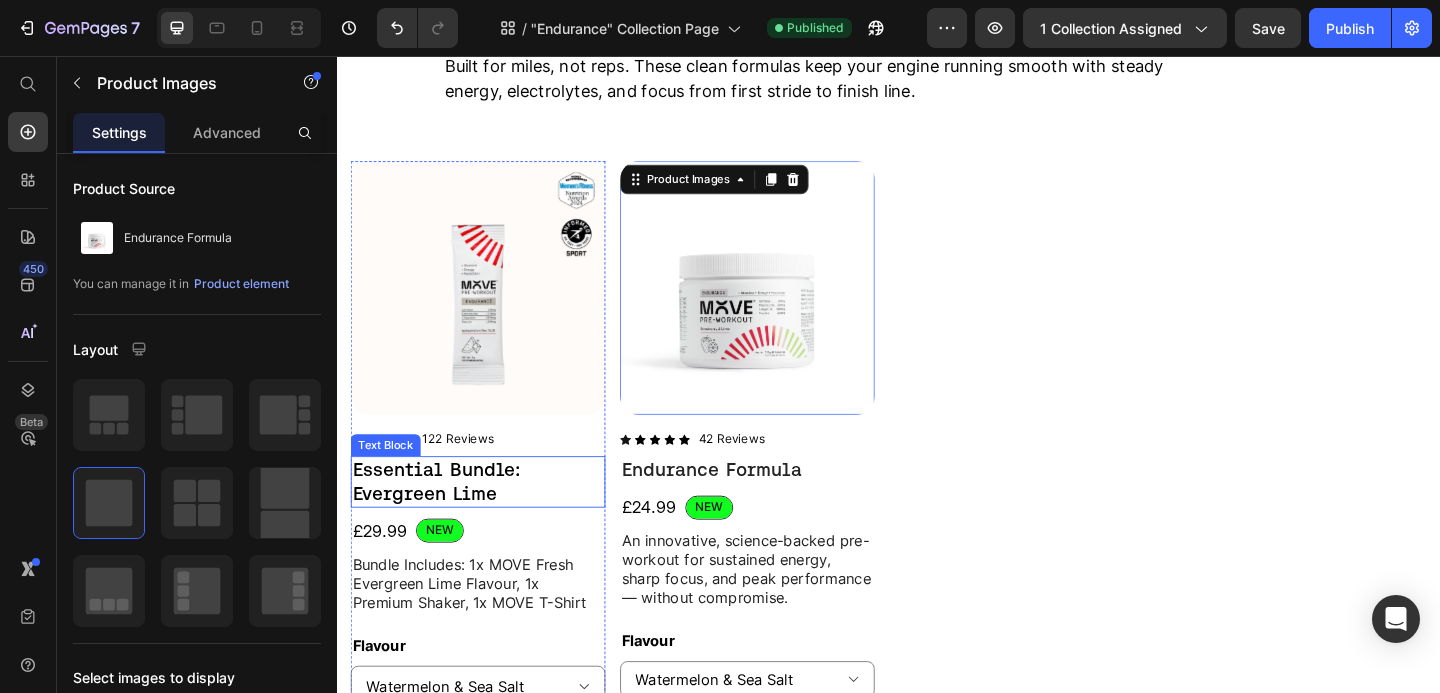 click on "Essential Bundle: Evergreen Lime" at bounding box center [490, 519] 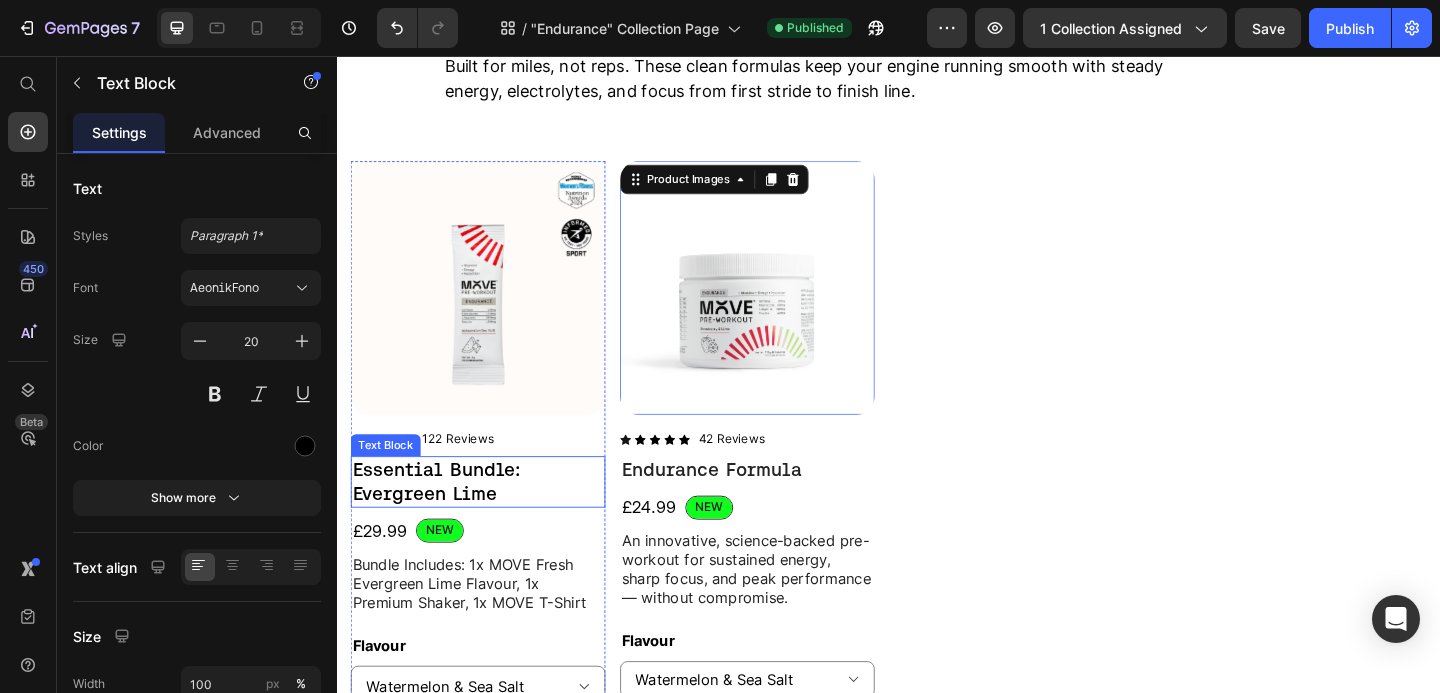 click on "Essential Bundle: Evergreen Lime" at bounding box center (490, 519) 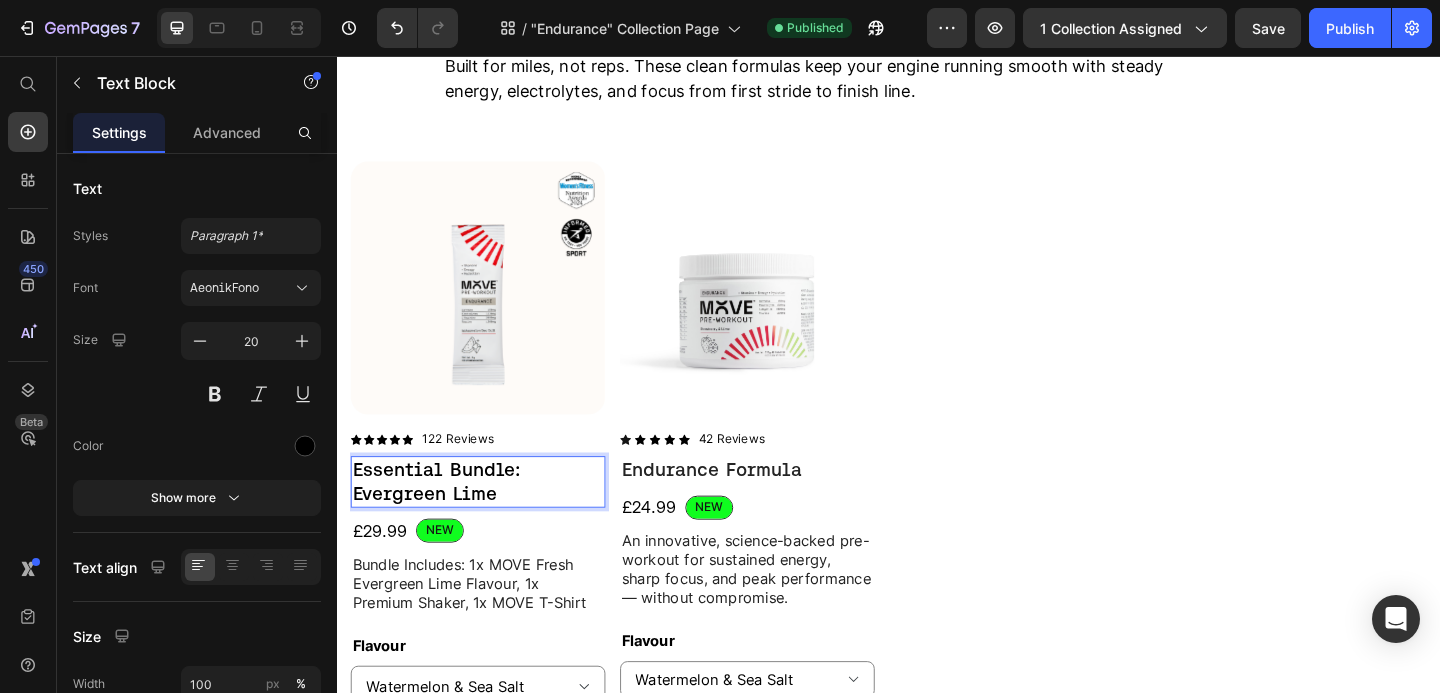 click on "Essential Bundle: Evergreen Lime" at bounding box center (490, 519) 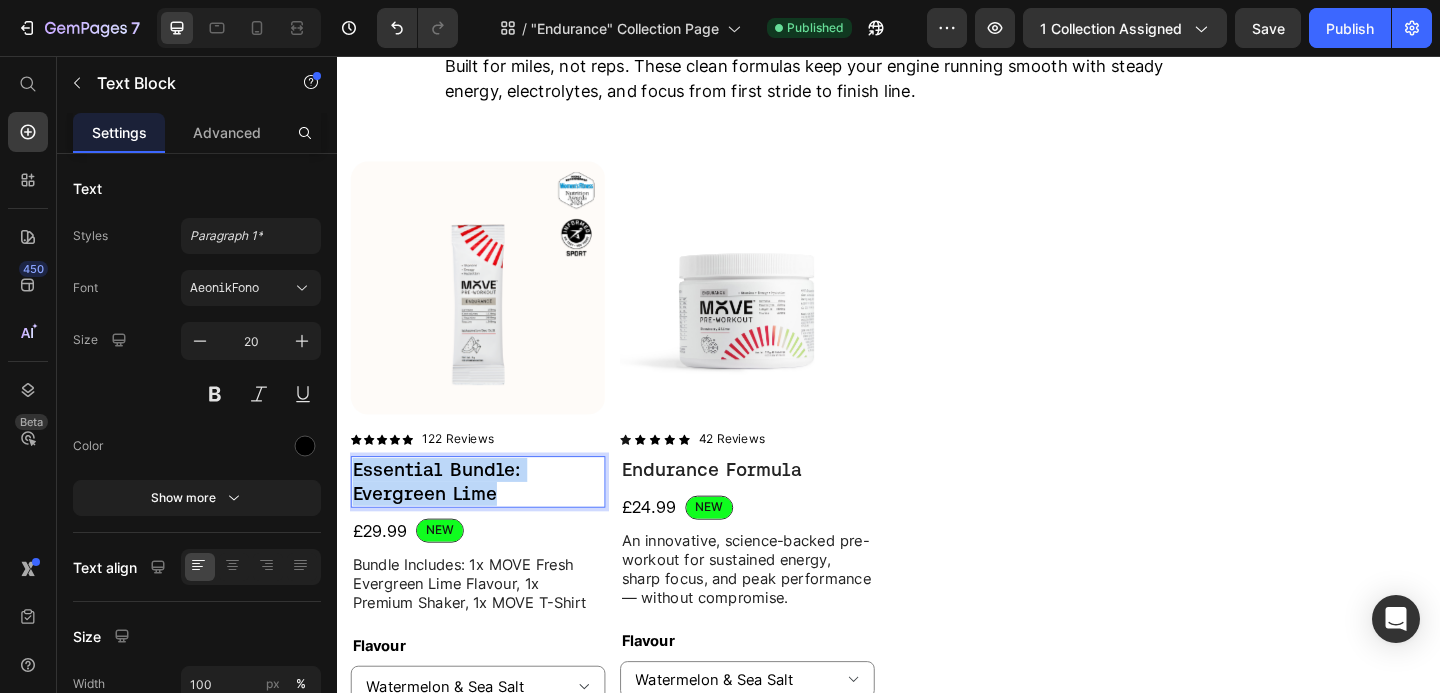 drag, startPoint x: 550, startPoint y: 526, endPoint x: 348, endPoint y: 510, distance: 202.63268 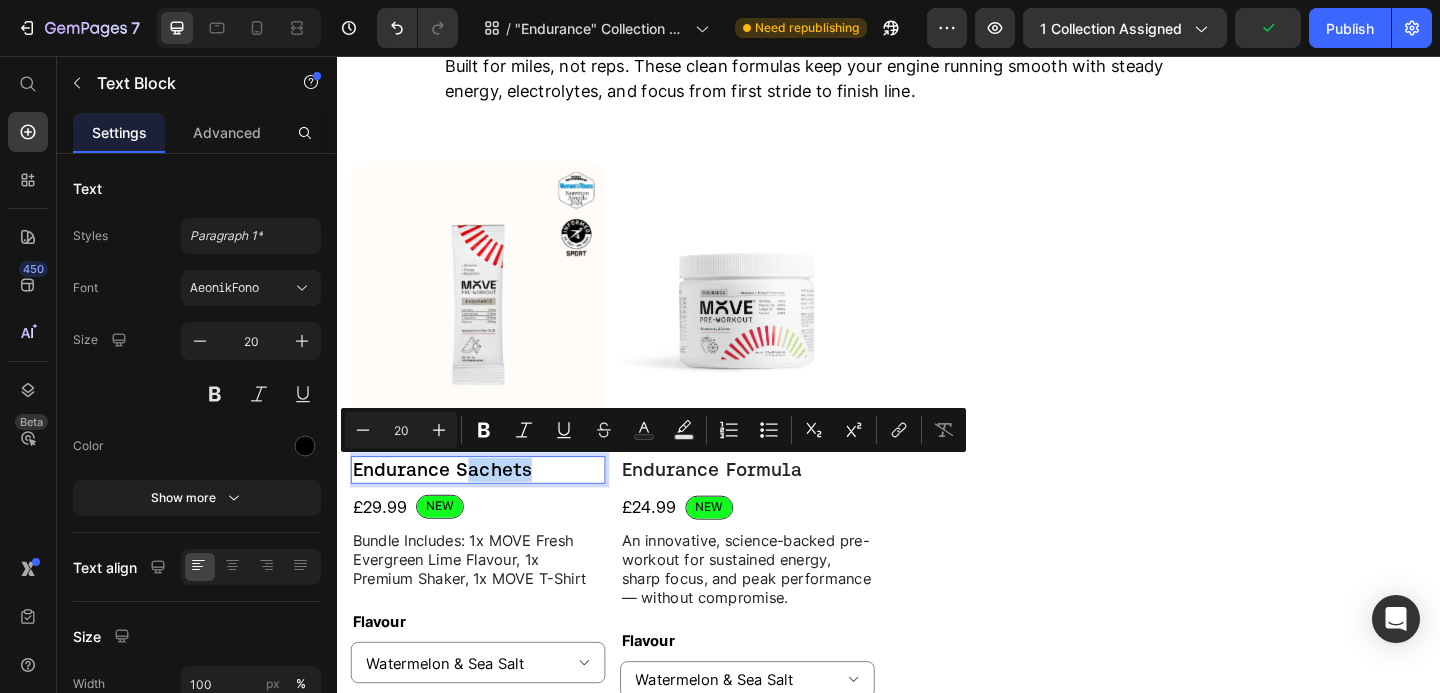 drag, startPoint x: 573, startPoint y: 509, endPoint x: 473, endPoint y: 505, distance: 100.07997 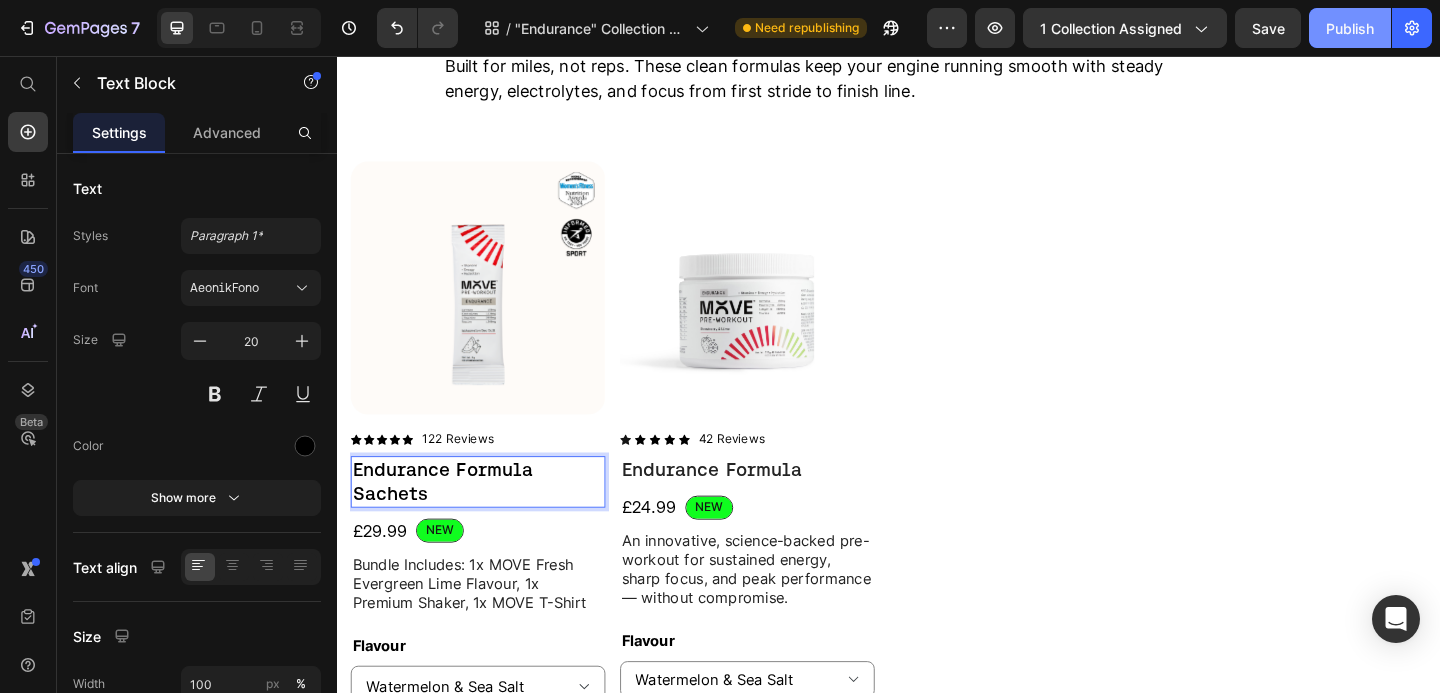 click on "Publish" at bounding box center (1350, 28) 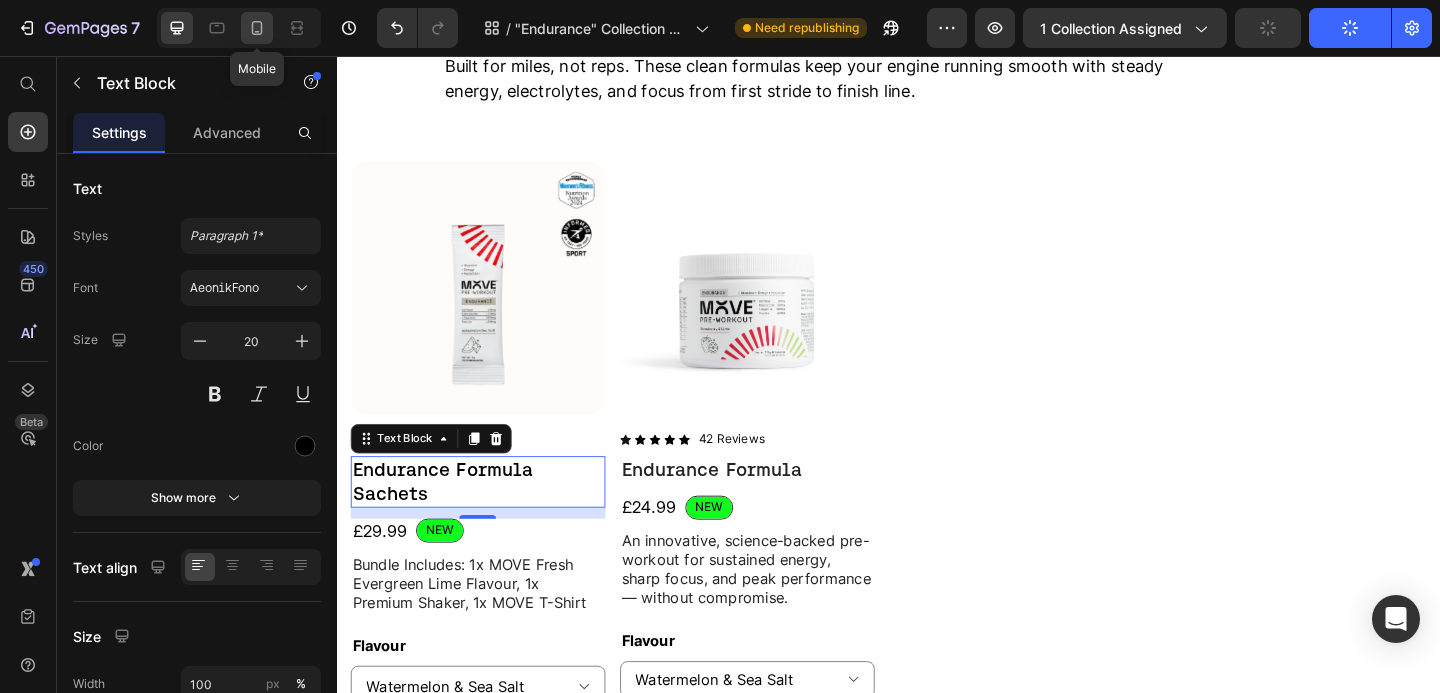click 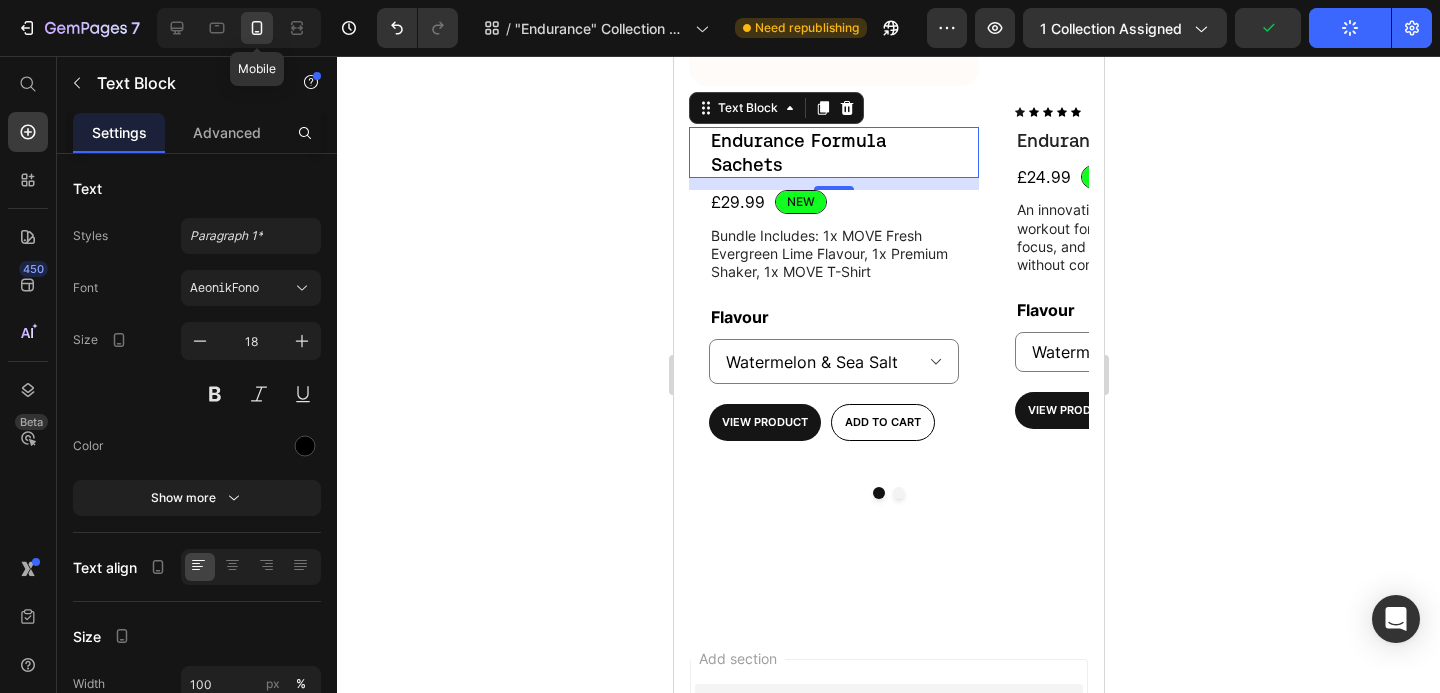 scroll, scrollTop: 544, scrollLeft: 0, axis: vertical 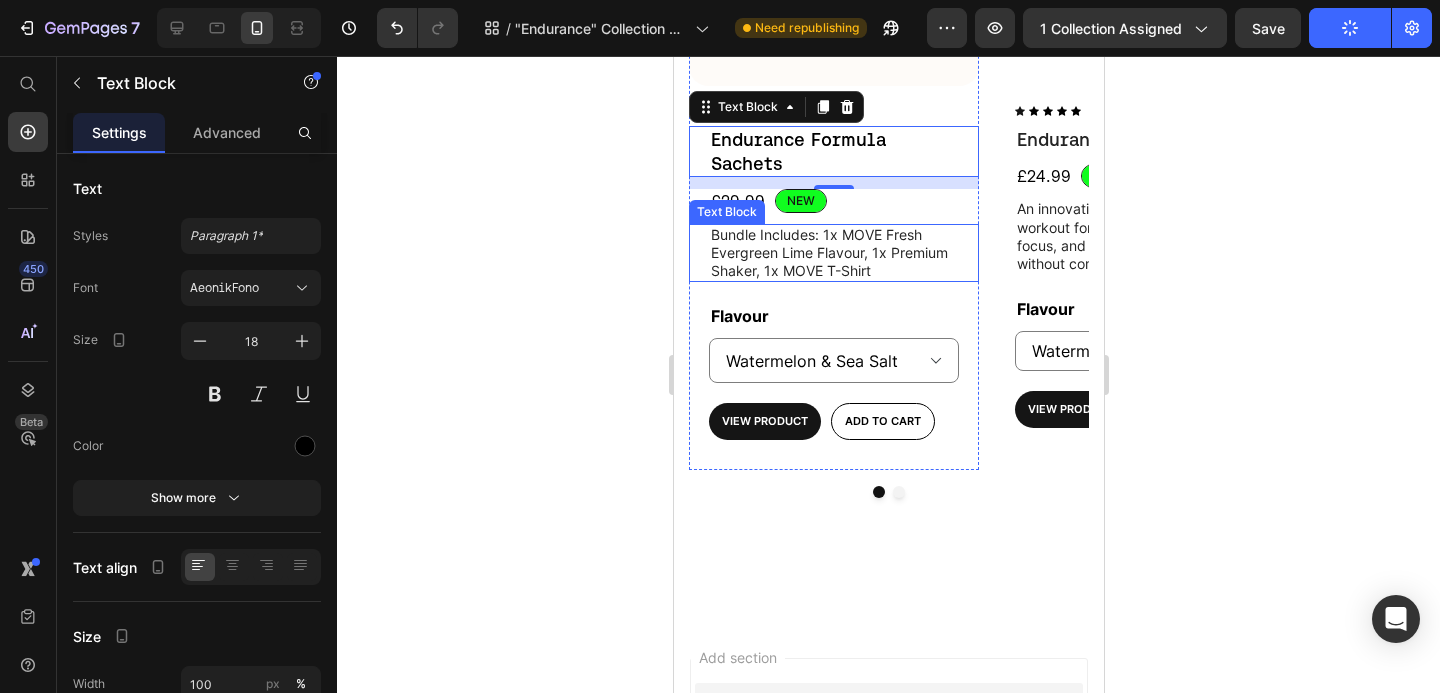click on "Bundle Includes: 1x MOVE Fresh Evergreen Lime Flavour, 1x Premium Shaker, 1x MOVE T-Shirt" at bounding box center [833, 253] 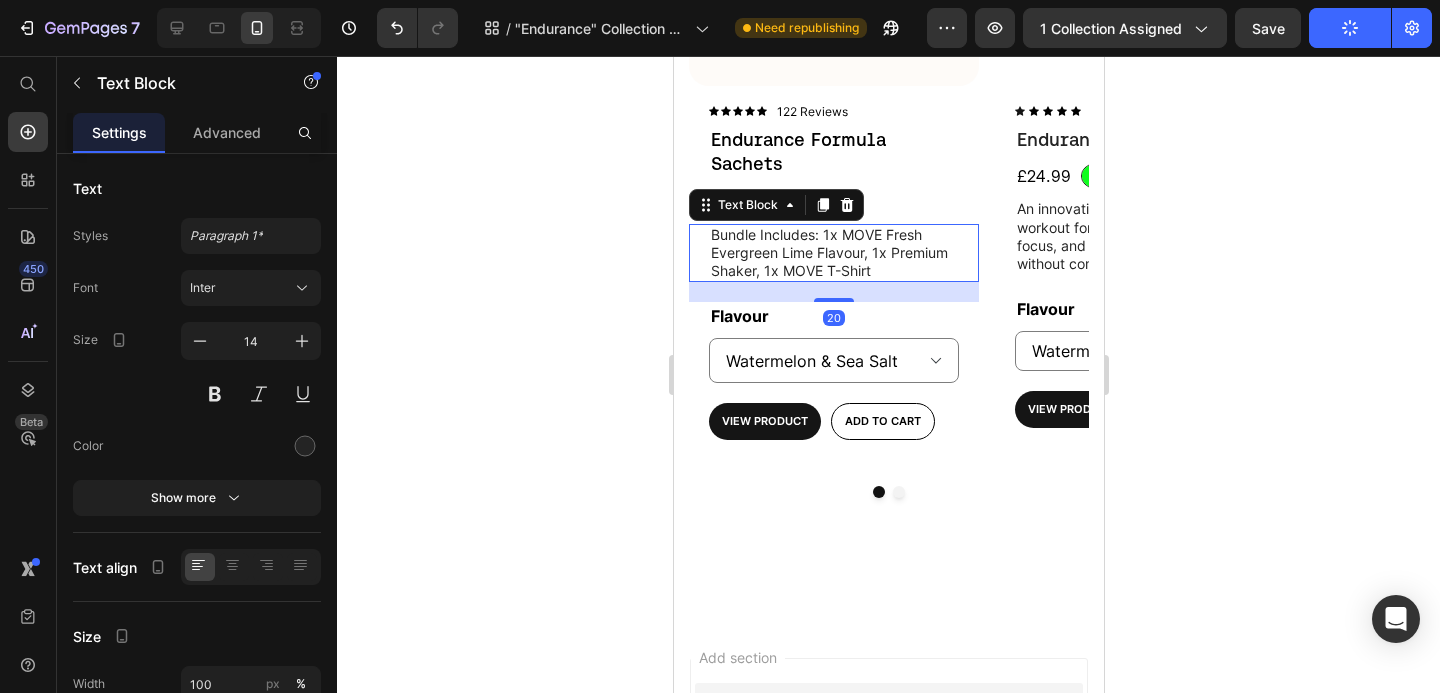 click on "Bundle Includes: 1x MOVE Fresh Evergreen Lime Flavour, 1x Premium Shaker, 1x MOVE T-Shirt" at bounding box center [833, 253] 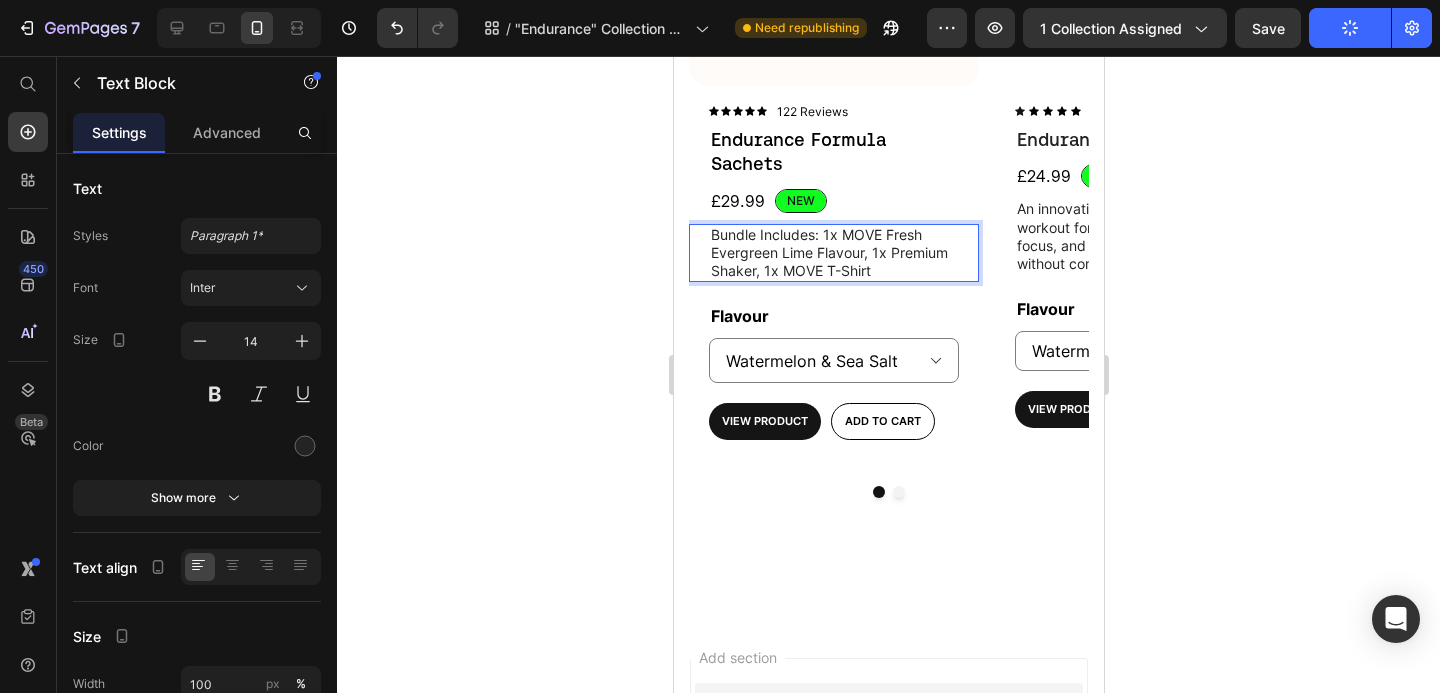 click on "Bundle Includes: 1x MOVE Fresh Evergreen Lime Flavour, 1x Premium Shaker, 1x MOVE T-Shirt" at bounding box center [833, 253] 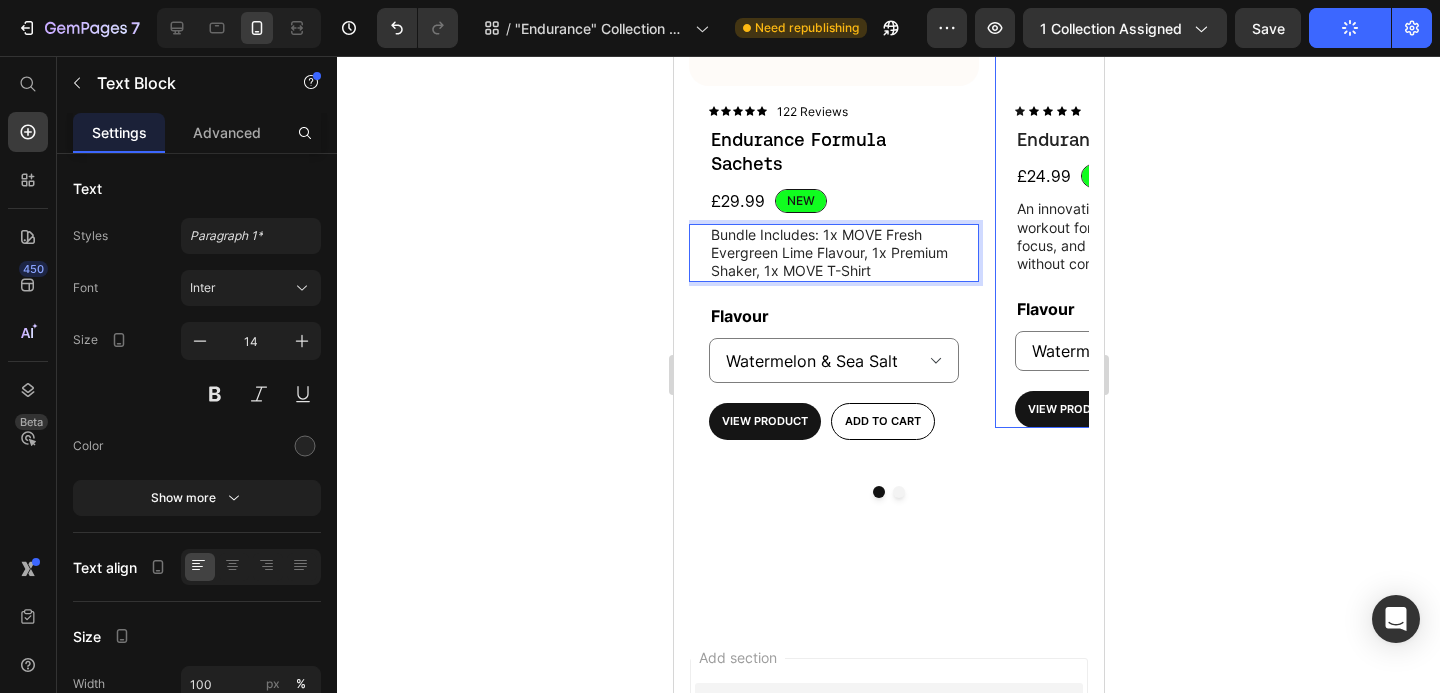 click 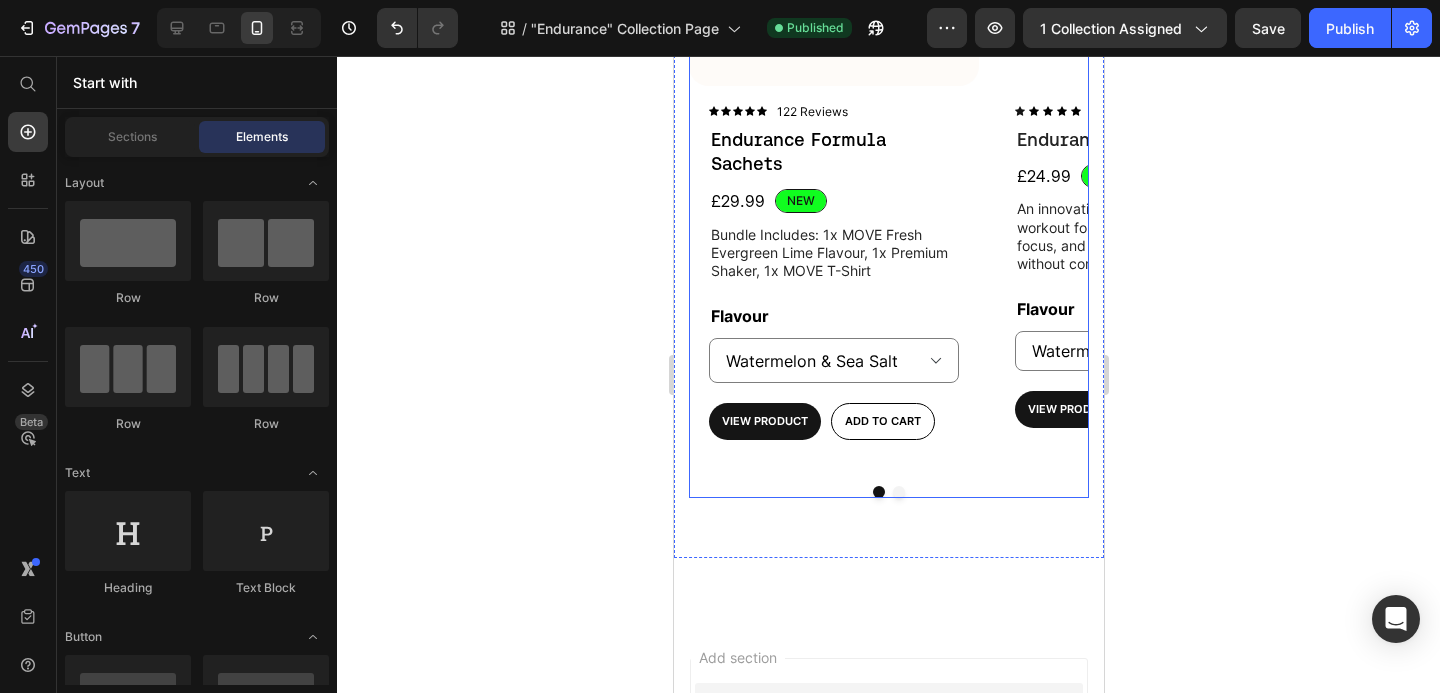 click on "Product Images Icon Icon Icon Icon Icon Icon List 122 Reviews Text Block Row Endurance Formula Sachets Text Block £29.99 Product Price NEW Text Block Row Bundle Includes: 1x MOVE Fresh Evergreen Lime Flavour, 1x Premium Shaker, 1x MOVE T-Shirt Text Block Flavour Watermelon & Sea Salt Strawberry & Lime Product Variants & Swatches View Product Product View More Add to cart Add to Cart Row Product Row Product Images Icon Icon Icon Icon Icon Icon List 42 Reviews Text Block Row Endurance Formula Product Title £24.99 Product Price NEW Text Block Row An innovative, science-backed pre-workout for sustained energy, sharp focus, and peak performance — without compromise. Text Block Flavour Strawberry & Lime Watermelon & Sea Salt Product Variants & Swatches View Product Product View More Add to cart Add to Cart Row Product Row" at bounding box center (888, 146) 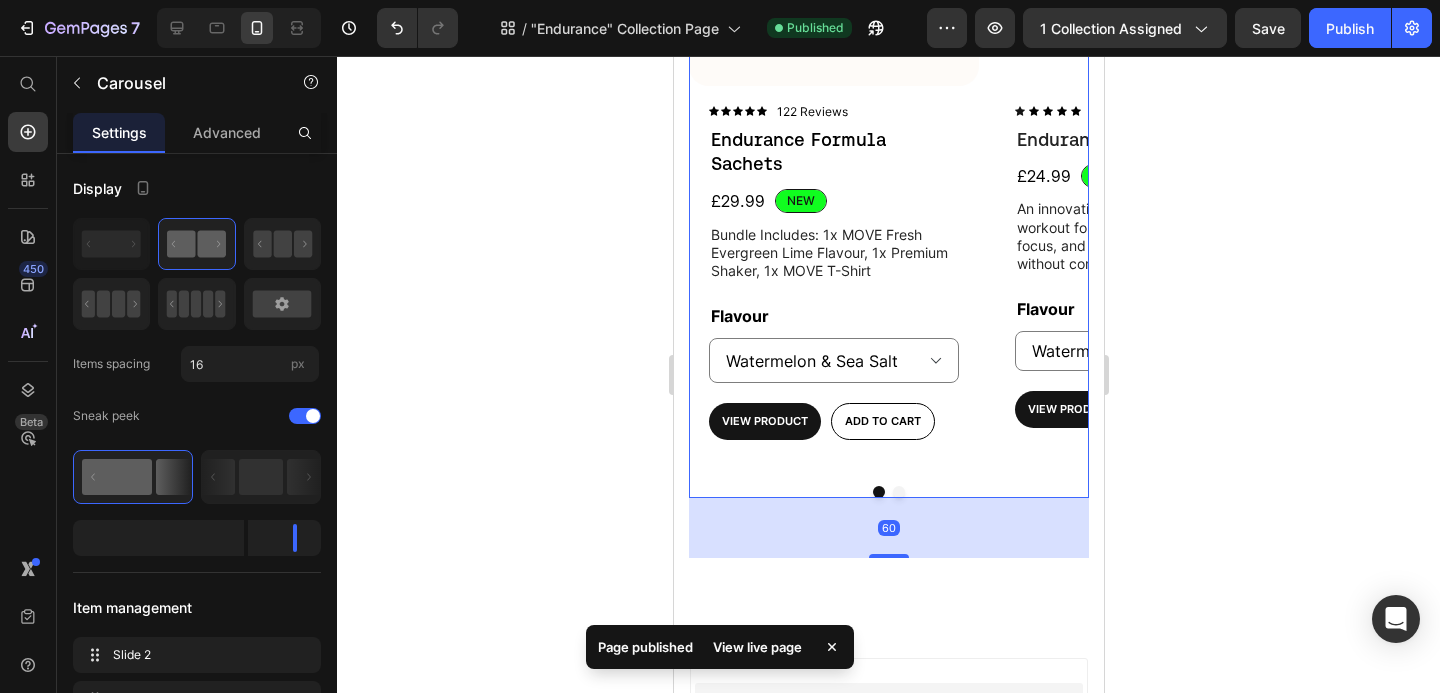 click at bounding box center (898, 492) 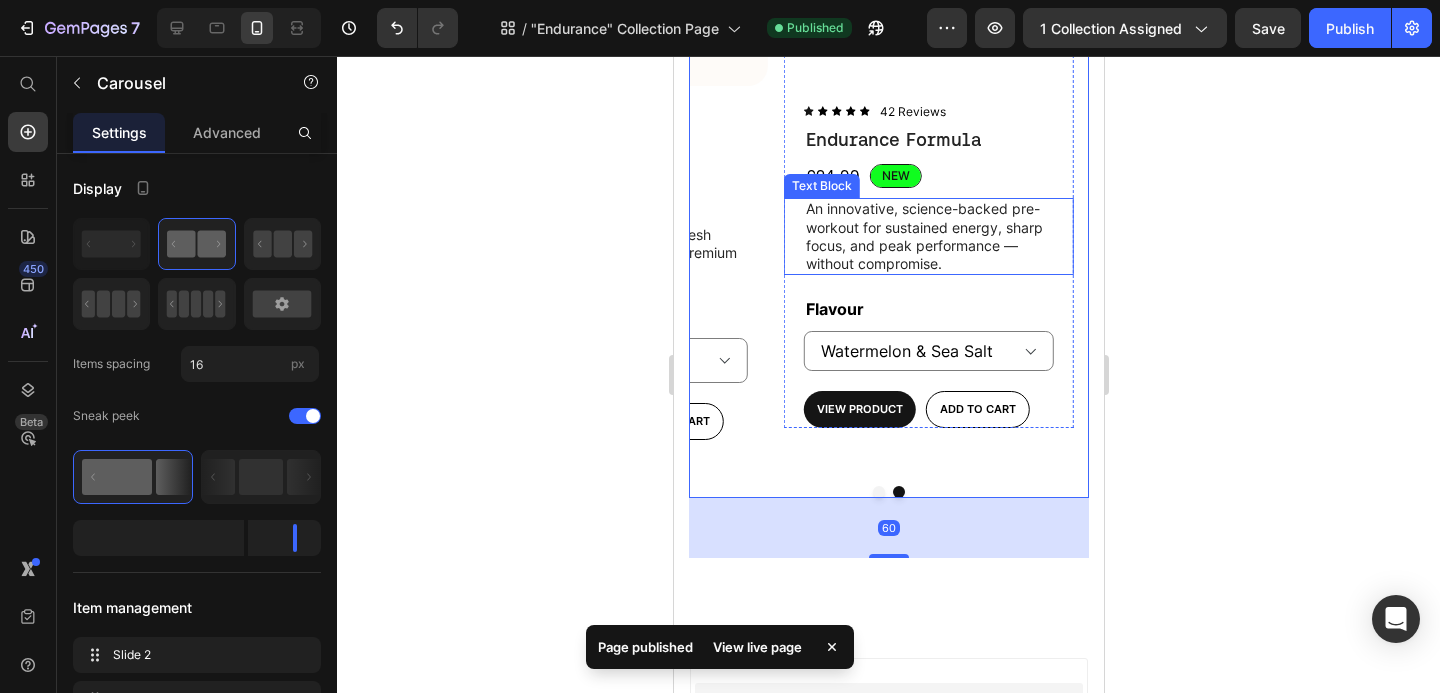 click on "An innovative, science-backed pre-workout for sustained energy, sharp focus, and peak performance — without compromise." at bounding box center (928, 236) 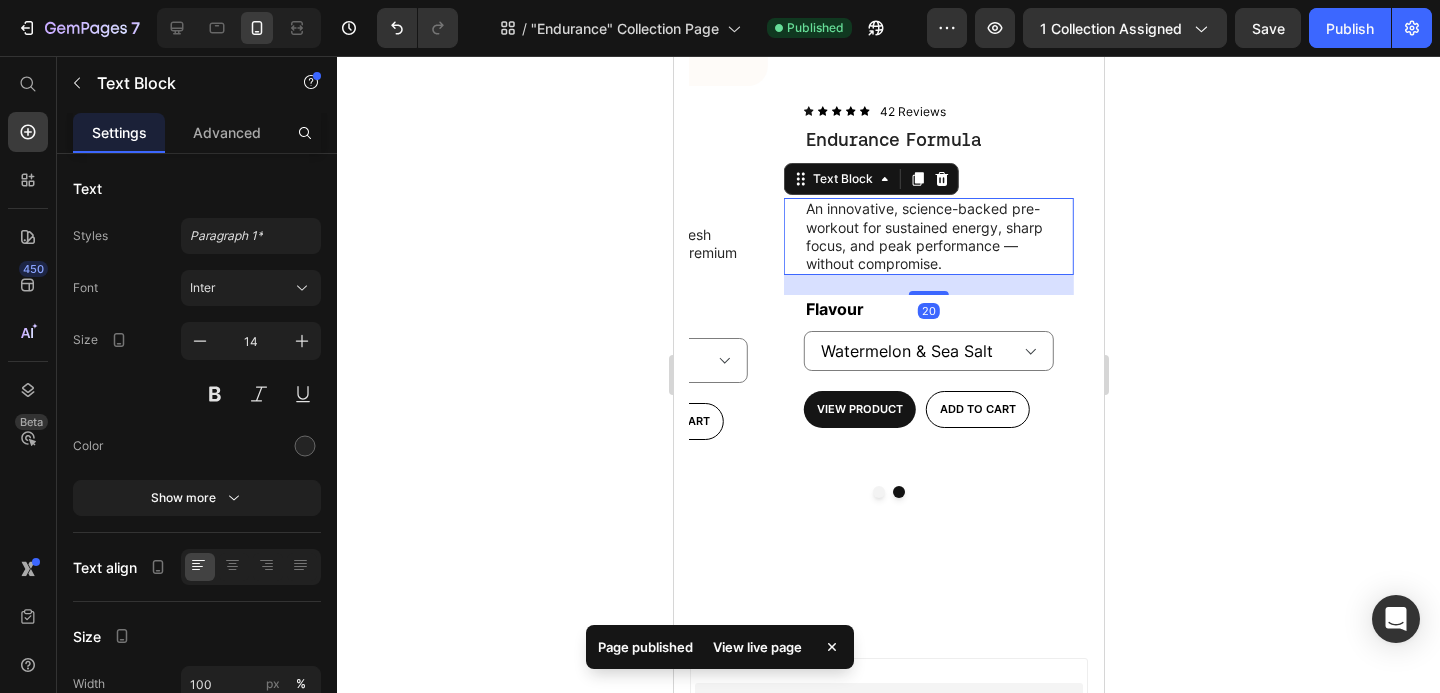 click on "An innovative, science-backed pre-workout for sustained energy, sharp focus, and peak performance — without compromise." at bounding box center (928, 236) 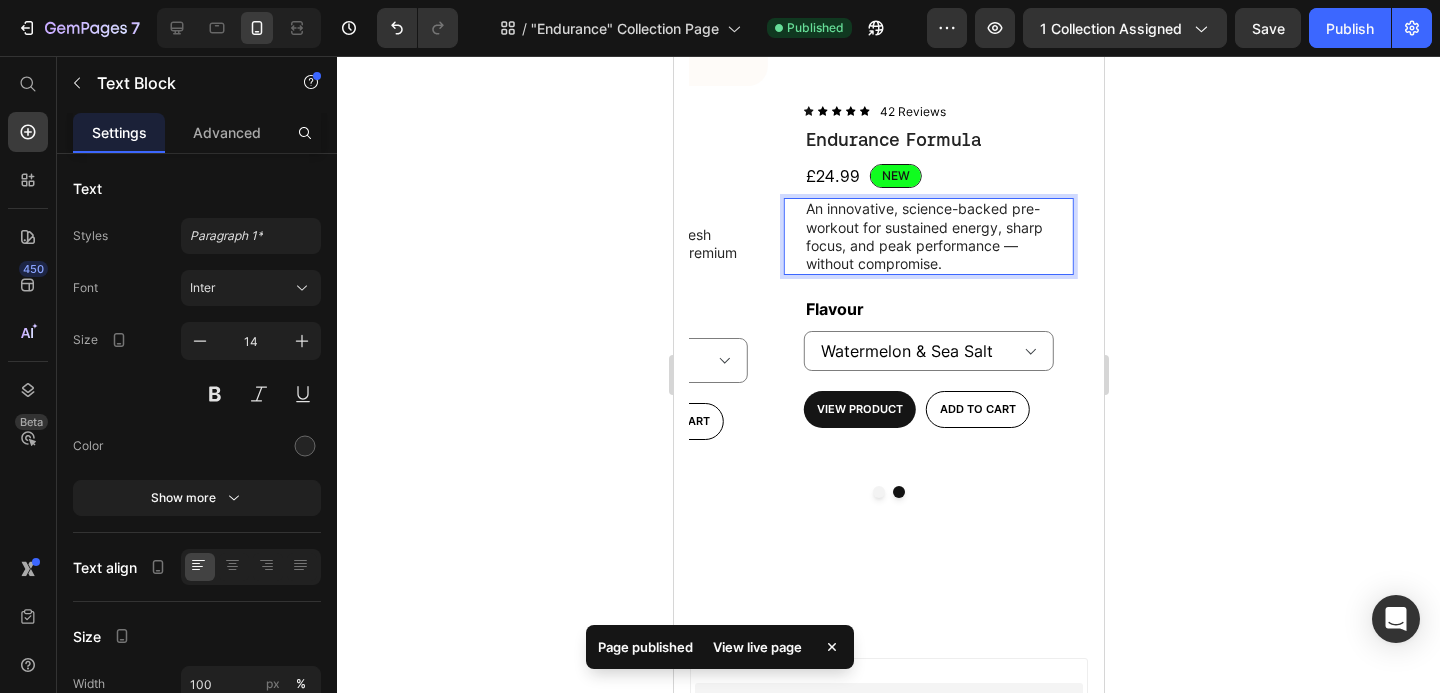 click on "An innovative, science-backed pre-workout for sustained energy, sharp focus, and peak performance — without compromise." at bounding box center [928, 236] 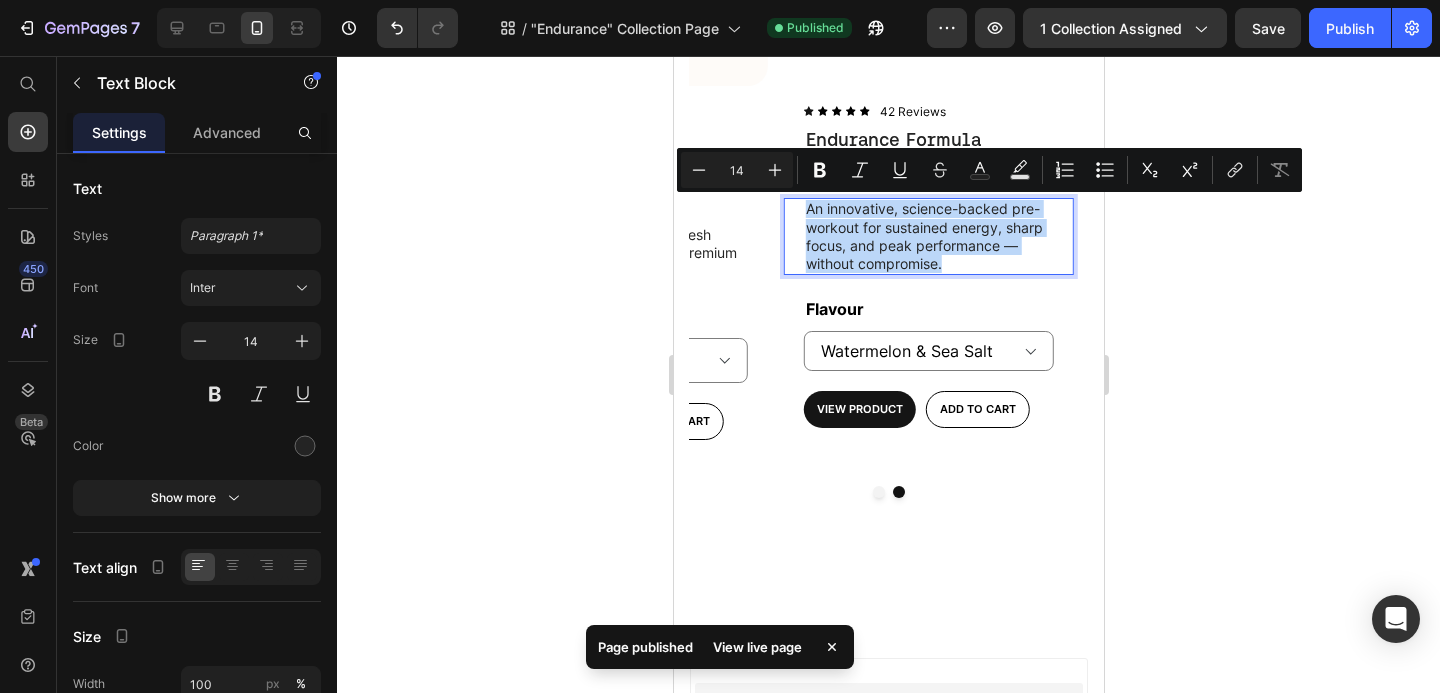 drag, startPoint x: 952, startPoint y: 268, endPoint x: 804, endPoint y: 213, distance: 157.8892 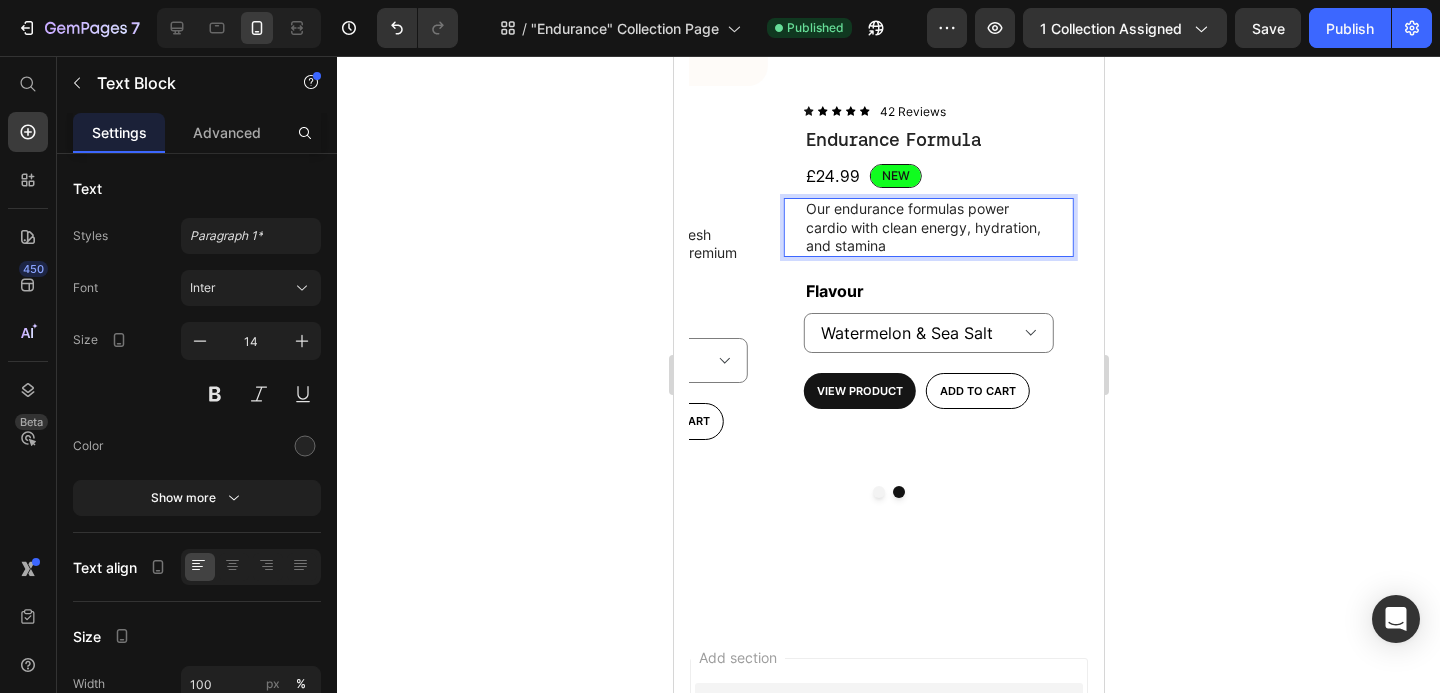 click on "Our endurance formulas power cardio with clean energy, hydration, and stamina" at bounding box center [928, 227] 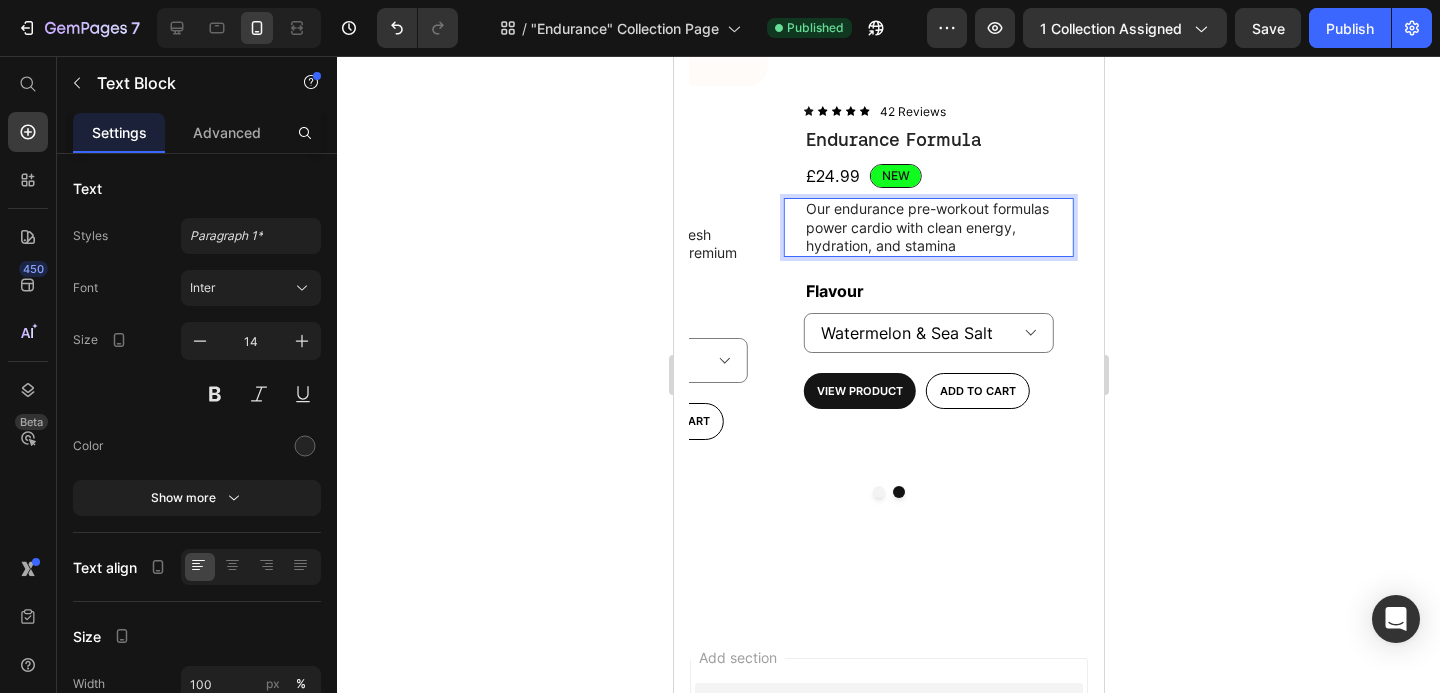 click on "Our endurance pre-workout formulas power cardio with clean energy, hydration, and stamina Text Block   20" at bounding box center (928, 227) 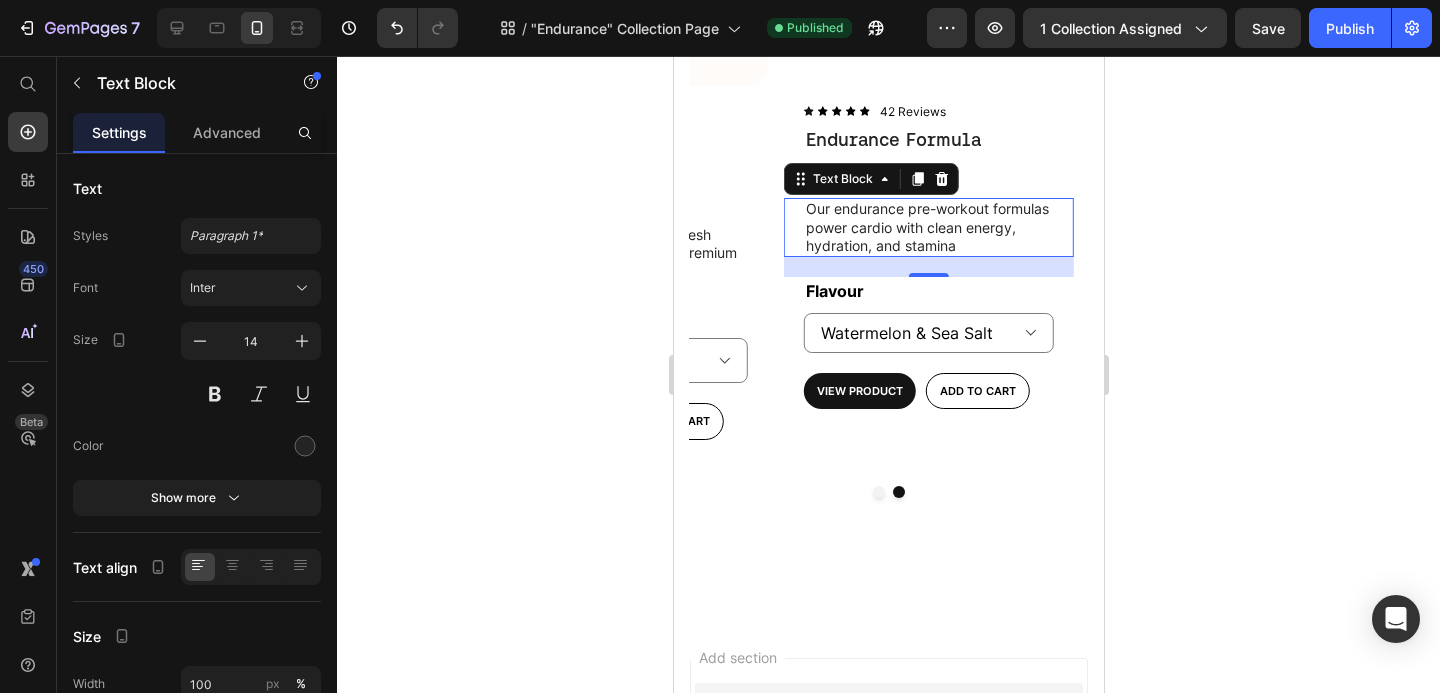 click on "Our endurance pre-workout formulas power cardio with clean energy, hydration, and stamina" at bounding box center (928, 227) 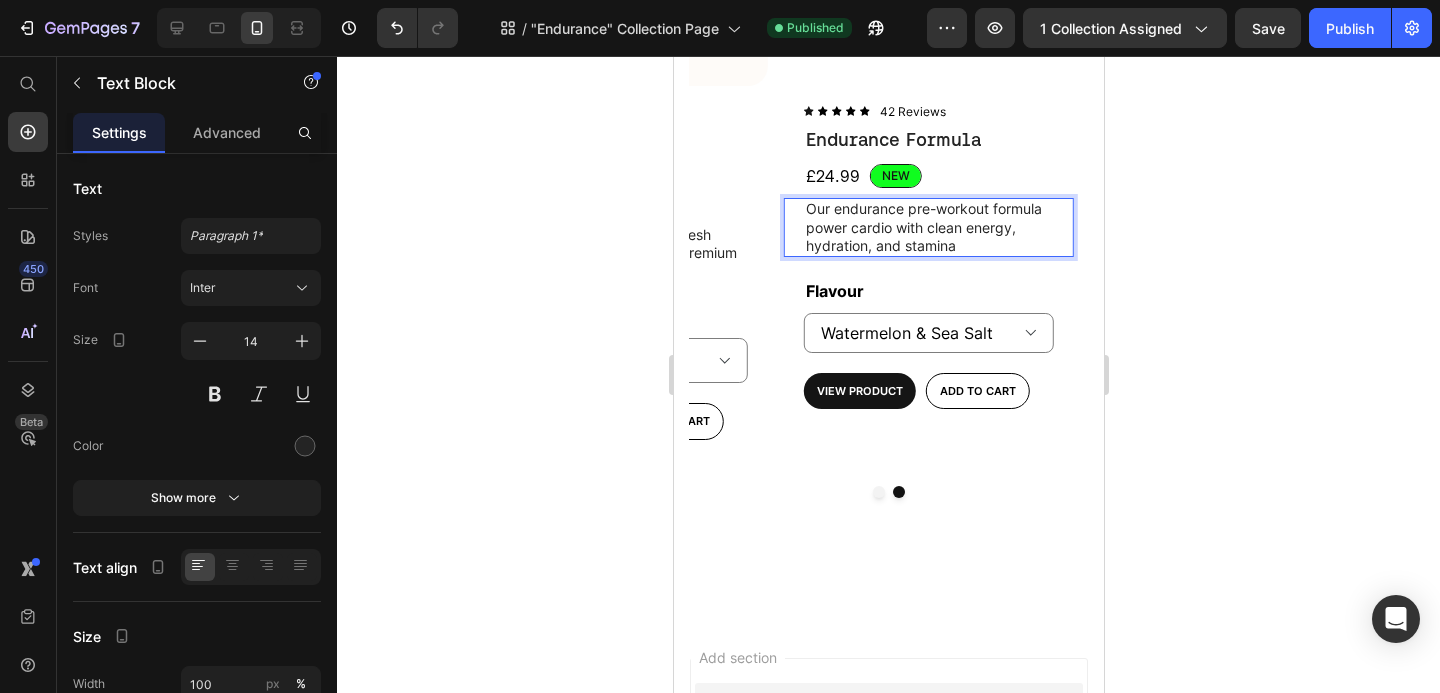 click on "Our endurance pre-workout formula power cardio with clean energy, hydration, and stamina" at bounding box center [928, 227] 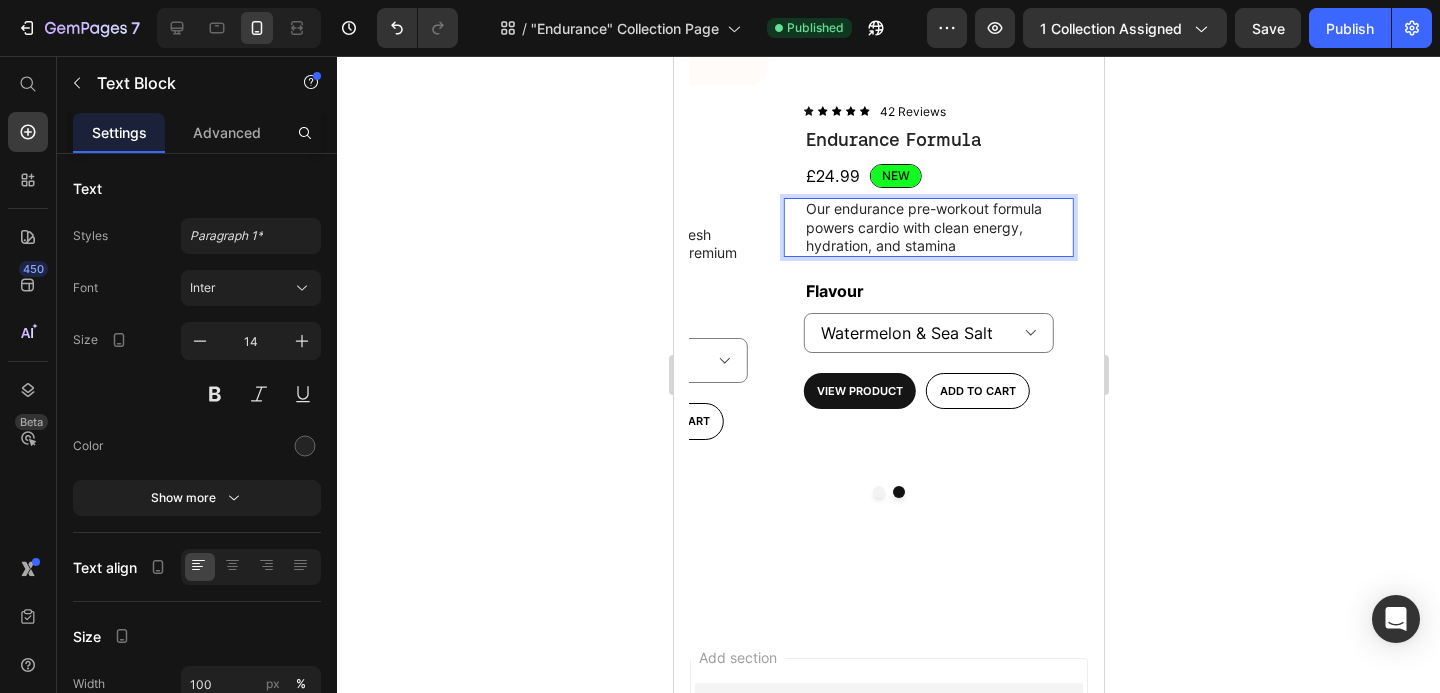 click on "Our endurance pre-workout formula powers cardio with clean energy, hydration, and stamina" at bounding box center [928, 227] 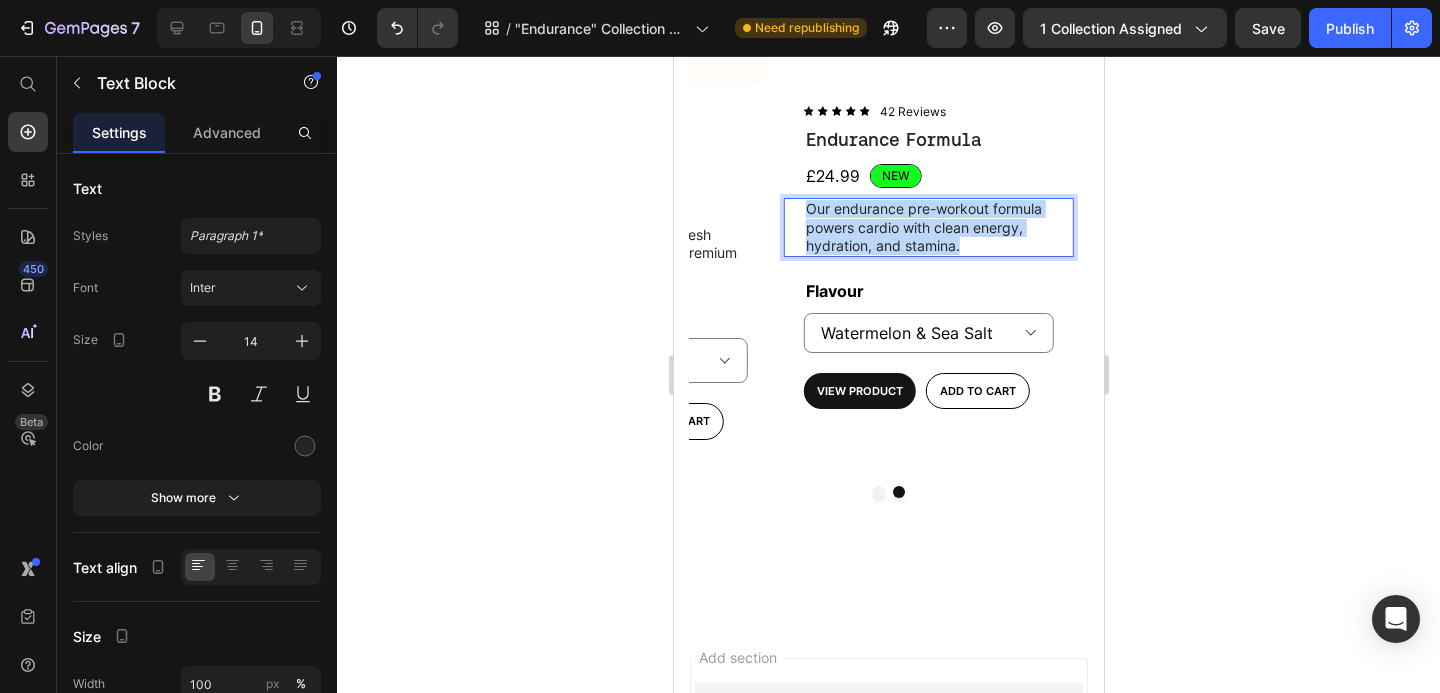 drag, startPoint x: 966, startPoint y: 244, endPoint x: 792, endPoint y: 210, distance: 177.29073 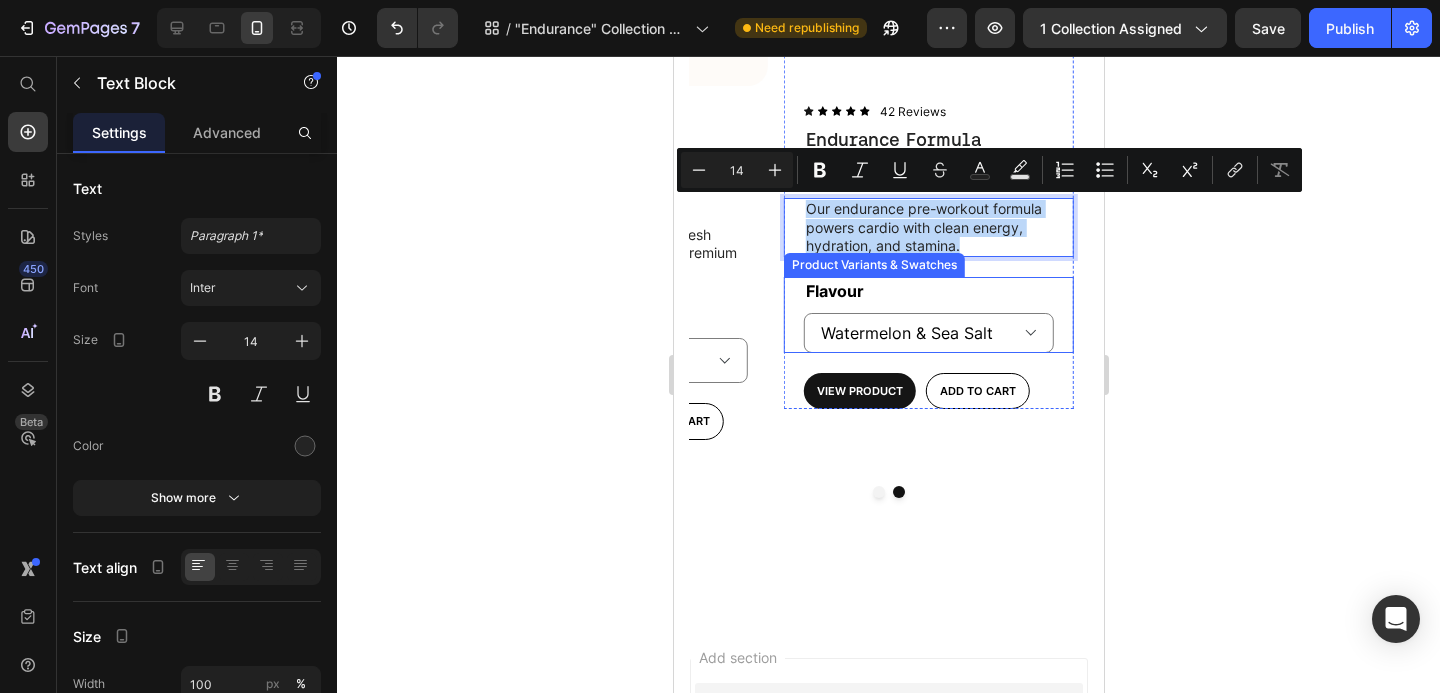 copy on "Our endurance pre-workout formula powers cardio with clean energy, hydration, and stamina." 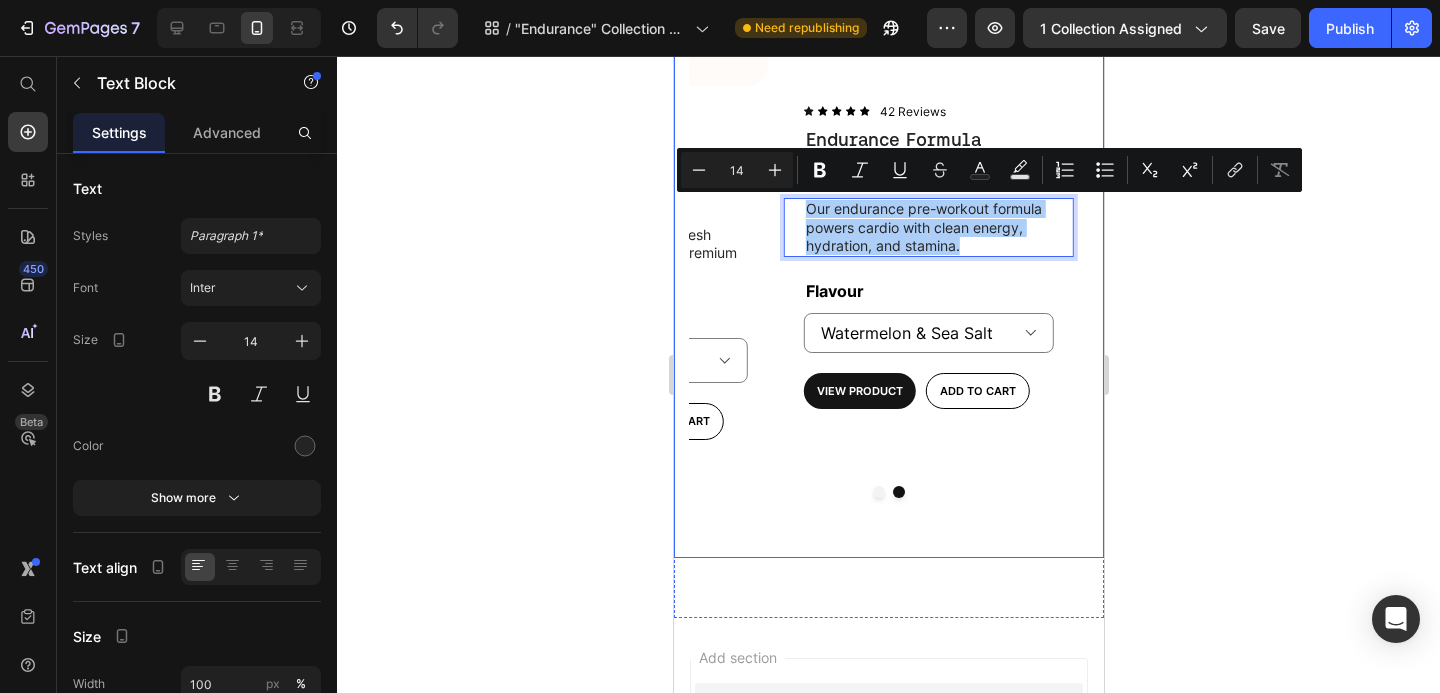 click on "Product Images Icon Icon Icon Icon Icon Icon List 122 Reviews Text Block Row Endurance Formula Sachets Text Block £29.99 Product Price NEW Text Block Row Bundle Includes: 1x MOVE Fresh Evergreen Lime Flavour, 1x Premium Shaker, 1x MOVE T-Shirt Text Block Flavour Watermelon & Sea Salt Strawberry & Lime Product Variants & Swatches View Product Product View More Add to cart Add to Cart Row Product Row Product Images Icon Icon Icon Icon Icon Icon List 42 Reviews Text Block Row Endurance Formula Product Title £24.99 Product Price NEW Text Block Row Our endurance pre-workout formula powers cardio with clean energy, hydration, and stamina. Text Block   20 Flavour Strawberry & Lime Watermelon & Sea Salt Product Variants & Swatches View Product Product View More Add to cart Add to Cart Row Product Row Carousel" at bounding box center [888, 176] 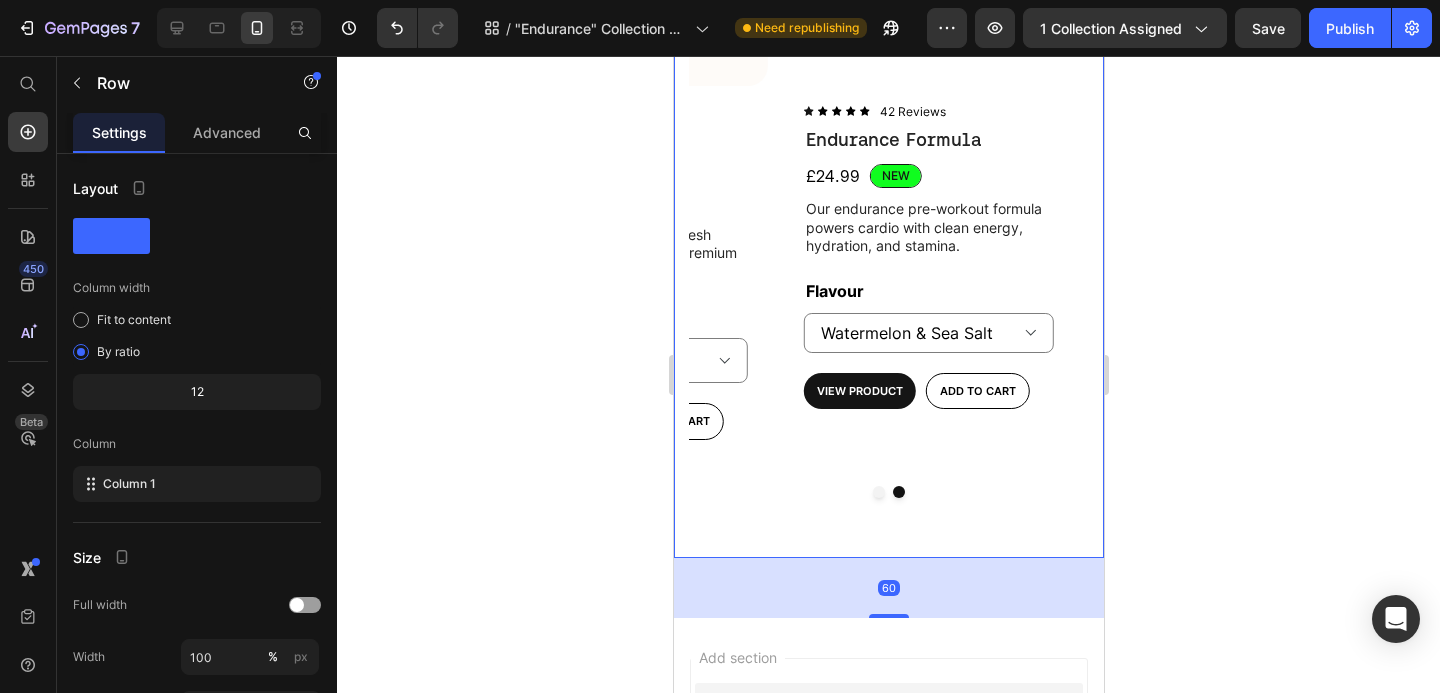 click at bounding box center (878, 492) 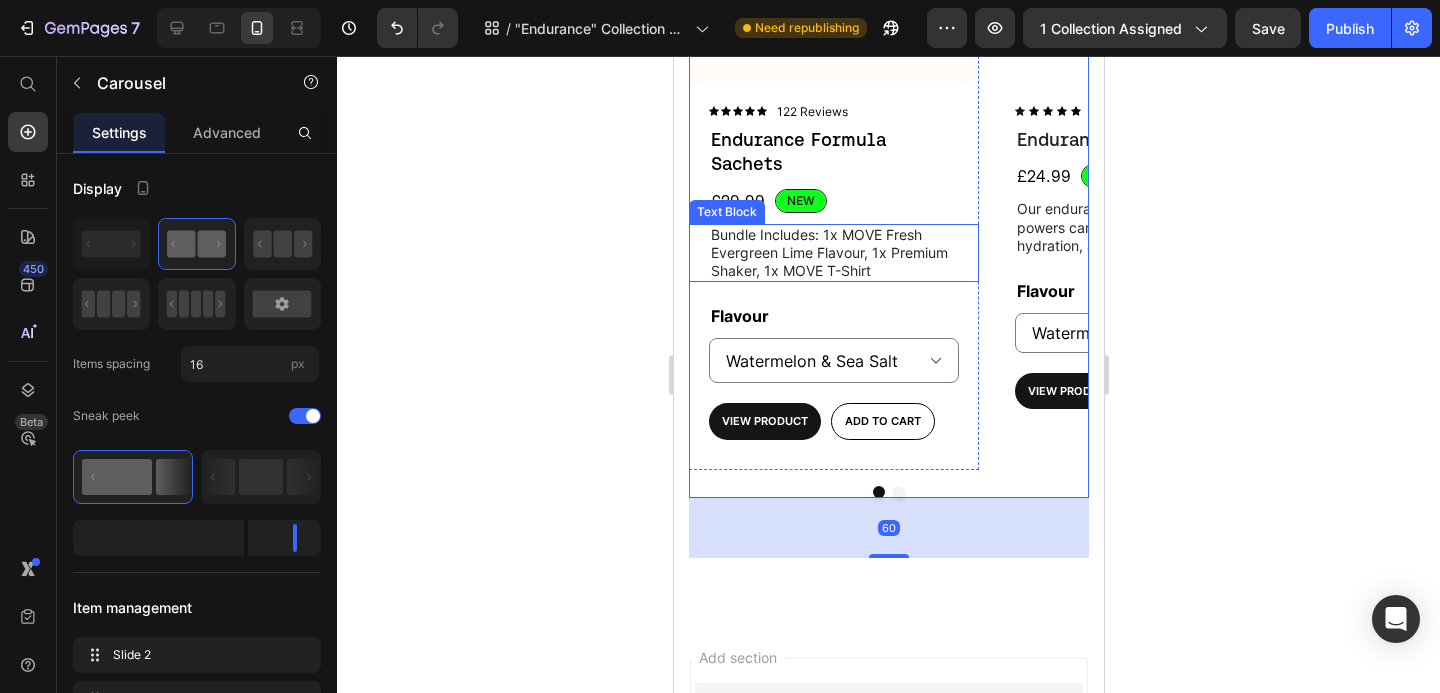 click on "Bundle Includes: 1x MOVE Fresh Evergreen Lime Flavour, 1x Premium Shaker, 1x MOVE T-Shirt" at bounding box center (833, 253) 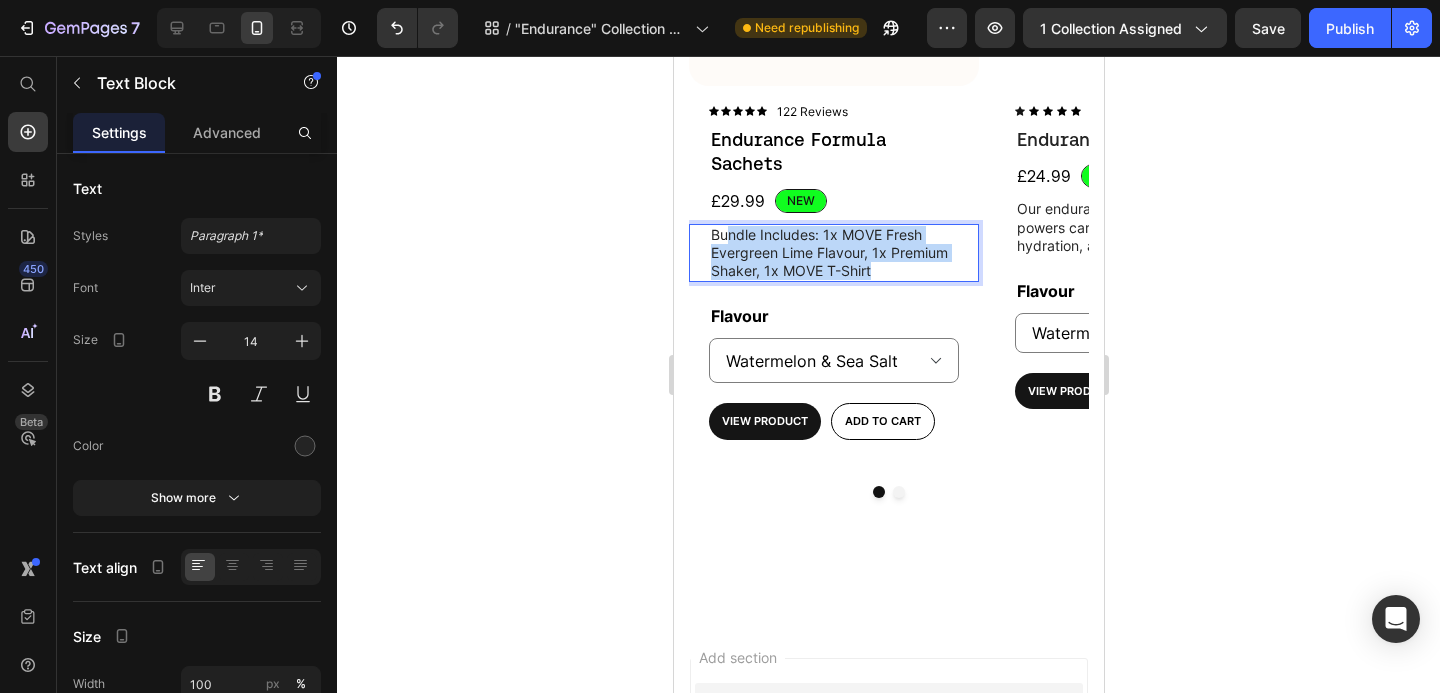 drag, startPoint x: 901, startPoint y: 264, endPoint x: 727, endPoint y: 229, distance: 177.48521 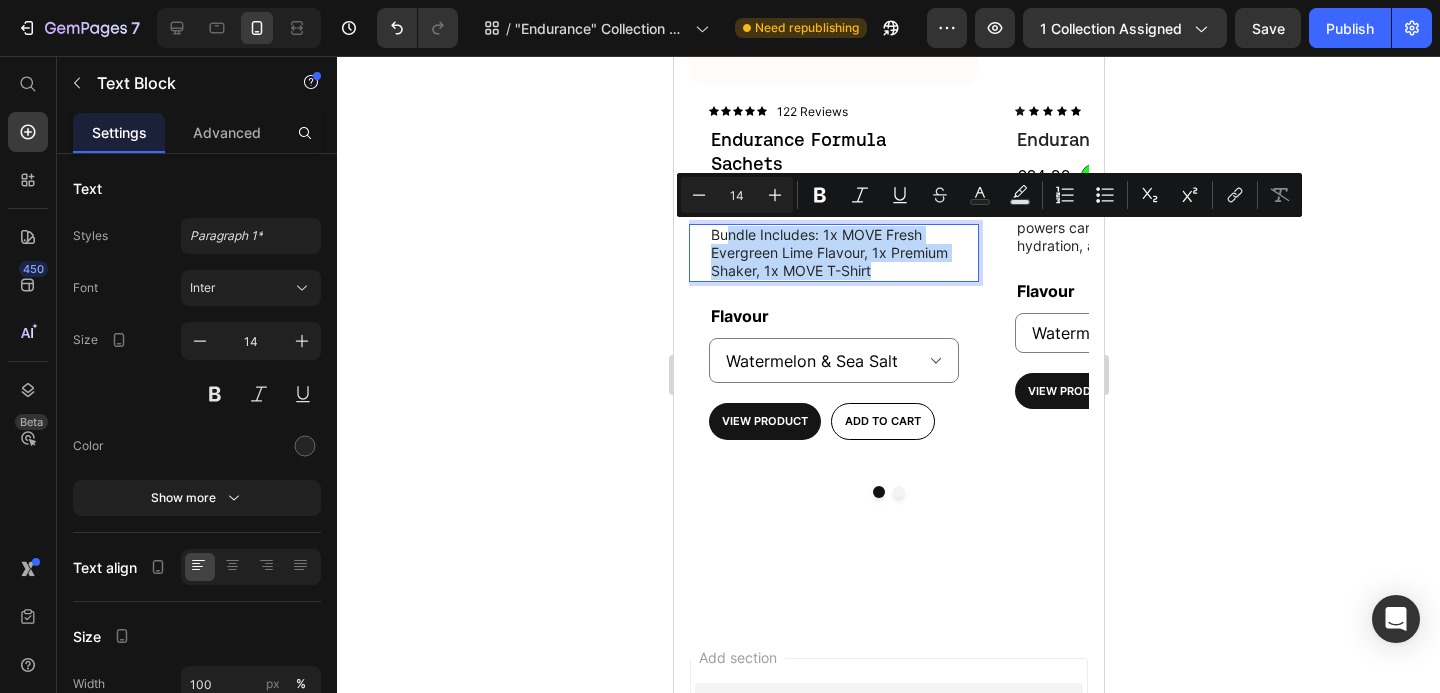 click on "Bundle Includes: 1x MOVE Fresh Evergreen Lime Flavour, 1x Premium Shaker, 1x MOVE T-Shirt" at bounding box center (833, 253) 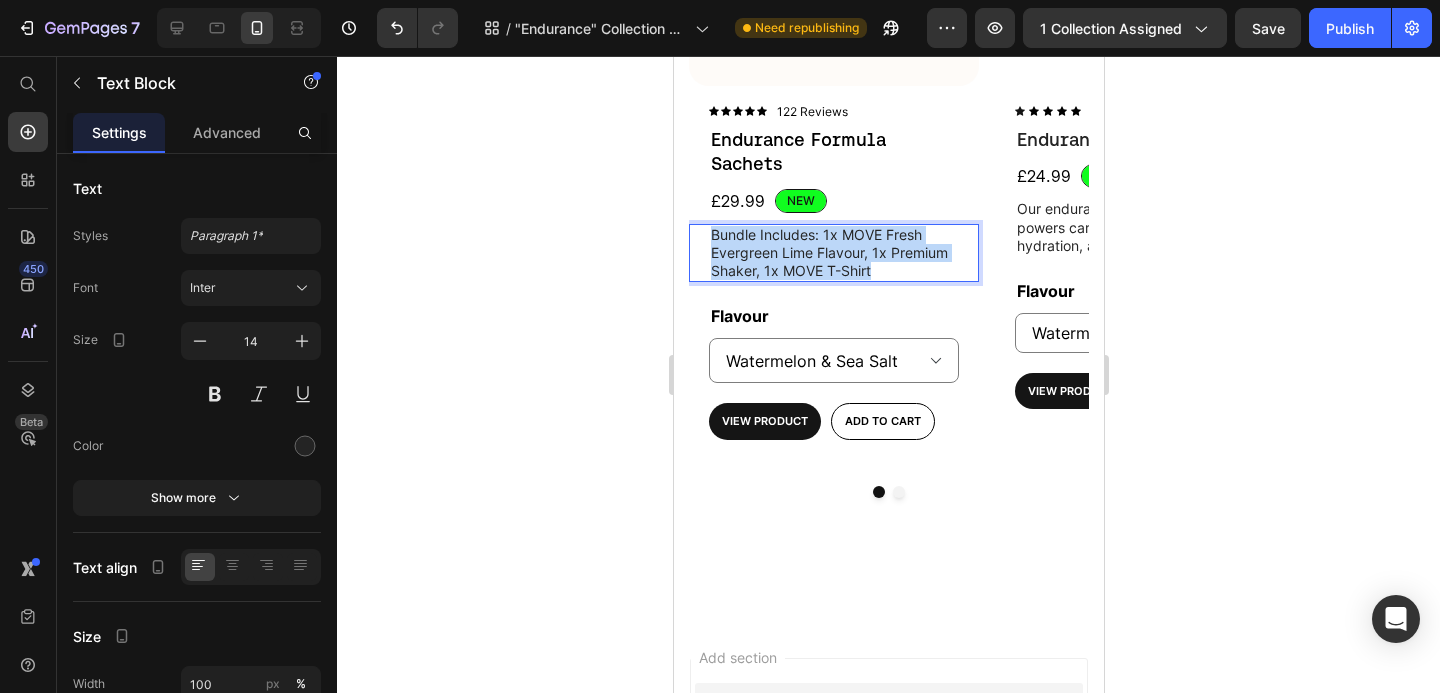drag, startPoint x: 889, startPoint y: 267, endPoint x: 709, endPoint y: 239, distance: 182.16476 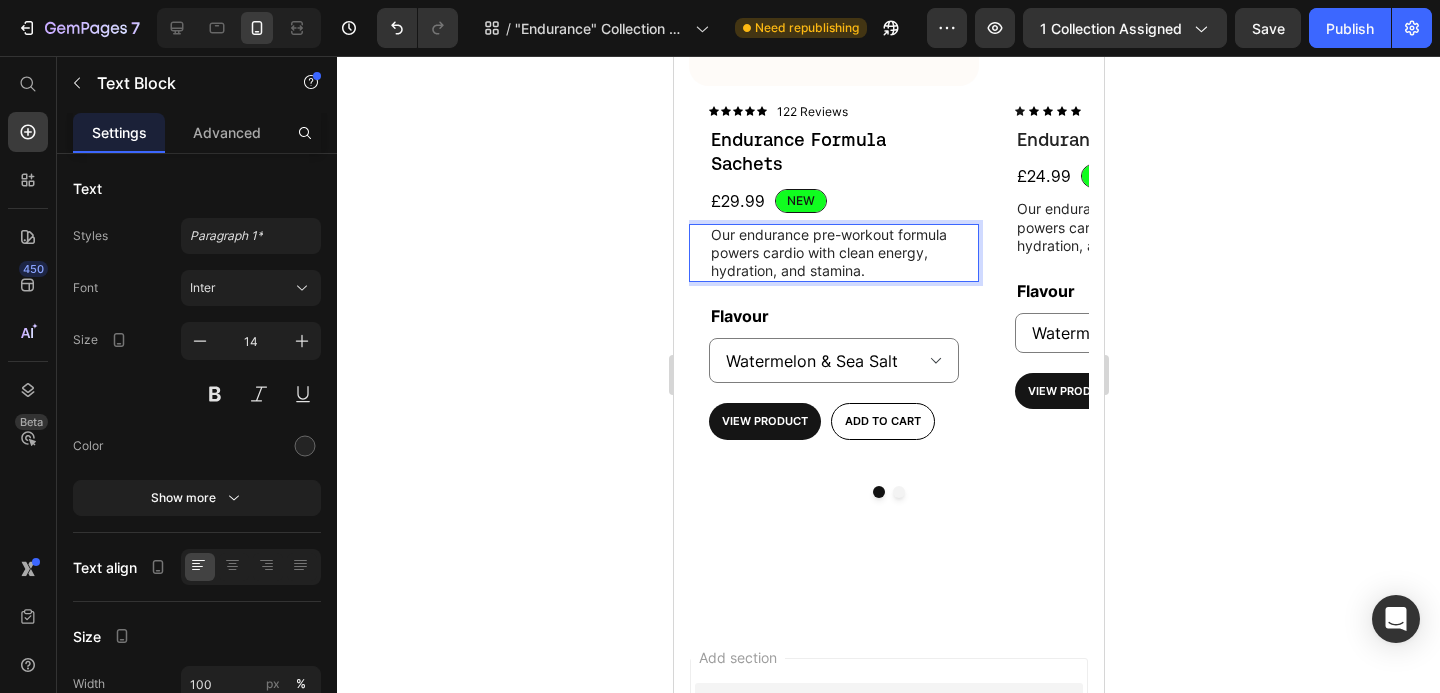 click 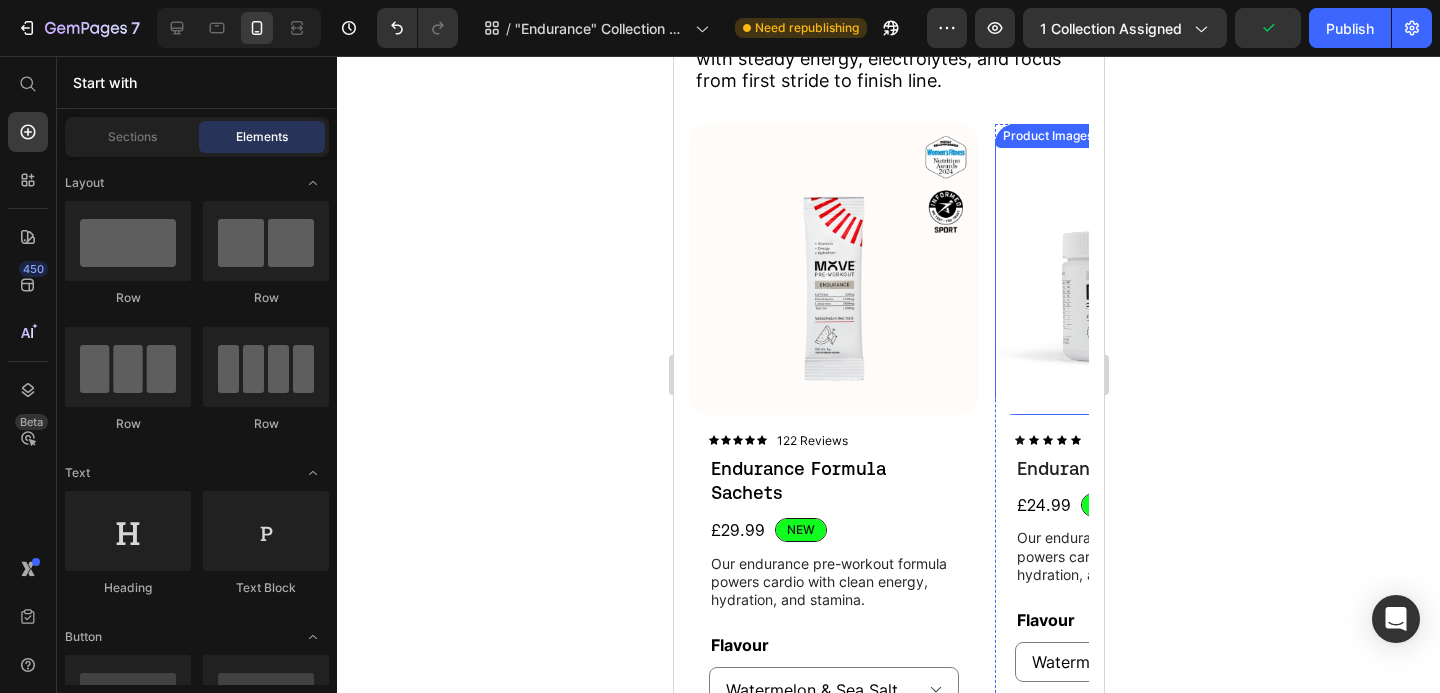 scroll, scrollTop: 216, scrollLeft: 0, axis: vertical 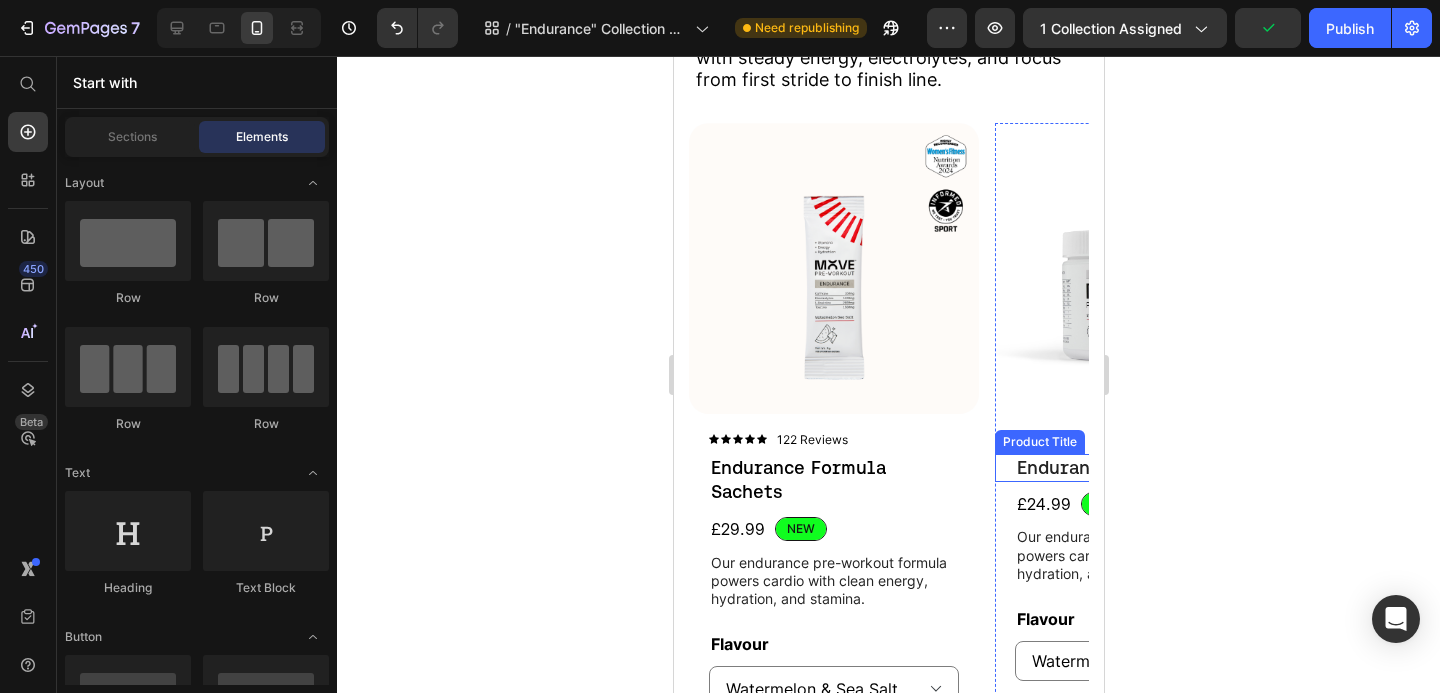 click at bounding box center [1139, 268] 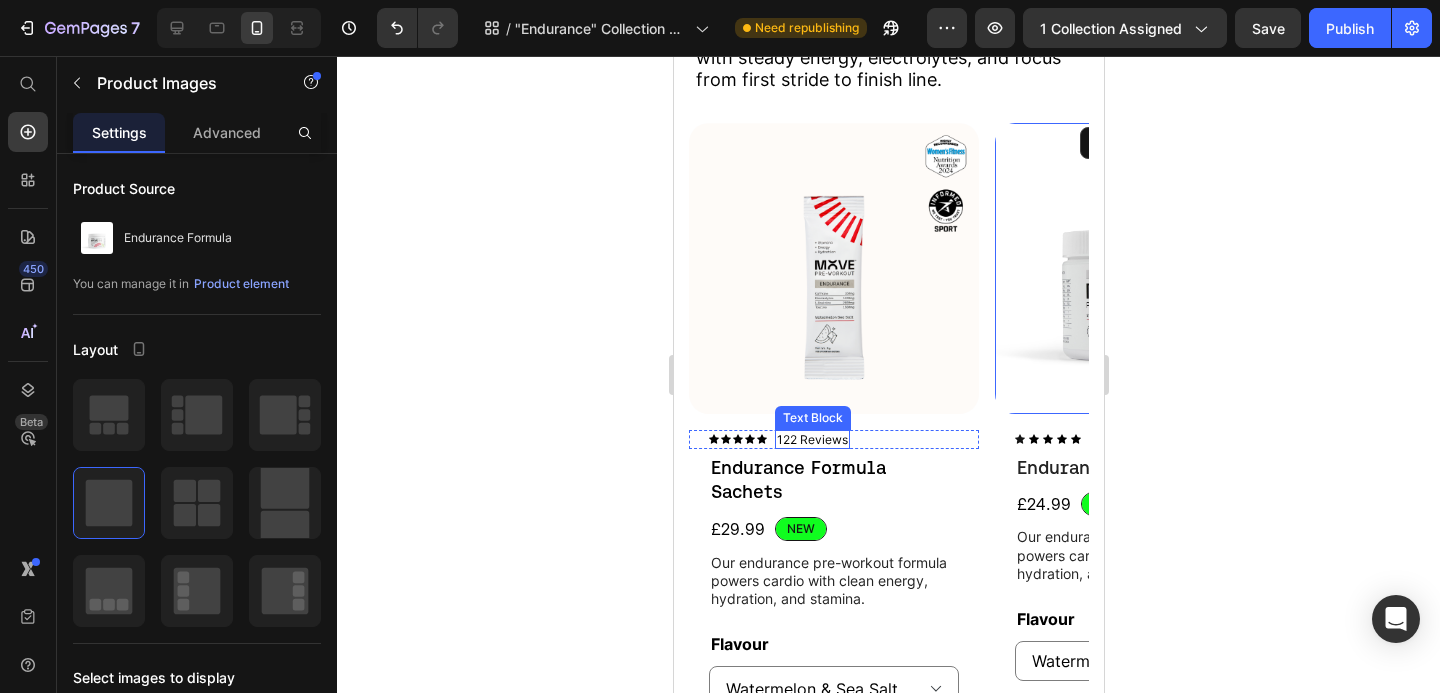 click at bounding box center (833, 268) 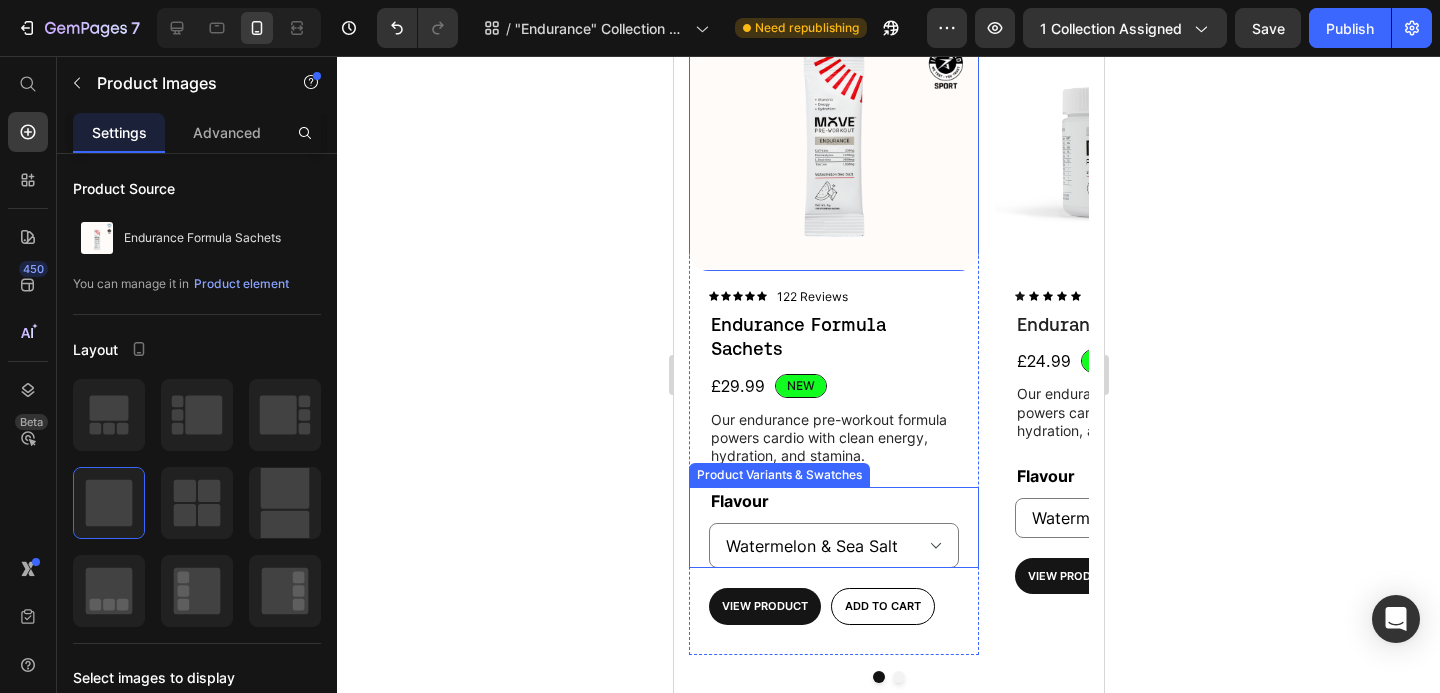 scroll, scrollTop: 451, scrollLeft: 0, axis: vertical 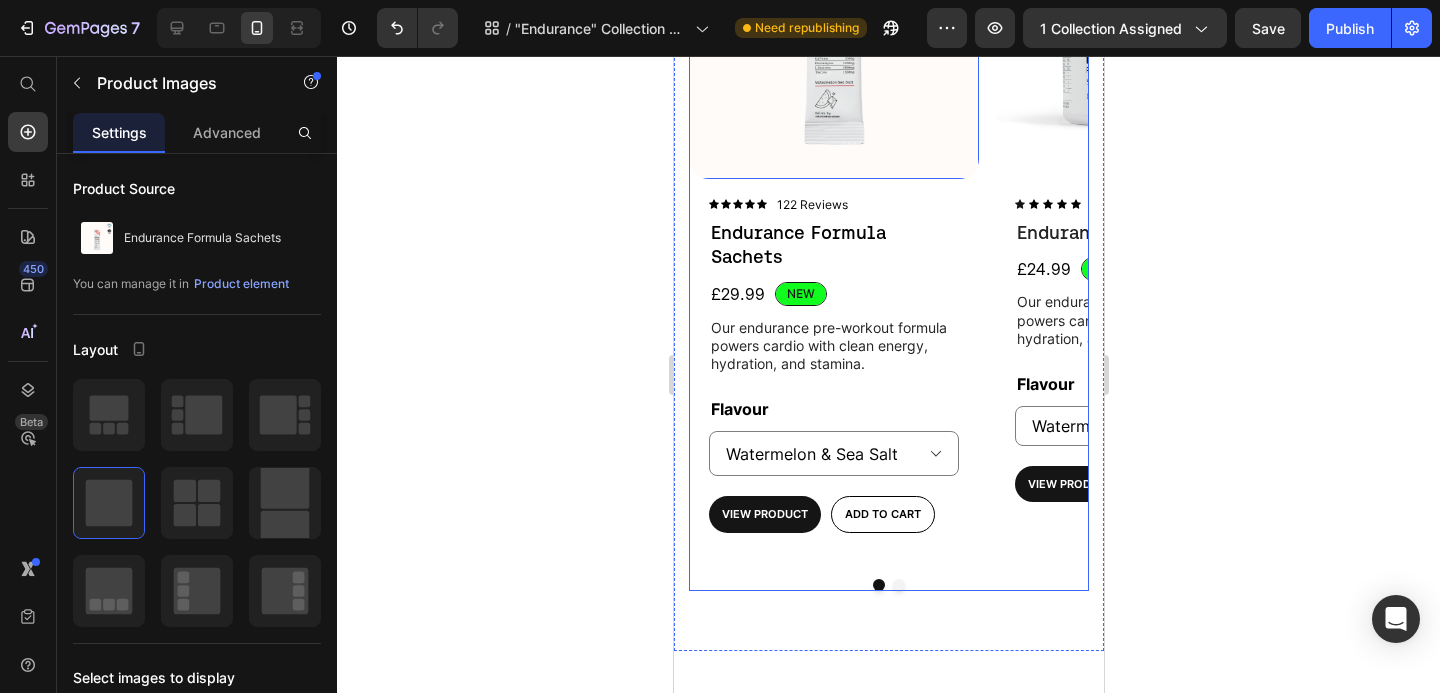 click at bounding box center (888, 585) 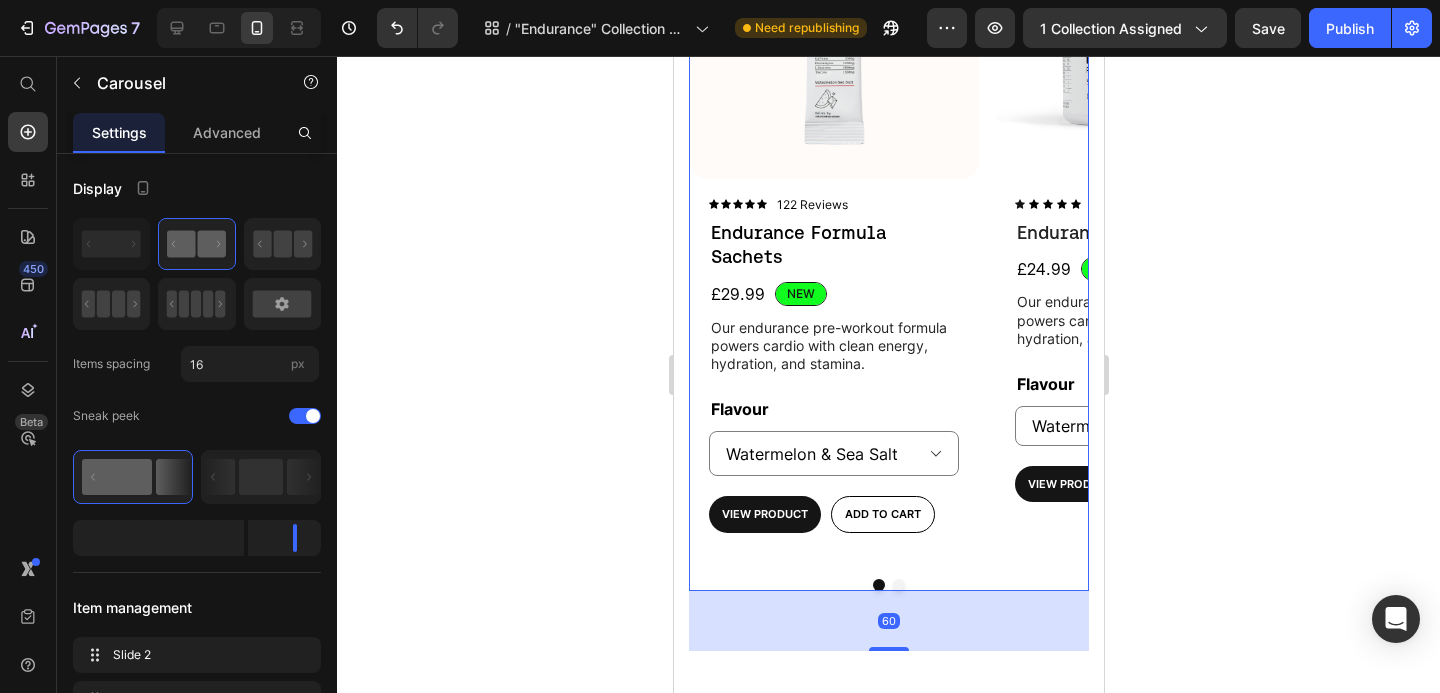 click at bounding box center (898, 585) 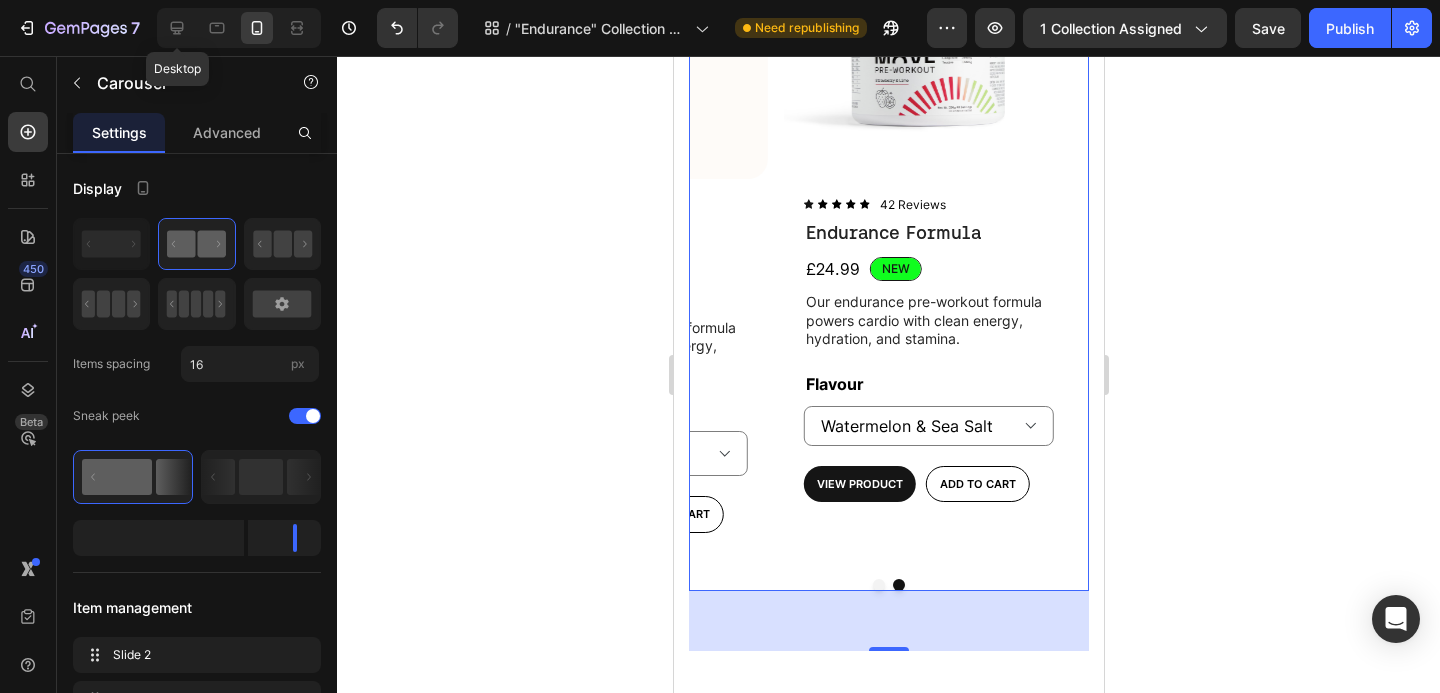 click on "Desktop" at bounding box center [239, 28] 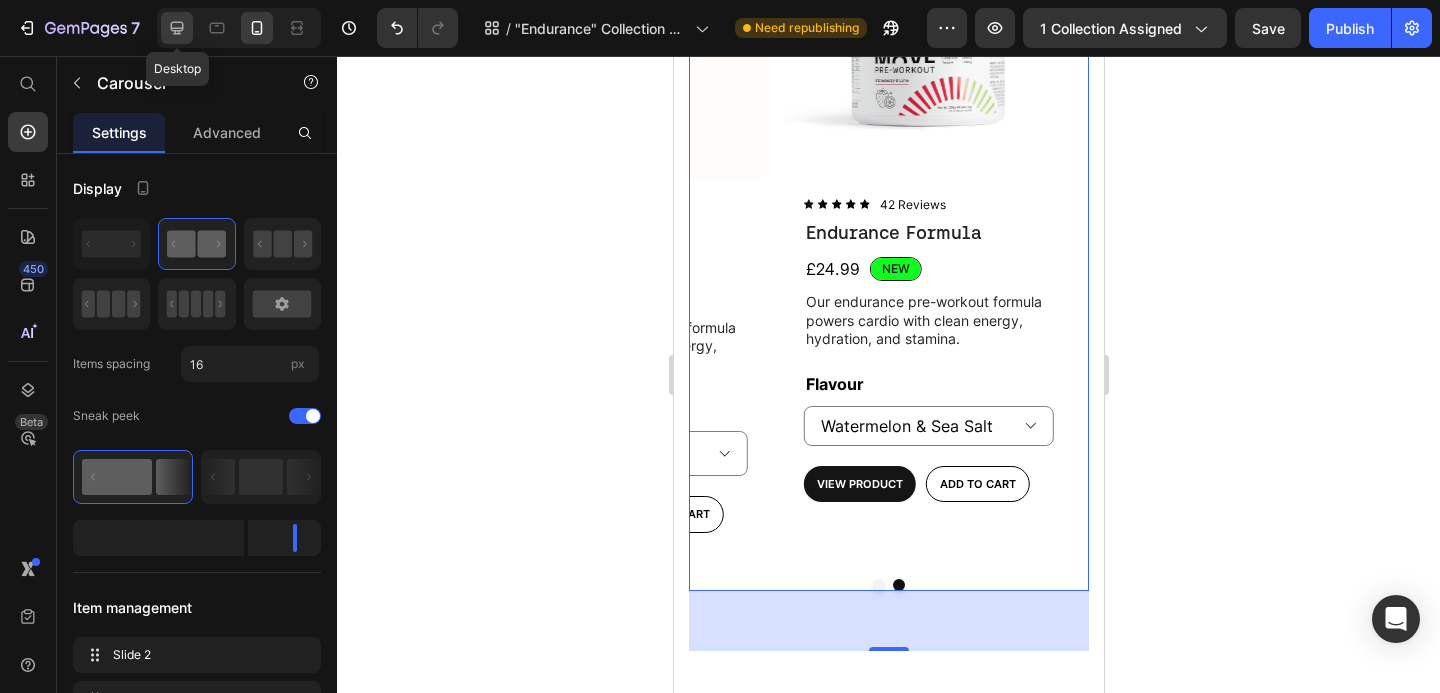 click 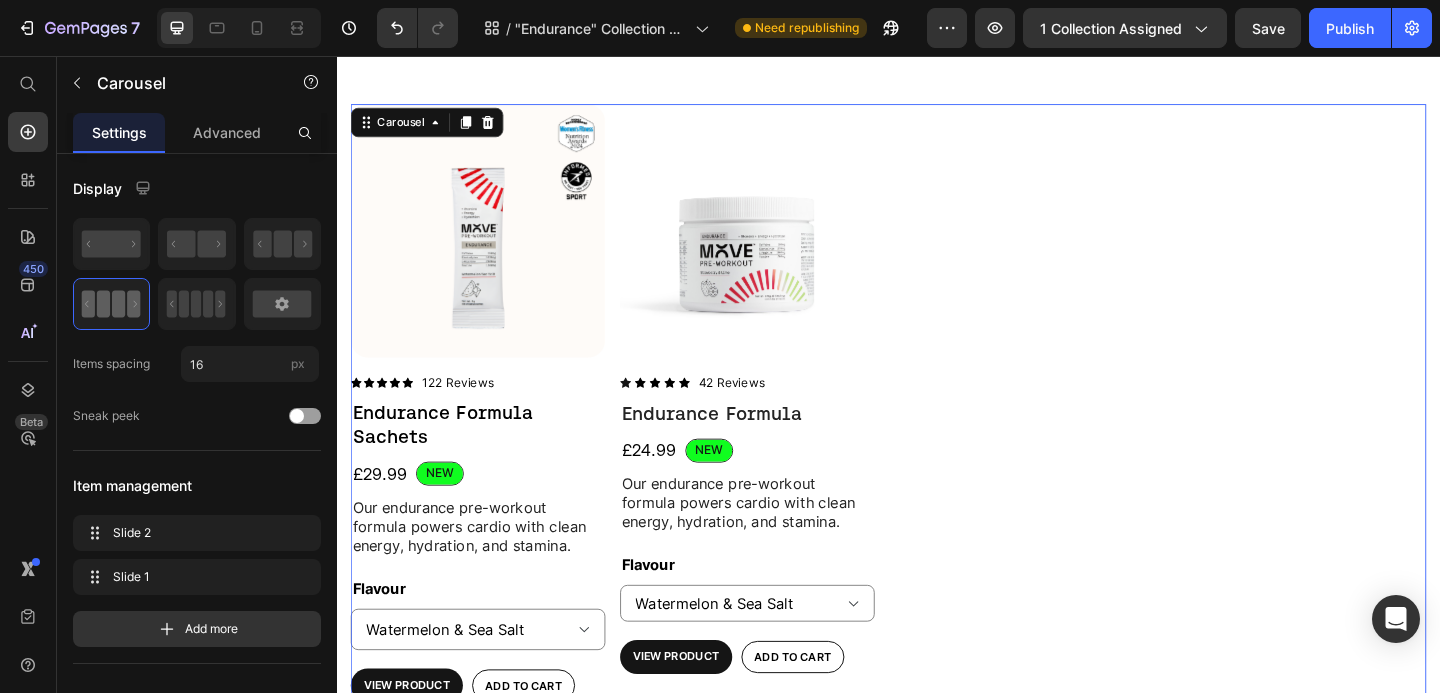 scroll, scrollTop: 250, scrollLeft: 0, axis: vertical 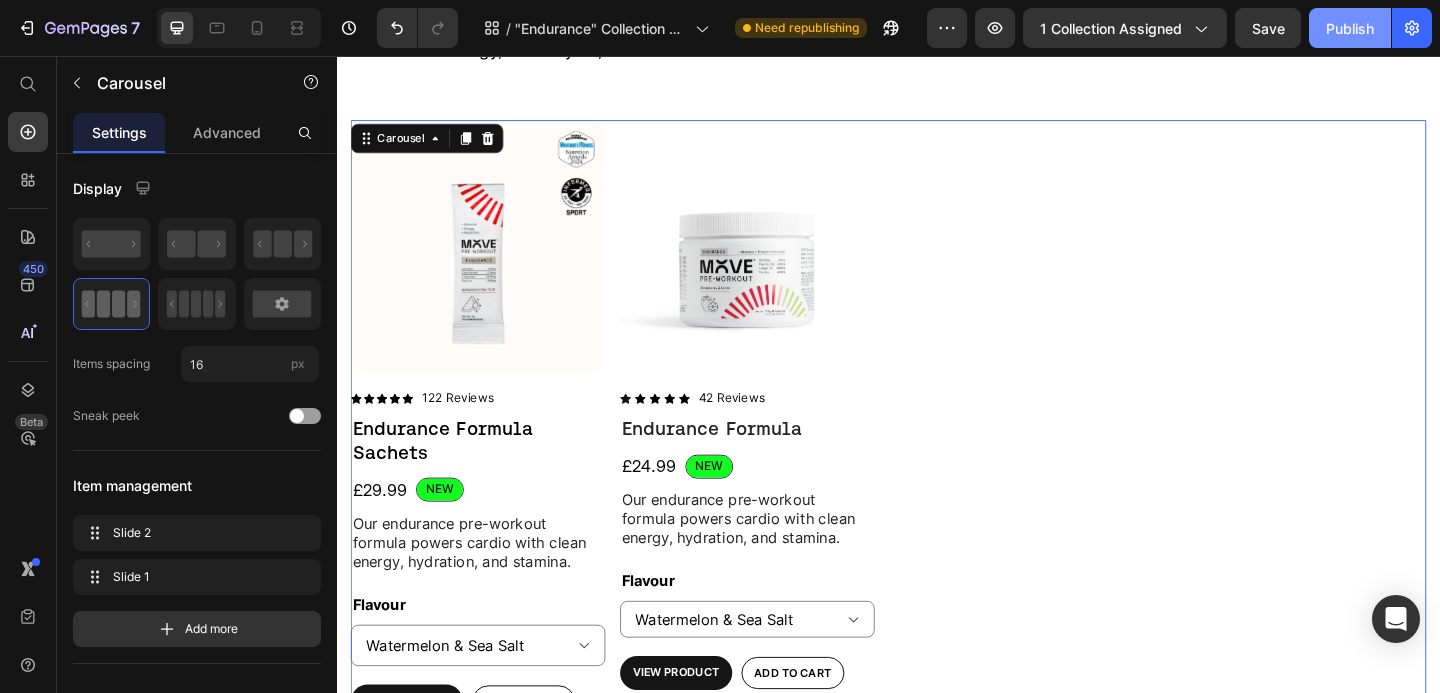 click on "Publish" at bounding box center [1350, 28] 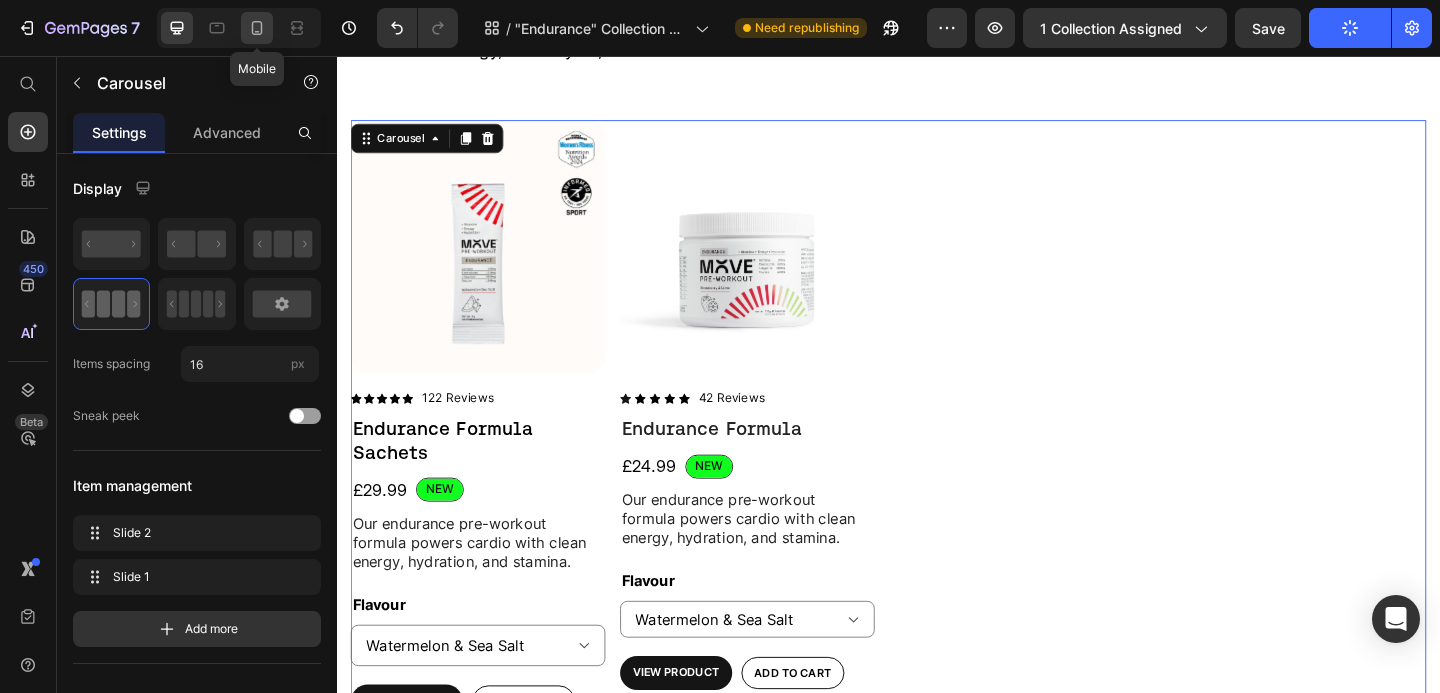 click 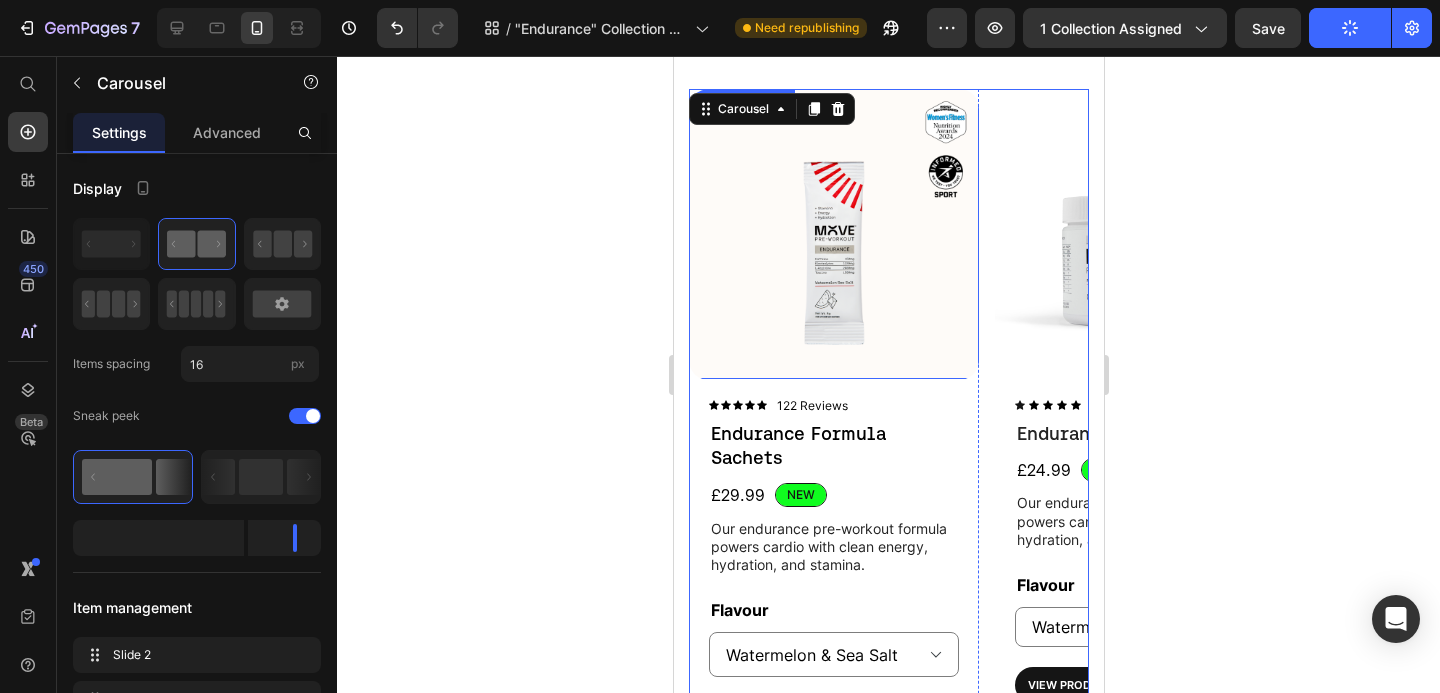 scroll, scrollTop: 213, scrollLeft: 0, axis: vertical 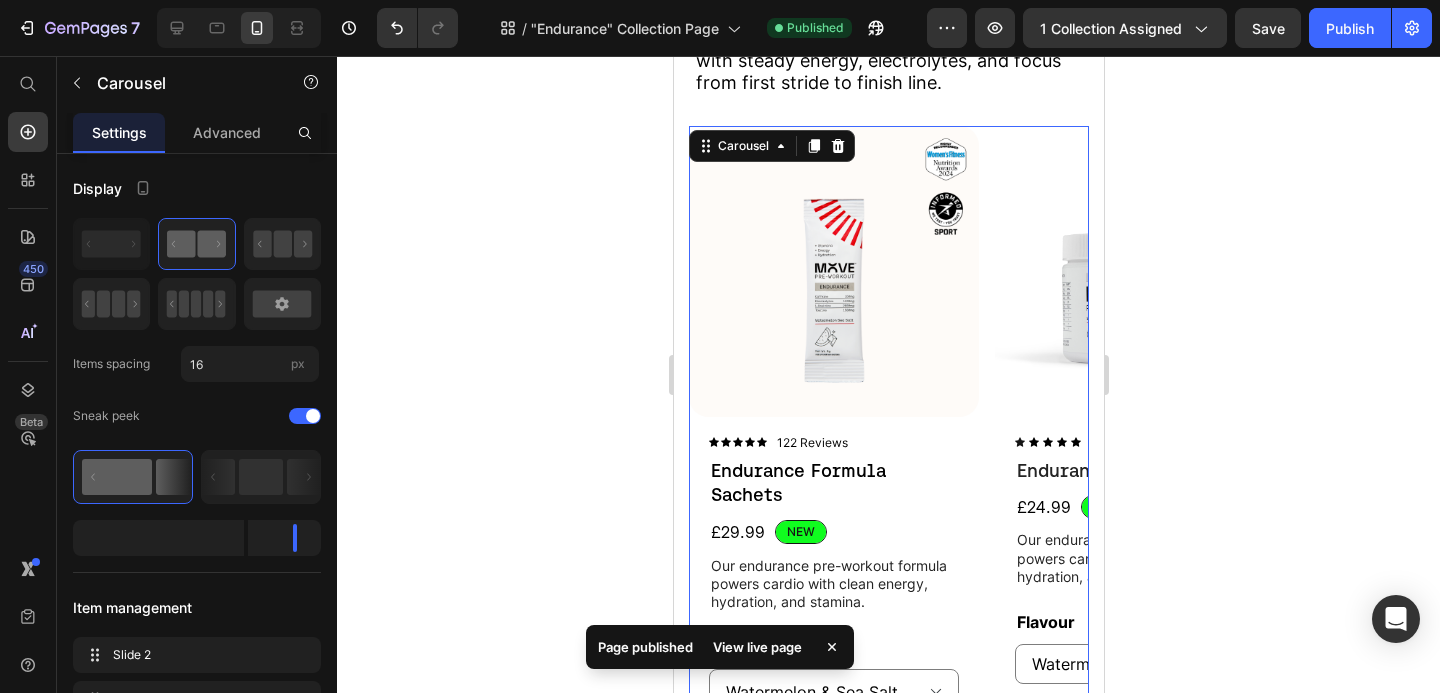 click on "Product Images Icon Icon Icon Icon Icon Icon List 122 Reviews Text Block Row Endurance Formula Sachets Text Block £29.99 Product Price NEW Text Block Row Our endurance pre-workout formula powers cardio with clean energy, hydration, and stamina. Text Block Flavour Watermelon & Sea Salt Strawberry & Lime Product Variants & Swatches View Product Product View More Add to cart Add to Cart Row Product Row Product Images Icon Icon Icon Icon Icon Icon List 42 Reviews Text Block Row Endurance Formula Product Title £24.99 Product Price NEW Text Block Row Our endurance pre-workout formula powers cardio with clean energy, hydration, and stamina. Text Block Flavour Strawberry & Lime Watermelon & Sea Salt Product Variants & Swatches View Product Product View More Add to cart Add to Cart Row Product Row" at bounding box center (888, 463) 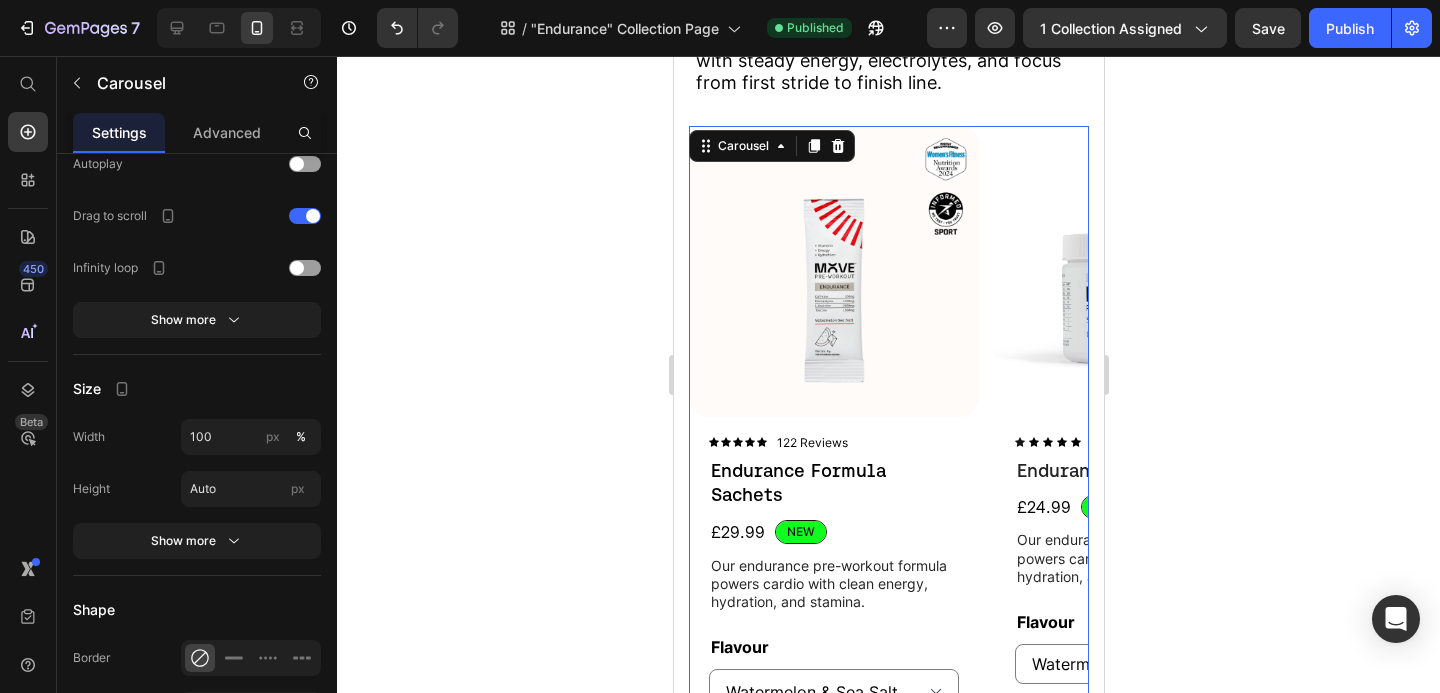 scroll, scrollTop: 0, scrollLeft: 0, axis: both 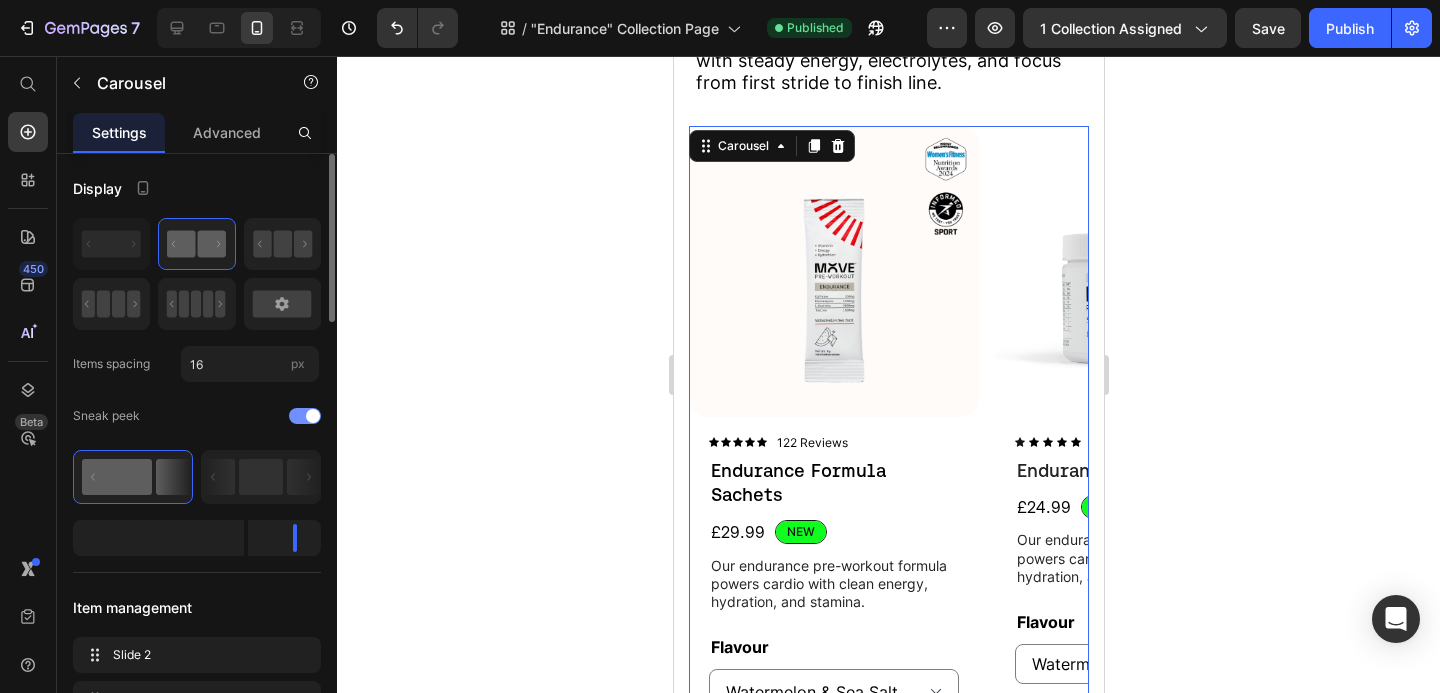 click at bounding box center [313, 416] 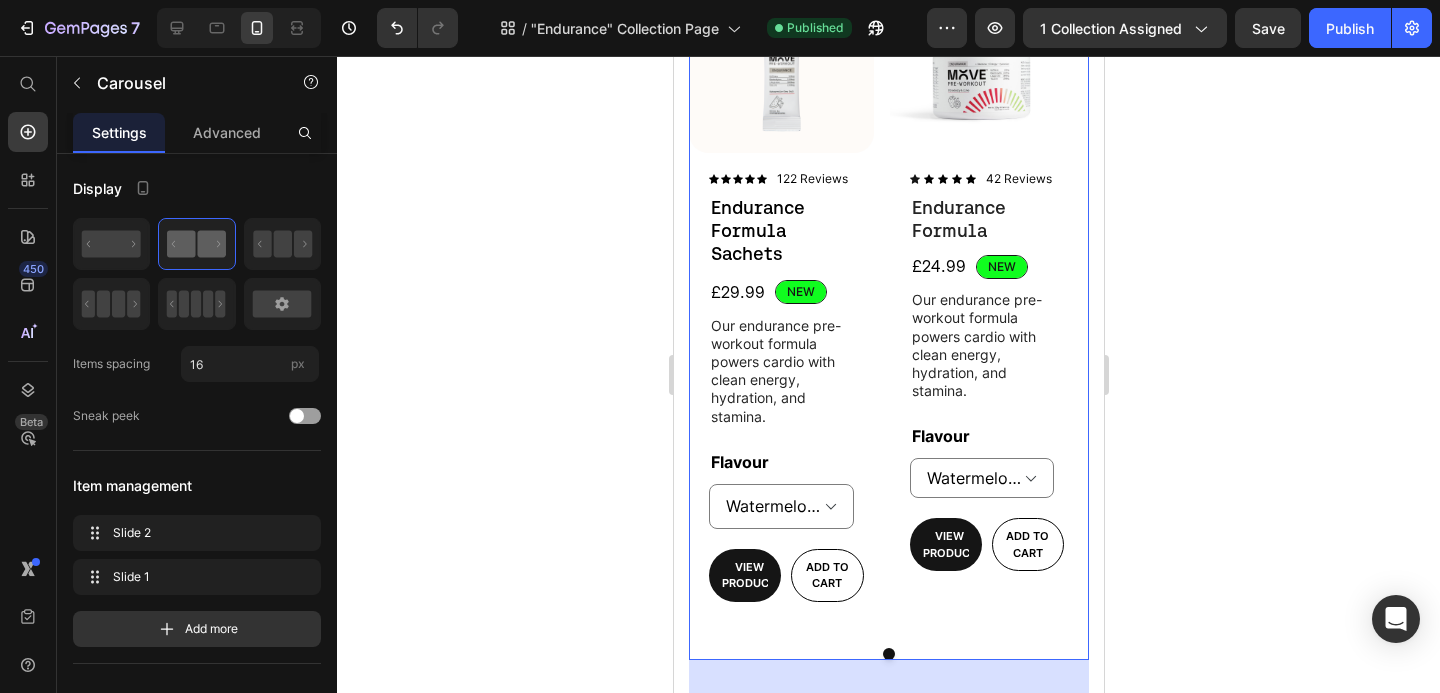 scroll, scrollTop: 260, scrollLeft: 0, axis: vertical 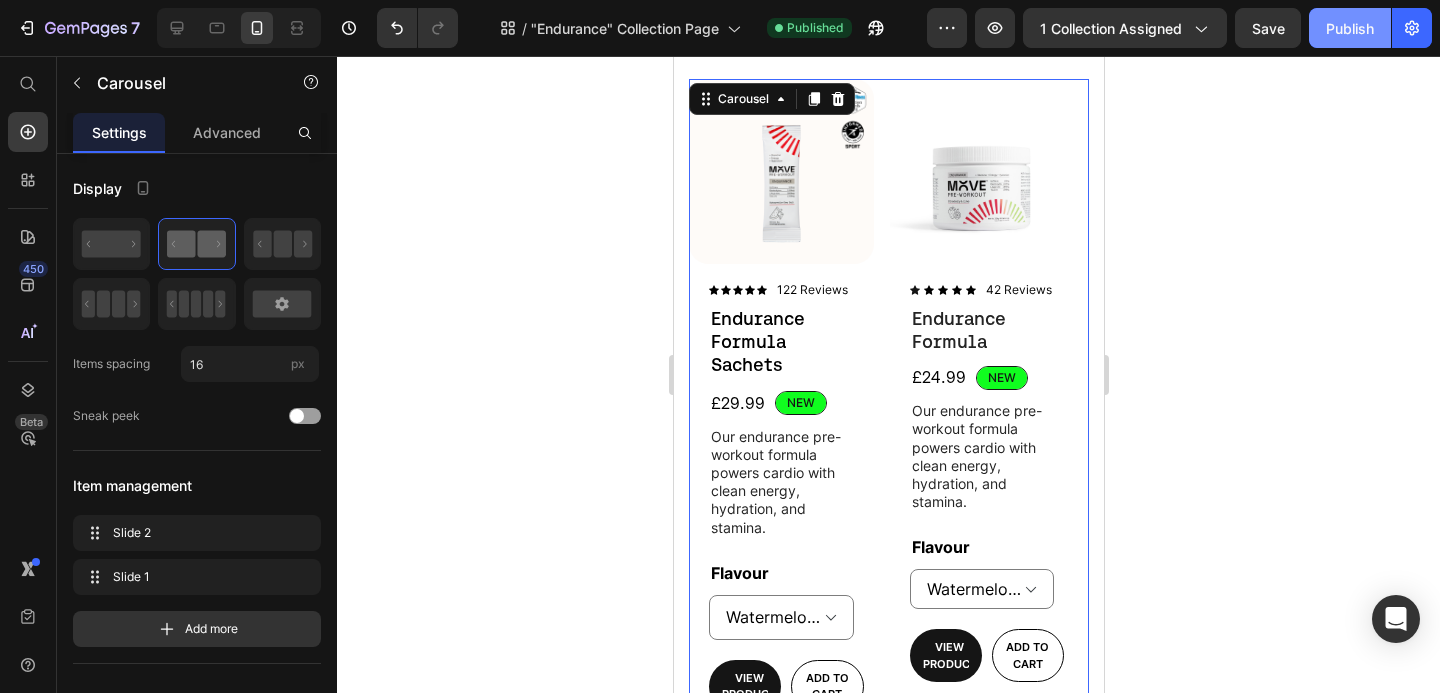 click on "Publish" 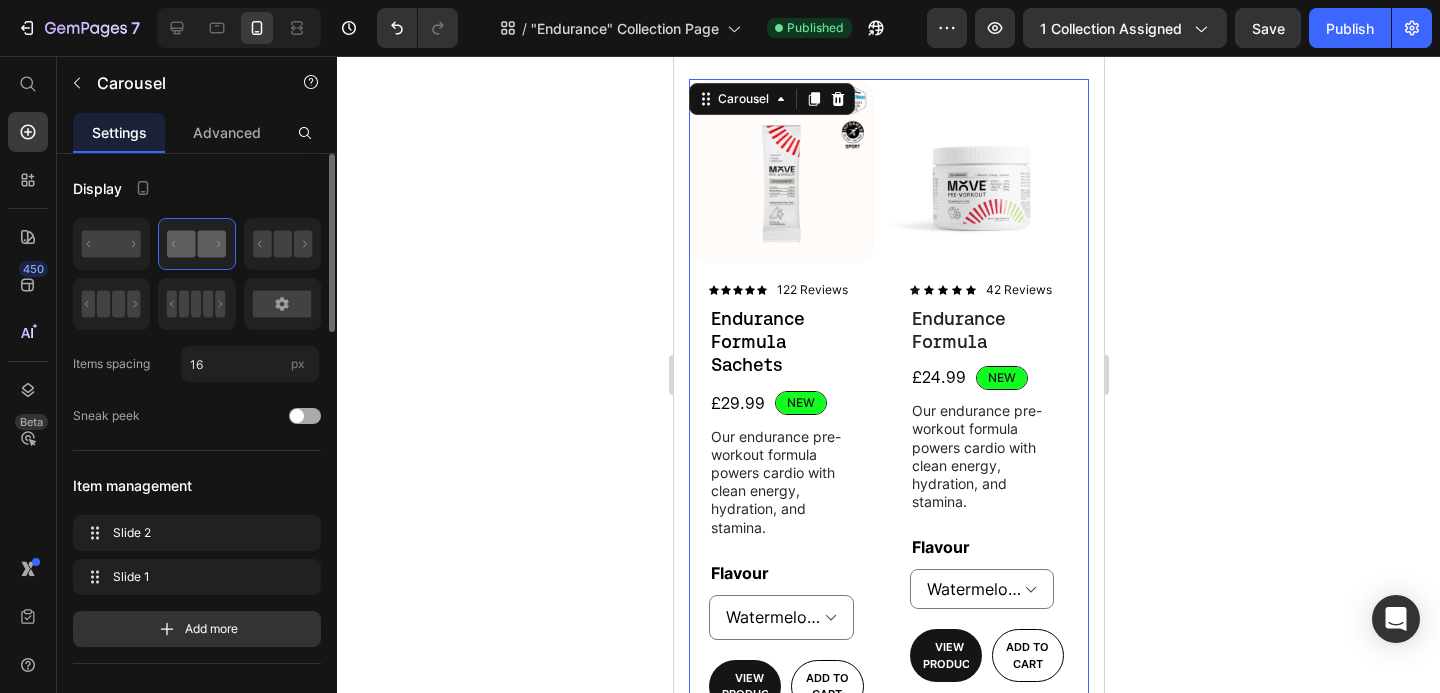 click at bounding box center (297, 416) 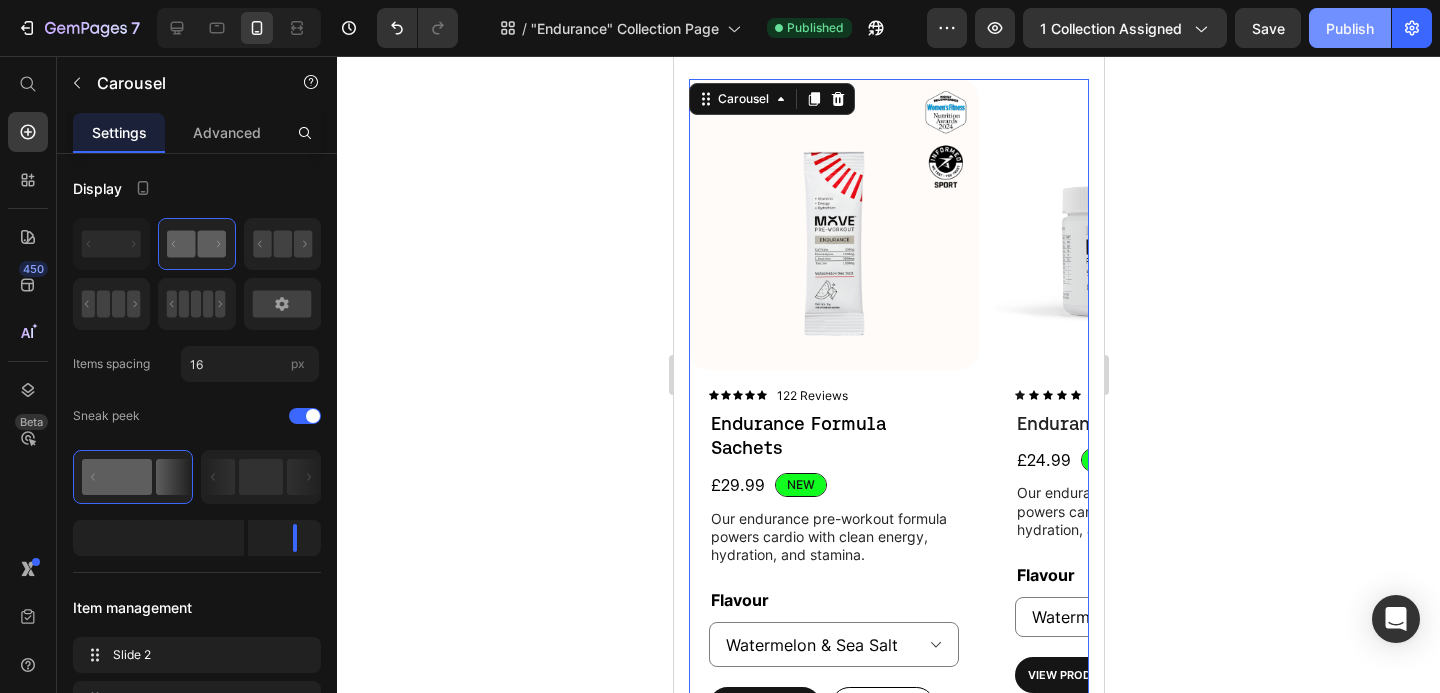 click on "Publish" at bounding box center [1350, 28] 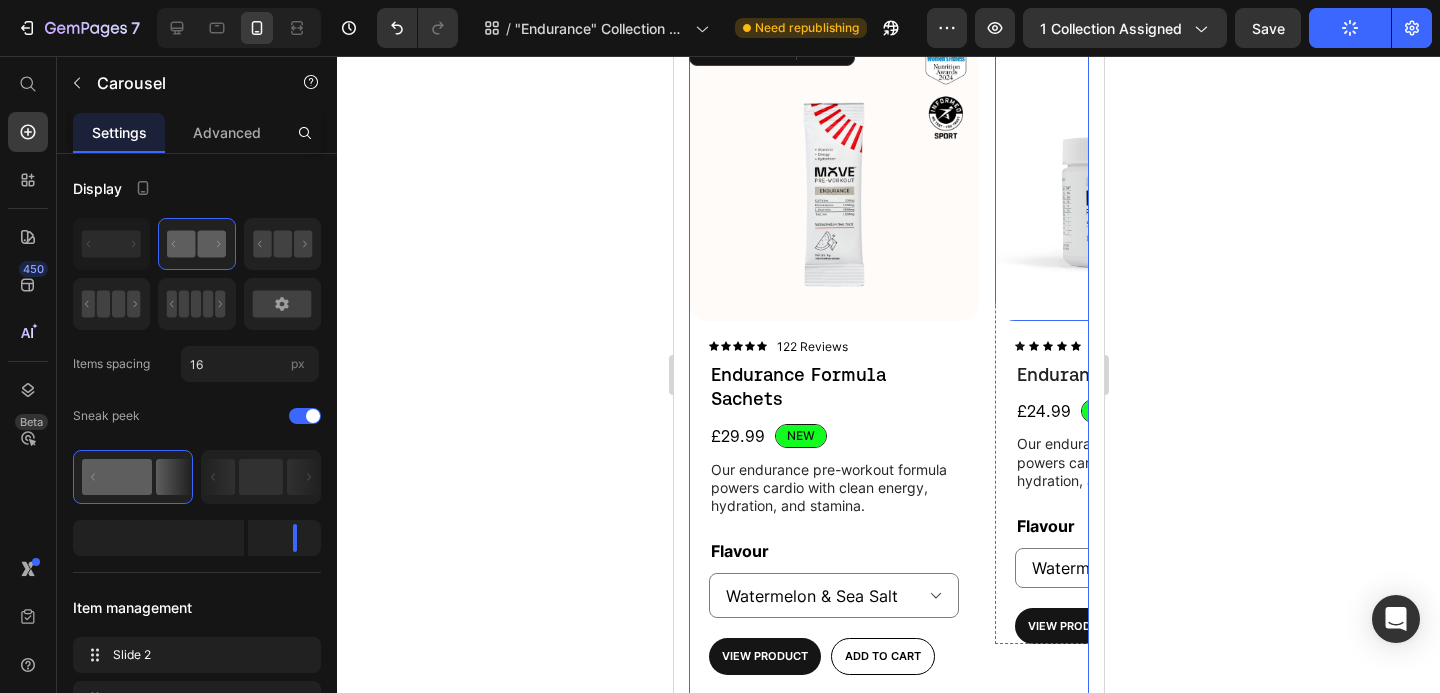 scroll, scrollTop: 0, scrollLeft: 0, axis: both 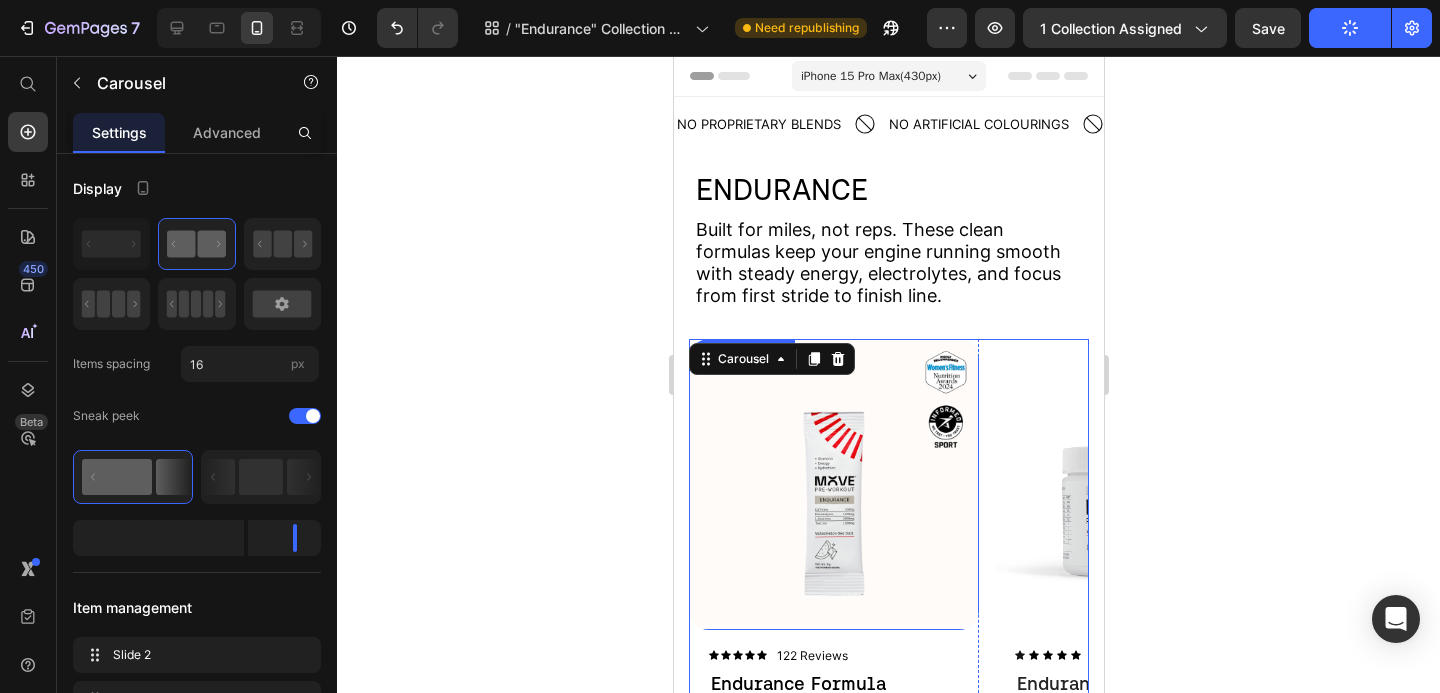 click at bounding box center (833, 484) 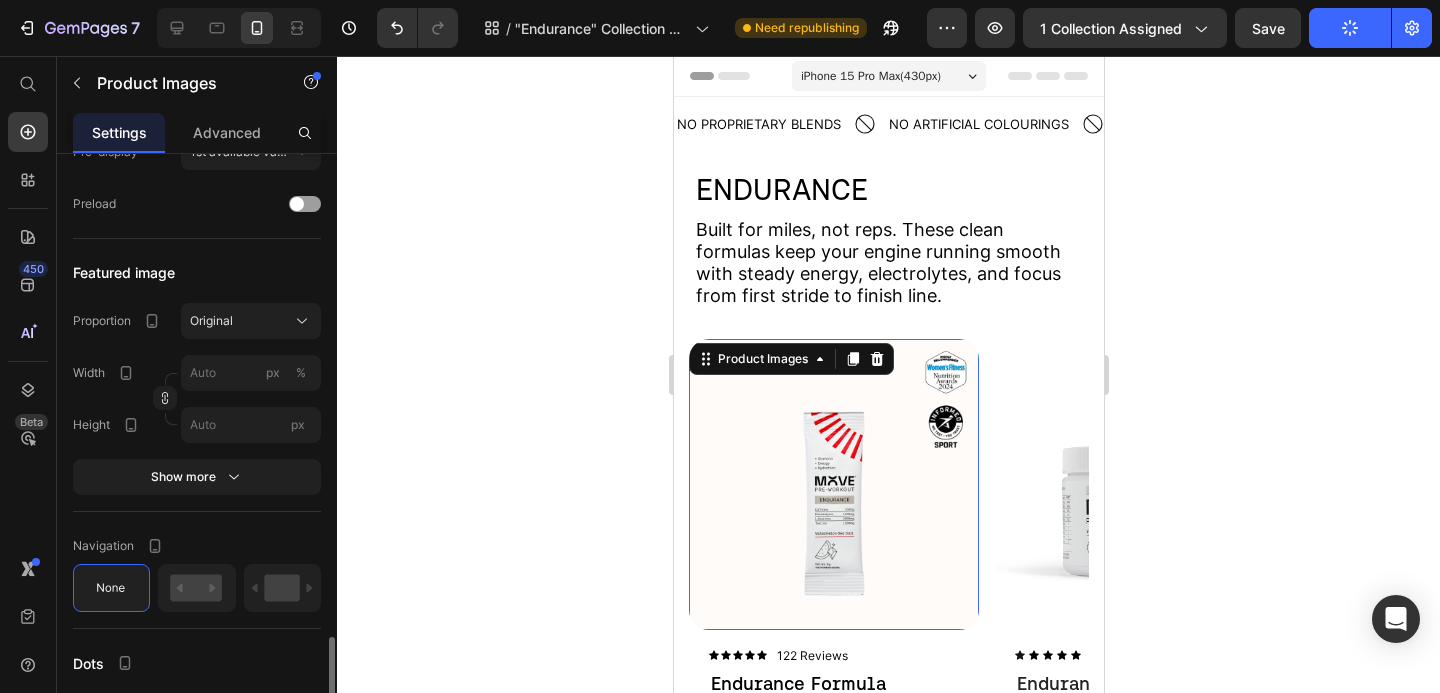 scroll, scrollTop: 748, scrollLeft: 0, axis: vertical 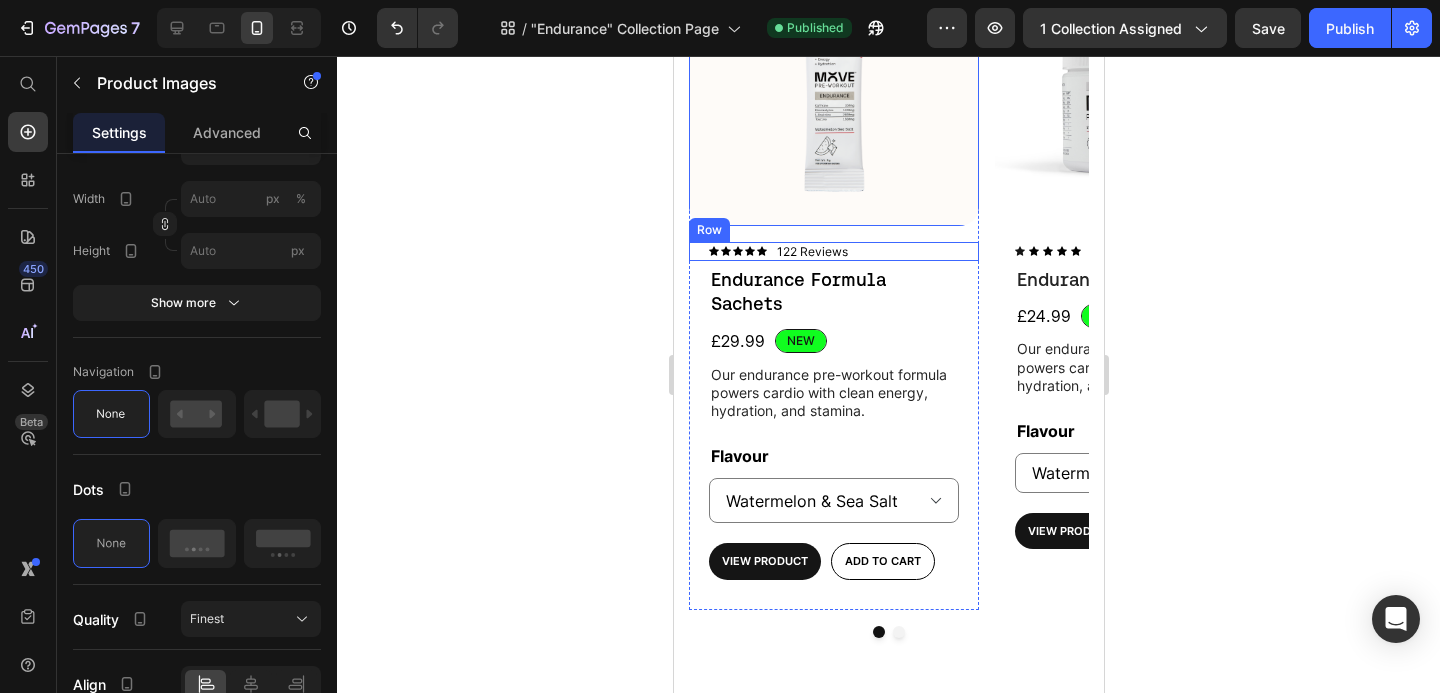 click on "Icon Icon Icon Icon Icon Icon List 122 Reviews Text Block Row" at bounding box center (833, 252) 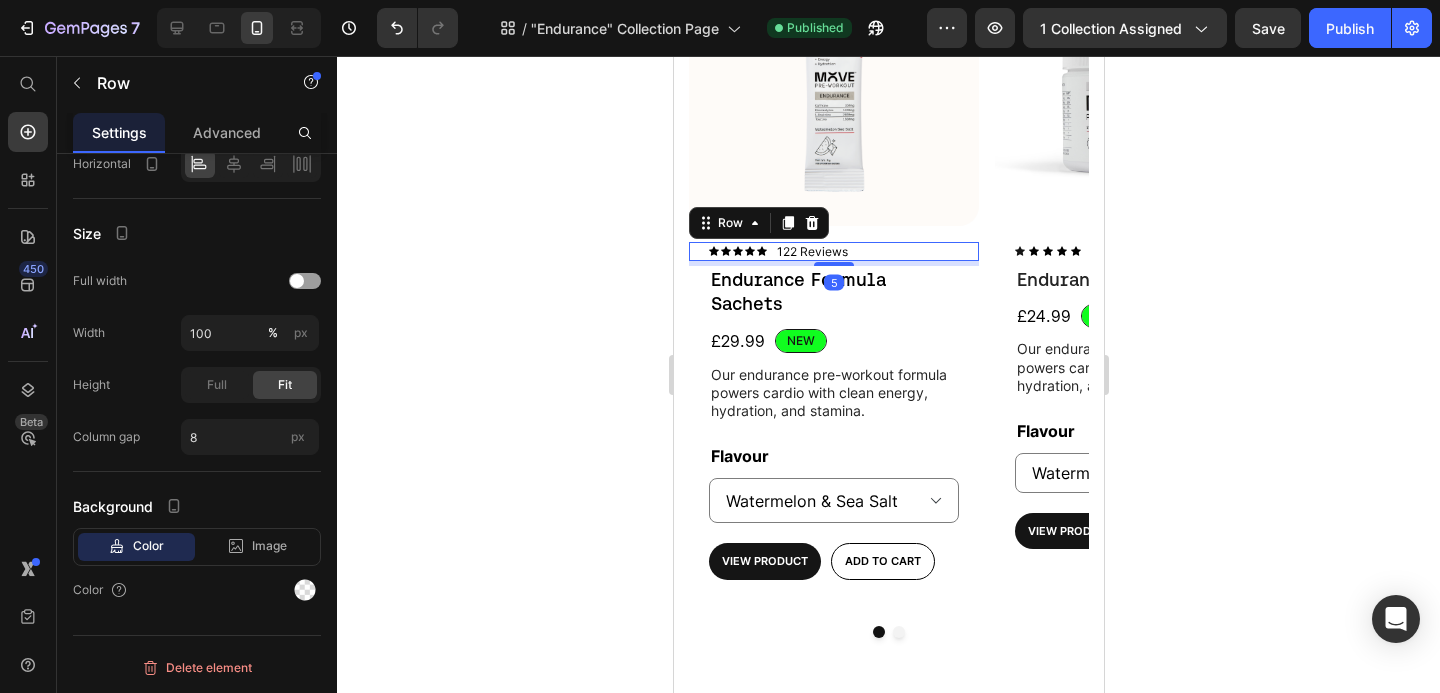 scroll, scrollTop: 0, scrollLeft: 0, axis: both 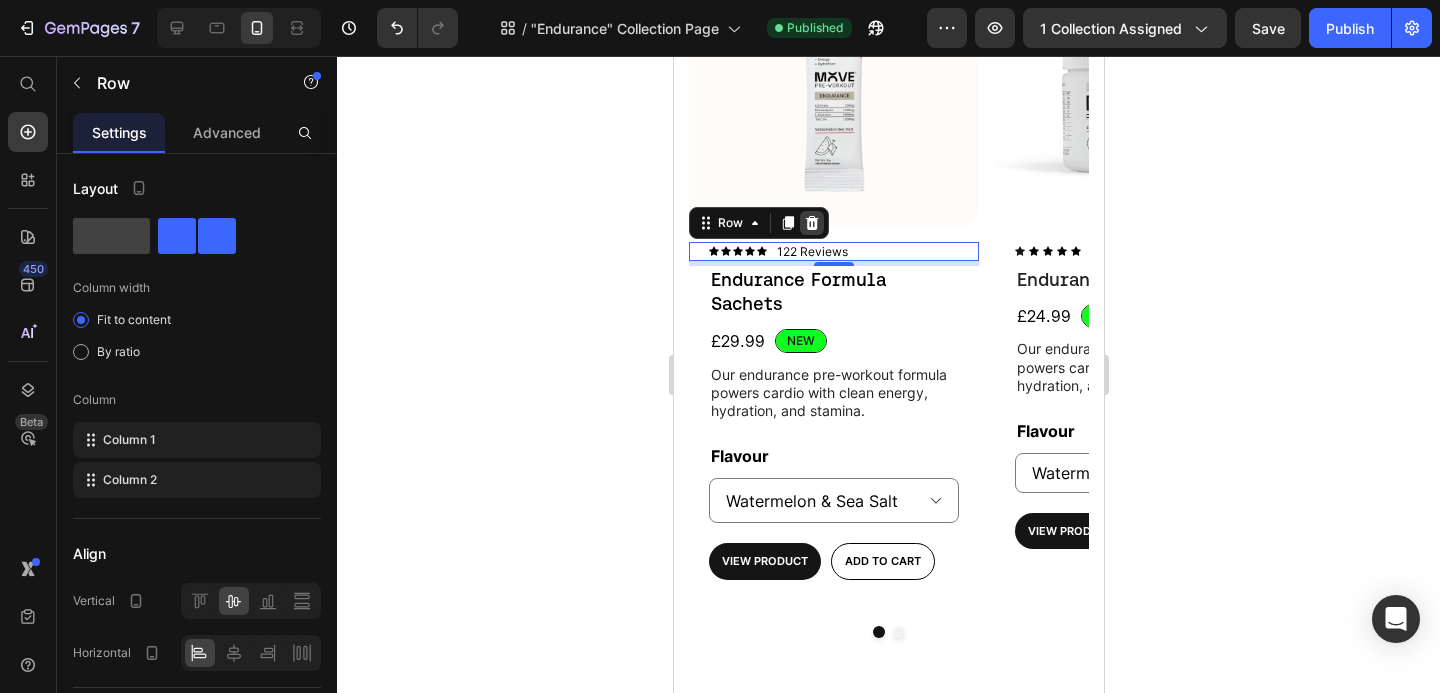 click 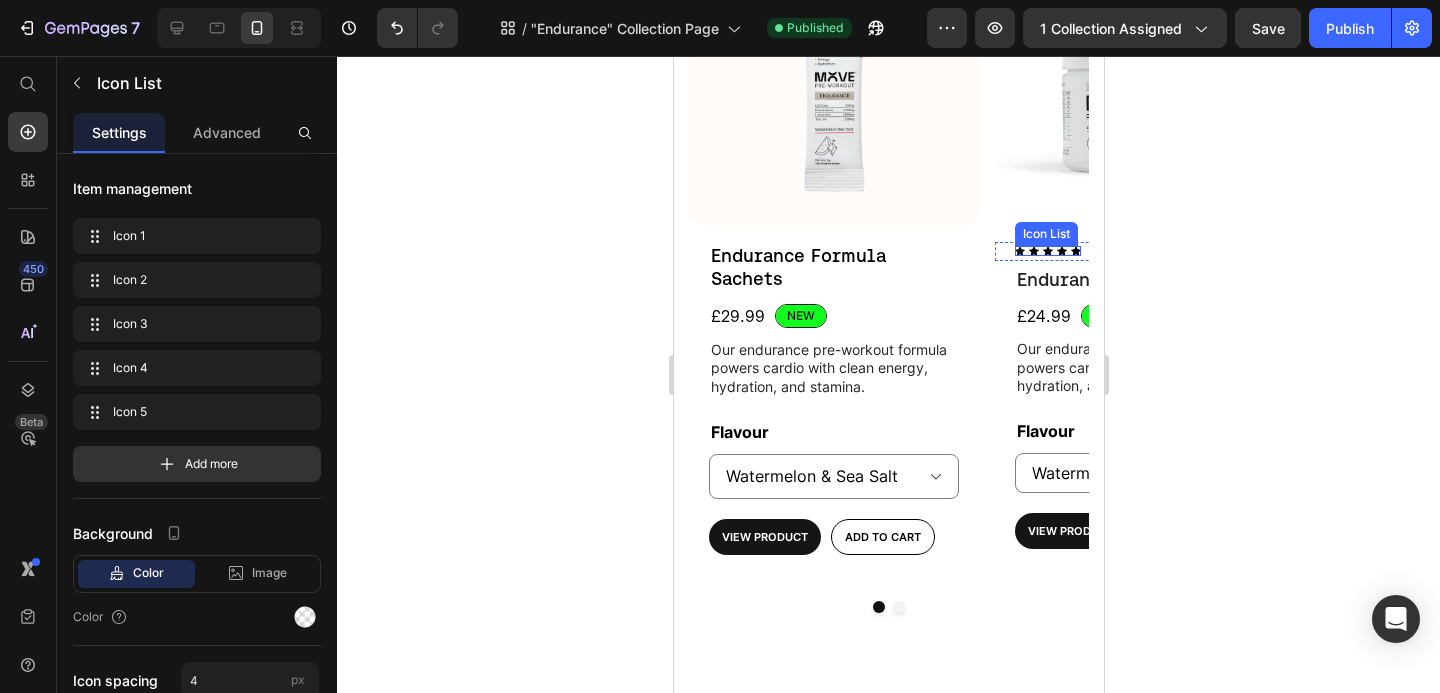 click on "Icon Icon Icon Icon Icon Icon List" at bounding box center (1047, 251) 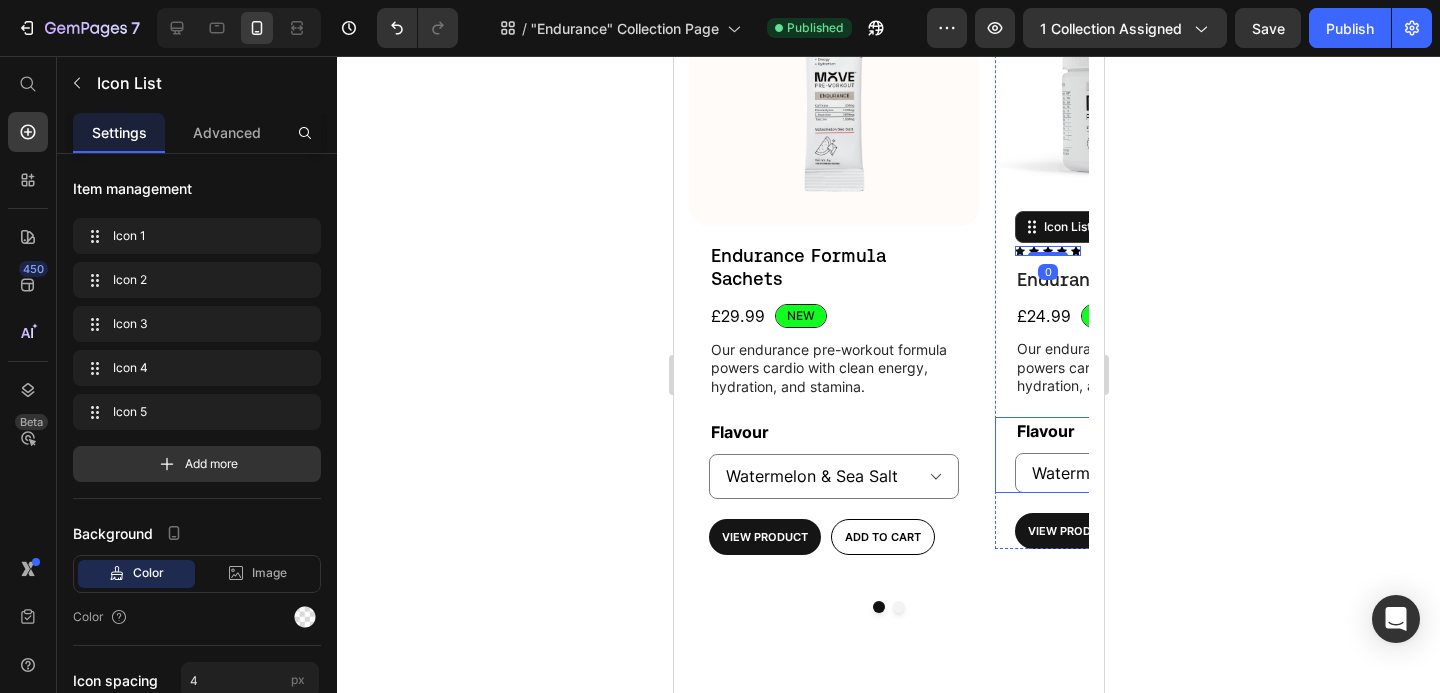 click on "Our endurance pre-workout formula powers cardio with clean energy, hydration, and stamina." at bounding box center (833, 368) 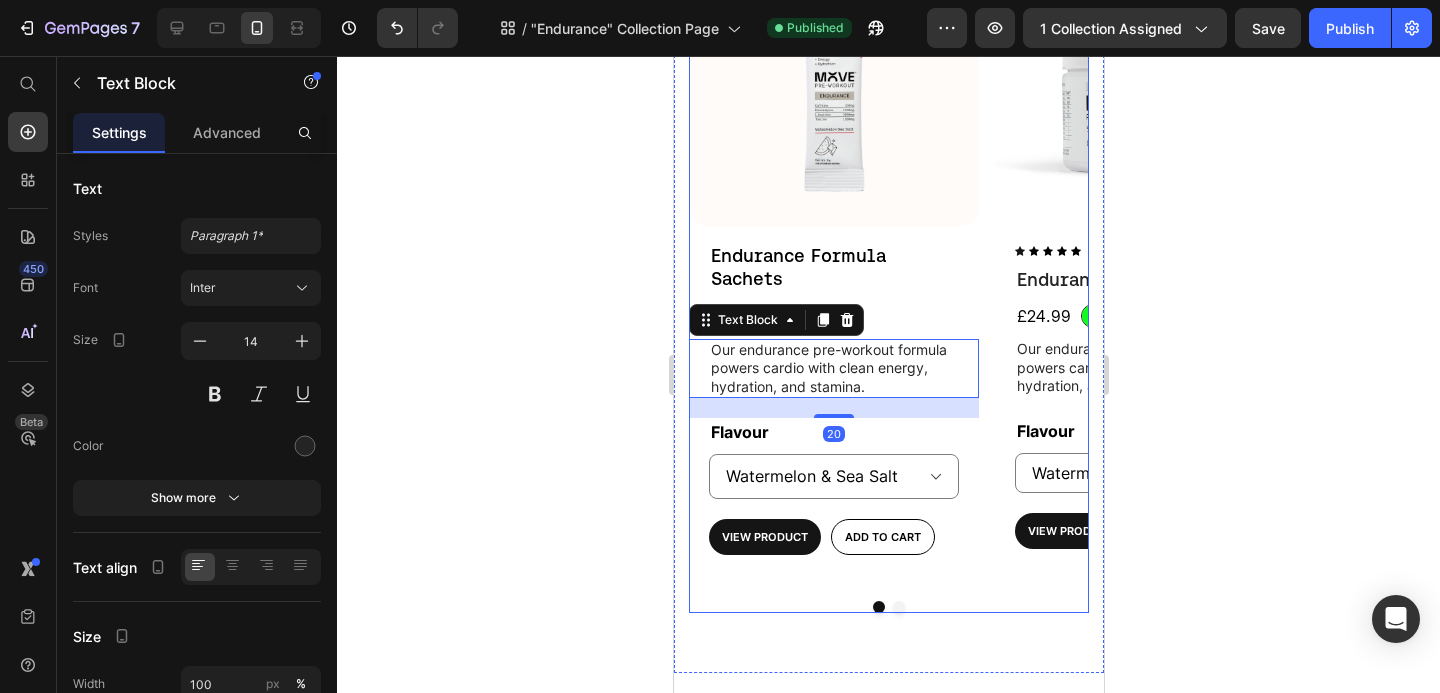 click at bounding box center (898, 607) 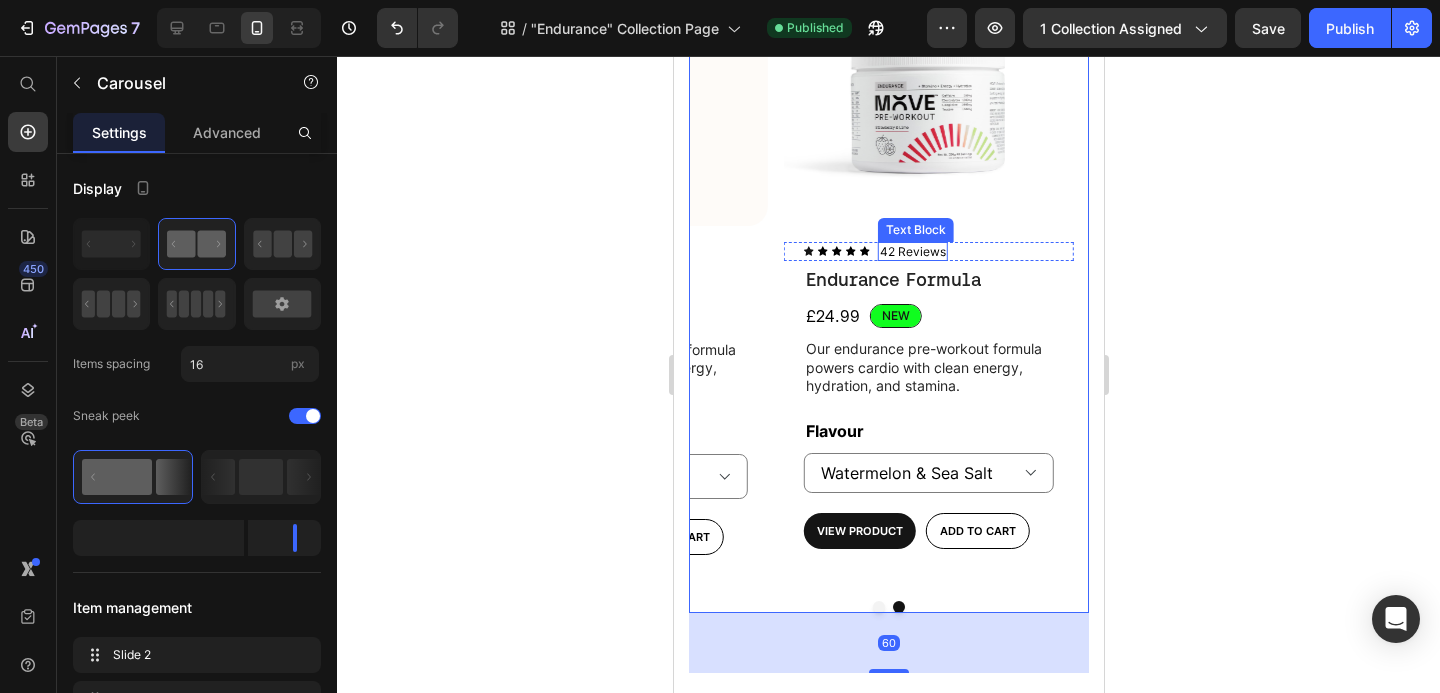 click on "Icon Icon Icon Icon Icon Icon List 42 Reviews Text Block Row" at bounding box center (928, 252) 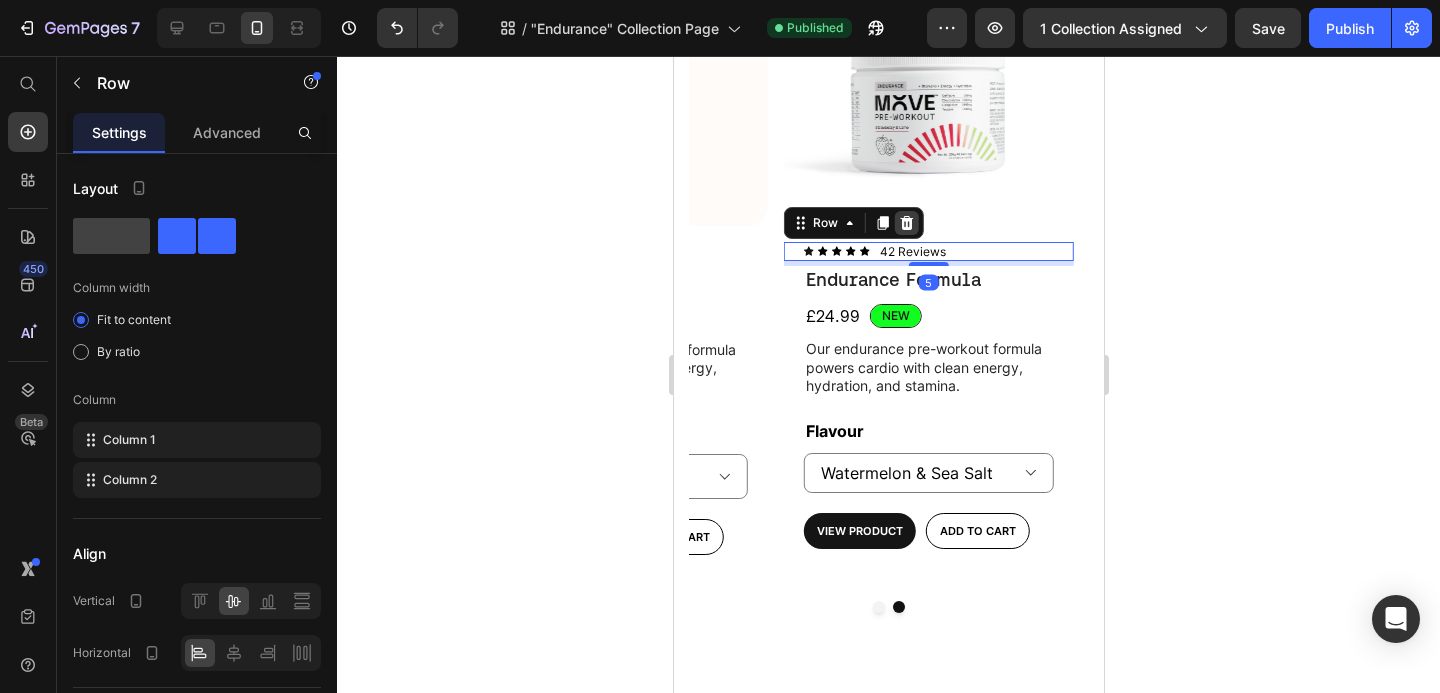 click 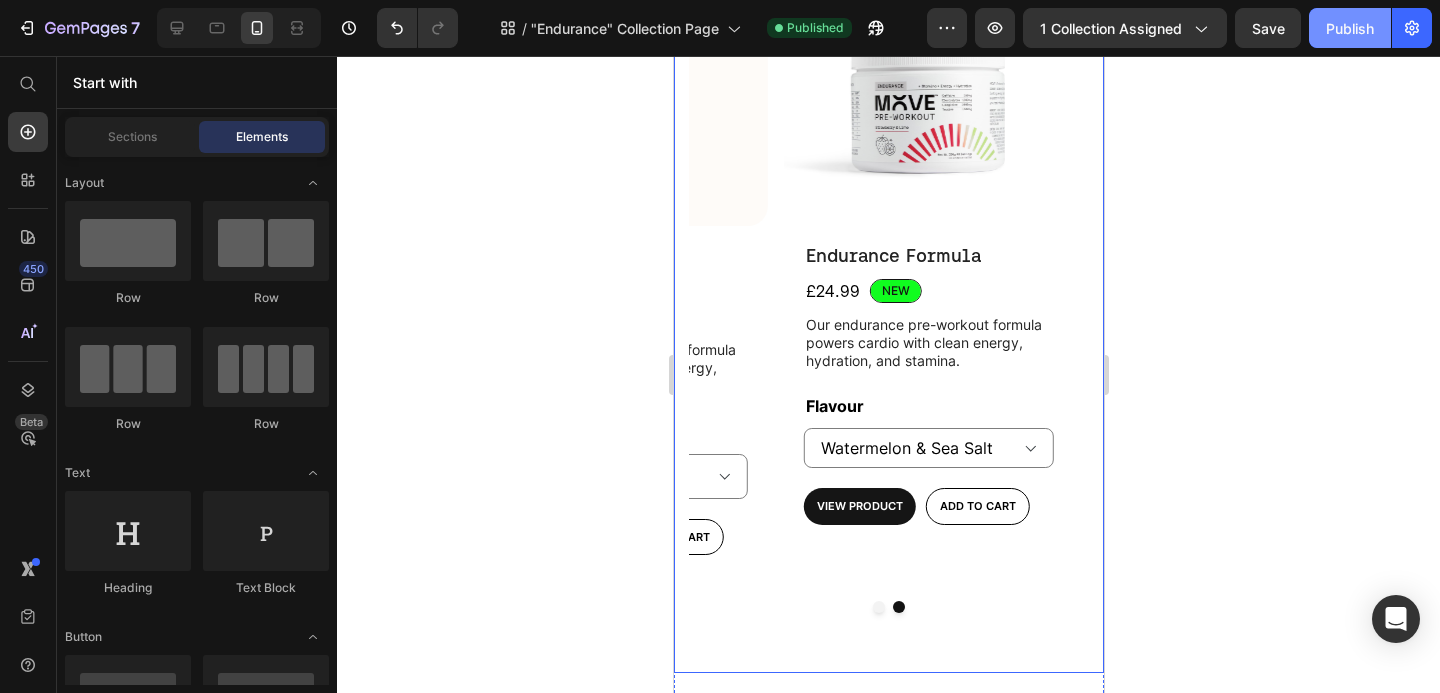 click on "Publish" 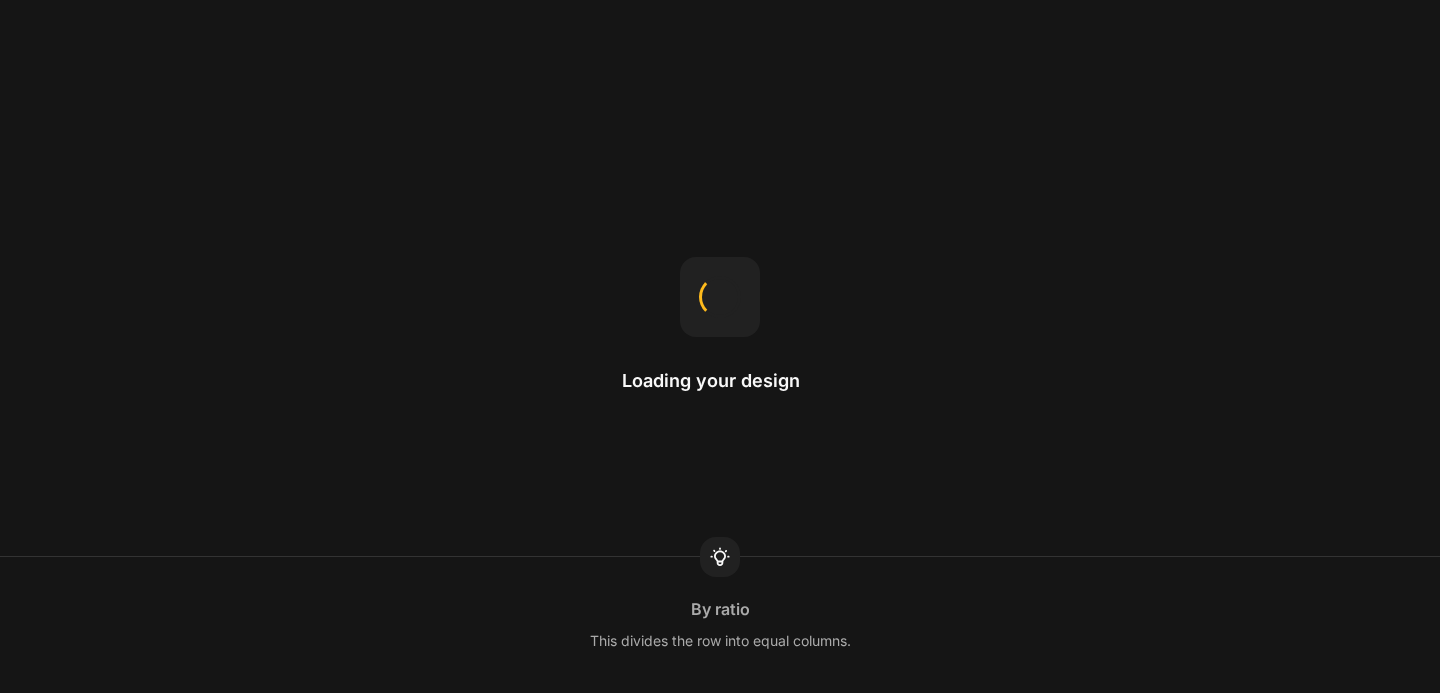 scroll, scrollTop: 0, scrollLeft: 0, axis: both 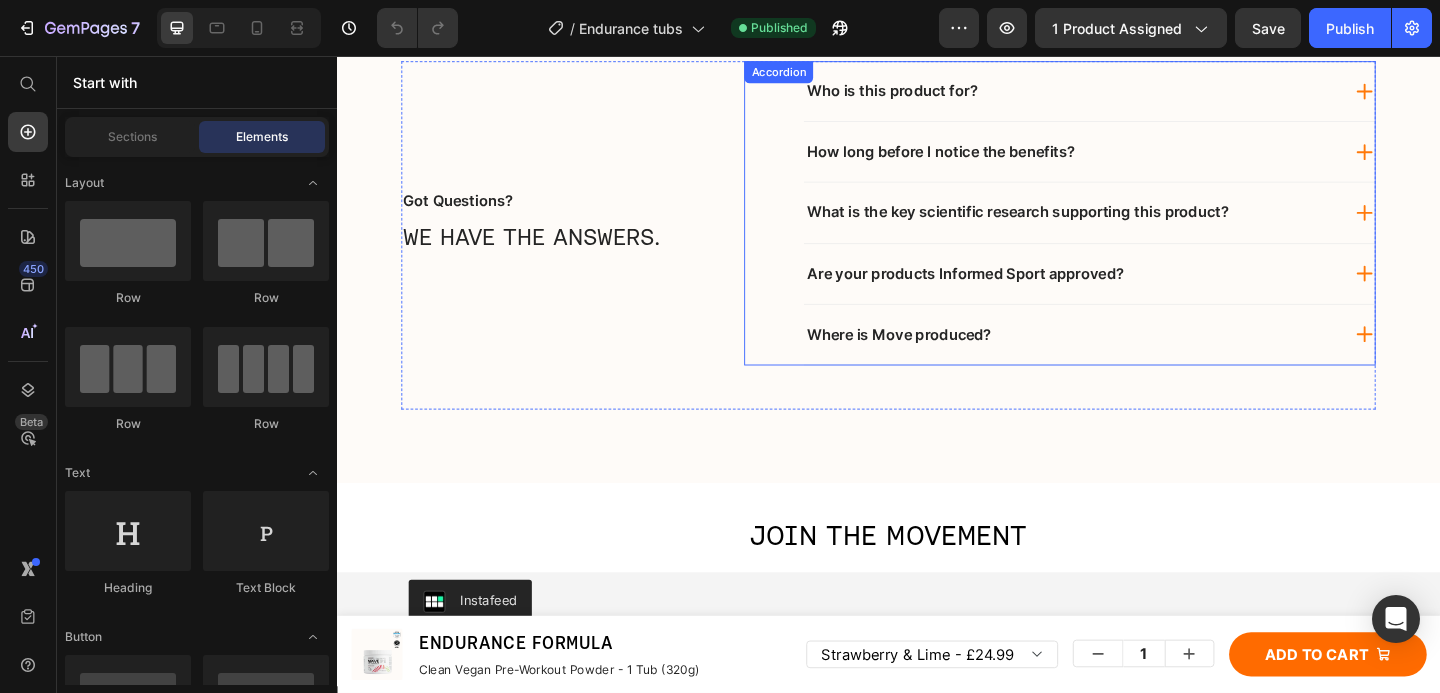 click on "What is the key scientific research supporting this product?" at bounding box center (1136, 226) 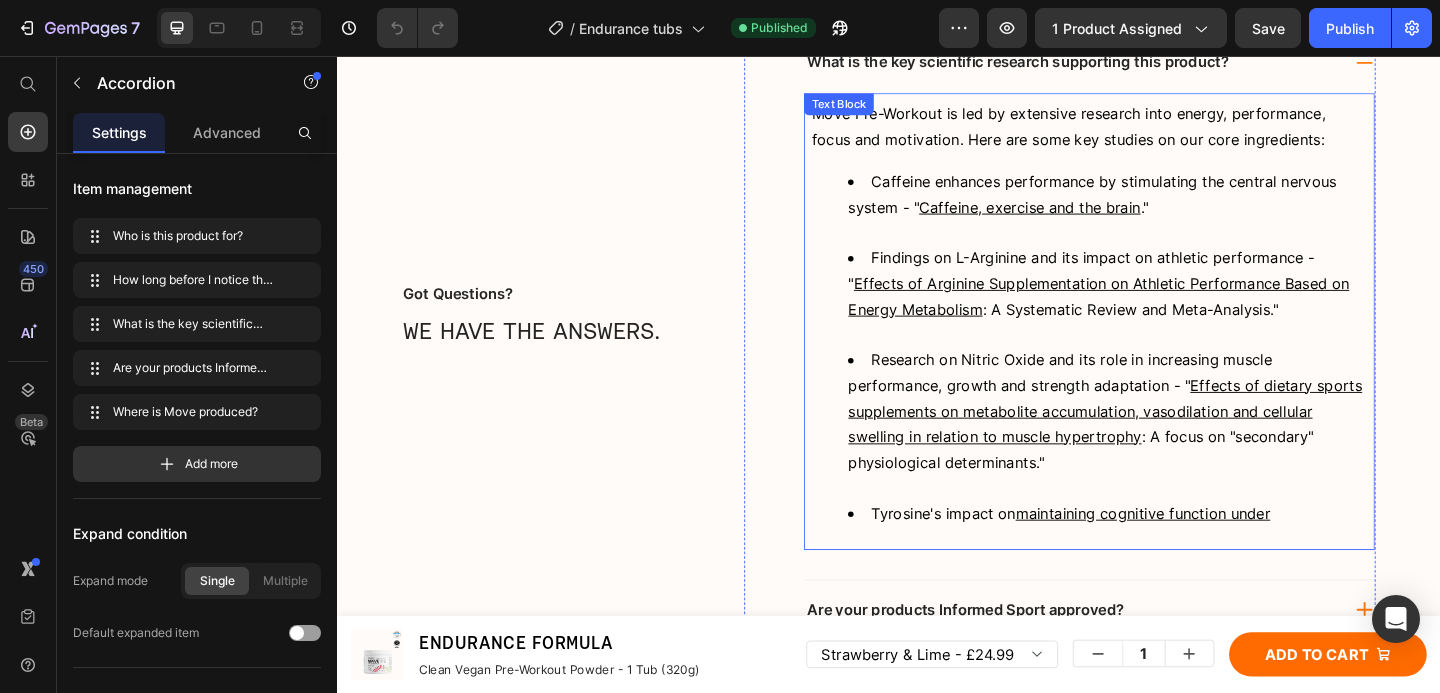scroll, scrollTop: 10066, scrollLeft: 0, axis: vertical 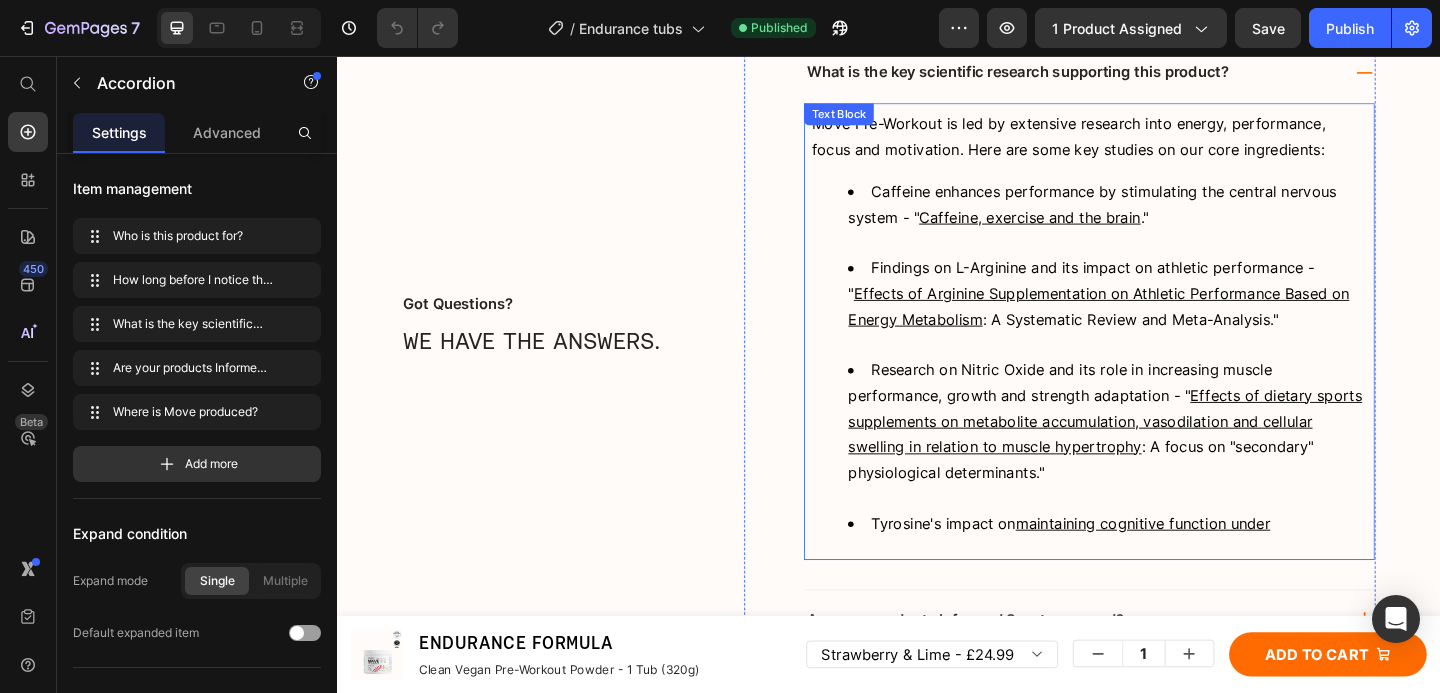 click on "Caffeine enhances performance by stimulating the central nervous system - " Caffeine, exercise and the brain ."" at bounding box center [1175, 230] 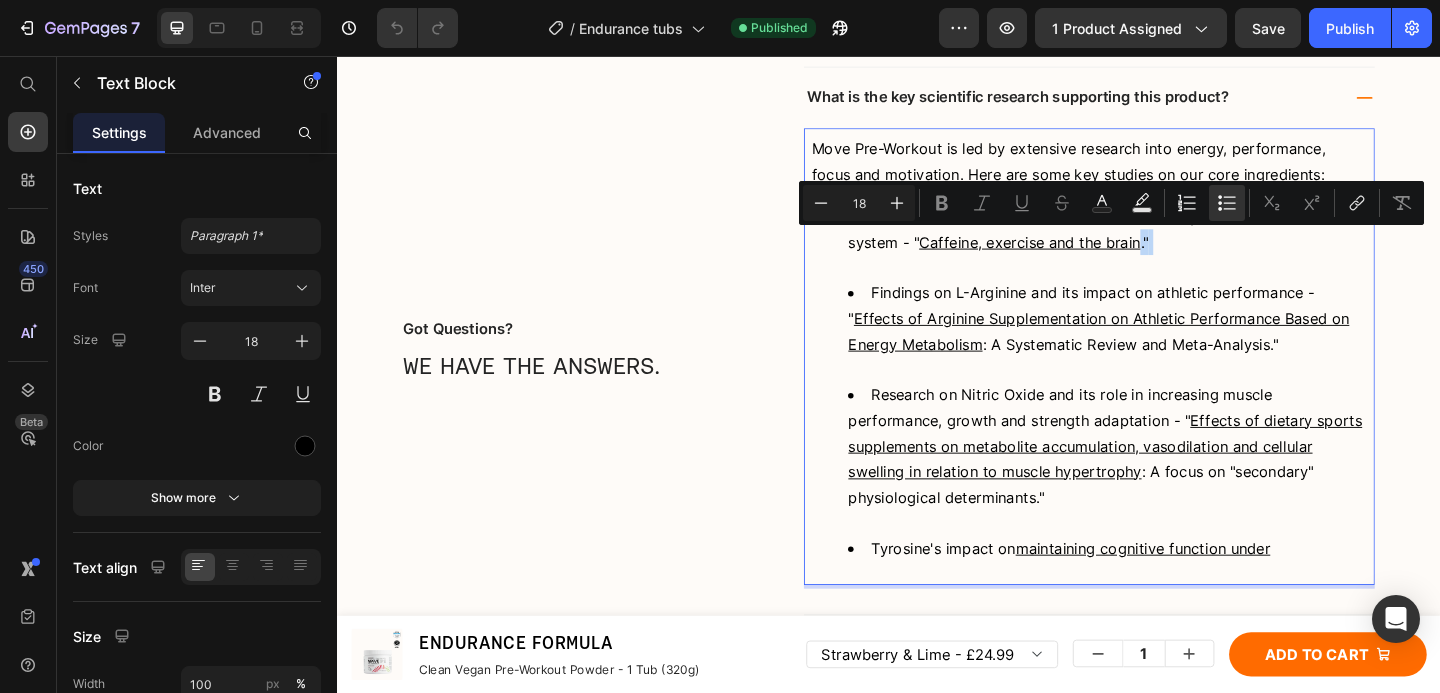 scroll, scrollTop: 10030, scrollLeft: 0, axis: vertical 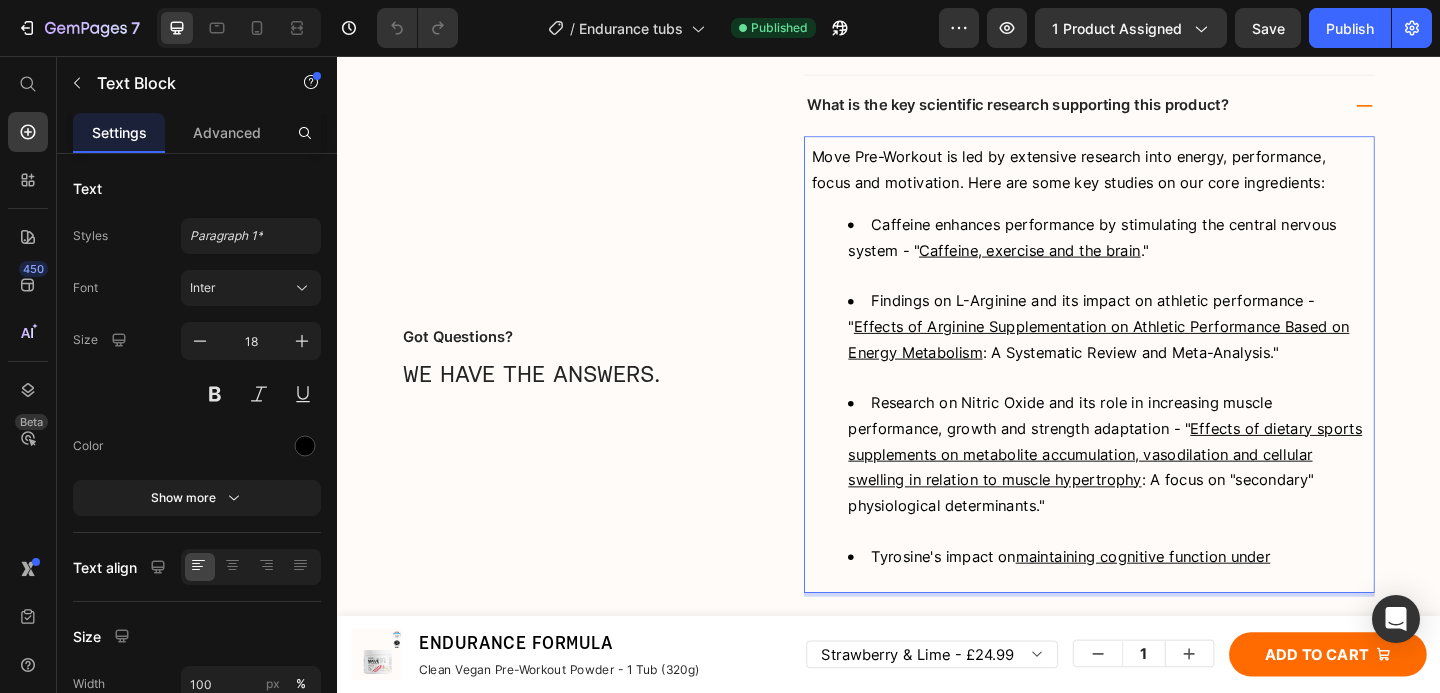 click on "Caffeine enhances performance by stimulating the central nervous system - " Caffeine, exercise and the brain ."" at bounding box center (1175, 266) 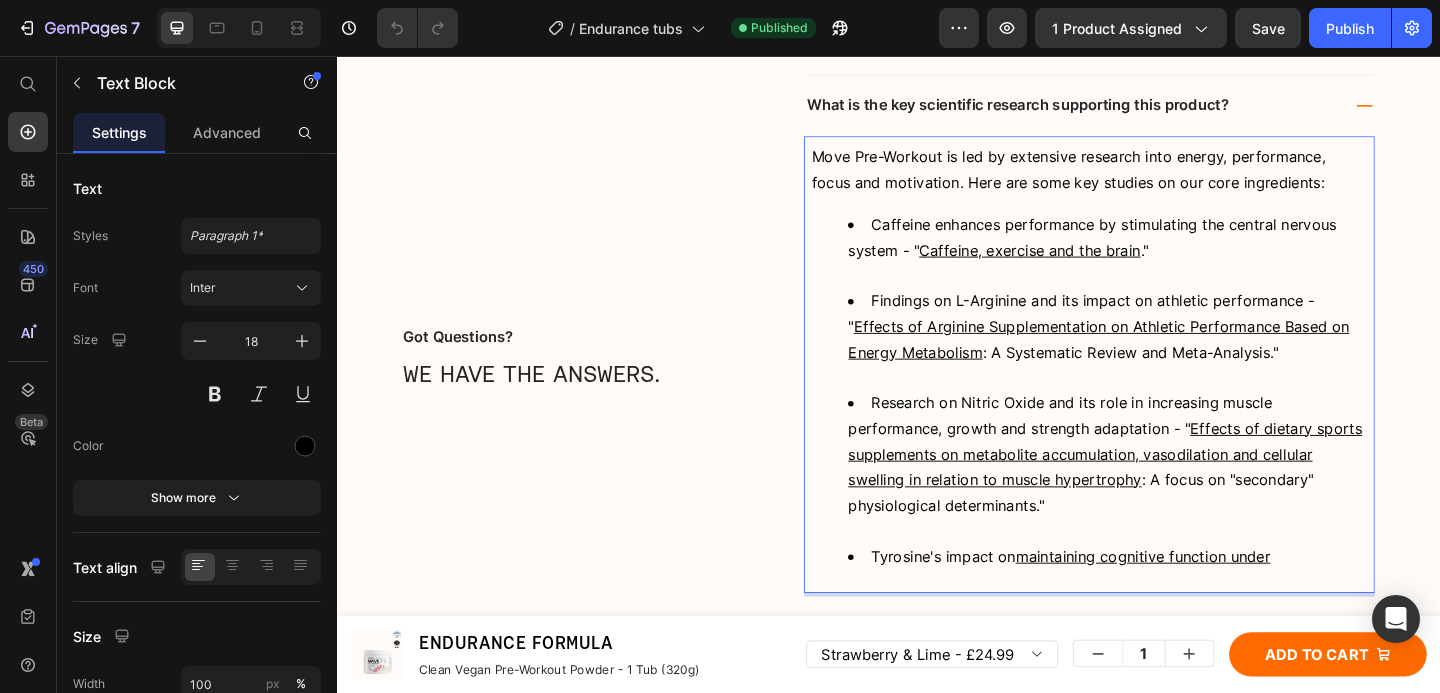 click on "Caffeine enhances performance by stimulating the central nervous system - "" at bounding box center (1158, 253) 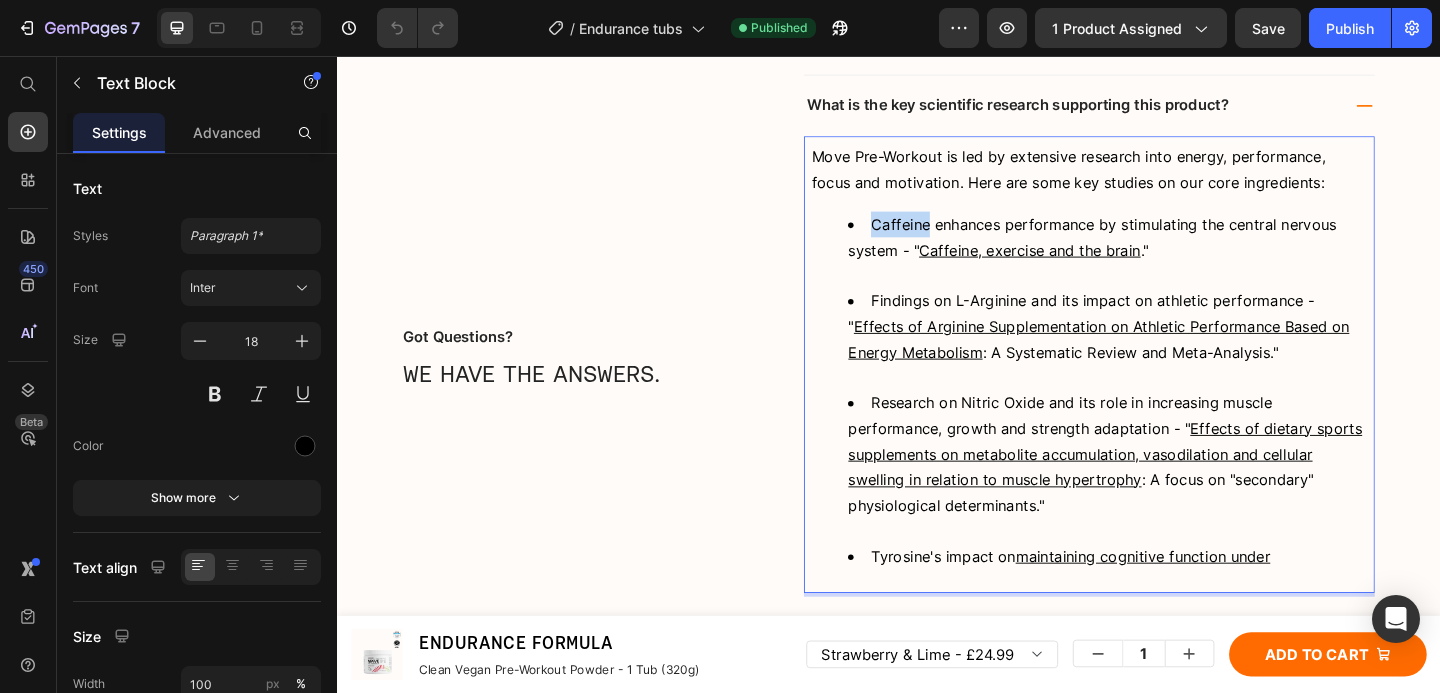 click on "Caffeine enhances performance by stimulating the central nervous system - "" at bounding box center (1158, 253) 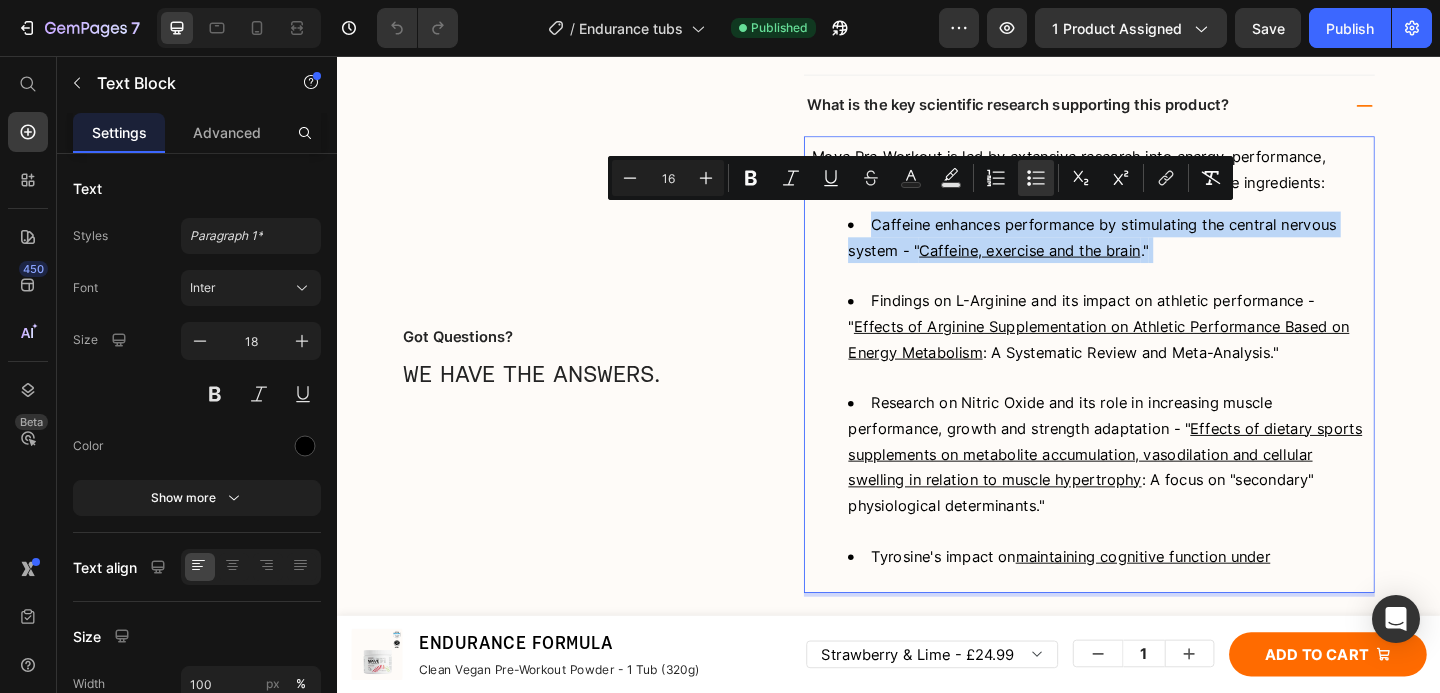 click on "Caffeine enhances performance by stimulating the central nervous system - "" at bounding box center [1158, 253] 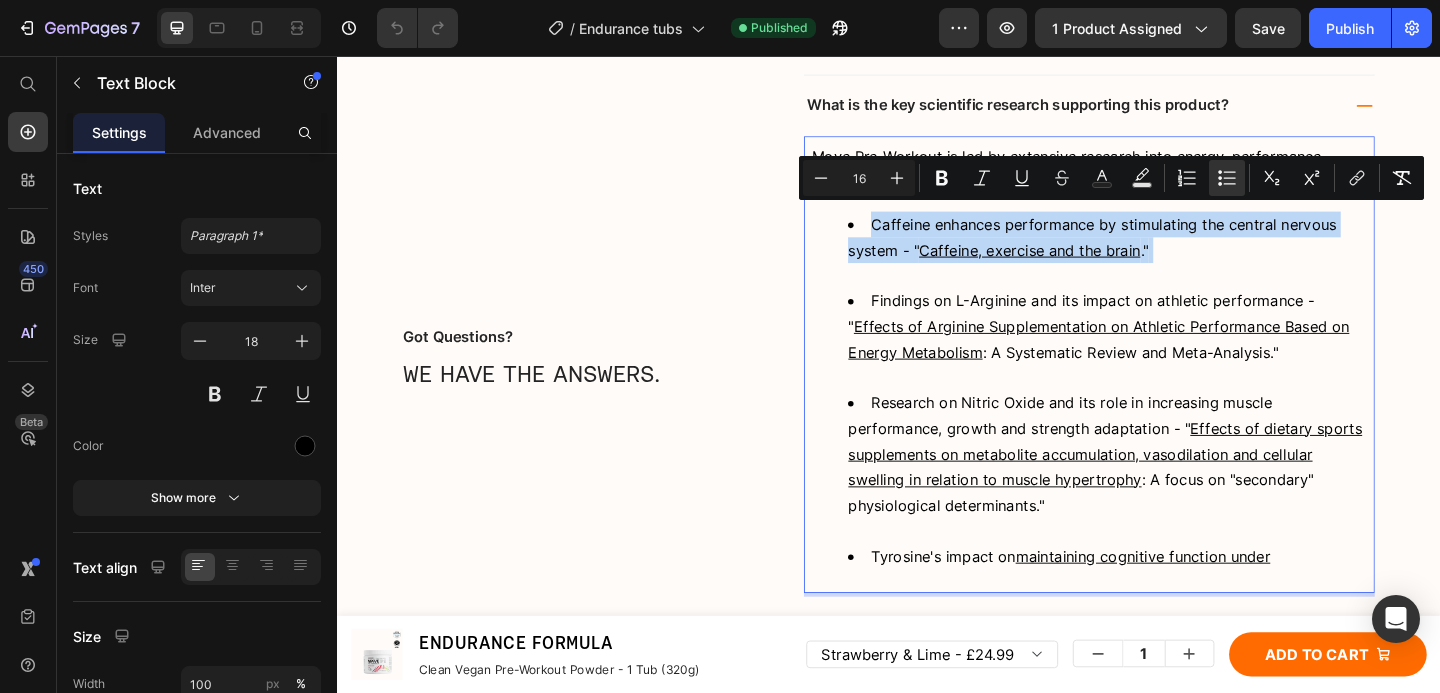 click on "Caffeine enhances performance by stimulating the central nervous system - "" at bounding box center [1158, 253] 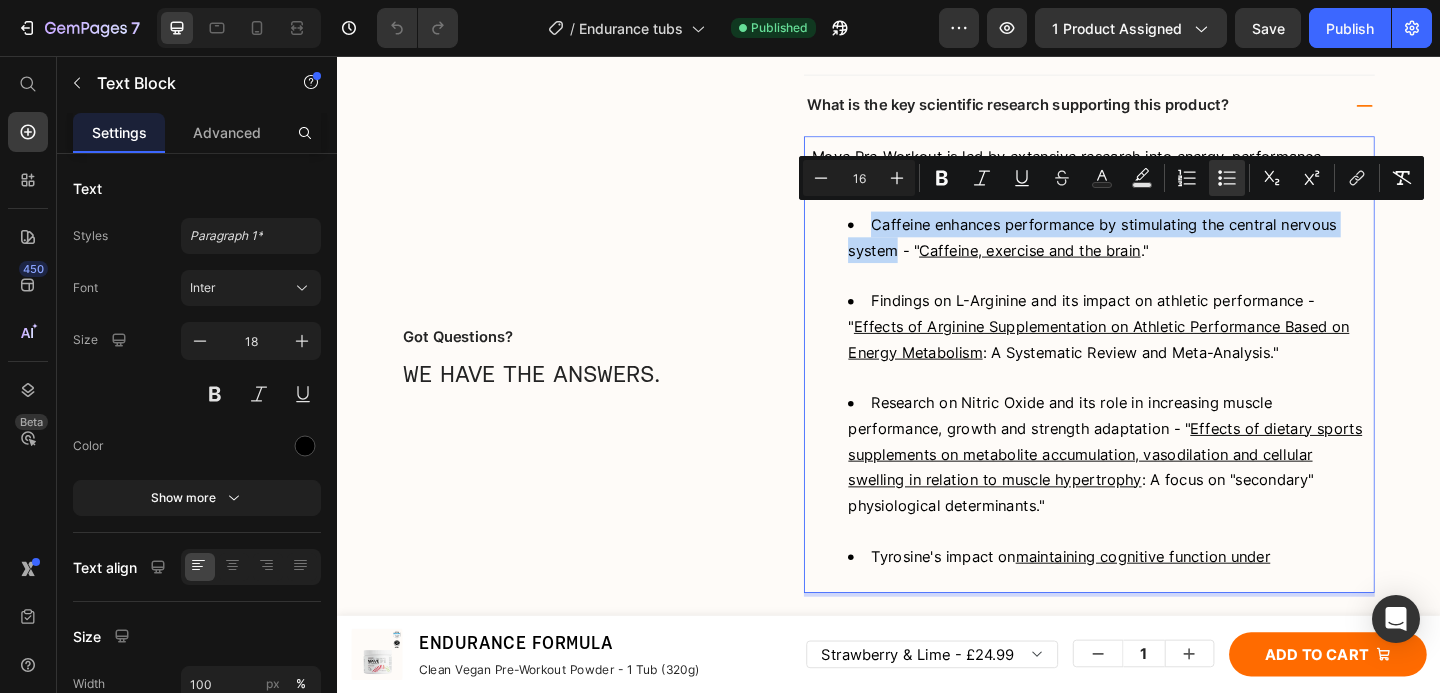drag, startPoint x: 914, startPoint y: 231, endPoint x: 938, endPoint y: 259, distance: 36.878178 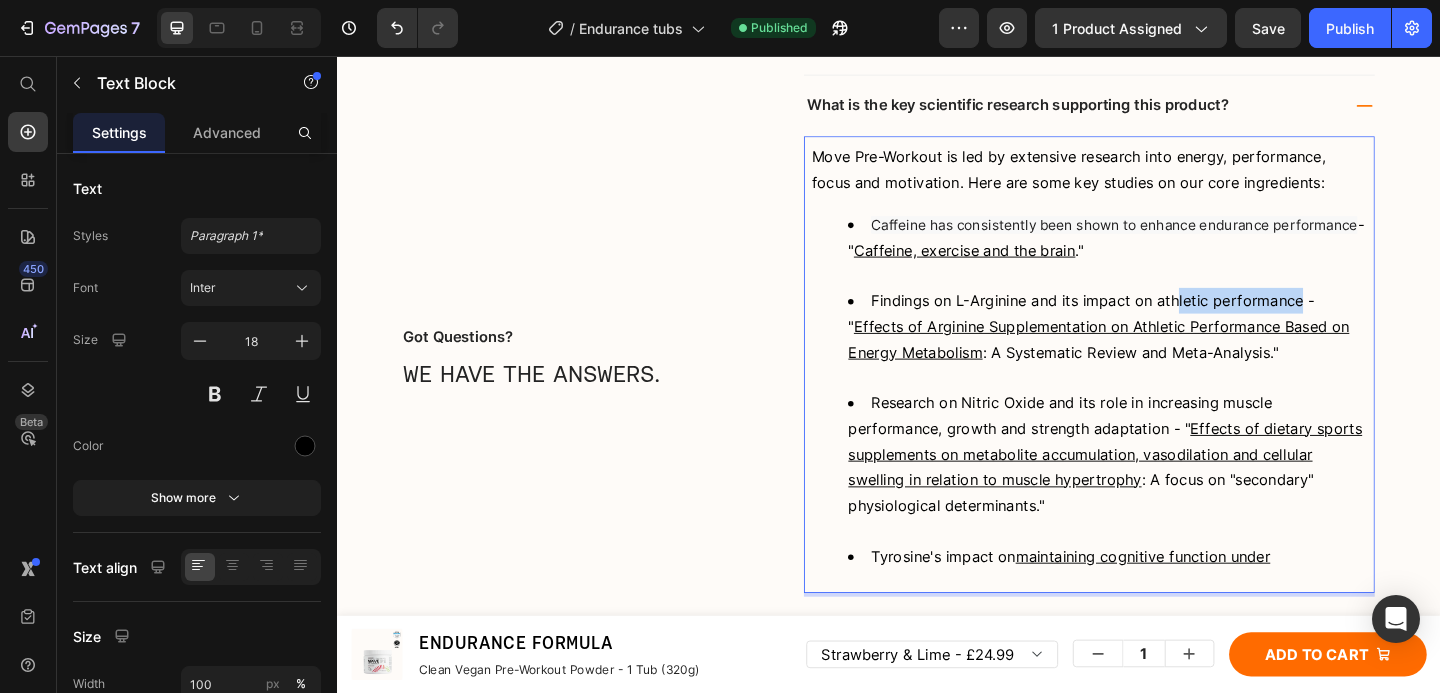 drag, startPoint x: 1373, startPoint y: 314, endPoint x: 1246, endPoint y: 323, distance: 127.3185 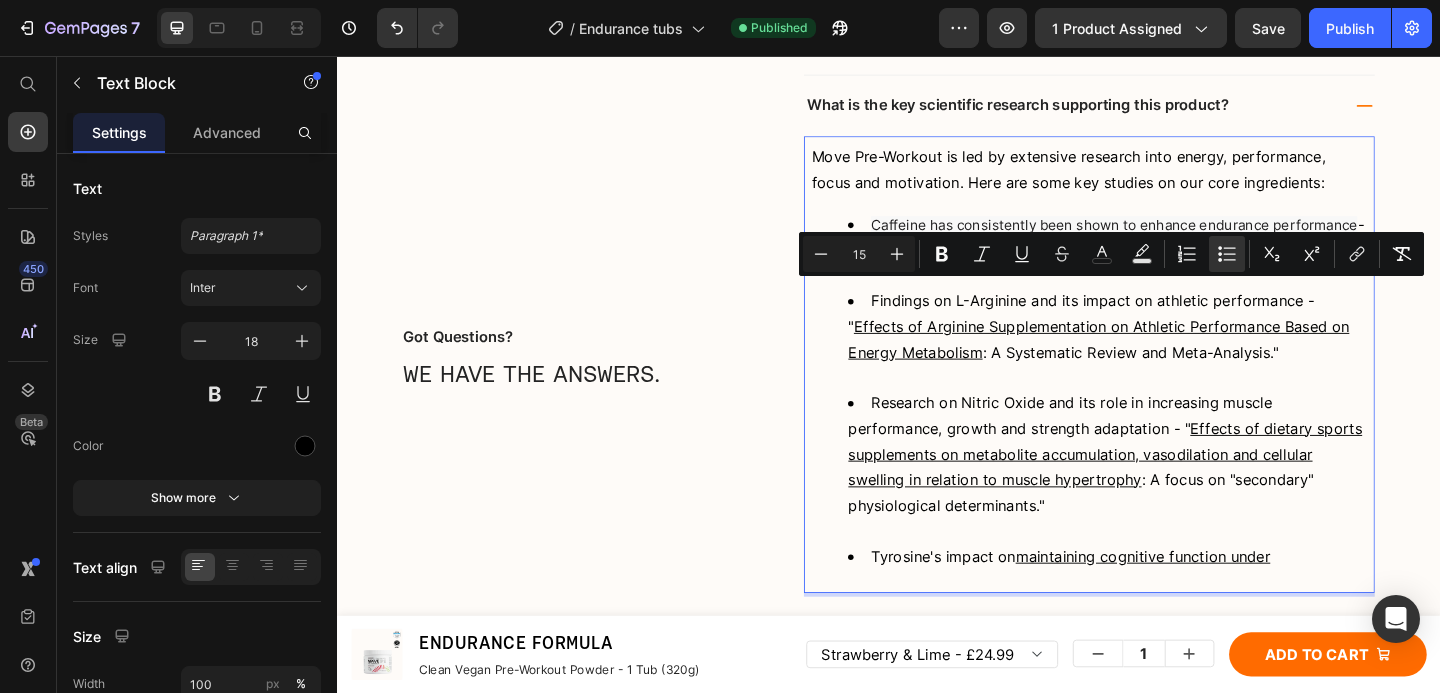 click on "Move Pre-Workout is led by extensive research into energy, performance, focus and motivation. Here are some key studies on our core ingredients: Caffeine has consistently been shown to enhance endurance performance  - " Caffeine, exercise and the brain ."   Findings on L-Arginine and its impact on athletic performance - " Effects of Arginine Supplementation on Athletic Performance Based on Energy Metabolism : A Systematic Review and Meta-Analysis."   Research on Nitric Oxide and its role in increasing muscle performance, growth and strength adaptation - " Effects of dietary sports supplements on metabolite accumulation, vasodilation and cellular swelling in relation to muscle hypertrophy : A focus on "secondary" physiological determinants."   Tyrosine's impact on  maintaining cognitive function under" at bounding box center (1155, 391) 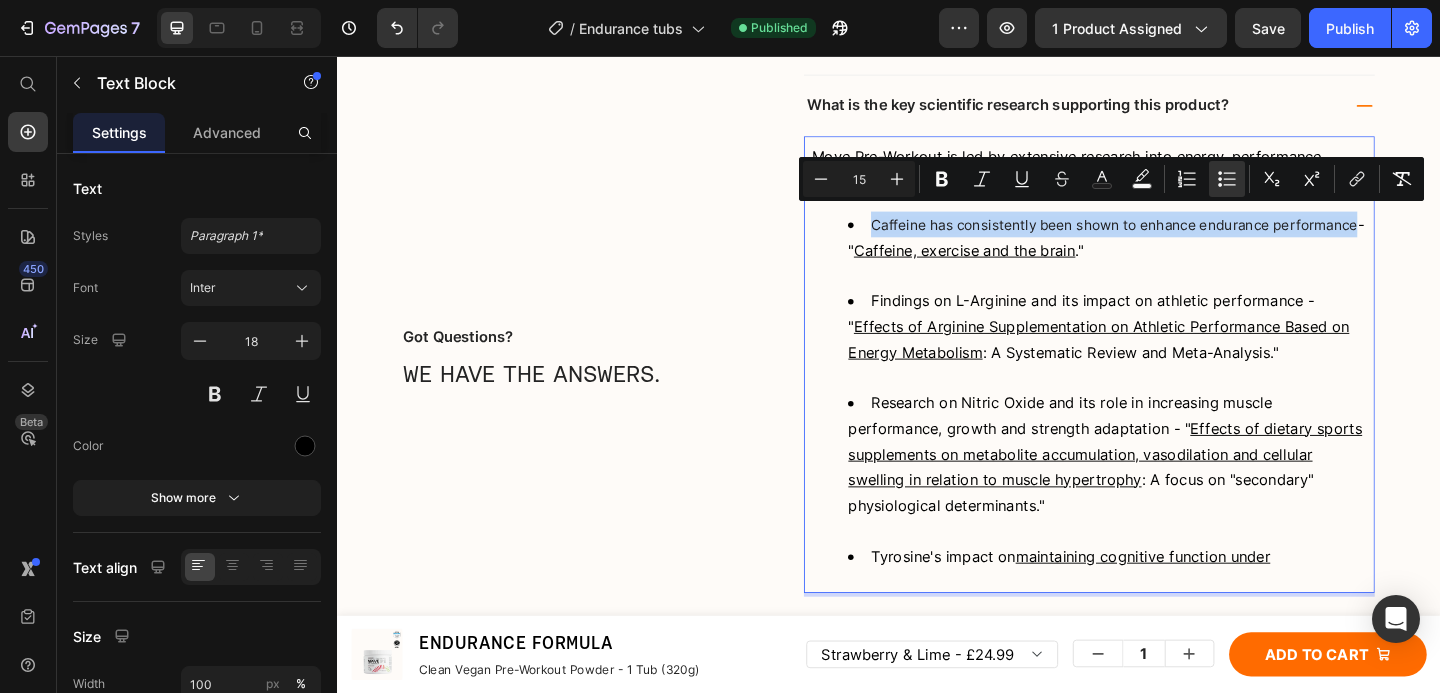 drag, startPoint x: 1442, startPoint y: 232, endPoint x: 913, endPoint y: 223, distance: 529.07654 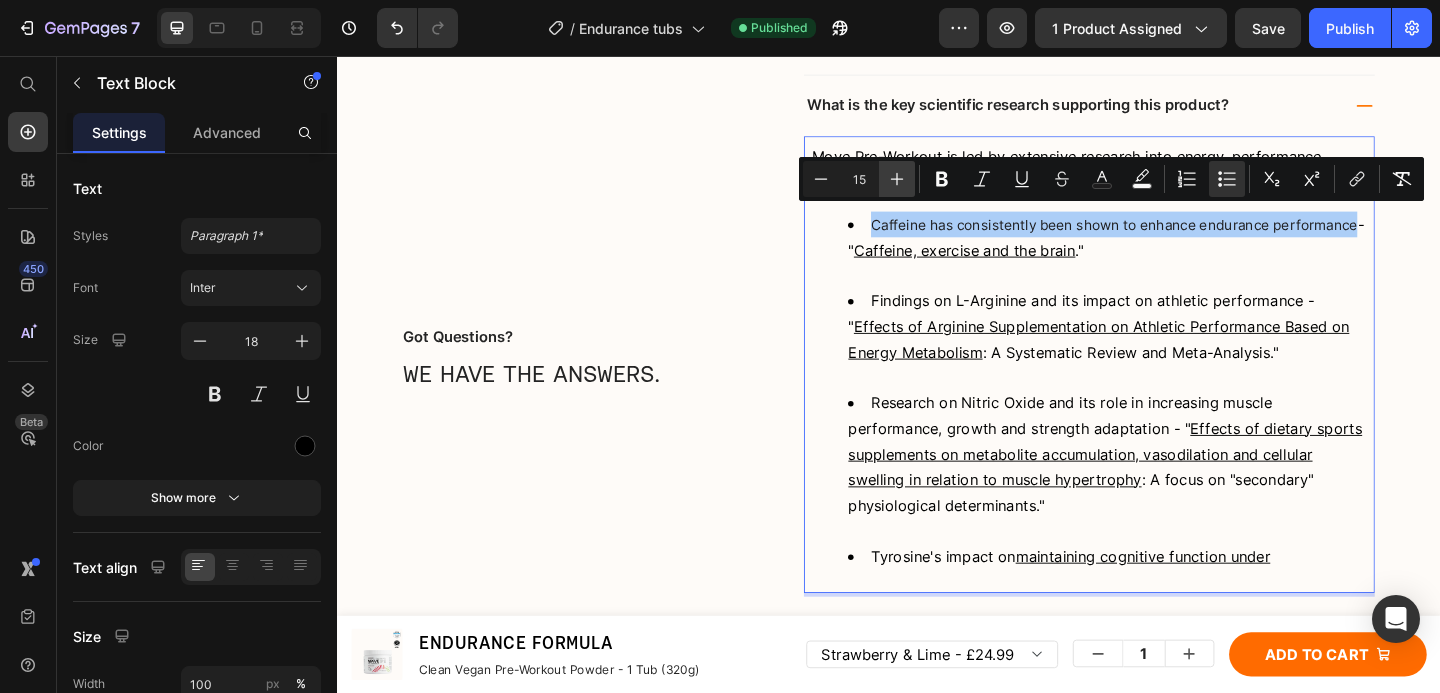 click 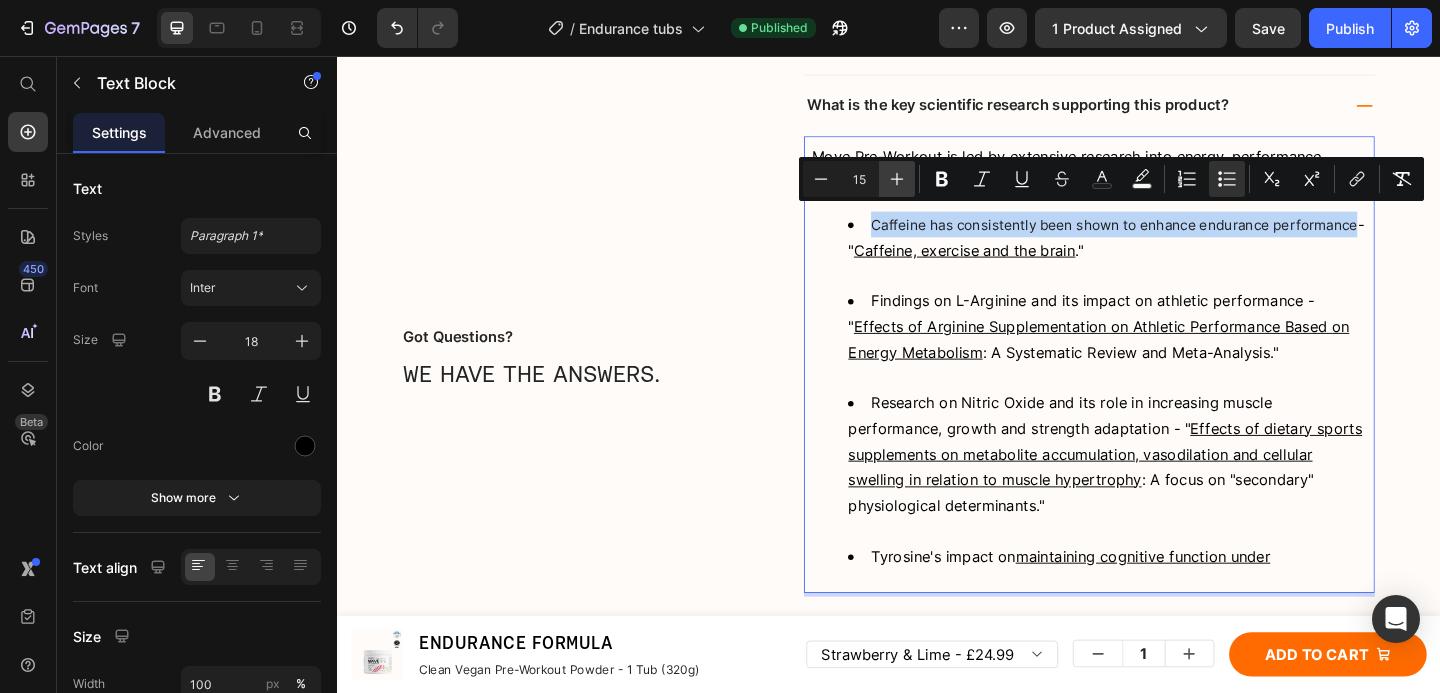 type on "16" 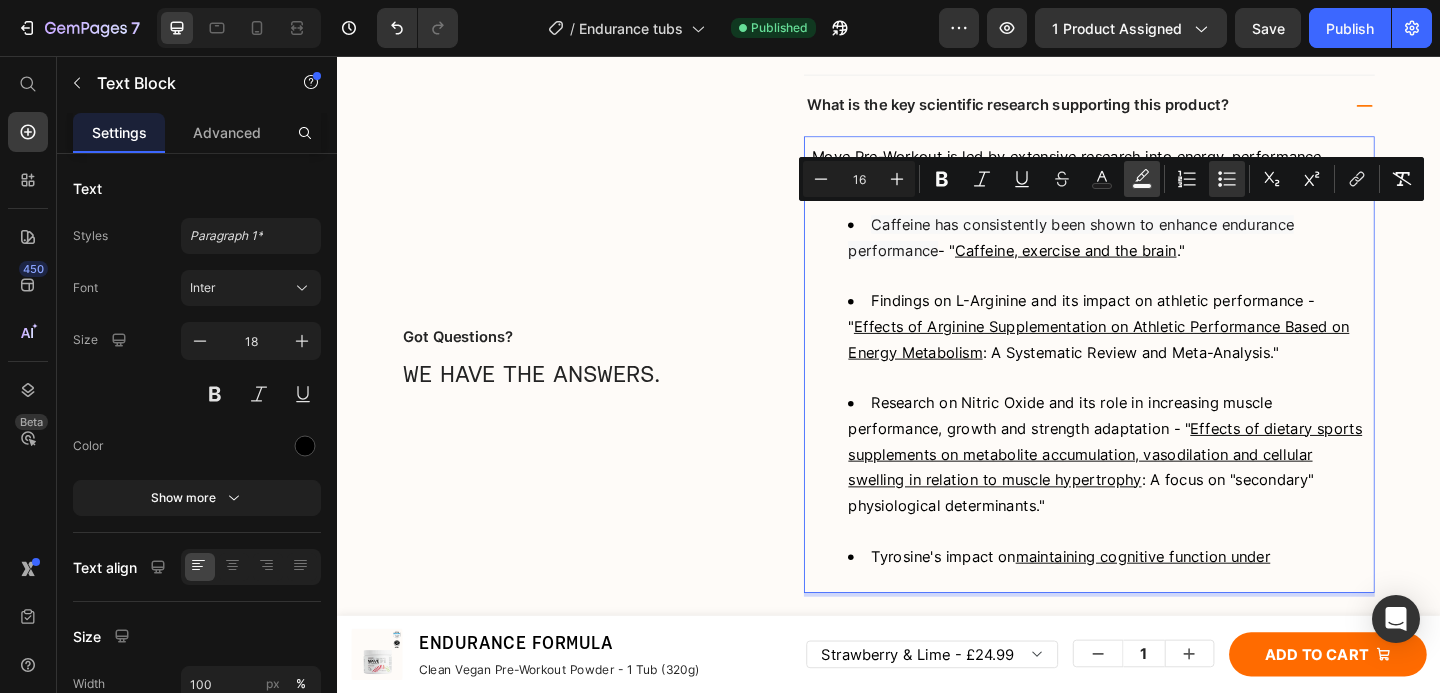 click 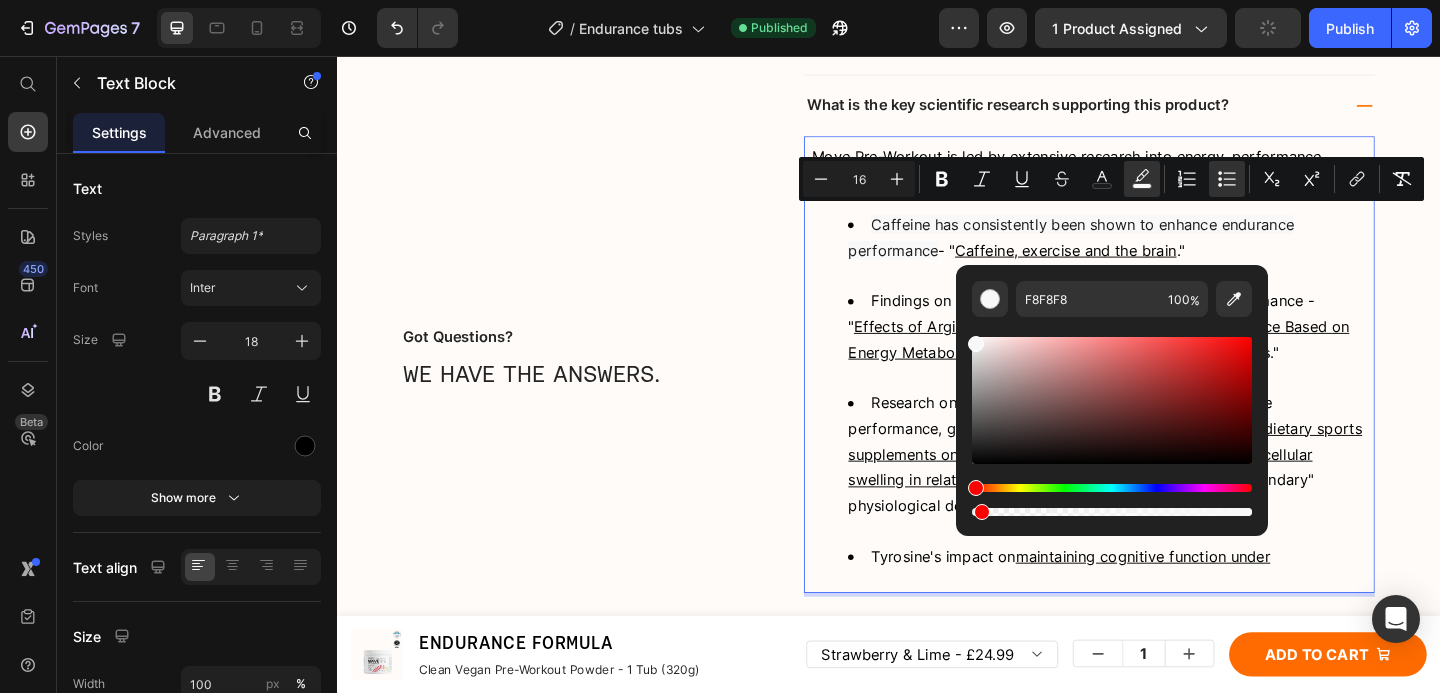 drag, startPoint x: 1577, startPoint y: 569, endPoint x: 977, endPoint y: 538, distance: 600.8003 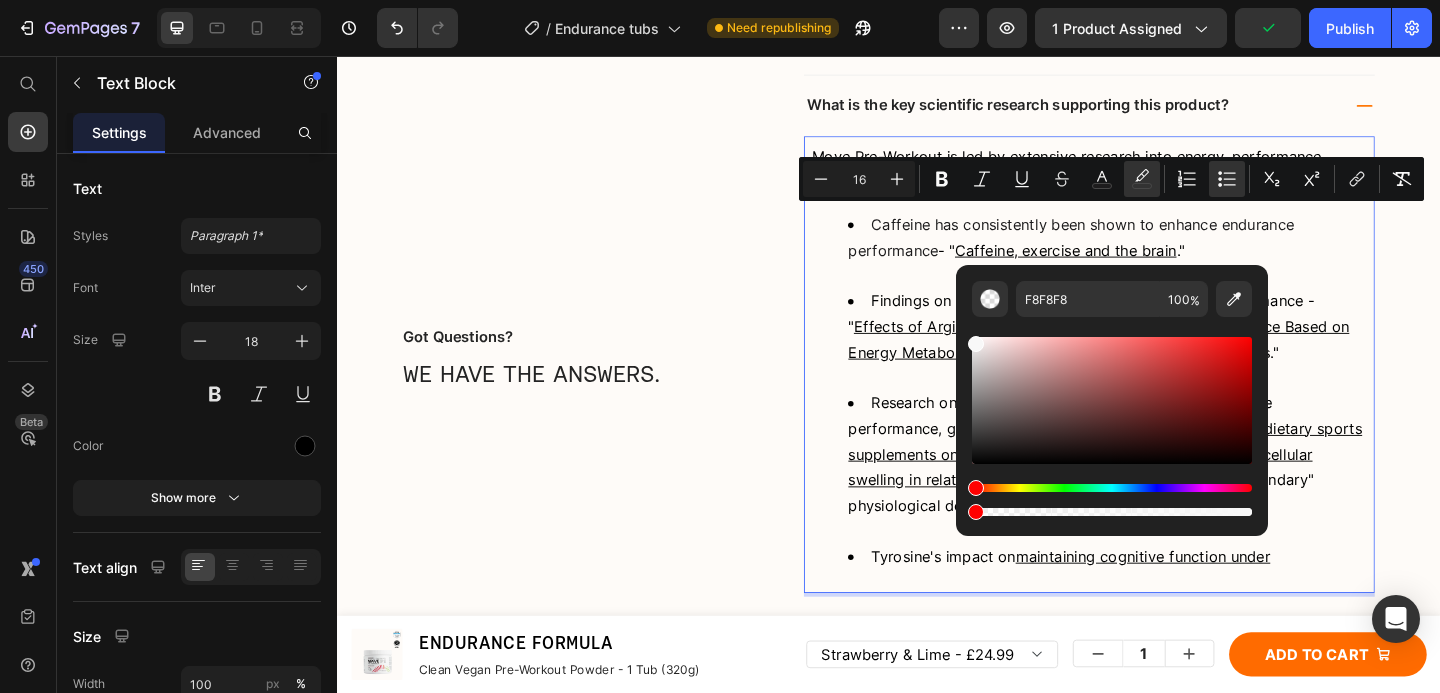 type on "0" 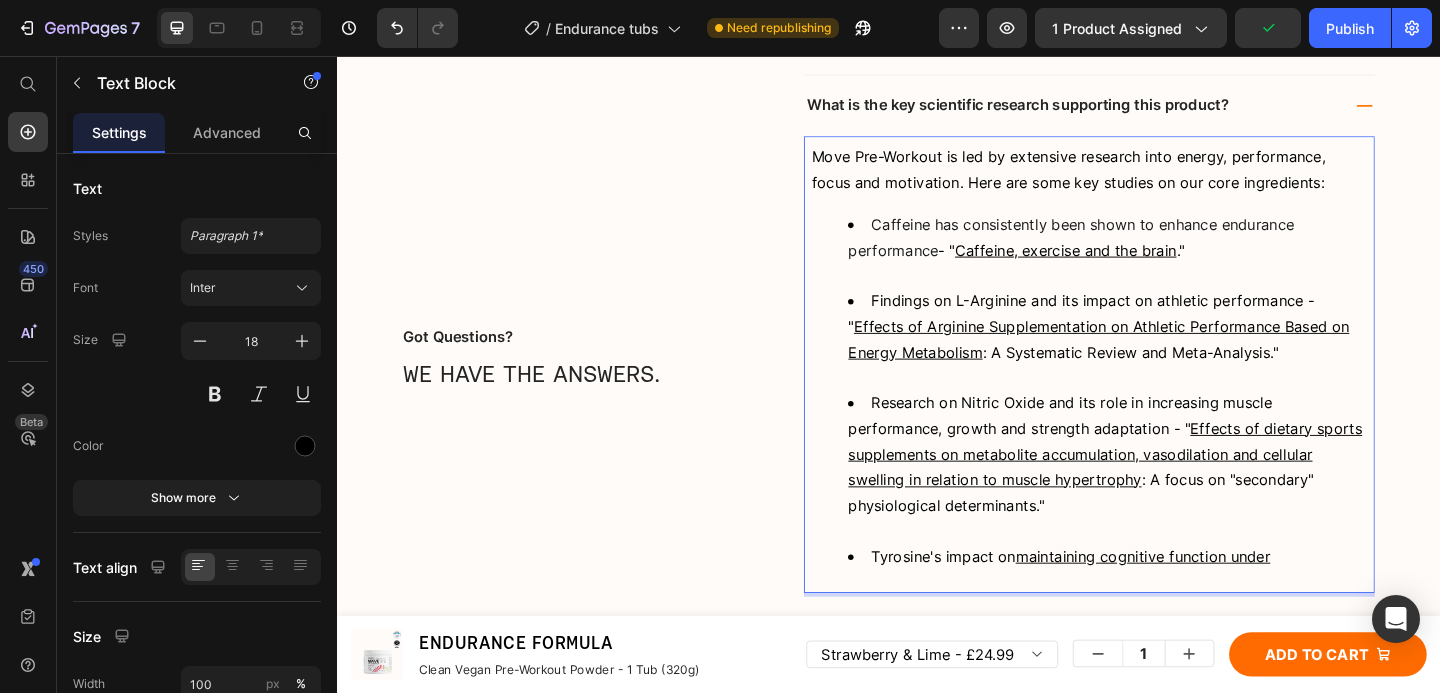 click on "Caffeine has consistently been shown to enhance endurance performance  - " Caffeine, exercise and the brain ."" at bounding box center [1175, 266] 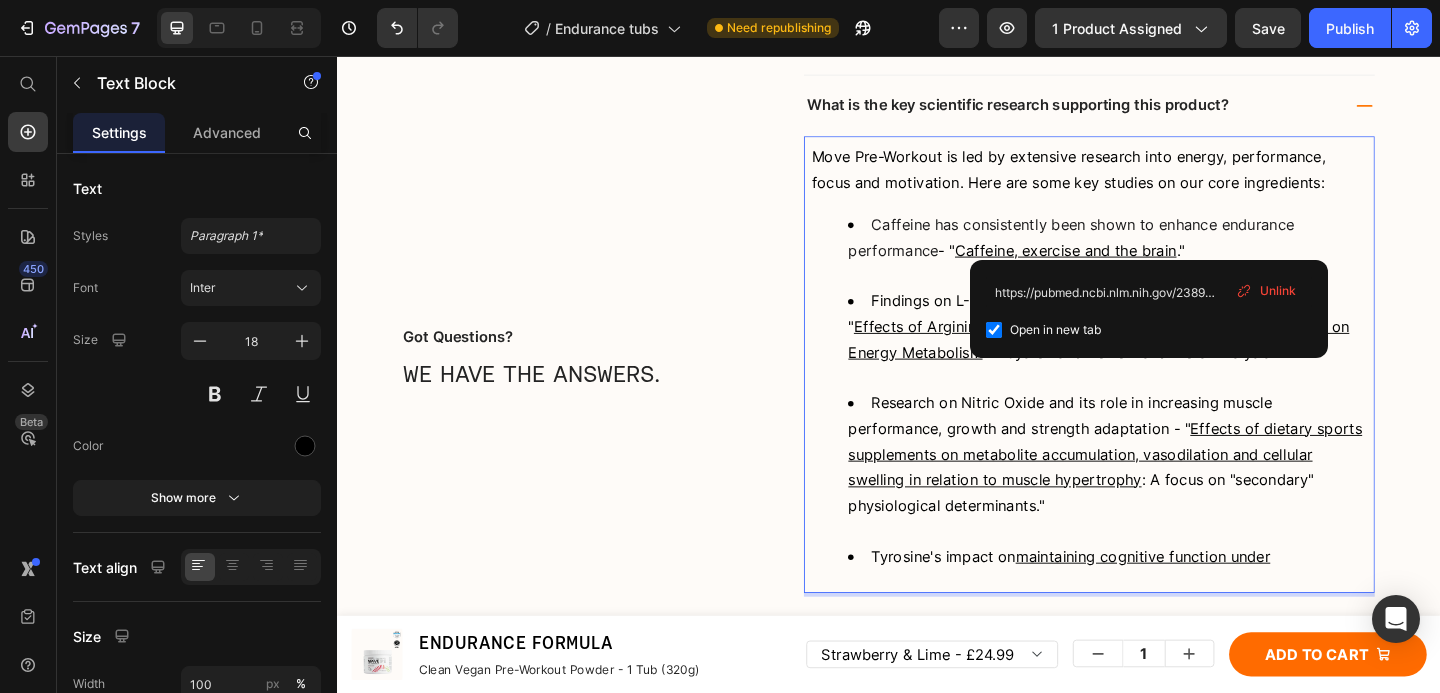 click on "Caffeine, exercise and the brain" at bounding box center [1129, 267] 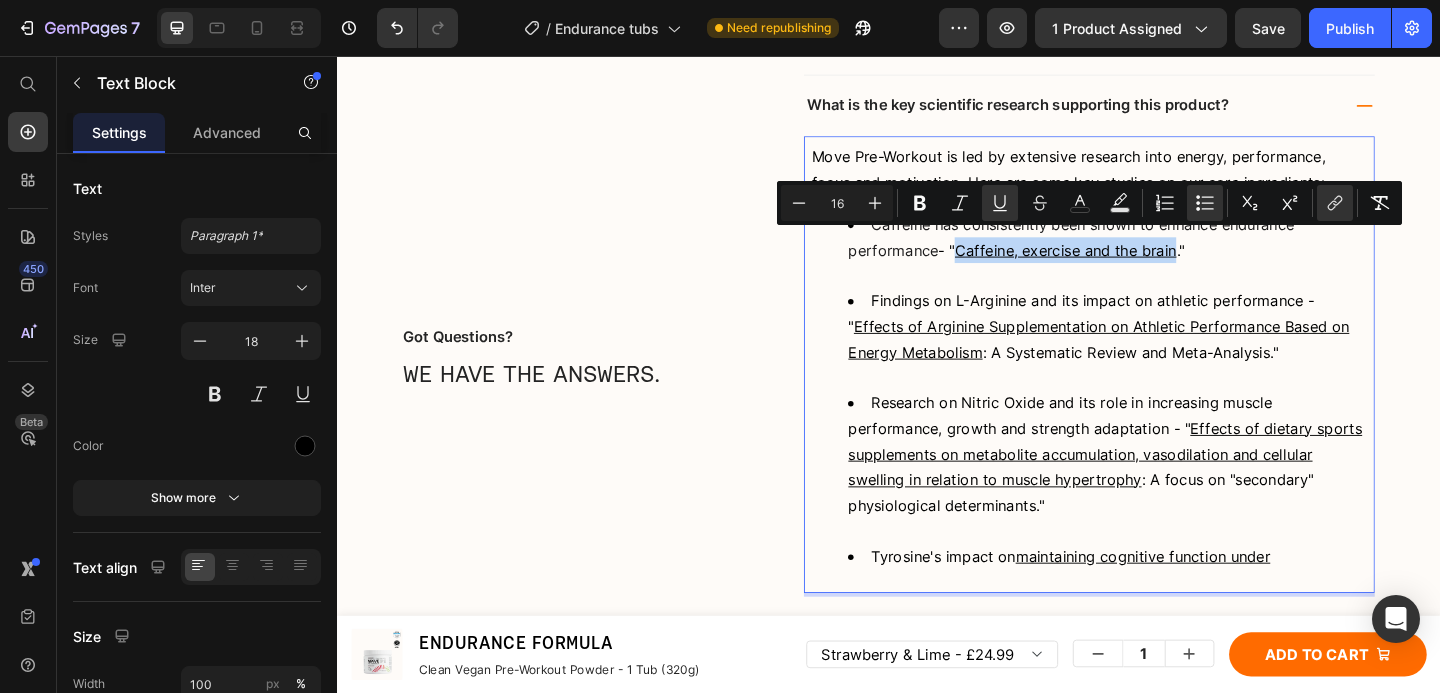 drag, startPoint x: 1012, startPoint y: 260, endPoint x: 1244, endPoint y: 256, distance: 232.03448 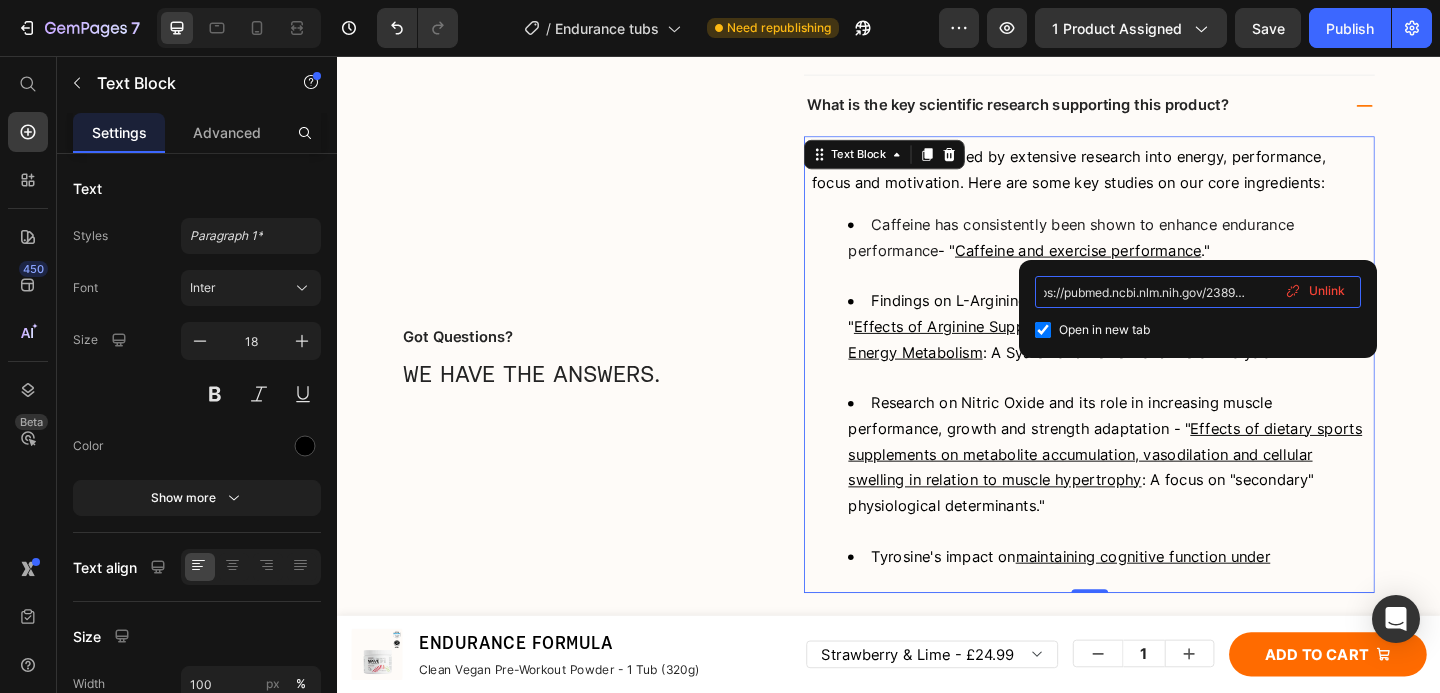drag, startPoint x: 1040, startPoint y: 293, endPoint x: 1314, endPoint y: 298, distance: 274.04562 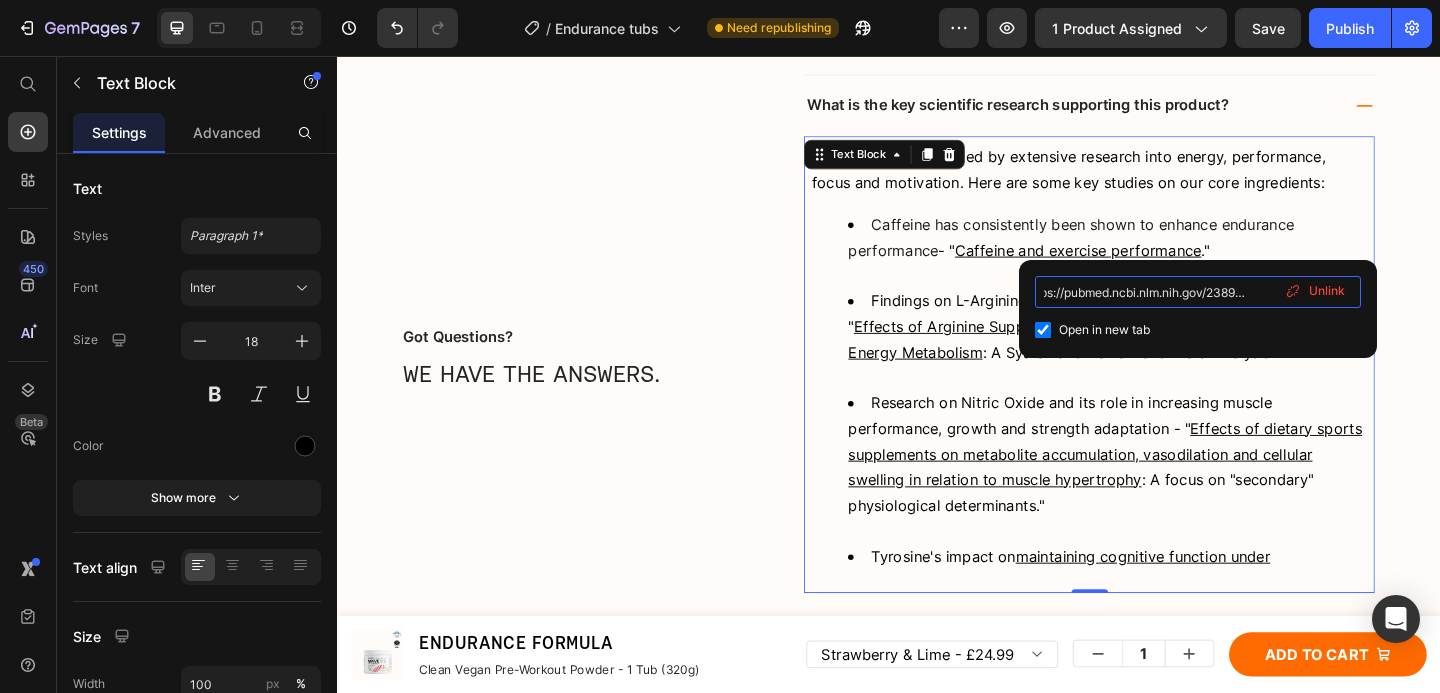 click on "https://pubmed.ncbi.nlm.nih.gov/23899750/ Open in new tab Unlink" at bounding box center [1198, 309] 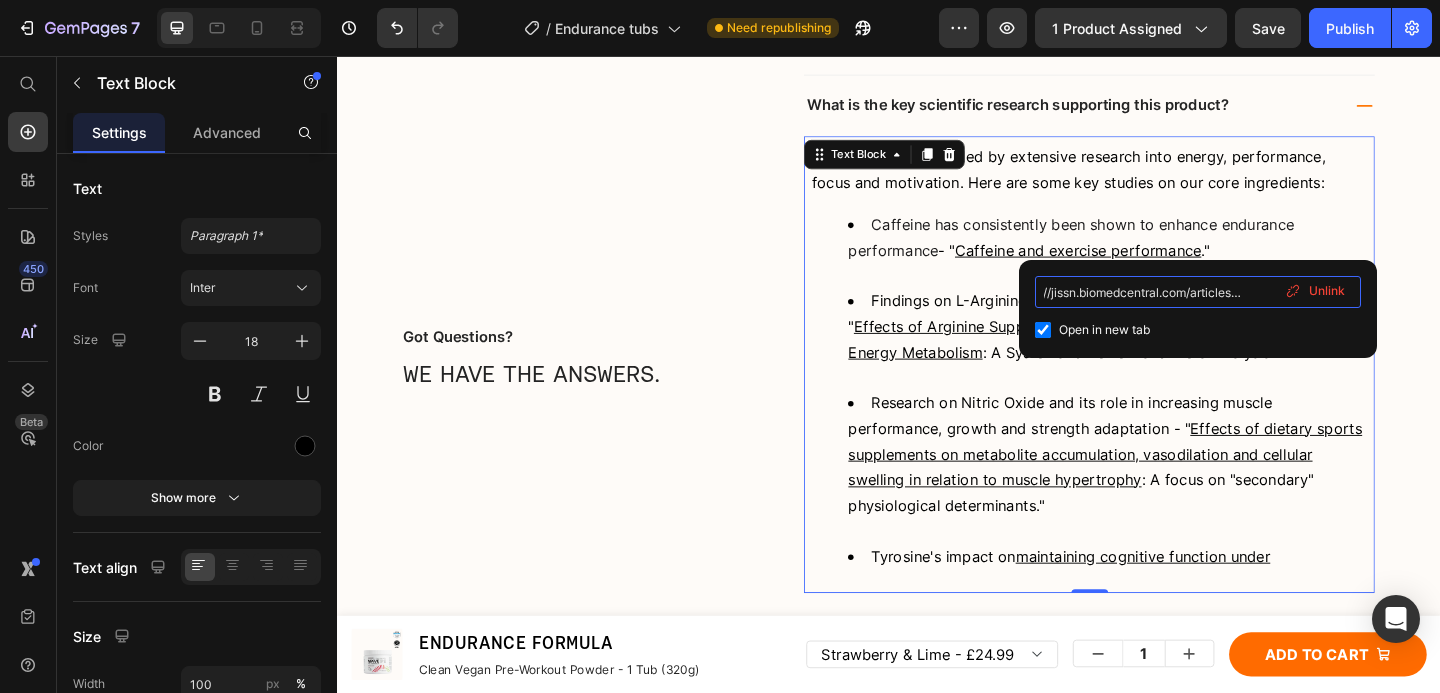 scroll, scrollTop: 0, scrollLeft: 168, axis: horizontal 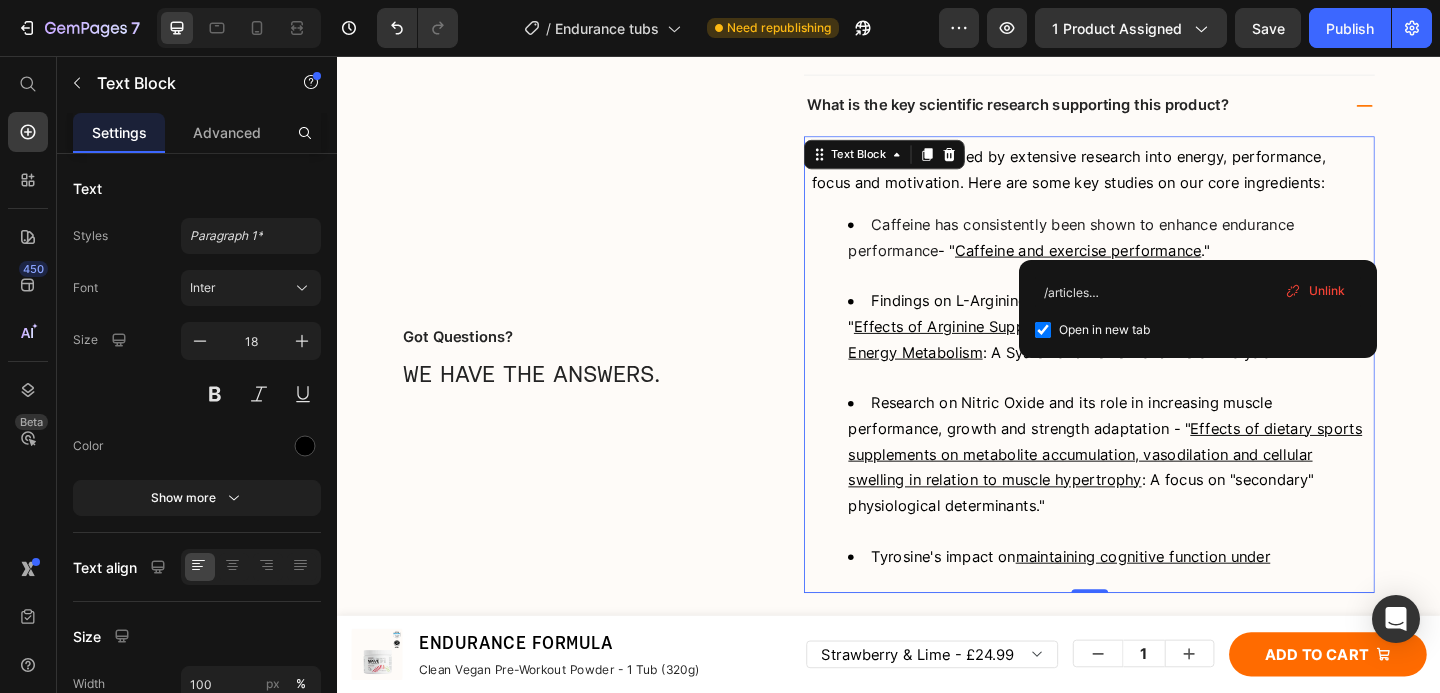 click on "Research on Nitric Oxide and its role in increasing muscle performance, growth and strength adaptation - "" at bounding box center [1123, 447] 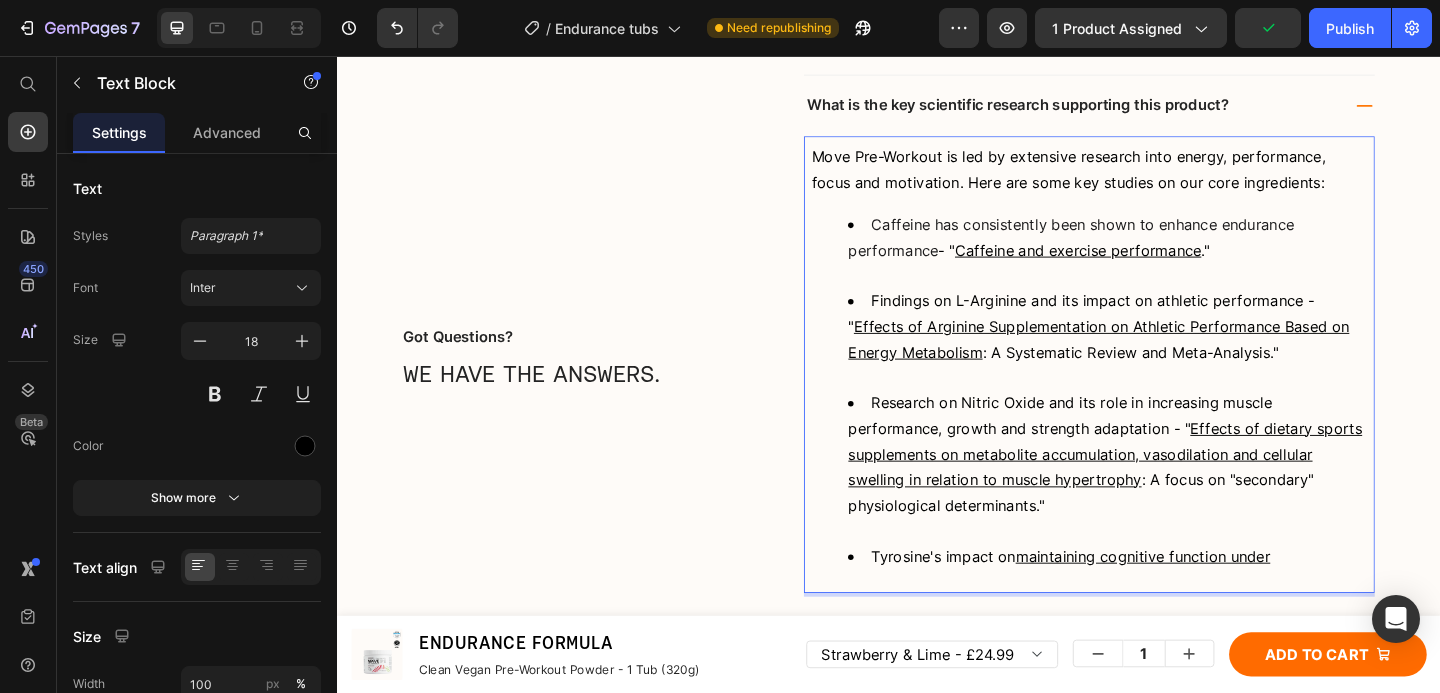 click on "Findings on L-Arginine and its impact on athletic performance - " Effects of Arginine Supplementation on Athletic Performance Based on Energy Metabolism : A Systematic Review and Meta-Analysis."" at bounding box center [1175, 363] 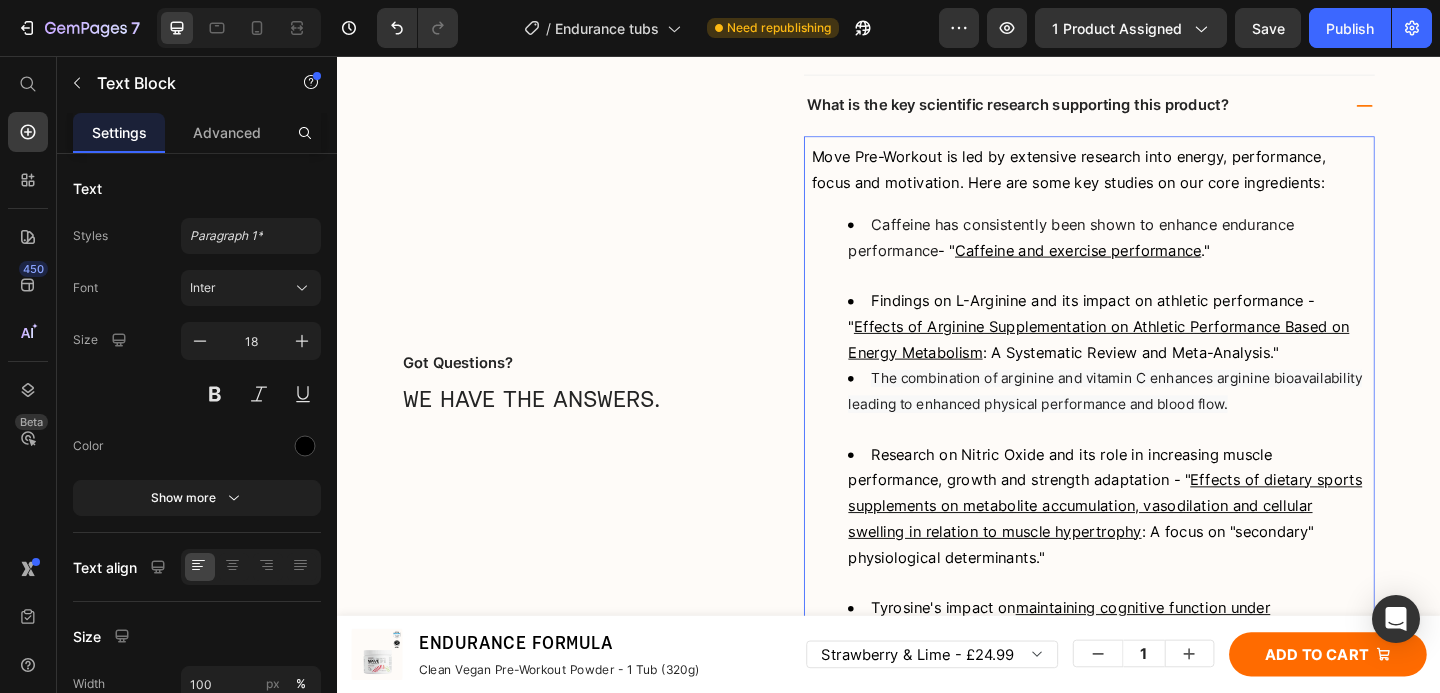 click on "The combination of arginine and vitamin C enhances arginine bioavailability leading to enhanced physical performance and blood flow." at bounding box center [1172, 420] 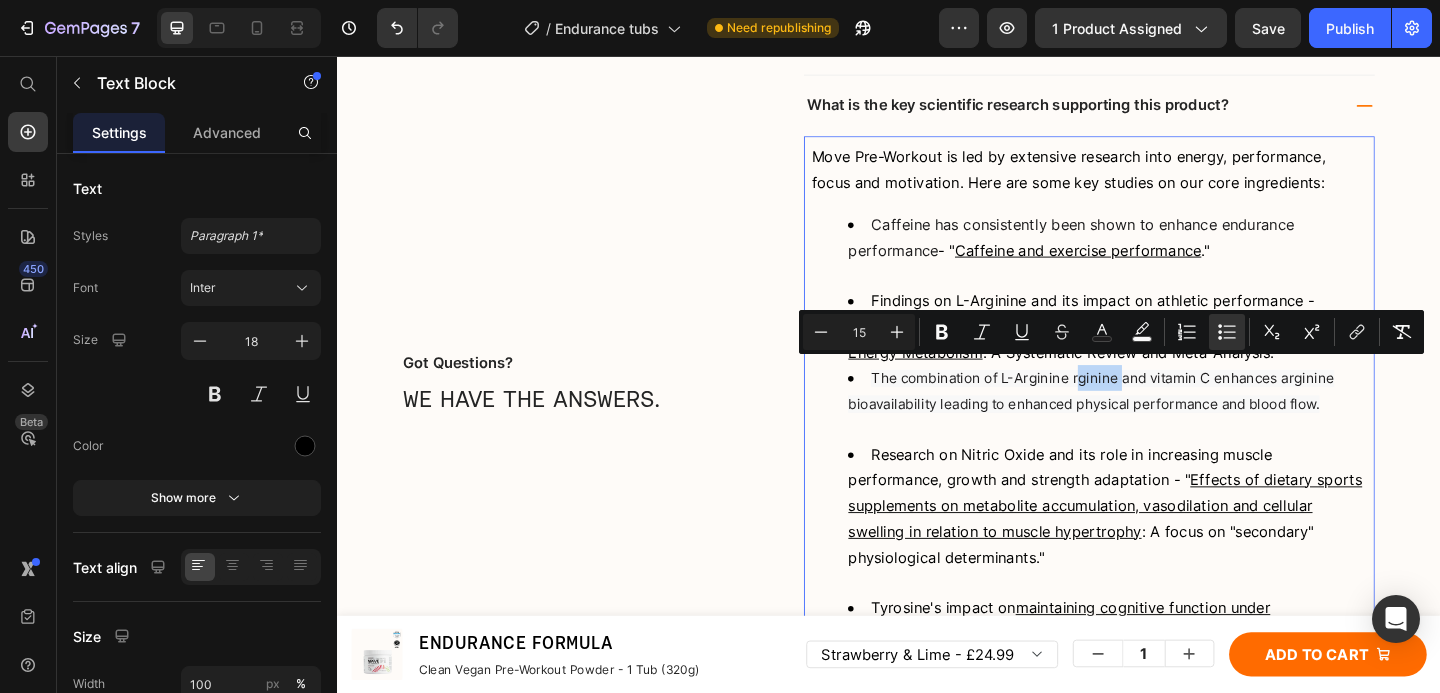drag, startPoint x: 1184, startPoint y: 400, endPoint x: 1134, endPoint y: 401, distance: 50.01 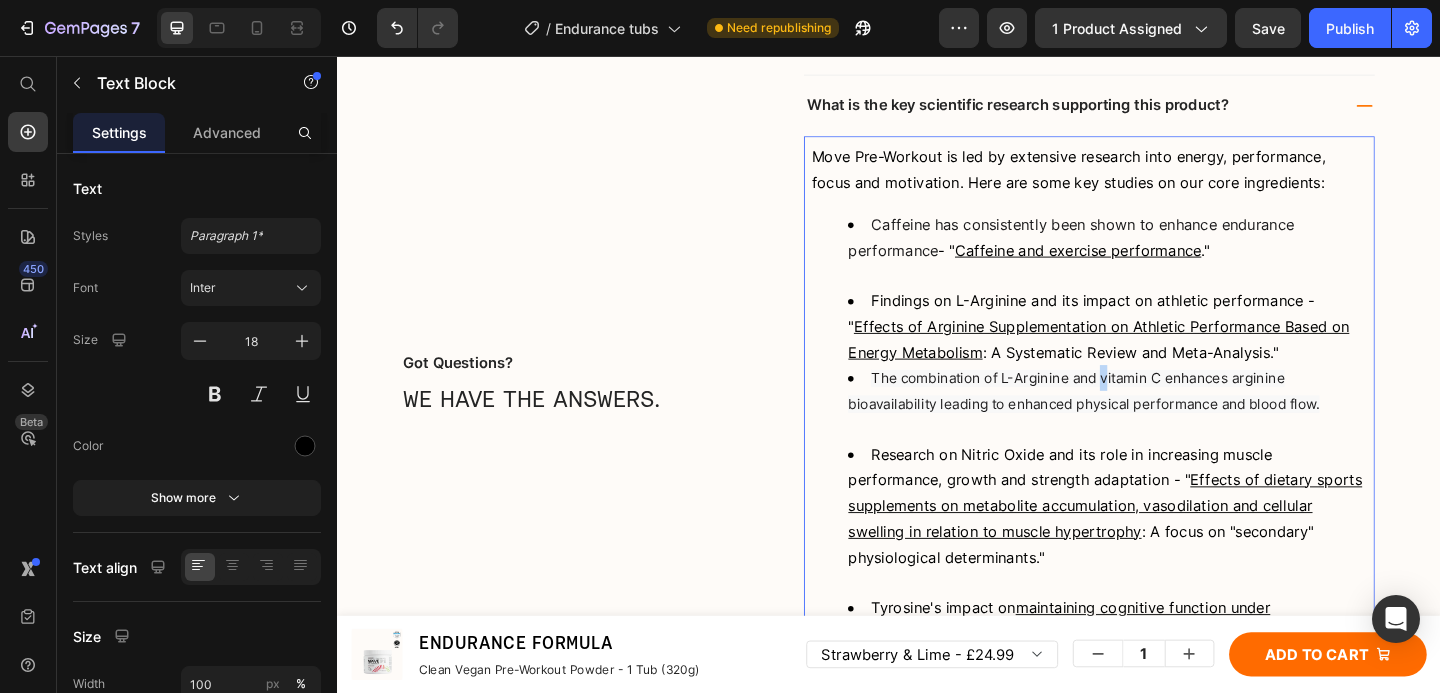 click on "The combination of L-Arginine and vitamin C enhances arginine bioavailability leading to enhanced physical performance and blood flow." at bounding box center [1149, 420] 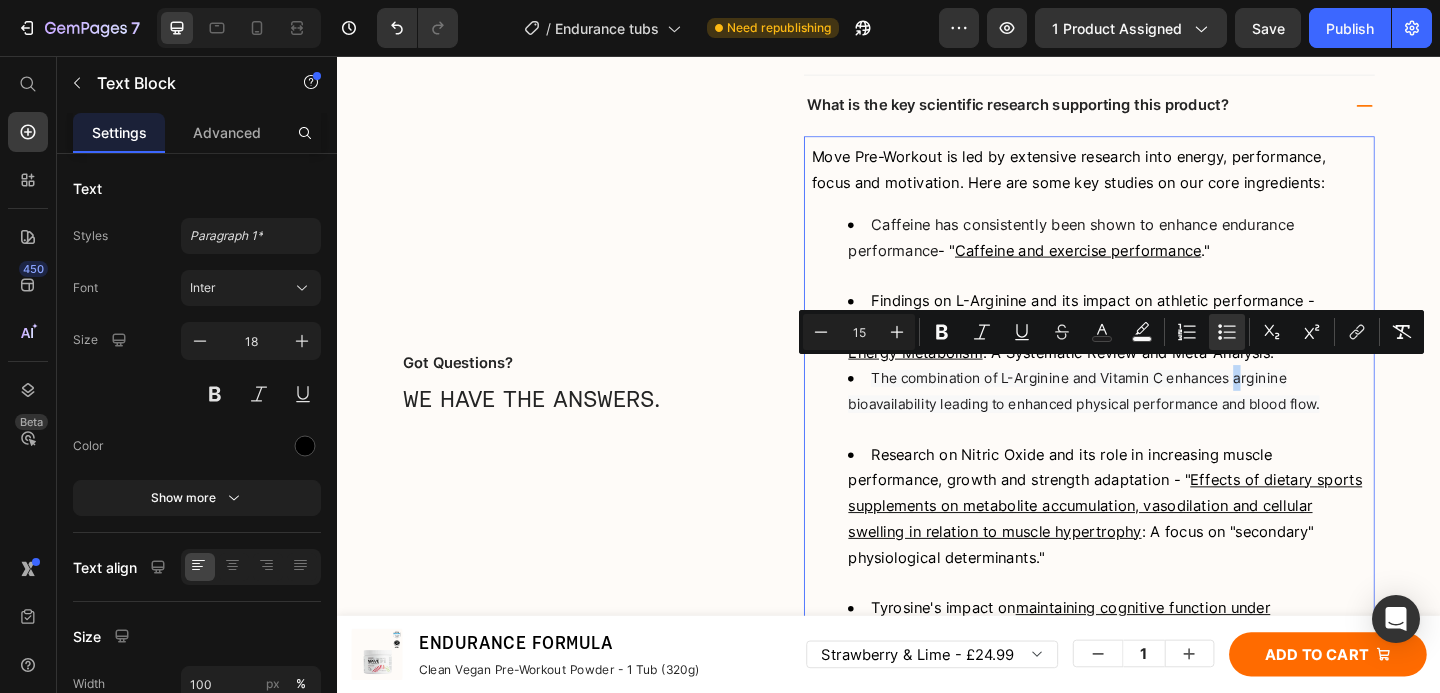 click on "The combination of L-Arginine and Vitamin C enhances arginine bioavailability leading to enhanced physical performance and blood flow." at bounding box center (1149, 420) 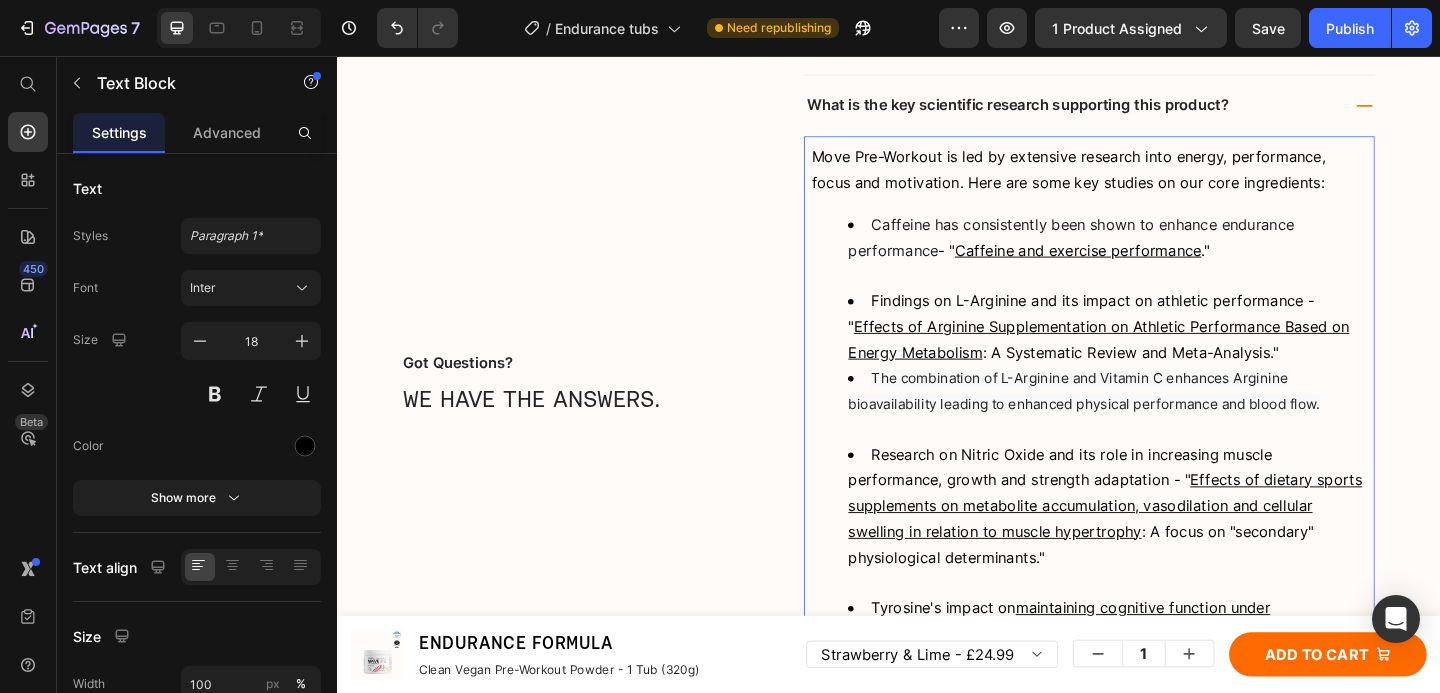 click on "The combination of L-Arginine and Vitamin C enhances Arginine bioavailability leading to enhanced physical performance and blood flow." at bounding box center (1175, 433) 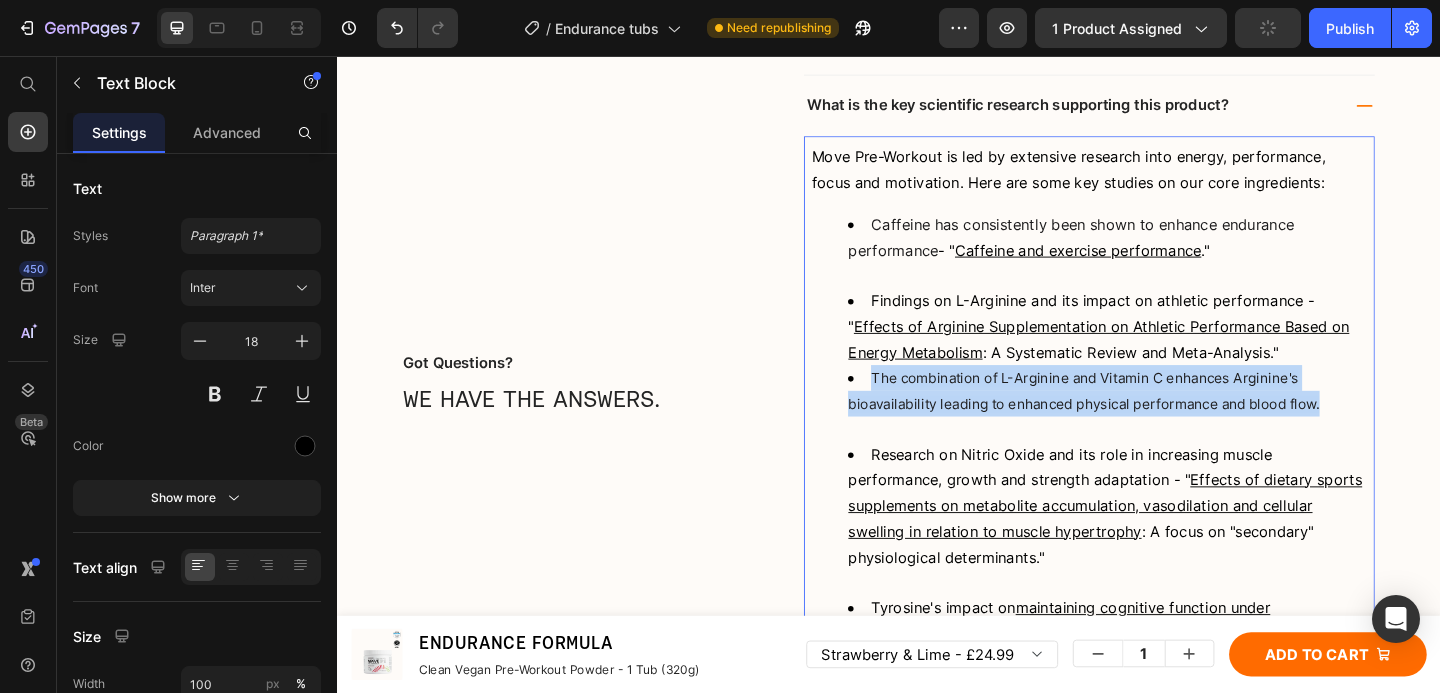 drag, startPoint x: 1411, startPoint y: 434, endPoint x: 898, endPoint y: 394, distance: 514.55707 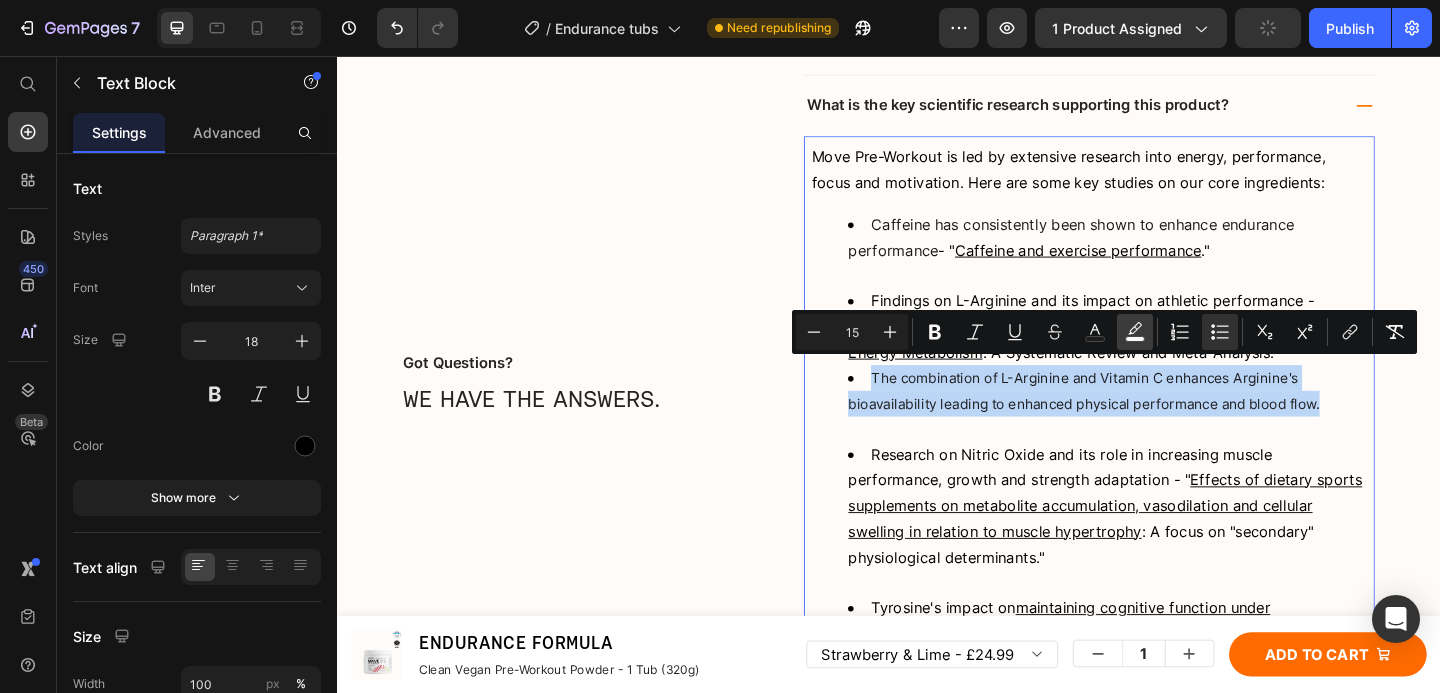 click 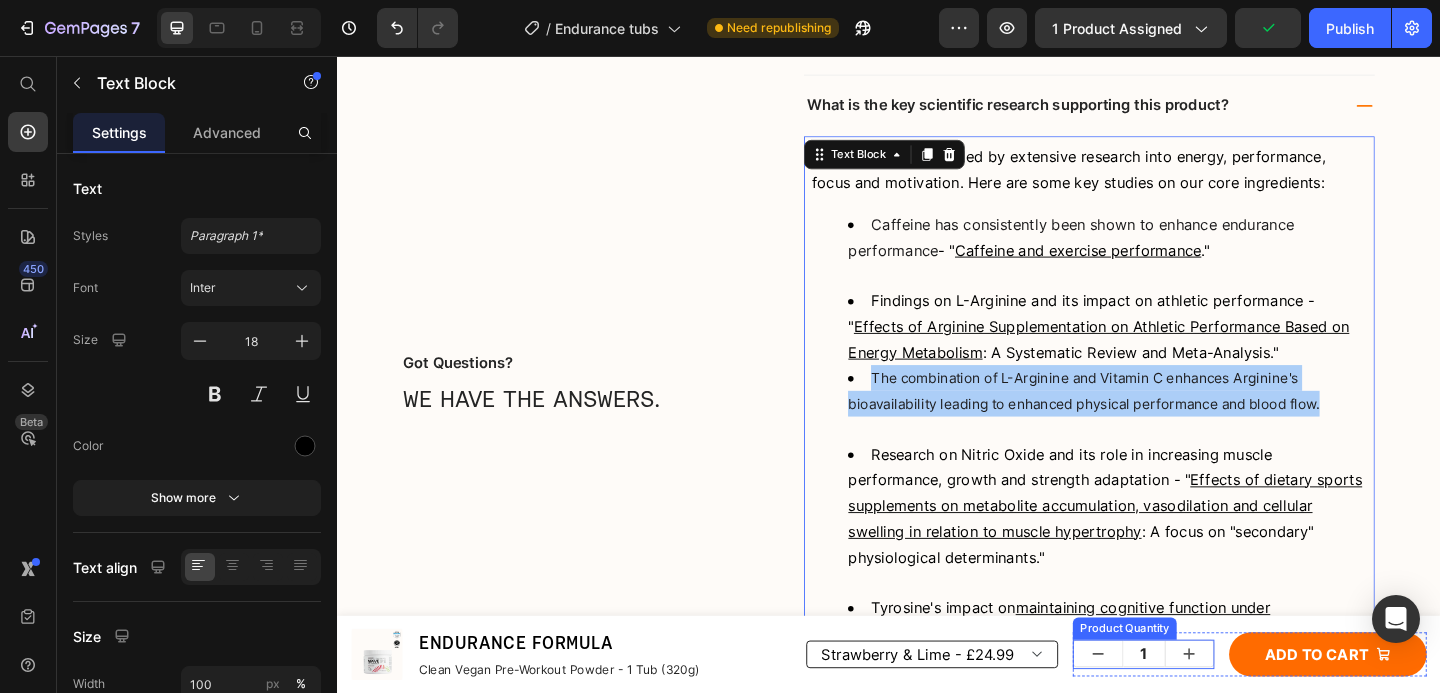 drag, startPoint x: 1563, startPoint y: 724, endPoint x: 1107, endPoint y: 713, distance: 456.13266 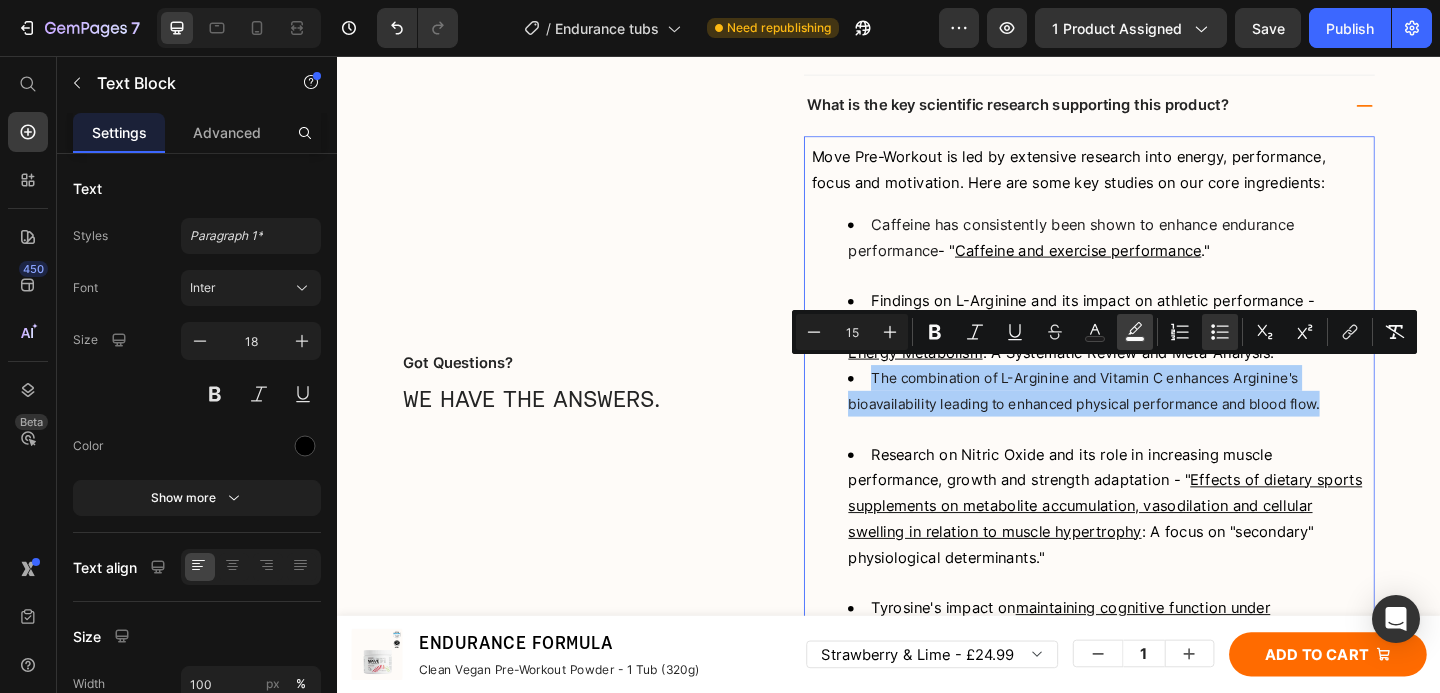 click on "color" at bounding box center (1135, 332) 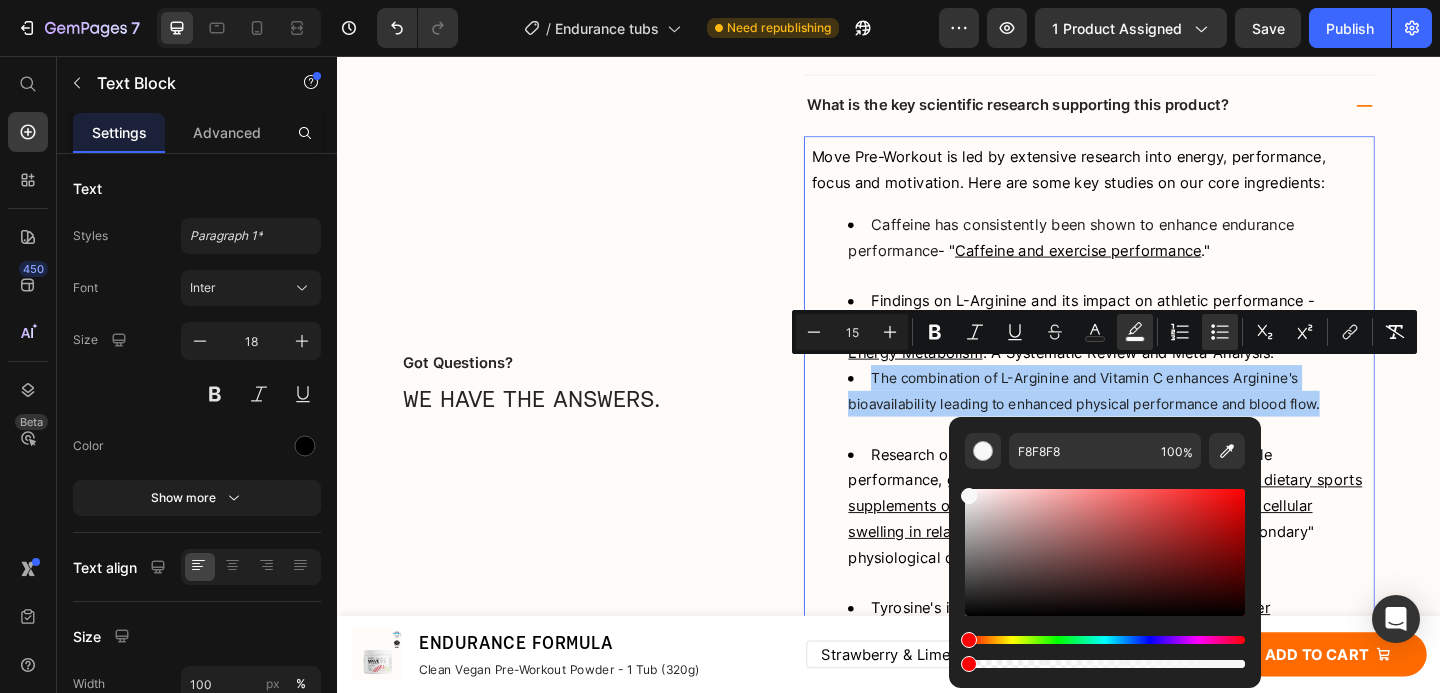 drag, startPoint x: 1040, startPoint y: 666, endPoint x: 948, endPoint y: 657, distance: 92.43917 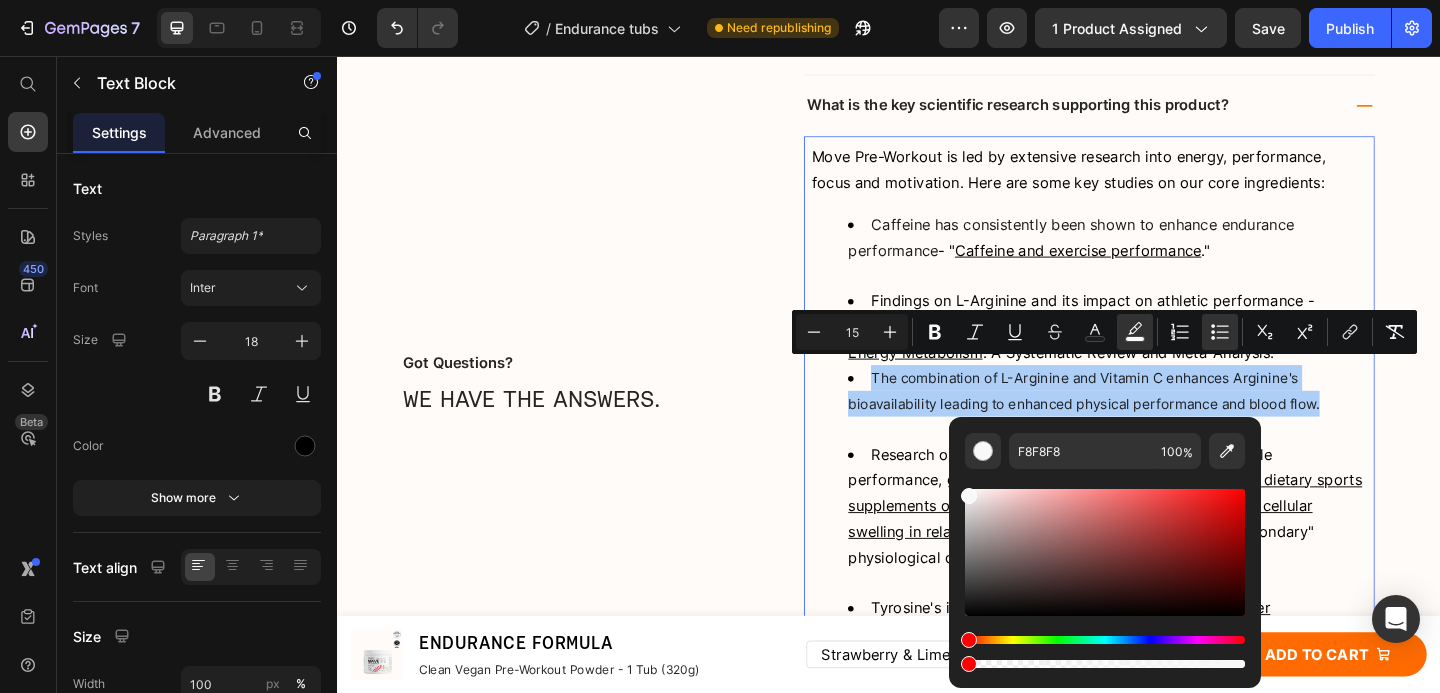 click on "F8F8F8 100 %" at bounding box center (1105, 544) 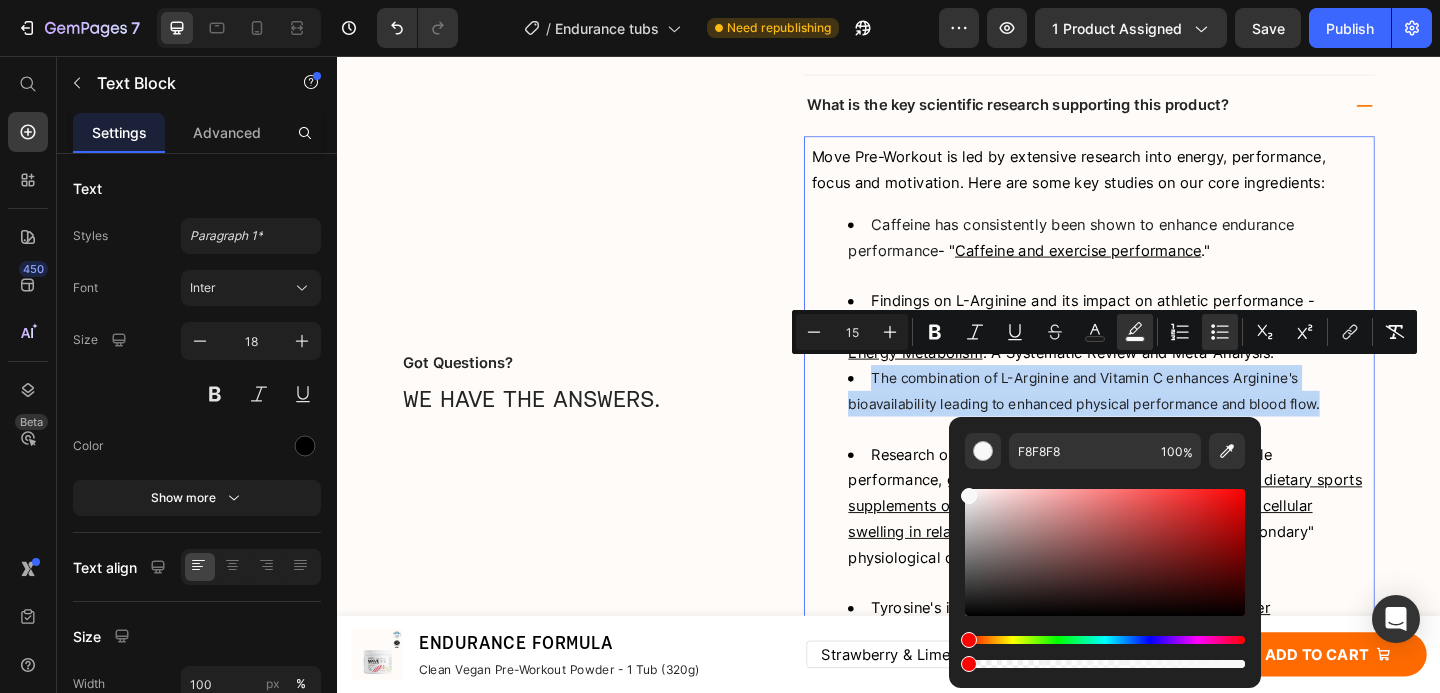 type on "0" 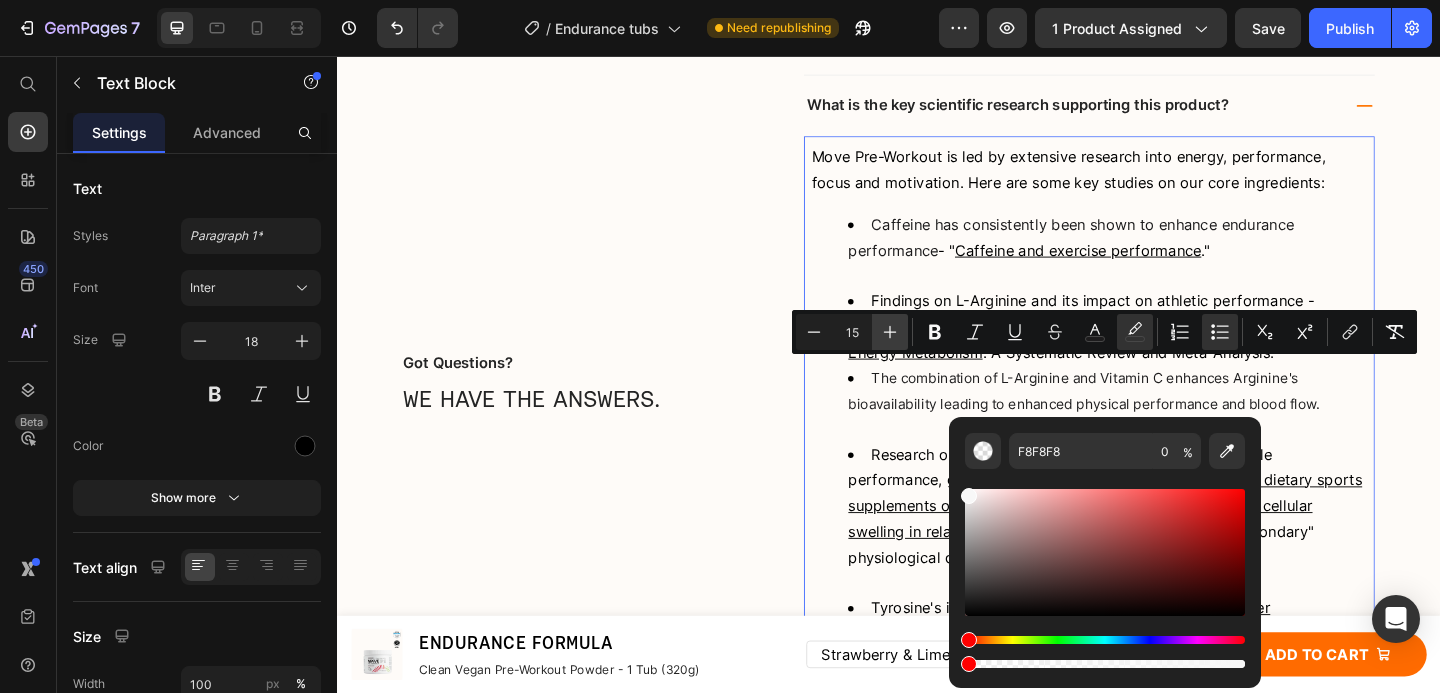 click 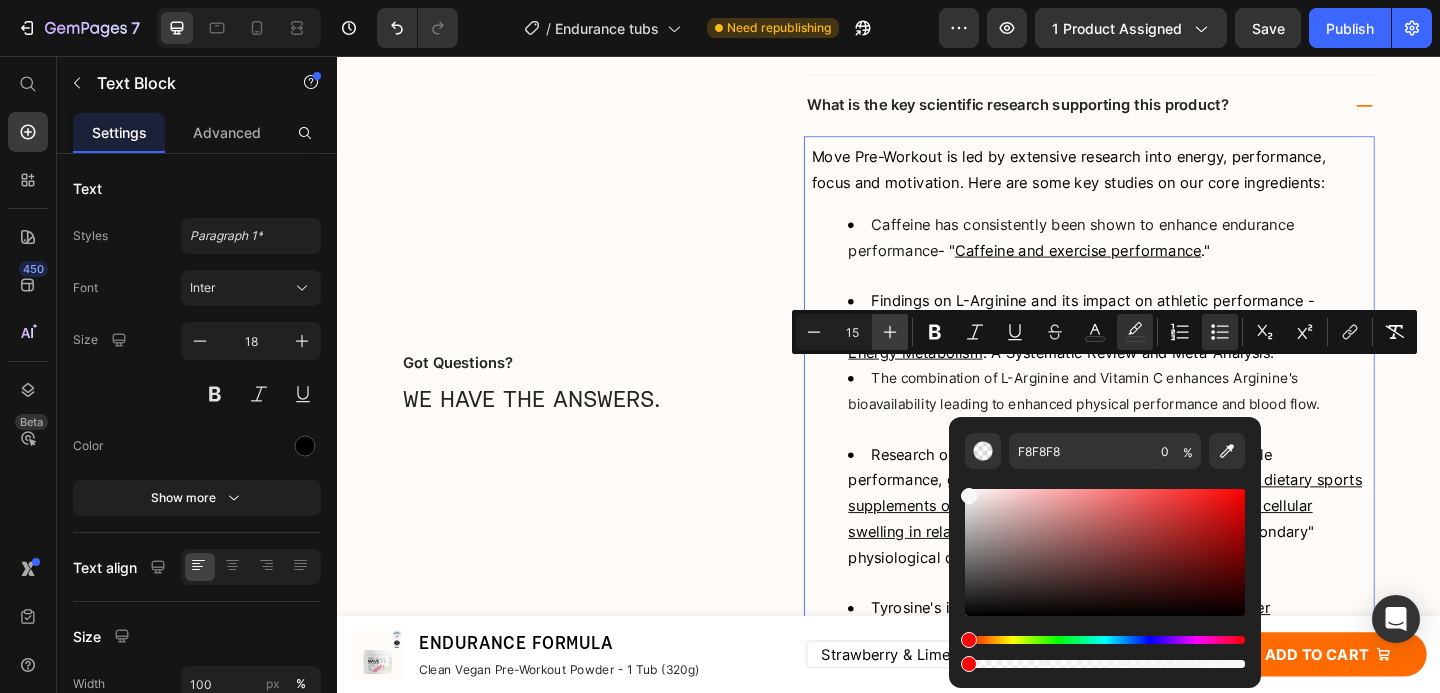 type on "16" 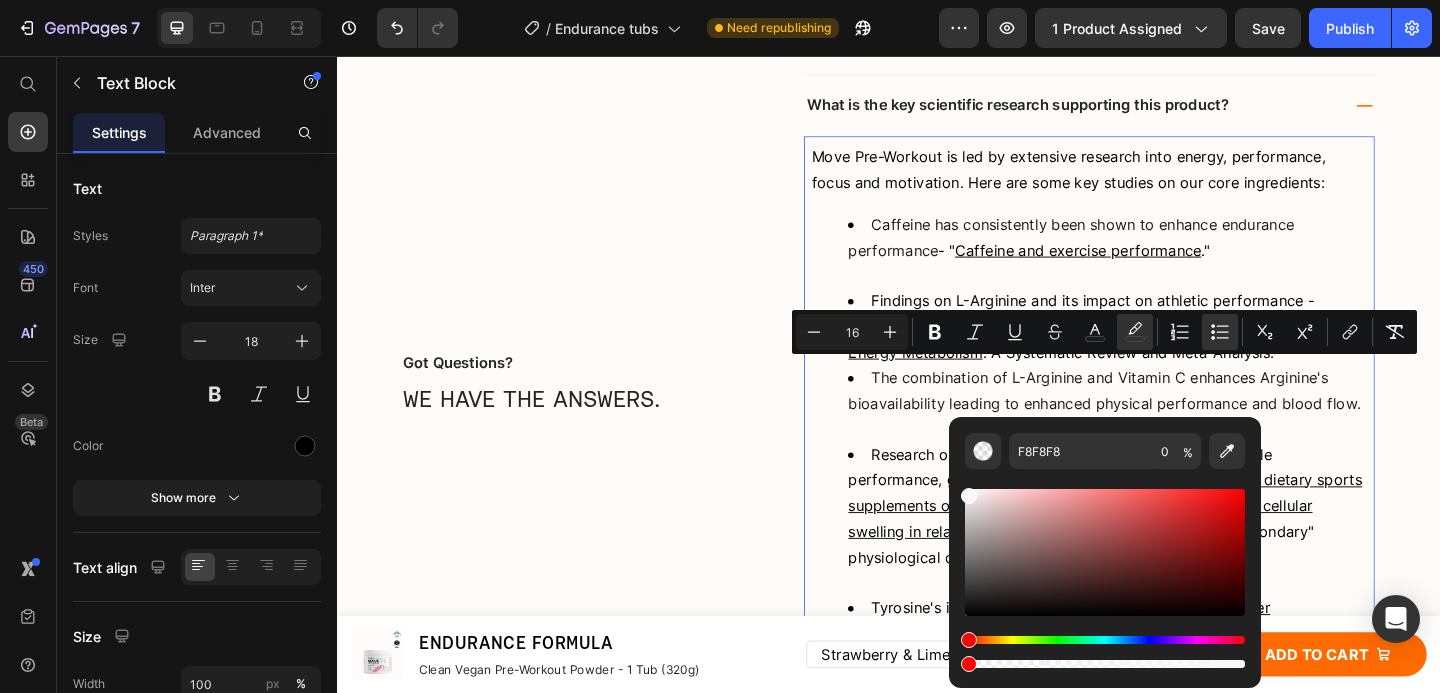 click on "The combination of L-Arginine and Vitamin C enhances Arginine's bioavailability leading to enhanced physical performance and blood flow." at bounding box center (1171, 420) 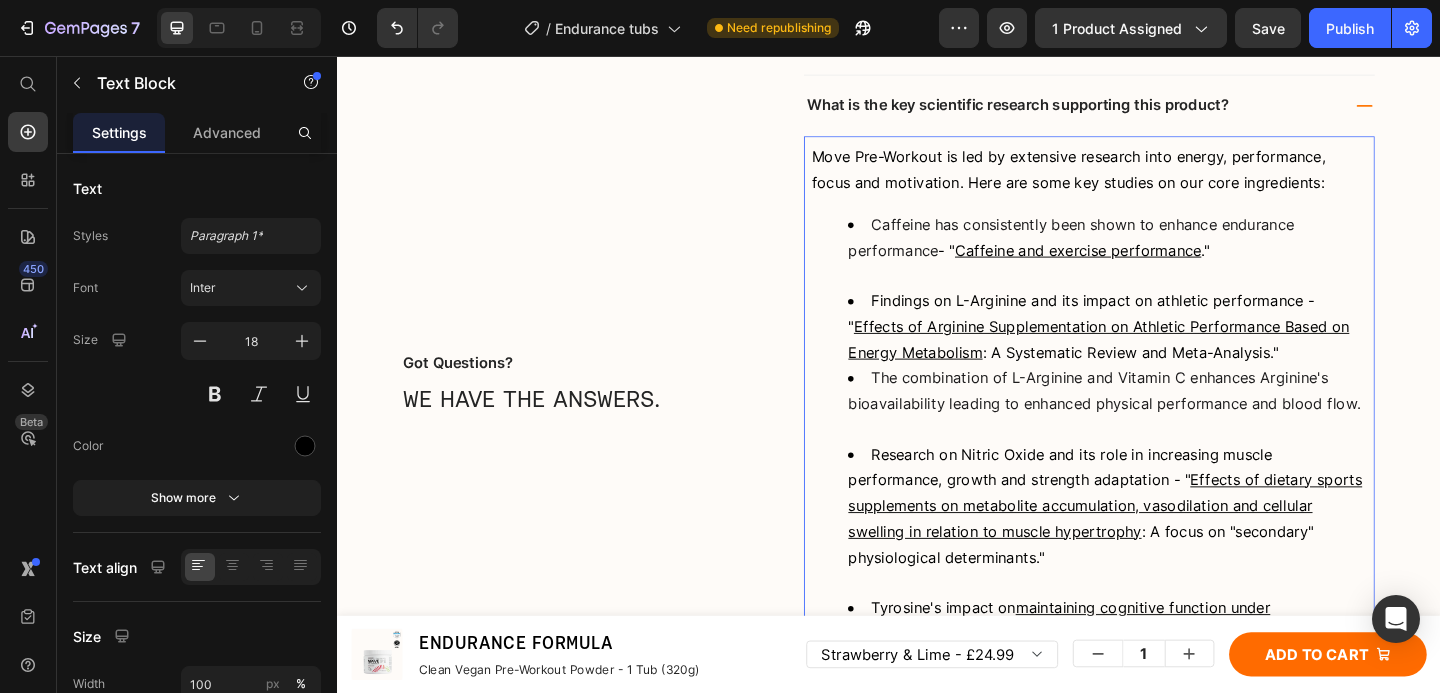 click on "Findings on L-Arginine and its impact on athletic performance - " Effects of Arginine Supplementation on Athletic Performance Based on Energy Metabolism : A Systematic Review and Meta-Analysis."" at bounding box center (1175, 350) 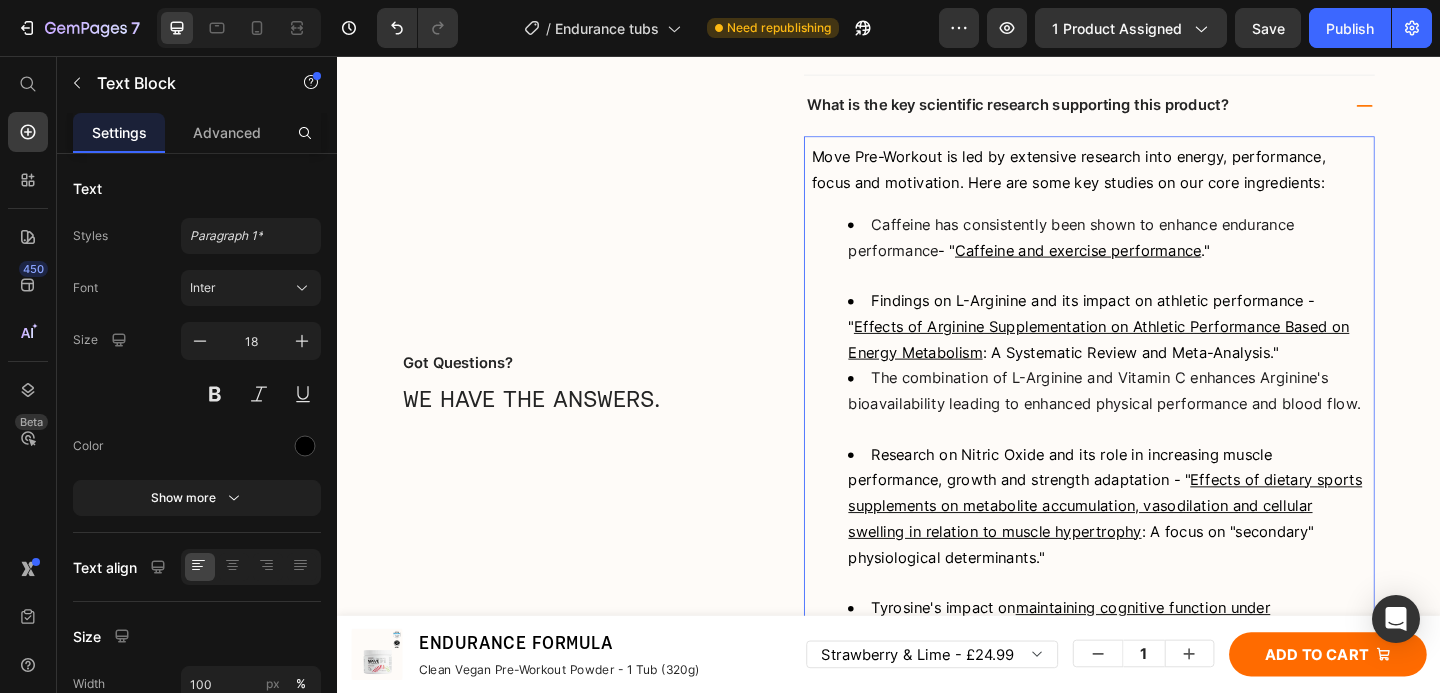 click on "Caffeine has consistently been shown to enhance endurance performance  - " Caffeine and exercise performance ."" at bounding box center (1175, 266) 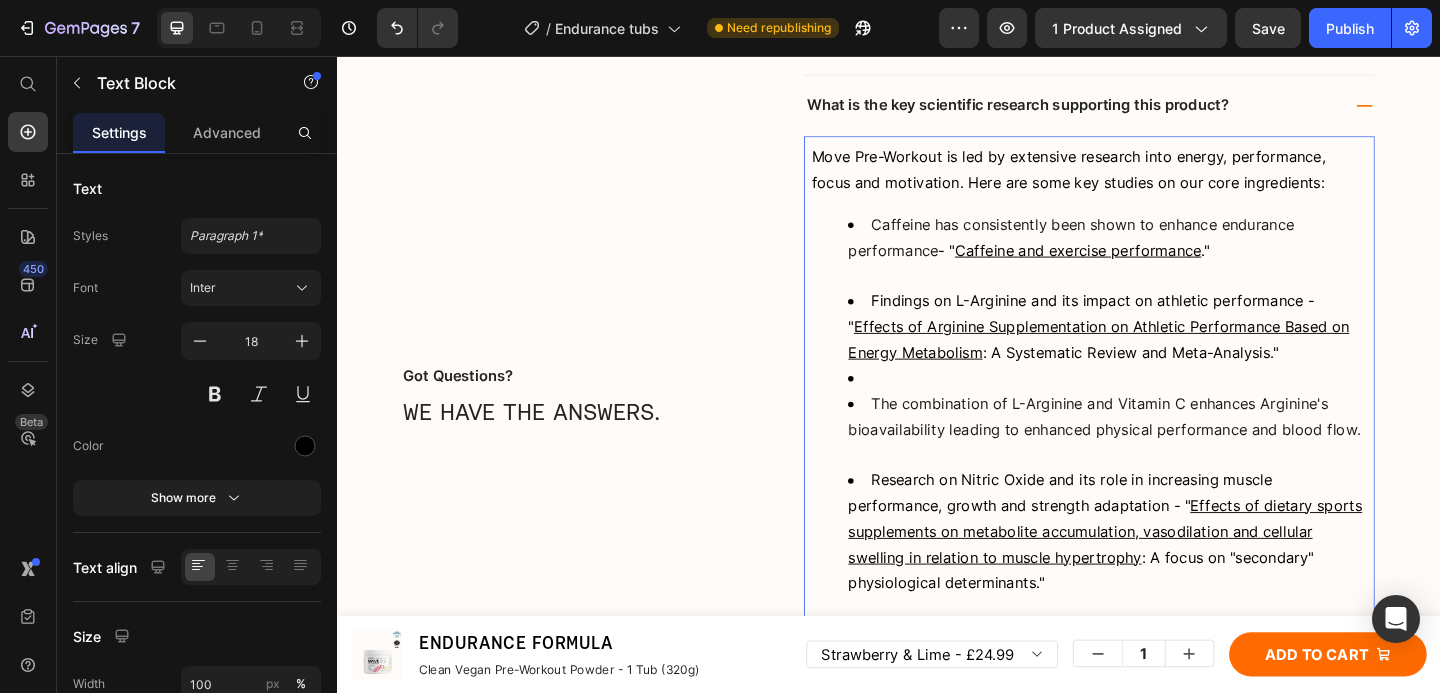 drag, startPoint x: 963, startPoint y: 398, endPoint x: 884, endPoint y: 396, distance: 79.025314 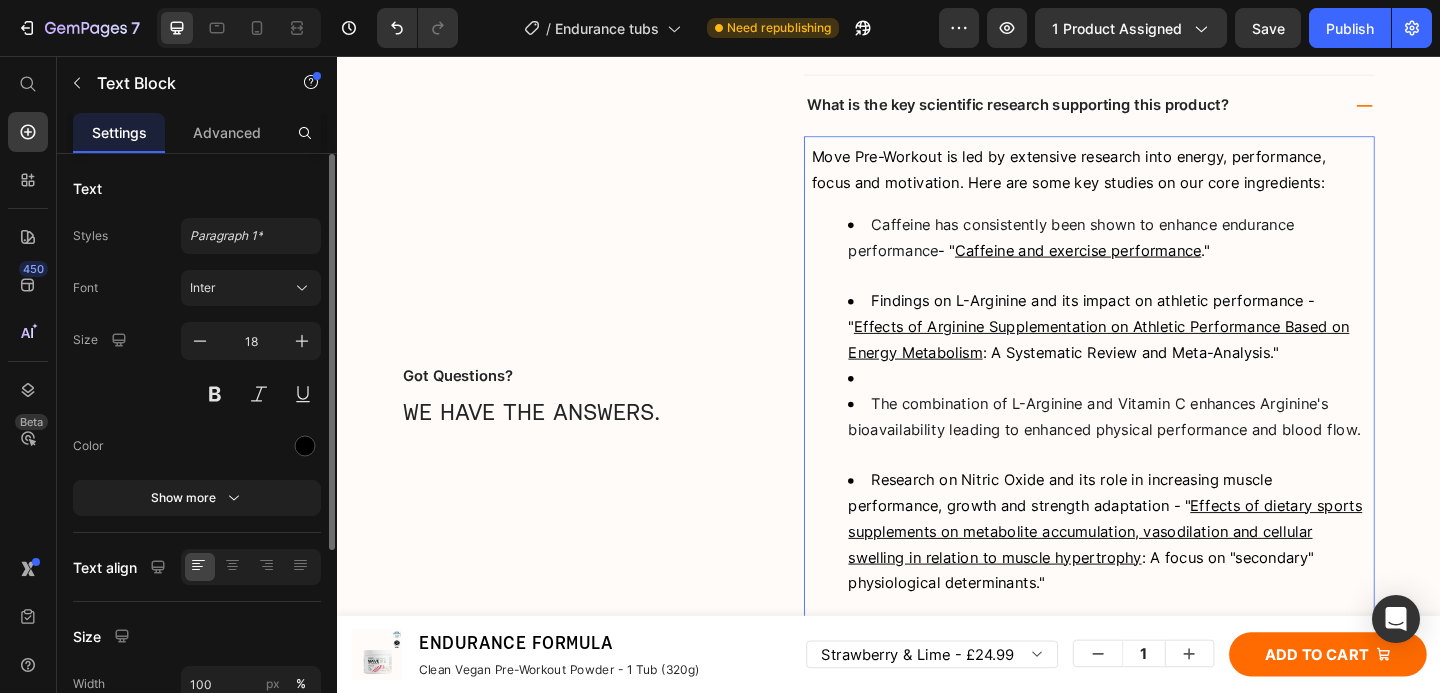 scroll, scrollTop: 172, scrollLeft: 0, axis: vertical 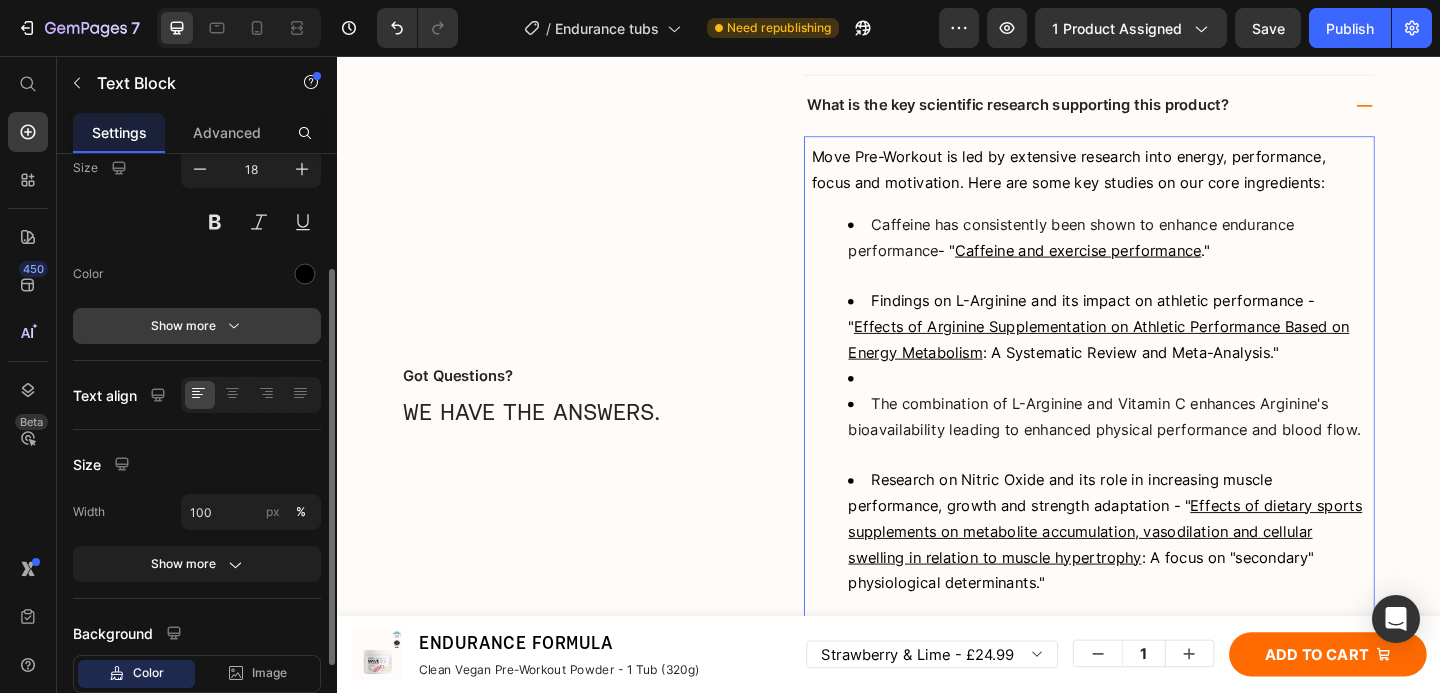 click 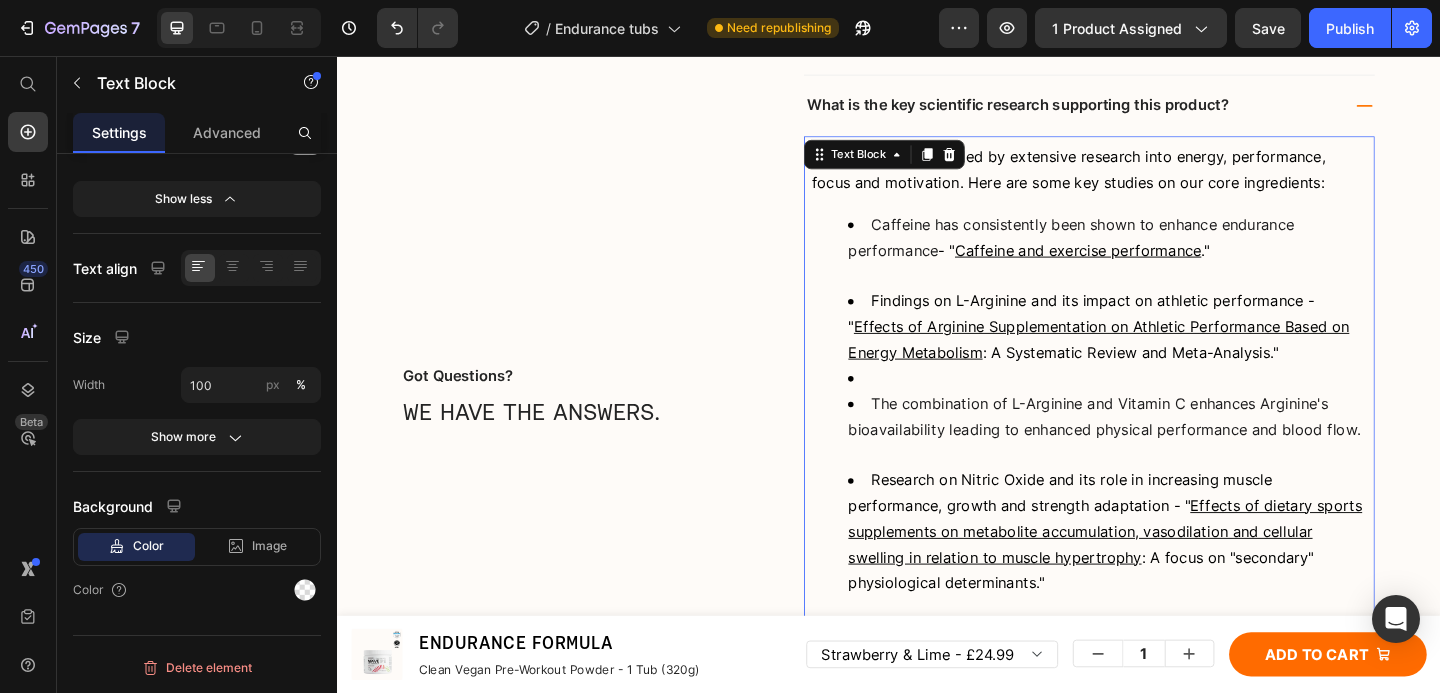 scroll, scrollTop: 0, scrollLeft: 0, axis: both 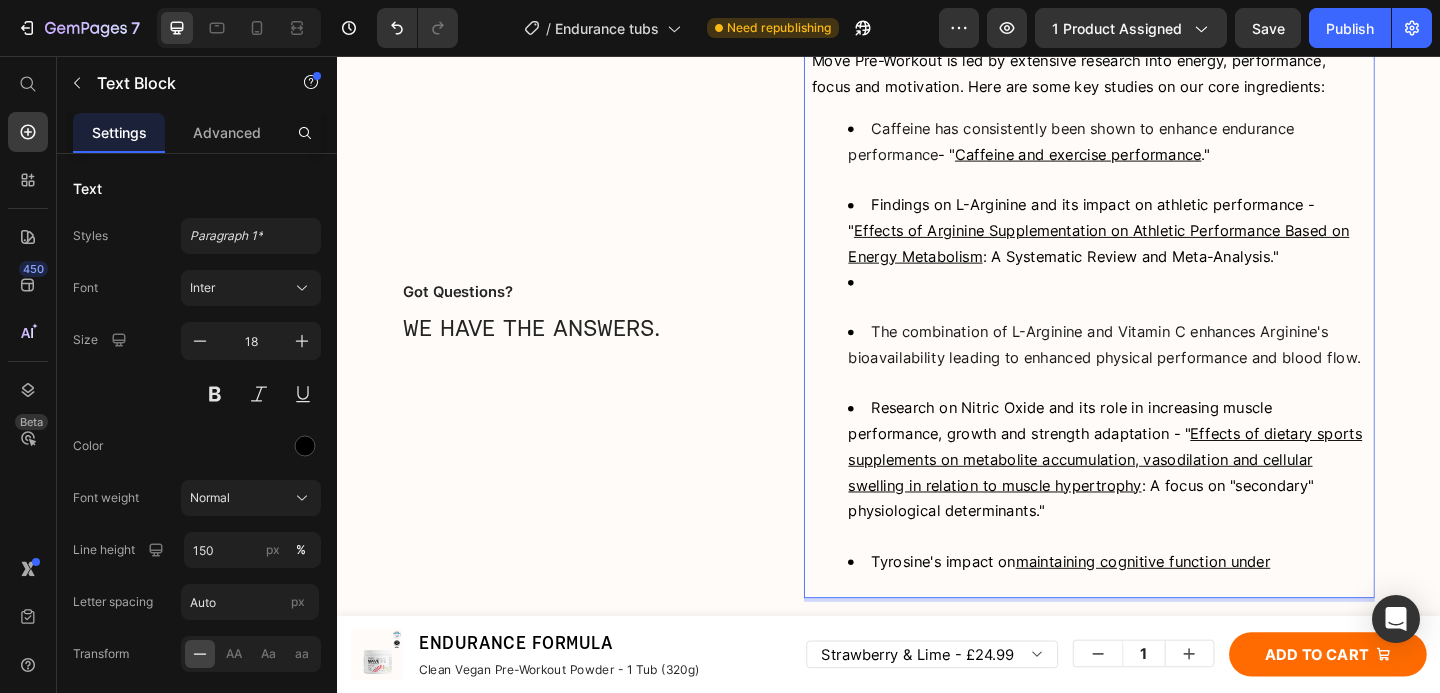 click at bounding box center [1175, 315] 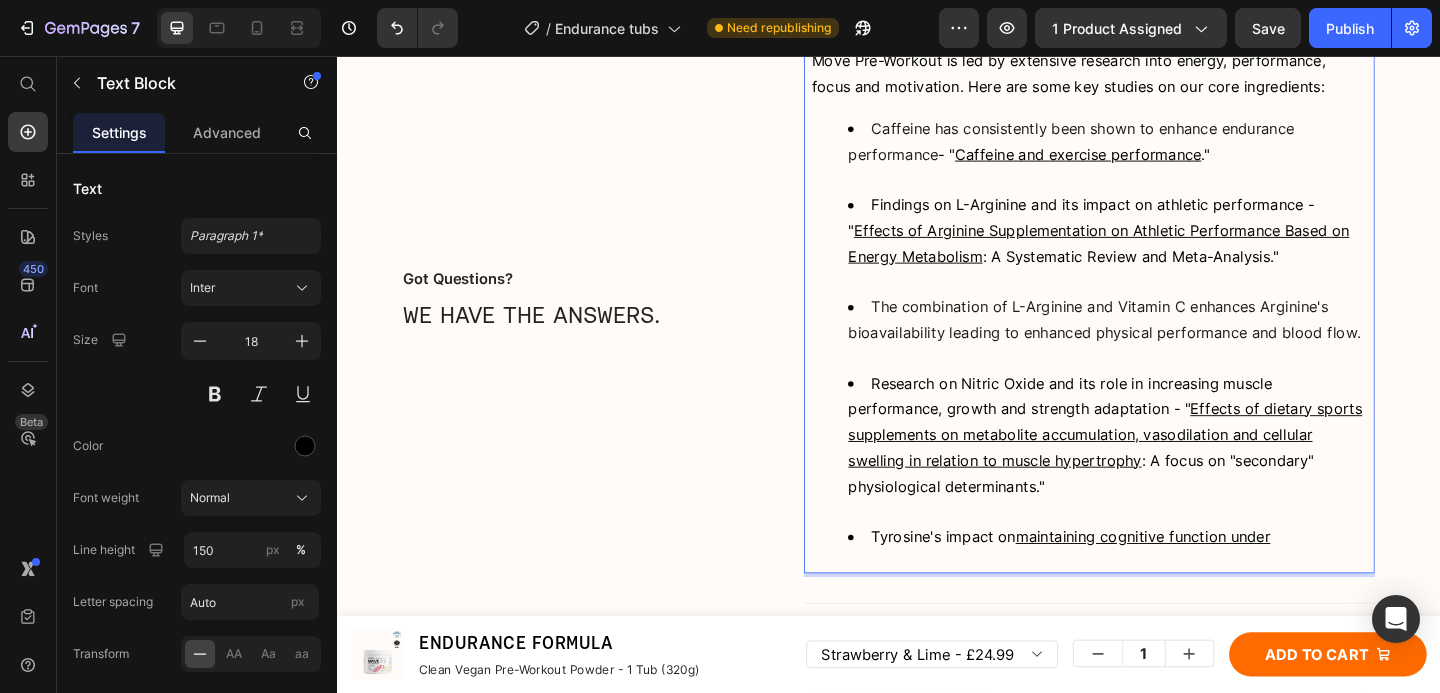 click on "The combination of L-Arginine and Vitamin C enhances Arginine's bioavailability leading to enhanced physical performance and blood flow." at bounding box center [1175, 356] 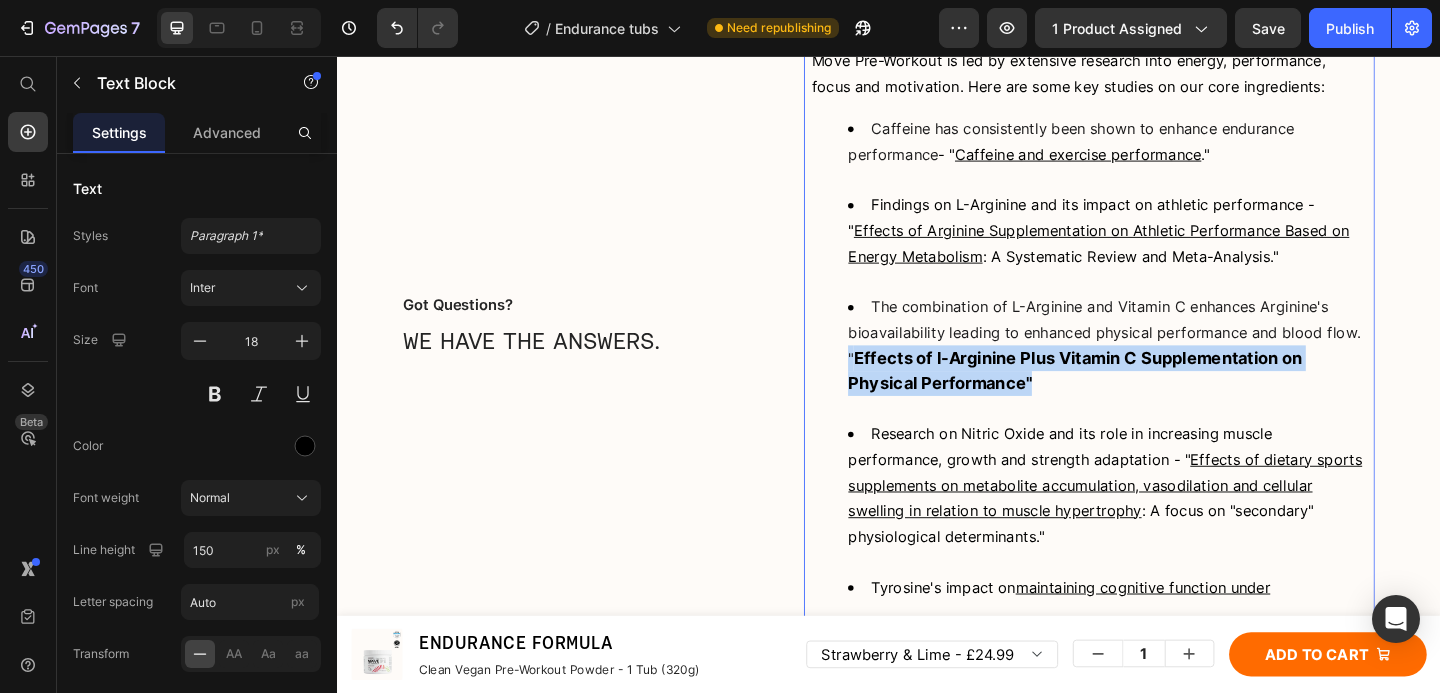 drag, startPoint x: 1088, startPoint y: 406, endPoint x: 889, endPoint y: 373, distance: 201.71762 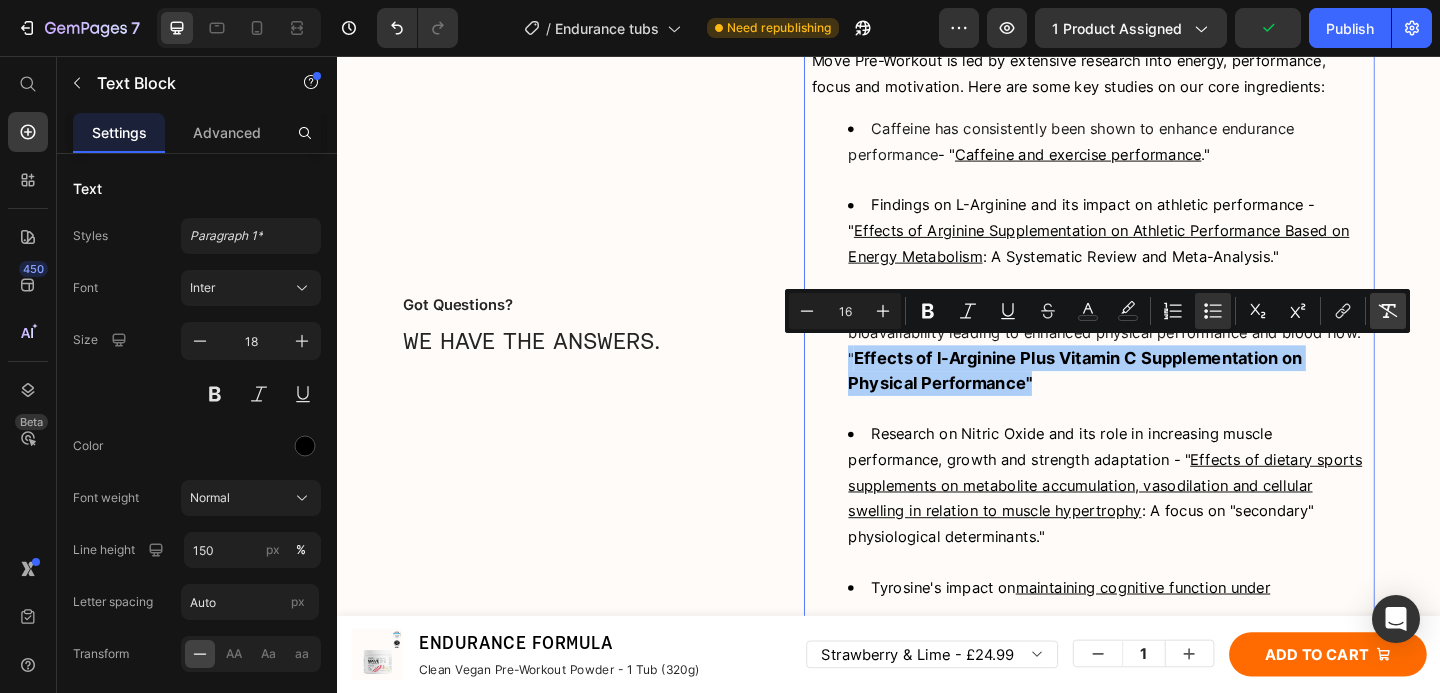 click 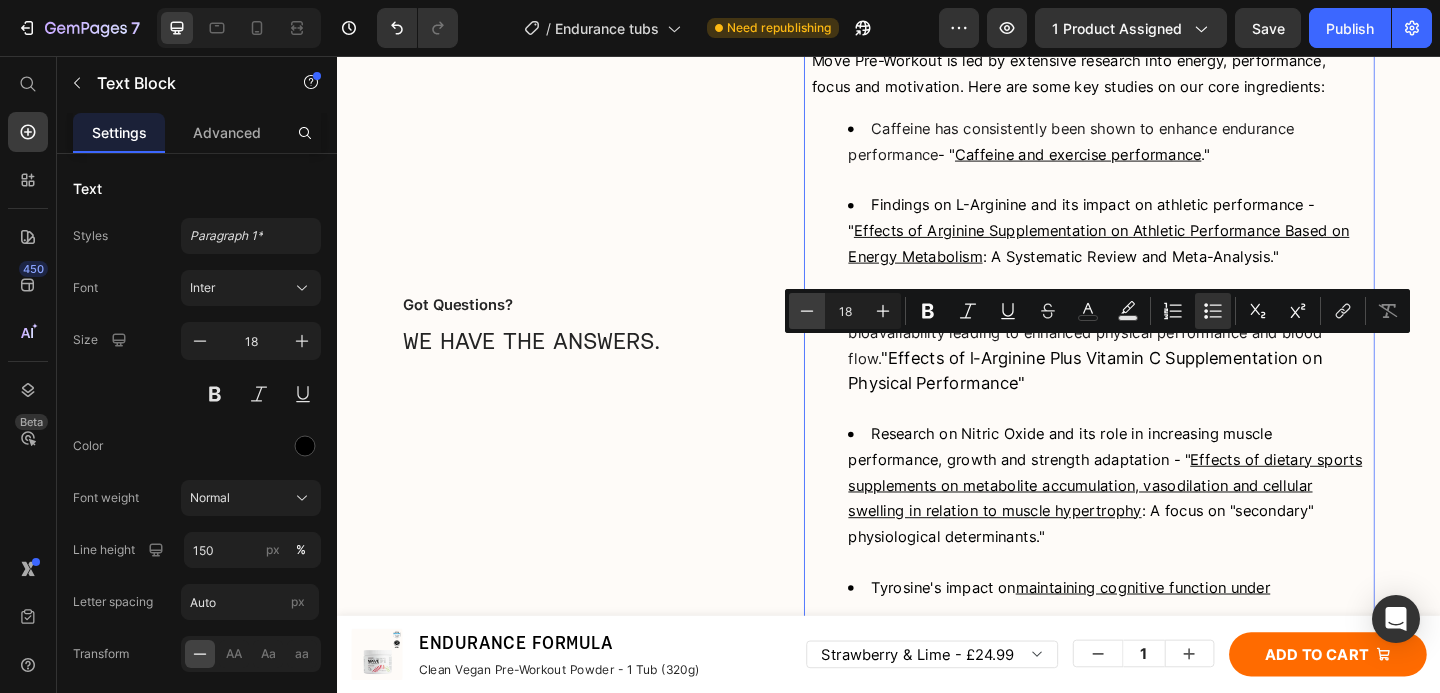 click 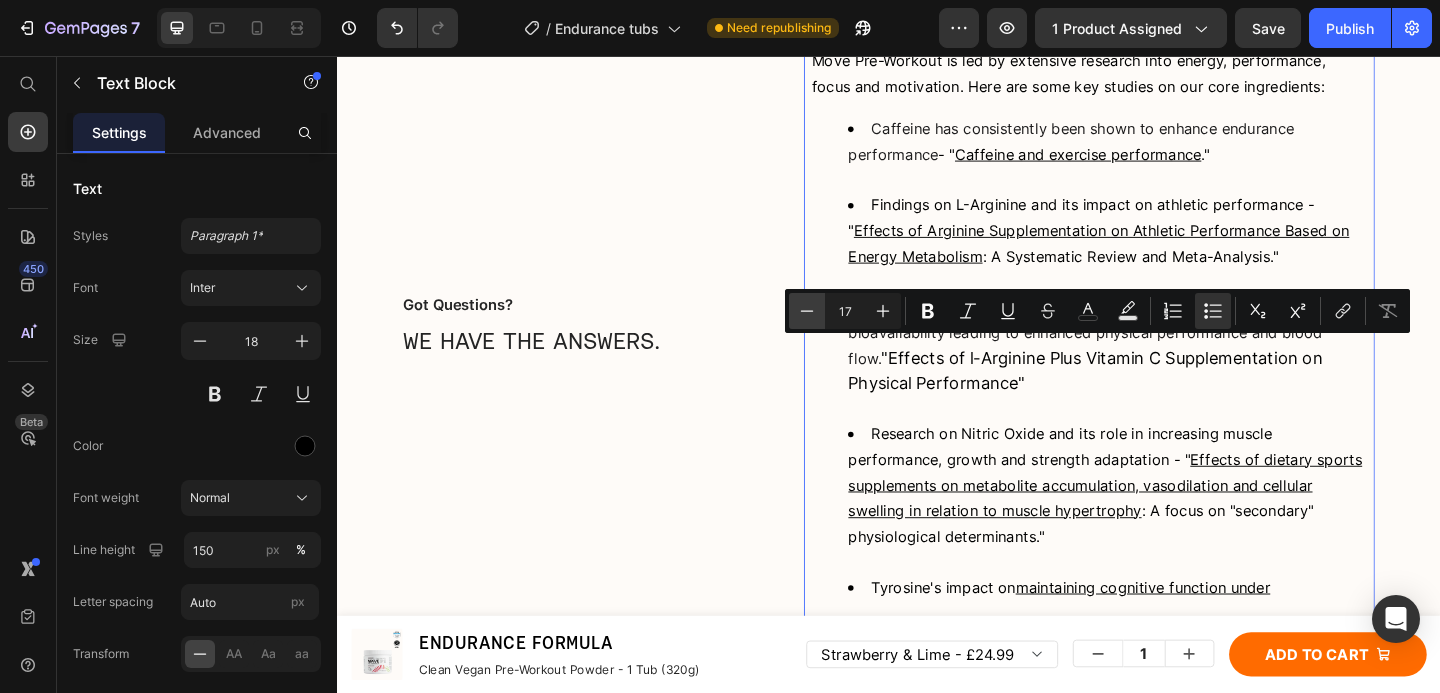 scroll, scrollTop: 10135, scrollLeft: 0, axis: vertical 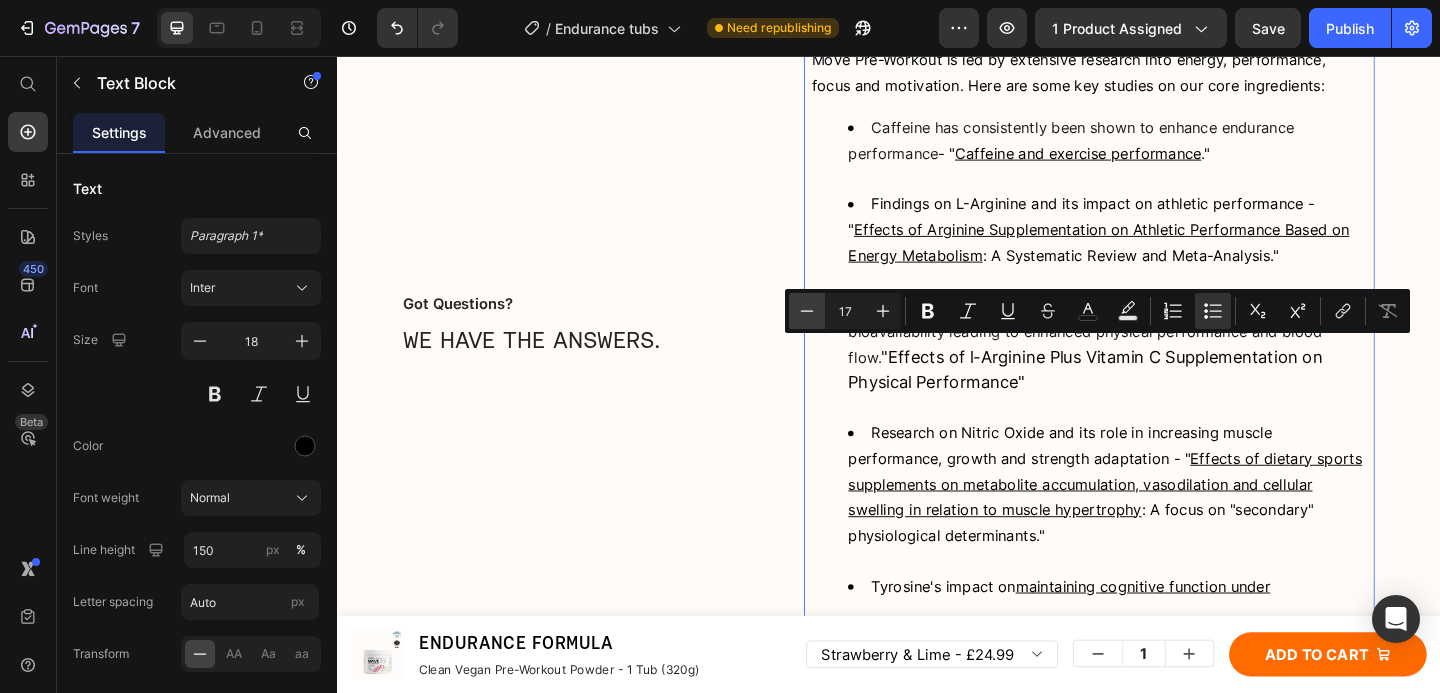 click 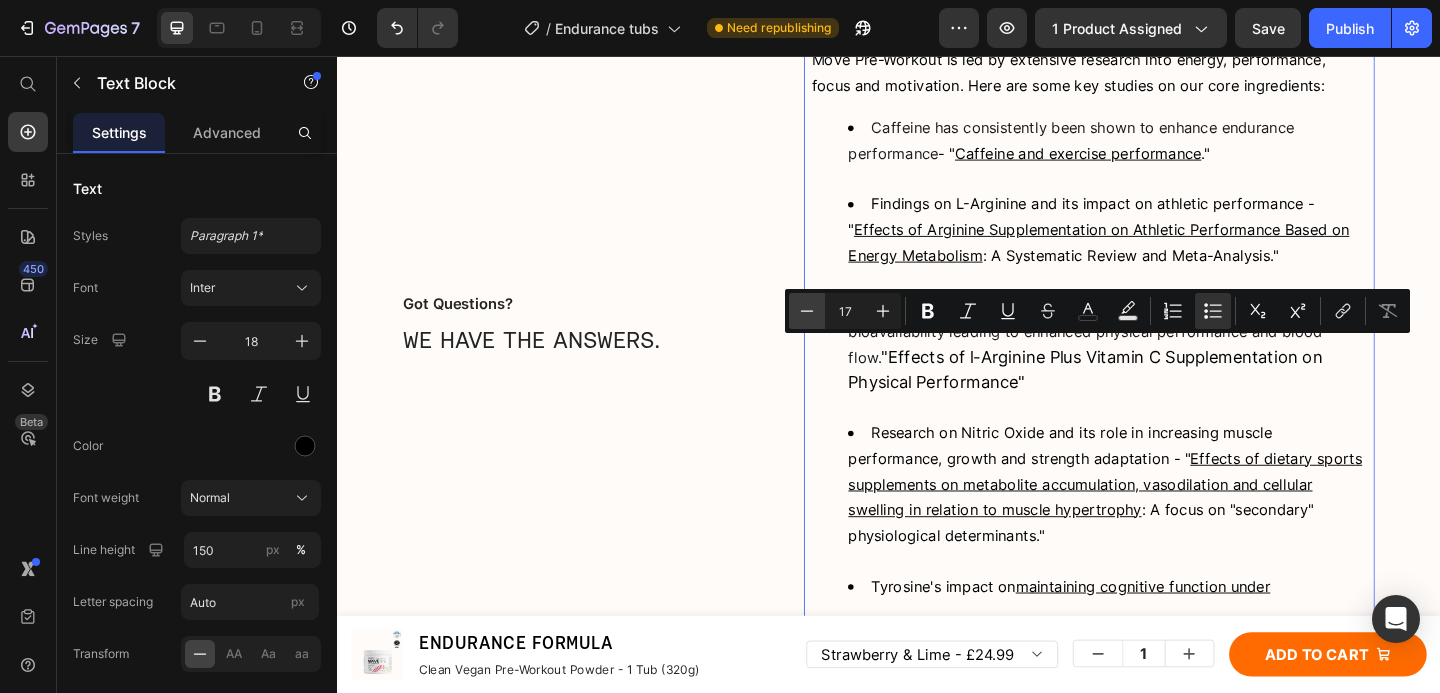 type on "16" 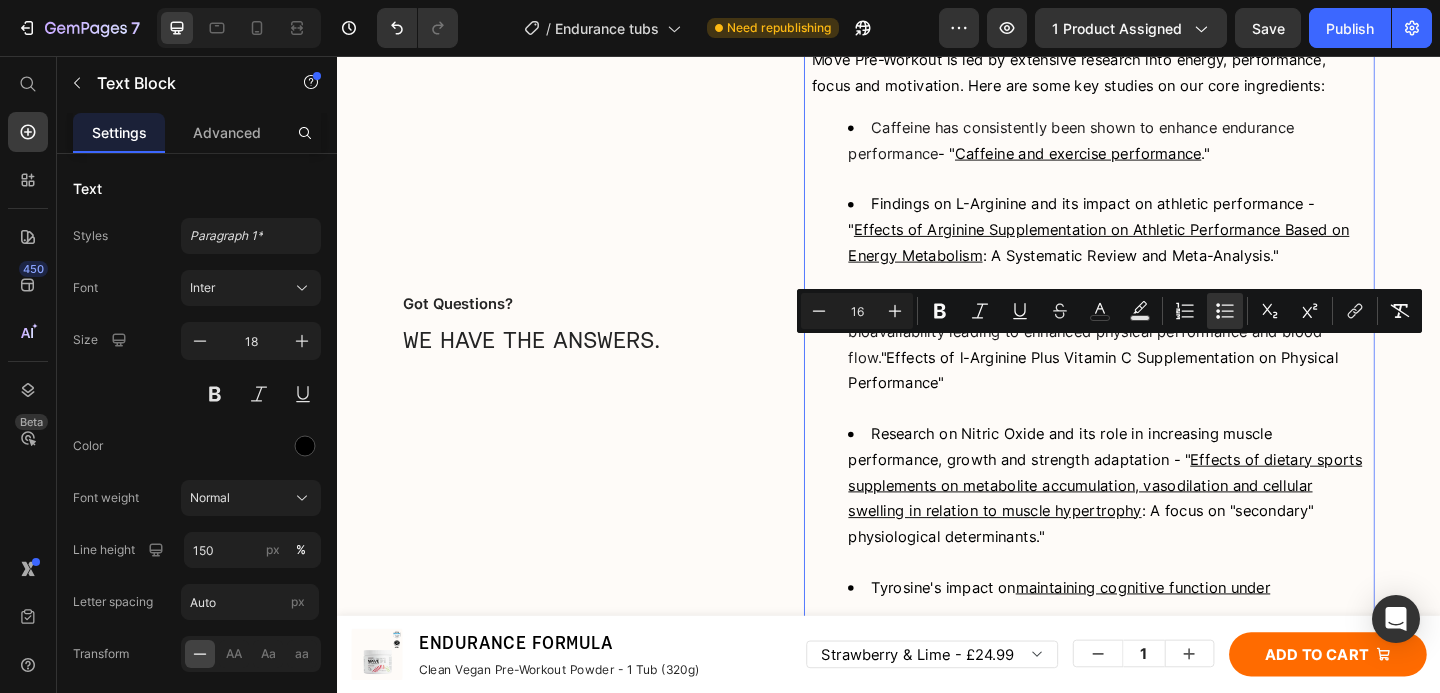 click on "The combination of L-Arginine and Vitamin C enhances Arginine's bioavailability leading to enhanced physical performance and blood flow.  "Effects of l-Arginine Plus Vitamin C Supplementation on Physical Performance"" at bounding box center [1175, 383] 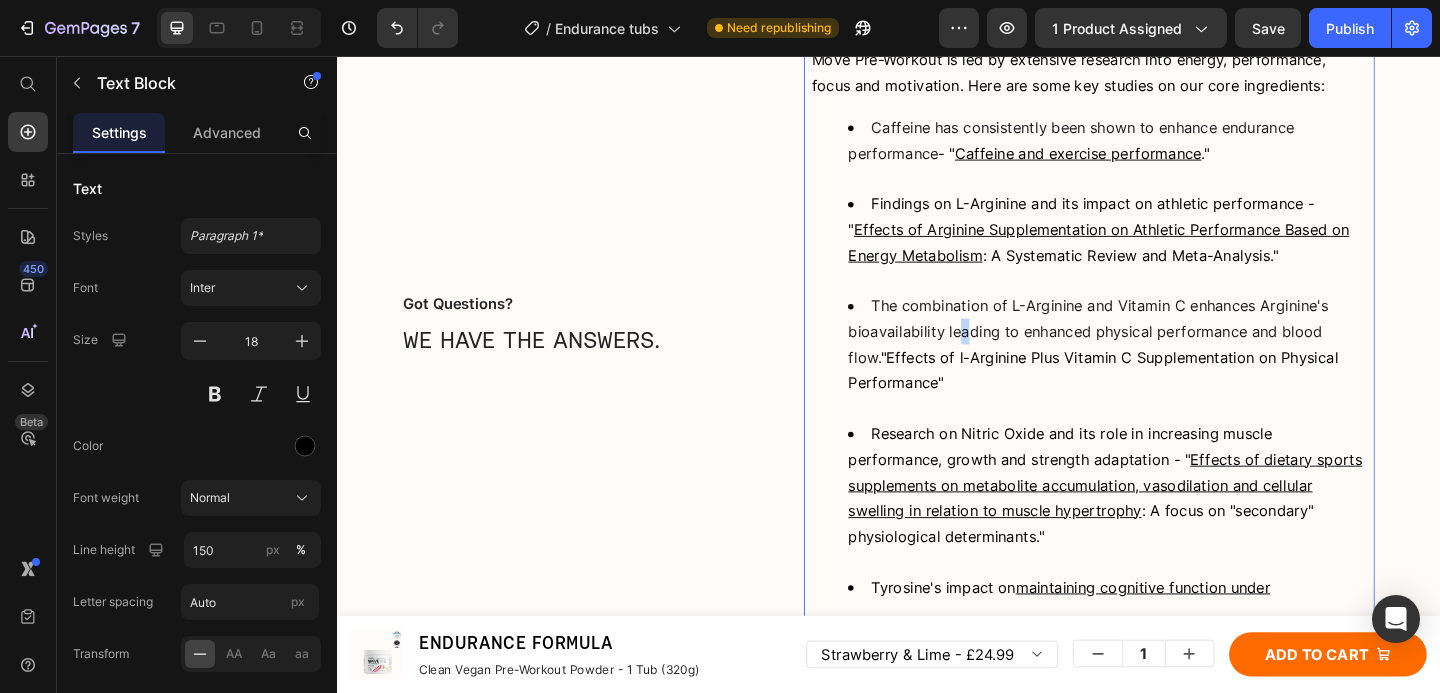 drag, startPoint x: 1018, startPoint y: 343, endPoint x: 1005, endPoint y: 345, distance: 13.152946 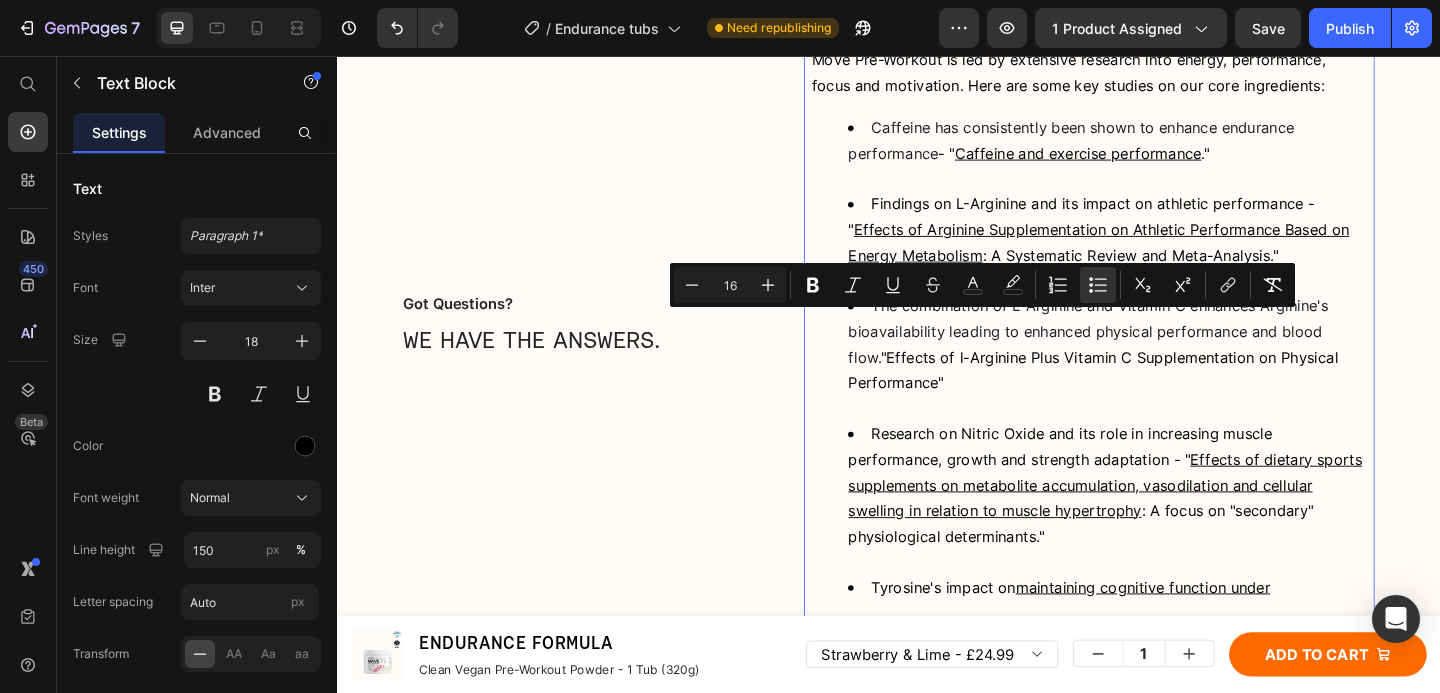 click on ""Effects of l-Arginine Plus Vitamin C Supplementation on Physical Performance"" at bounding box center (1159, 398) 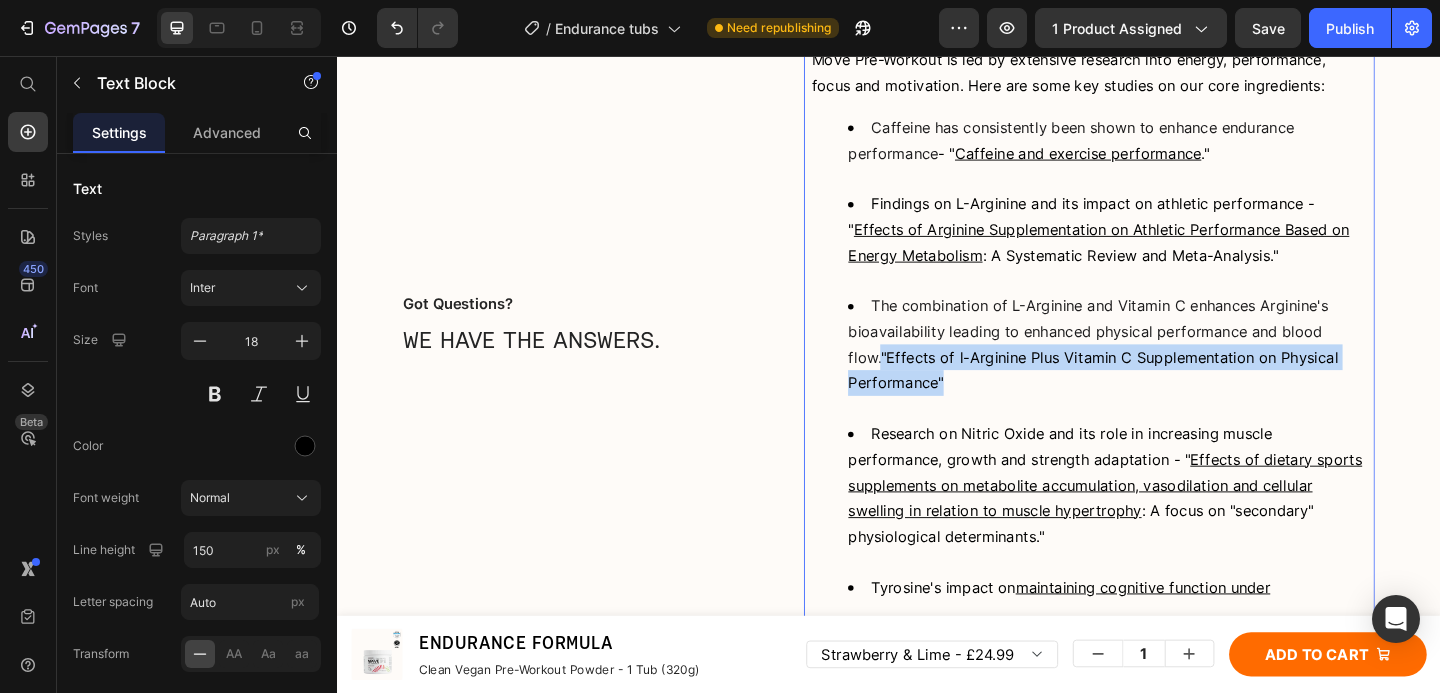 drag, startPoint x: 1007, startPoint y: 400, endPoint x: 880, endPoint y: 380, distance: 128.56516 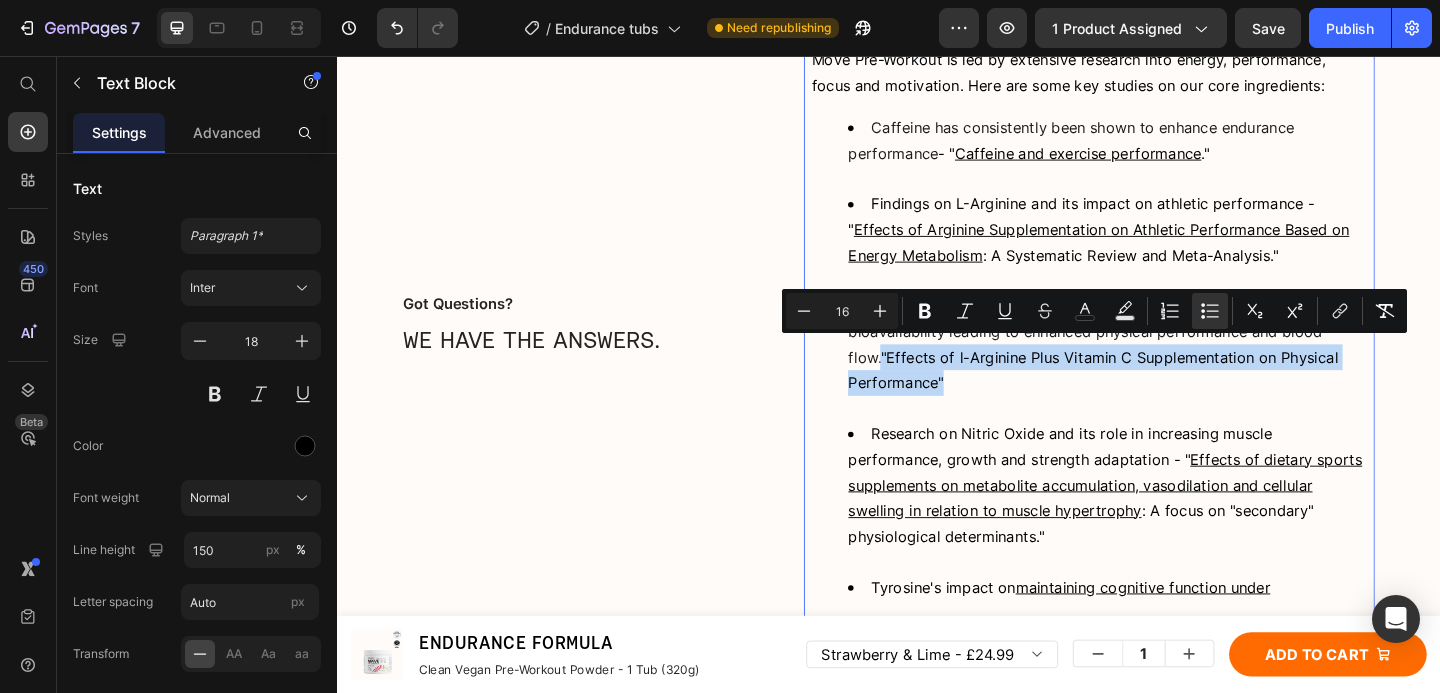 click on "The combination of L-Arginine and Vitamin C enhances Arginine's bioavailability leading to enhanced physical performance and blood flow.  "Effects of l-Arginine Plus Vitamin C Supplementation on Physical Performance"" at bounding box center [1175, 383] 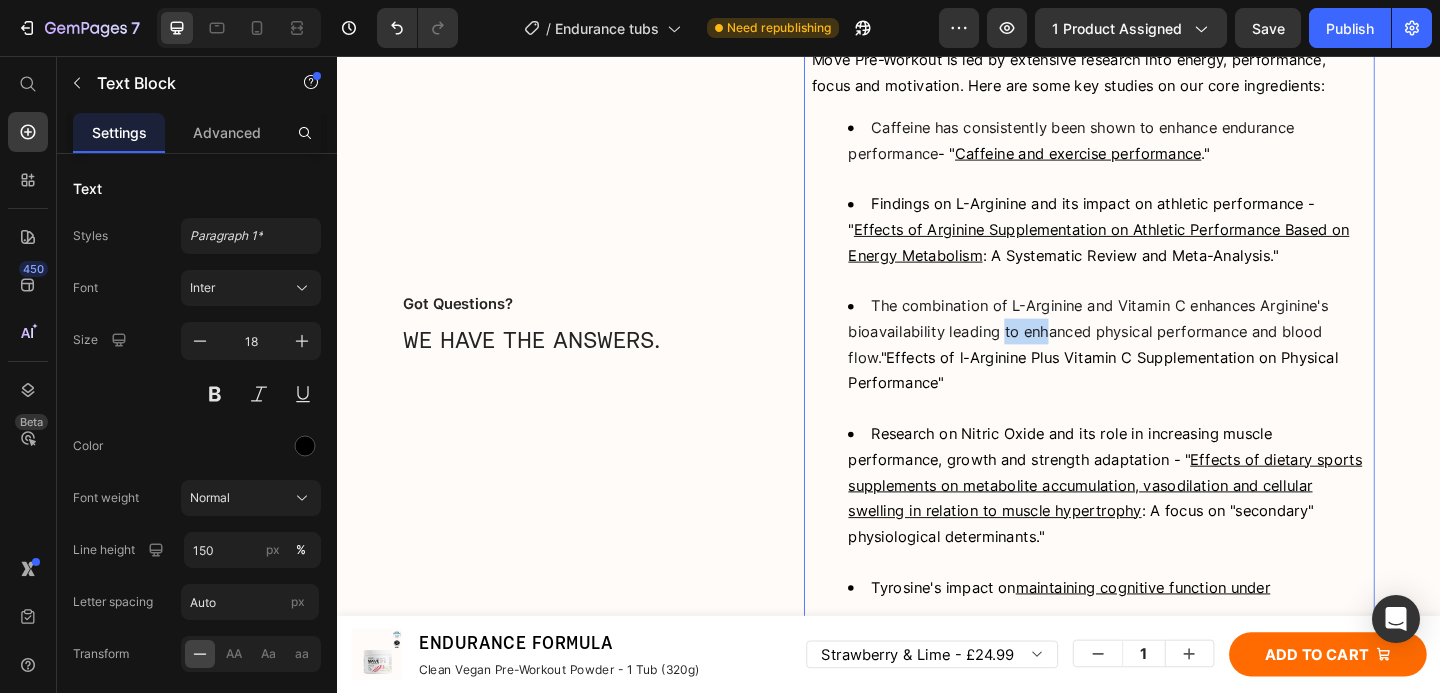 drag, startPoint x: 1106, startPoint y: 334, endPoint x: 1024, endPoint y: 342, distance: 82.38932 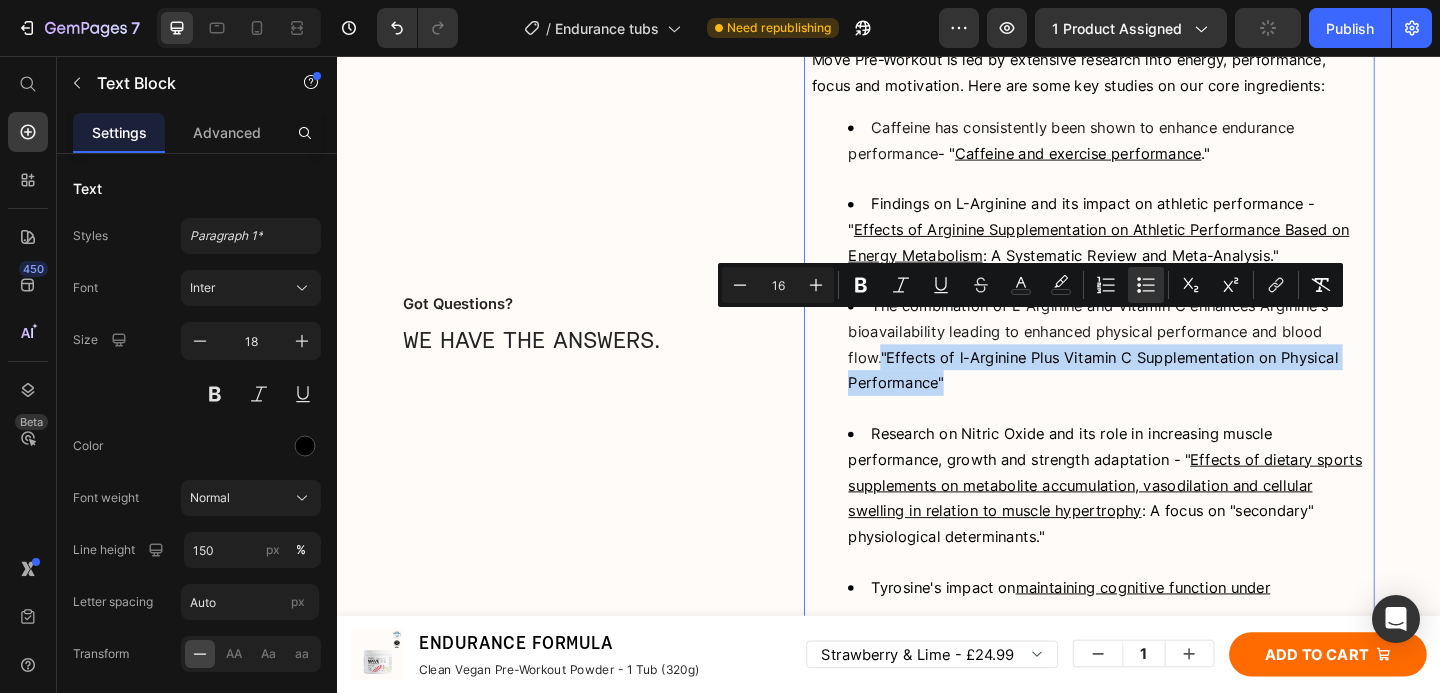 drag, startPoint x: 930, startPoint y: 389, endPoint x: 885, endPoint y: 382, distance: 45.54119 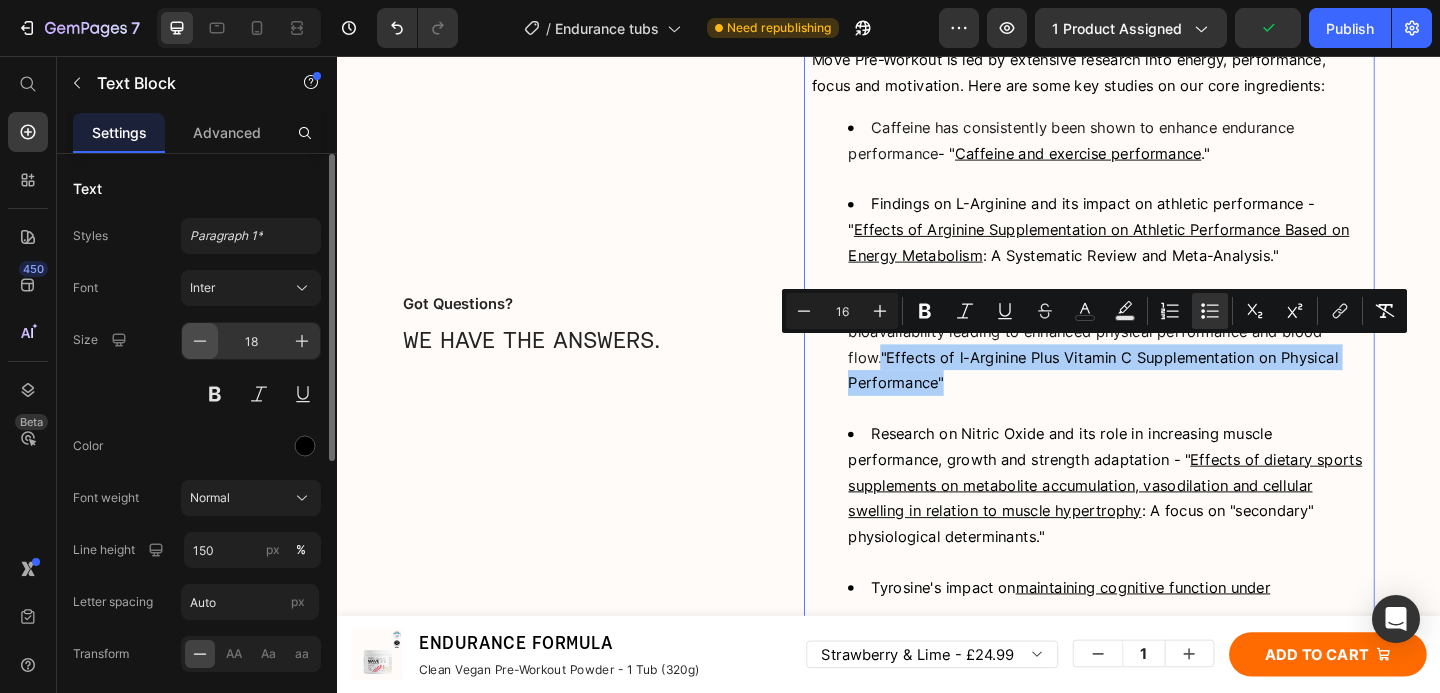 click 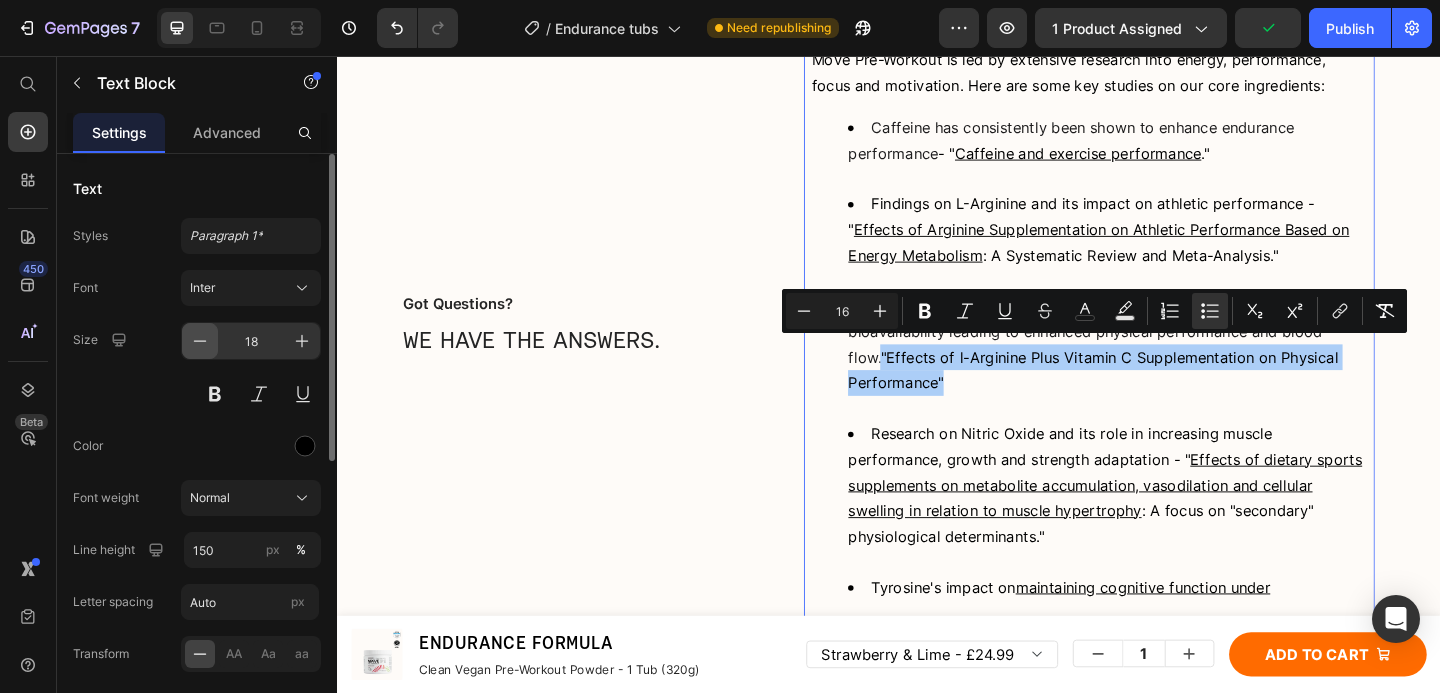 click 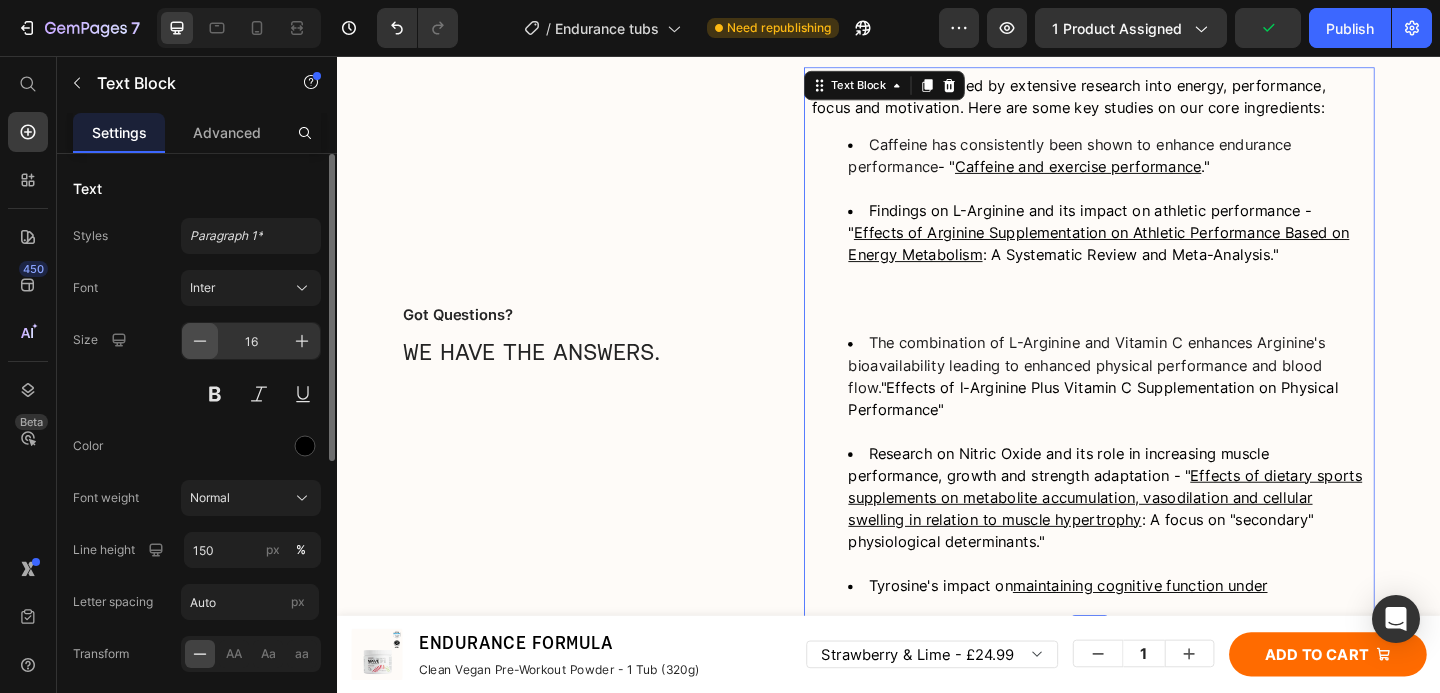 scroll, scrollTop: 10117, scrollLeft: 0, axis: vertical 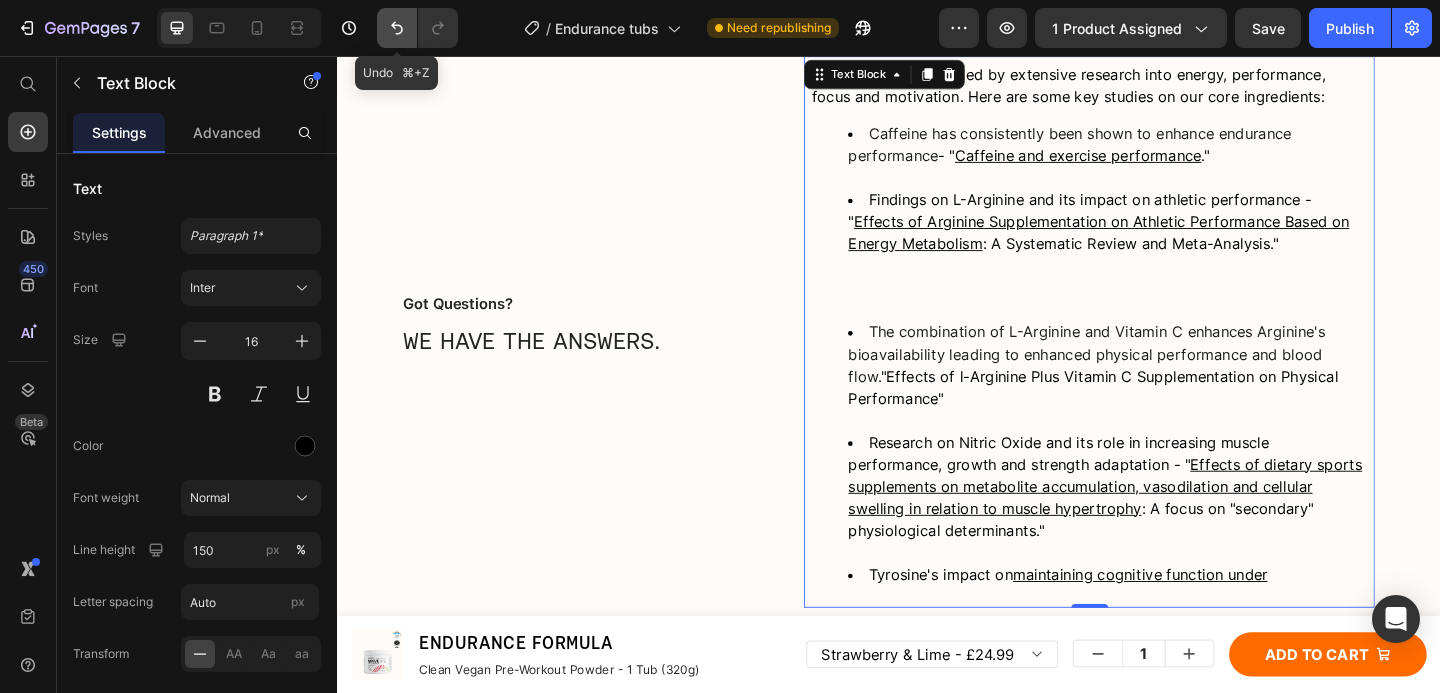 click 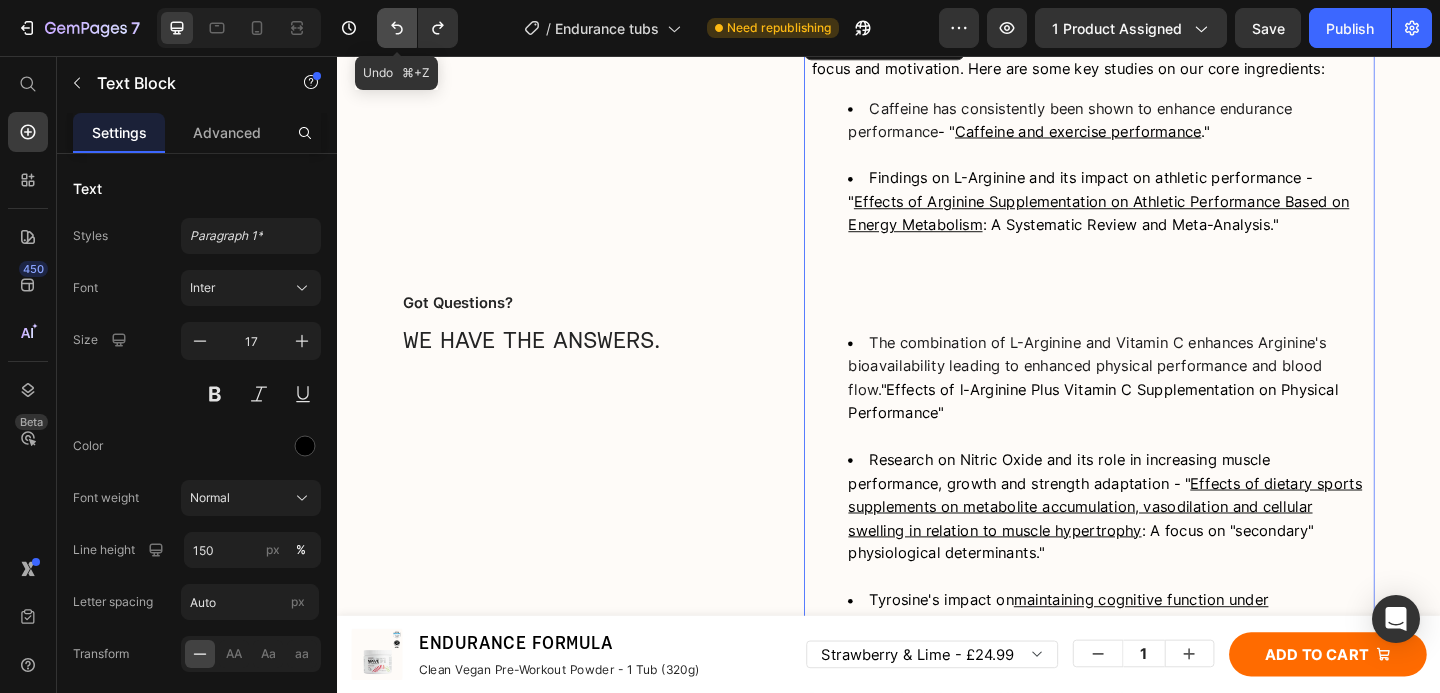 click 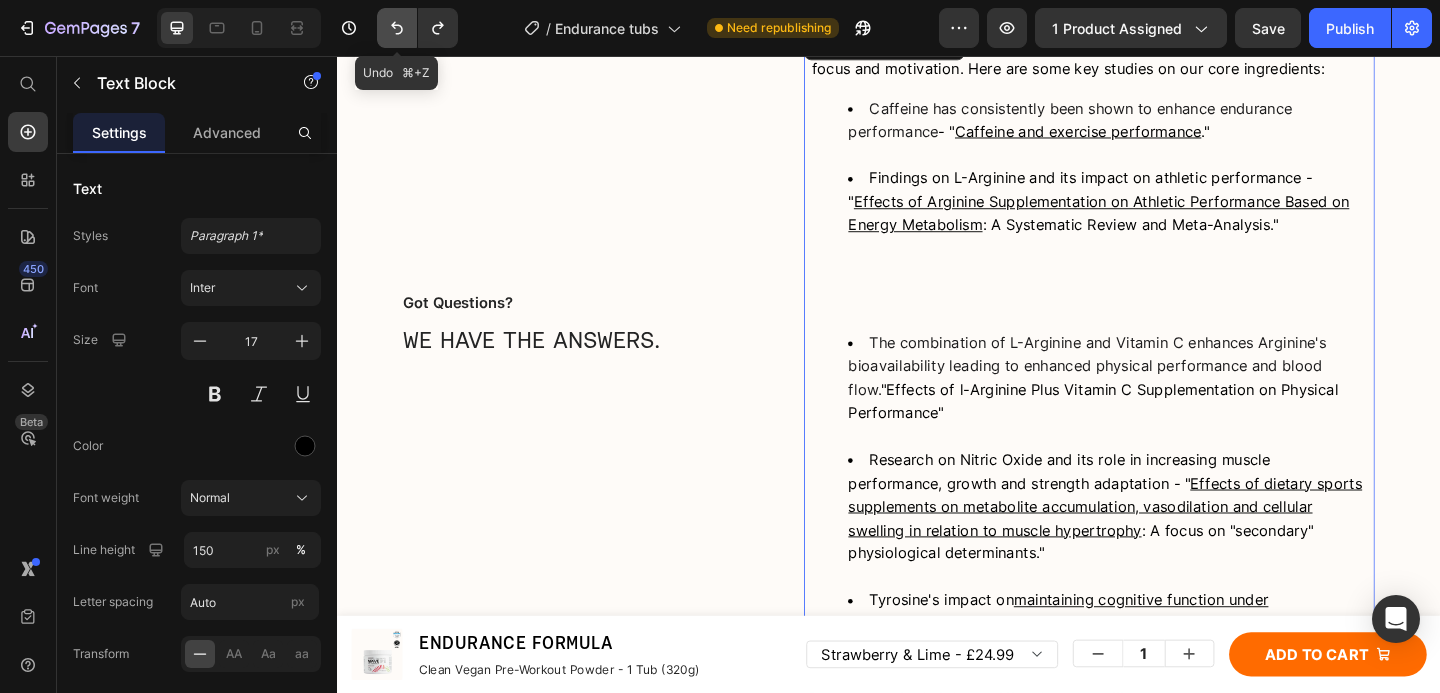 type on "18" 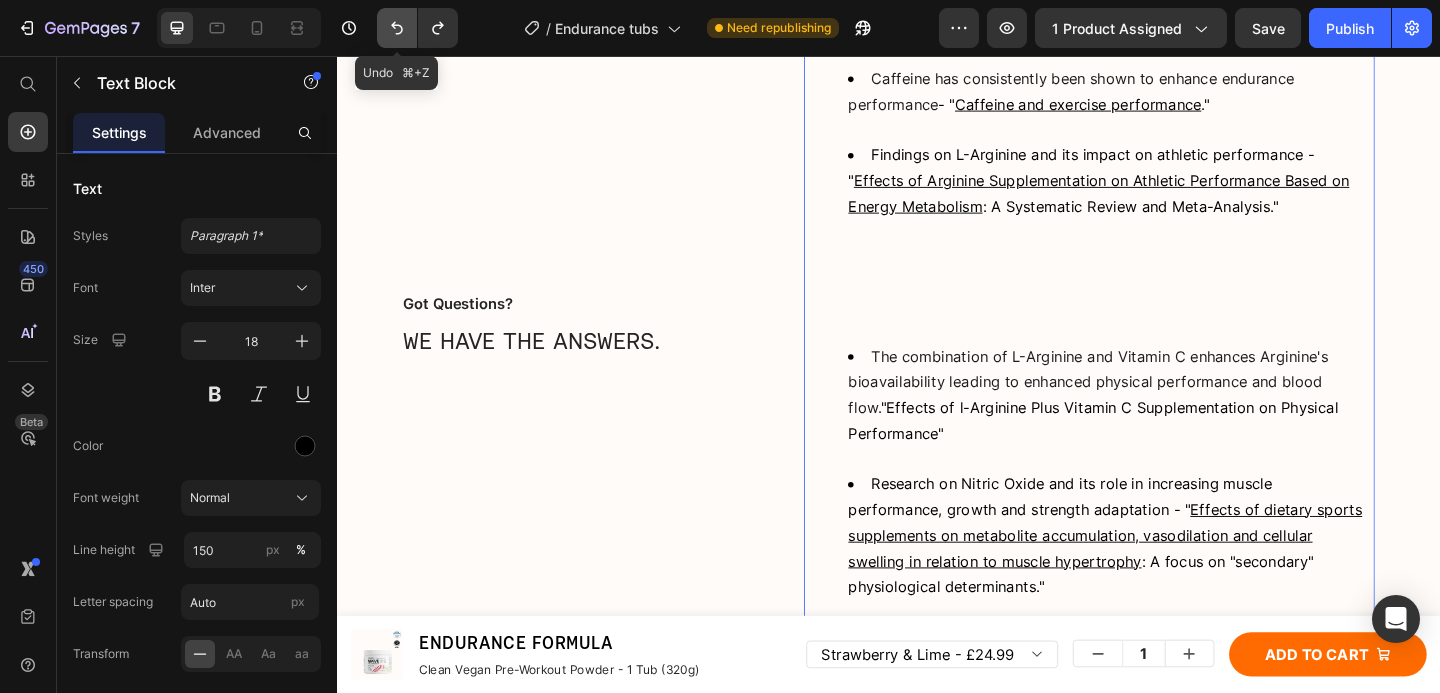click 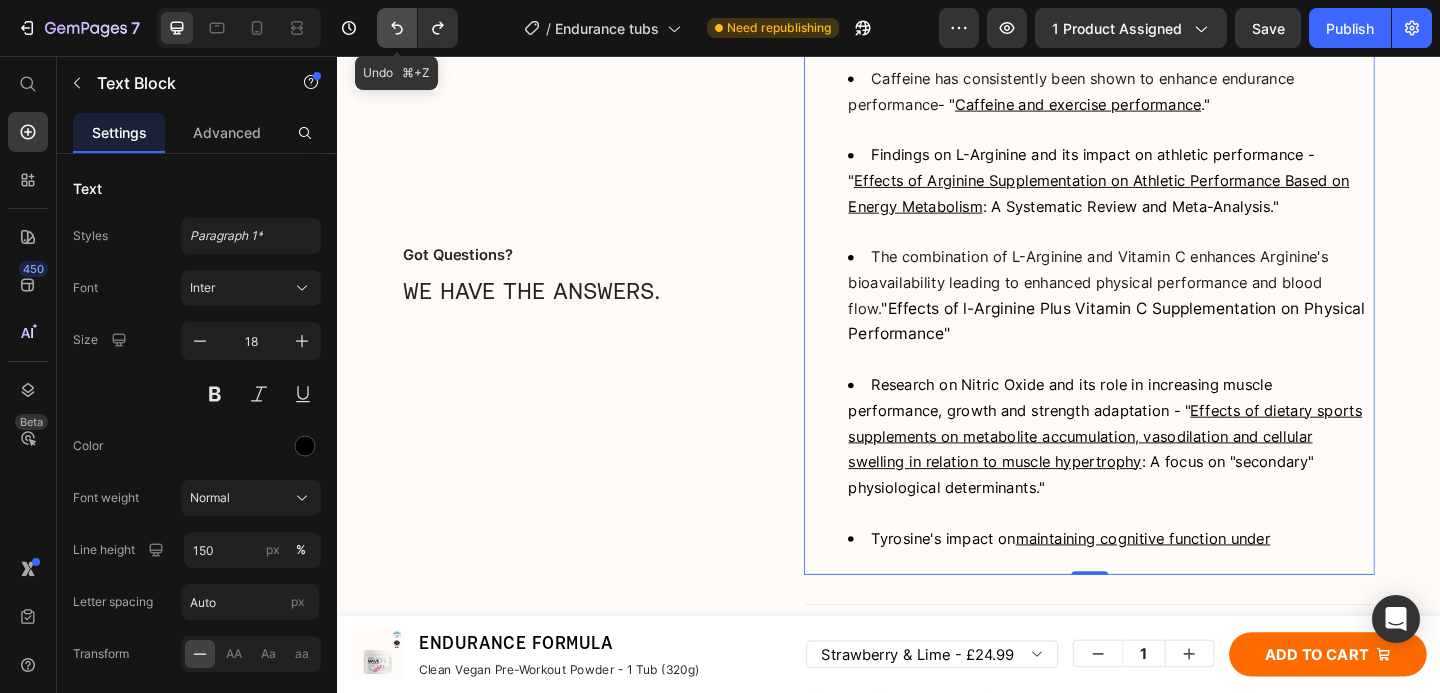 scroll, scrollTop: 10135, scrollLeft: 0, axis: vertical 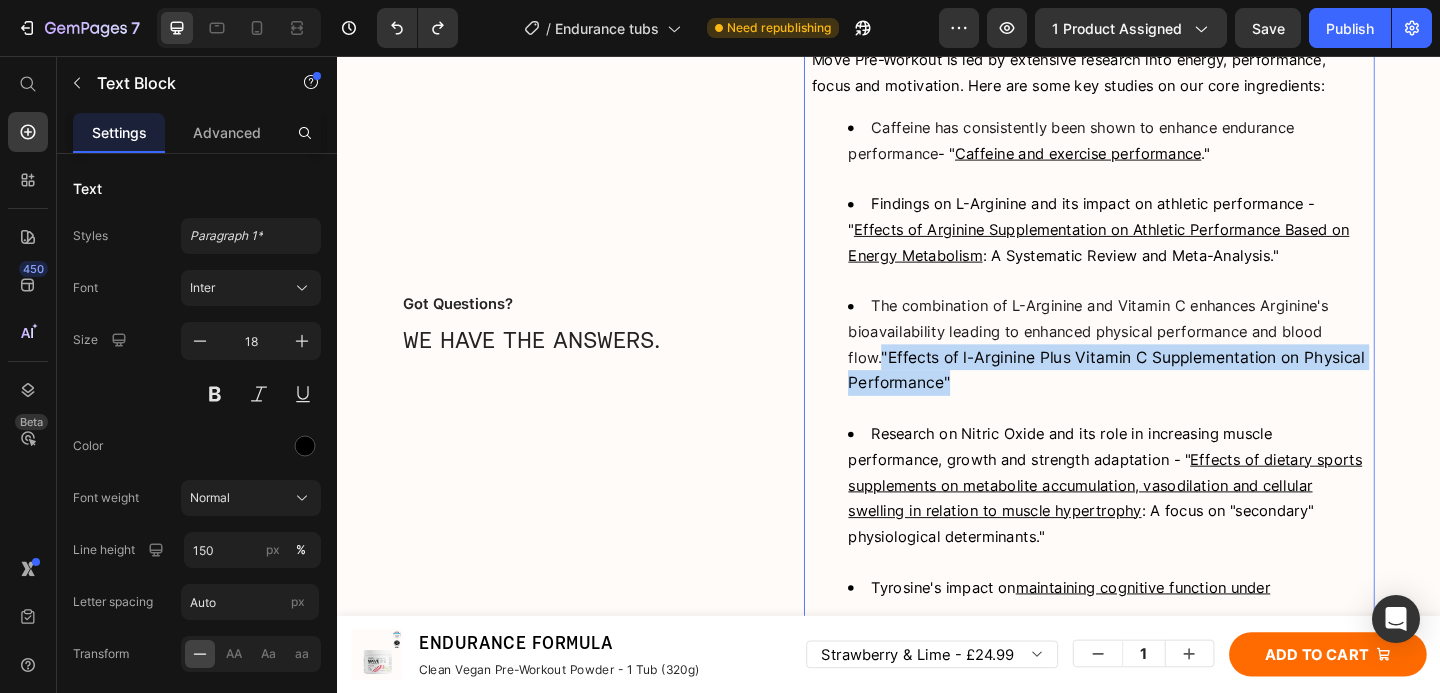 drag, startPoint x: 1006, startPoint y: 406, endPoint x: 884, endPoint y: 365, distance: 128.7051 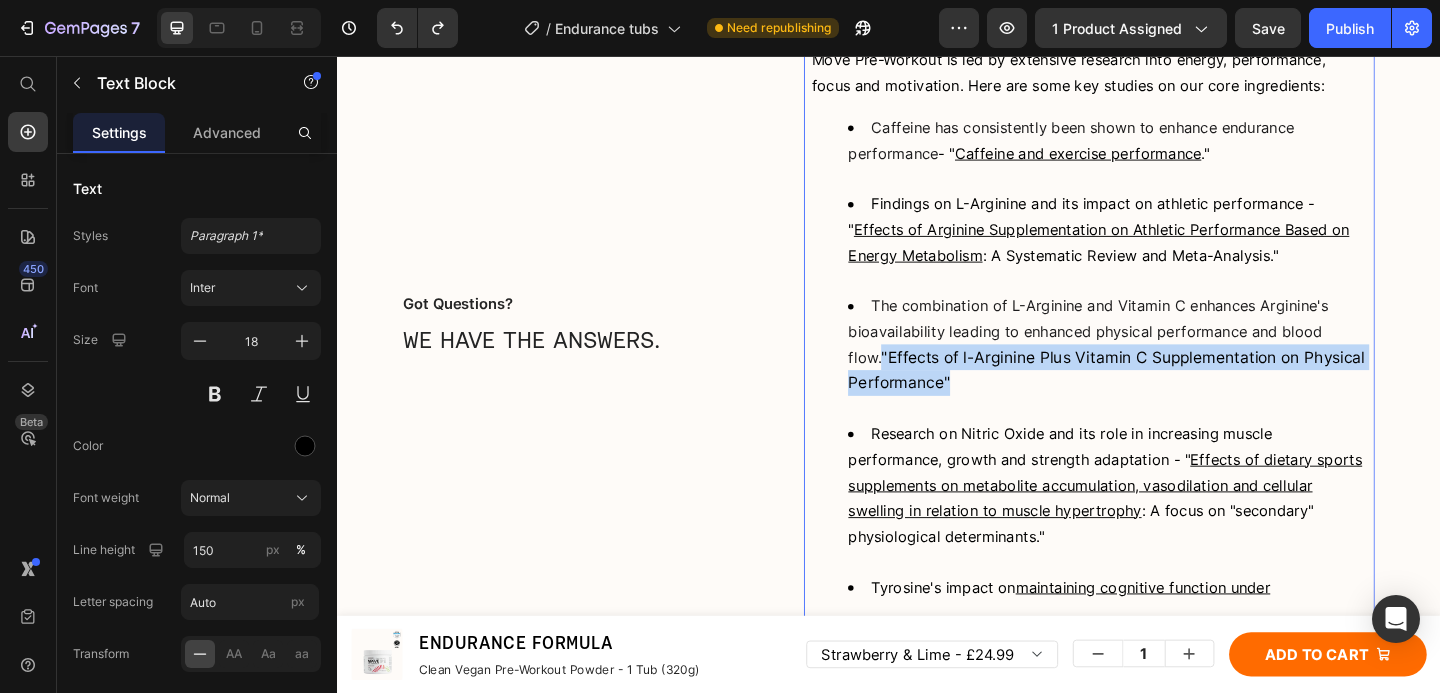 click on "Caffeine has consistently been shown to enhance endurance performance  - " Caffeine and exercise performance ."   Findings on L-Arginine and its impact on athletic performance - " Effects of Arginine Supplementation on Athletic Performance Based on Energy Metabolism : A Systematic Review and Meta-Analysis."   The combination of L-Arginine and Vitamin C enhances Arginine's bioavailability leading to enhanced physical performance and blood flow.  "Effects of l-Arginine Plus Vitamin C Supplementation on Physical Performance"   Research on Nitric Oxide and its role in increasing muscle performance, growth and strength adaptation - " Effects of dietary sports supplements on metabolite accumulation, vasodilation and cellular swelling in relation to muscle hypertrophy : A focus on "secondary" physiological determinants."   Tyrosine's impact on  maintaining cognitive function under" at bounding box center (1155, 384) 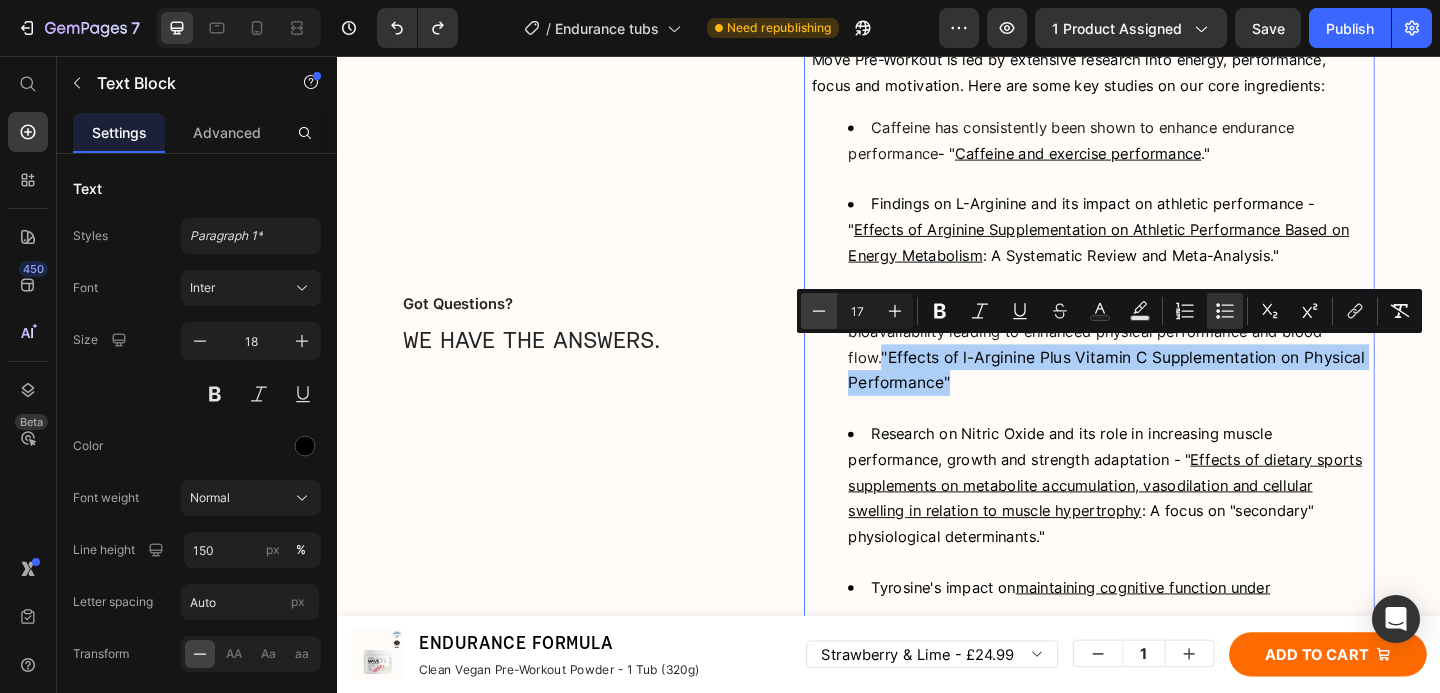 click 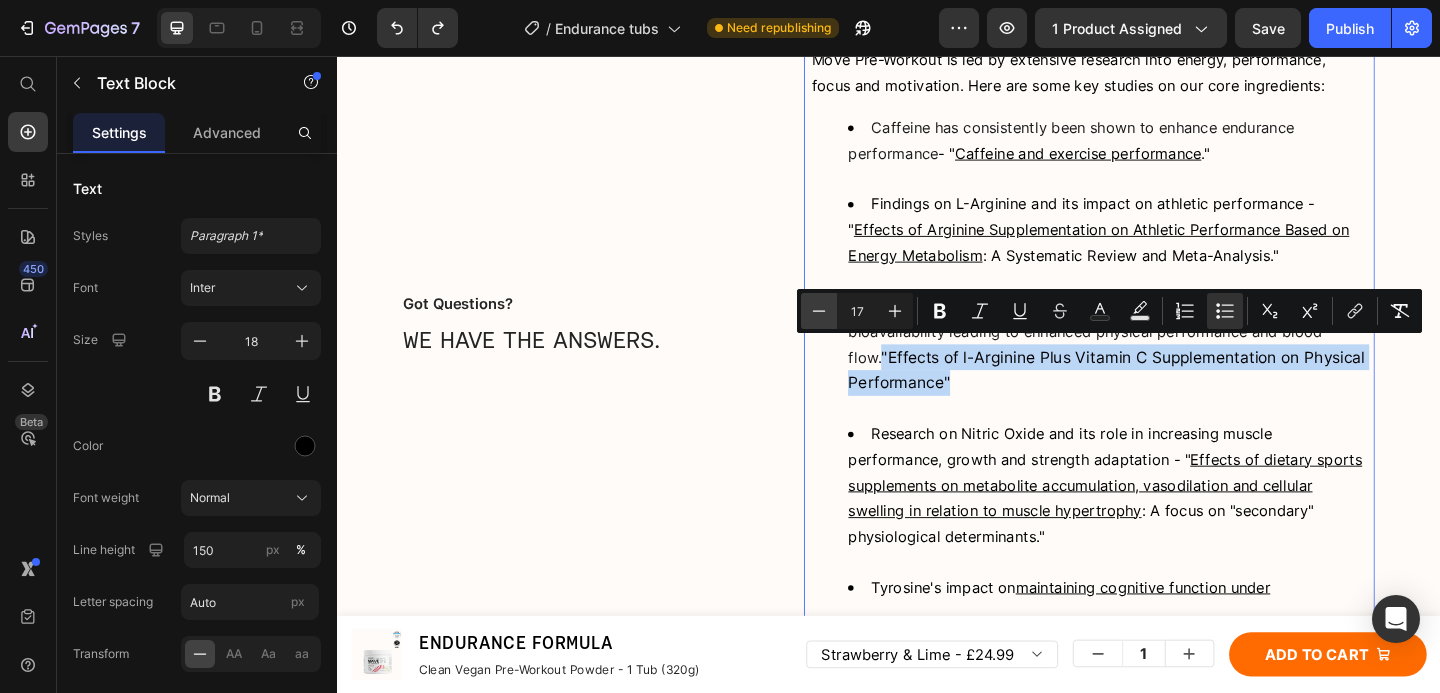 type on "16" 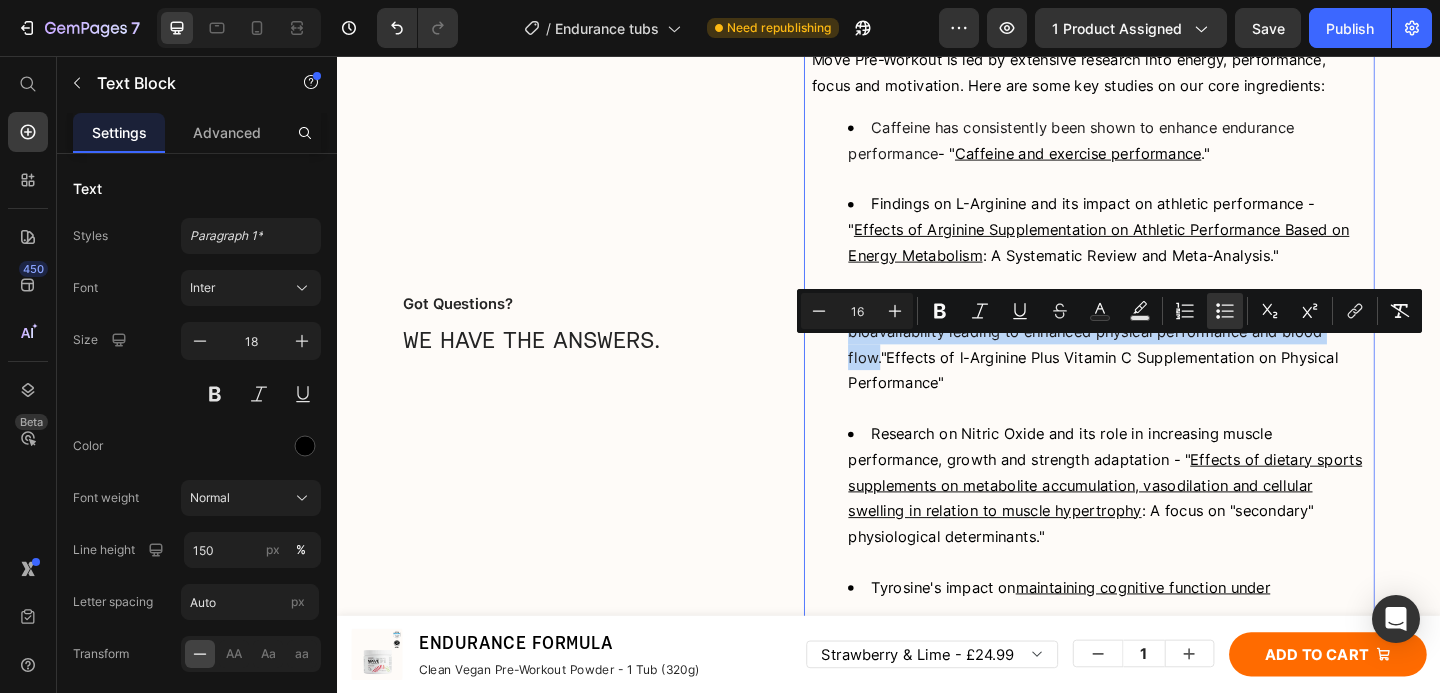 drag, startPoint x: 1006, startPoint y: 411, endPoint x: 986, endPoint y: 389, distance: 29.732138 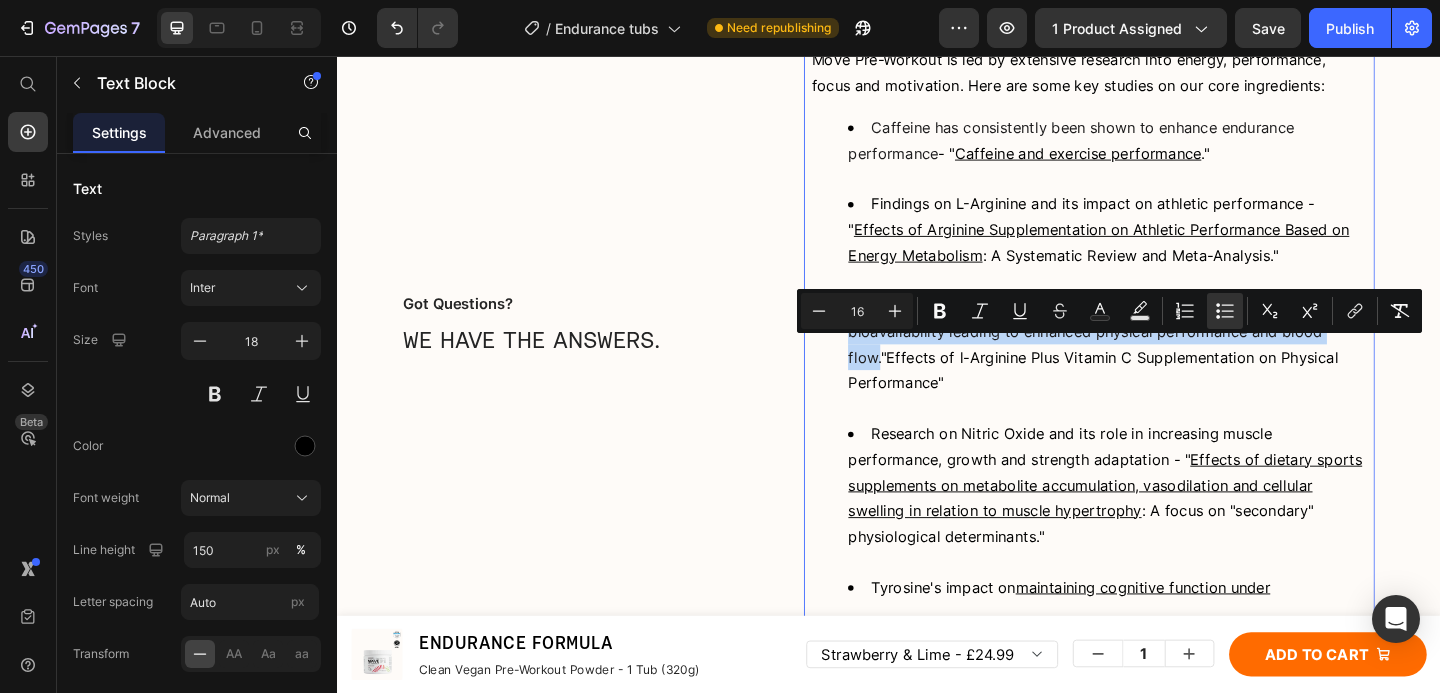 click on "The combination of L-Arginine and Vitamin C enhances Arginine's bioavailability leading to enhanced physical performance and blood flow.  "Effects of l-Arginine Plus Vitamin C Supplementation on Physical Performance"" at bounding box center (1175, 383) 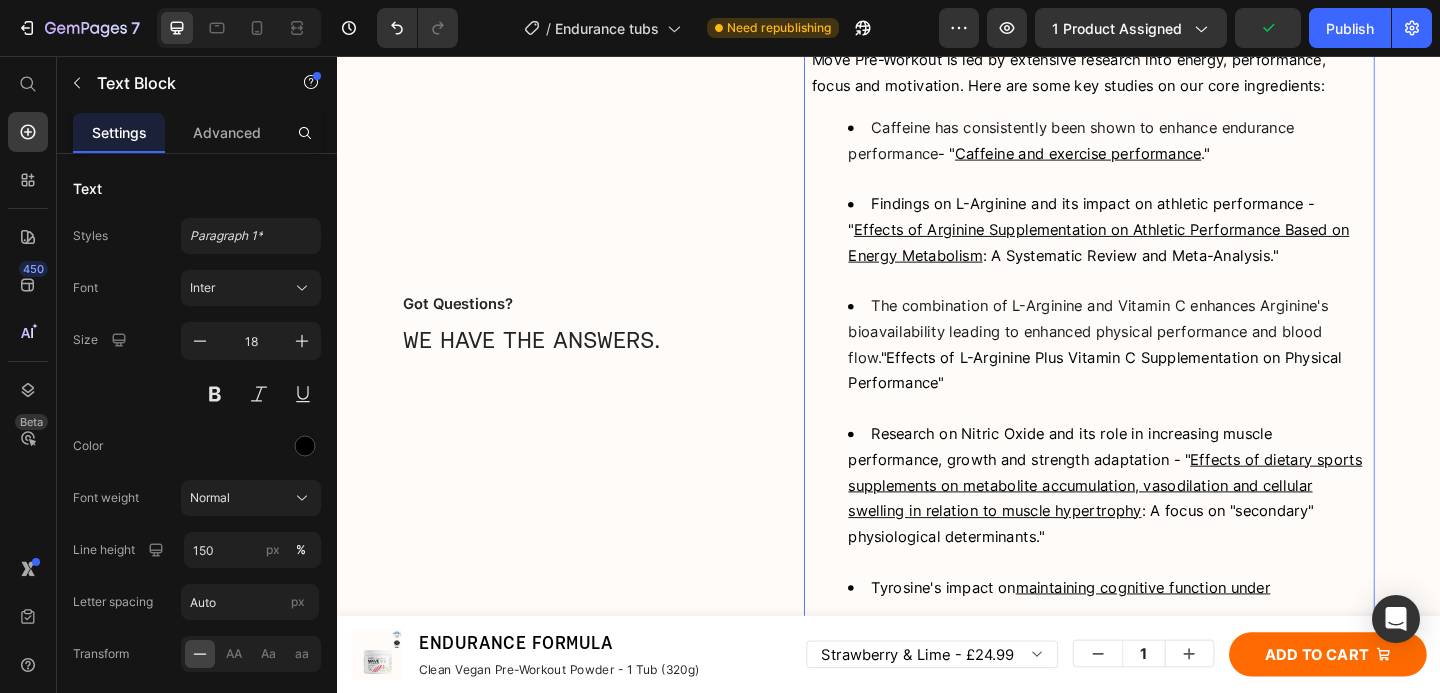click on "The combination of L-Arginine and Vitamin C enhances Arginine's bioavailability leading to enhanced physical performance and blood flow.  "Effects of L-Arginine Plus Vitamin C Supplementation on Physical Performance"" at bounding box center (1175, 383) 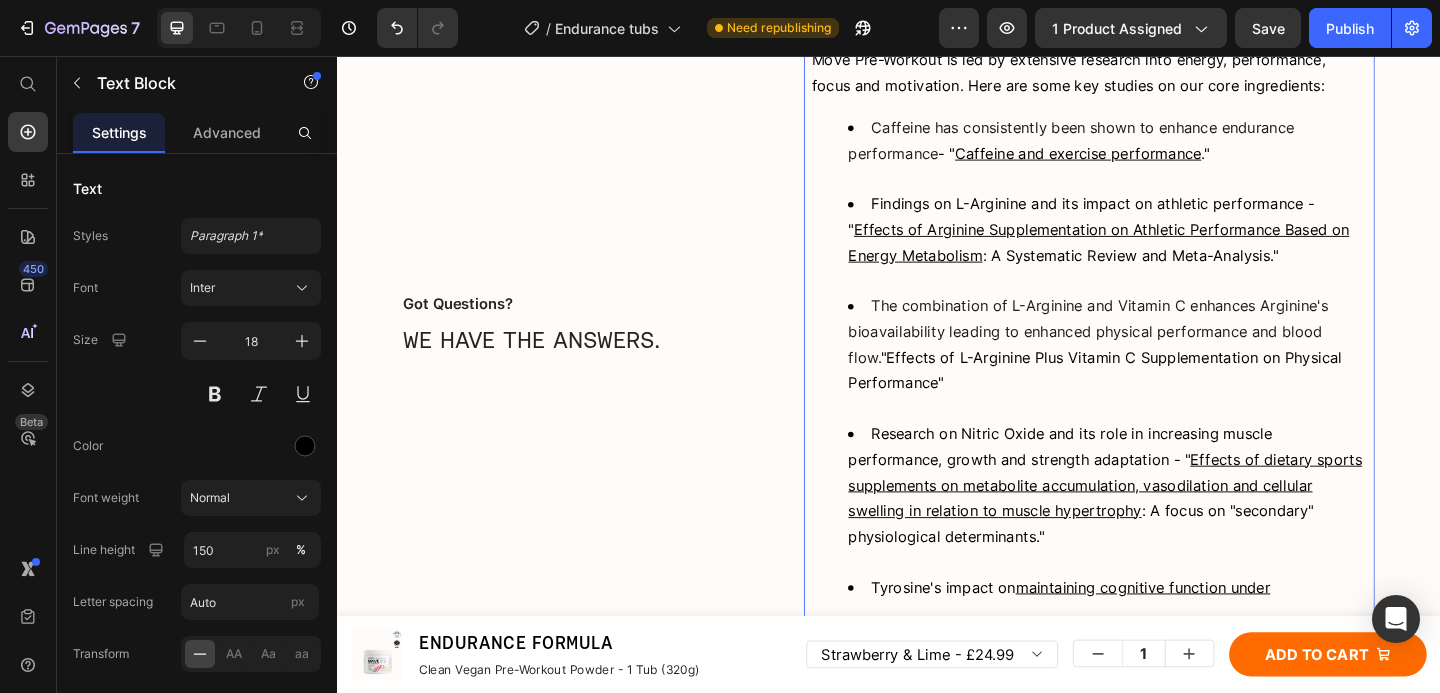 click on ""Effects of L-Arginine Plus Vitamin C Supplementation on Physical Performance"" at bounding box center (1161, 398) 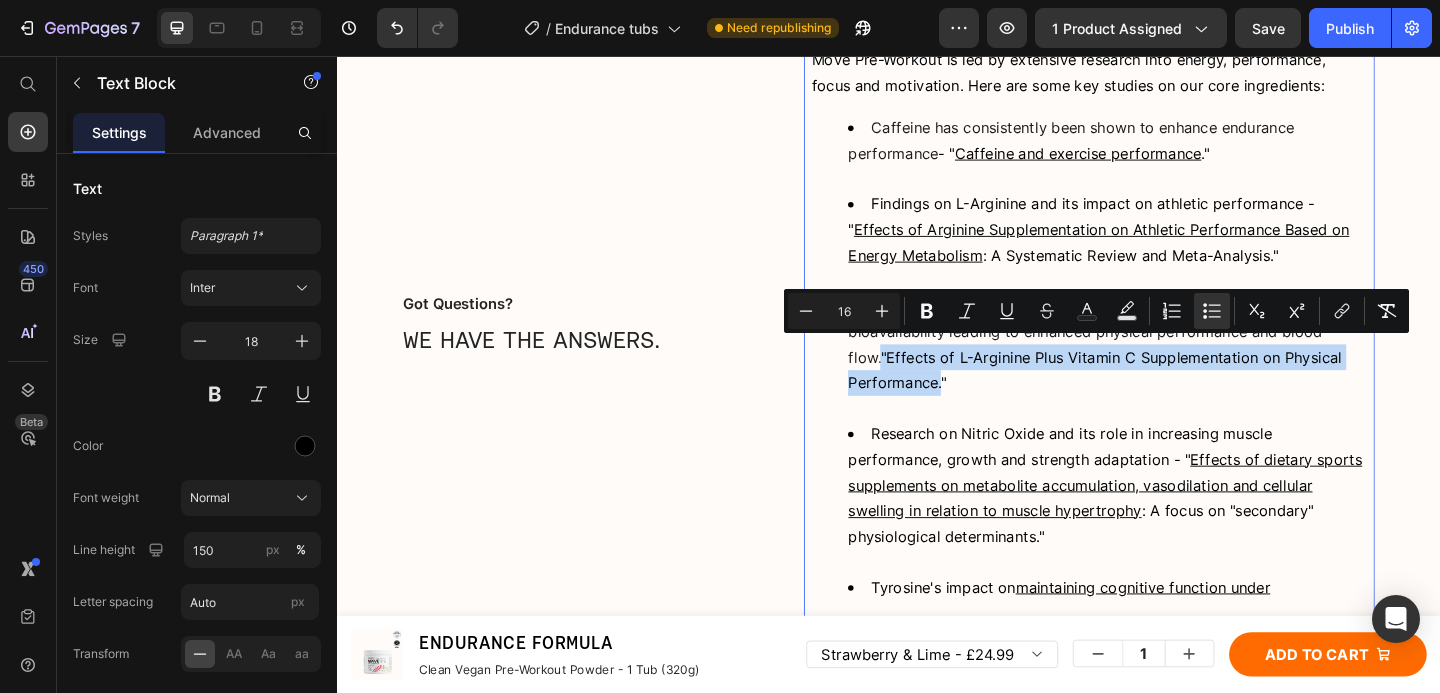 drag, startPoint x: 988, startPoint y: 406, endPoint x: 889, endPoint y: 379, distance: 102.61579 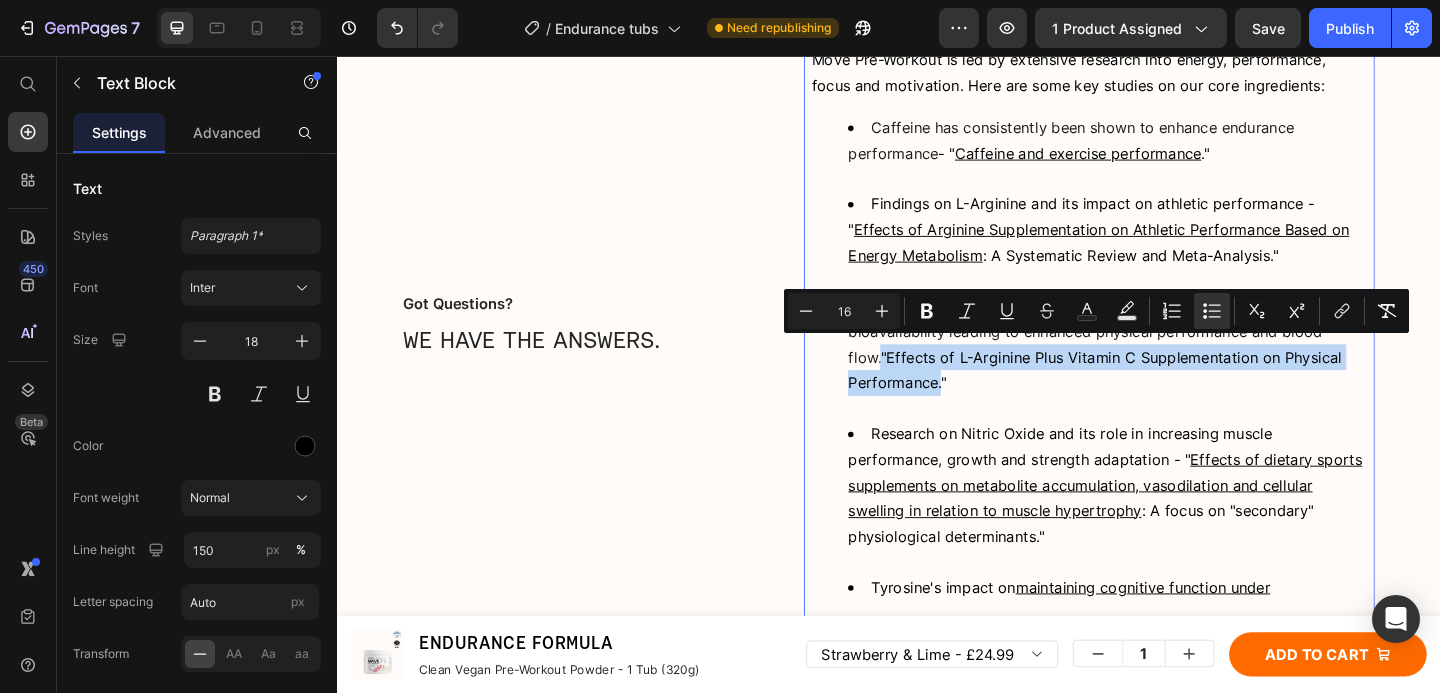 click on ""Effects of L-Arginine Plus Vitamin C Supplementation on Physical Performance."" at bounding box center [1161, 398] 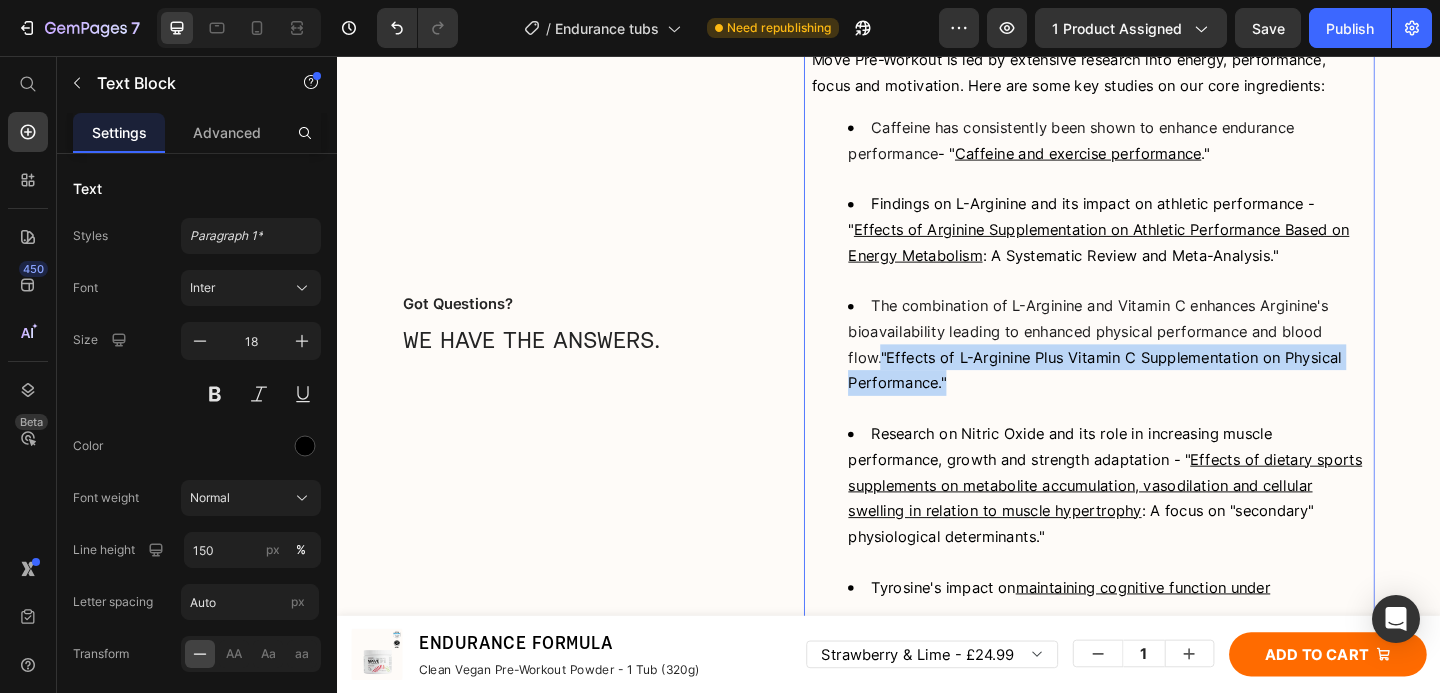 drag, startPoint x: 889, startPoint y: 375, endPoint x: 1000, endPoint y: 412, distance: 117.00427 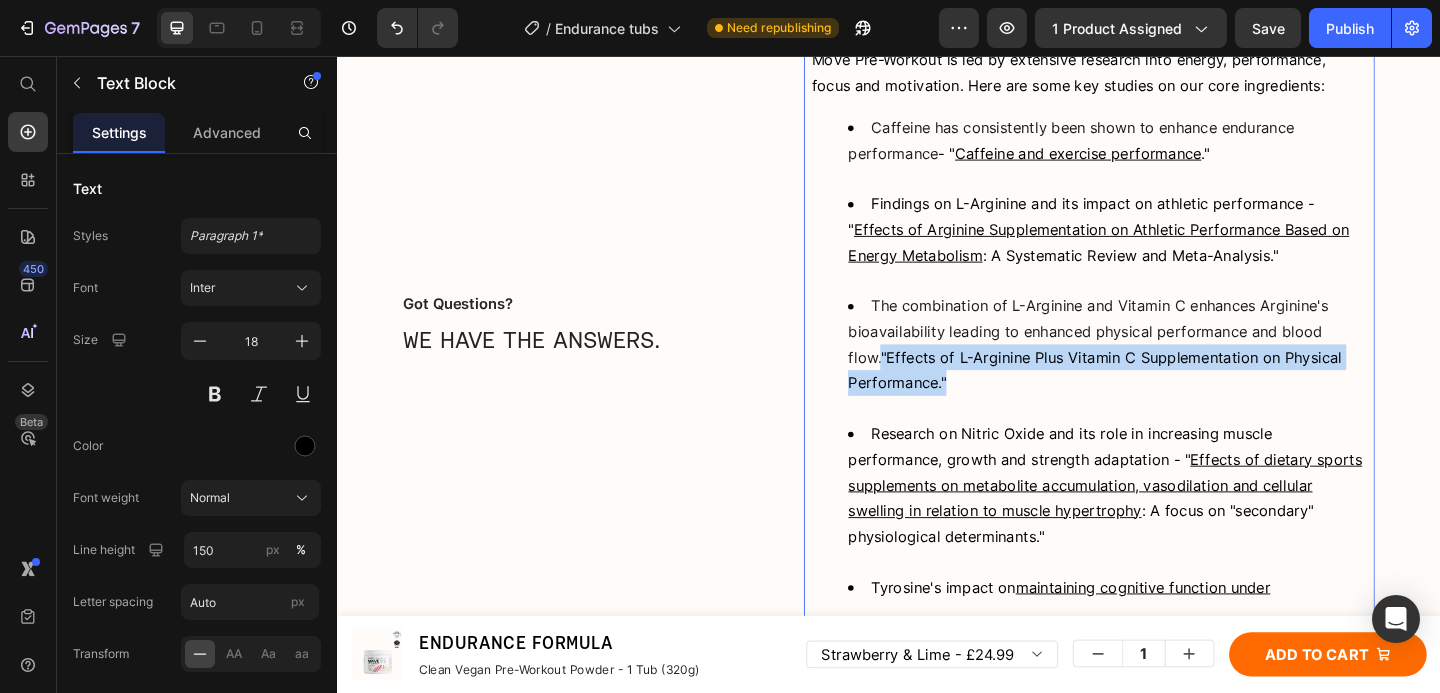 click on "The combination of L-Arginine and Vitamin C enhances Arginine's bioavailability leading to enhanced physical performance and blood flow.  "Effects of L-Arginine Plus Vitamin C Supplementation on Physical Performance."" at bounding box center (1175, 383) 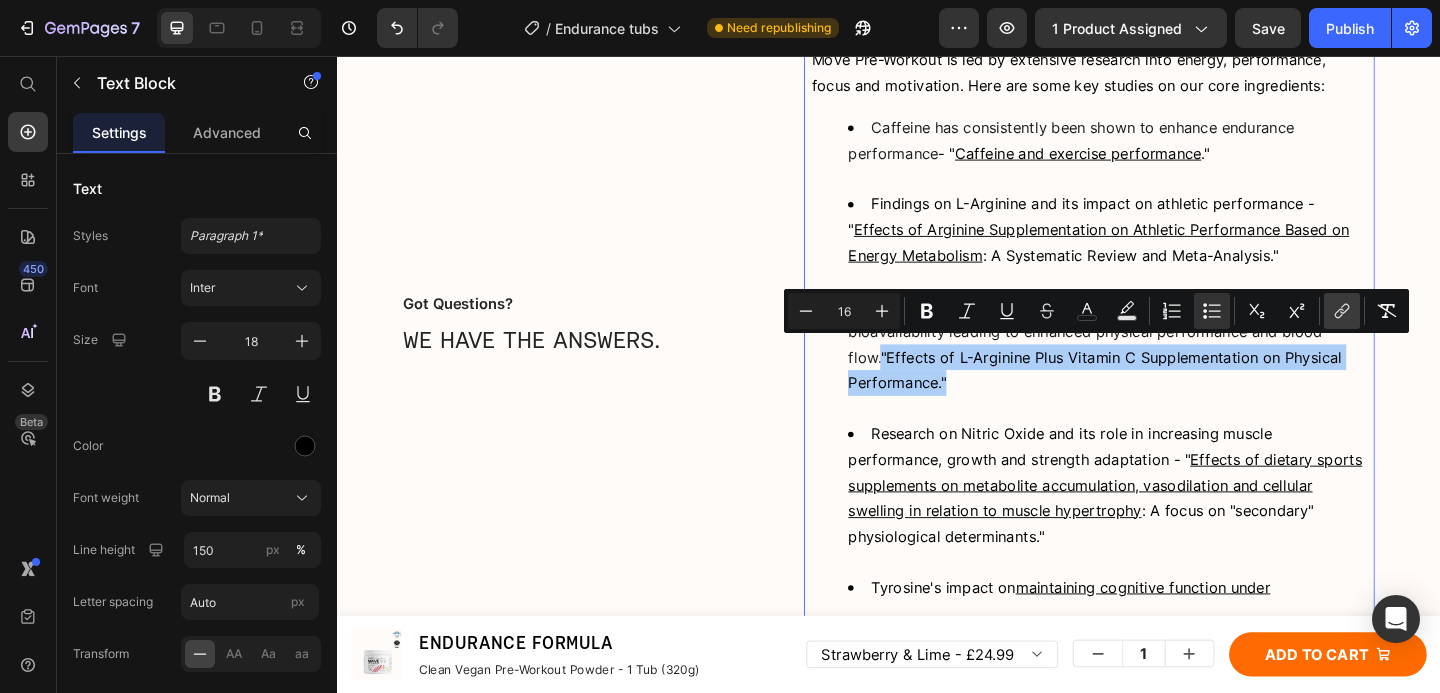 click 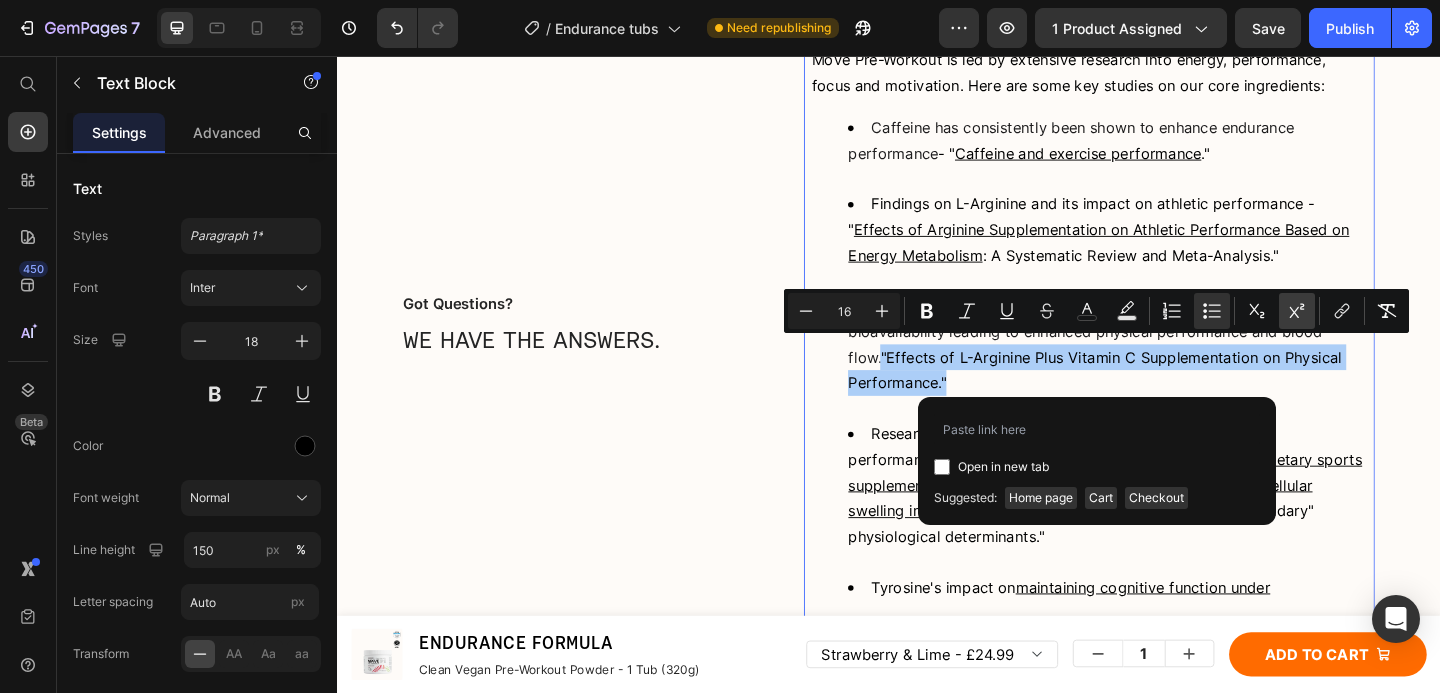 type on "https://pubmed.ncbi.nlm.nih.gov/36501014/" 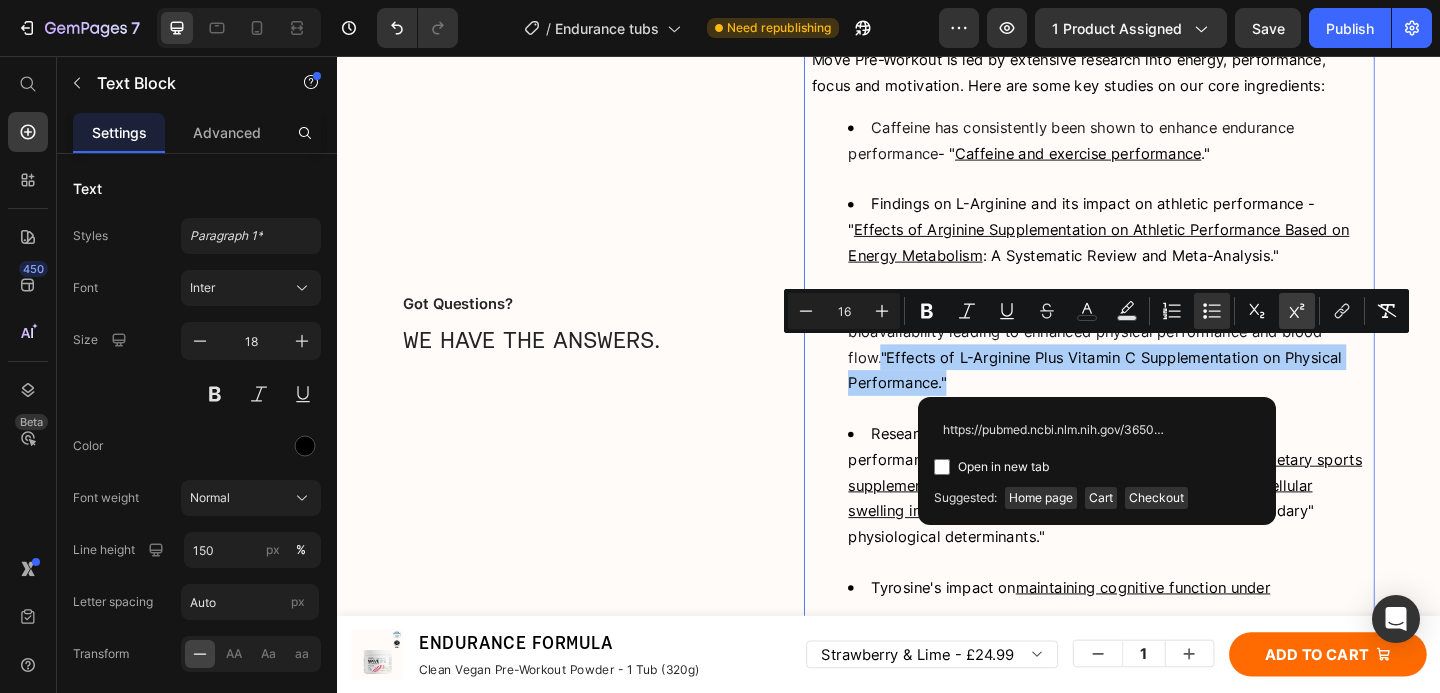scroll, scrollTop: 0, scrollLeft: 23, axis: horizontal 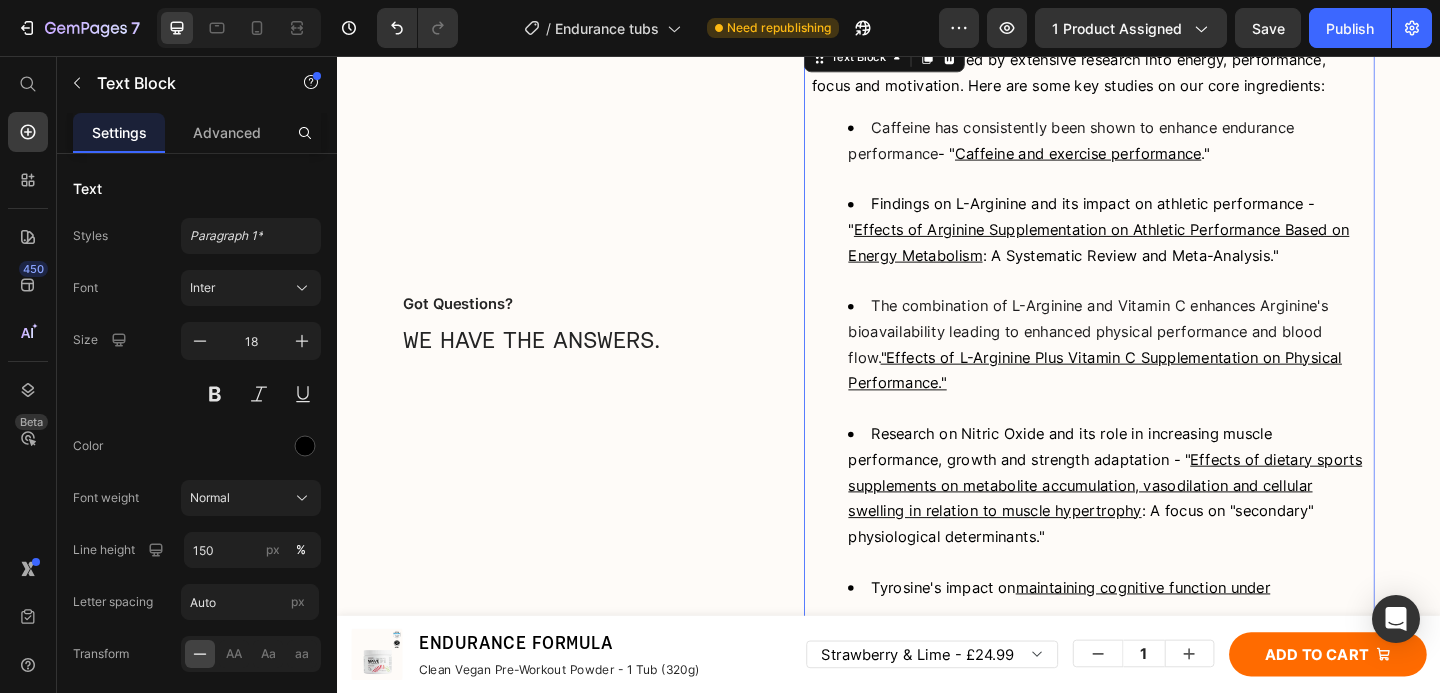 click on "Research on Nitric Oxide and its role in increasing muscle performance, growth and strength adaptation - " Effects of dietary sports supplements on metabolite accumulation, vasodilation and cellular swelling in relation to muscle hypertrophy : A focus on "secondary" physiological determinants."" at bounding box center (1175, 536) 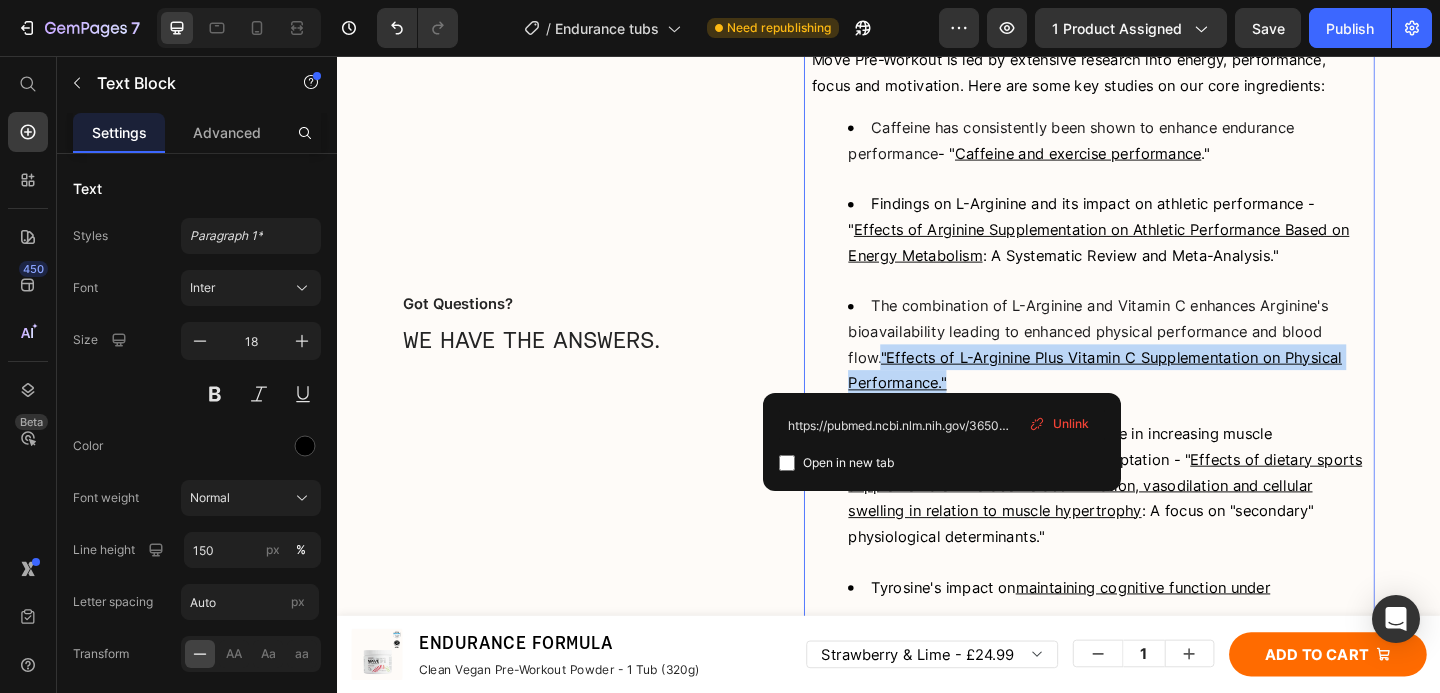 drag, startPoint x: 1021, startPoint y: 410, endPoint x: 884, endPoint y: 379, distance: 140.46352 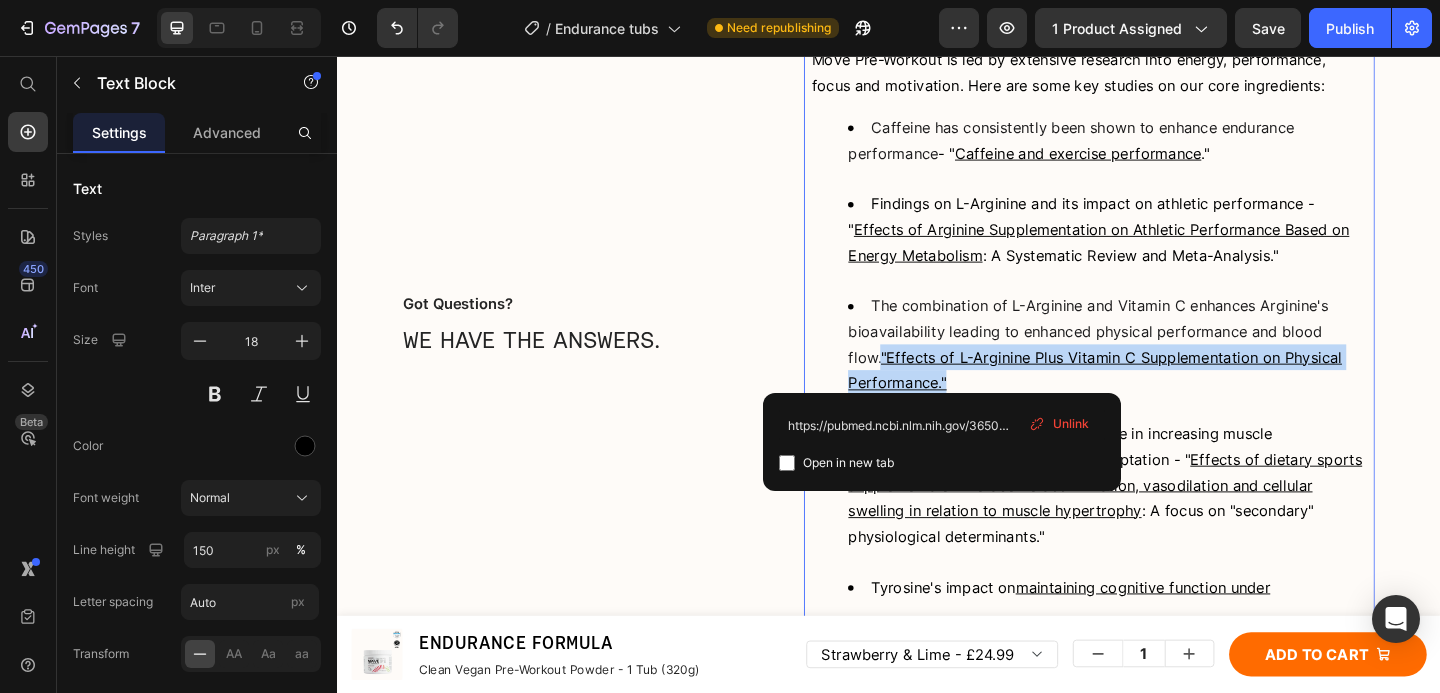 click on "Caffeine has consistently been shown to enhance endurance performance  - " Caffeine and exercise performance ."   Findings on L-Arginine and its impact on athletic performance - " Effects of Arginine Supplementation on Athletic Performance Based on Energy Metabolism : A Systematic Review and Meta-Analysis."   The combination of L-Arginine and Vitamin C enhances Arginine's bioavailability leading to enhanced physical performance and blood flow.  "Effects of L-Arginine Plus Vitamin C Supplementation on Physical Performance."   Research on Nitric Oxide and its role in increasing muscle performance, growth and strength adaptation - " Effects of dietary sports supplements on metabolite accumulation, vasodilation and cellular swelling in relation to muscle hypertrophy : A focus on "secondary" physiological determinants."   Tyrosine's impact on  maintaining cognitive function under" at bounding box center [1155, 384] 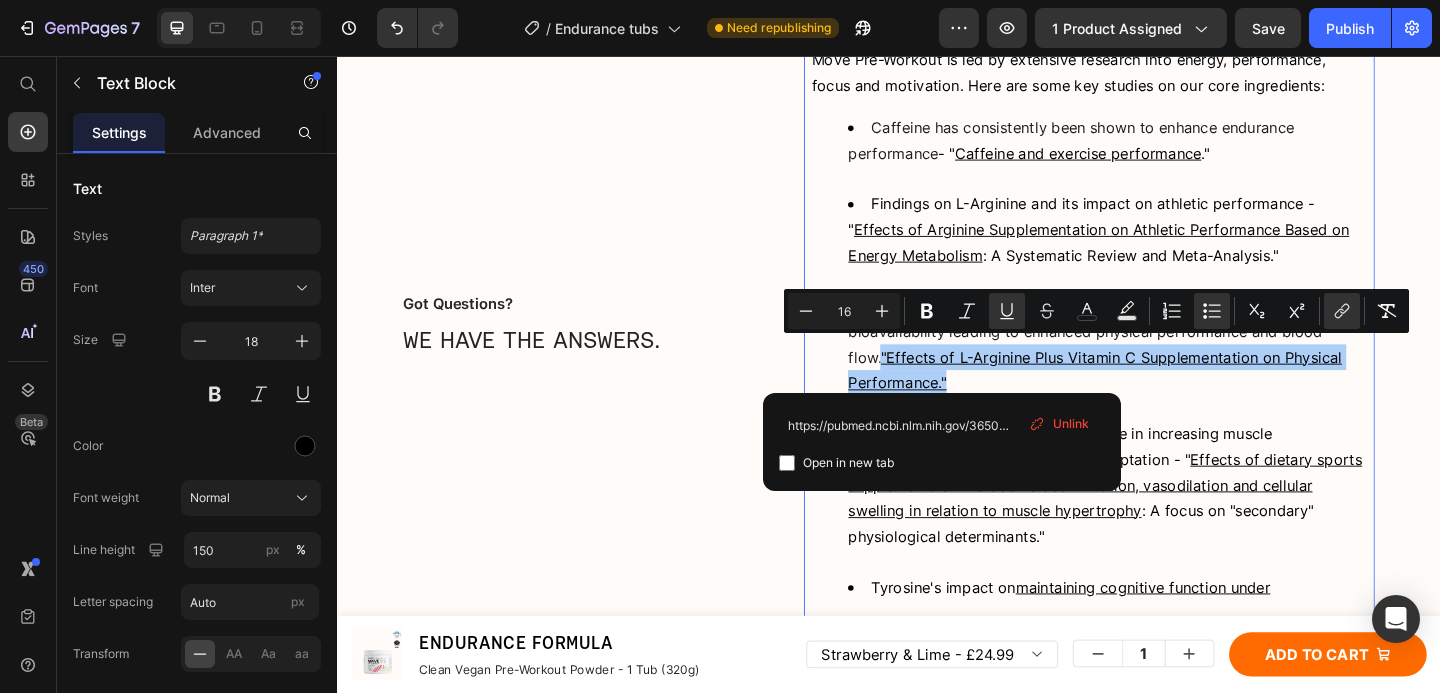 click at bounding box center (787, 463) 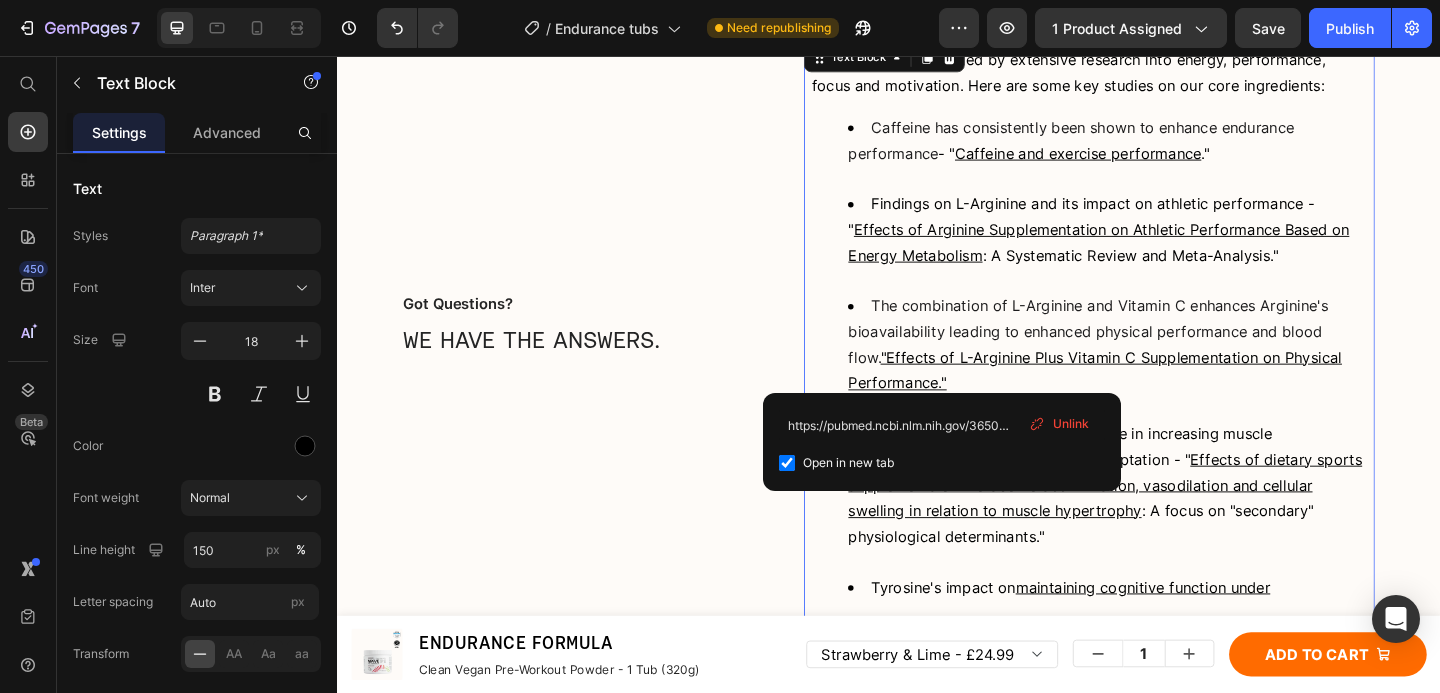 click on "The combination of L-Arginine and Vitamin C enhances Arginine's bioavailability leading to enhanced physical performance and blood flow.  "Effects of L-Arginine Plus Vitamin C Supplementation on Physical Performance."" at bounding box center [1175, 383] 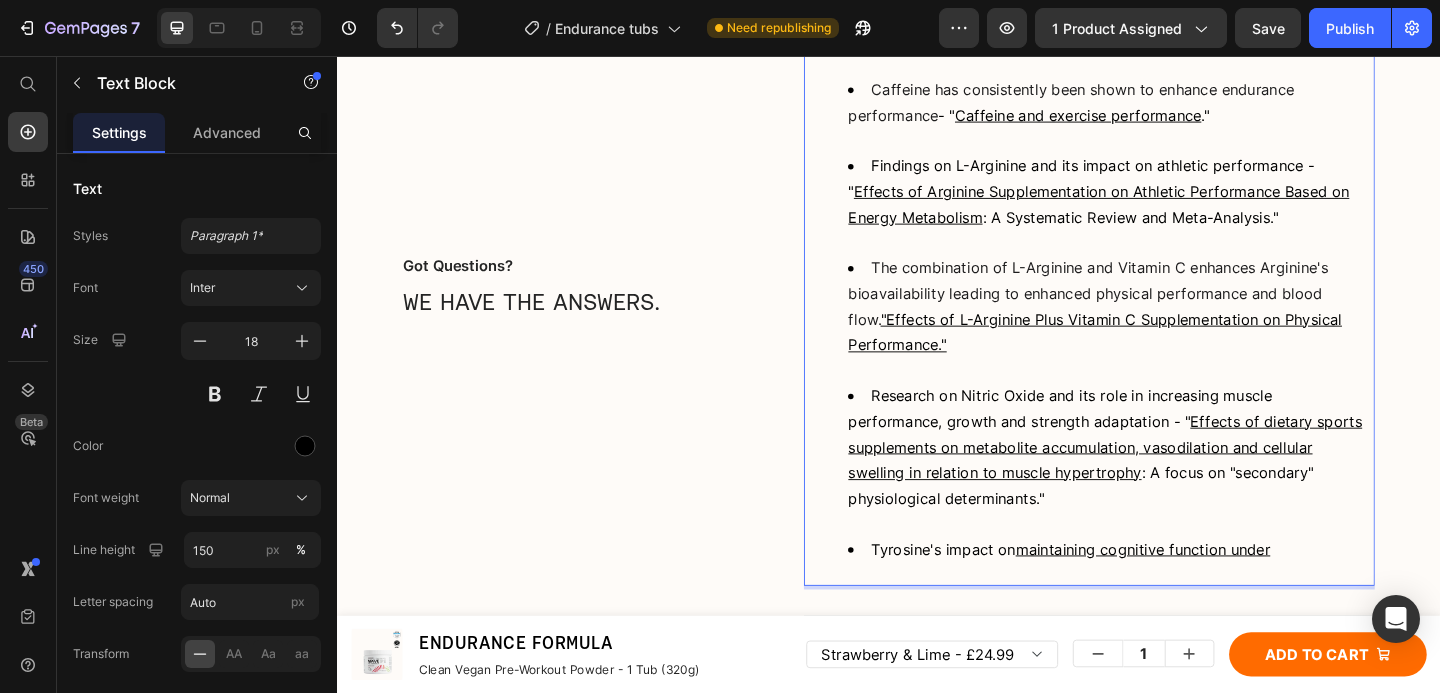 scroll, scrollTop: 10178, scrollLeft: 0, axis: vertical 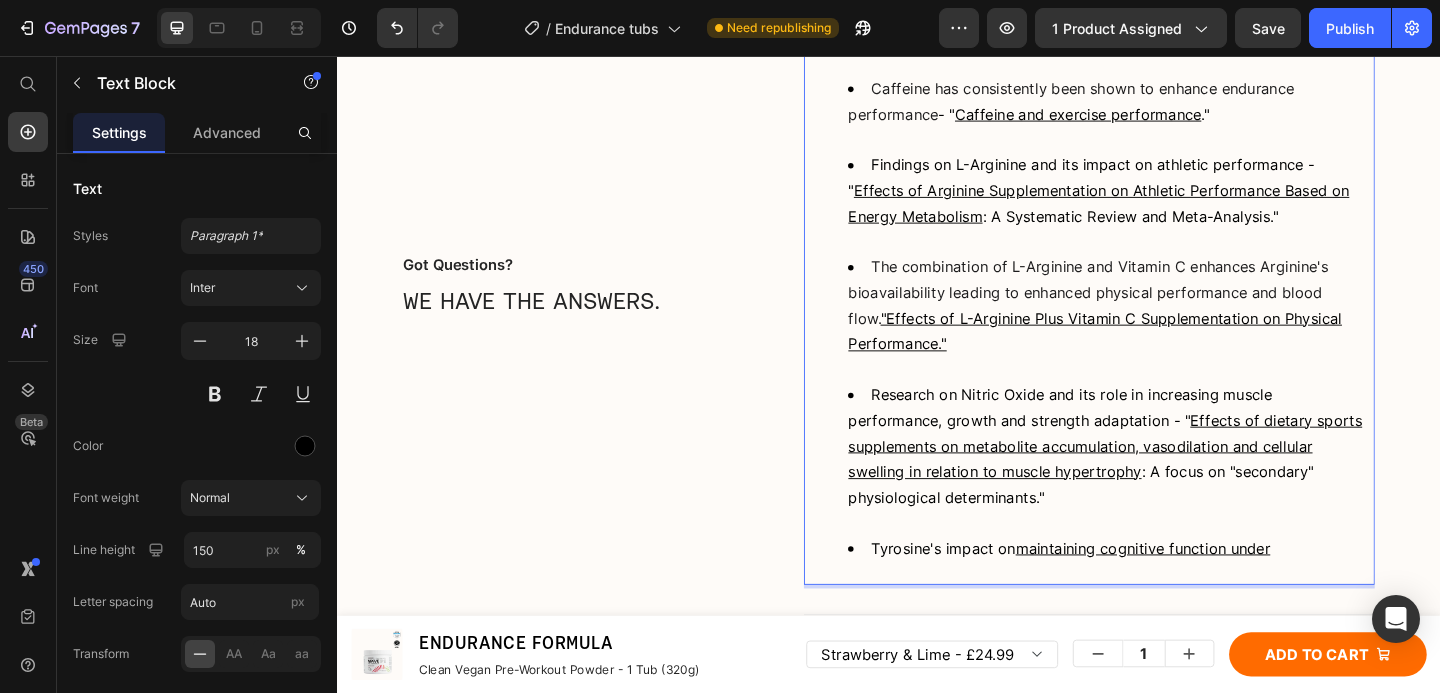 click on "Tyrosine's impact on" at bounding box center [996, 591] 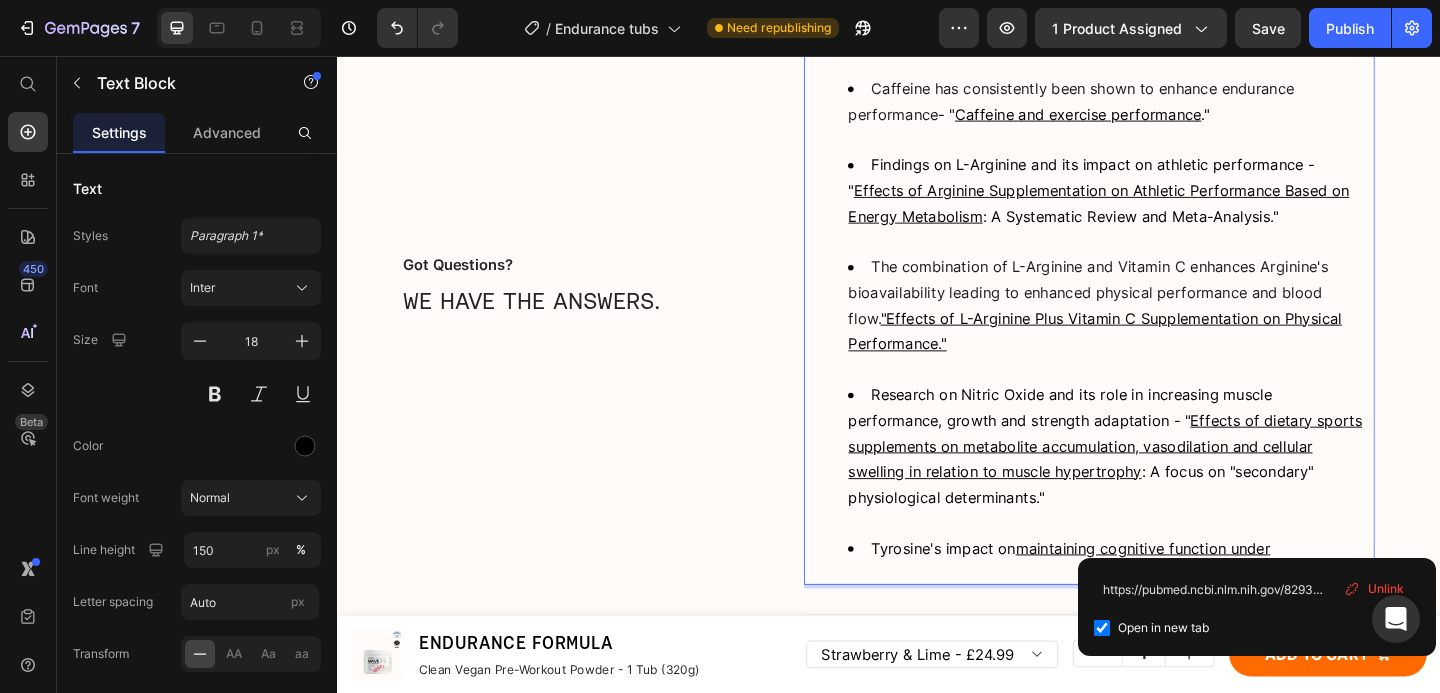 drag, startPoint x: 1376, startPoint y: 585, endPoint x: 1349, endPoint y: 585, distance: 27 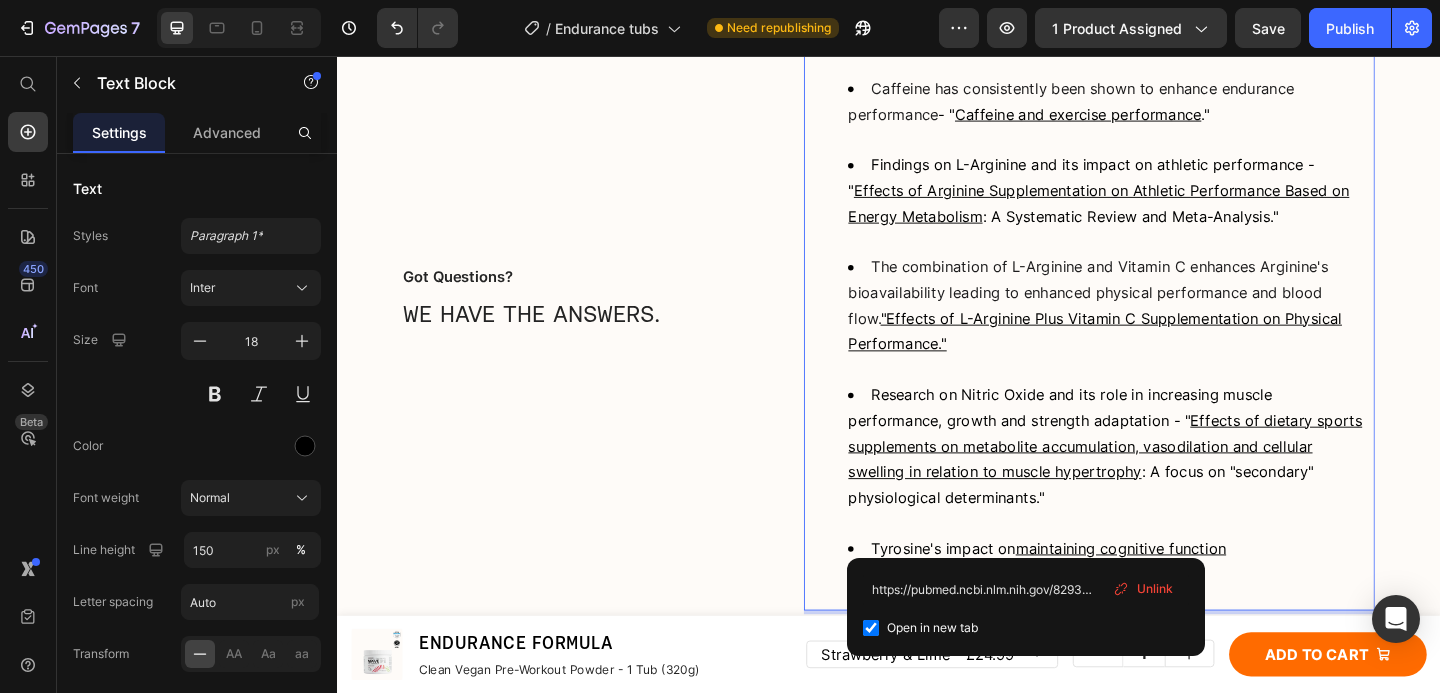 drag, startPoint x: 1359, startPoint y: 577, endPoint x: 1020, endPoint y: 587, distance: 339.14746 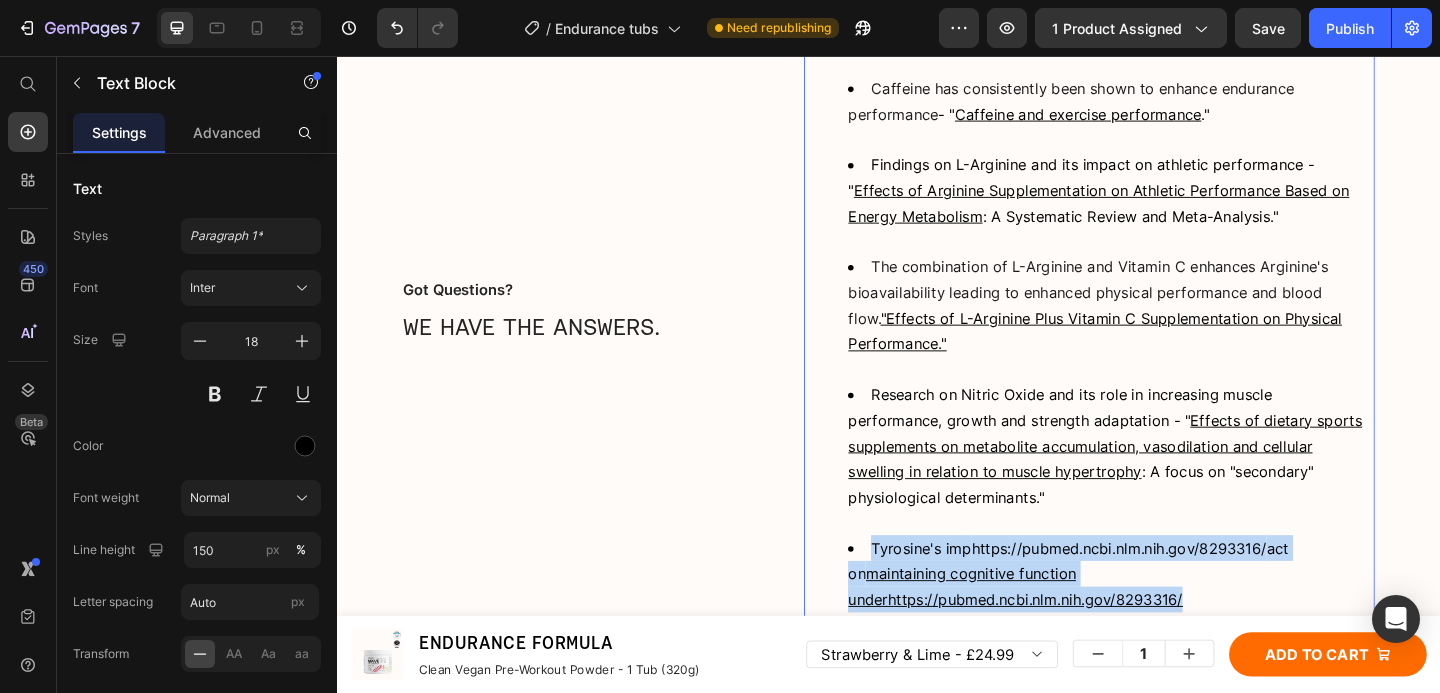 drag, startPoint x: 915, startPoint y: 578, endPoint x: 1280, endPoint y: 629, distance: 368.54578 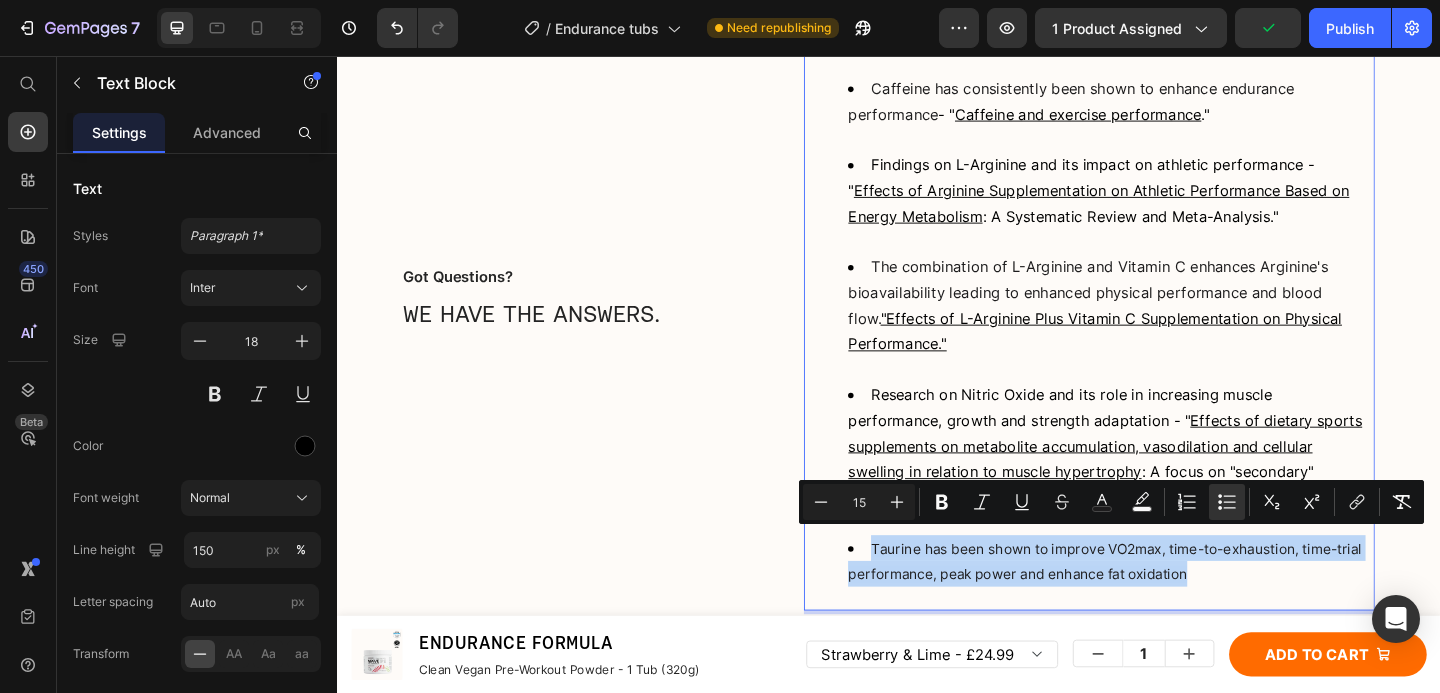drag, startPoint x: 1229, startPoint y: 607, endPoint x: 905, endPoint y: 584, distance: 324.81534 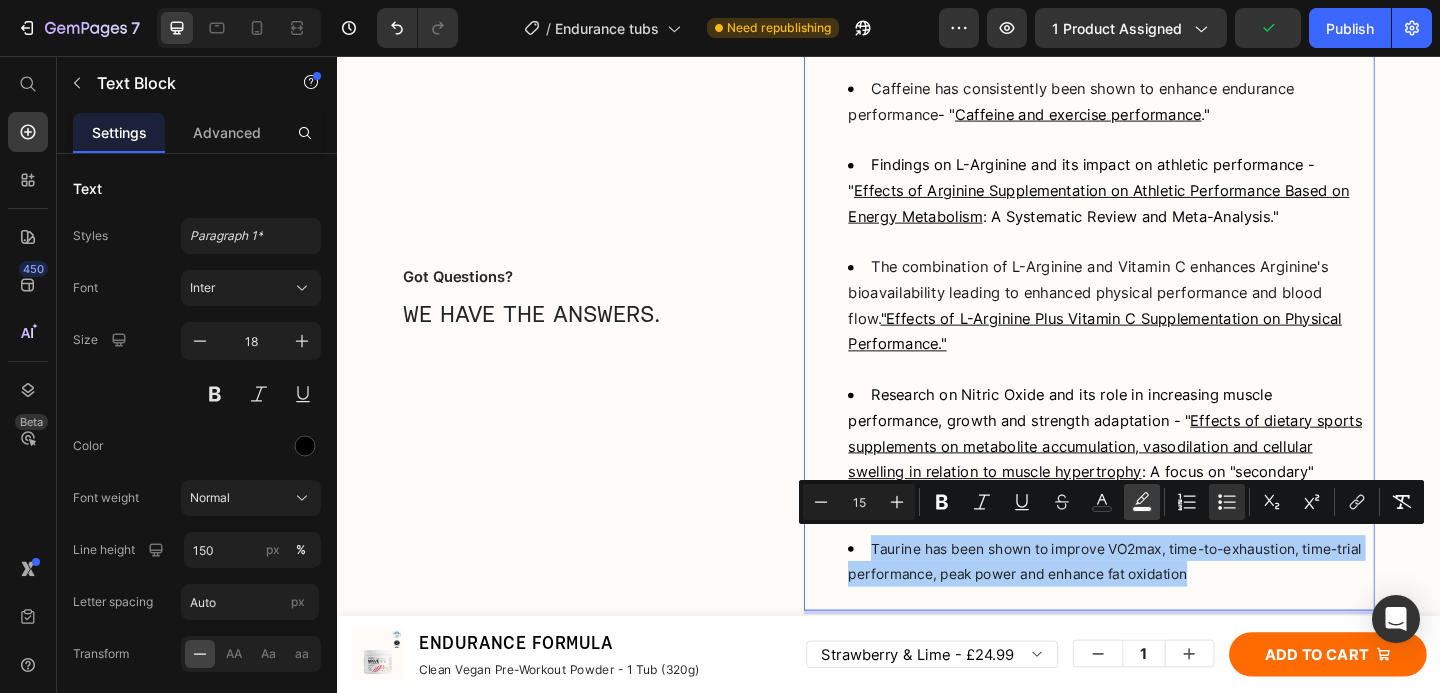 click 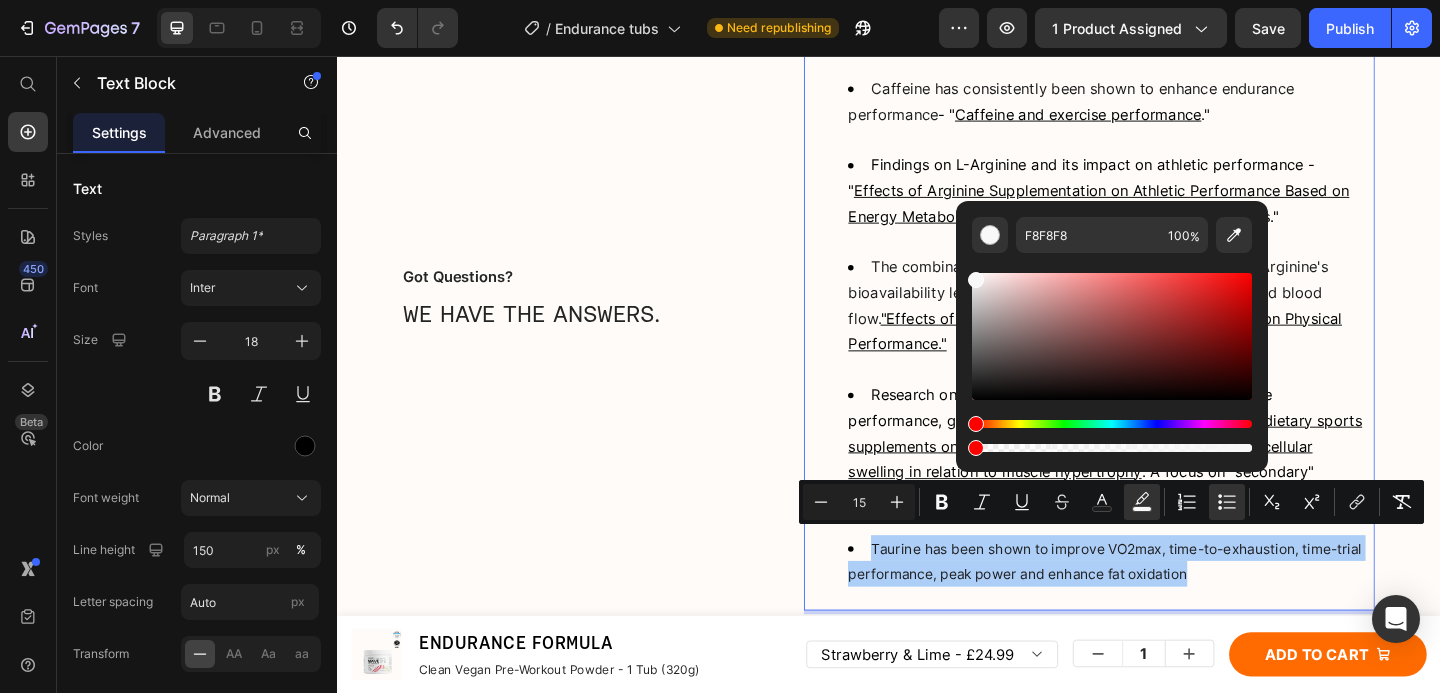 drag, startPoint x: 1500, startPoint y: 500, endPoint x: 972, endPoint y: 511, distance: 528.11456 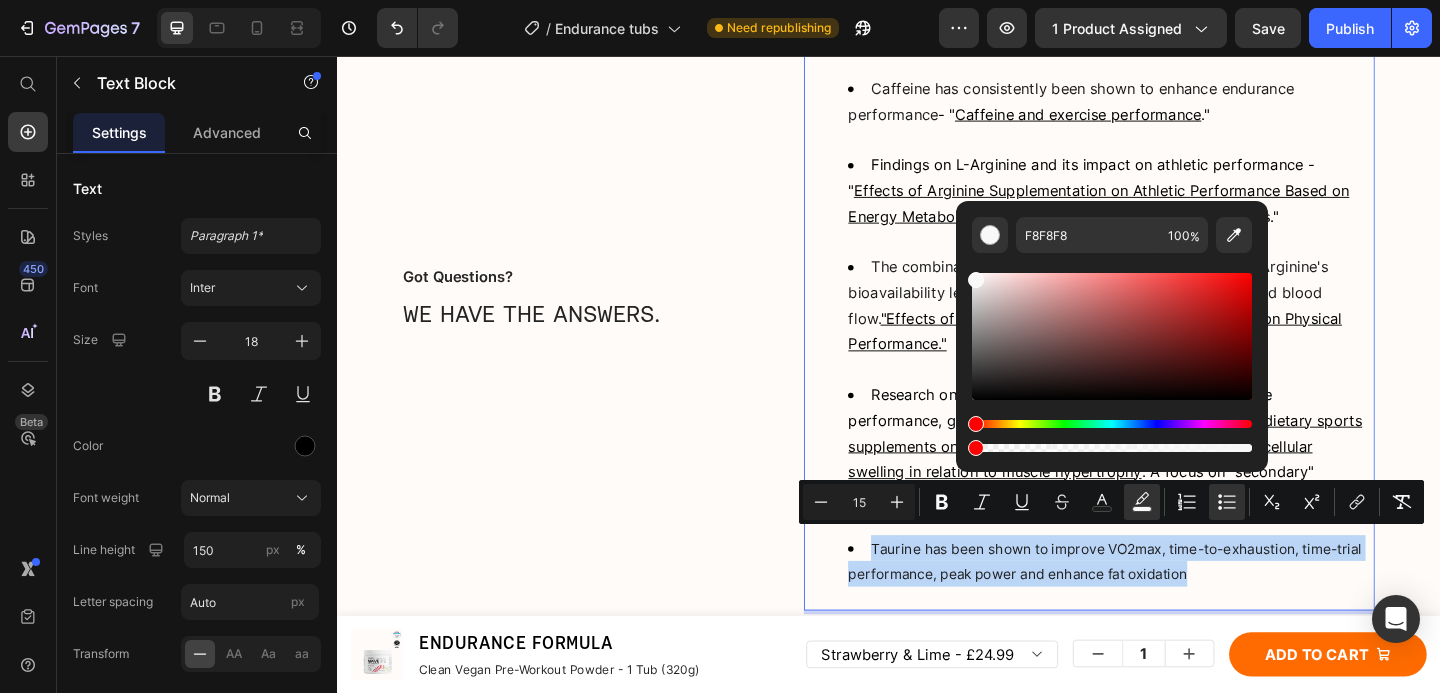 type on "0" 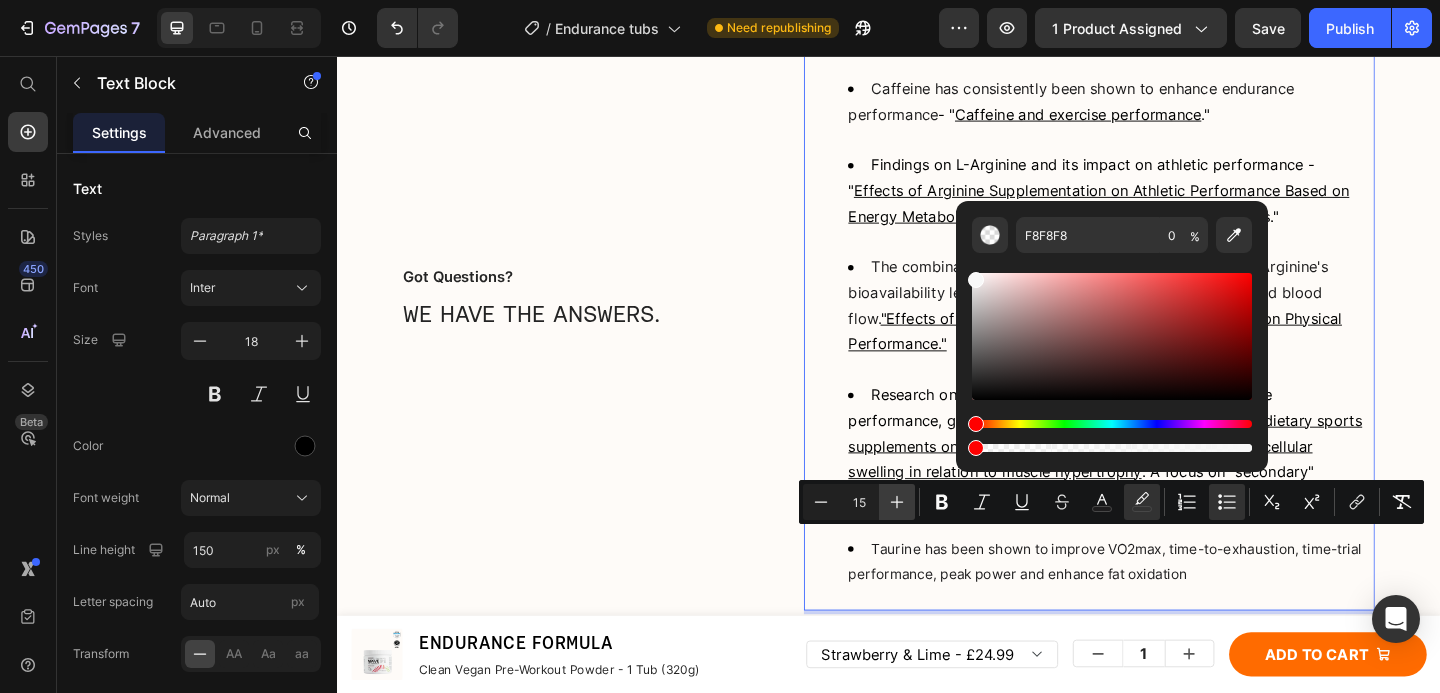 click 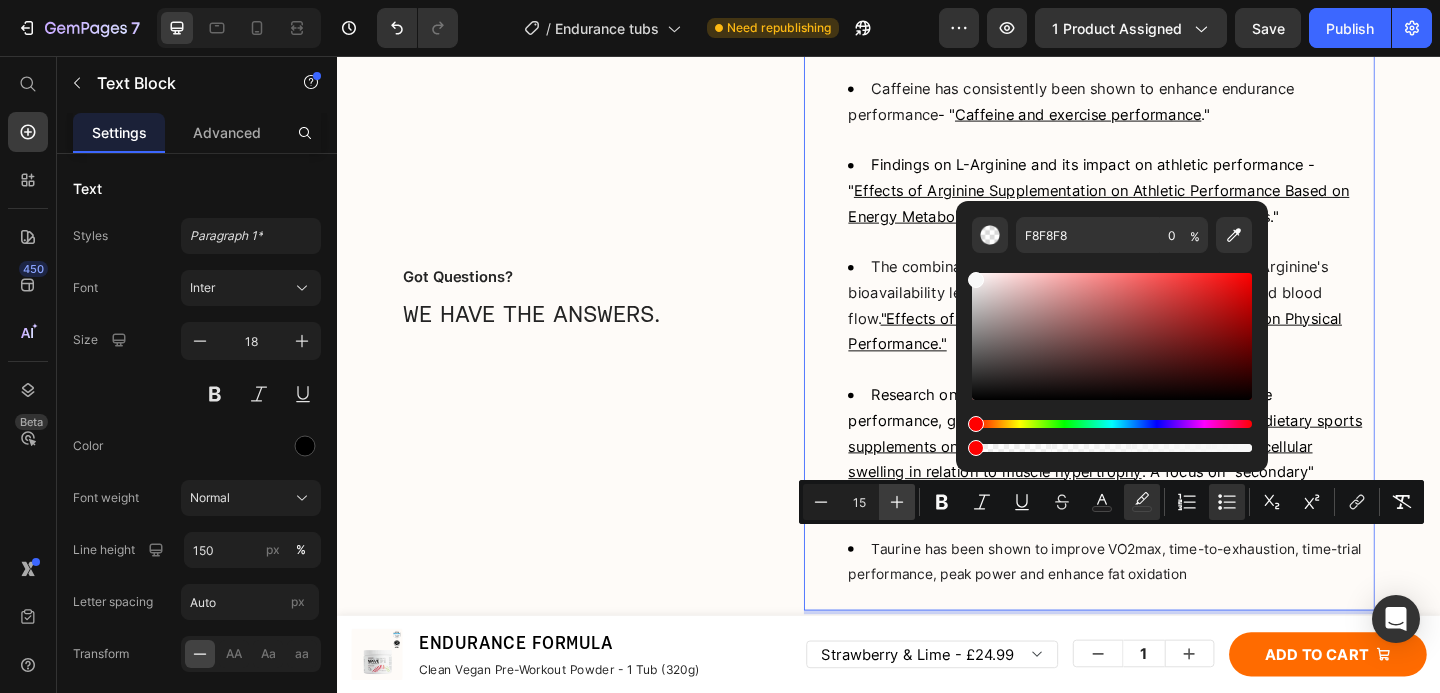 type on "16" 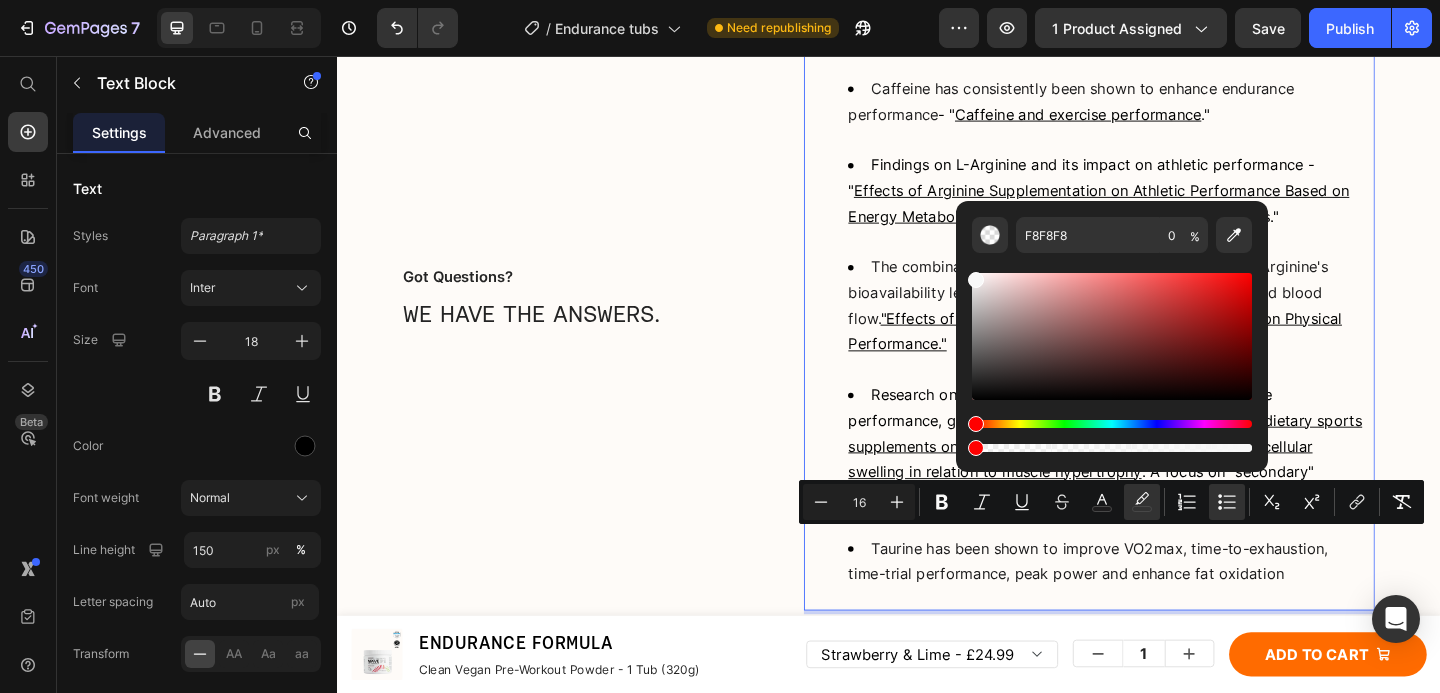 click on "Taurine has been shown to improve VO2max, time-to-exhaustion, time-trial performance, peak power and enhance fat oxidation" at bounding box center [1154, 605] 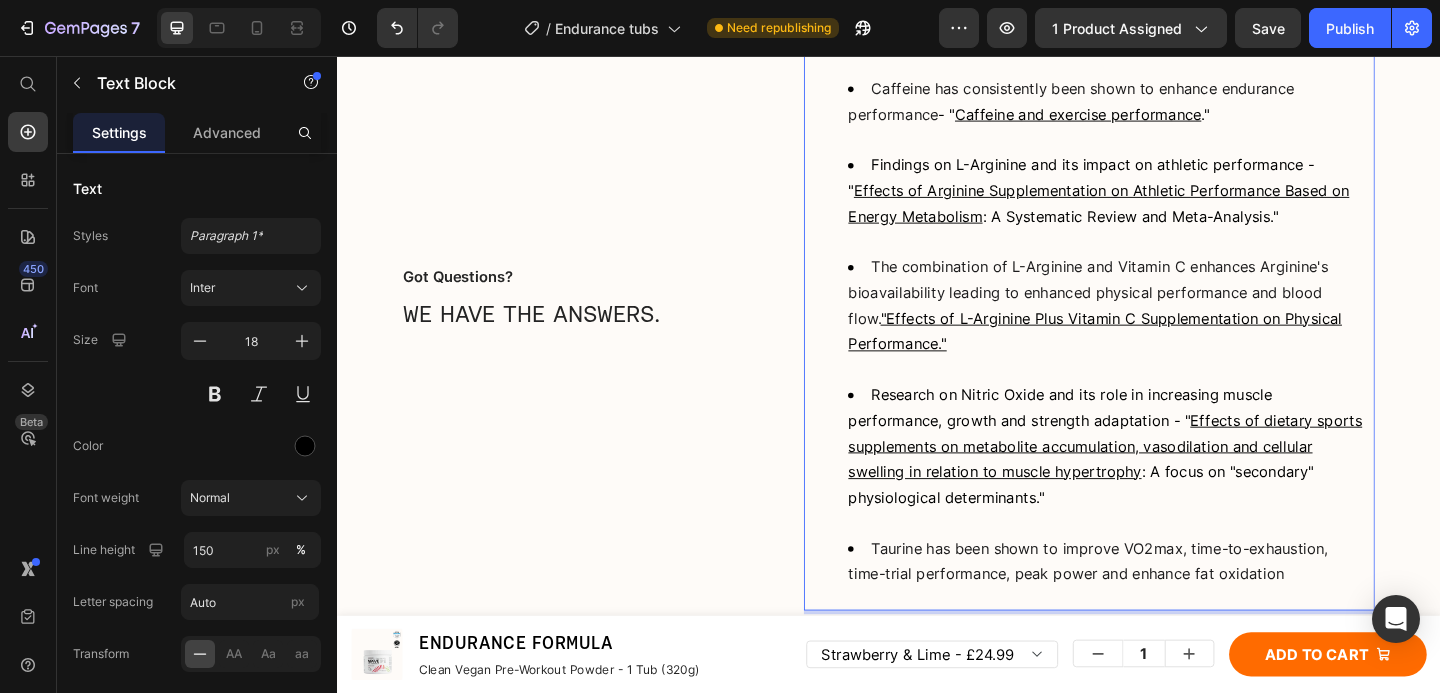 click on "Taurine has been shown to improve VO2max, time-to-exhaustion, time-trial performance, peak power and enhance fat oxidation" at bounding box center (1154, 605) 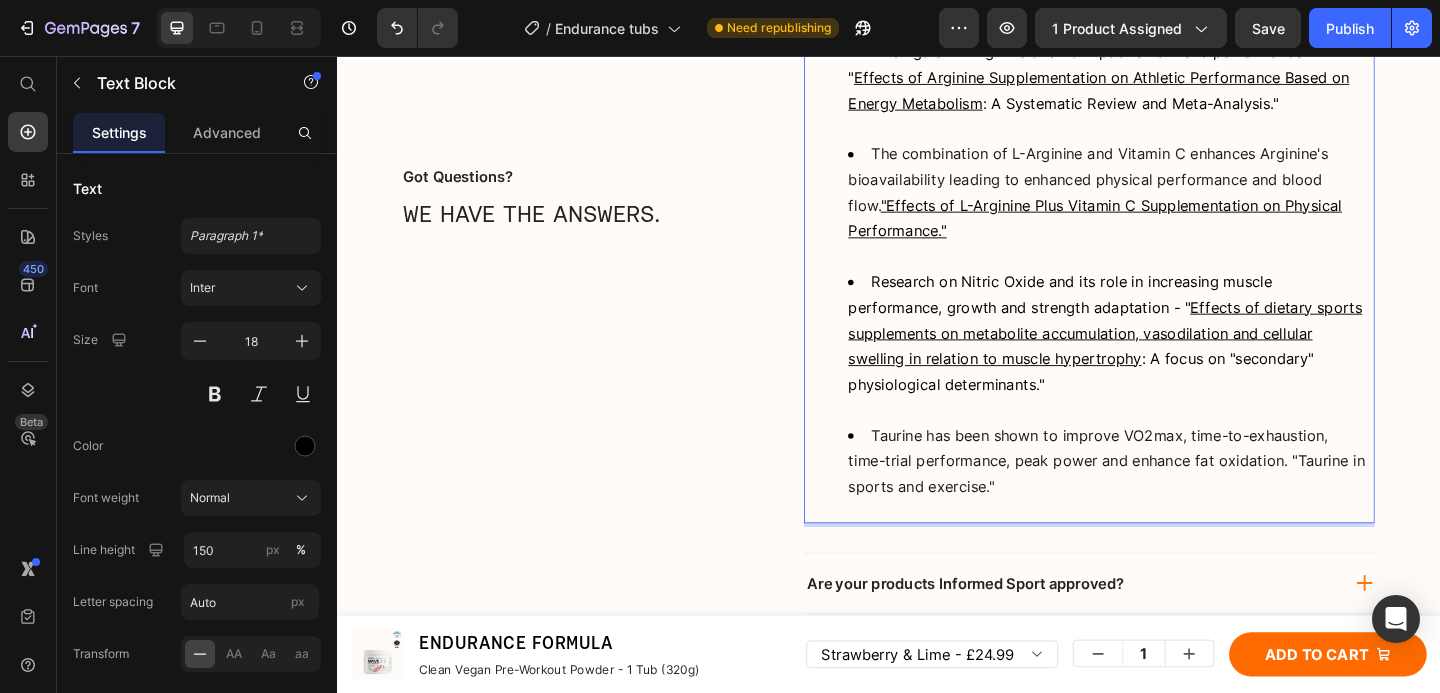 scroll, scrollTop: 10302, scrollLeft: 0, axis: vertical 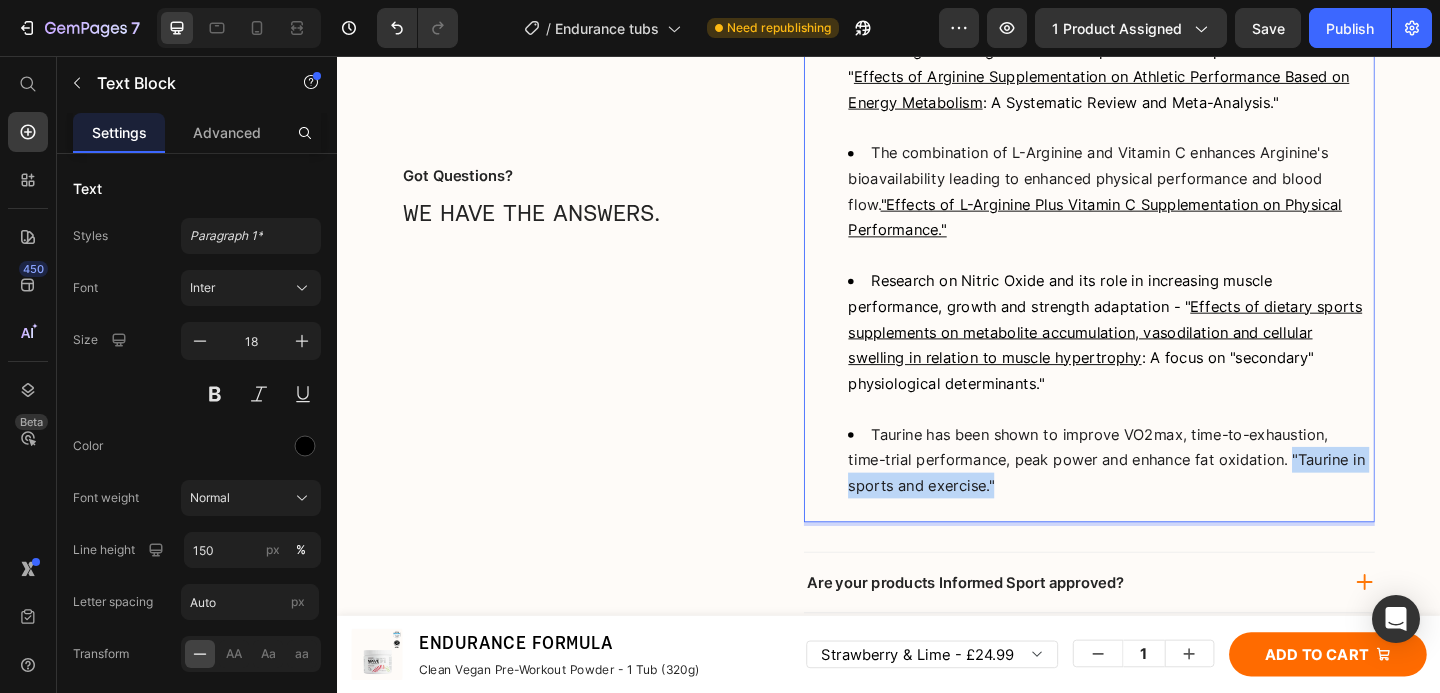 drag, startPoint x: 1085, startPoint y: 517, endPoint x: 1367, endPoint y: 490, distance: 283.2896 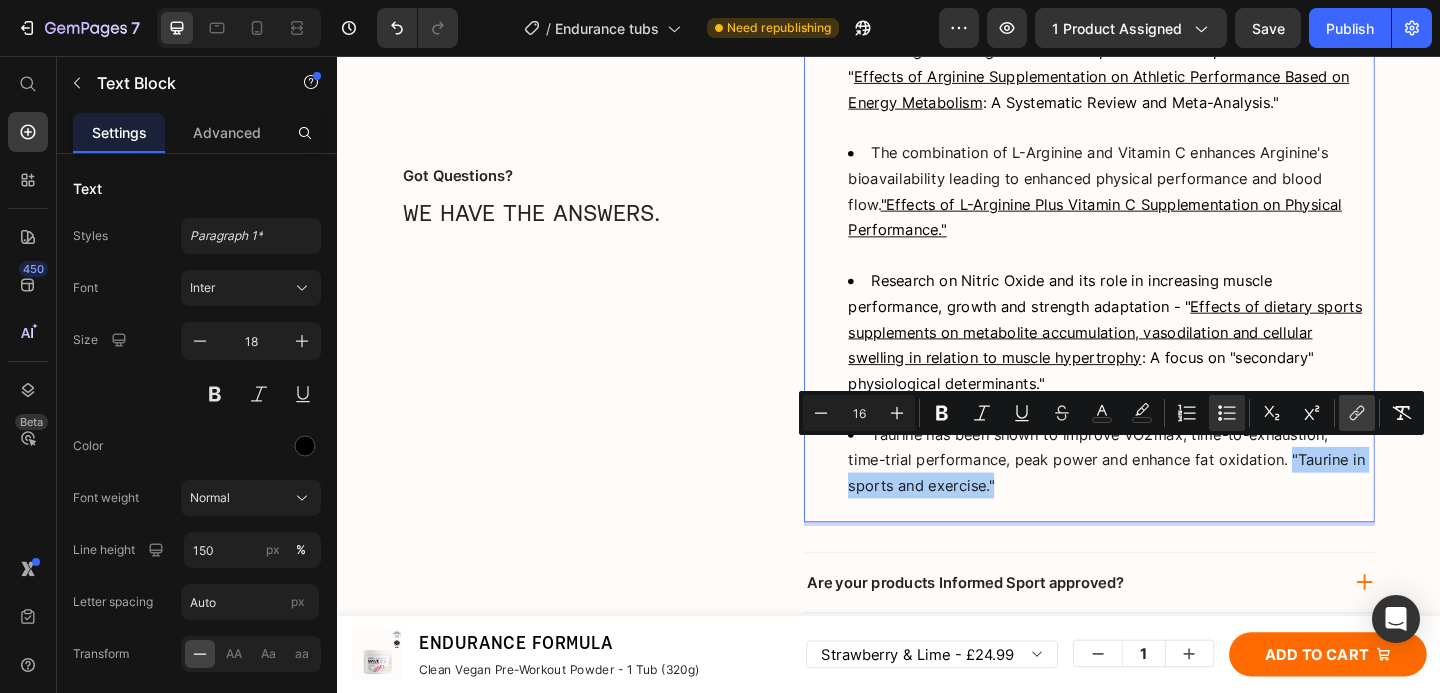click 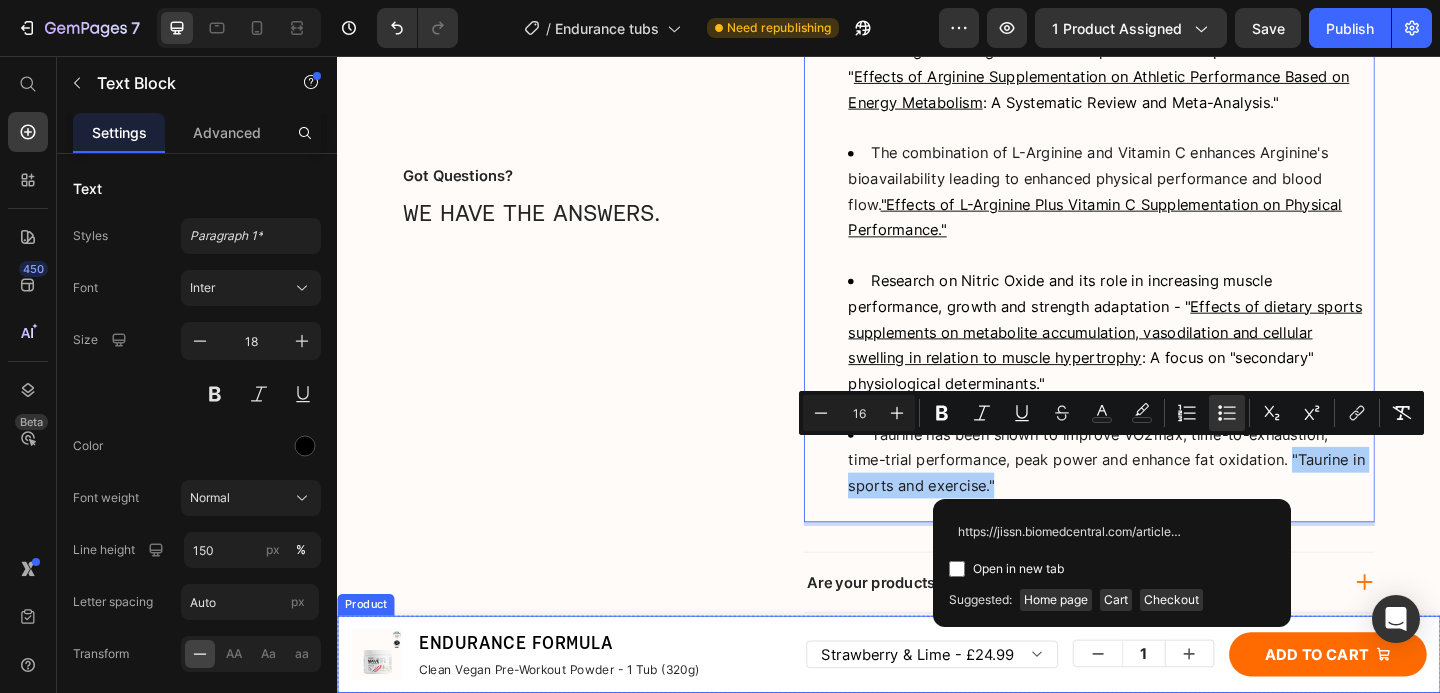 scroll, scrollTop: 0, scrollLeft: 173, axis: horizontal 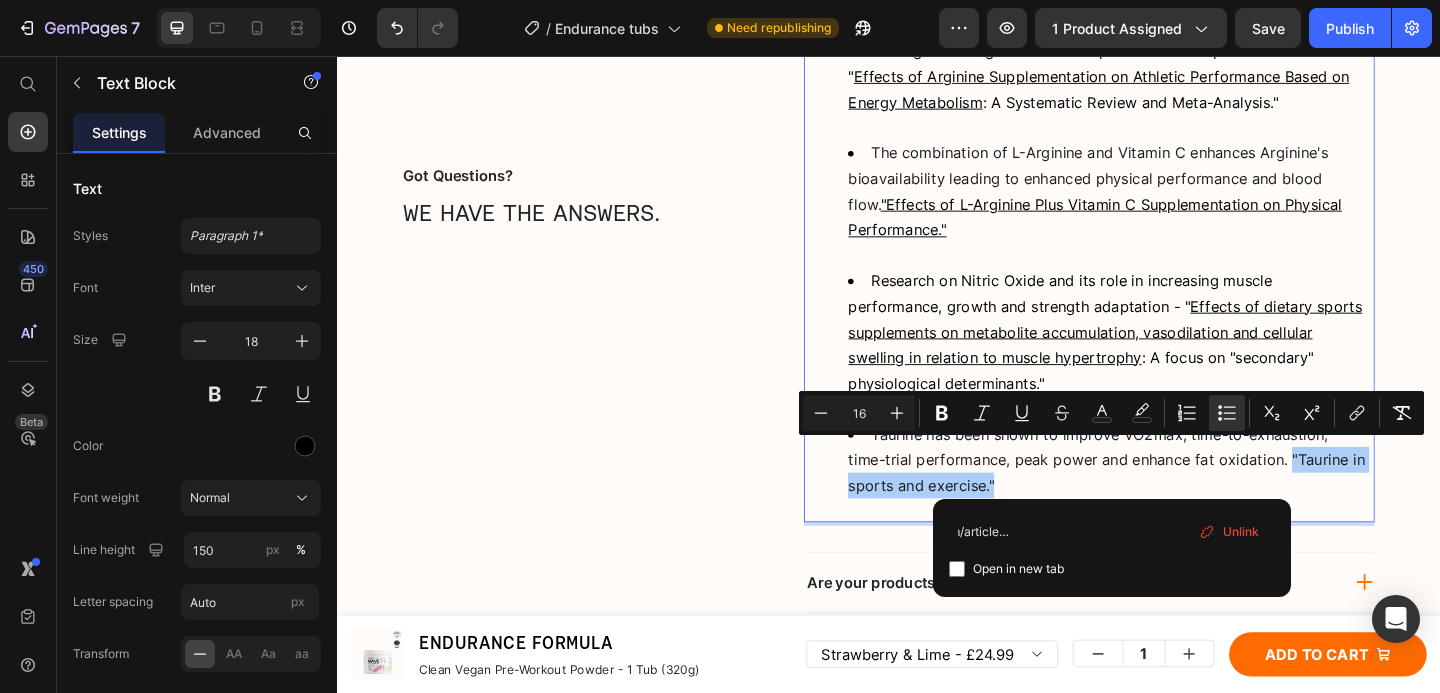 type on "https://jissn.biomedcentral.com/articles/10.1186/s12970-021-00438-0" 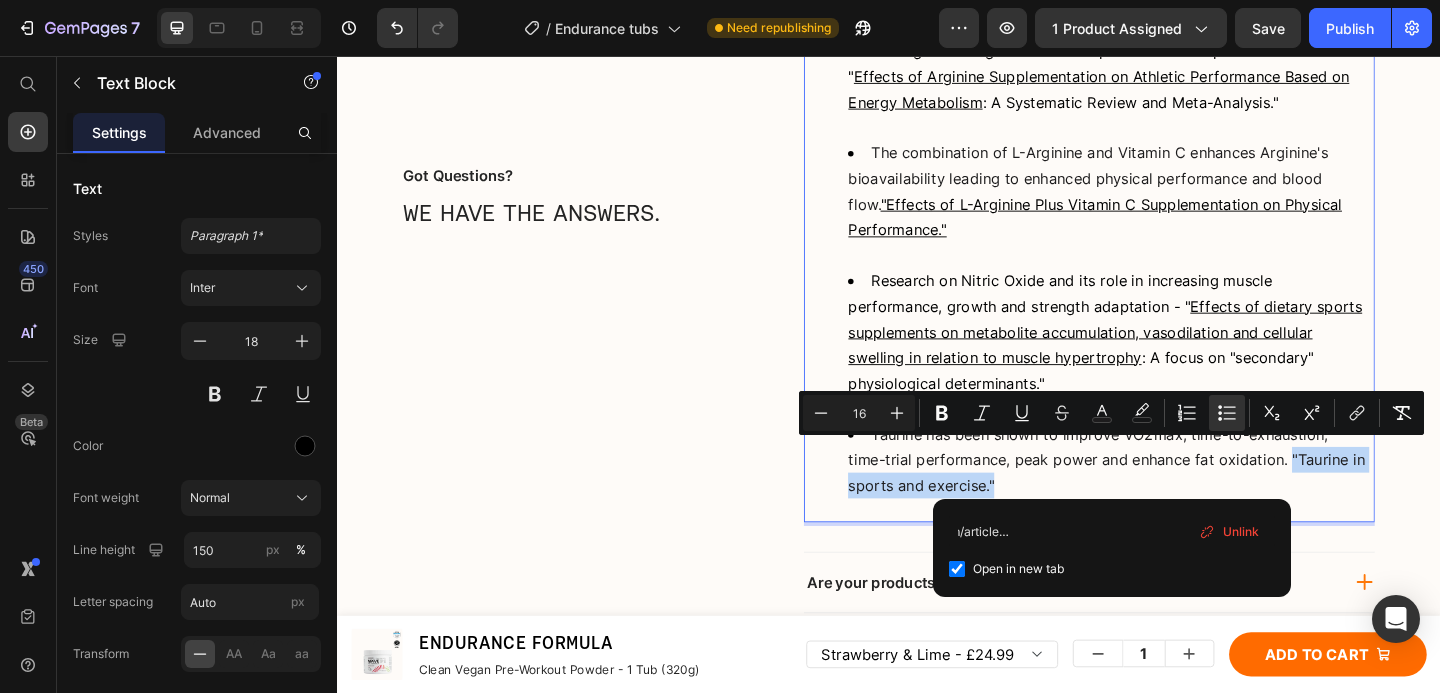 checkbox on "true" 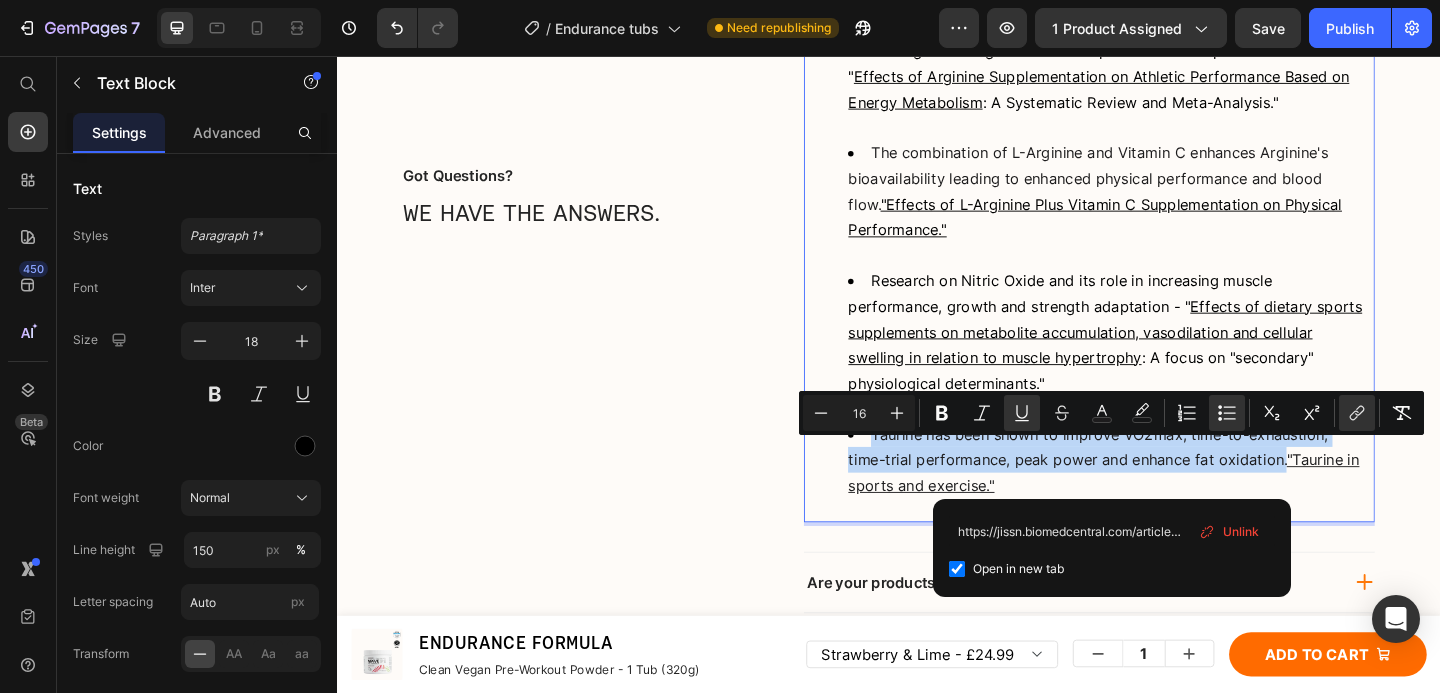 click on "Taurine has been shown to improve VO2max, time-to-exhaustion, time-trial performance, peak power and enhance fat oxidation.  "Taurine in sports and exercise."" at bounding box center (1175, 495) 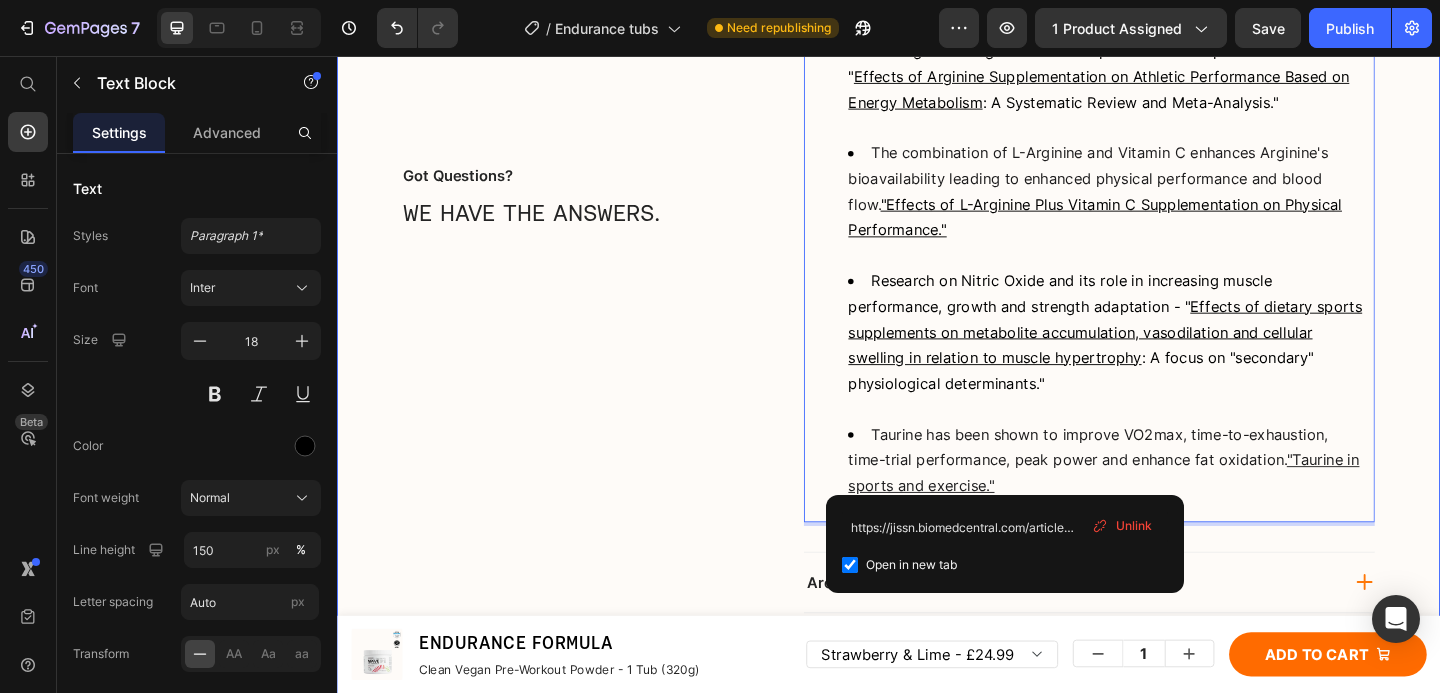 click on "Got Questions? Text Block WE HAVE THE ANSWERS. Heading
Who is this product for?
How long before I notice the benefits?
What is the key scientific research supporting this product? Move Pre-Workout is led by extensive research into energy, performance, focus and motivation. Here are some key studies on our core ingredients: Caffeine has consistently been shown to enhance endurance performance  - " Caffeine and exercise performance ."   Findings on L-Arginine and its impact on athletic performance - " Effects of Arginine Supplementation on Athletic Performance Based on Energy Metabolism : A Systematic Review and Meta-Analysis."   The combination of L-Arginine and Vitamin C enhances Arginine's bioavailability leading to enhanced physical performance and blood flow.  "Effects of L-Arginine Plus Vitamin C Supplementation on Physical Performance."   Research on Nitric Oxide and its role in increasing muscle performance, growth and strength adaptation - "     0 Row" at bounding box center [937, 232] 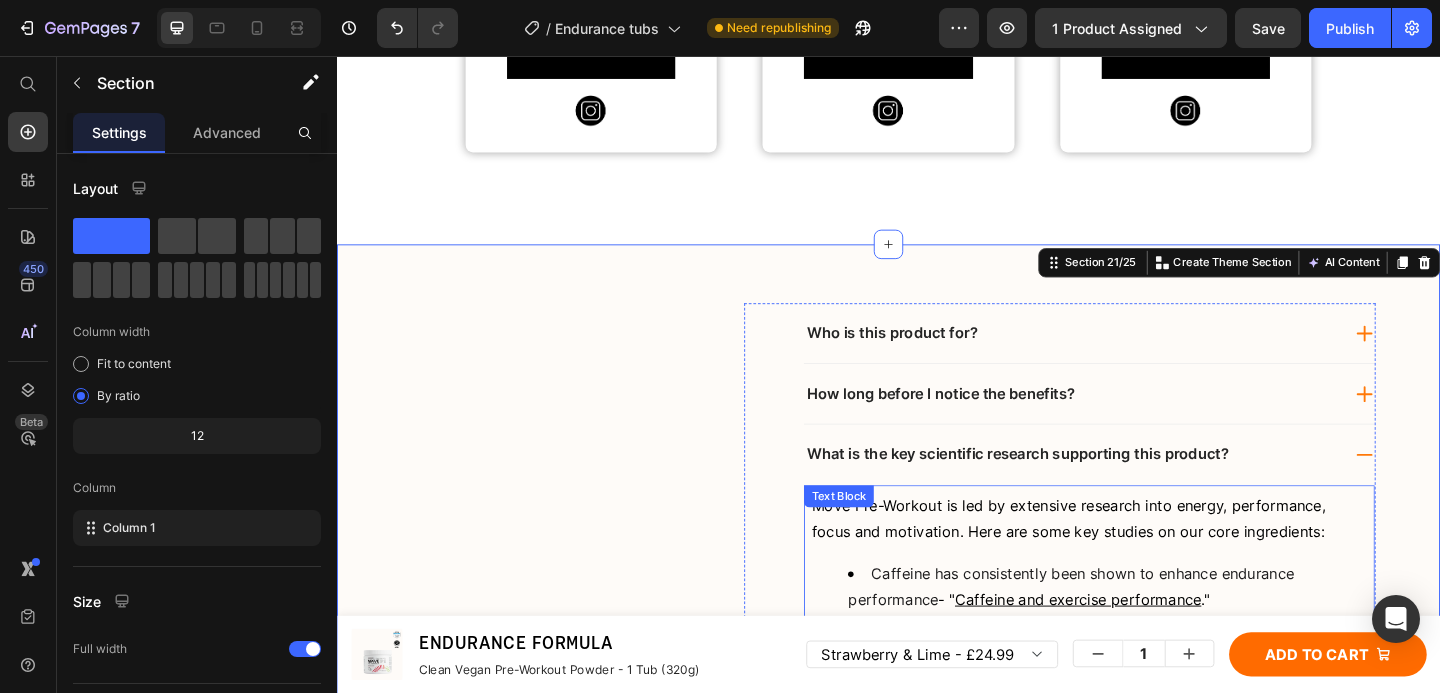 scroll, scrollTop: 9648, scrollLeft: 0, axis: vertical 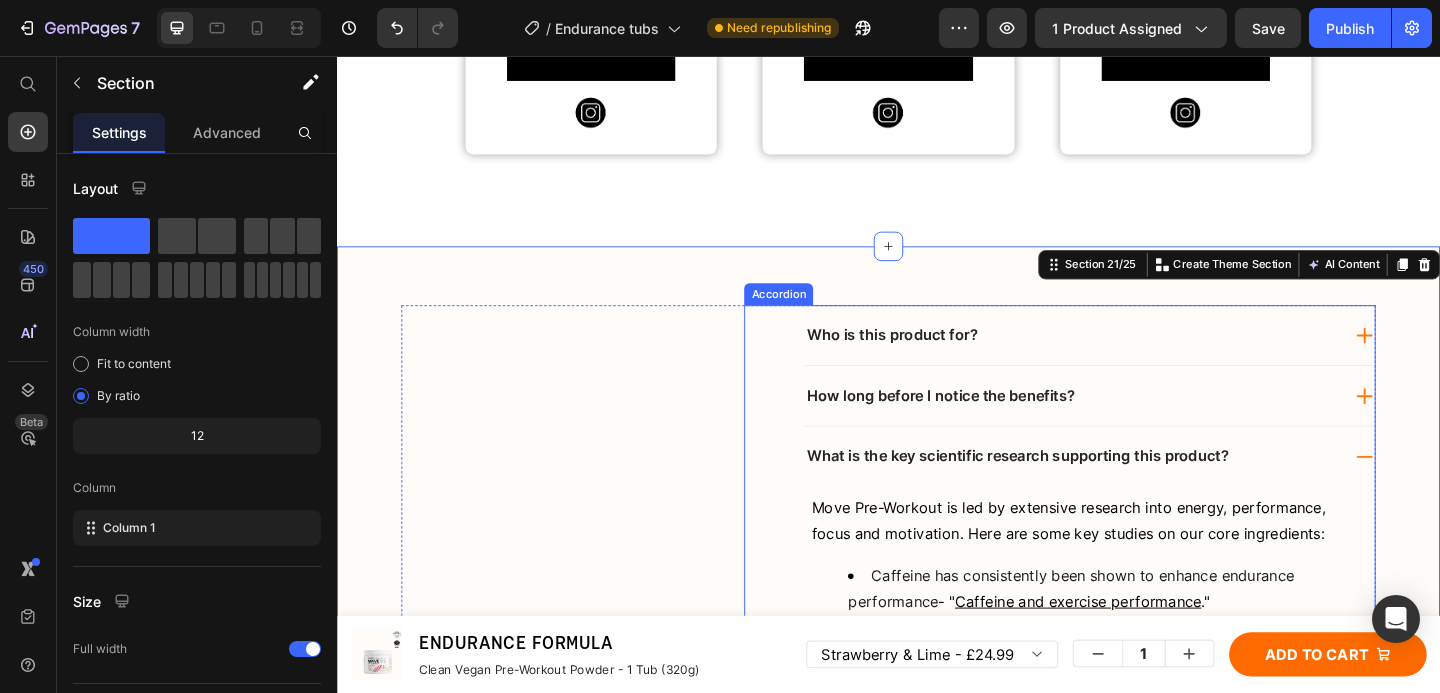click on "What is the key scientific research supporting this product?" at bounding box center (1155, 491) 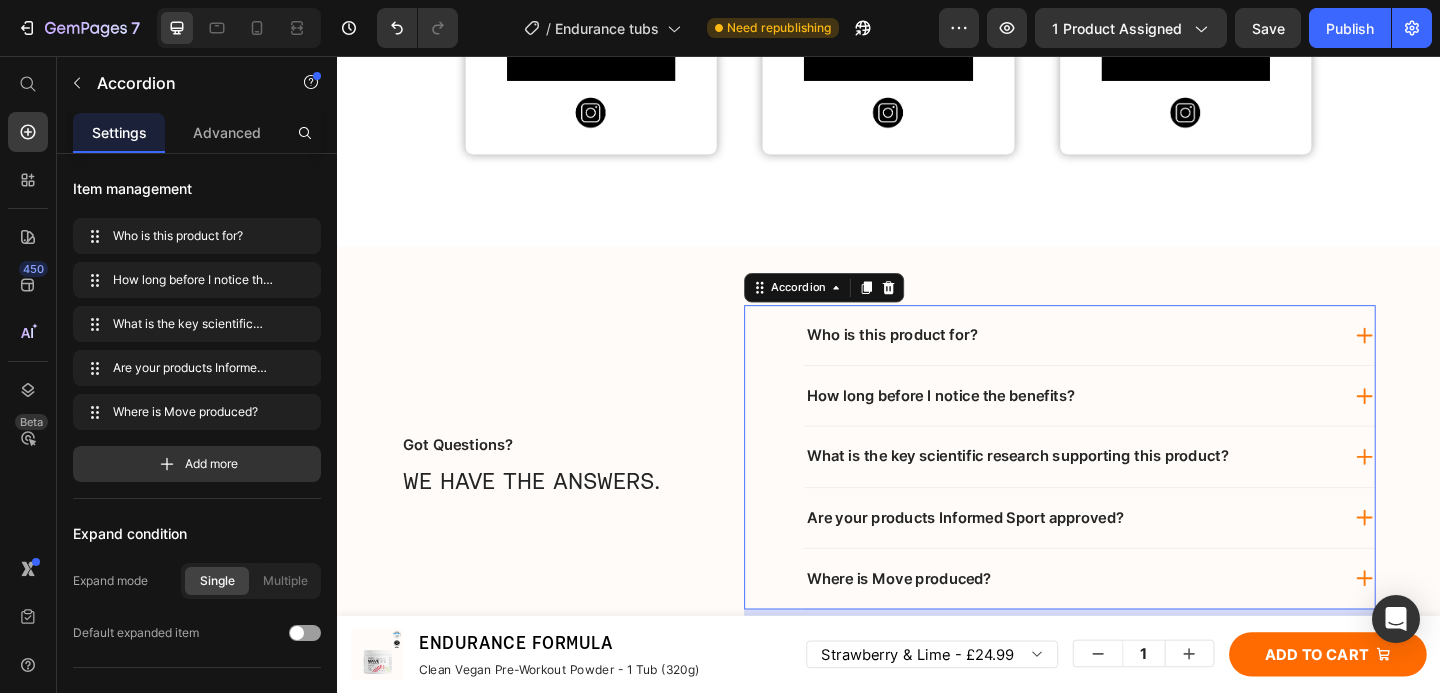 click on "What is the key scientific research supporting this product?" at bounding box center (1155, 491) 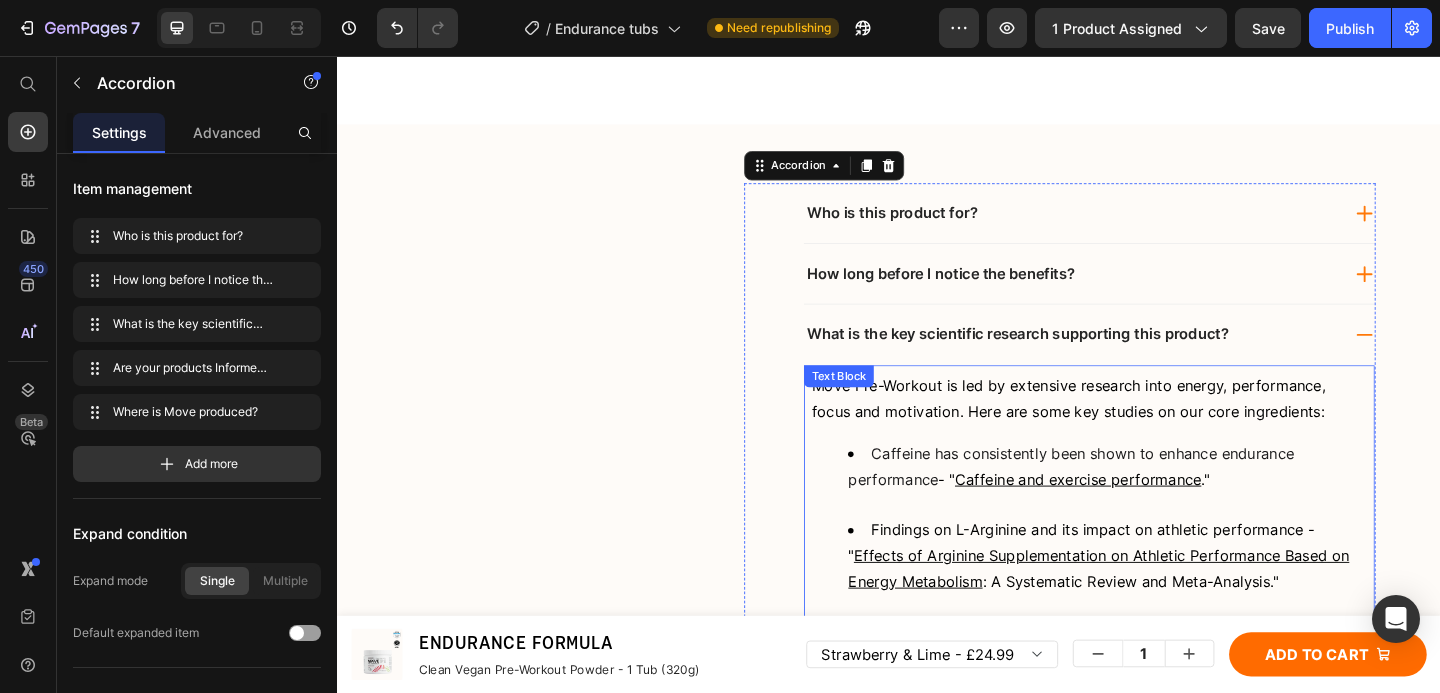 scroll, scrollTop: 9819, scrollLeft: 0, axis: vertical 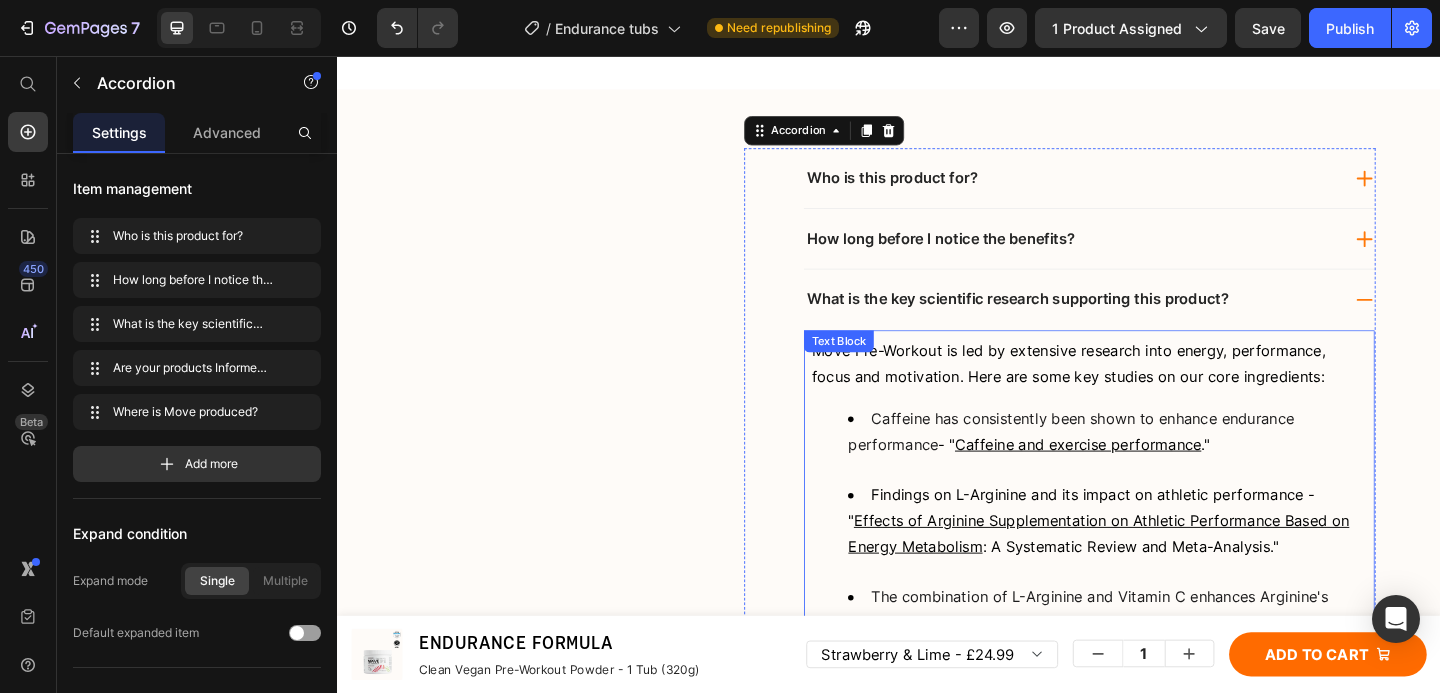 click on "Move Pre-Workout is led by extensive research into energy, performance, focus and motivation. Here are some key studies on our core ingredients:" at bounding box center [1132, 390] 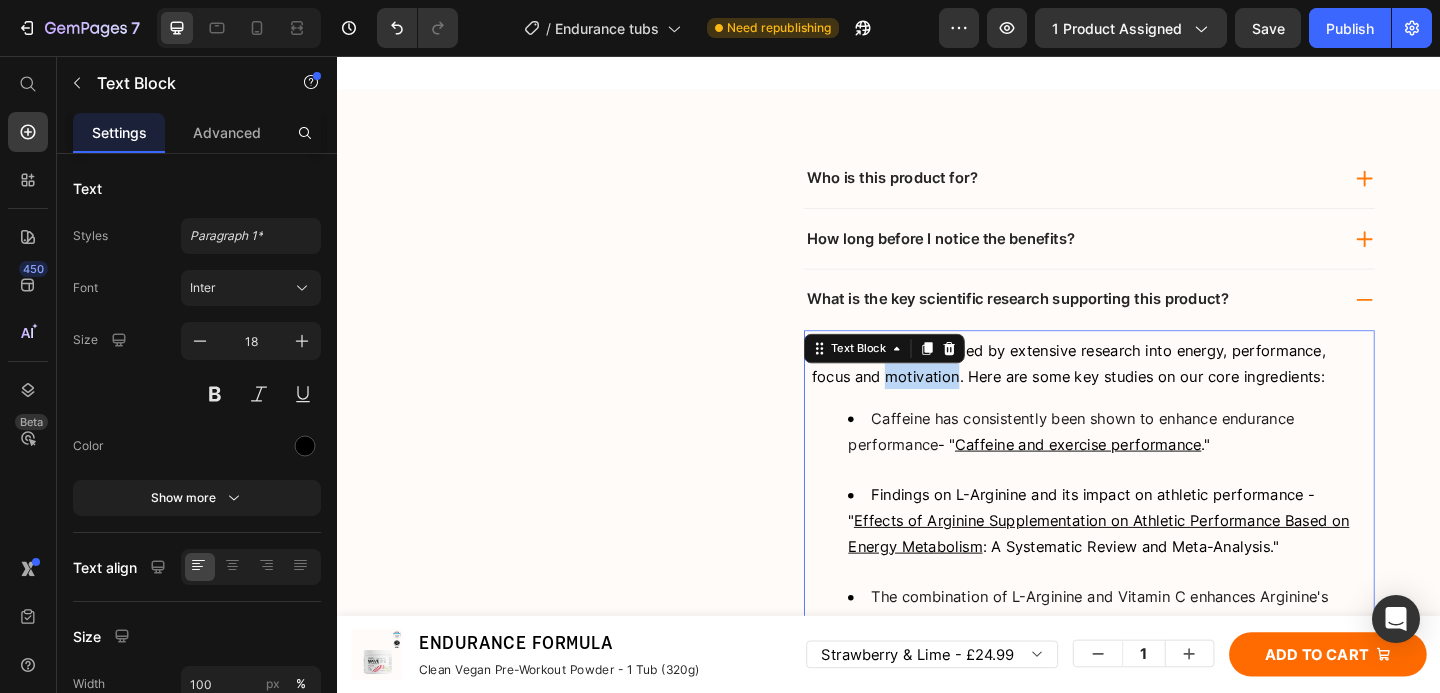click on "Move Pre-Workout is led by extensive research into energy, performance, focus and motivation. Here are some key studies on our core ingredients:" at bounding box center [1132, 390] 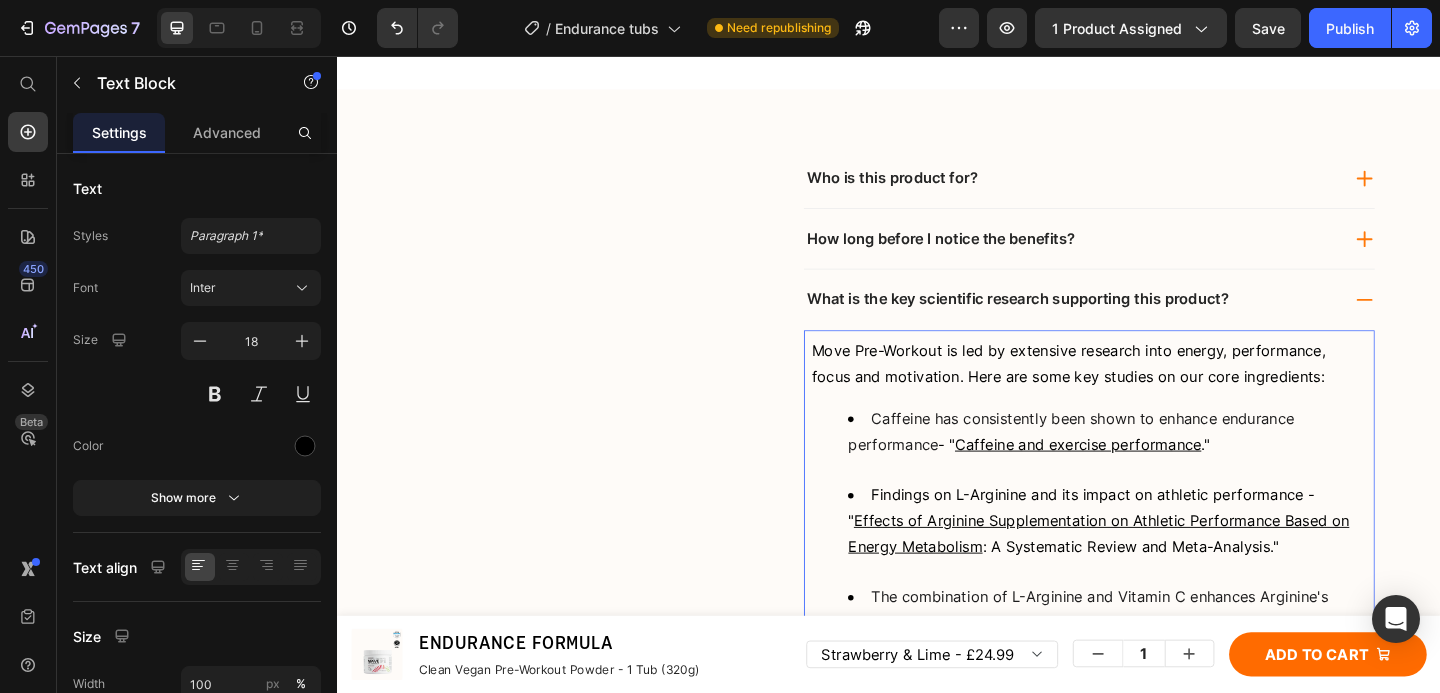 click on "Move Pre-Workout is led by extensive research into energy, performance, focus and motivation. Here are some key studies on our core ingredients:" at bounding box center (1132, 390) 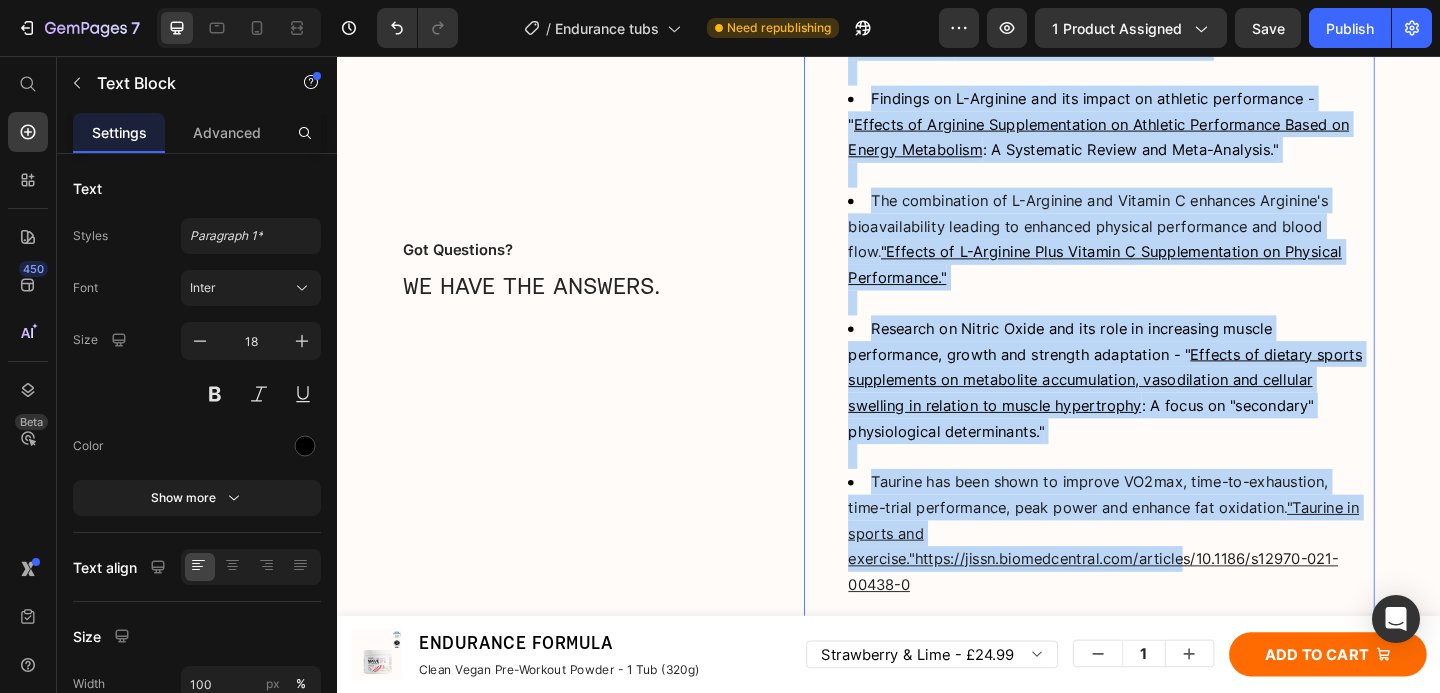 scroll, scrollTop: 10664, scrollLeft: 0, axis: vertical 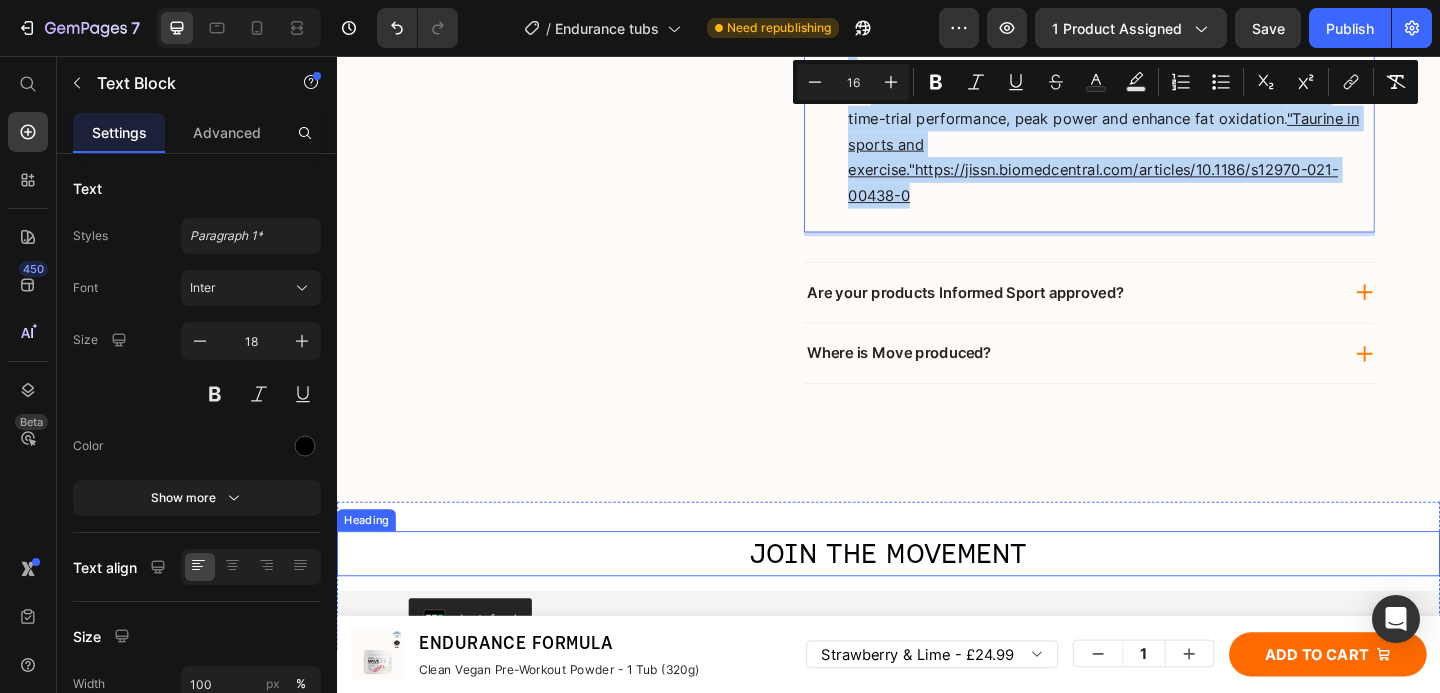 drag, startPoint x: 848, startPoint y: 372, endPoint x: 1240, endPoint y: 574, distance: 440.98526 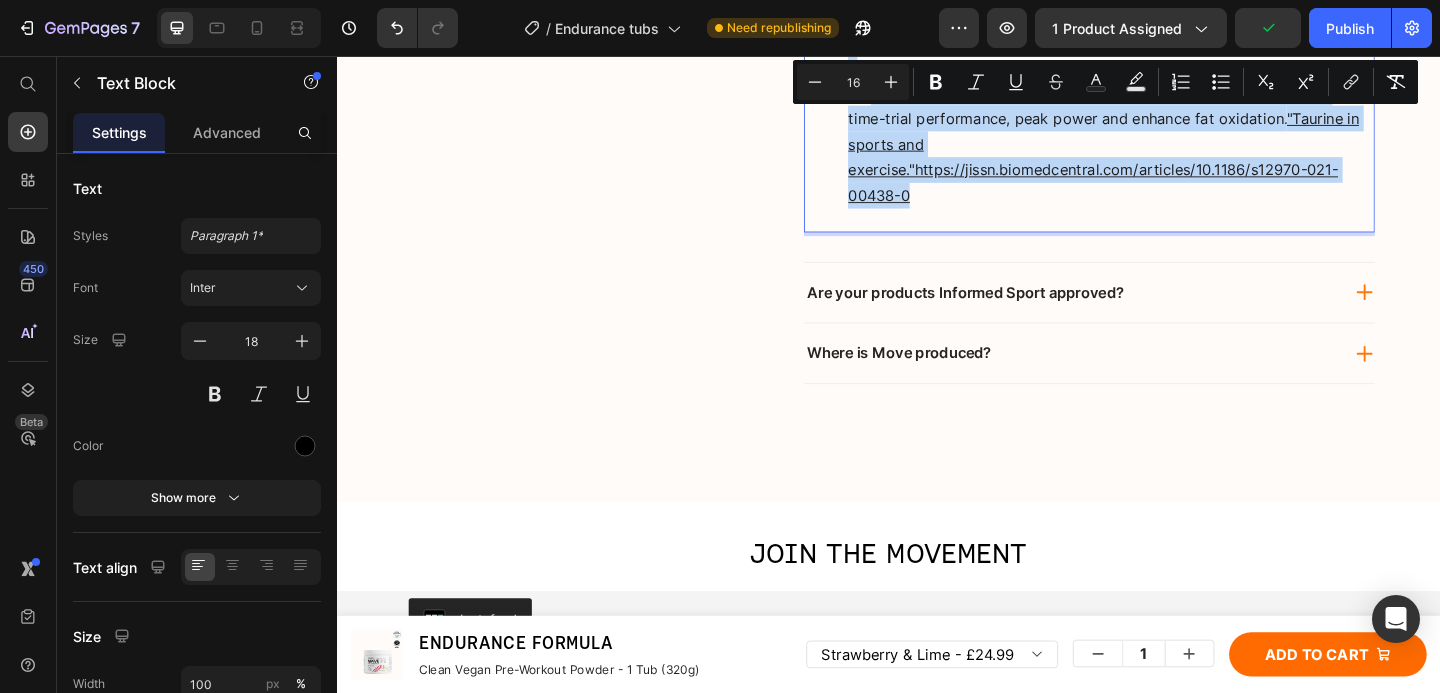 copy on "Move Pre-Workout is led by extensive research into energy, performance, focus and motivation. Here are some key studies on our core ingredients: Caffeine has consistently been shown to enhance endurance performance  - " Caffeine and exercise performance ."   Findings on L-Arginine and its impact on athletic performance - " Effects of Arginine Supplementation on Athletic Performance Based on Energy Metabolism : A Systematic Review and Meta-Analysis."   The combination of L-Arginine and Vitamin C enhances Arginine's bioavailability leading to enhanced physical performance and blood flow.  "Effects of L-Arginine Plus Vitamin C Supplementation on Physical Performance."   Research on Nitric Oxide and its role in increasing muscle performance, growth and strength adaptation - " Effects of dietary sports supplements on metabolite accumulation, vasodilation and cellular swelling in relation to muscle hypertrophy : A focus on "secondary" physiological determinants."   Taurine has been shown to improve VO2max, time-..." 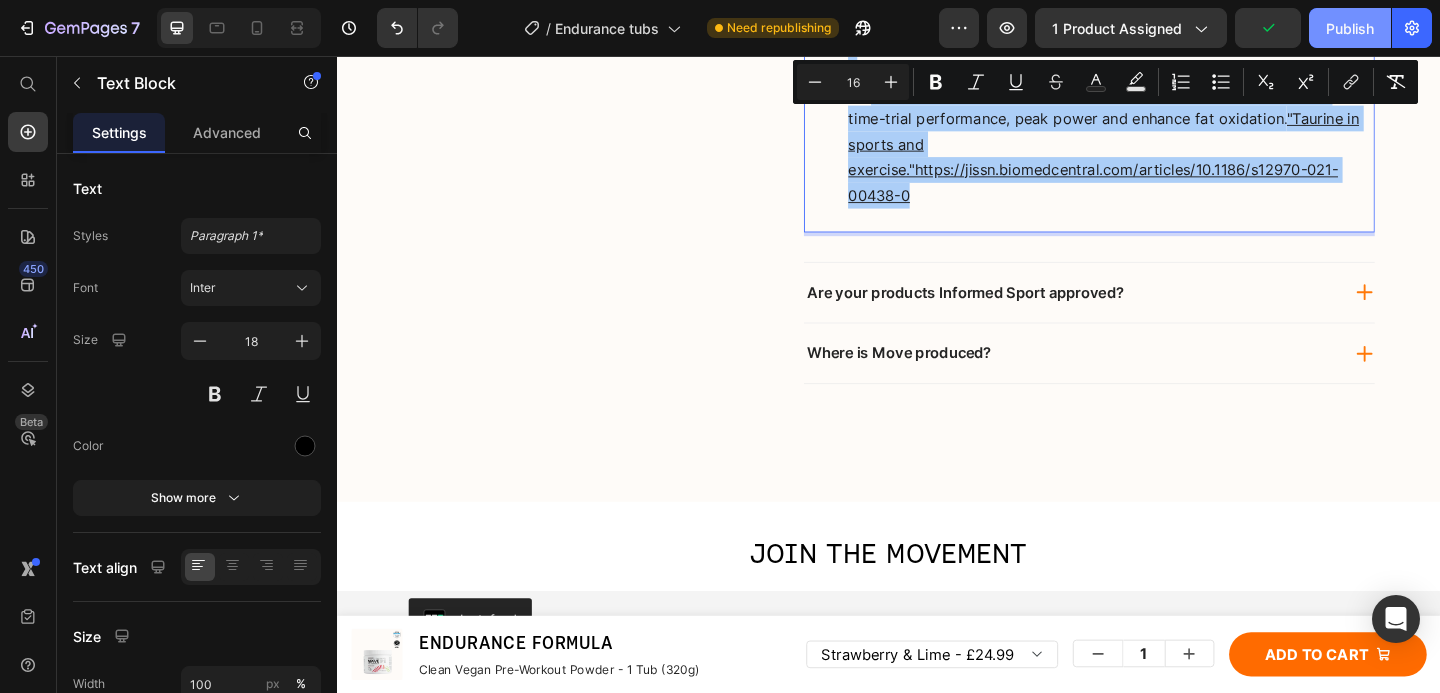 click on "7  Version history  /  Endurance tubs Need republishing Preview 1 product assigned  Publish" 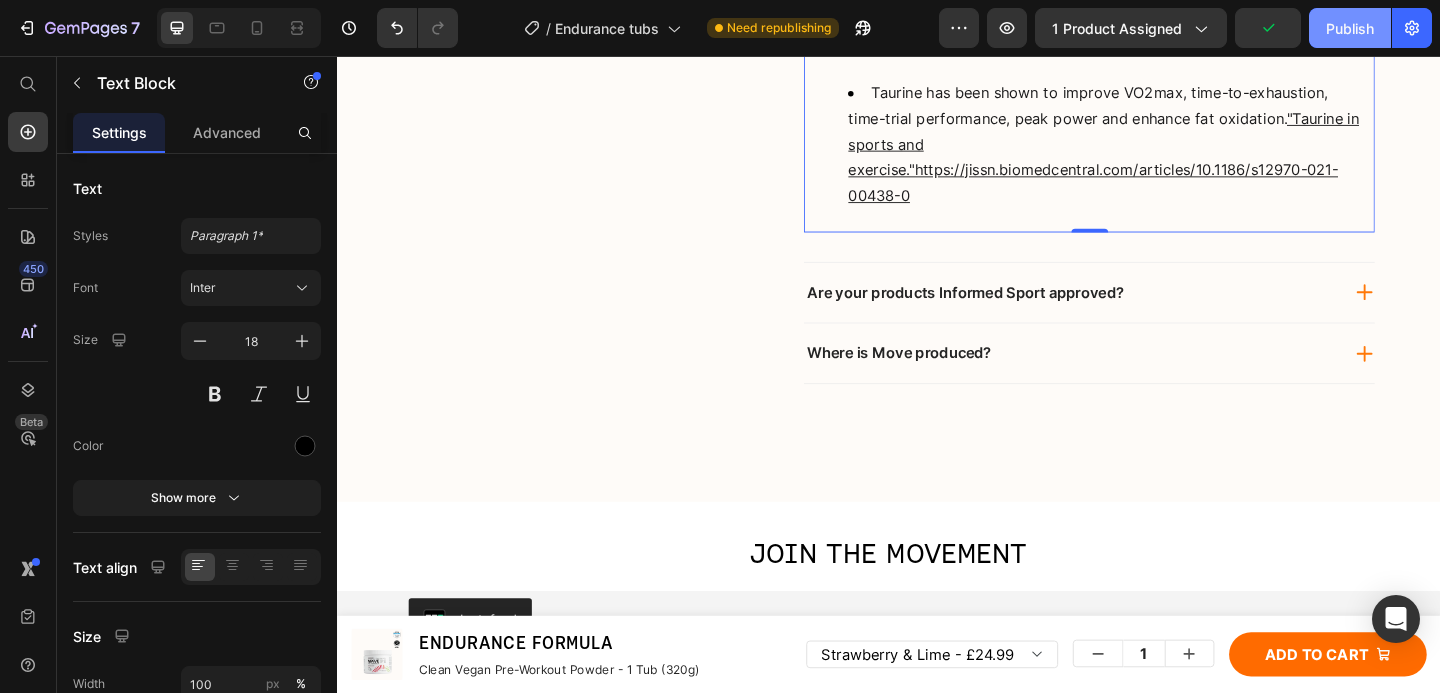 click on "Publish" at bounding box center [1350, 28] 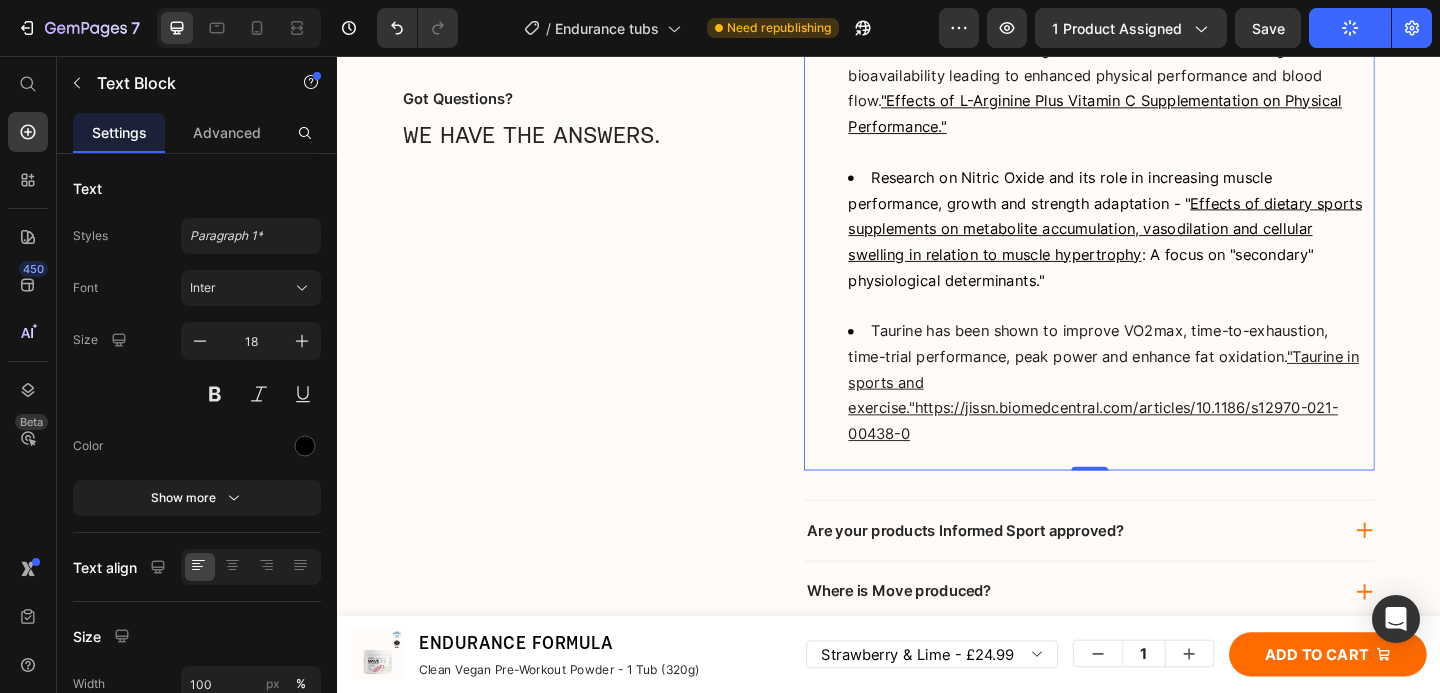 scroll, scrollTop: 10372, scrollLeft: 0, axis: vertical 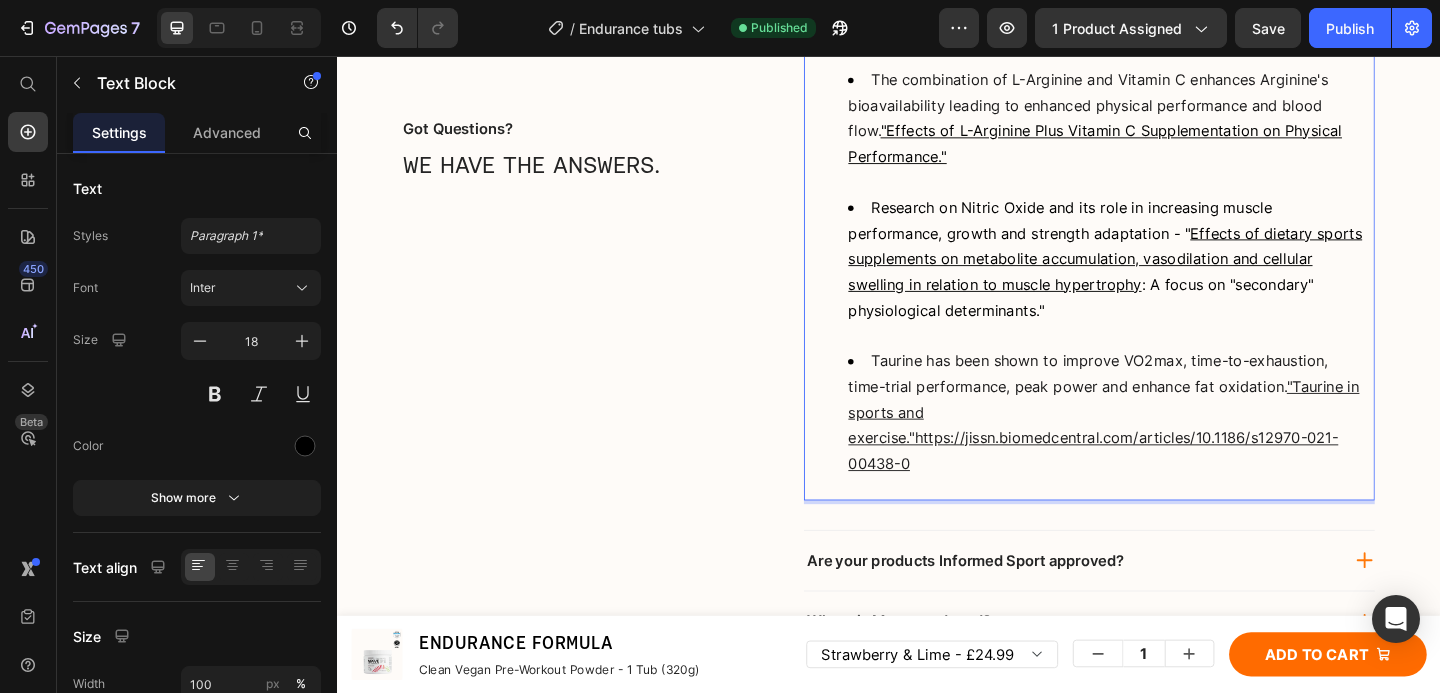 click on "Taurine has been shown to improve VO2max, time-to-exhaustion, time-trial performance, peak power and enhance fat oxidation.  "Taurine in sports and exercise."https://jissn.biomedcentral.com/articles/10.1186/s12970-021-00438-0" at bounding box center [1175, 444] 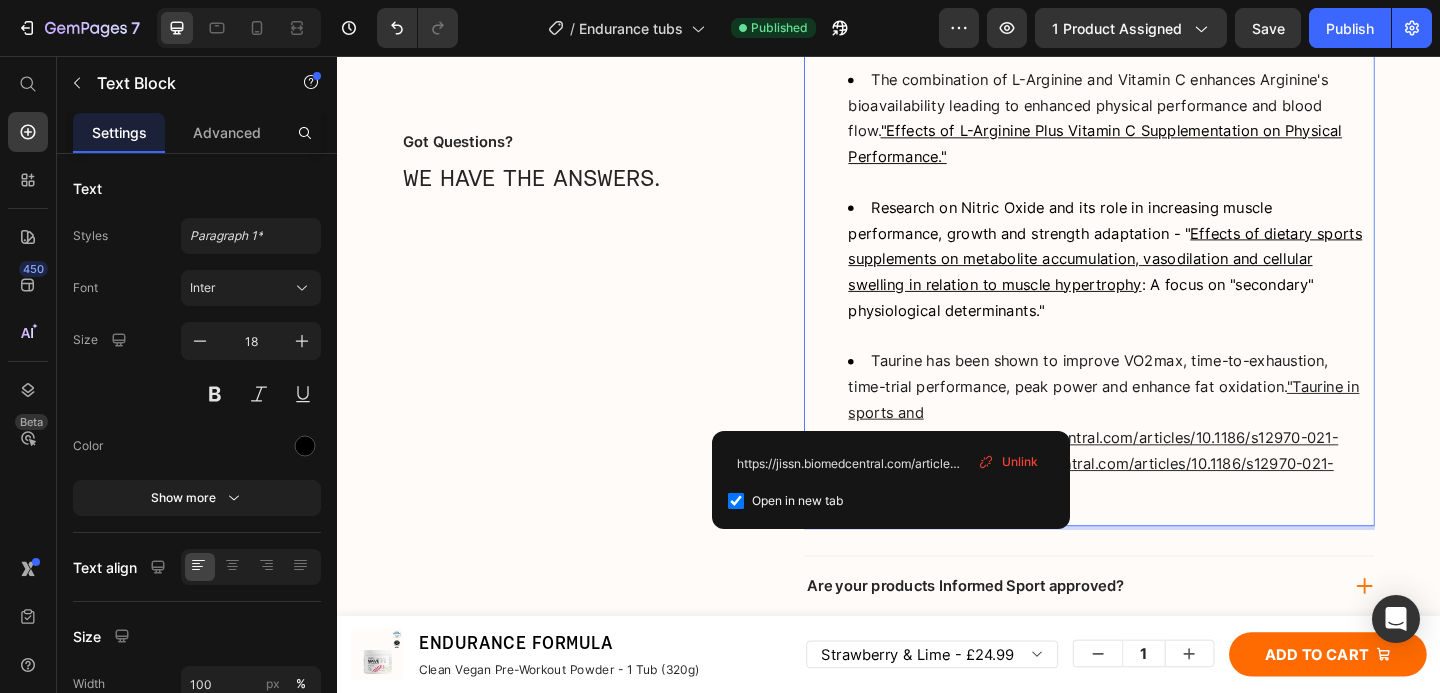 drag, startPoint x: 962, startPoint y: 494, endPoint x: 901, endPoint y: 353, distance: 153.62943 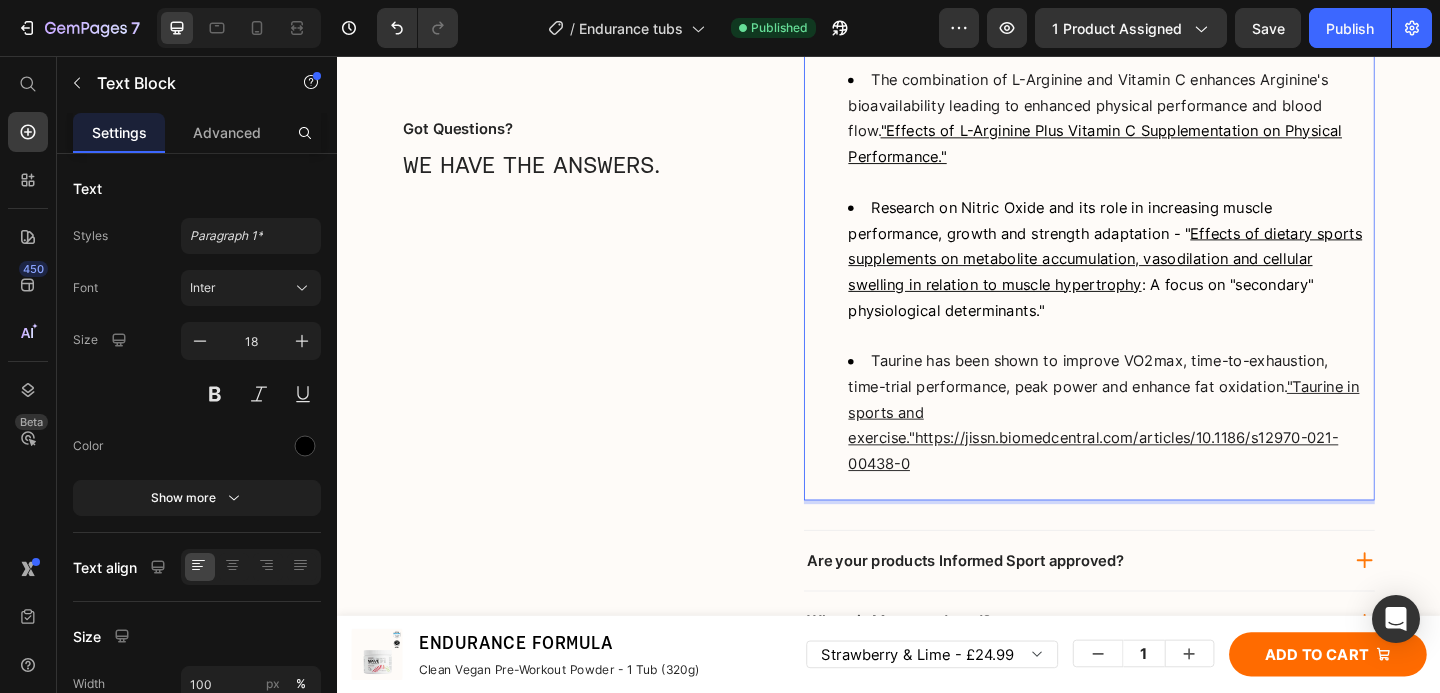 click on "Move Pre-Workout is led by extensive research into energy, performance, focus and motivation. Here are some key studies on our core ingredients: Caffeine has consistently been shown to enhance endurance performance  - " Caffeine and exercise performance ."   Findings on L-Arginine and its impact on athletic performance - " Effects of Arginine Supplementation on Athletic Performance Based on Energy Metabolism : A Systematic Review and Meta-Analysis."   The combination of L-Arginine and Vitamin C enhances Arginine's bioavailability leading to enhanced physical performance and blood flow.  "Effects of L-Arginine Plus Vitamin C Supplementation on Physical Performance."   Research on Nitric Oxide and its role in increasing muscle performance, growth and strength adaptation - " Effects of dietary sports supplements on metabolite accumulation, vasodilation and cellular swelling in relation to muscle hypertrophy : A focus on "secondary" physiological determinants."   ⁠⁠⁠⁠⁠⁠⁠" at bounding box center [1155, 166] 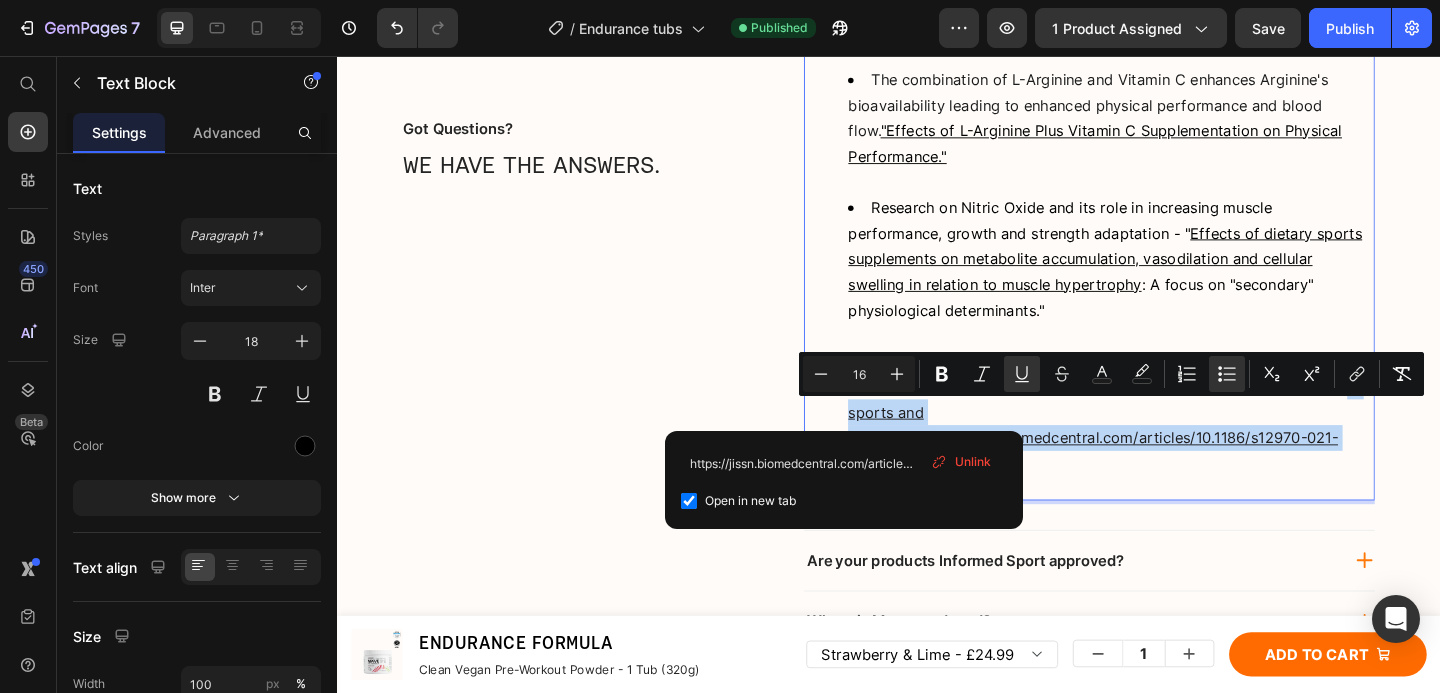drag, startPoint x: 888, startPoint y: 447, endPoint x: 1172, endPoint y: 520, distance: 293.232 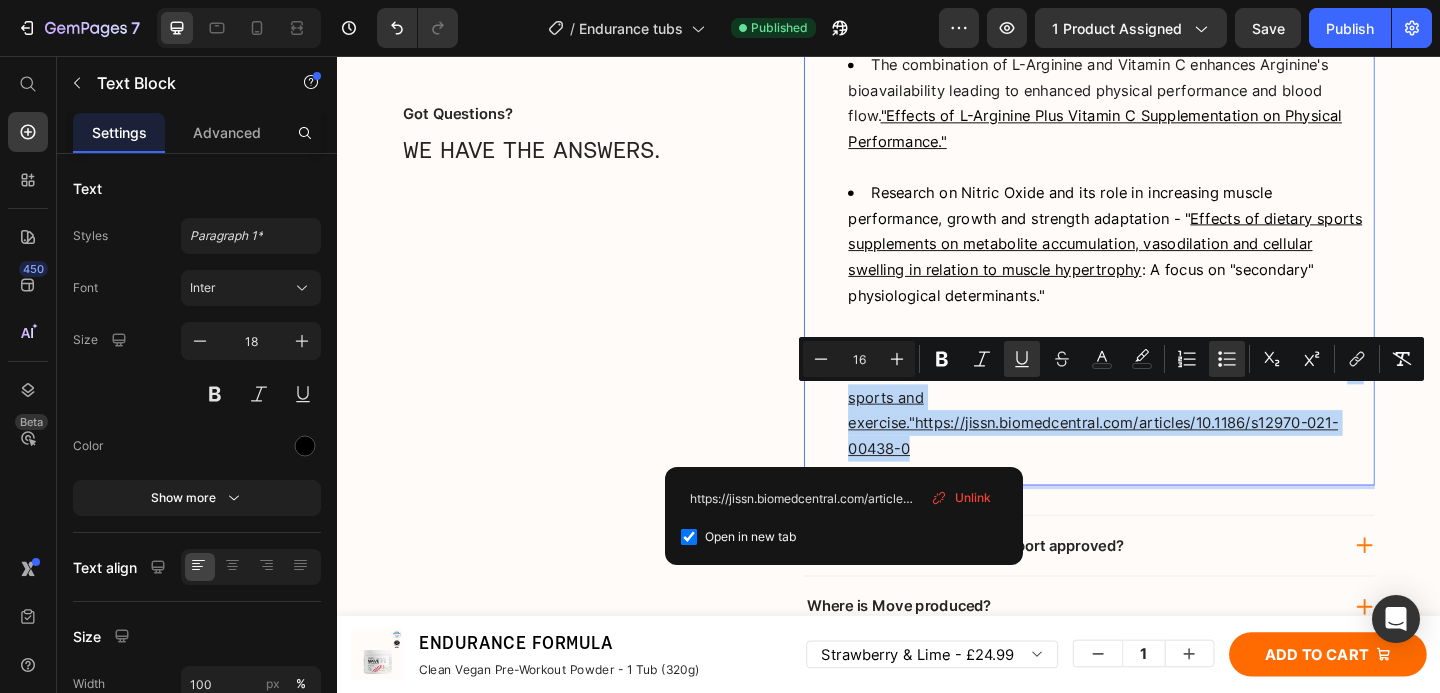 click on "Taurine has been shown to improve VO2max, time-to-exhaustion, time-trial performance, peak power and enhance fat oxidation.  "Taurine in sports and exercise."https://jissn.biomedcentral.com/articles/10.1186/s12970-021-00438-0" at bounding box center (1175, 427) 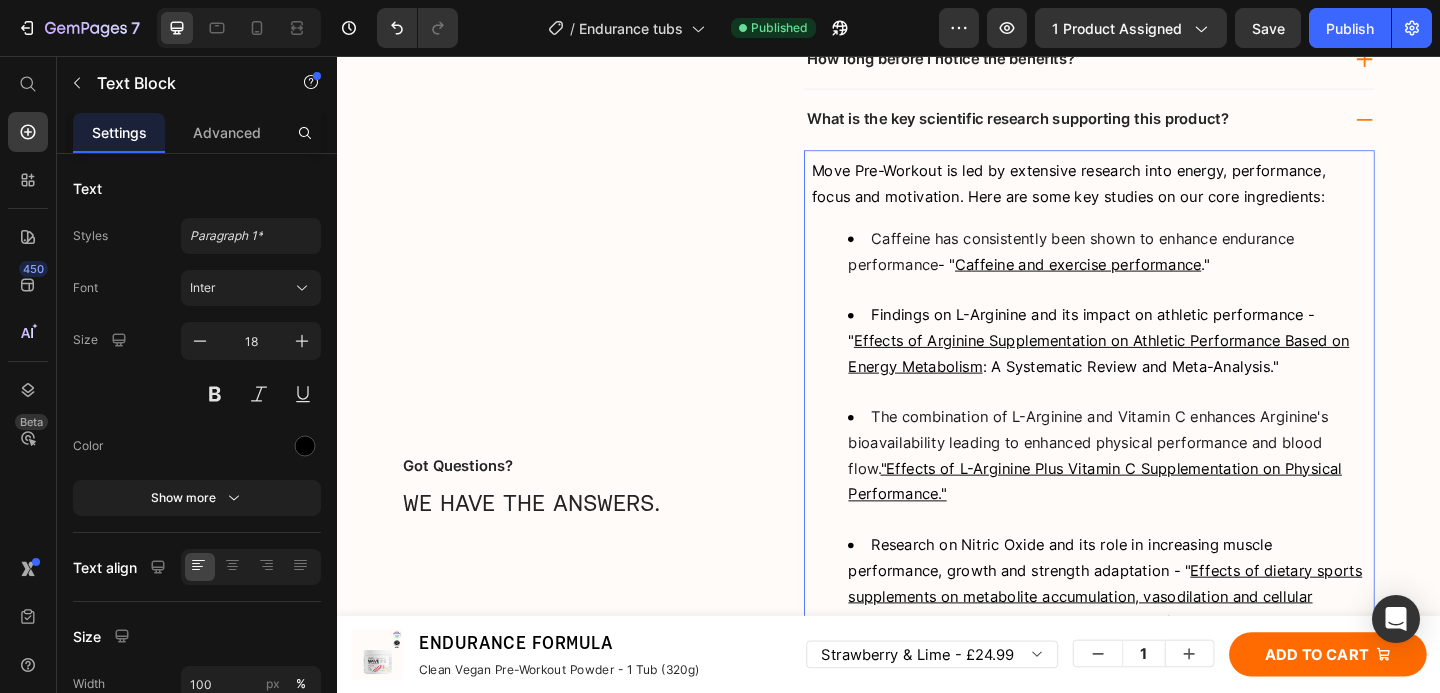 scroll, scrollTop: 9908, scrollLeft: 0, axis: vertical 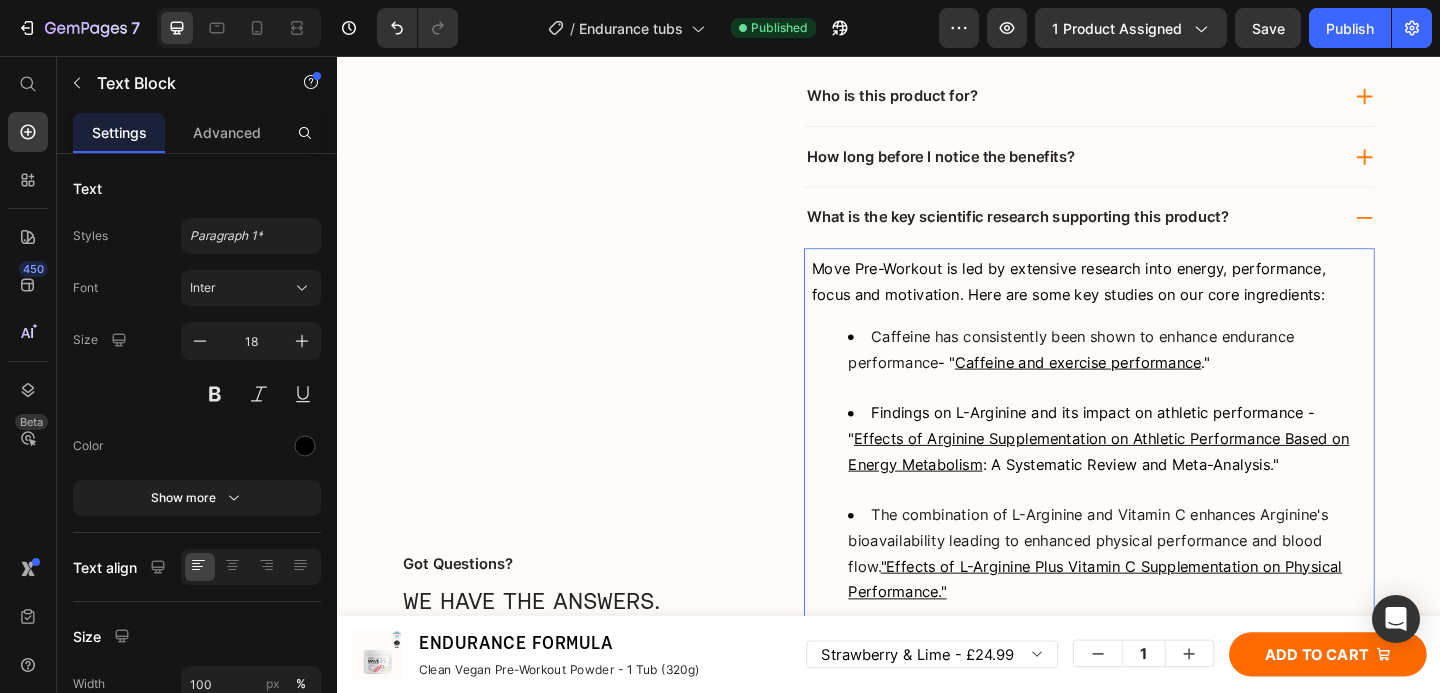 click on "Caffeine has consistently been shown to enhance endurance performance" at bounding box center (1135, 375) 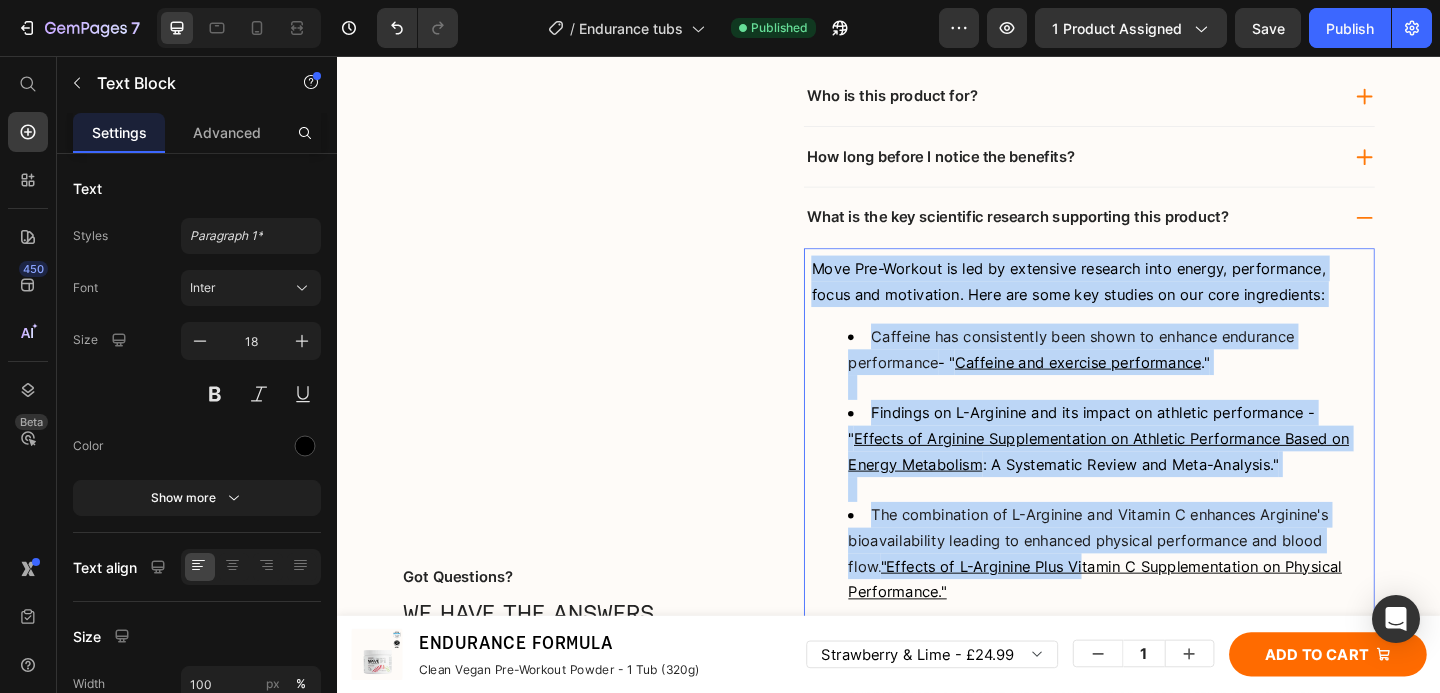 drag, startPoint x: 850, startPoint y: 282, endPoint x: 1092, endPoint y: 556, distance: 365.56805 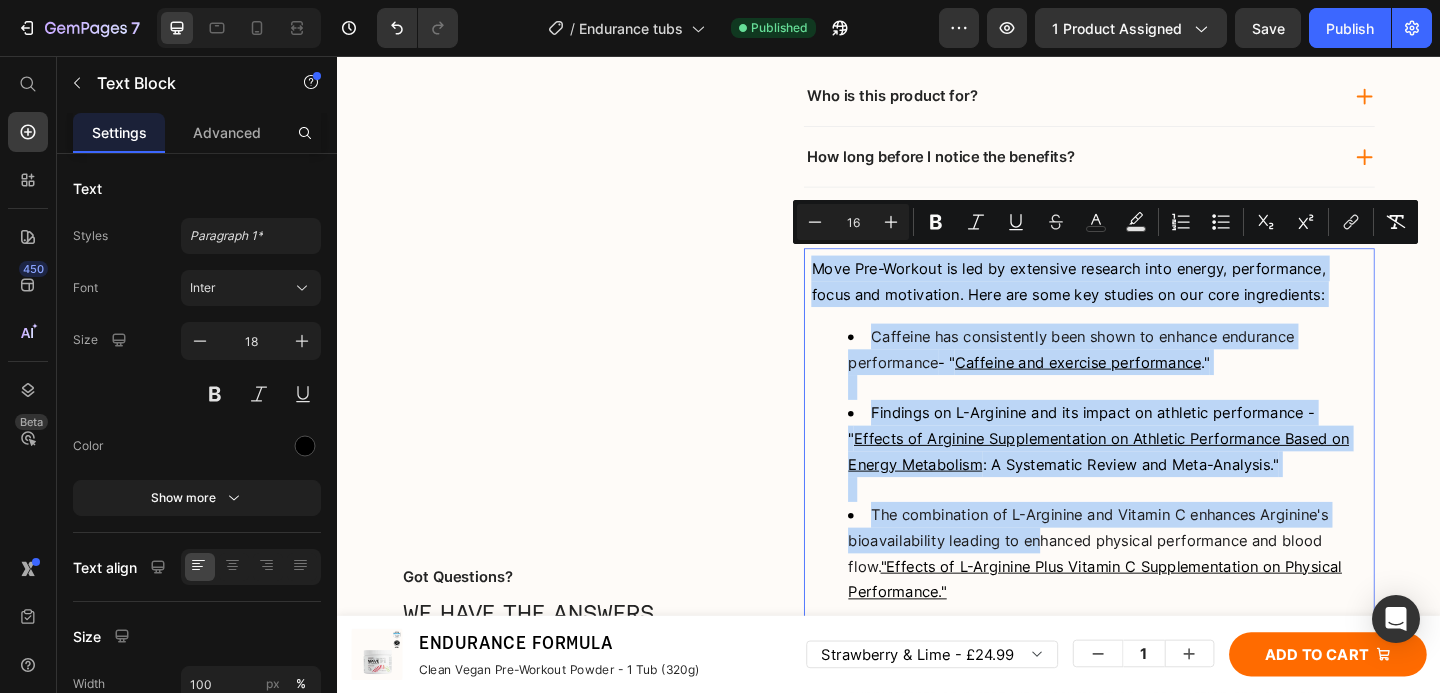 click on "Move Pre-Workout is led by extensive research into energy, performance, focus and motivation. Here are some key studies on our core ingredients:" at bounding box center [1132, 301] 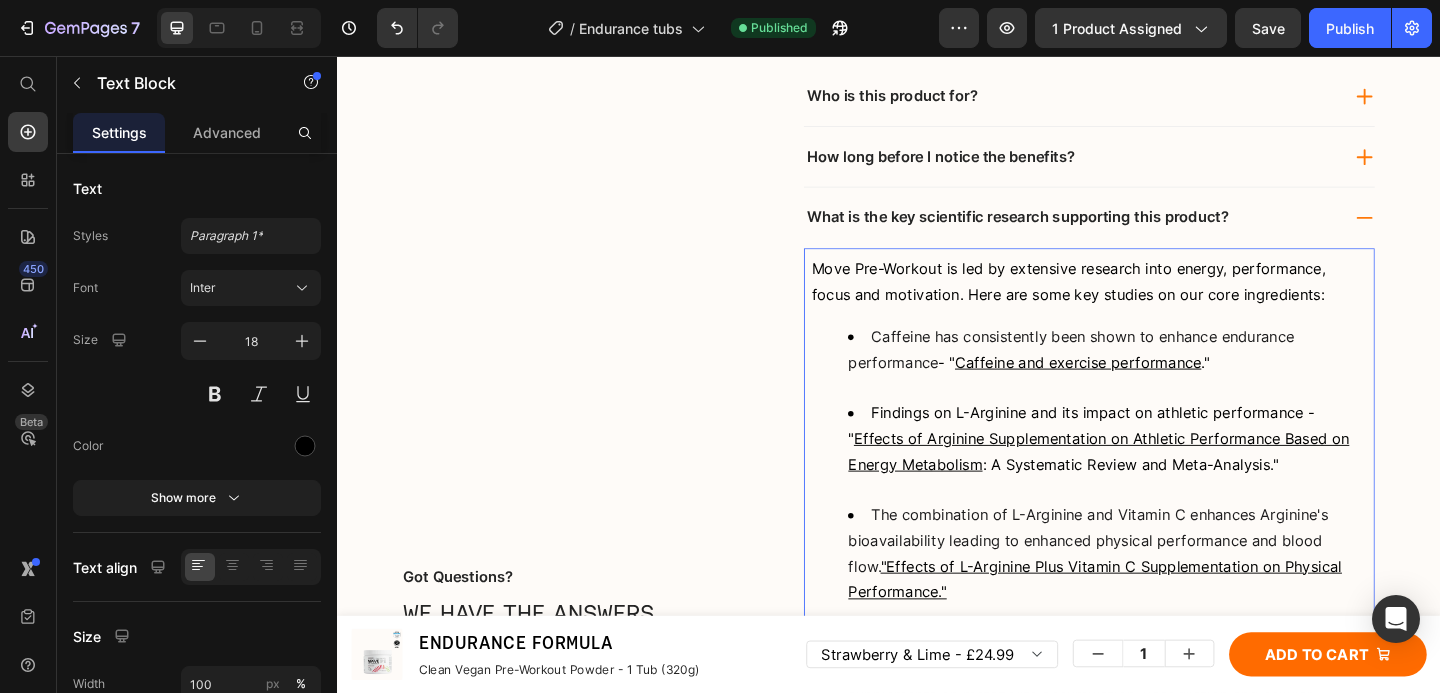 click on "Move Pre-Workout is led by extensive research into energy, performance, focus and motivation. Here are some key studies on our core ingredients:" at bounding box center [1132, 301] 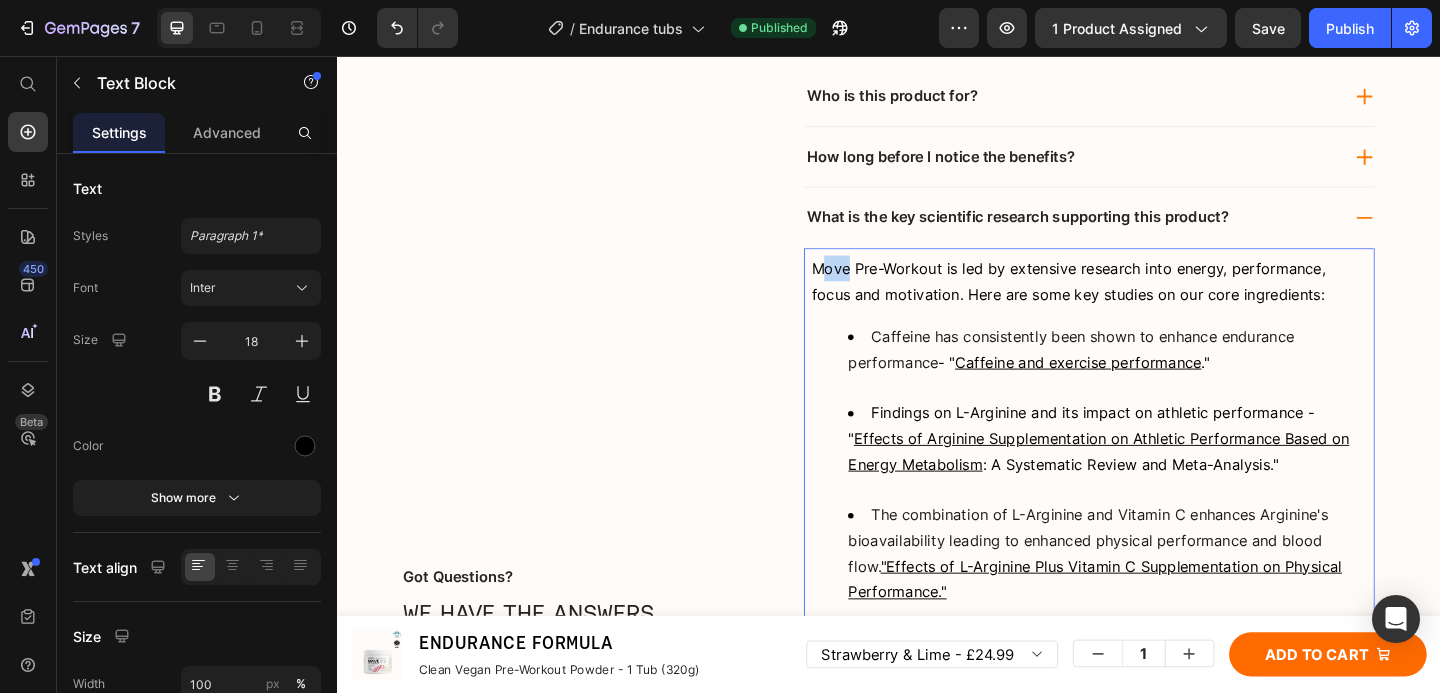 drag, startPoint x: 888, startPoint y: 278, endPoint x: 867, endPoint y: 281, distance: 21.213203 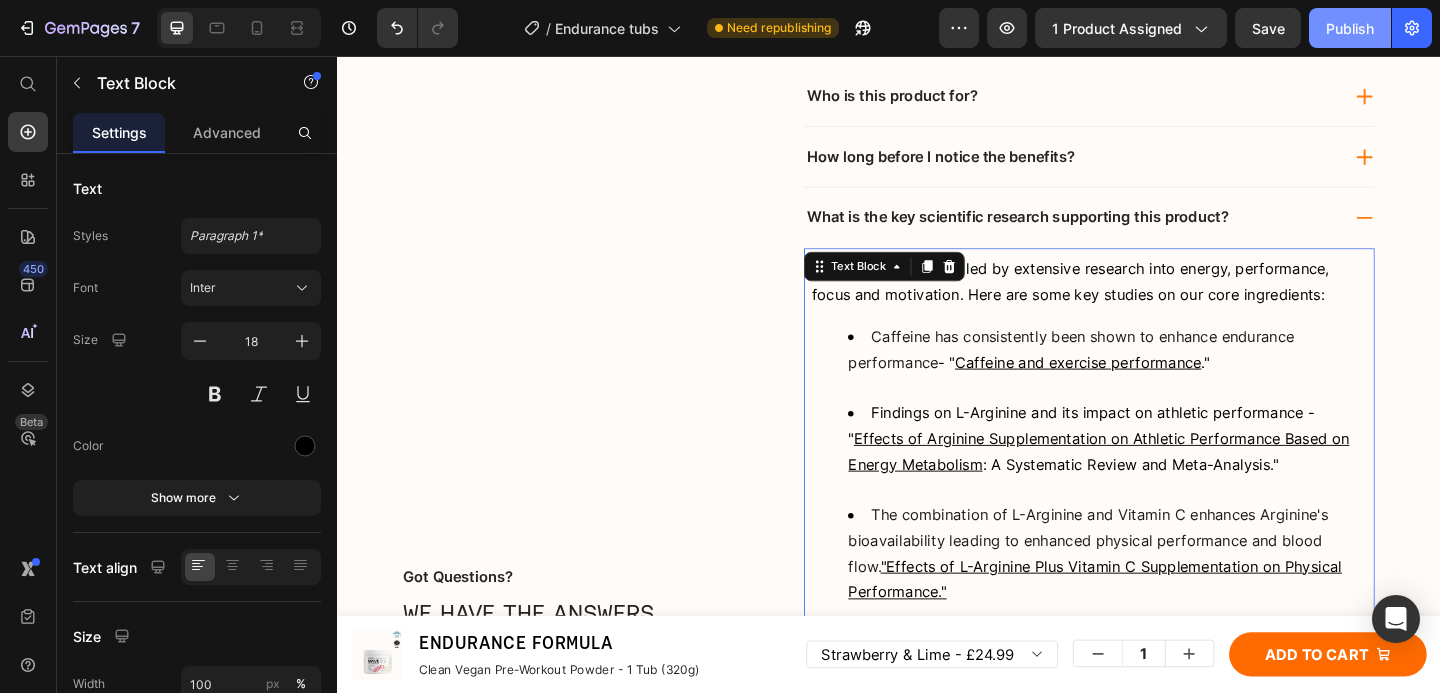 click on "Publish" 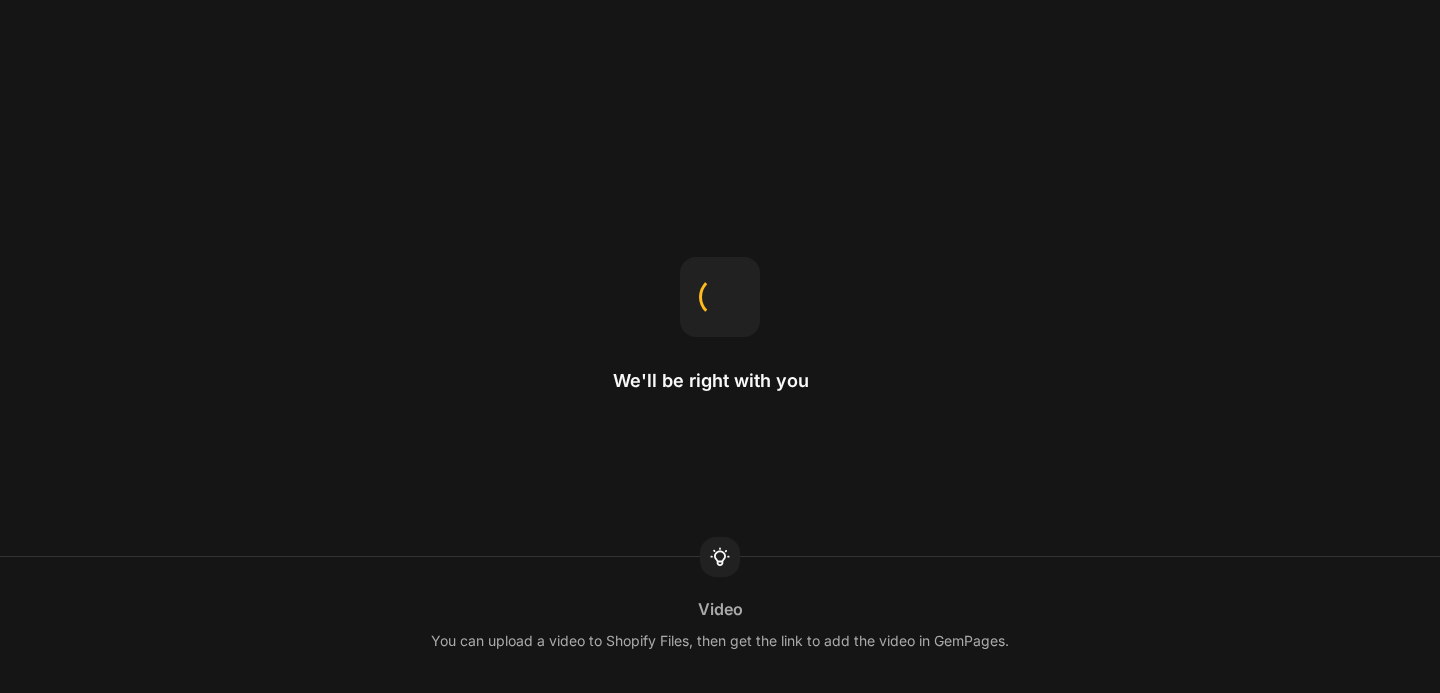scroll, scrollTop: 0, scrollLeft: 0, axis: both 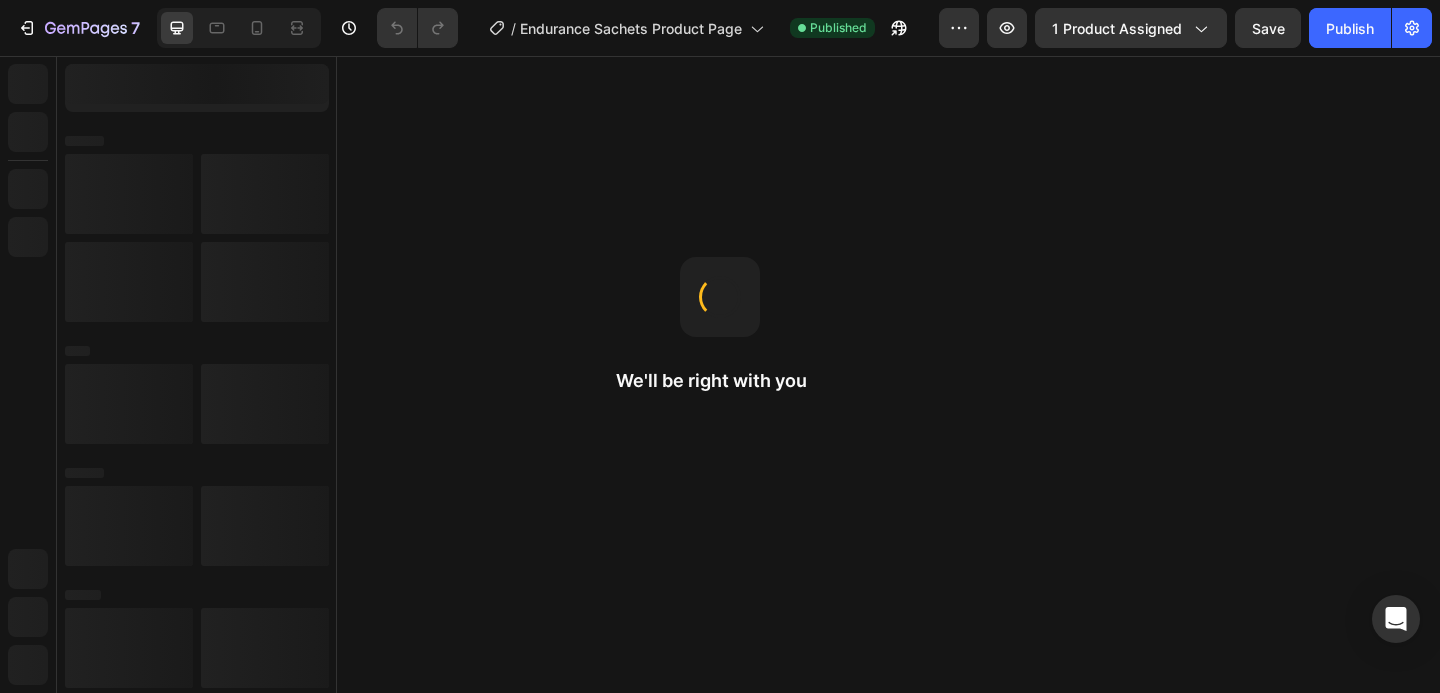click on "We'll be right with you" 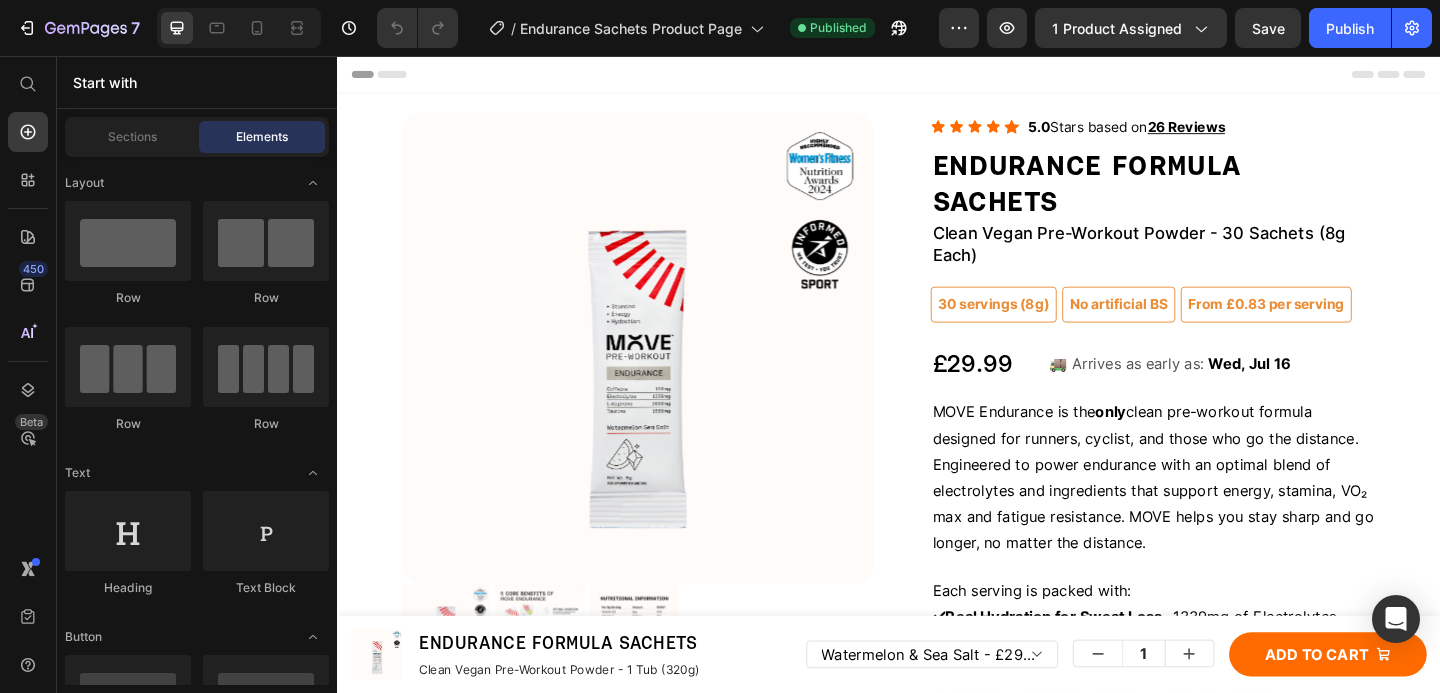 scroll, scrollTop: 0, scrollLeft: 0, axis: both 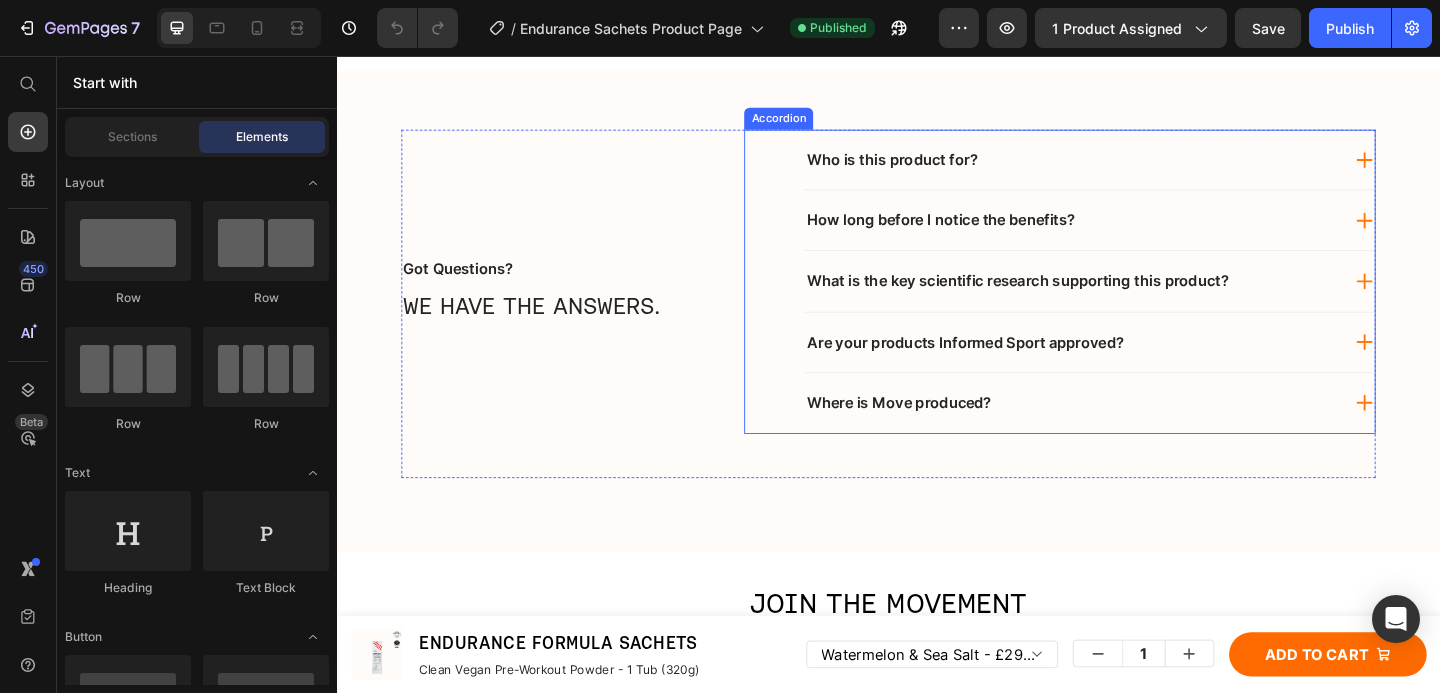 click on "What is the key scientific research supporting this product?" at bounding box center [1136, 300] 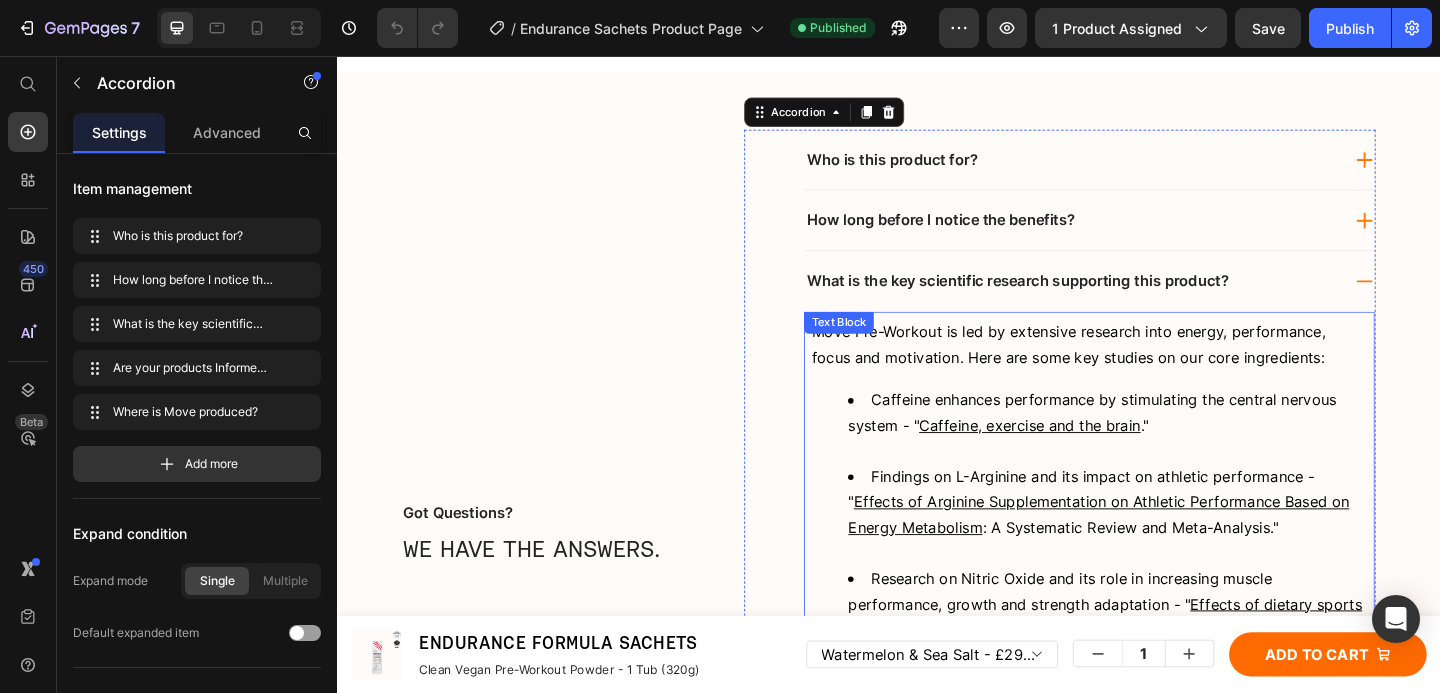 click on "Move Pre-Workout is led by extensive research into energy, performance, focus and motivation. Here are some key studies on our core ingredients: Caffeine enhances performance by stimulating the central nervous system - " Caffeine, exercise and the brain ."   Findings on L-Arginine and its impact on athletic performance - " Effects of Arginine Supplementation on Athletic Performance Based on Energy Metabolism : A Systematic Review and Meta-Analysis."   Research on Nitric Oxide and its role in increasing muscle performance, growth and strength adaptation - " Effects of dietary sports supplements on metabolite accumulation, vasodilation and cellular swelling in relation to muscle hypertrophy : A focus on "secondary" physiological determinants."   Tyrosine's impact on  maintaining cognitive function under" at bounding box center (1155, 582) 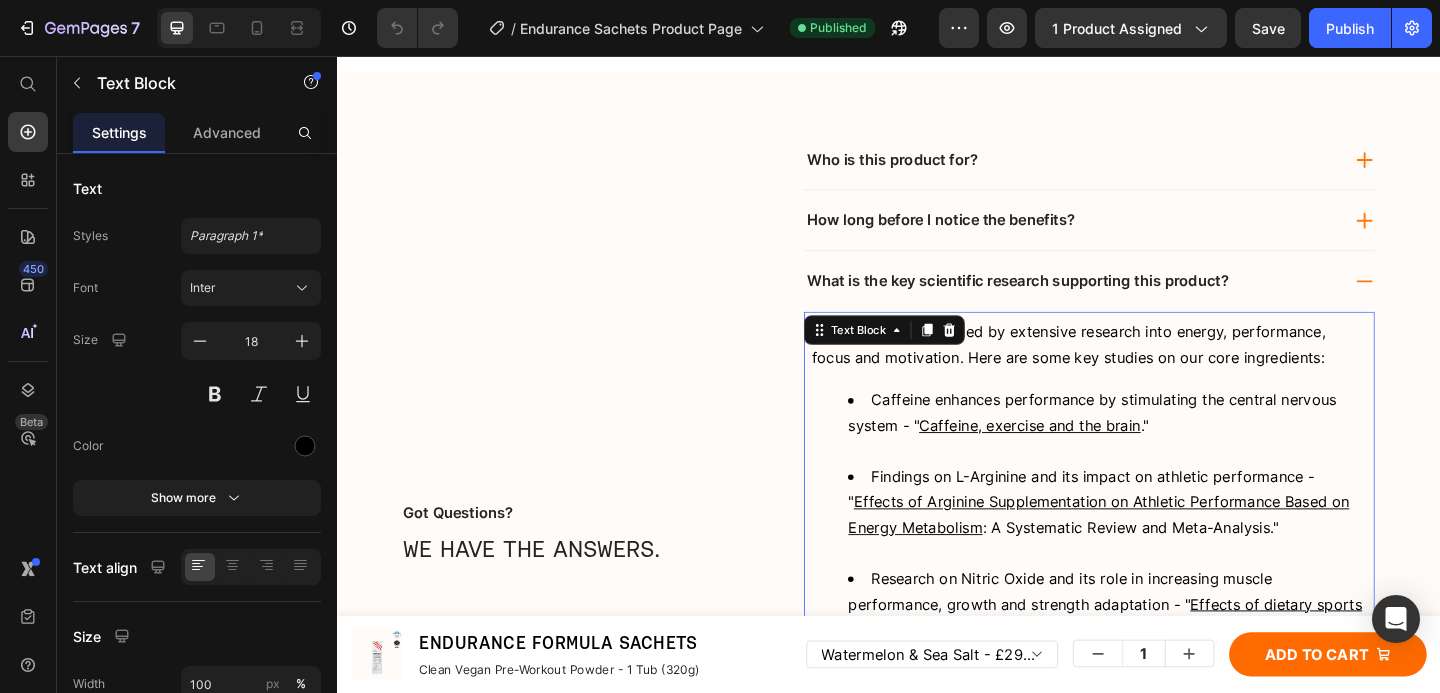 click on "Move Pre-Workout is led by extensive research into energy, performance, focus and motivation. Here are some key studies on our core ingredients: Caffeine enhances performance by stimulating the central nervous system - " Caffeine, exercise and the brain ."   Findings on L-Arginine and its impact on athletic performance - " Effects of Arginine Supplementation on Athletic Performance Based on Energy Metabolism : A Systematic Review and Meta-Analysis."   Research on Nitric Oxide and its role in increasing muscle performance, growth and strength adaptation - " Effects of dietary sports supplements on metabolite accumulation, vasodilation and cellular swelling in relation to muscle hypertrophy : A focus on "secondary" physiological determinants."   Tyrosine's impact on  maintaining cognitive function under" at bounding box center (1155, 582) 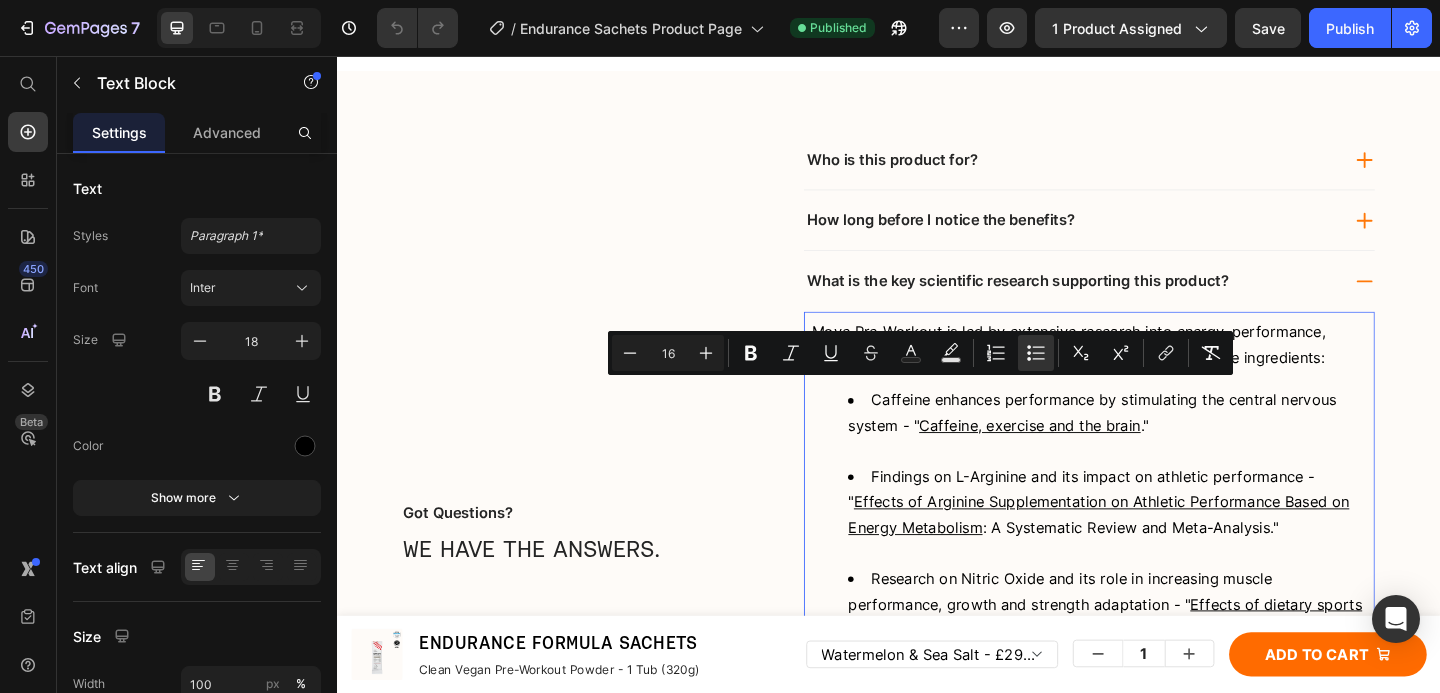 click on "Move Pre-Workout is led by extensive research into energy, performance, focus and motivation. Here are some key studies on our core ingredients:" at bounding box center (1132, 370) 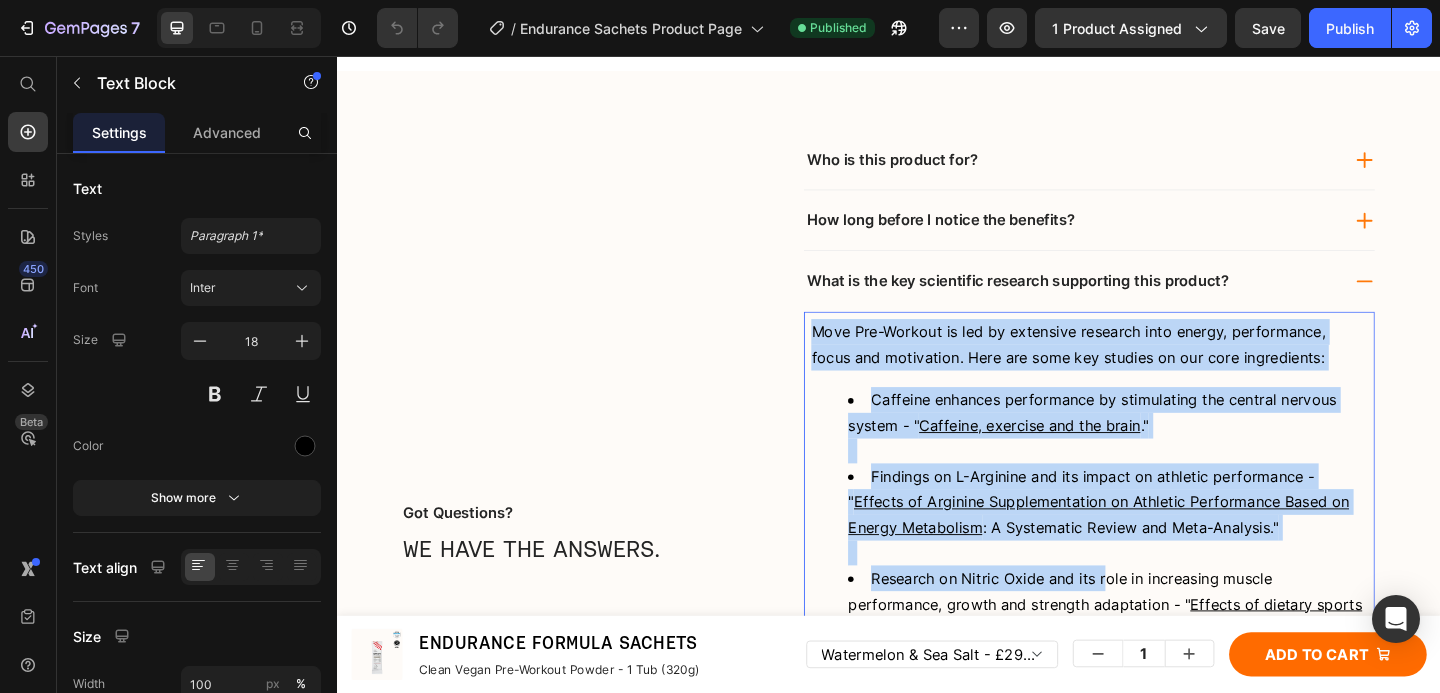 scroll, scrollTop: 9672, scrollLeft: 0, axis: vertical 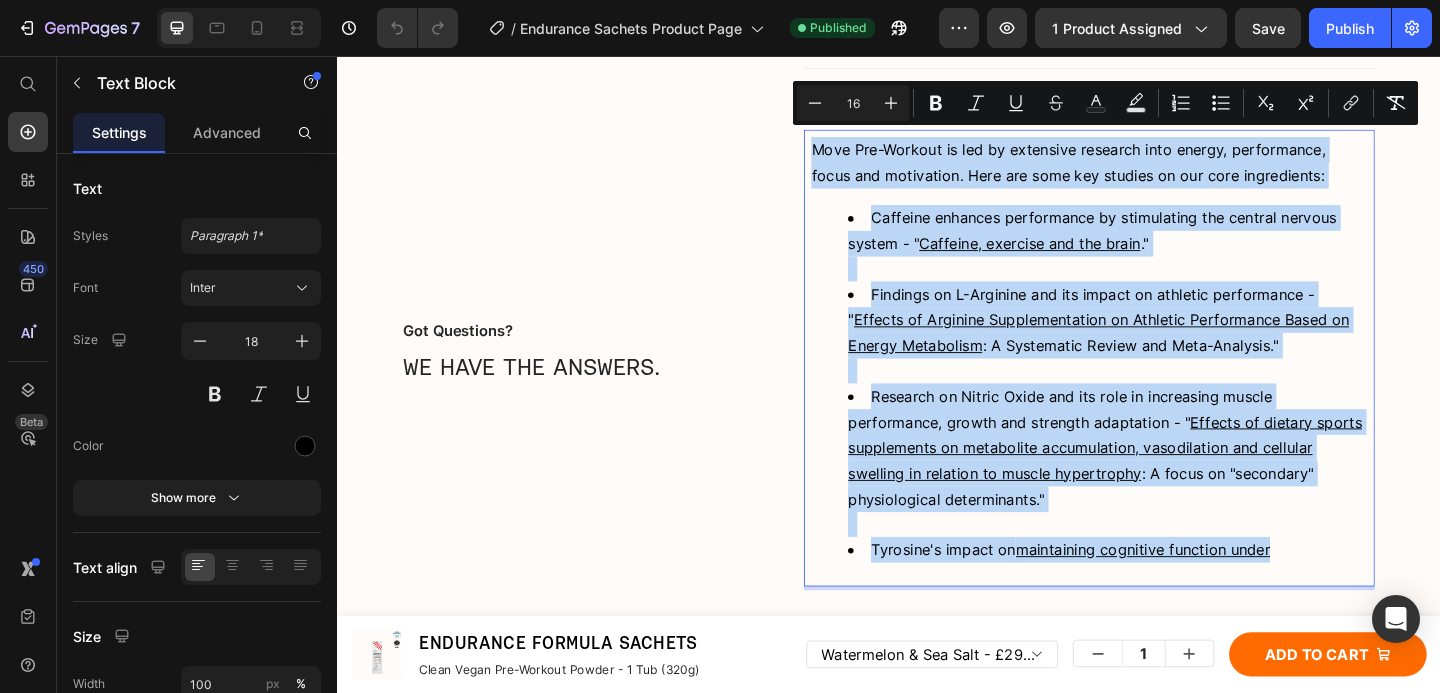 drag, startPoint x: 851, startPoint y: 347, endPoint x: 1173, endPoint y: 617, distance: 420.219 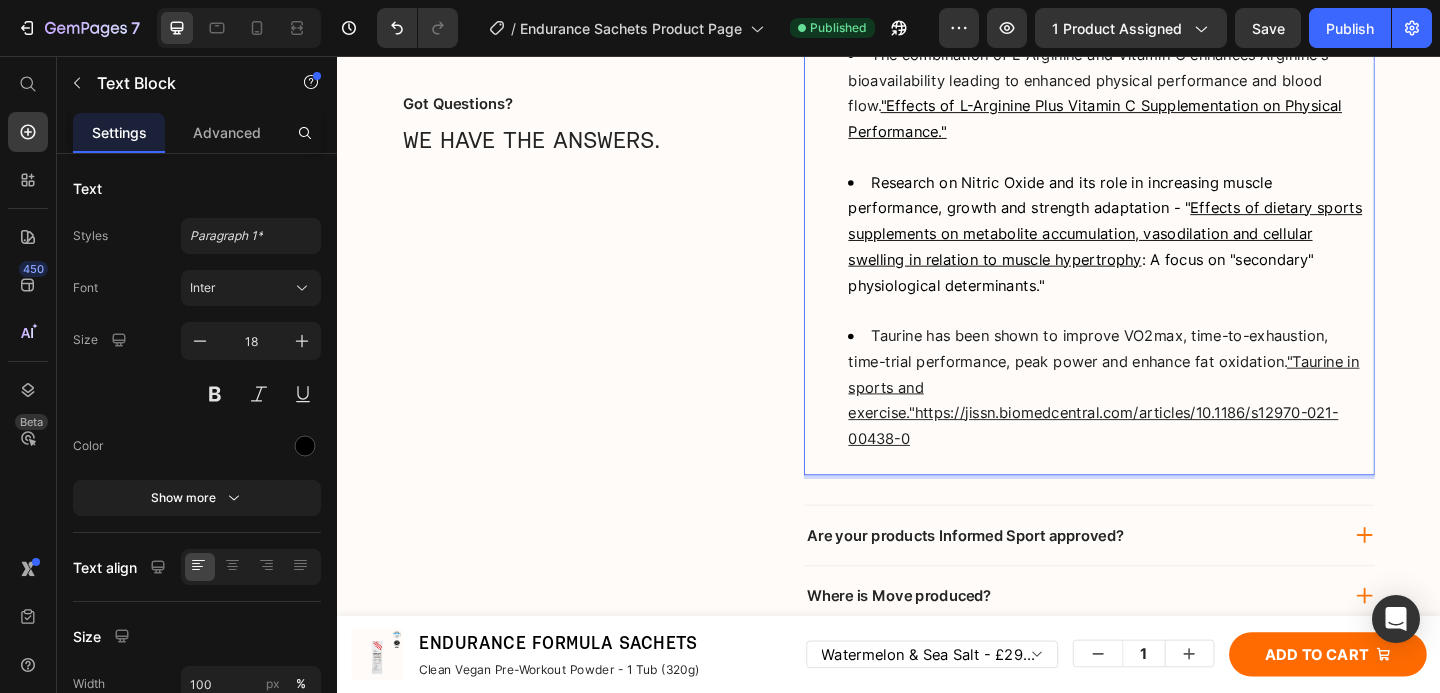 scroll, scrollTop: 10107, scrollLeft: 0, axis: vertical 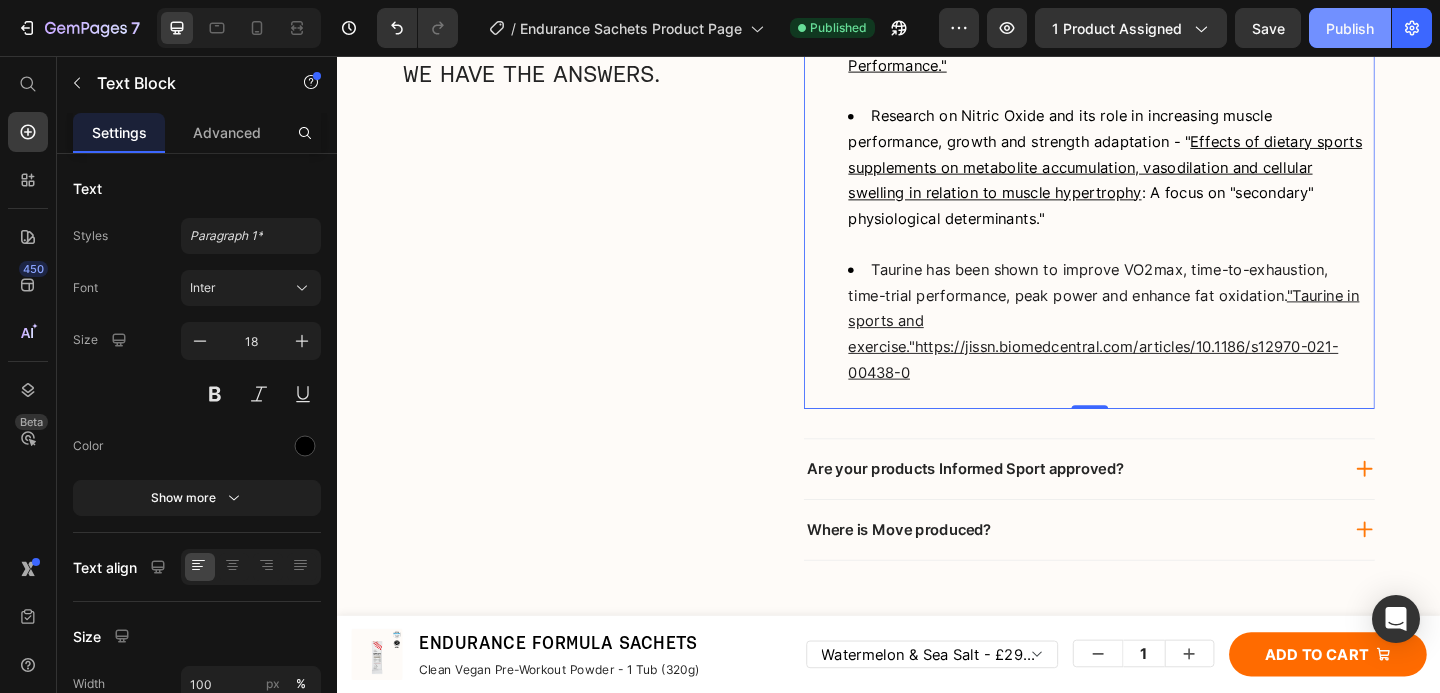 click on "Publish" at bounding box center [1350, 28] 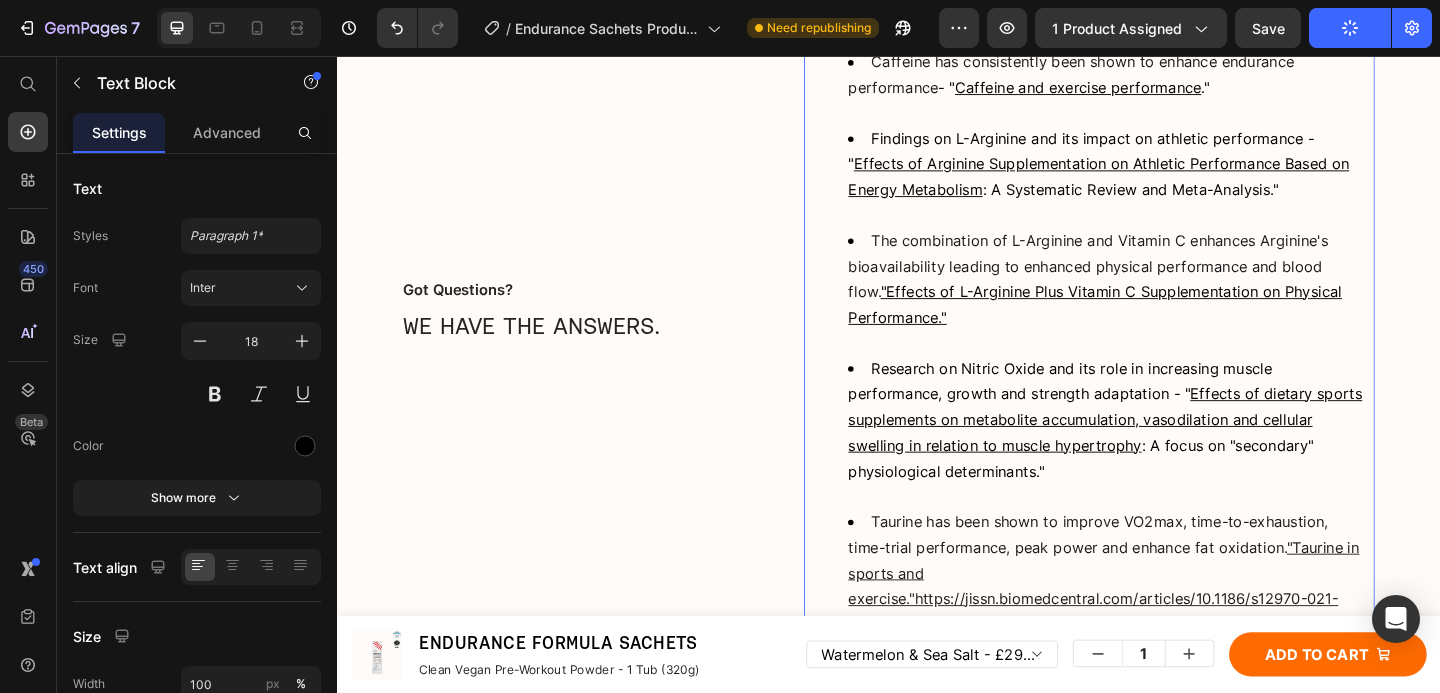 scroll, scrollTop: 10074, scrollLeft: 0, axis: vertical 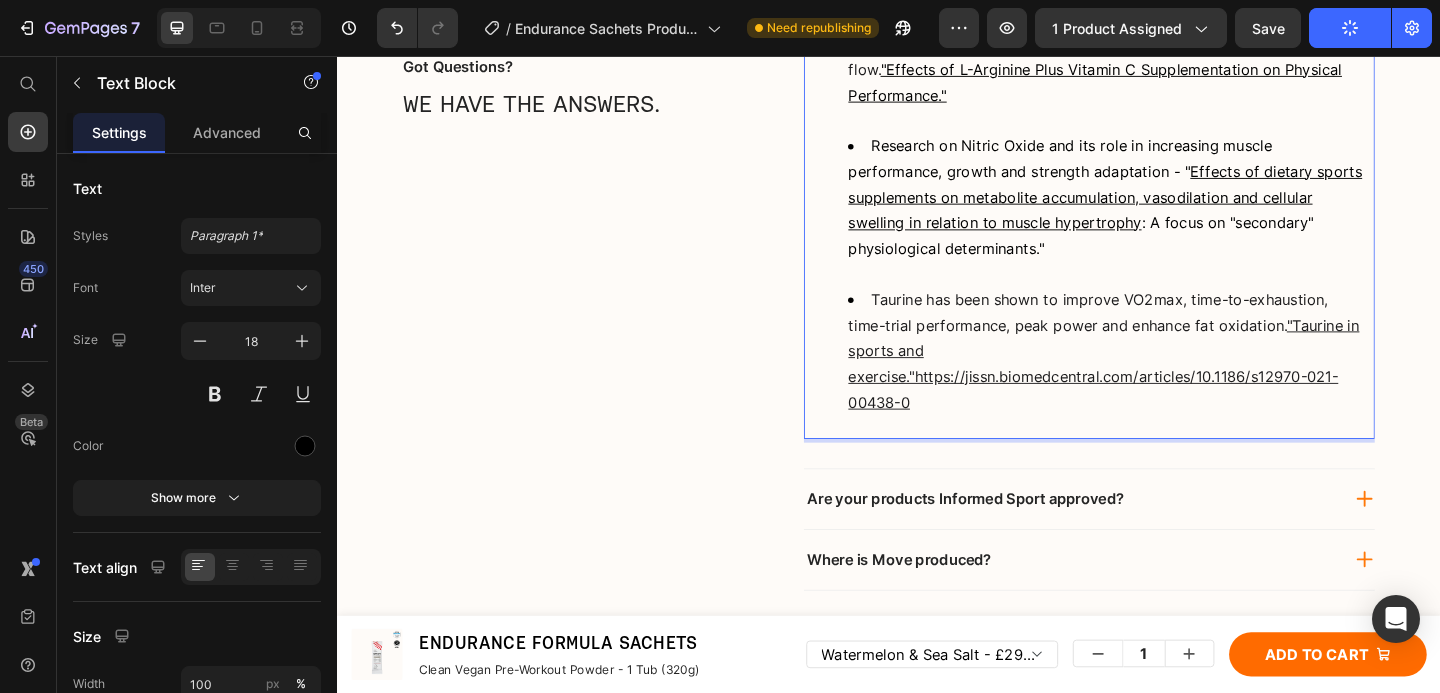 click on "Taurine has been shown to improve VO2max, time-to-exhaustion, time-trial performance, peak power and enhance fat oxidation.  "Taurine in sports and exercise."https://jissn.biomedcentral.com/articles/10.1186/s12970-021-00438-0" 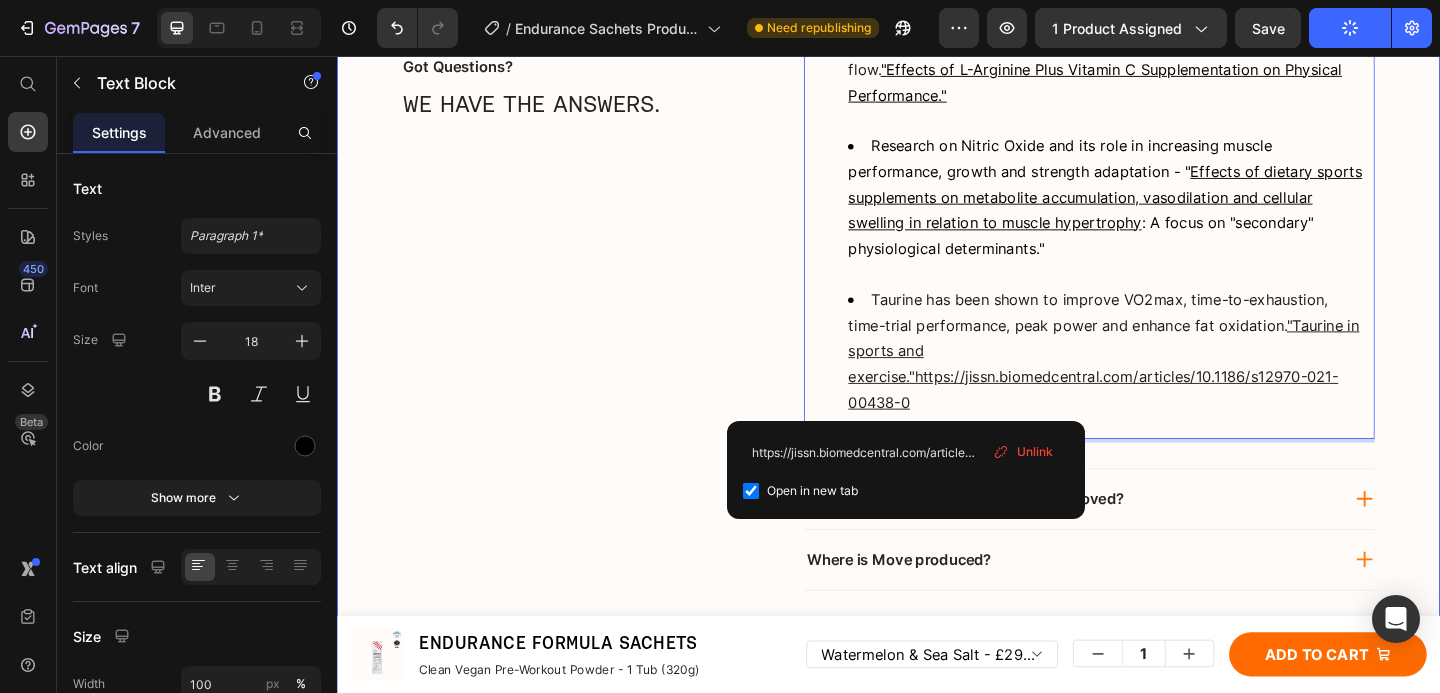 click on "Got Questions? Text Block WE HAVE THE ANSWERS. Heading
Who is this product for?
How long before I notice the benefits?
What is the key scientific research supporting this product? Move Pre-Workout is led by extensive research into energy, performance, focus and motivation. Here are some key studies on our core ingredients: Caffeine has consistently been shown to enhance endurance performance  - " Caffeine and exercise performance ."   Findings on L-Arginine and its impact on athletic performance - " Effects of Arginine Supplementation on Athletic Performance Based on Energy Metabolism : A Systematic Review and Meta-Analysis."   The combination of L-Arginine and Vitamin C enhances Arginine's bioavailability leading to enhanced physical performance and blood flow.  "Effects of L-Arginine Plus Vitamin C Supplementation on Physical Performance."   Research on Nitric Oxide and its role in increasing muscle performance, growth and strength adaptation - "     0 Row" 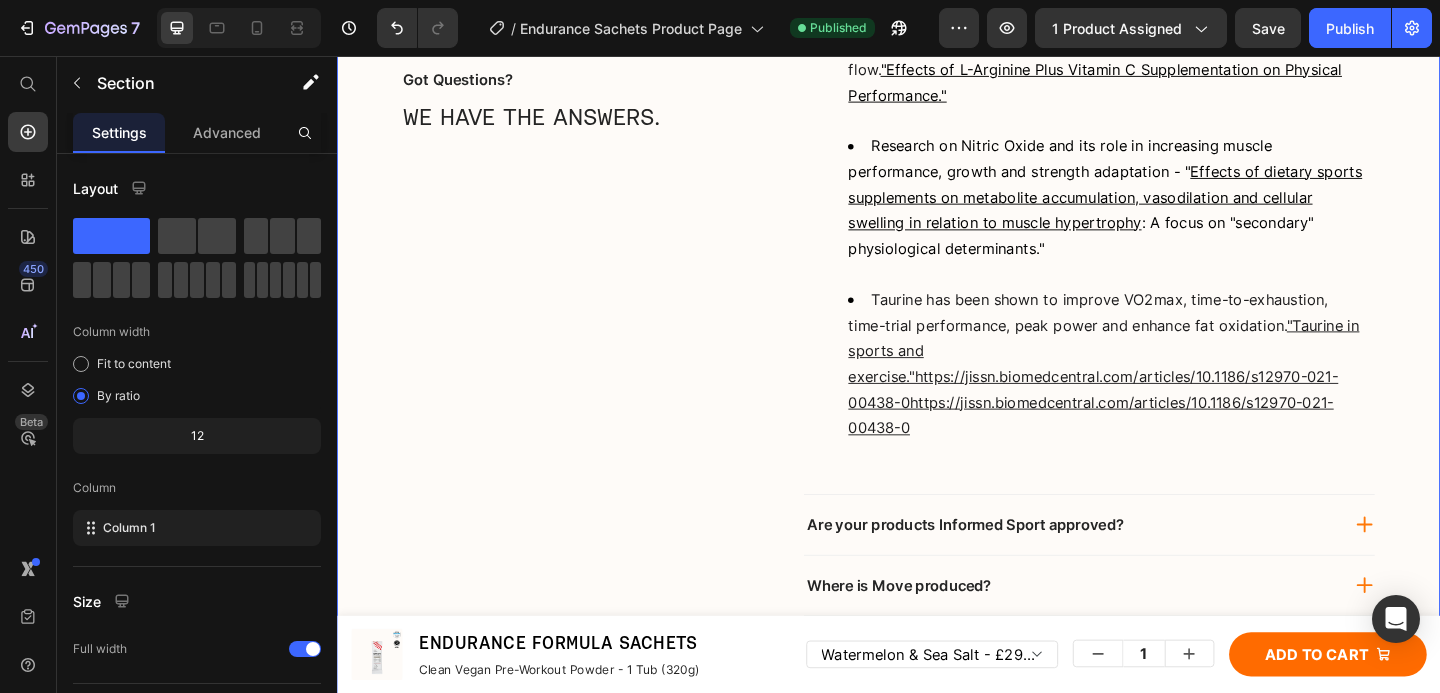 scroll, scrollTop: 10088, scrollLeft: 0, axis: vertical 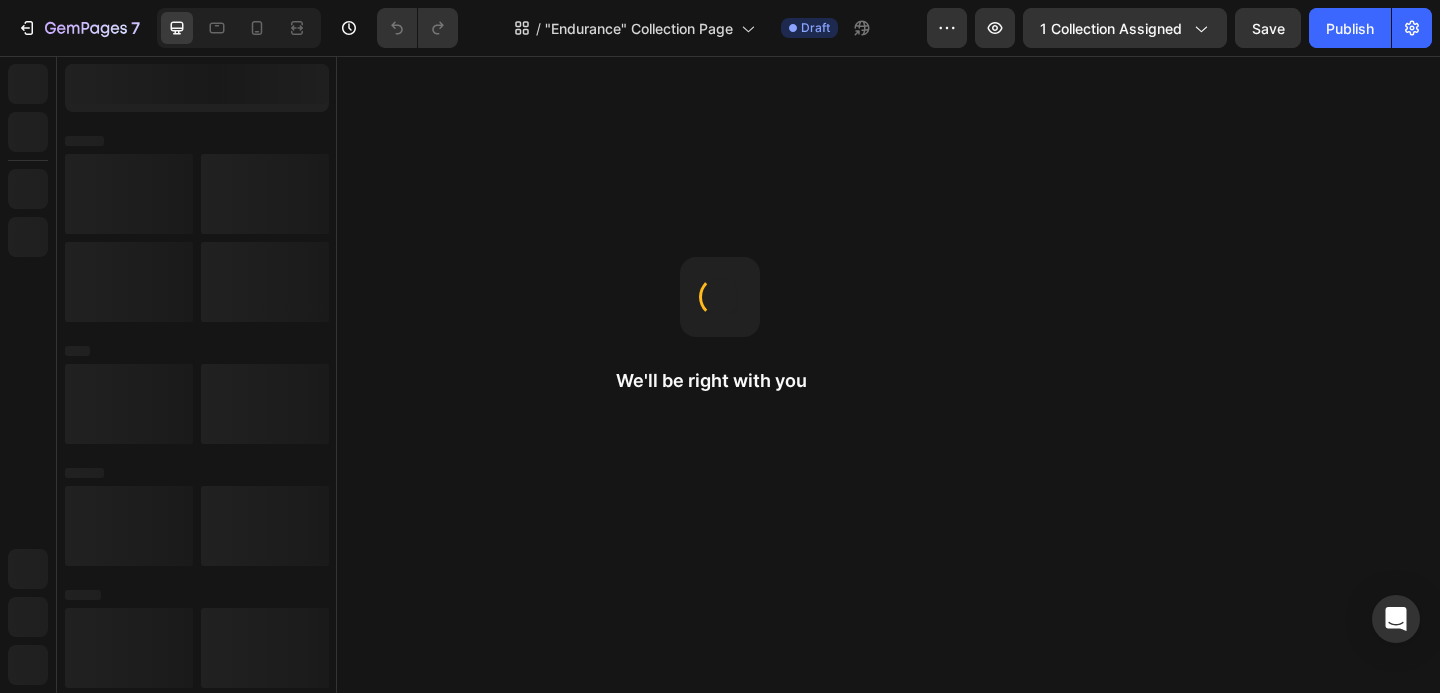 select on "Watermelon & Sea Salt" 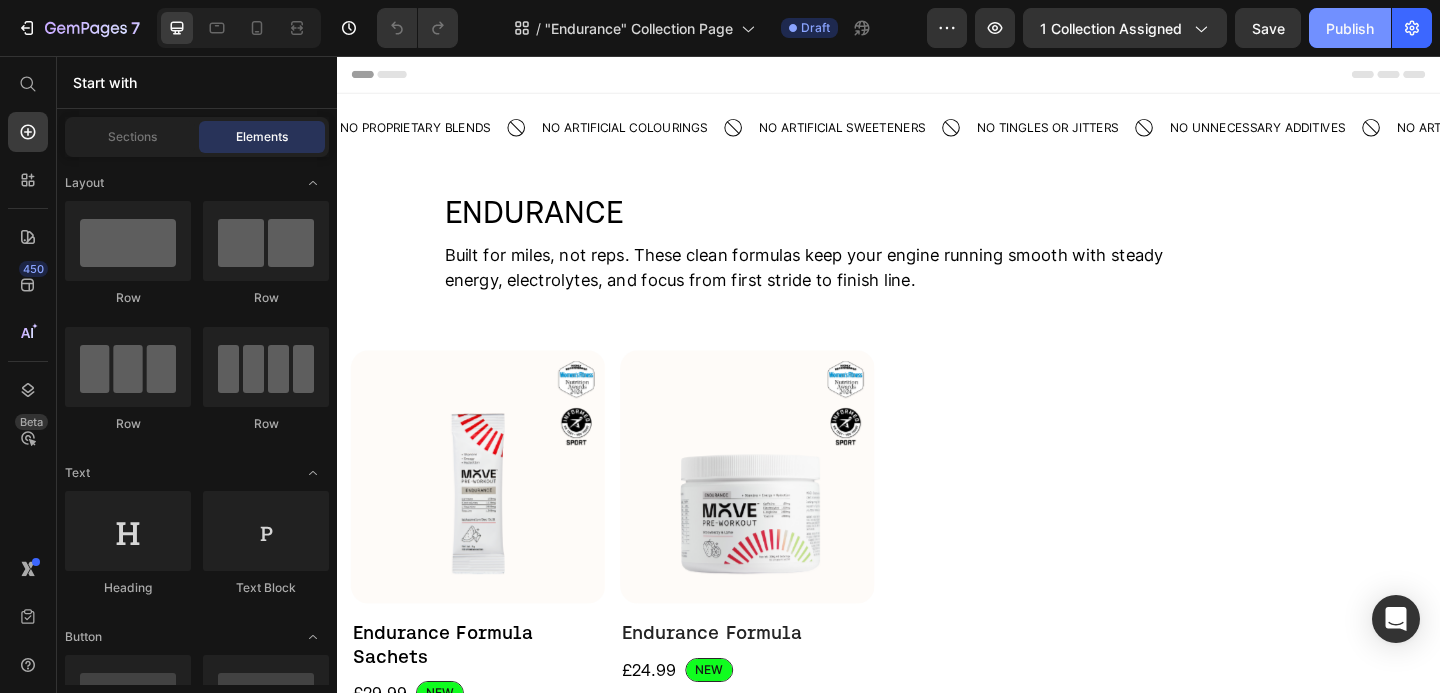 click on "Publish" at bounding box center [1350, 28] 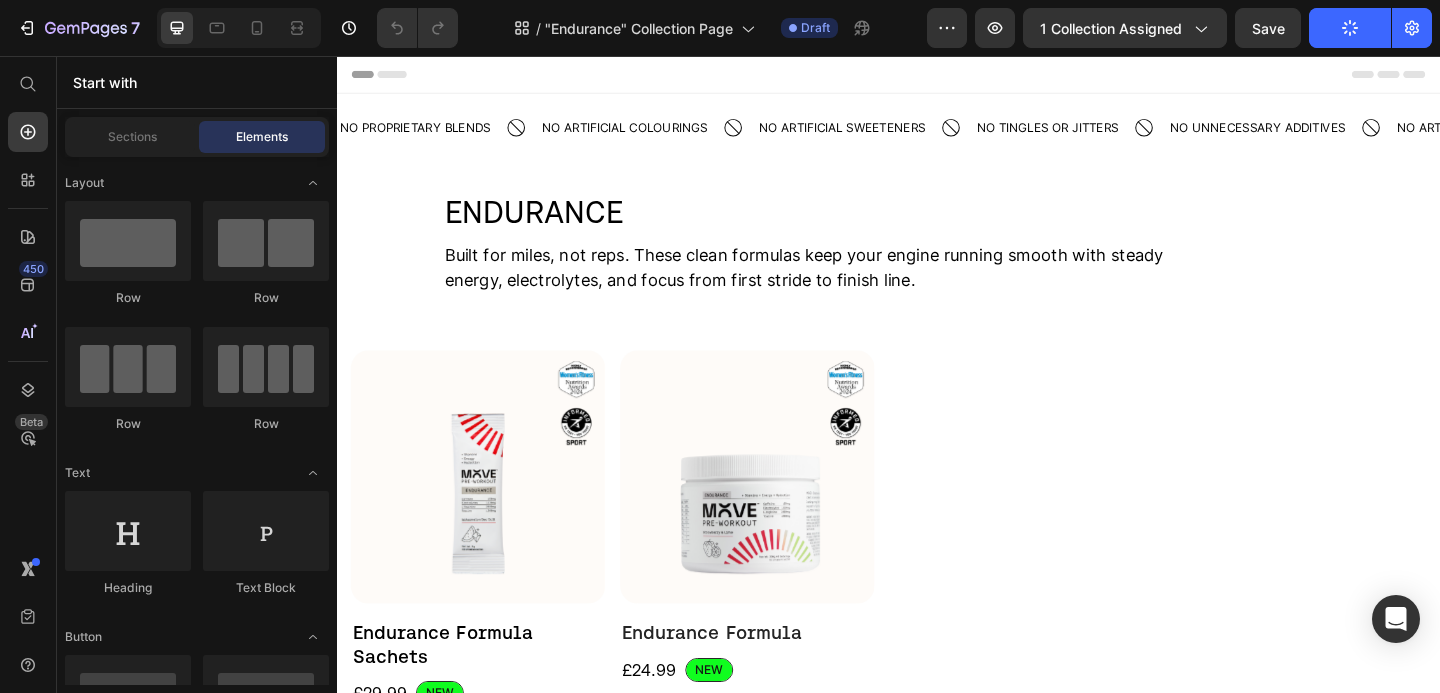 scroll, scrollTop: 0, scrollLeft: 0, axis: both 